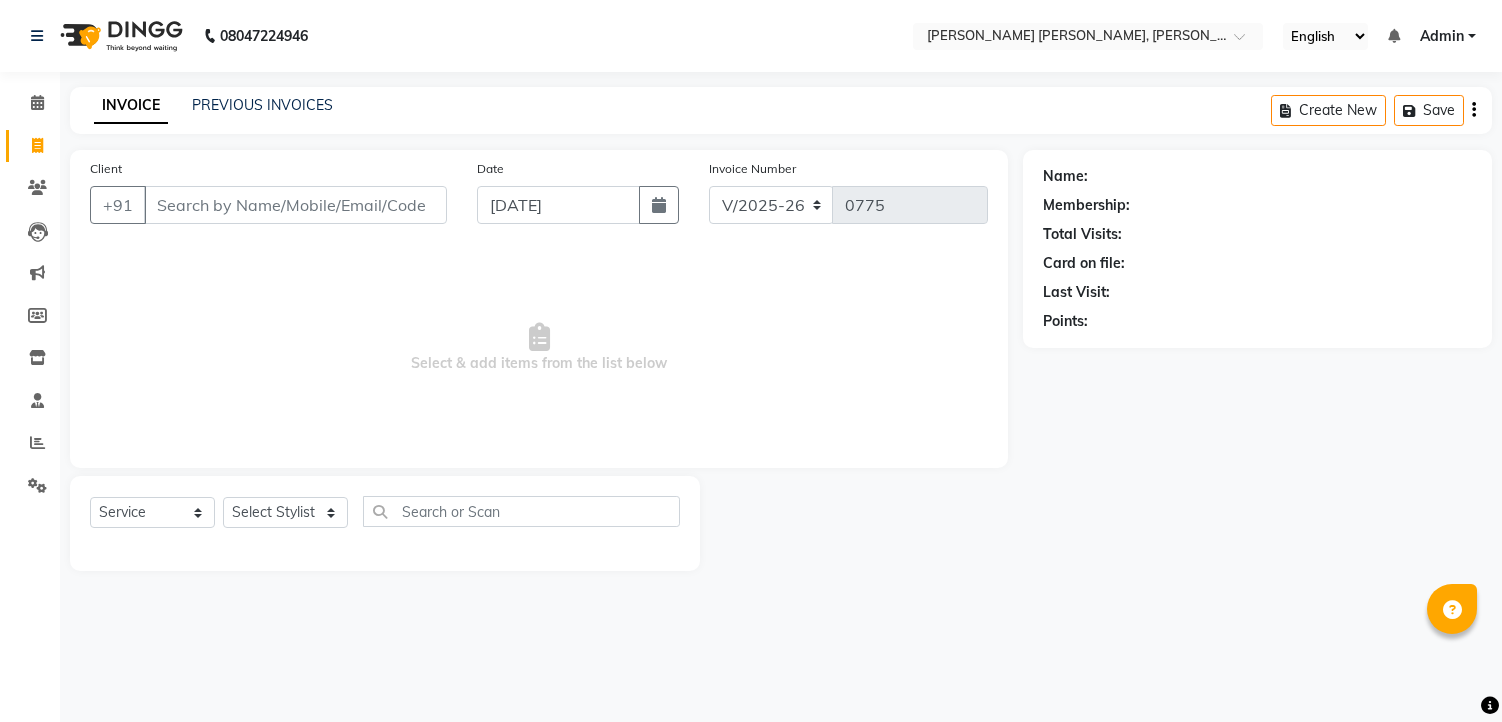 select on "7150" 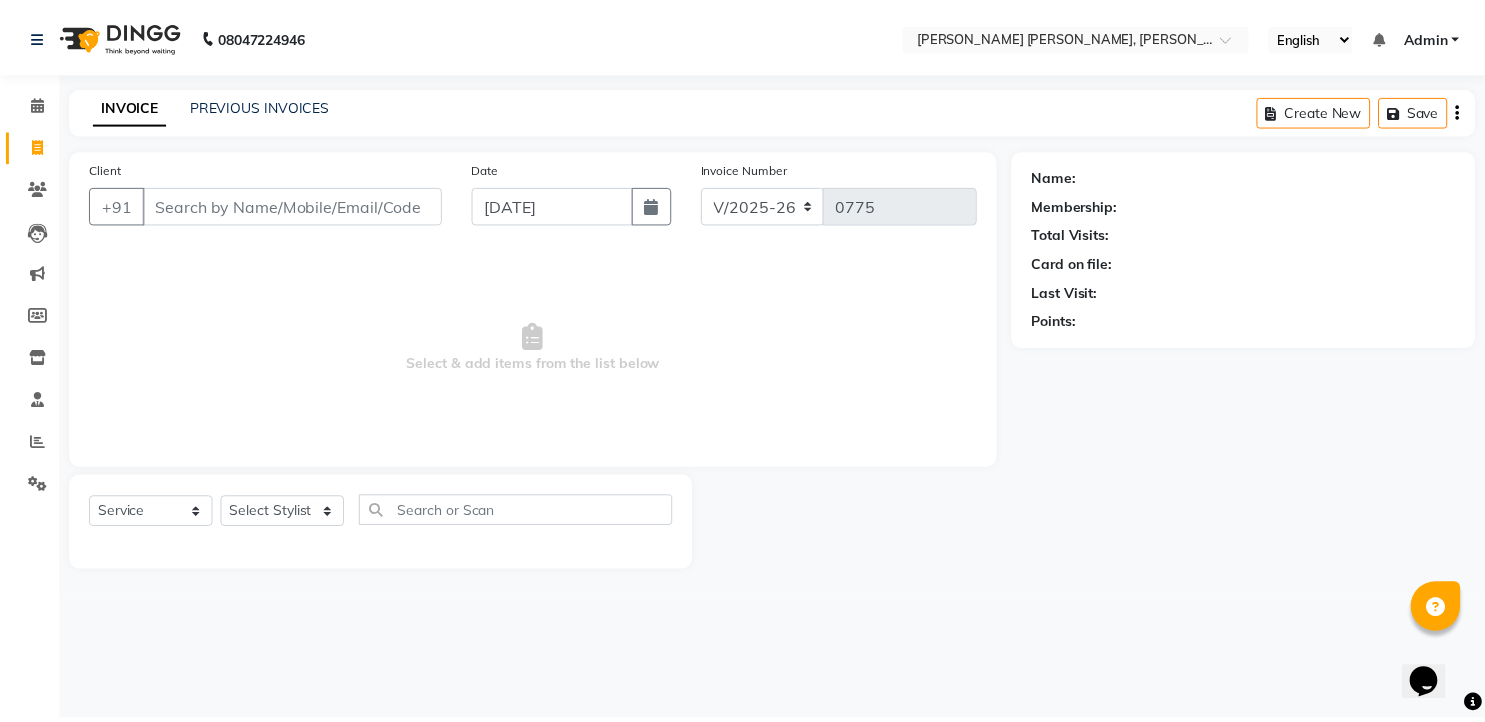 scroll, scrollTop: 0, scrollLeft: 0, axis: both 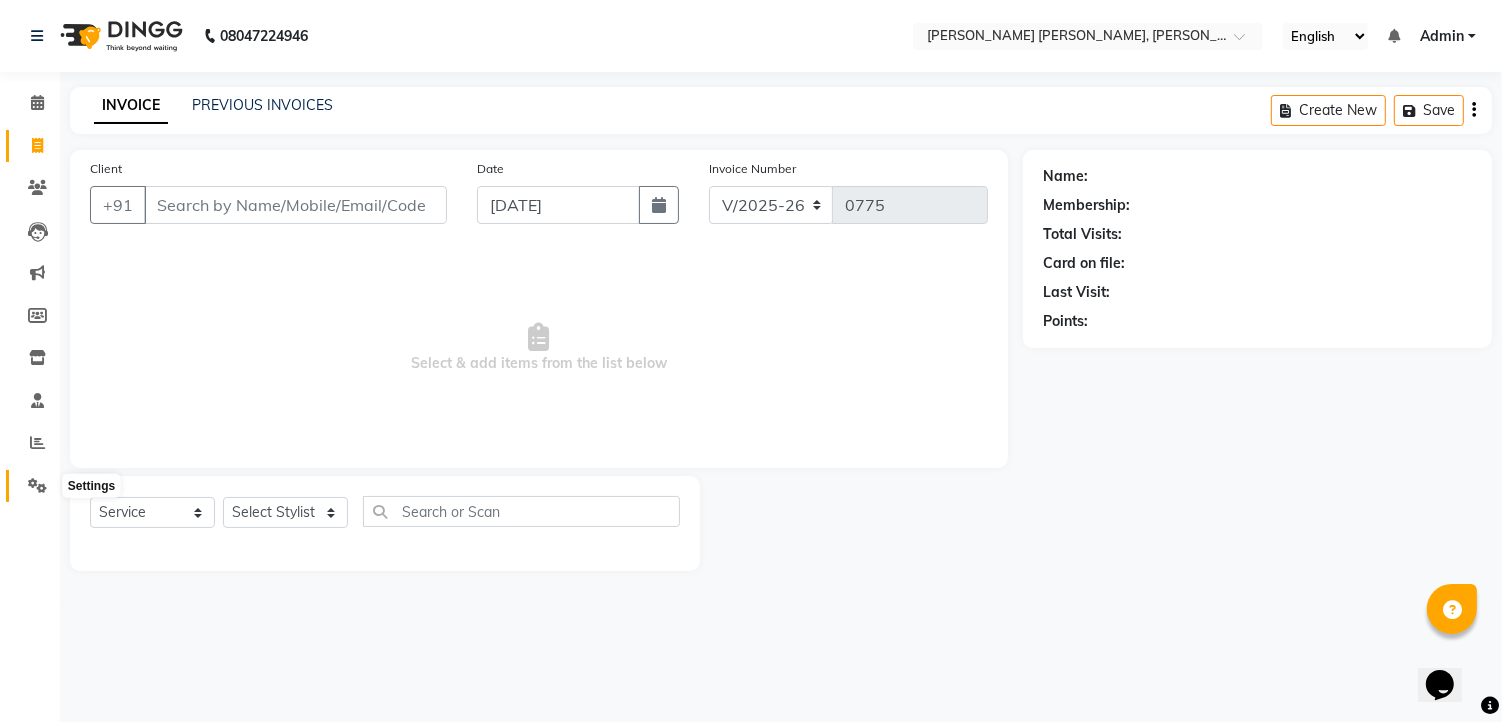 click 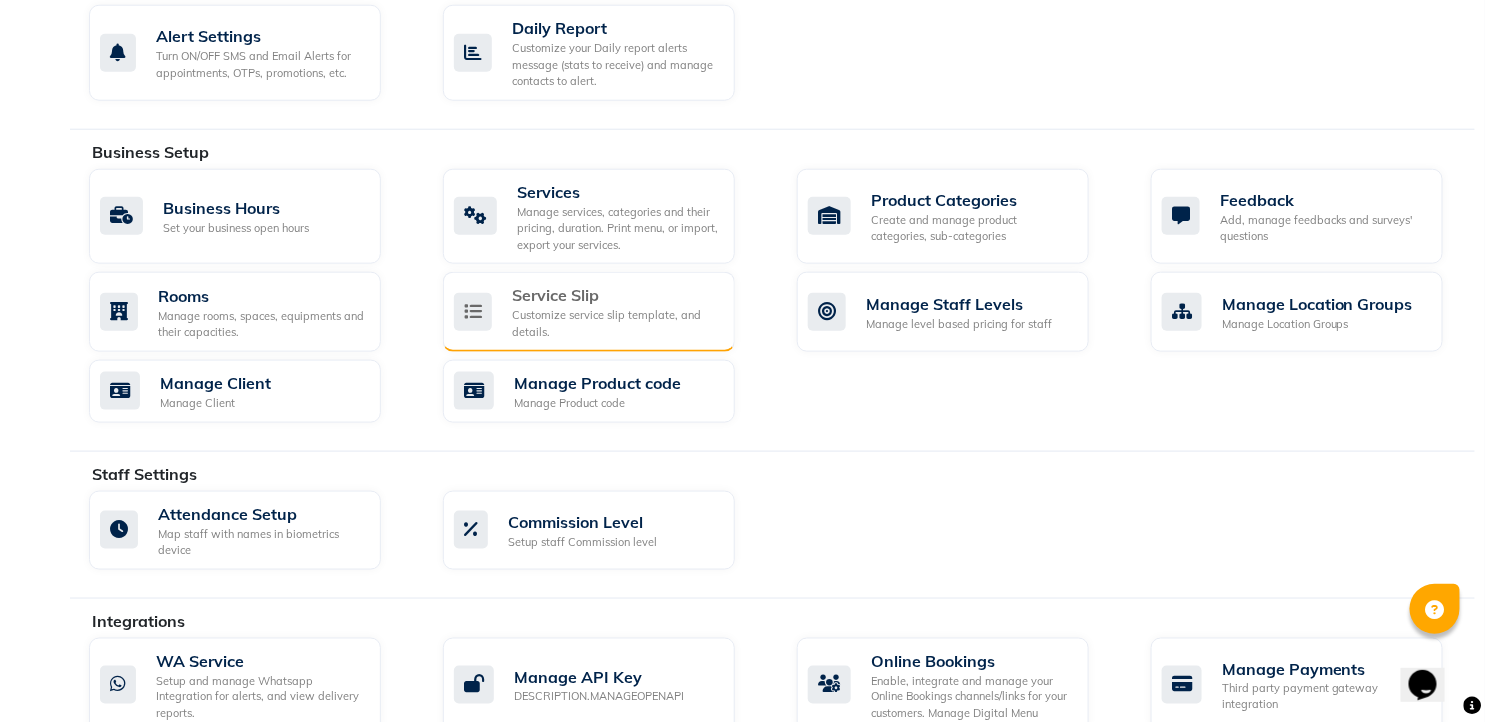 scroll, scrollTop: 666, scrollLeft: 0, axis: vertical 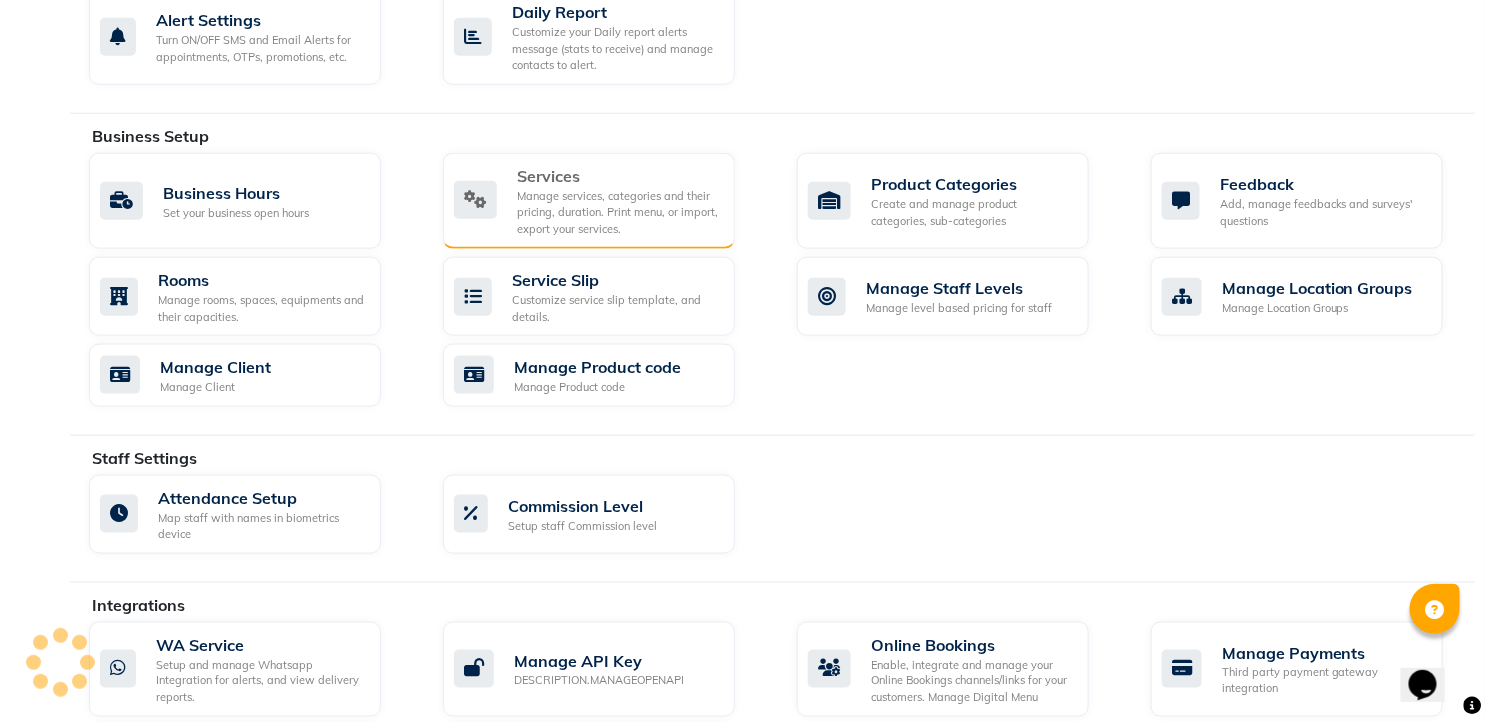 click on "Manage services, categories and their pricing, duration. Print menu, or import, export your services." 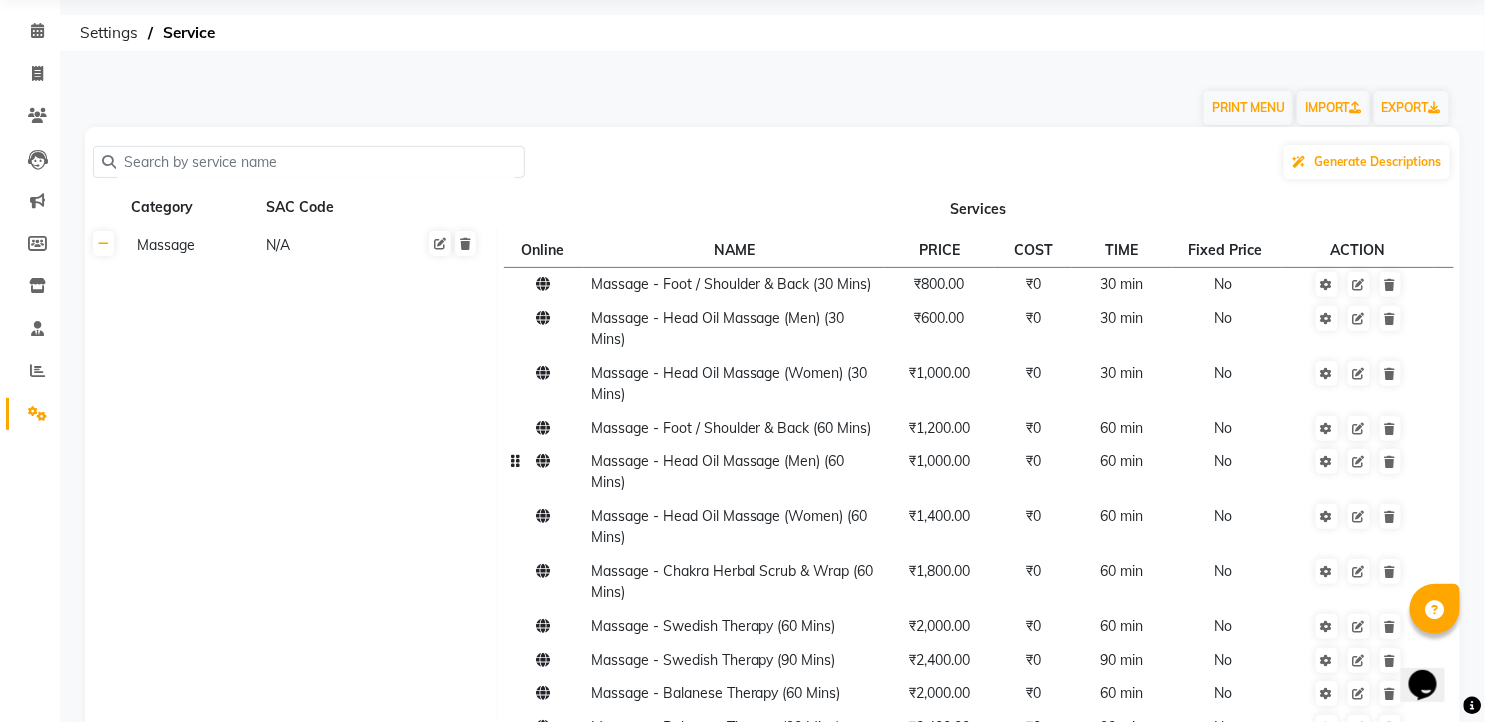 scroll, scrollTop: 111, scrollLeft: 0, axis: vertical 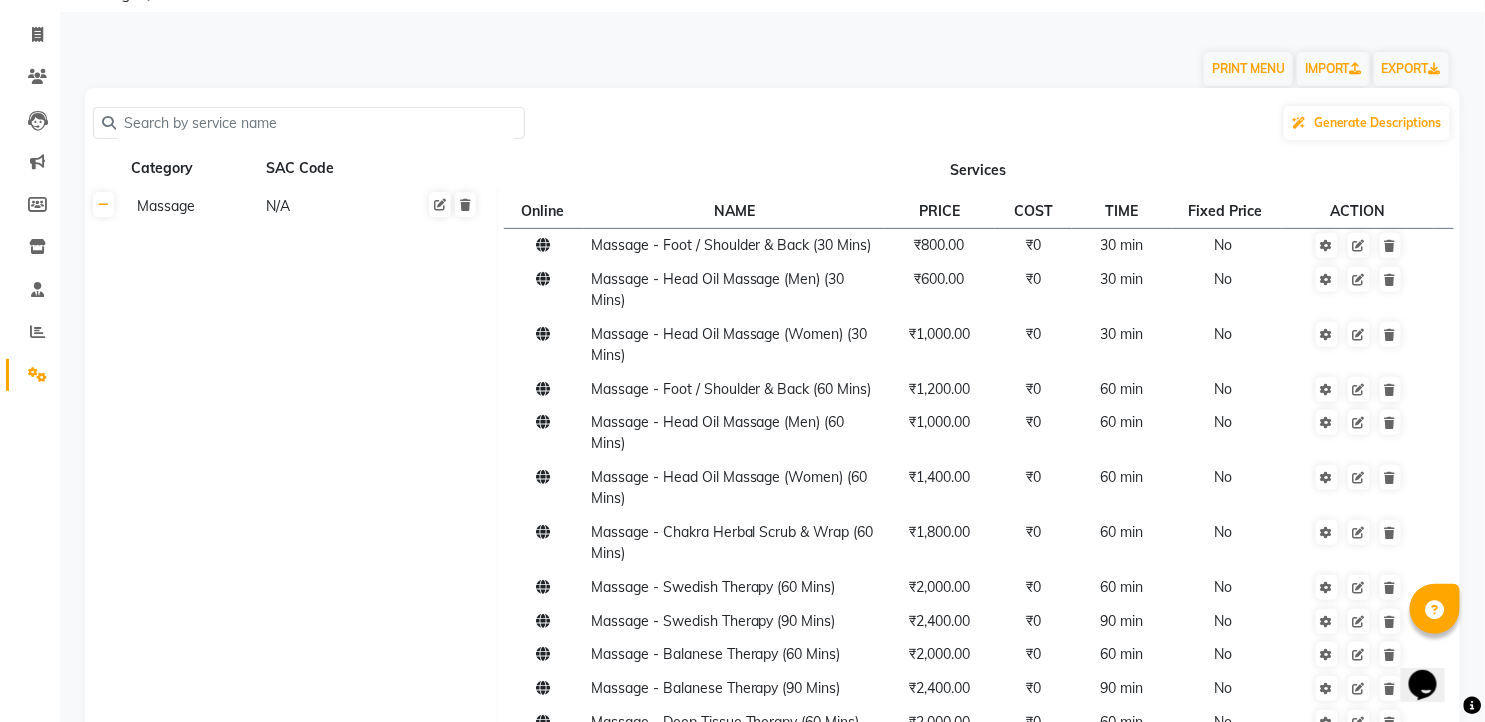 click 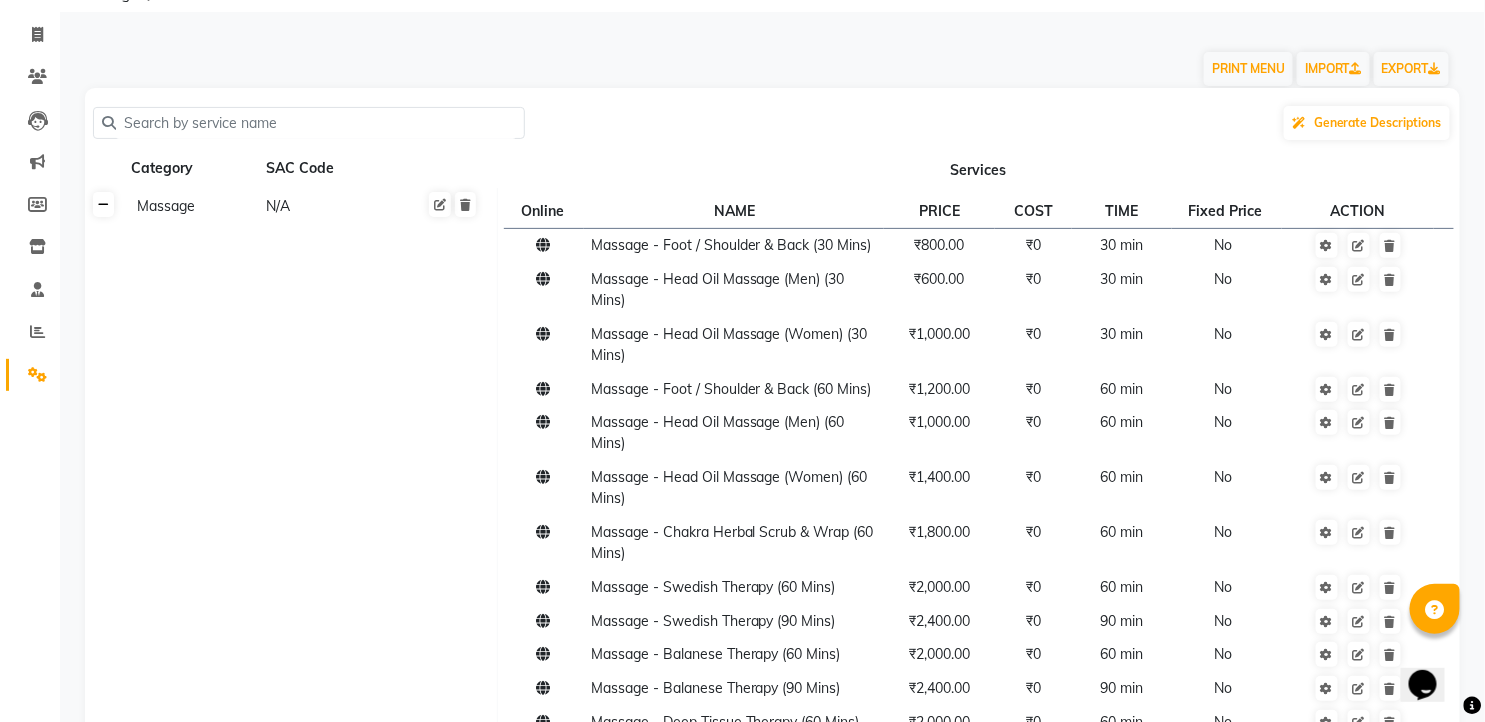click 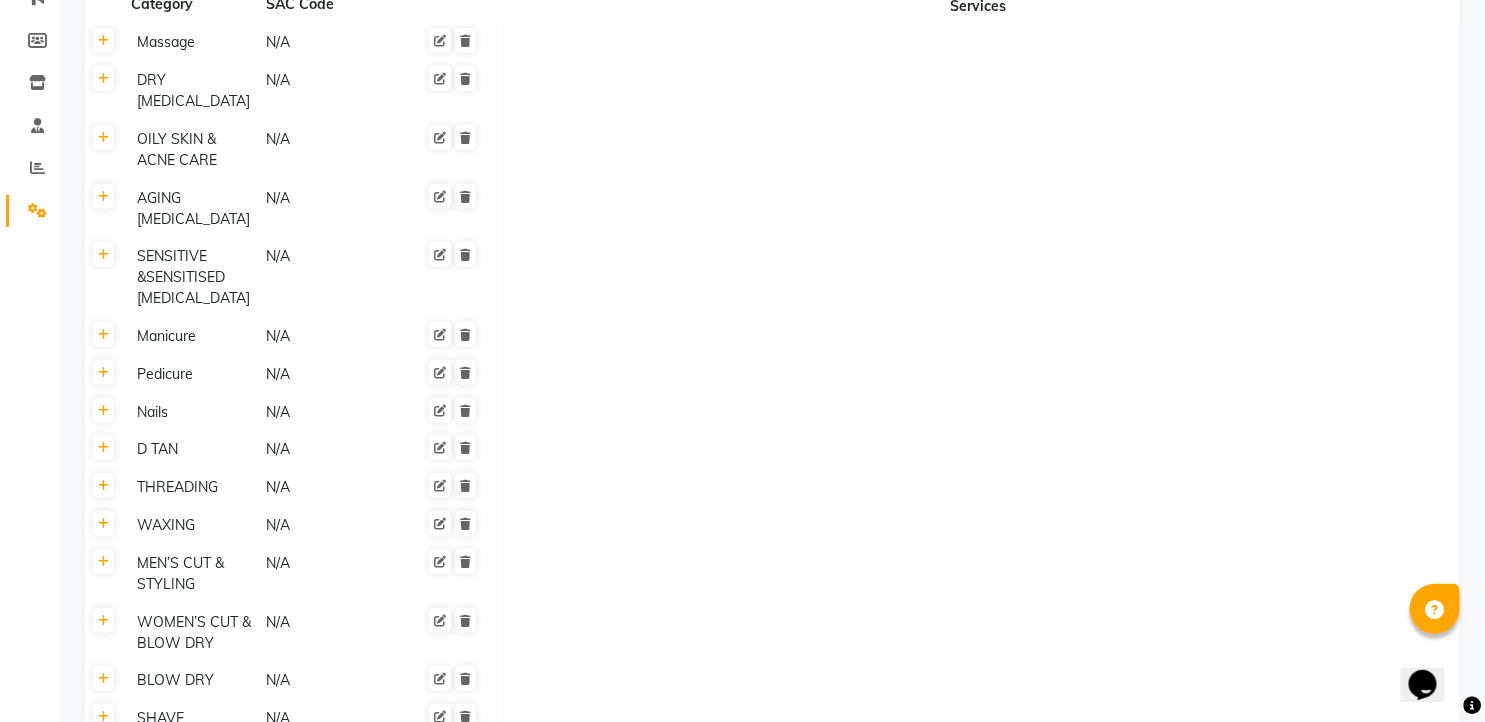 scroll, scrollTop: 0, scrollLeft: 0, axis: both 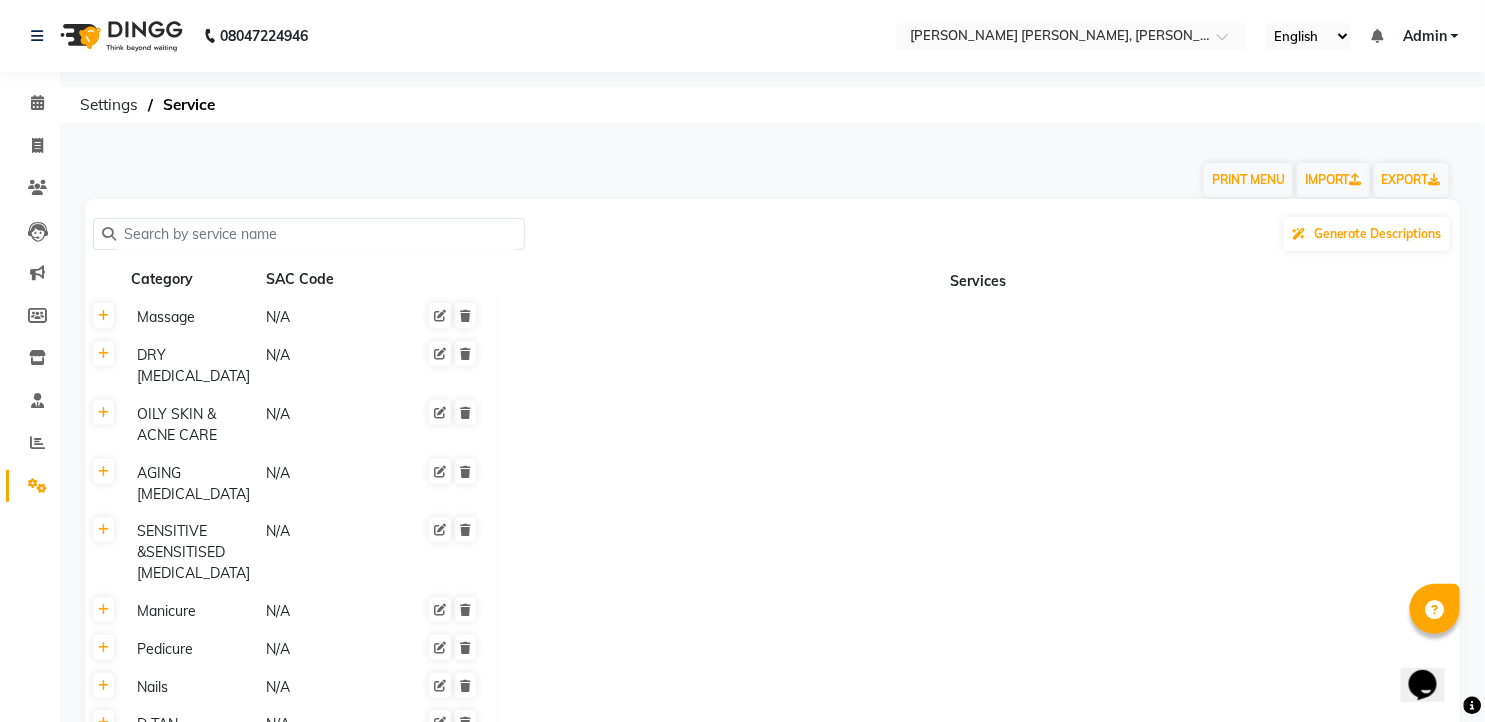 click 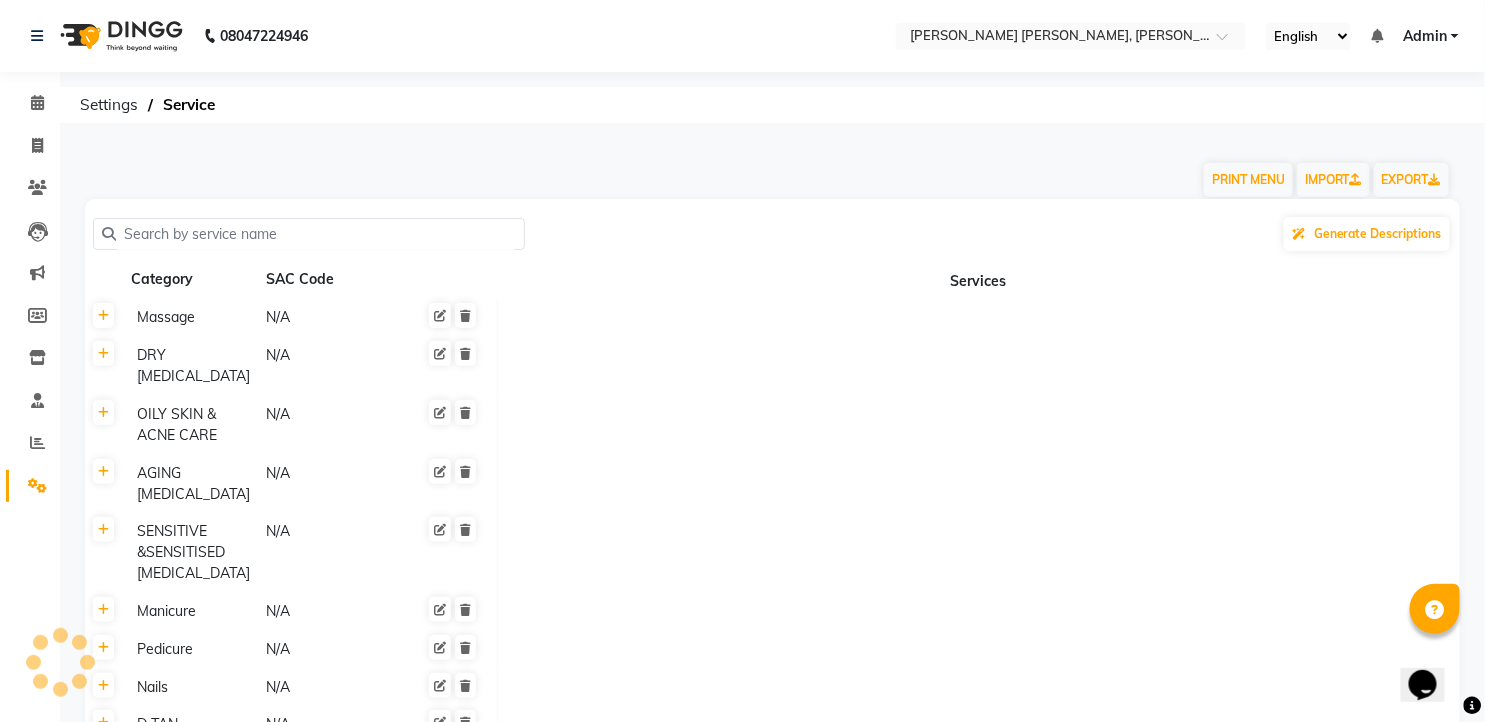 click on "Massage" 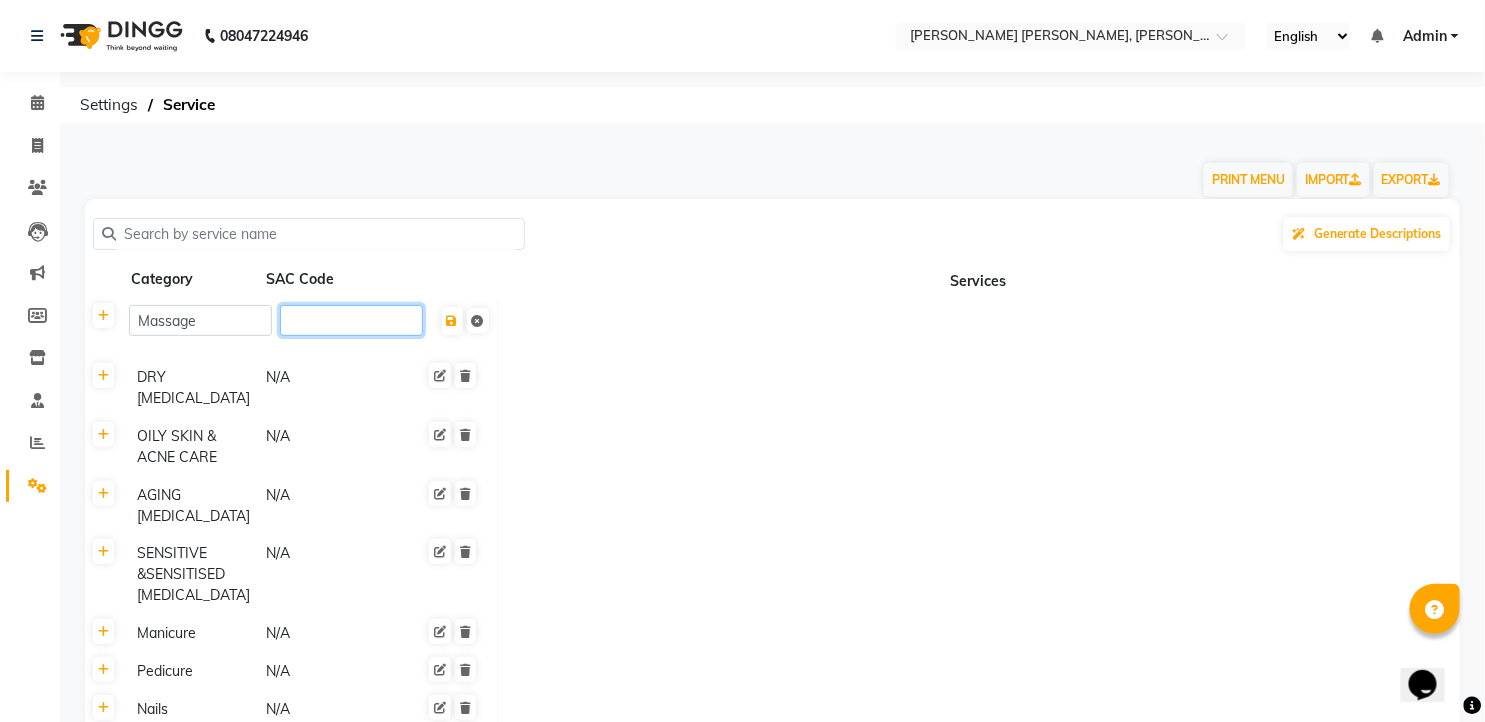 click 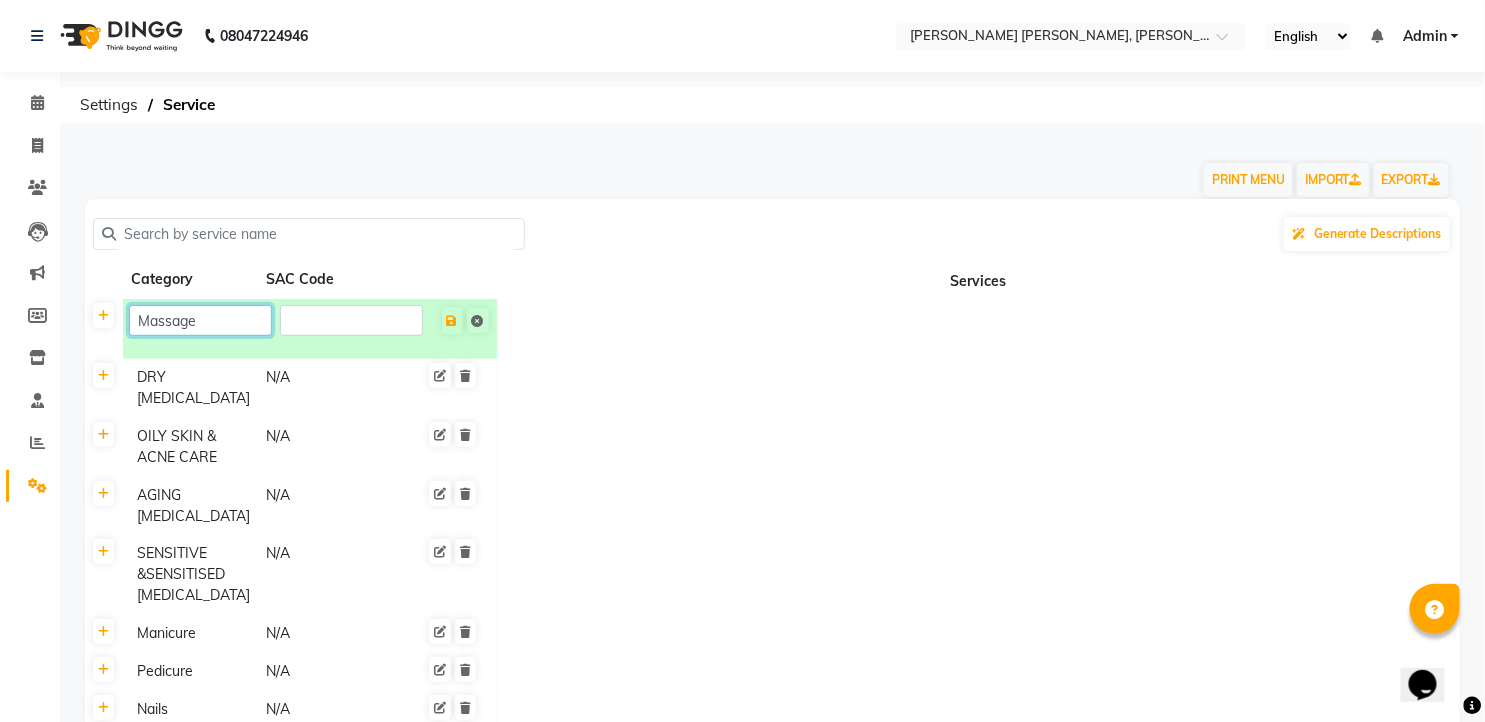 drag, startPoint x: 195, startPoint y: 325, endPoint x: 180, endPoint y: 330, distance: 15.811388 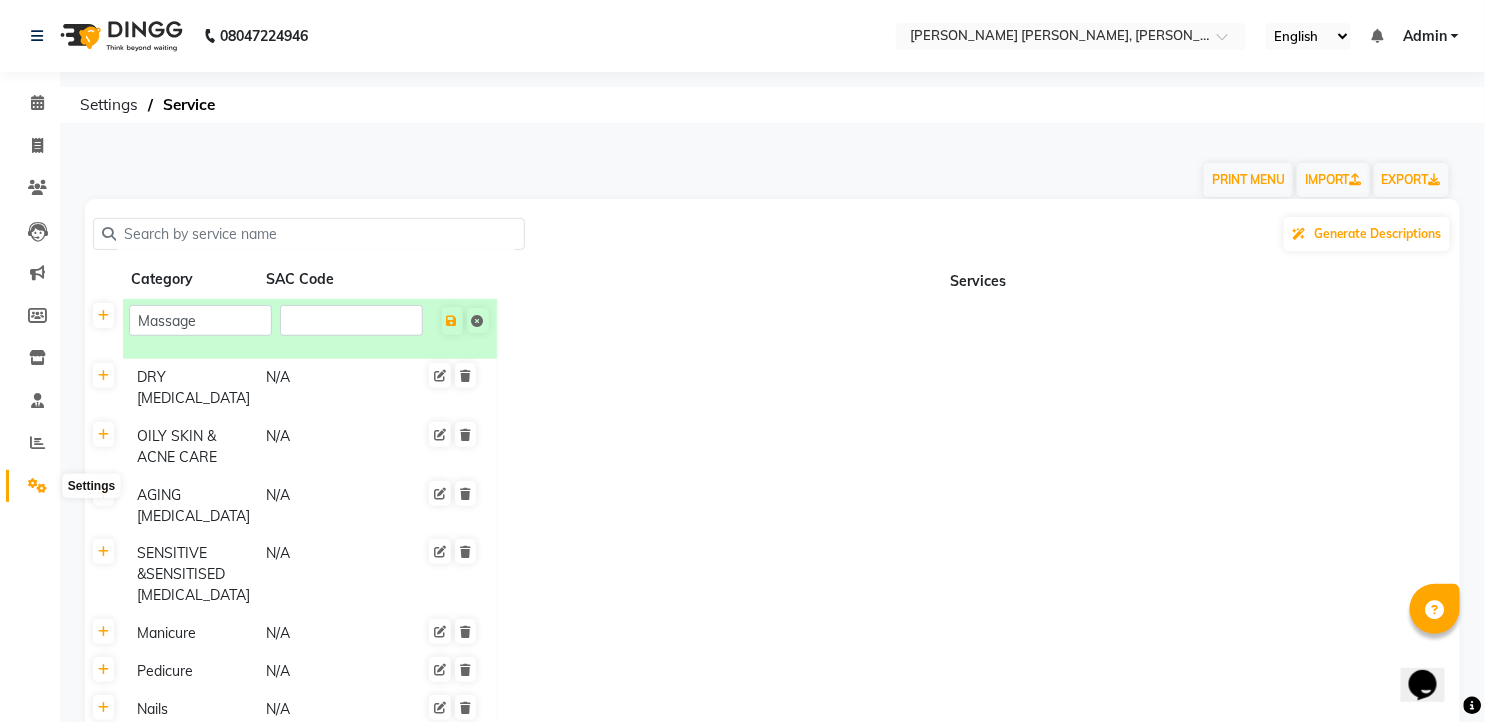 click 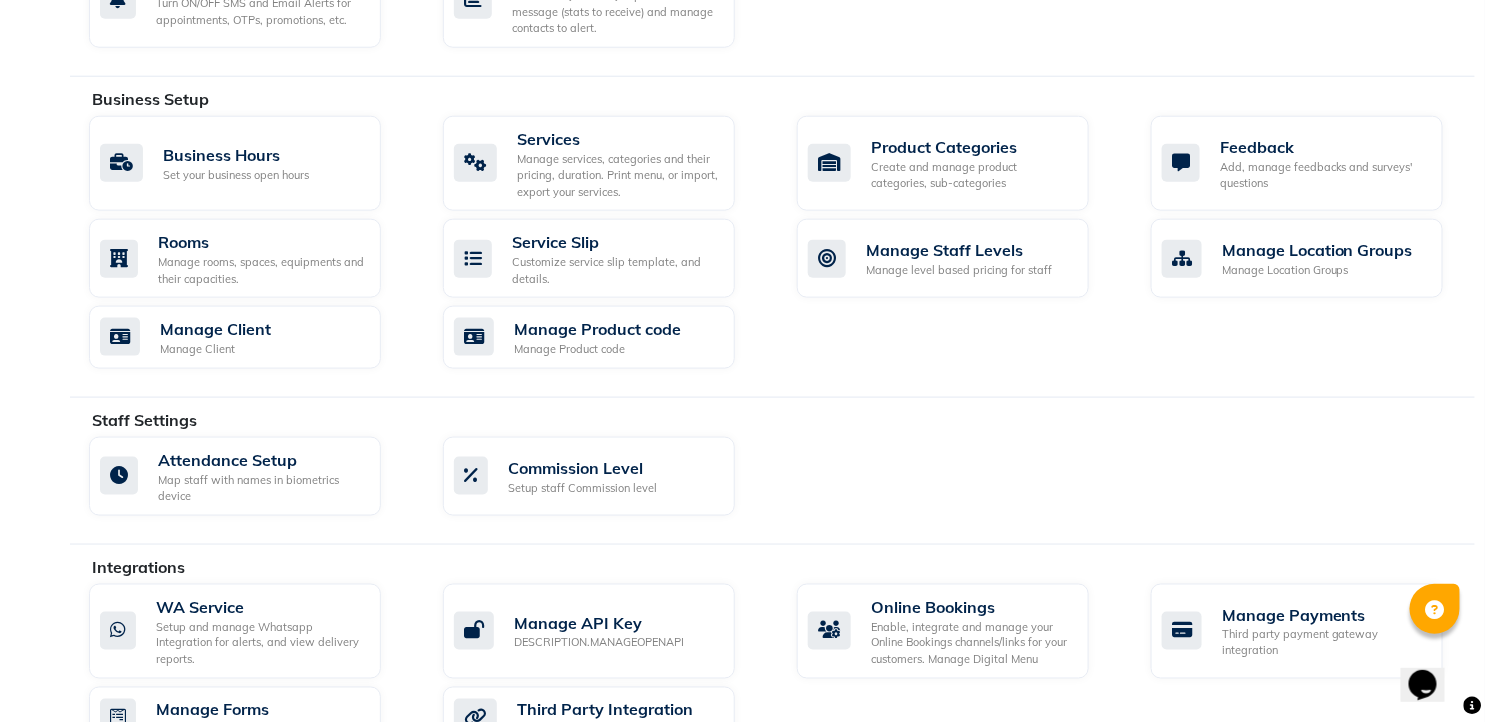 scroll, scrollTop: 481, scrollLeft: 0, axis: vertical 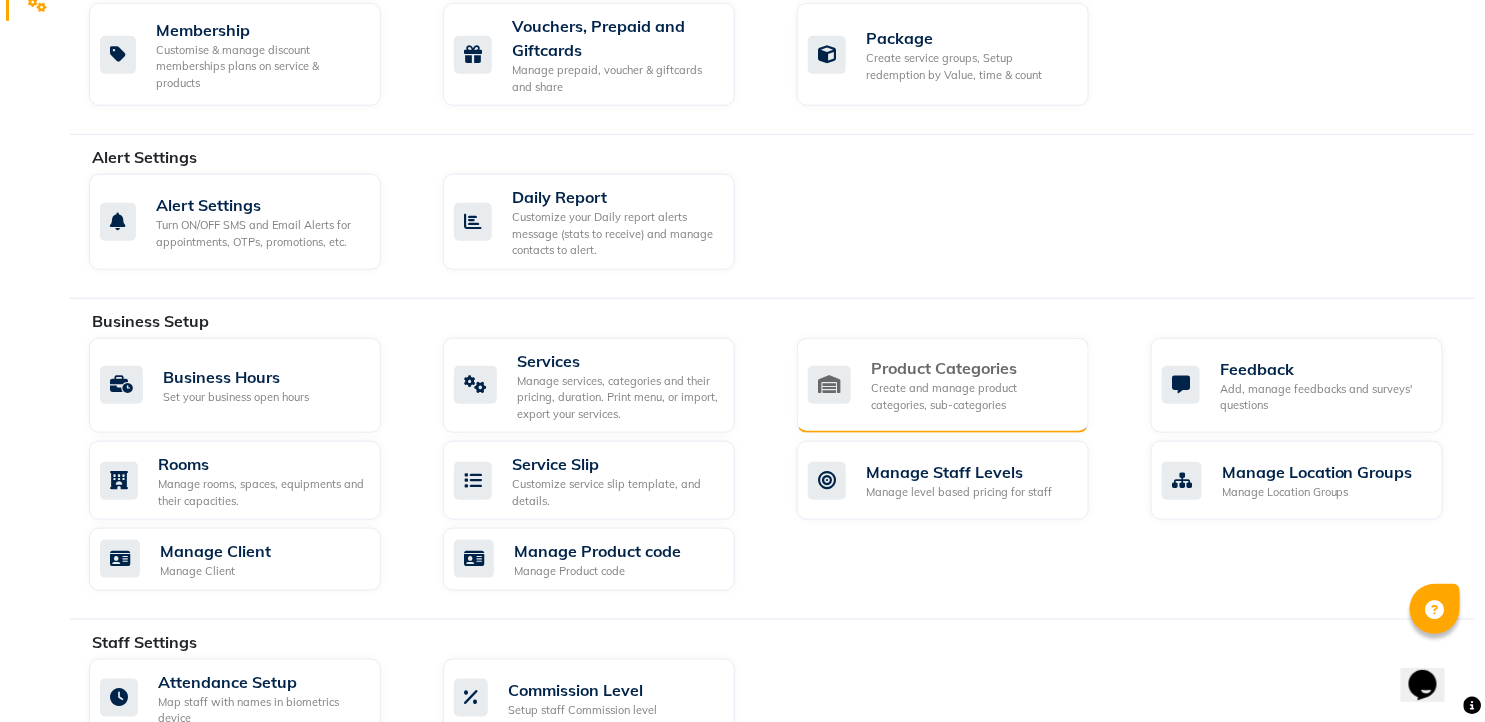 click on "Create and manage product categories, sub-categories" 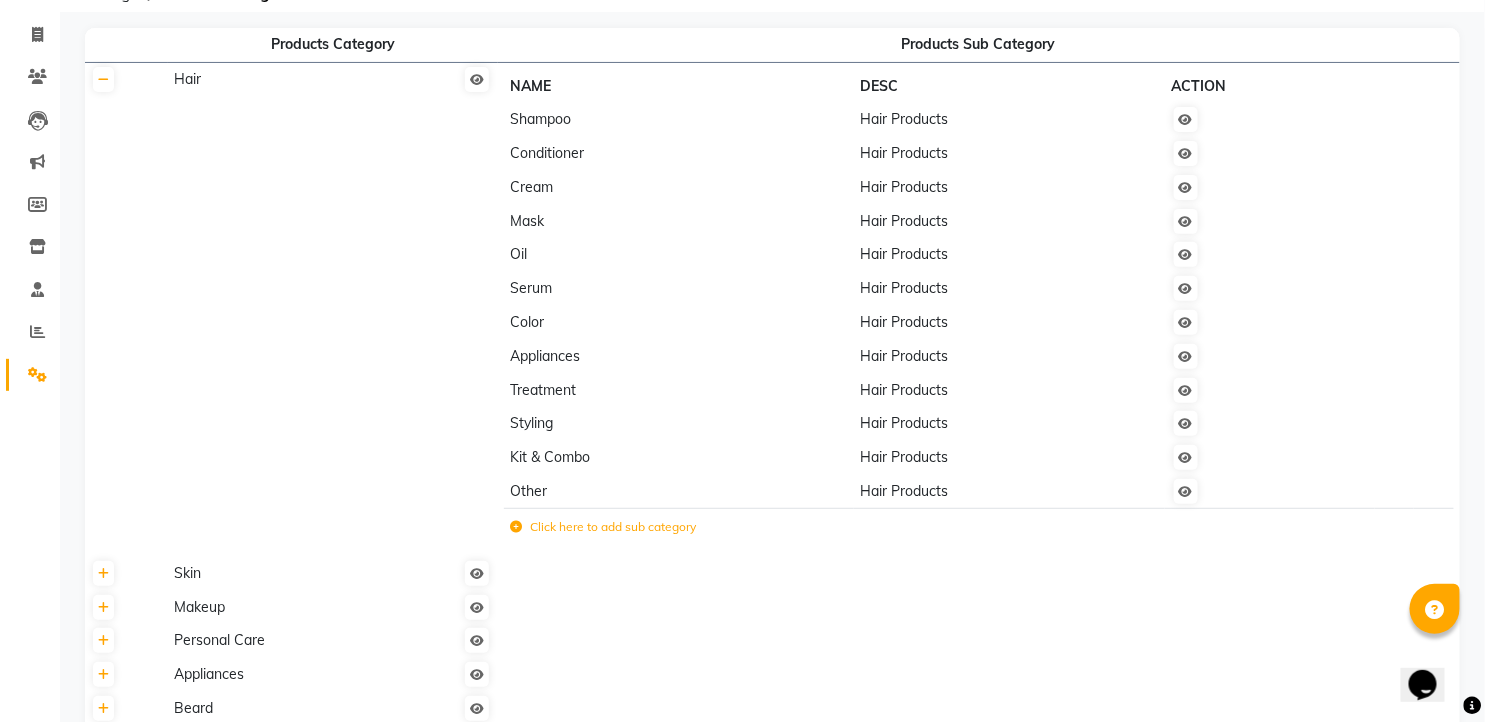 scroll, scrollTop: 0, scrollLeft: 0, axis: both 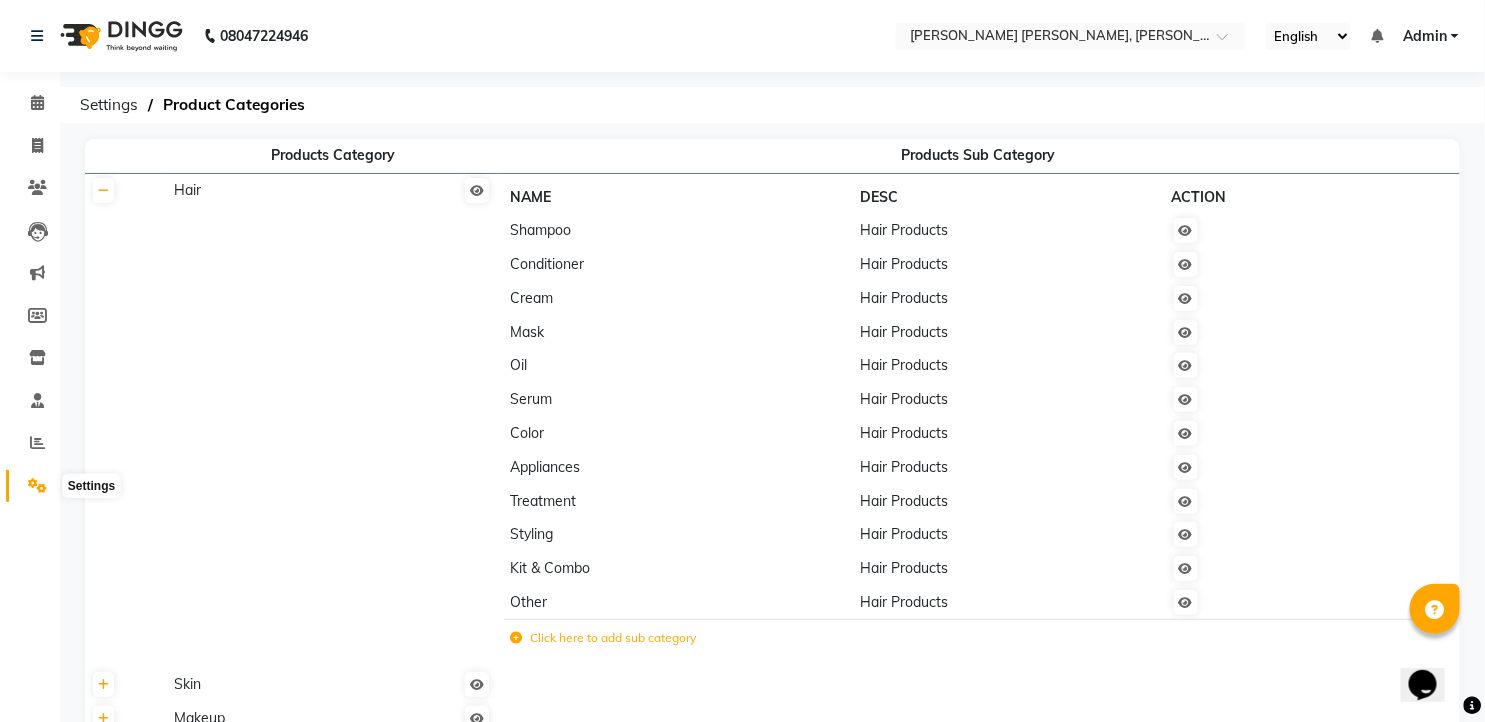 click 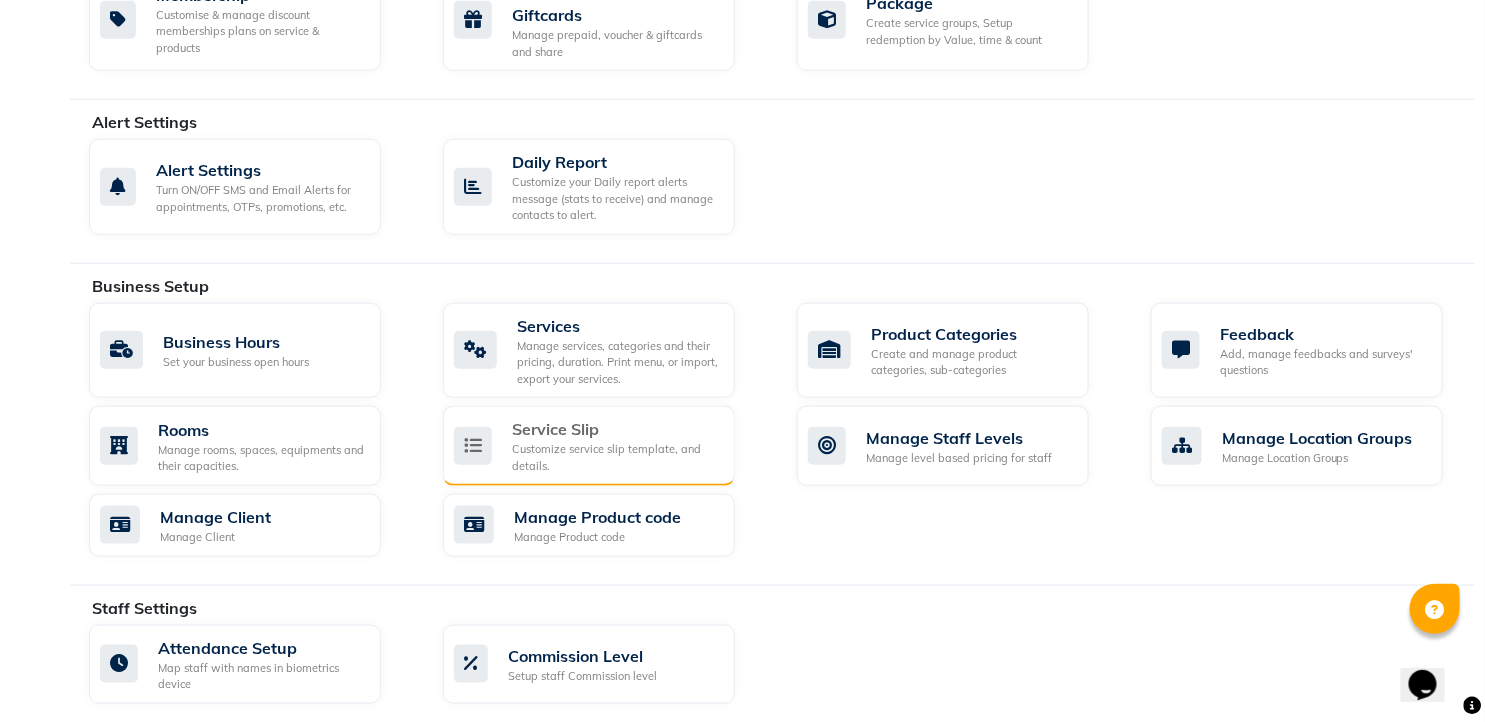 scroll, scrollTop: 555, scrollLeft: 0, axis: vertical 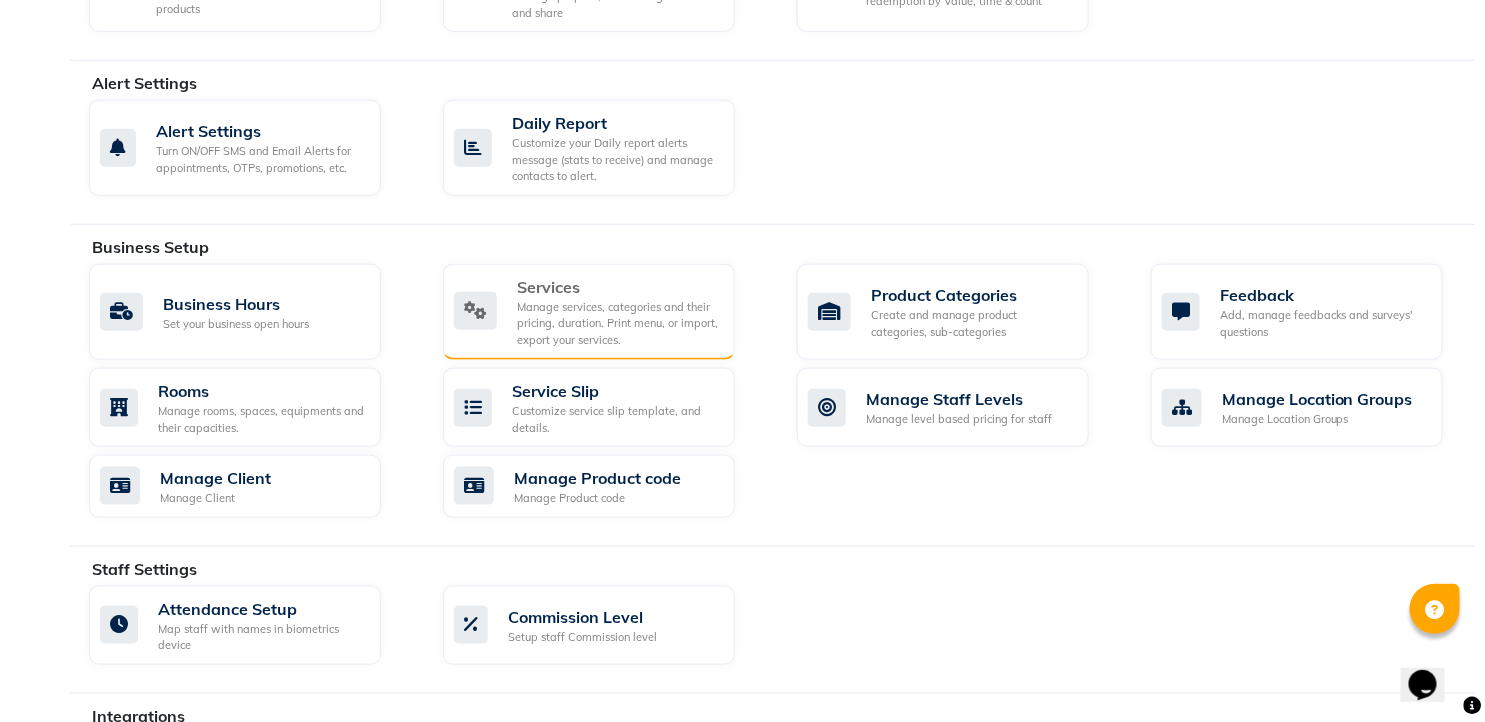 click on "Manage services, categories and their pricing, duration. Print menu, or import, export your services." 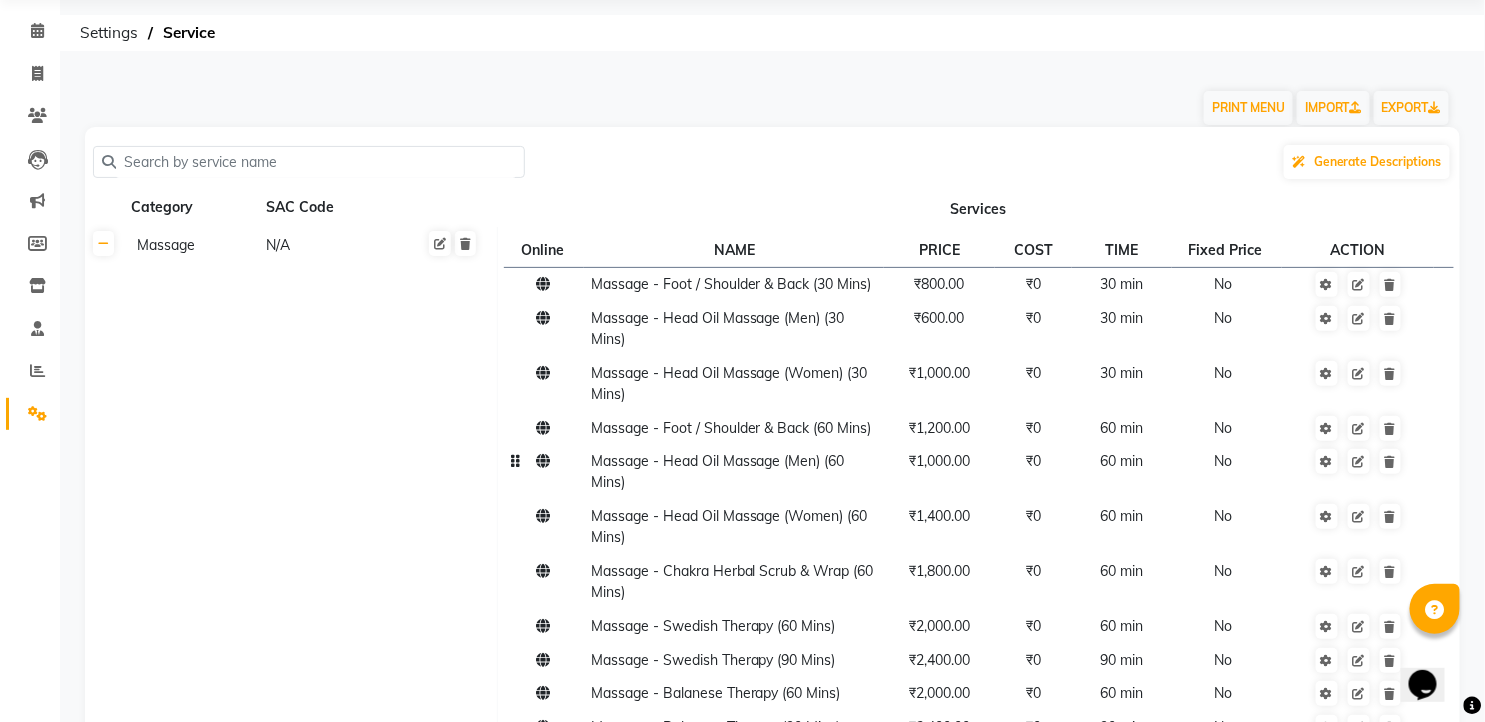 scroll, scrollTop: 111, scrollLeft: 0, axis: vertical 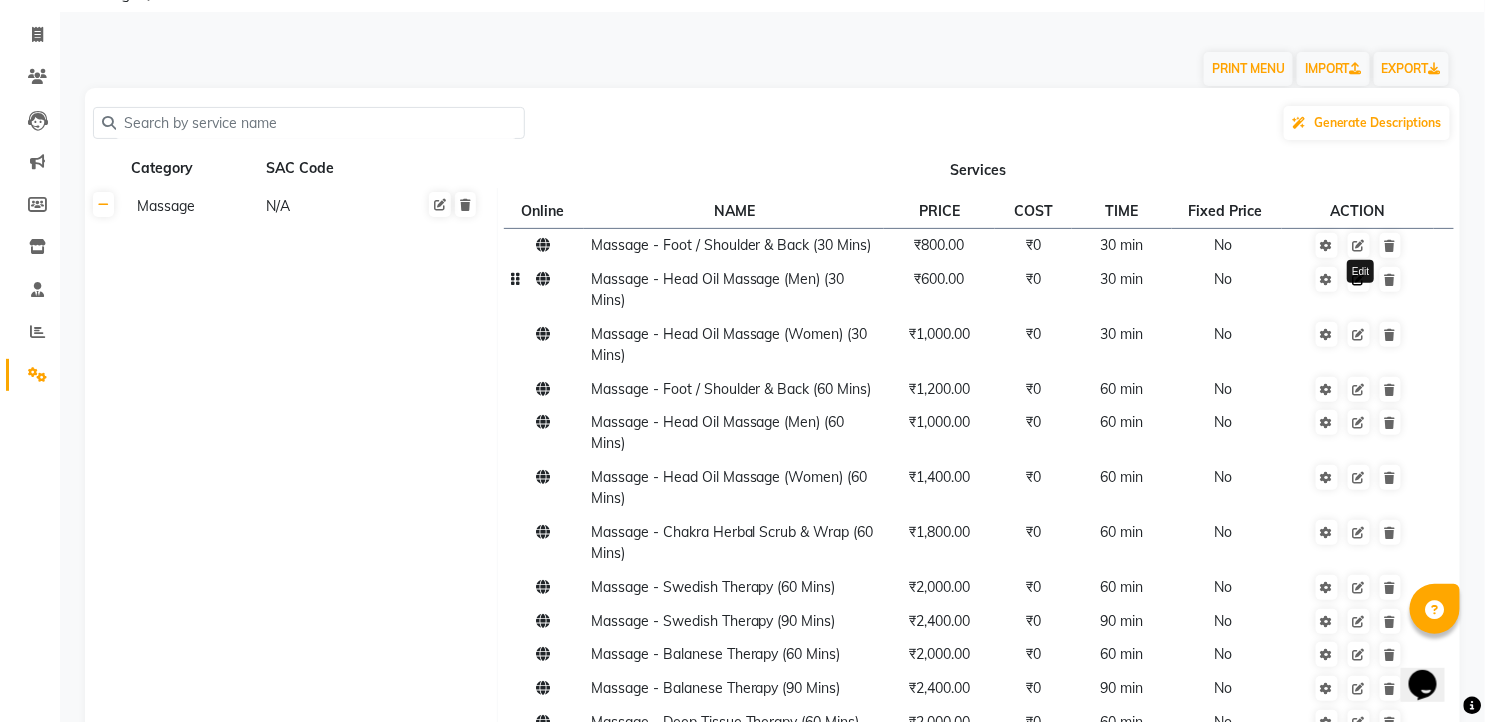 click 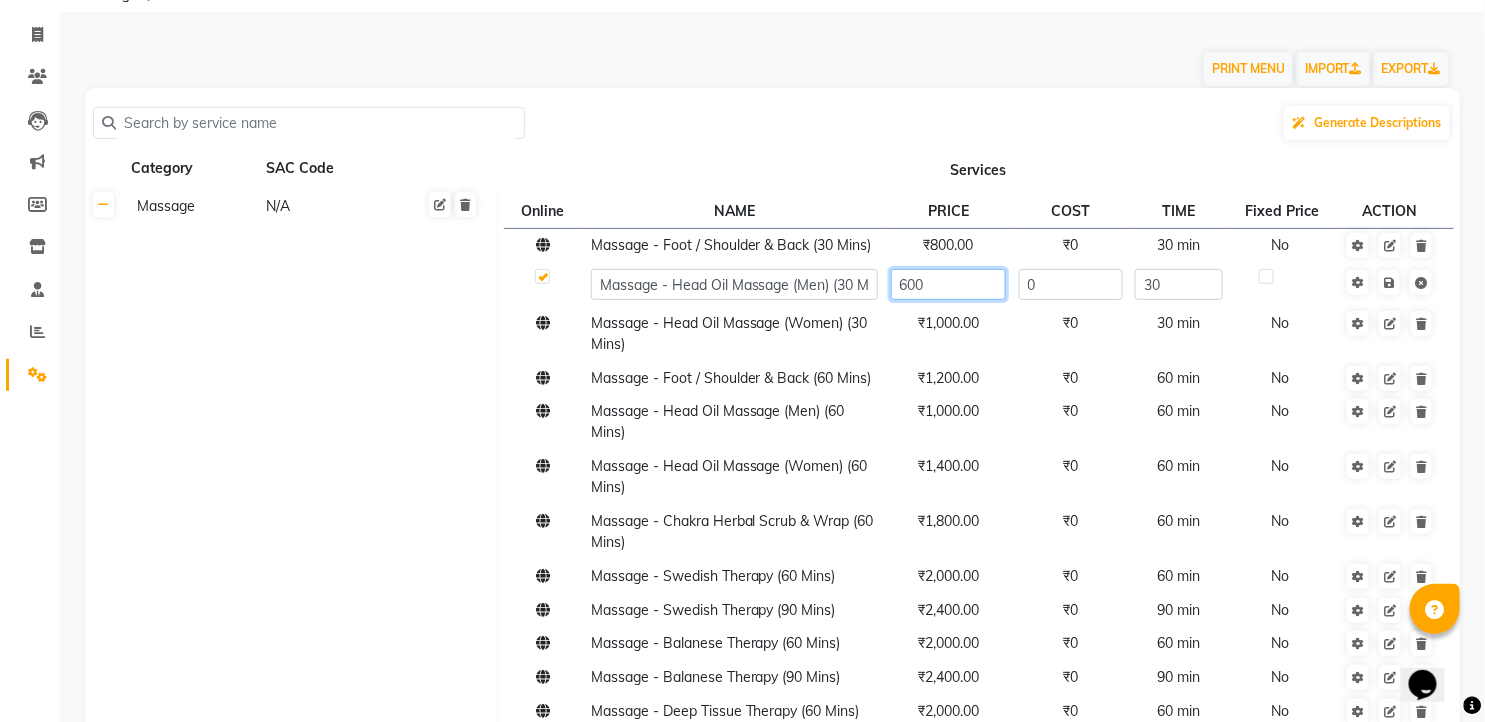 click on "600" 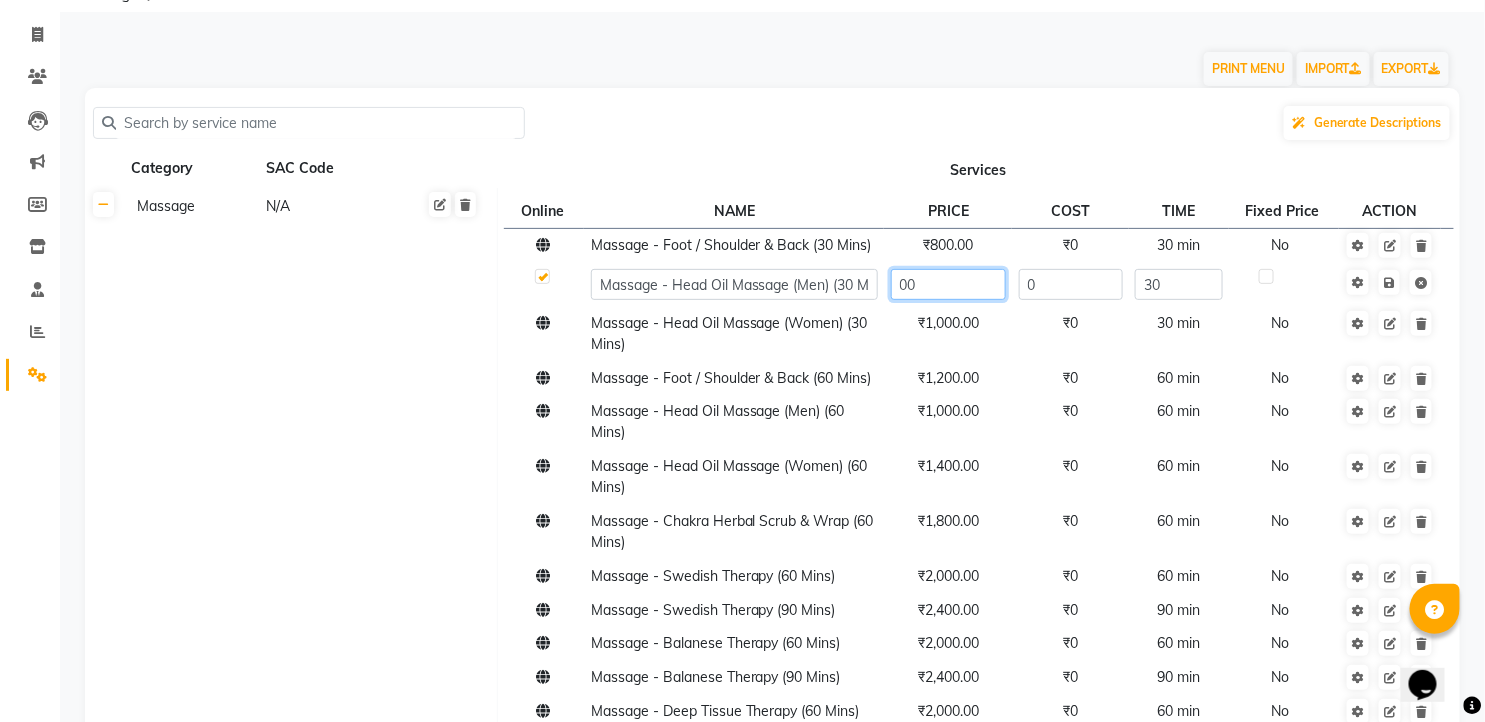 type on "800" 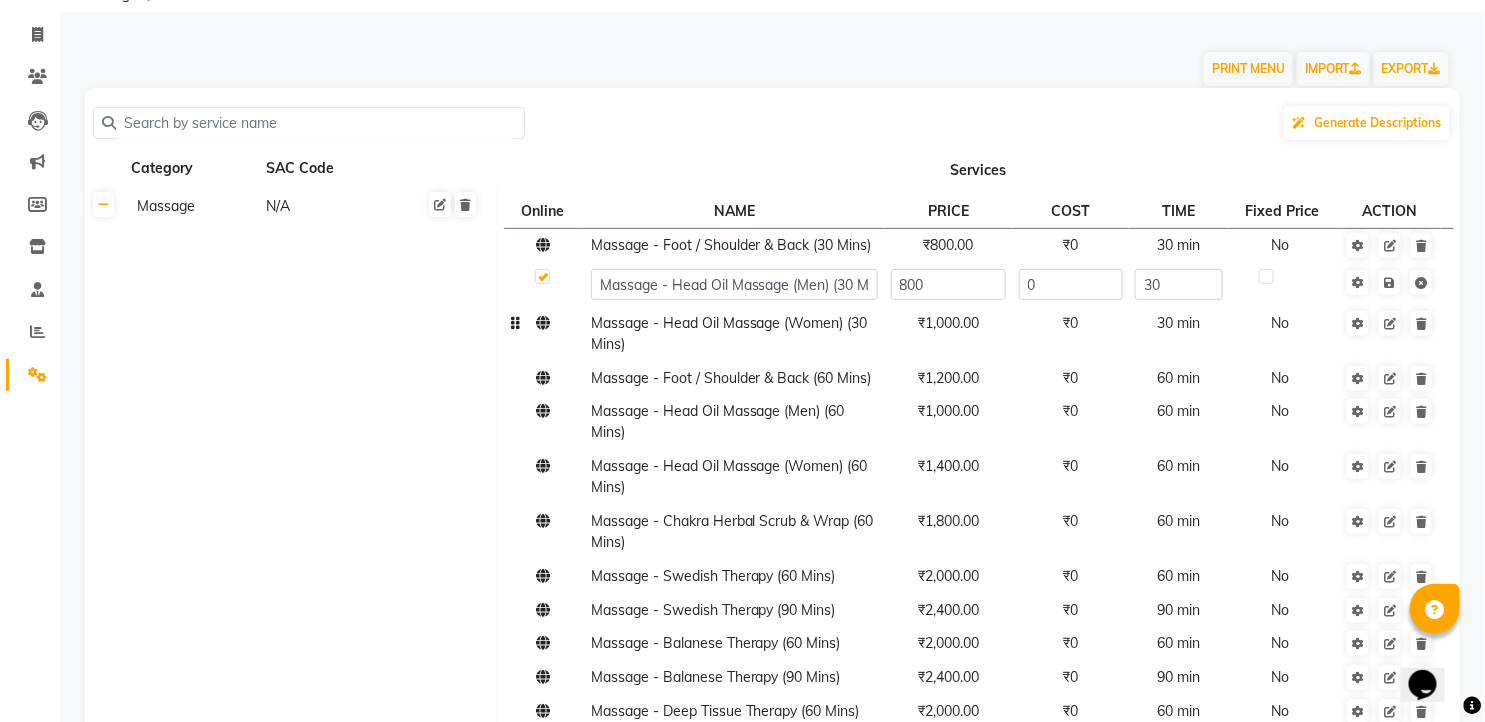 click on "₹1,000.00" 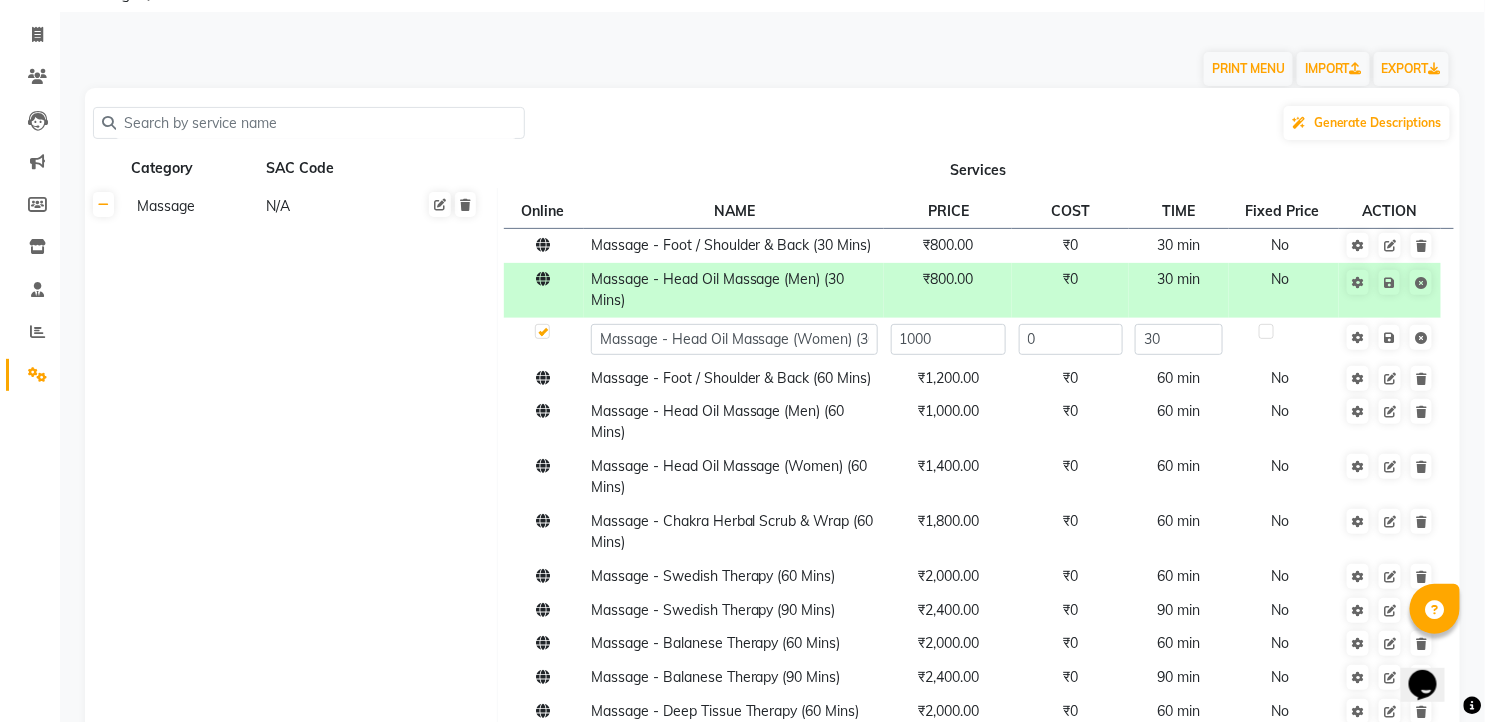 click on "Massage N/A" 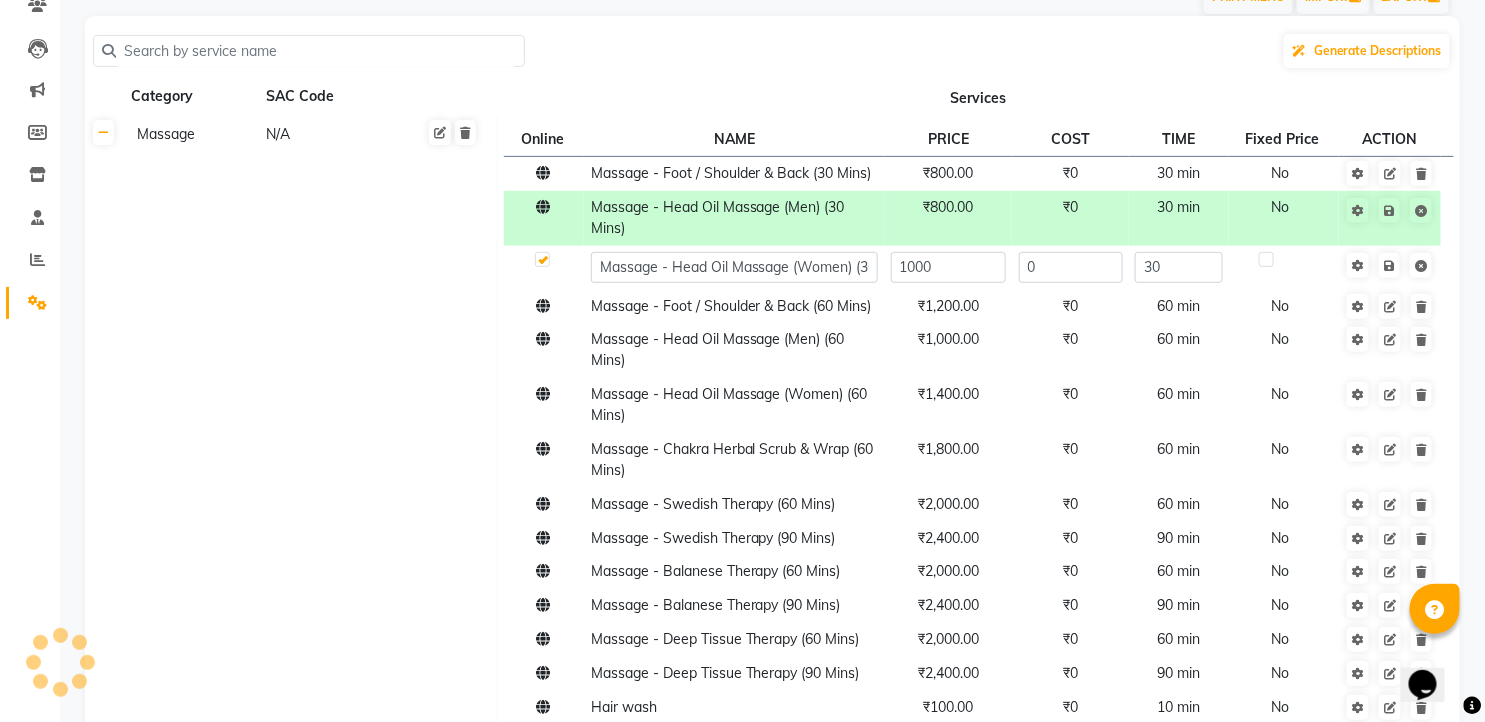 scroll, scrollTop: 222, scrollLeft: 0, axis: vertical 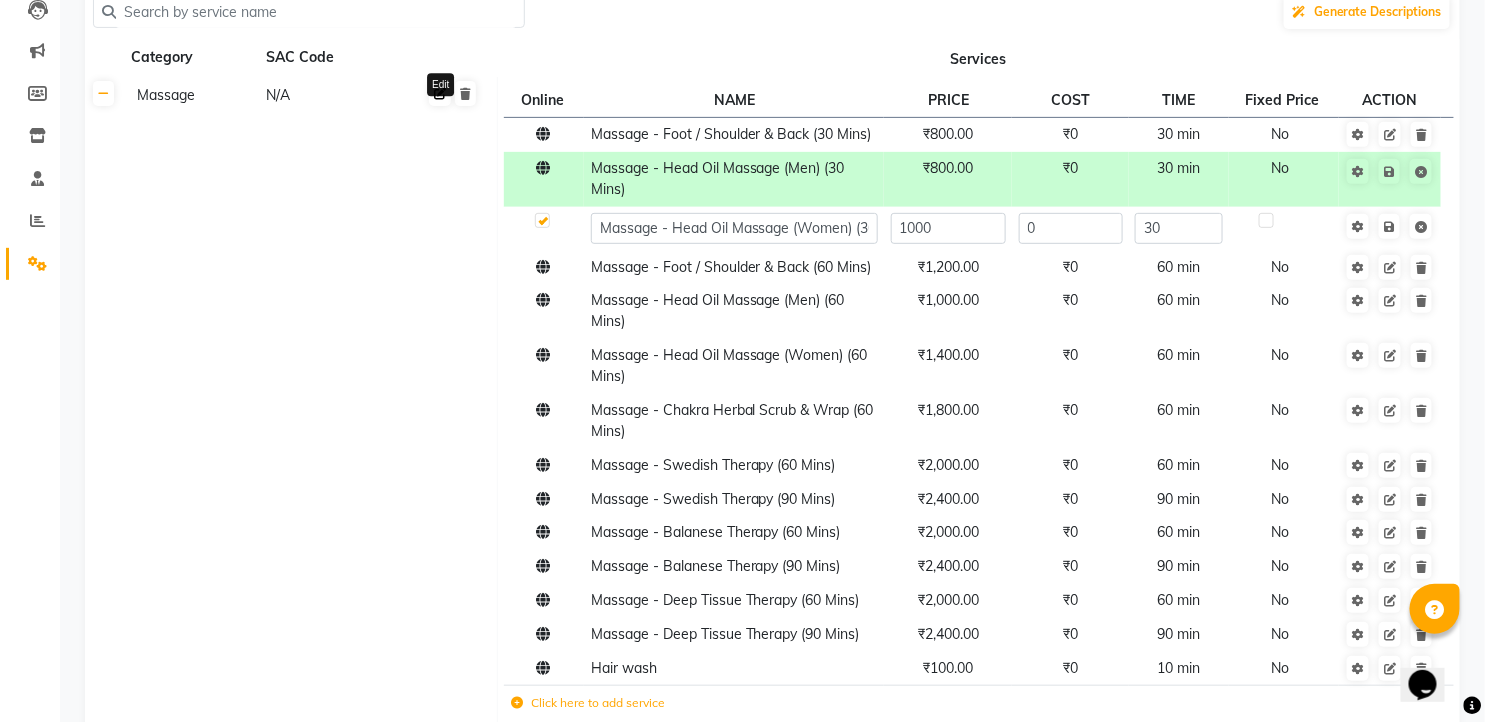 click 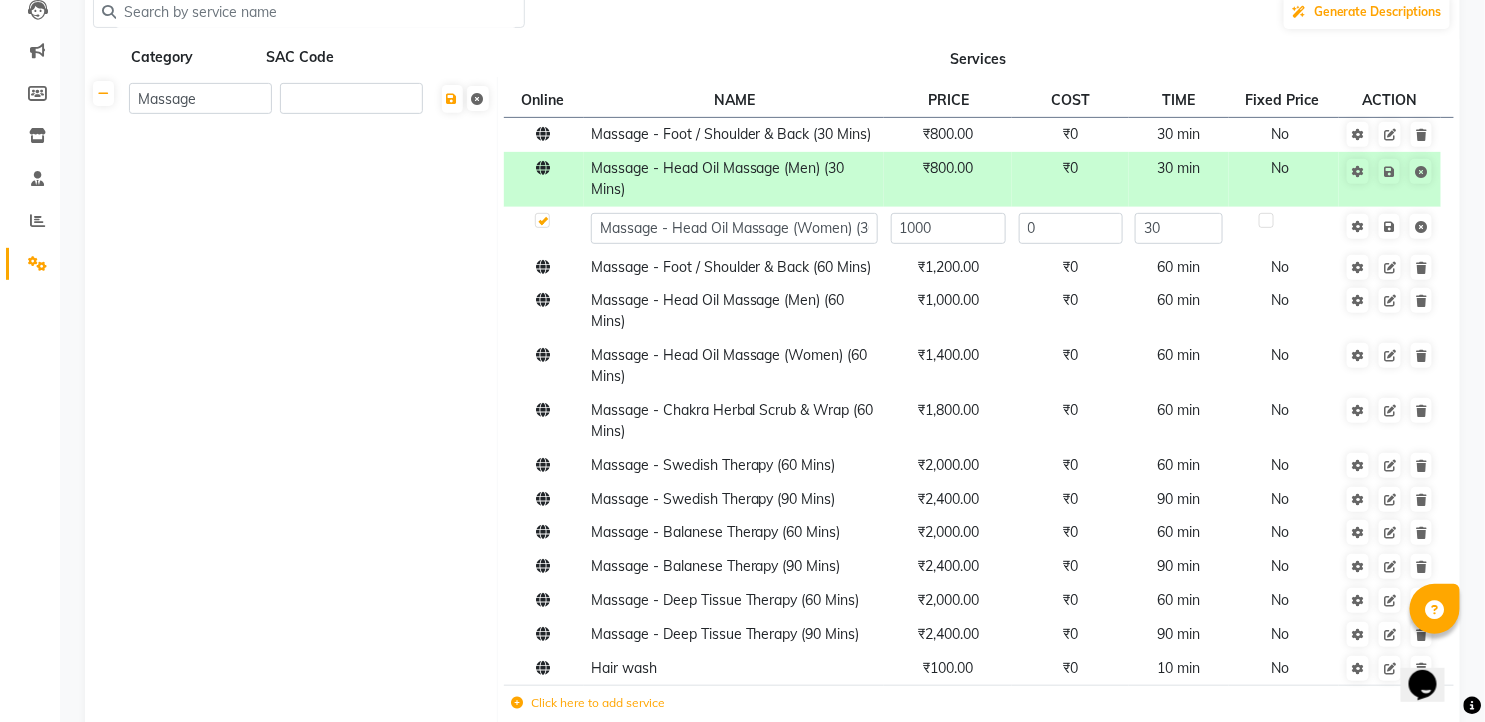 click on "Massage" 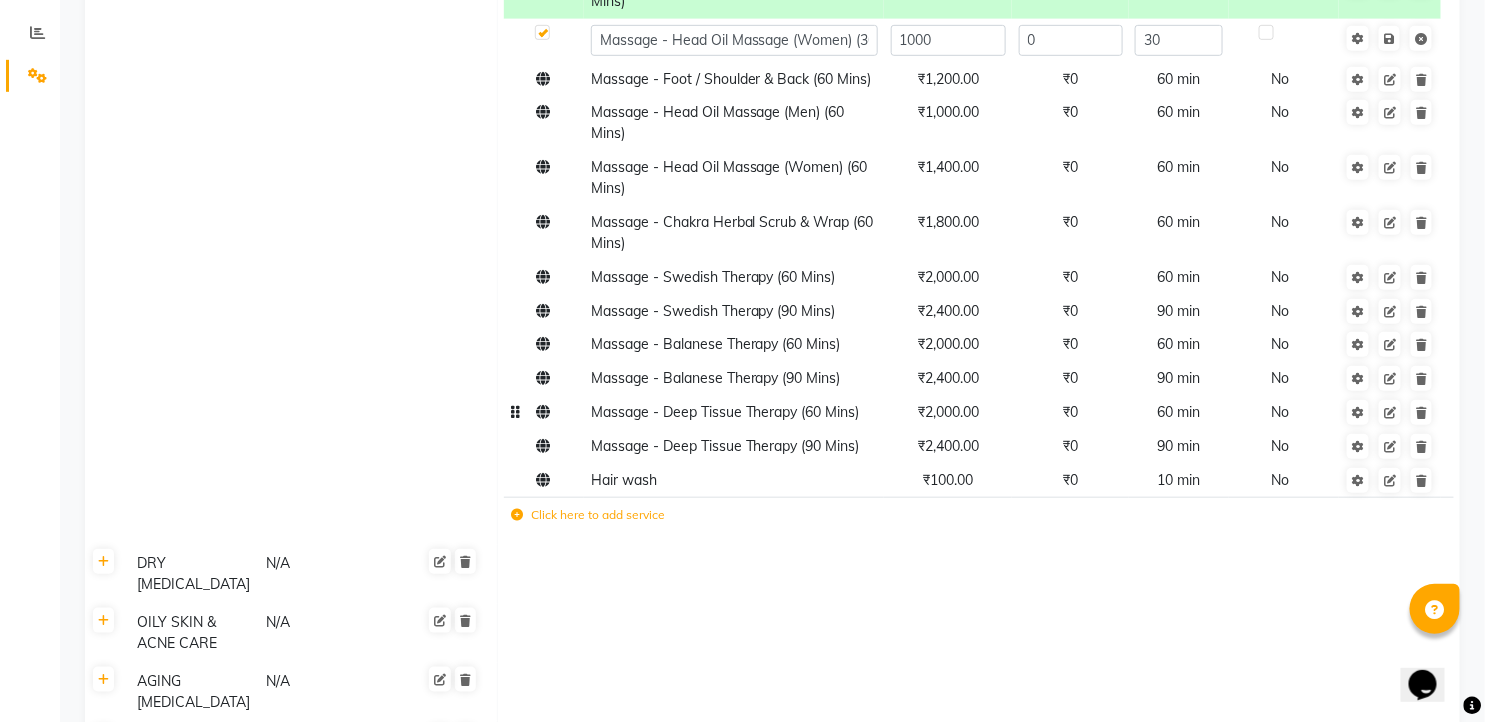 scroll, scrollTop: 444, scrollLeft: 0, axis: vertical 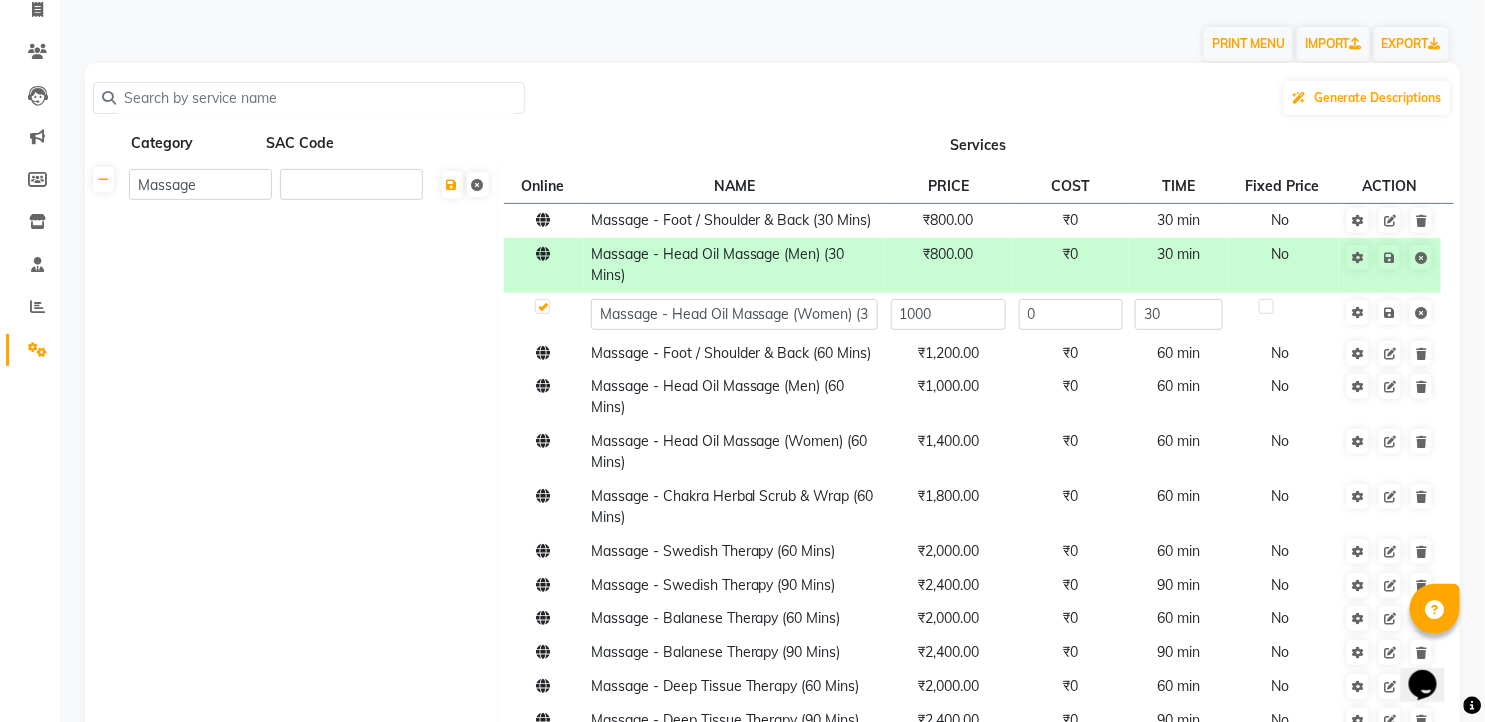 click on "Massage" 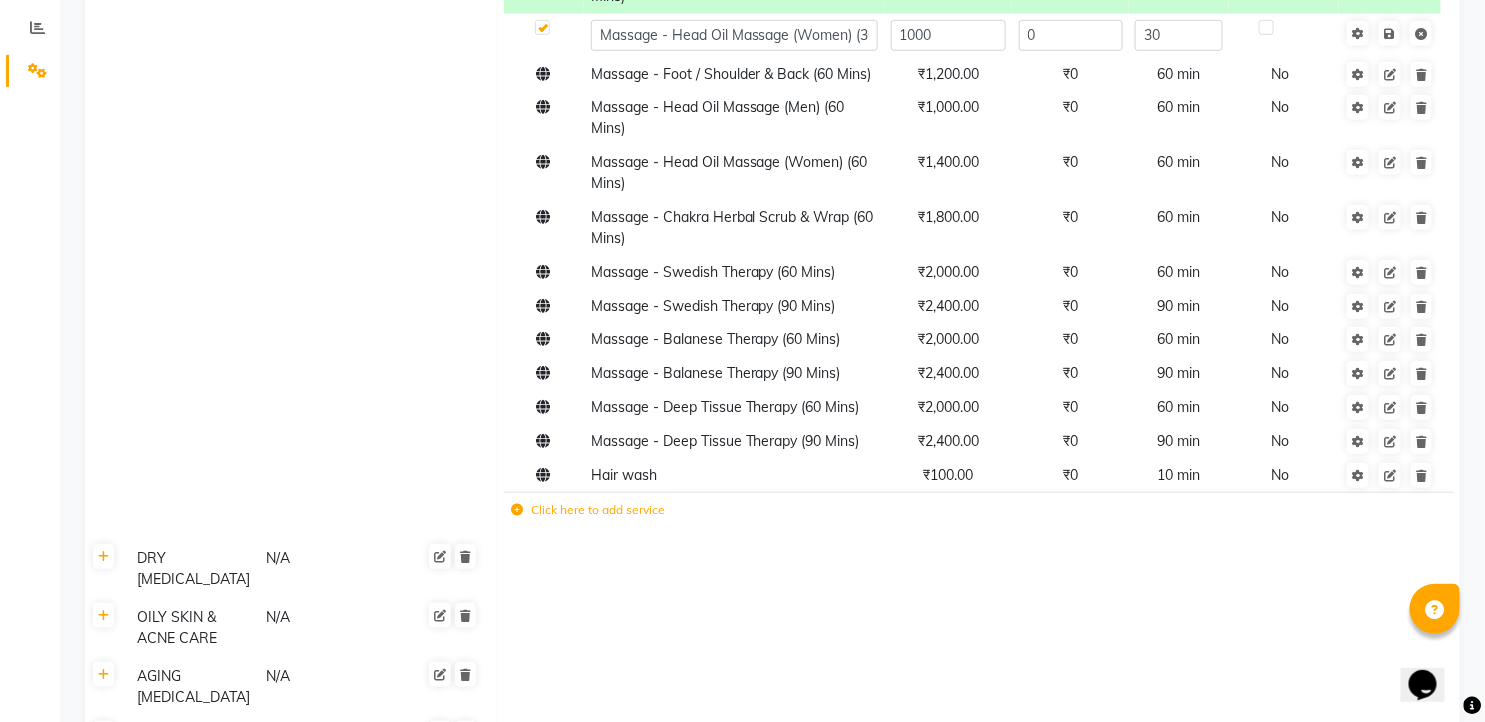 scroll, scrollTop: 470, scrollLeft: 0, axis: vertical 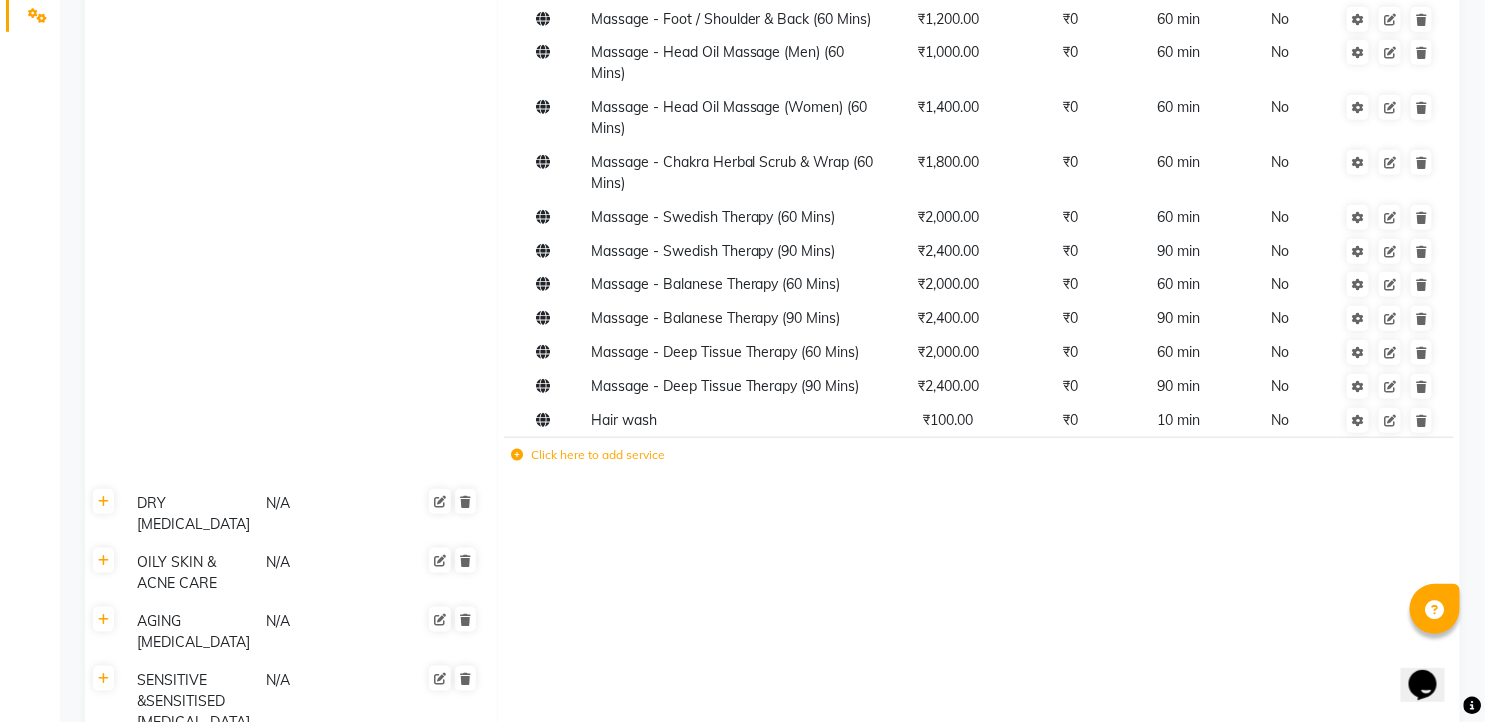 click 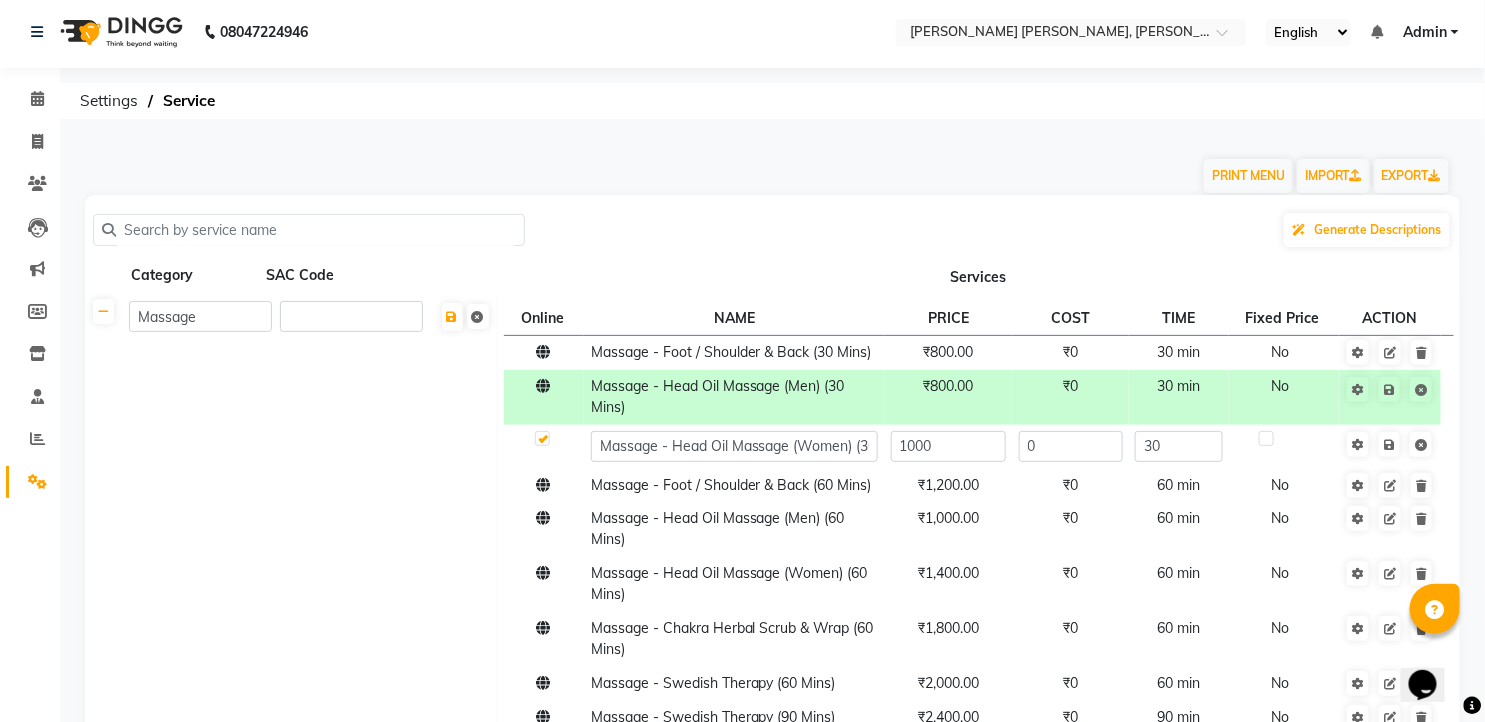 scroll, scrollTop: 0, scrollLeft: 0, axis: both 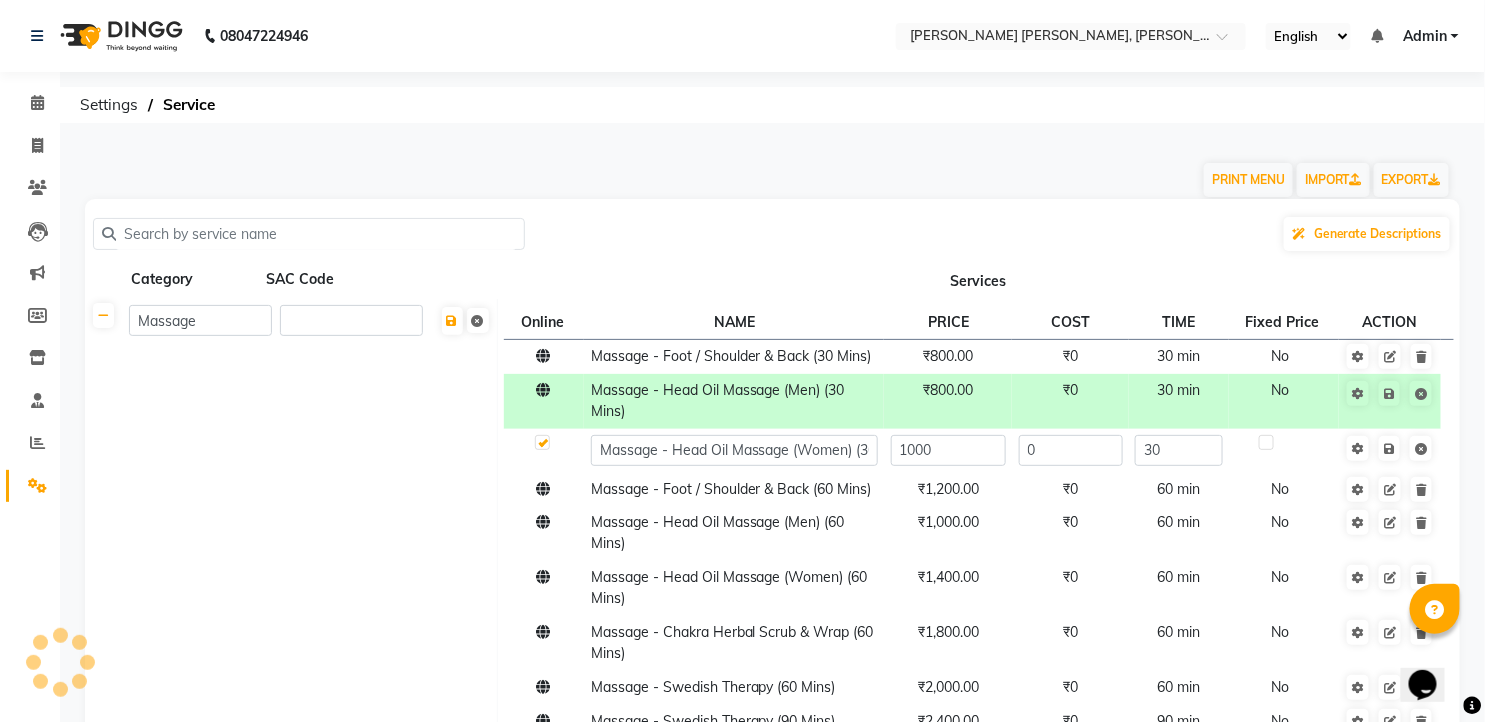 click 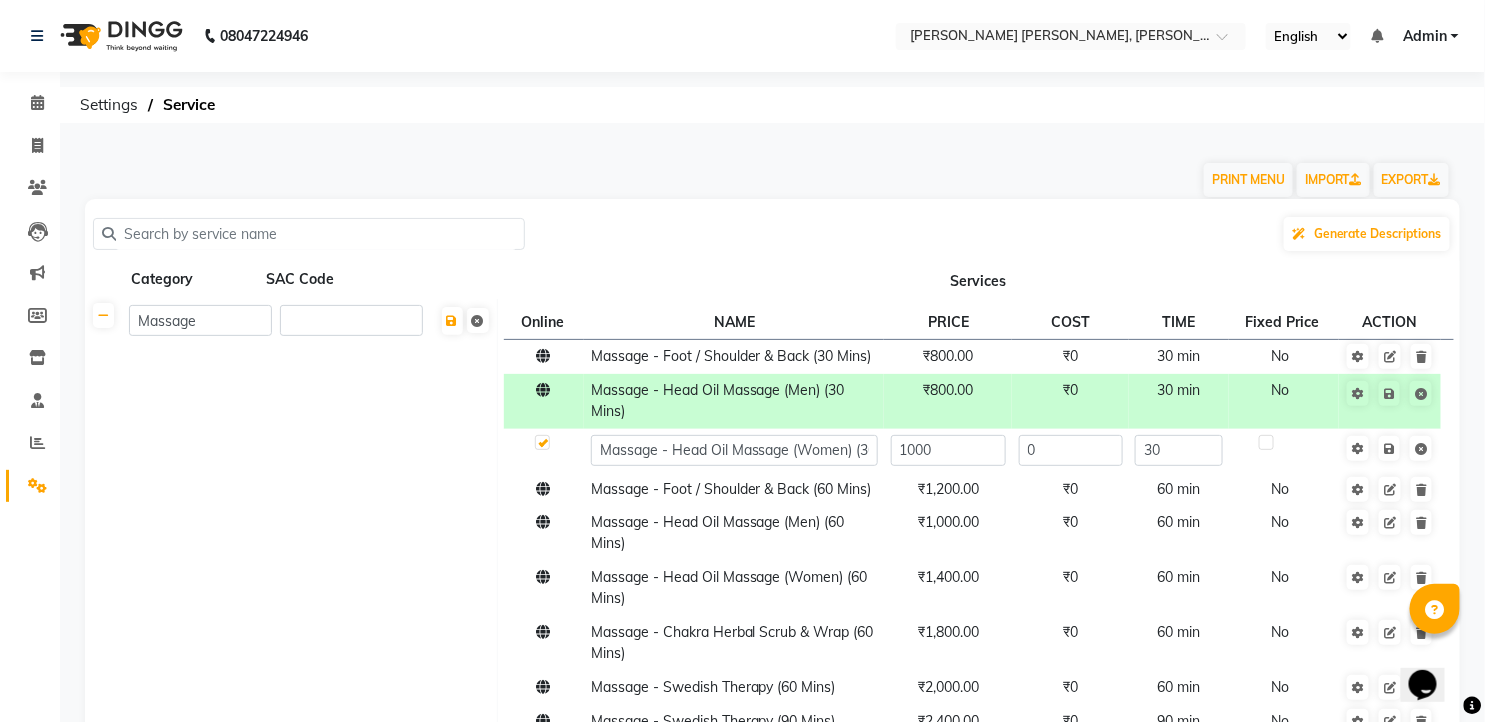 click 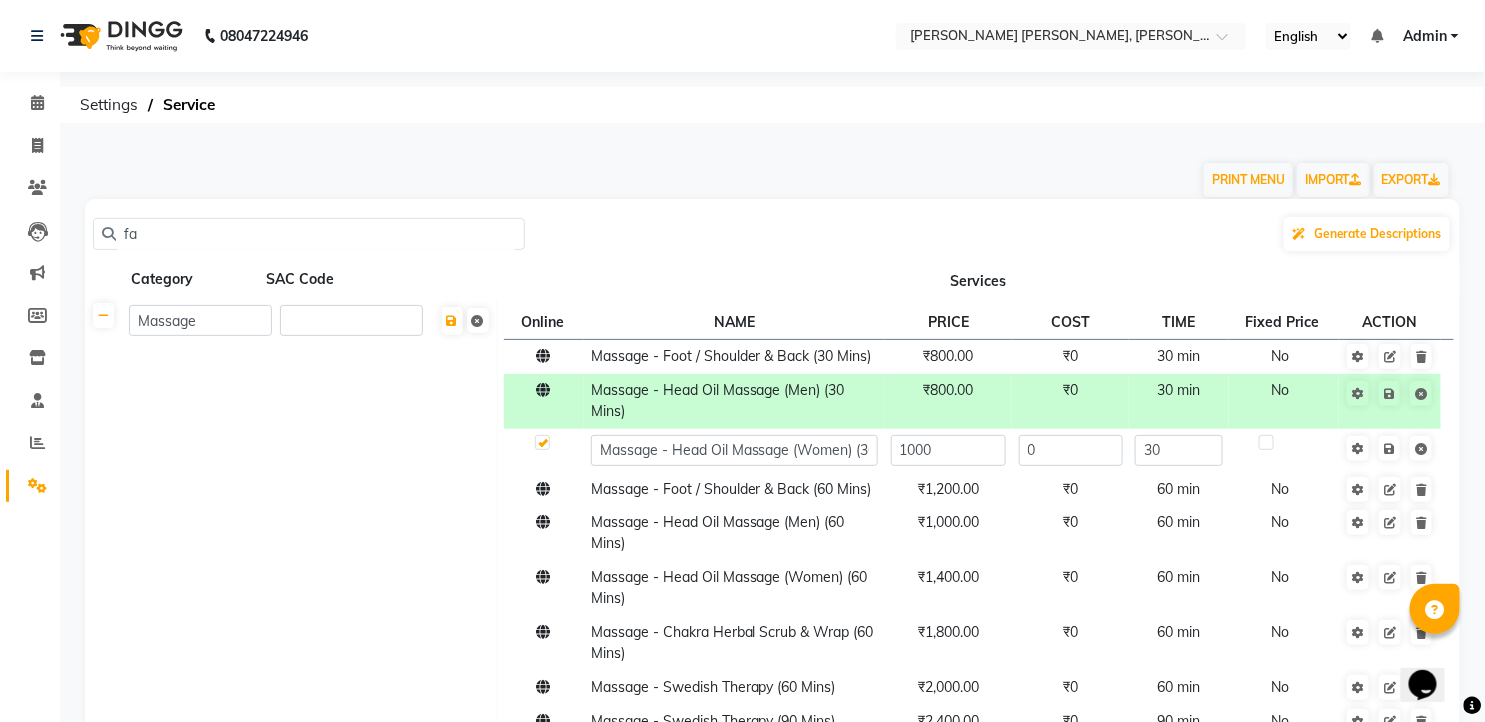 type on "f" 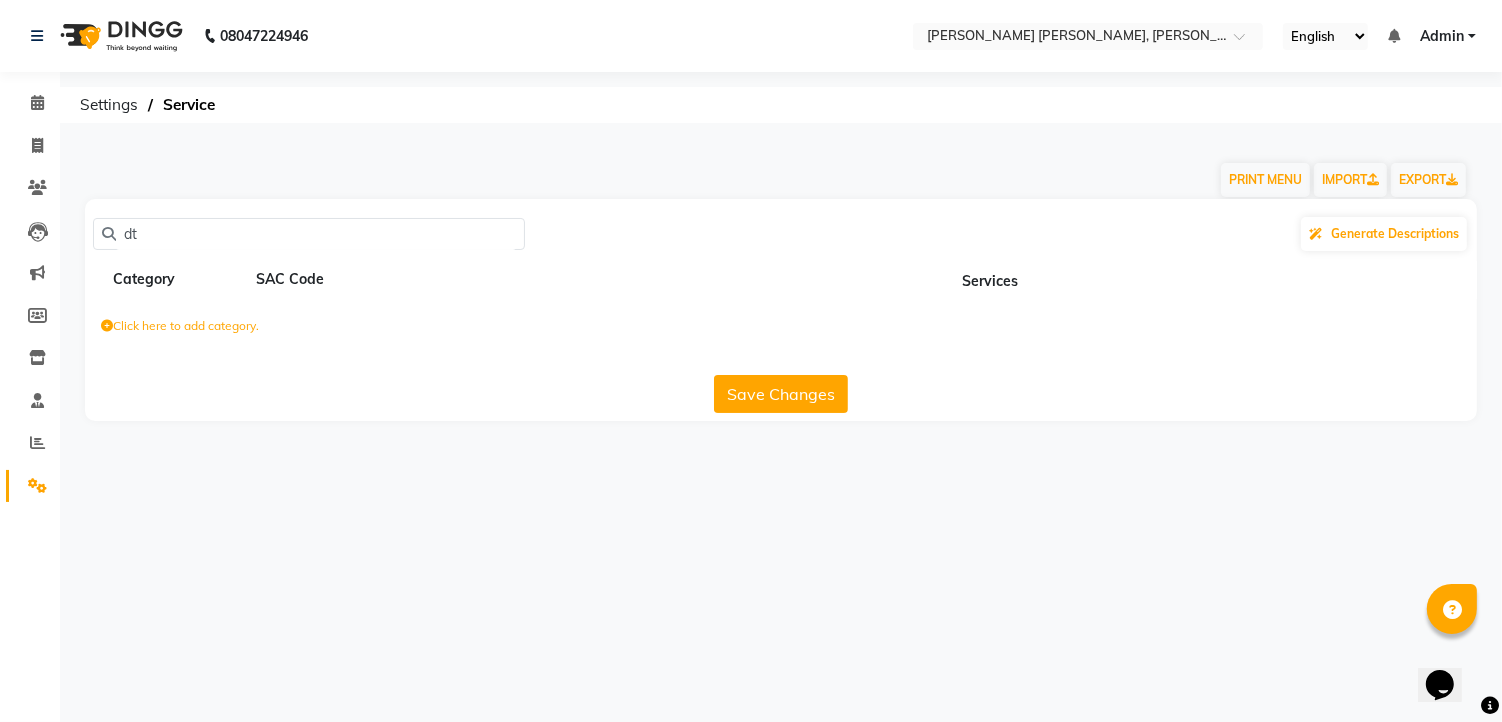 type on "d" 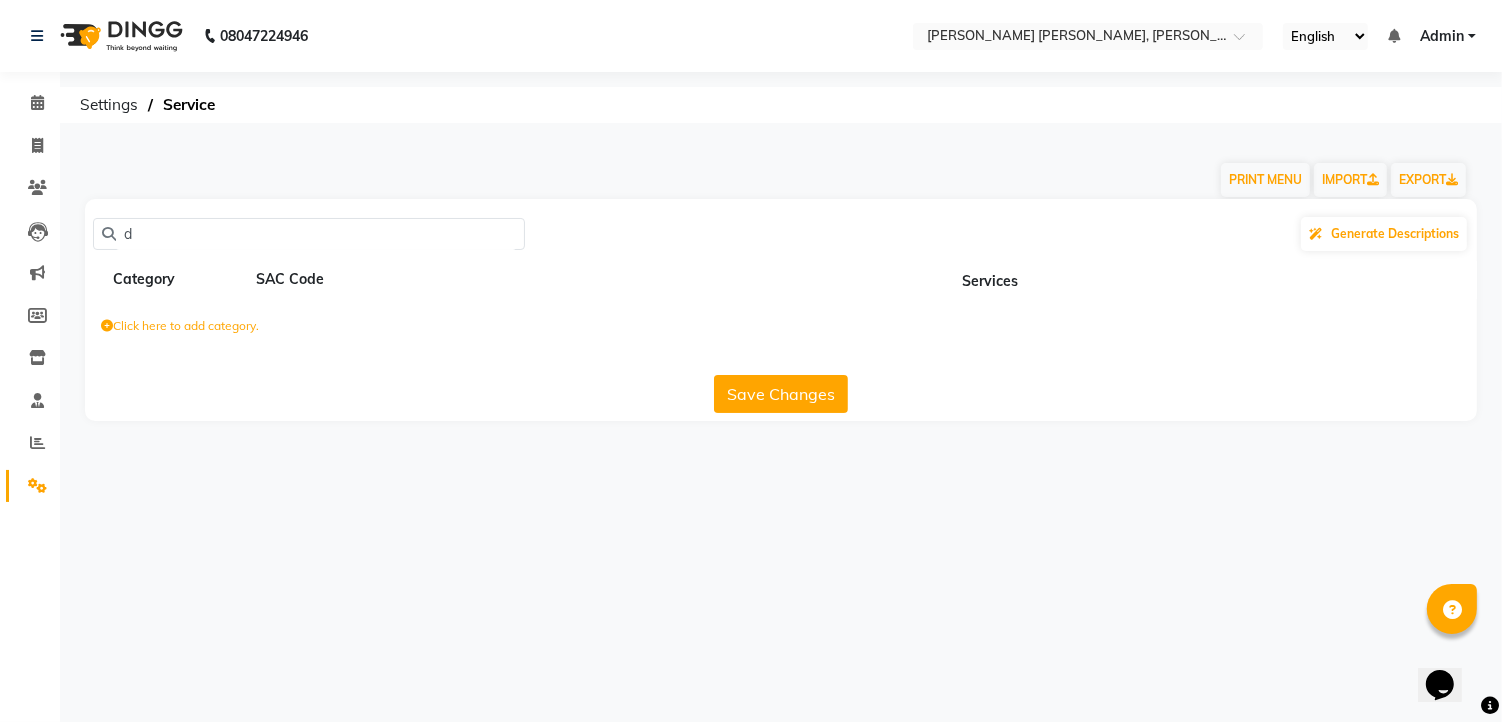 type 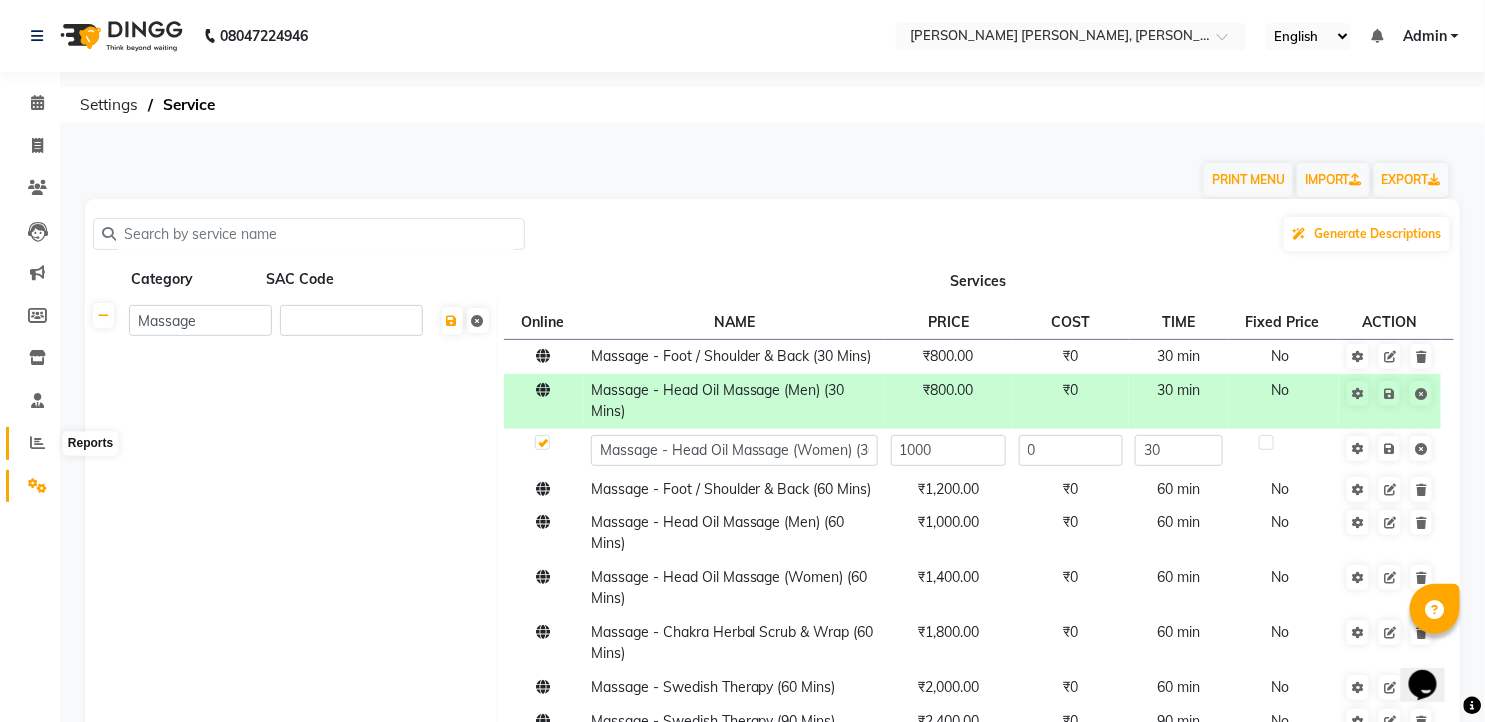 click 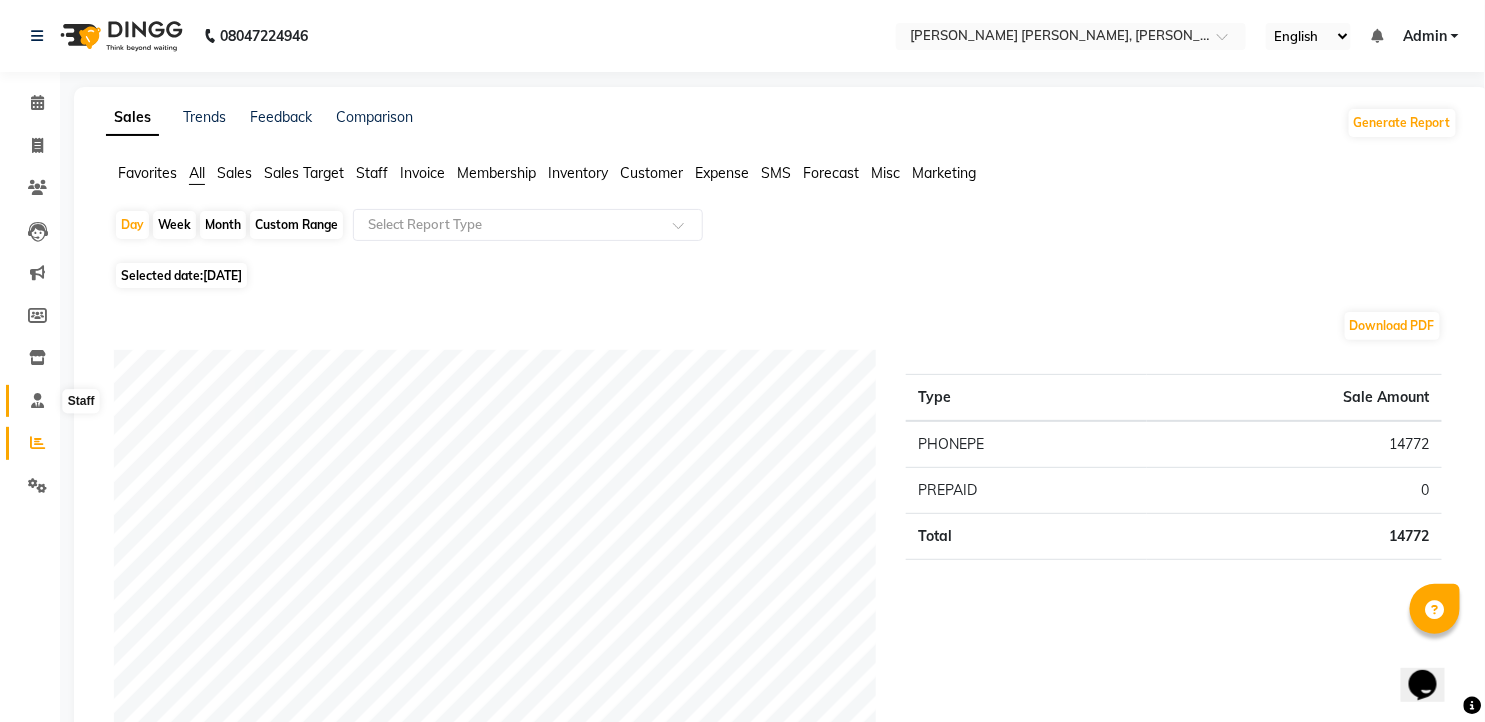 click 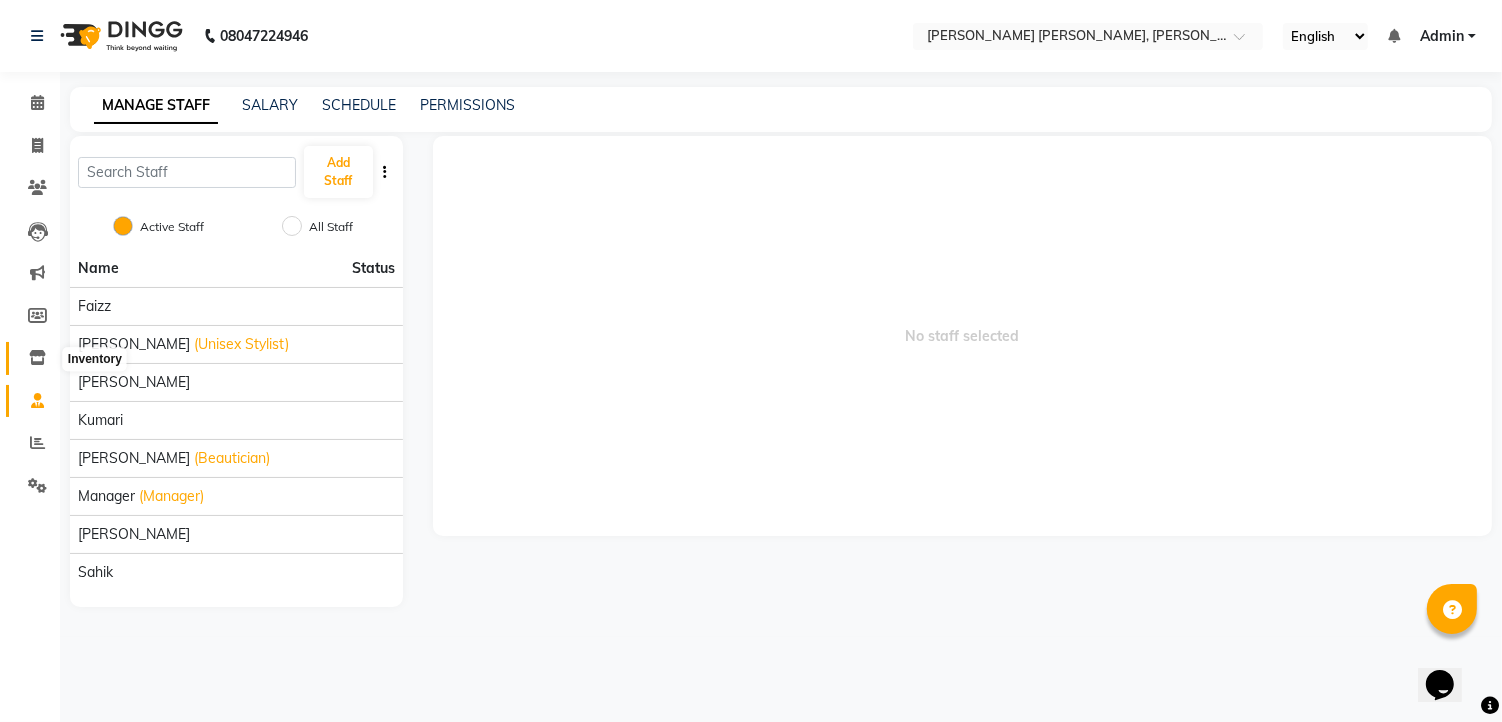 click 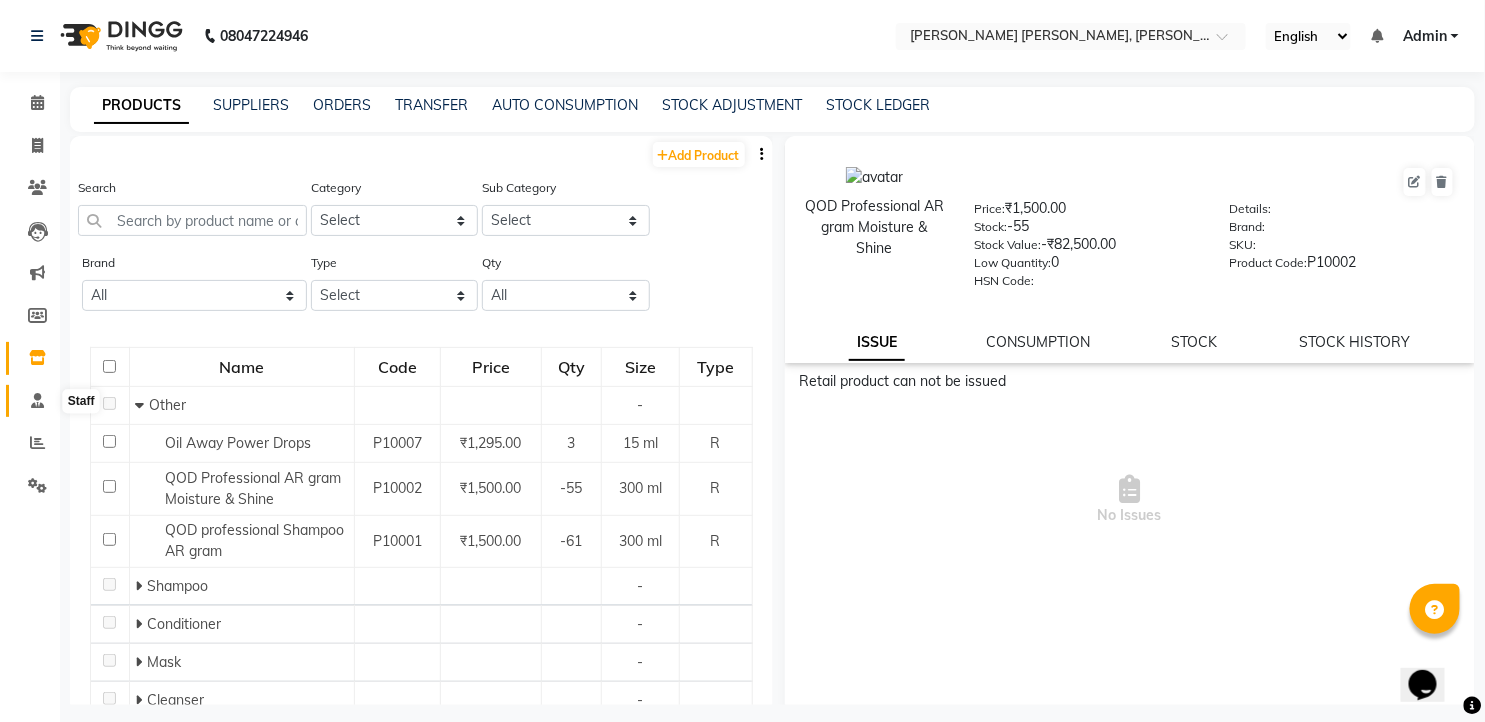 click 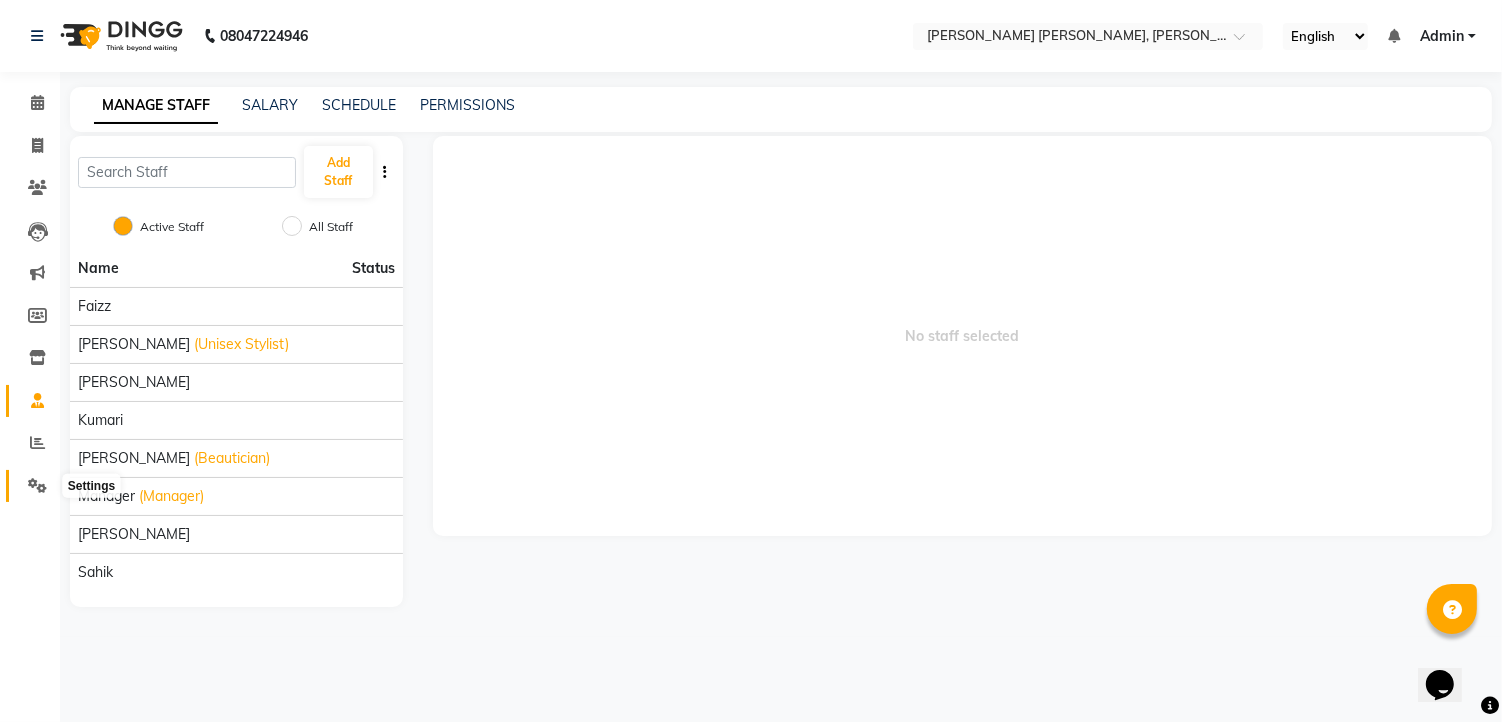 click 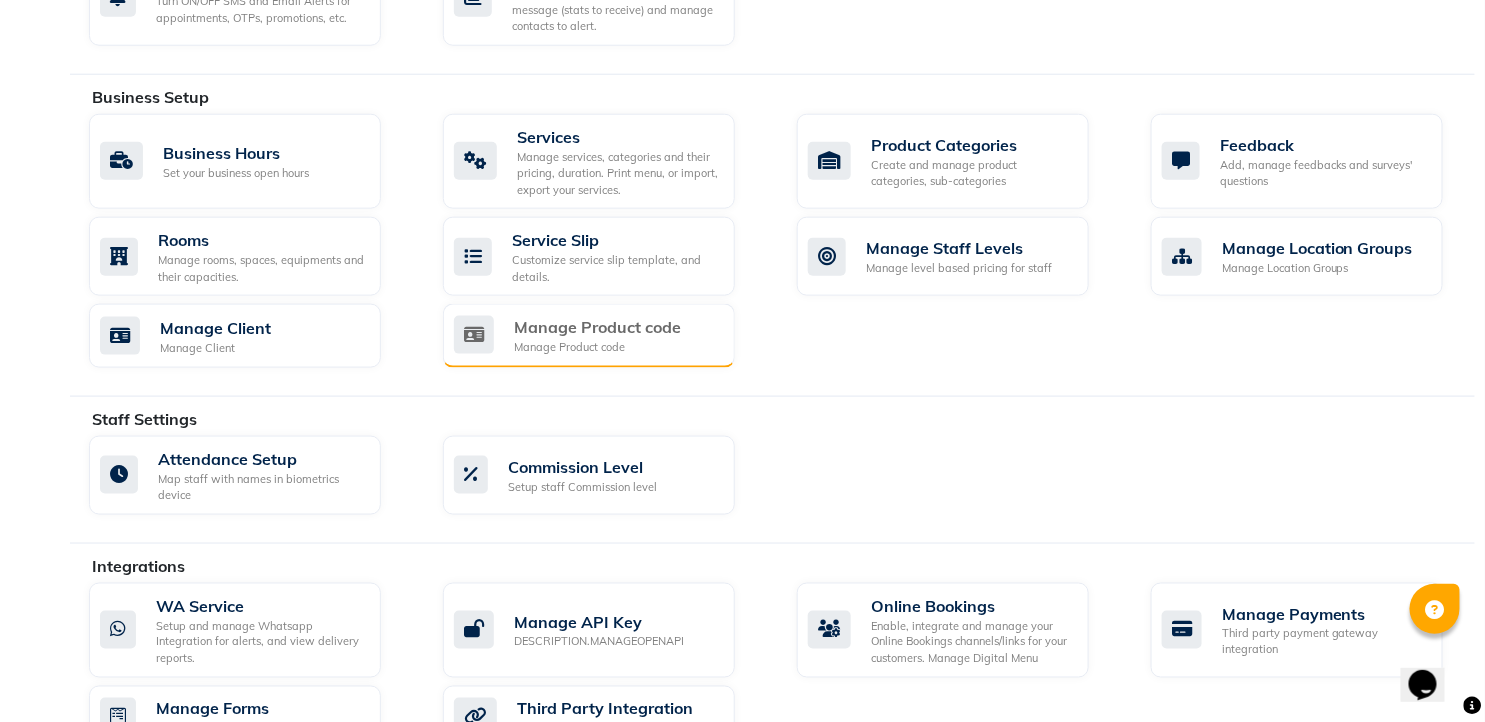 scroll, scrollTop: 666, scrollLeft: 0, axis: vertical 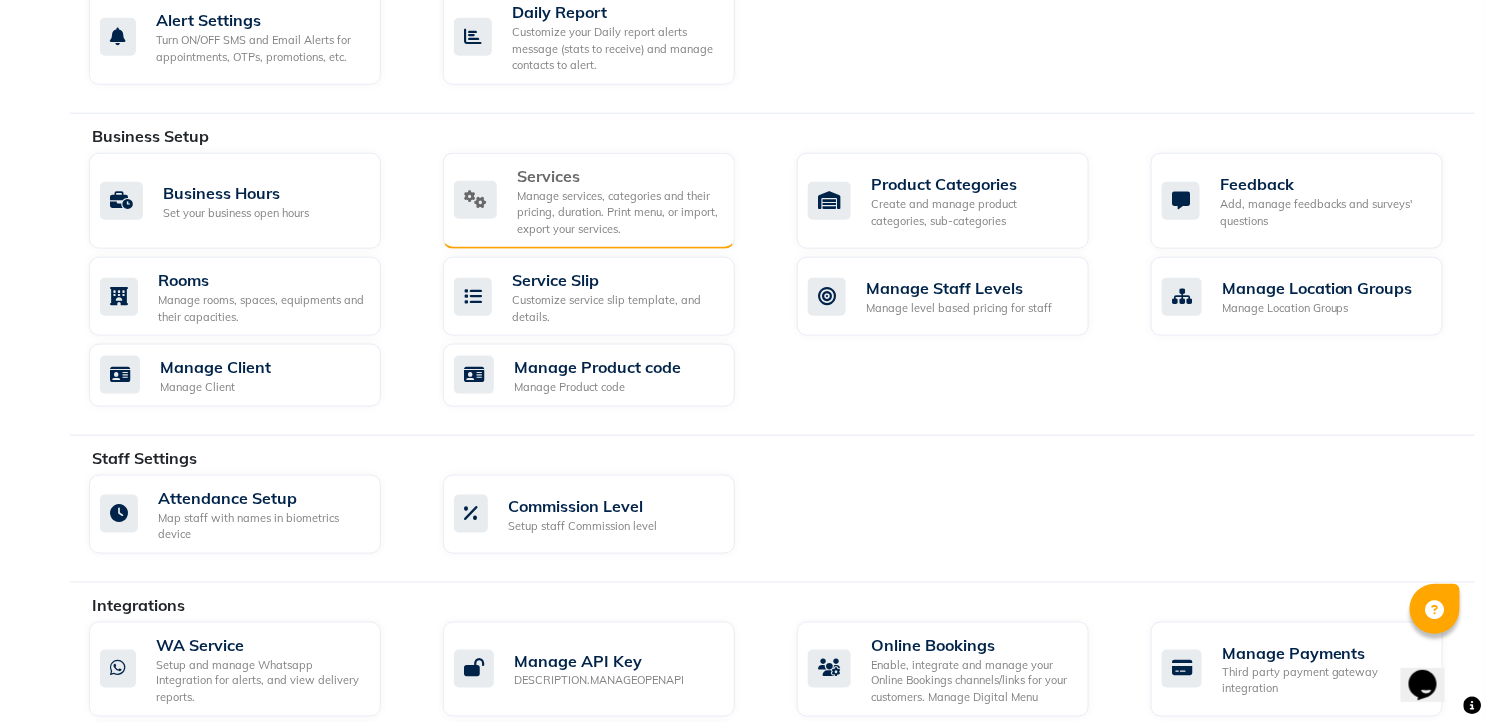 click on "Manage services, categories and their pricing, duration. Print menu, or import, export your services." 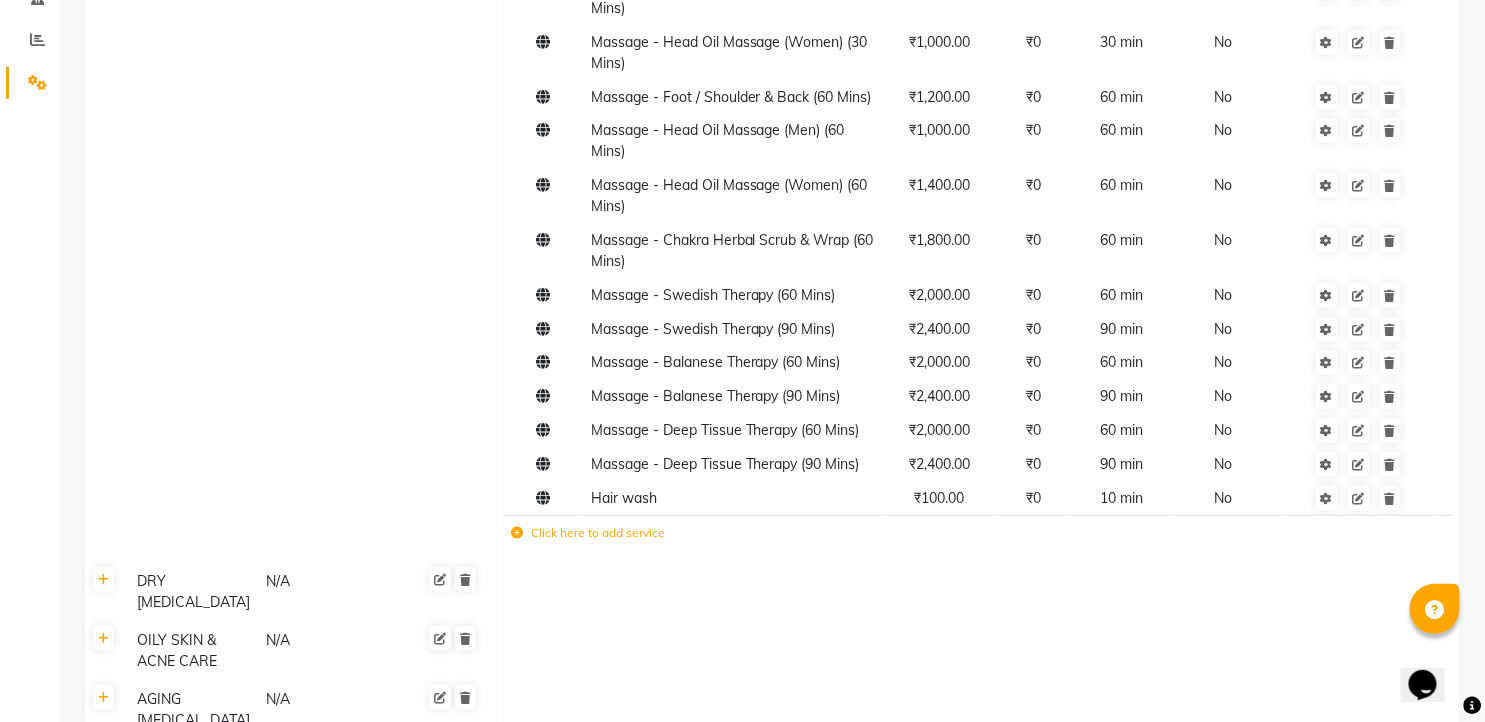 scroll, scrollTop: 126, scrollLeft: 0, axis: vertical 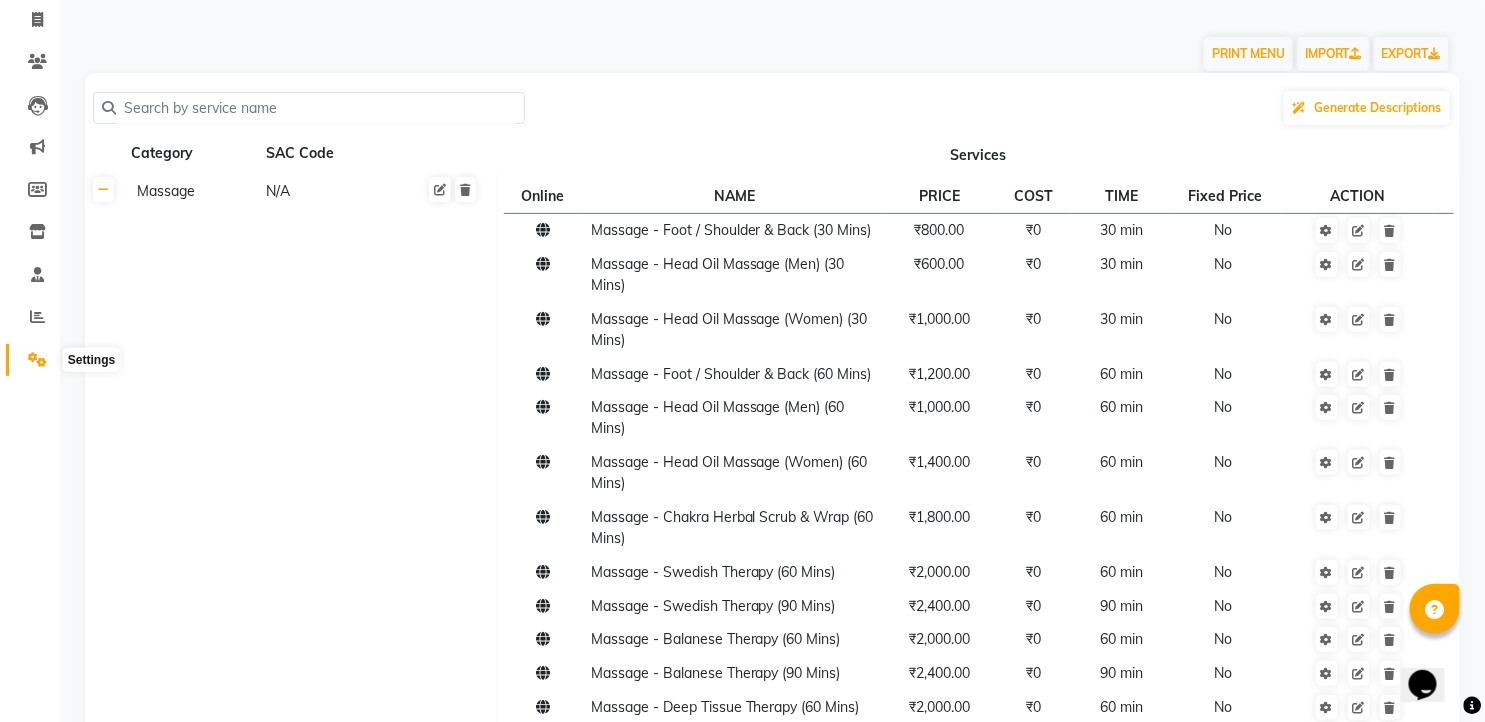 click 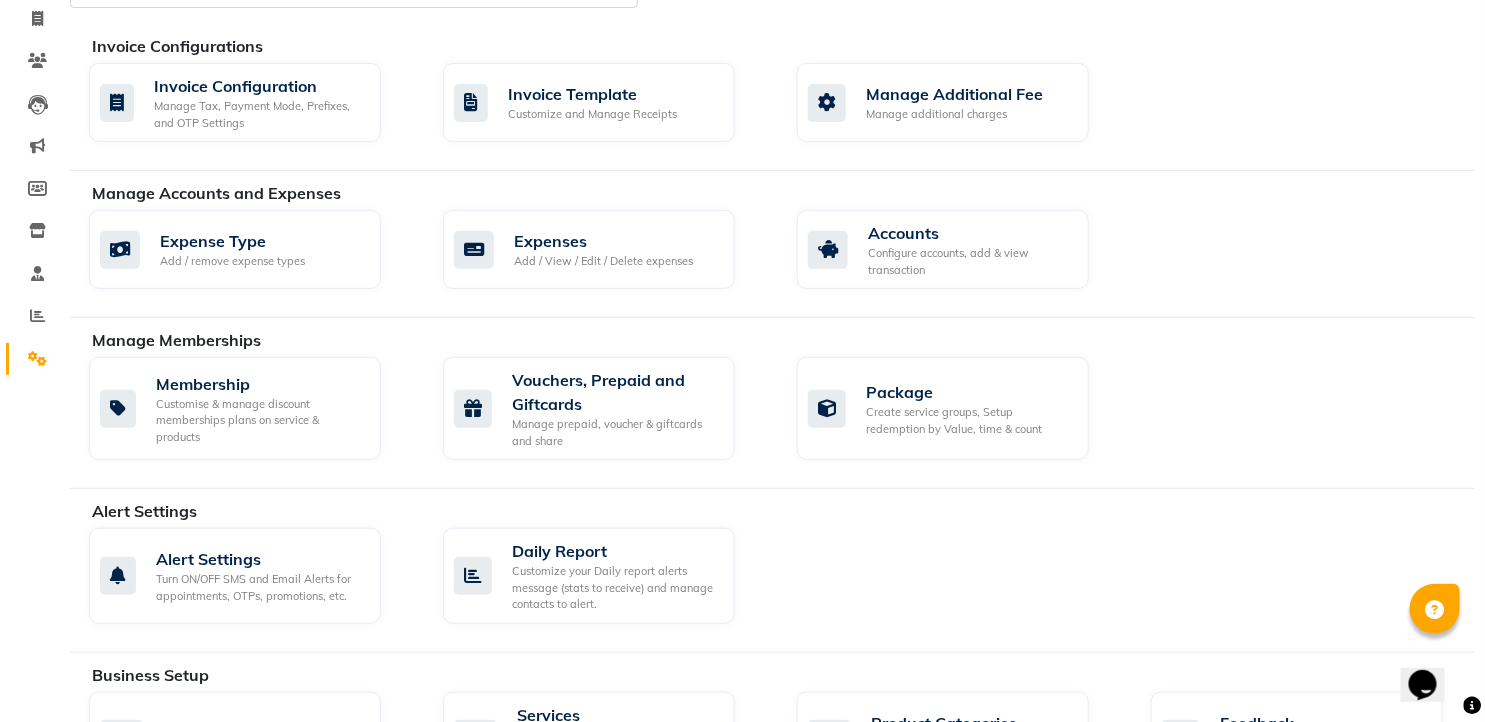 scroll, scrollTop: 460, scrollLeft: 0, axis: vertical 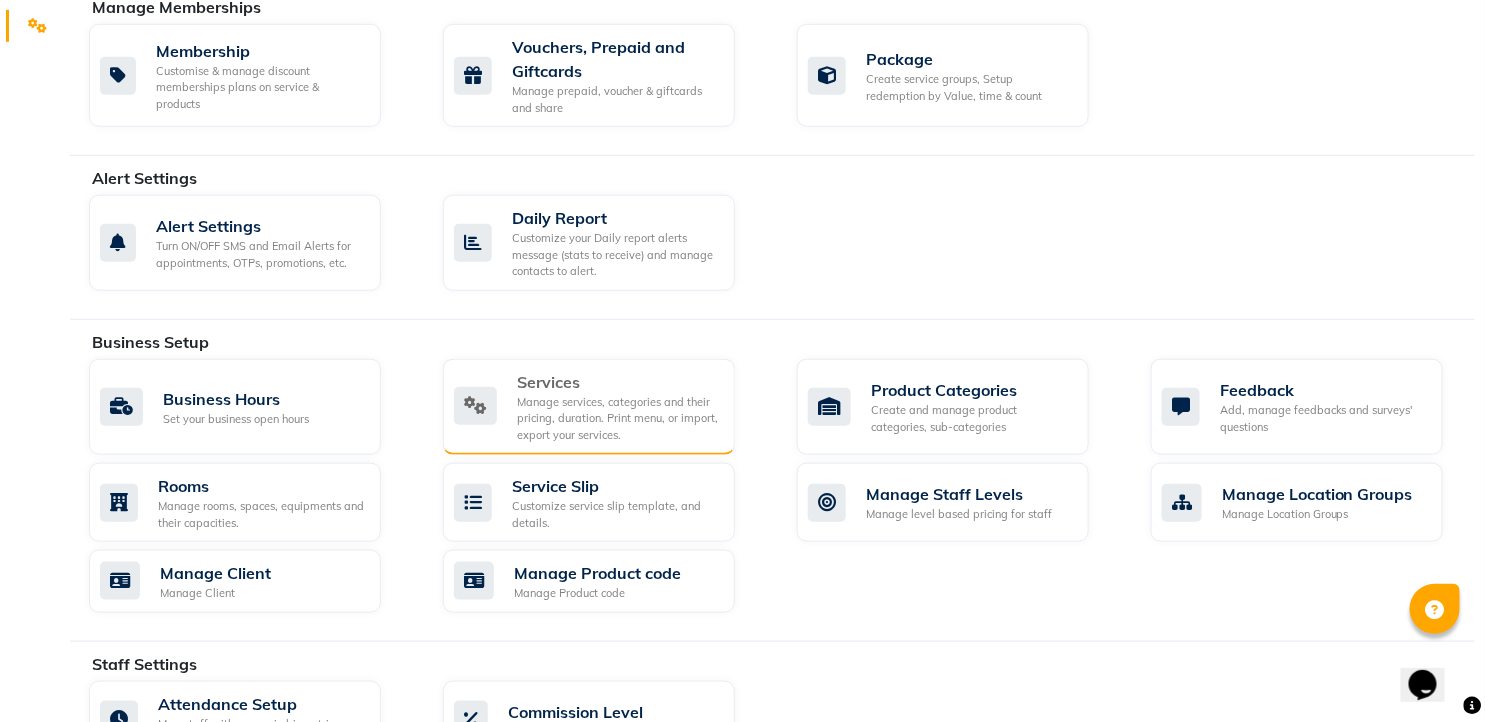 click on "Services" 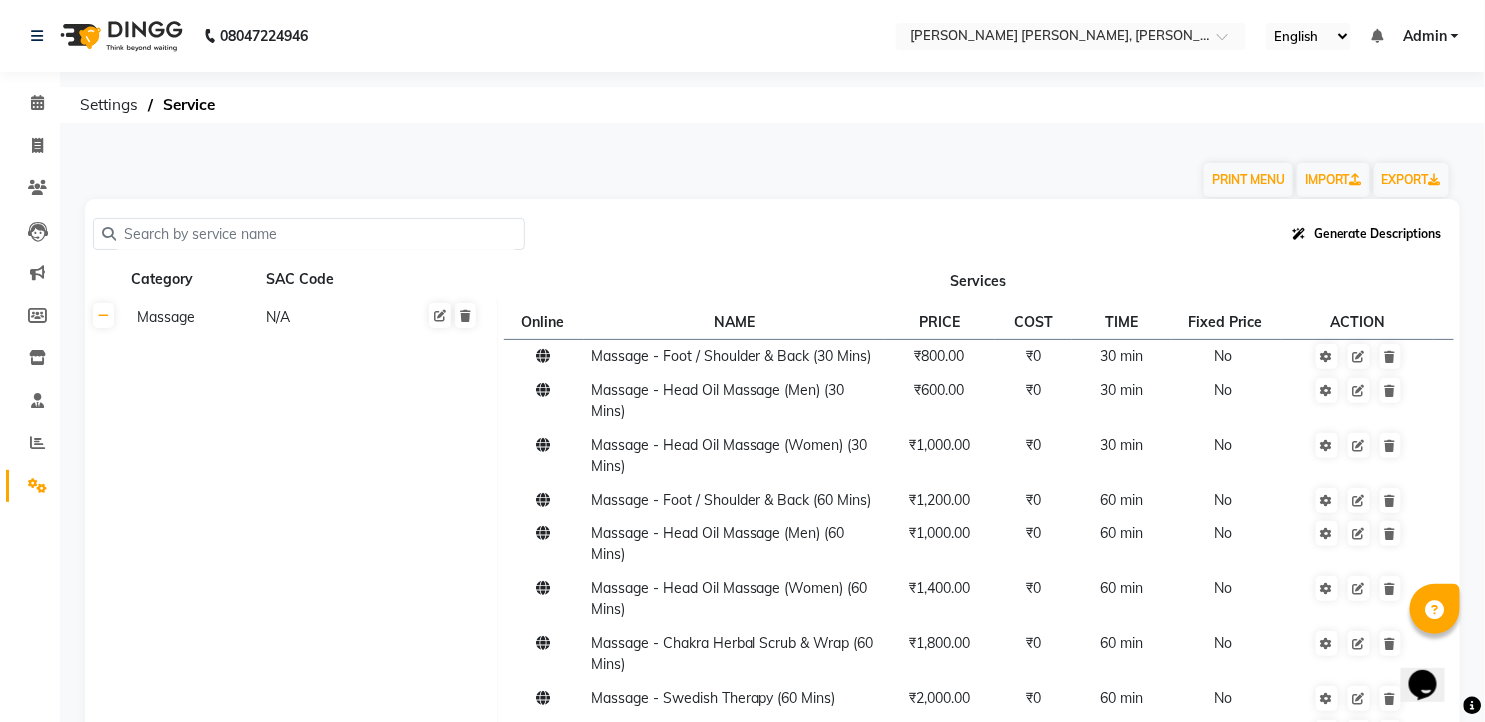 click on "Generate Descriptions" 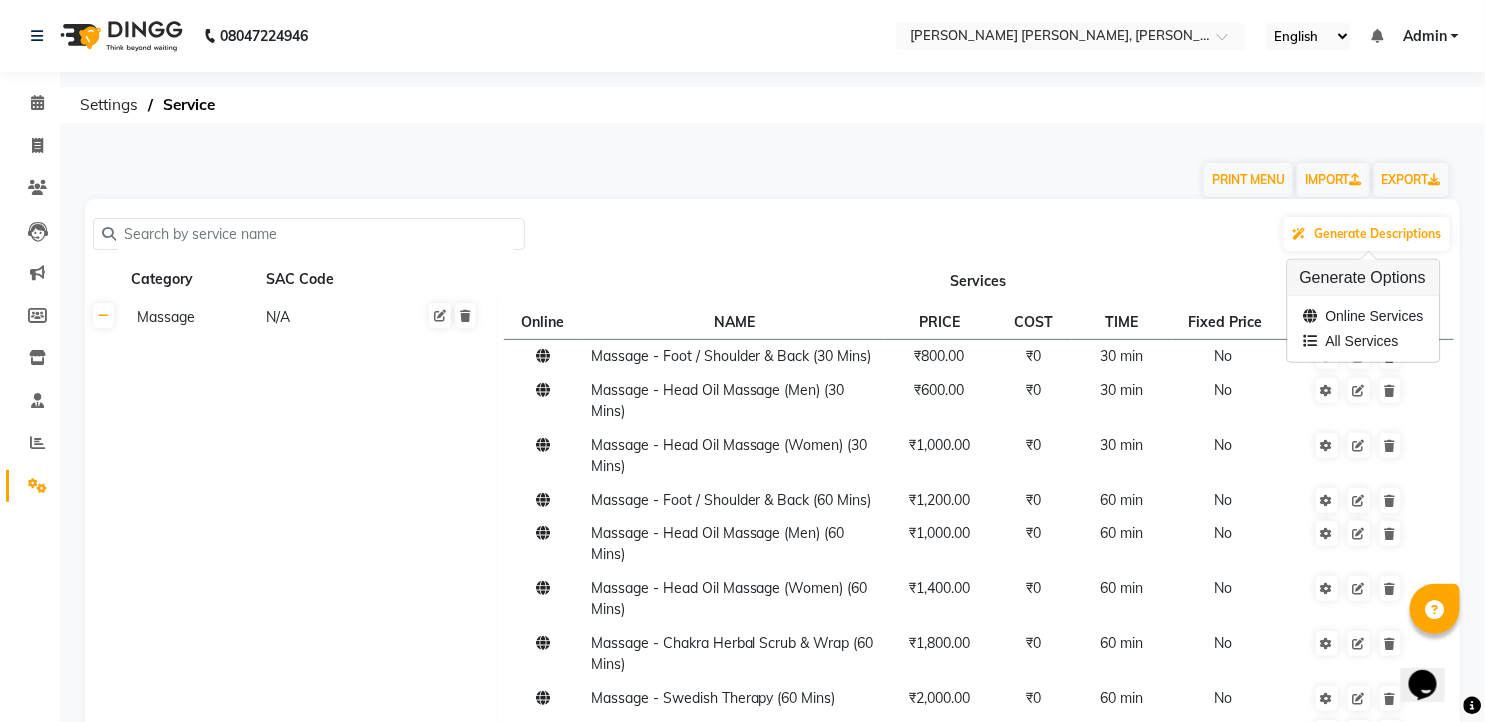 click on "Generate Descriptions Category SAC Code Services Massage N/A Online  NAME  PRICE COST TIME Fixed Price  ACTION Massage - Foot / Shoulder & Back (30 Mins) ₹800.00 ₹0 30 min  No  Massage - Head Oil Massage (Men) (30 Mins) ₹600.00 ₹0 30 min  No  Massage - Head Oil Massage (Women) (30 Mins) ₹1,000.00 ₹0 30 min  No  Massage - Foot / Shoulder & Back (60 Mins) ₹1,200.00 ₹0 60 min  No  Massage - Head Oil Massage (Men) (60 Mins) ₹1,000.00 ₹0 60 min  No  Massage - Head Oil Massage (Women) (60 Mins) ₹1,400.00 ₹0 60 min  No  Massage - Chakra Herbal Scrub & Wrap (60 Mins) ₹1,800.00 ₹0 60 min  No  Massage - Swedish Therapy (60 Mins) ₹2,000.00 ₹0 60 min  No  Massage - Swedish Therapy (90 Mins) ₹2,400.00 ₹0 90 min  No  Massage - Balanese Therapy (60 Mins) ₹2,000.00 ₹0 60 min  No  Massage - Balanese Therapy (90 Mins) ₹2,400.00 ₹0 90 min  No  Massage - Deep Tissue Therapy (60 Mins) ₹2,000.00 ₹0 60 min  No  Massage - Deep Tissue Therapy (90 Mins) ₹2,400.00 ₹0 90 min  No  ₹0" 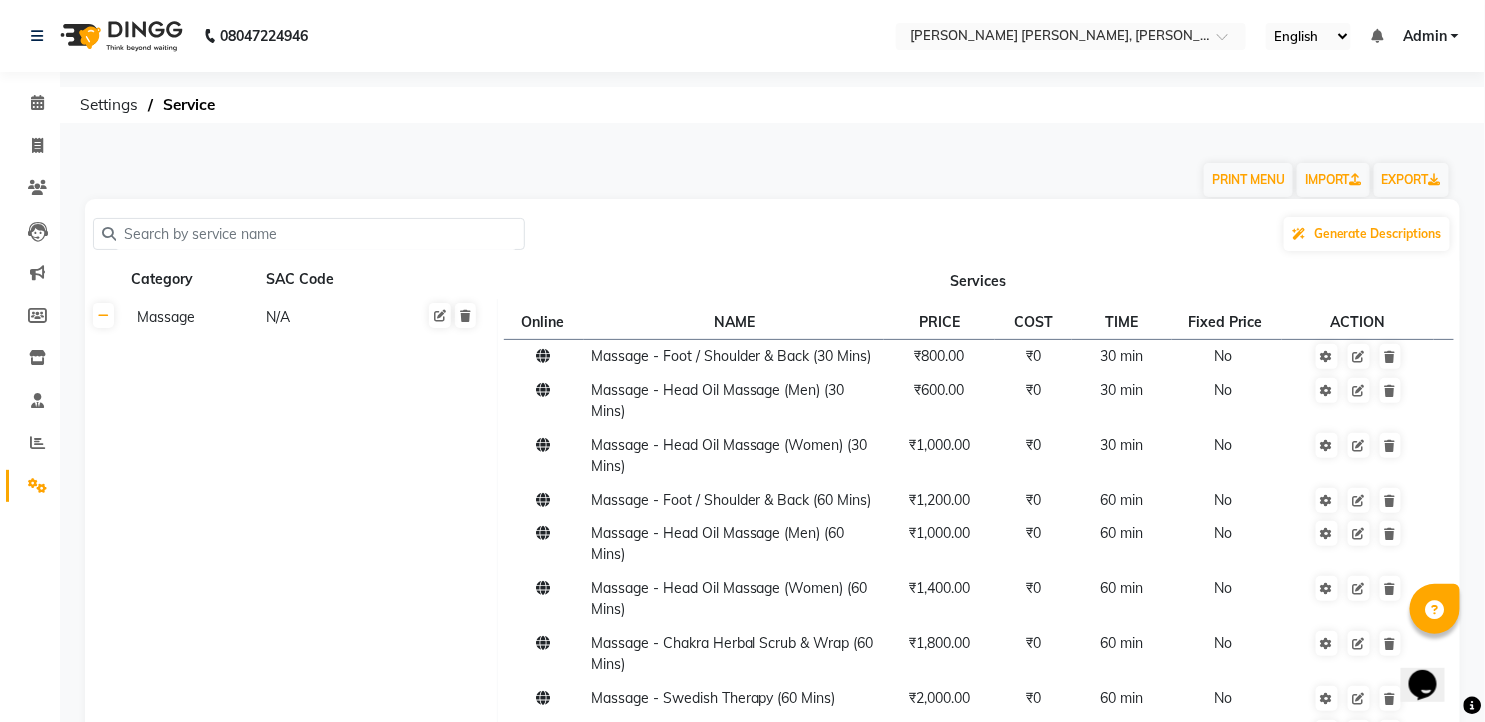 click on "PRINT MENU   IMPORT   EXPORT" 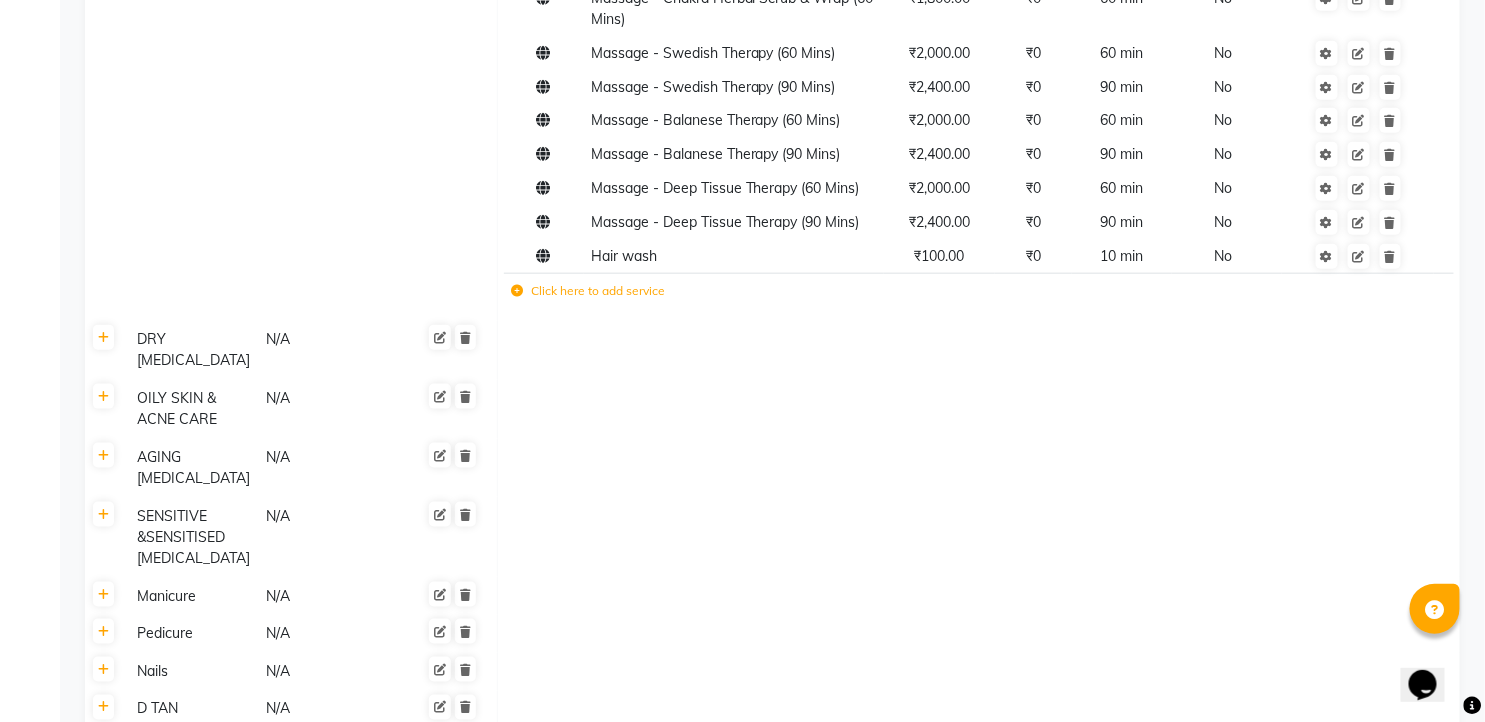 scroll, scrollTop: 666, scrollLeft: 0, axis: vertical 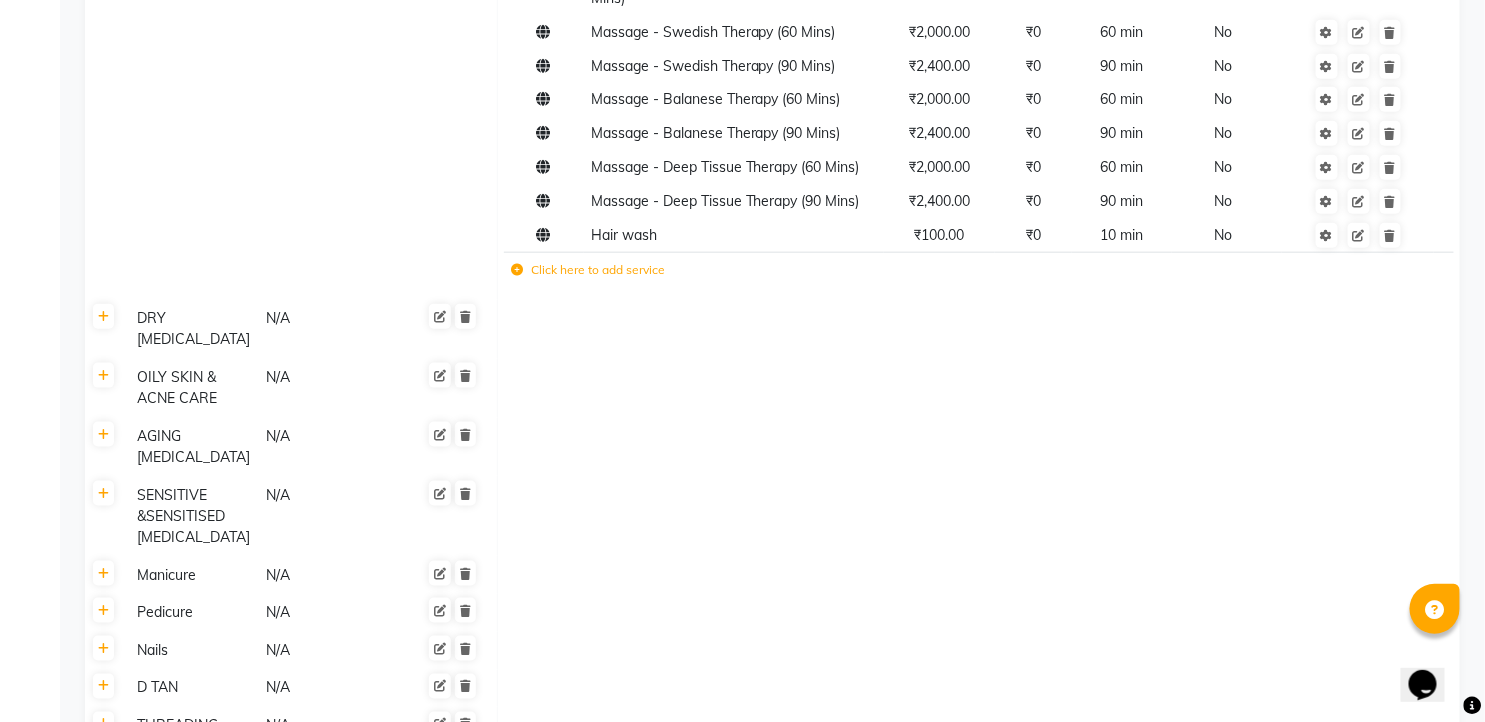 click on "Click here to add service" 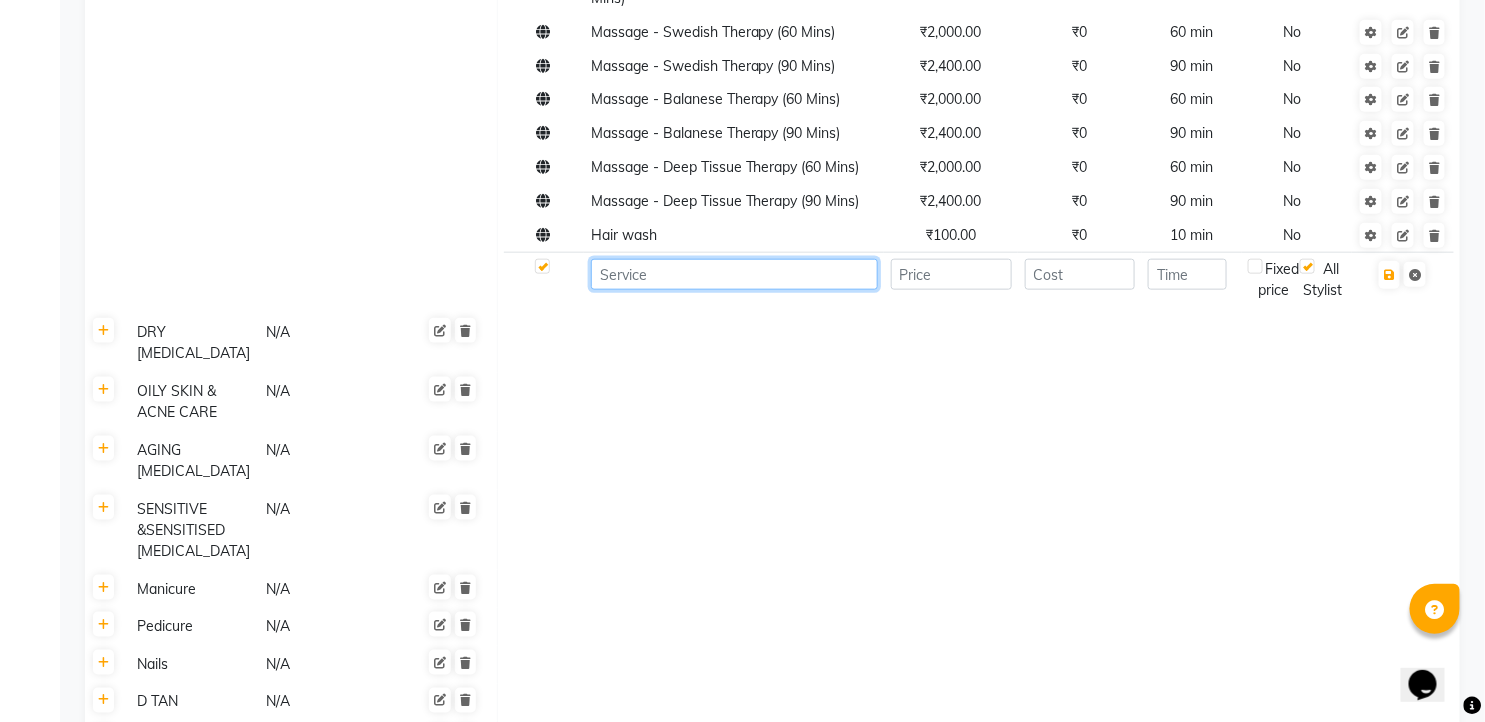 click 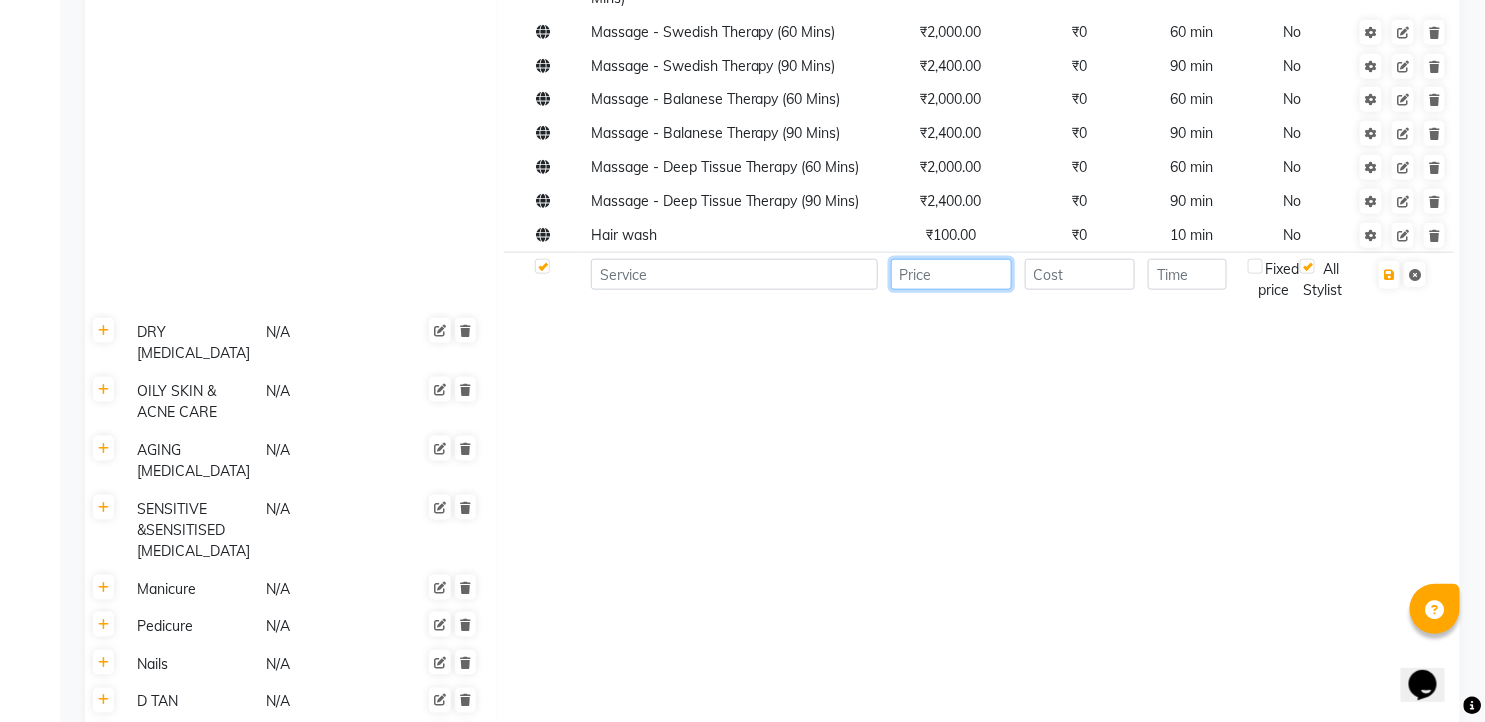 click 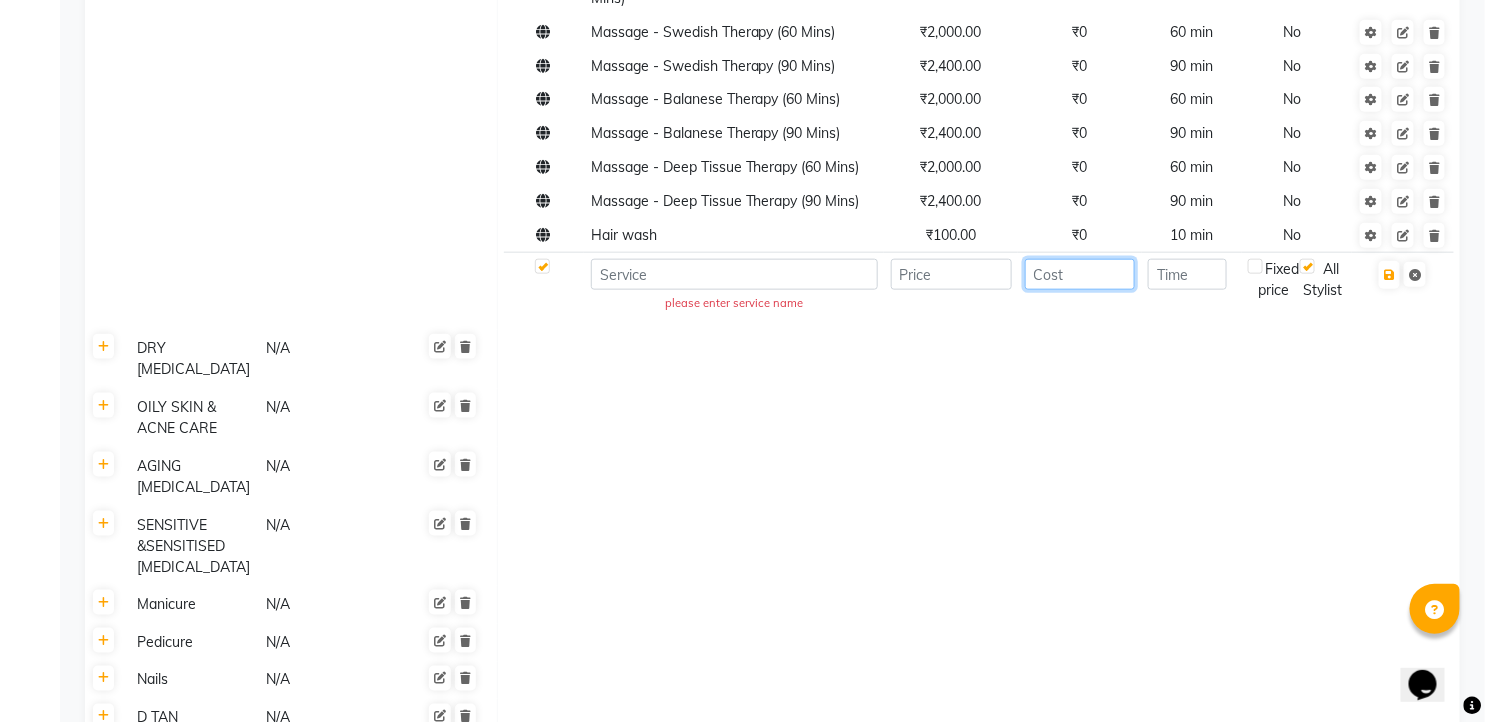 click 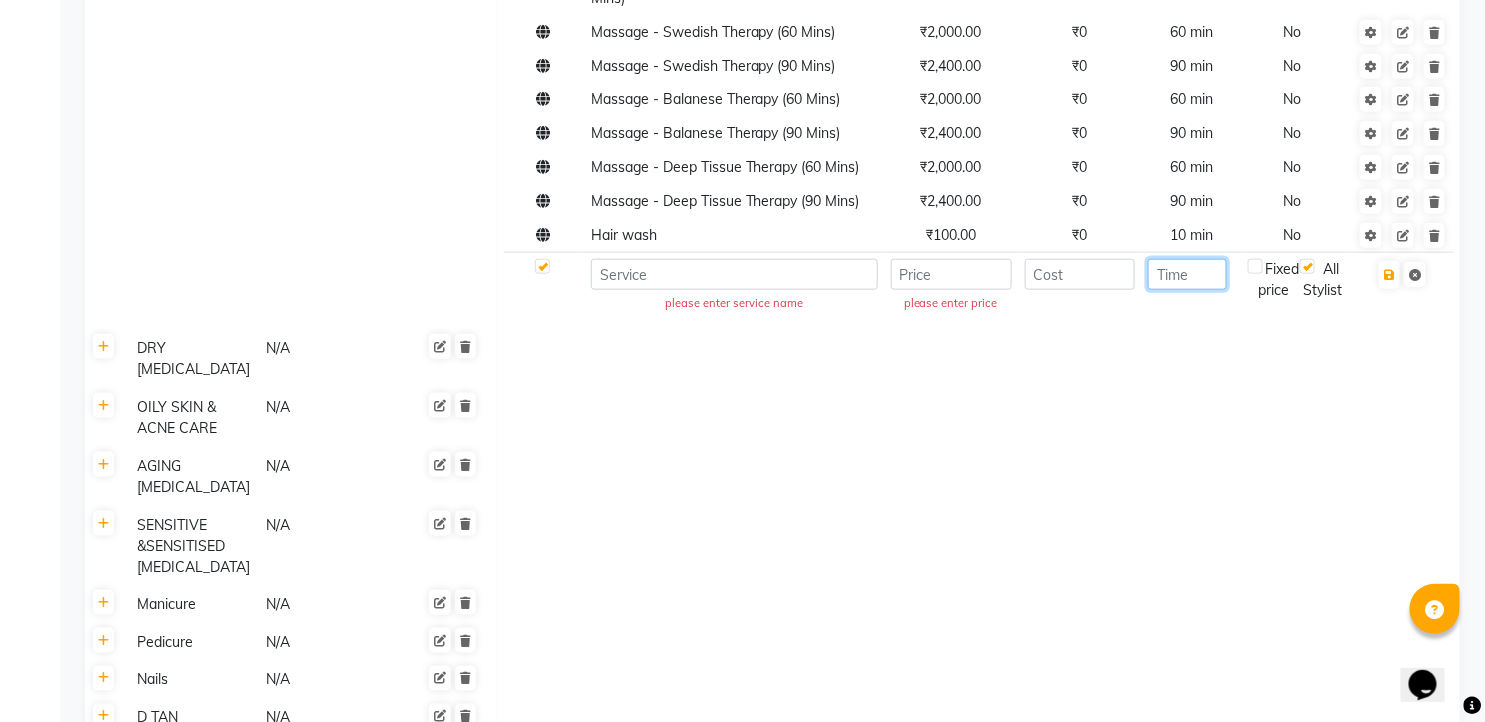 click 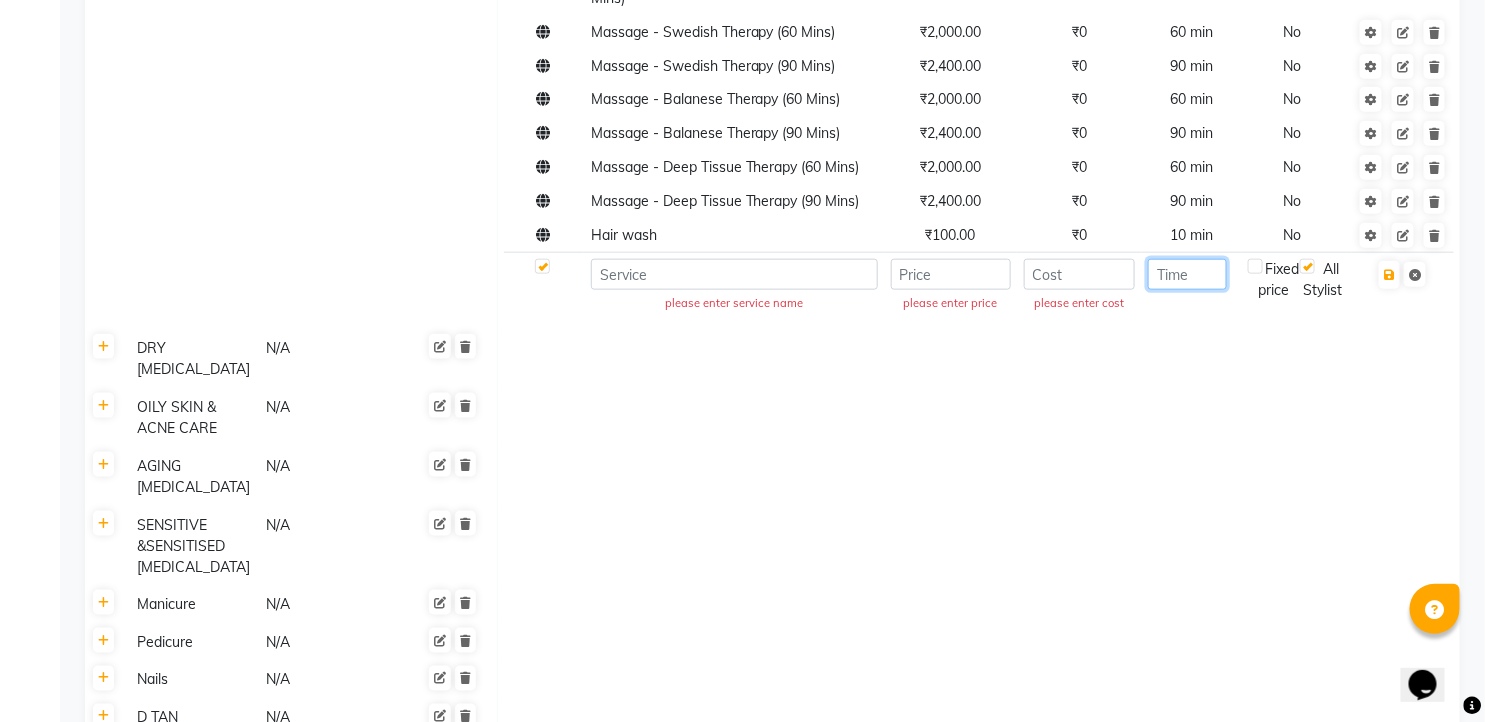 scroll, scrollTop: 333, scrollLeft: 0, axis: vertical 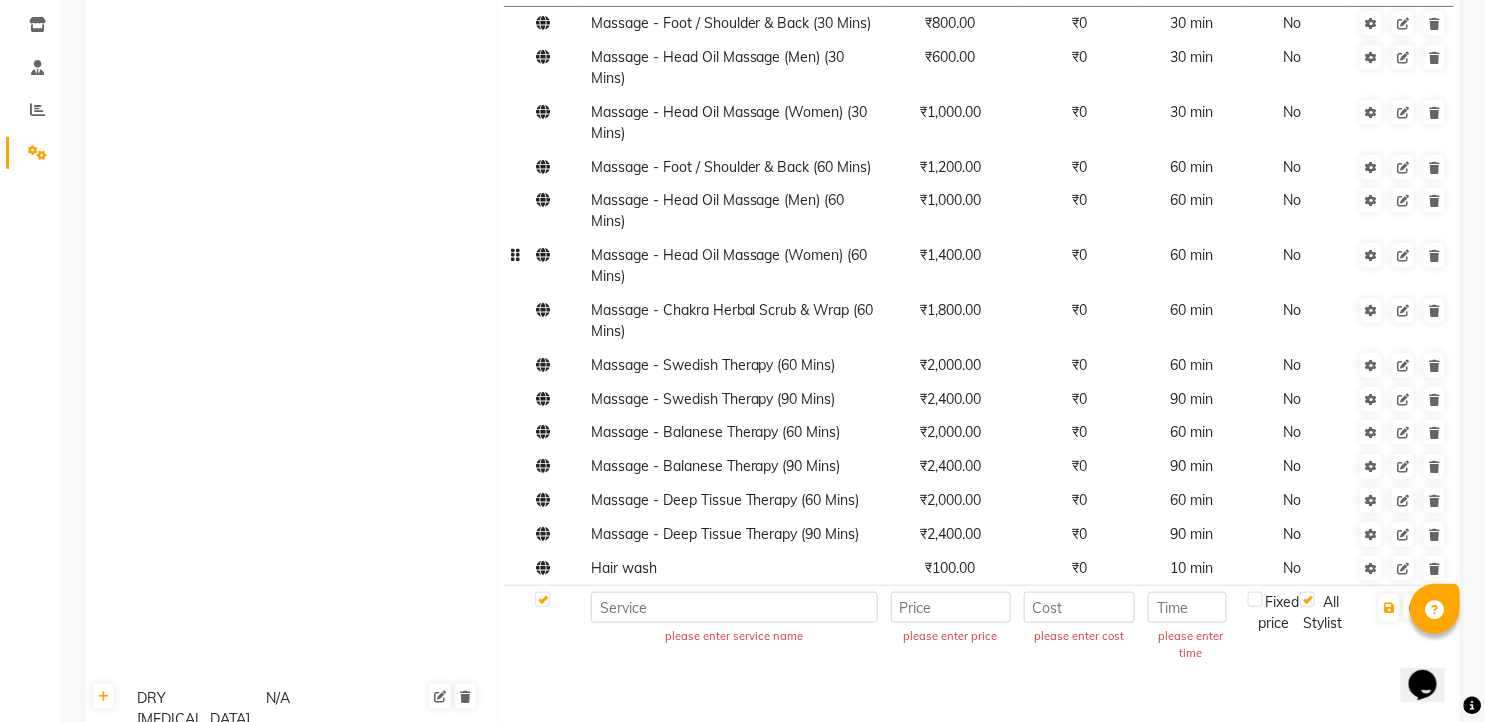 click on "₹1,400.00" 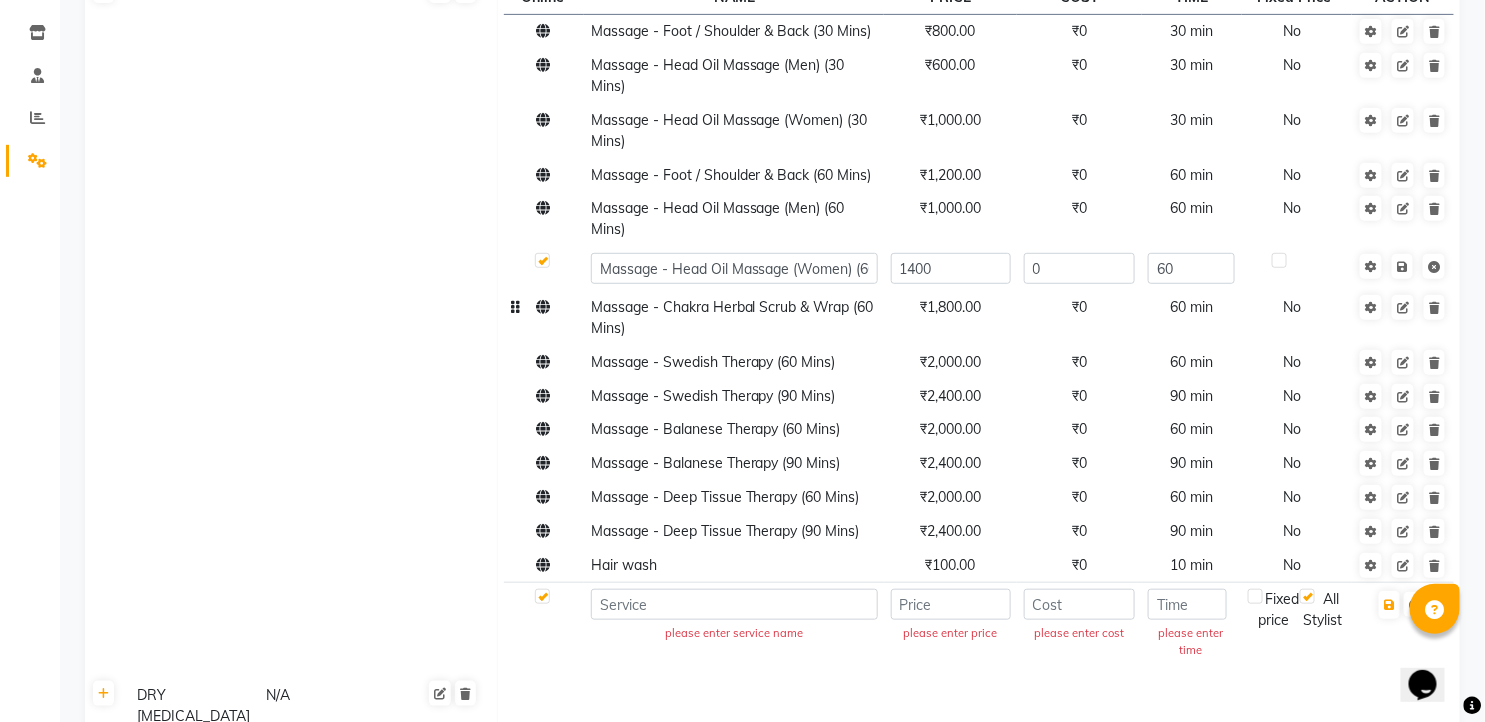 scroll, scrollTop: 0, scrollLeft: 0, axis: both 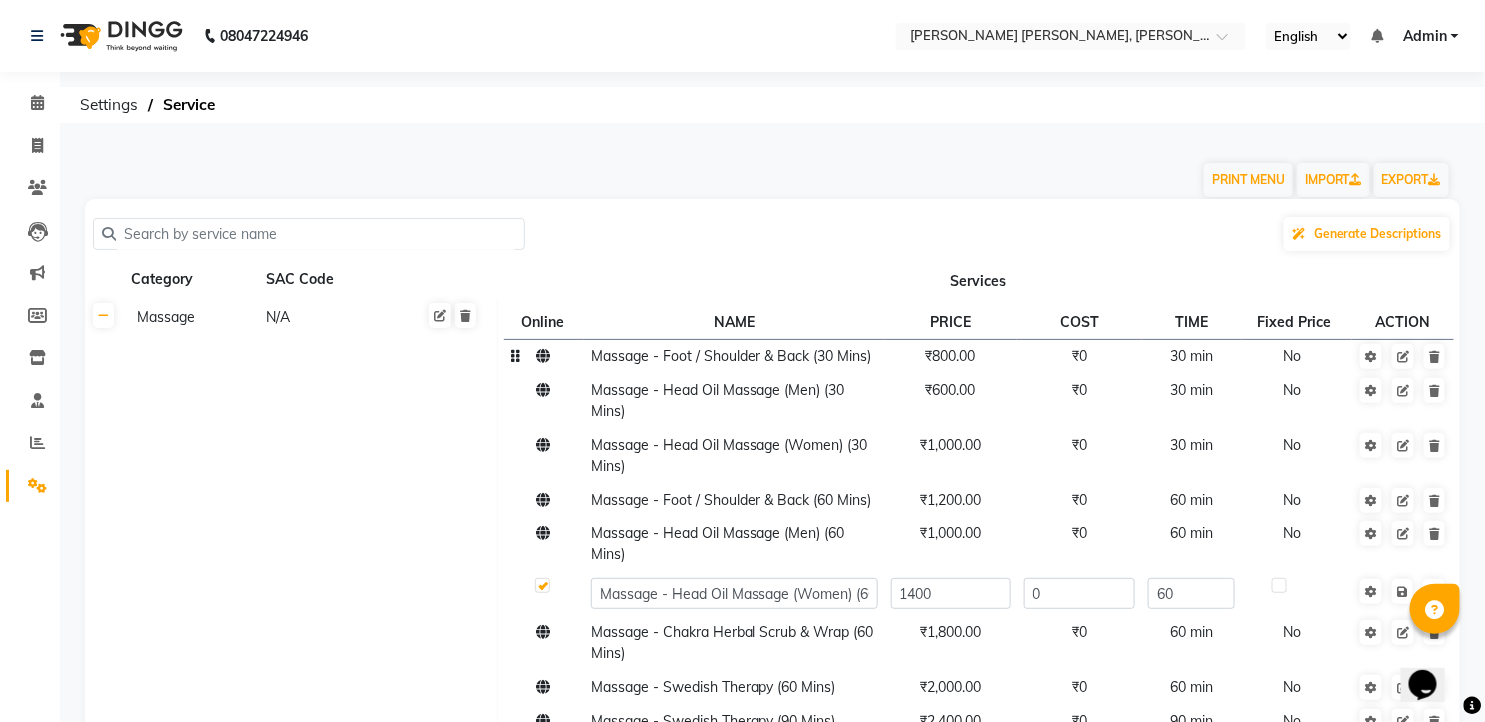 click on "₹800.00" 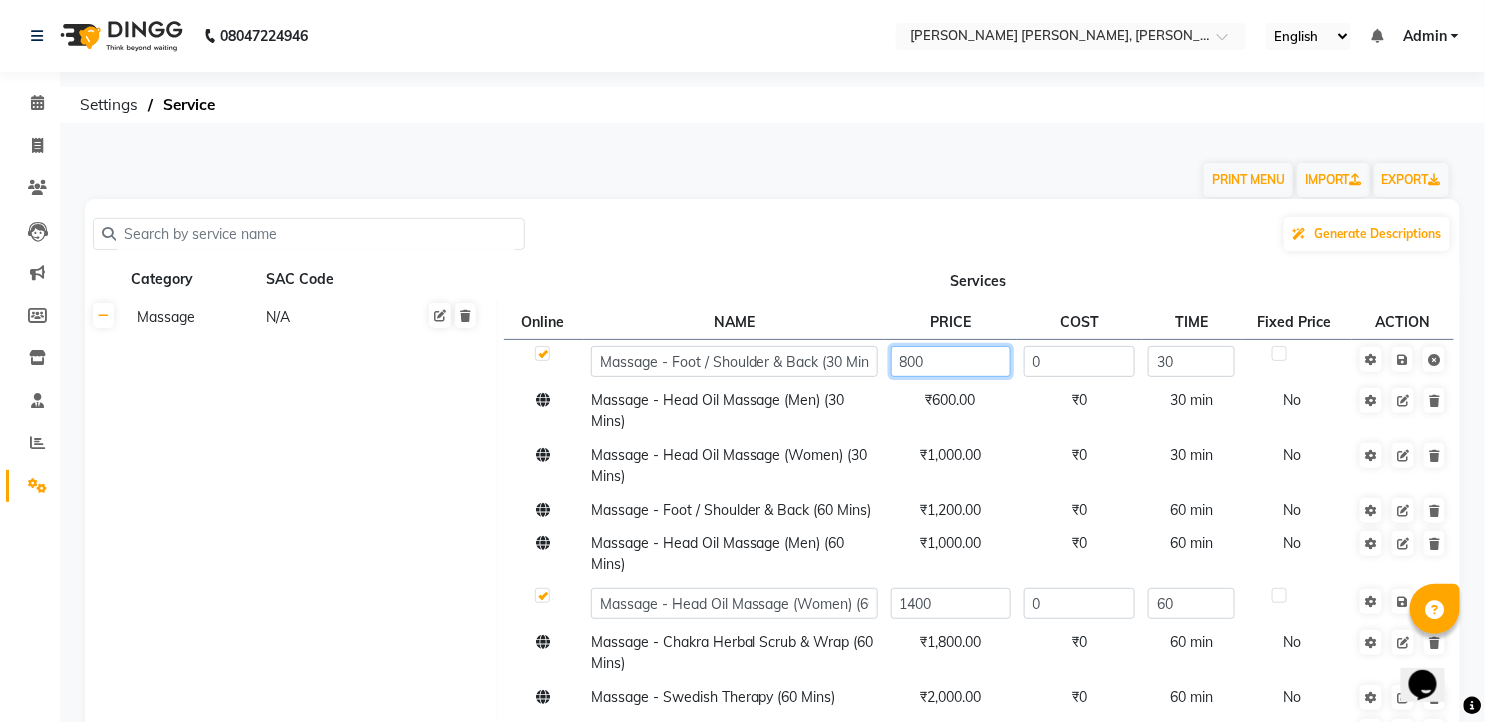 click on "800" 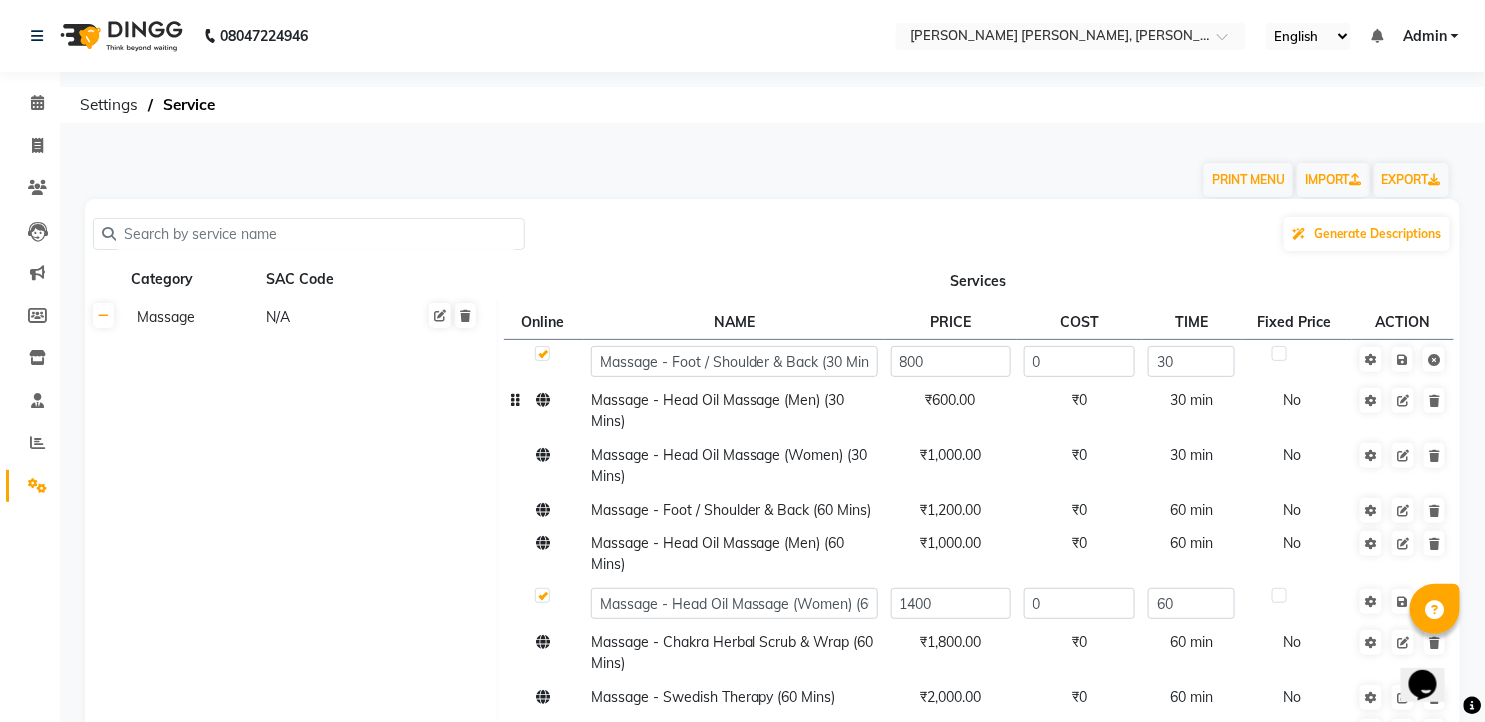 click on "₹600.00" 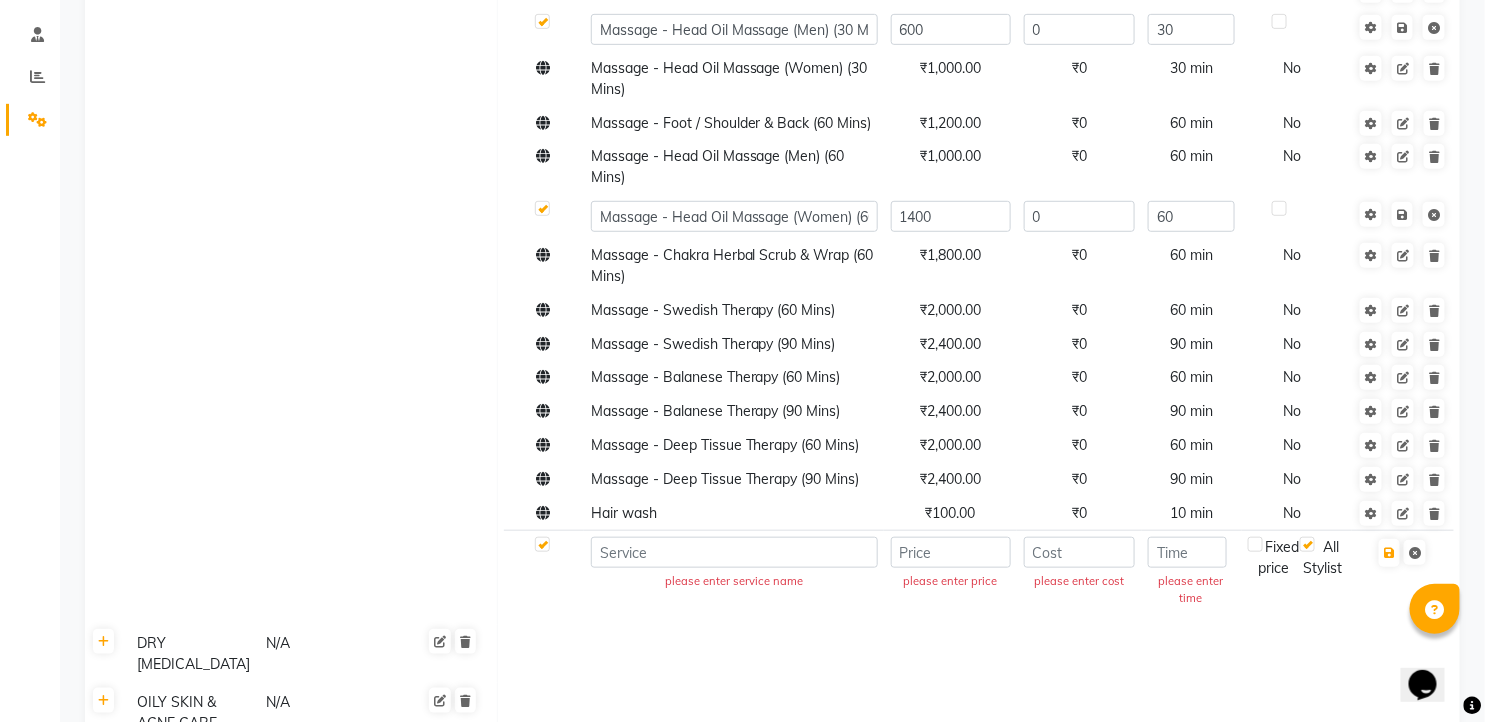 scroll, scrollTop: 151, scrollLeft: 0, axis: vertical 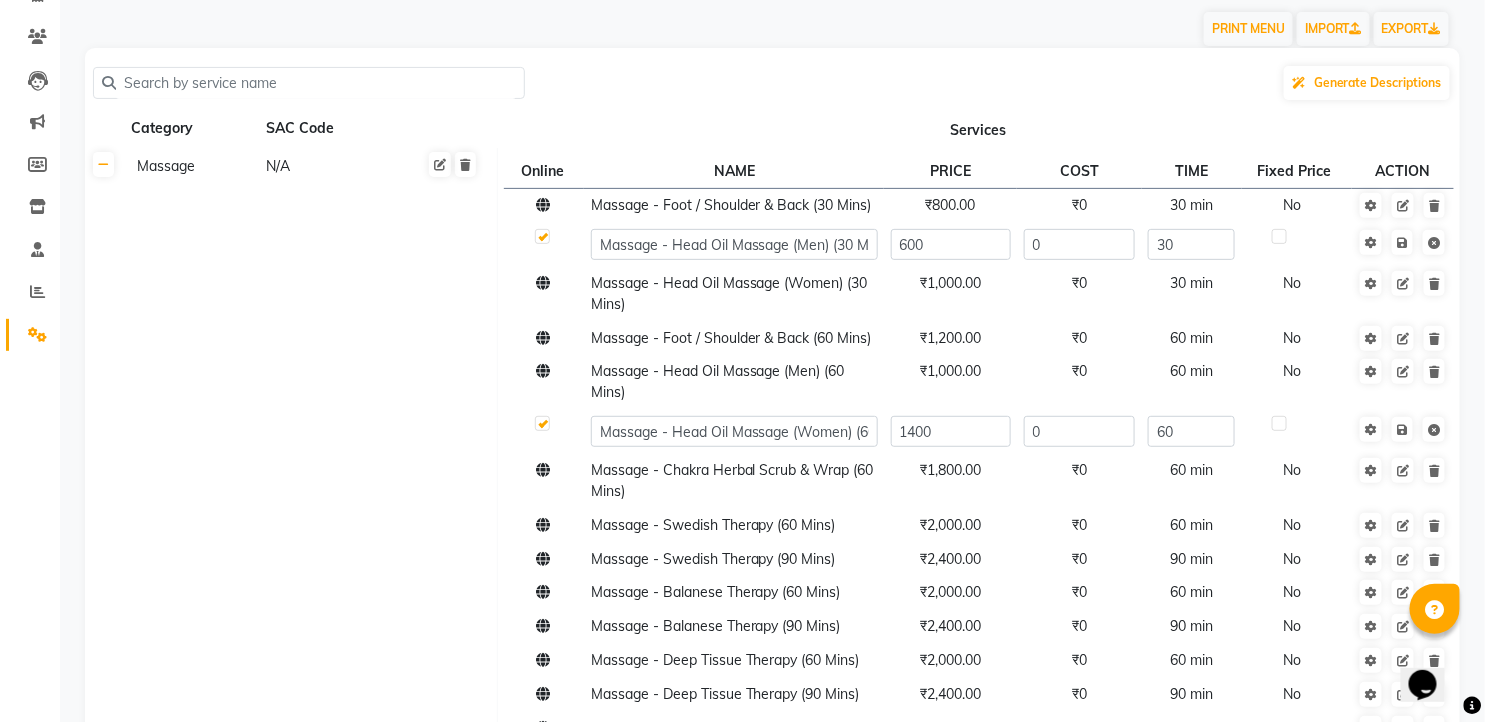 click on "Massage N/A" 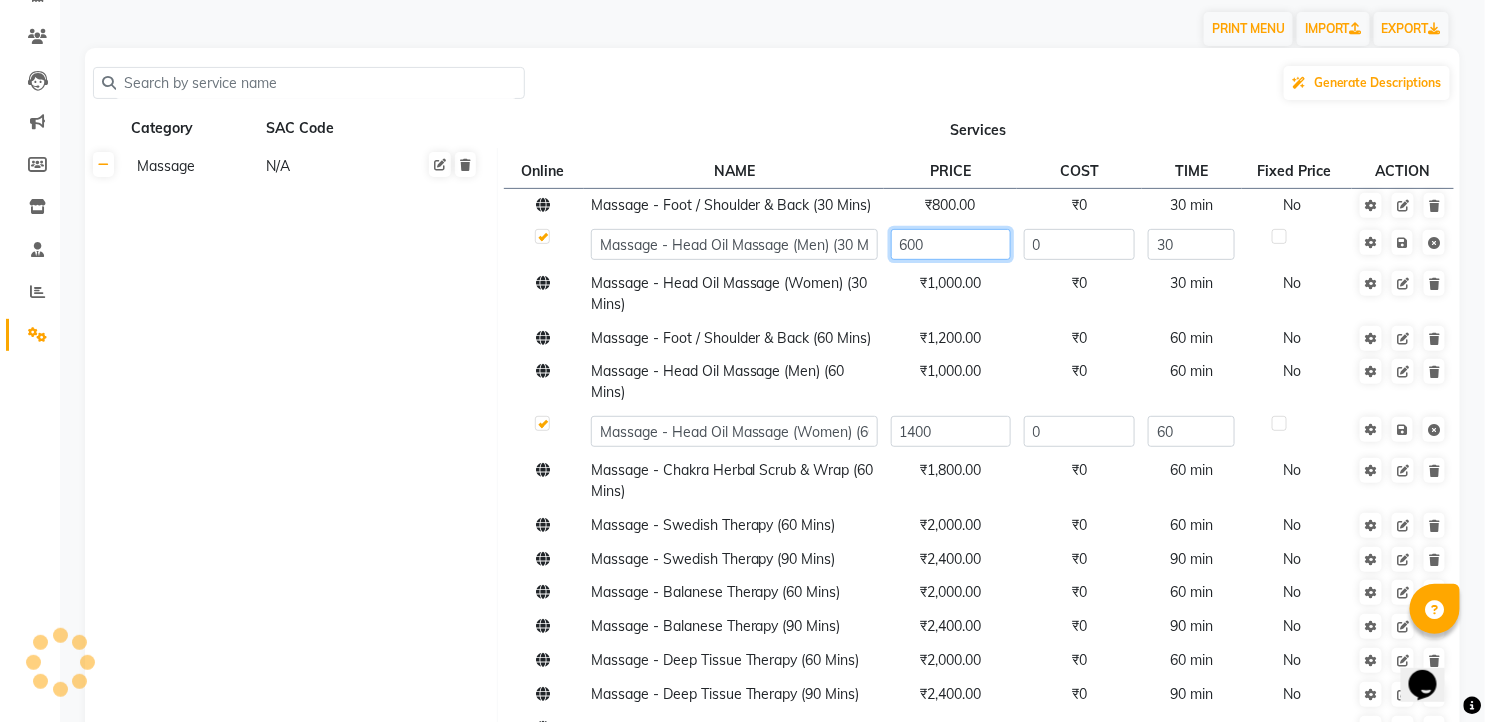 click on "600" 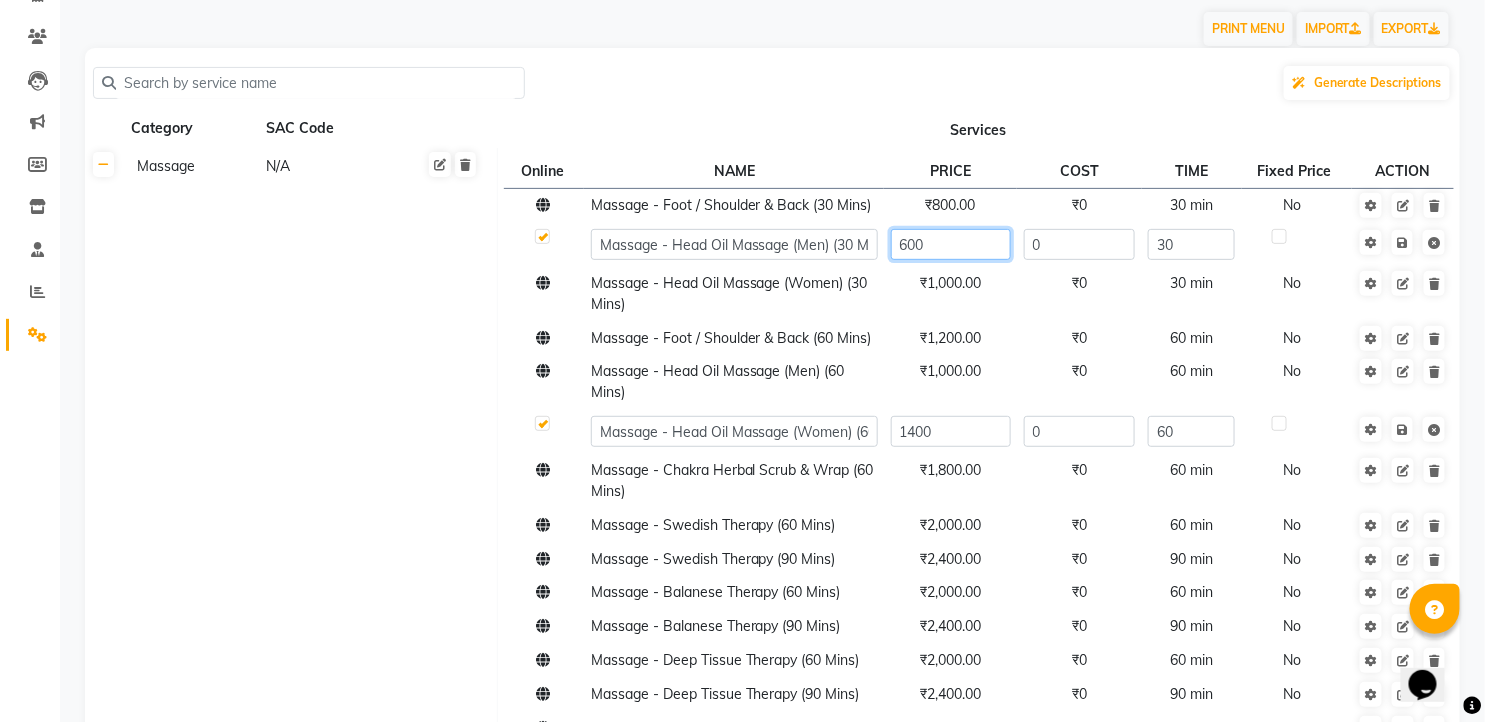 click on "600" 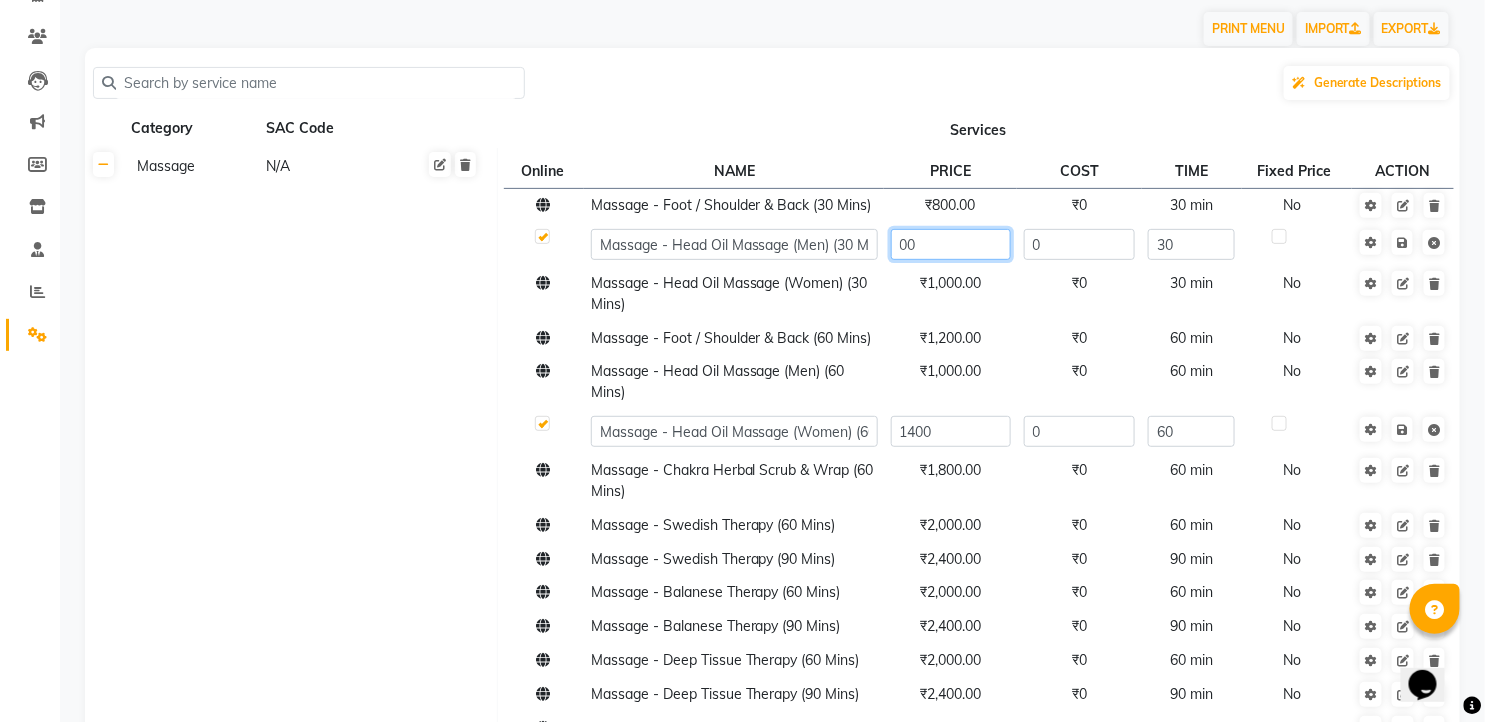 type on "800" 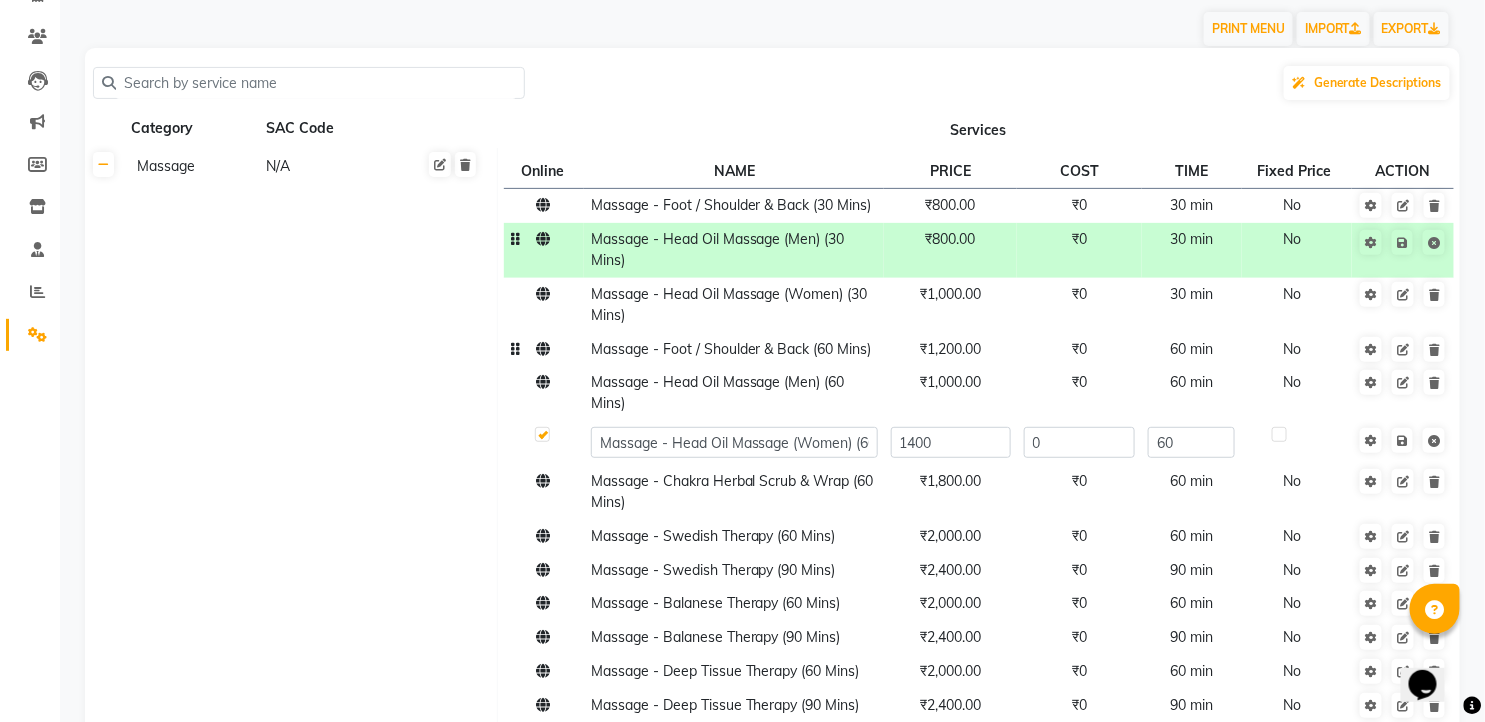 click on "Massage - Foot / Shoulder & Back (60 Mins)" 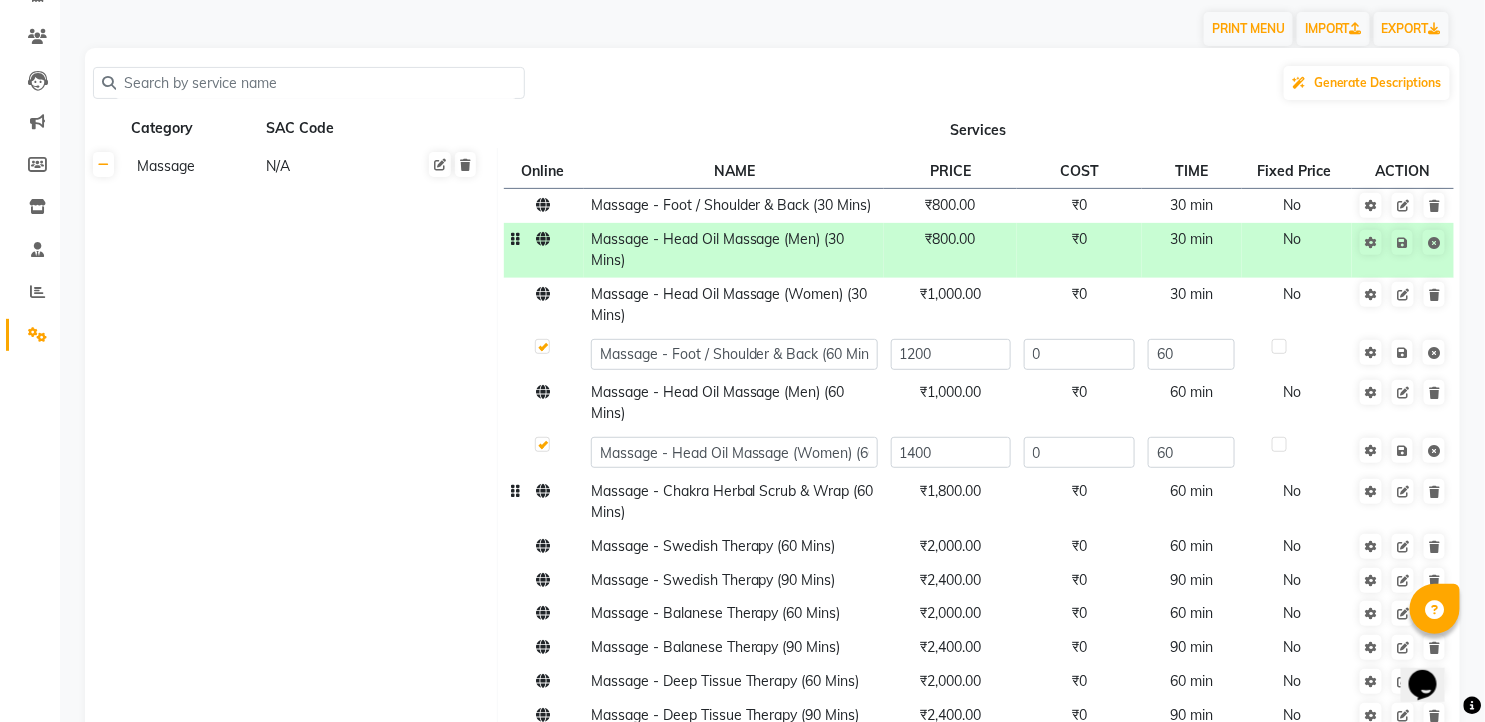 scroll, scrollTop: 262, scrollLeft: 0, axis: vertical 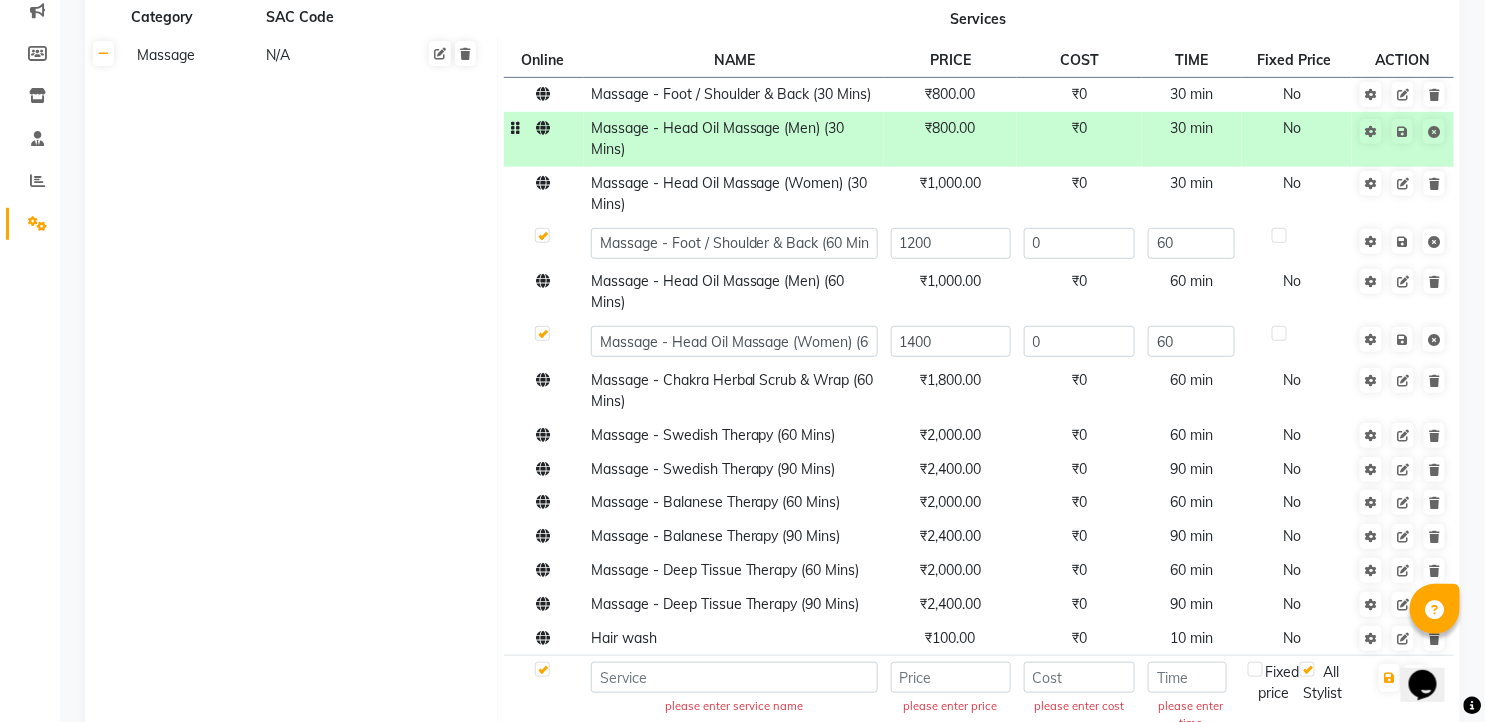 click 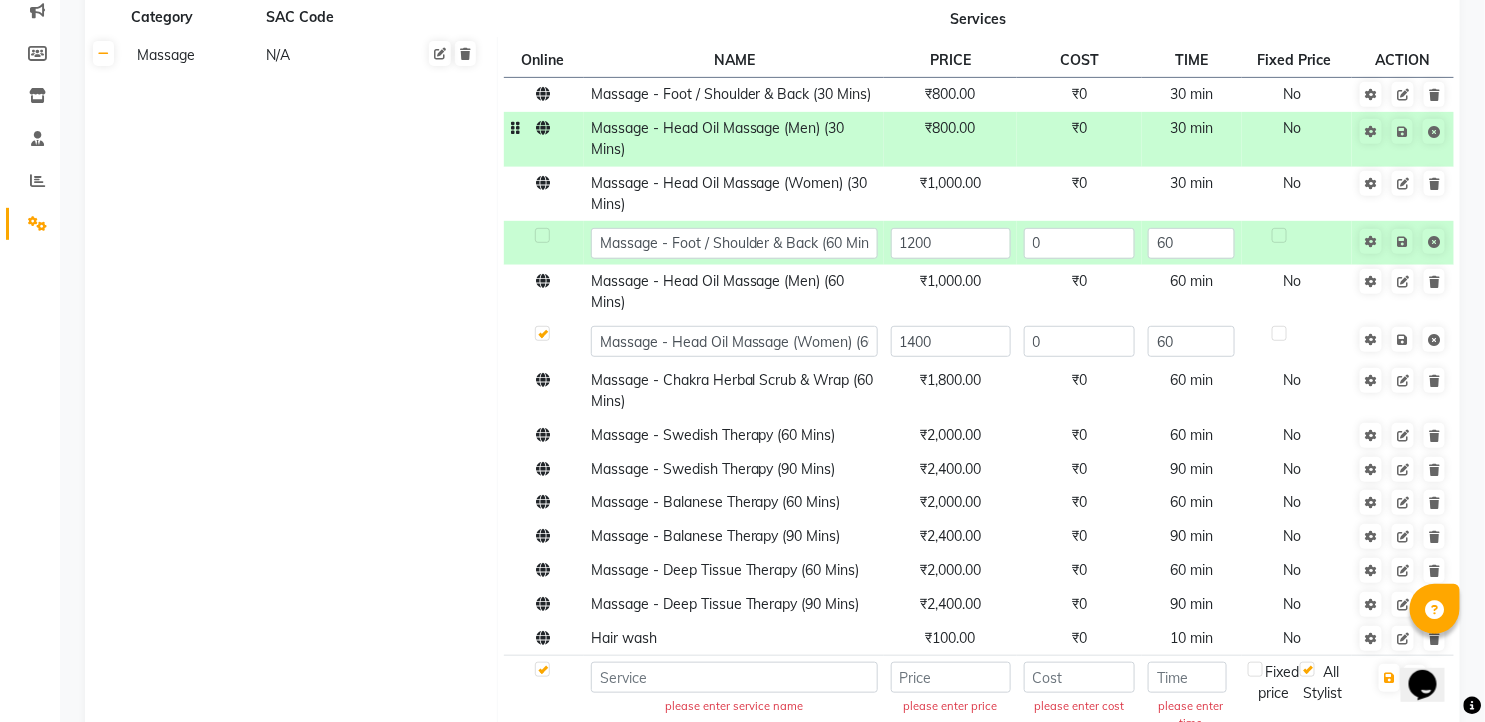 click on "Massage N/A" 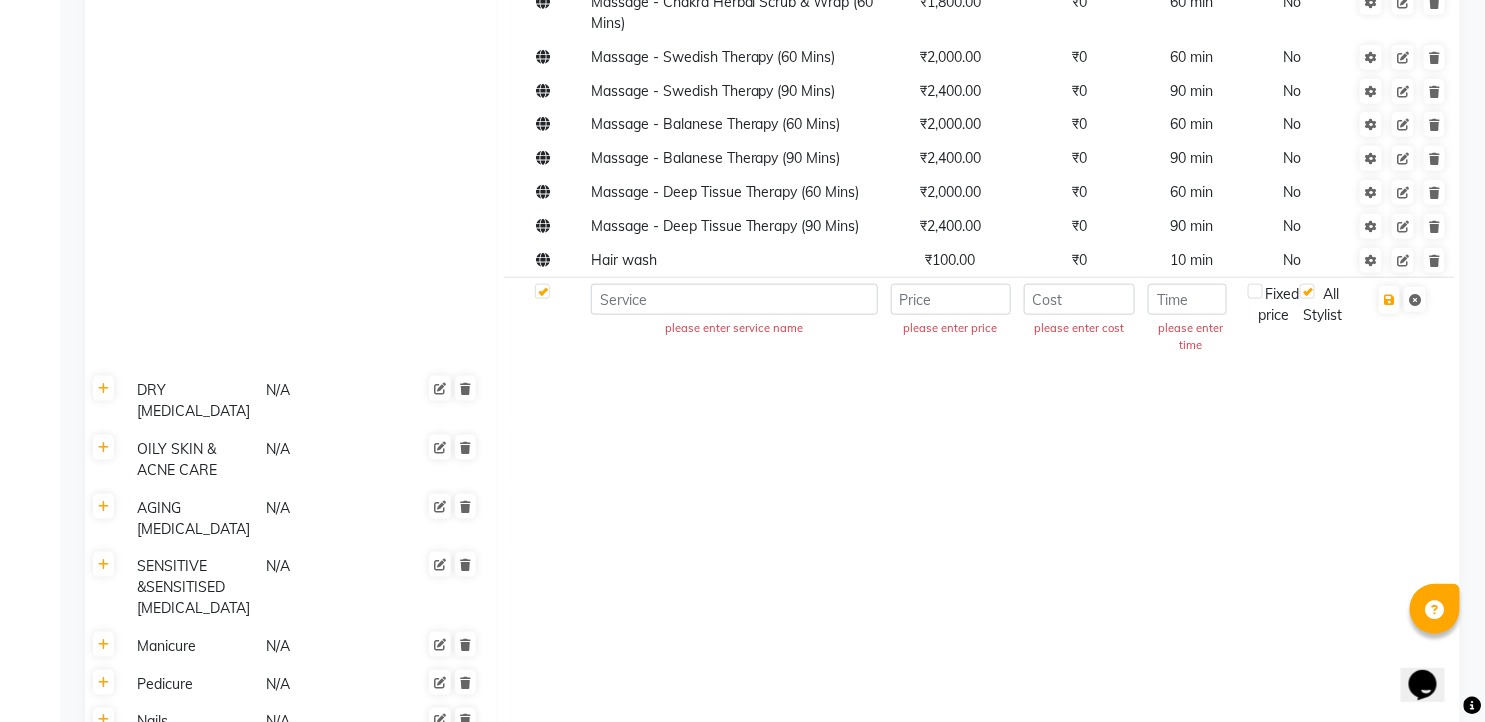 scroll, scrollTop: 655, scrollLeft: 0, axis: vertical 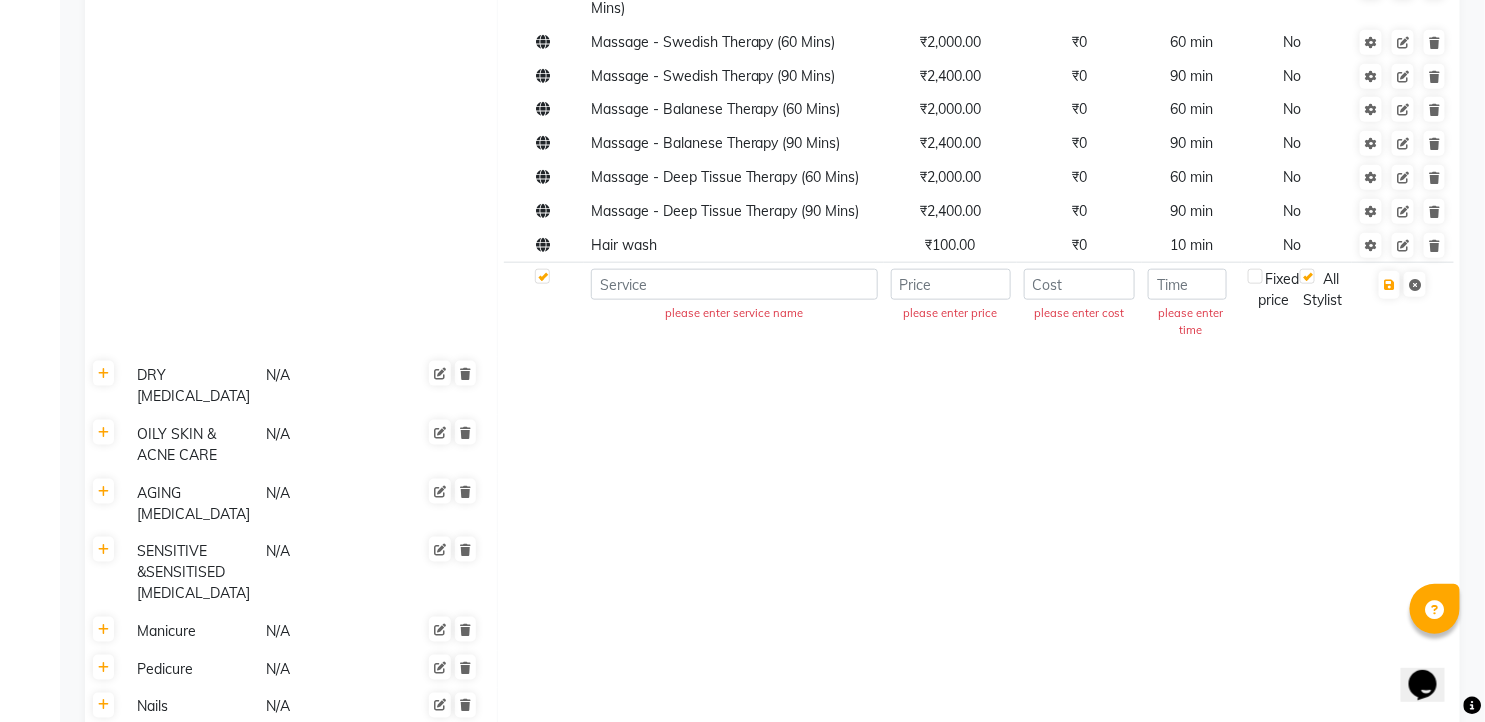 click 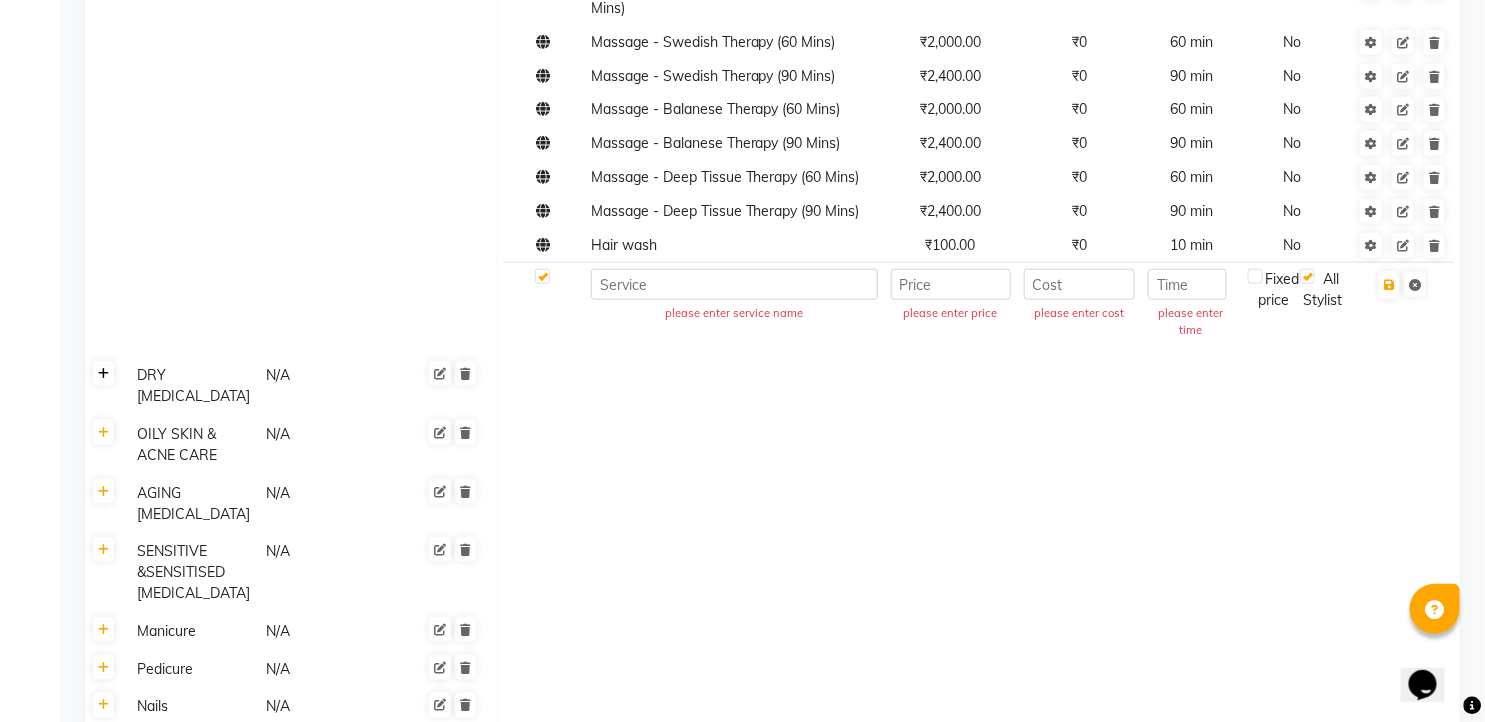 click 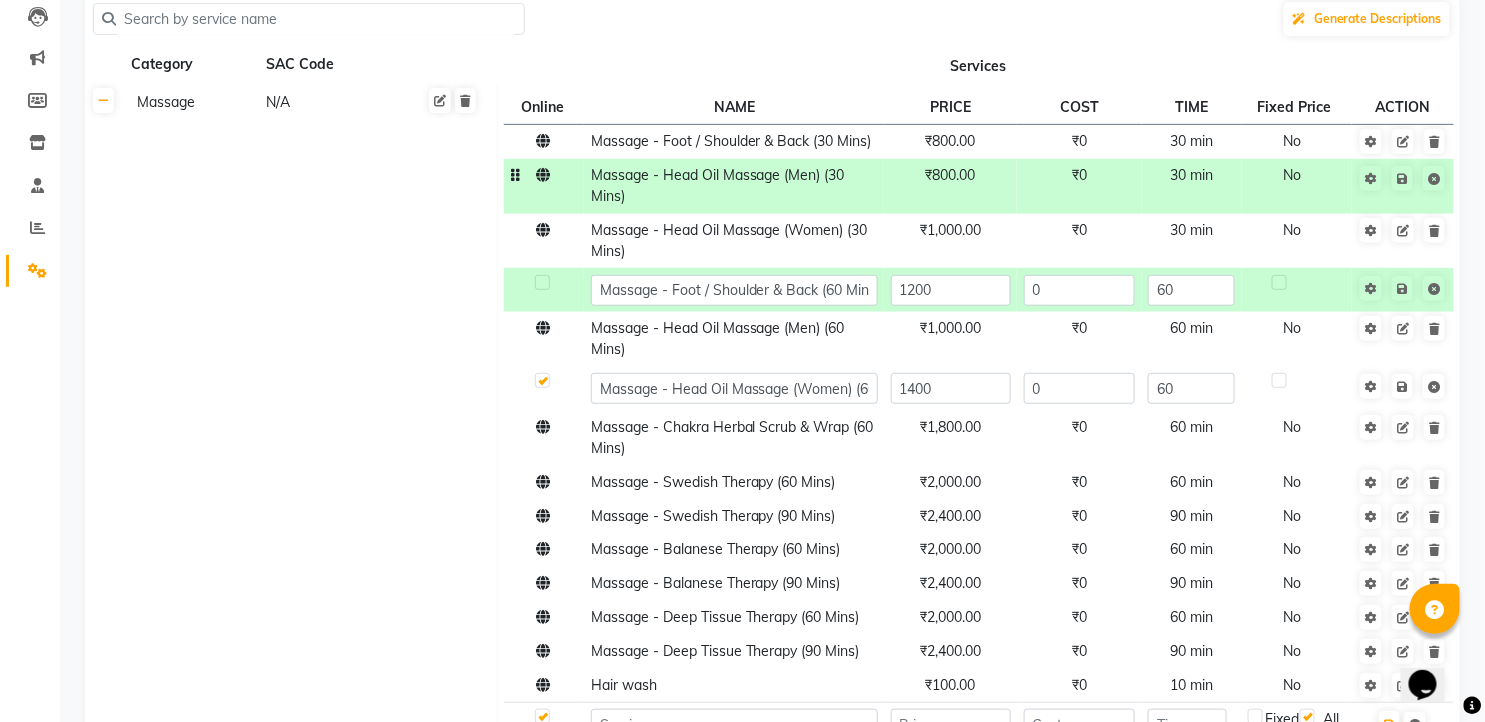 scroll, scrollTop: 222, scrollLeft: 0, axis: vertical 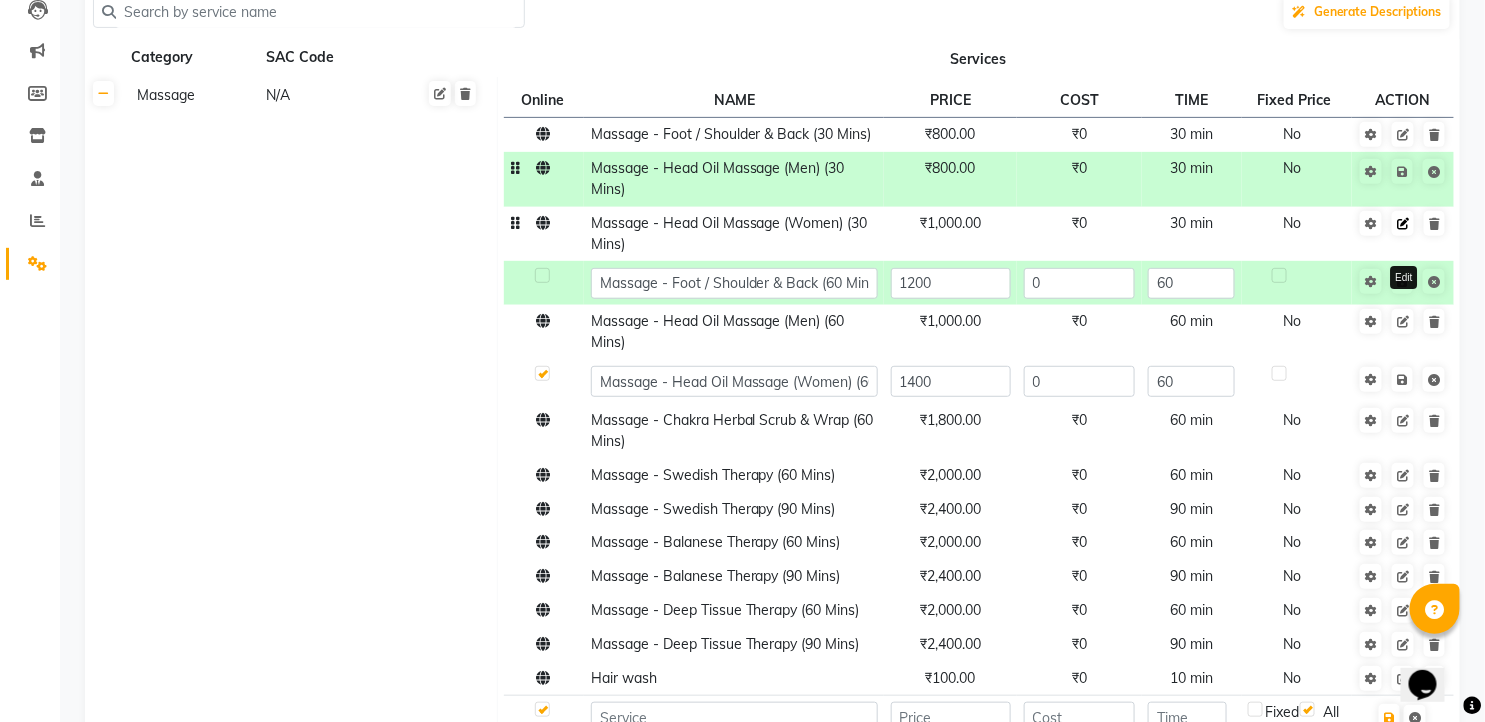 click 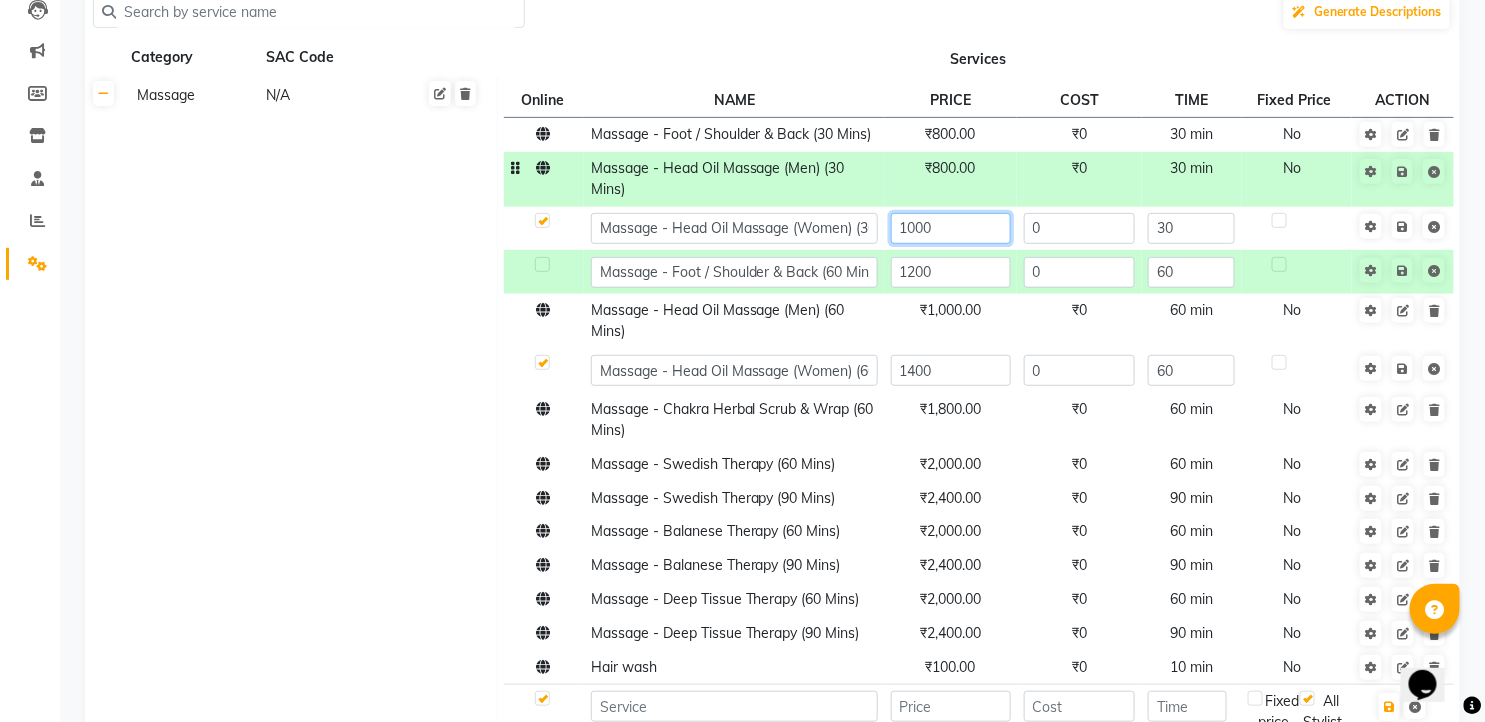 click on "1000" 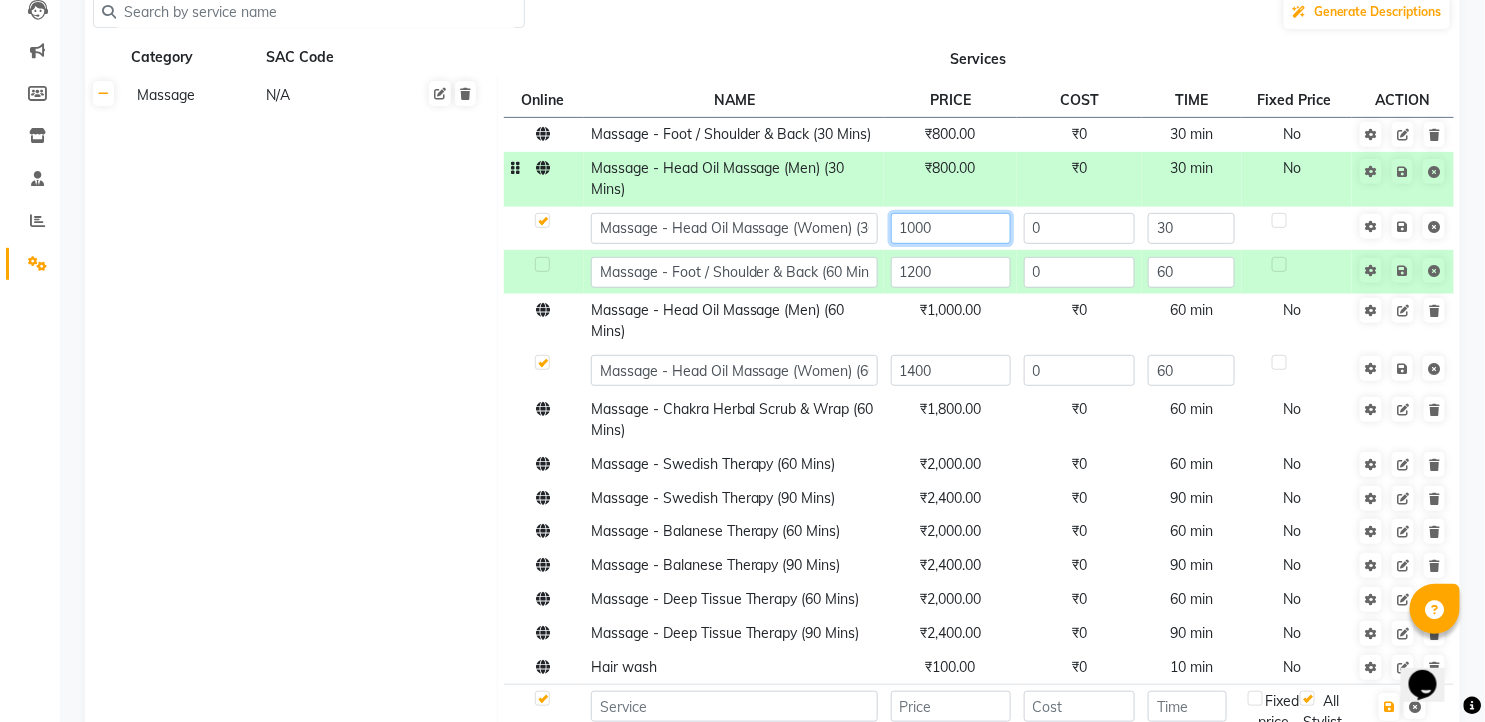 click on "1000" 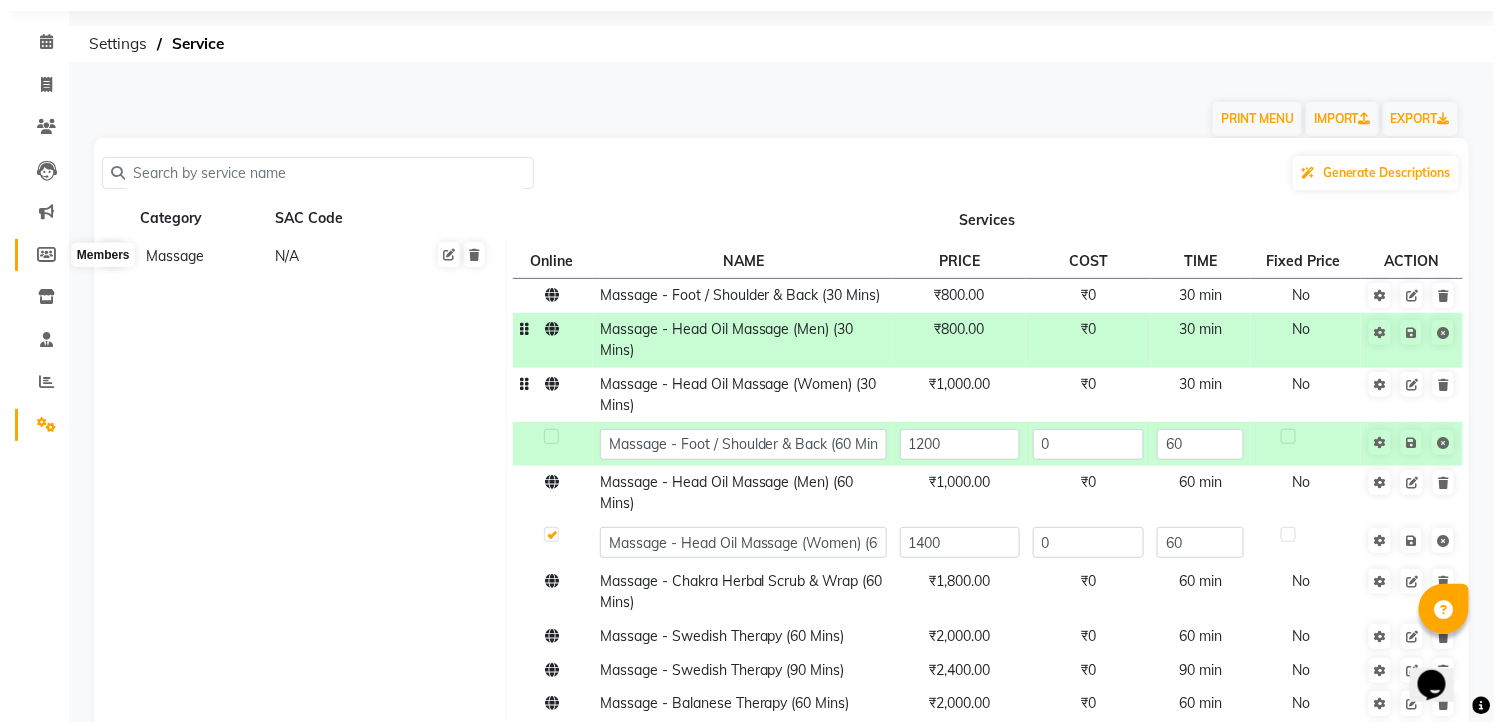 scroll, scrollTop: 0, scrollLeft: 0, axis: both 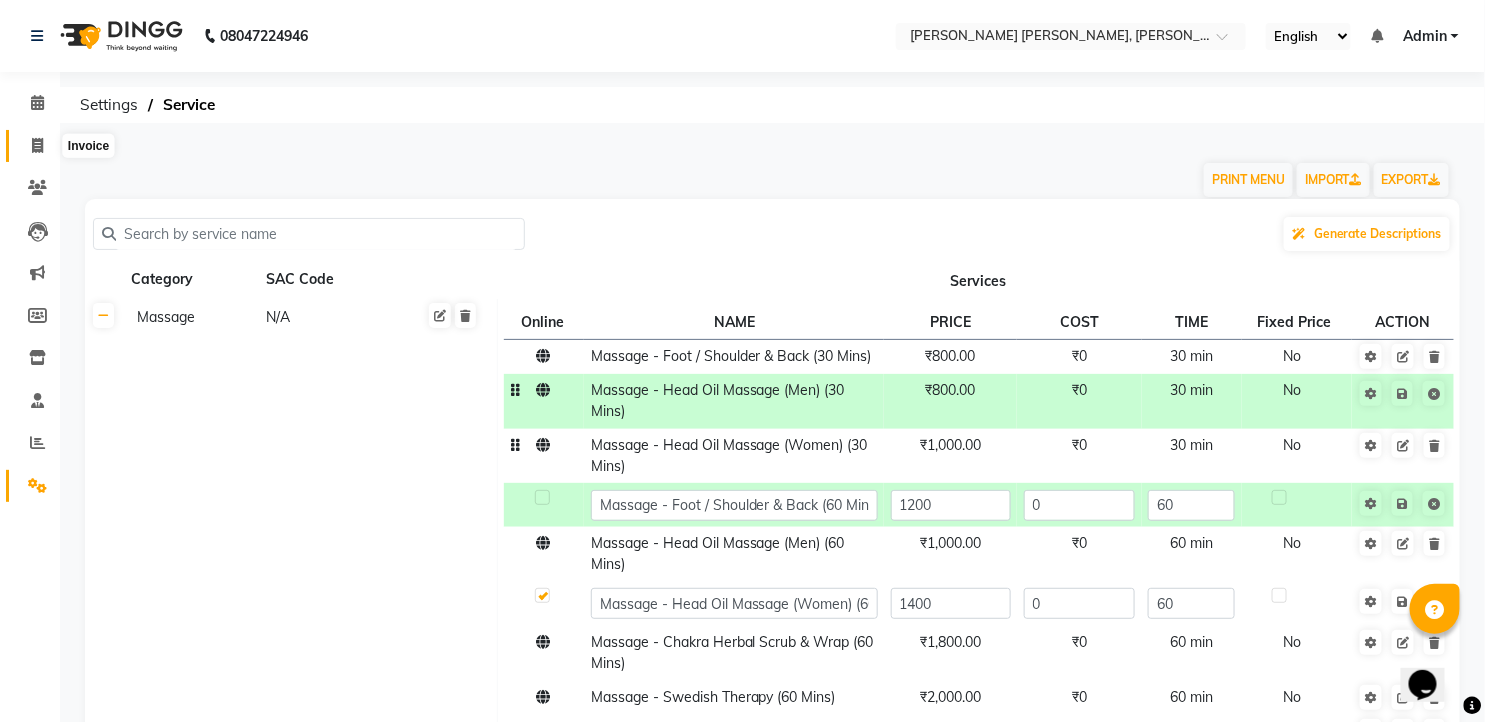 click 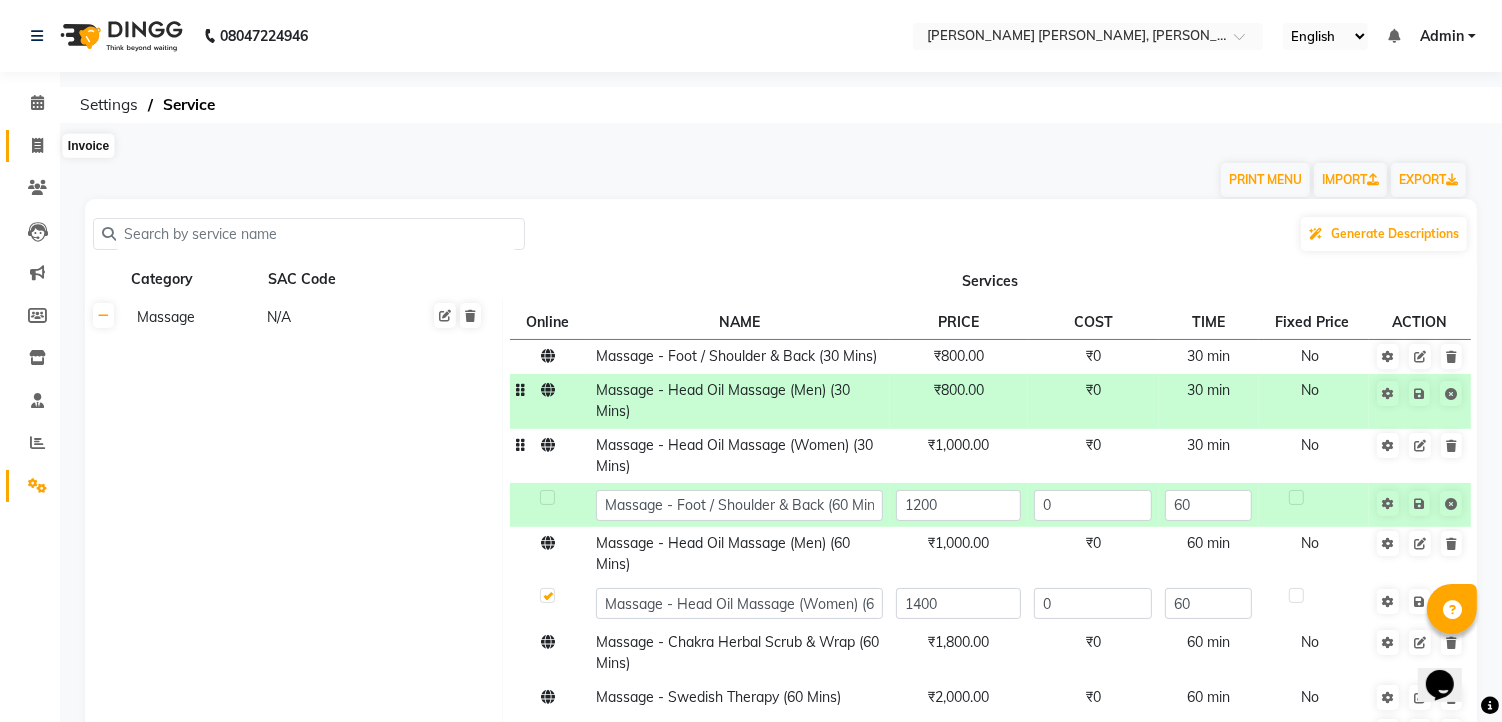 select on "service" 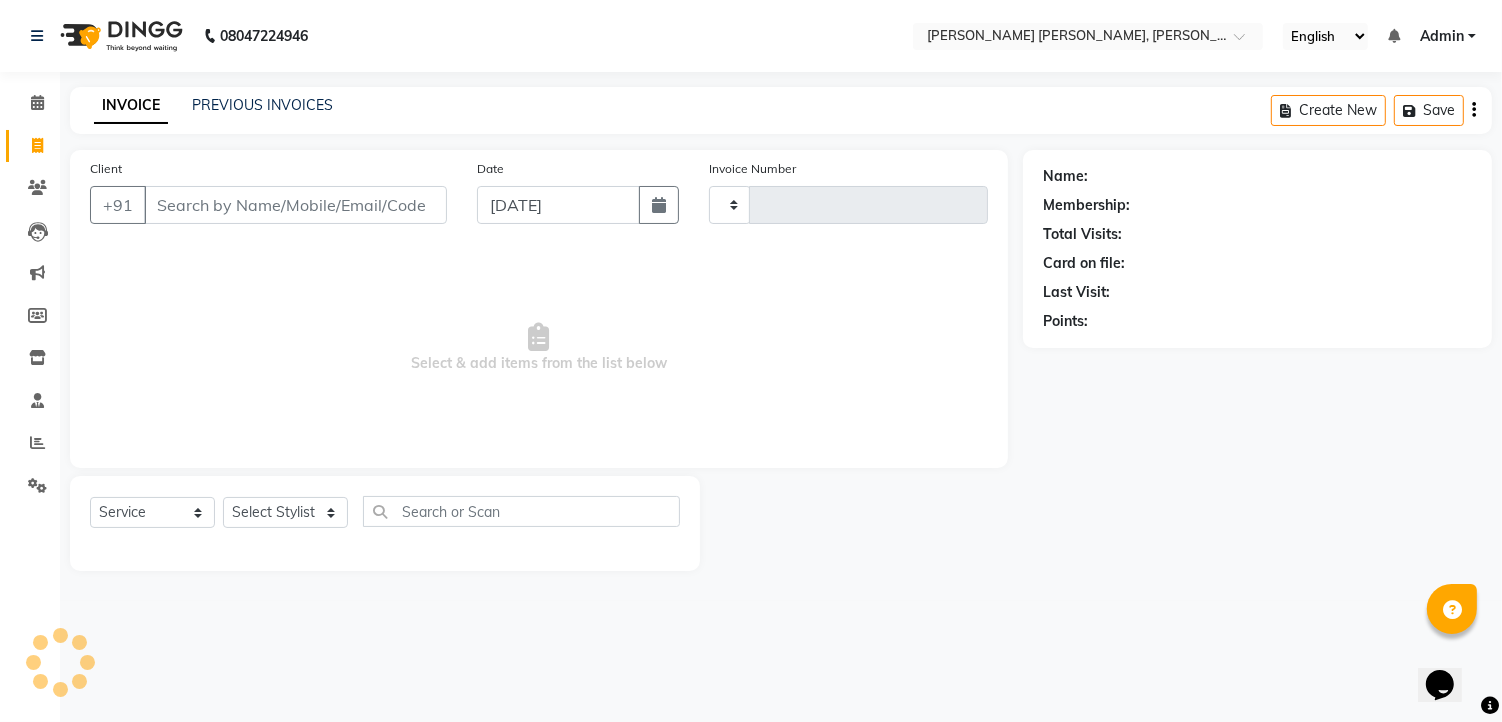 type on "0775" 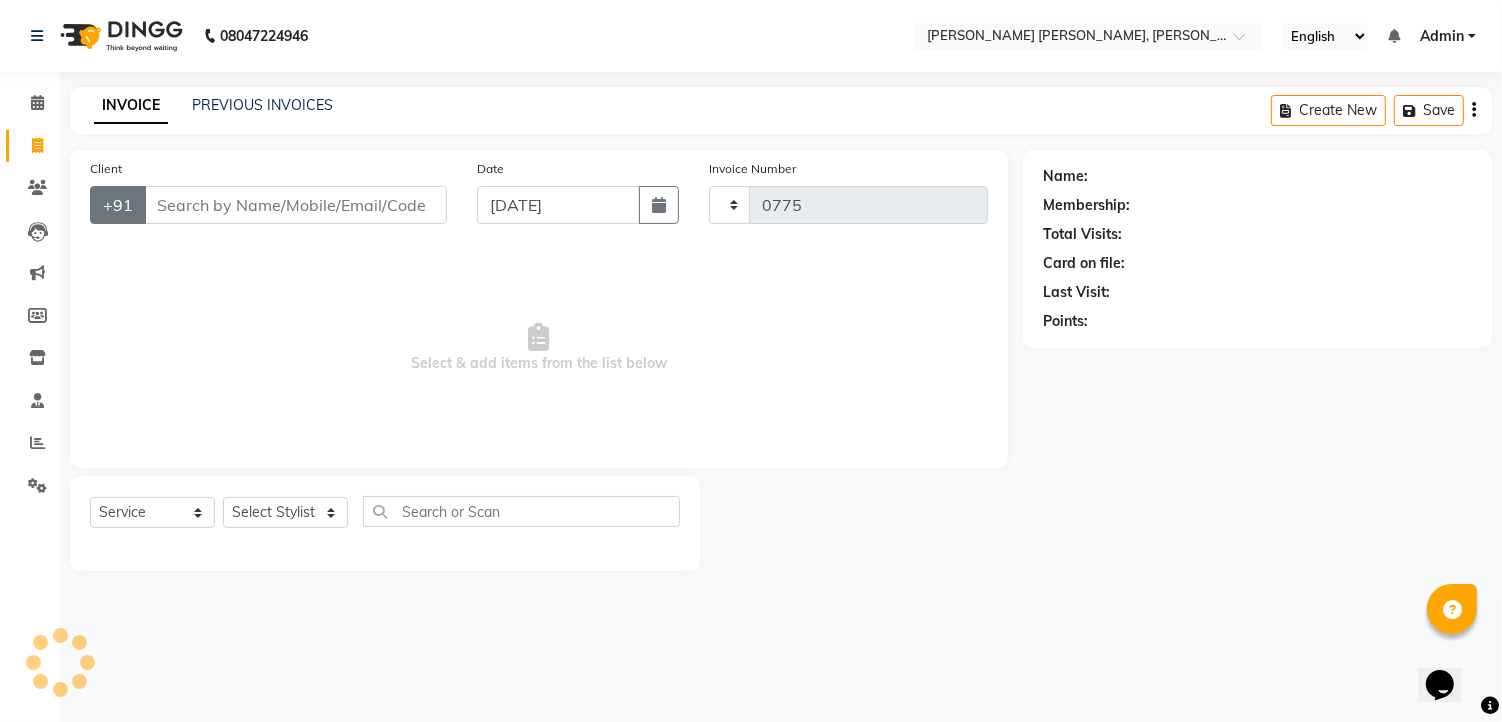 select on "7150" 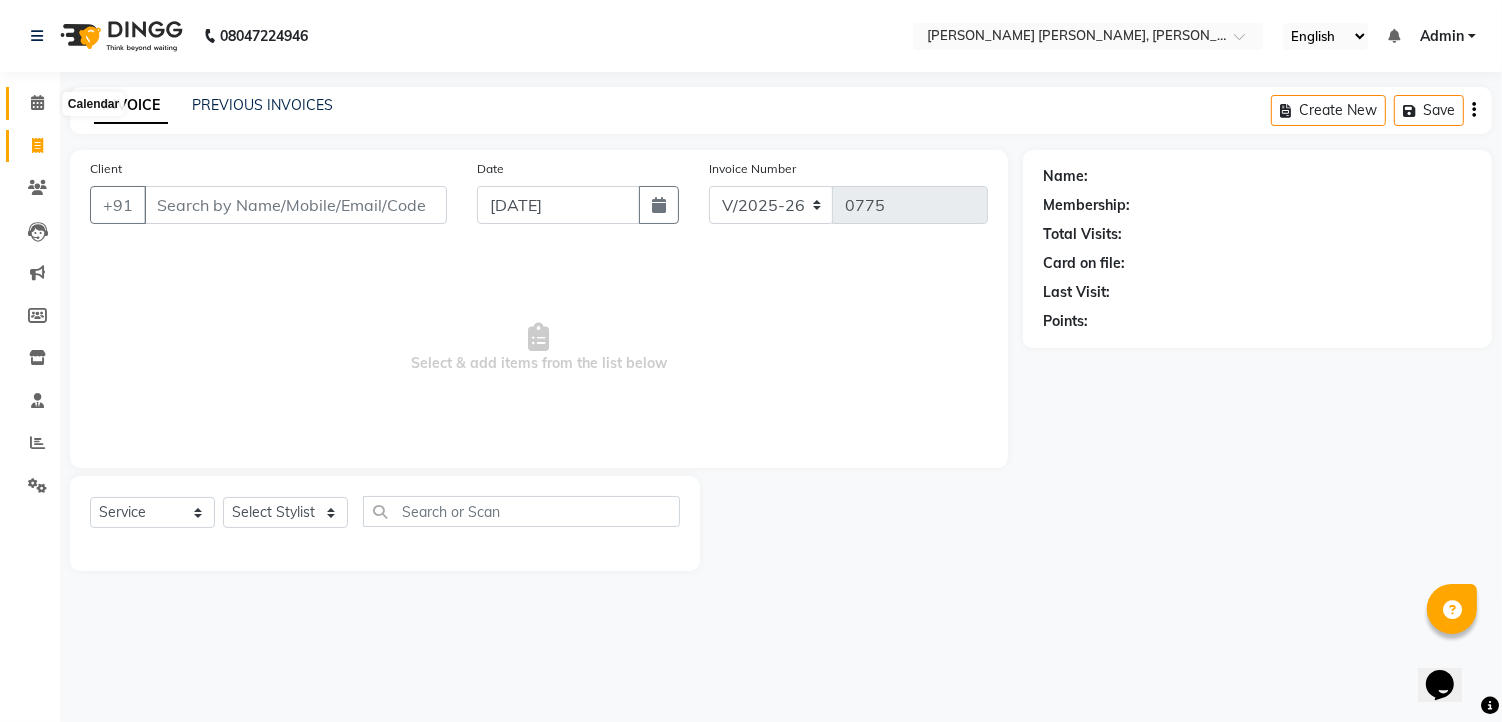 click 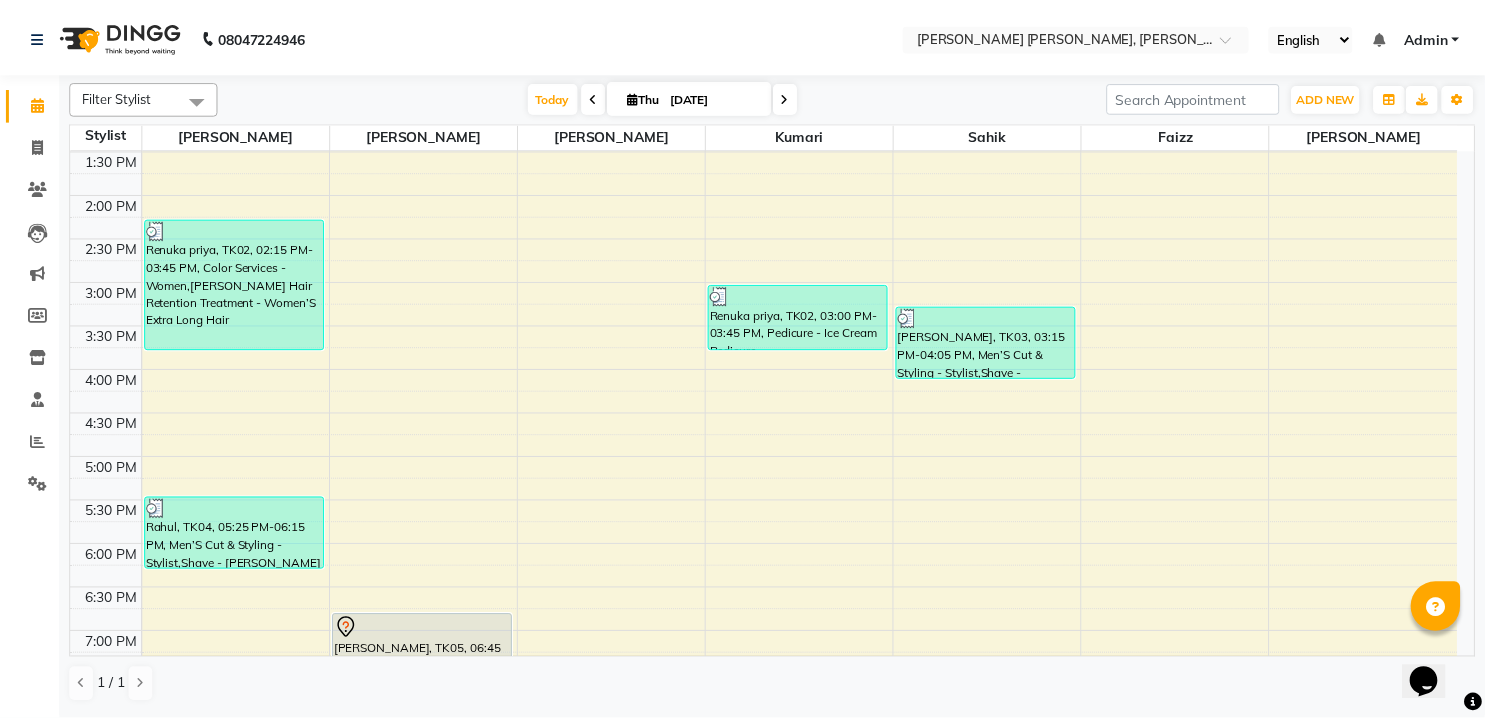 scroll, scrollTop: 615, scrollLeft: 0, axis: vertical 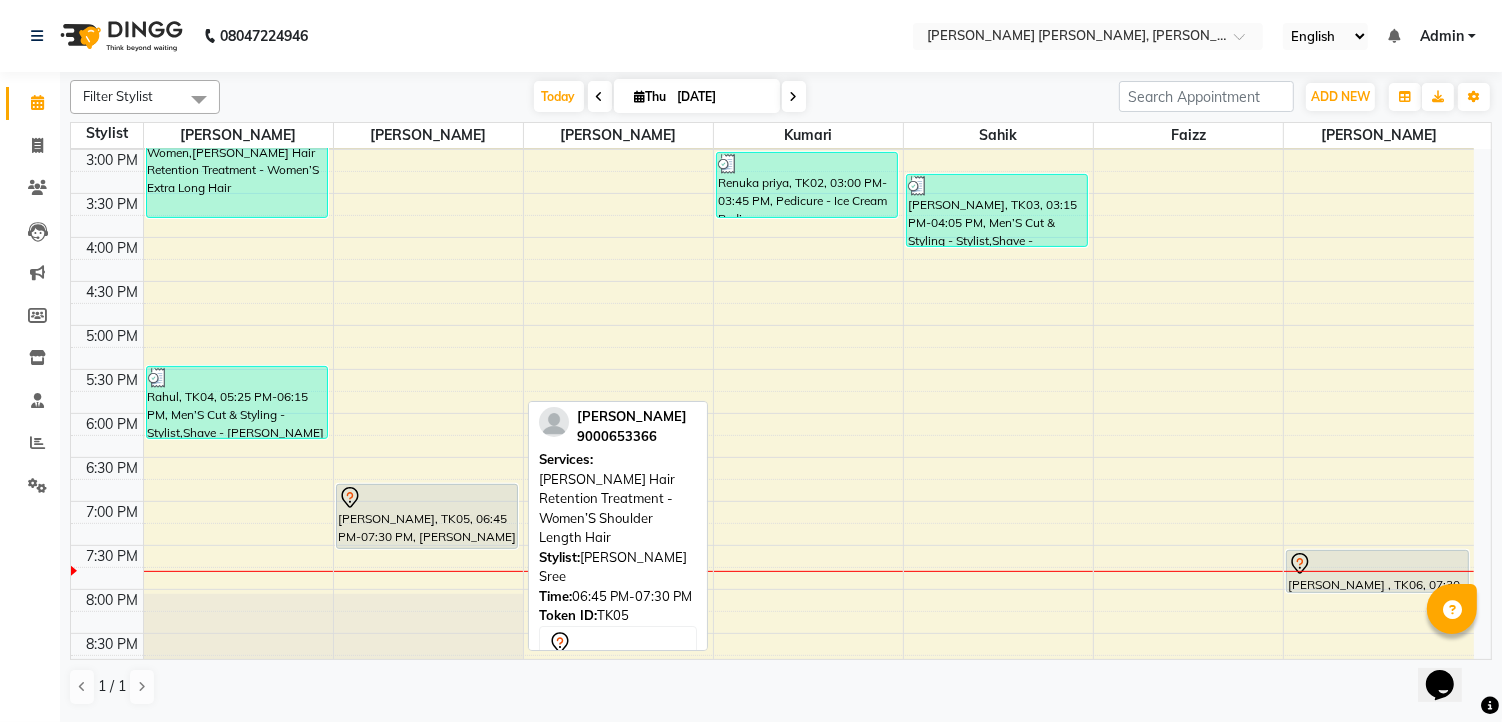 click at bounding box center (427, 498) 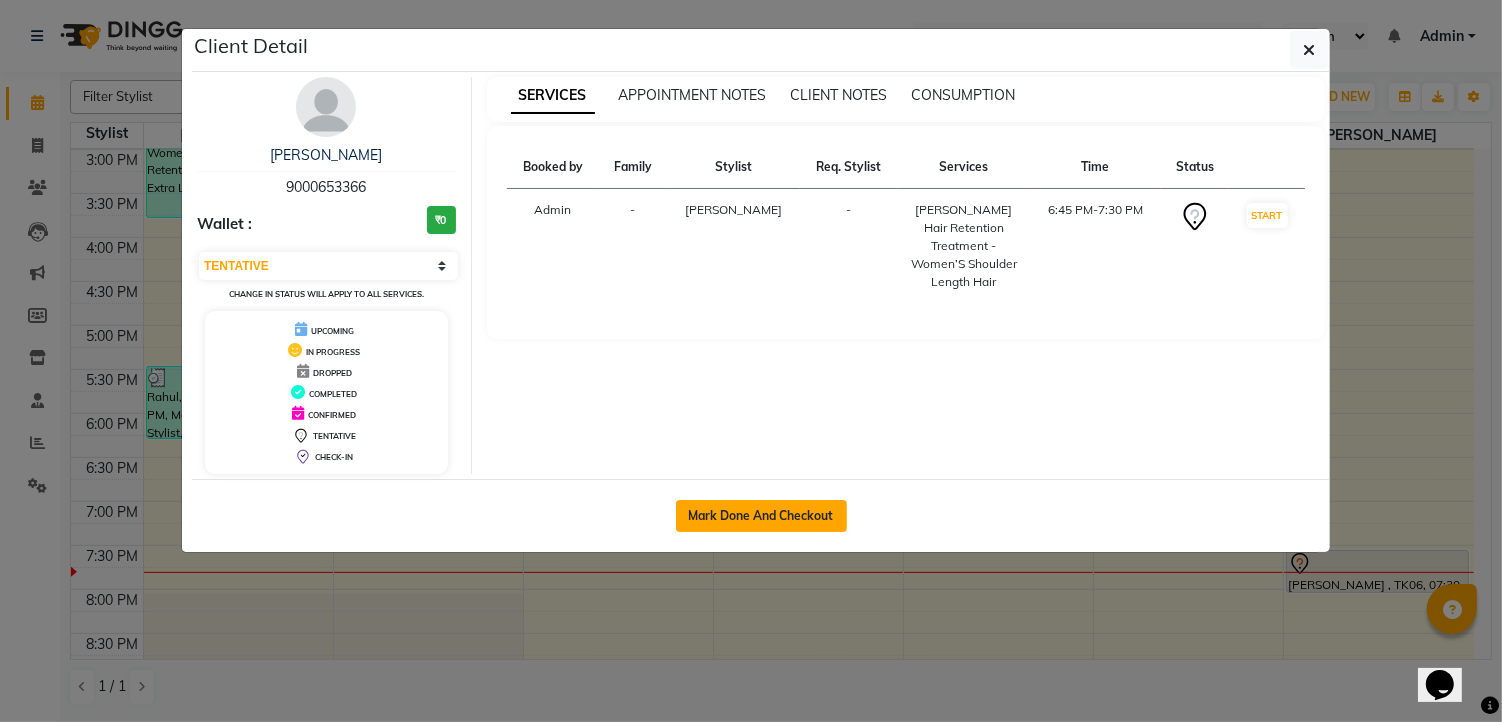 click on "Mark Done And Checkout" 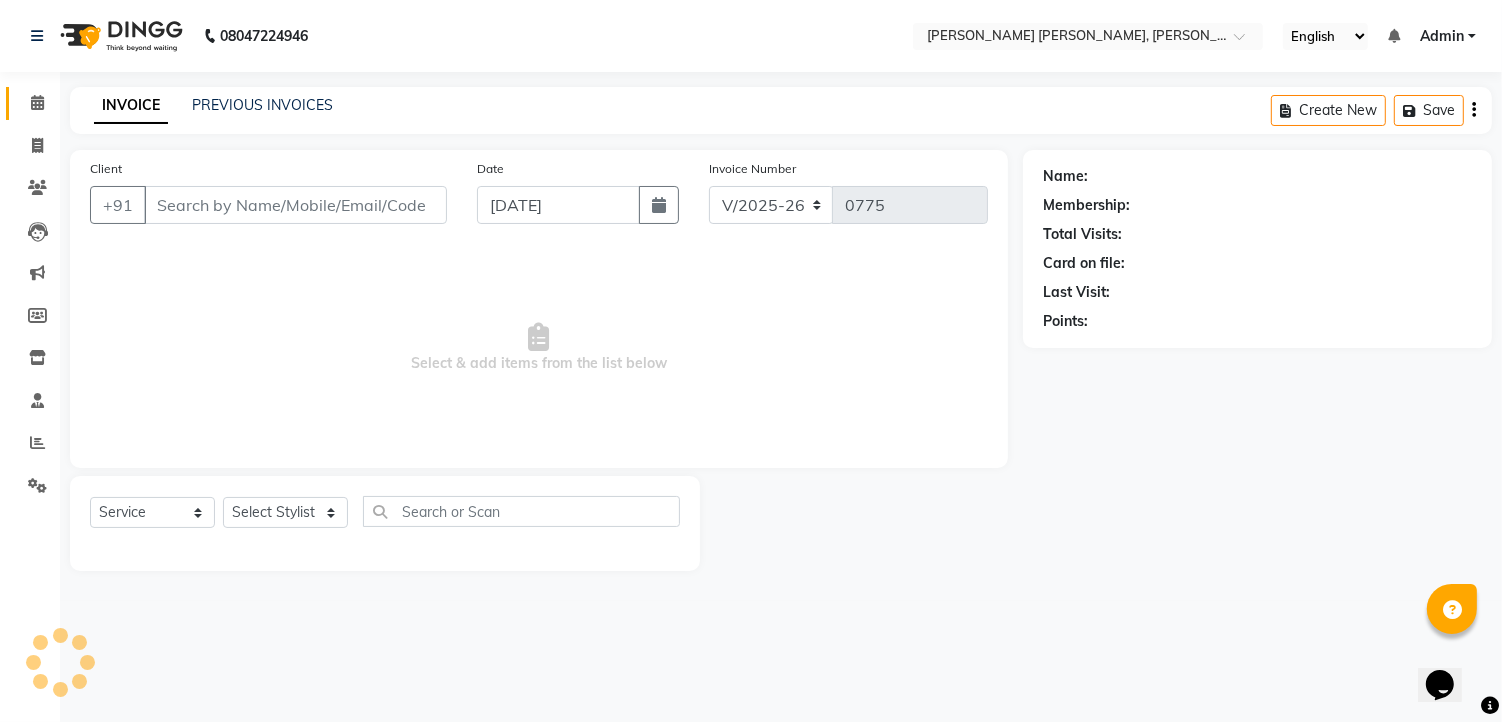 type on "9000653366" 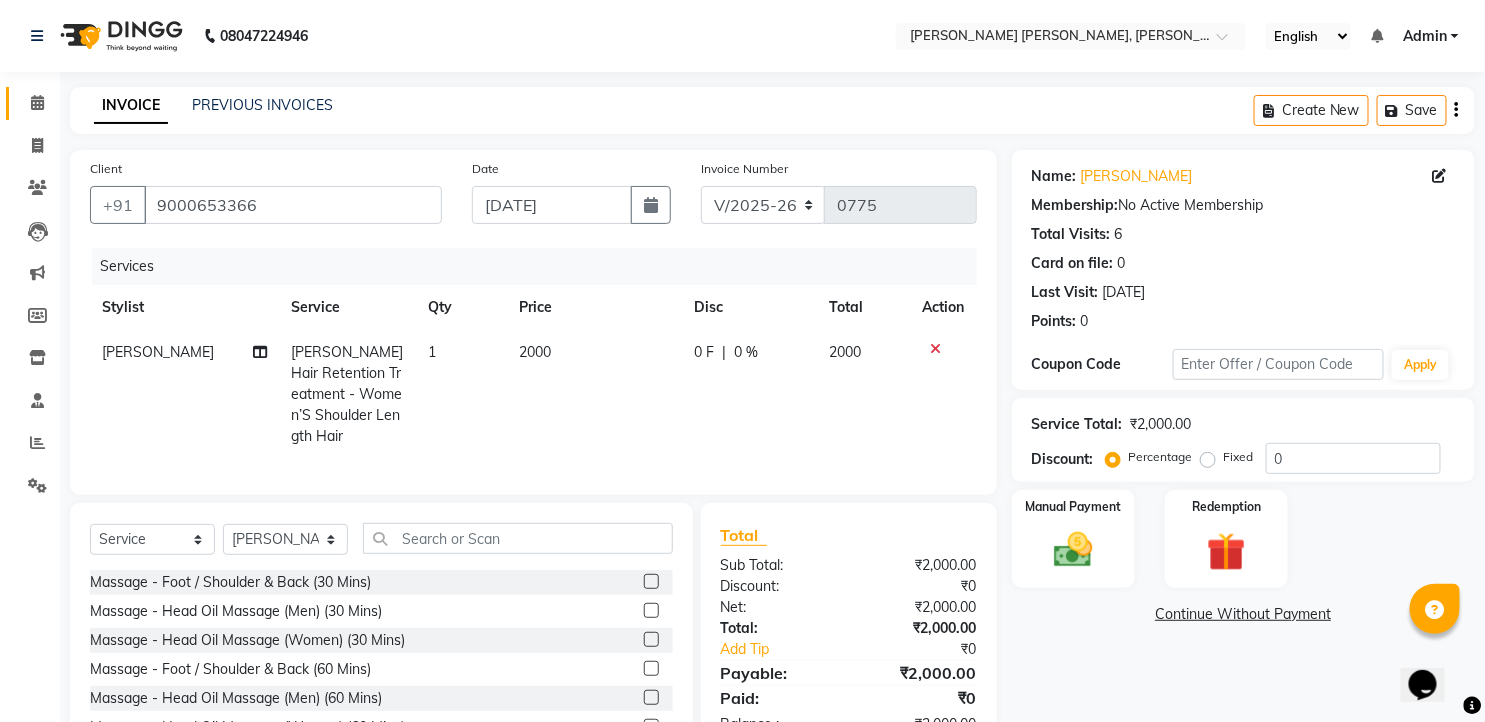 scroll, scrollTop: 101, scrollLeft: 0, axis: vertical 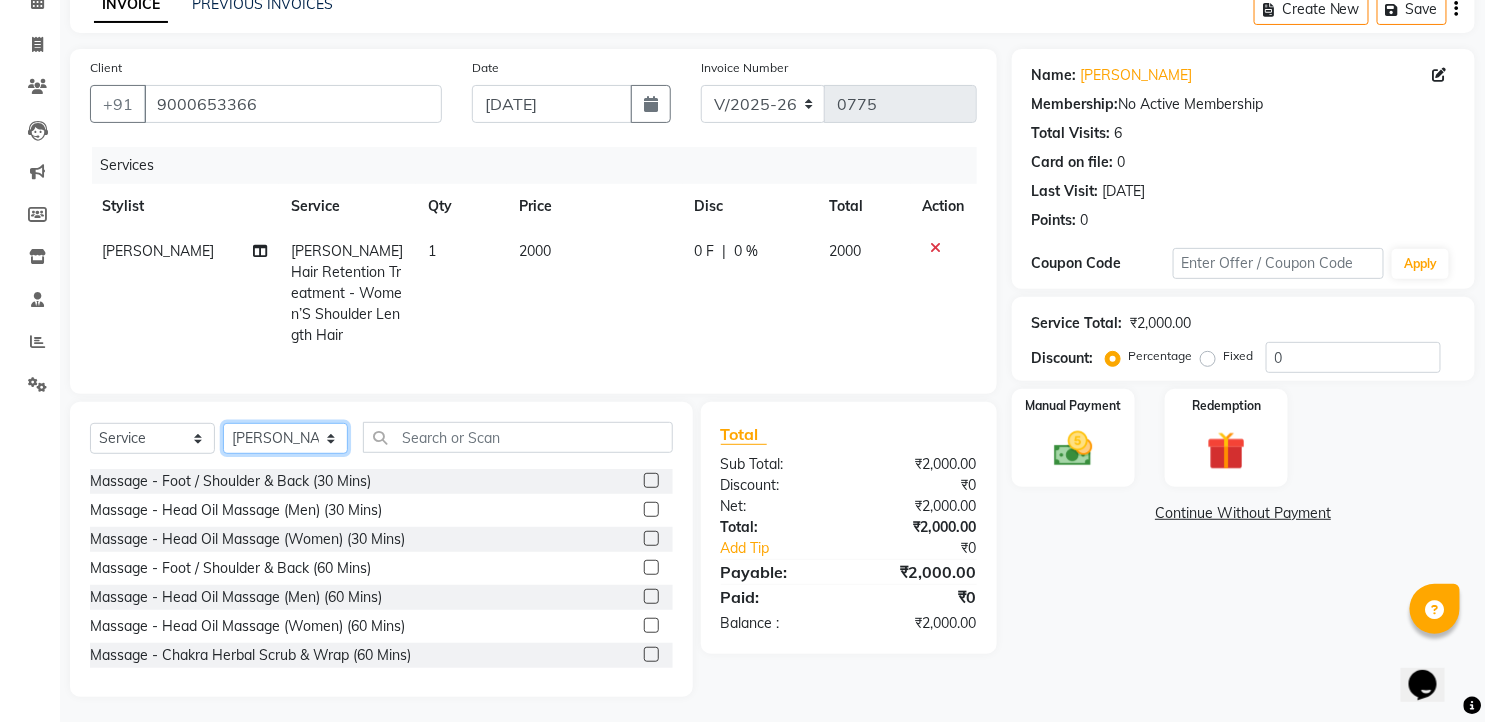 click on "Select Stylist faizz [PERSON_NAME] [PERSON_NAME] sree Manager [PERSON_NAME]" 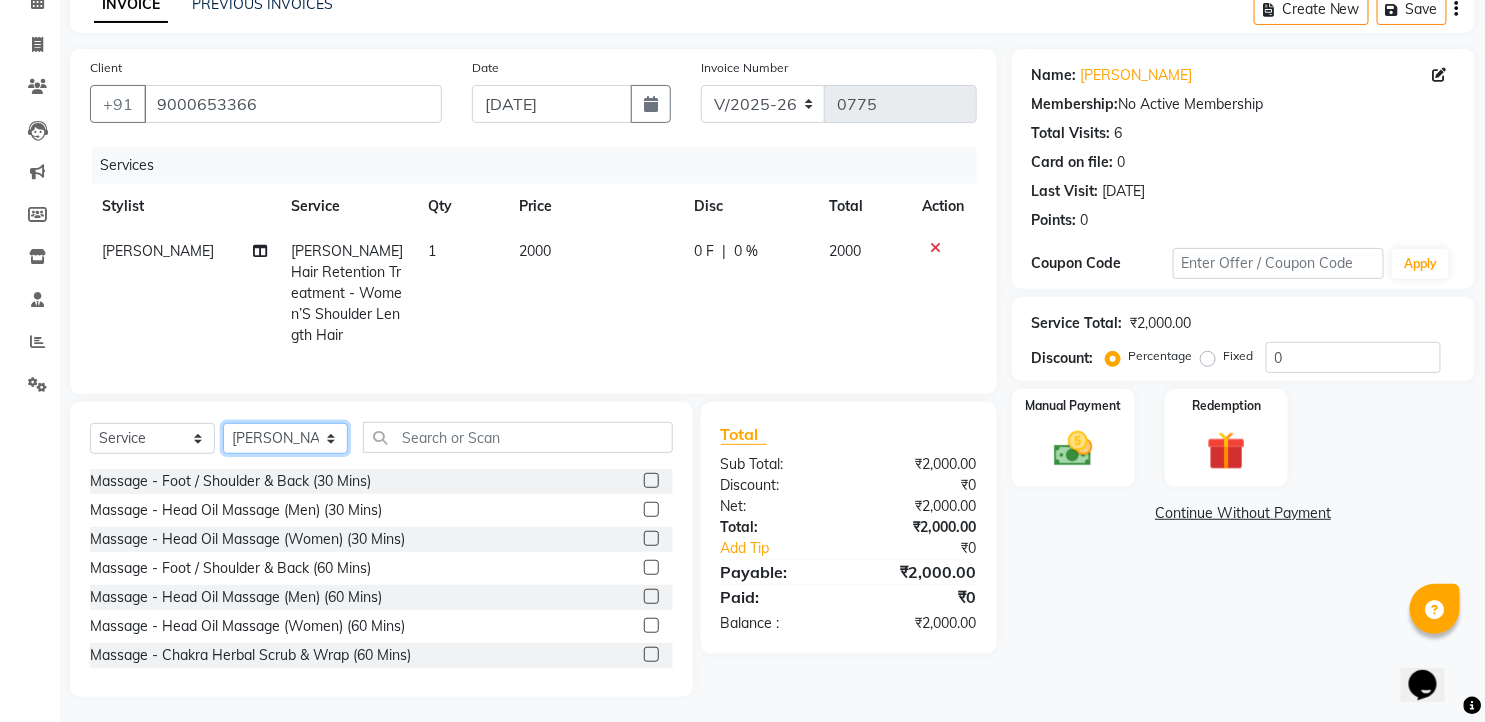 select on "65173" 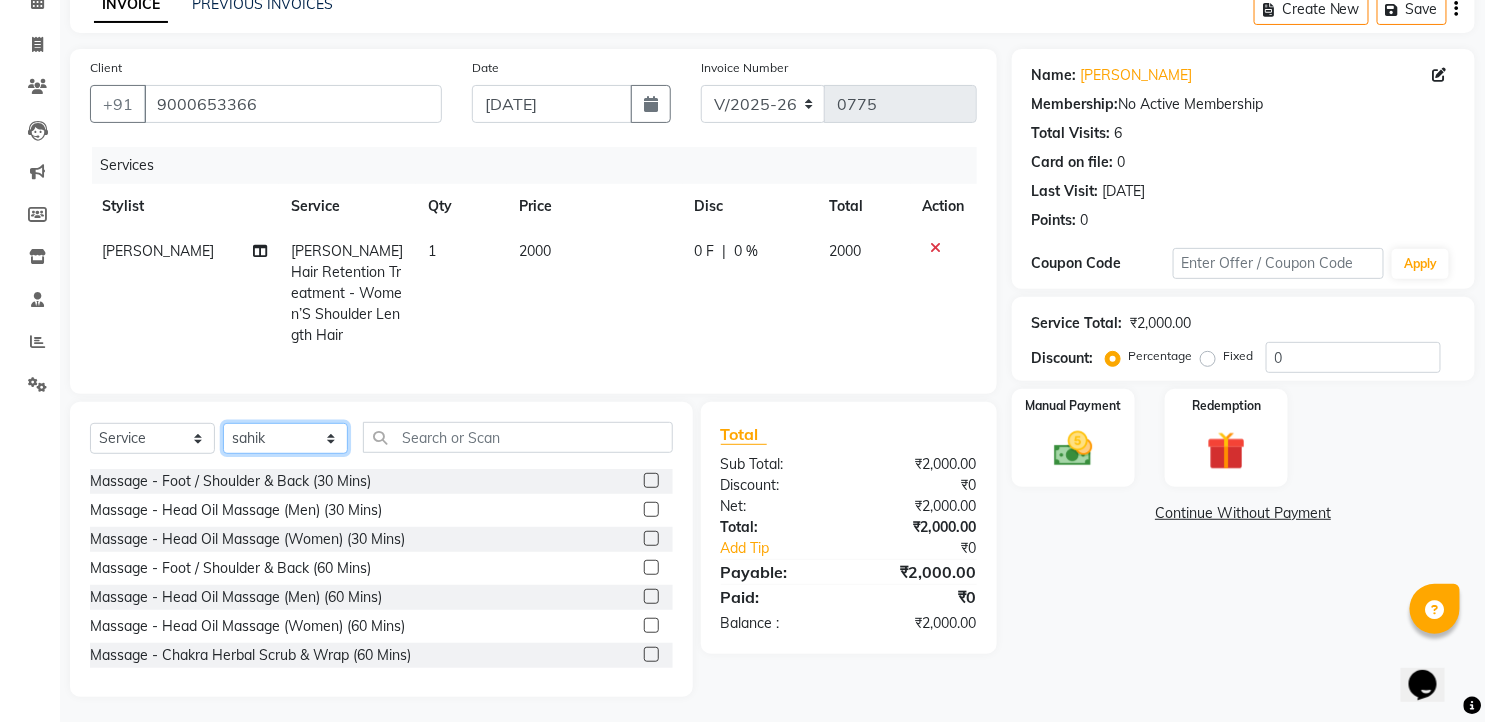 click on "Select Stylist faizz [PERSON_NAME] [PERSON_NAME] sree Manager [PERSON_NAME]" 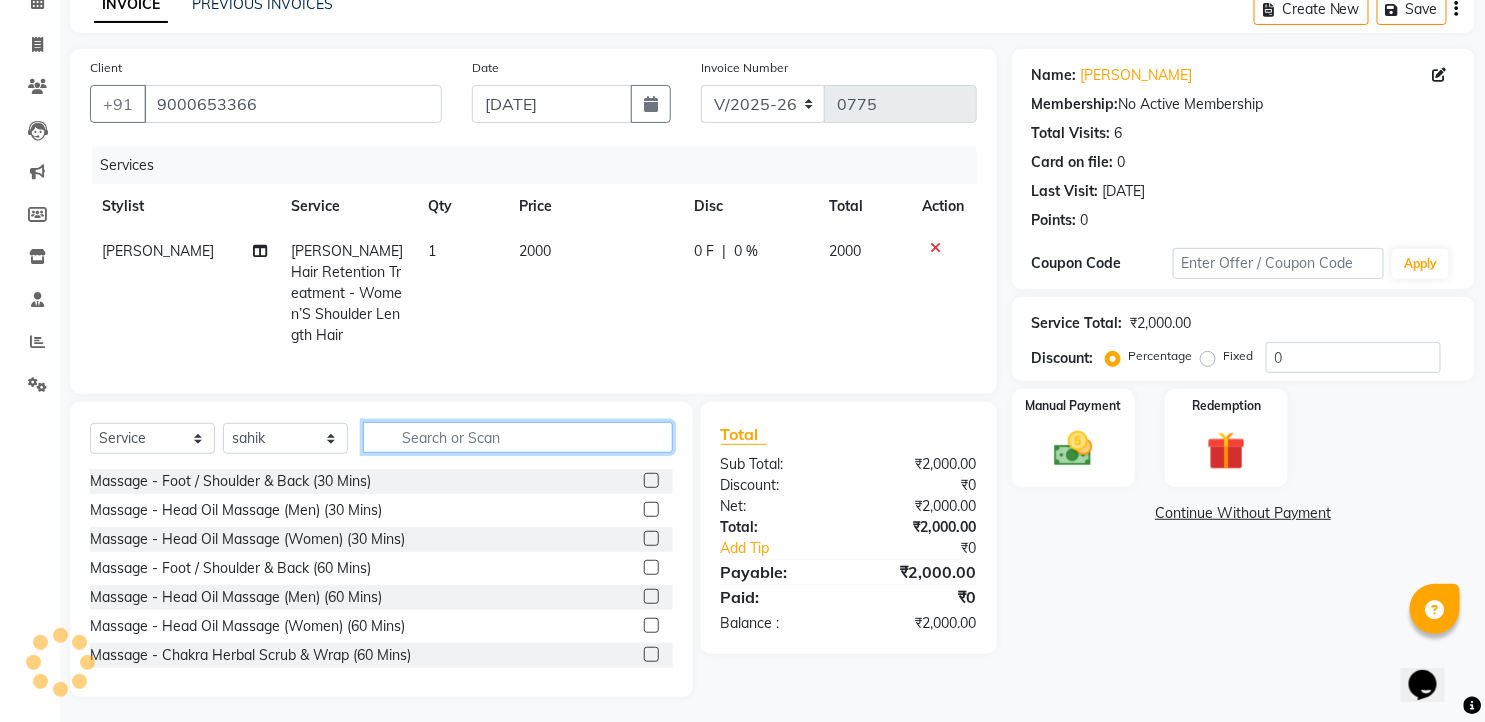 click 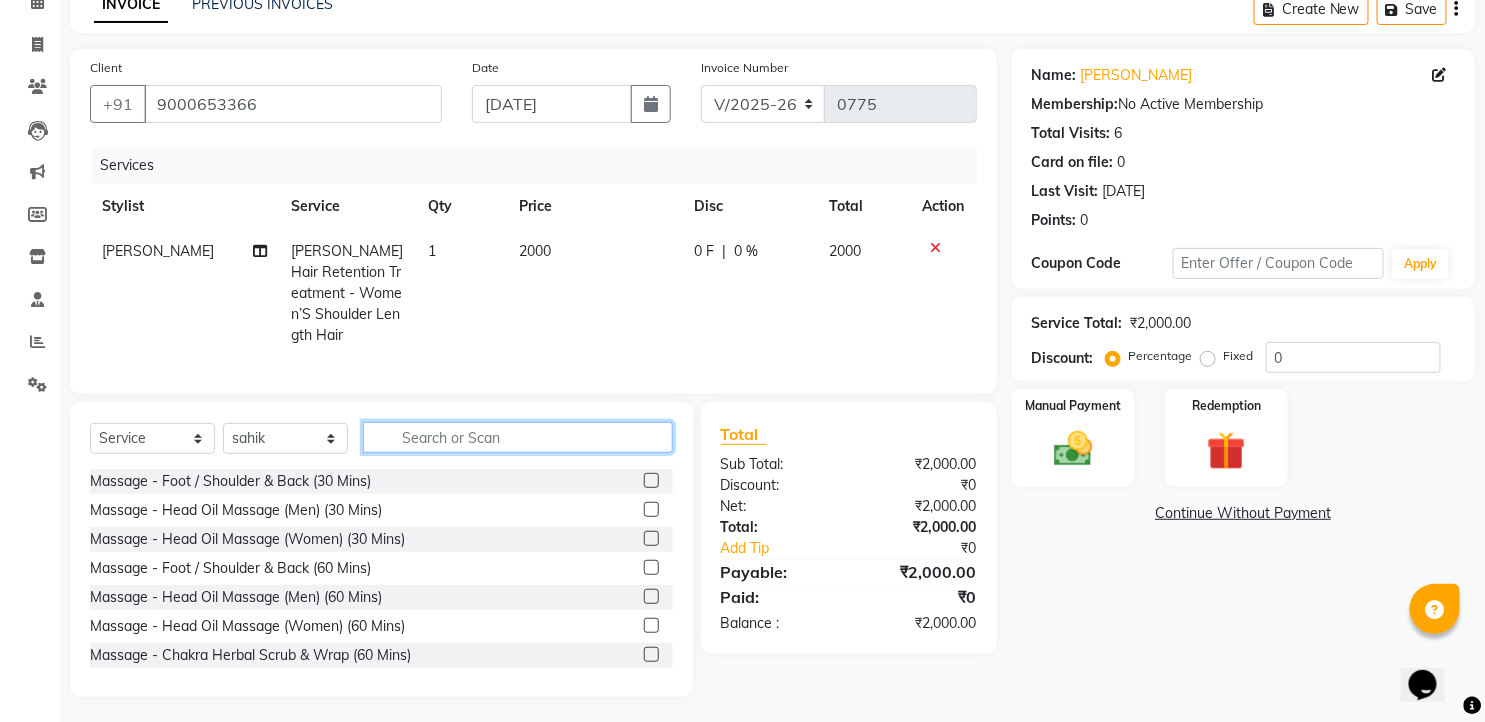 scroll, scrollTop: 111, scrollLeft: 0, axis: vertical 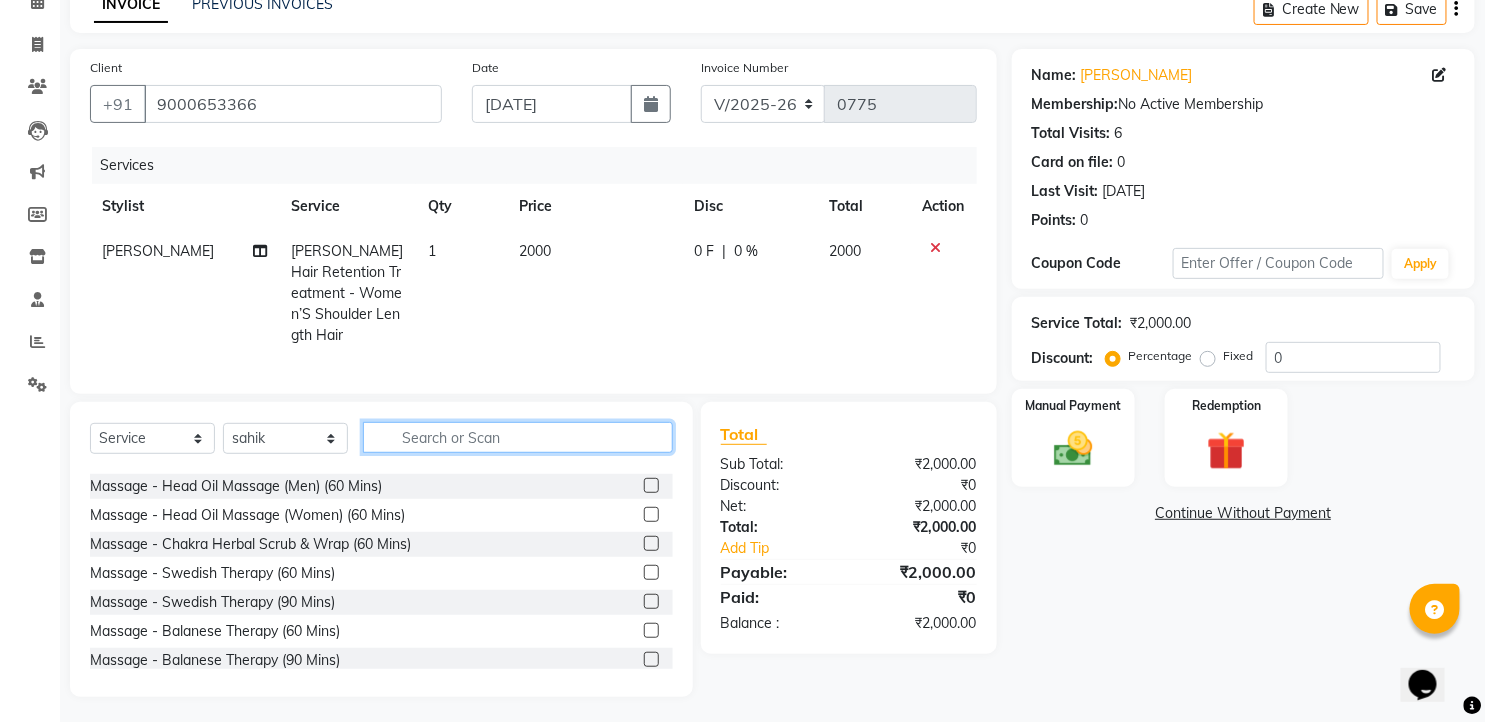 click 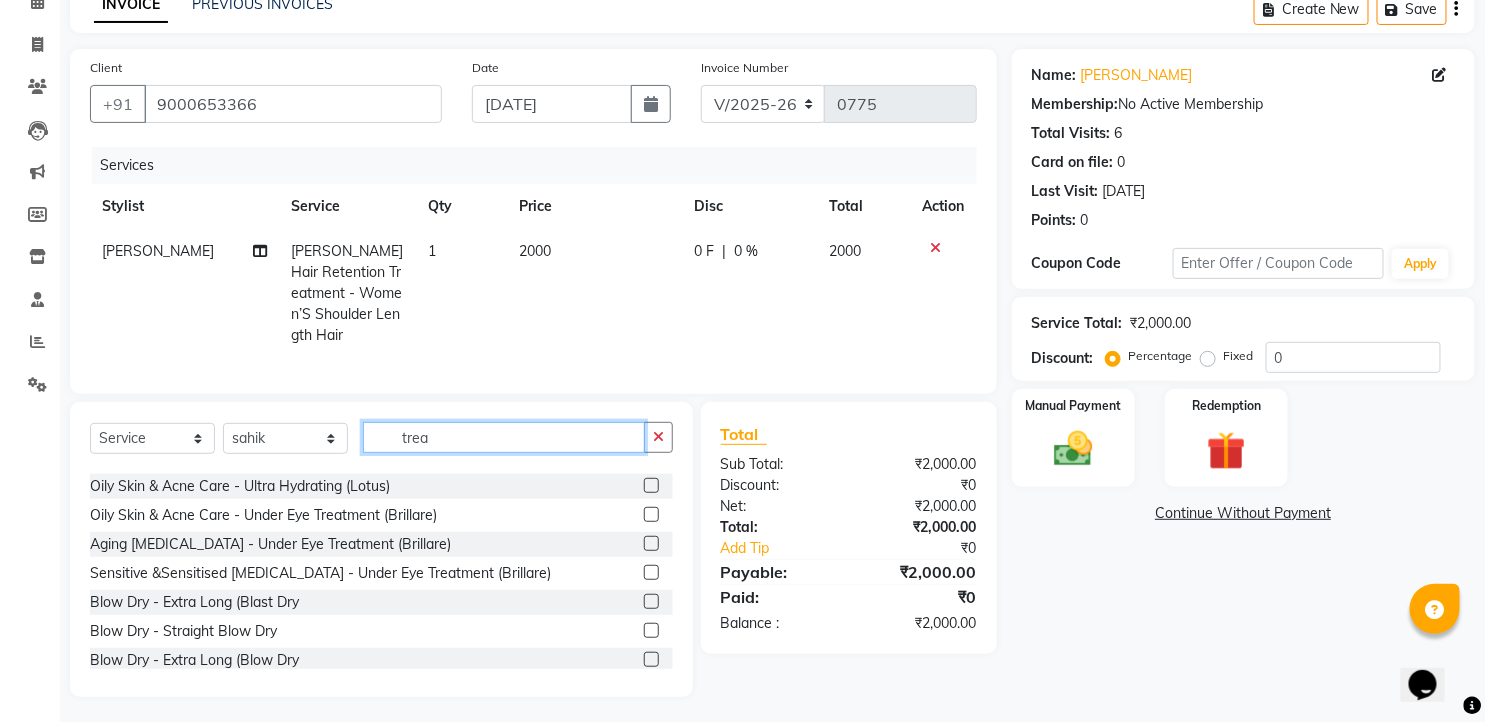 scroll, scrollTop: 24, scrollLeft: 0, axis: vertical 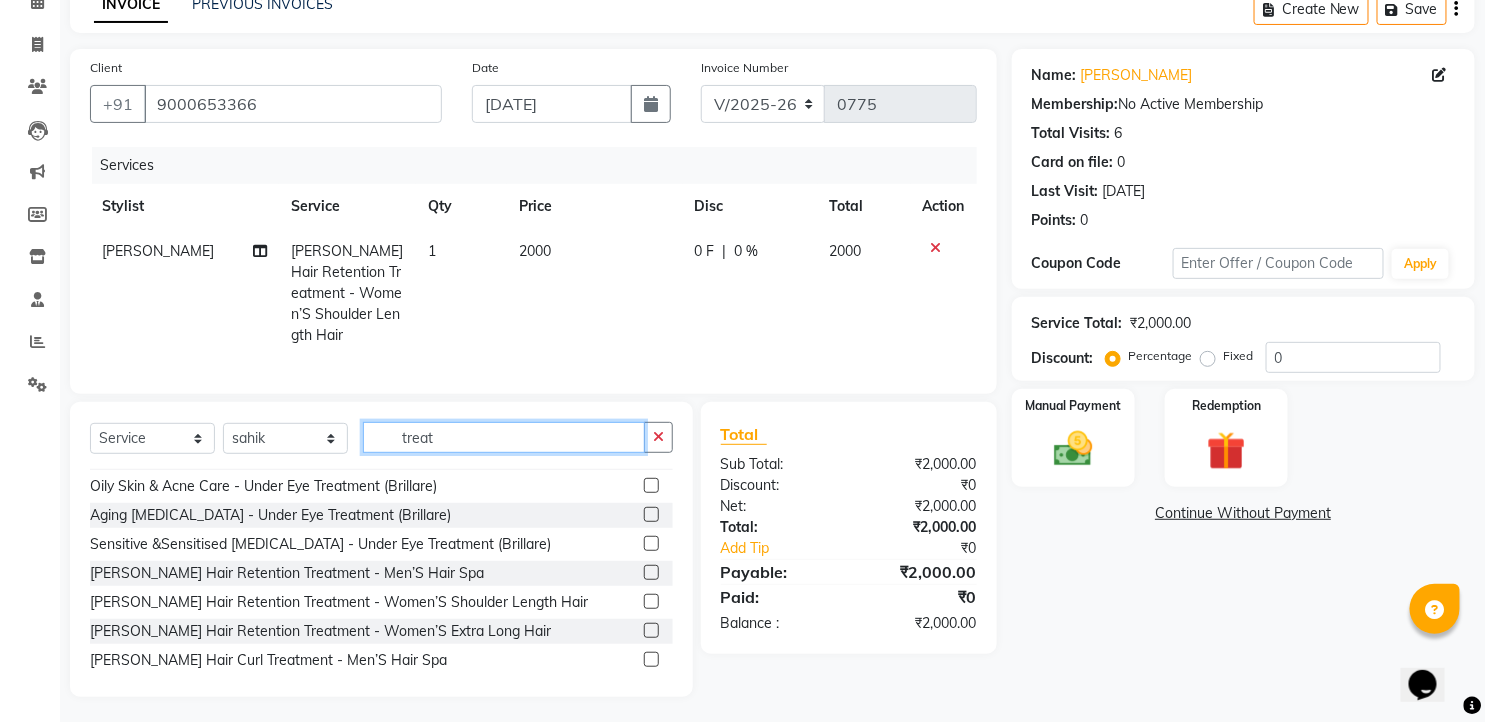 type on "treat" 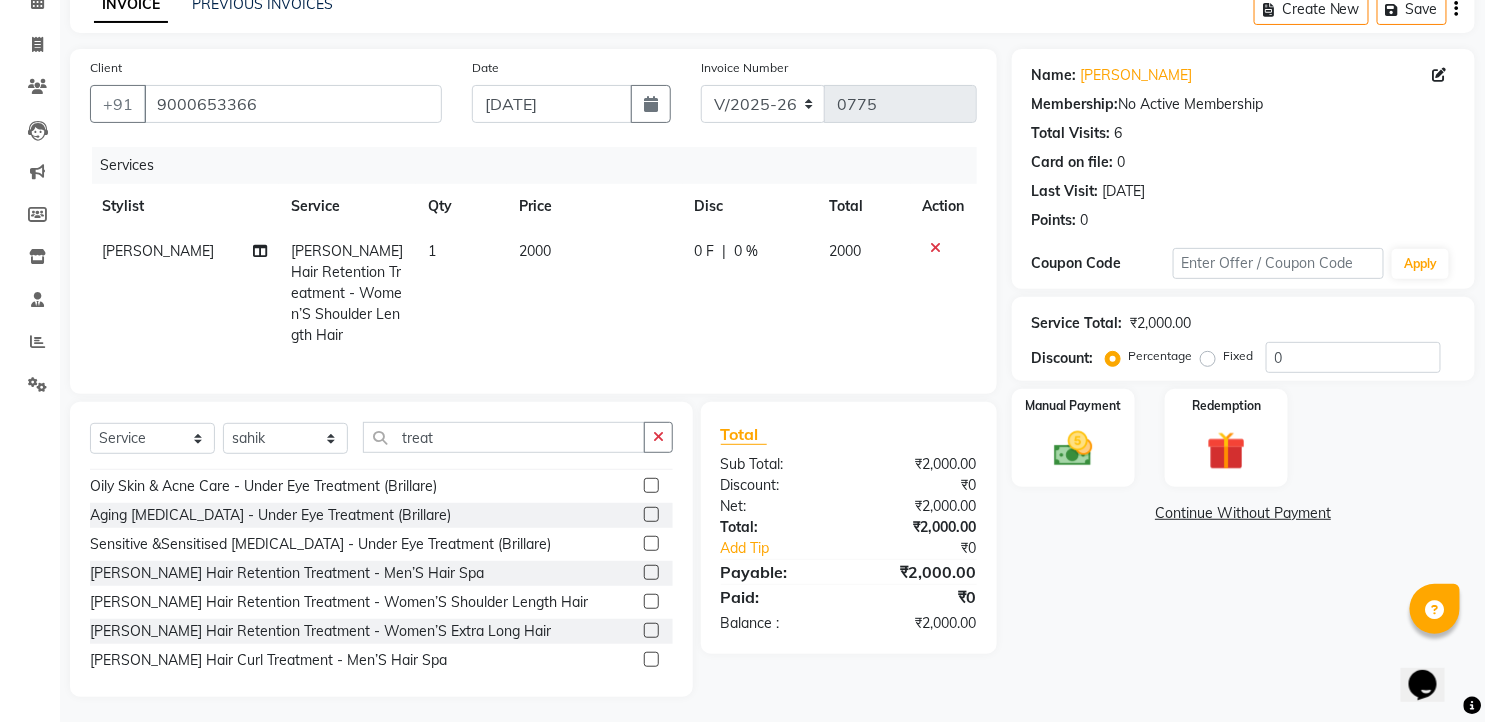 click 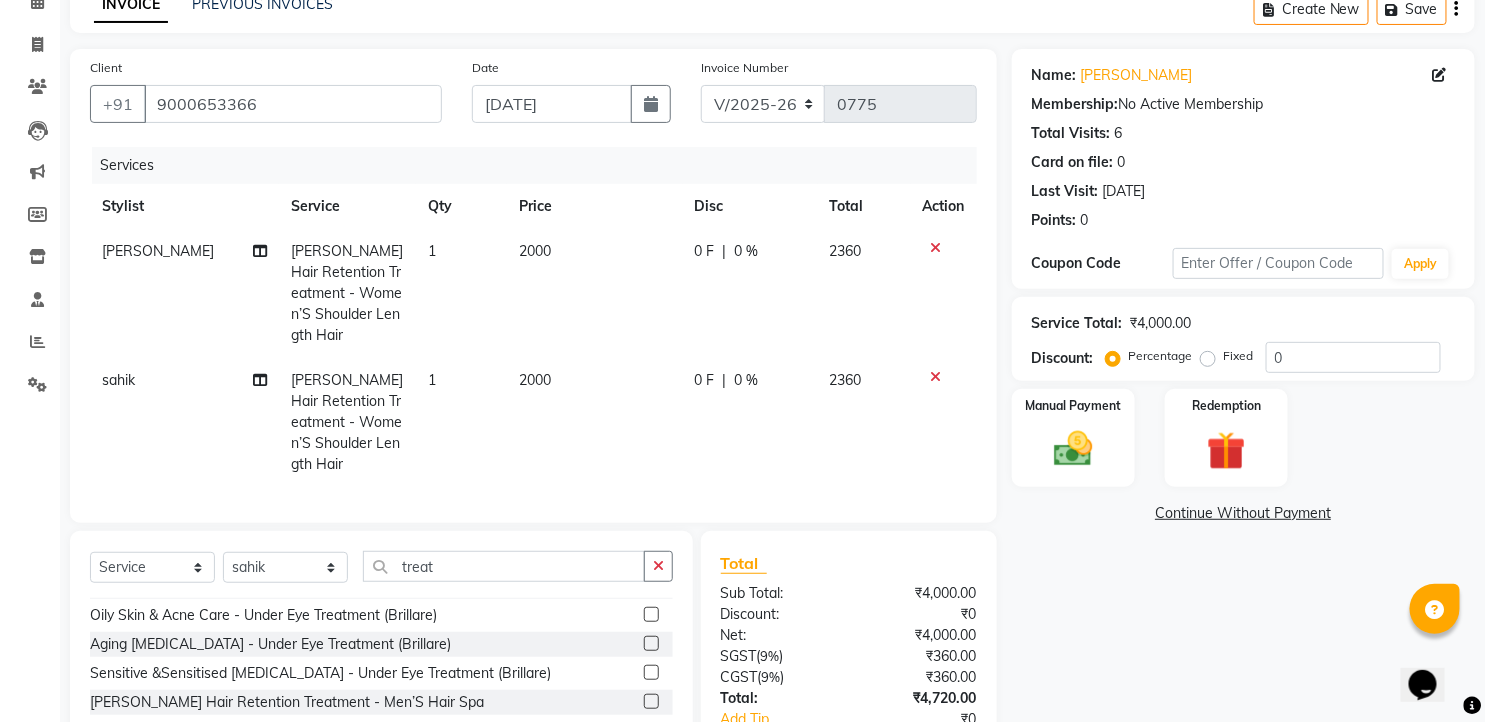 checkbox on "false" 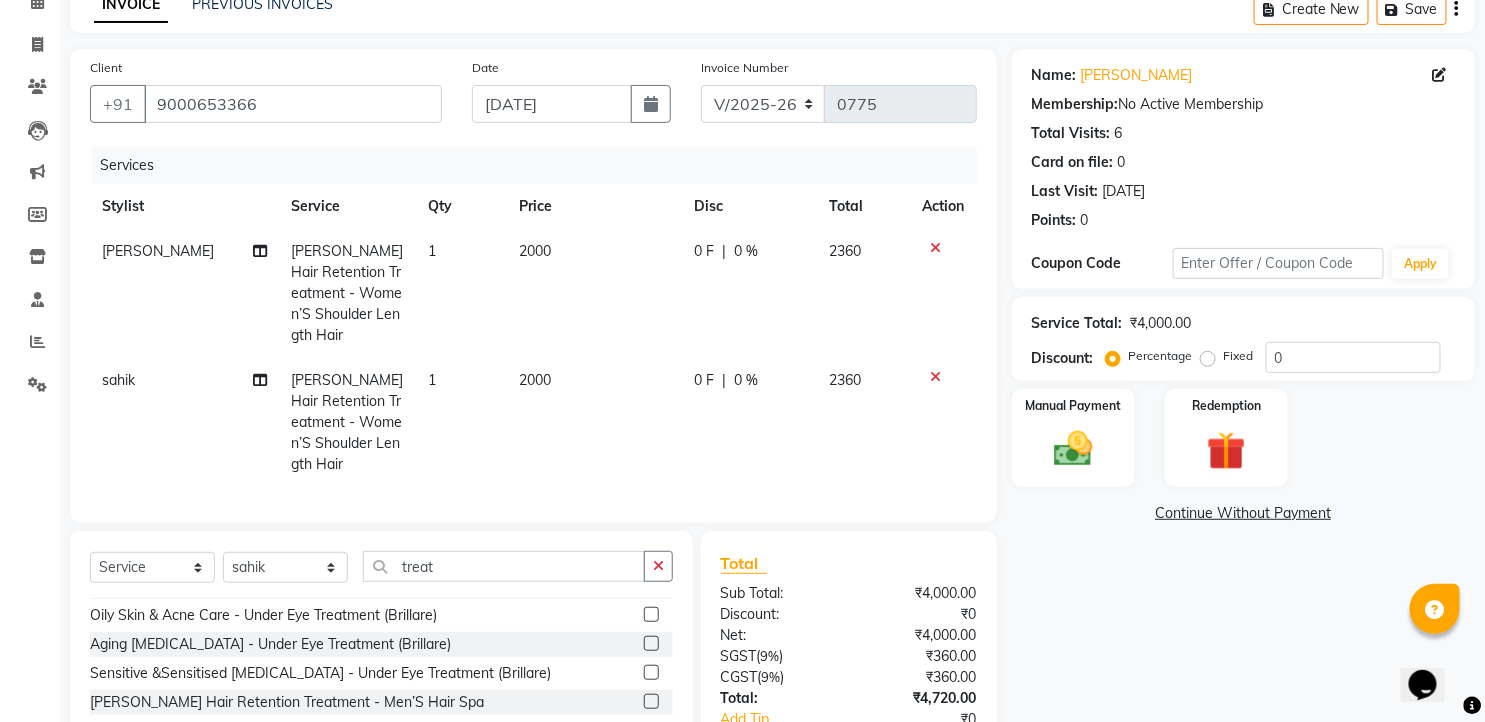 click on "0 F | 0 %" 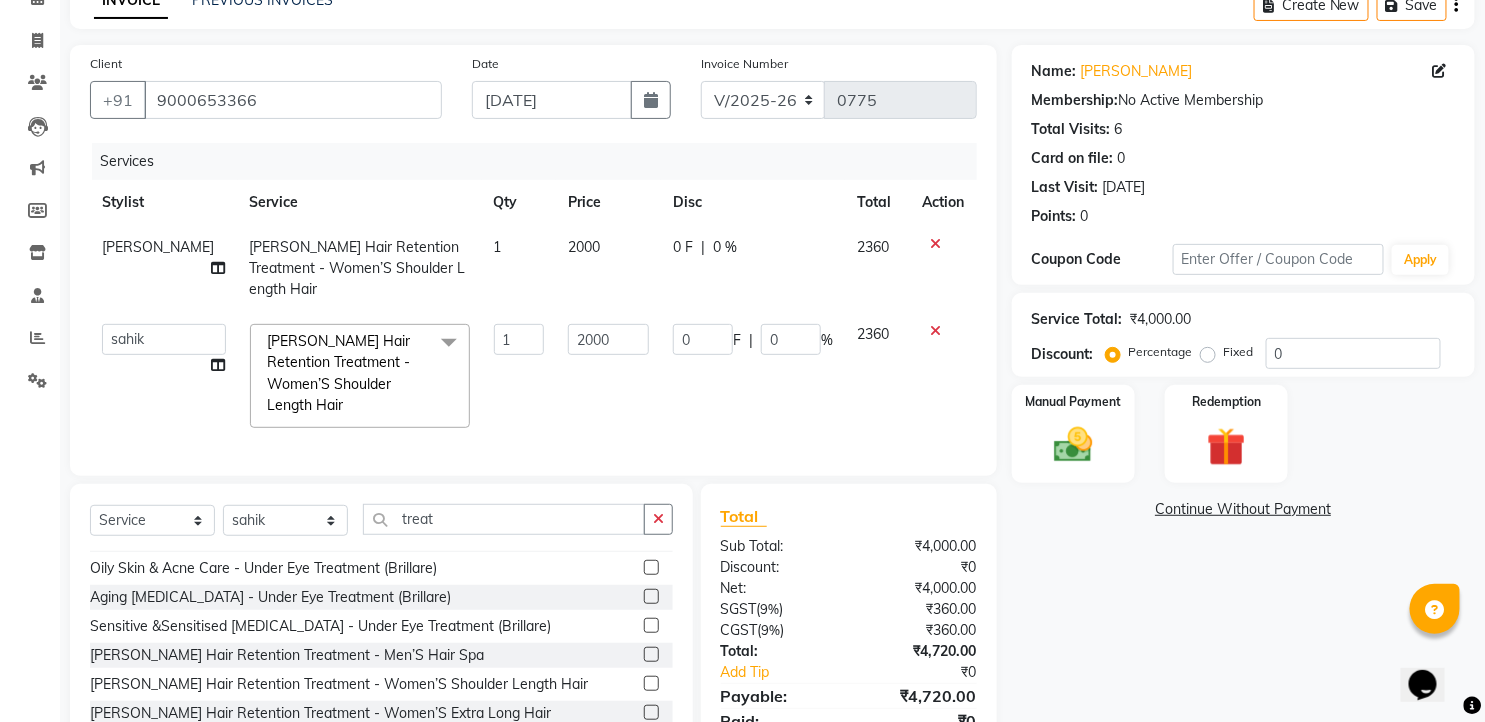 scroll, scrollTop: 55, scrollLeft: 0, axis: vertical 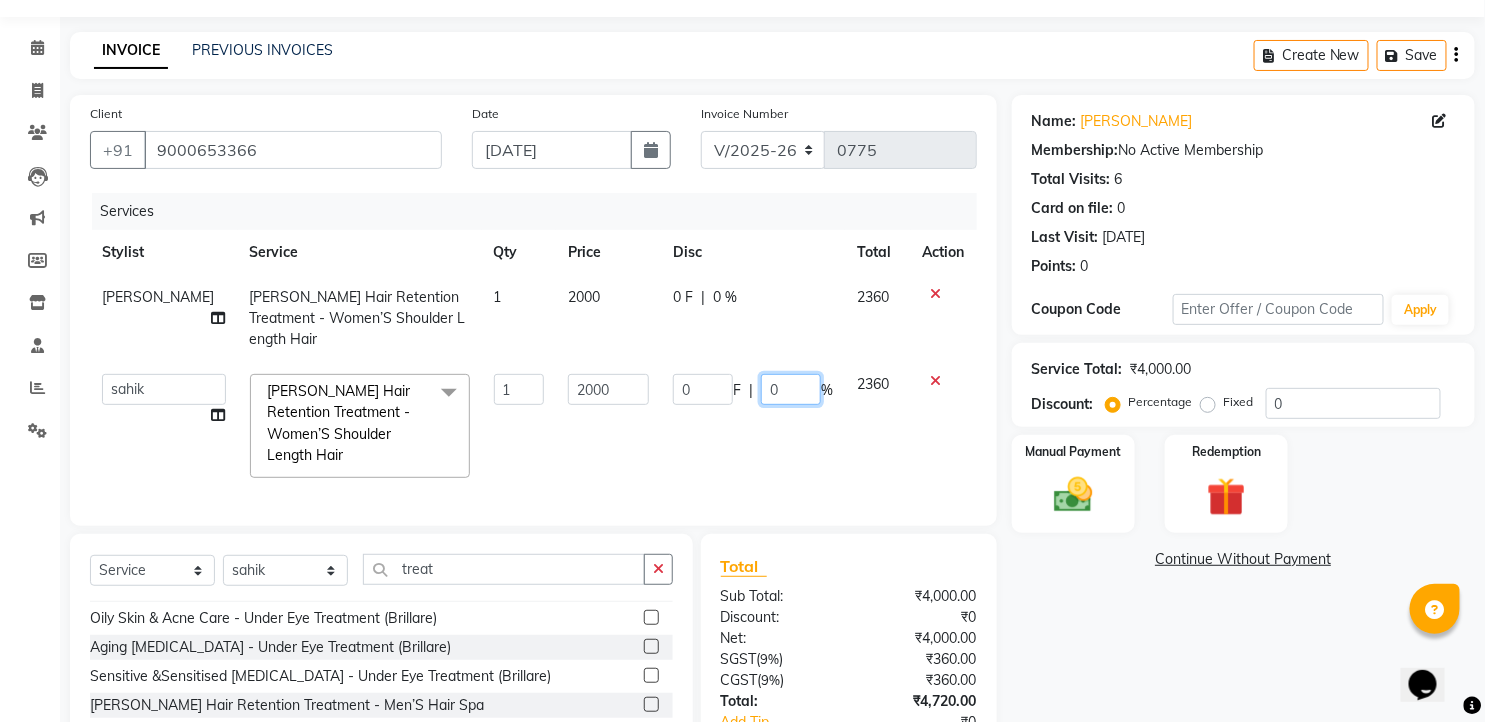 click on "0" 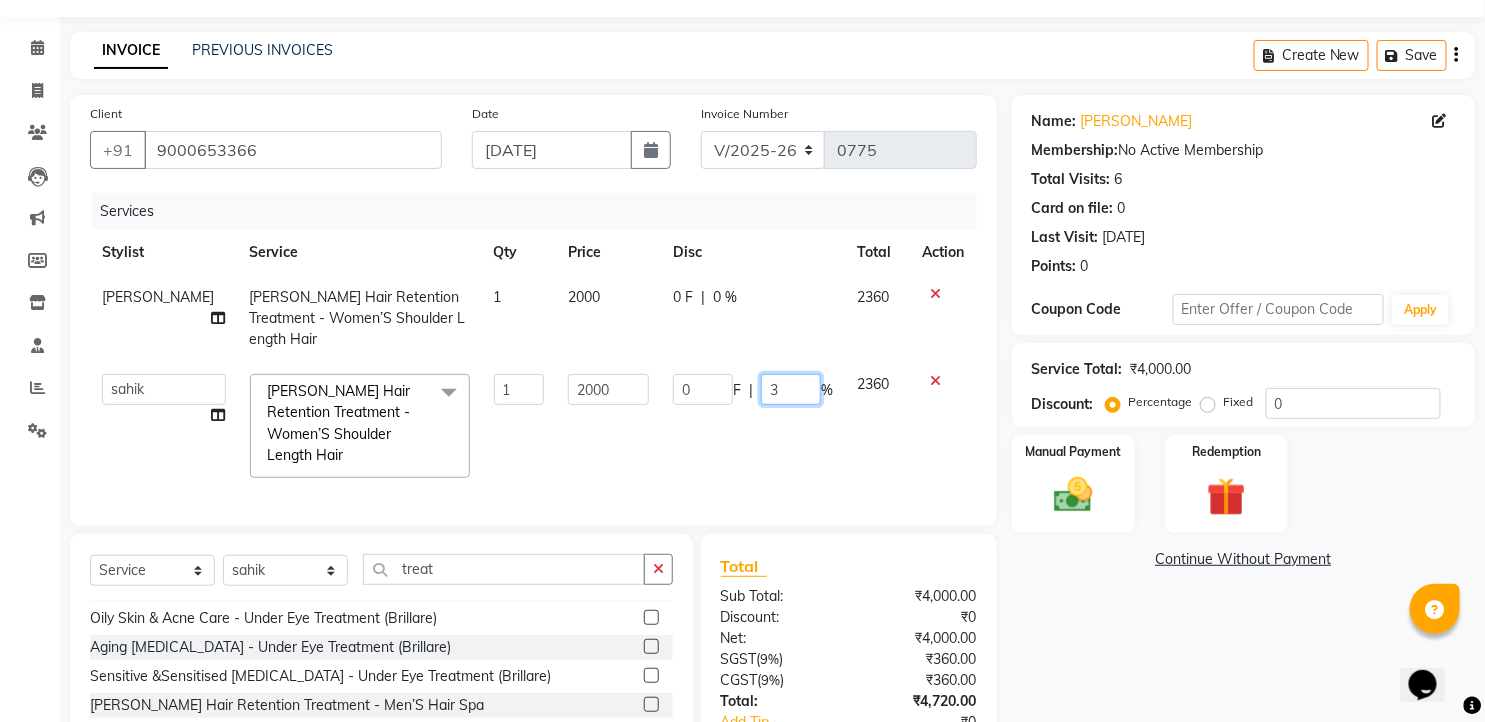 type on "30" 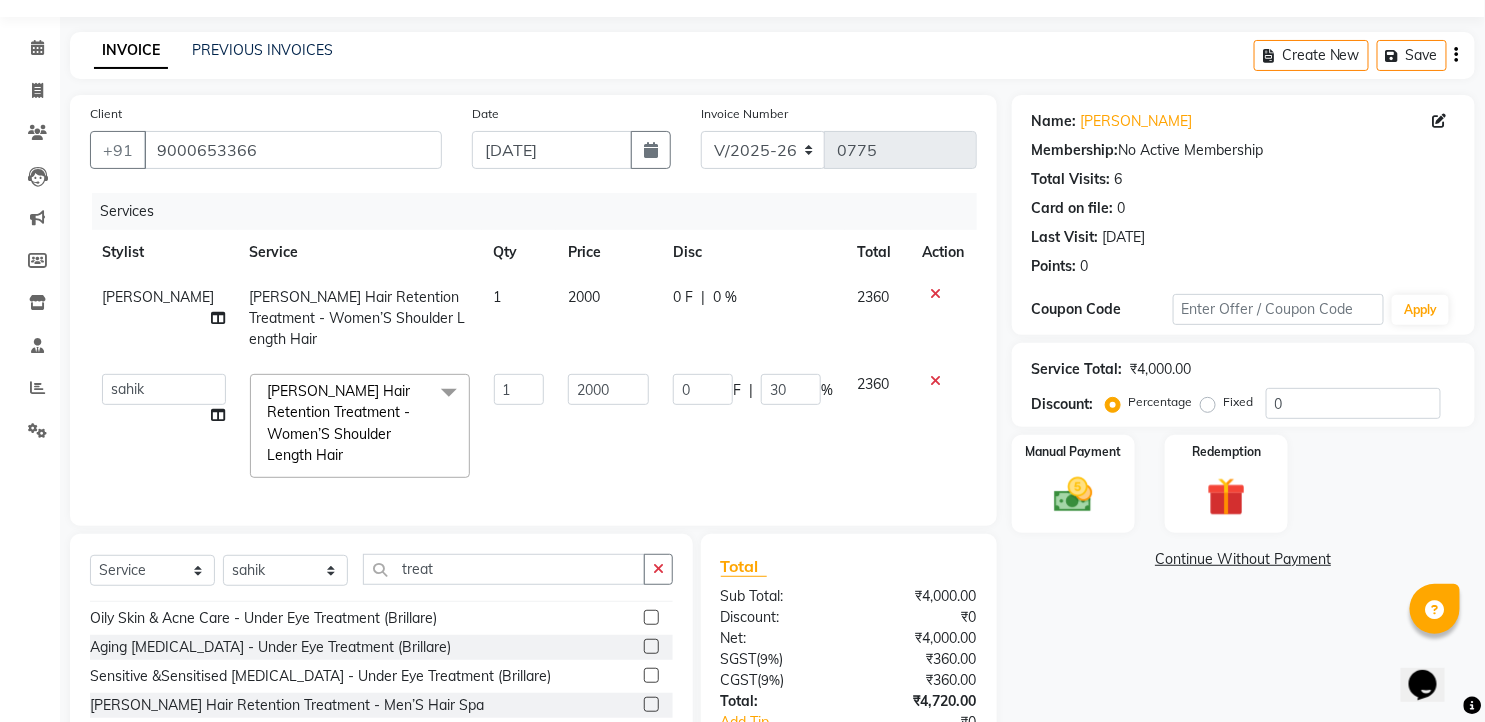 click on "faizz   [PERSON_NAME]   [PERSON_NAME] sree   Manager   [PERSON_NAME]  [PERSON_NAME] Hair Retention Treatment - Women’S Shoulder Length Hair  x Massage - Foot / Shoulder & Back (30 Mins) Massage - Head Oil Massage (Men) (30 Mins) Massage - Head Oil Massage (Women) (30 Mins) Massage - Foot / Shoulder & Back (60 Mins) Massage - Head Oil Massage (Men) (60 Mins) Massage - Head Oil Massage (Women) (60 Mins) Massage - Chakra Herbal Scrub & Wrap (60 Mins) Massage - Swedish Therapy (60 Mins) Massage - Swedish Therapy (90 Mins) Massage - Balanese Therapy (60 Mins) Massage - Balanese Therapy (90 Mins) Massage - Deep Tissue Therapy (60 Mins) Massage - Deep Tissue Therapy (90 Mins) Hair wash Dry [MEDICAL_DATA] - Clean Up Ritual (Jeannot Ceuticals) Dry [MEDICAL_DATA] - Instant Glow  (Jeannot Ceuticals) Dry [MEDICAL_DATA] - Brilliance White  (Jeannot Ceuticals) Dry [MEDICAL_DATA] - Hydra Vital Clean Up (Lotus) Dry [MEDICAL_DATA] - Insta Fair (Lotus) Dry [MEDICAL_DATA] - Bridal Glow Skin Brightening  (Lotus) Aging [MEDICAL_DATA] - Insta Fair (Lotus)" 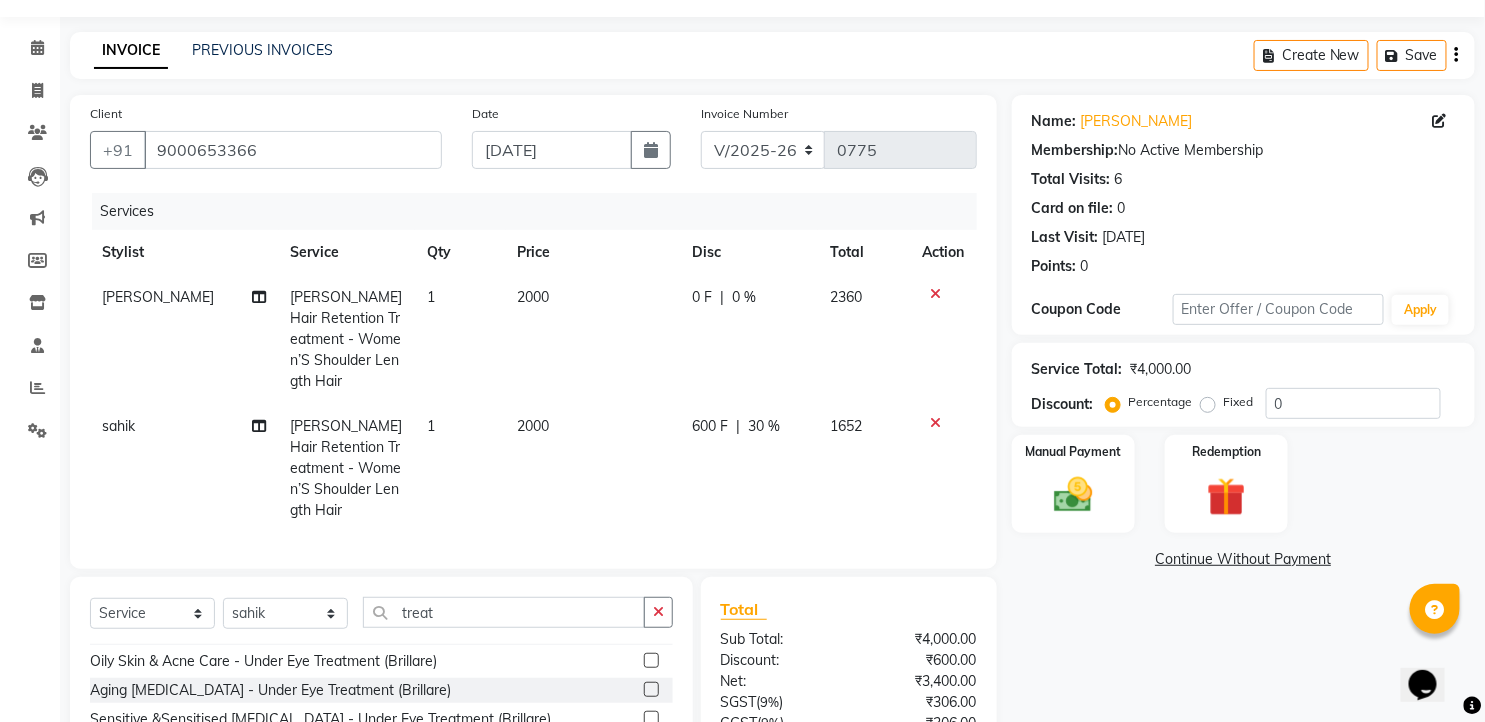 click on "0 %" 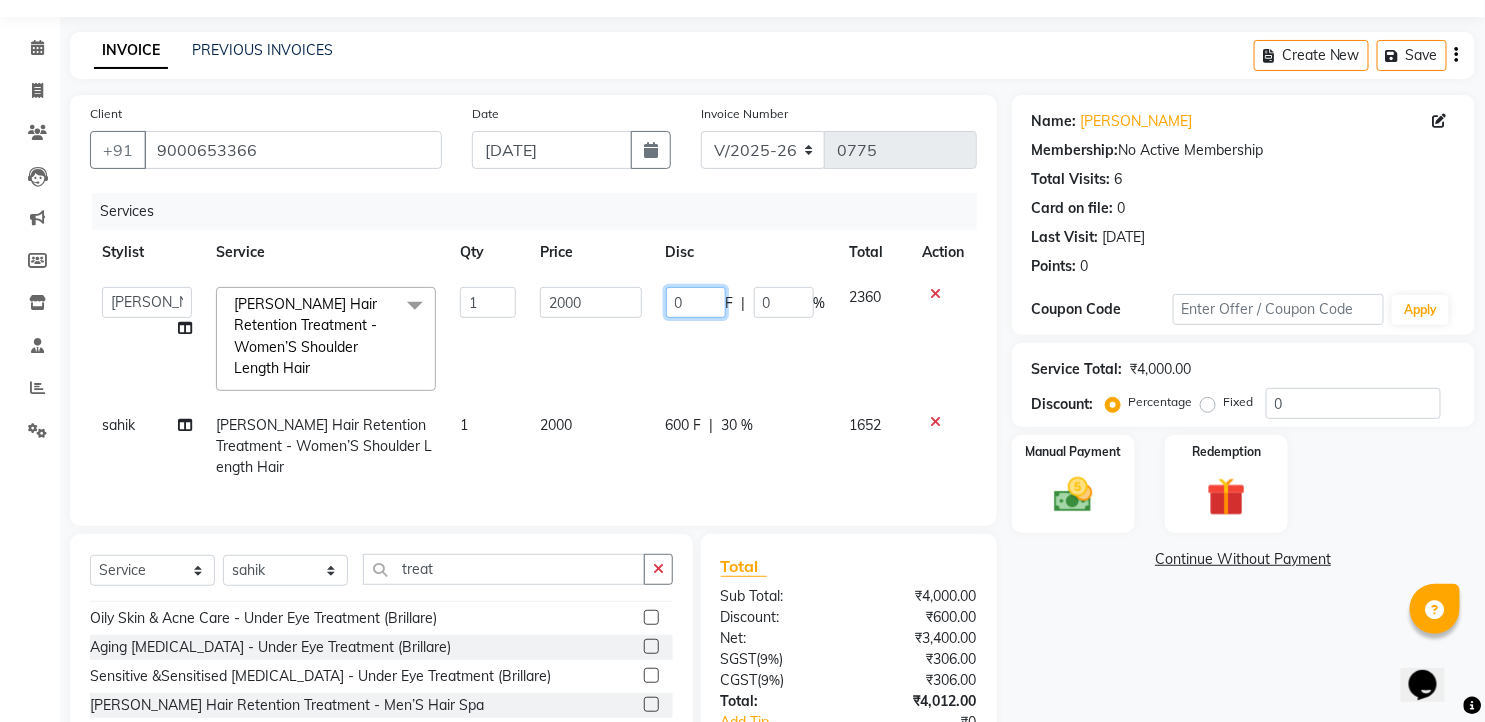 click on "0" 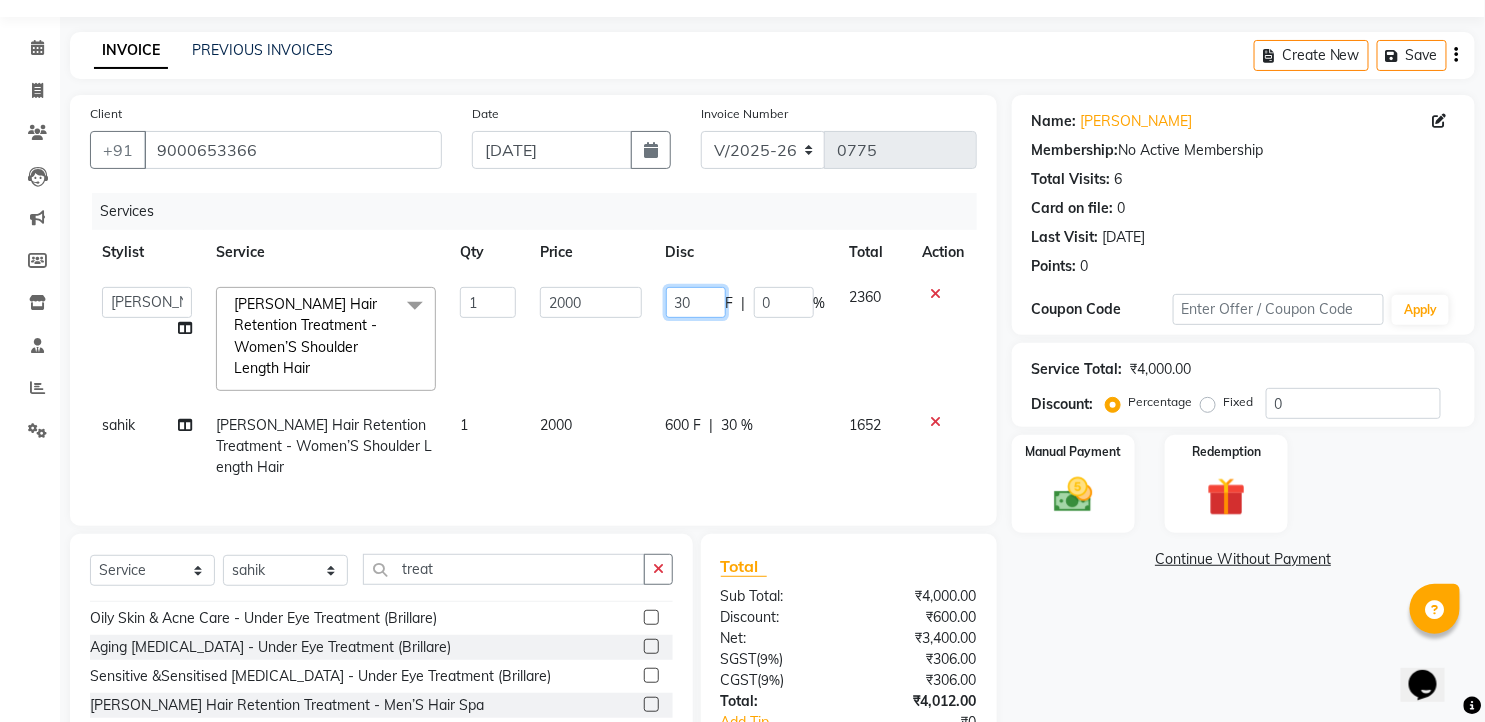 type on "3" 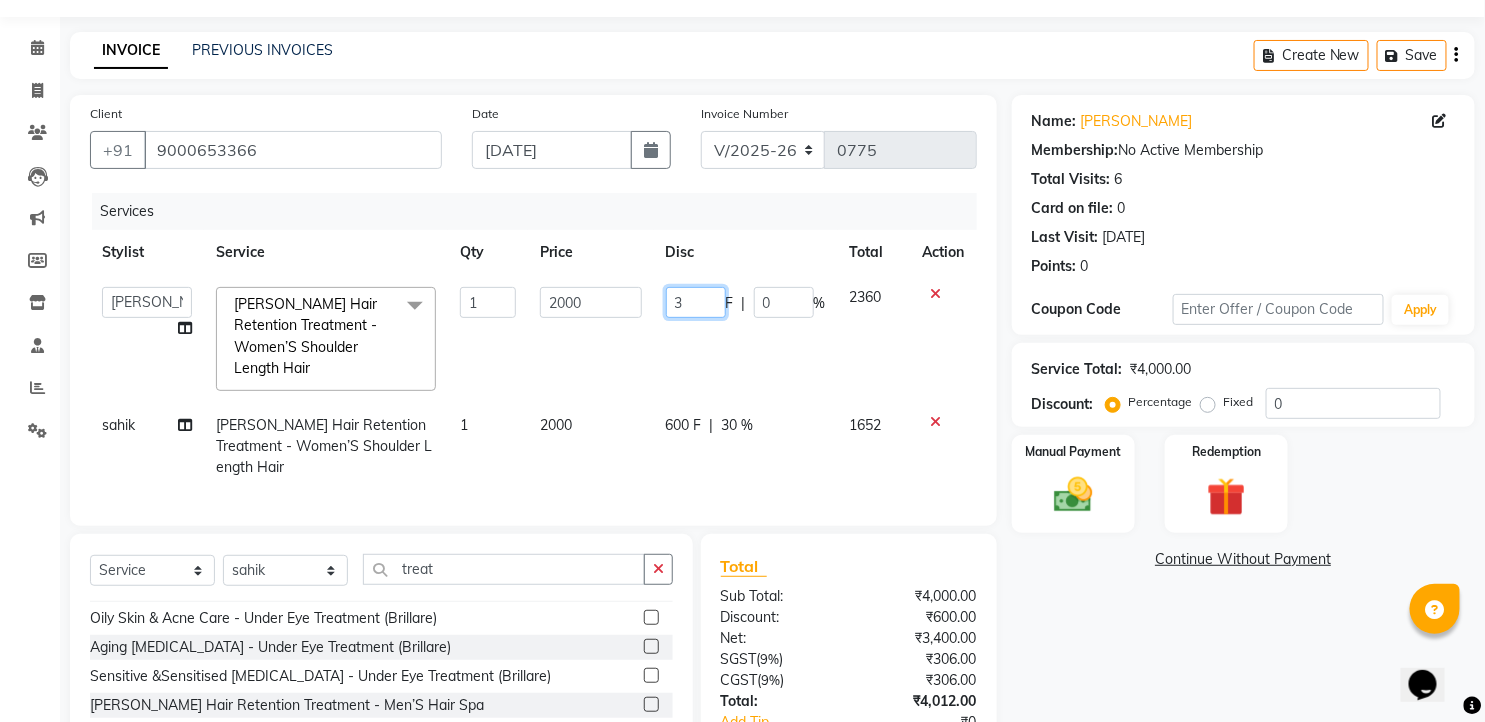 type 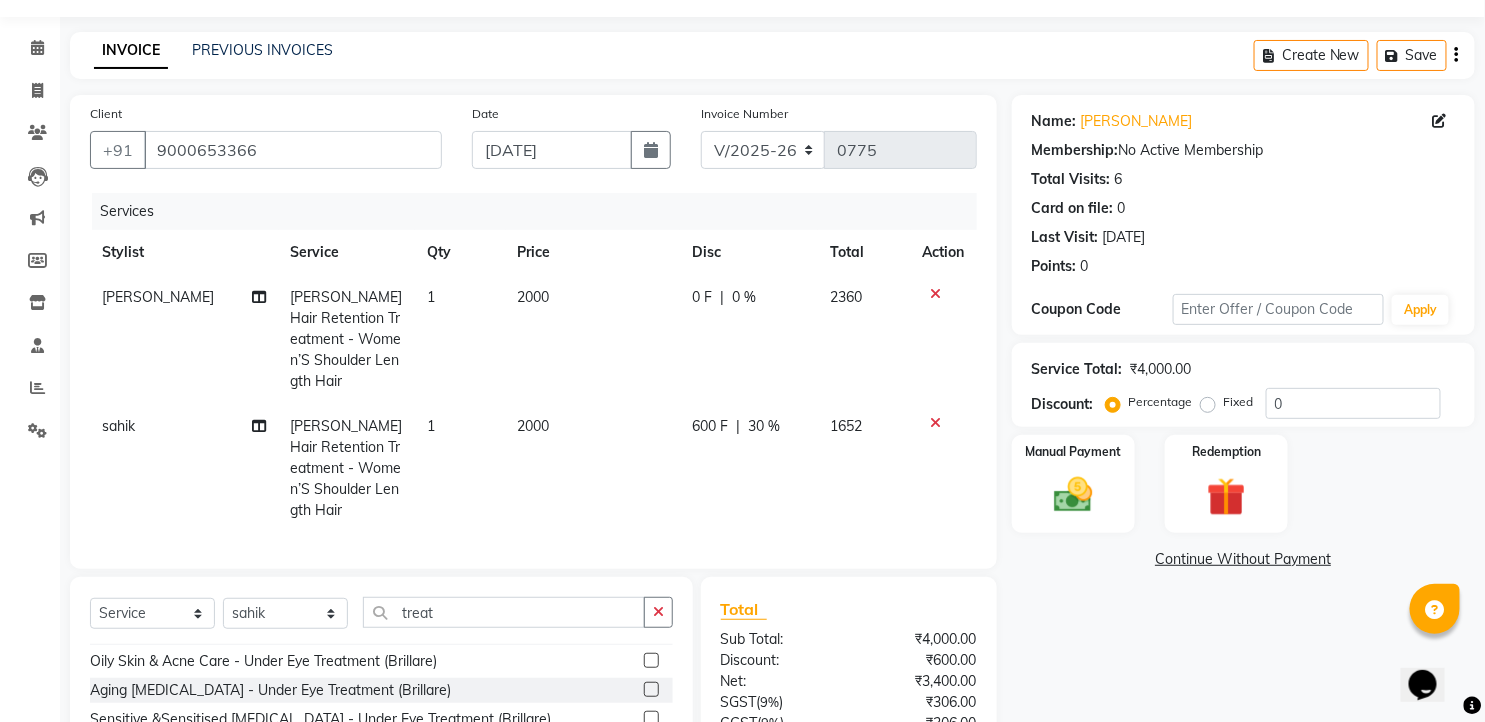 click on "0 %" 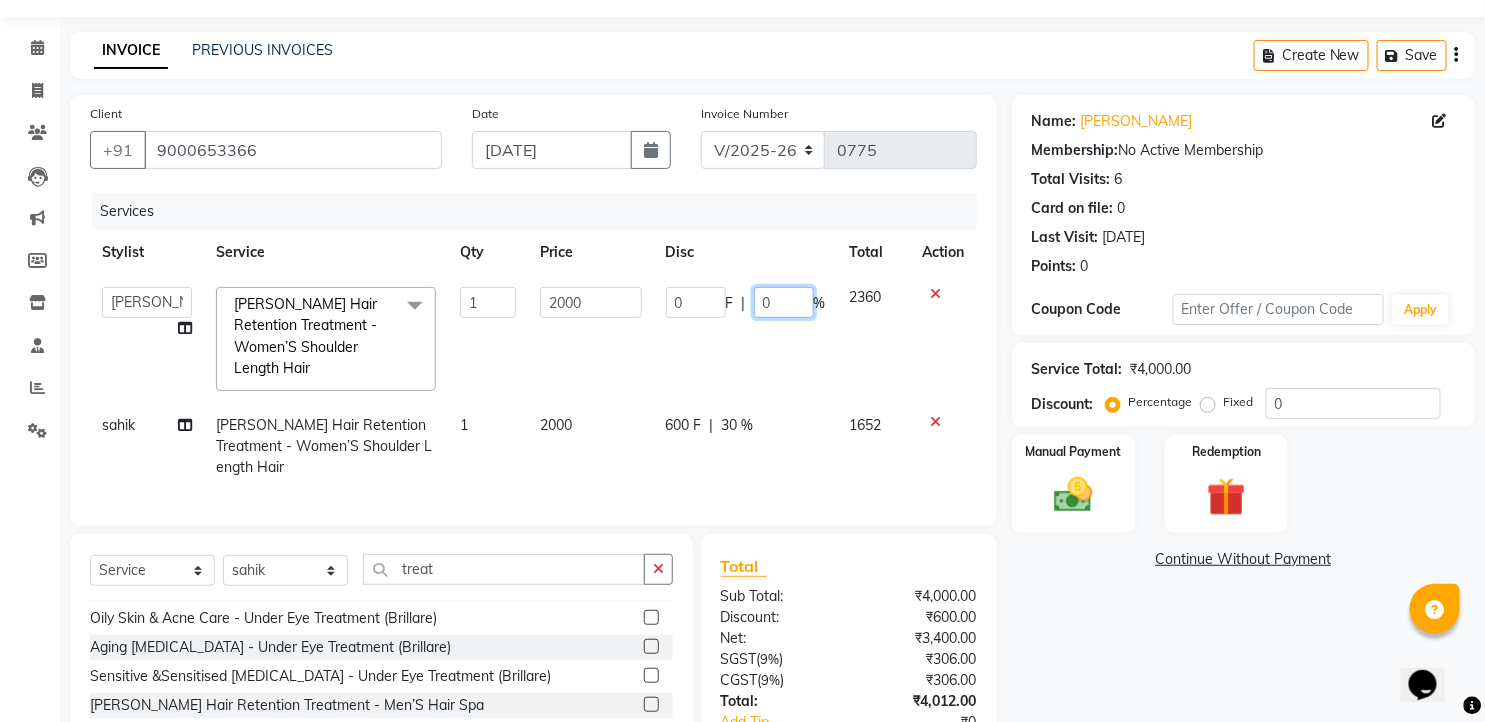 click on "0" 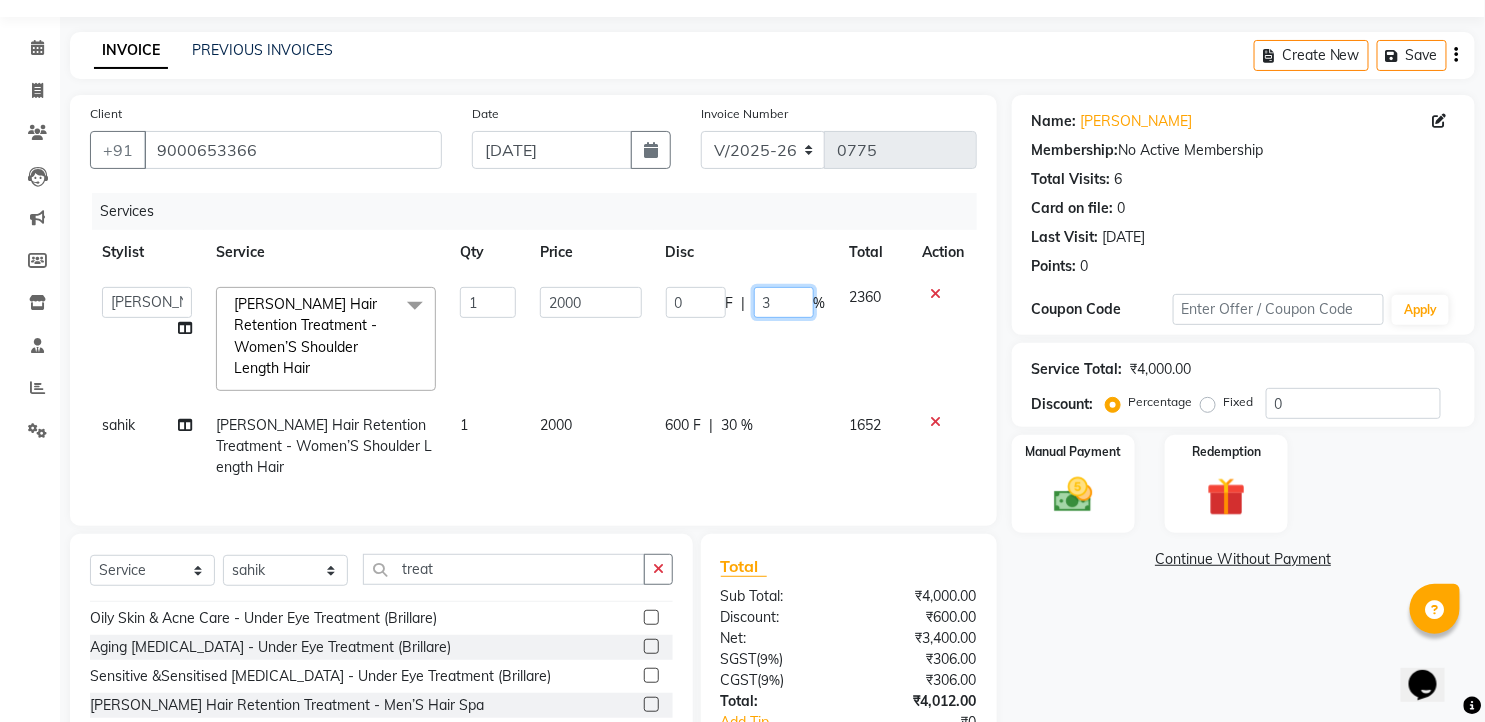 type on "30" 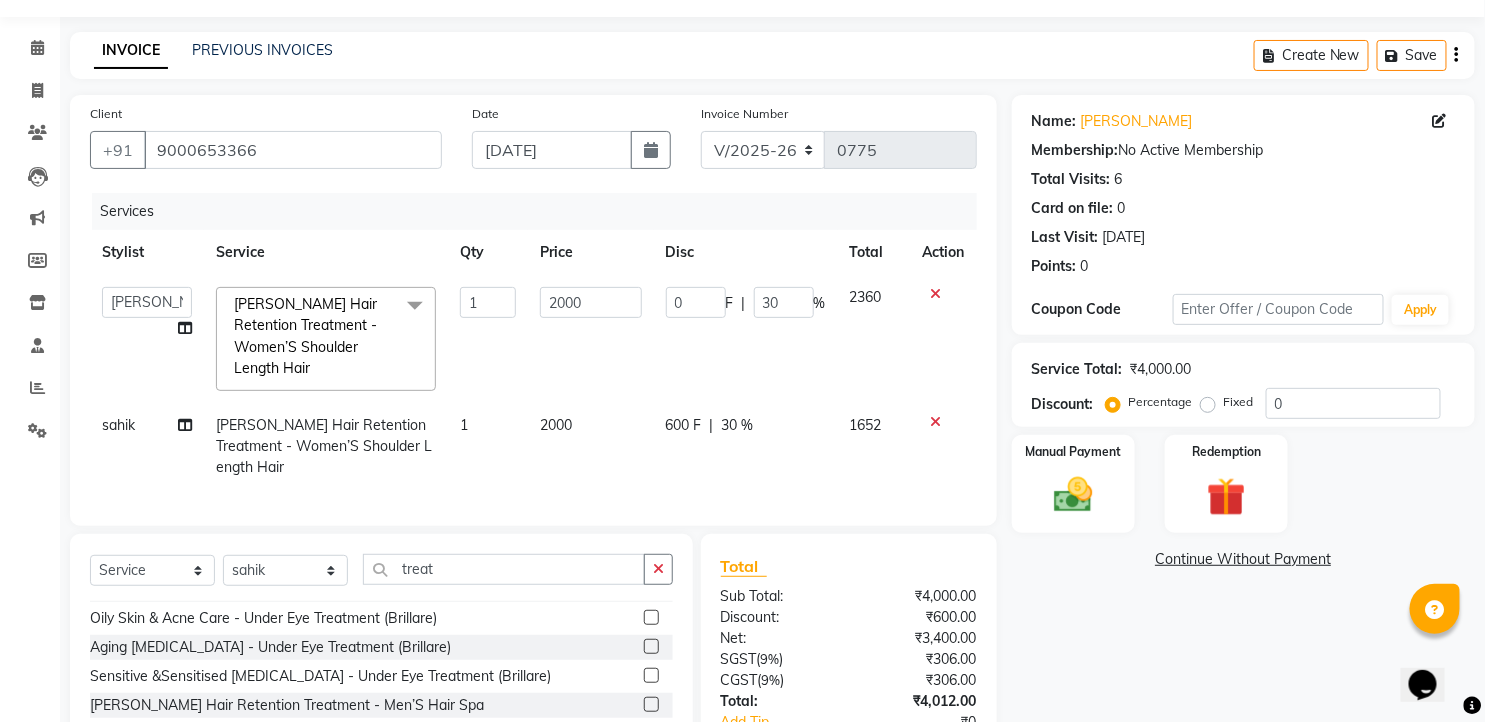click on "0 F | 30 %" 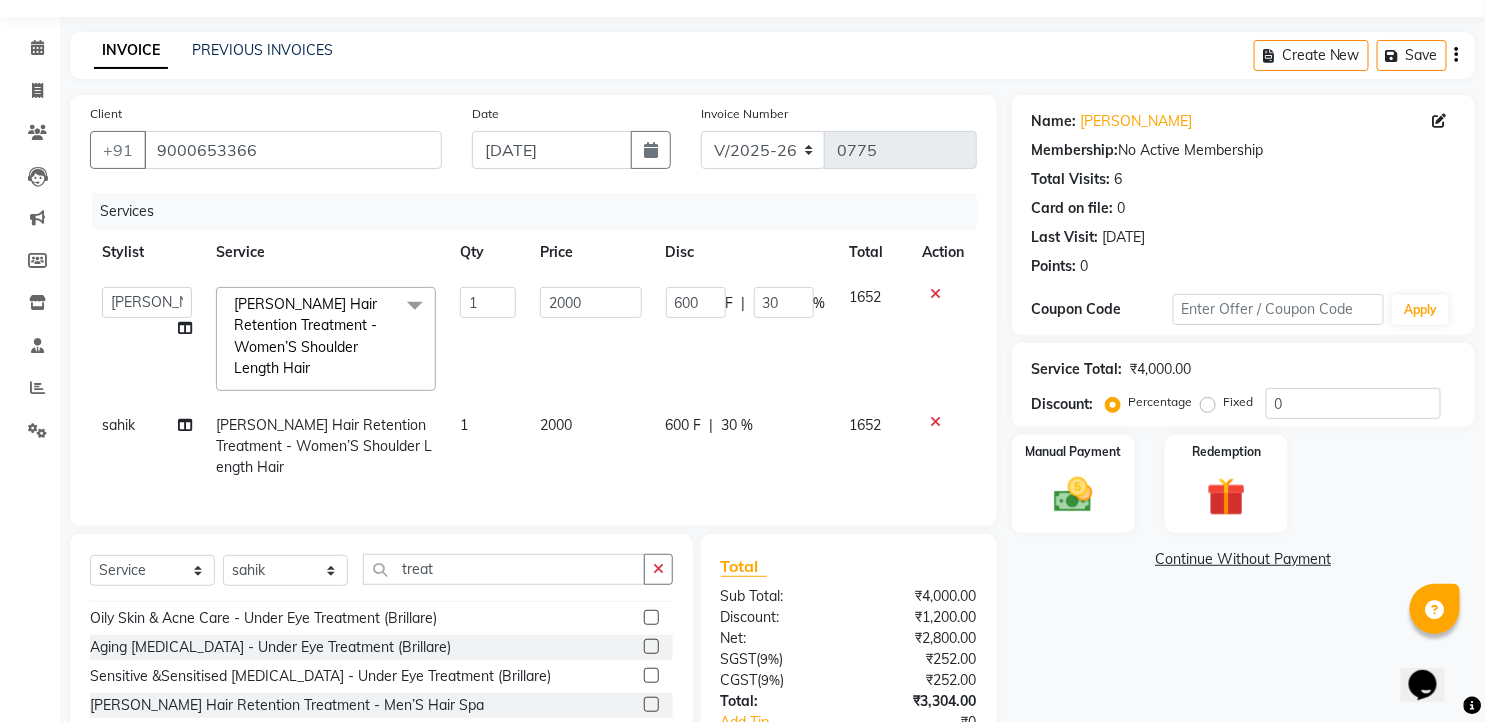 scroll, scrollTop: 166, scrollLeft: 0, axis: vertical 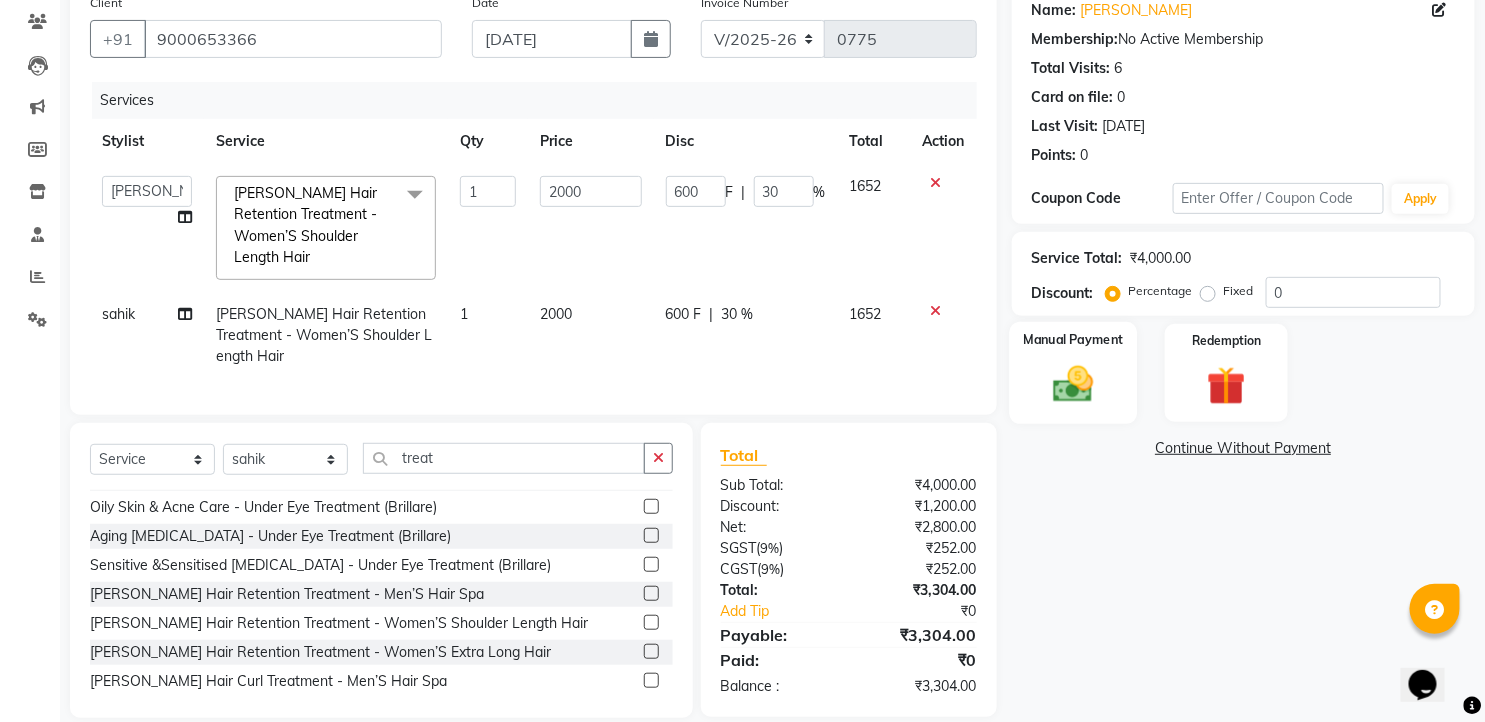 click 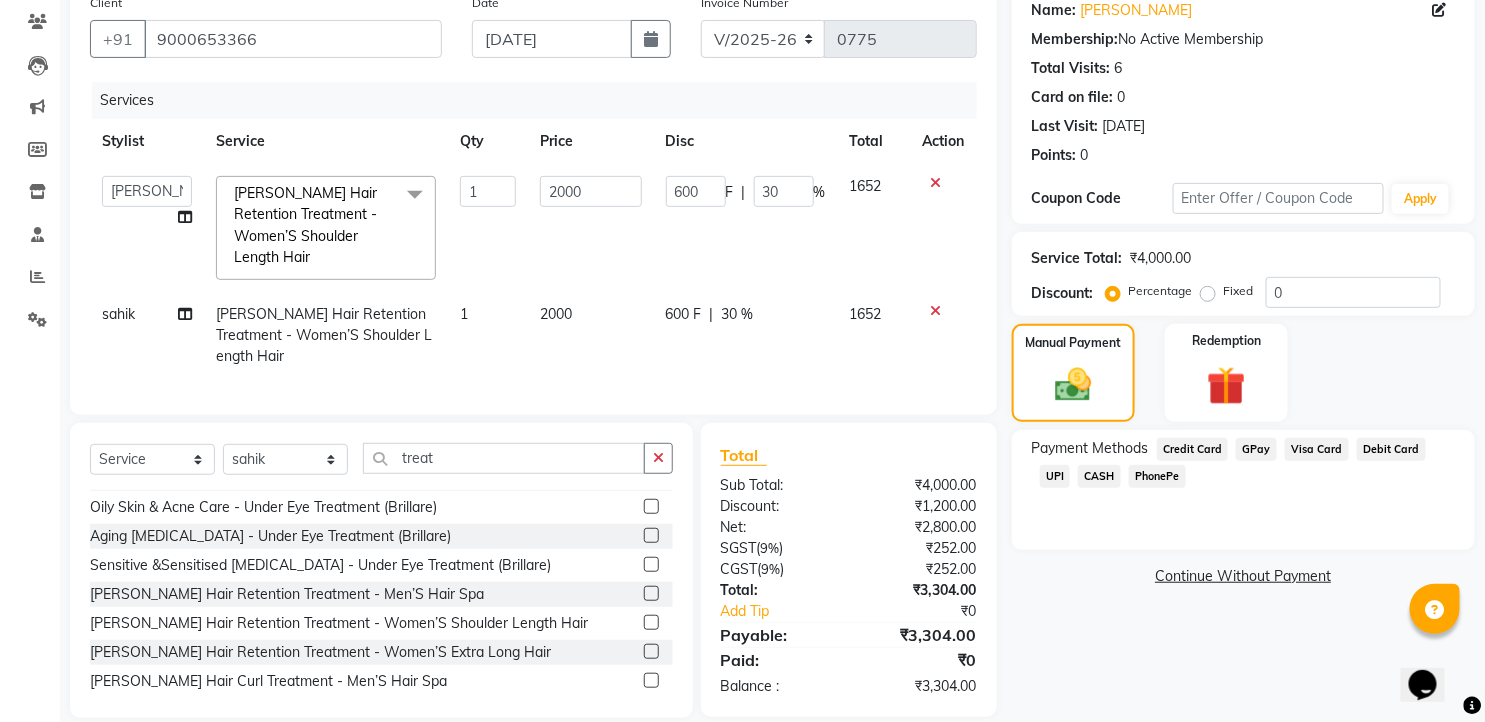 click on "PhonePe" 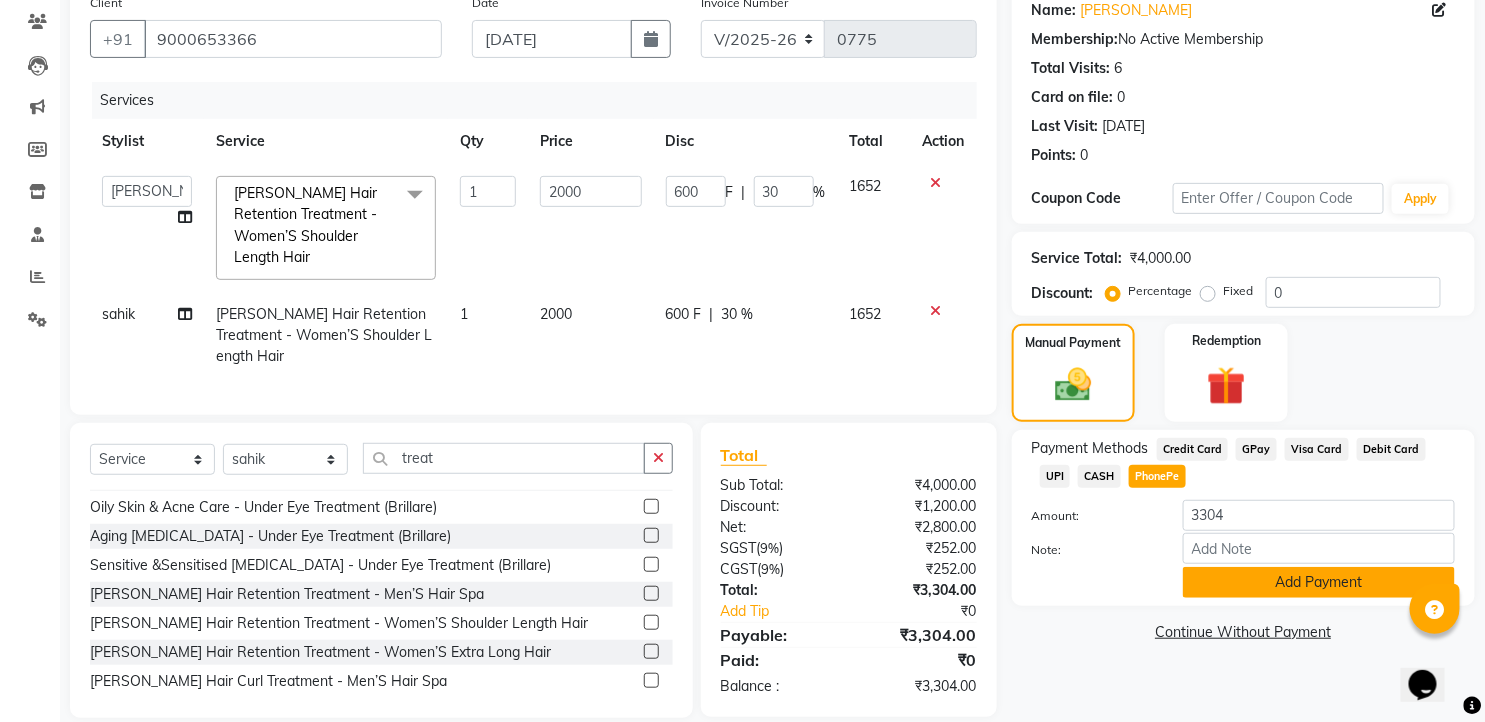 click on "Add Payment" 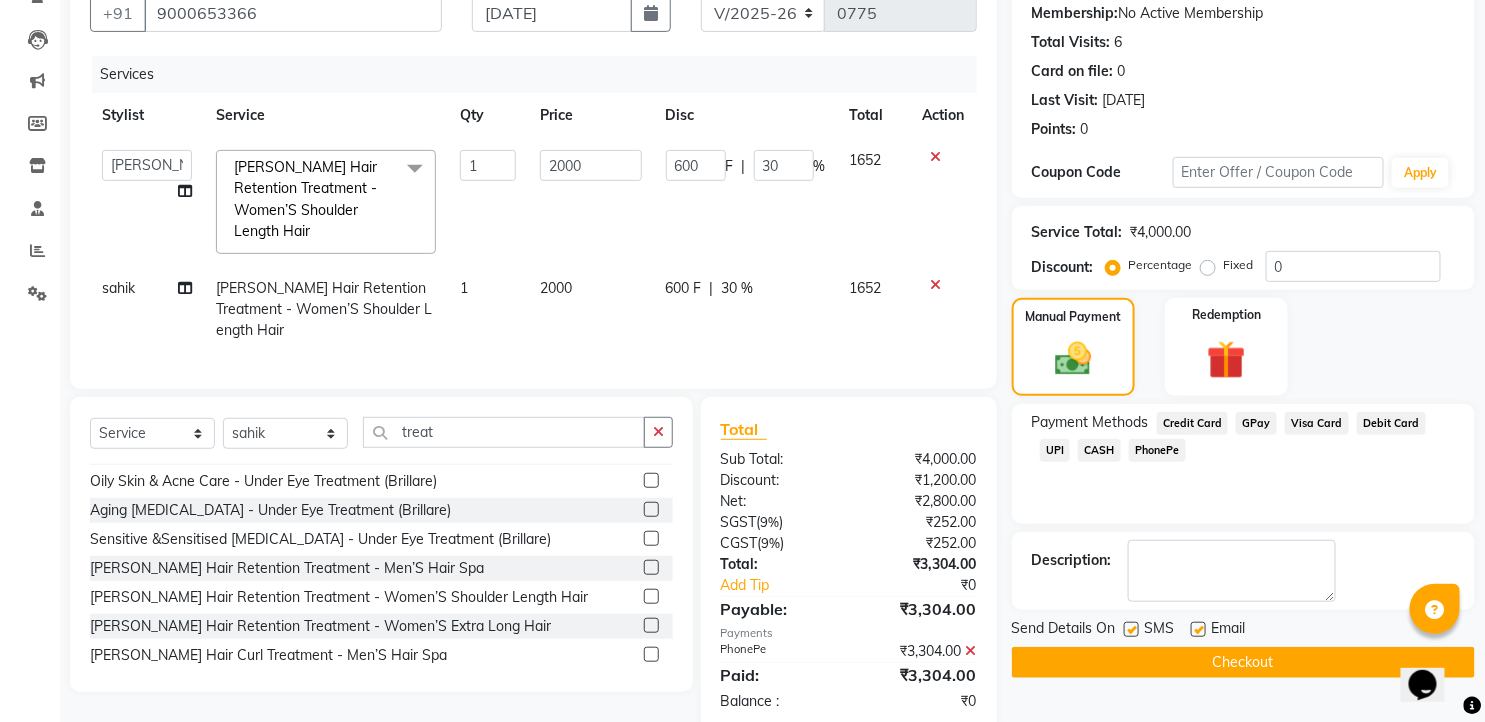 scroll, scrollTop: 206, scrollLeft: 0, axis: vertical 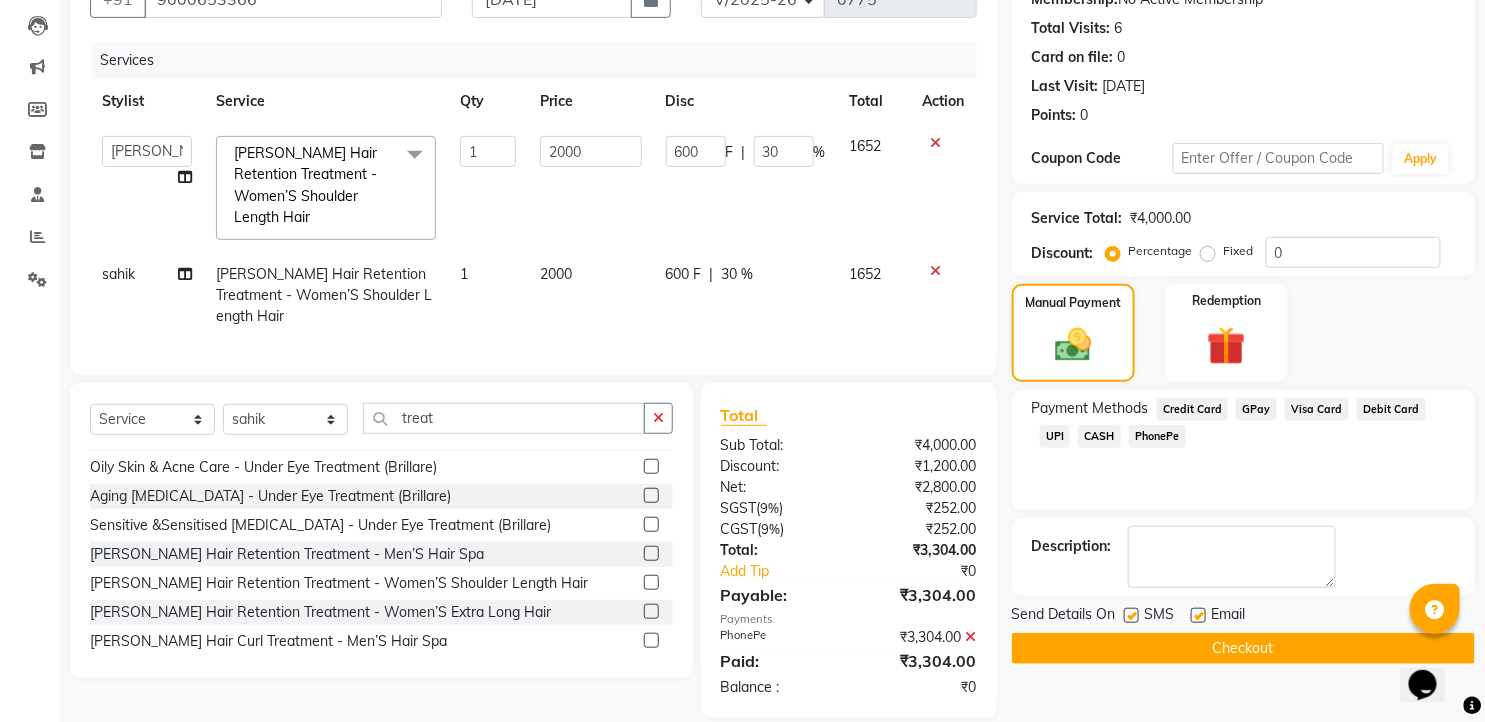 click 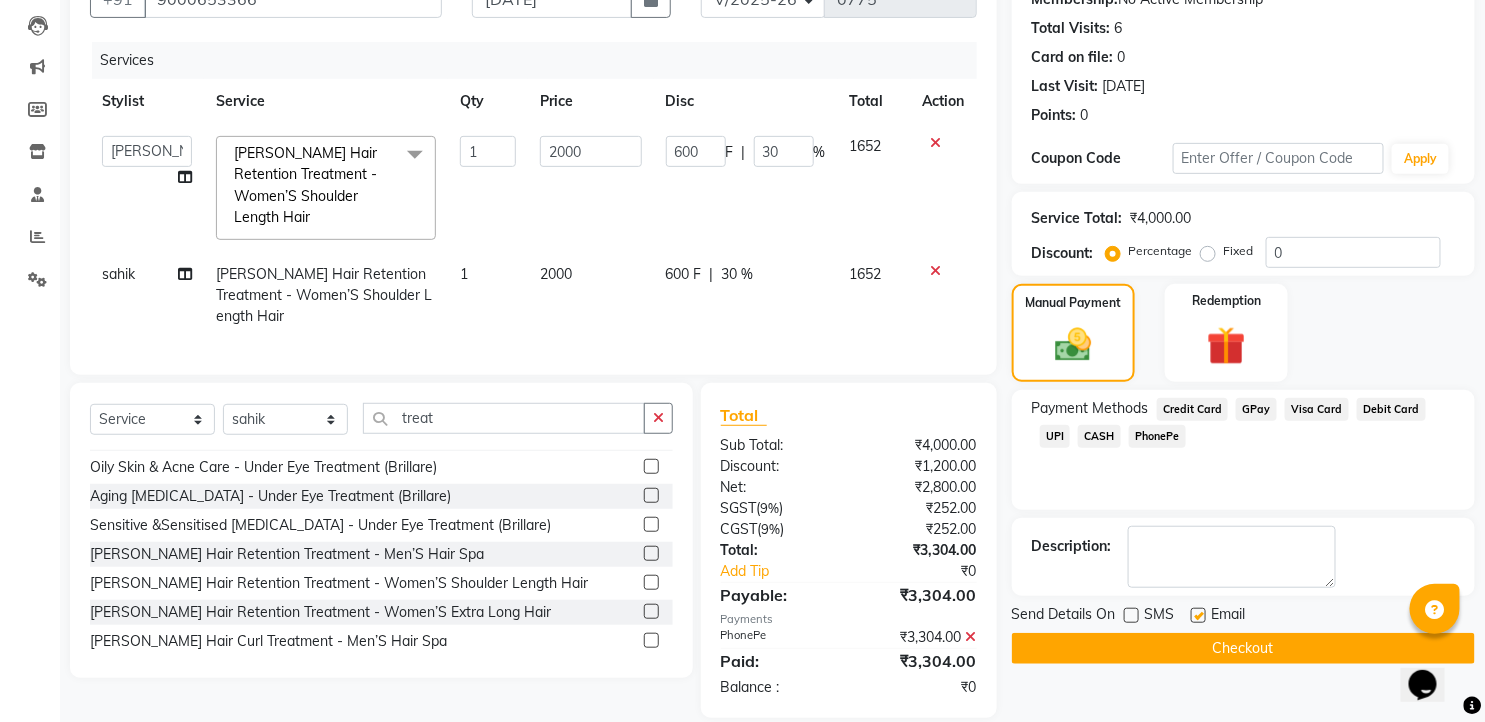 click 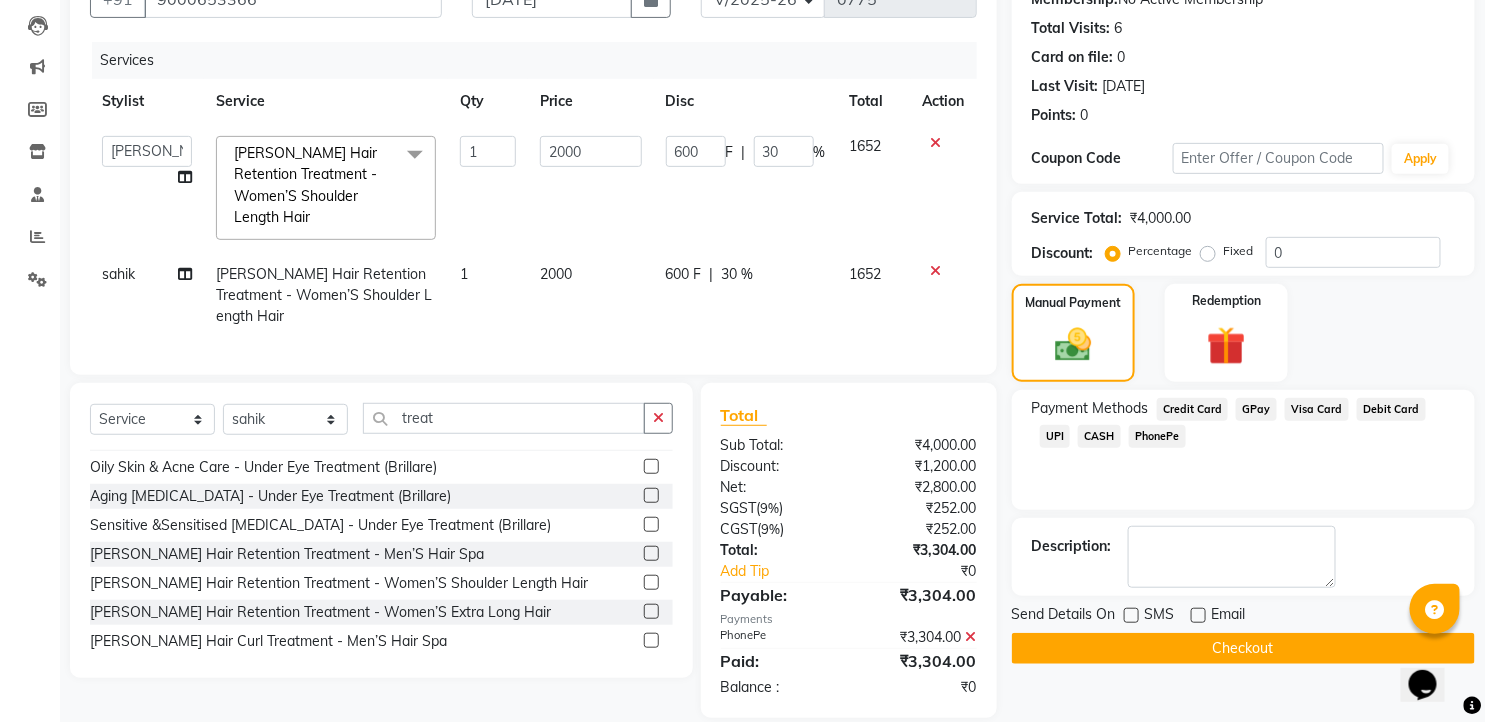 click on "Checkout" 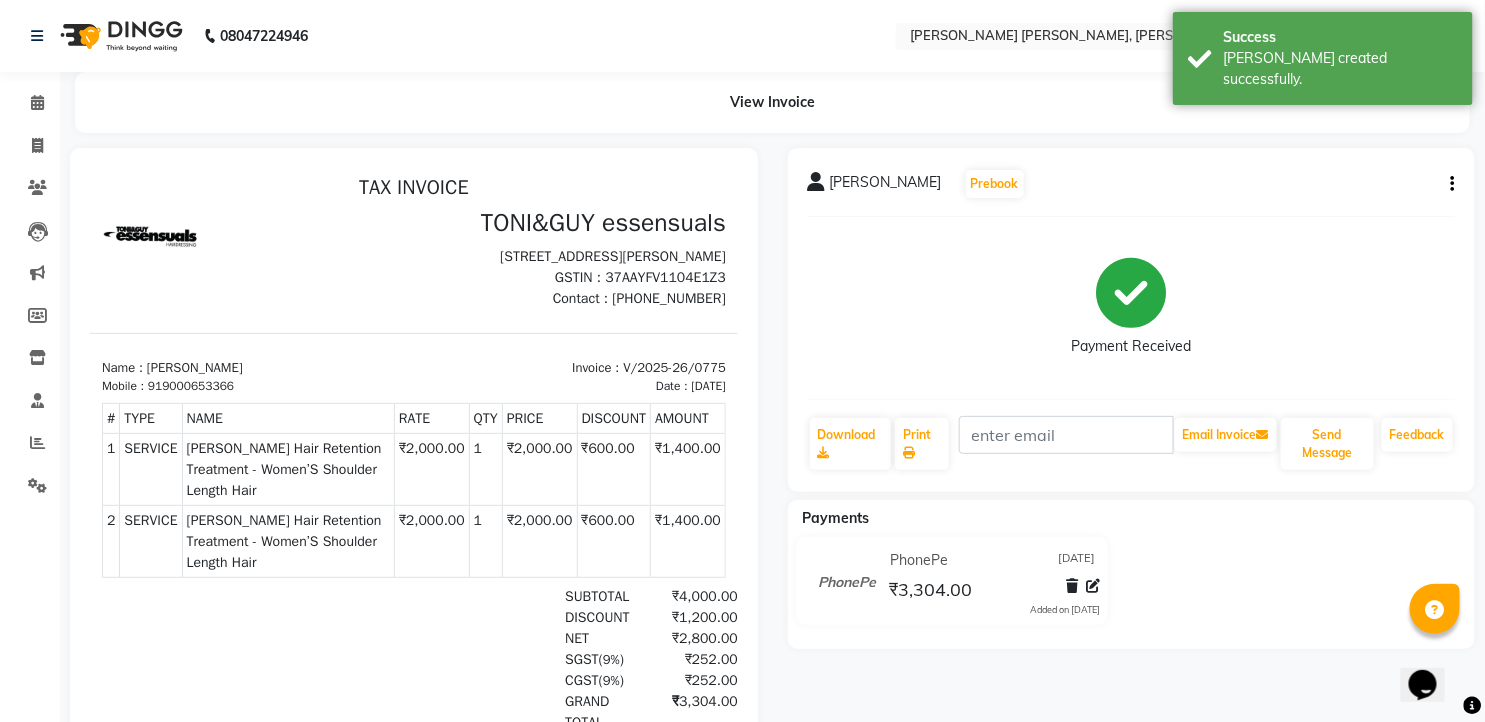 scroll, scrollTop: 0, scrollLeft: 0, axis: both 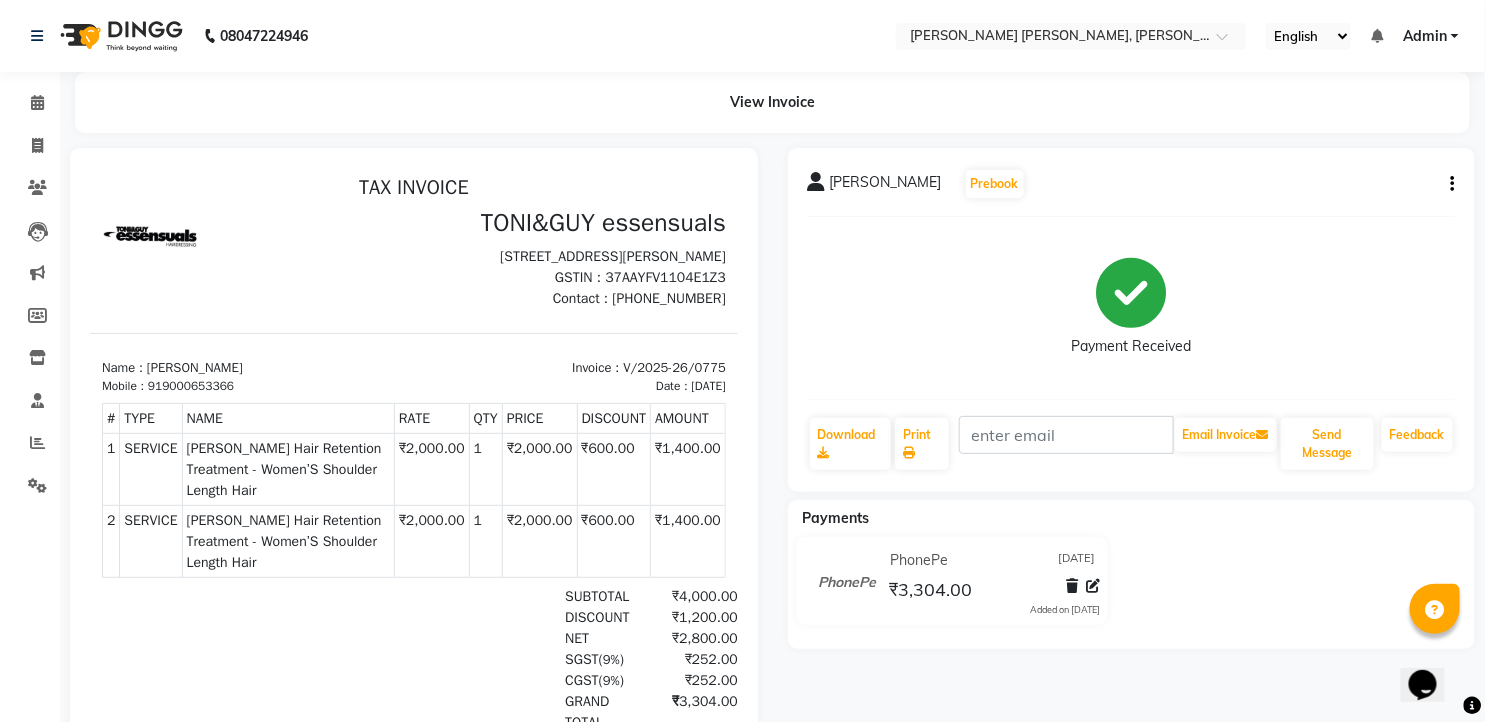 click on "View Invoice" 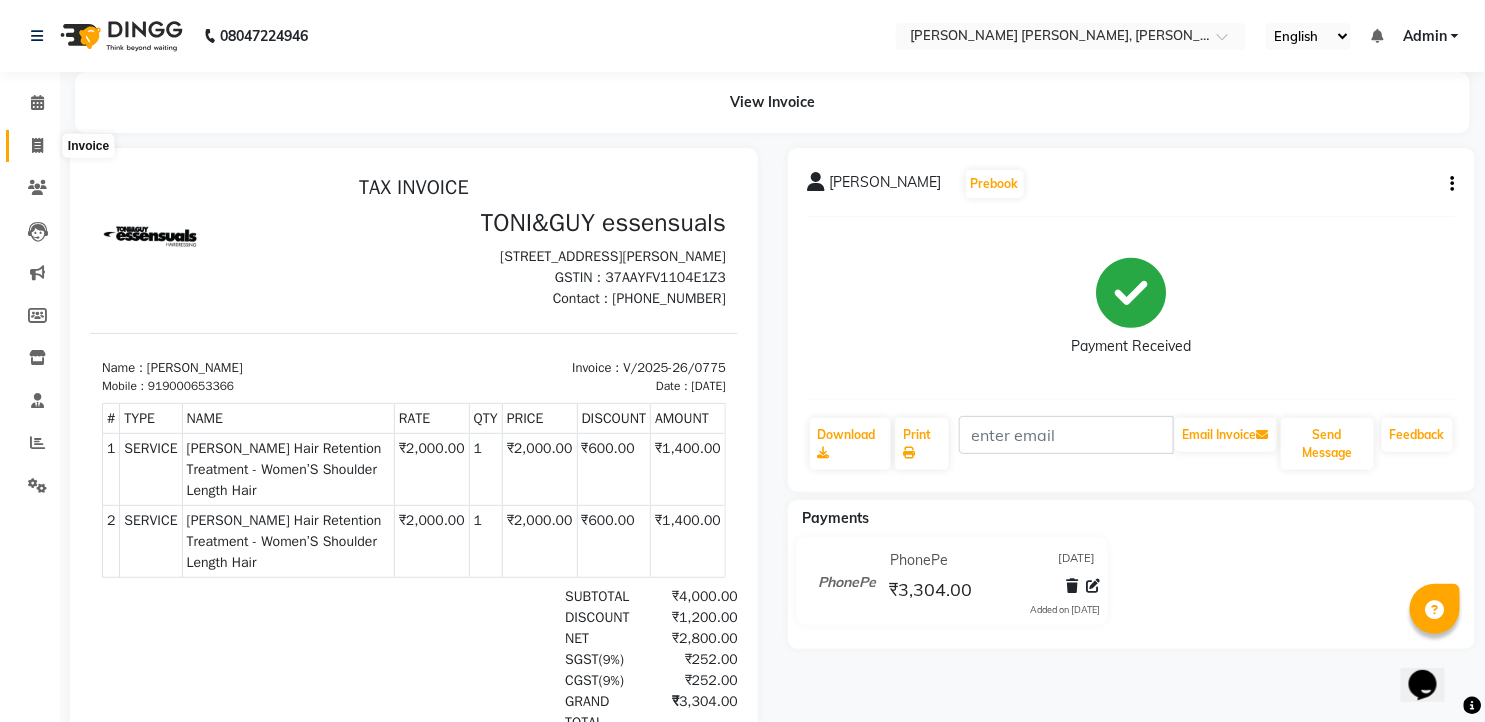 click 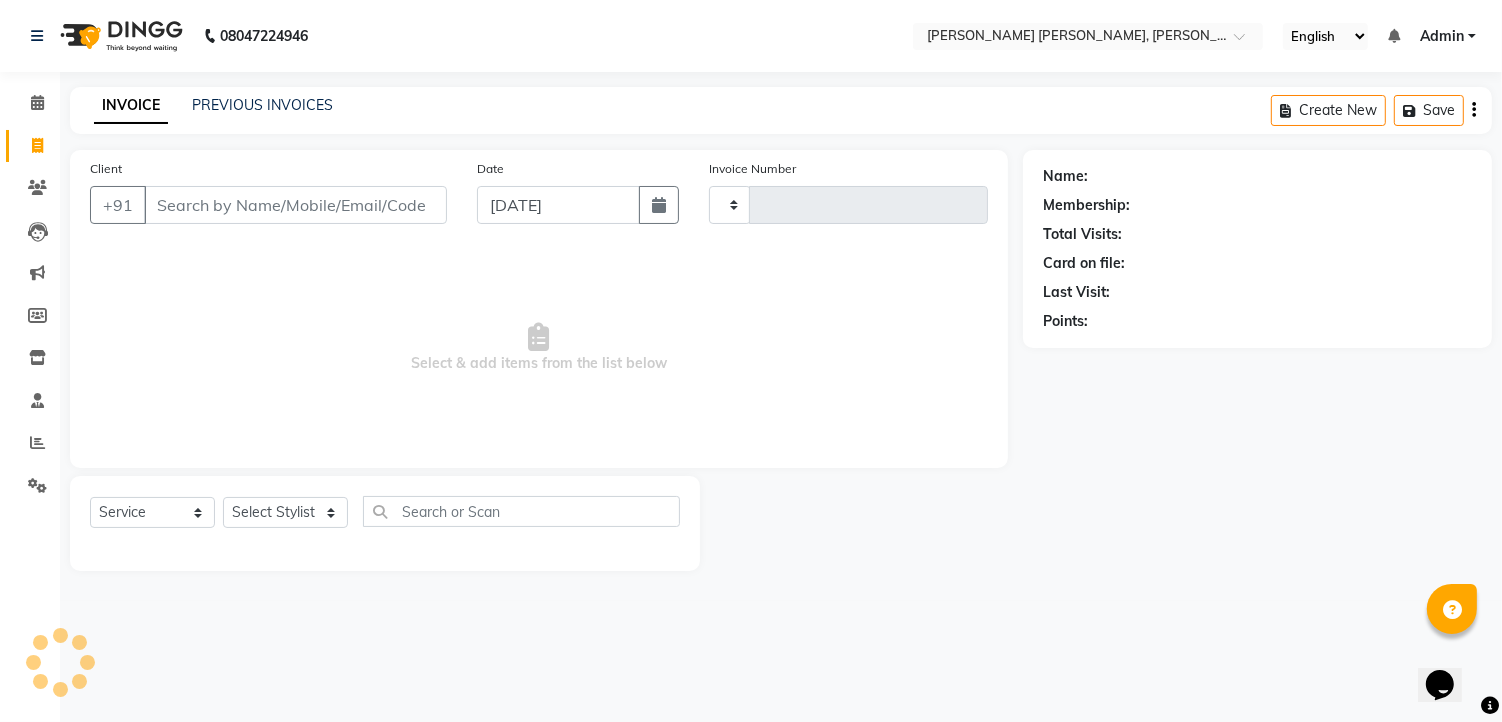 type on "0776" 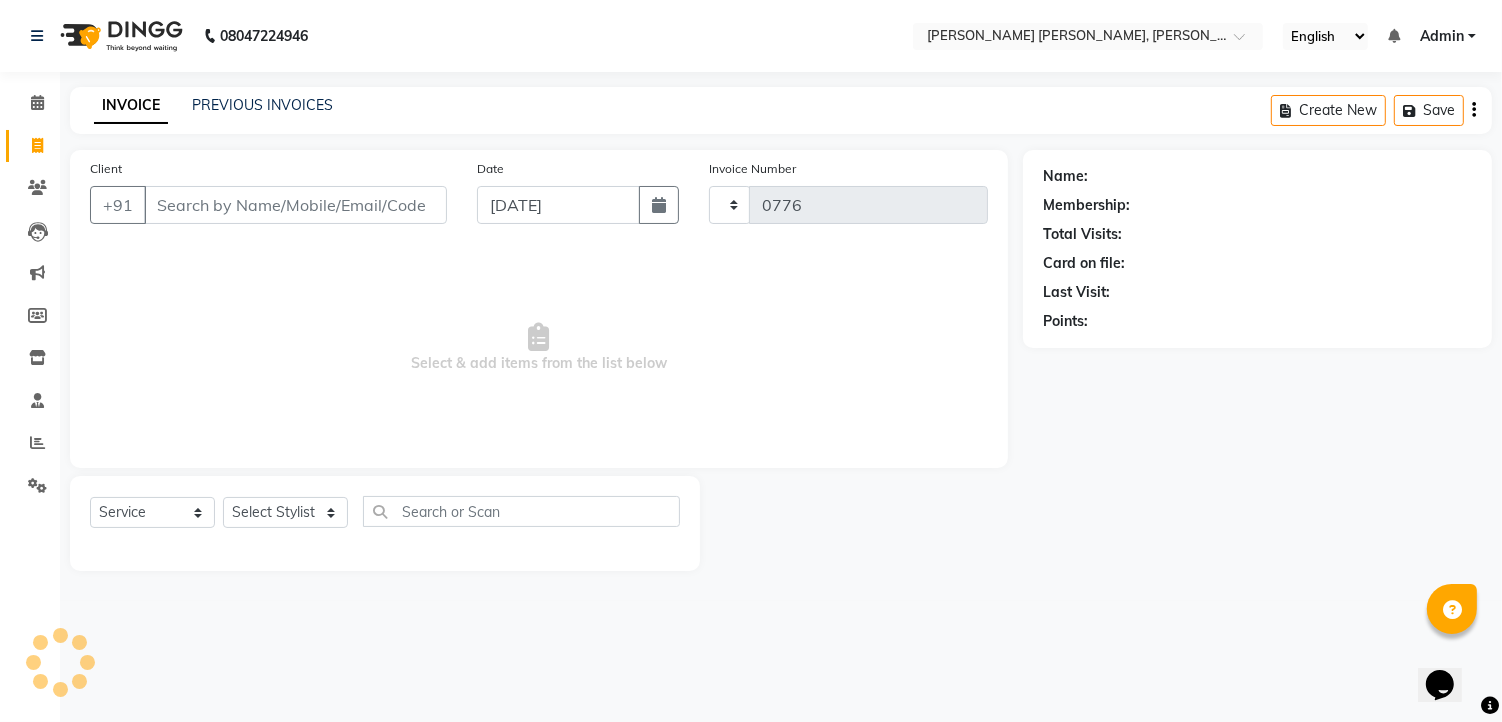 select on "7150" 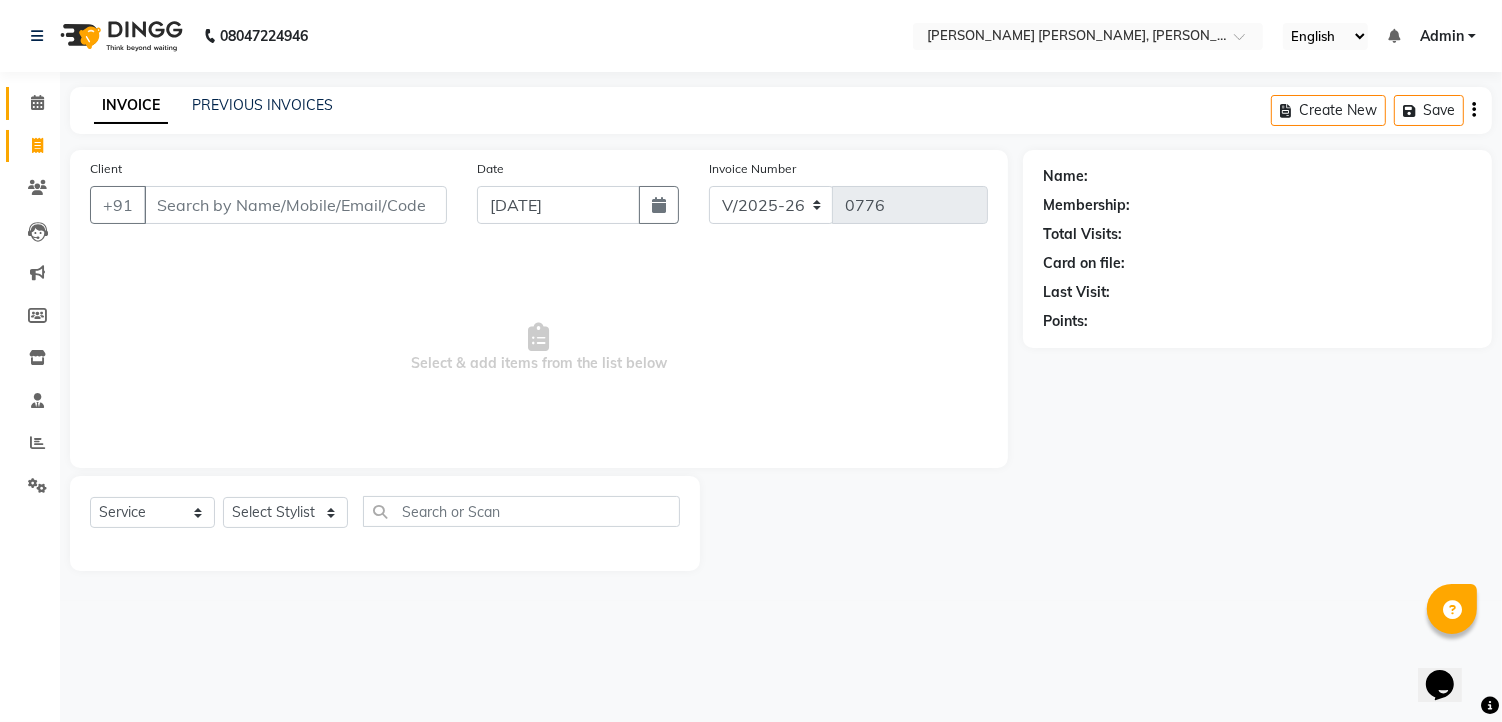 click on "Calendar" 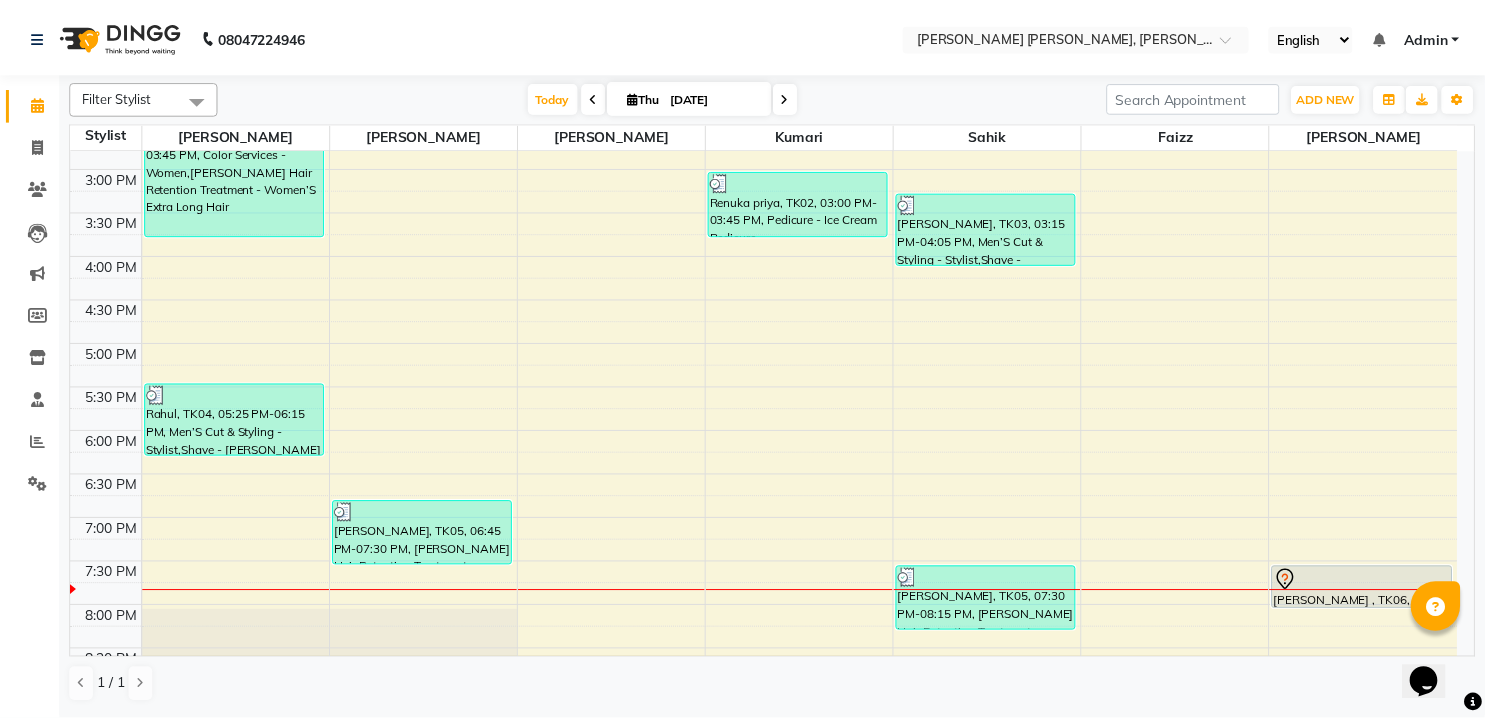 scroll, scrollTop: 726, scrollLeft: 0, axis: vertical 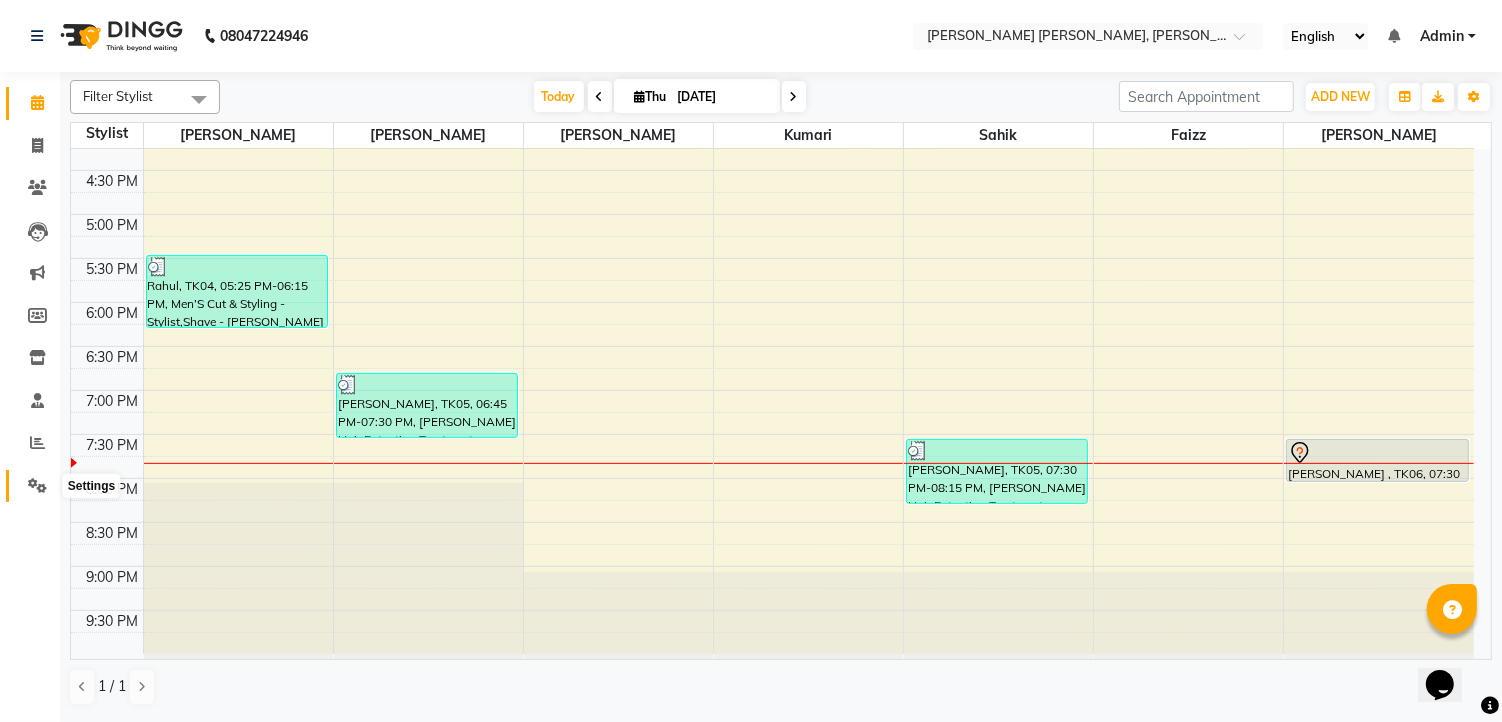 click 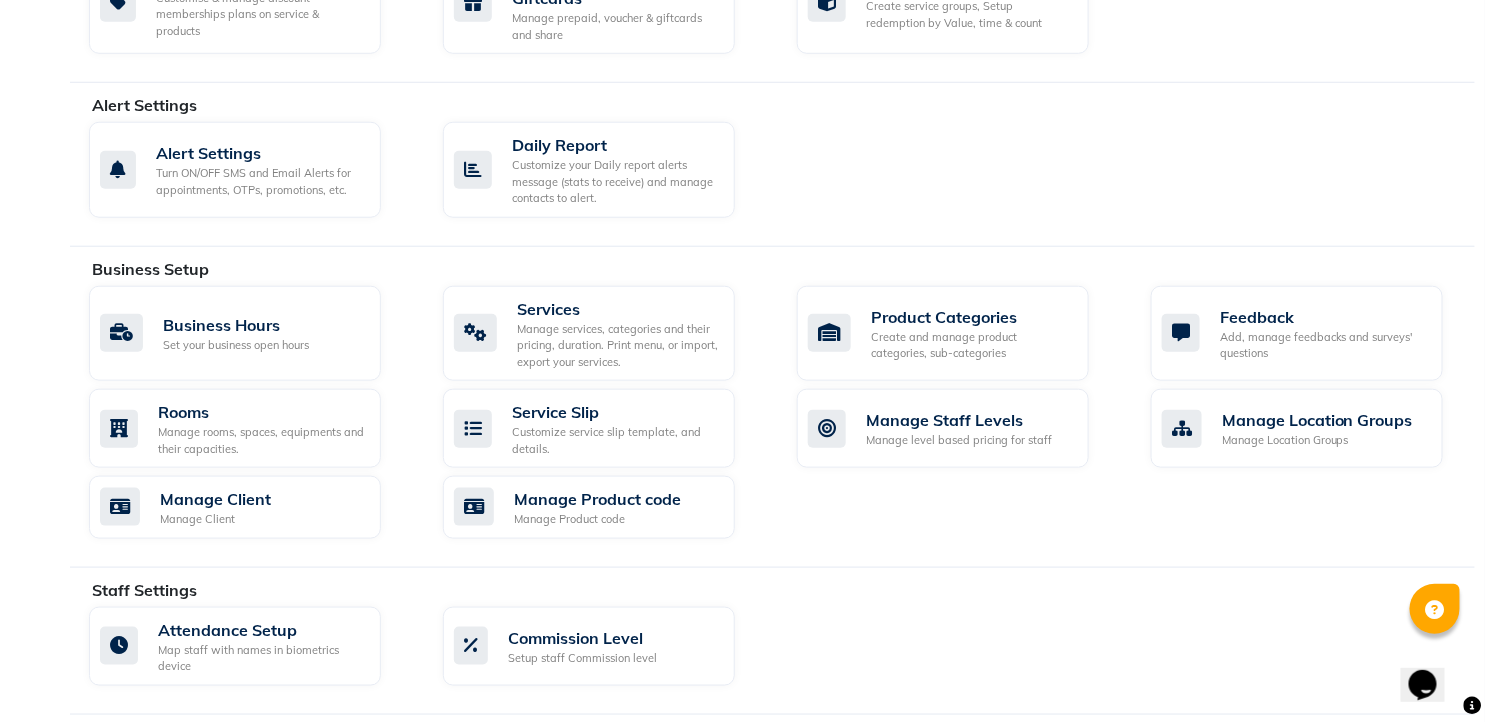 scroll, scrollTop: 481, scrollLeft: 0, axis: vertical 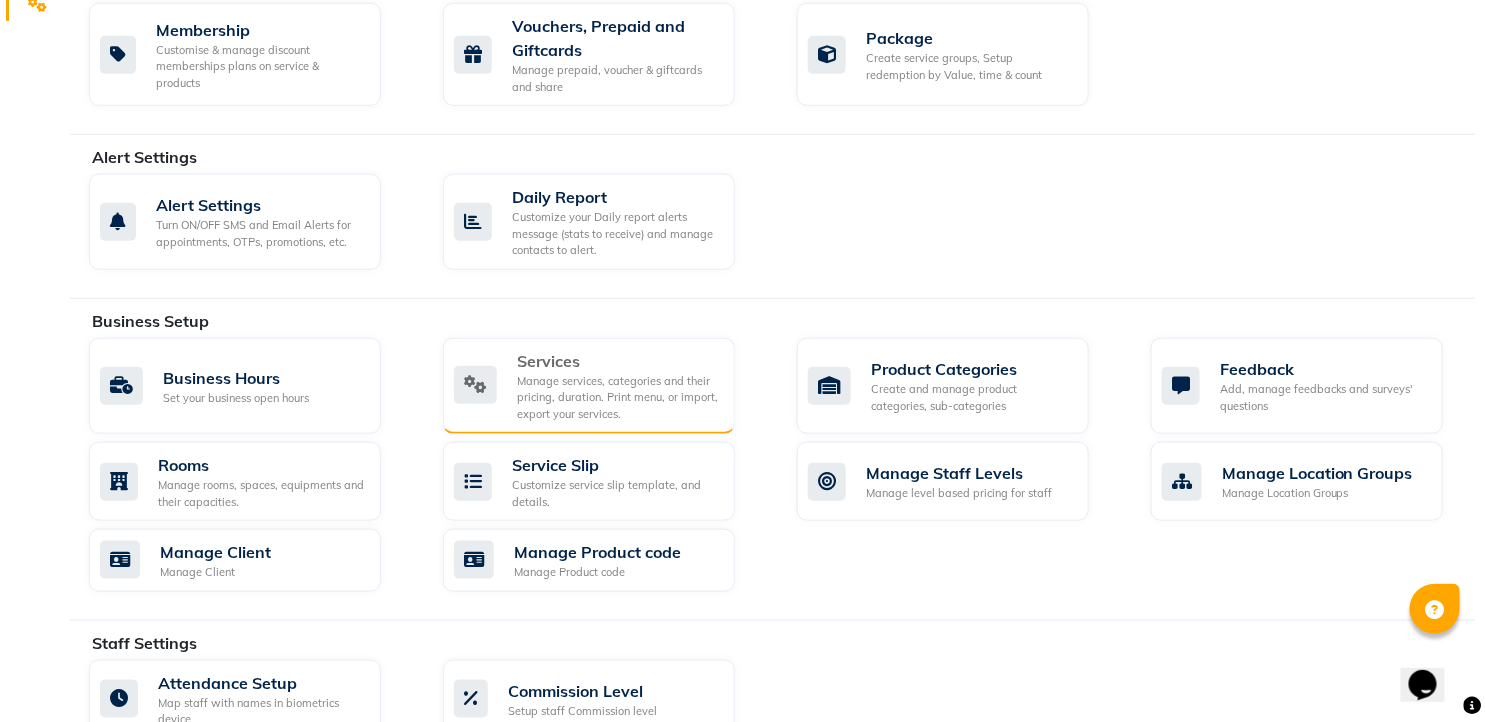 click on "Manage services, categories and their pricing, duration. Print menu, or import, export your services." 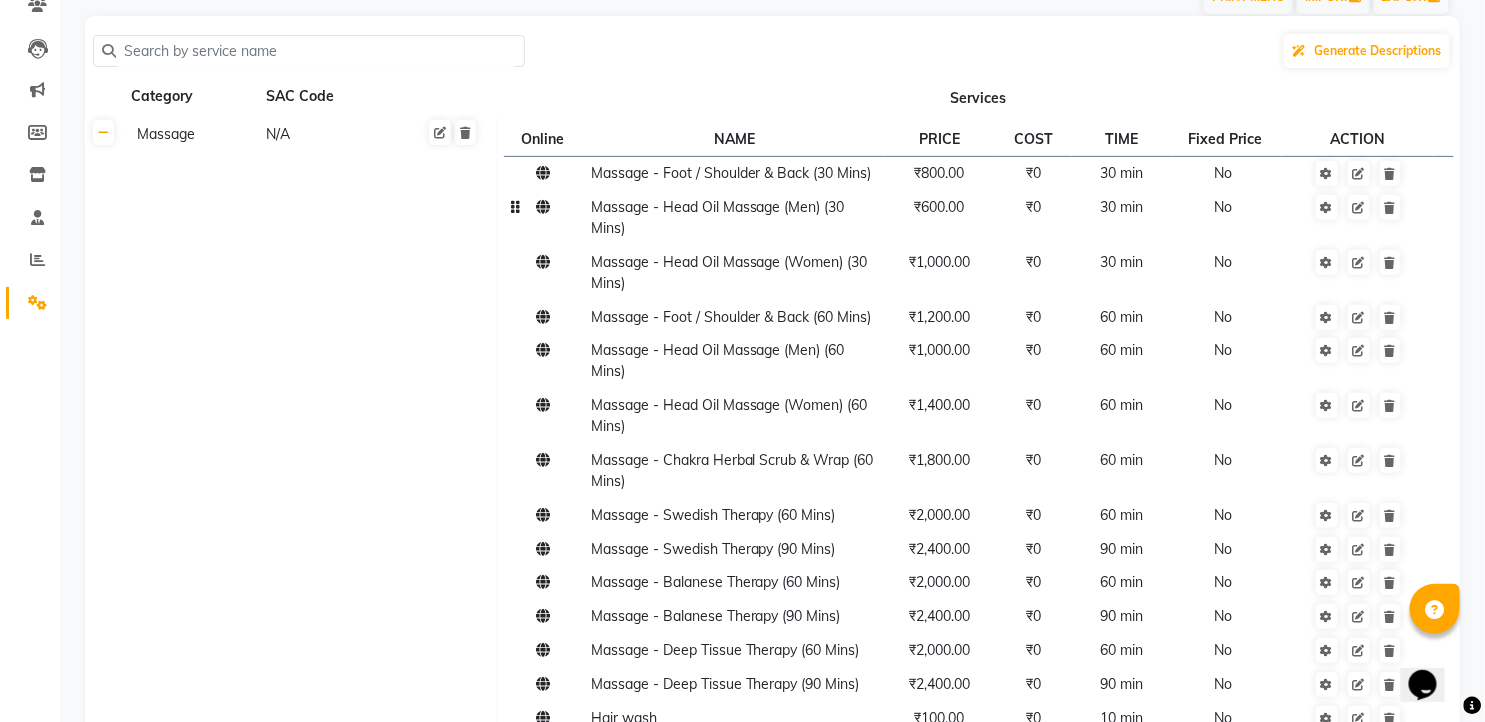 scroll, scrollTop: 222, scrollLeft: 0, axis: vertical 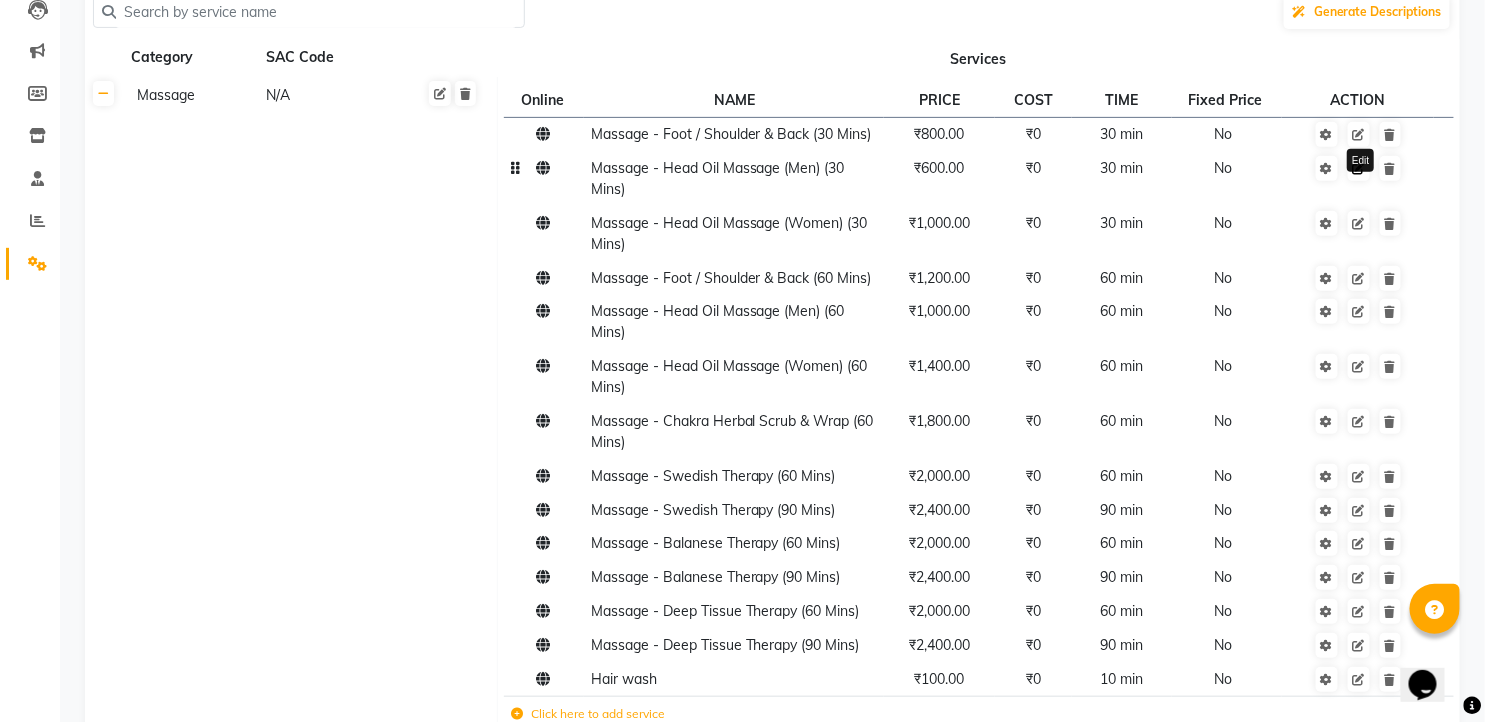 click 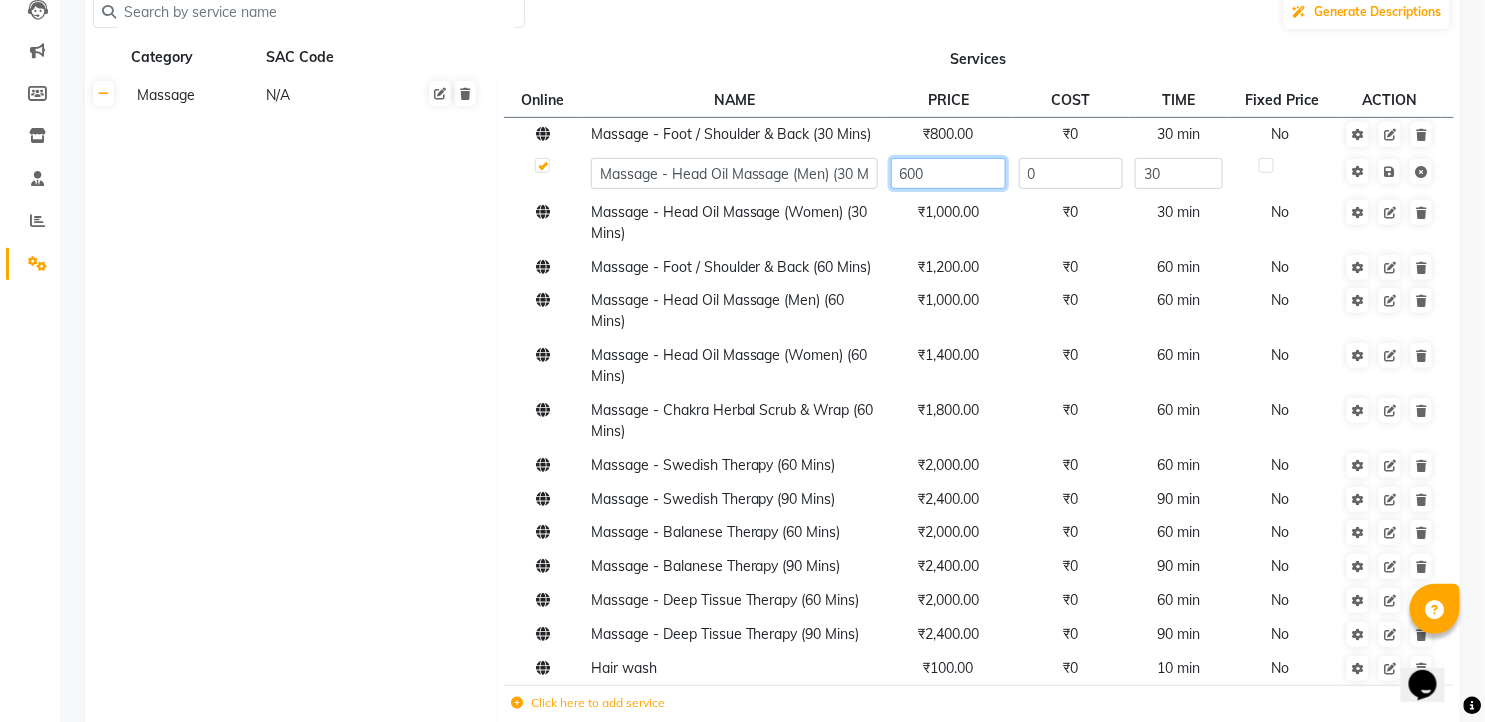 drag, startPoint x: 910, startPoint y: 170, endPoint x: 931, endPoint y: 218, distance: 52.392746 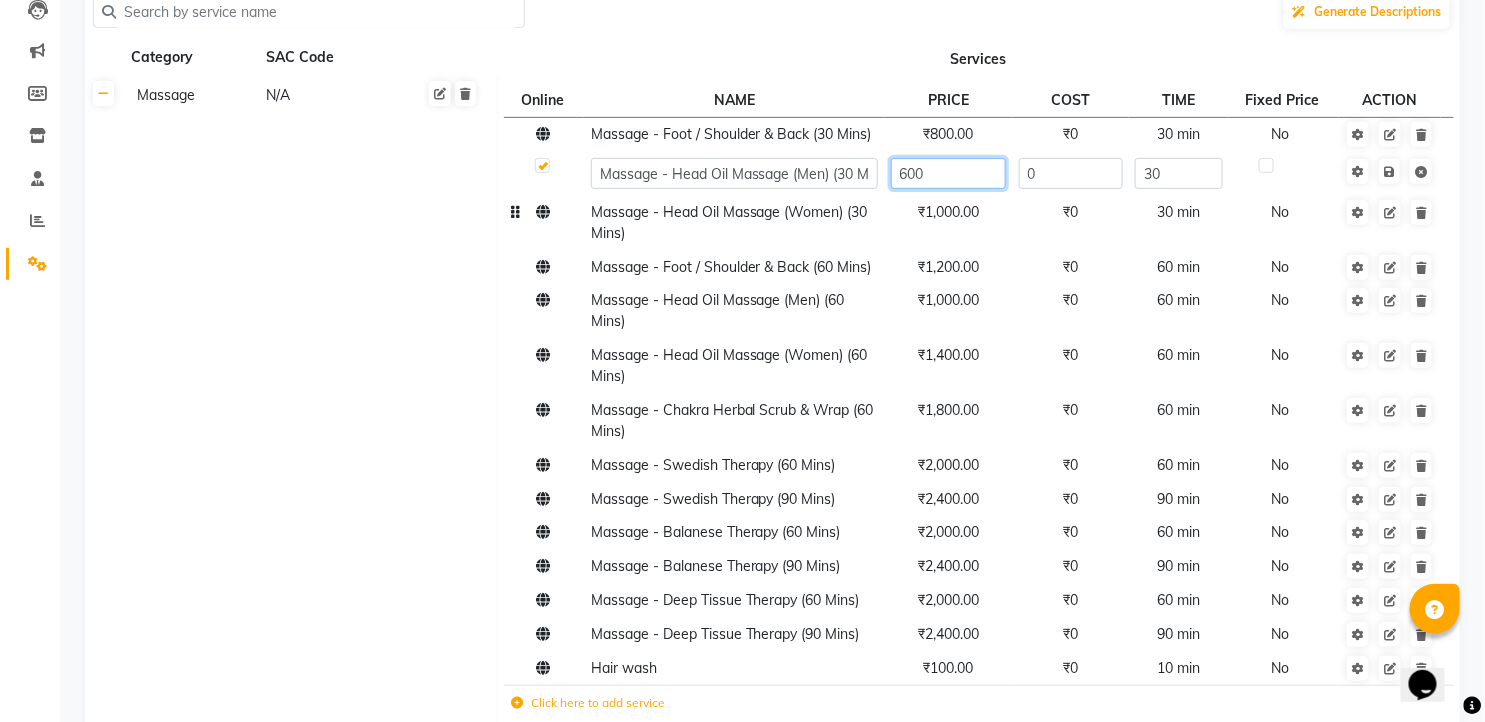 click on "600" 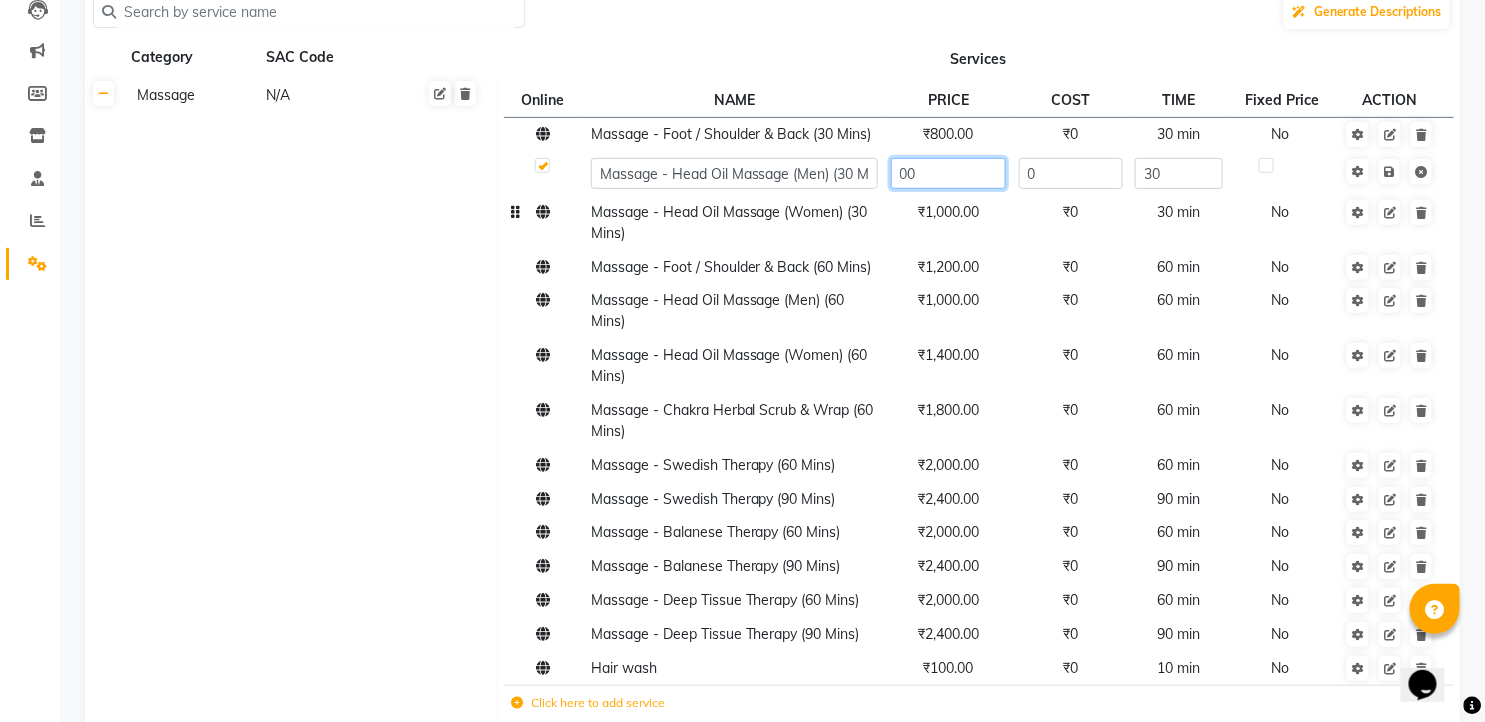 type on "800" 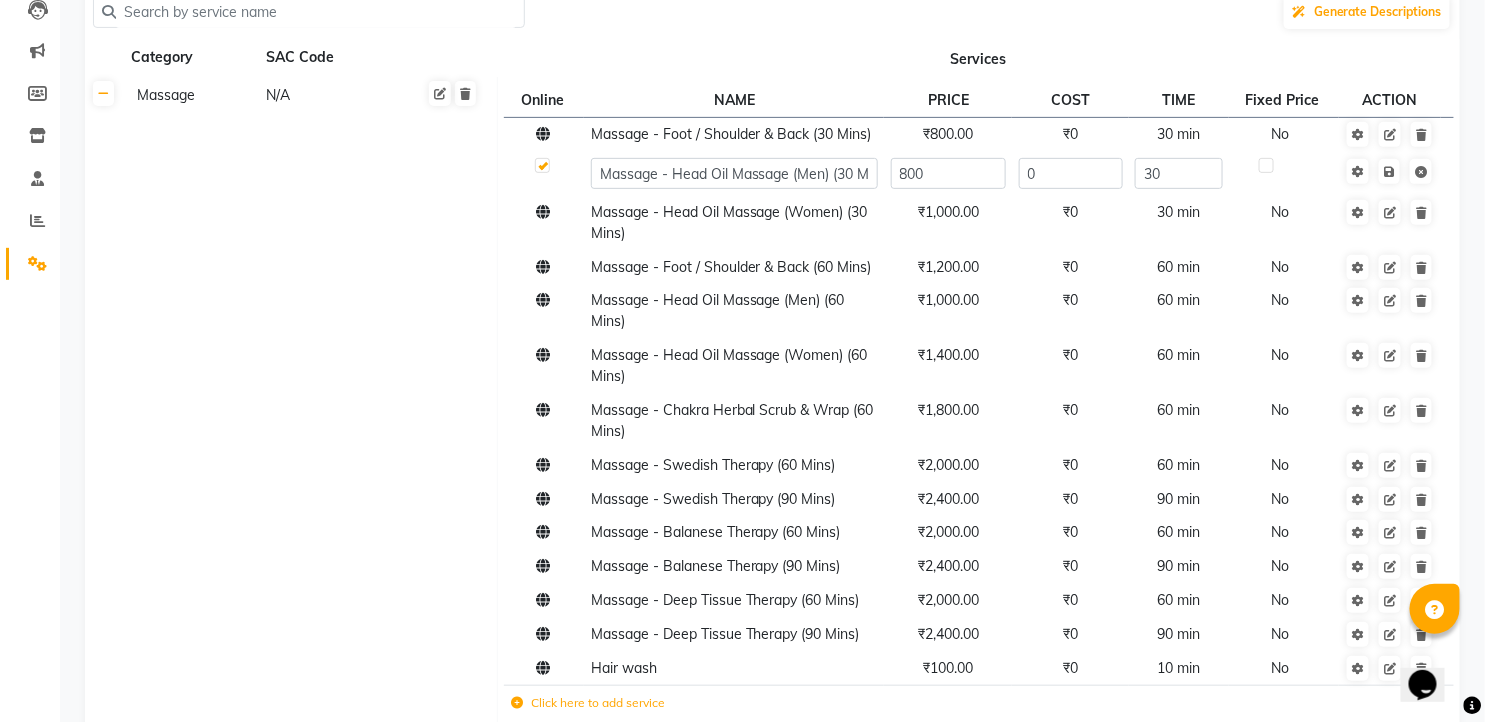click on "Massage N/A" 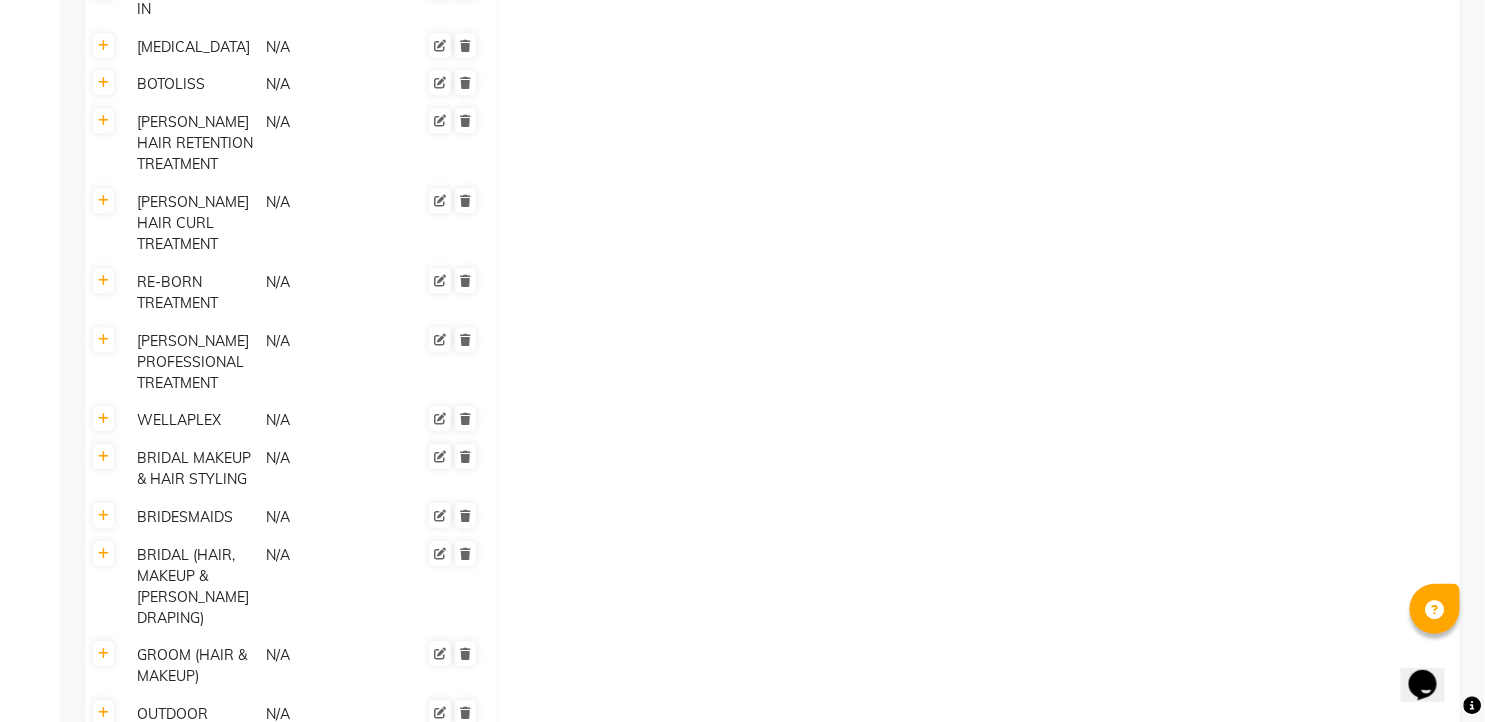 scroll, scrollTop: 2237, scrollLeft: 0, axis: vertical 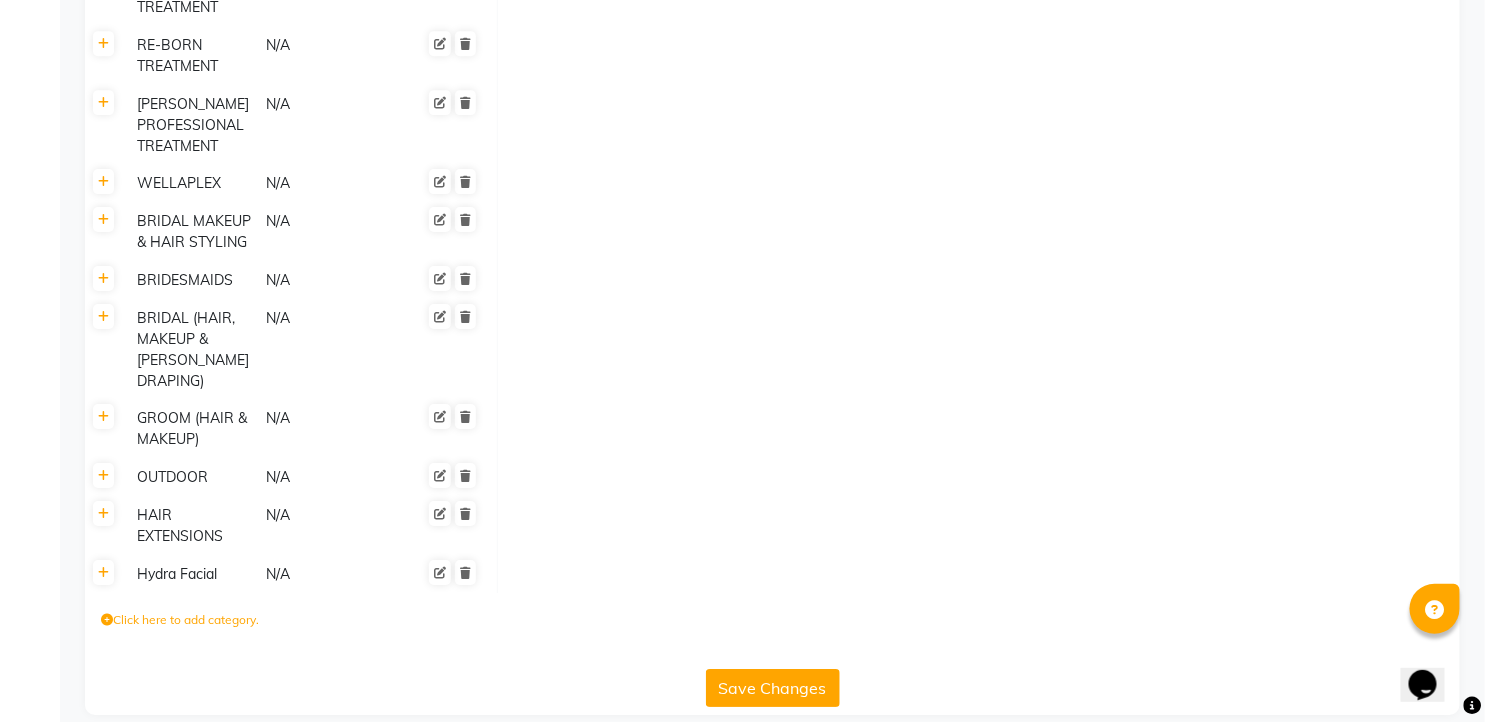 click on "Save Changes" 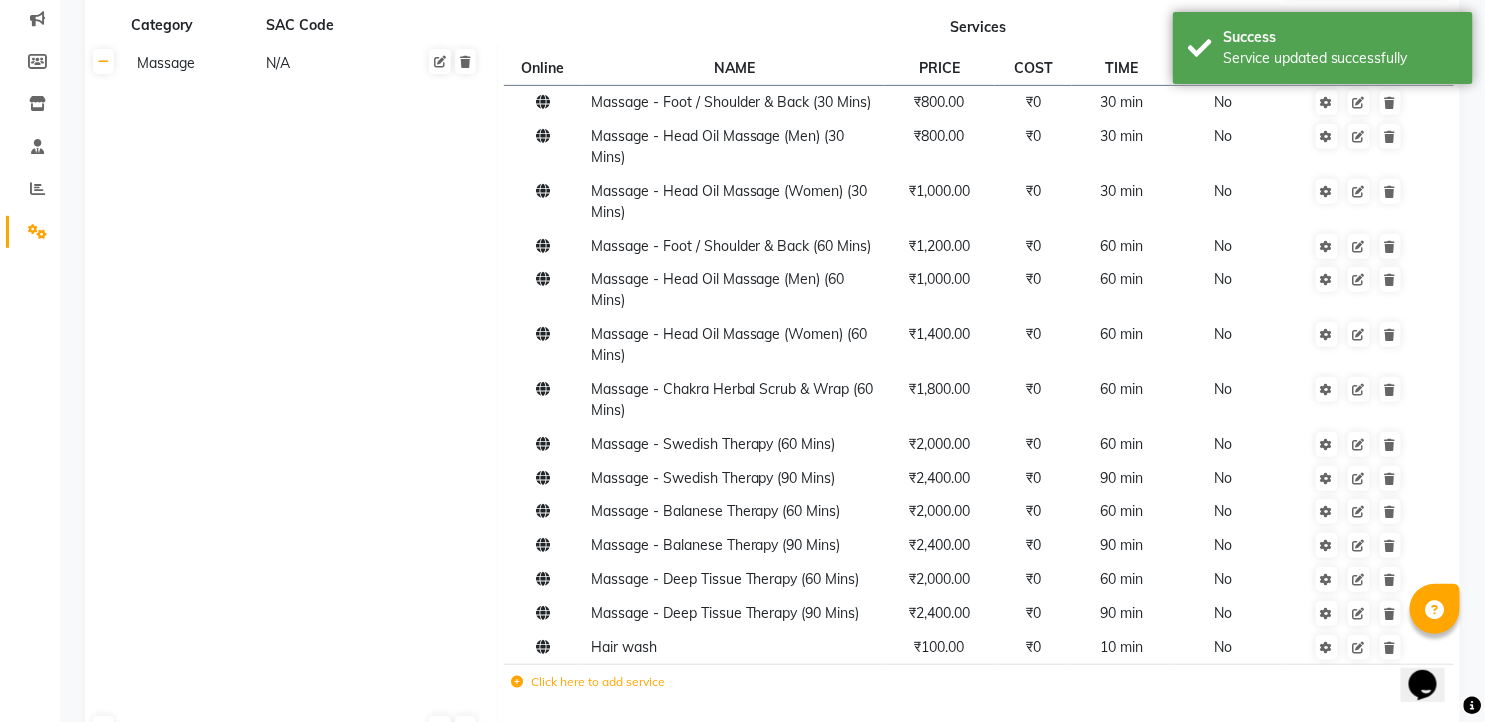 scroll, scrollTop: 293, scrollLeft: 0, axis: vertical 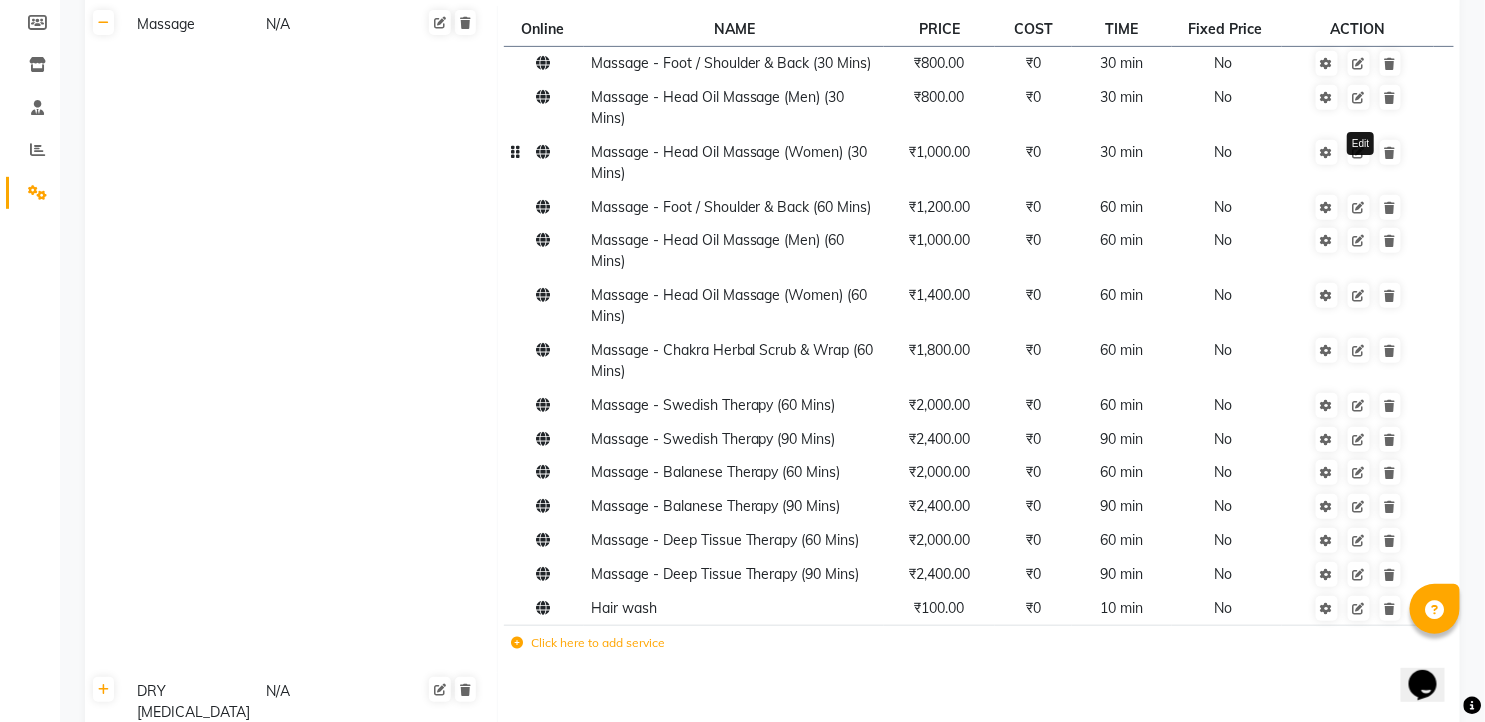 drag, startPoint x: 1357, startPoint y: 156, endPoint x: 1353, endPoint y: 175, distance: 19.416489 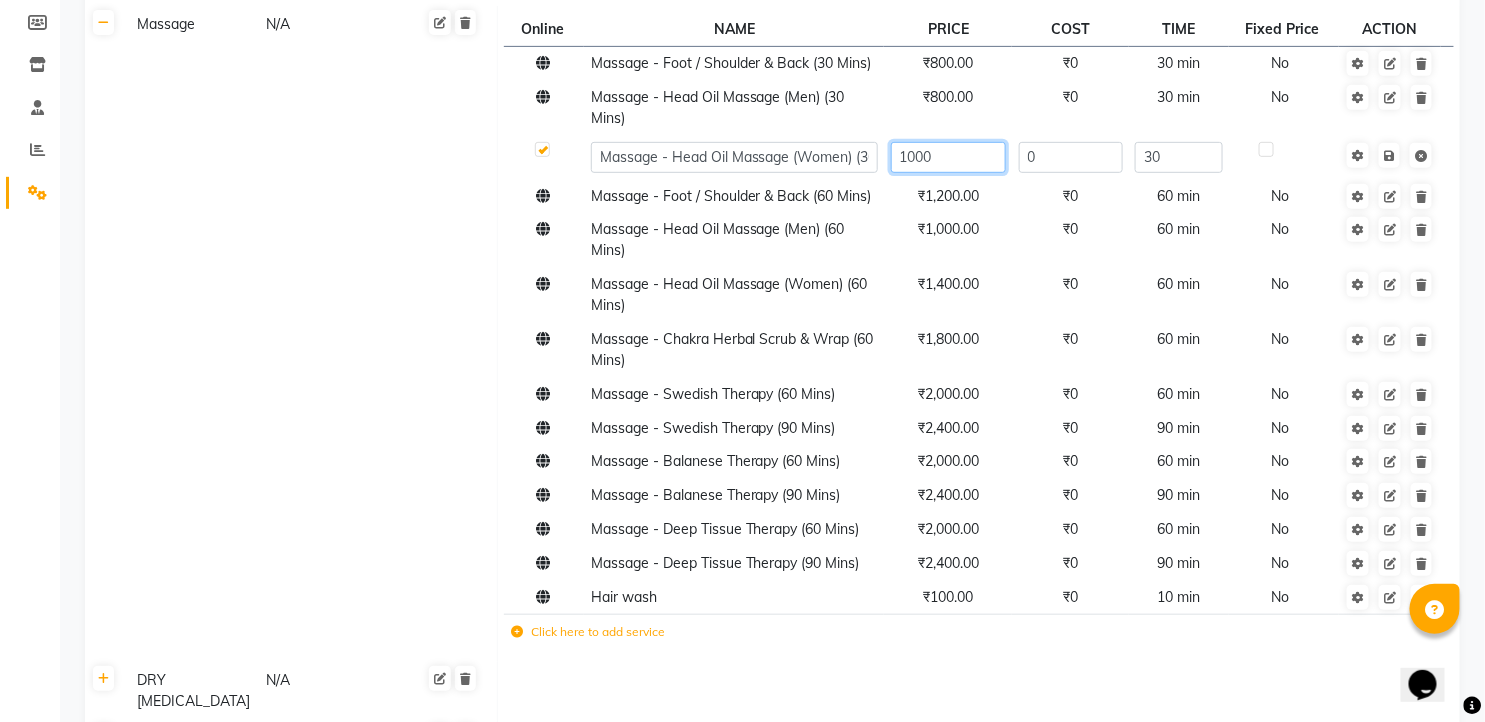 drag, startPoint x: 914, startPoint y: 153, endPoint x: 922, endPoint y: 185, distance: 32.984844 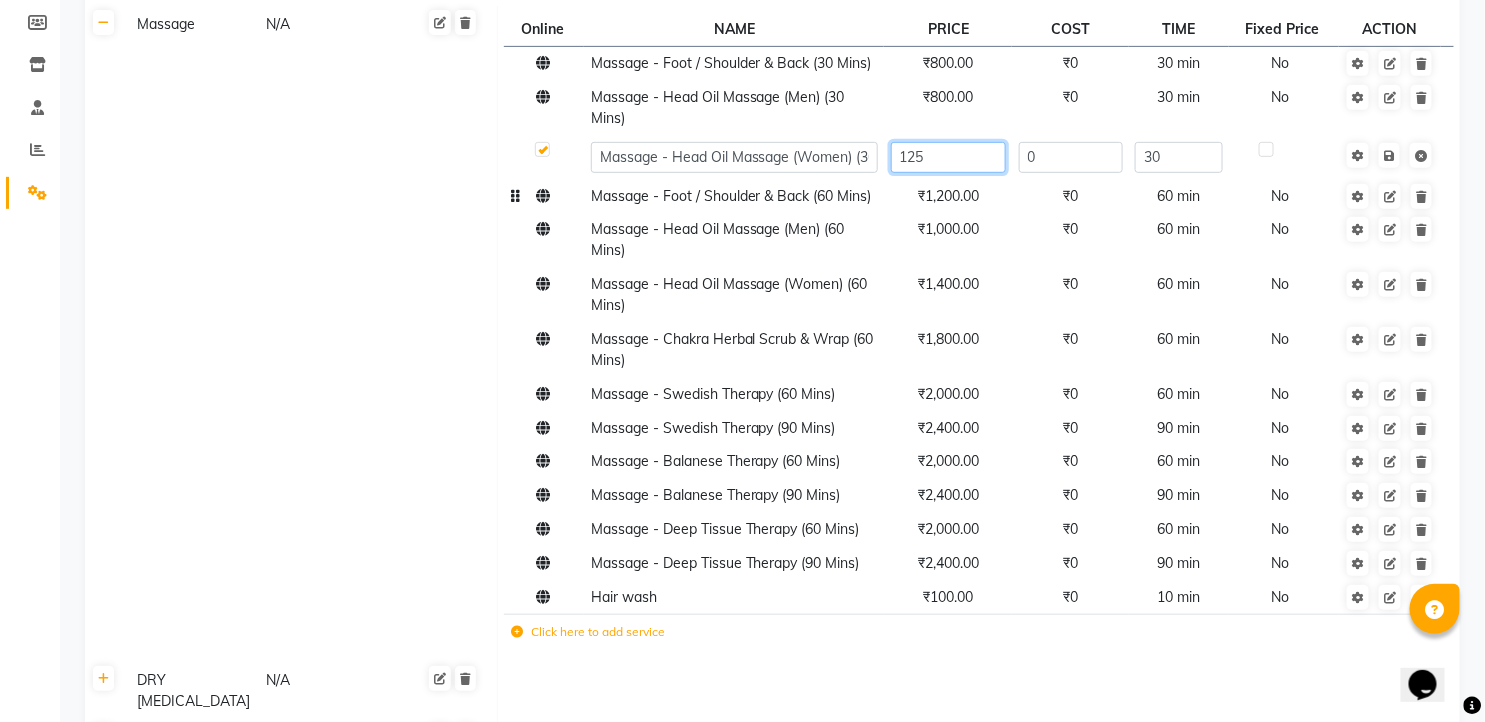 type on "1250" 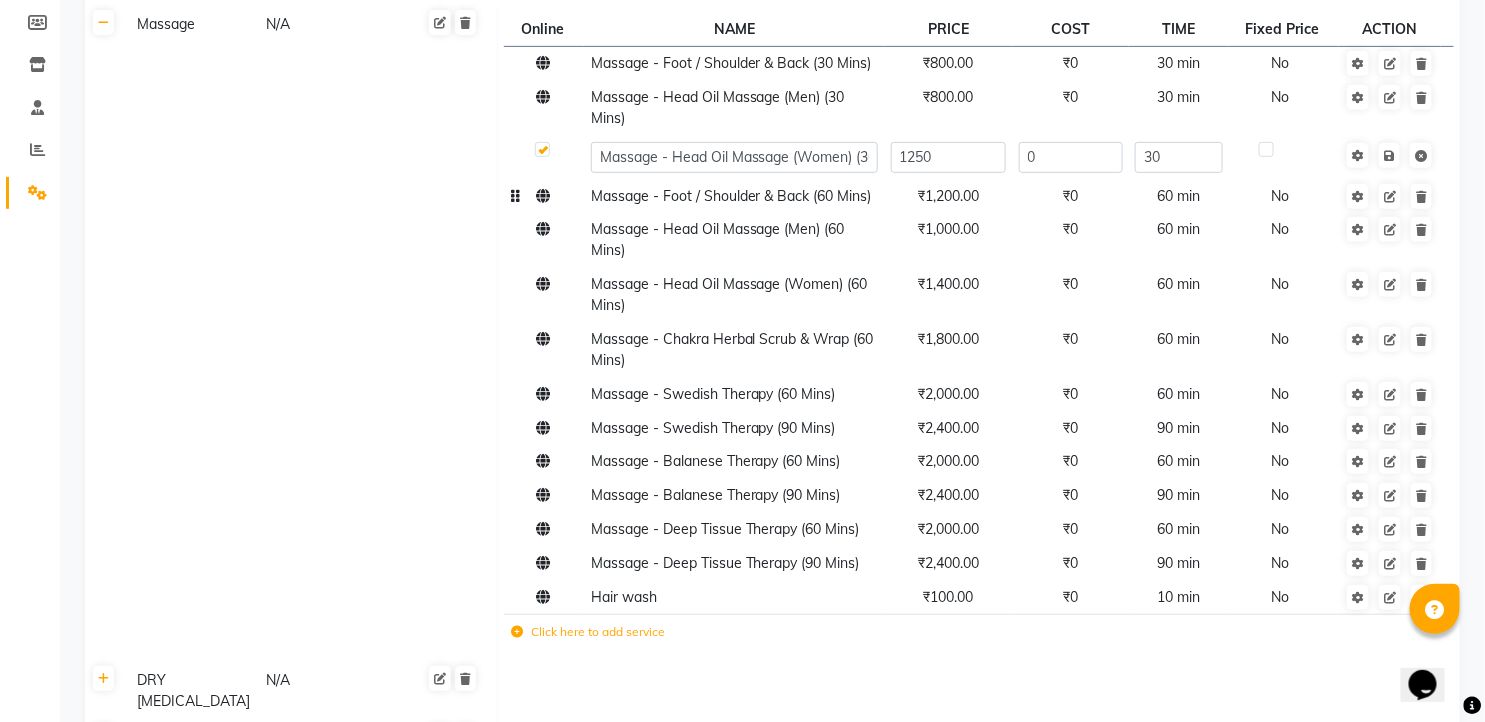 click on "₹1,200.00" 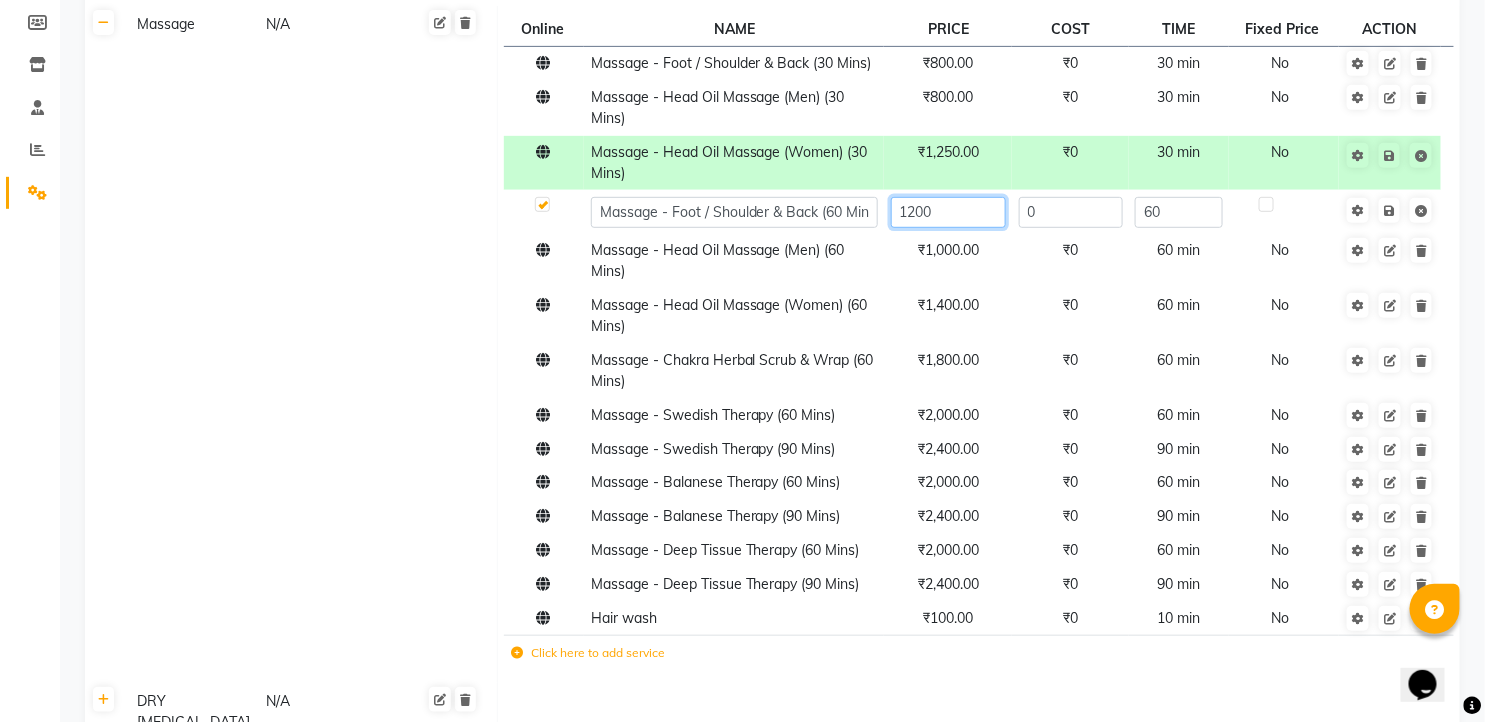 click on "1200" 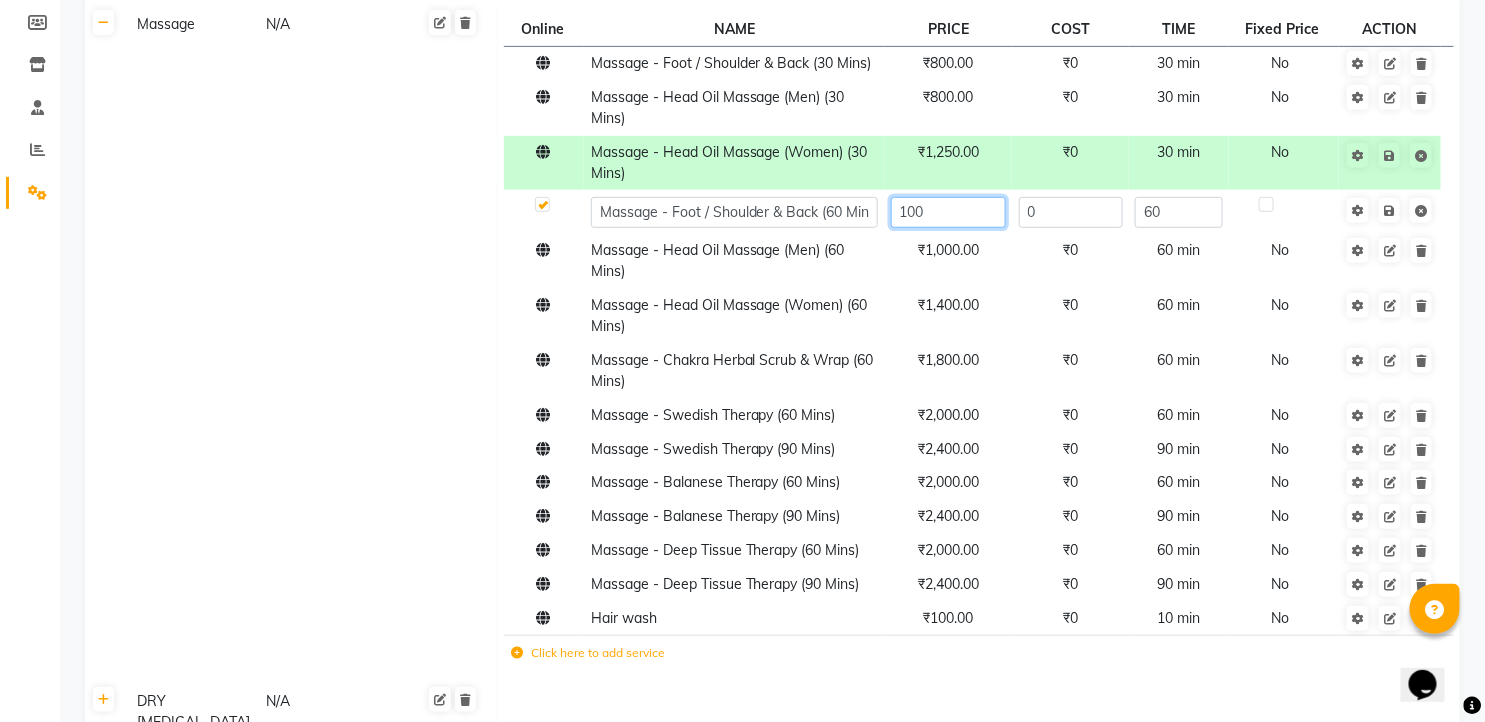 type on "1500" 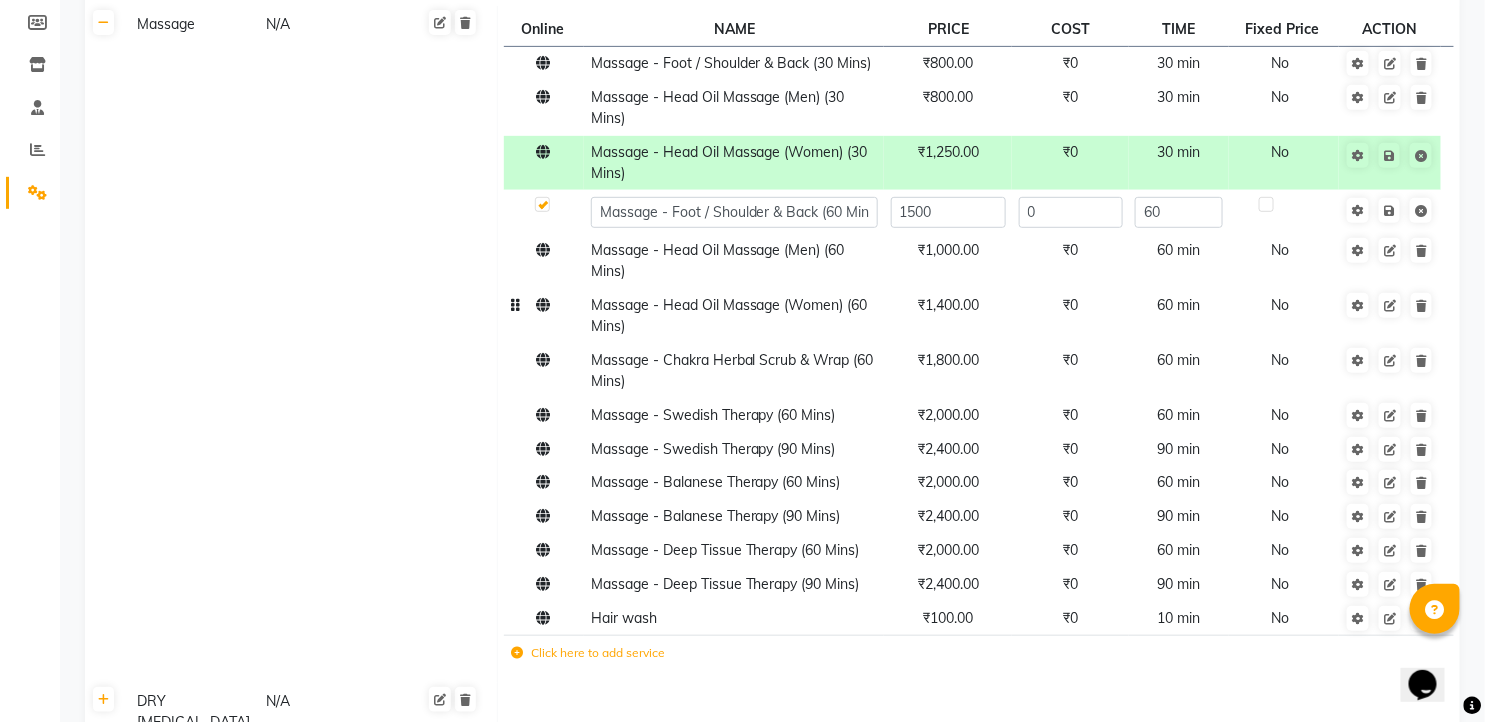 click on "₹1,000.00" 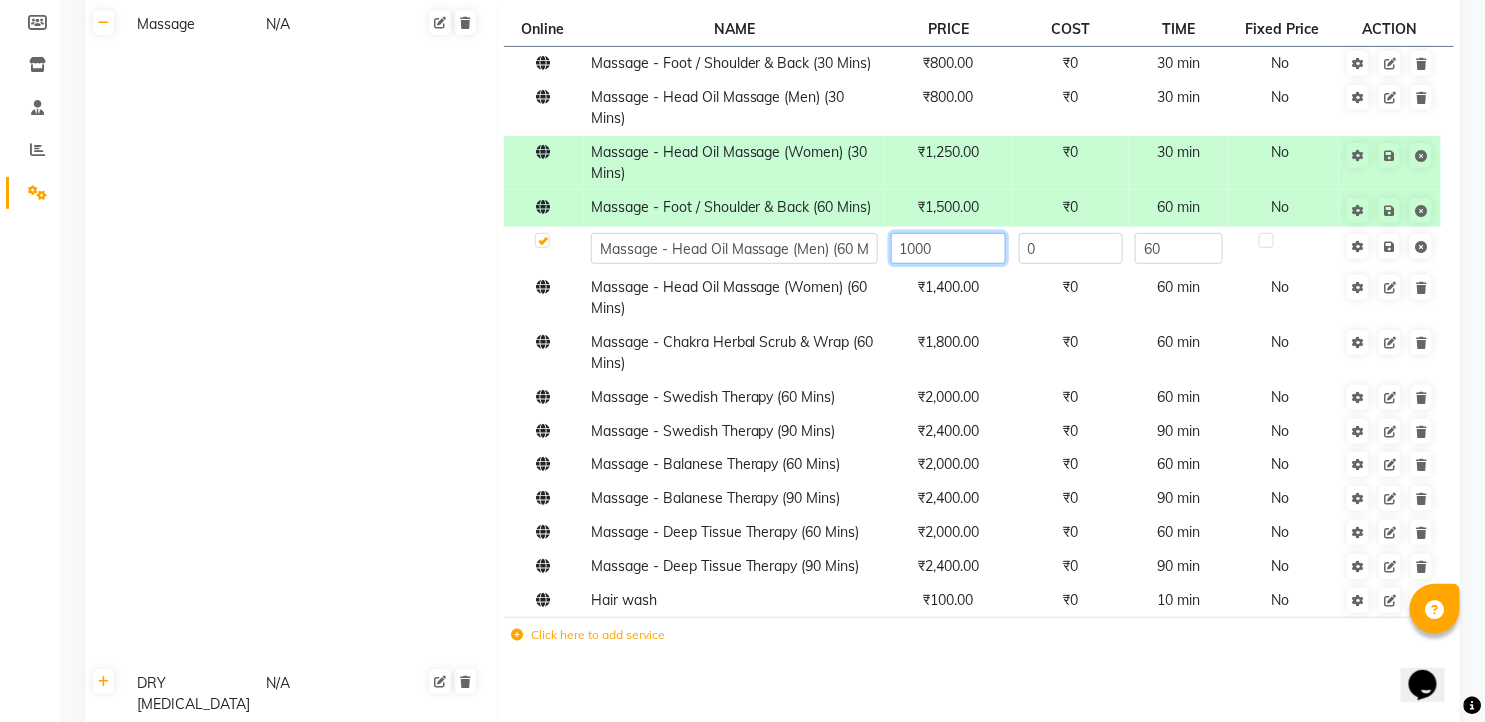 click on "1000" 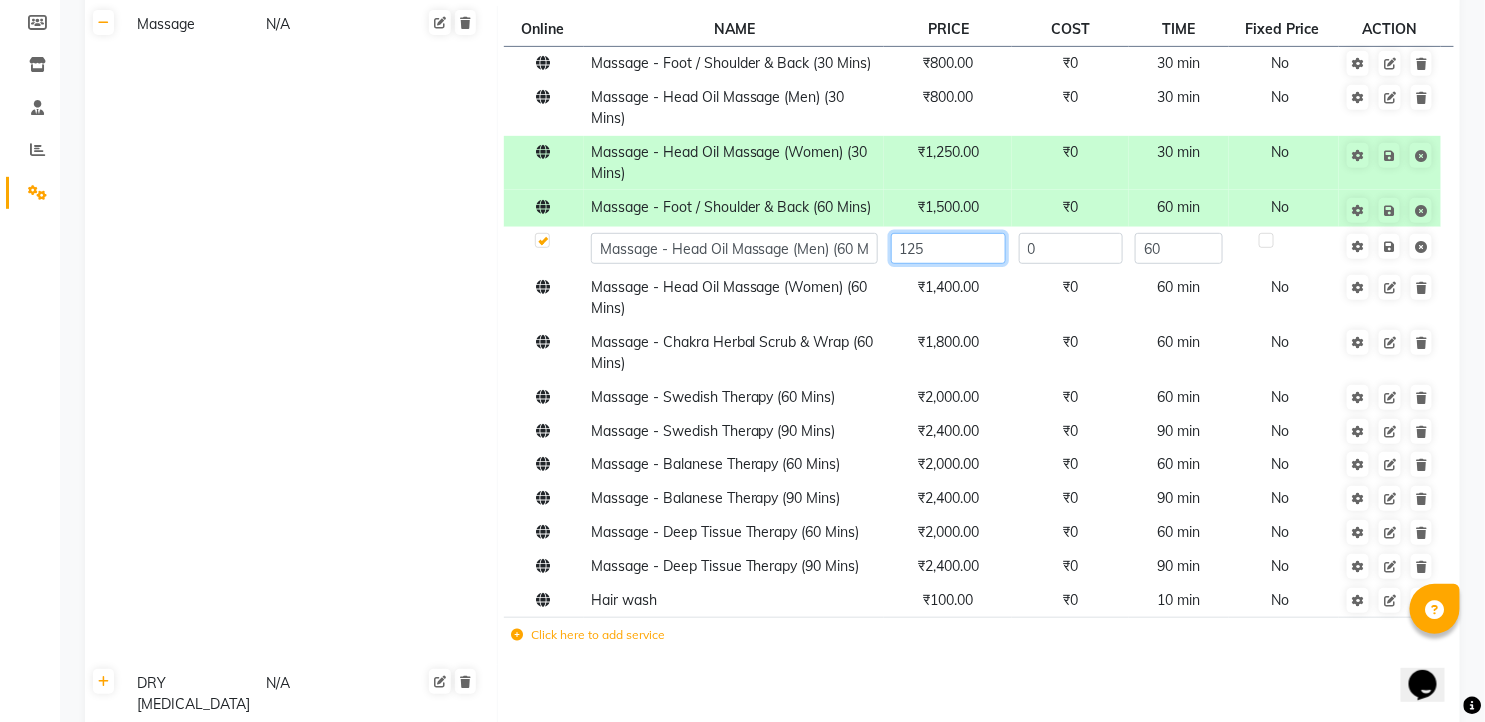 type on "1250" 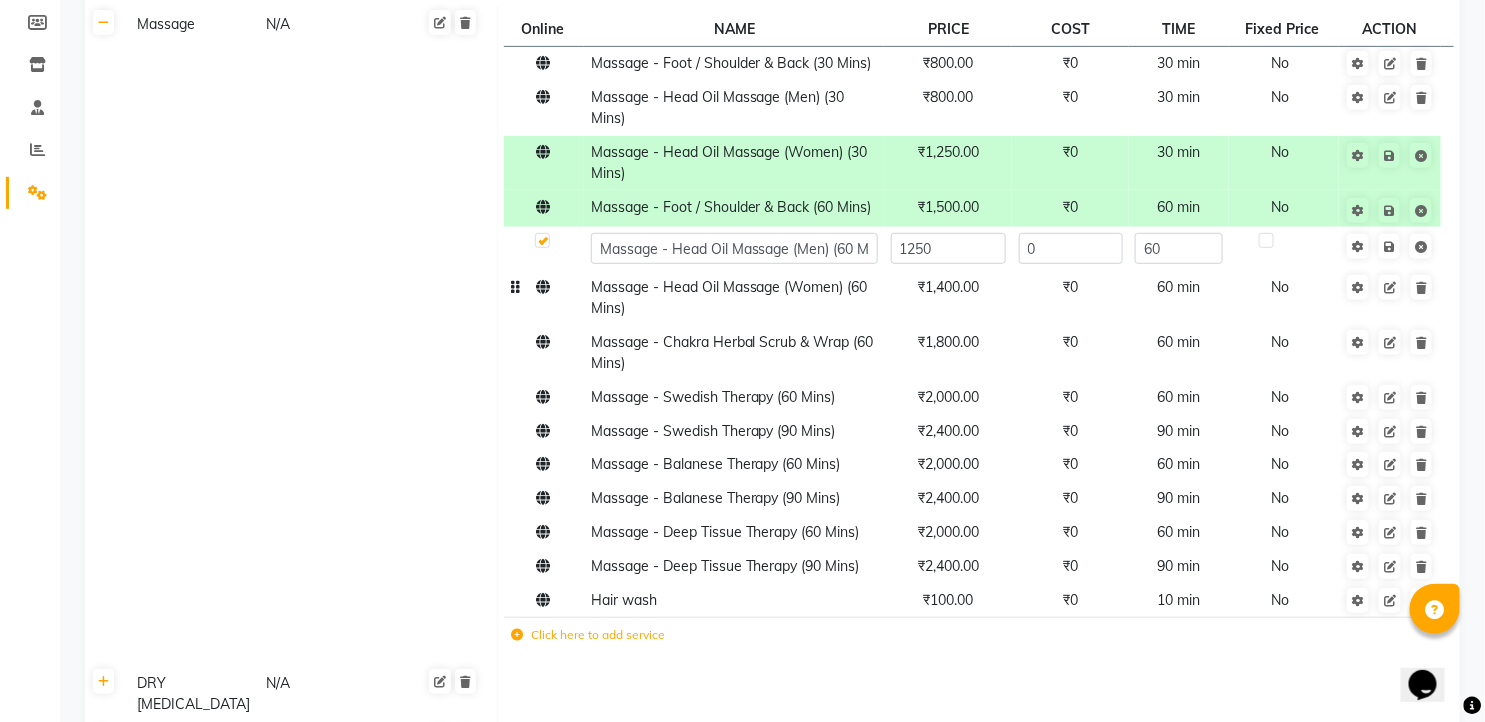 click on "₹1,400.00" 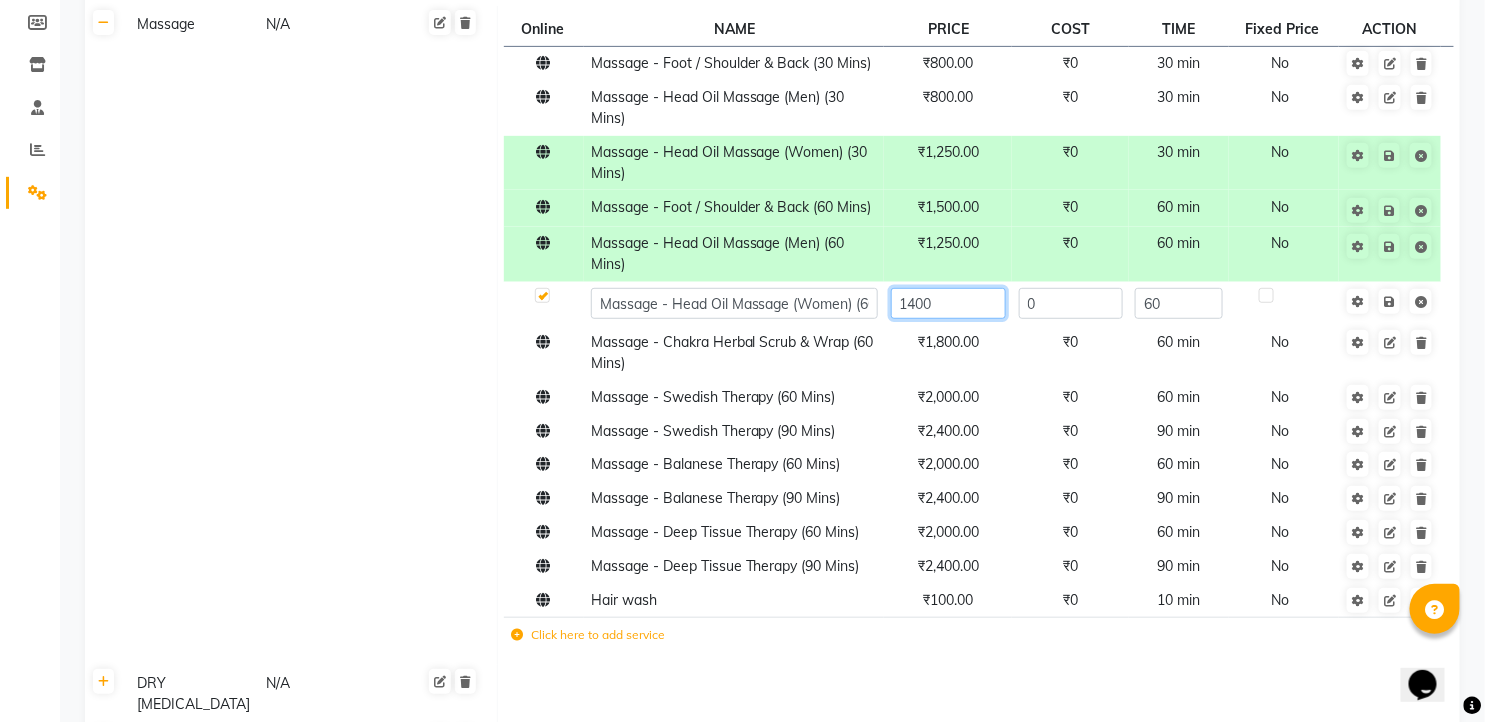 click on "1400" 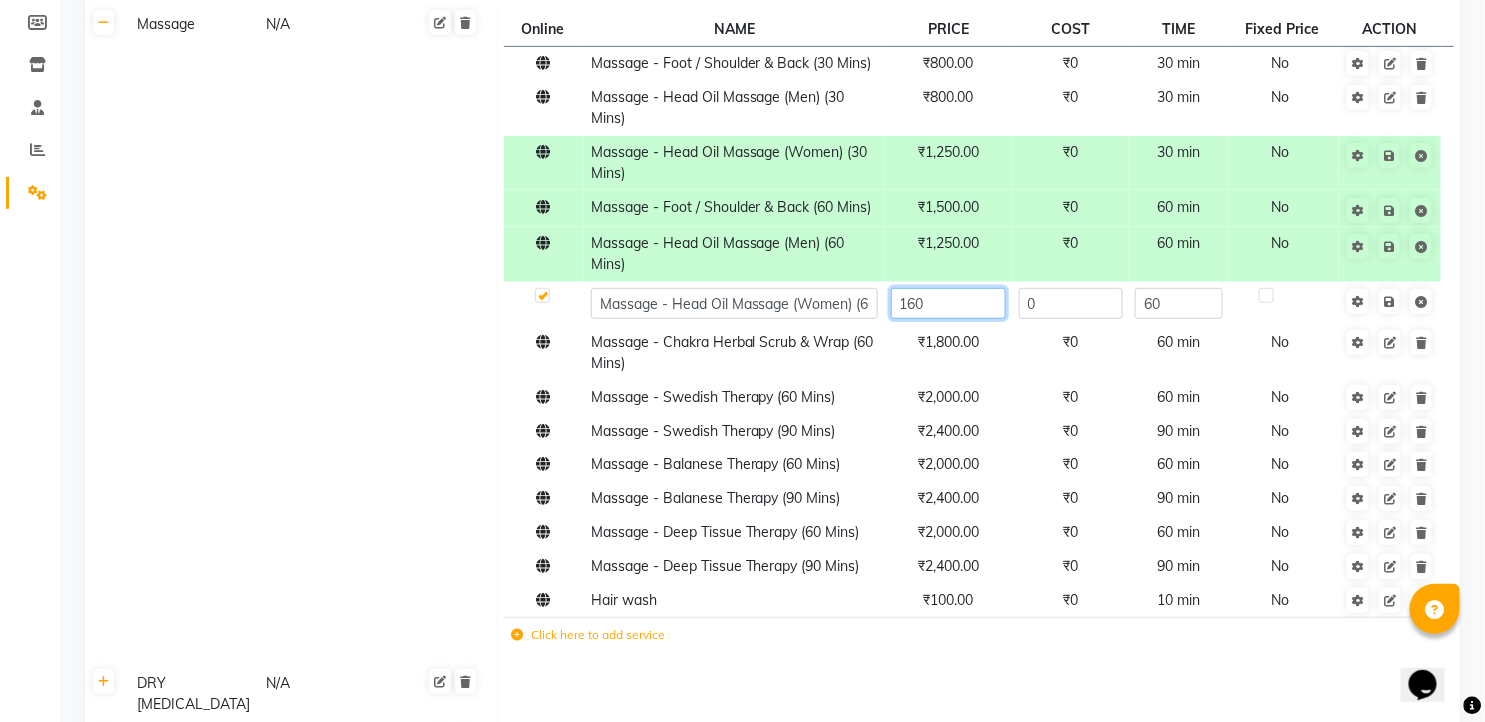 type on "1600" 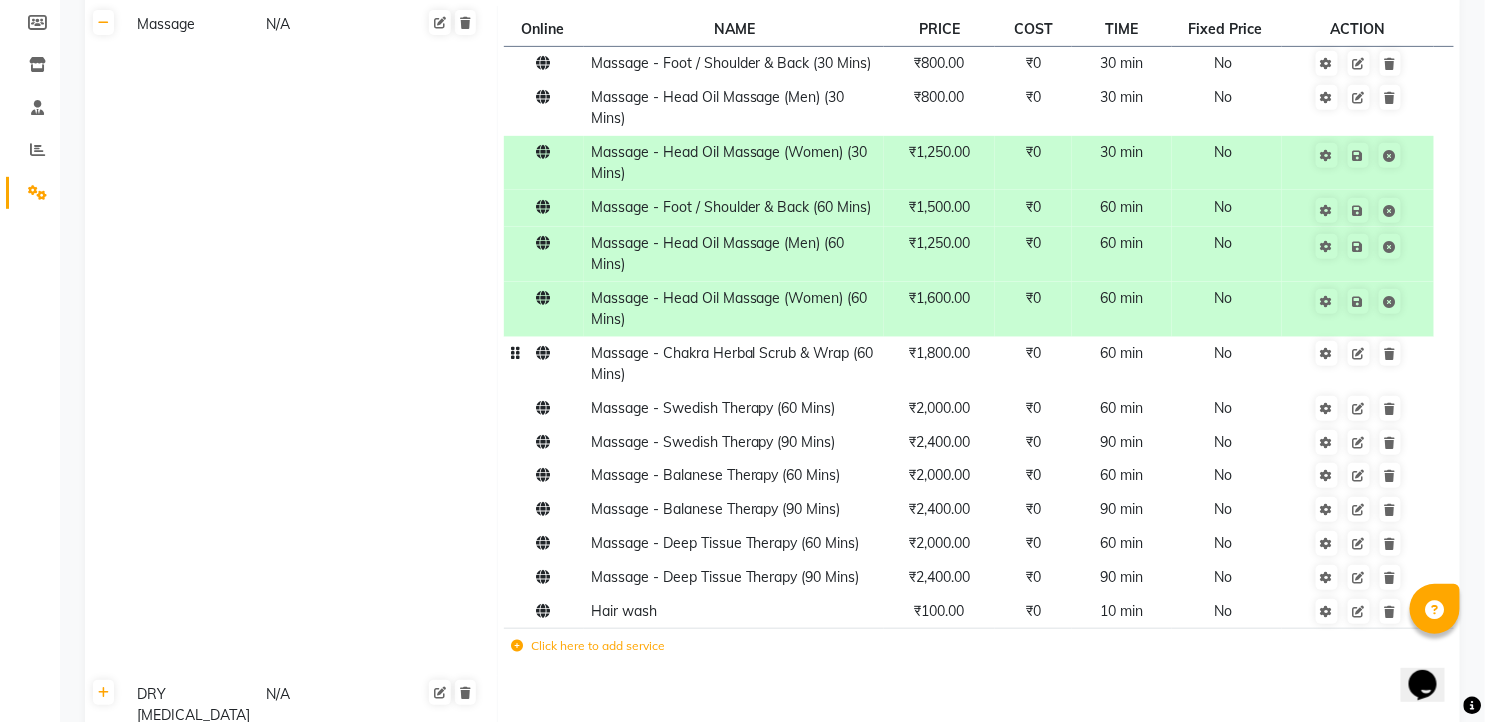 click on "₹1,800.00" 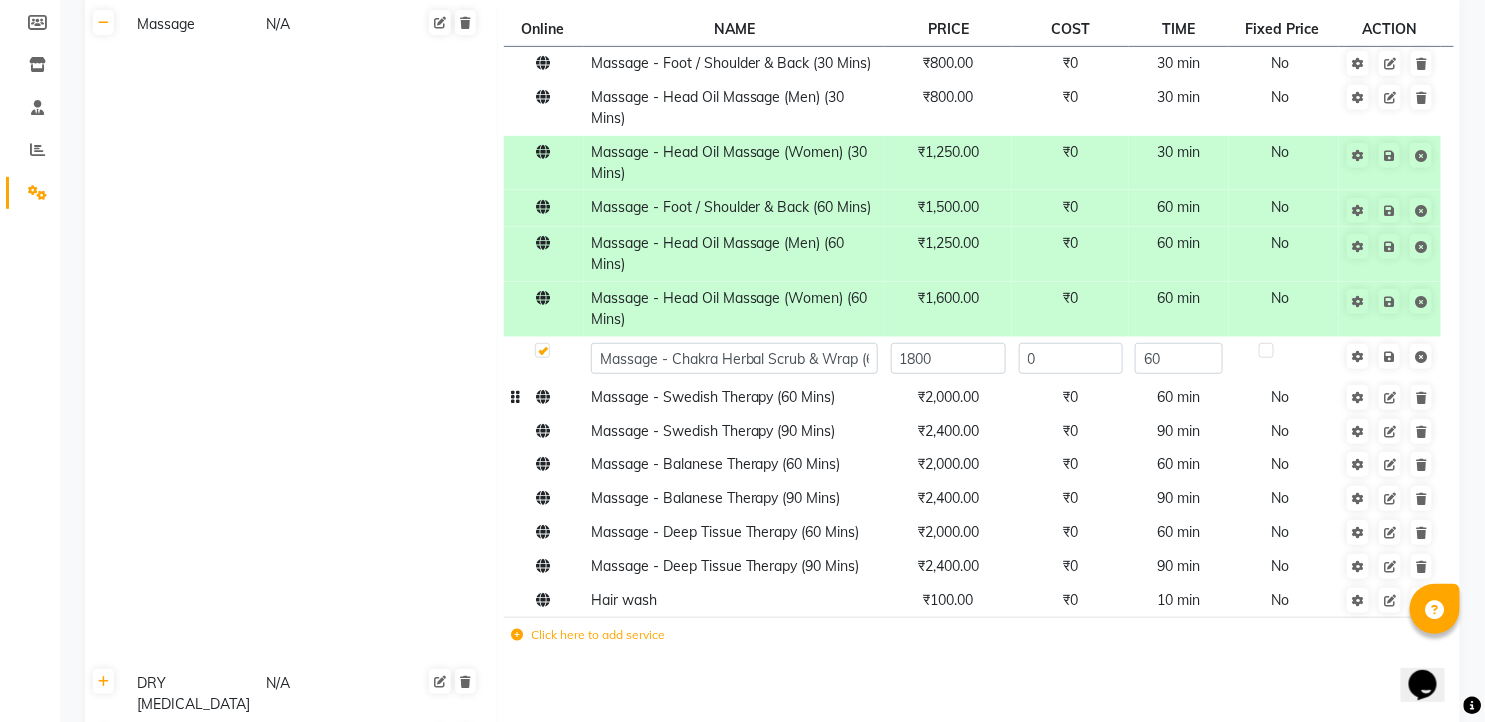 click on "₹2,000.00" 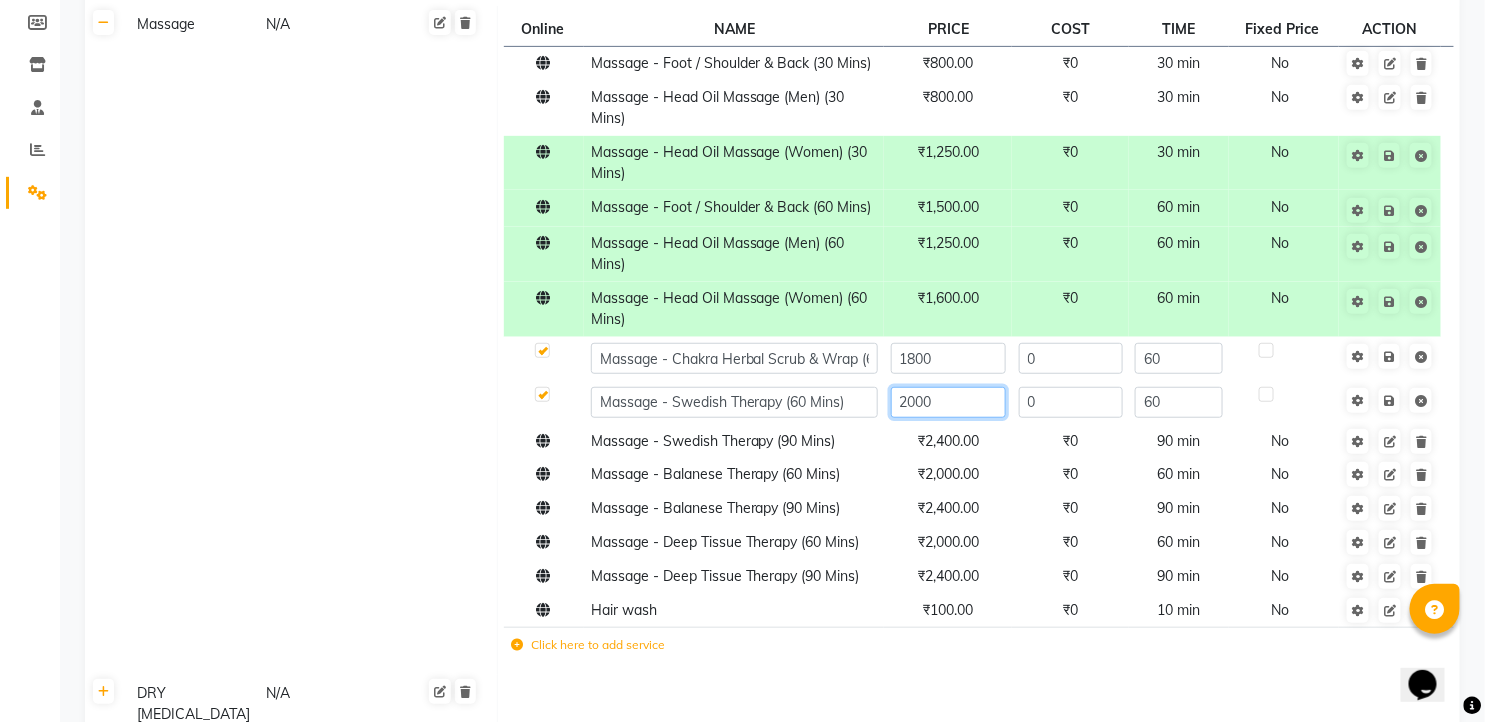 click on "2000" 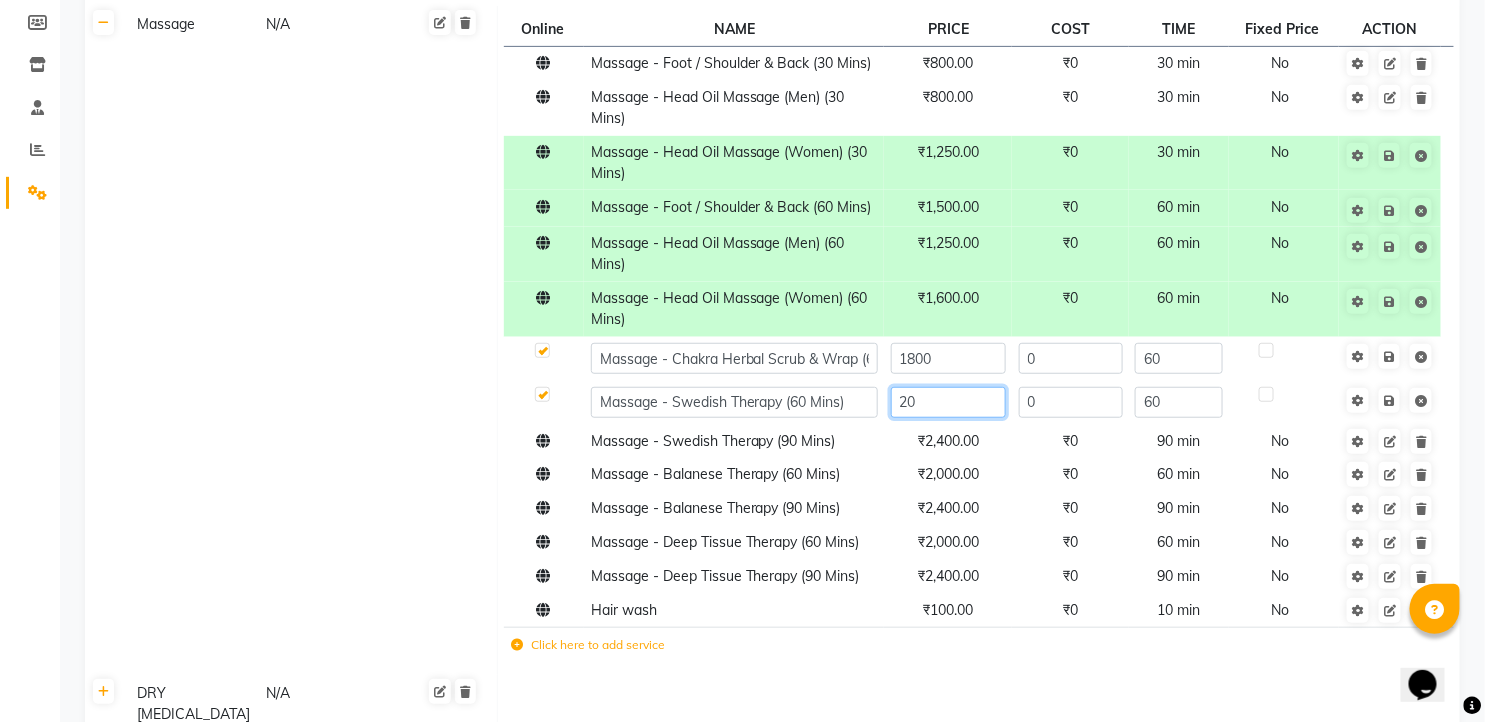 type on "2" 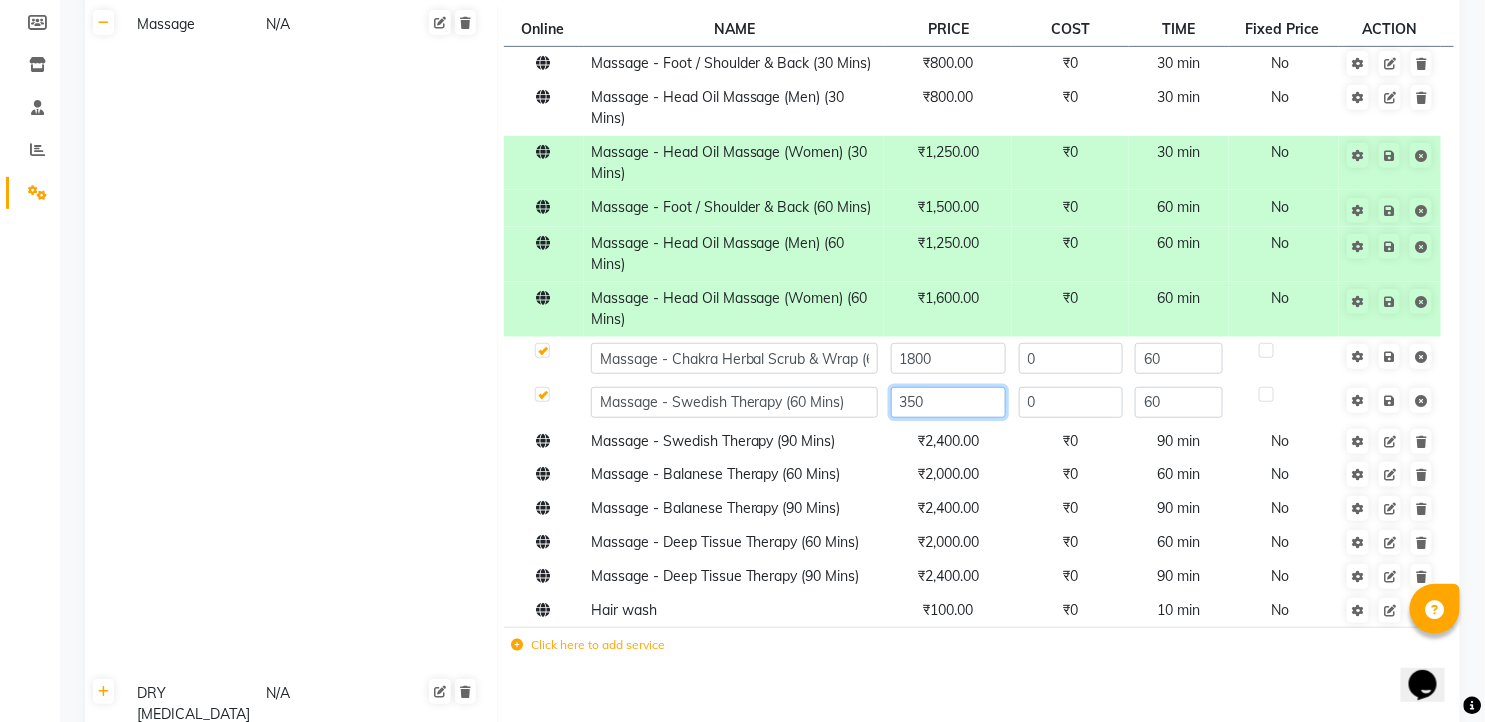 type on "3500" 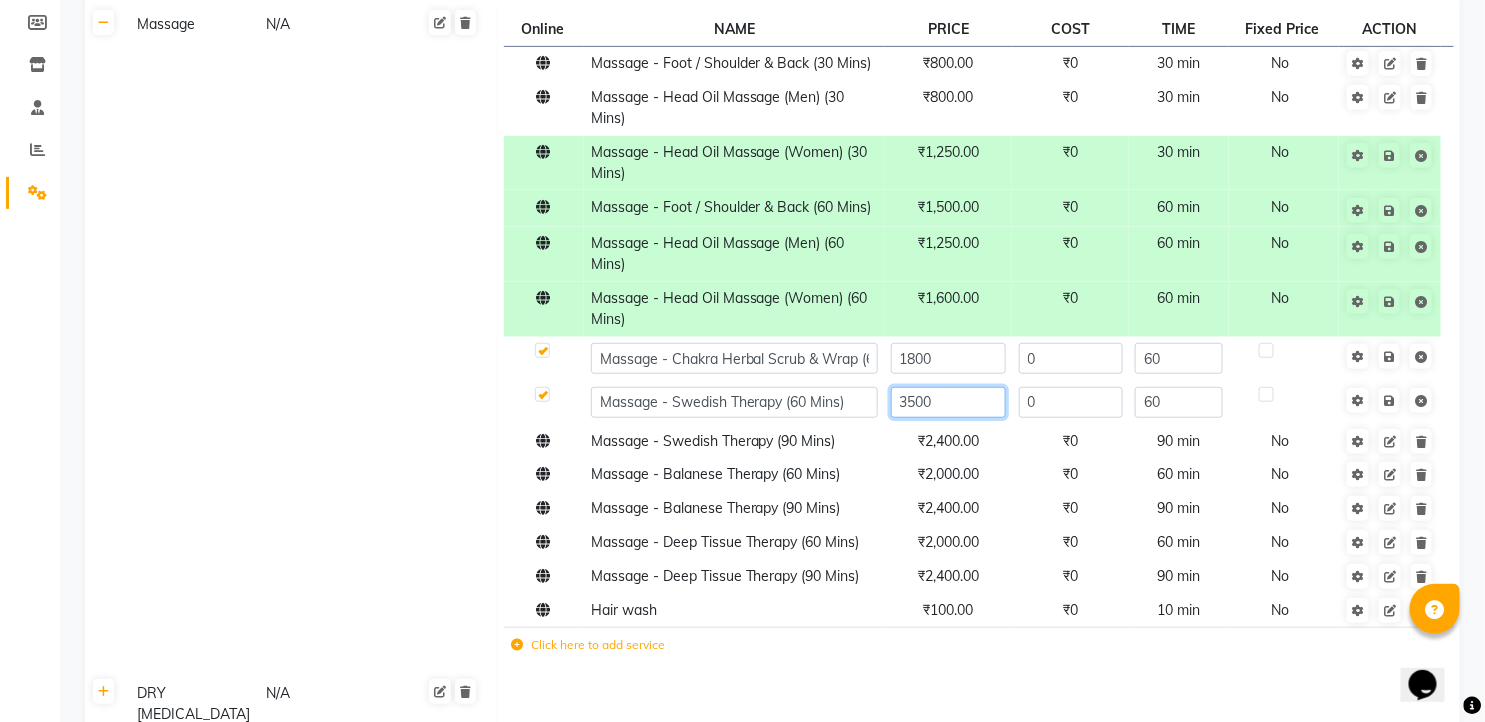 click on "3500" 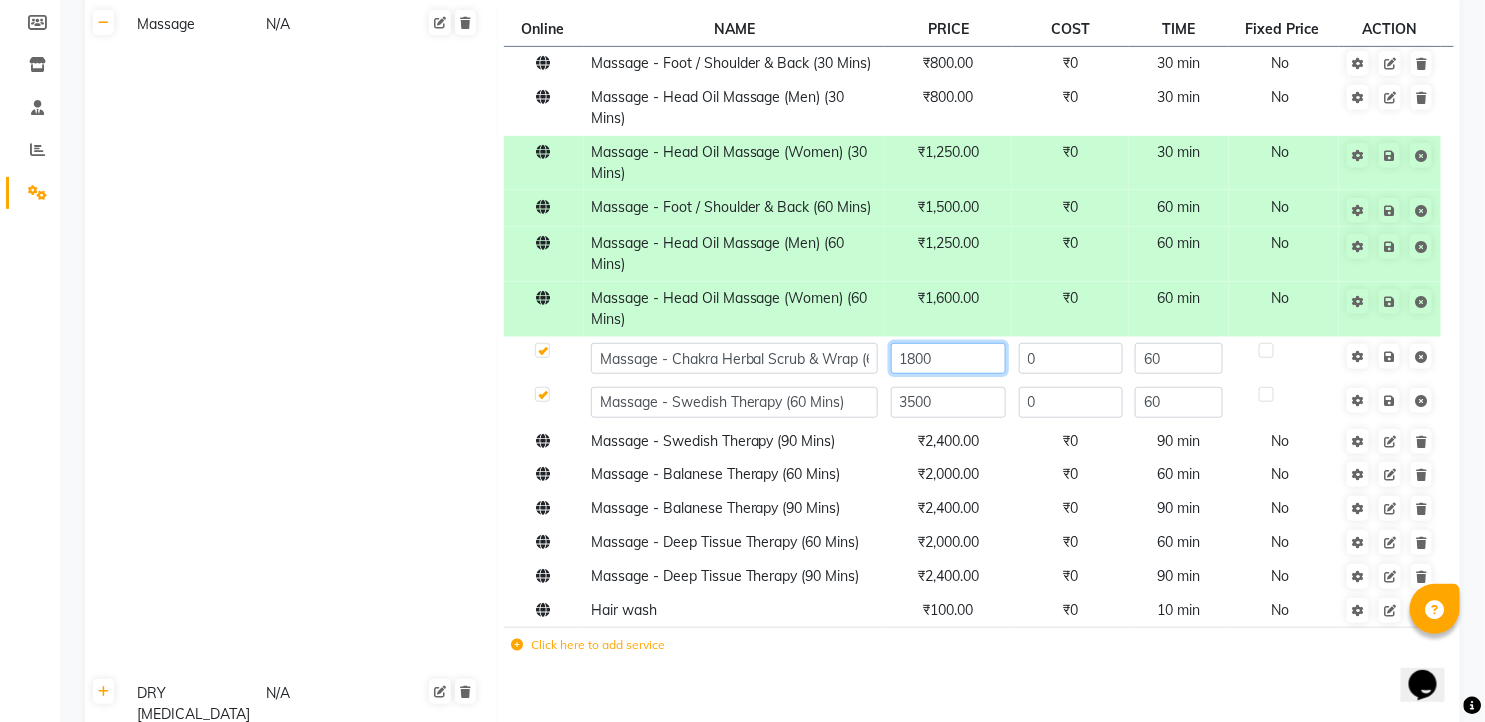 click on "1800" 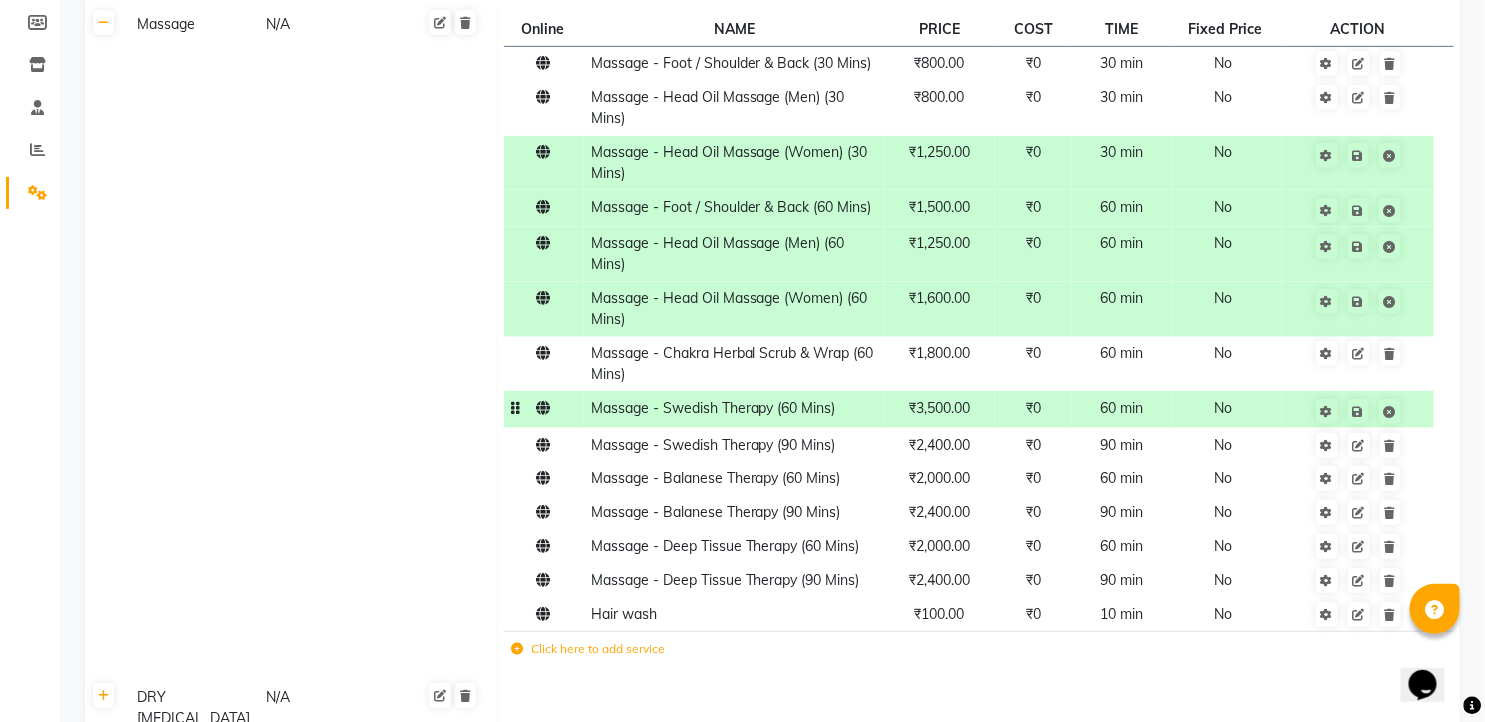 click on "₹3,500.00" 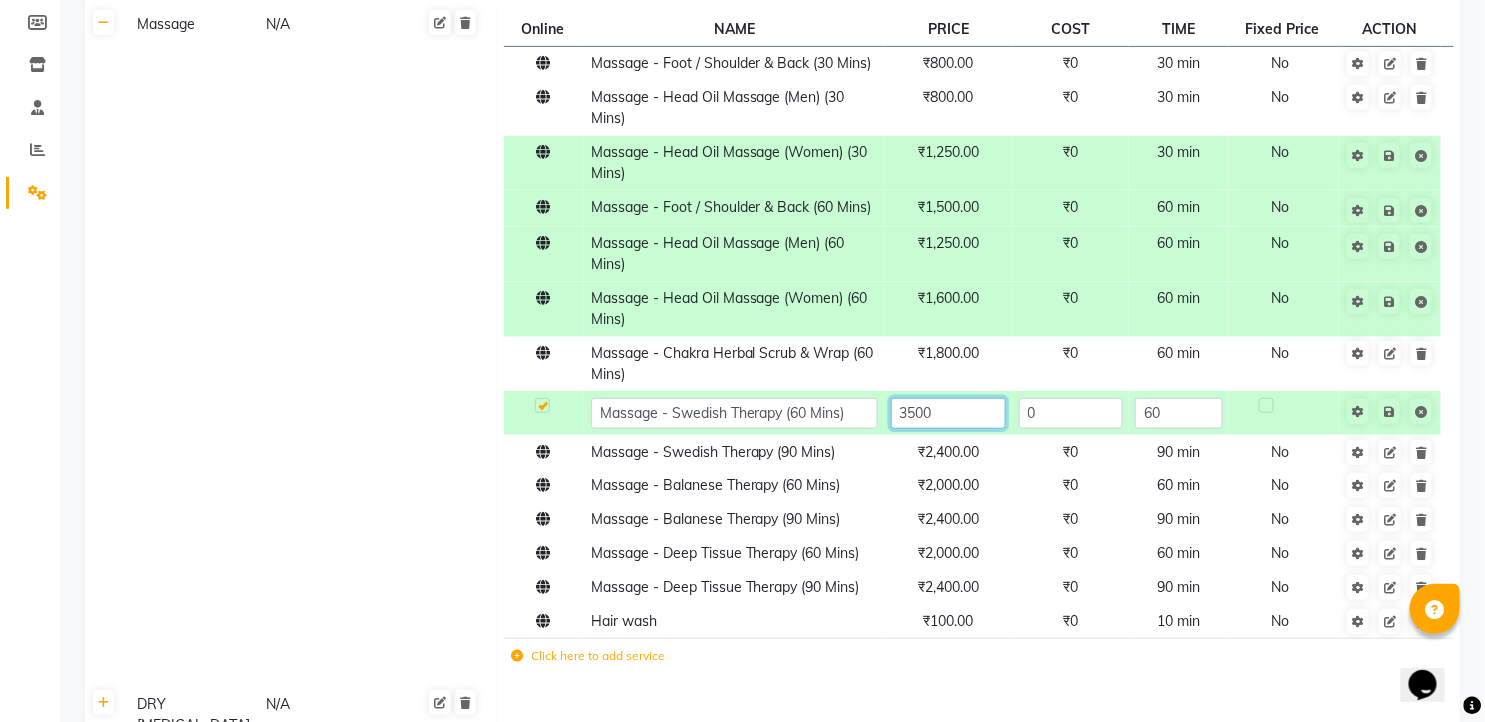 click on "3500" 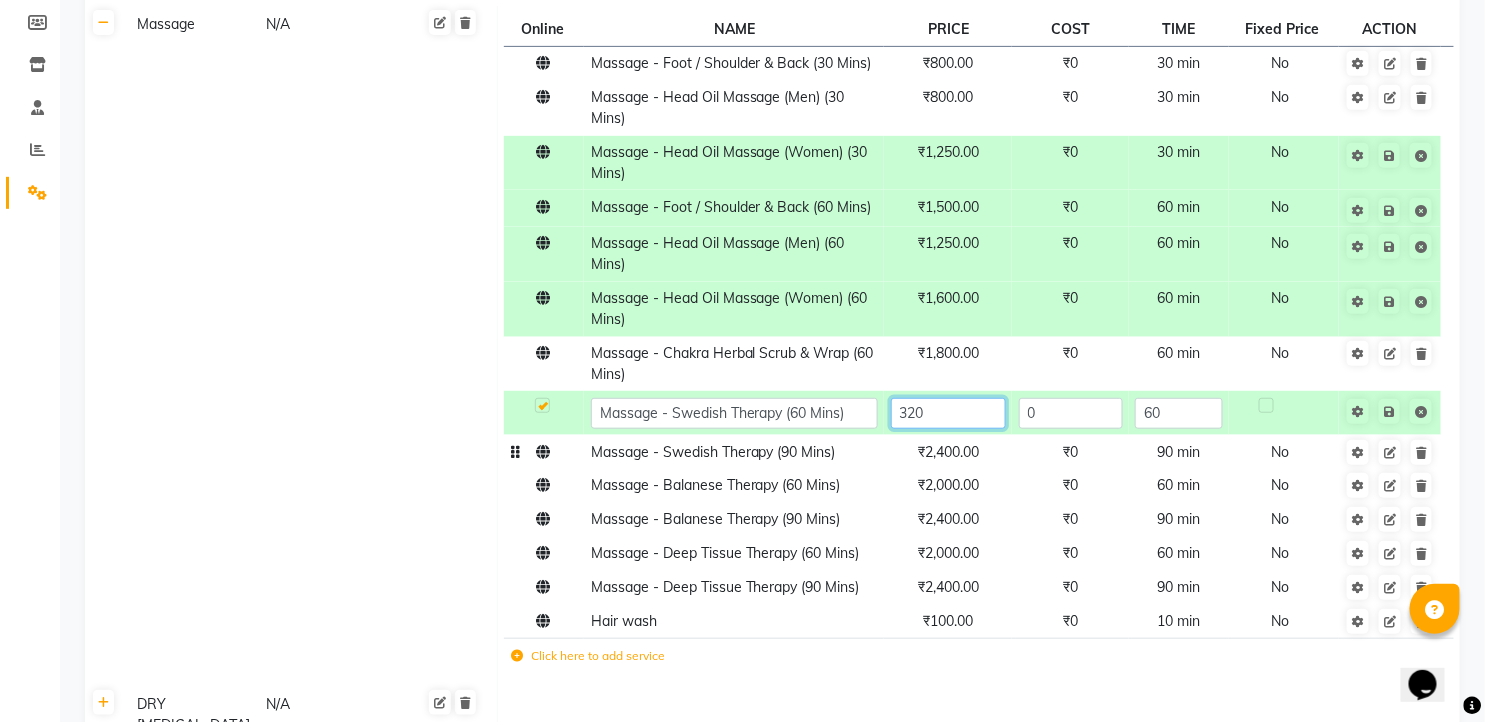 type on "3200" 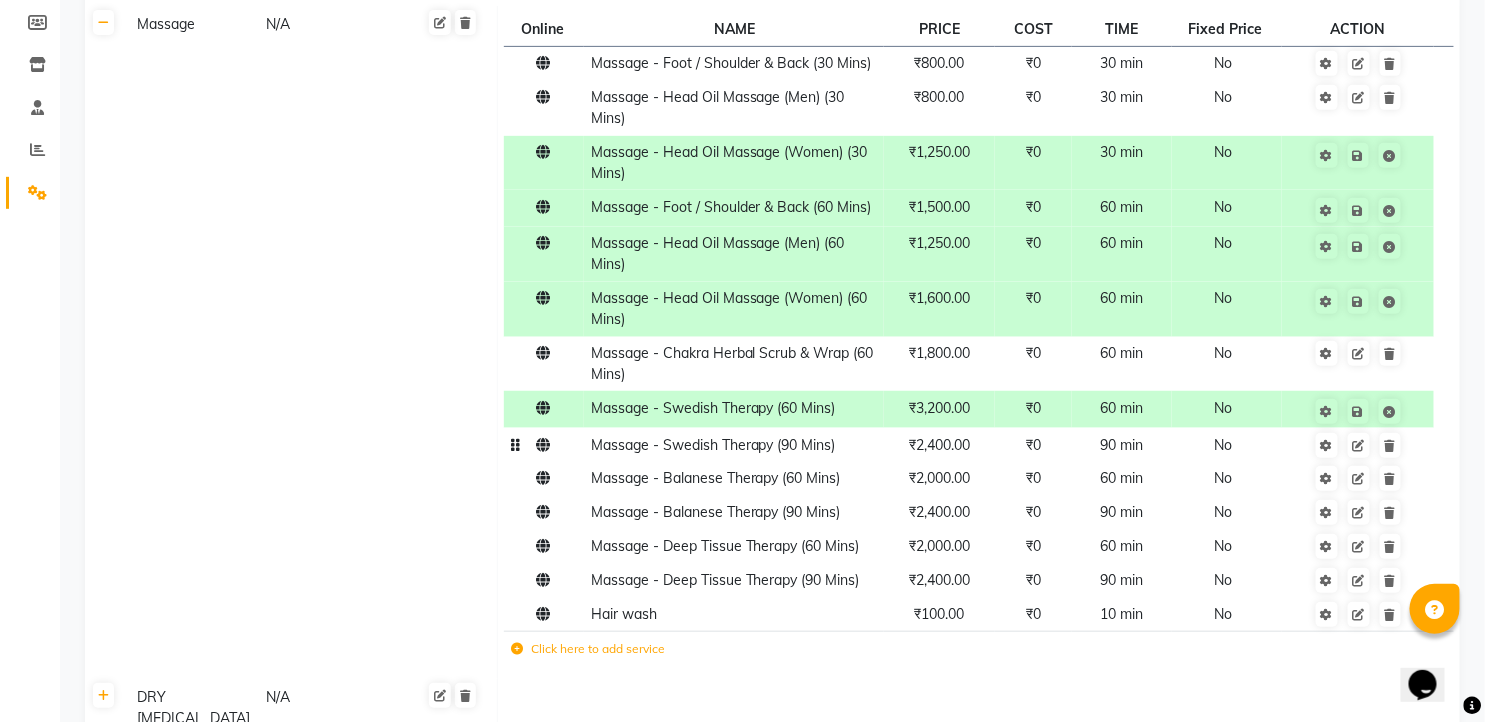 click on "₹2,400.00" 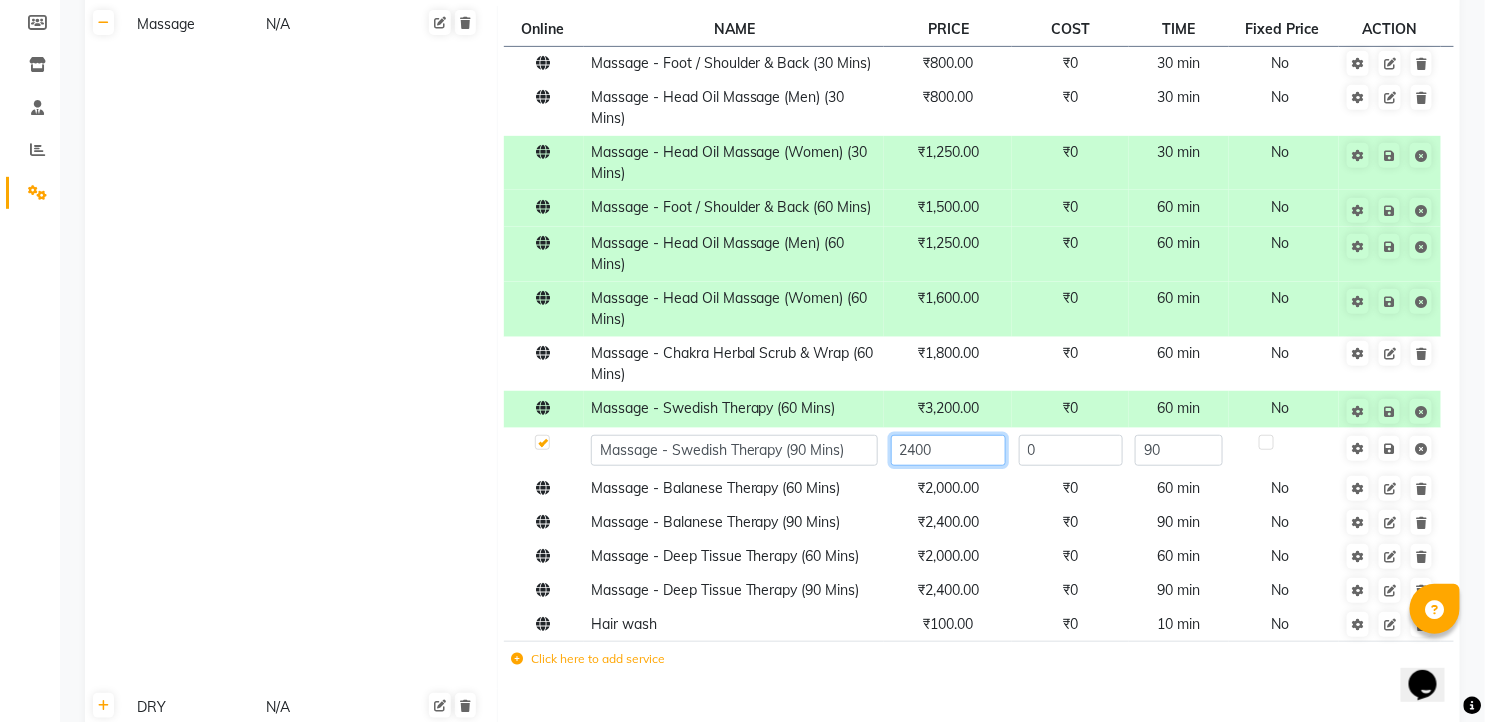 click on "2400" 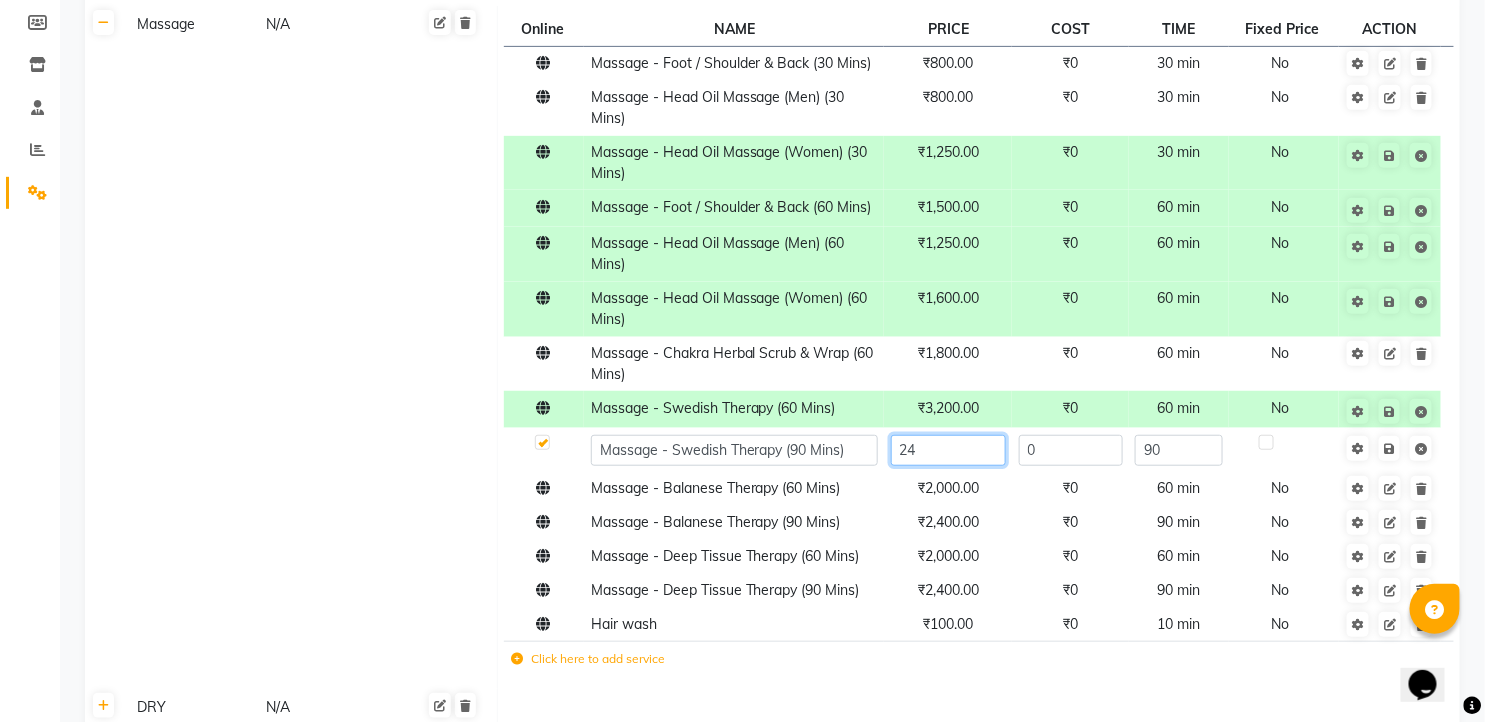 type on "2" 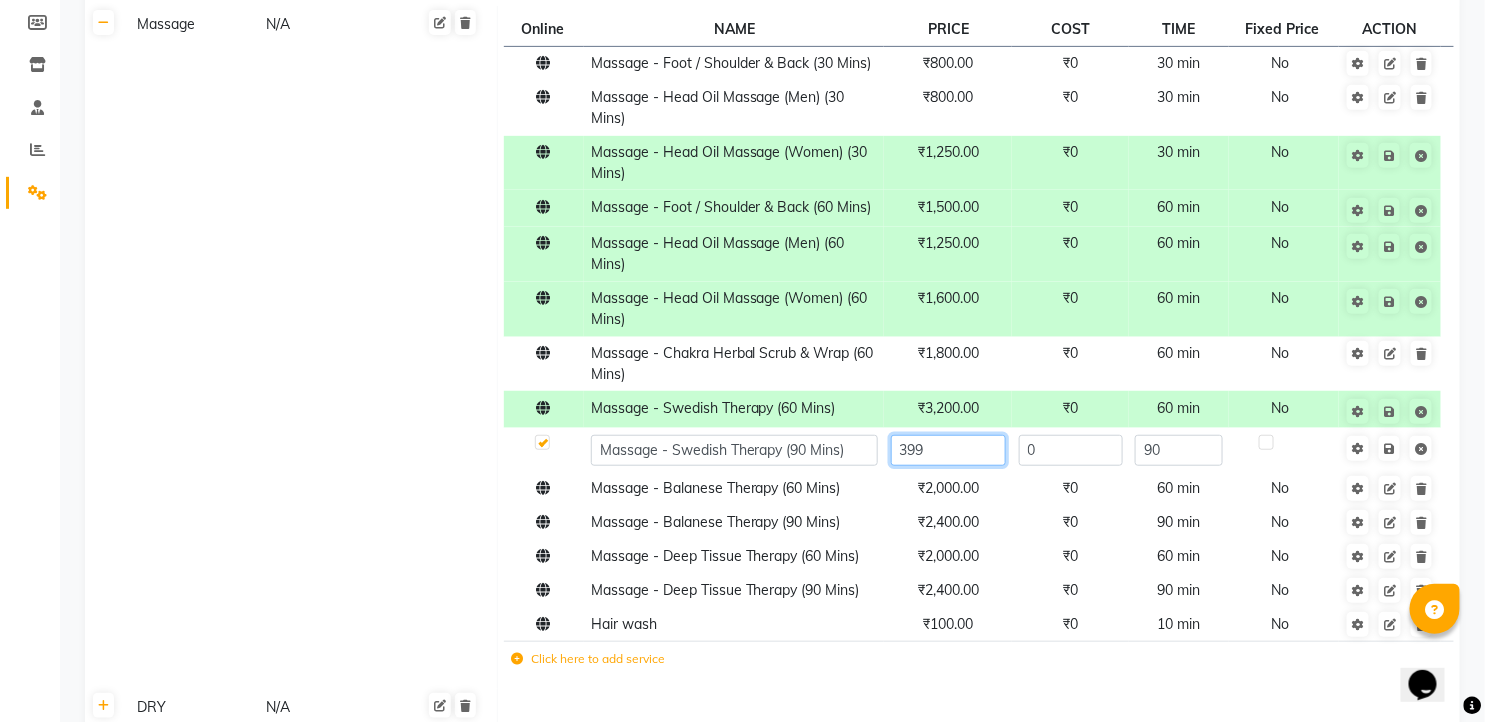 type on "3999" 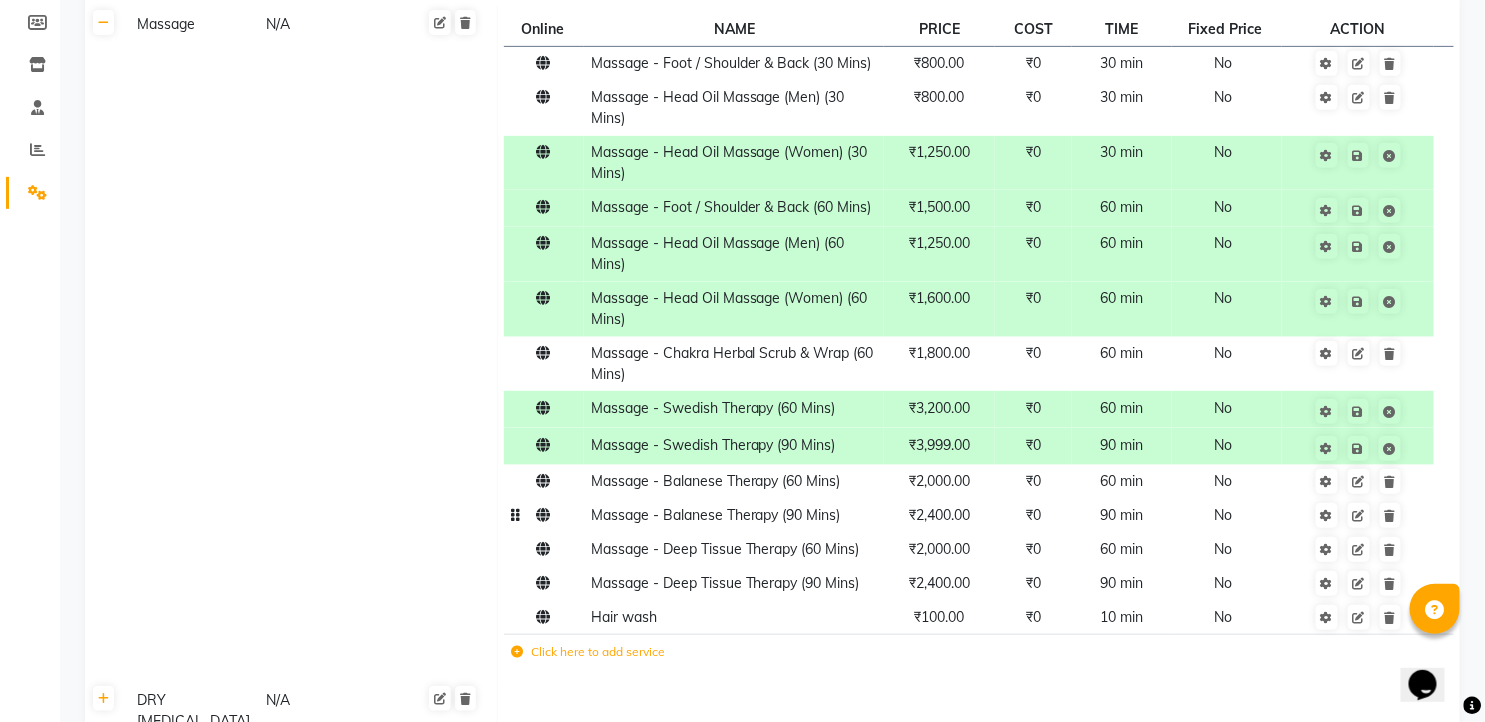 click on "₹2,400.00" 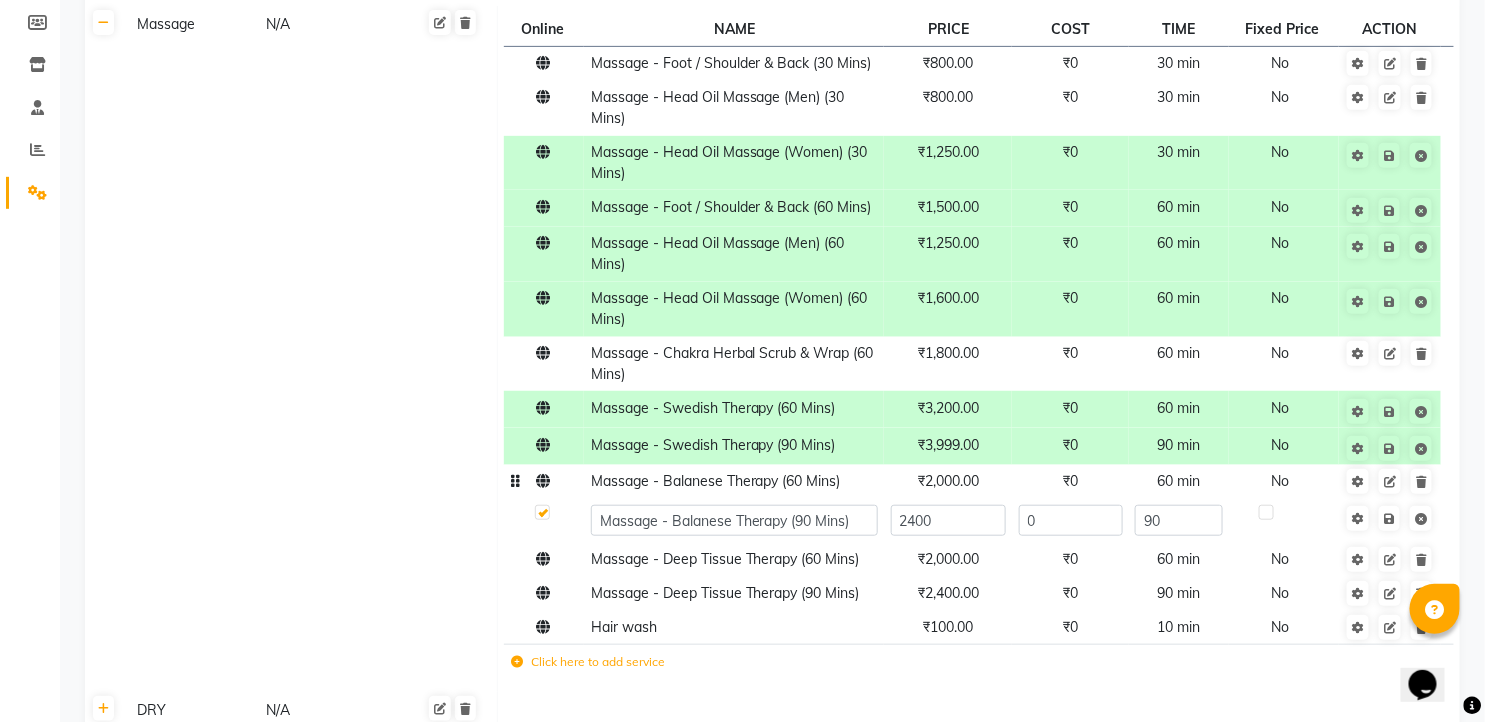 click on "₹2,000.00" 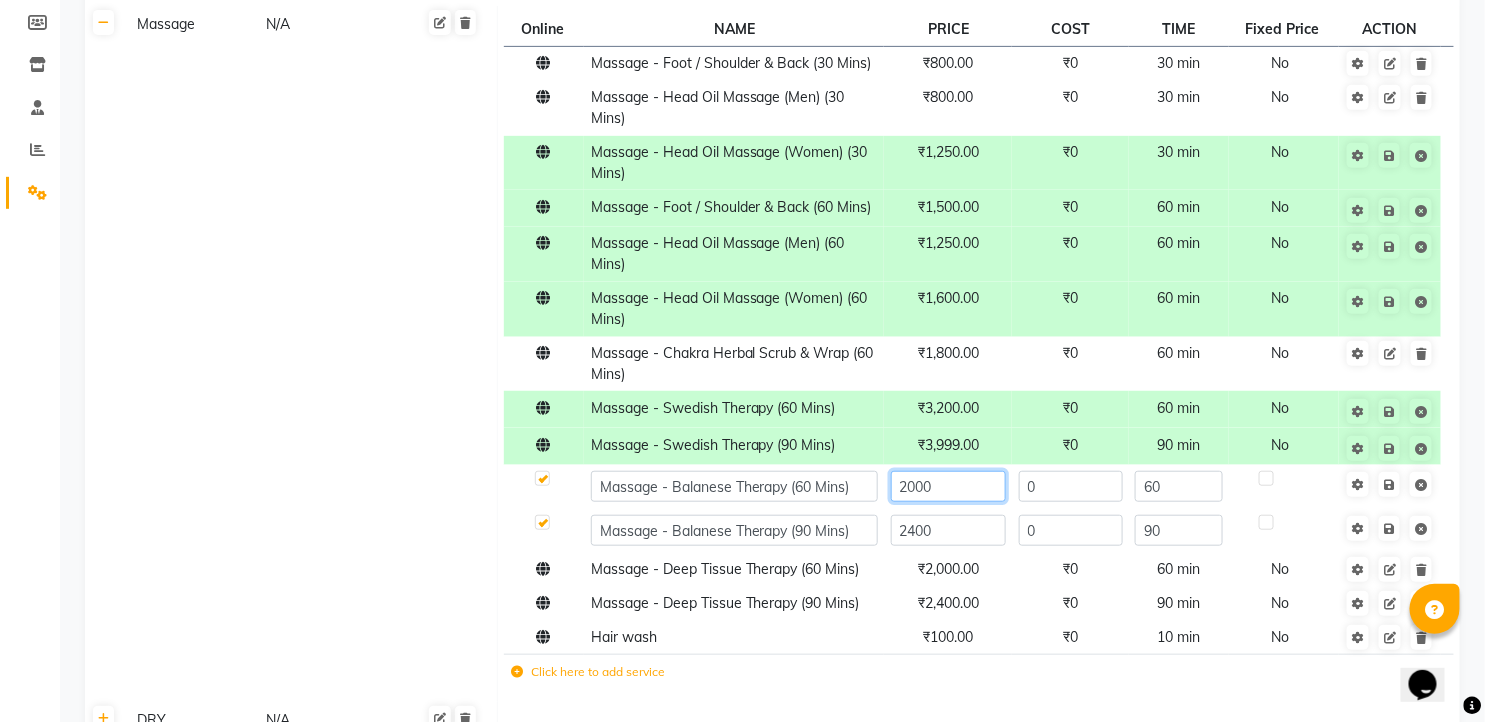 click on "2000" 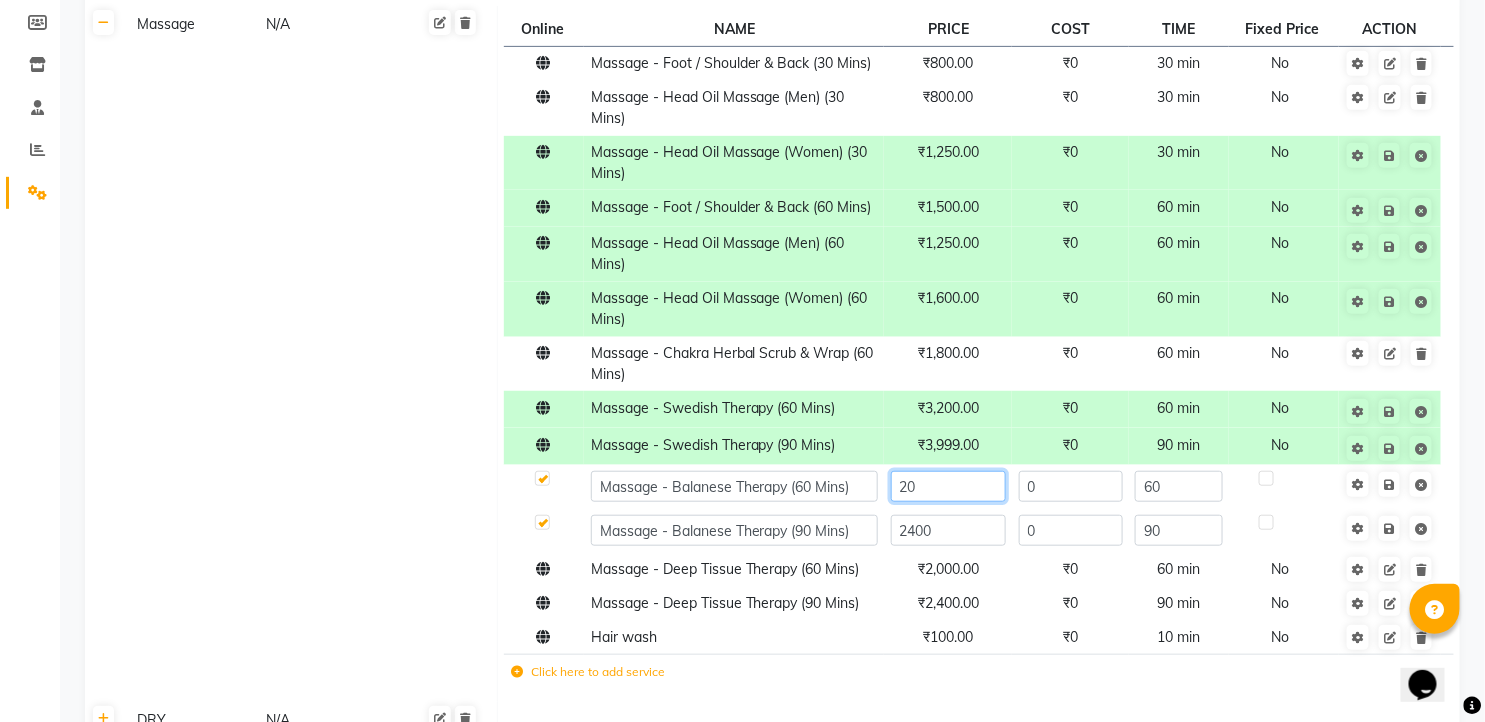type on "2" 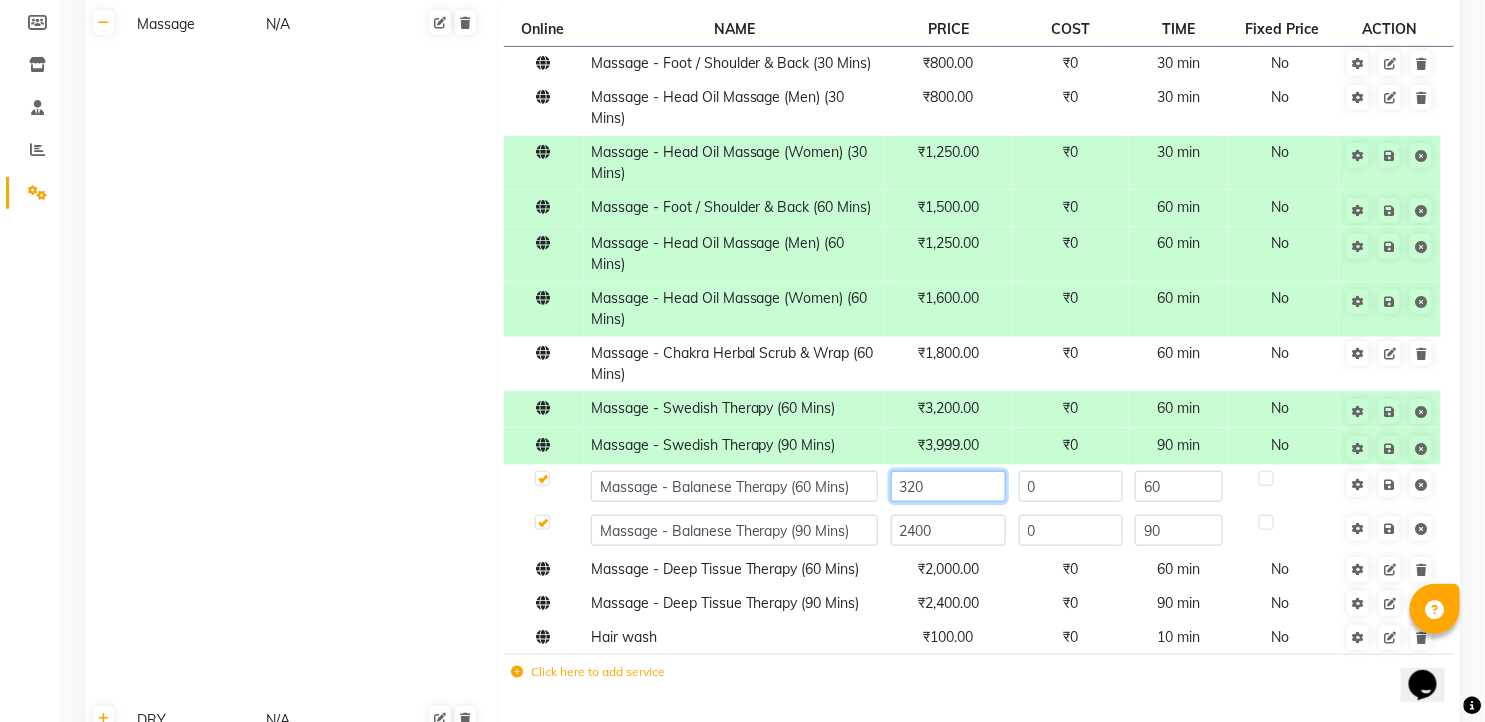 type on "3200" 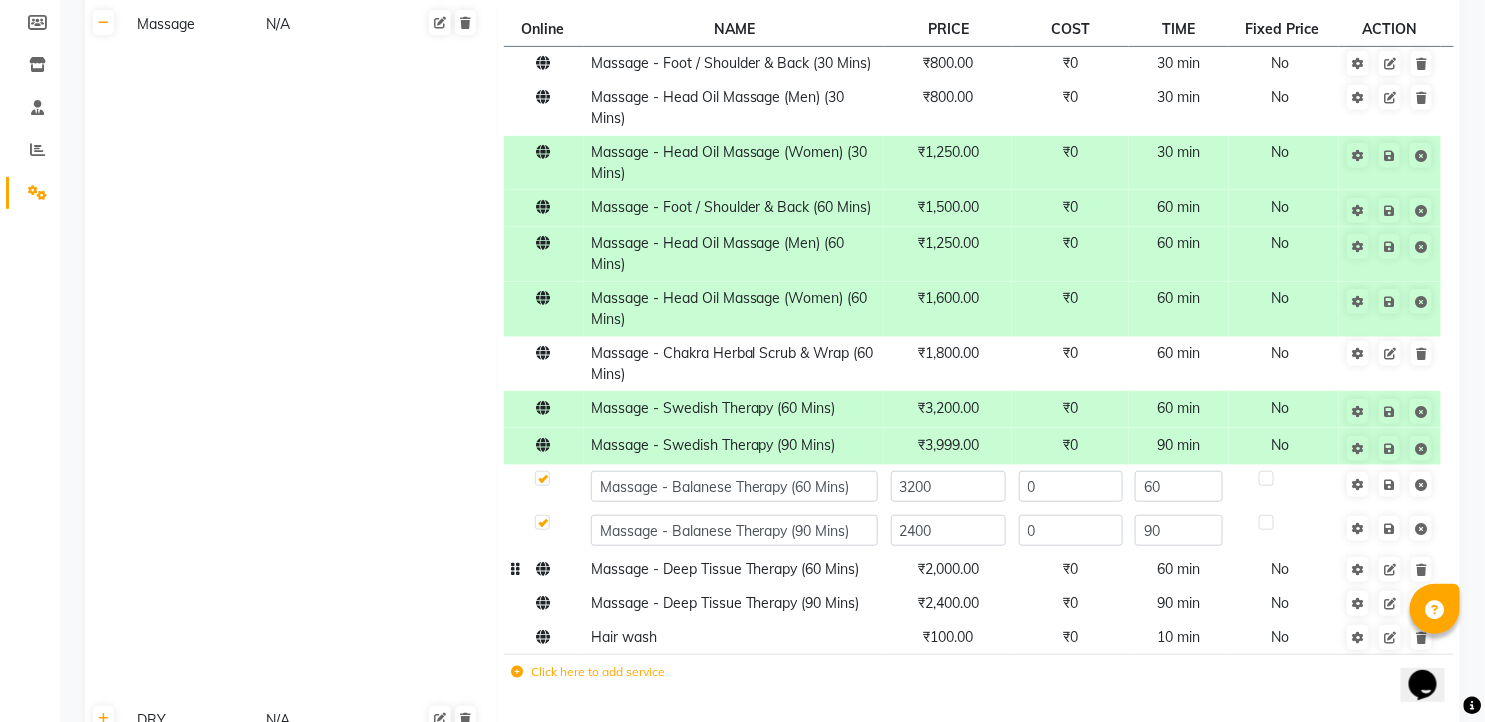 click on "Massage - Foot / Shoulder & Back (30 Mins) ₹800.00 ₹0 30 min  No  Massage - Head Oil Massage (Men) (30 Mins) ₹800.00 ₹0 30 min  No  Massage - Head Oil Massage (Women) (30 Mins) ₹1,250.00 ₹0 30 min  No  Massage - Foot / Shoulder & Back (60 Mins) ₹1,500.00 ₹0 60 min  No  Massage - Head Oil Massage (Men) (60 Mins) ₹1,250.00 ₹0 60 min  No  Massage - Head Oil Massage (Women) (60 Mins) ₹1,600.00 ₹0 60 min  No  Massage - Chakra Herbal Scrub & Wrap (60 Mins) ₹1,800.00 ₹0 60 min  No  Massage - Swedish Therapy (60 Mins) ₹3,200.00 ₹0 60 min  No  Massage - Swedish Therapy (90 Mins) ₹3,999.00 ₹0 90 min  No  Massage - Balanese Therapy (60 Mins) 3200 0 60 Massage - Balanese Therapy (90 Mins) 2400 0 90 Massage - Deep Tissue Therapy (60 Mins) ₹2,000.00 ₹0 60 min  No  Massage - Deep Tissue Therapy (90 Mins) ₹2,400.00 ₹0 90 min  No  Hair wash ₹100.00 ₹0 10 min  No  Click here to add service" 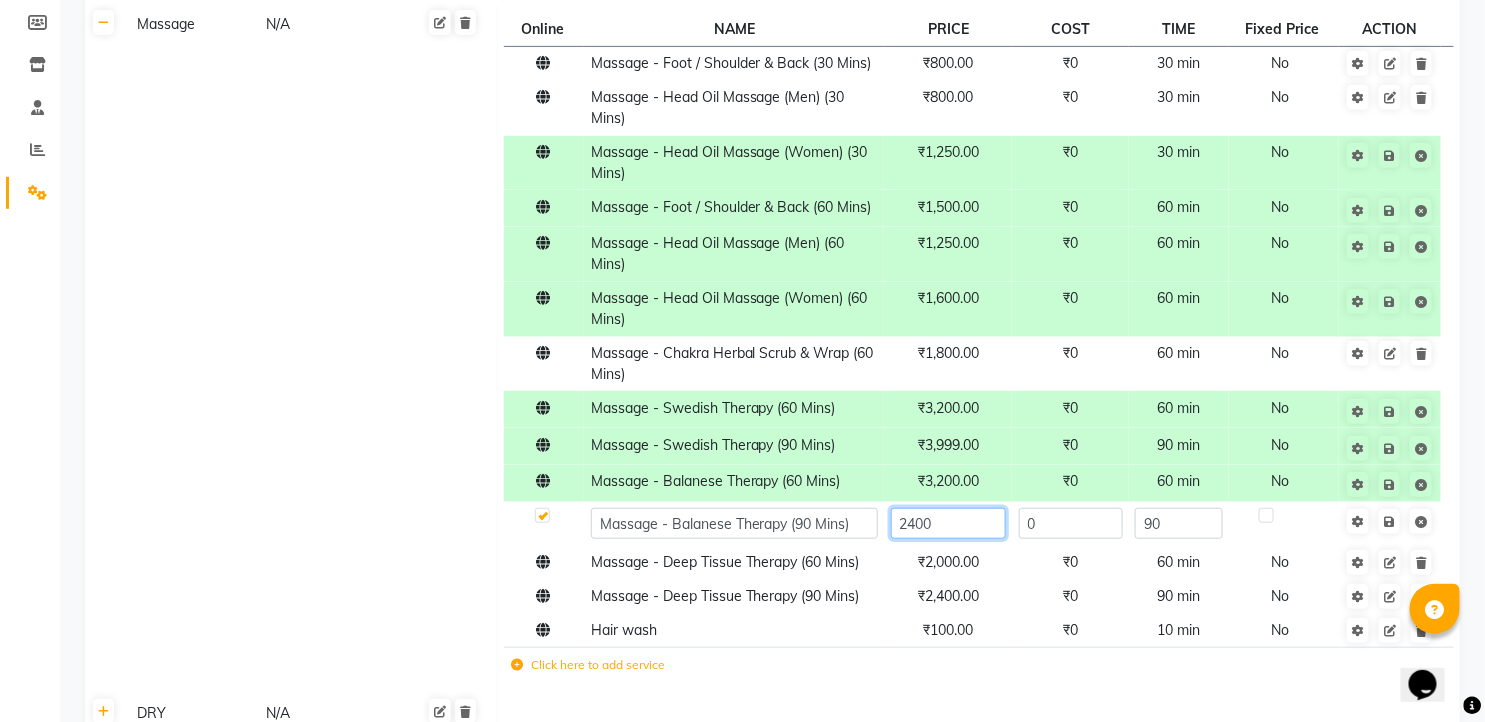 click on "2400" 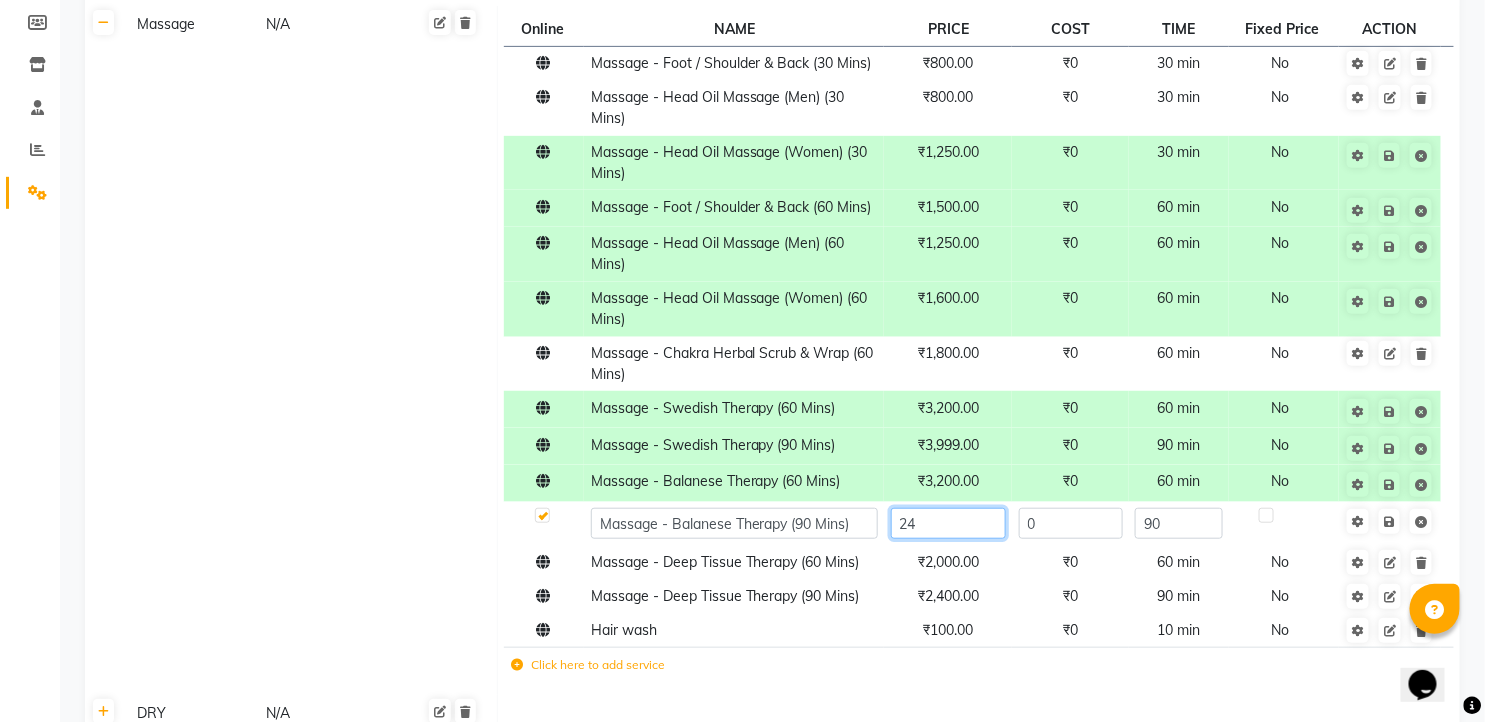 type on "2" 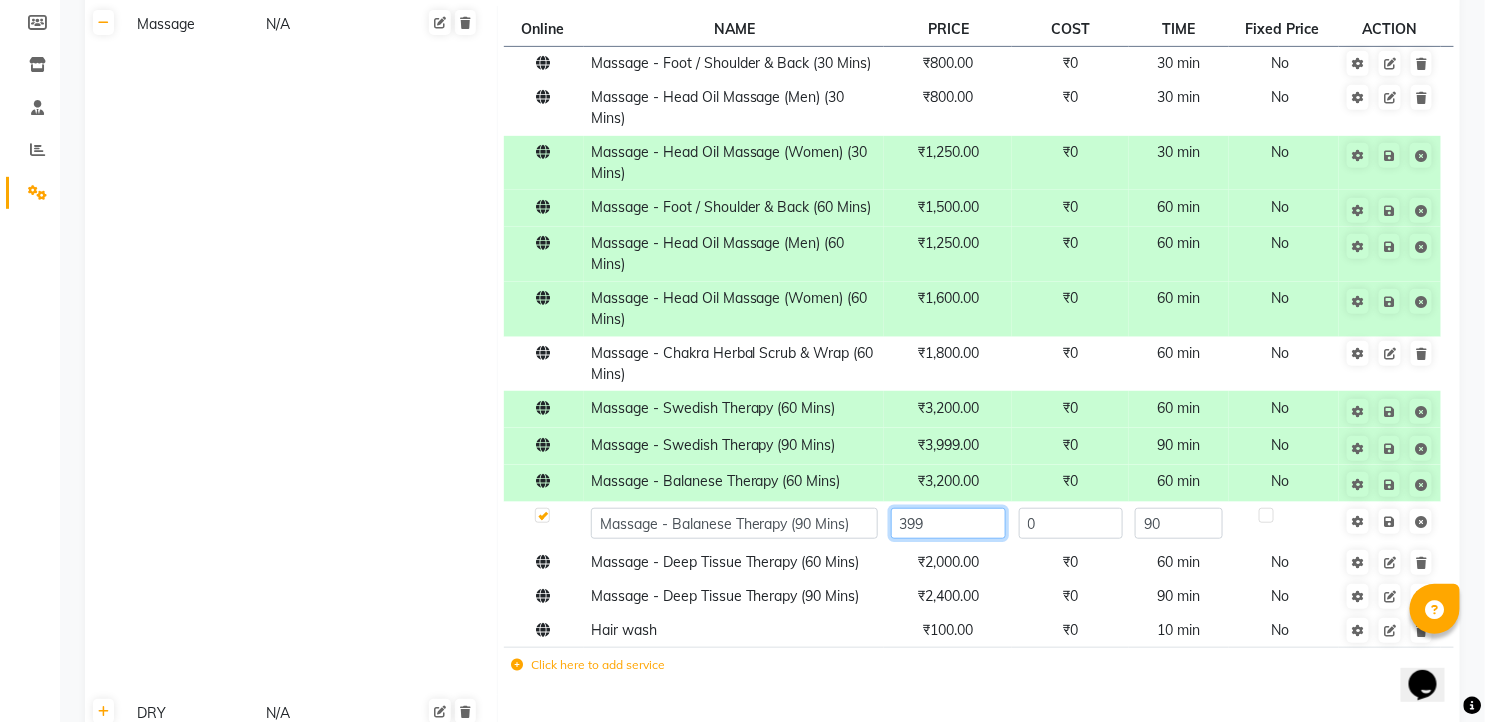 type on "3999" 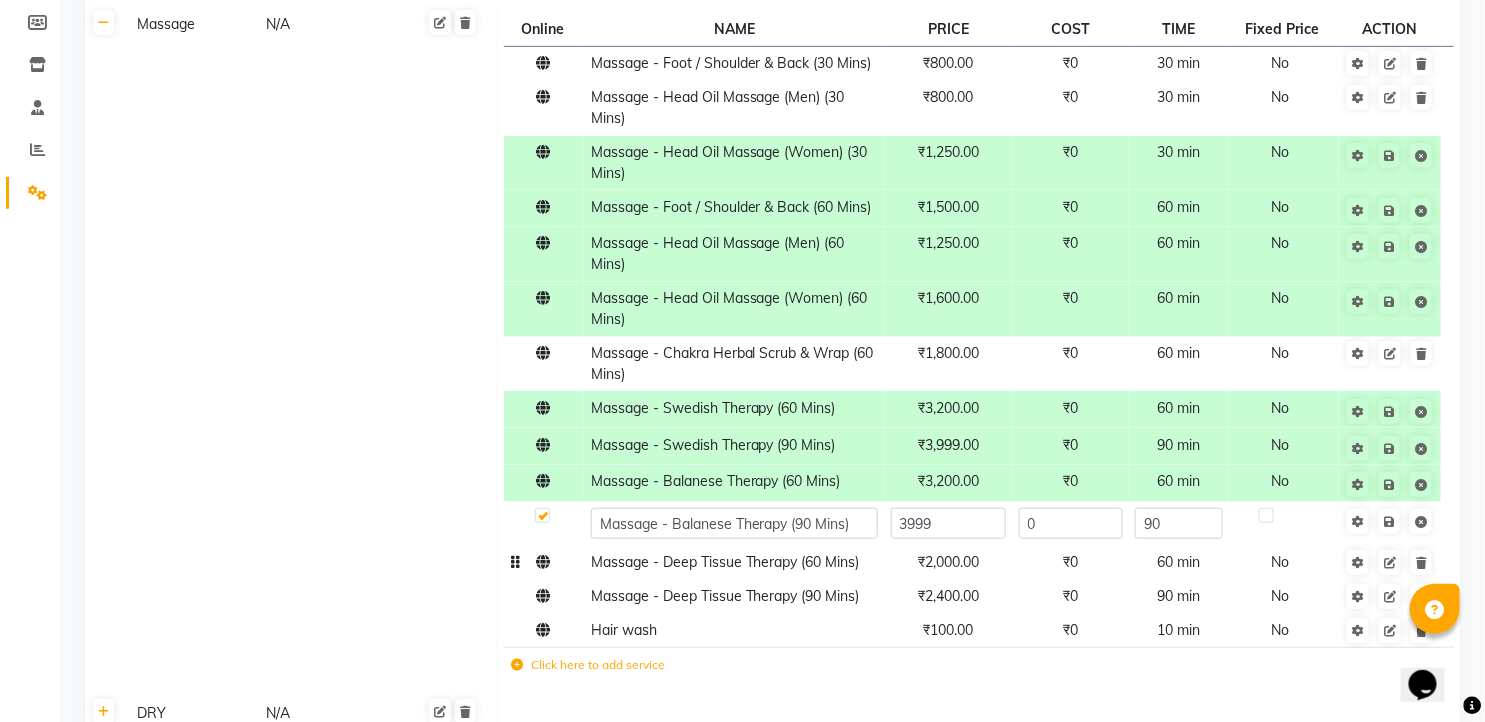 click on "₹2,000.00" 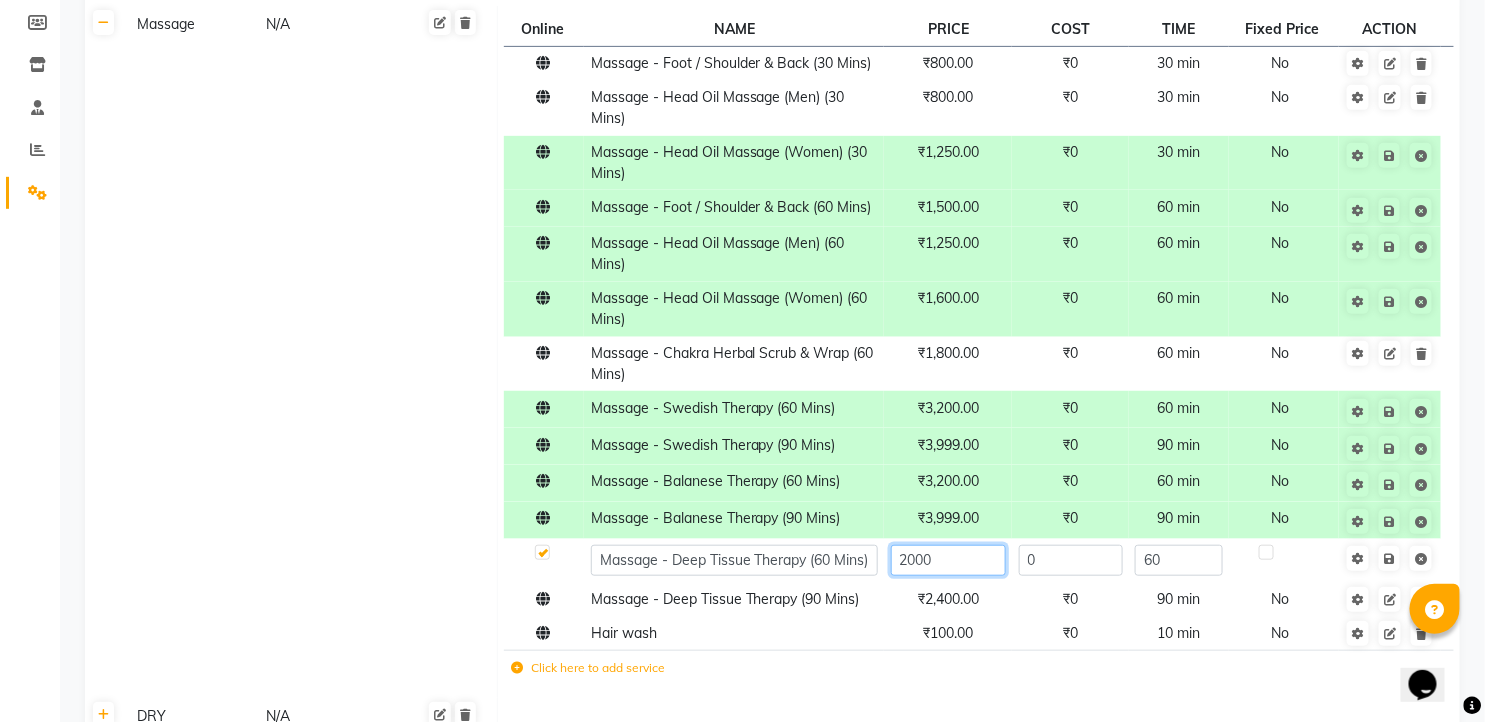 click on "2000" 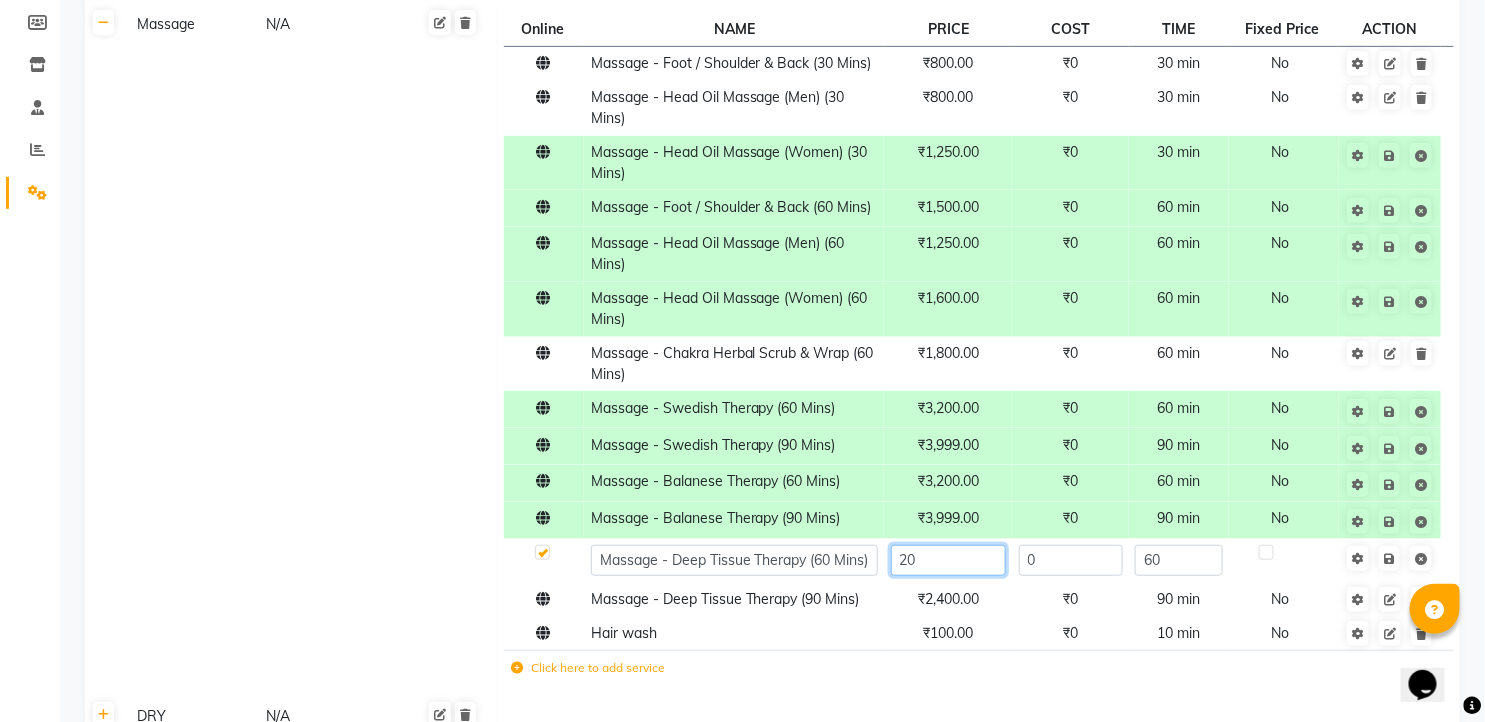 type on "2" 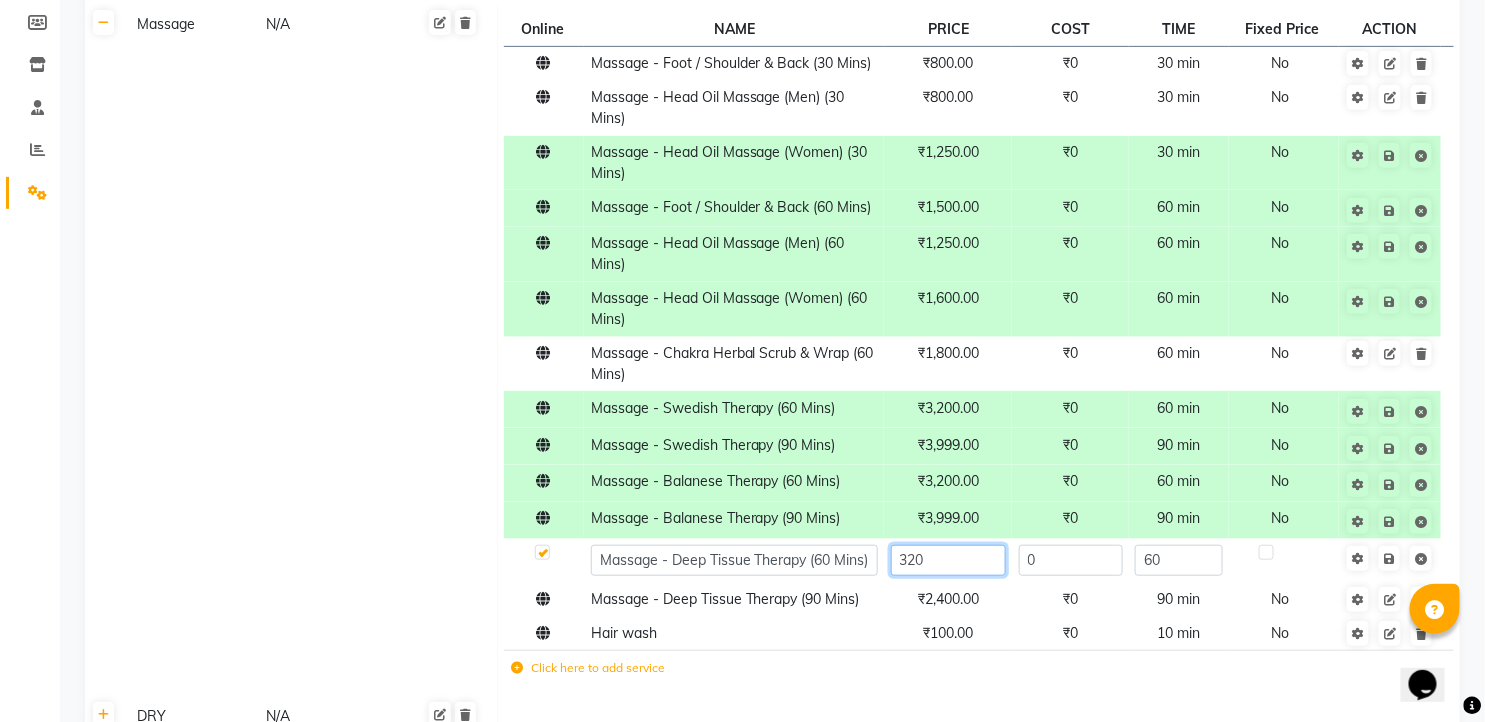 type on "3200" 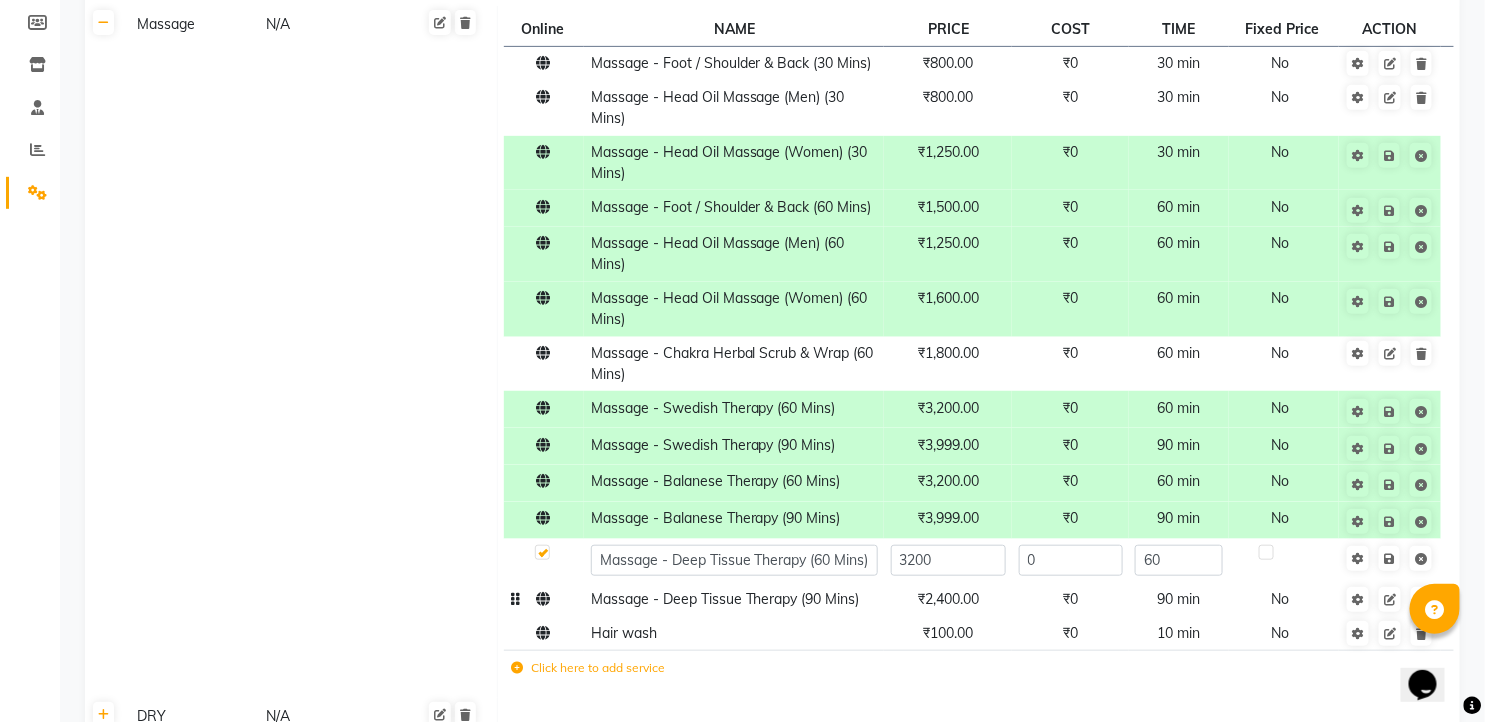 click on "₹2,400.00" 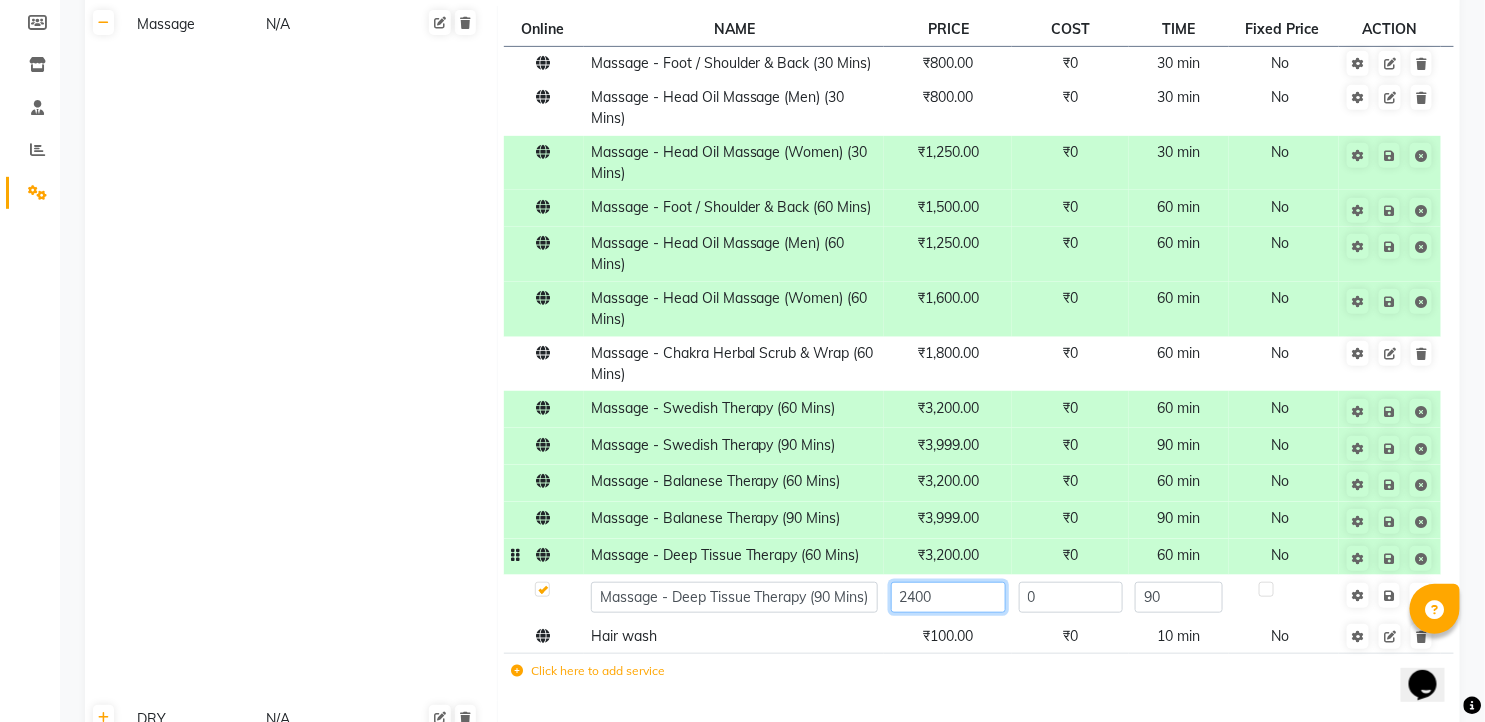 click on "2400" 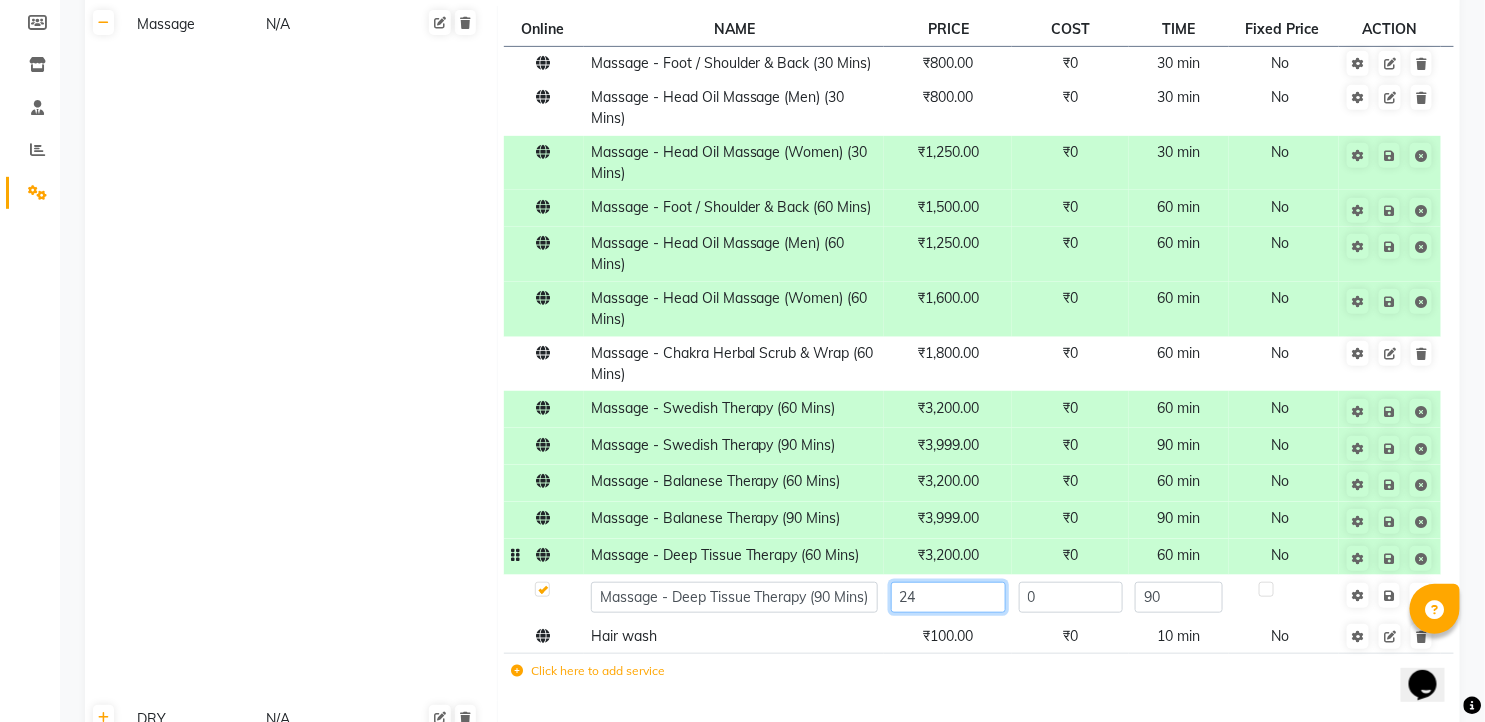 type on "2" 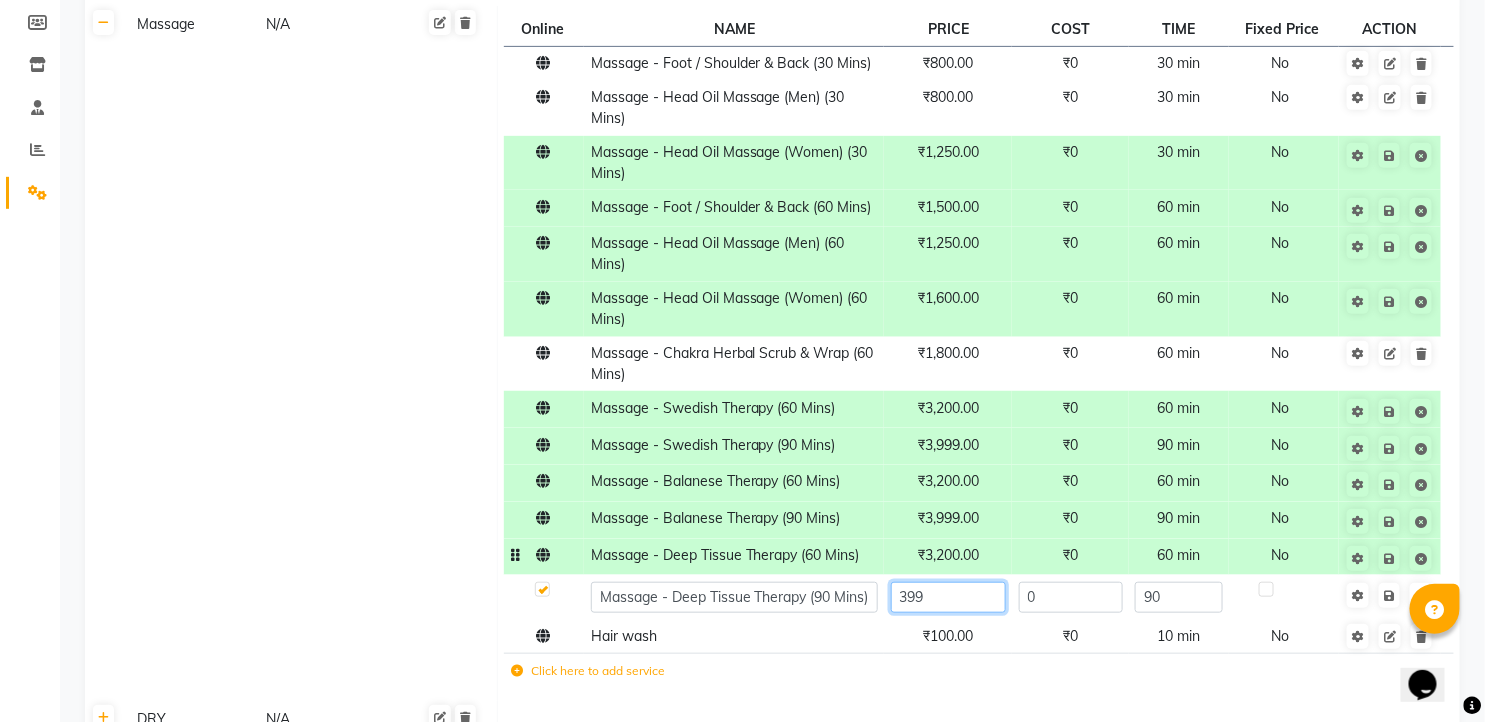 type on "3999" 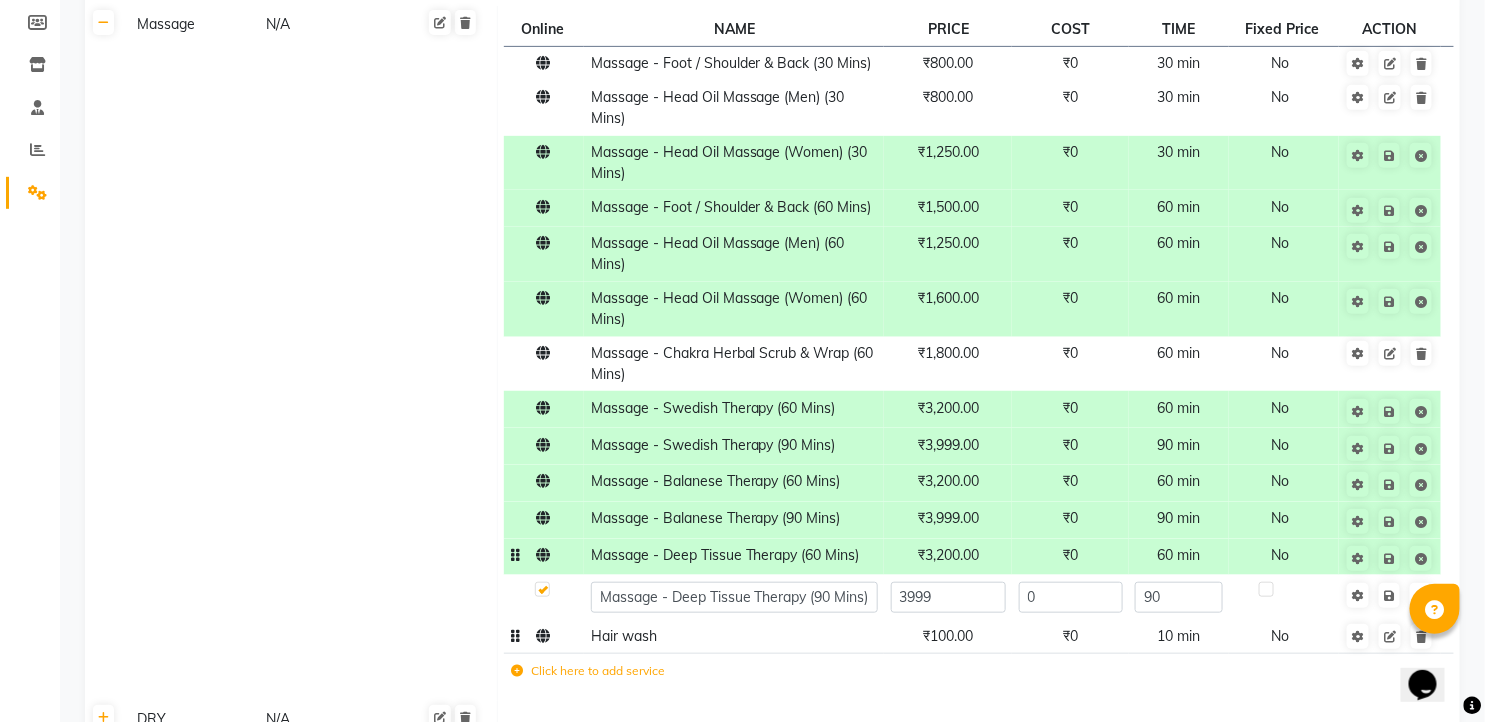 click on "Massage - Foot / Shoulder & Back (30 Mins) ₹800.00 ₹0 30 min  No  Massage - Head Oil Massage (Men) (30 Mins) ₹800.00 ₹0 30 min  No  Massage - Head Oil Massage (Women) (30 Mins) ₹1,250.00 ₹0 30 min  No  Massage - Foot / Shoulder & Back (60 Mins) ₹1,500.00 ₹0 60 min  No  Massage - Head Oil Massage (Men) (60 Mins) ₹1,250.00 ₹0 60 min  No  Massage - Head Oil Massage (Women) (60 Mins) ₹1,600.00 ₹0 60 min  No  Massage - Chakra Herbal Scrub & Wrap (60 Mins) ₹1,800.00 ₹0 60 min  No  Massage - Swedish Therapy (60 Mins) ₹3,200.00 ₹0 60 min  No  Massage - Swedish Therapy (90 Mins) ₹3,999.00 ₹0 90 min  No  Massage - Balanese Therapy (60 Mins) ₹3,200.00 ₹0 60 min  No  Massage - Balanese Therapy (90 Mins) ₹3,999.00 ₹0 90 min  No  Massage - Deep Tissue Therapy (60 Mins) ₹3,200.00 ₹0 60 min  No  Massage - Deep Tissue Therapy (90 Mins) 3999 0 90 Hair wash ₹100.00 ₹0 10 min  No  Click here to add service" 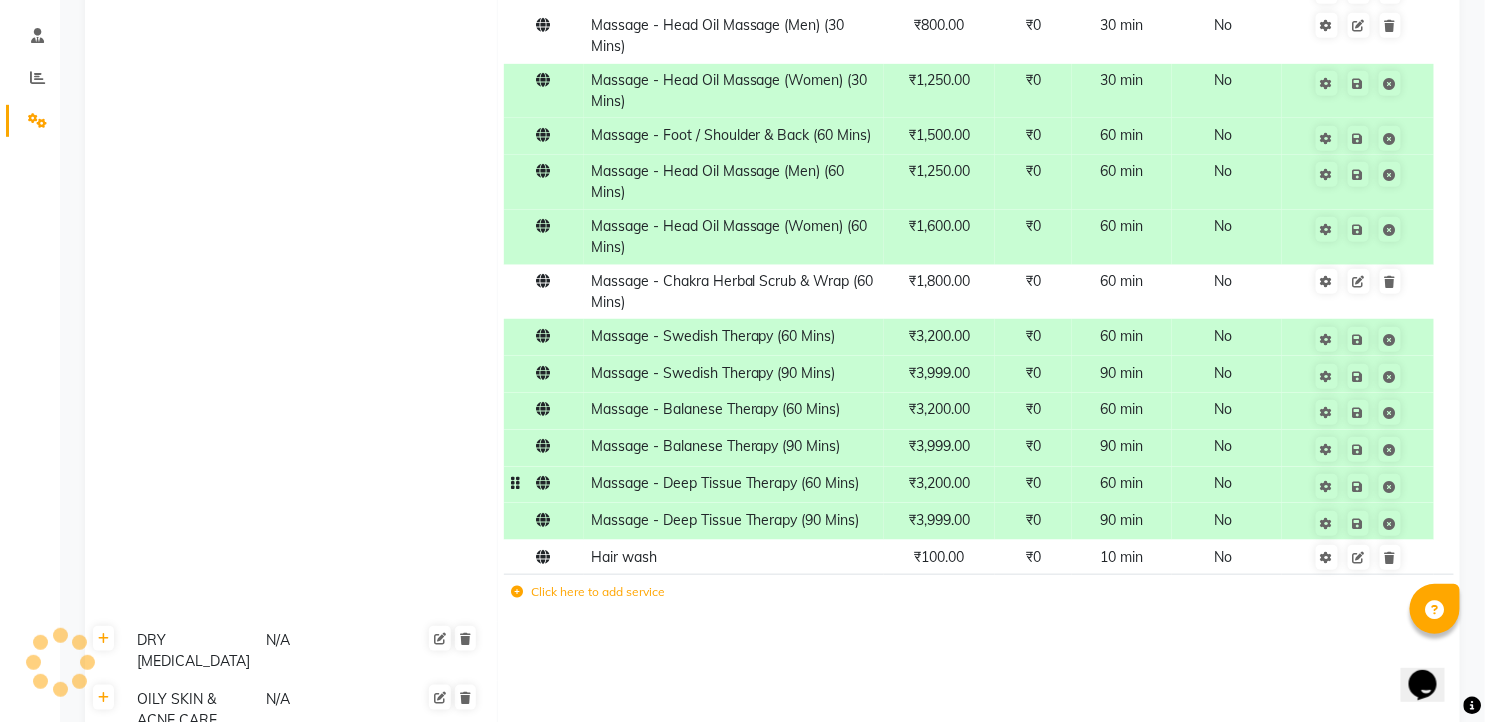 scroll, scrollTop: 404, scrollLeft: 0, axis: vertical 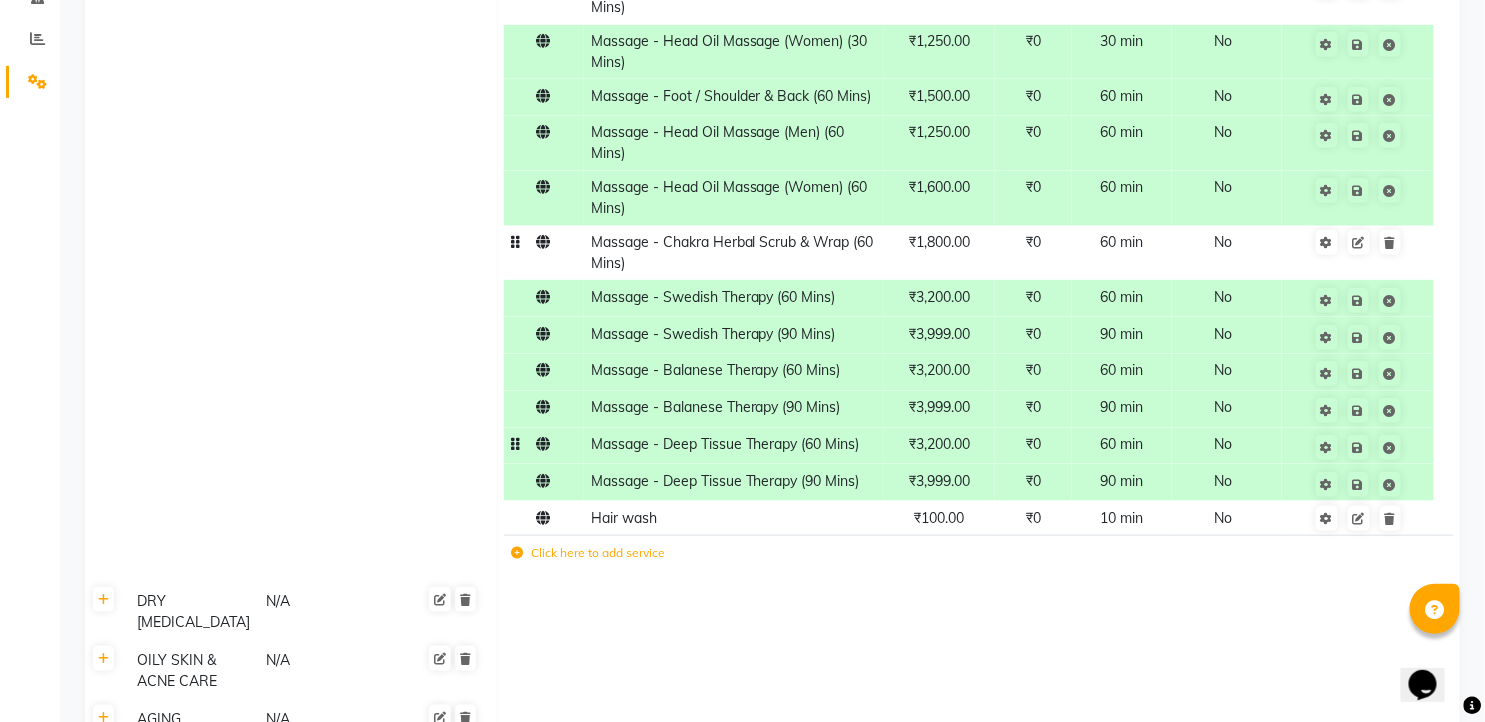 click on "₹1,800.00" 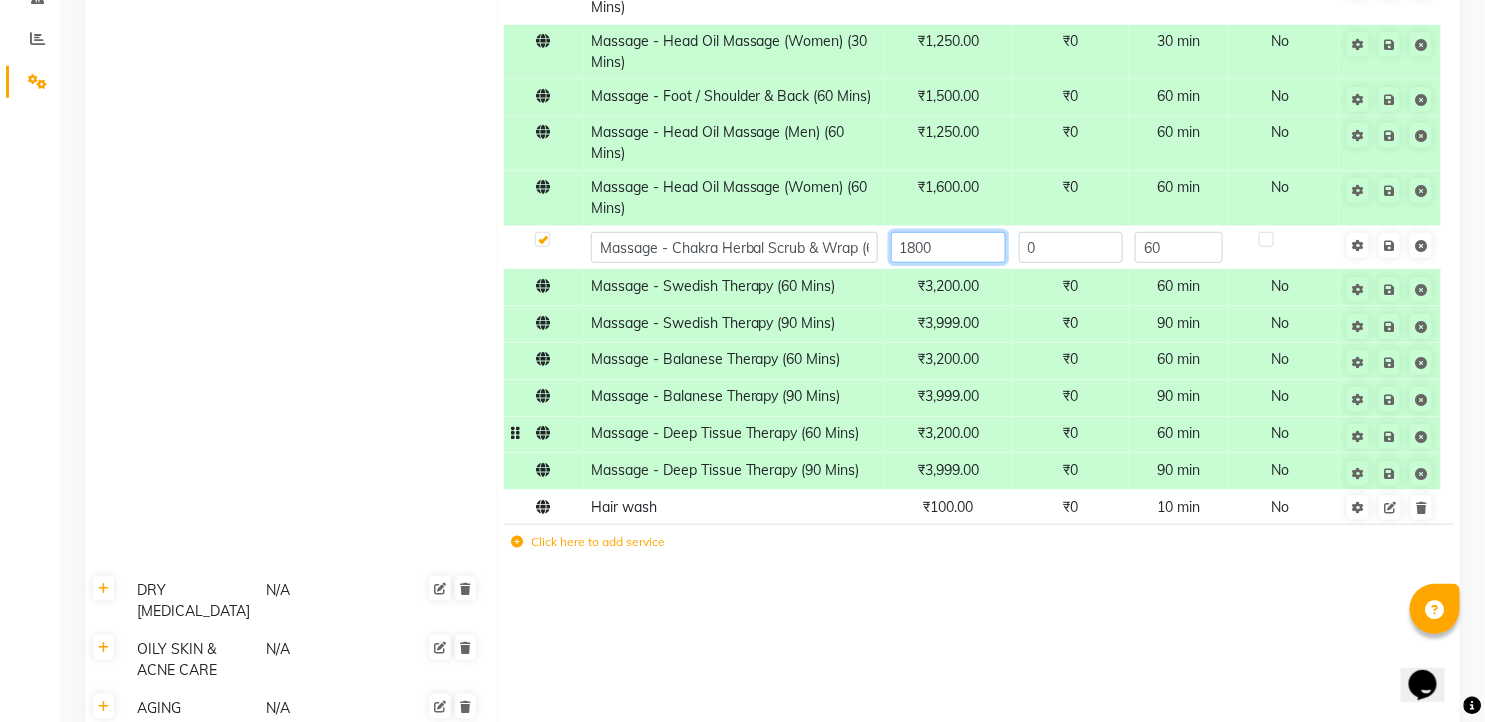 click on "1800" 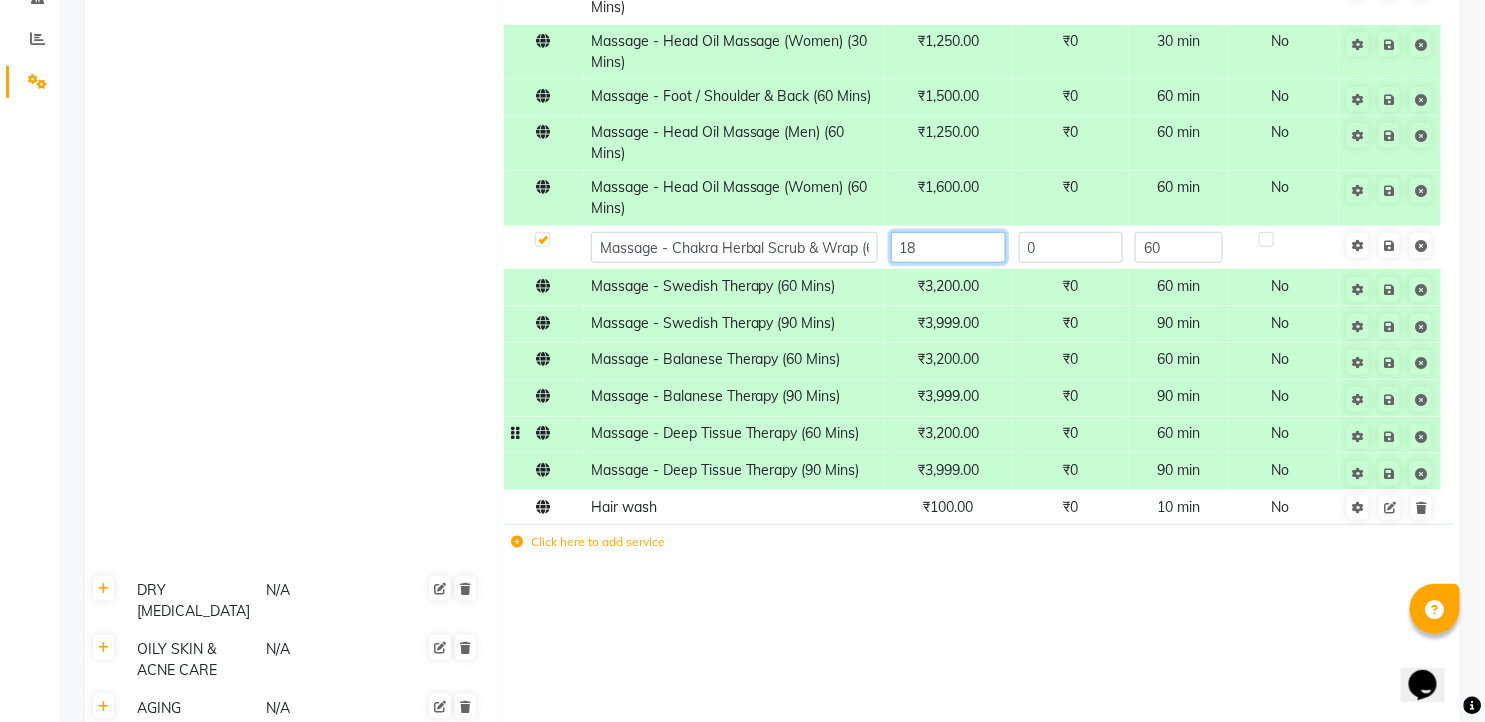 type on "1" 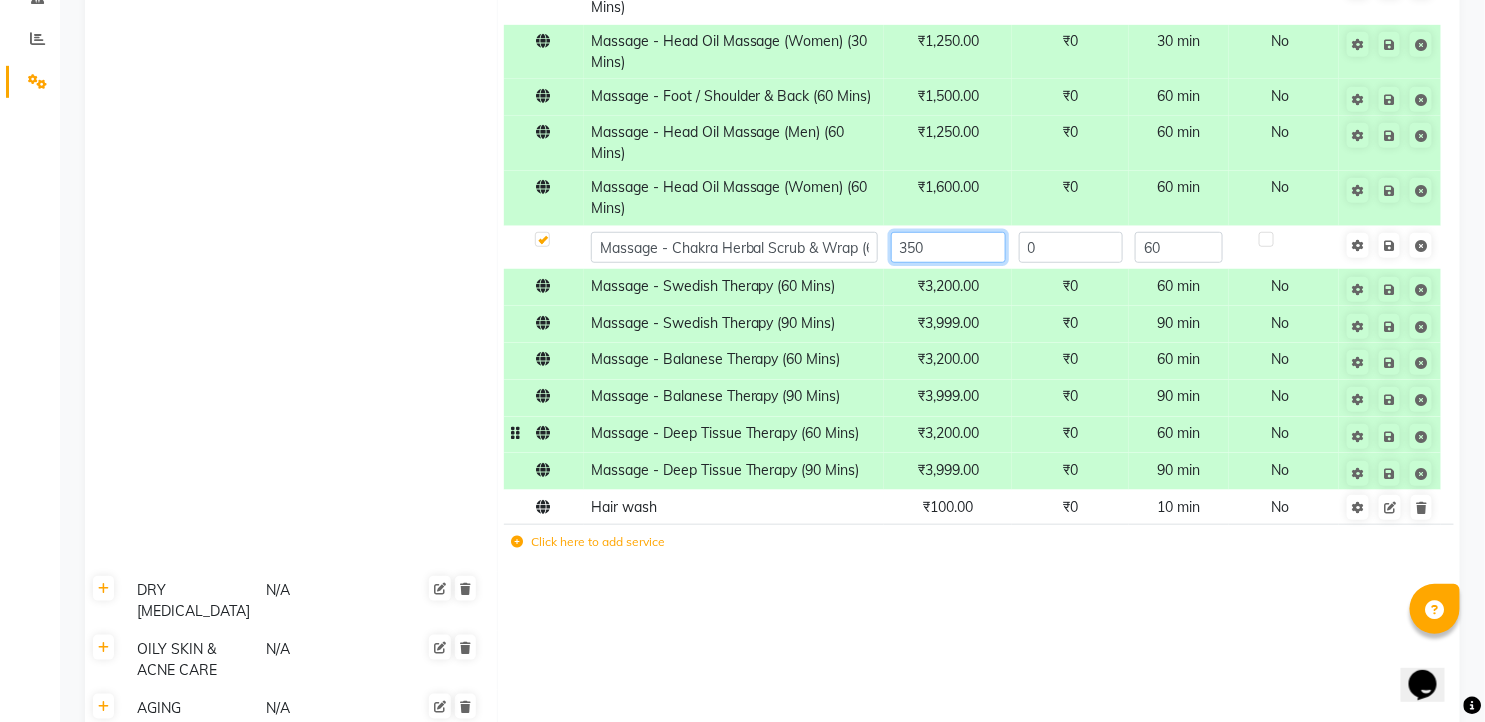 type on "3500" 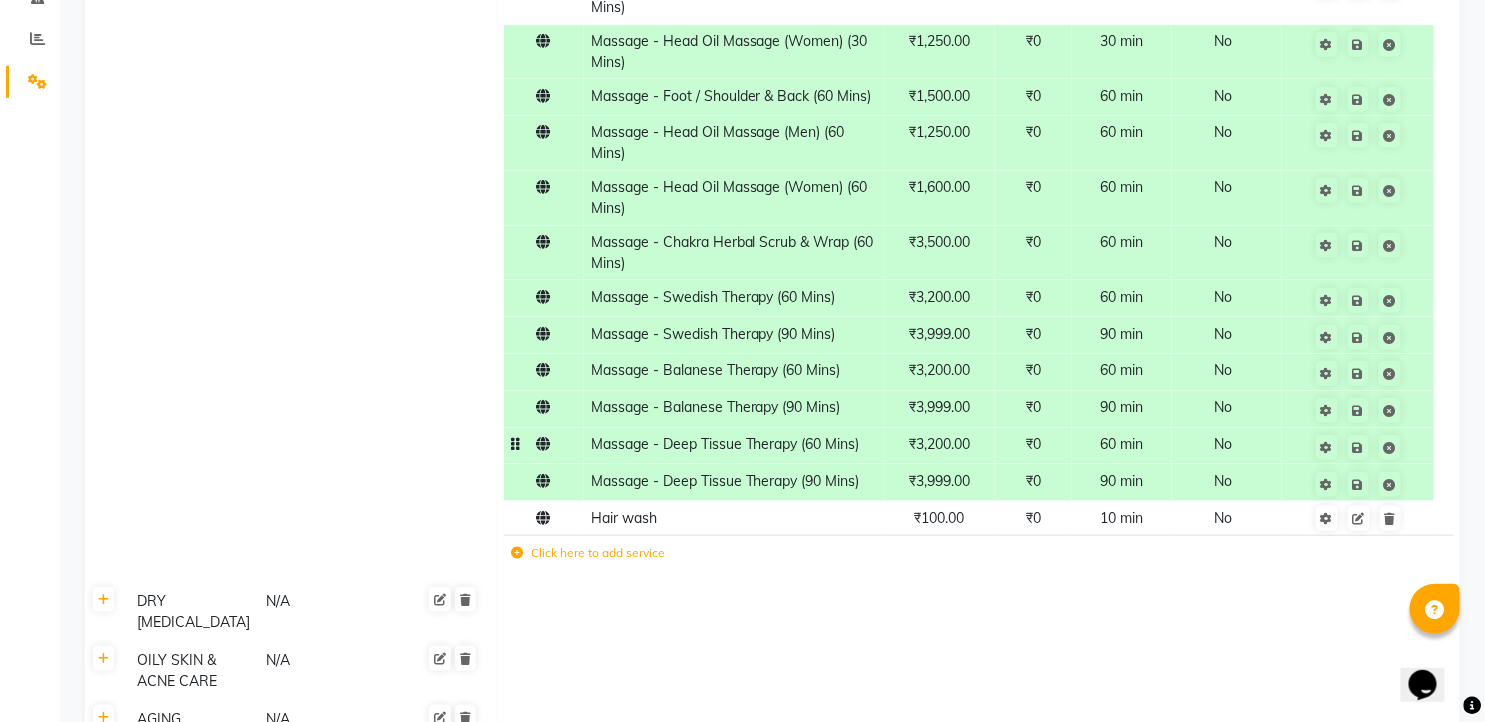 click on "Massage N/A Online  NAME  PRICE COST TIME Fixed Price  ACTION Massage - Foot / Shoulder & Back (30 Mins) ₹800.00 ₹0 30 min  No  Massage - Head Oil Massage (Men) (30 Mins) ₹800.00 ₹0 30 min  No  Massage - Head Oil Massage (Women) (30 Mins) ₹1,250.00 ₹0 30 min  No  Massage - Foot / Shoulder & Back (60 Mins) ₹1,500.00 ₹0 60 min  No  Massage - Head Oil Massage (Men) (60 Mins) ₹1,250.00 ₹0 60 min  No  Massage - Head Oil Massage (Women) (60 Mins) ₹1,600.00 ₹0 60 min  No  Massage - Chakra Herbal Scrub & Wrap (60 Mins) ₹3,500.00 ₹0 60 min  No  Massage - Swedish Therapy (60 Mins) ₹3,200.00 ₹0 60 min  No  Massage - Swedish Therapy (90 Mins) ₹3,999.00 ₹0 90 min  No  Massage - Balanese Therapy (60 Mins) ₹3,200.00 ₹0 60 min  No  Massage - Balanese Therapy (90 Mins) ₹3,999.00 ₹0 90 min  No  Massage - Deep Tissue Therapy (60 Mins) ₹3,200.00 ₹0 60 min  No  Massage - Deep Tissue Therapy (90 Mins) ₹3,999.00 ₹0 90 min  No  Hair wash ₹100.00 ₹0 10 min  No  DRY [MEDICAL_DATA] N/A" 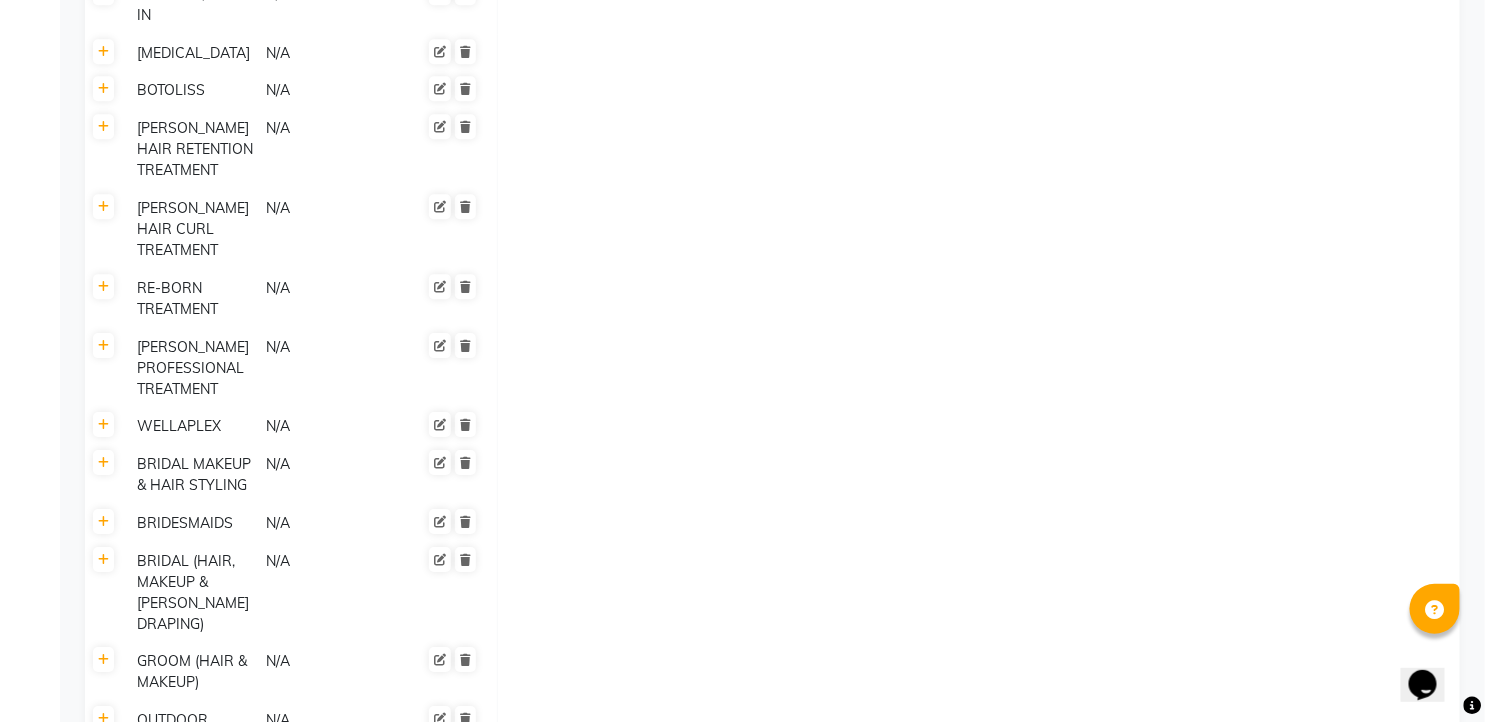 scroll, scrollTop: 2258, scrollLeft: 0, axis: vertical 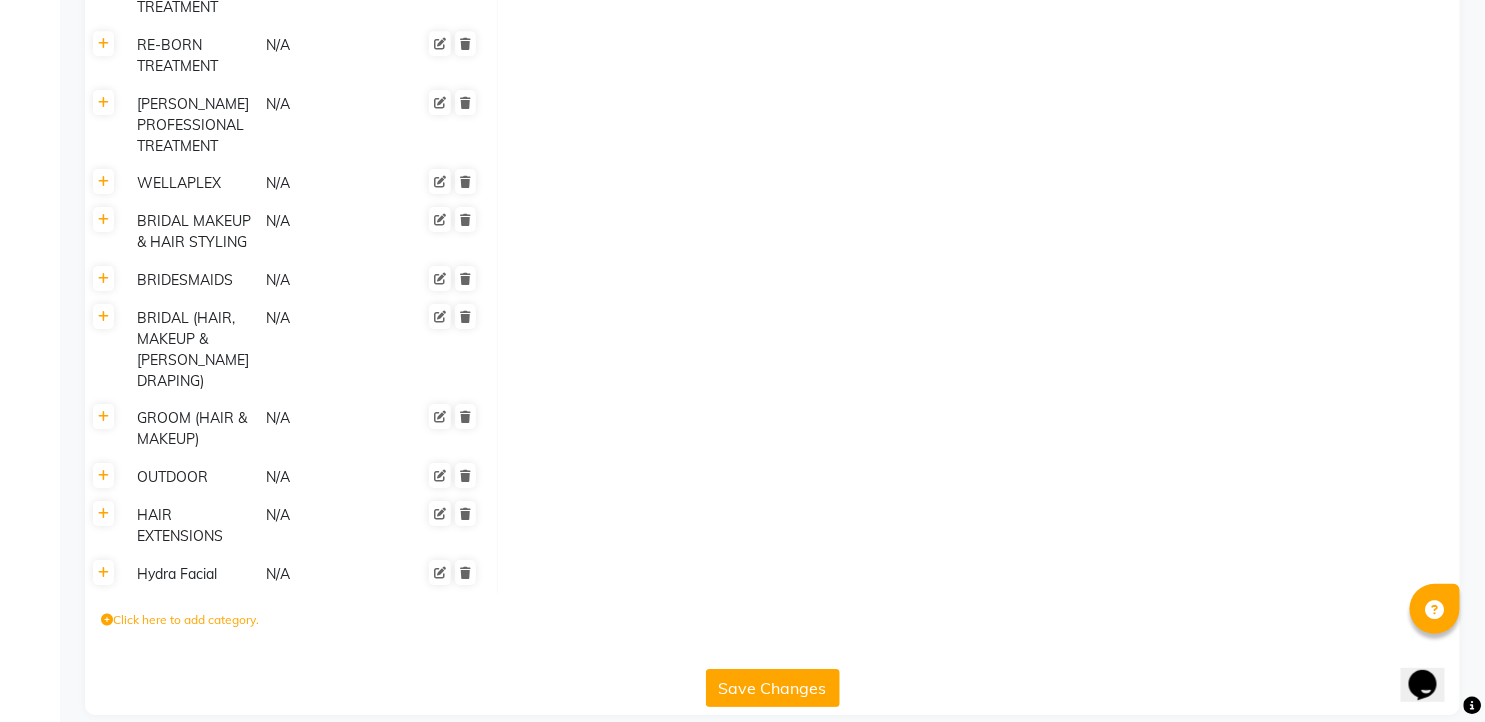 click on "Save Changes" 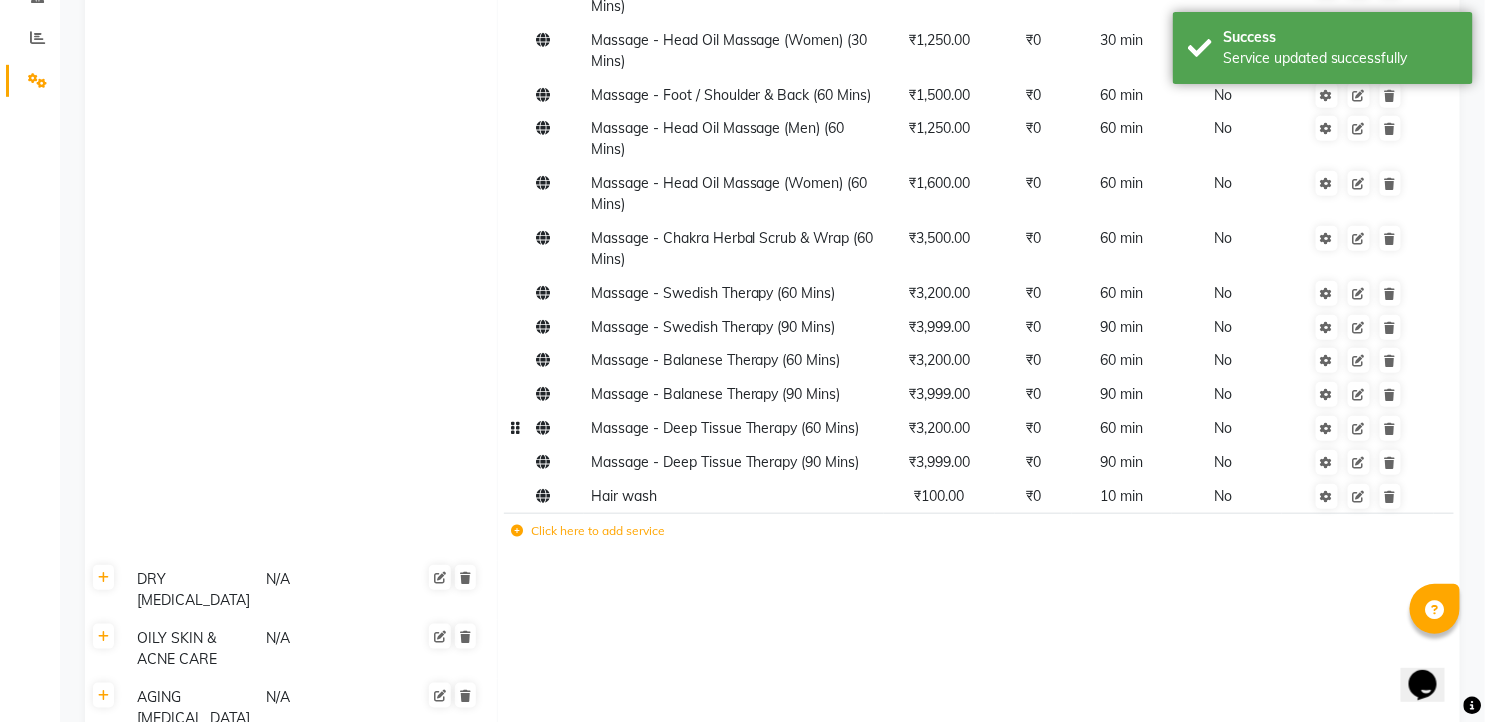 scroll, scrollTop: 444, scrollLeft: 0, axis: vertical 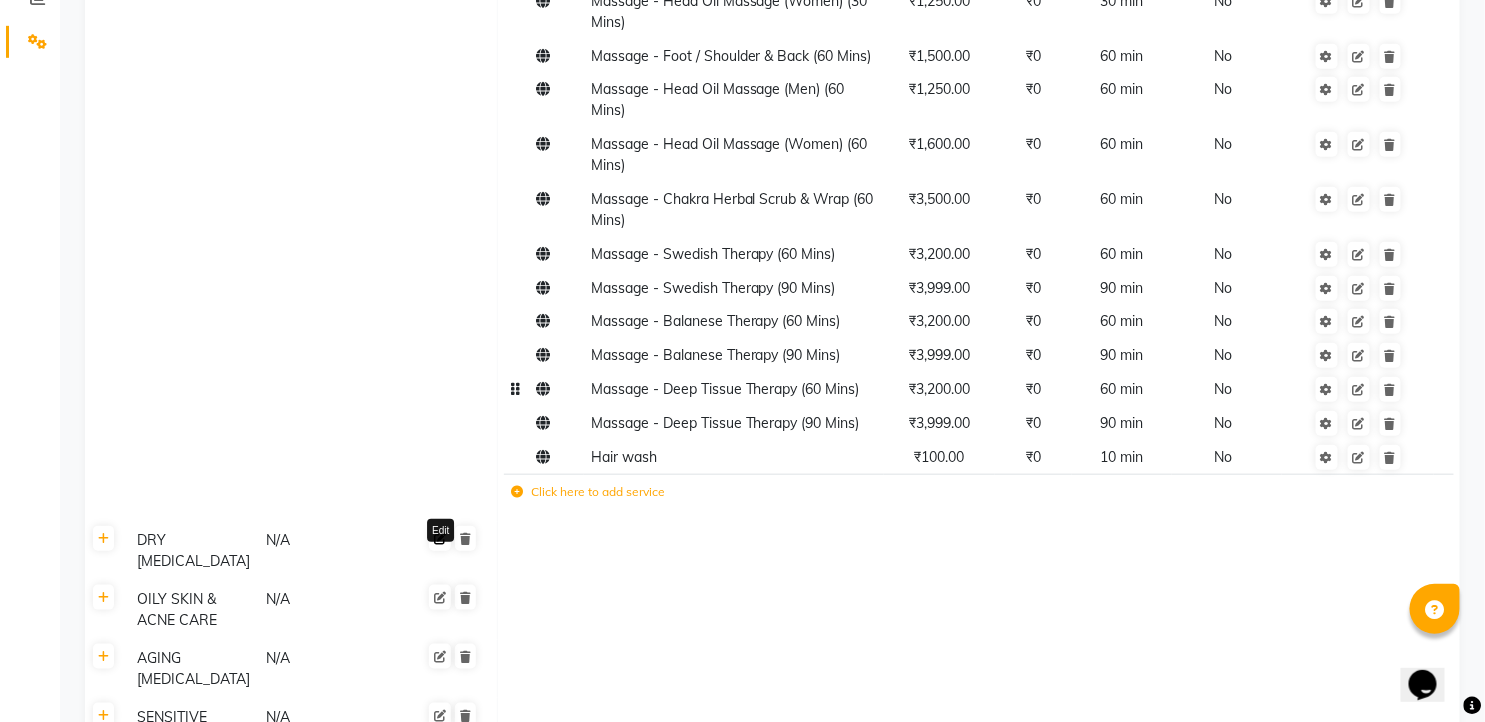 click 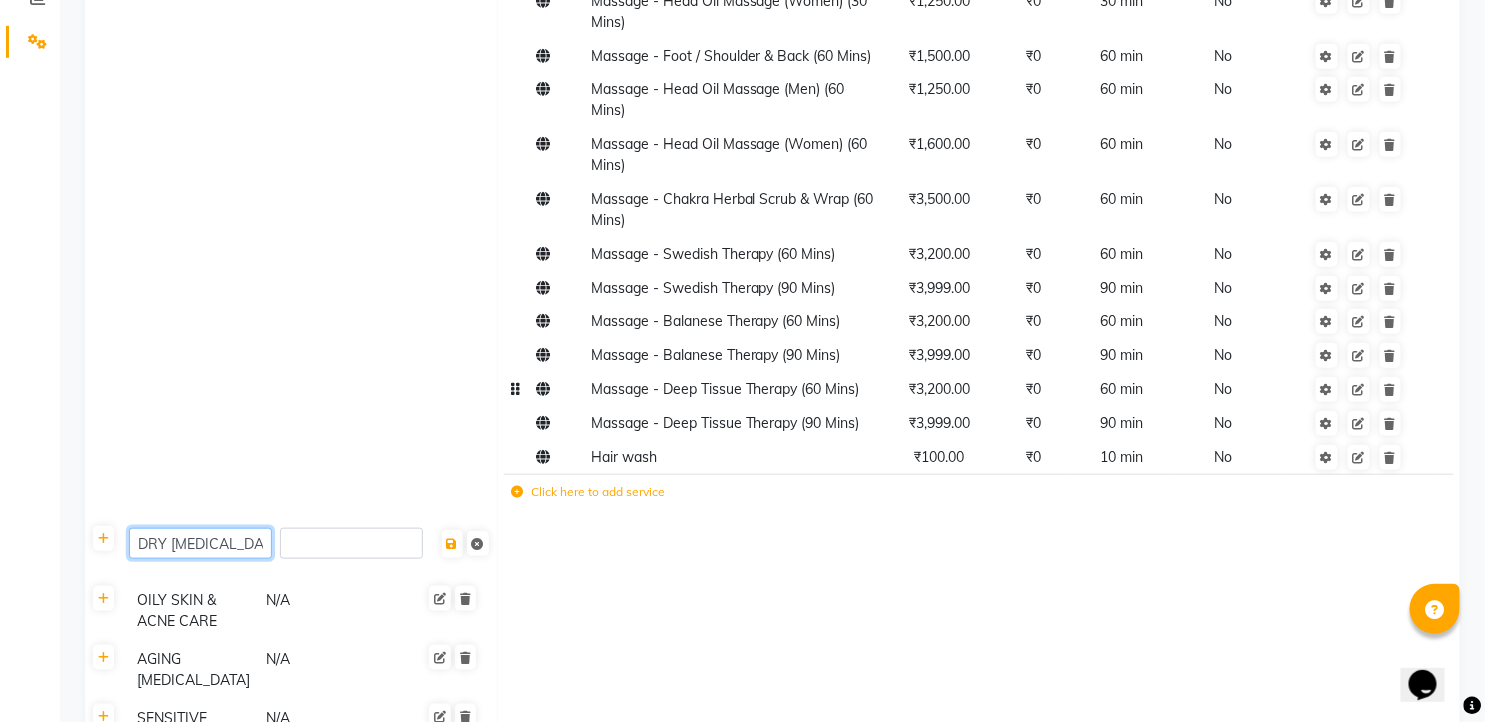 click on "DRY [MEDICAL_DATA]" 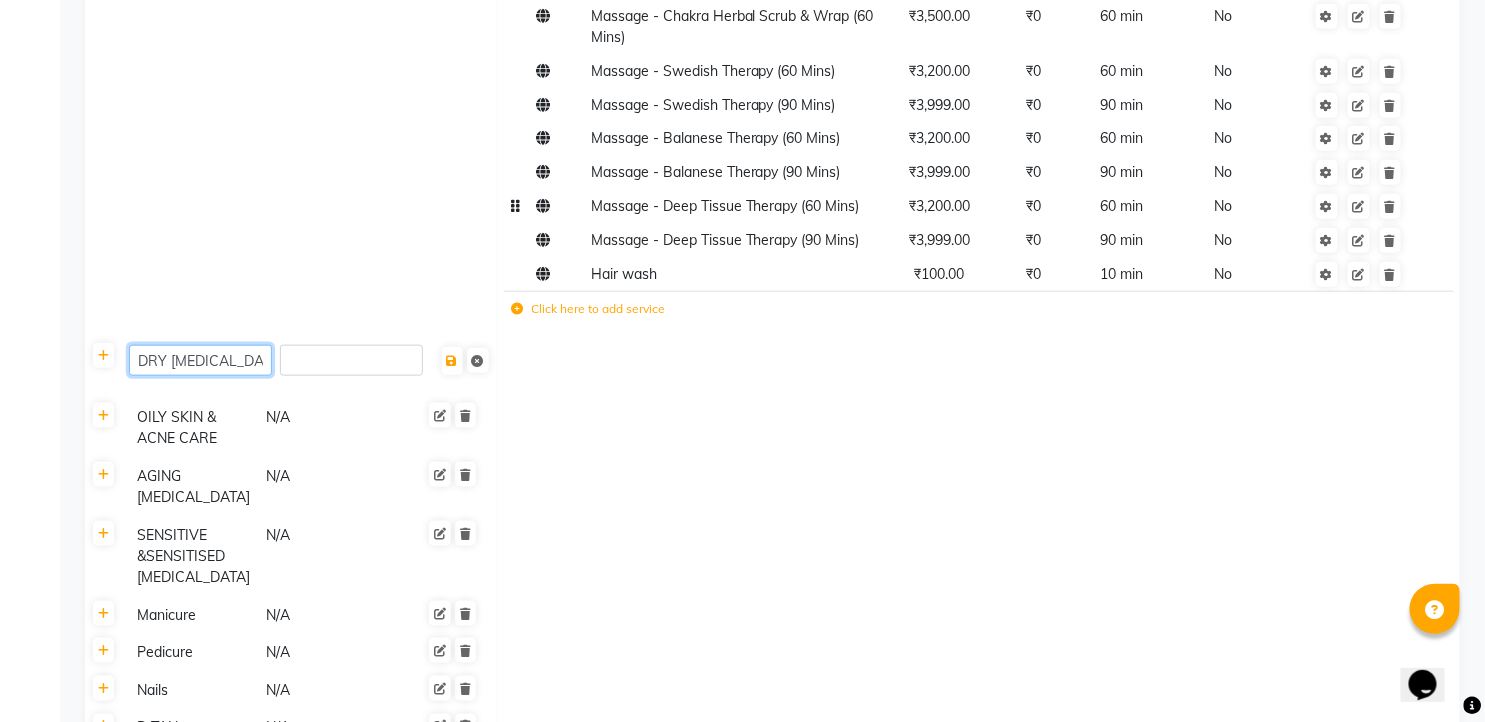 scroll, scrollTop: 666, scrollLeft: 0, axis: vertical 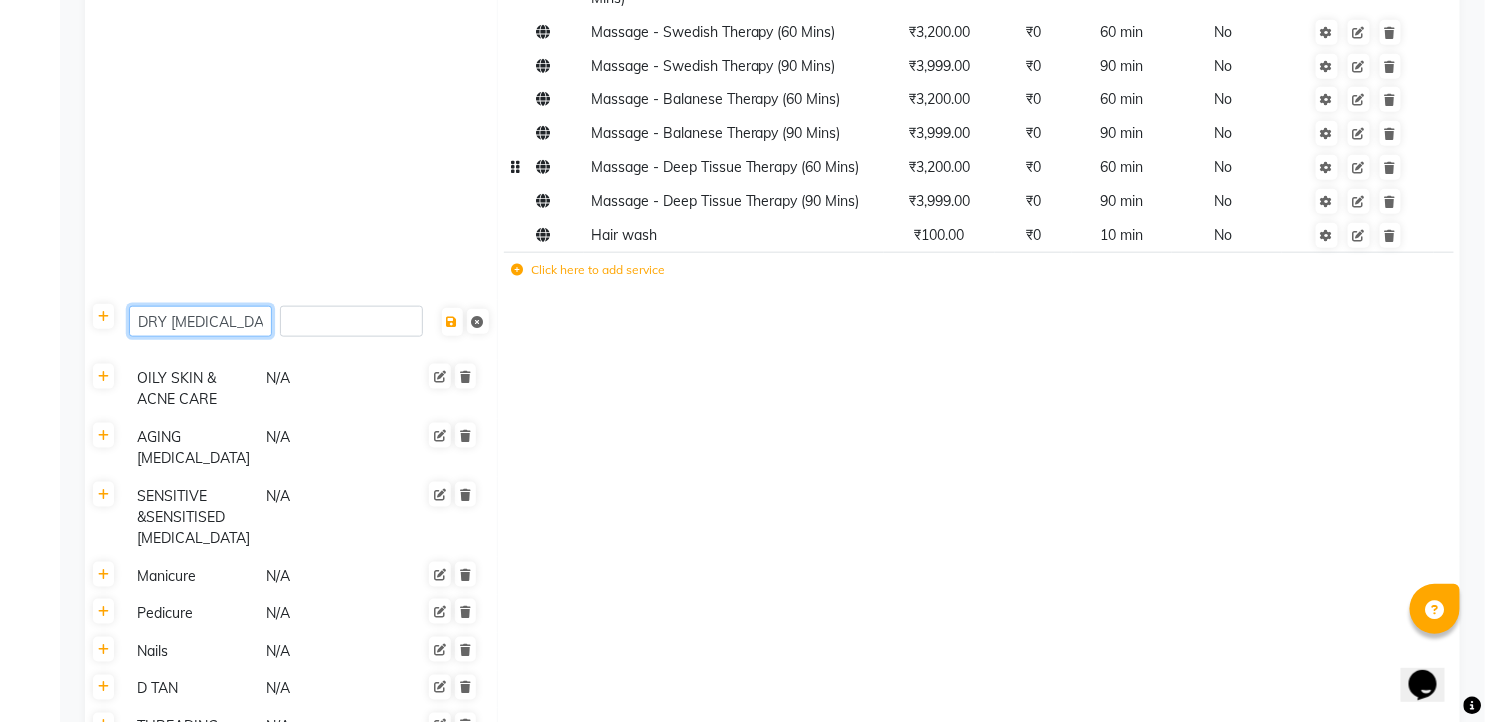 click on "DRY [MEDICAL_DATA]" 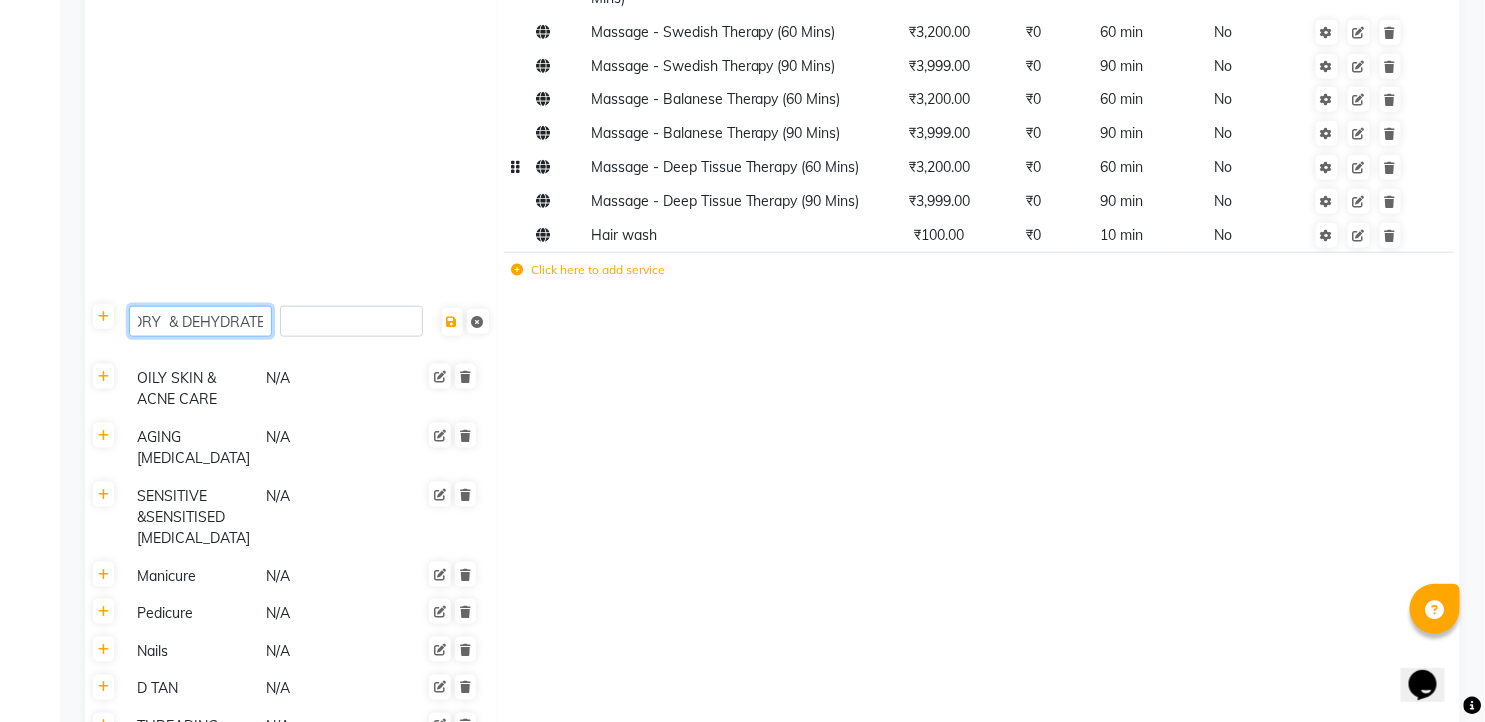 scroll, scrollTop: 0, scrollLeft: 16, axis: horizontal 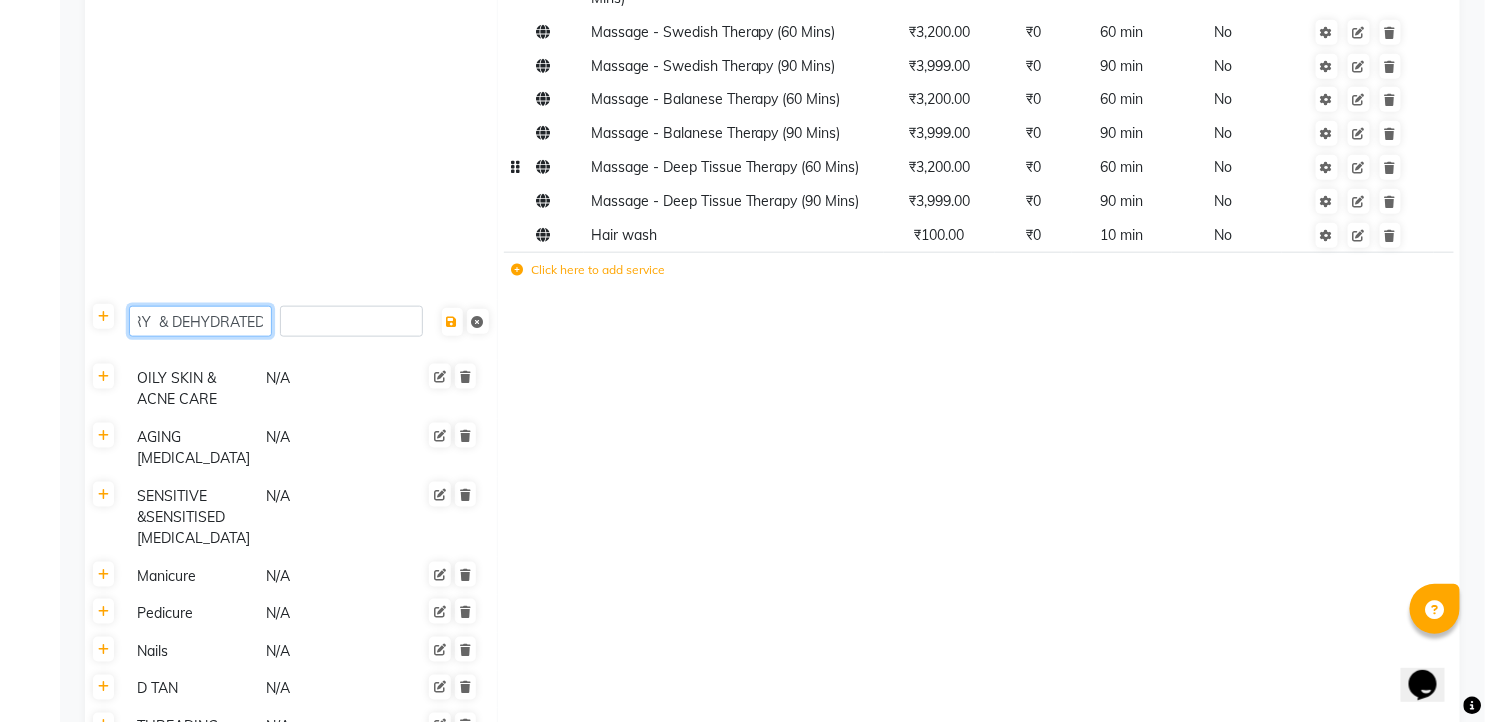 type on "DRY  & DEHYDRATED [MEDICAL_DATA]" 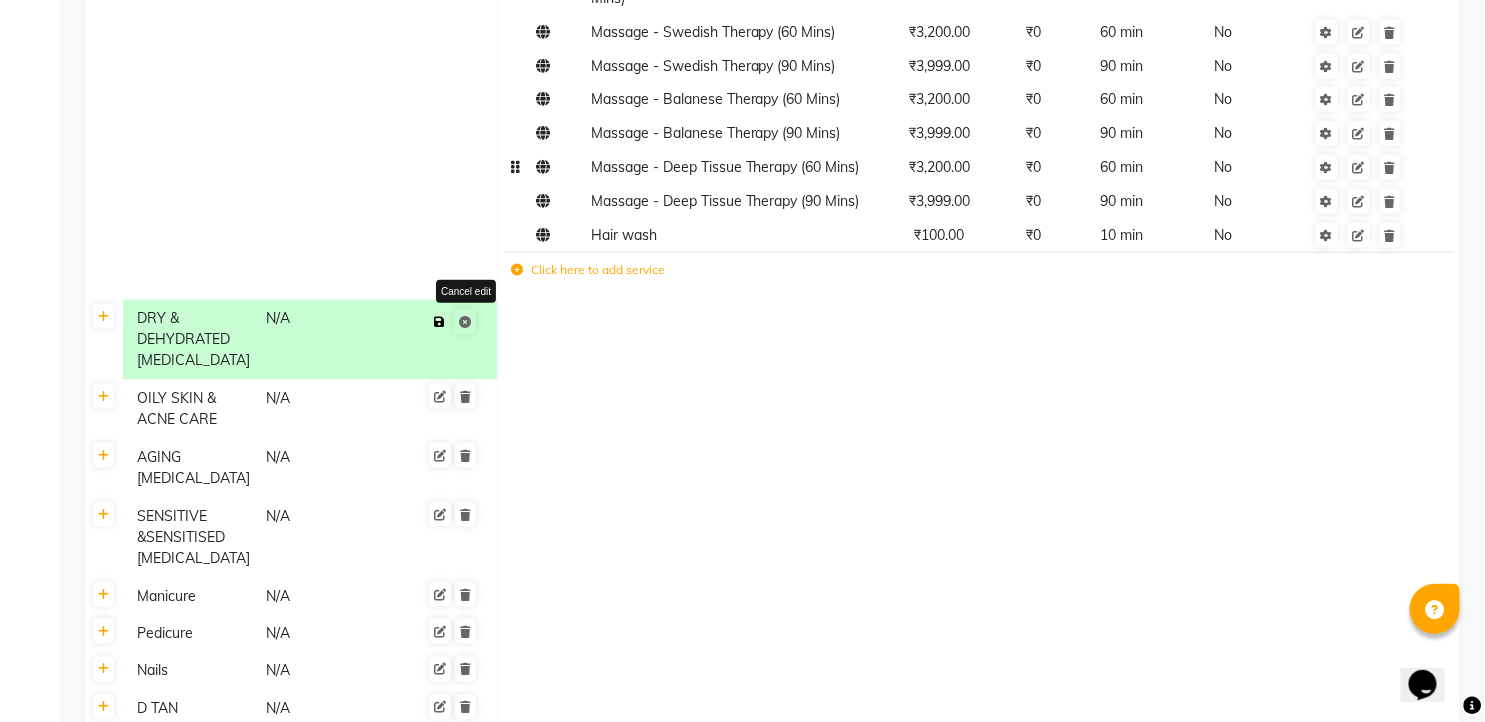 click on "Save Cancel edit" 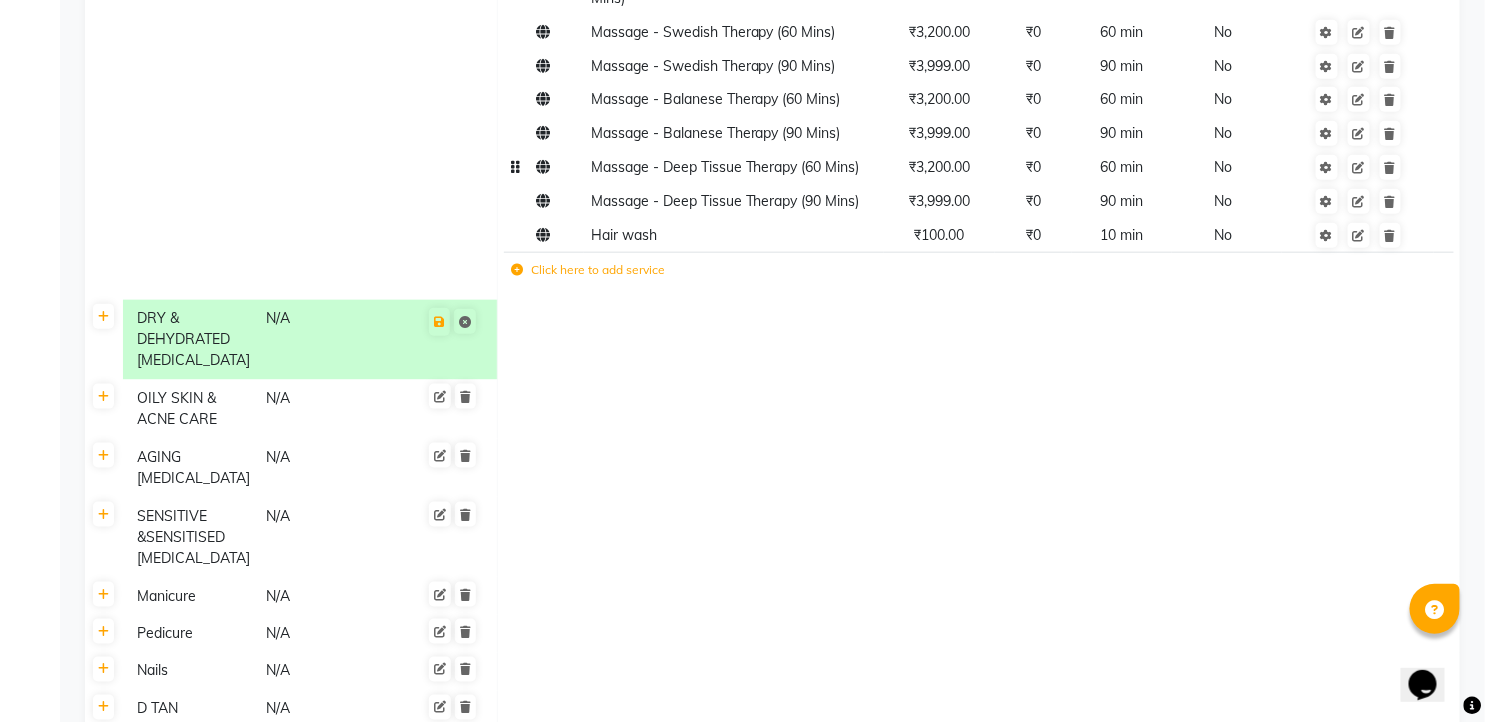 click 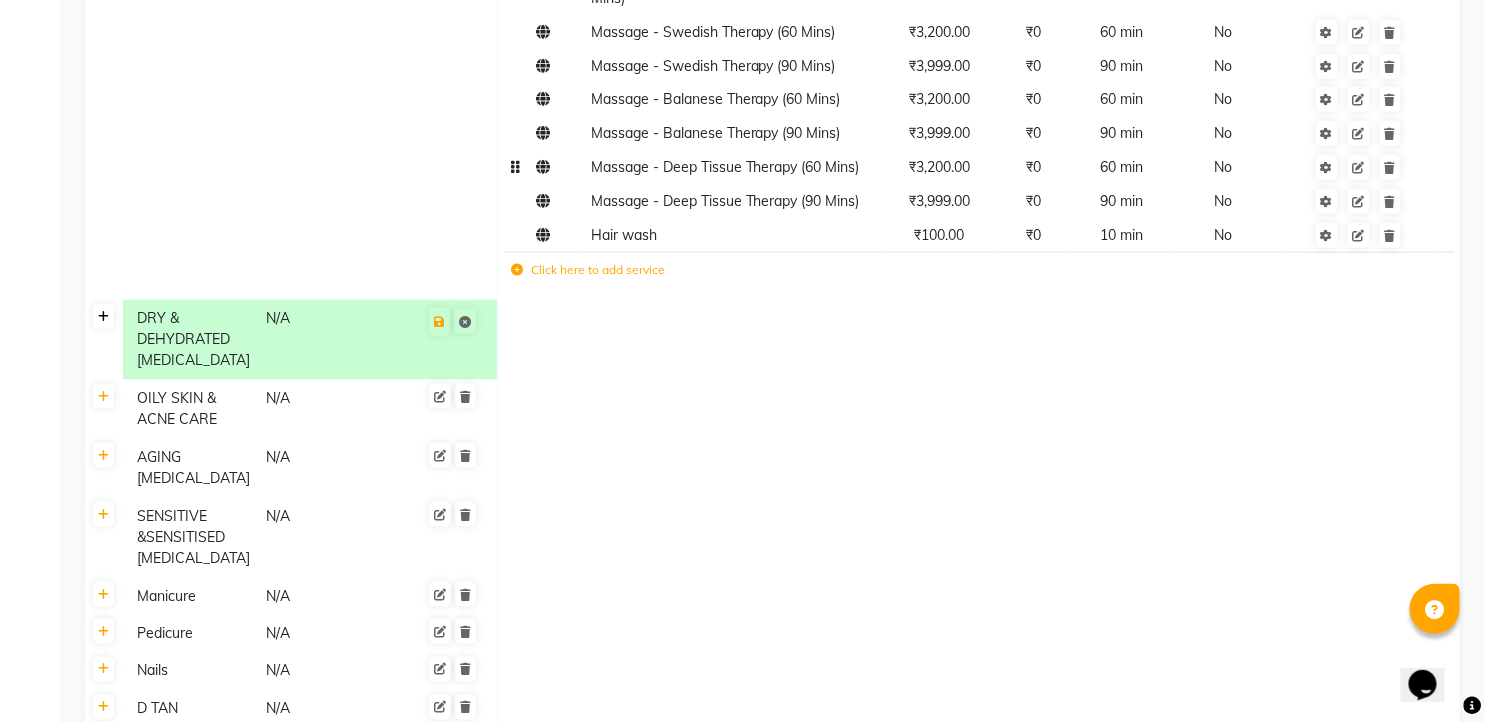click 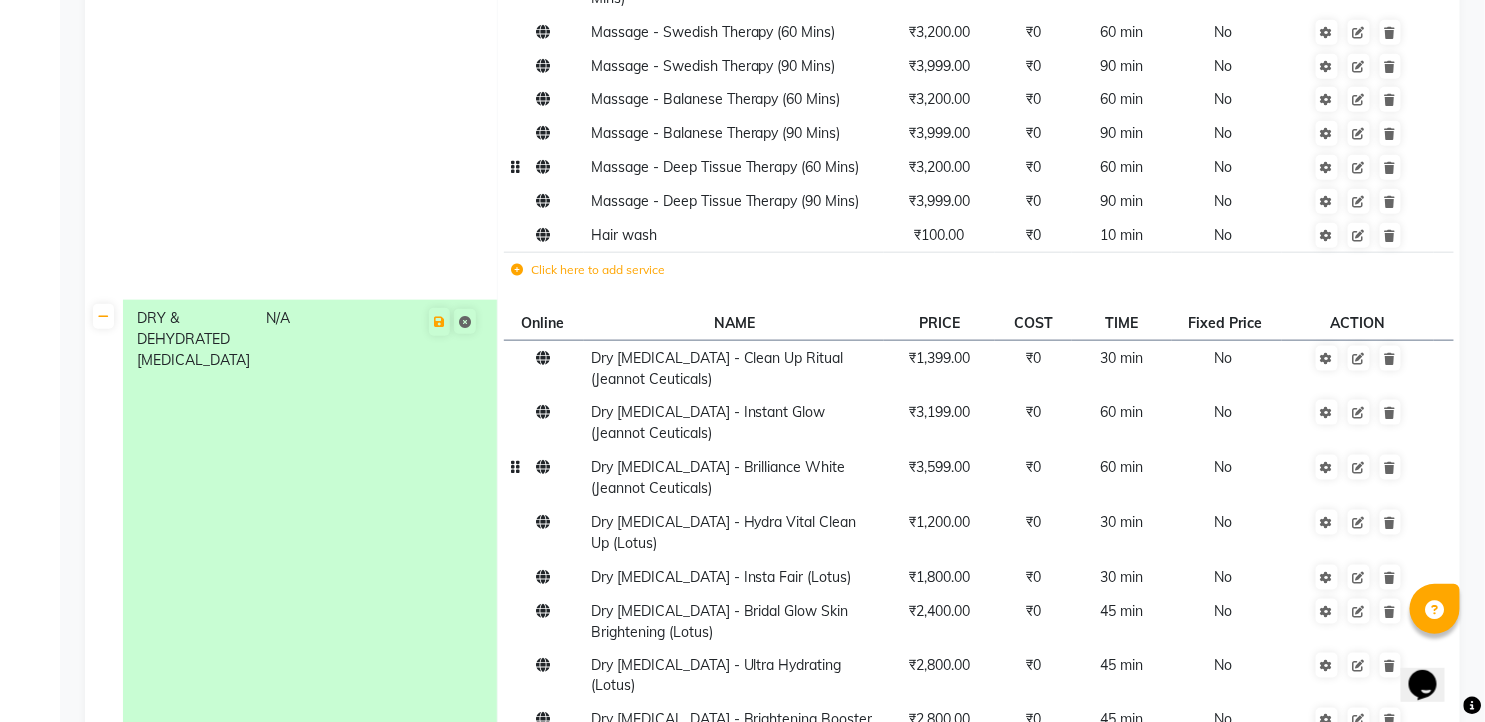 scroll, scrollTop: 777, scrollLeft: 0, axis: vertical 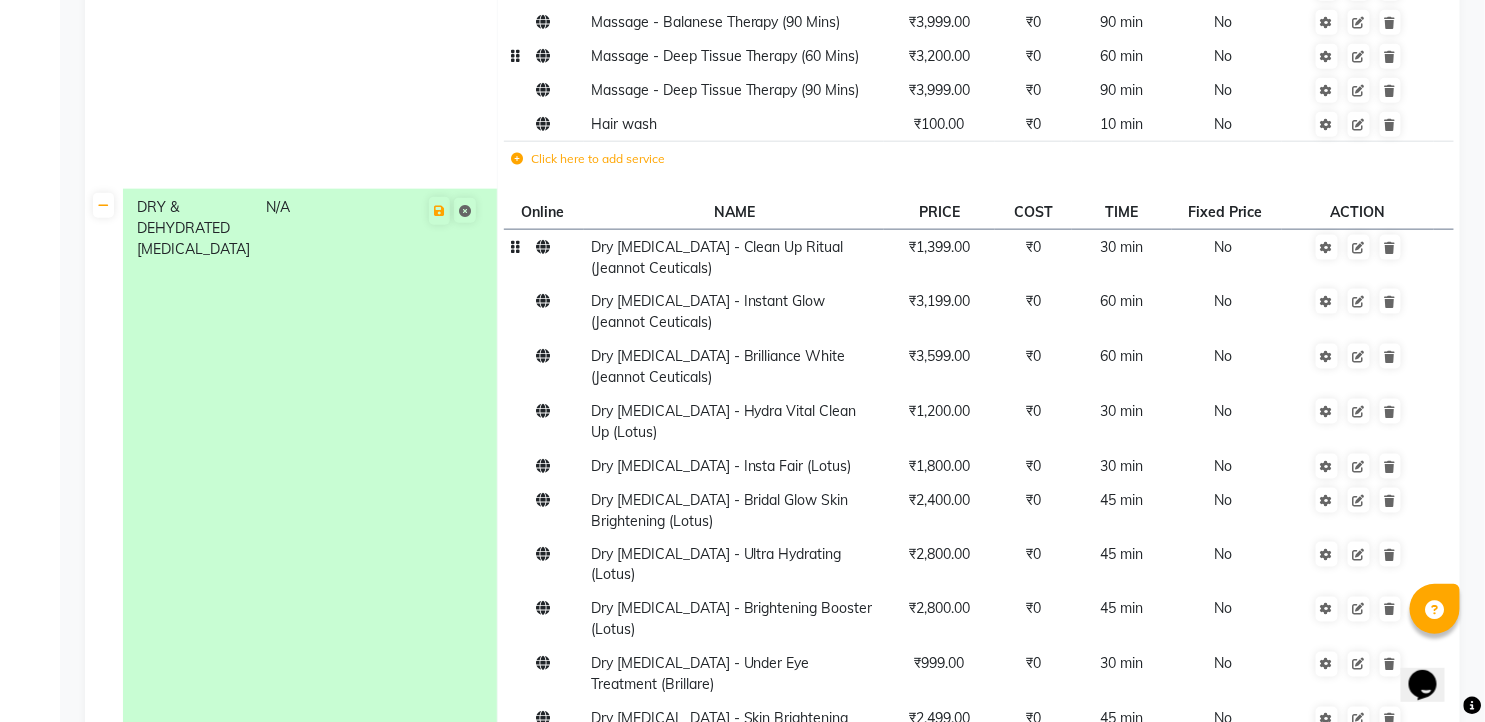 click on "₹1,399.00" 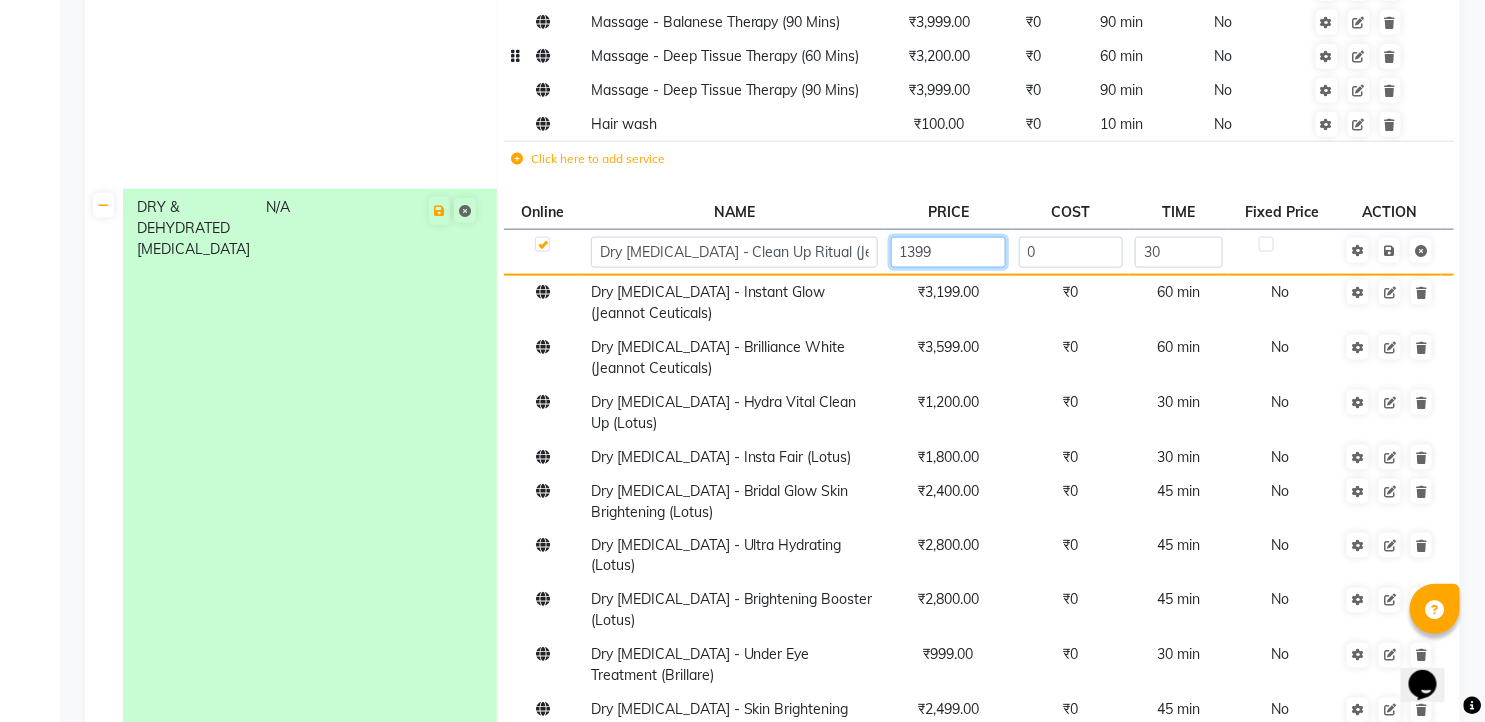 scroll, scrollTop: 0, scrollLeft: 58, axis: horizontal 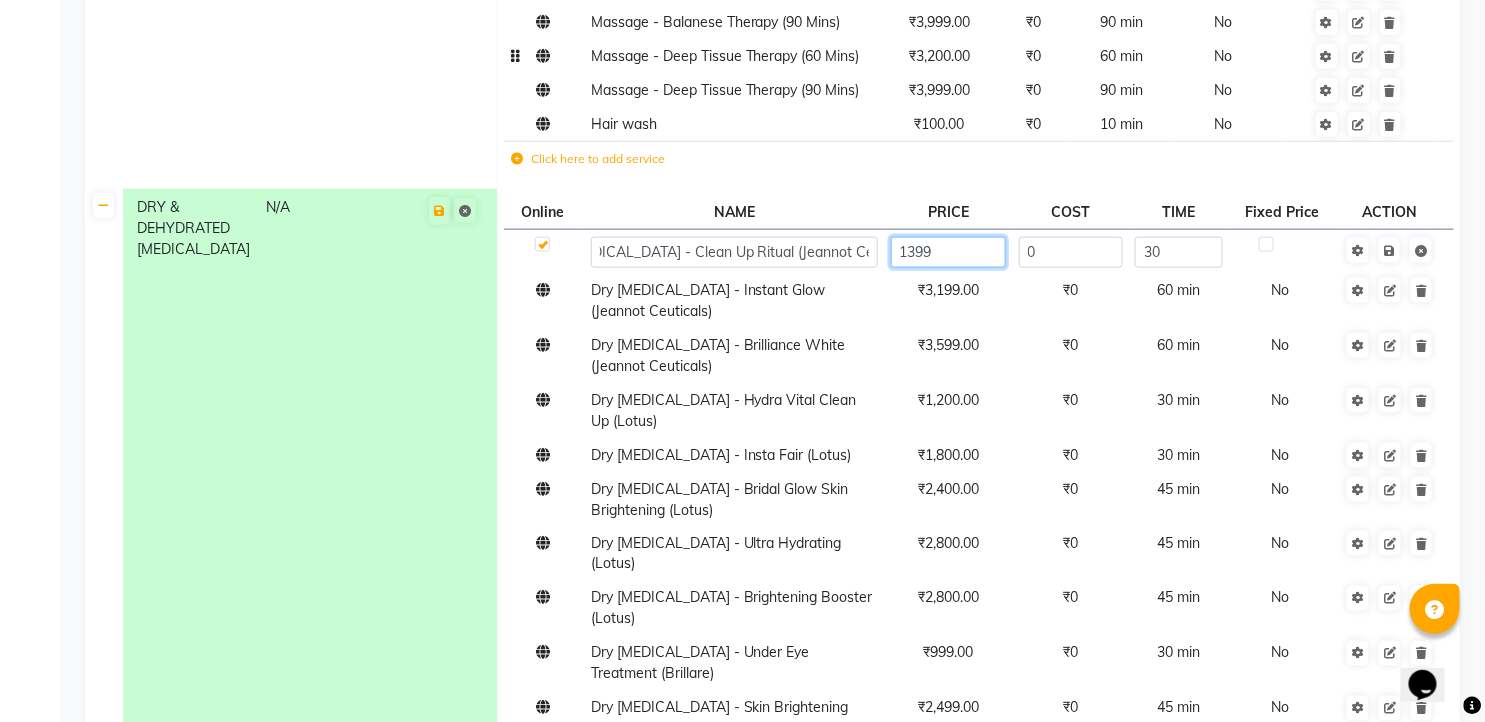 click on "1399" 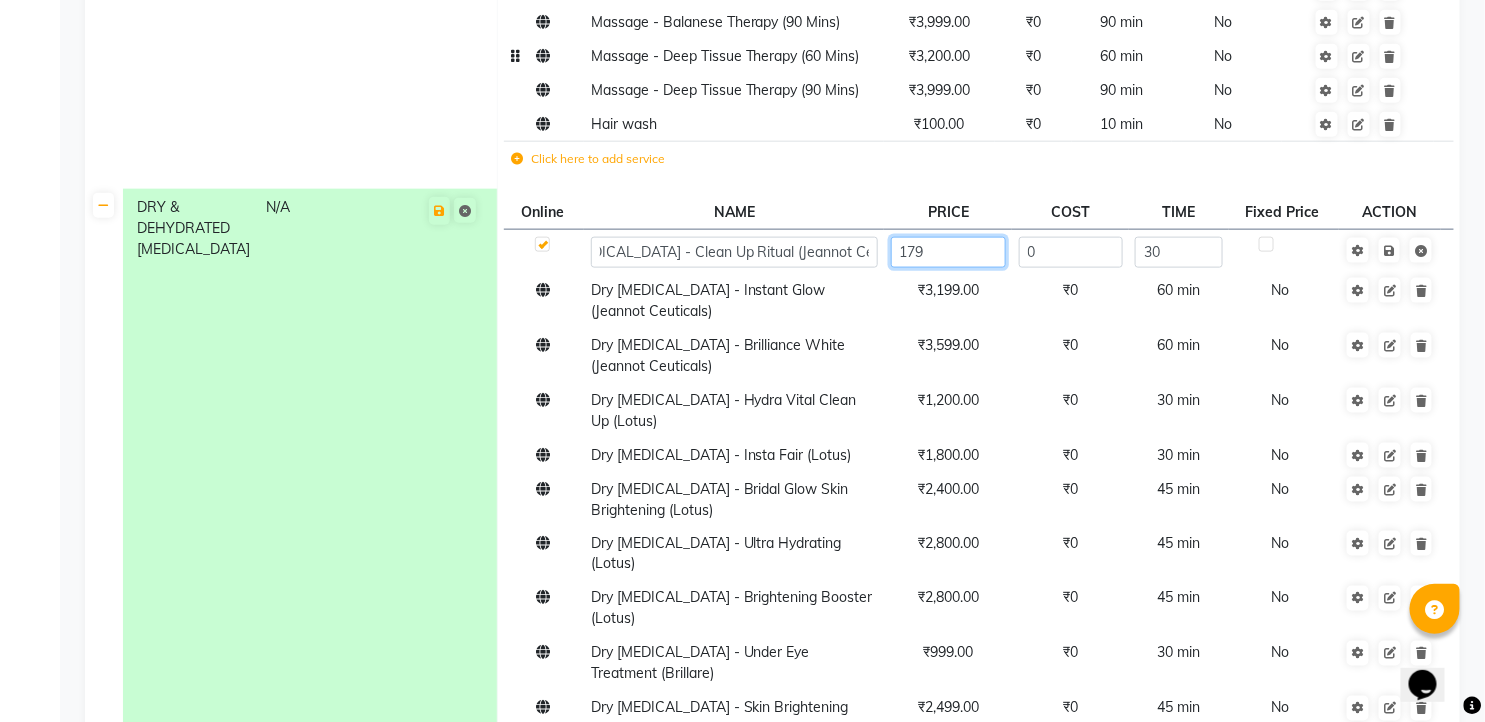 type on "1799" 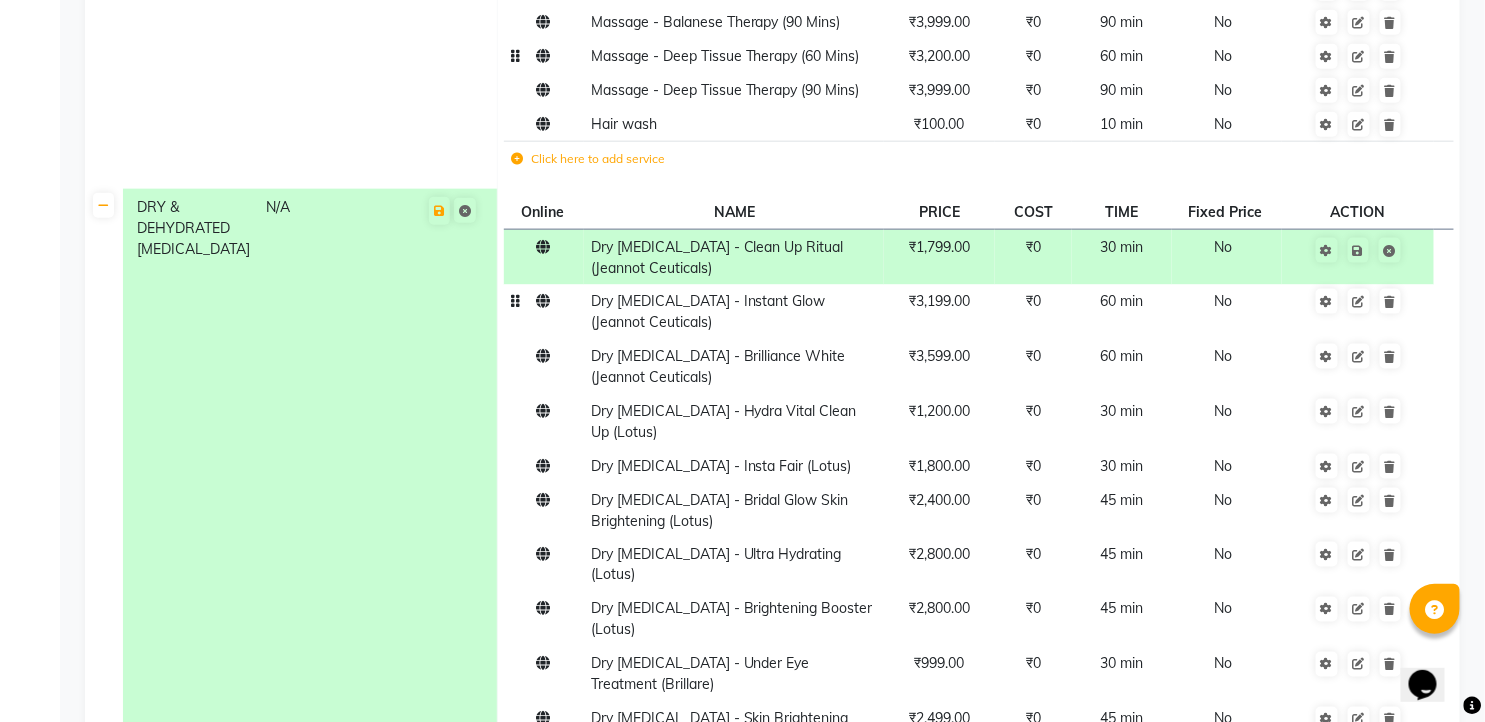 click on "₹3,199.00" 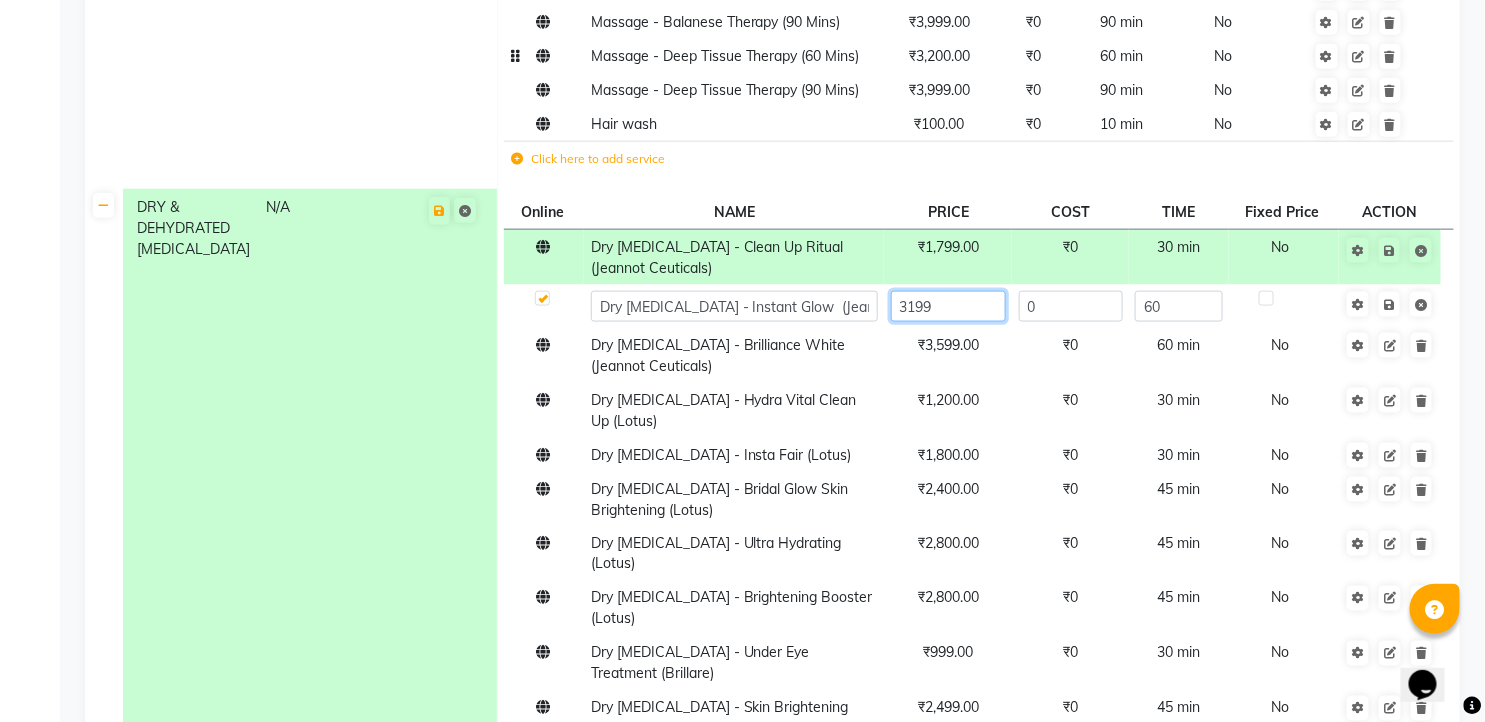 click on "3199" 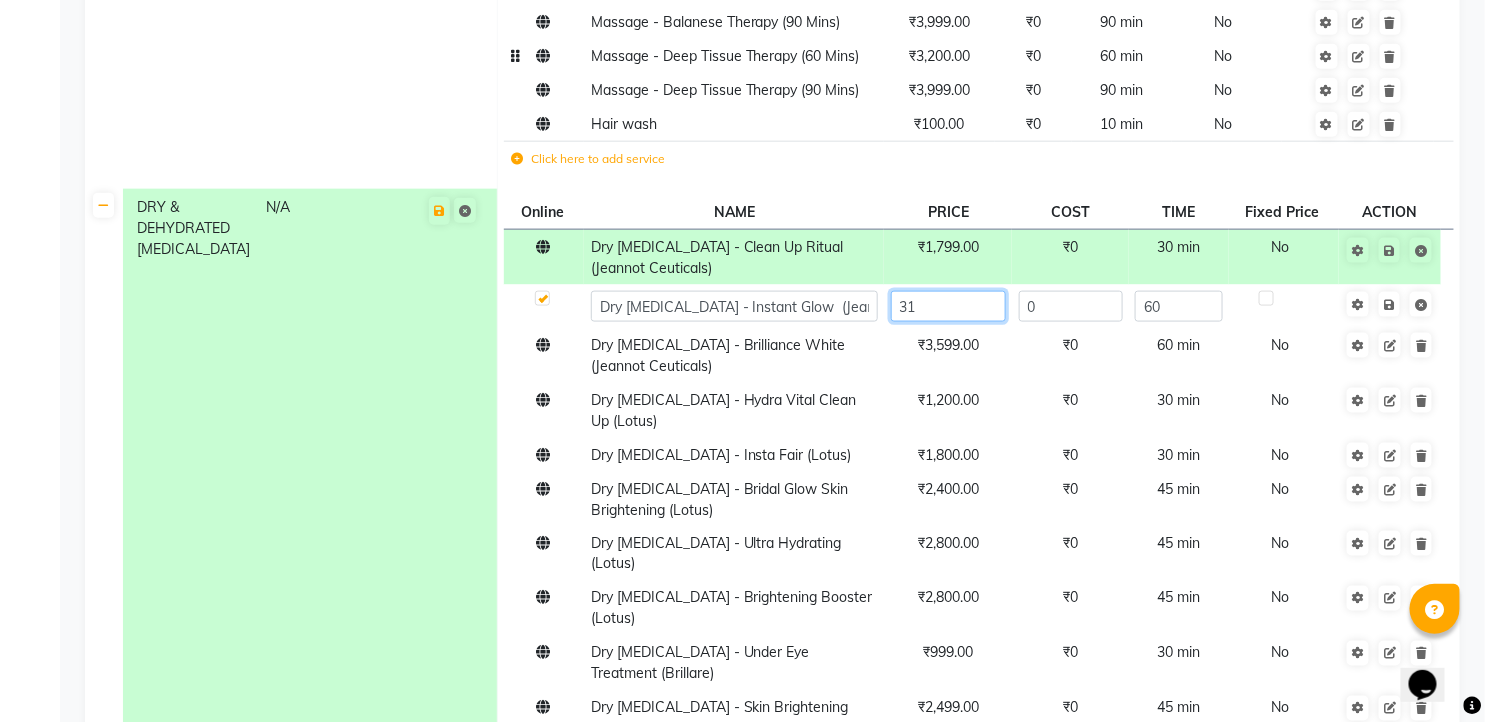 type on "3" 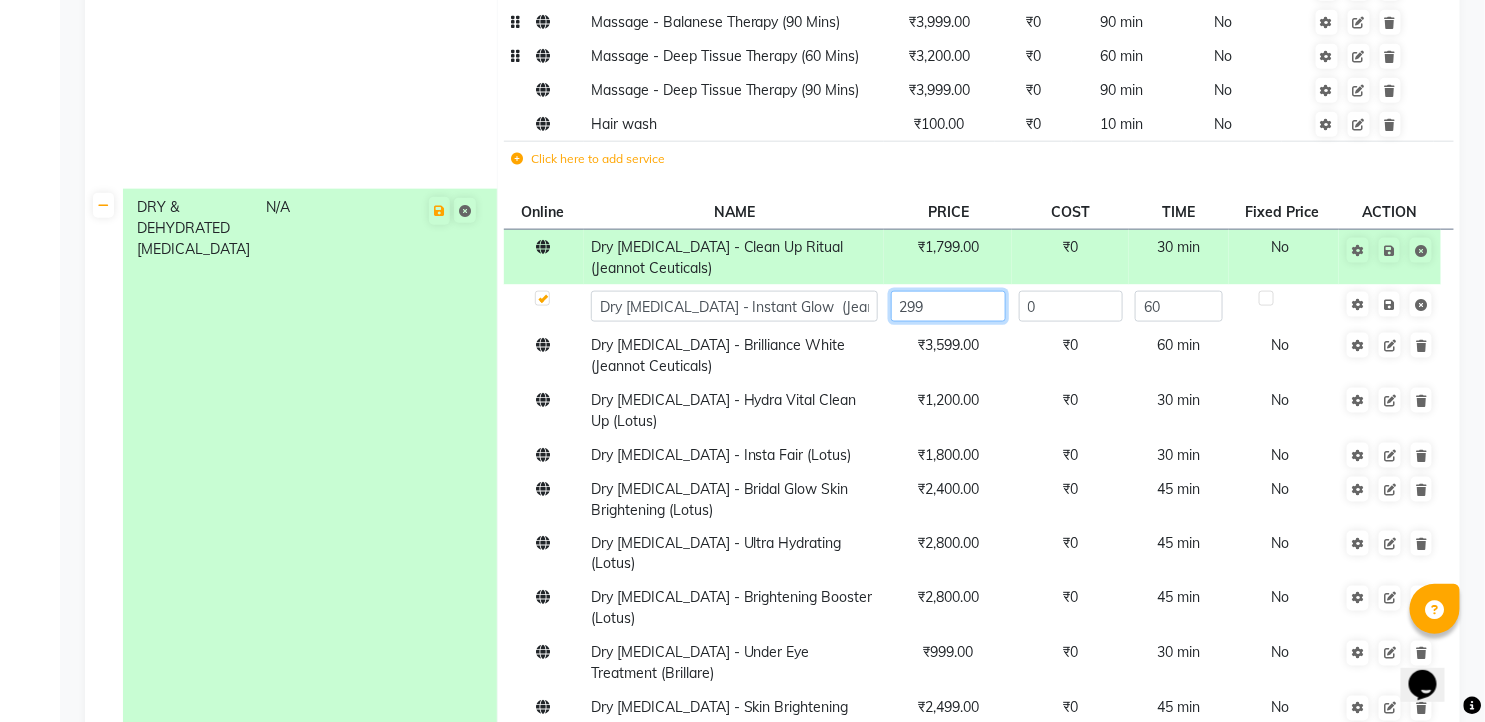 type on "2999" 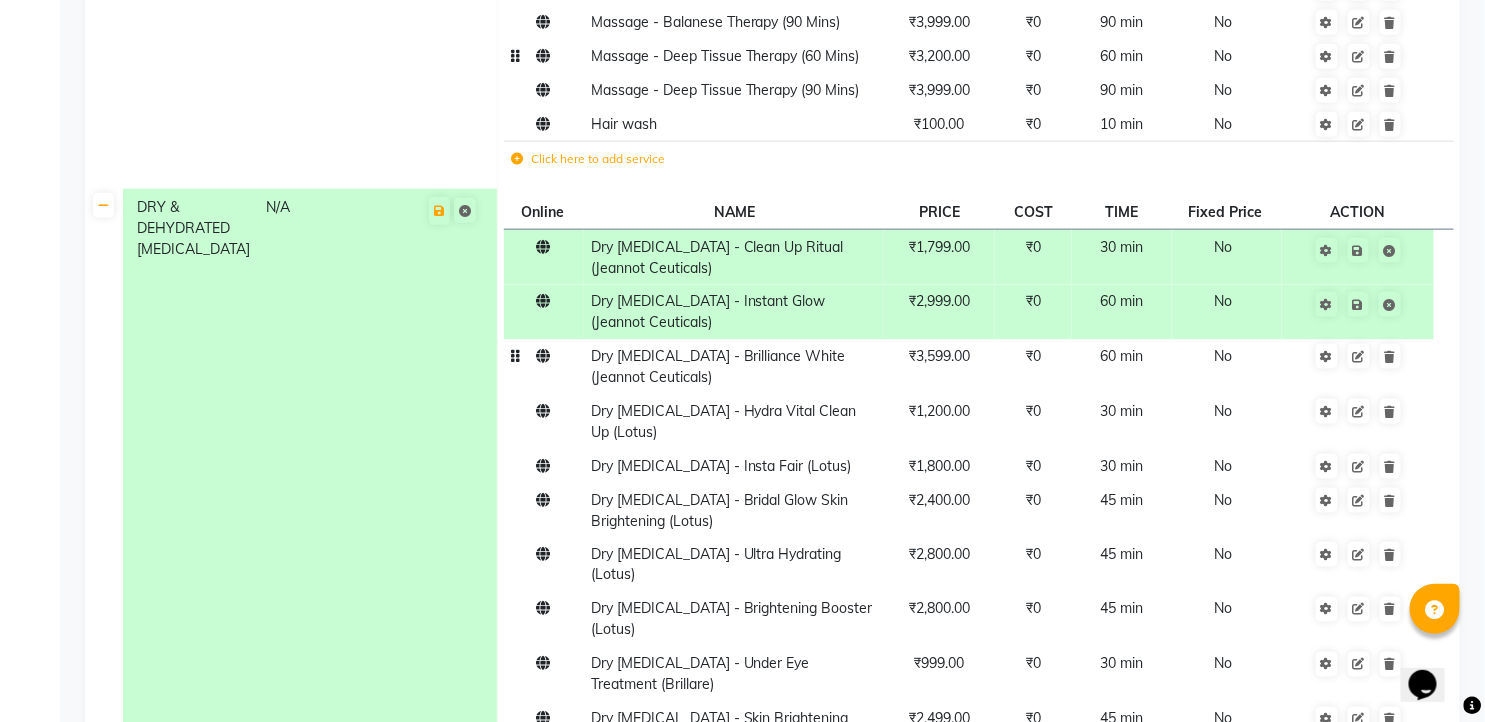 click on "₹3,599.00" 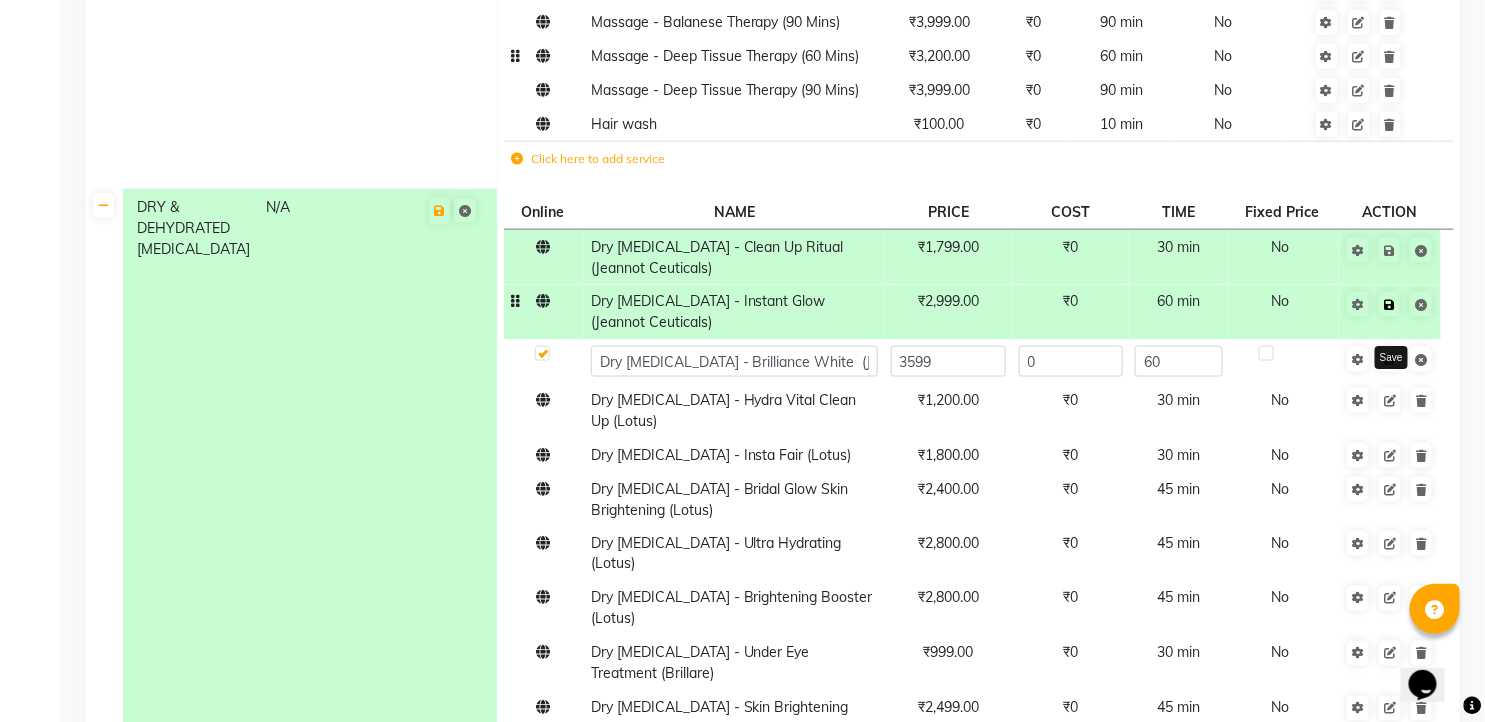 click 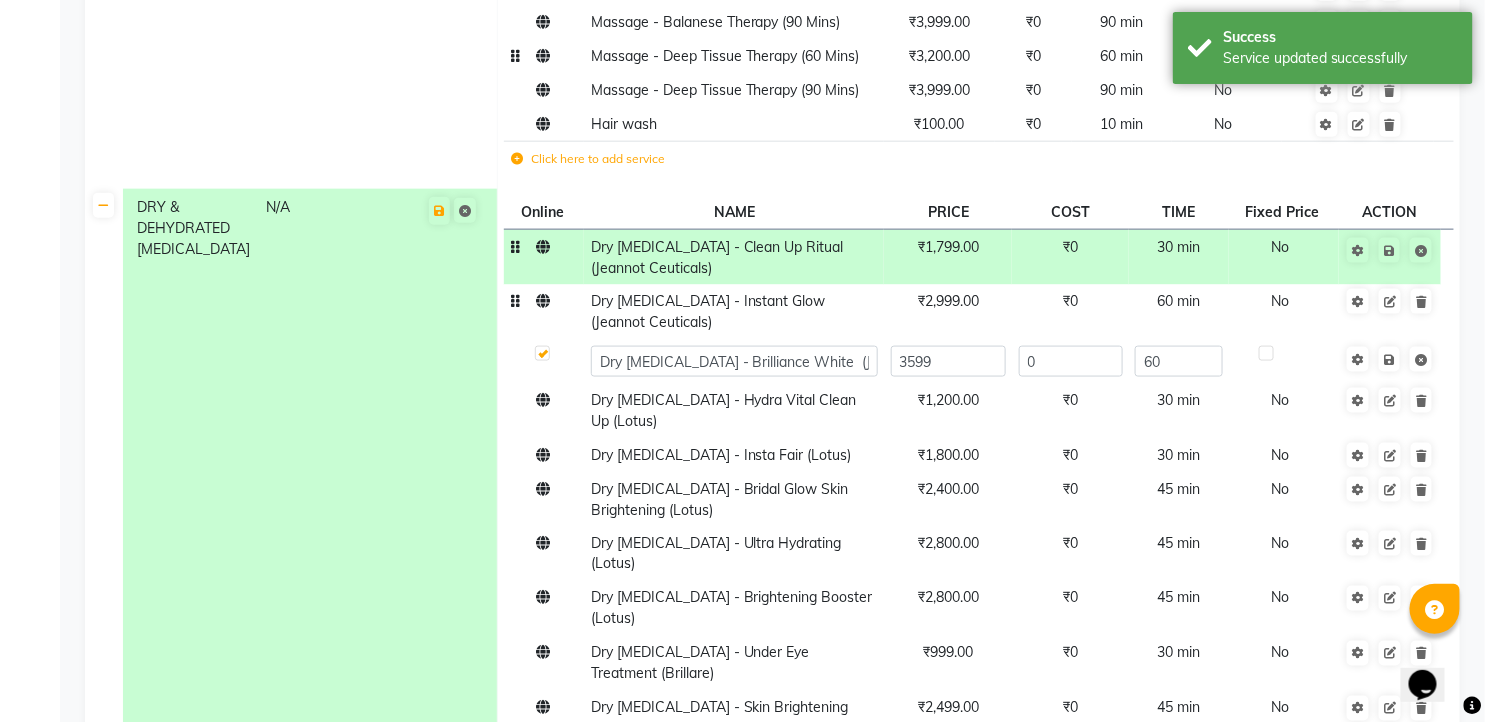 drag, startPoint x: 1395, startPoint y: 261, endPoint x: 1397, endPoint y: 277, distance: 16.124516 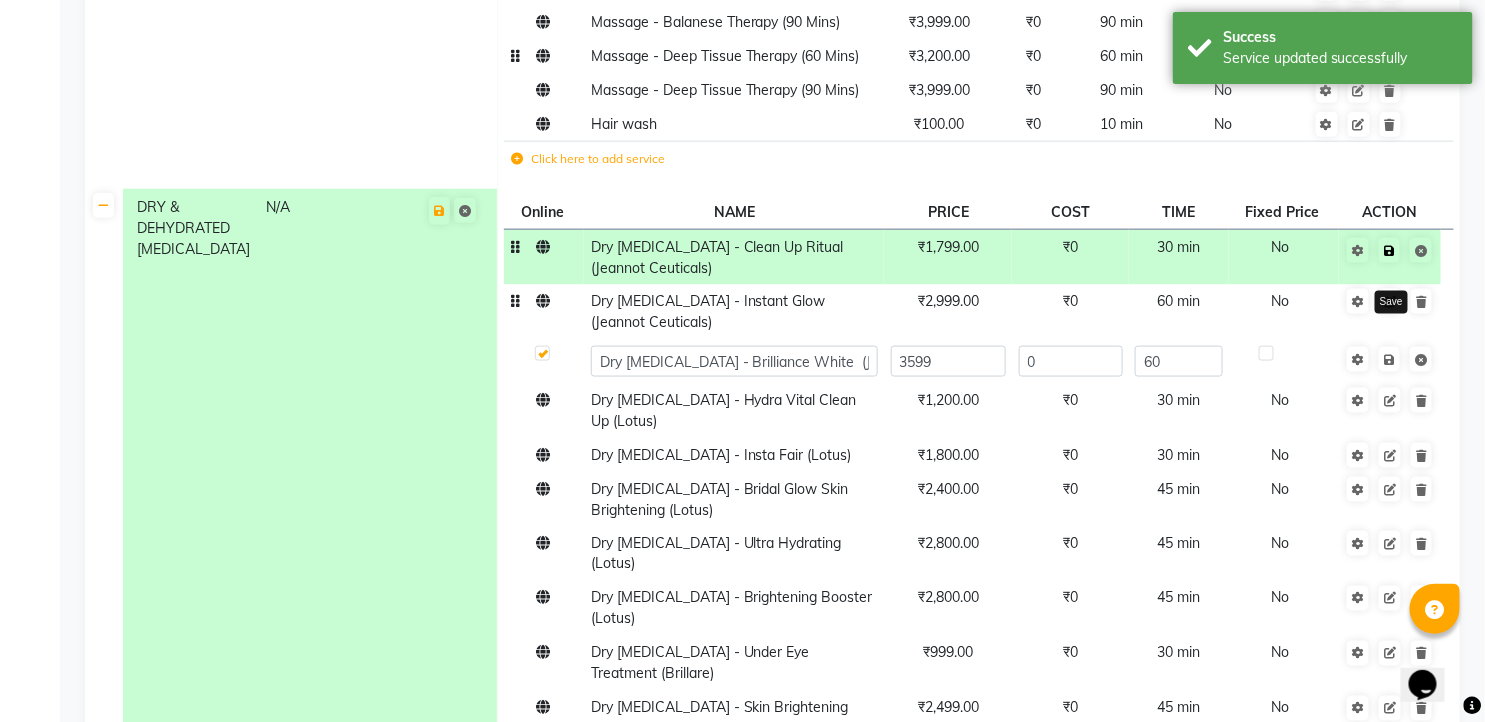 click 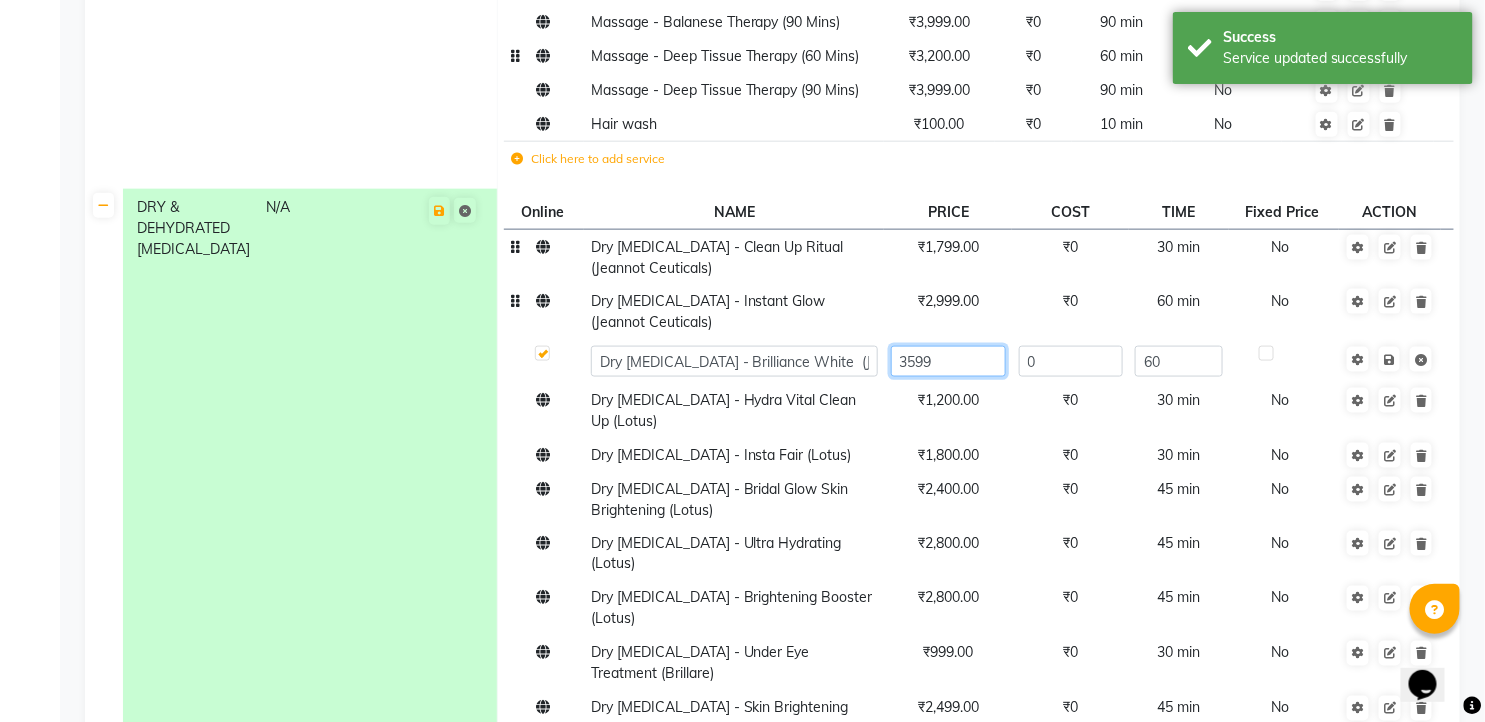 click on "3599" 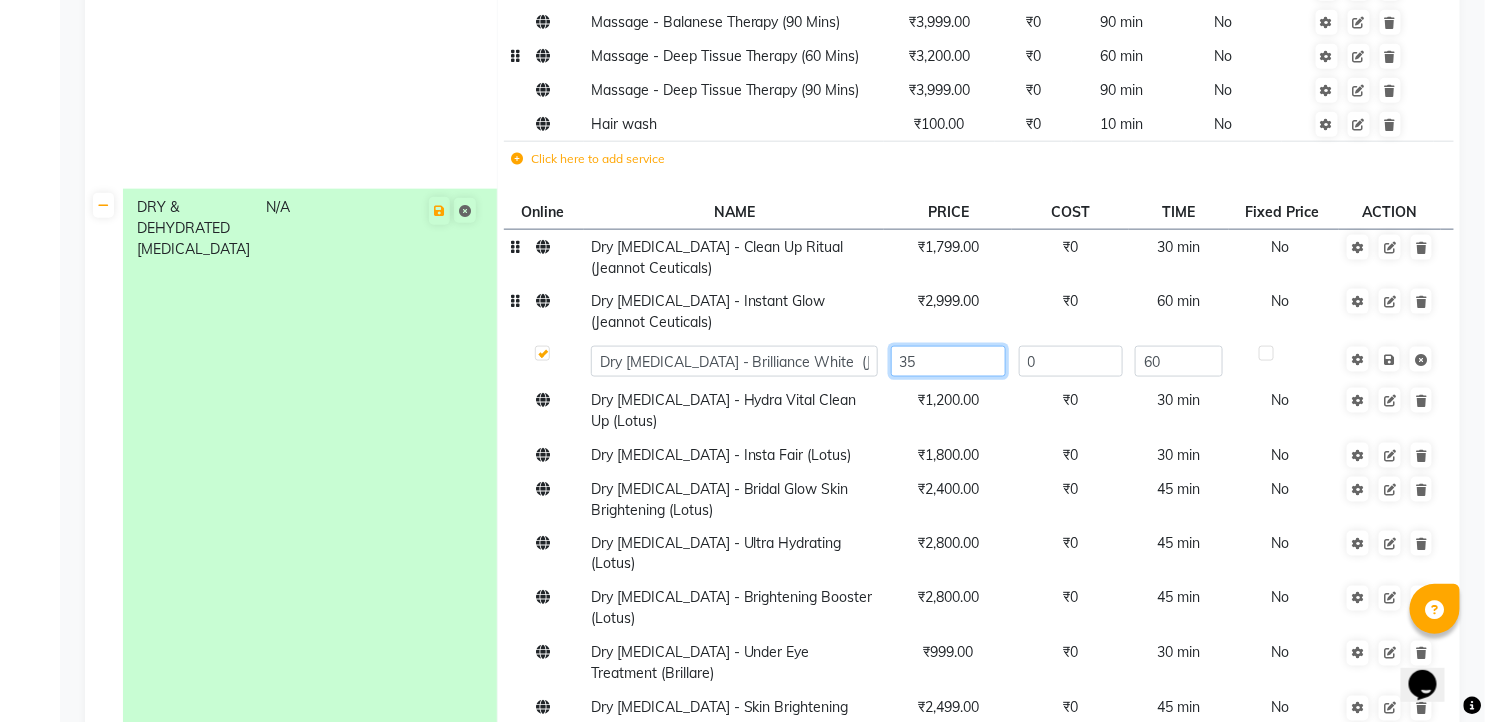 type on "3" 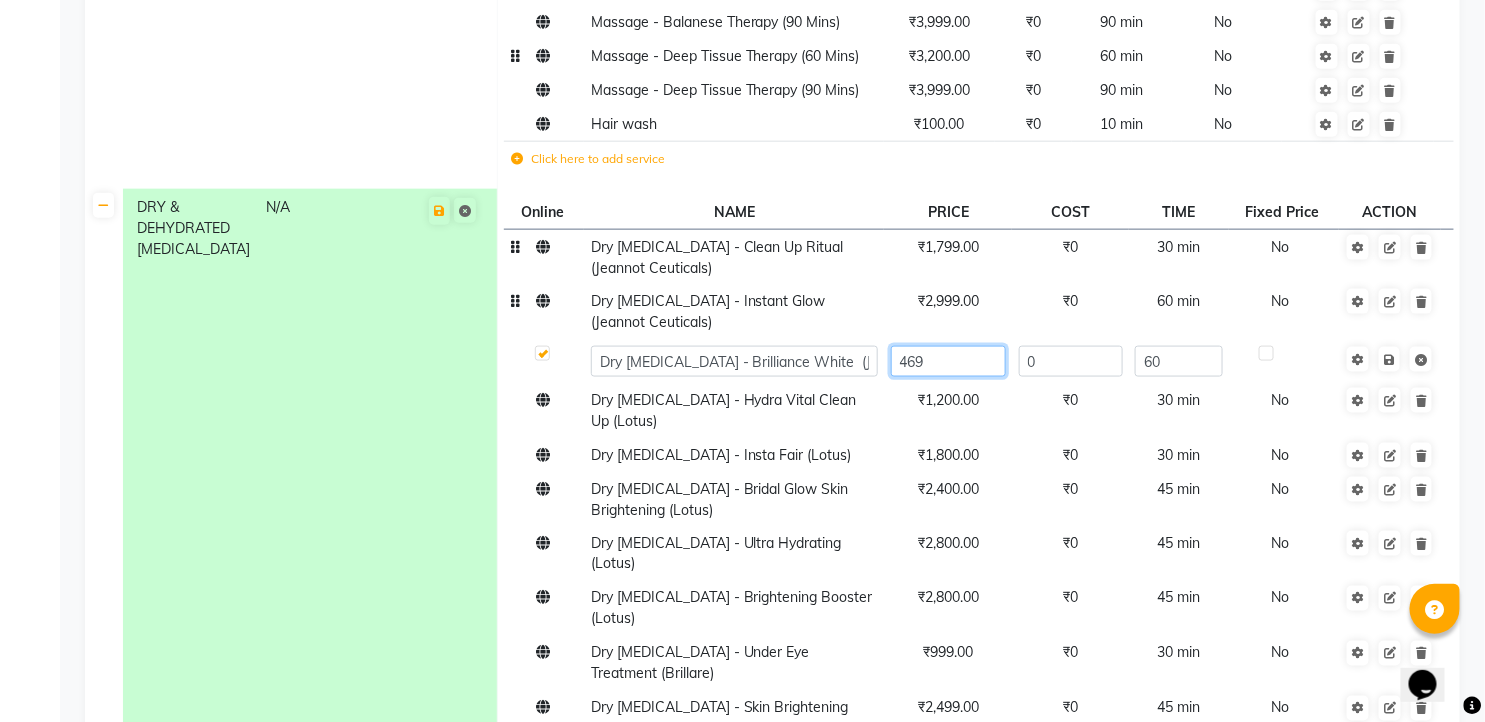 type on "4699" 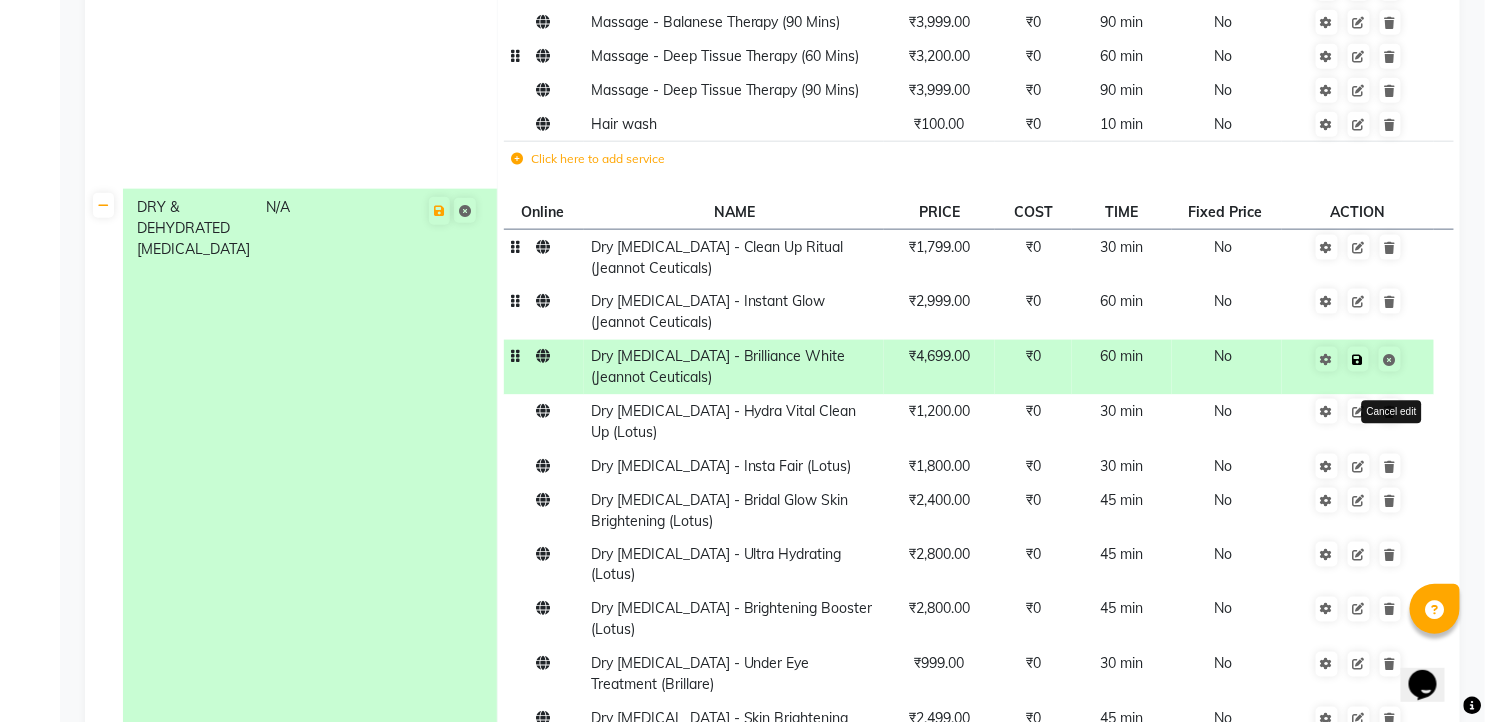 click on "Save Cancel edit" 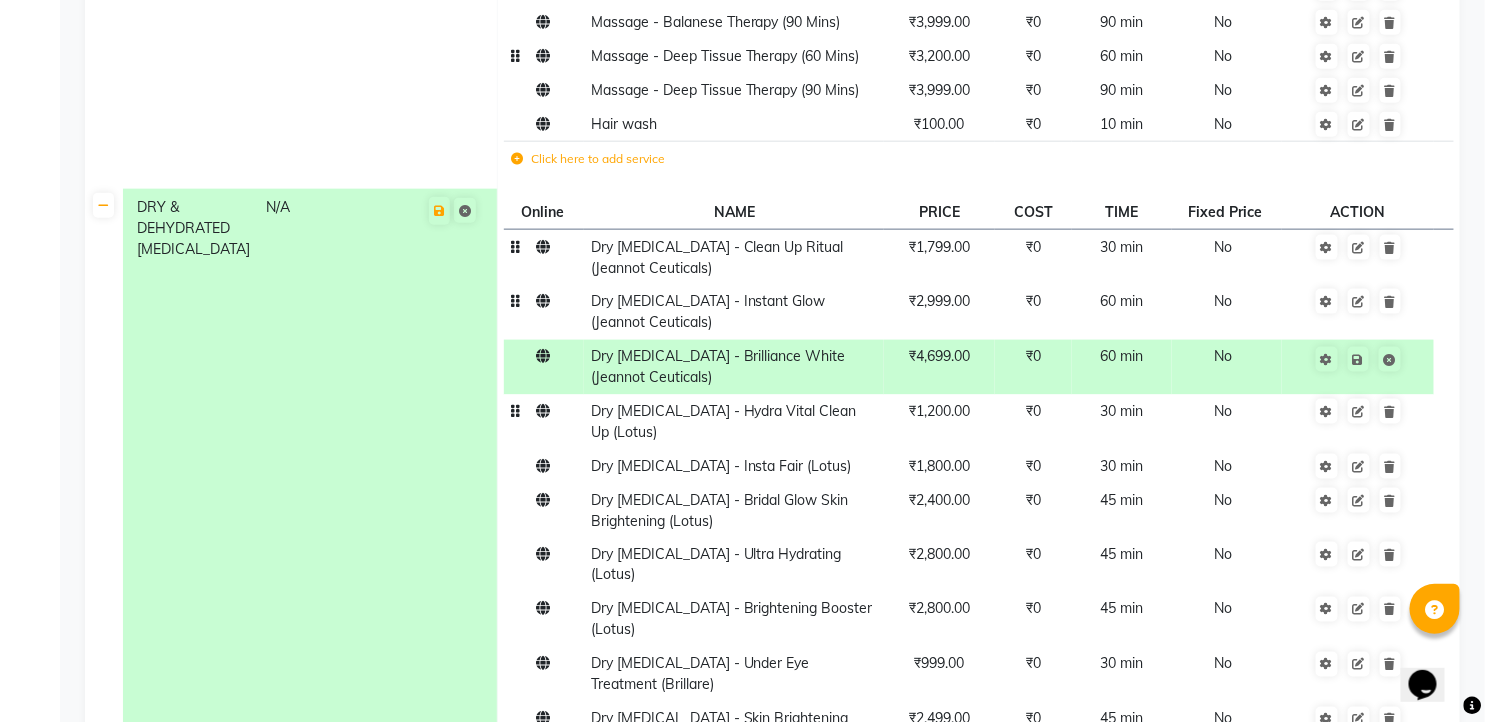 click on "₹1,200.00" 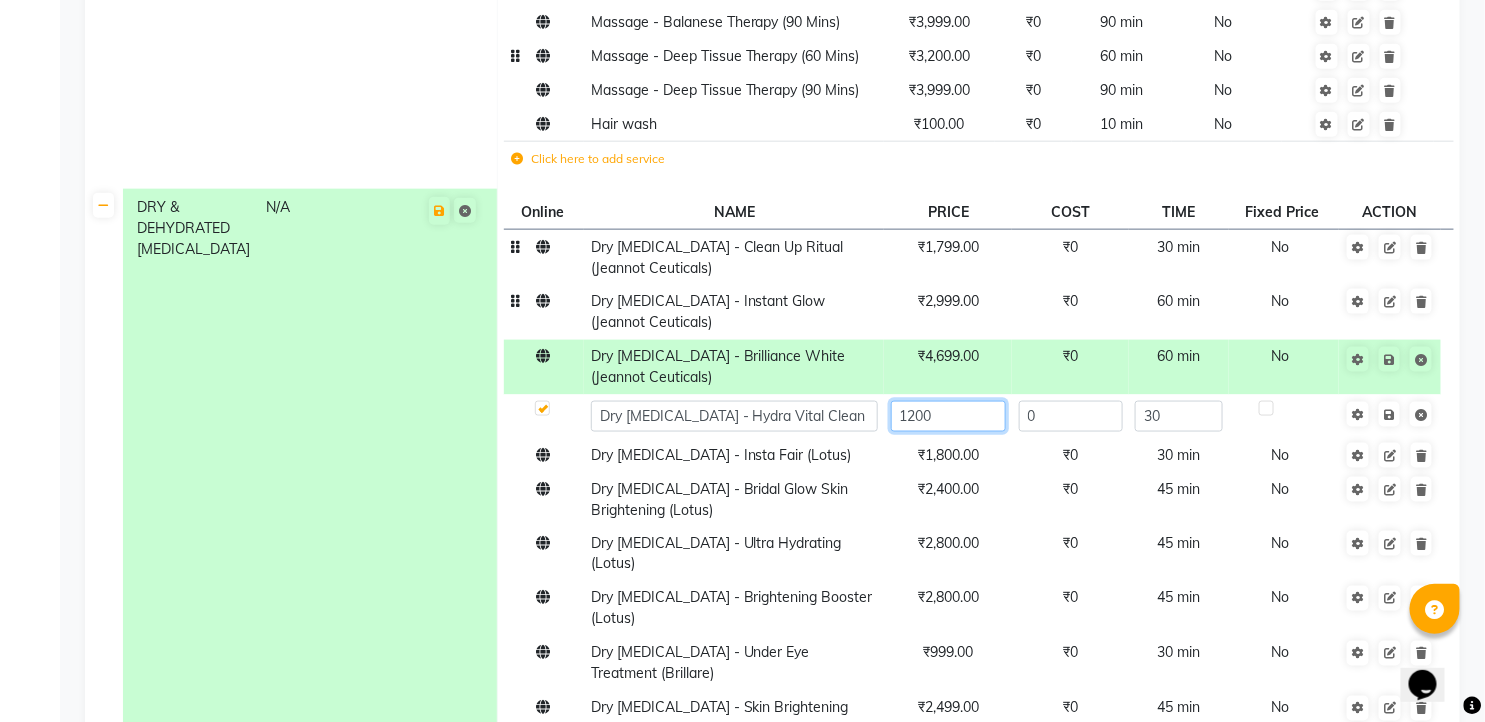click on "1200" 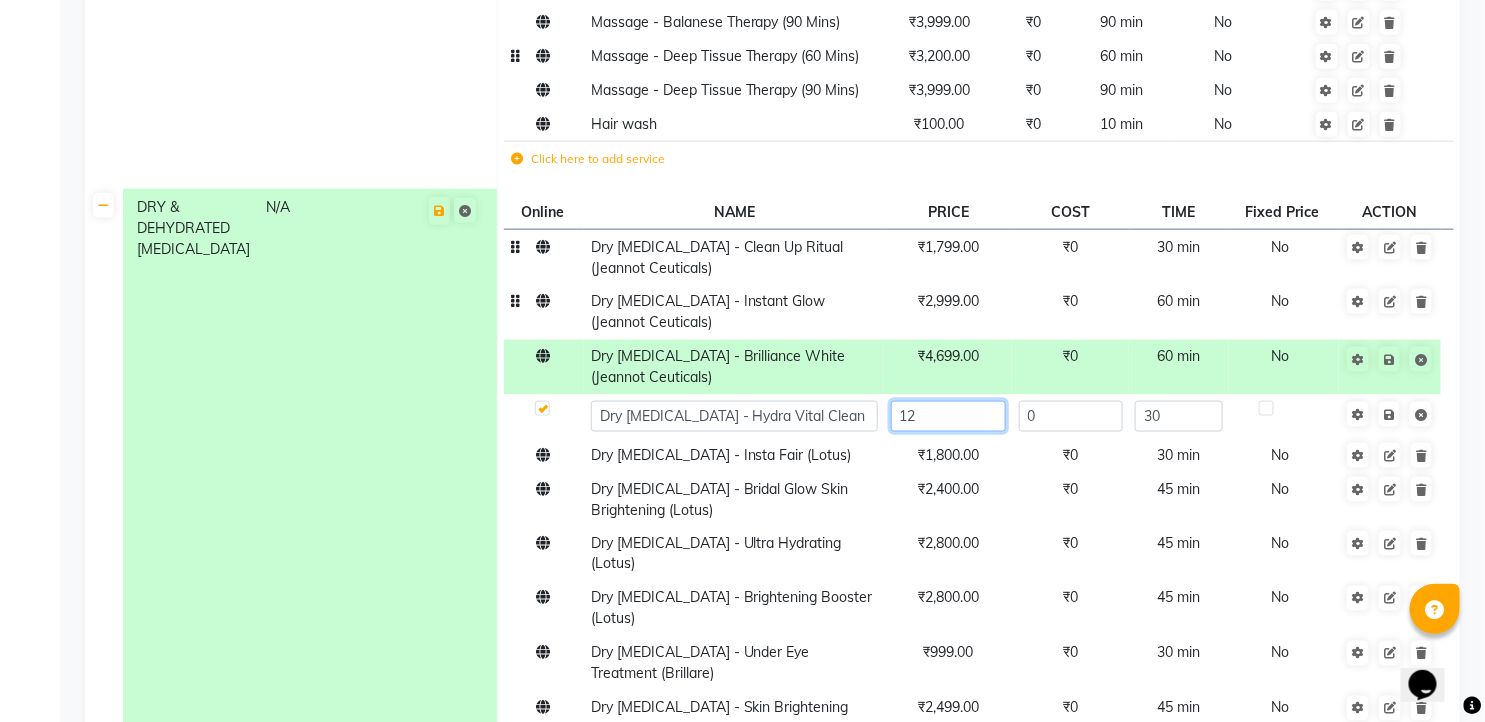 type on "1" 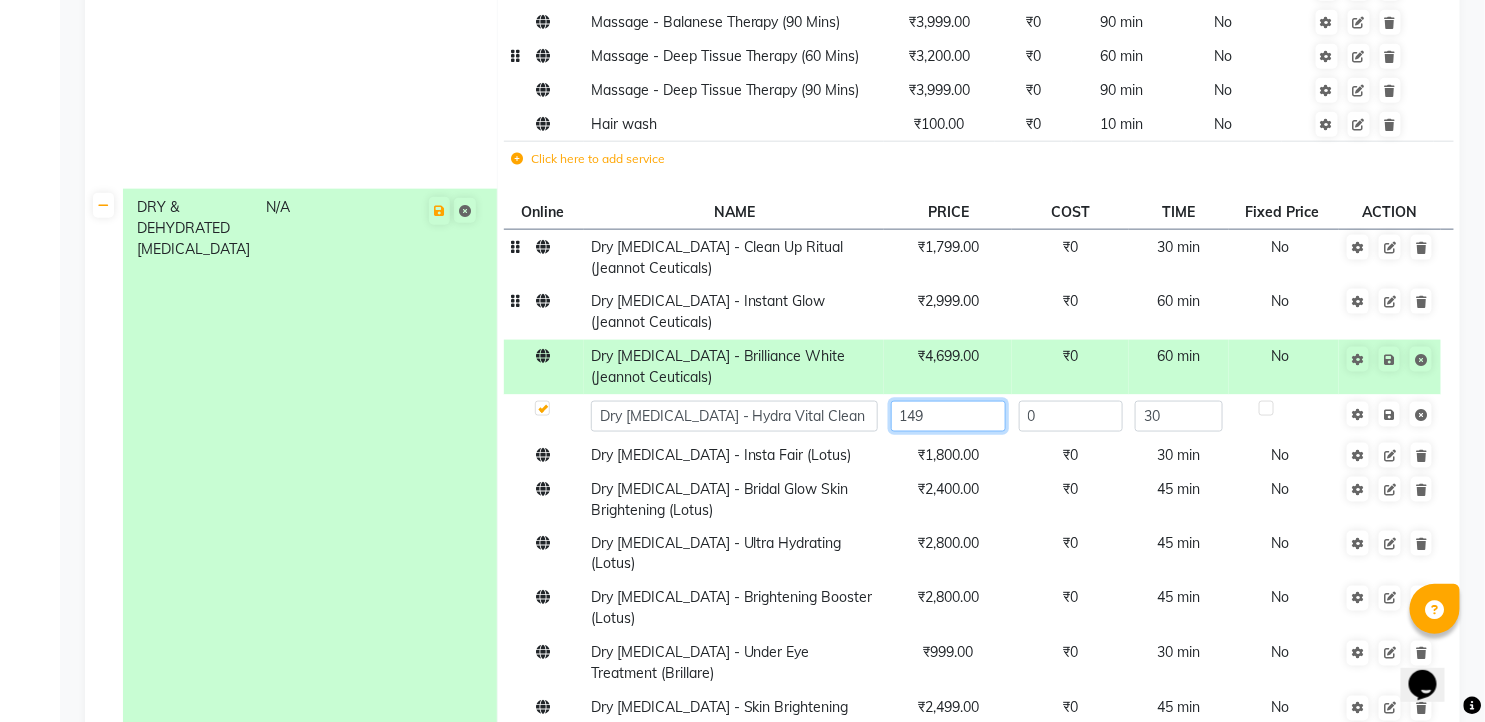 type on "1499" 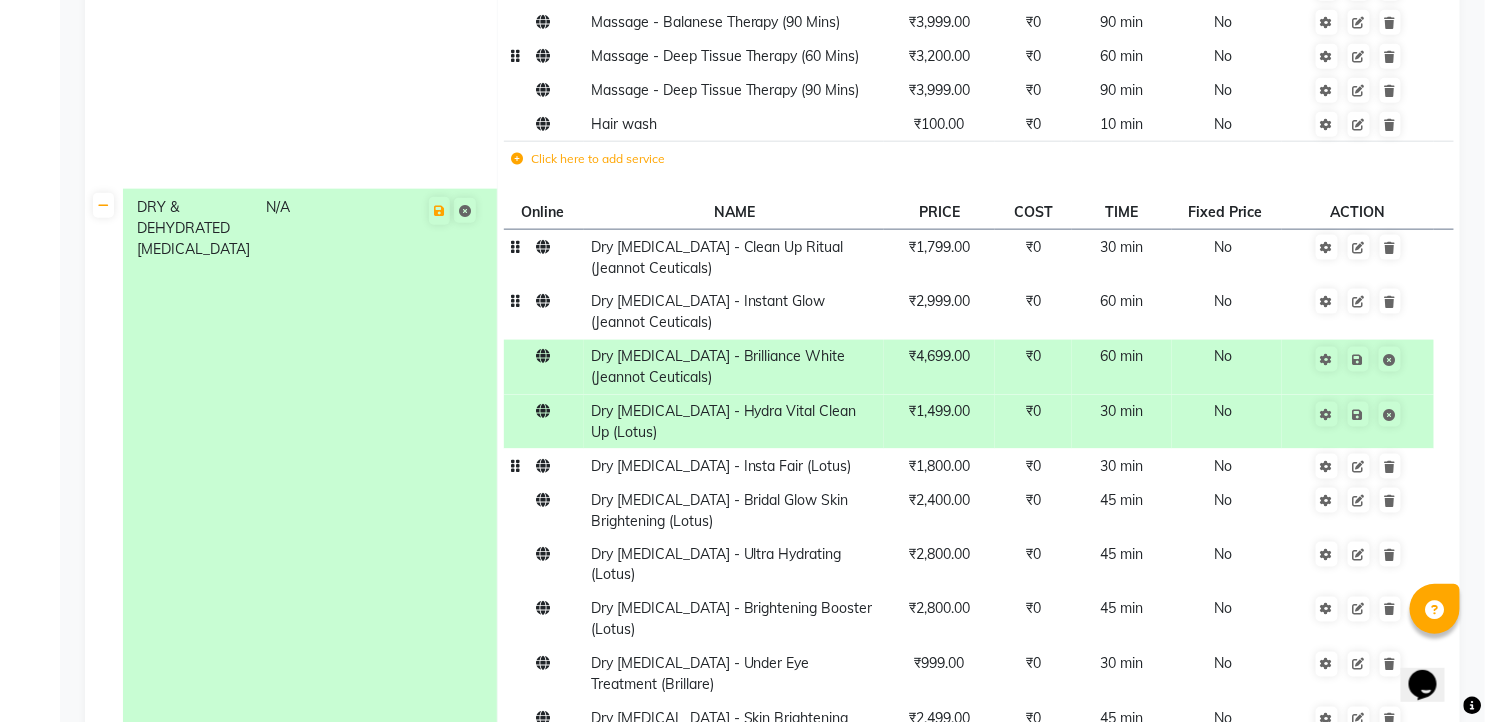 click on "Dry [MEDICAL_DATA] - Clean Up Ritual (Jeannot Ceuticals) ₹1,799.00 ₹0 30 min  No  Dry [MEDICAL_DATA] - Instant Glow  (Jeannot Ceuticals) ₹2,999.00 ₹0 60 min  No  Dry [MEDICAL_DATA] - Brilliance White  (Jeannot Ceuticals) ₹4,699.00 ₹0 60 min  No  Dry [MEDICAL_DATA] - Hydra Vital Clean Up (Lotus) ₹1,499.00 ₹0 30 min  No  Dry [MEDICAL_DATA] - Insta Fair (Lotus) ₹1,800.00 ₹0 30 min  No  Dry [MEDICAL_DATA] - Bridal Glow Skin Brightening  (Lotus) ₹2,400.00 ₹0 45 min  No  Dry [MEDICAL_DATA] - Ultra Hydrating (Lotus) ₹2,800.00 ₹0 45 min  No  Dry [MEDICAL_DATA] - Brightening Booster  (Lotus) ₹2,800.00 ₹0 45 min  No  Dry [MEDICAL_DATA] - Under Eye Treatment (Brillare) ₹999.00 ₹0 30 min  No  Dry [MEDICAL_DATA] - Skin Brightening  (Brillare) ₹2,499.00 ₹0 45 min  No  Click here to add service" 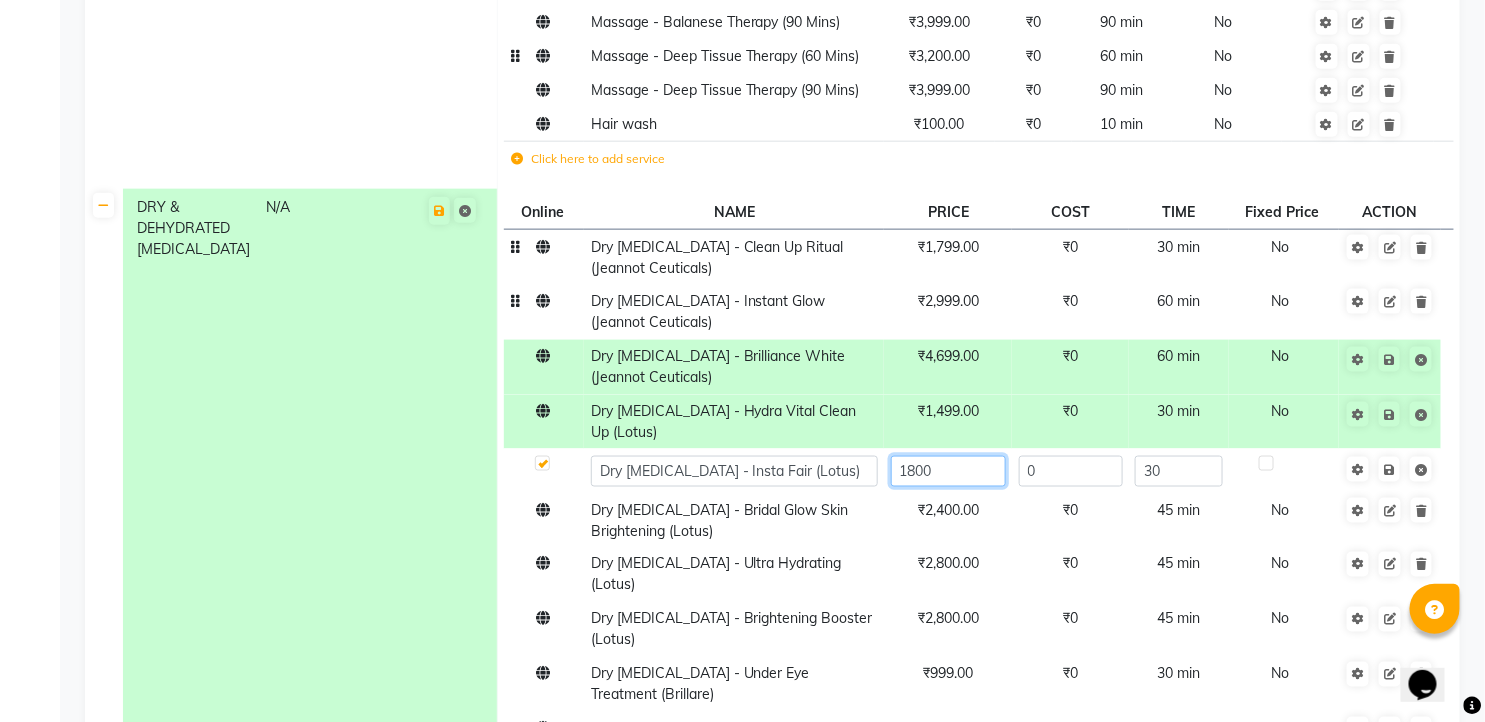 click on "1800" 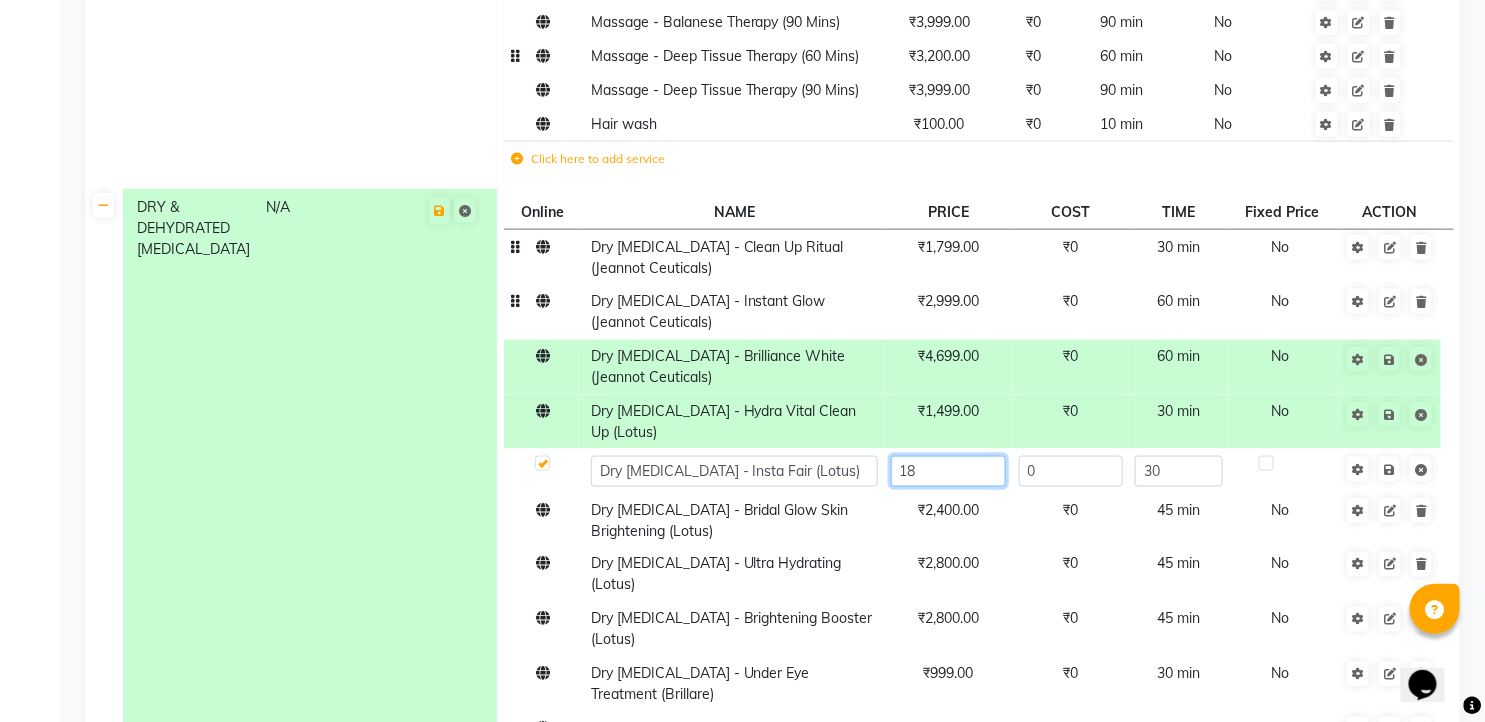 type on "1" 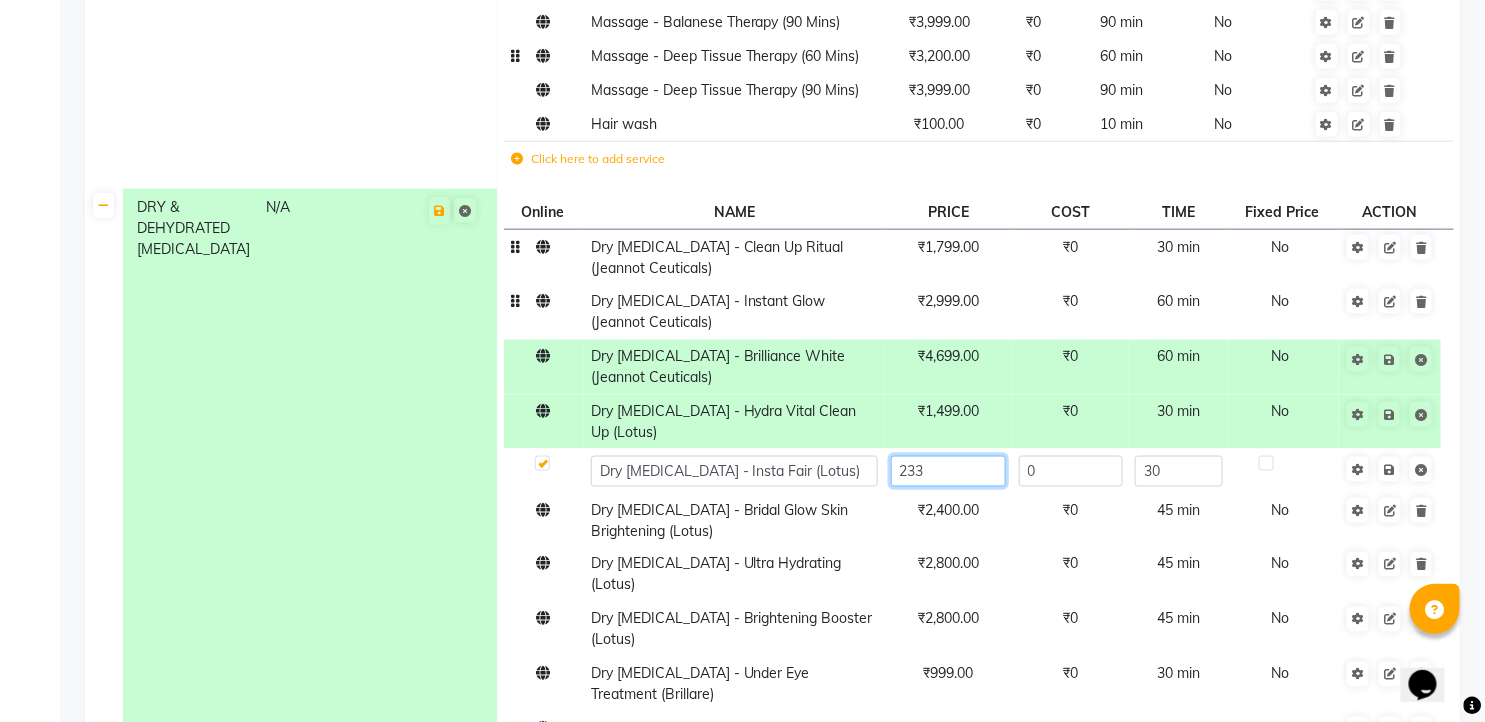 type on "2339" 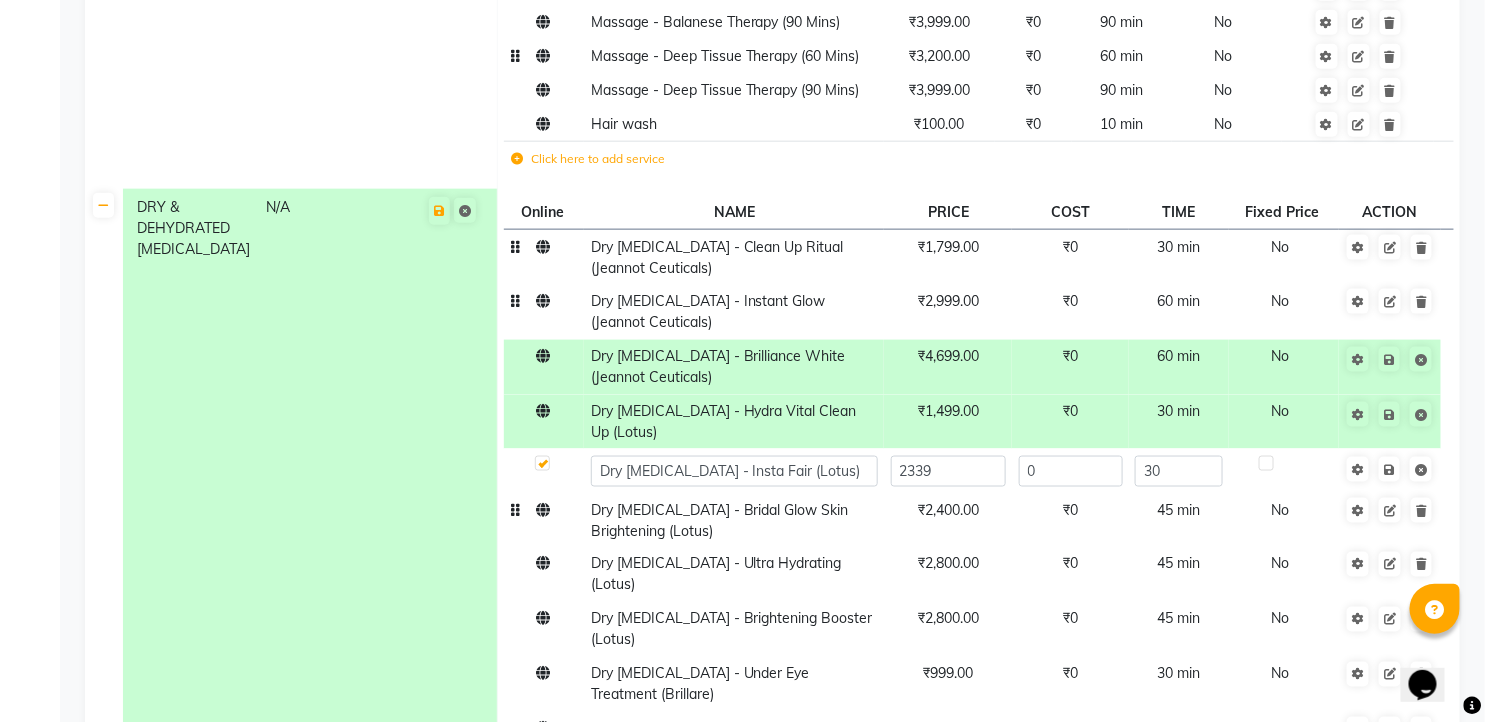 click on "₹2,400.00" 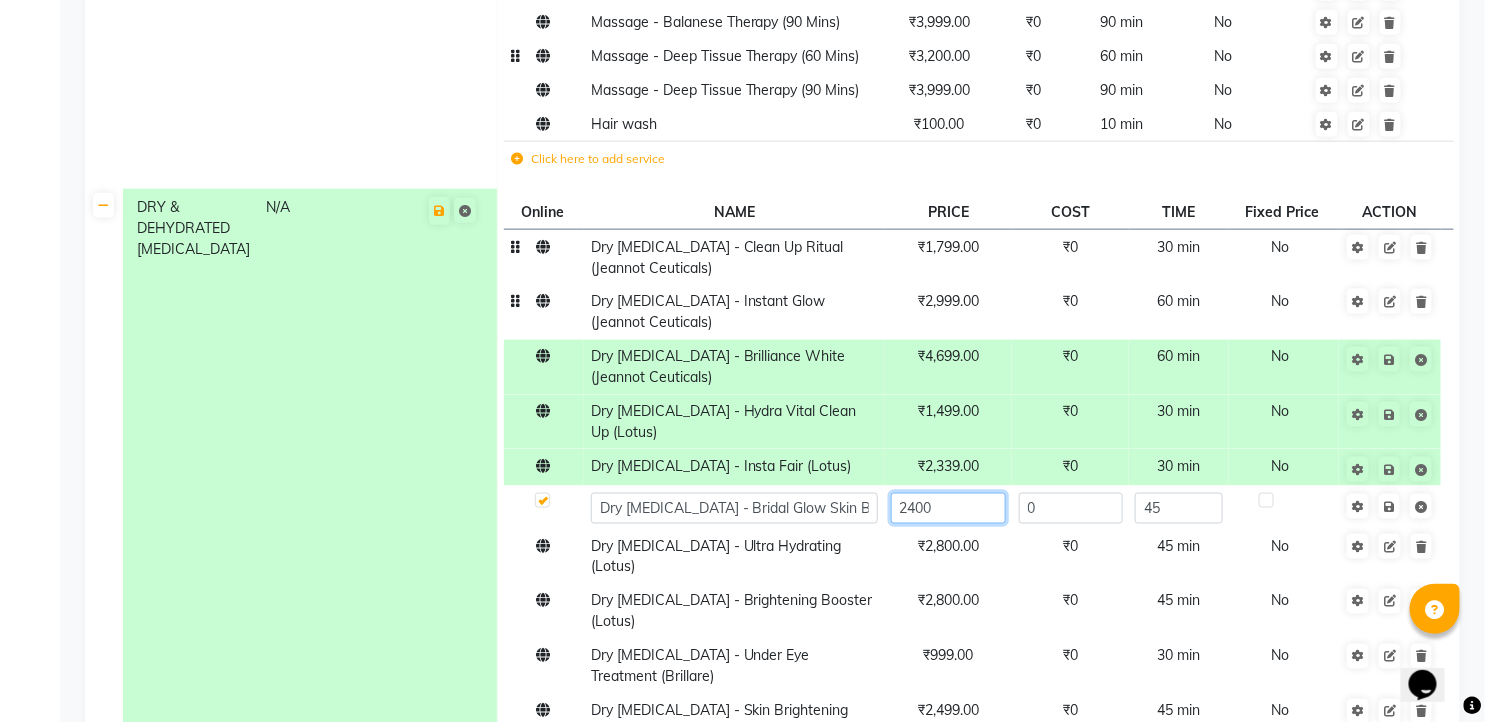click on "2400" 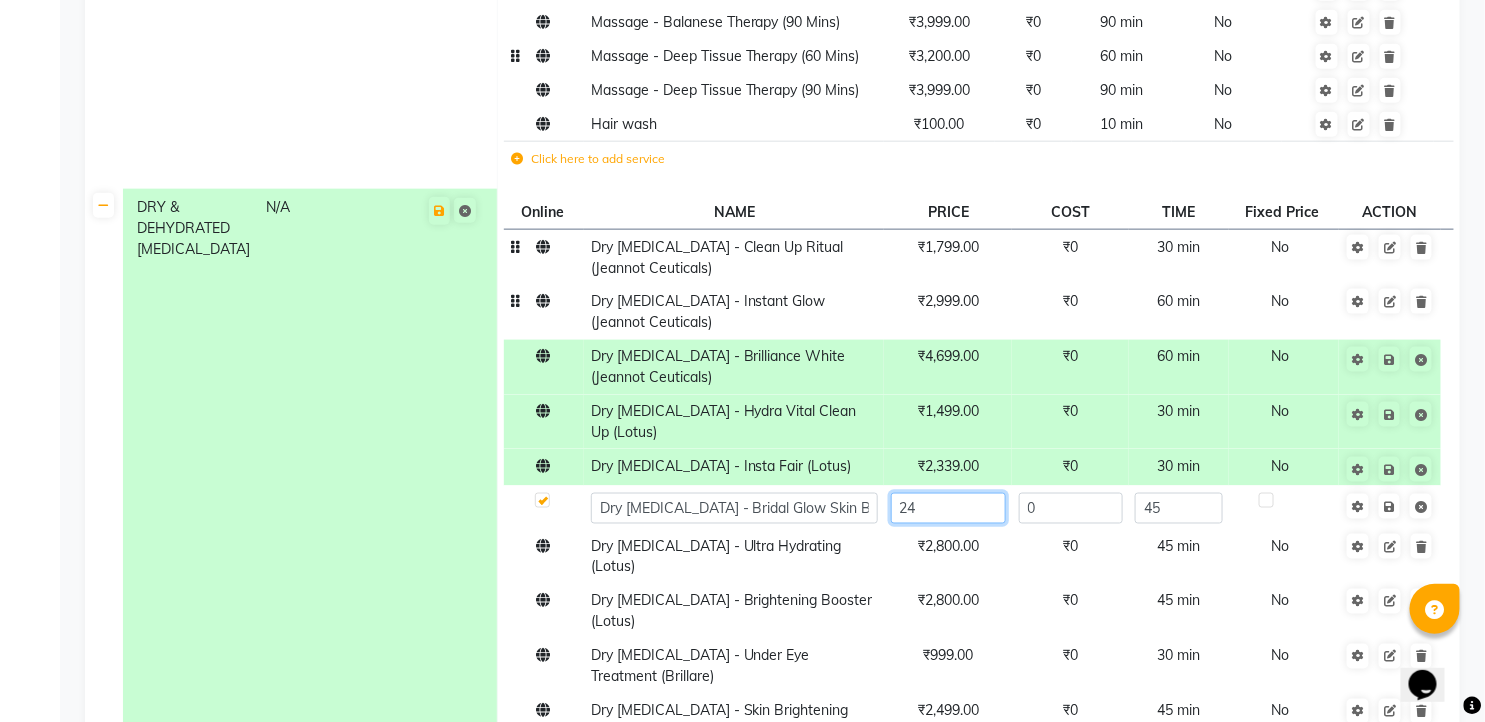 type on "2" 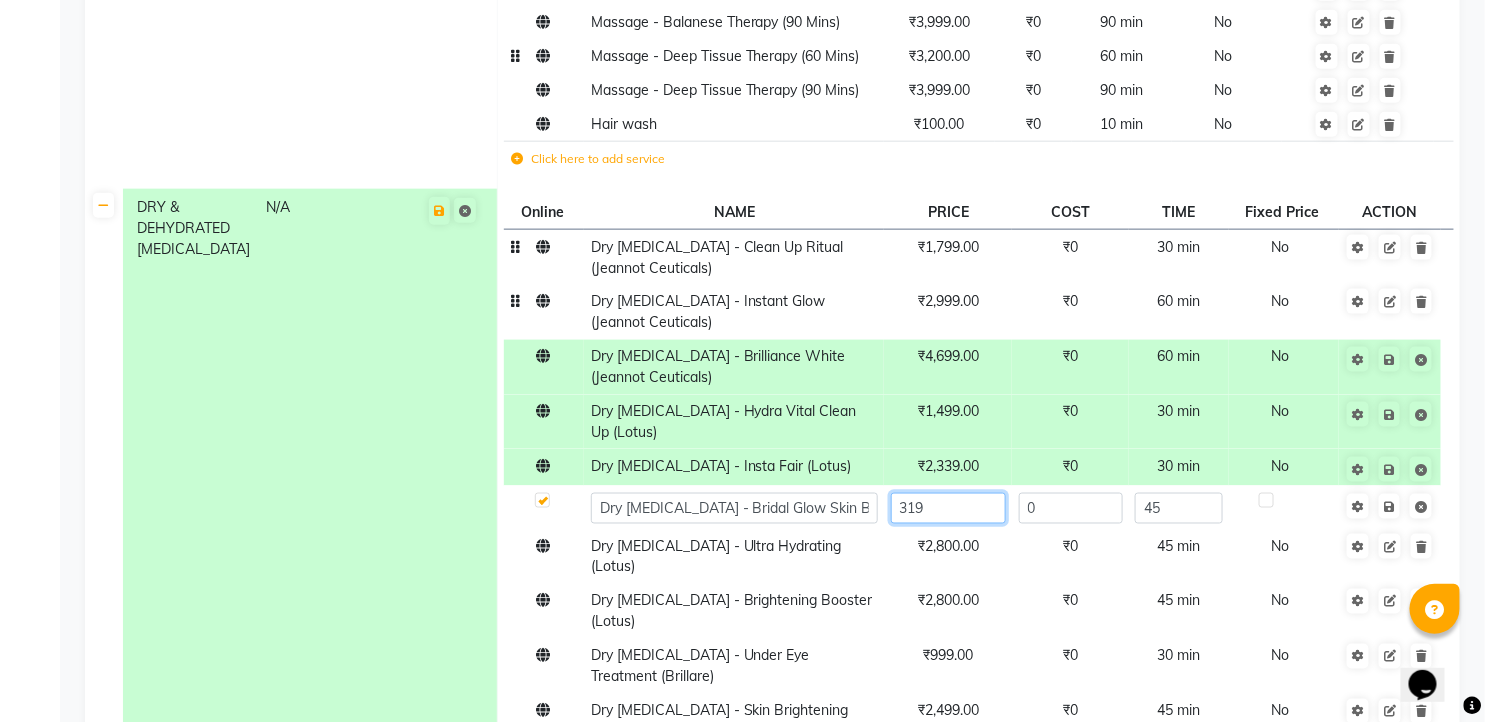 type on "3199" 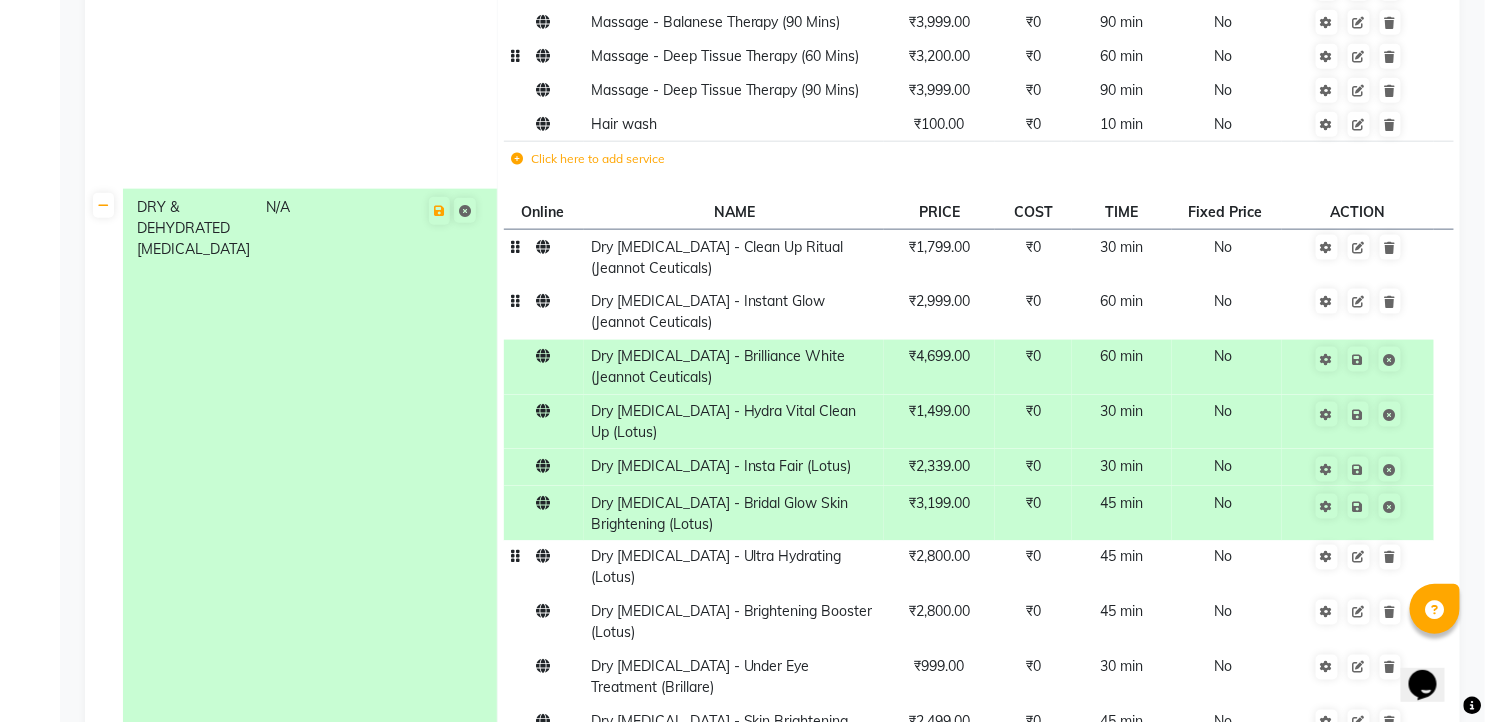 click on "₹2,800.00" 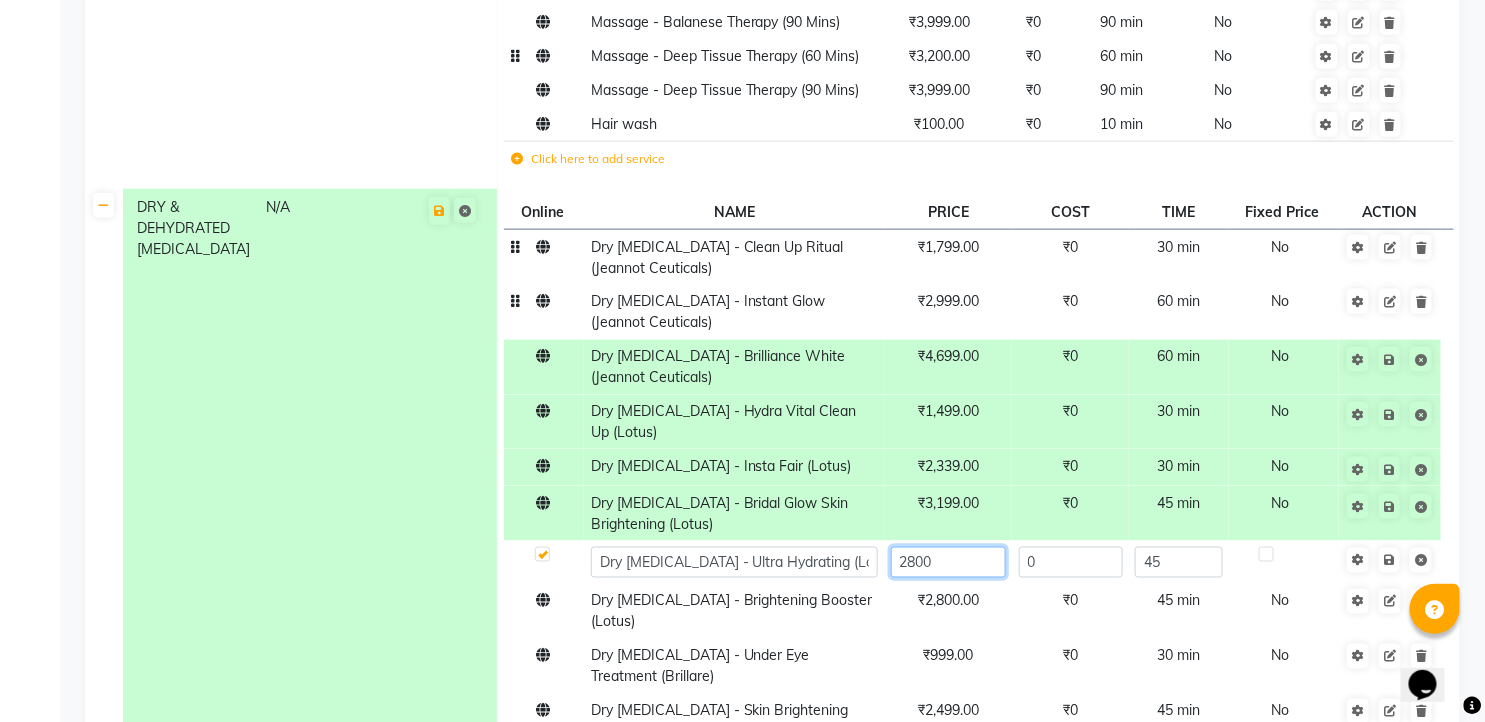 click on "2800" 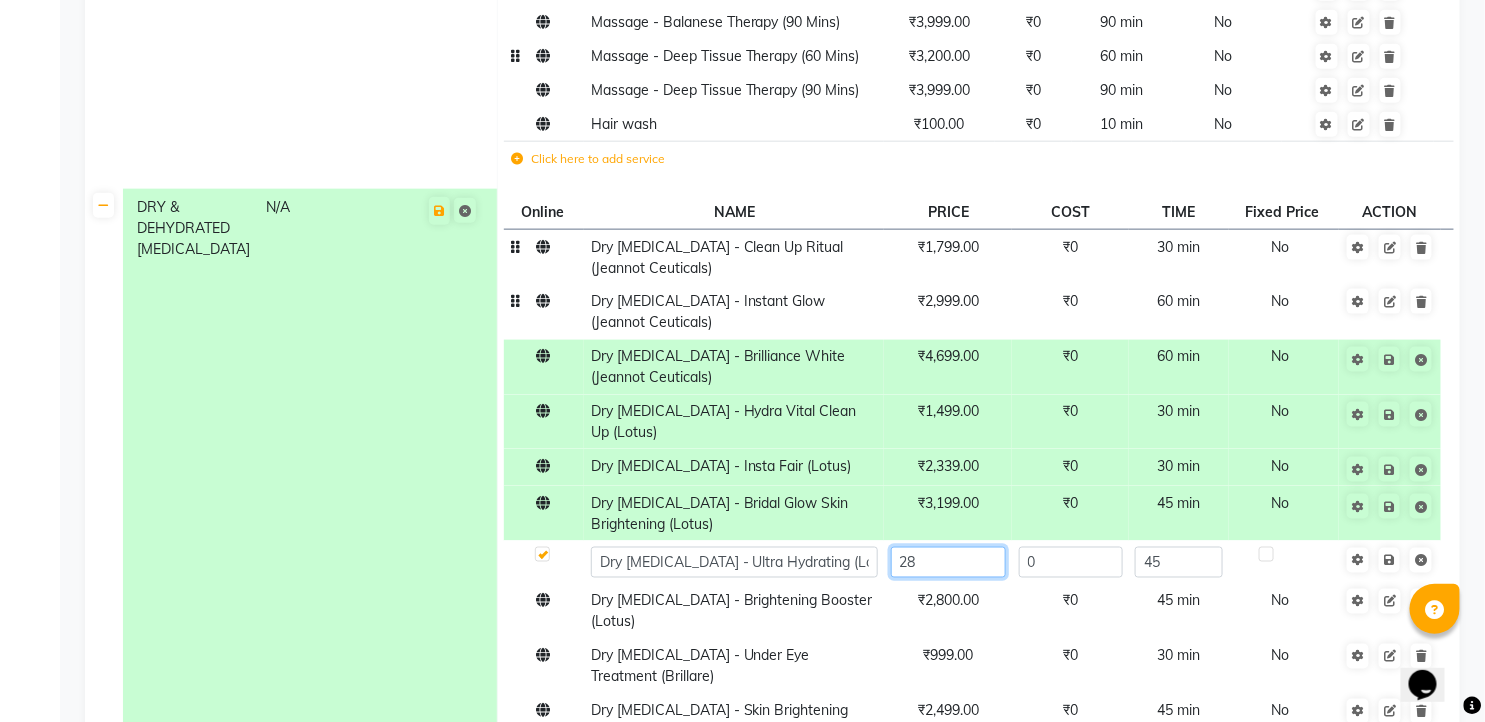 type on "2" 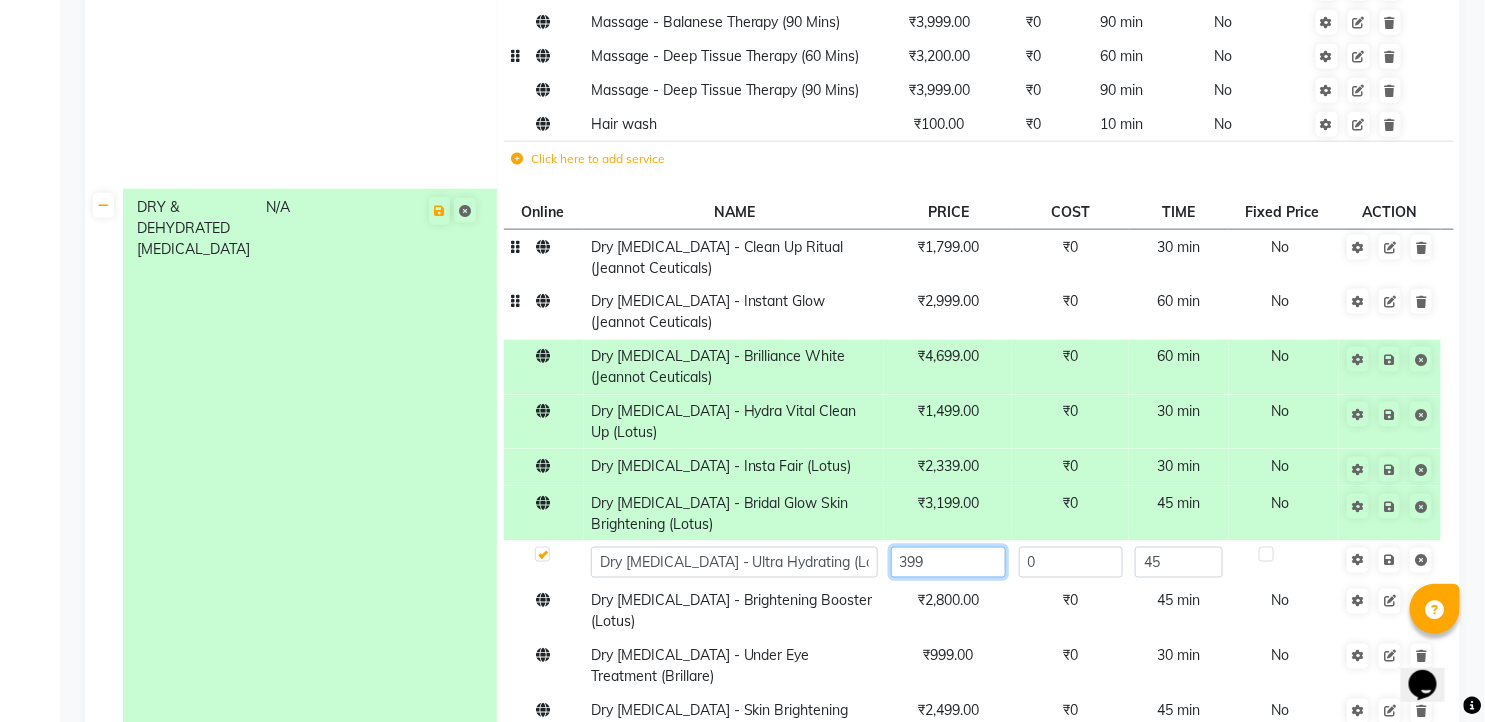 type on "3999" 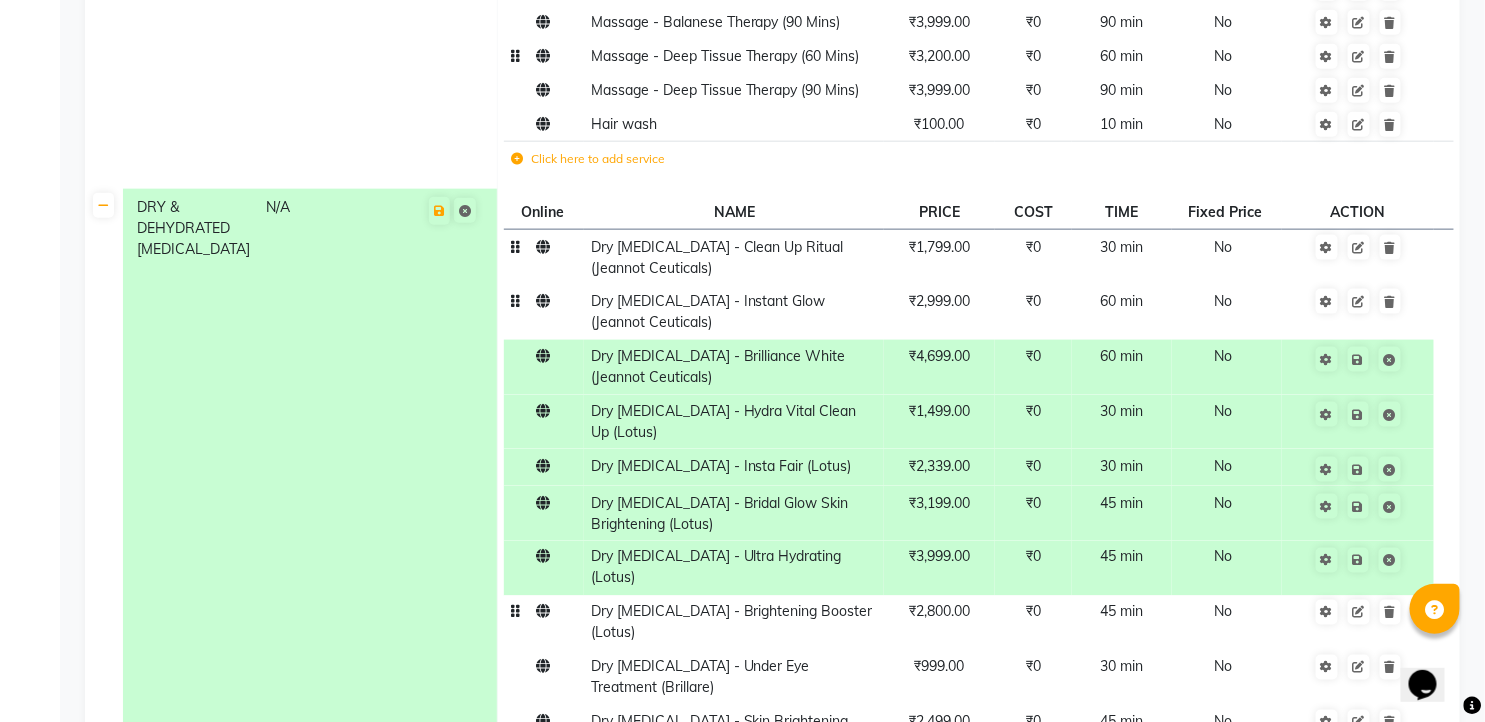 click on "₹2,800.00" 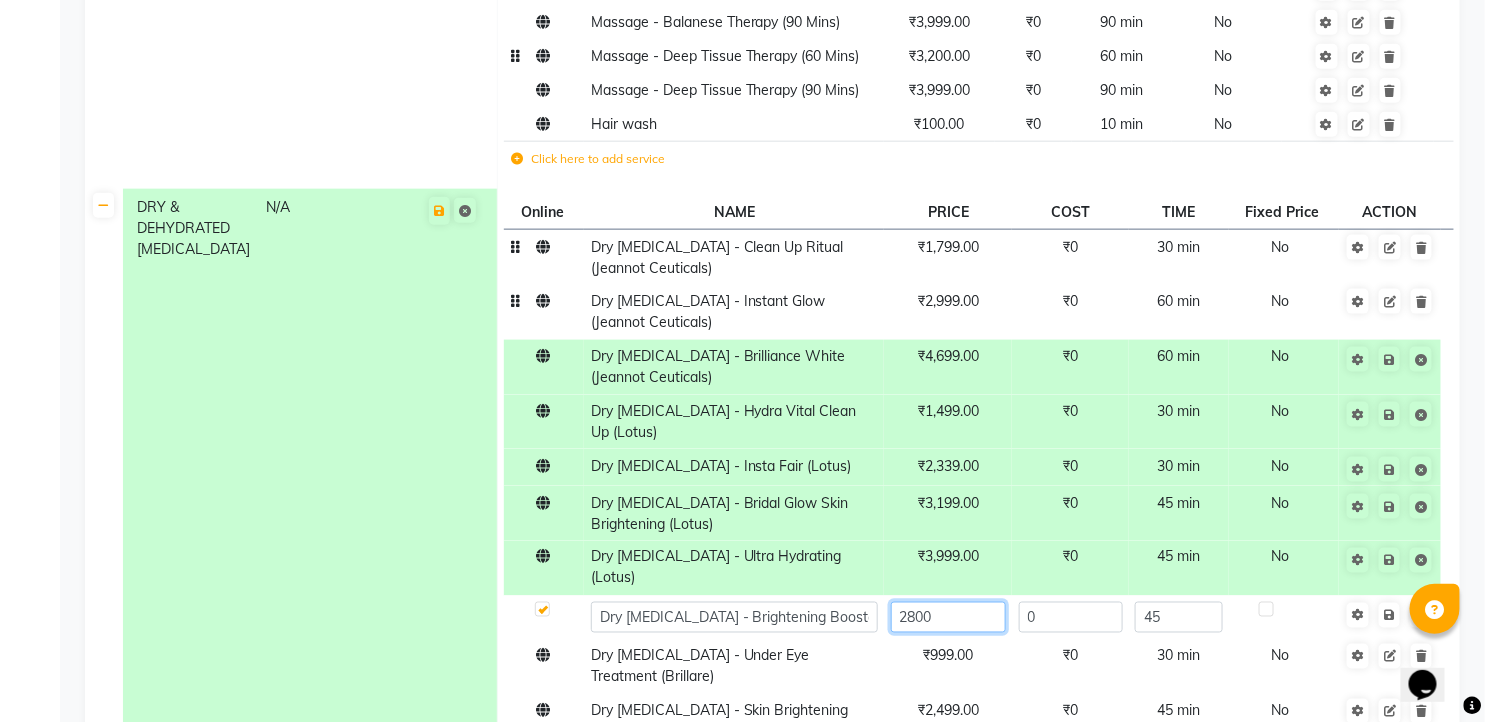 click on "2800" 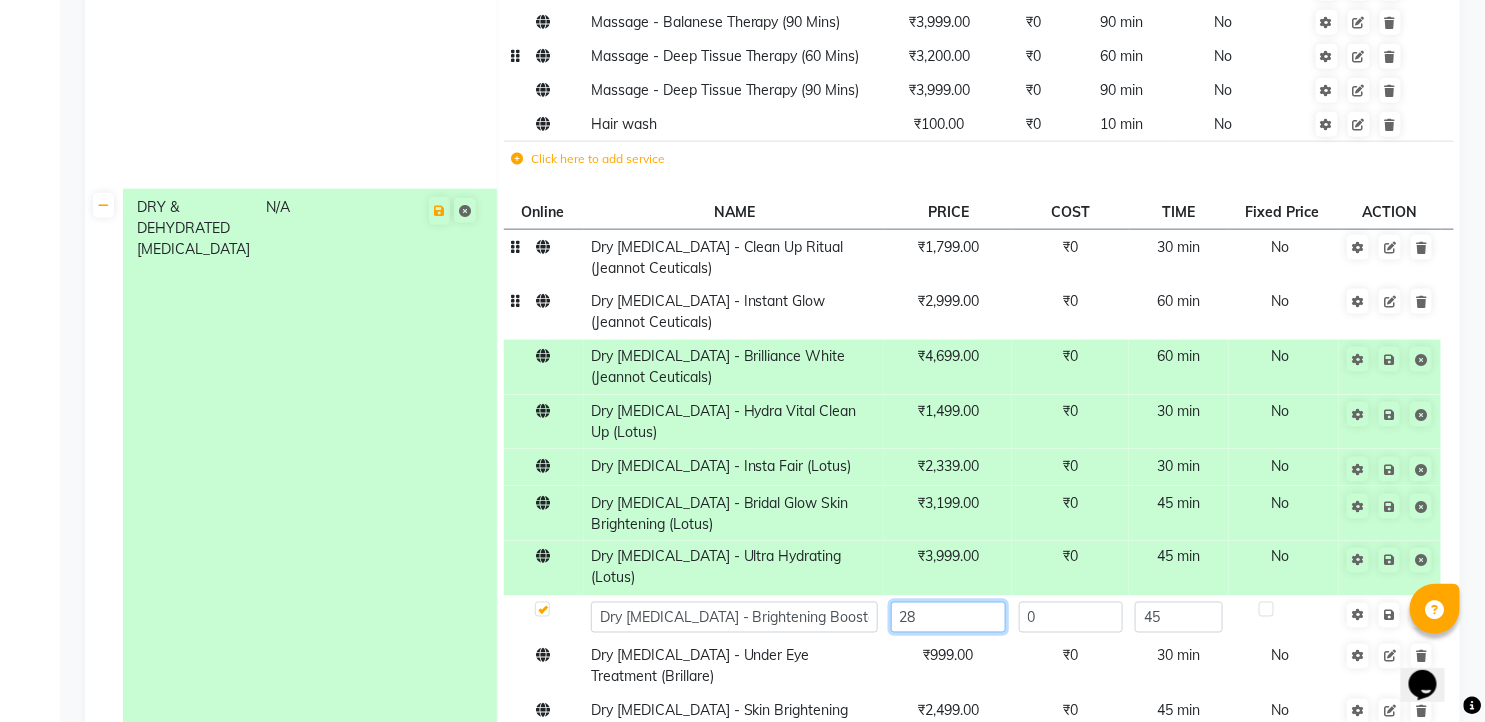 type on "2" 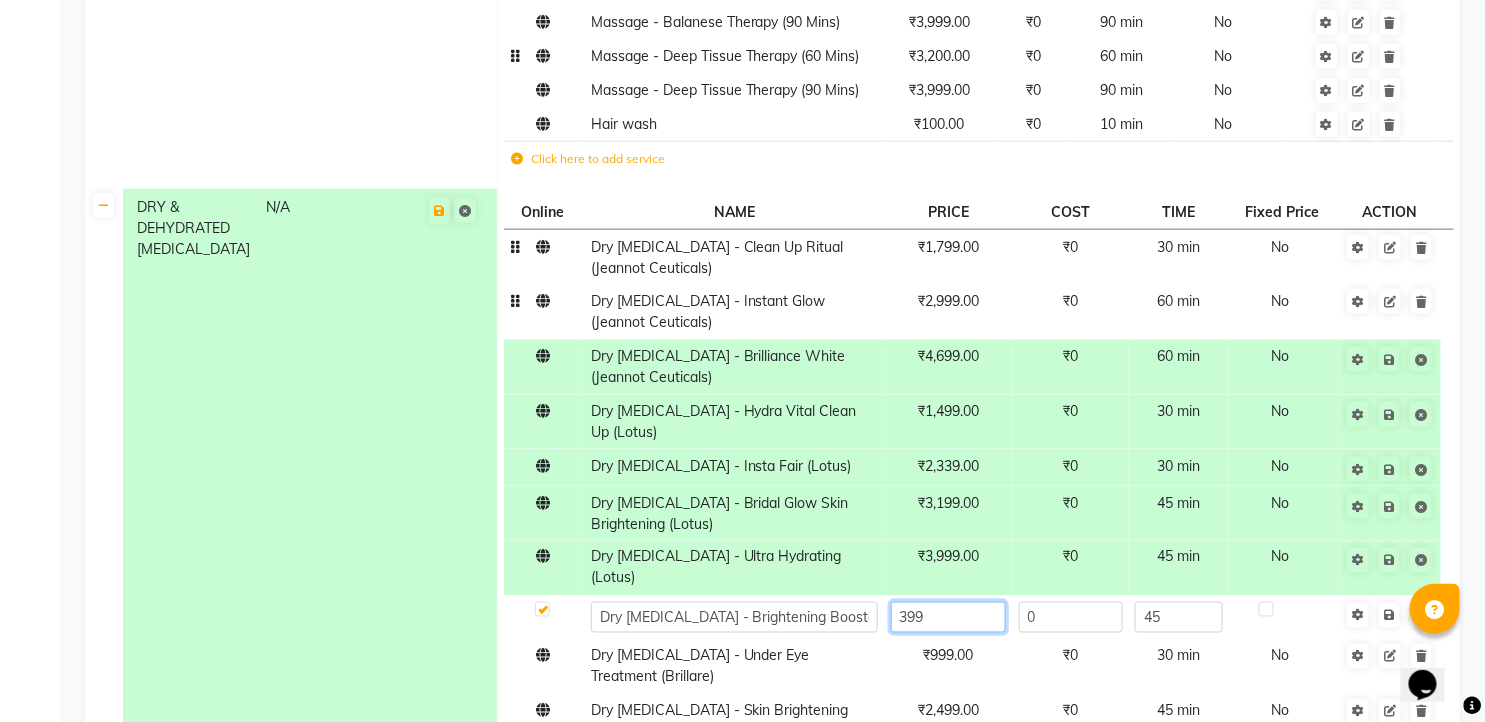 type on "3999" 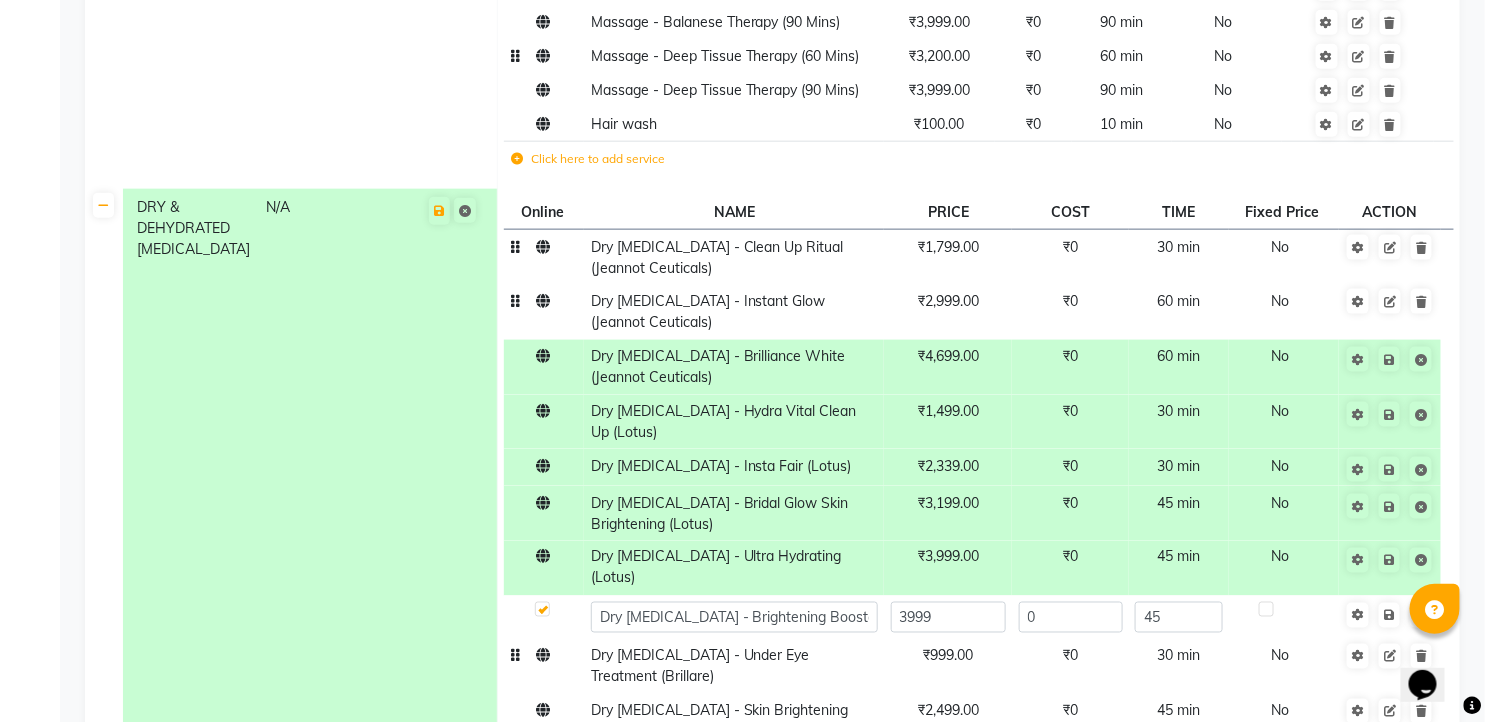 click on "₹999.00" 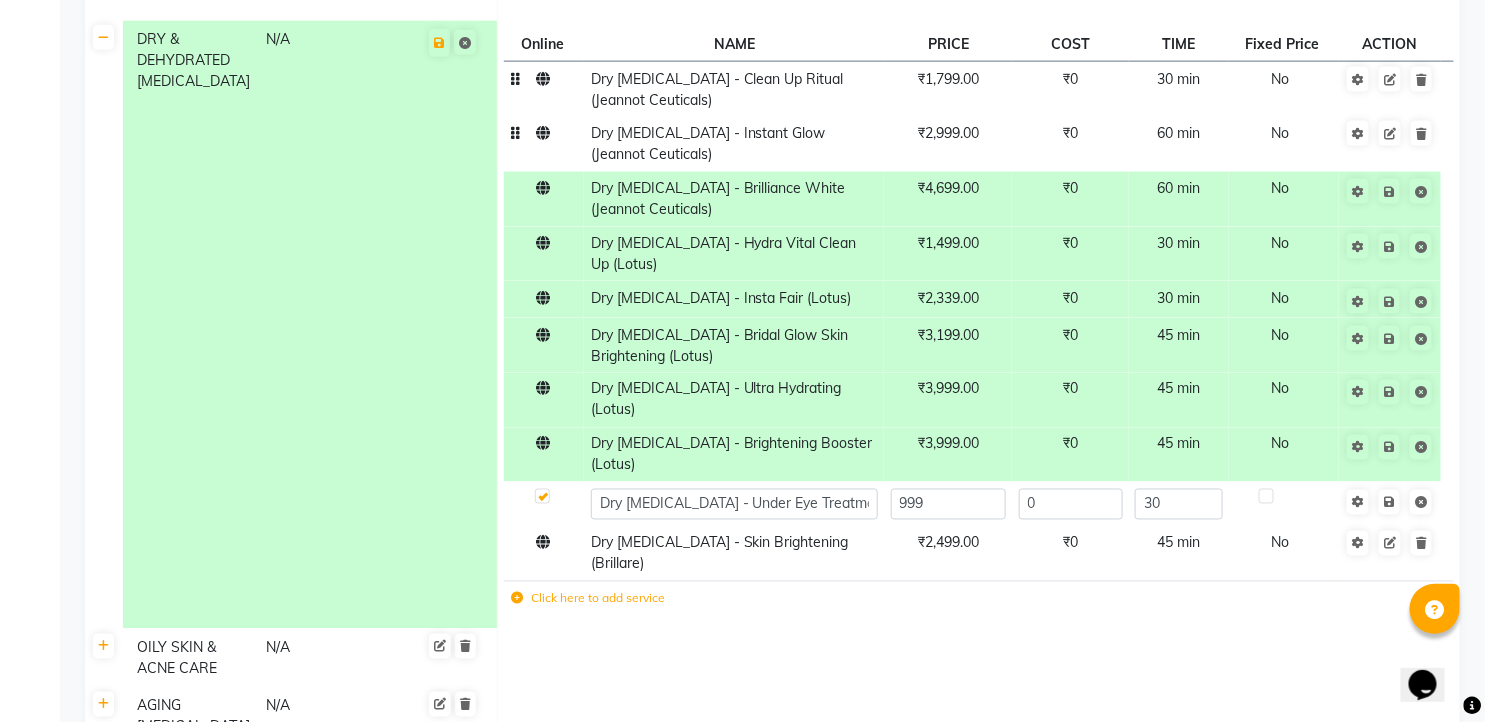 scroll, scrollTop: 1000, scrollLeft: 0, axis: vertical 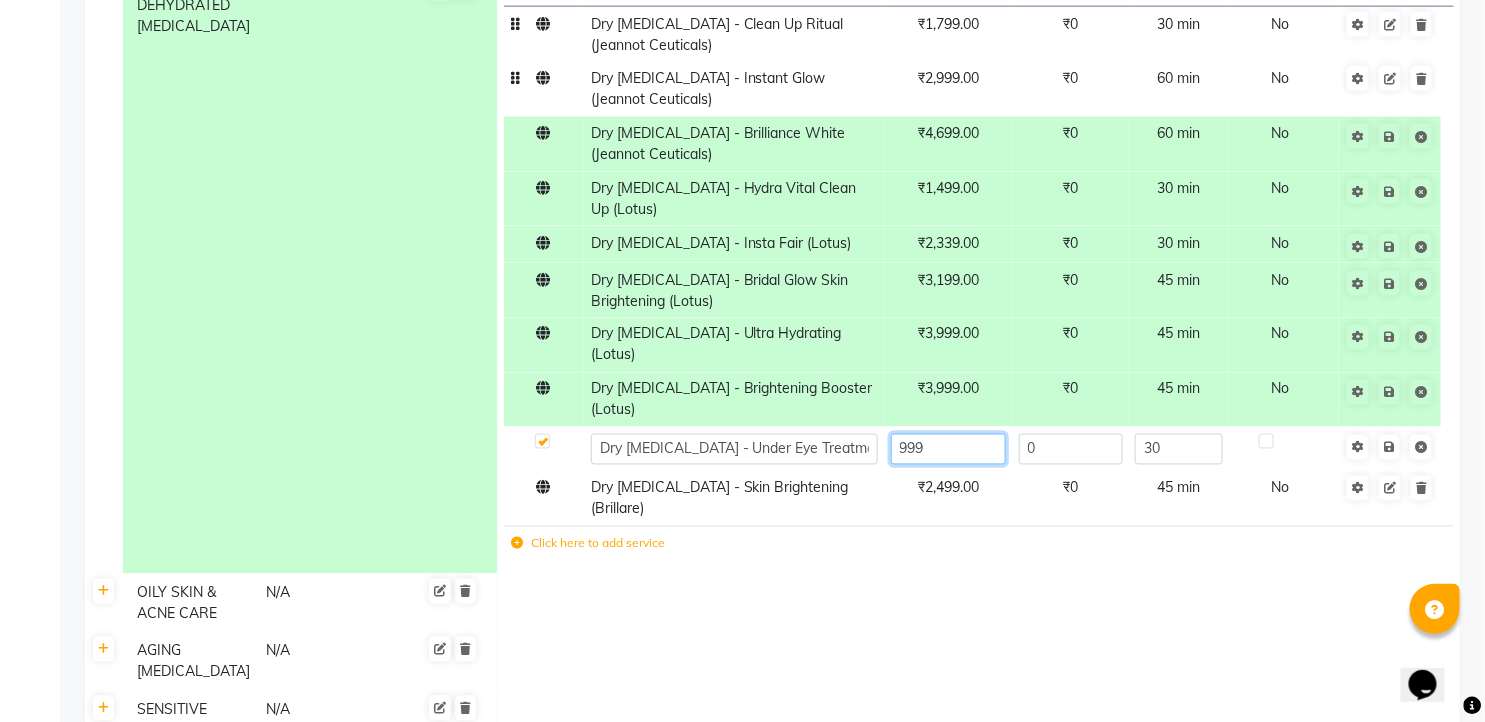 click on "999" 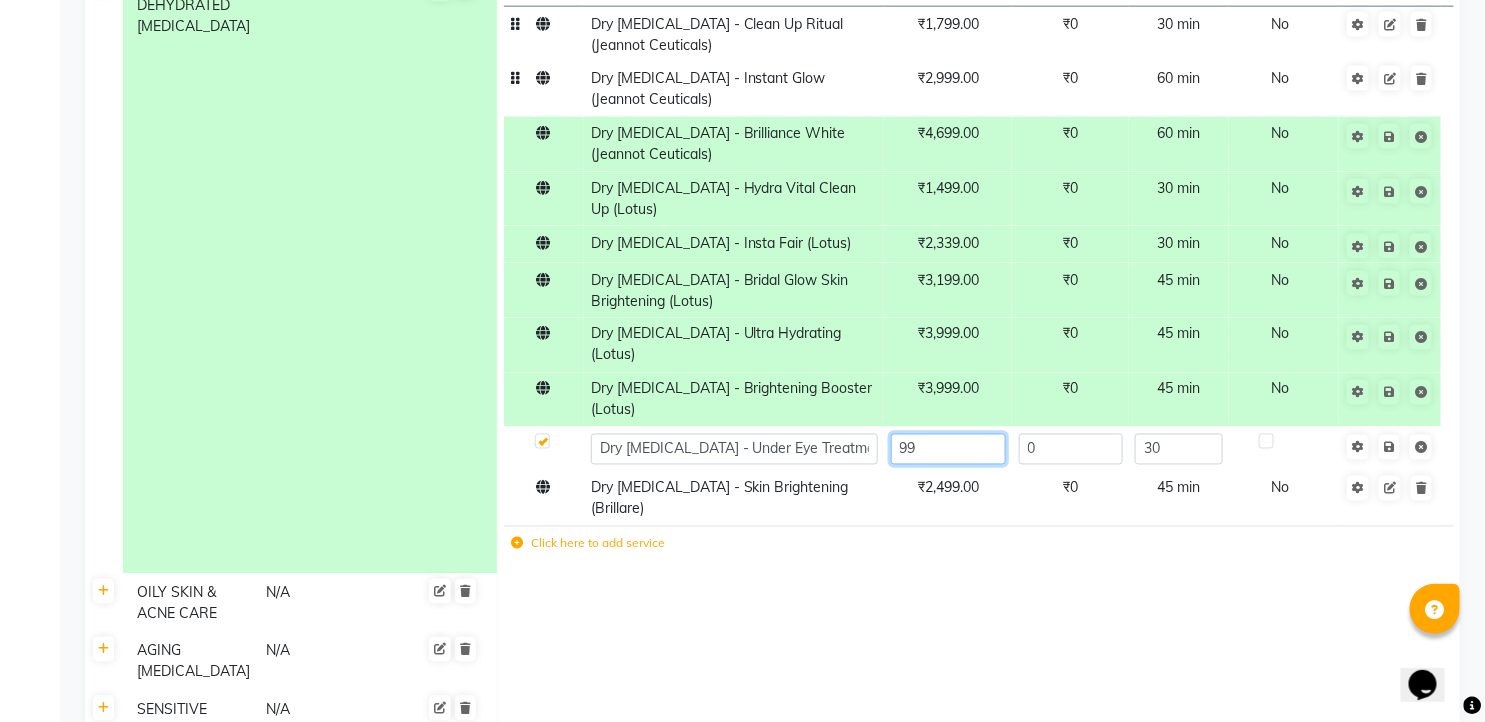 type on "9" 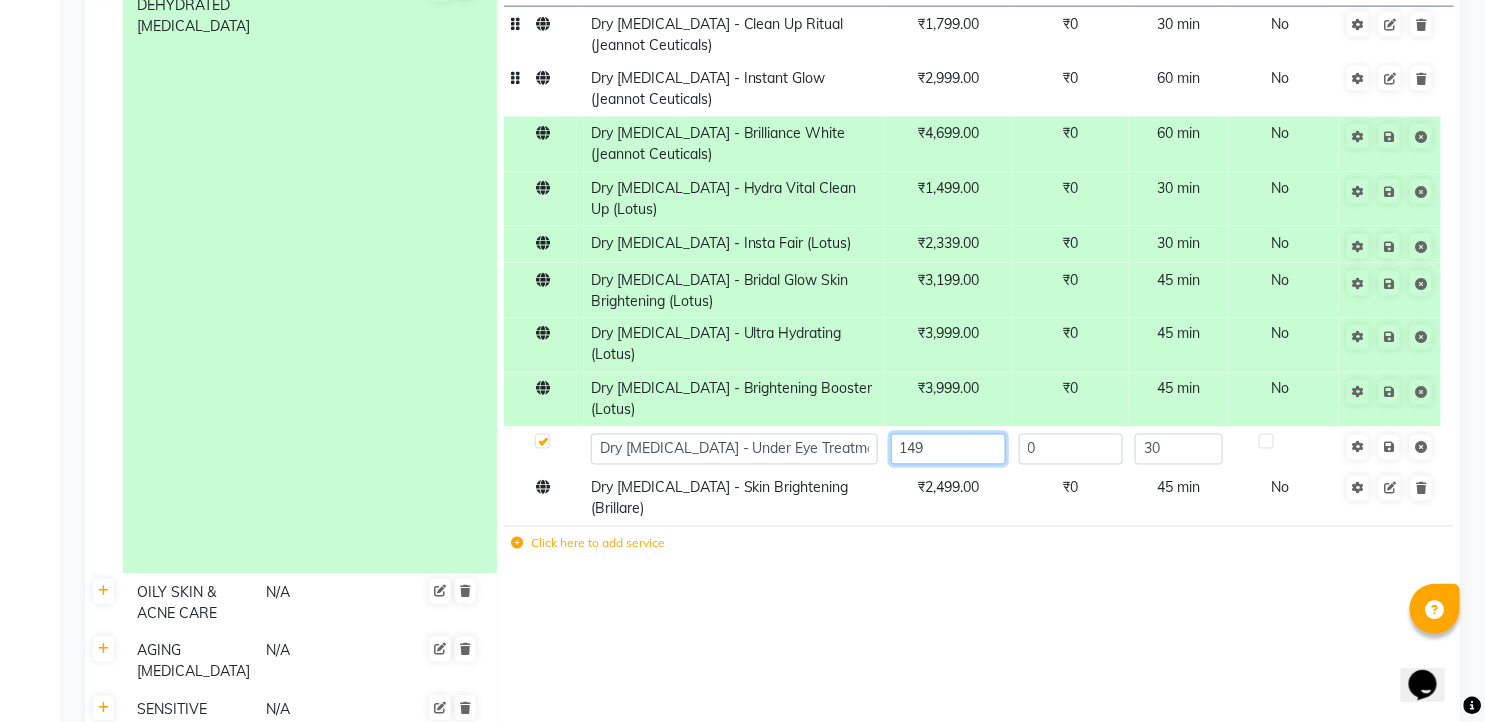 type on "1499" 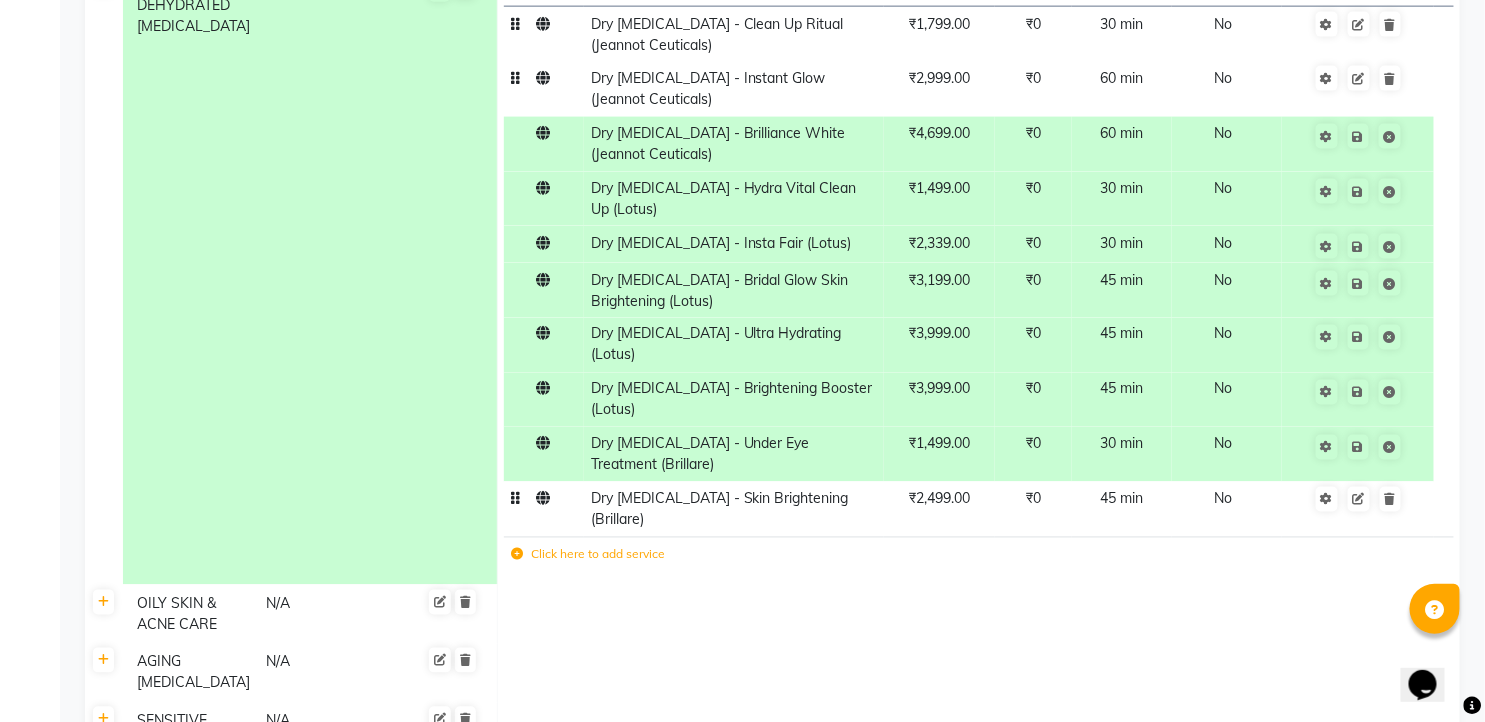 click on "₹2,499.00" 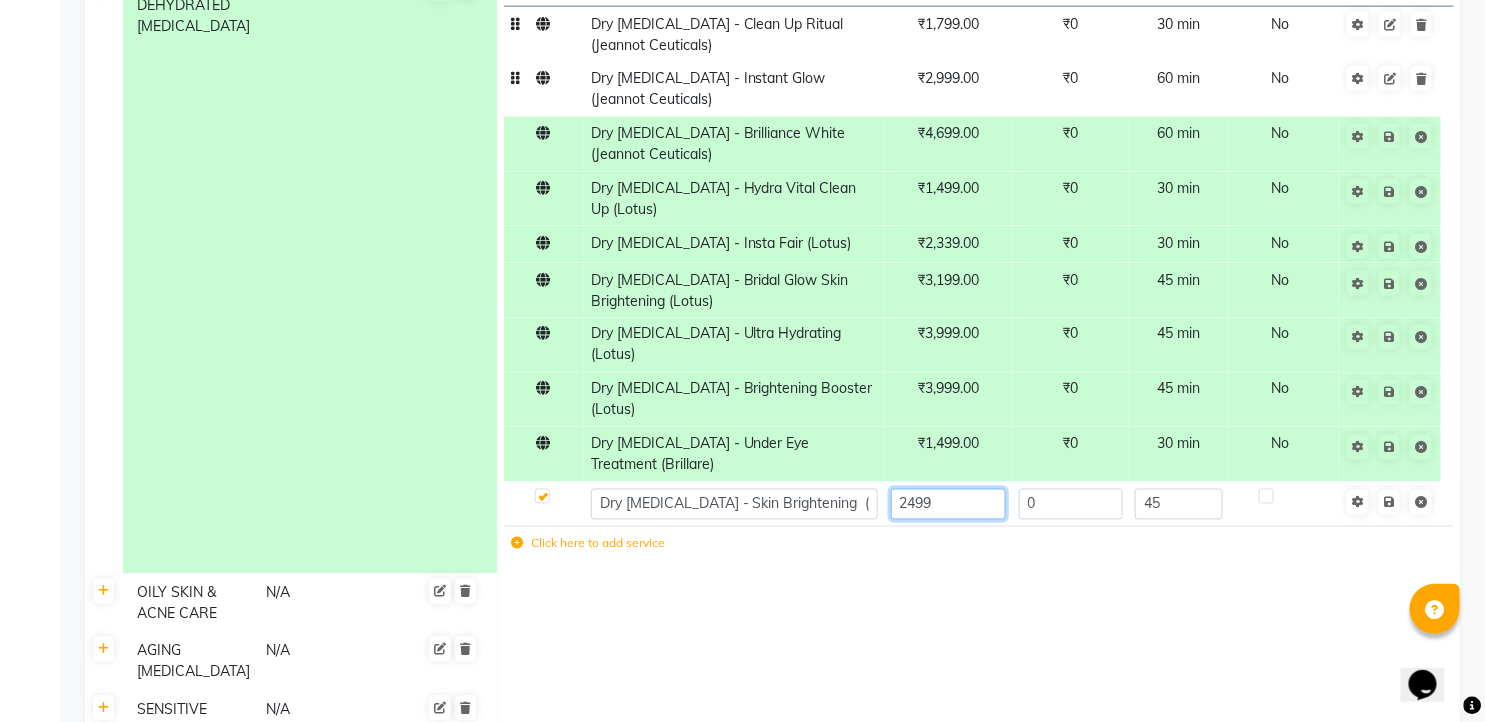click on "2499" 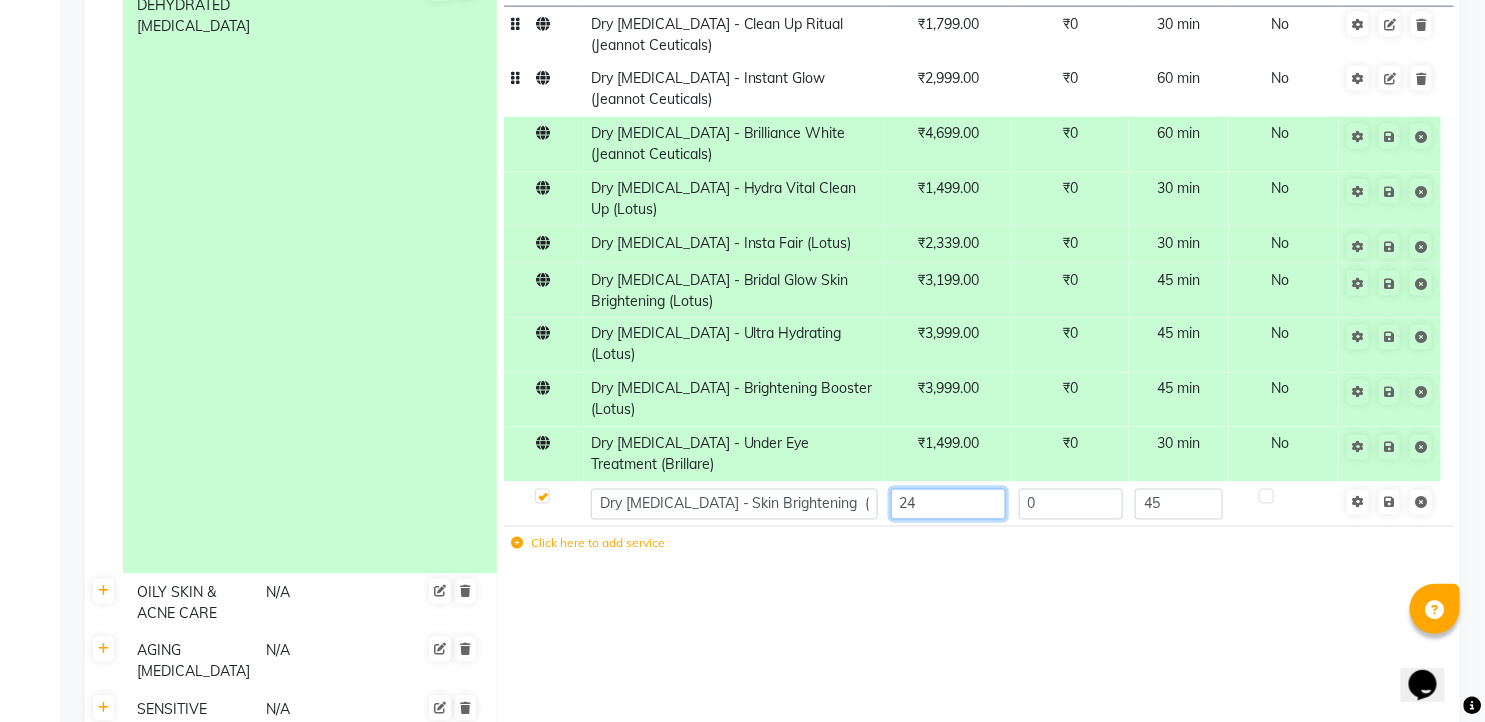 type on "2" 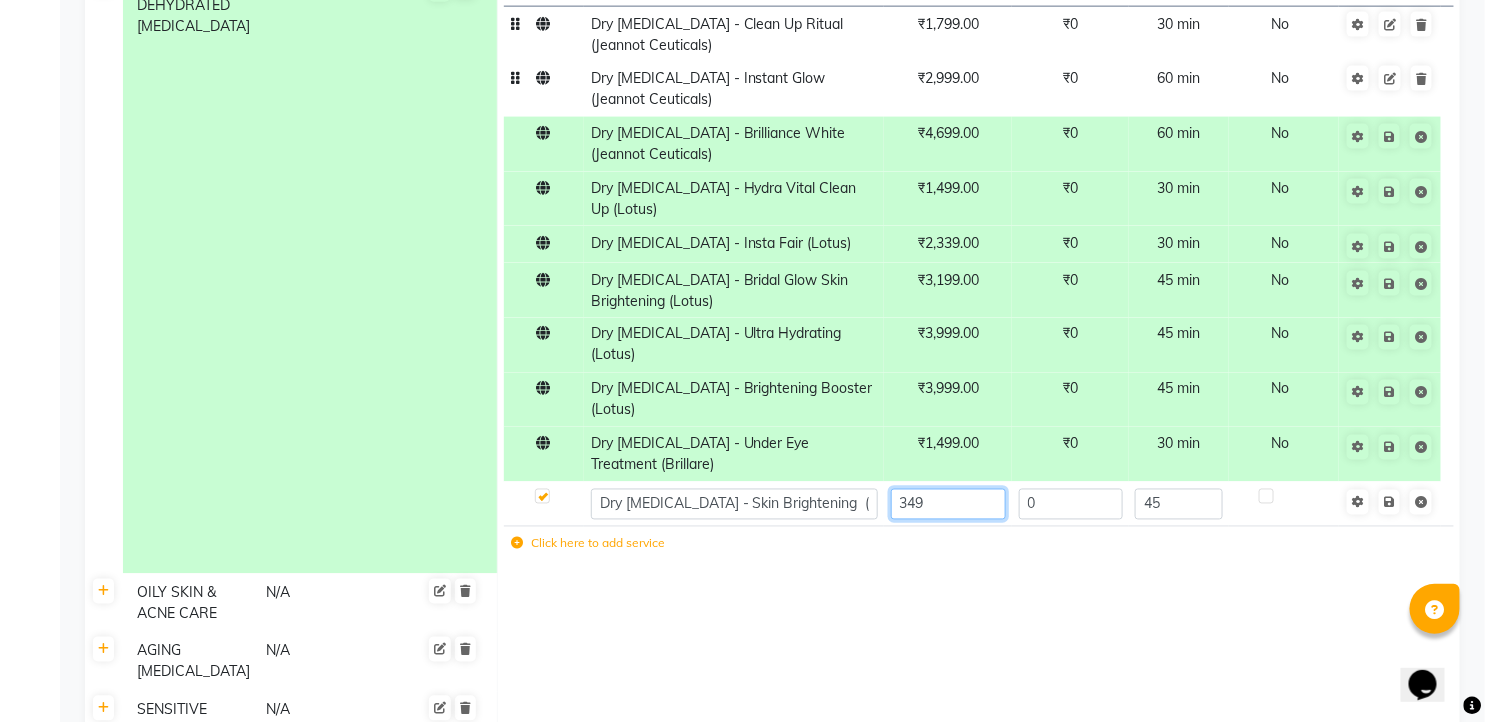type on "3499" 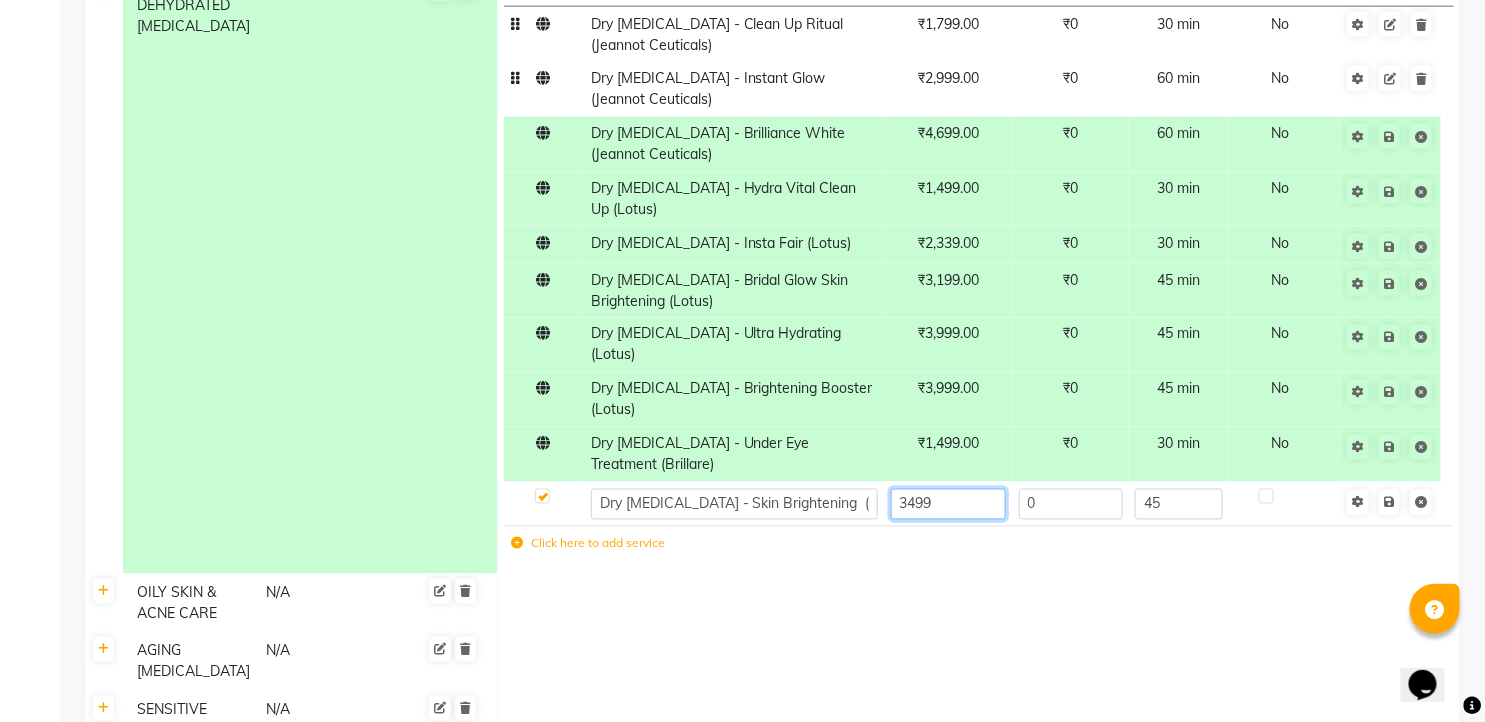 click on "3499" 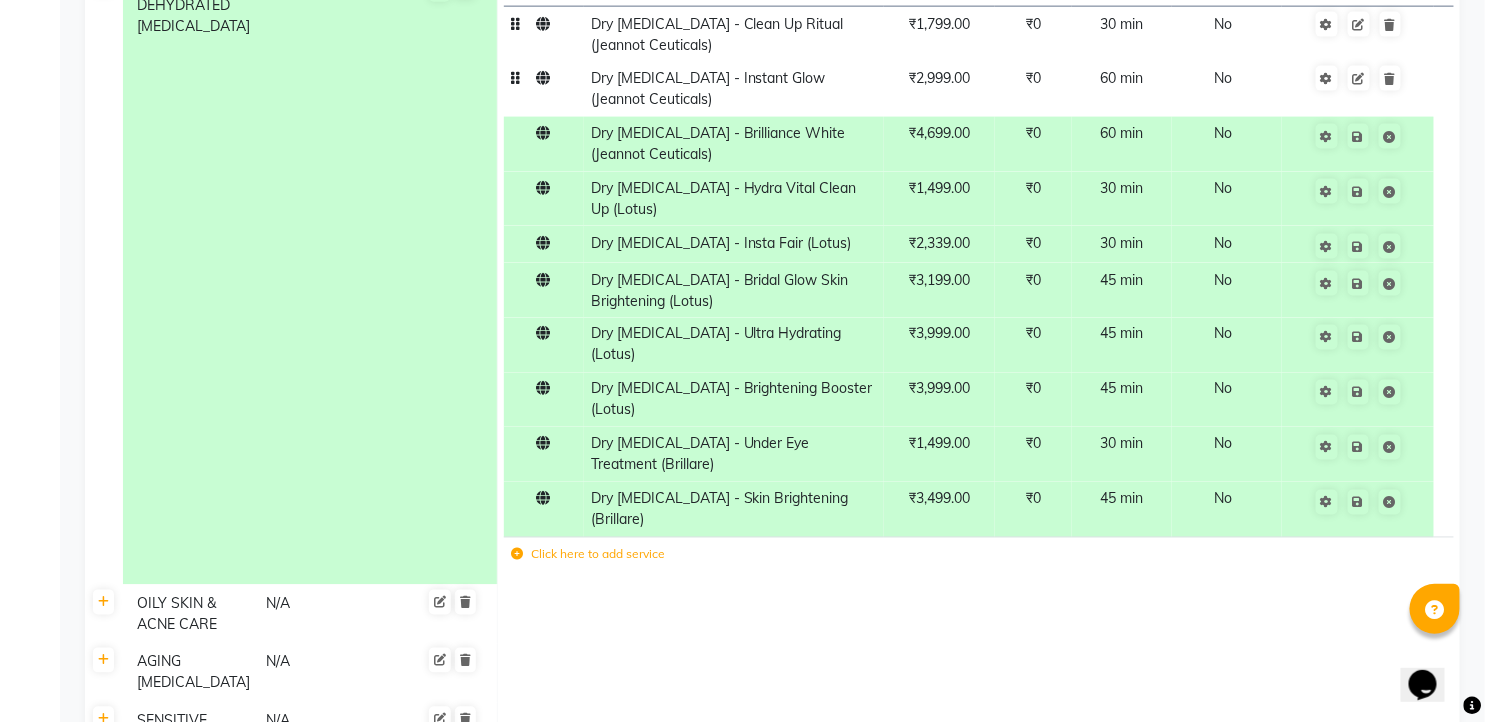 click on "Click here to add service" 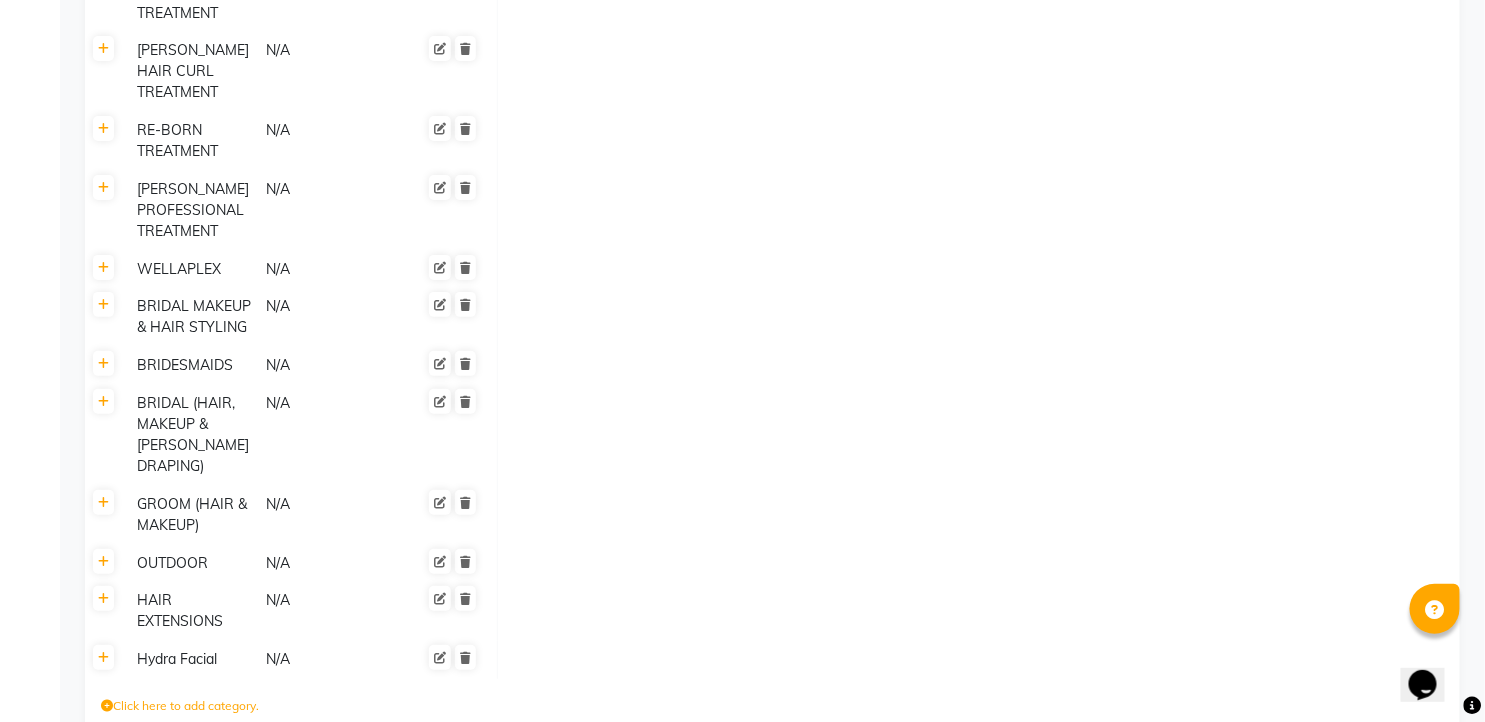 scroll, scrollTop: 2747, scrollLeft: 0, axis: vertical 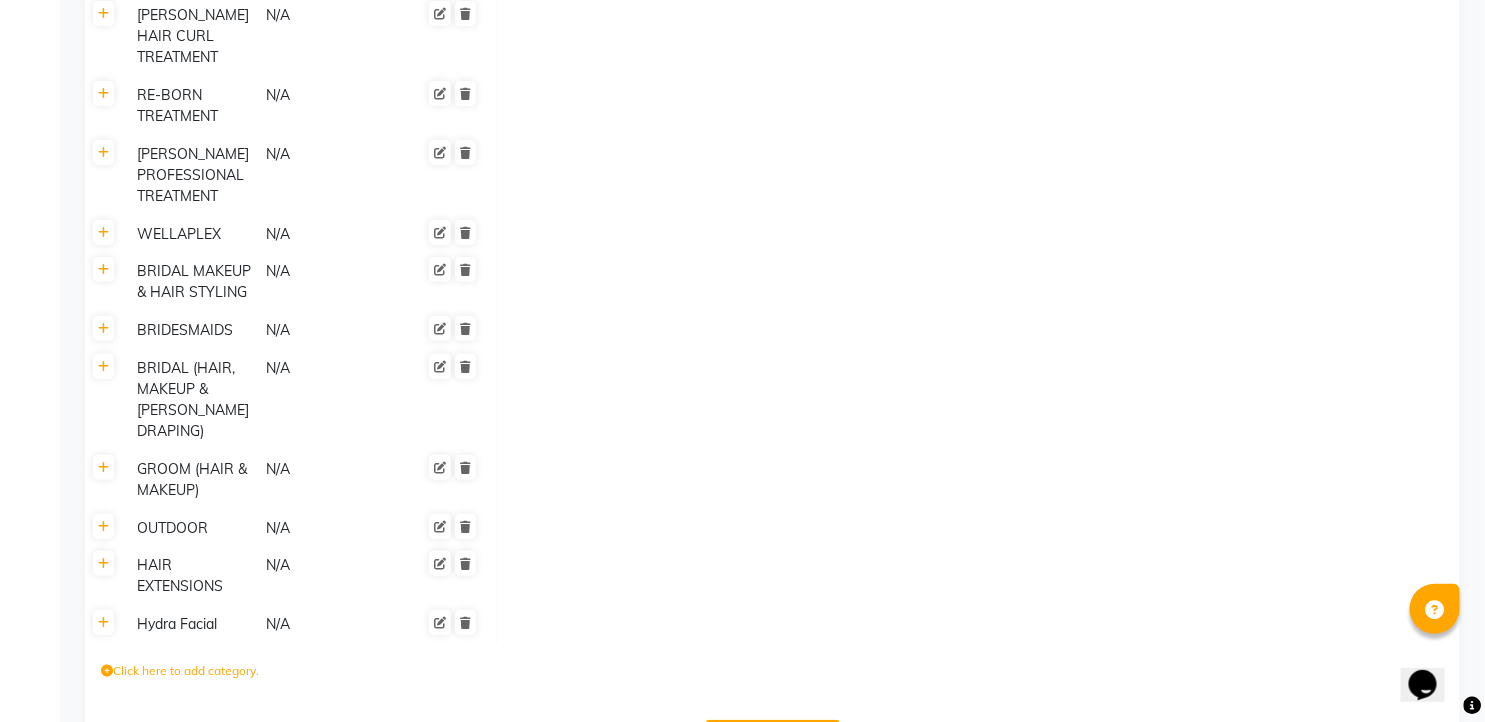 click on "Save Changes" 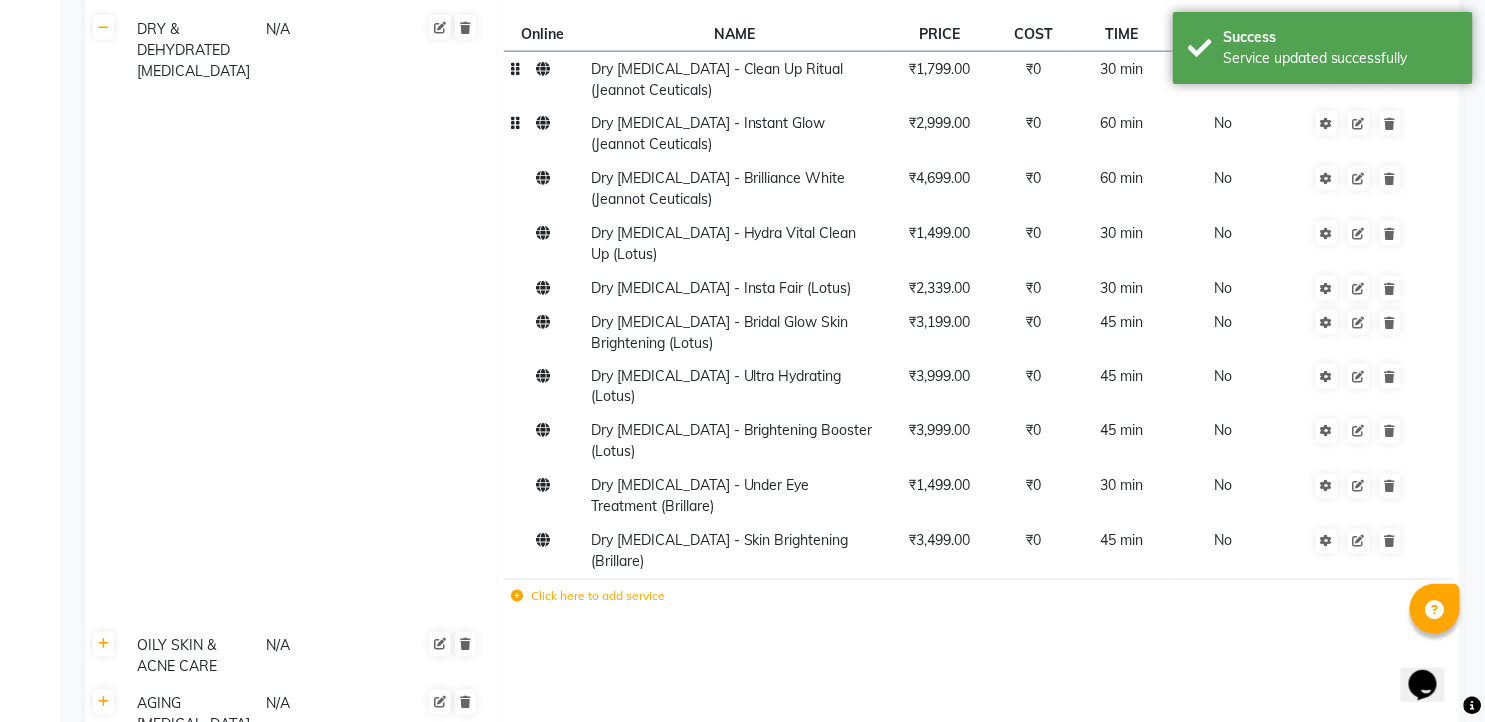 scroll, scrollTop: 1177, scrollLeft: 0, axis: vertical 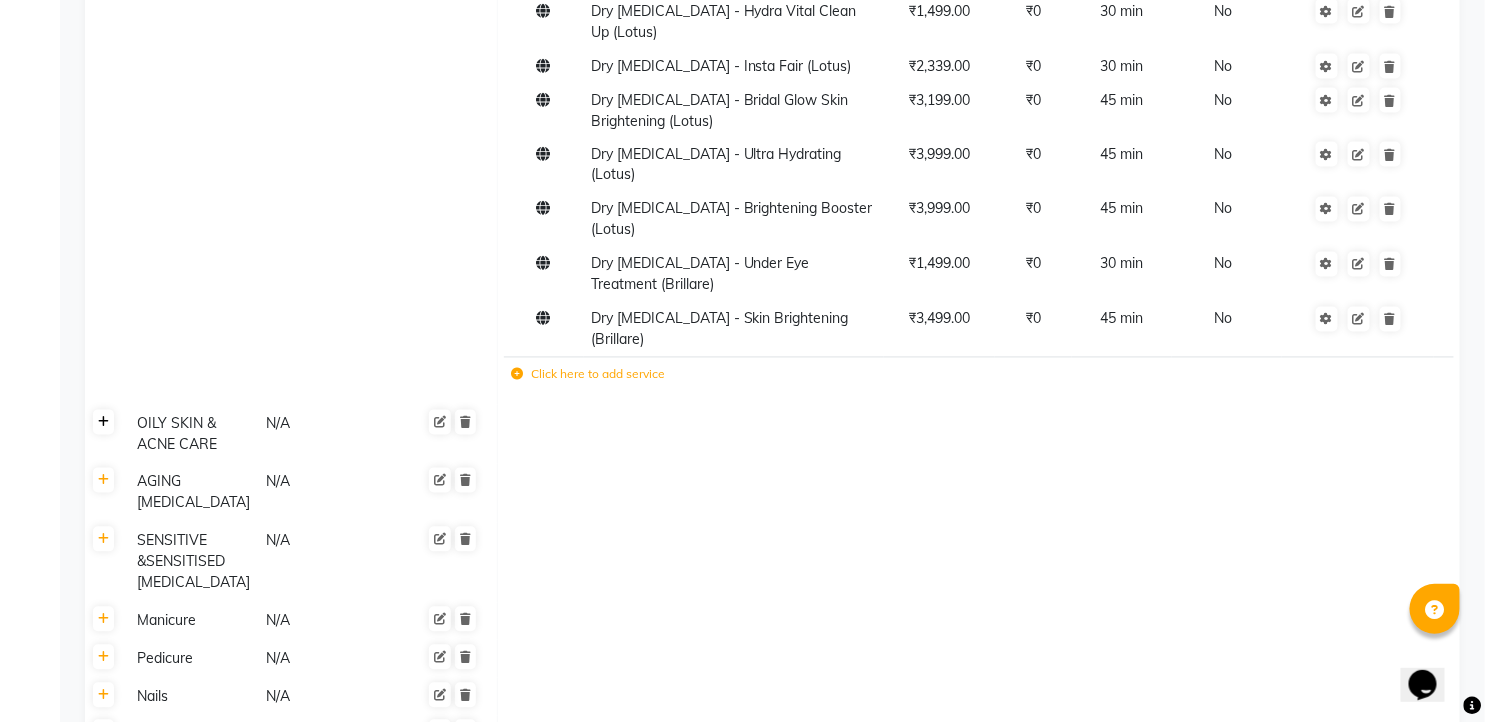 click 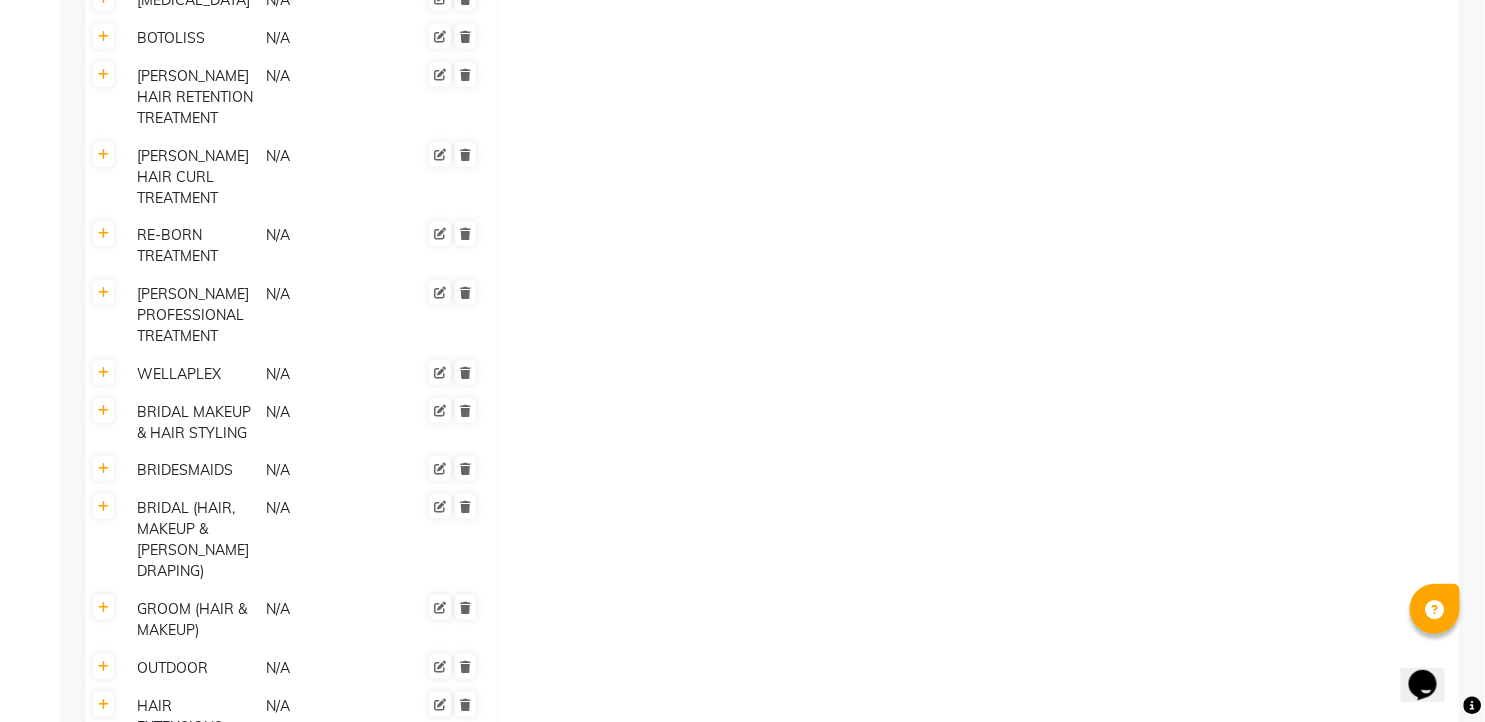 scroll, scrollTop: 3324, scrollLeft: 0, axis: vertical 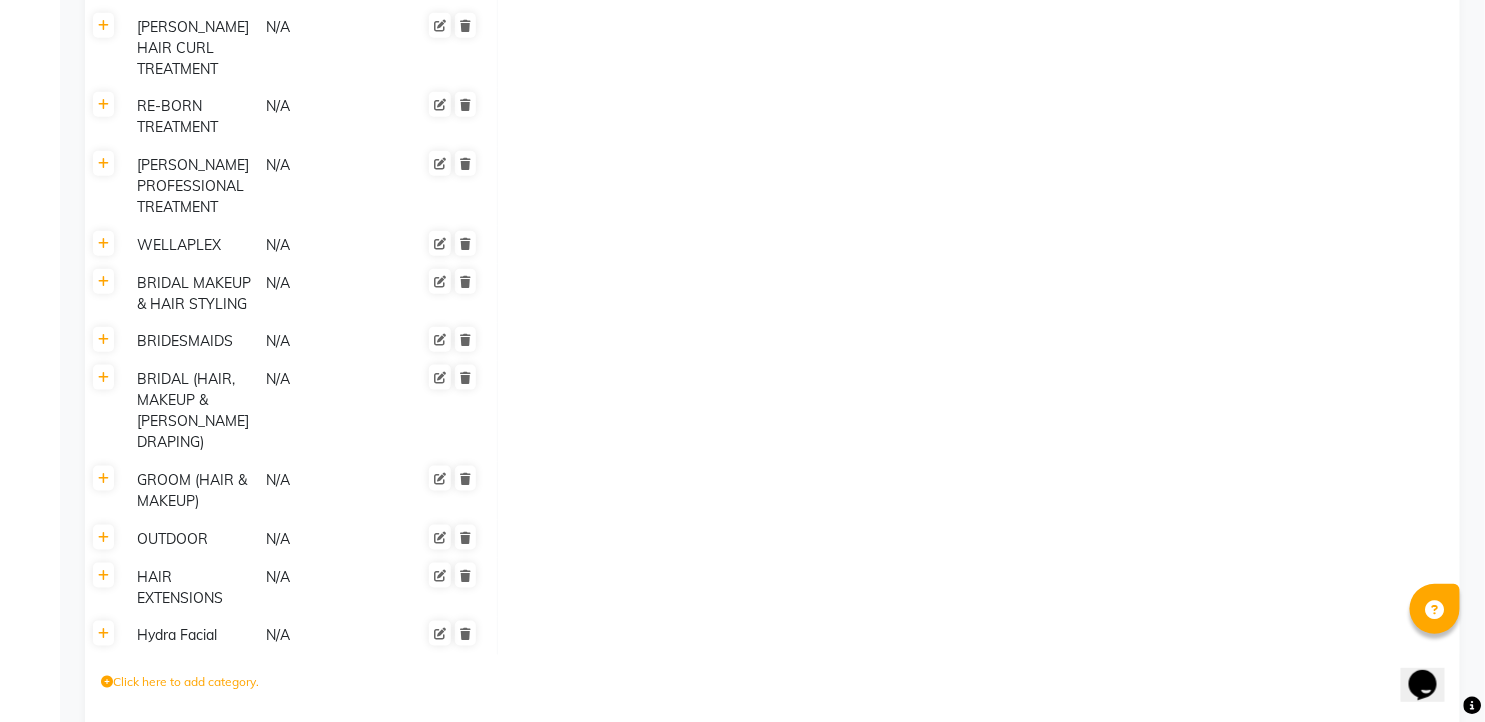 click on "Save Changes" 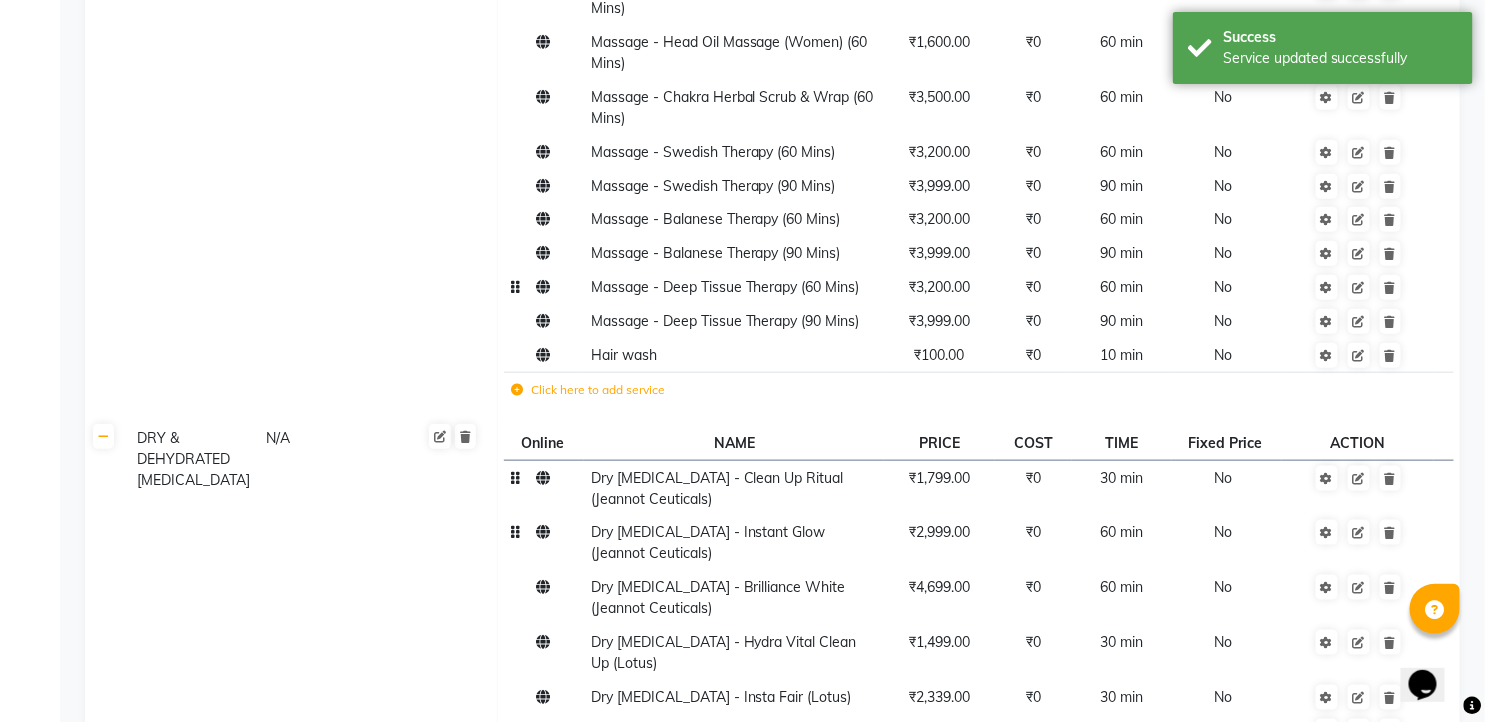 scroll, scrollTop: 0, scrollLeft: 0, axis: both 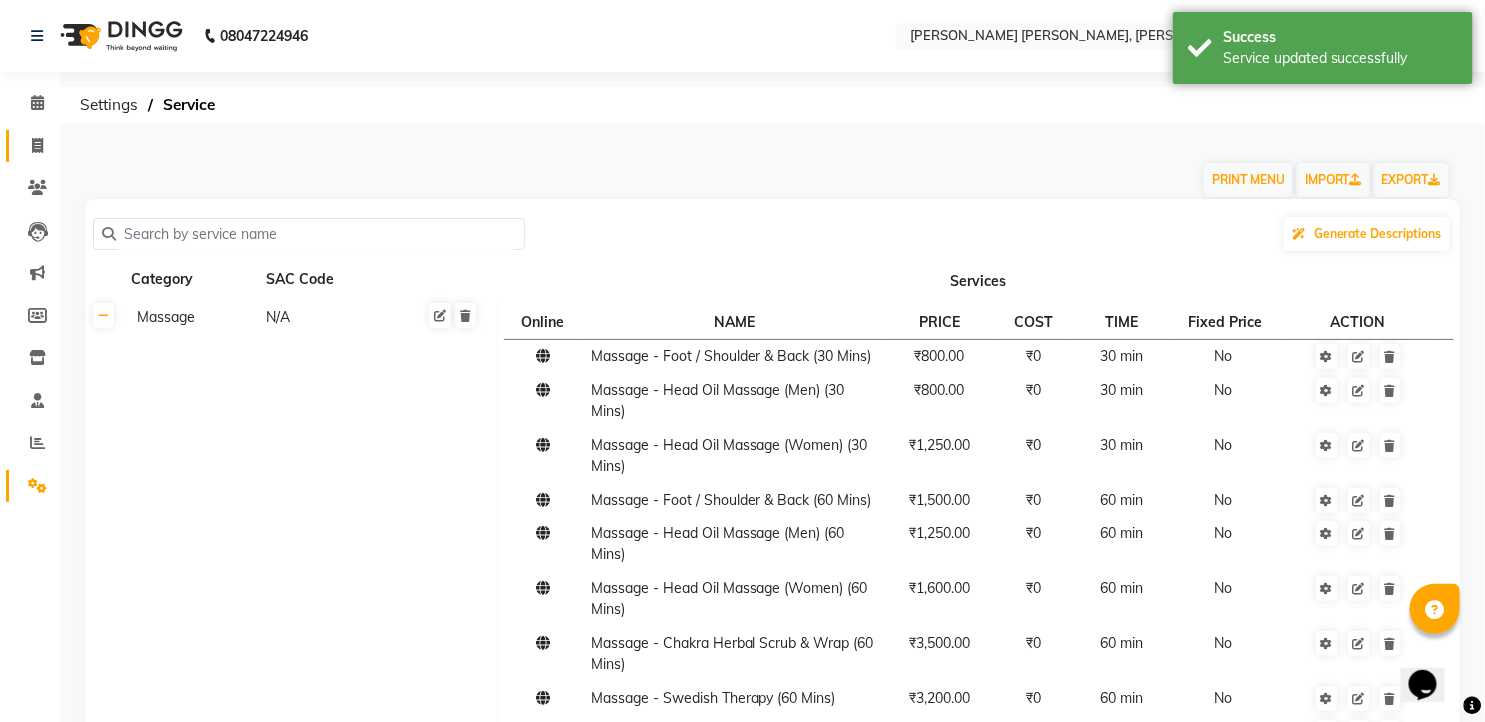 click on "Invoice" 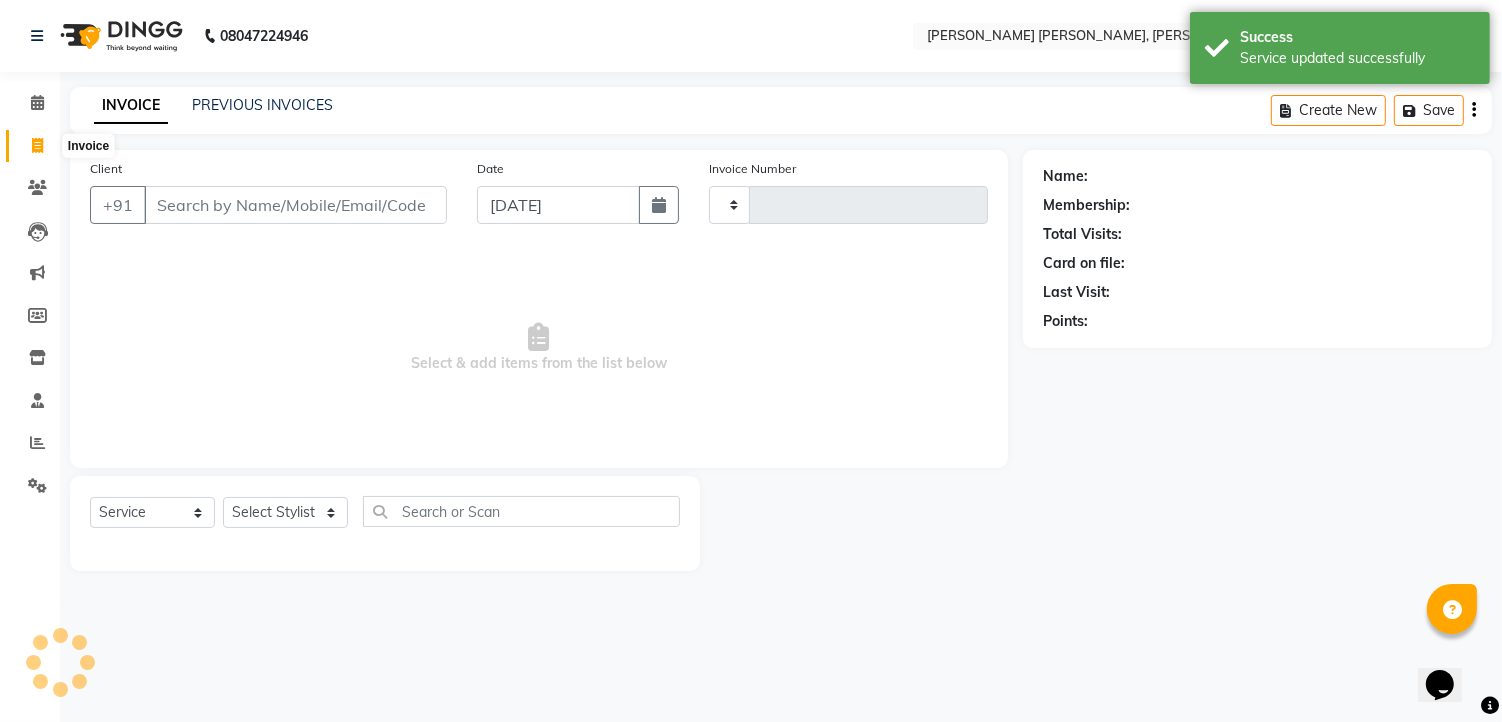 type on "0776" 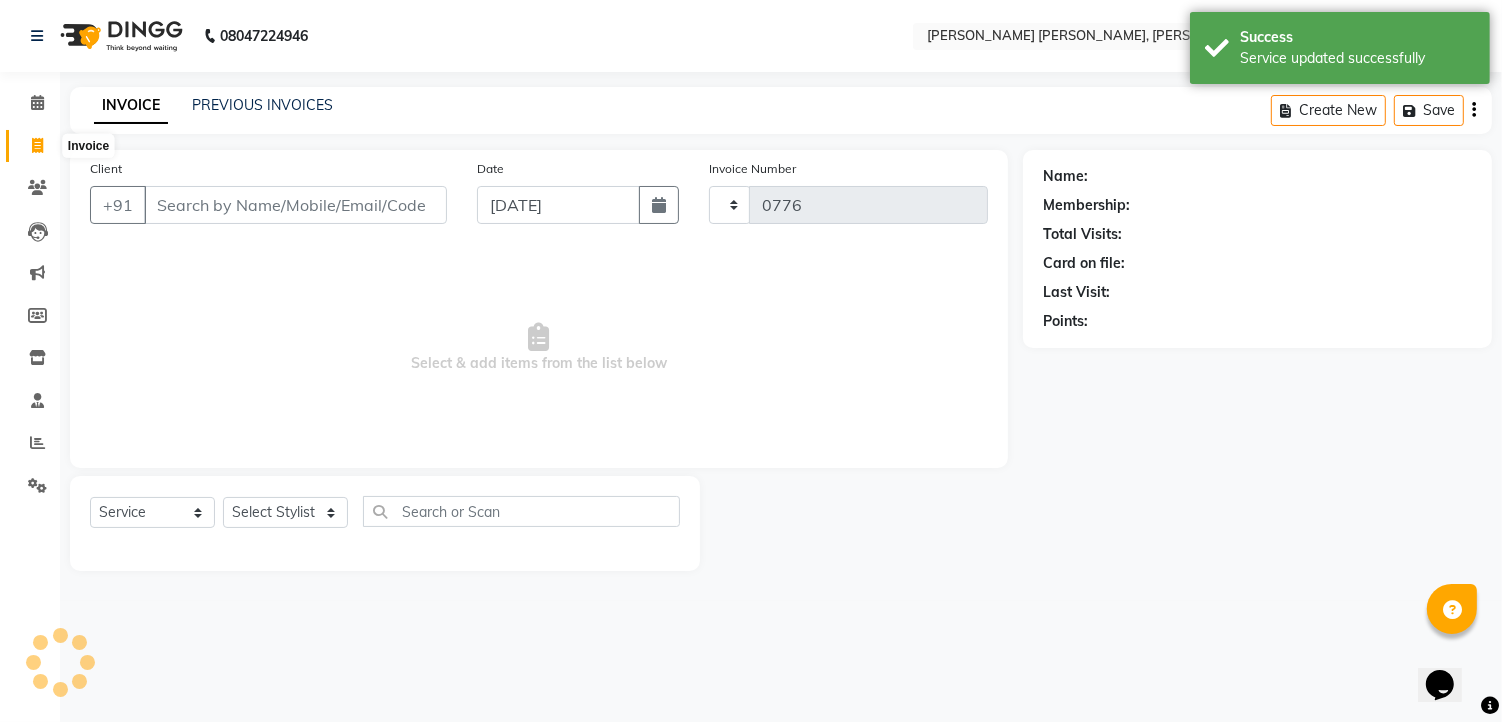 select on "7150" 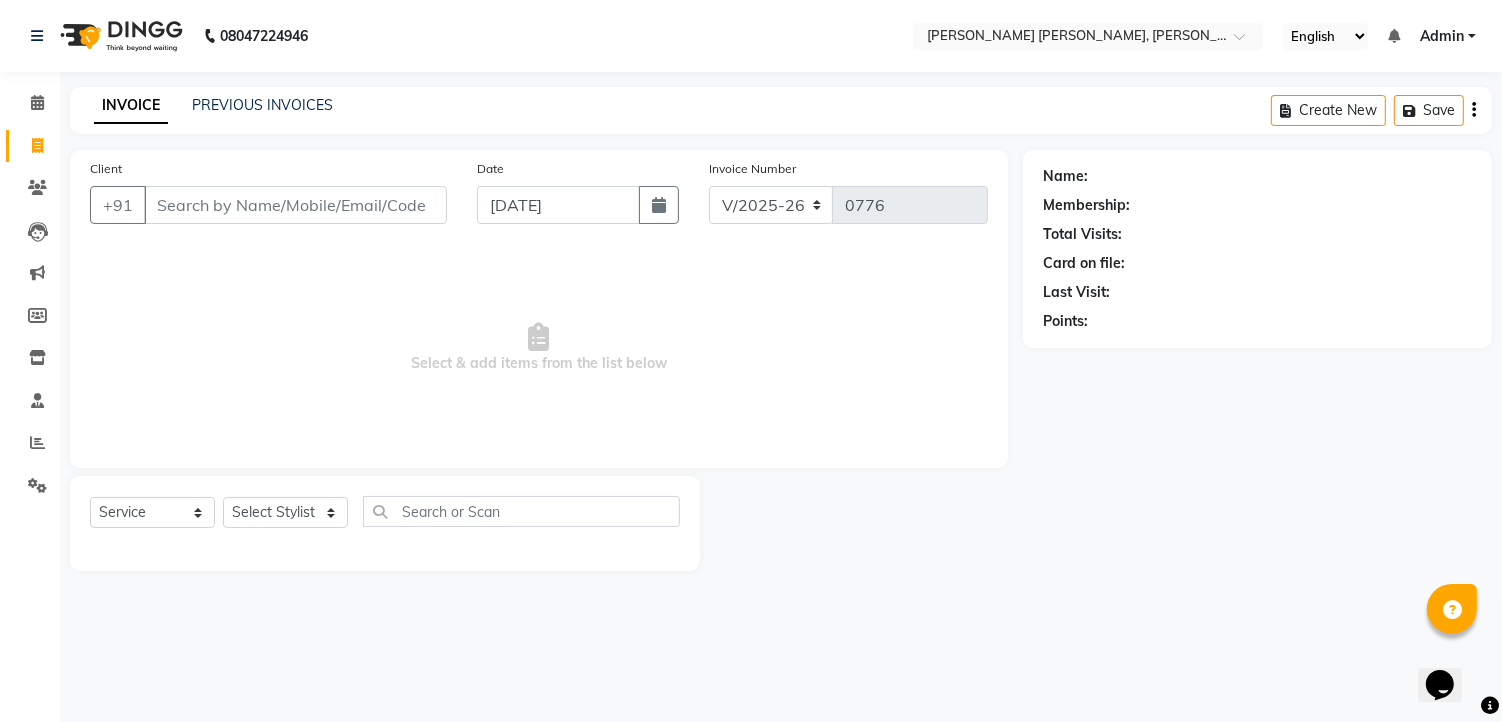 click on "Client" at bounding box center [295, 205] 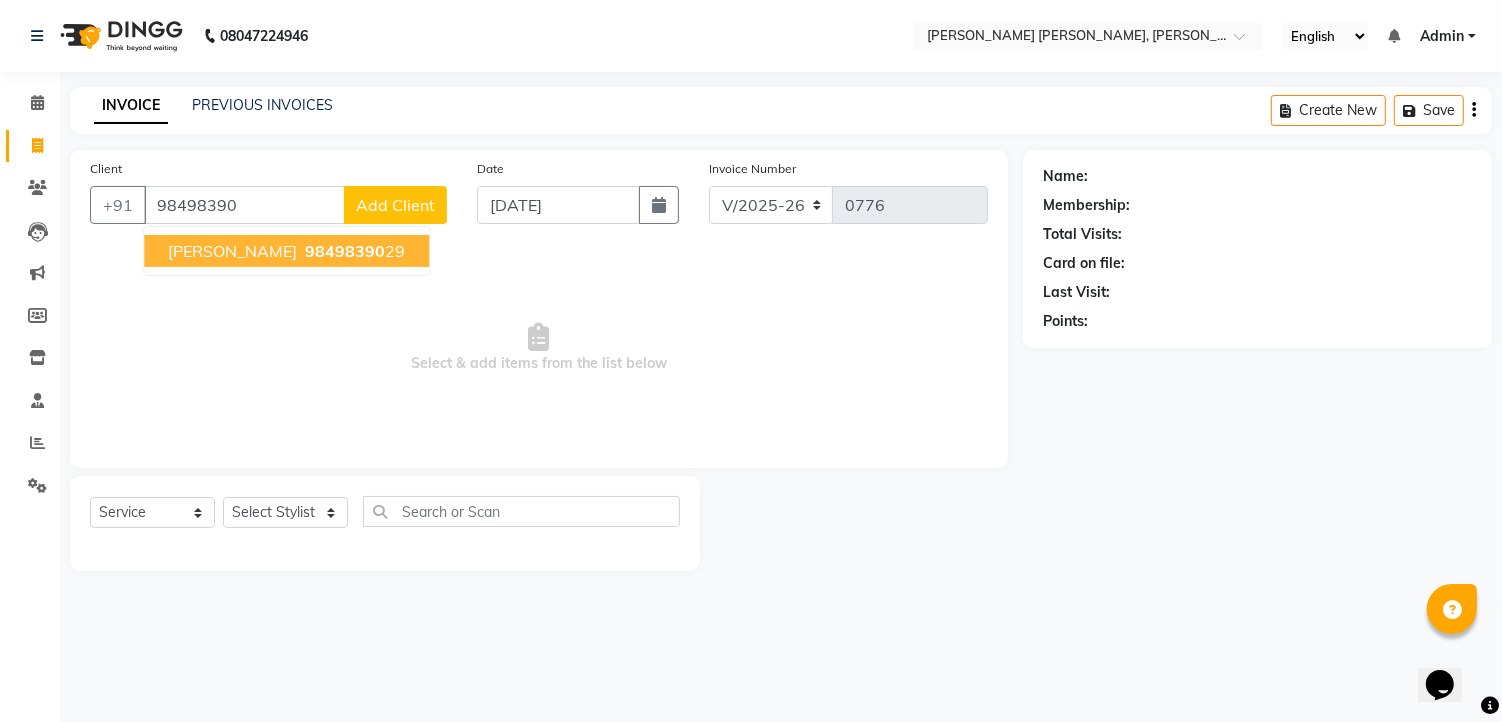 click on "[PERSON_NAME]   98498390 29" at bounding box center (286, 251) 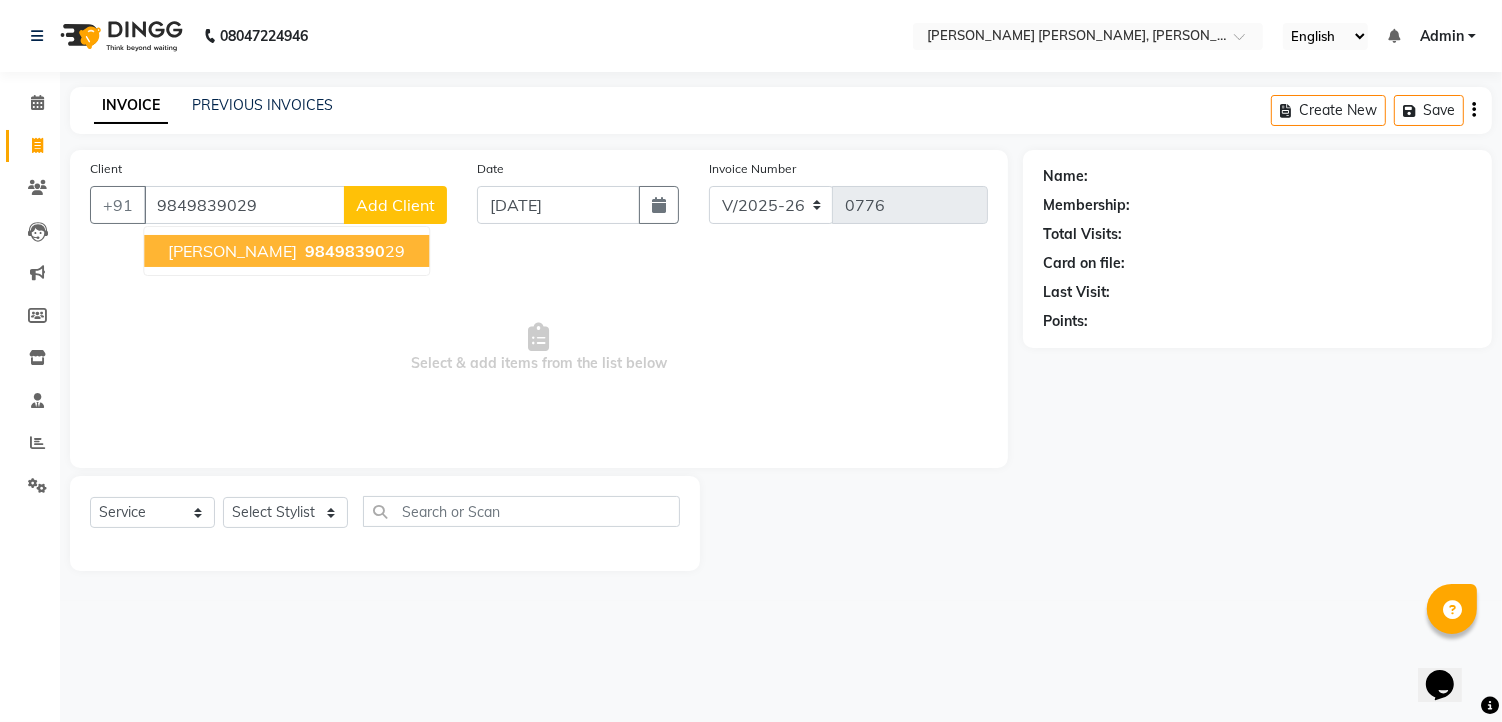 type on "9849839029" 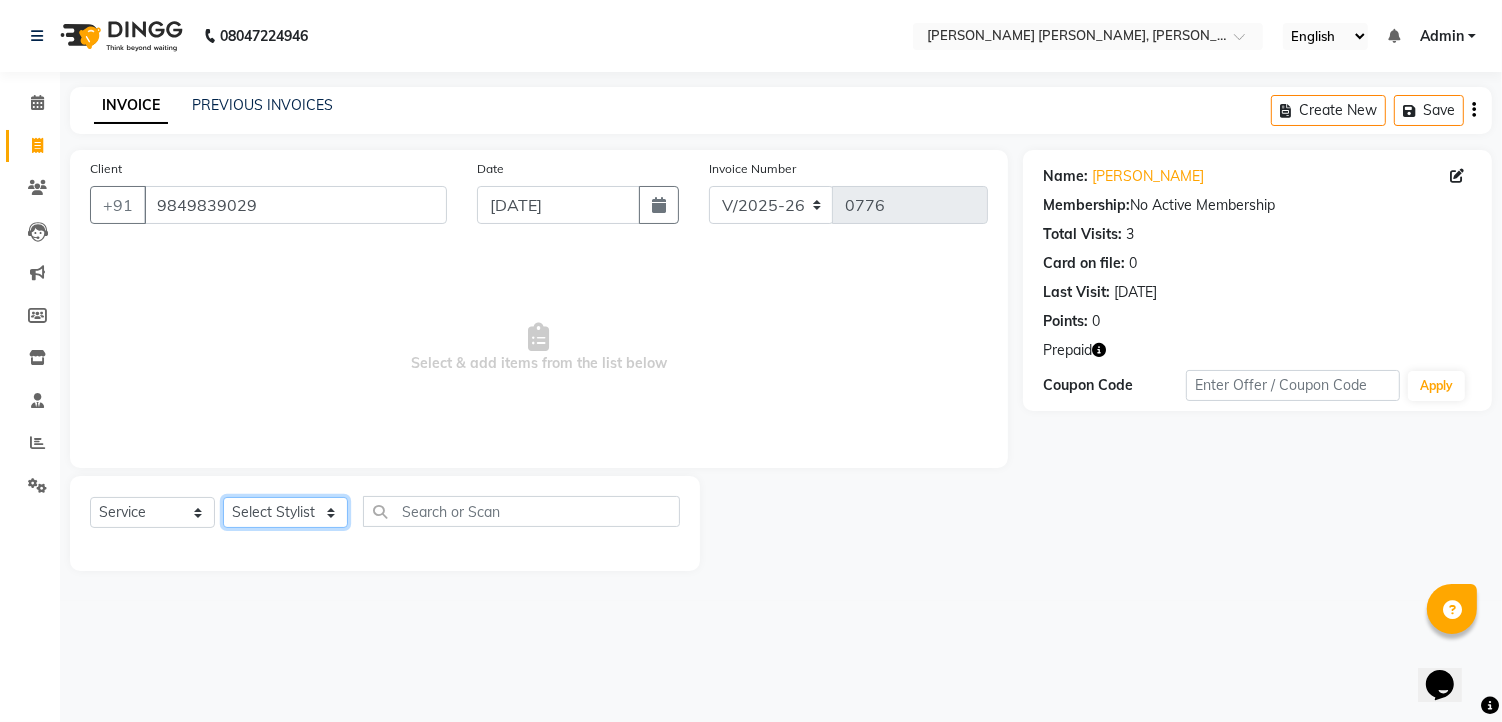 click on "Select Stylist faizz [PERSON_NAME] [PERSON_NAME] sree Manager [PERSON_NAME]" 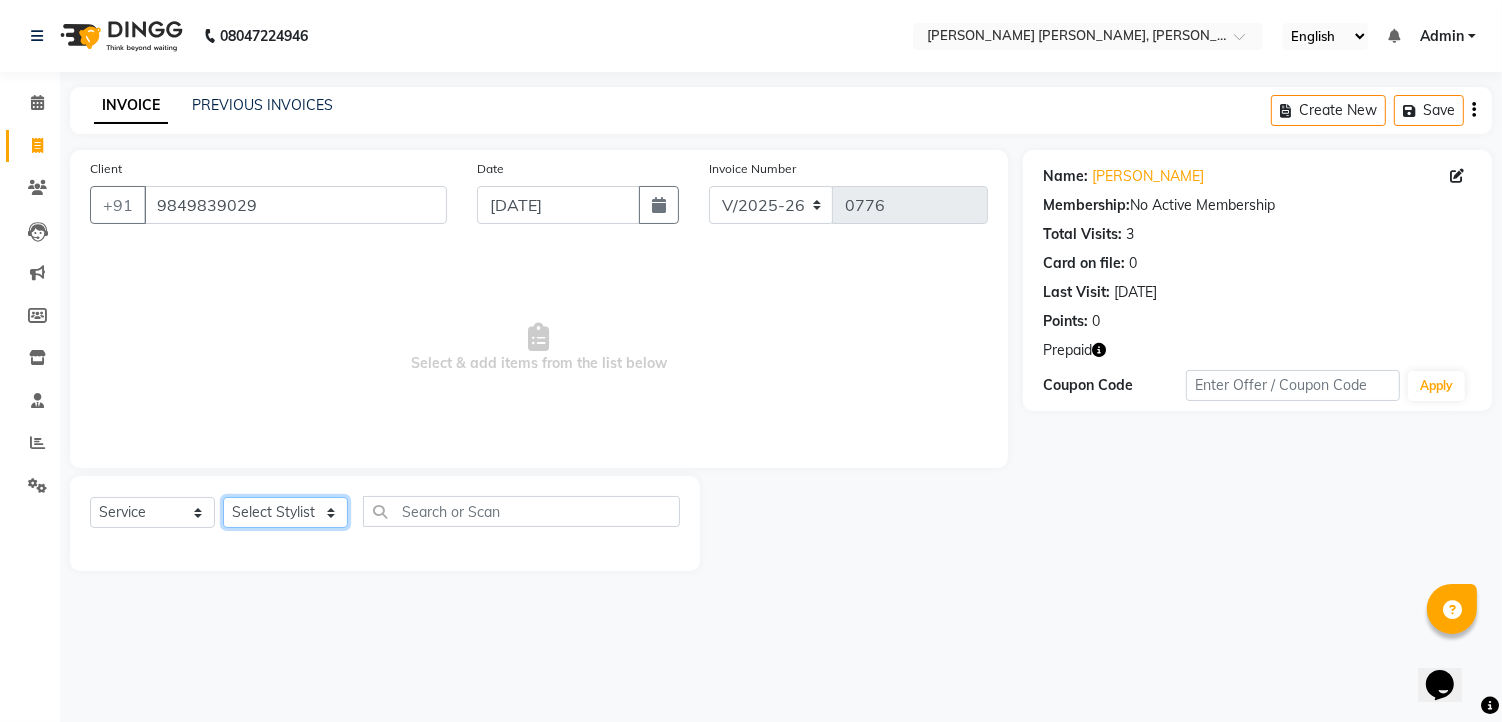 select on "63218" 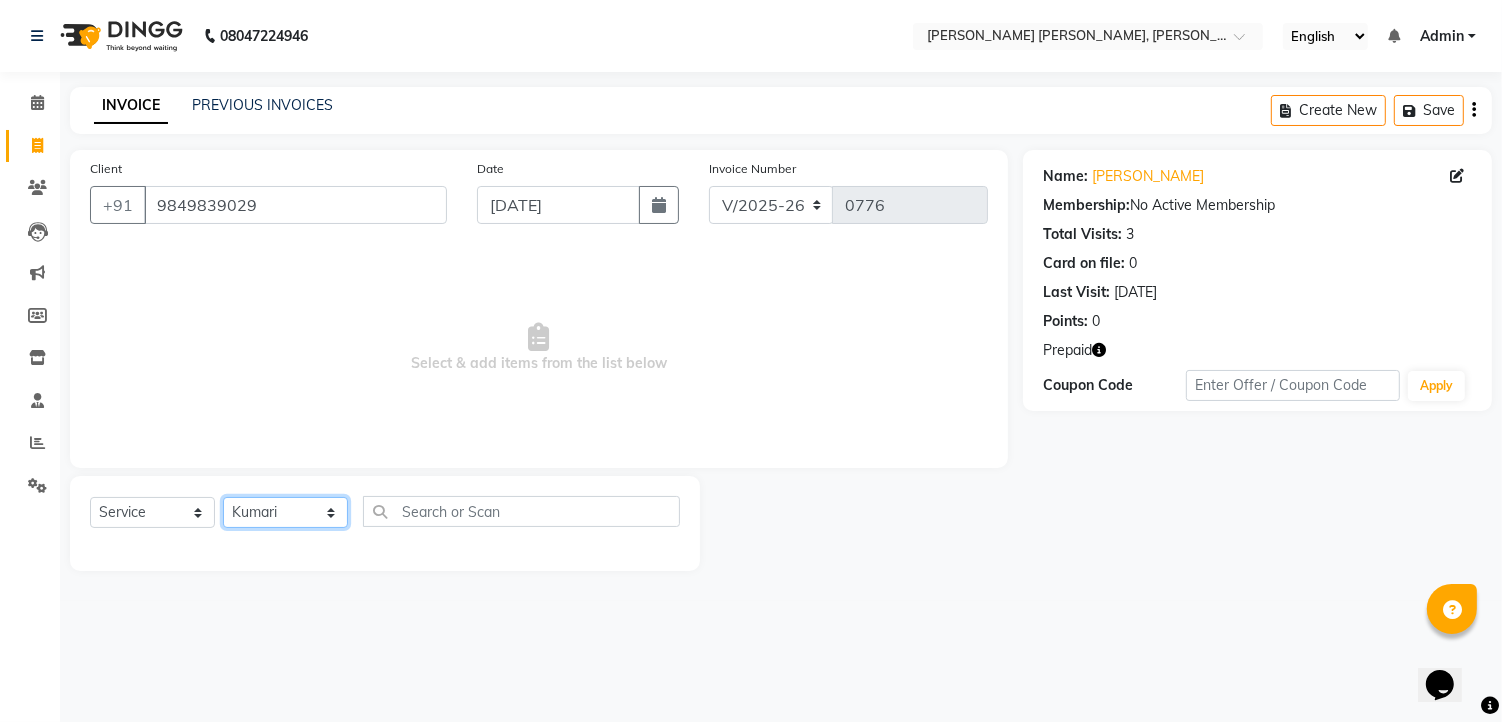 click on "Select Stylist faizz [PERSON_NAME] [PERSON_NAME] sree Manager [PERSON_NAME]" 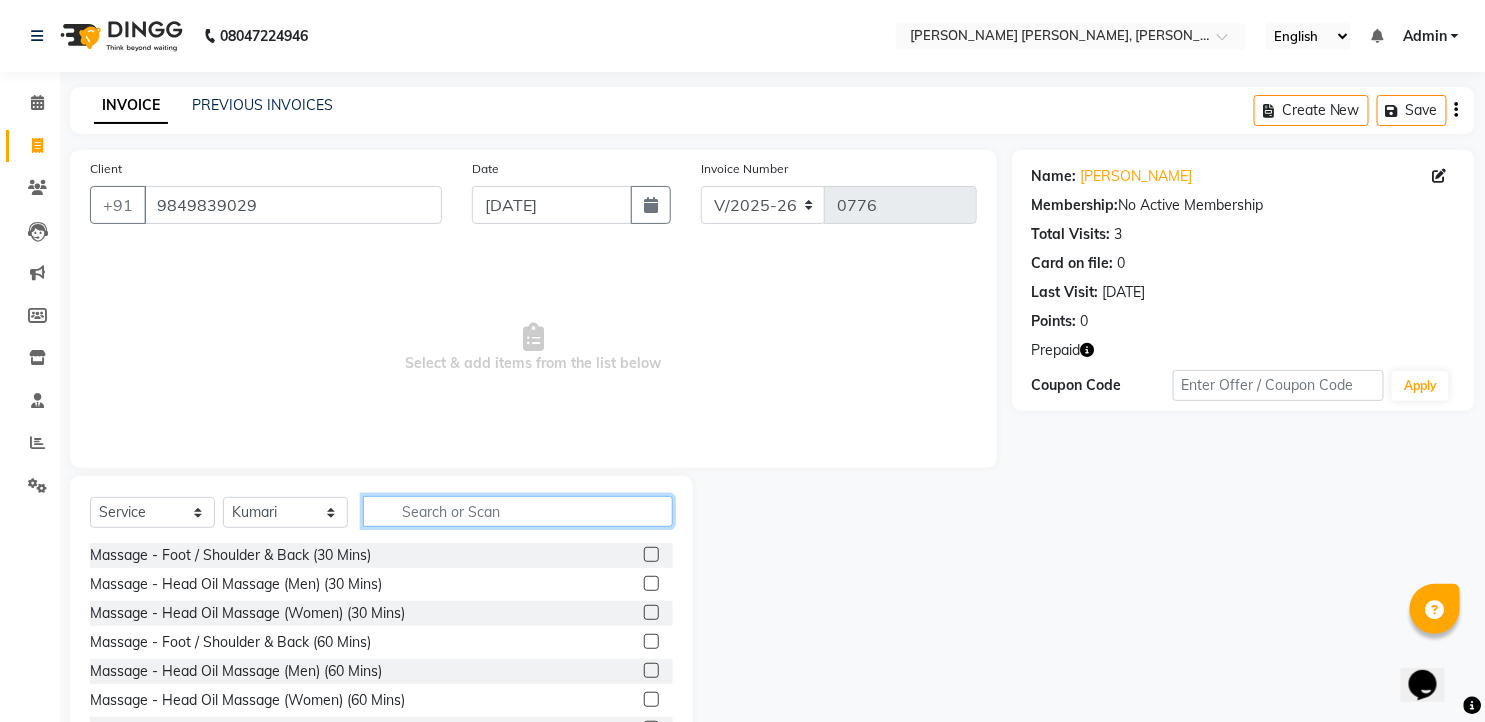click 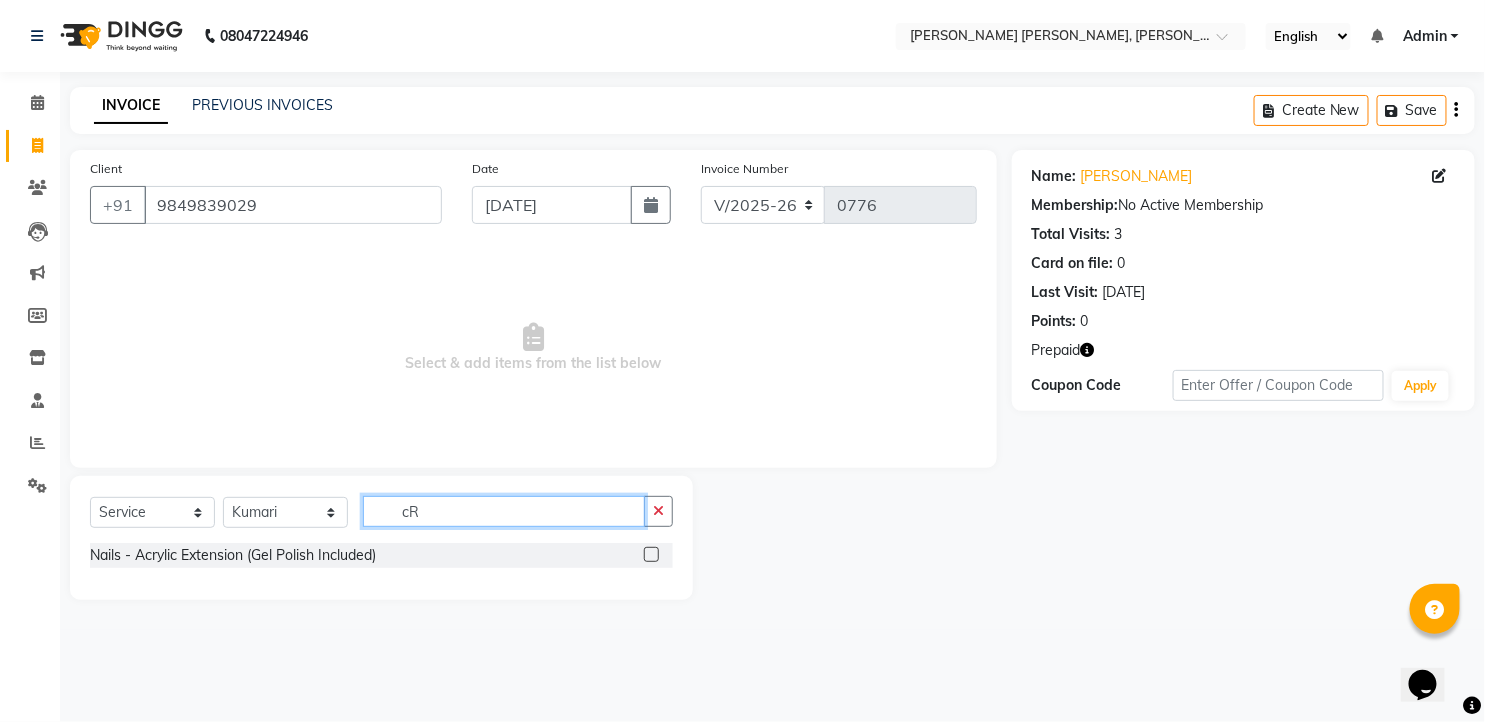 type on "c" 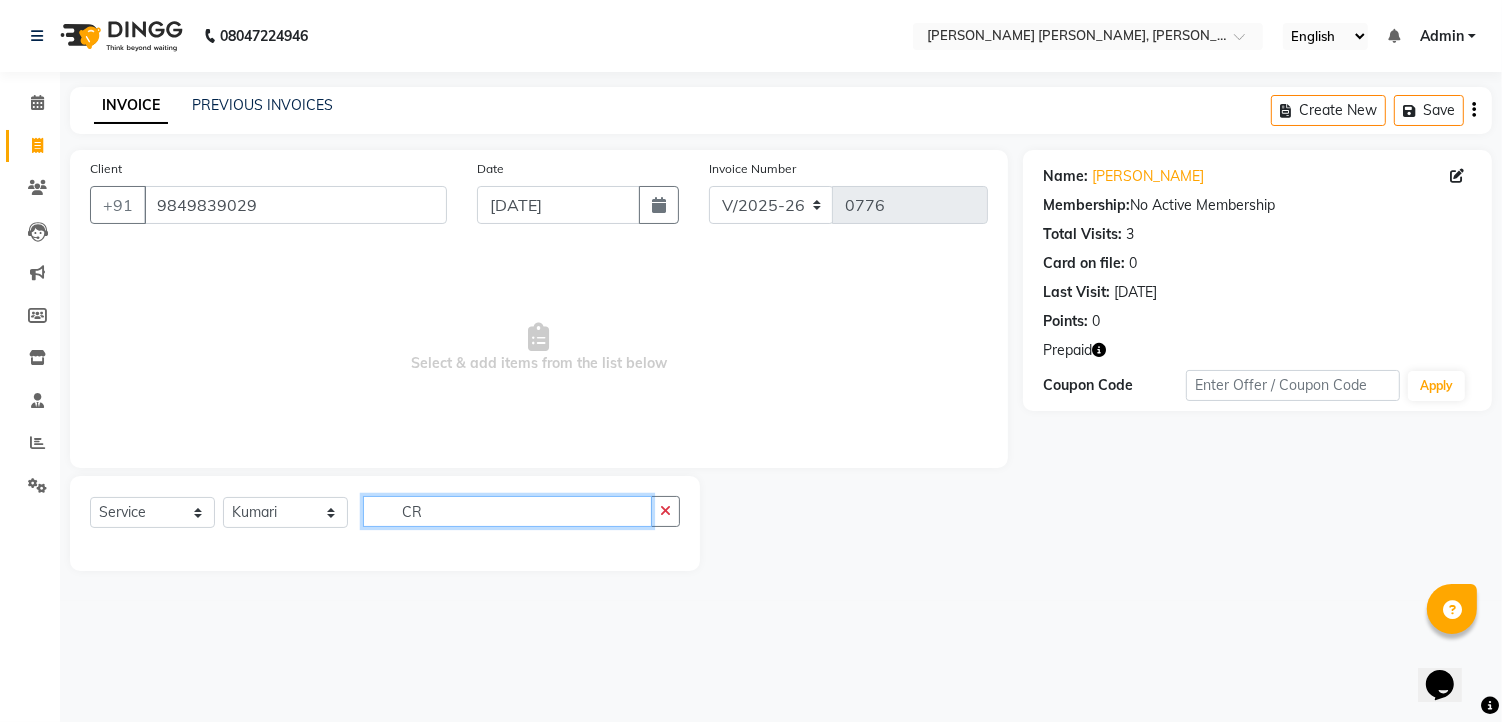 type on "C" 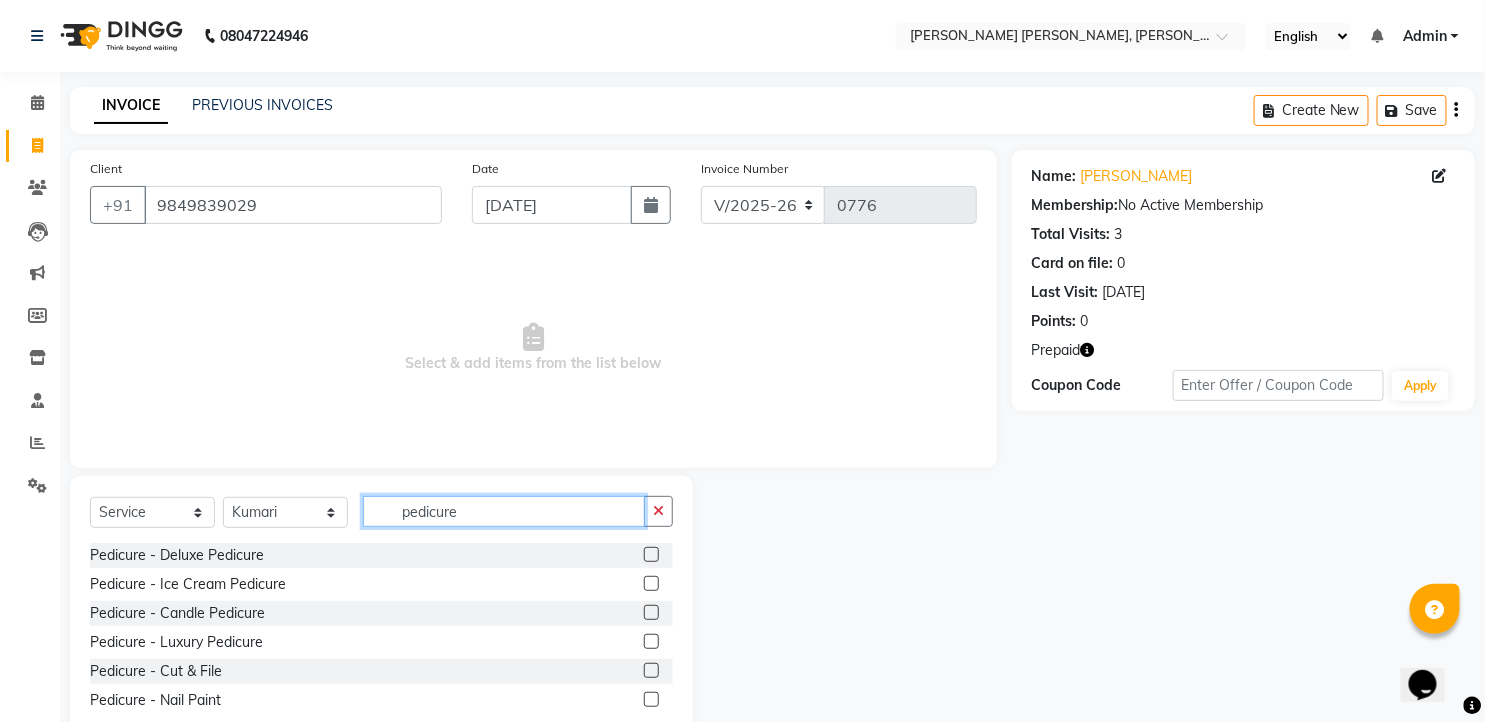 type on "pedicure" 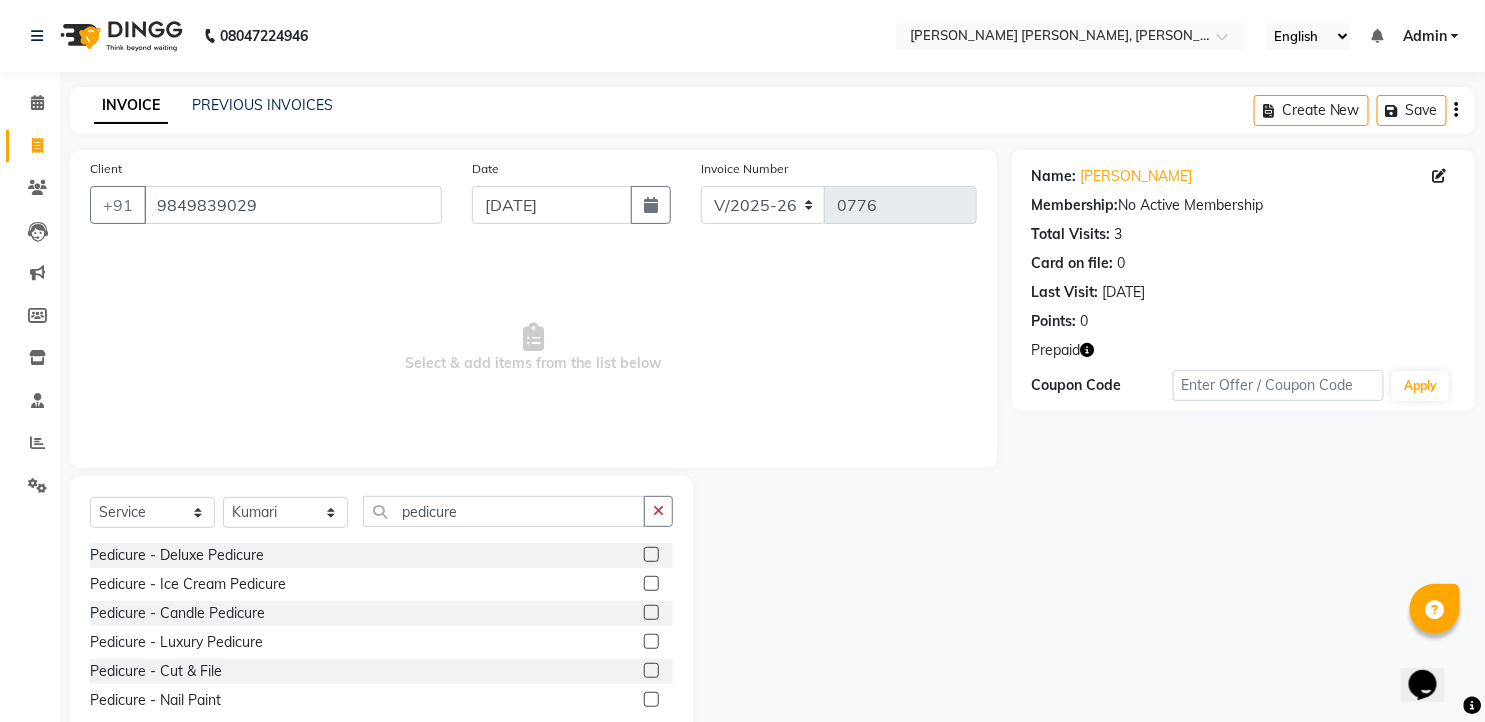 click 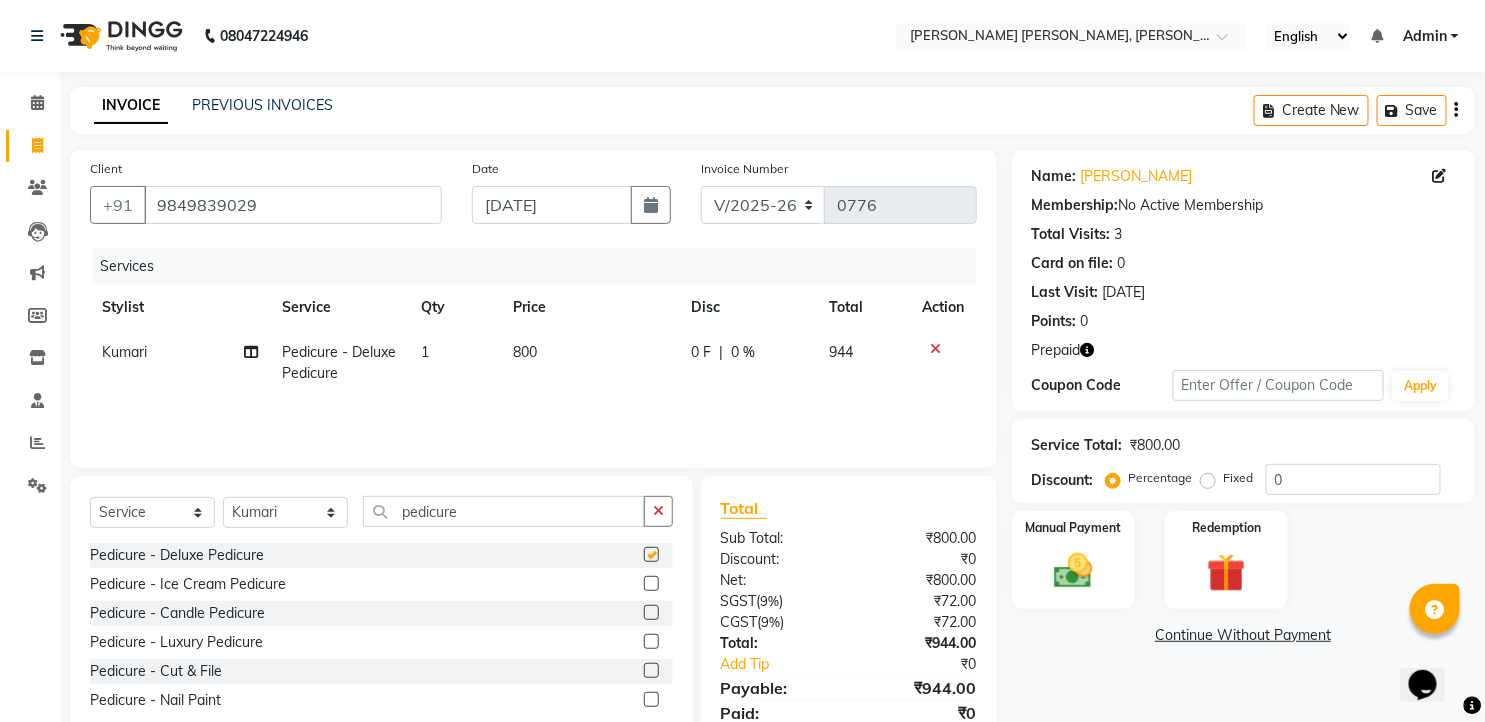 checkbox on "false" 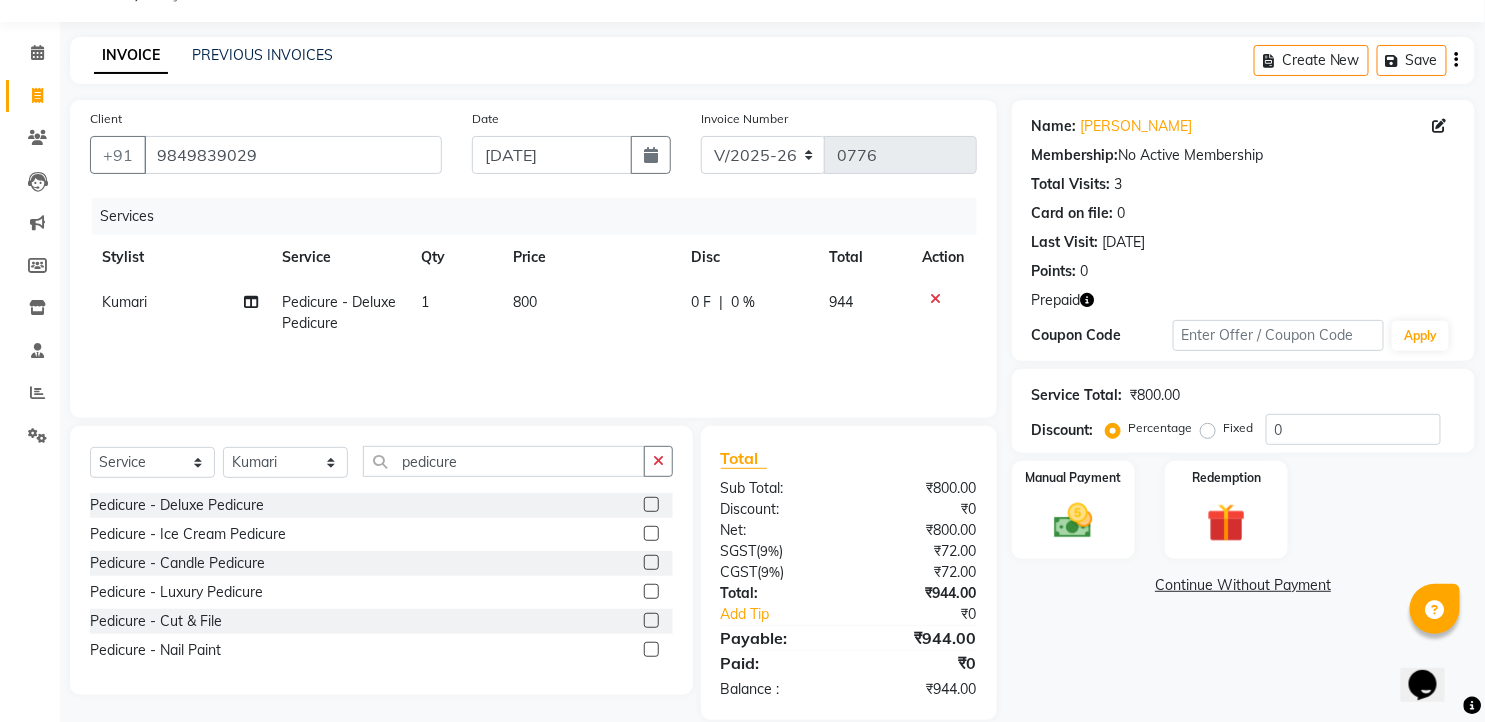 scroll, scrollTop: 77, scrollLeft: 0, axis: vertical 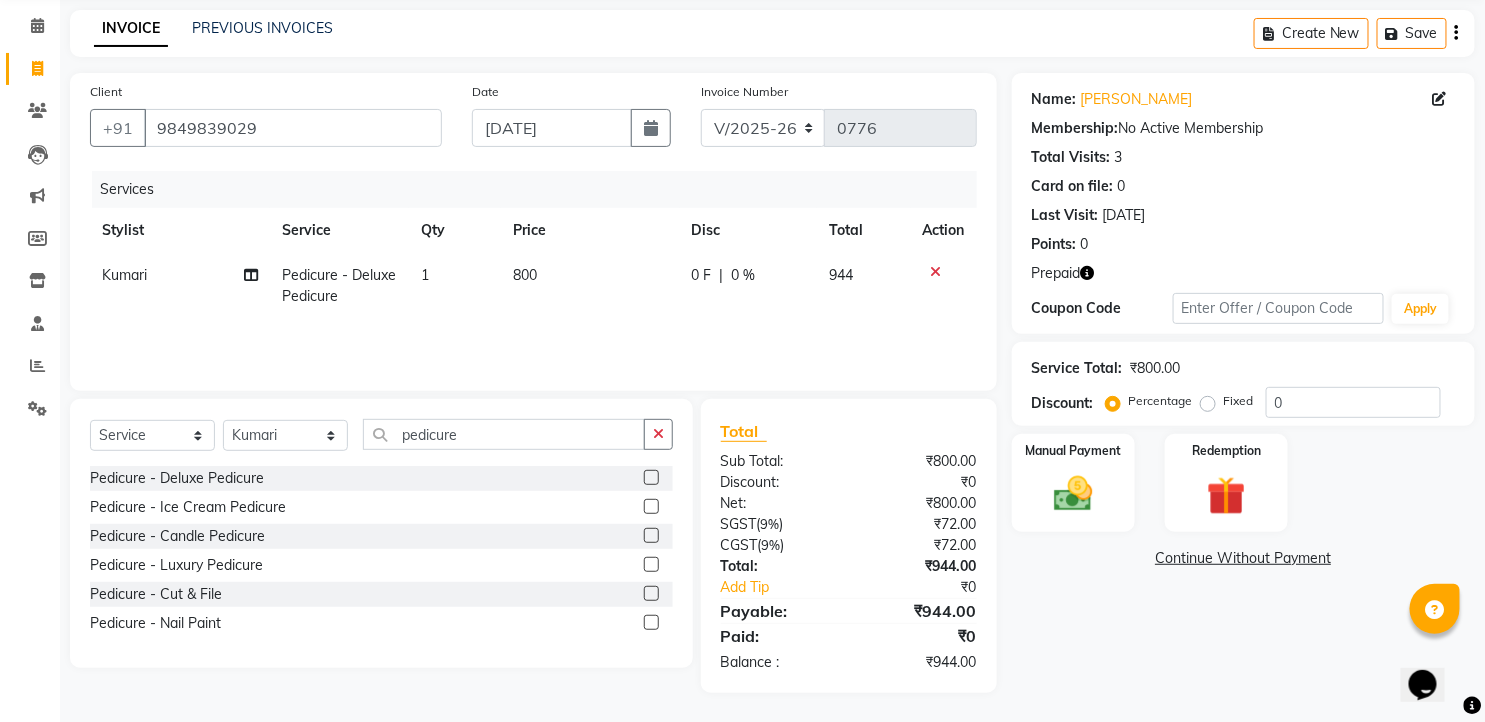 click 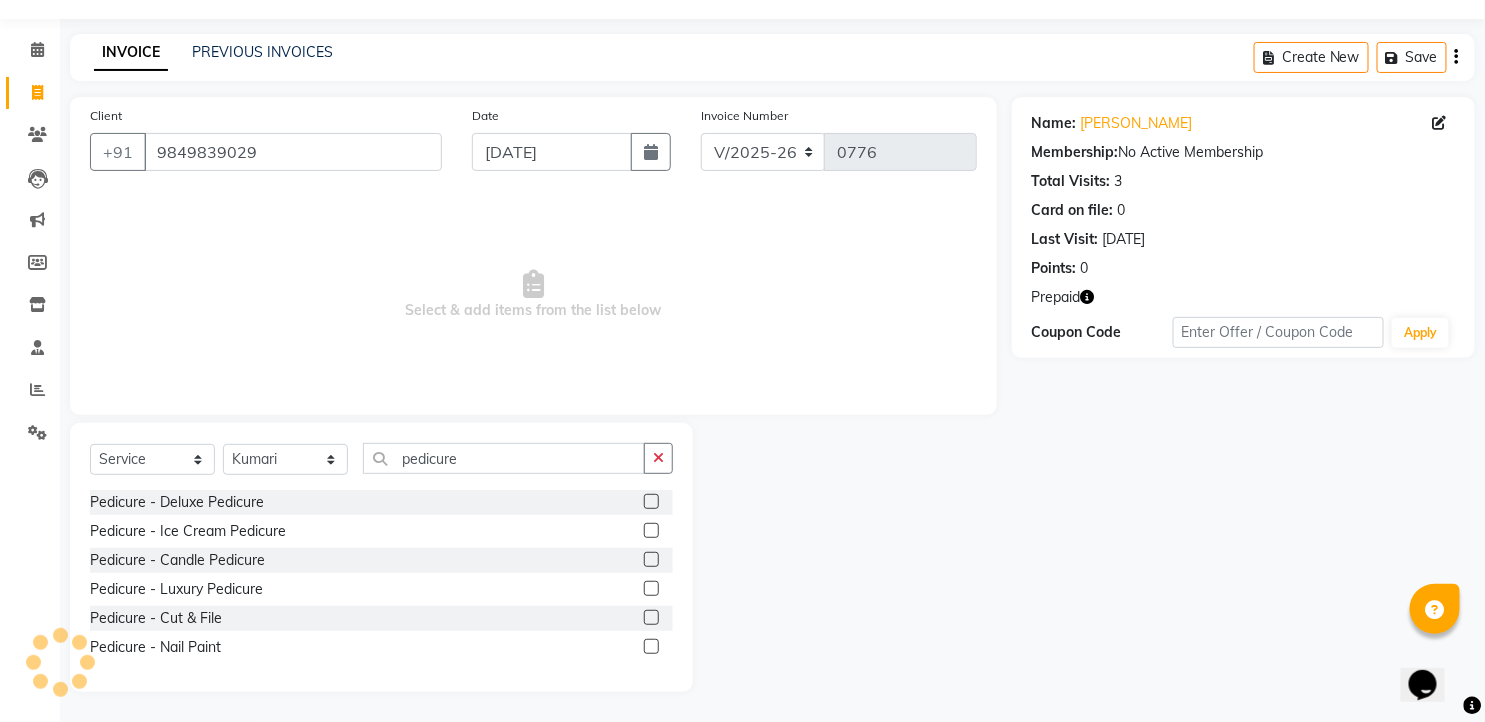 click 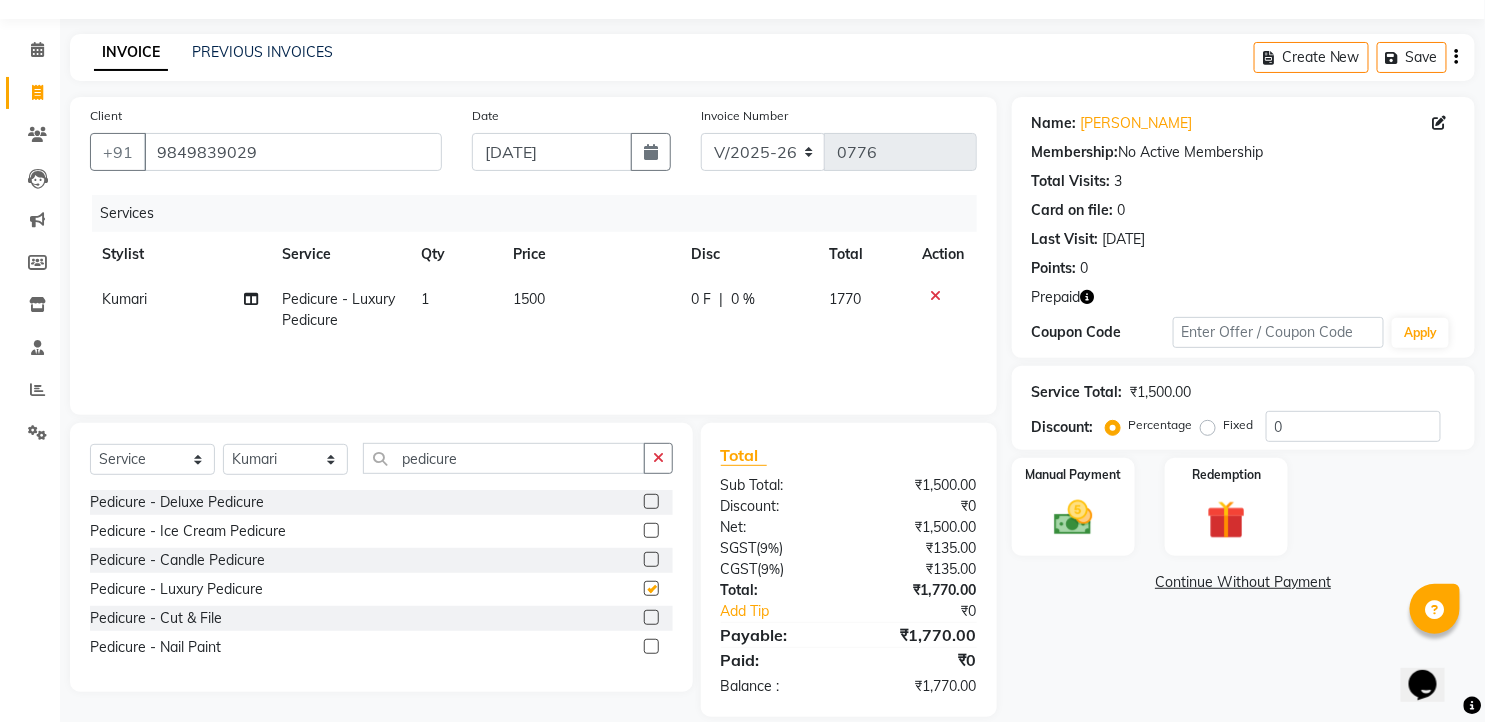 scroll, scrollTop: 77, scrollLeft: 0, axis: vertical 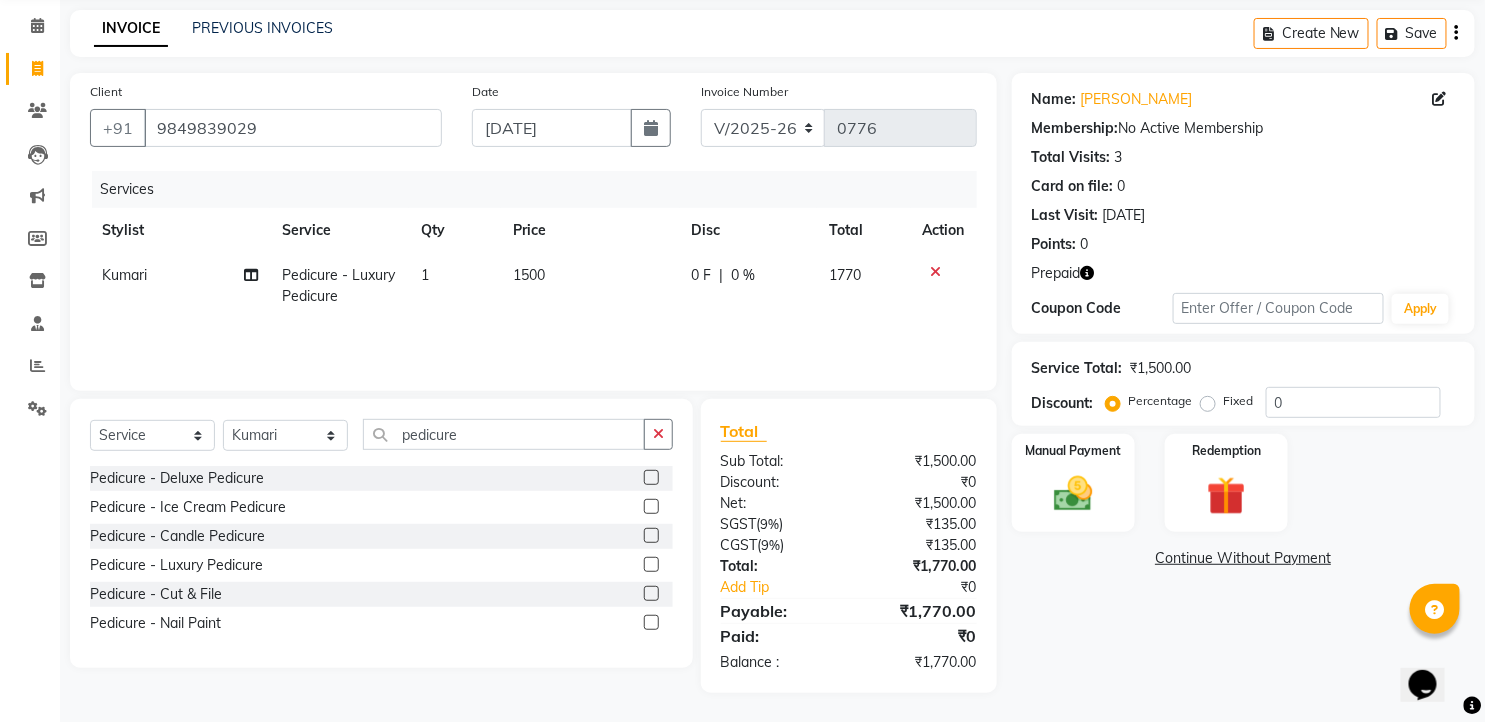 checkbox on "false" 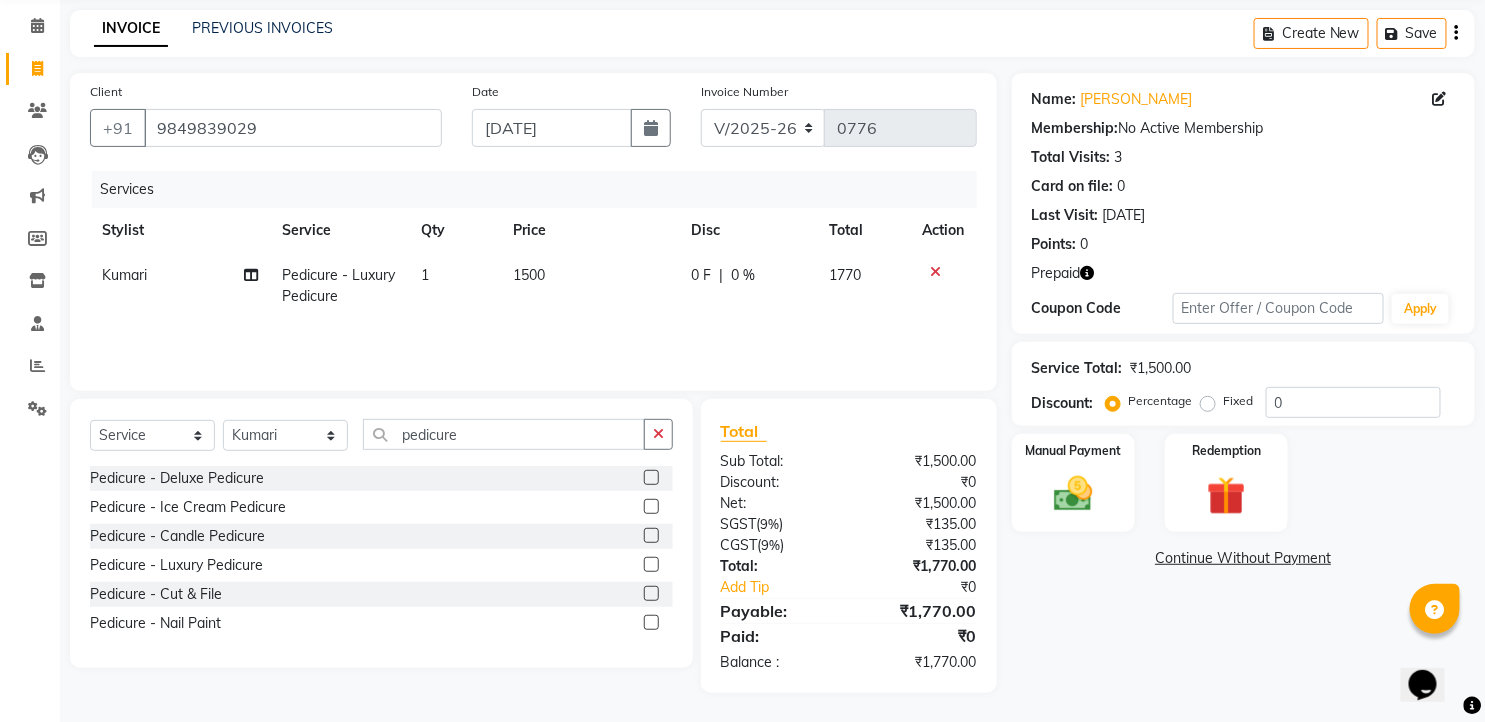 click 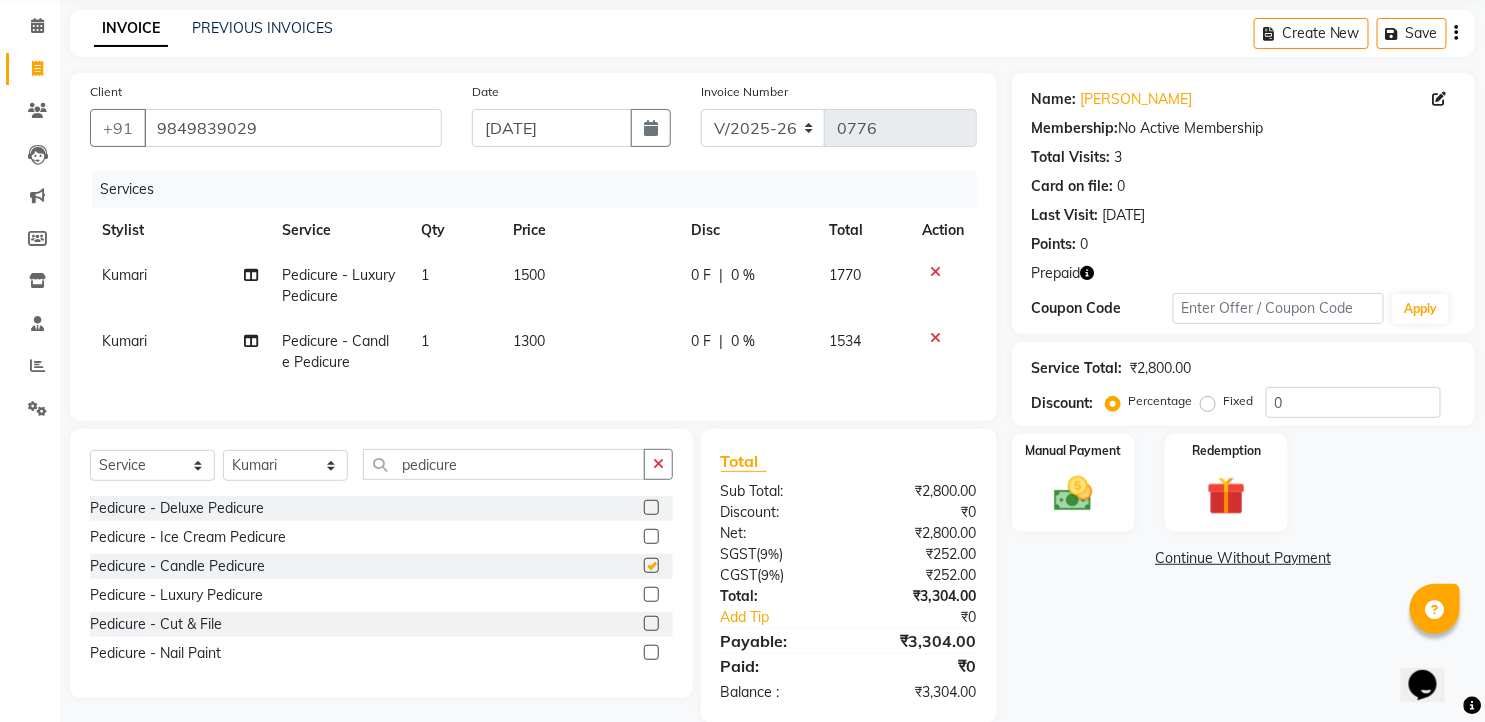 checkbox on "false" 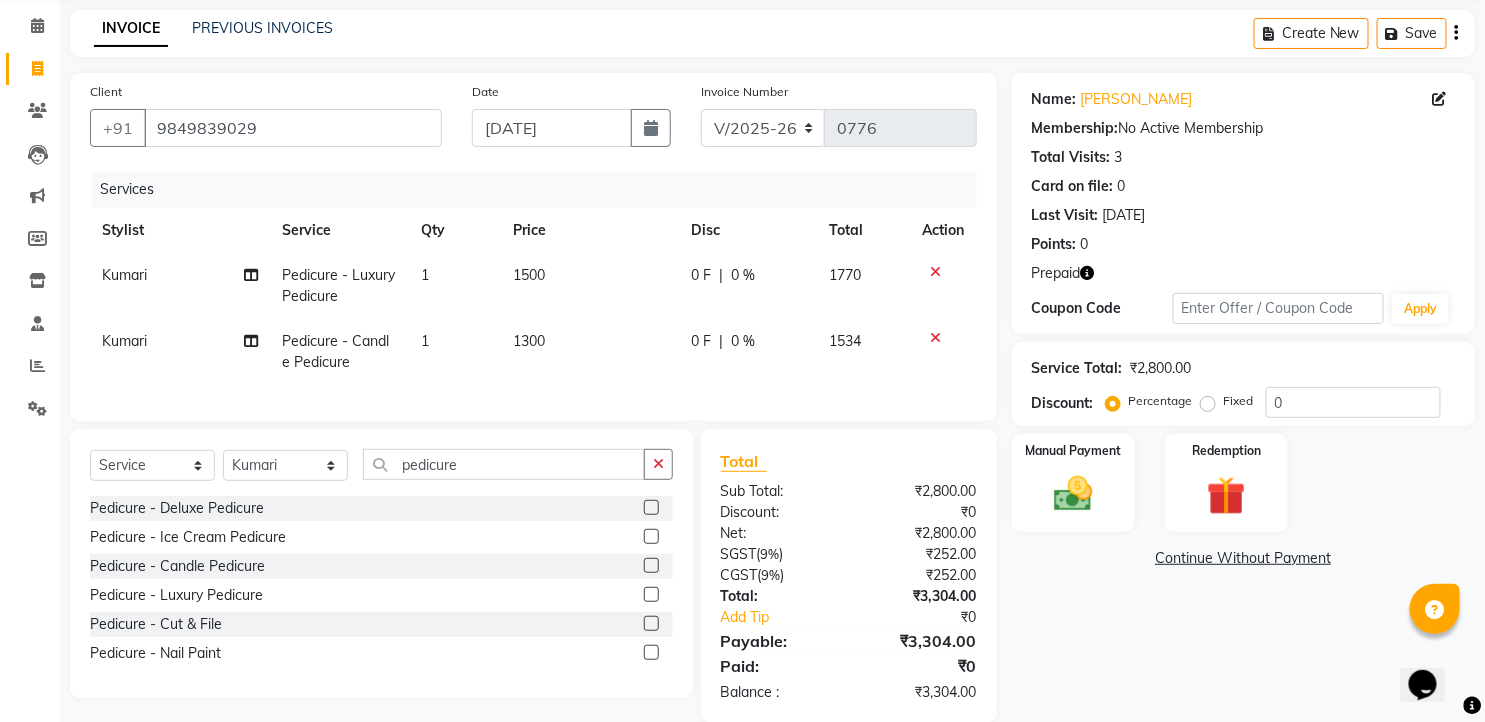 click 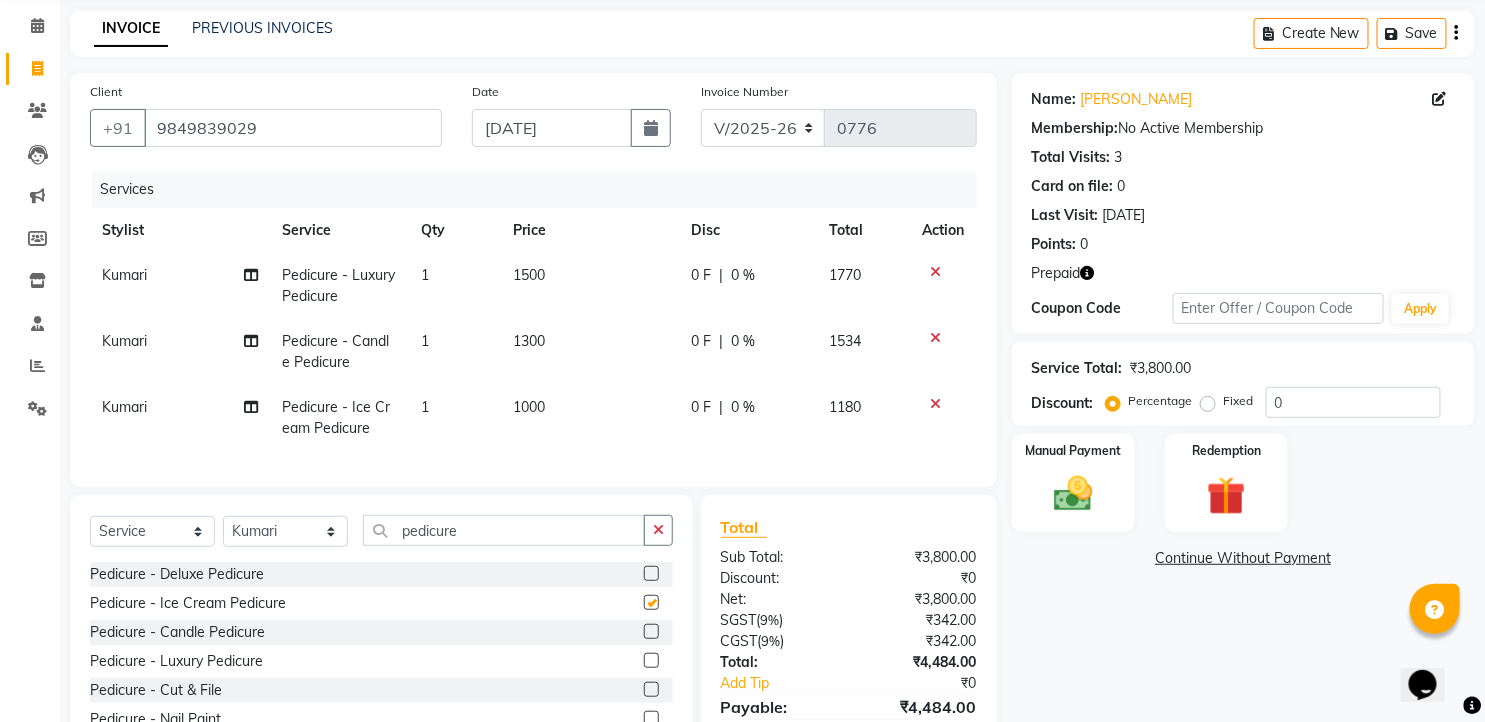 checkbox on "false" 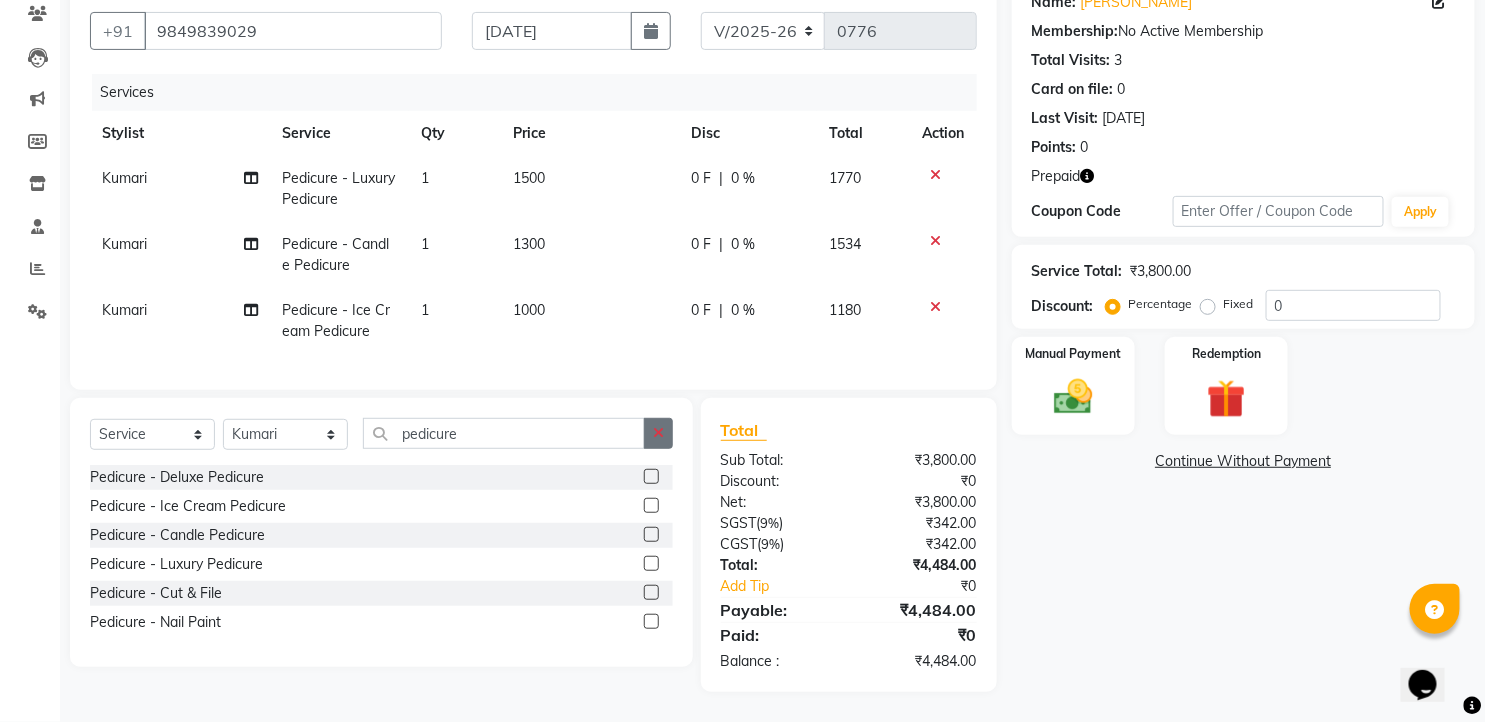 scroll, scrollTop: 191, scrollLeft: 0, axis: vertical 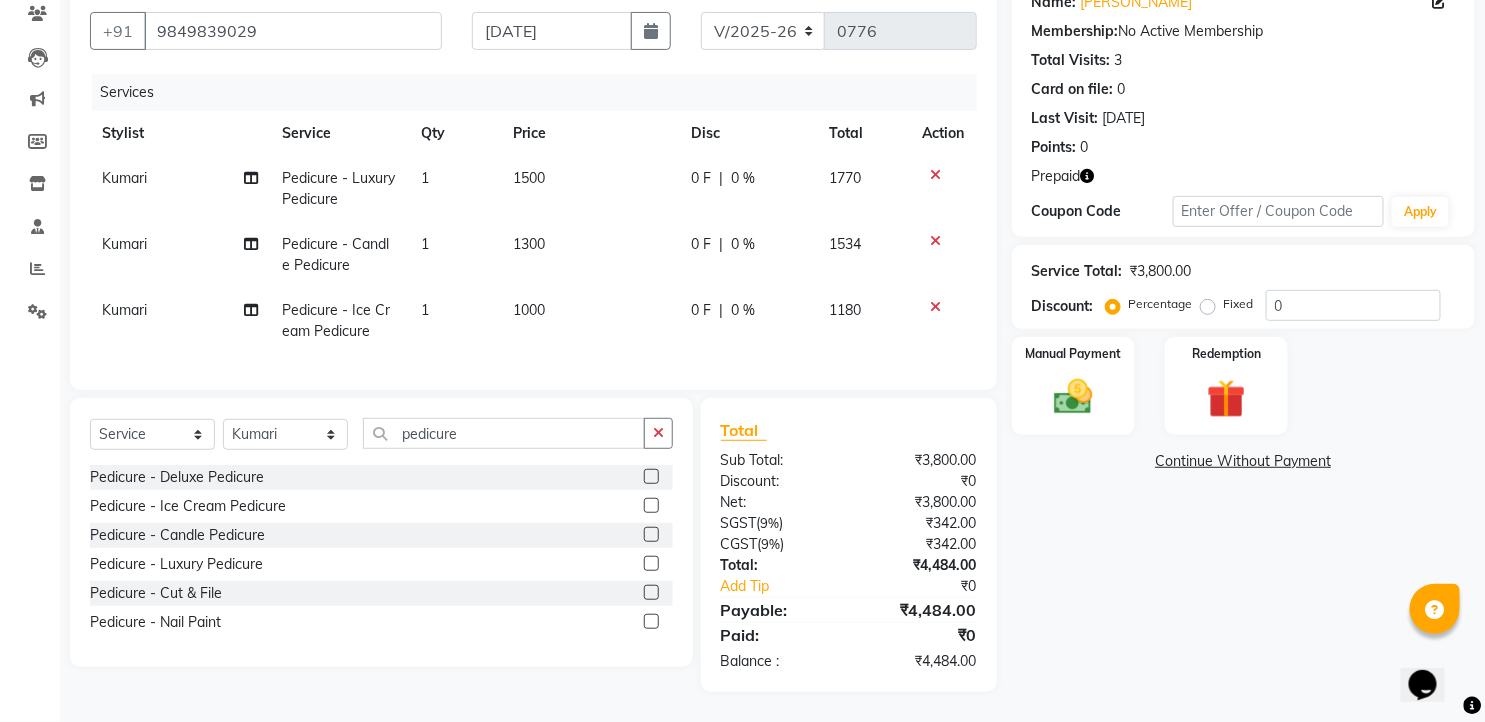 click 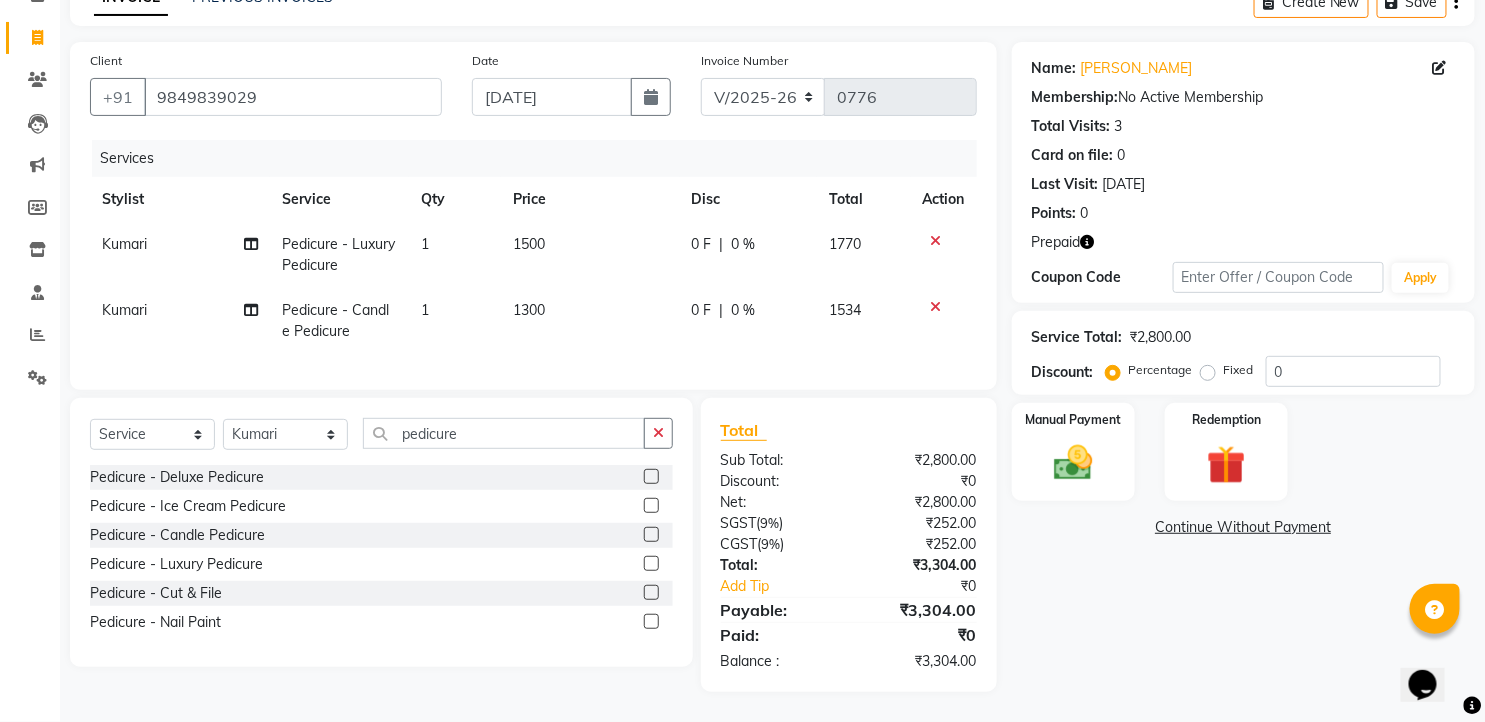 click 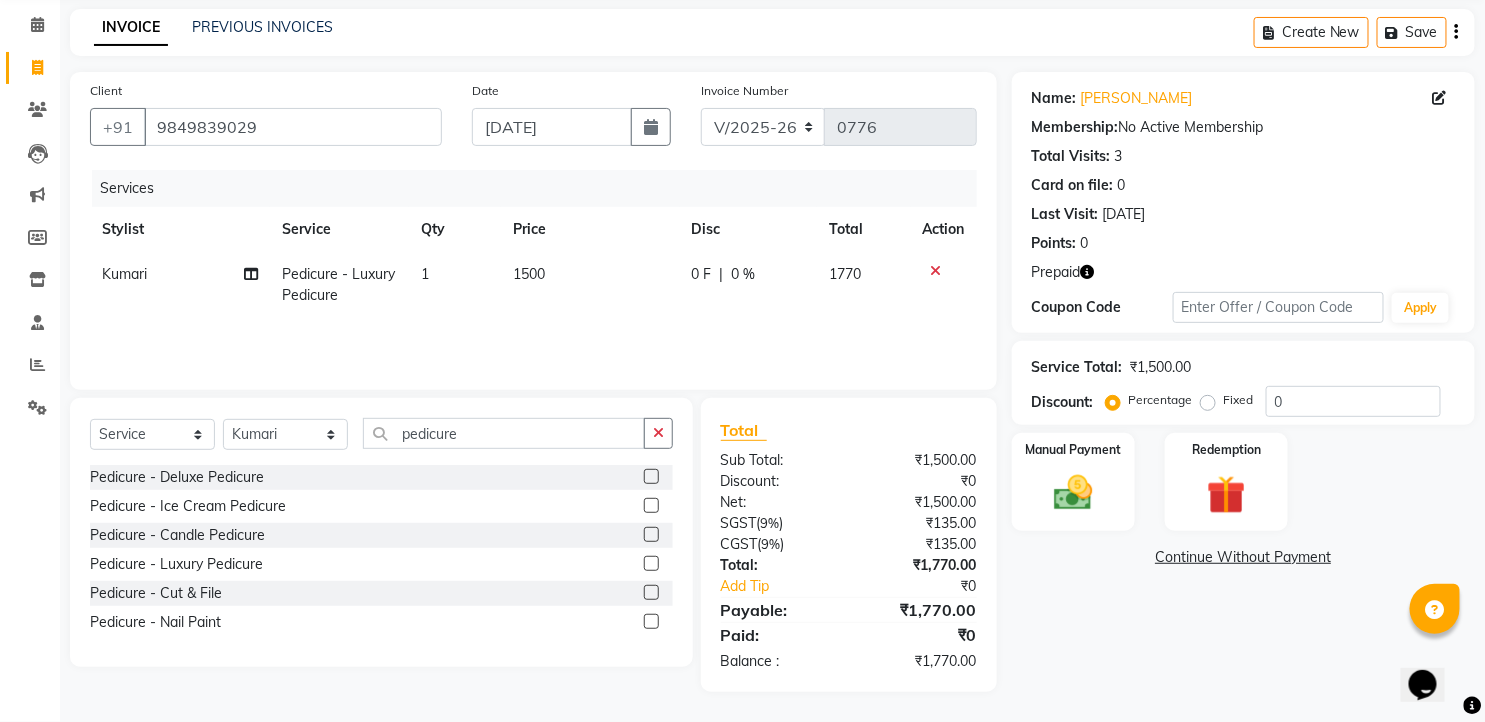 scroll, scrollTop: 77, scrollLeft: 0, axis: vertical 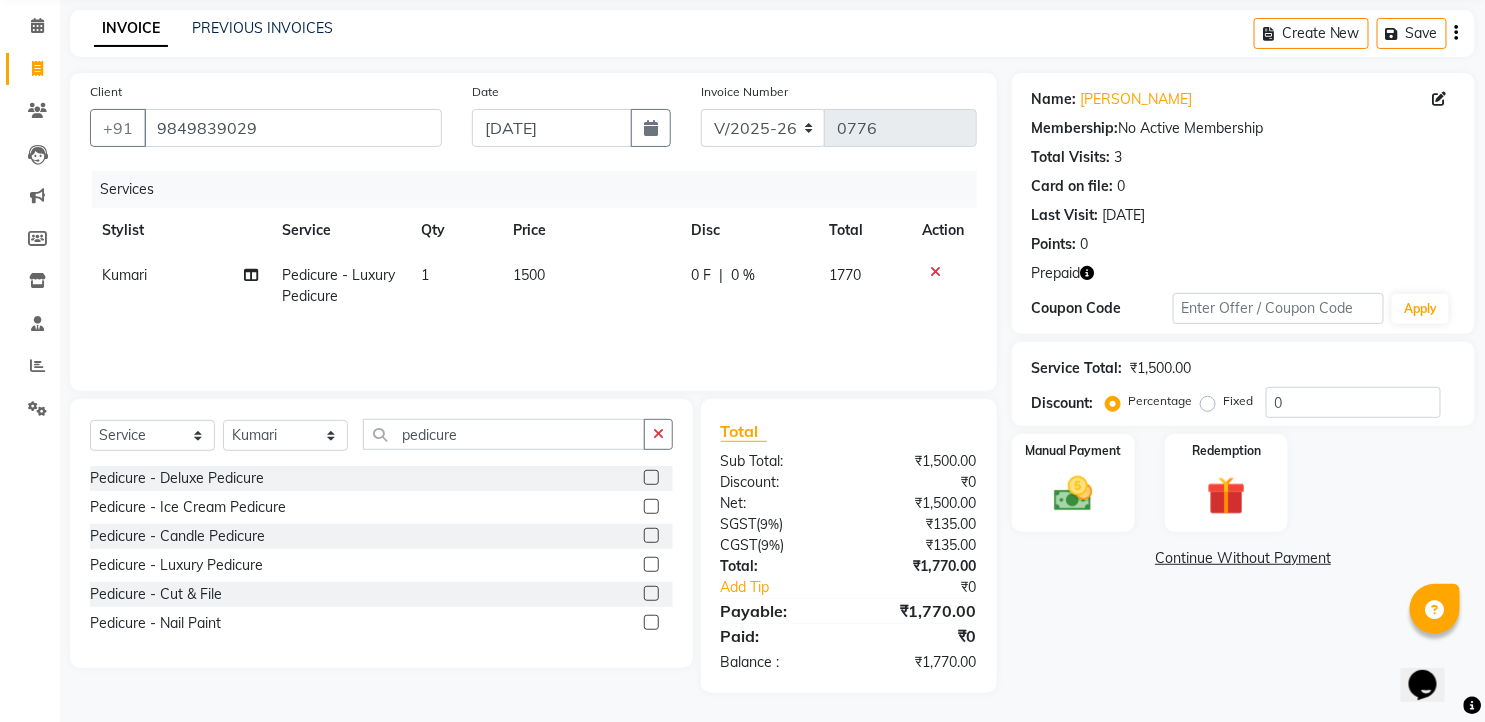 click on "1500" 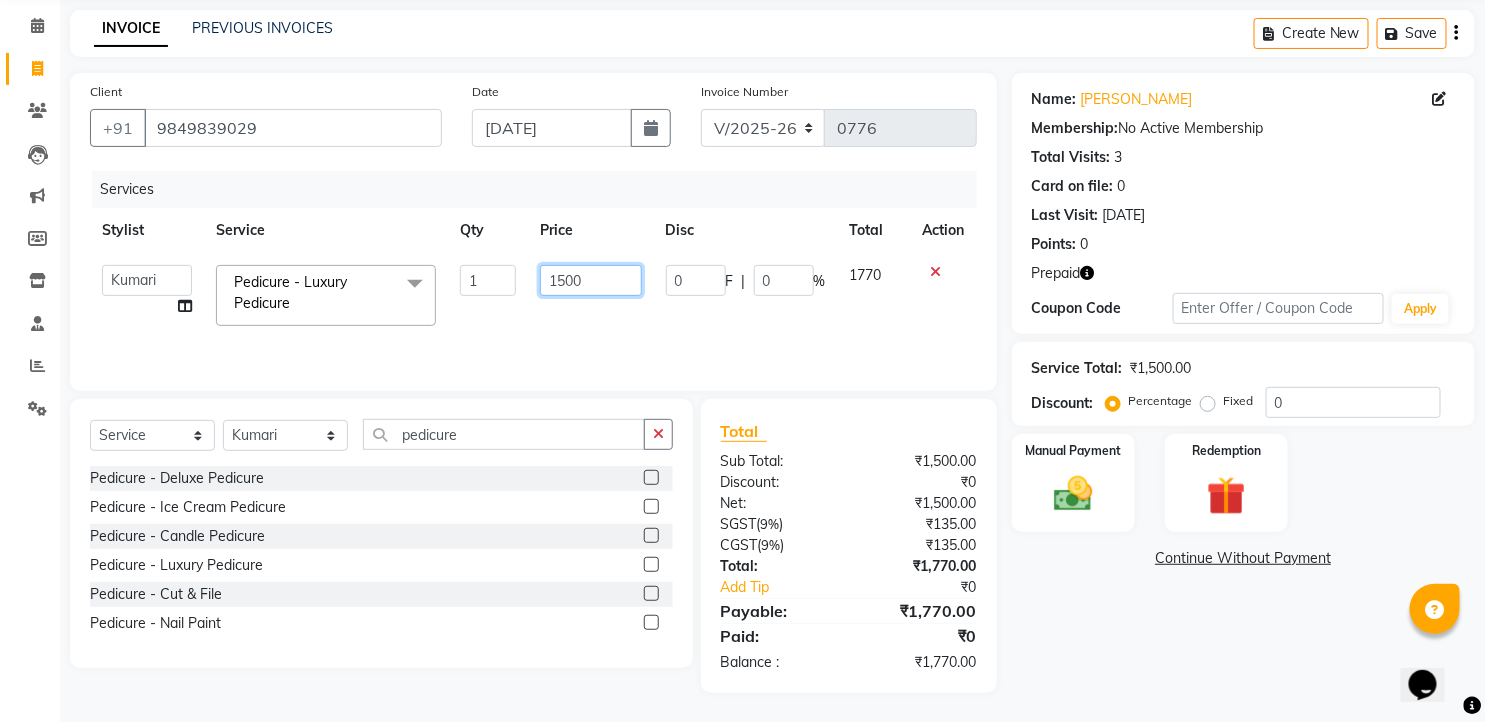 drag, startPoint x: 576, startPoint y: 276, endPoint x: 582, endPoint y: 330, distance: 54.33231 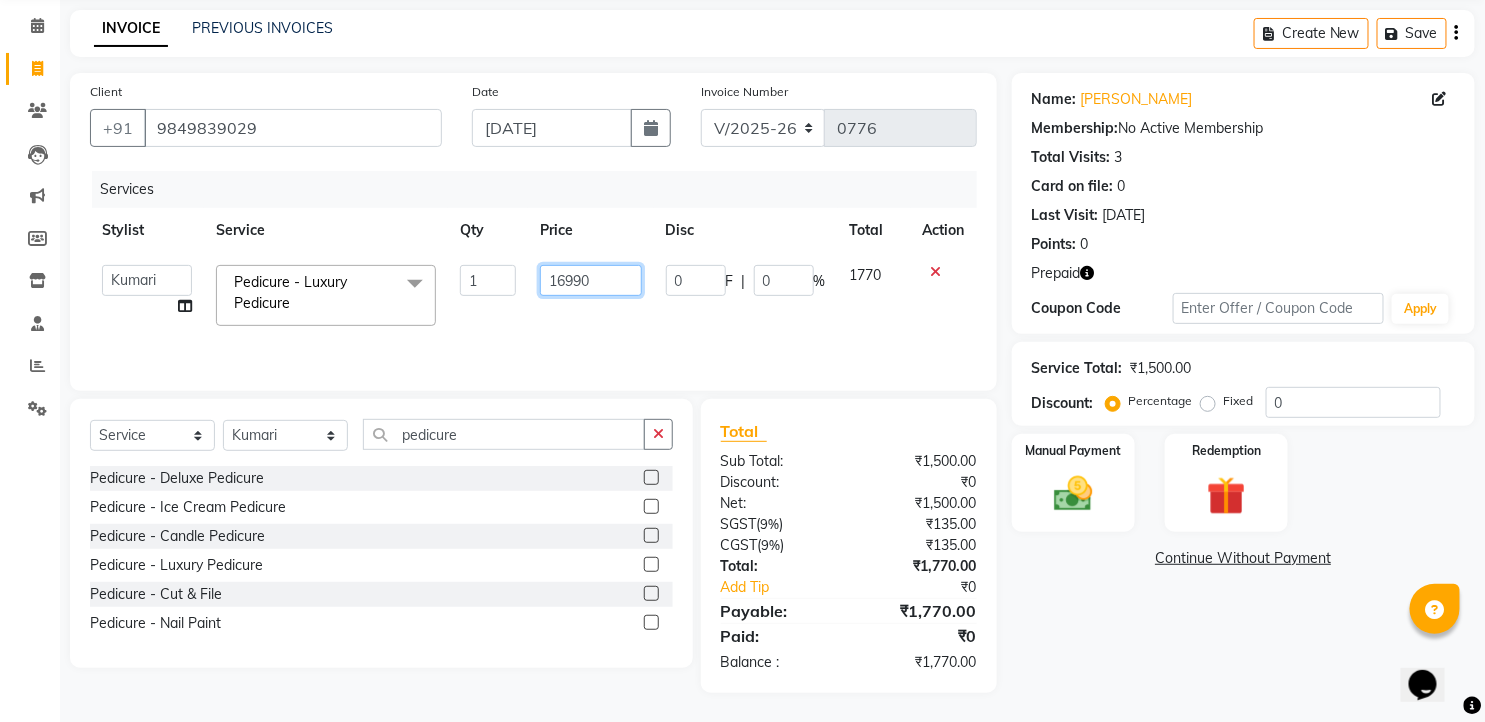 type on "1699" 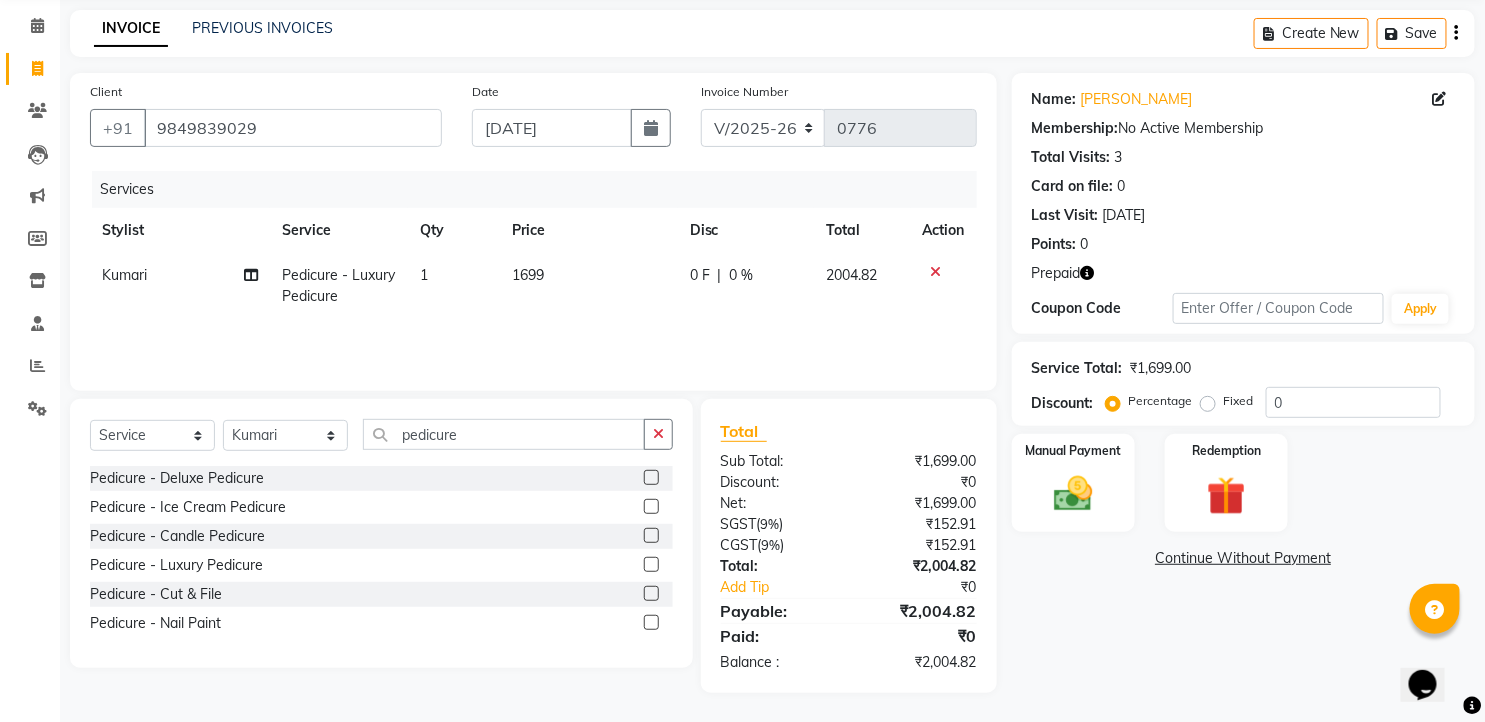 click on "Services Stylist Service Qty Price Disc Total Action Kumari Pedicure - Luxury Pedicure 1 1699 0 F | 0 % 2004.82" 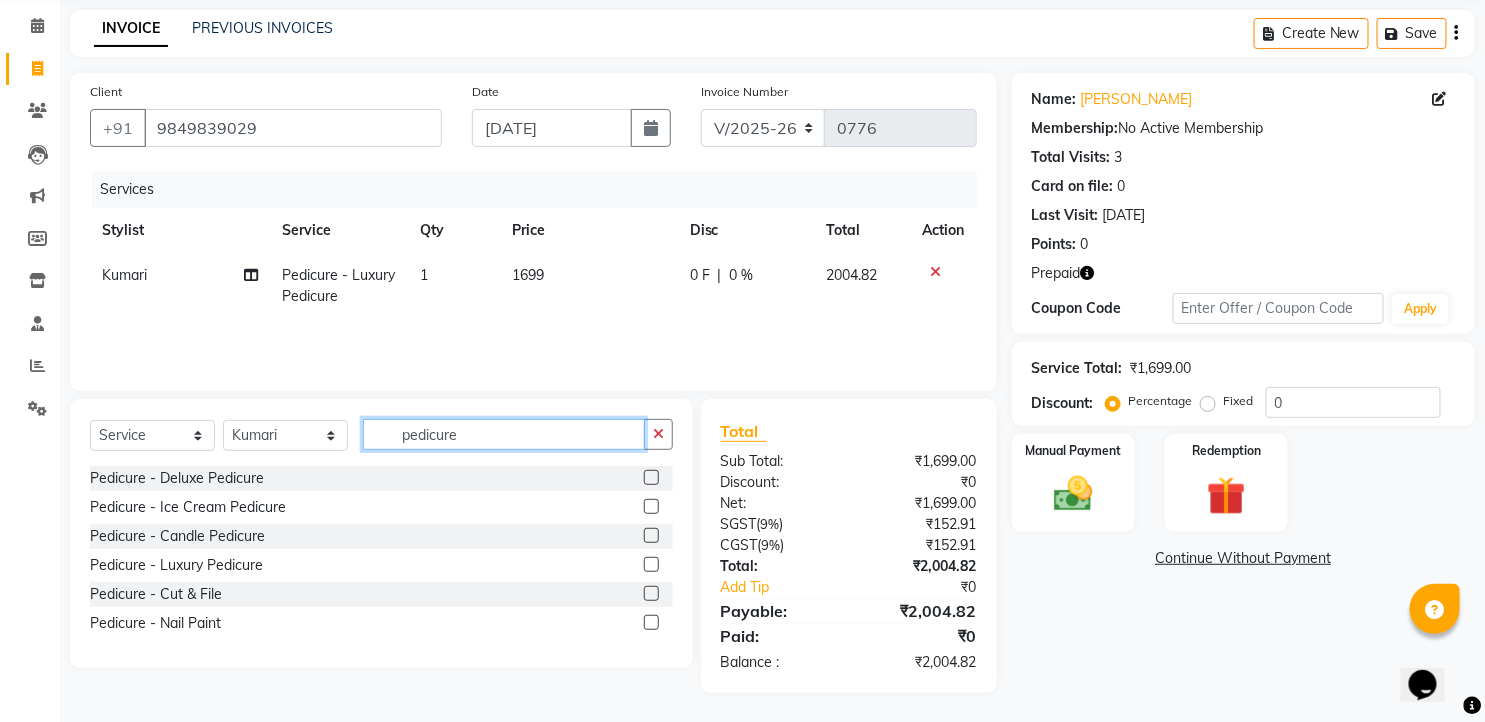 click on "pedicure" 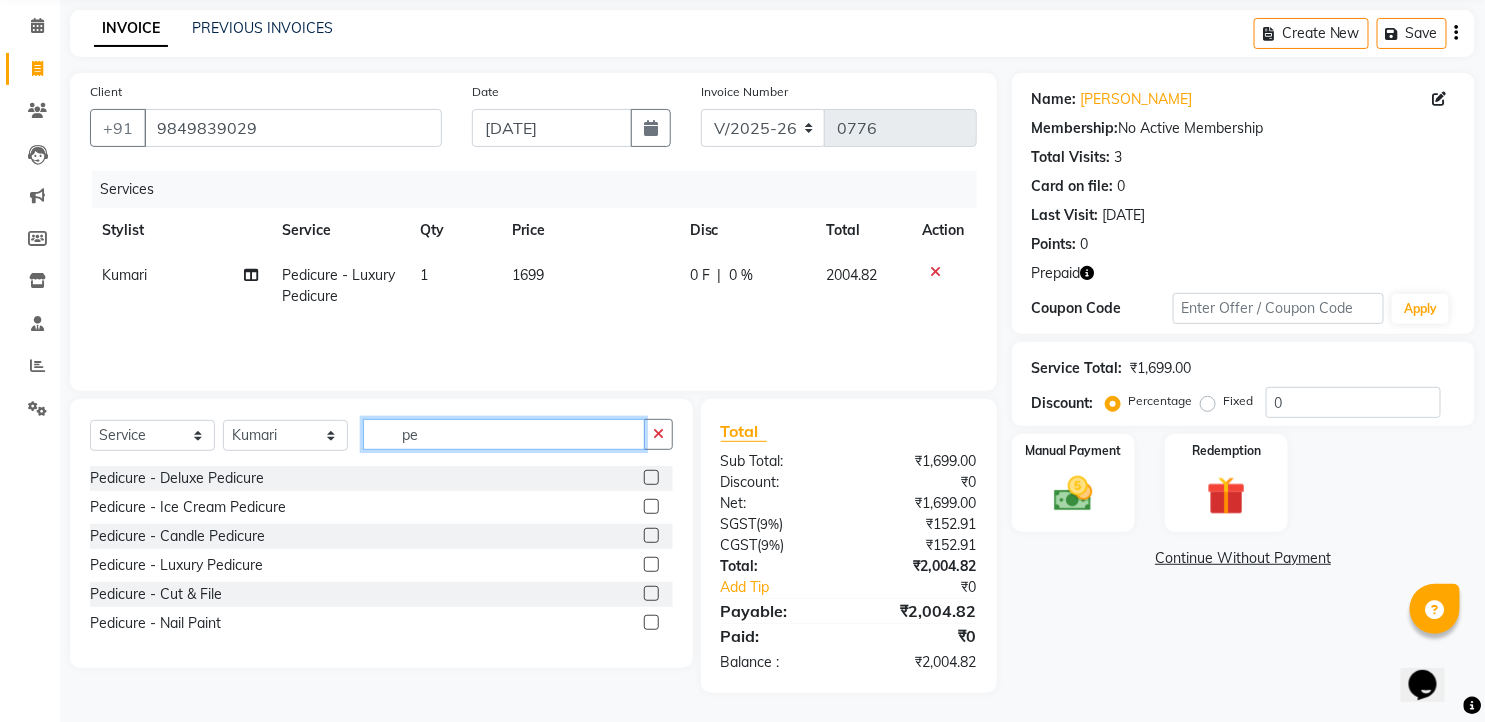 type on "p" 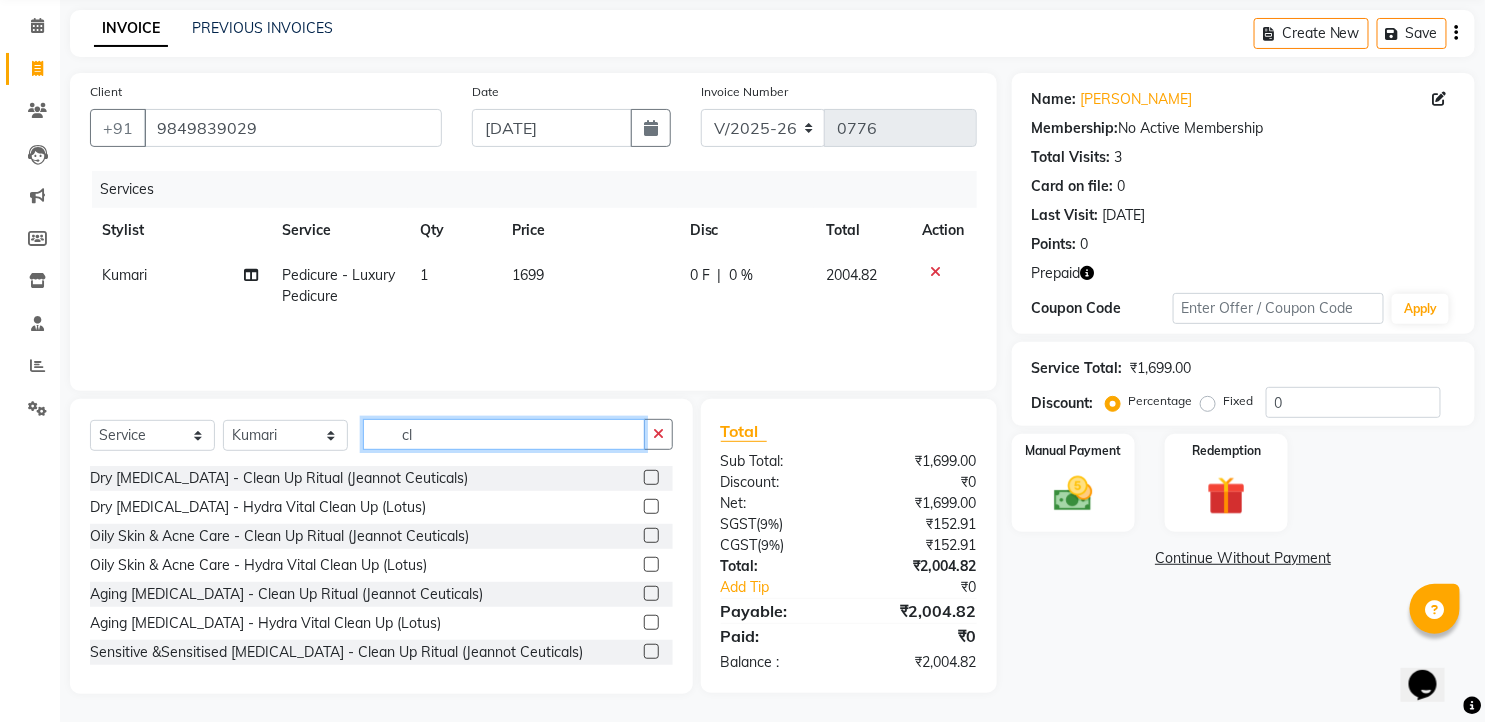 type on "cl" 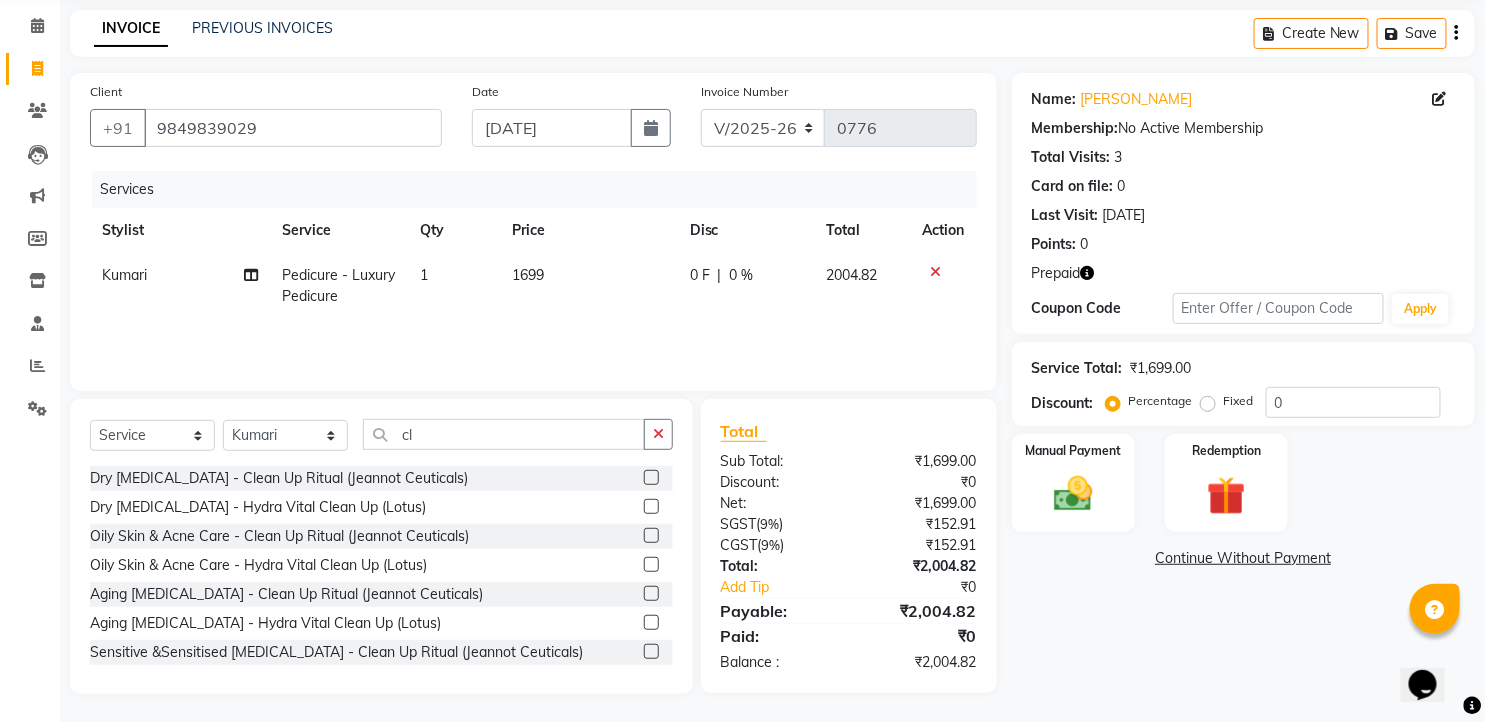 click 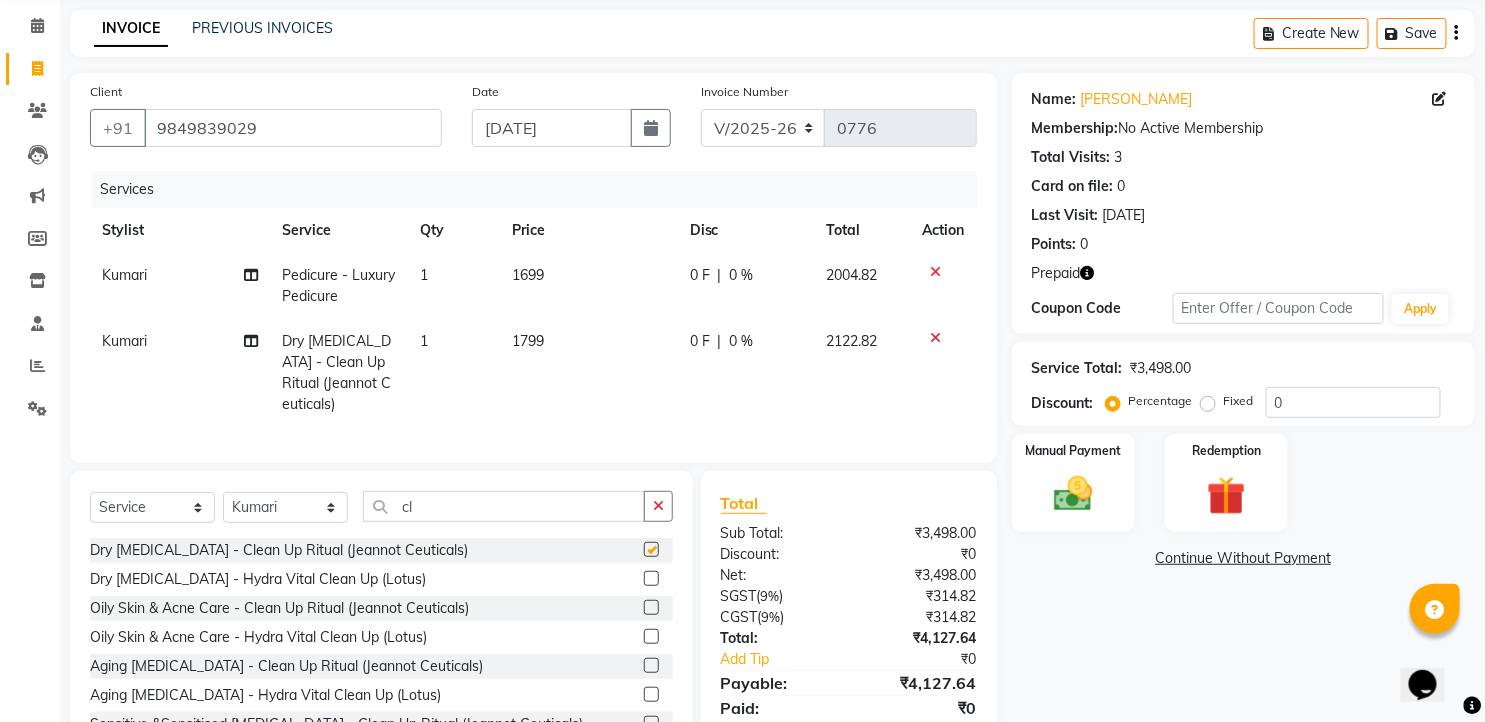 checkbox on "false" 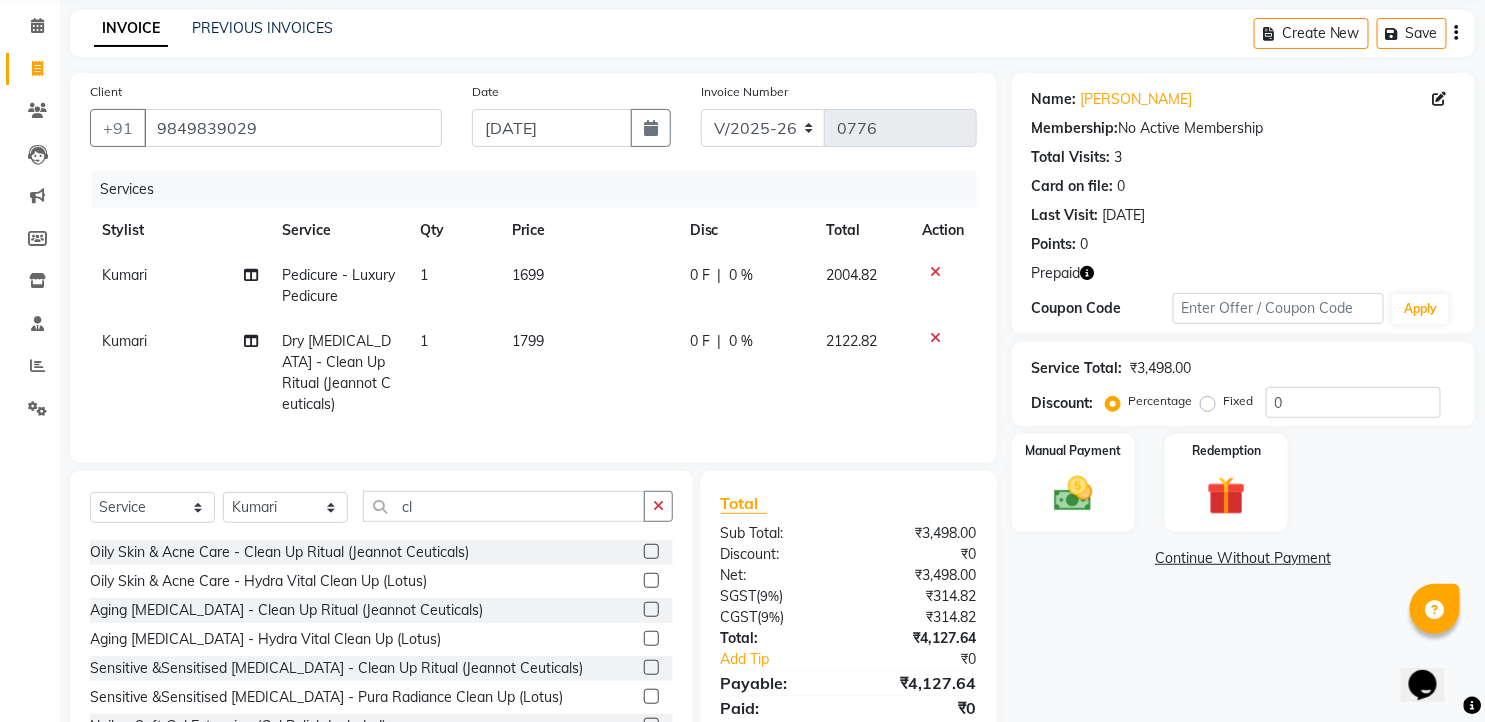 scroll, scrollTop: 111, scrollLeft: 0, axis: vertical 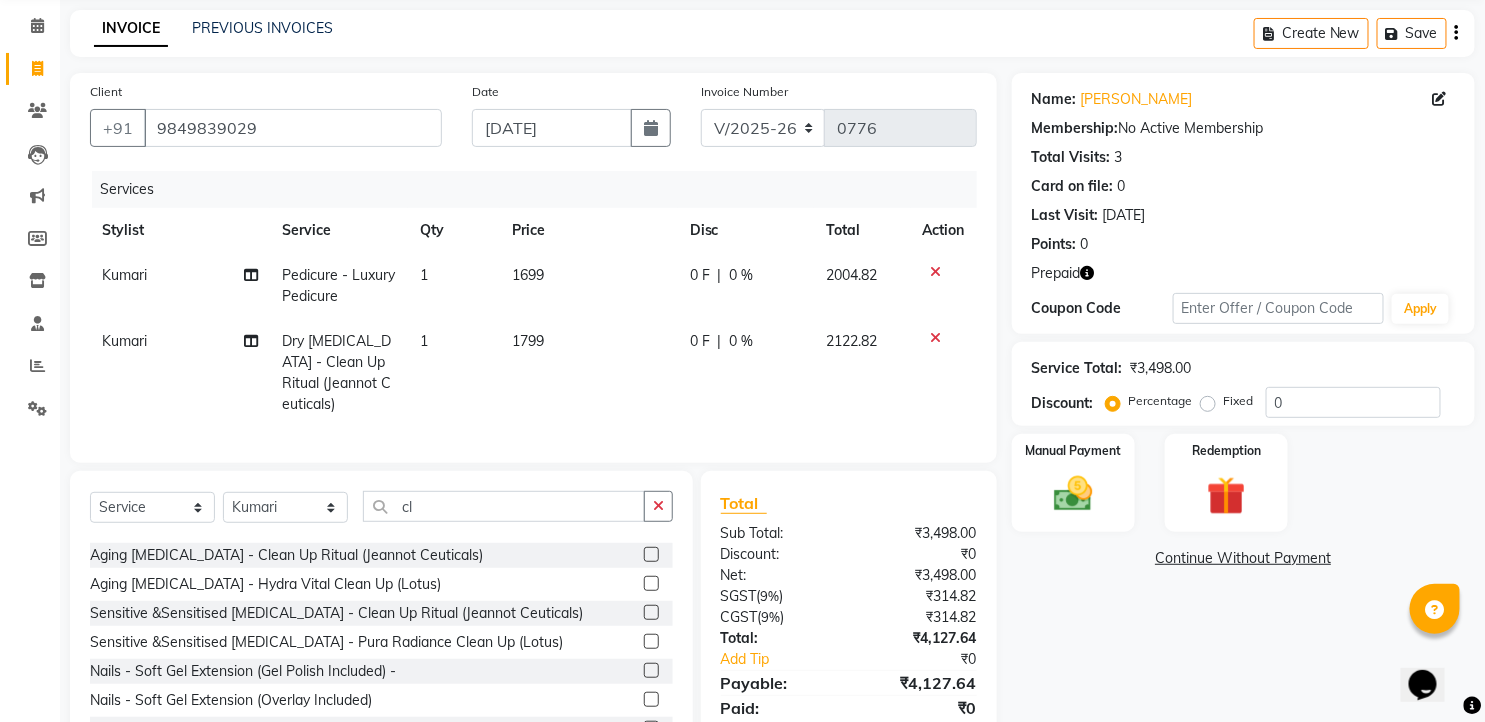 click 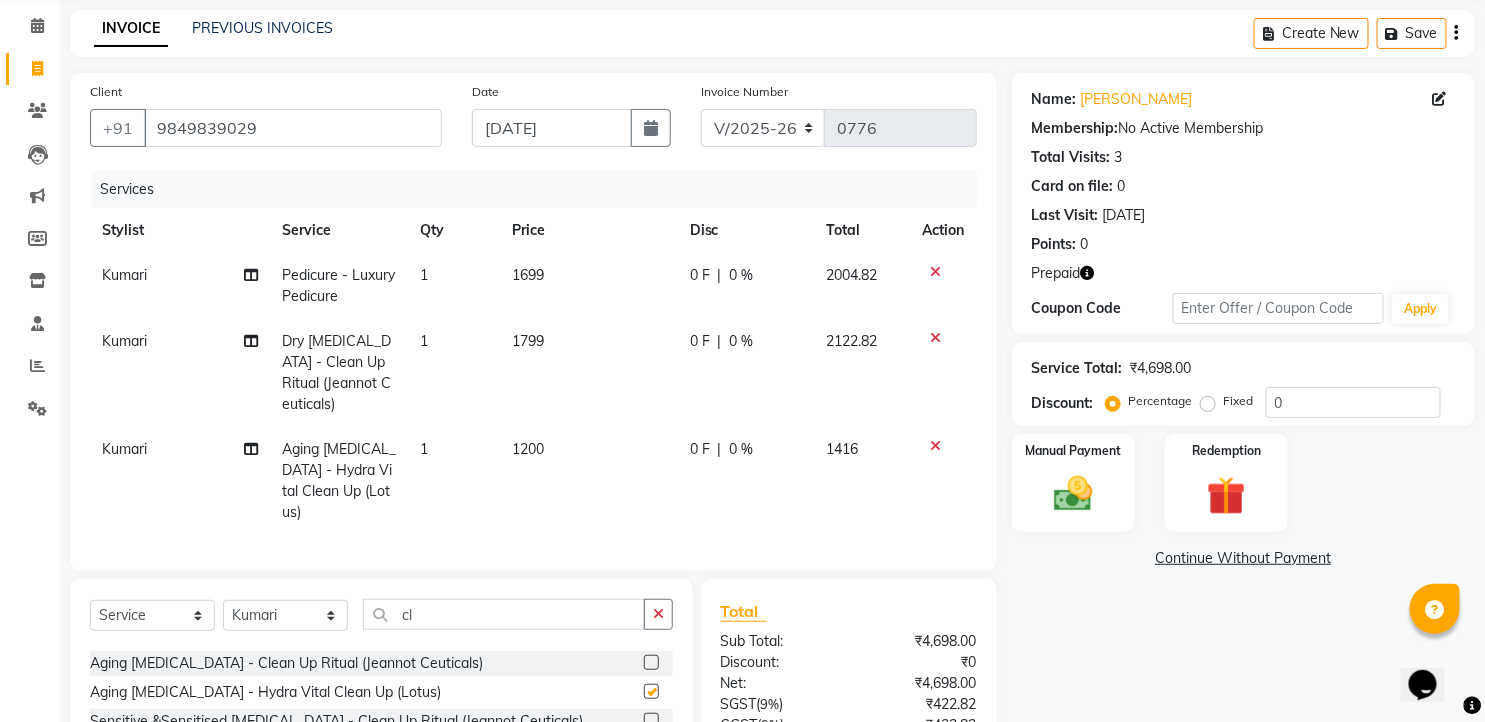 checkbox on "false" 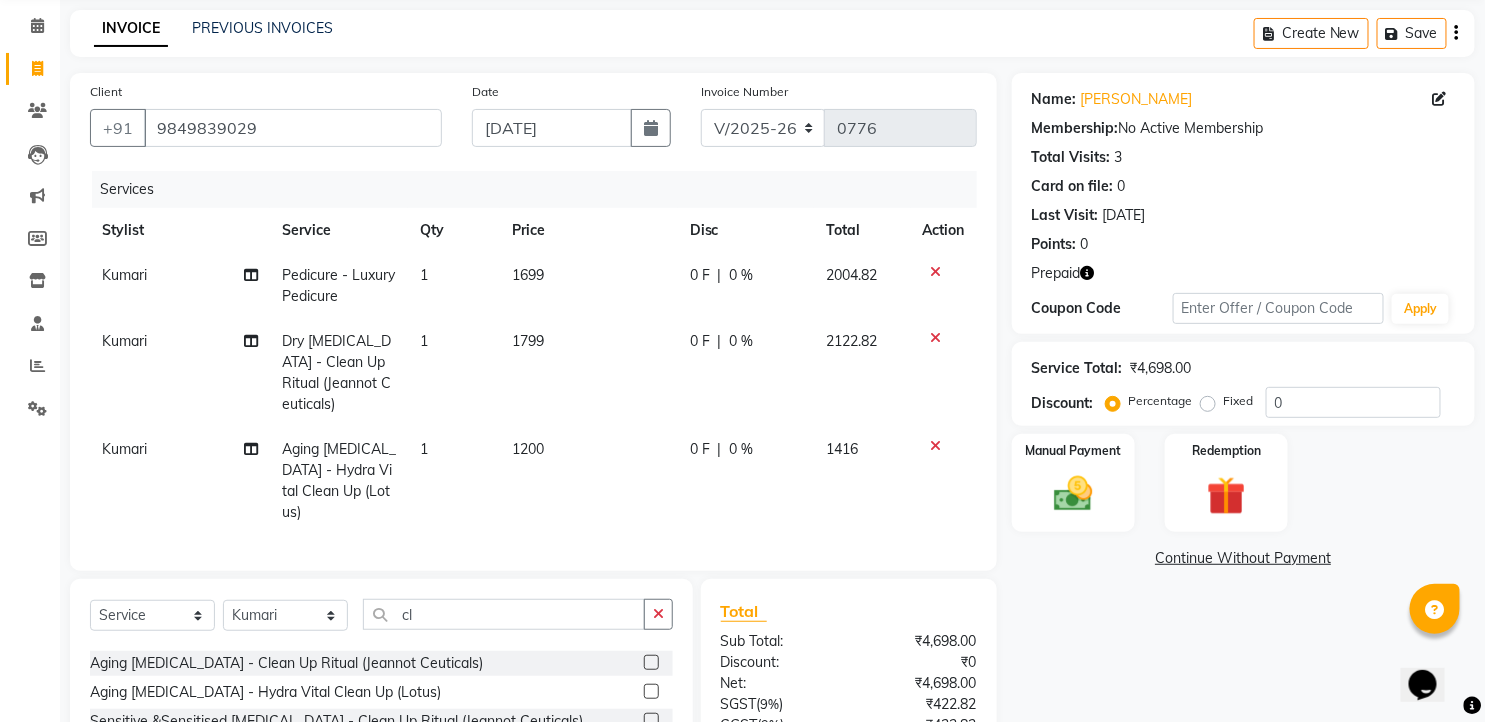 click 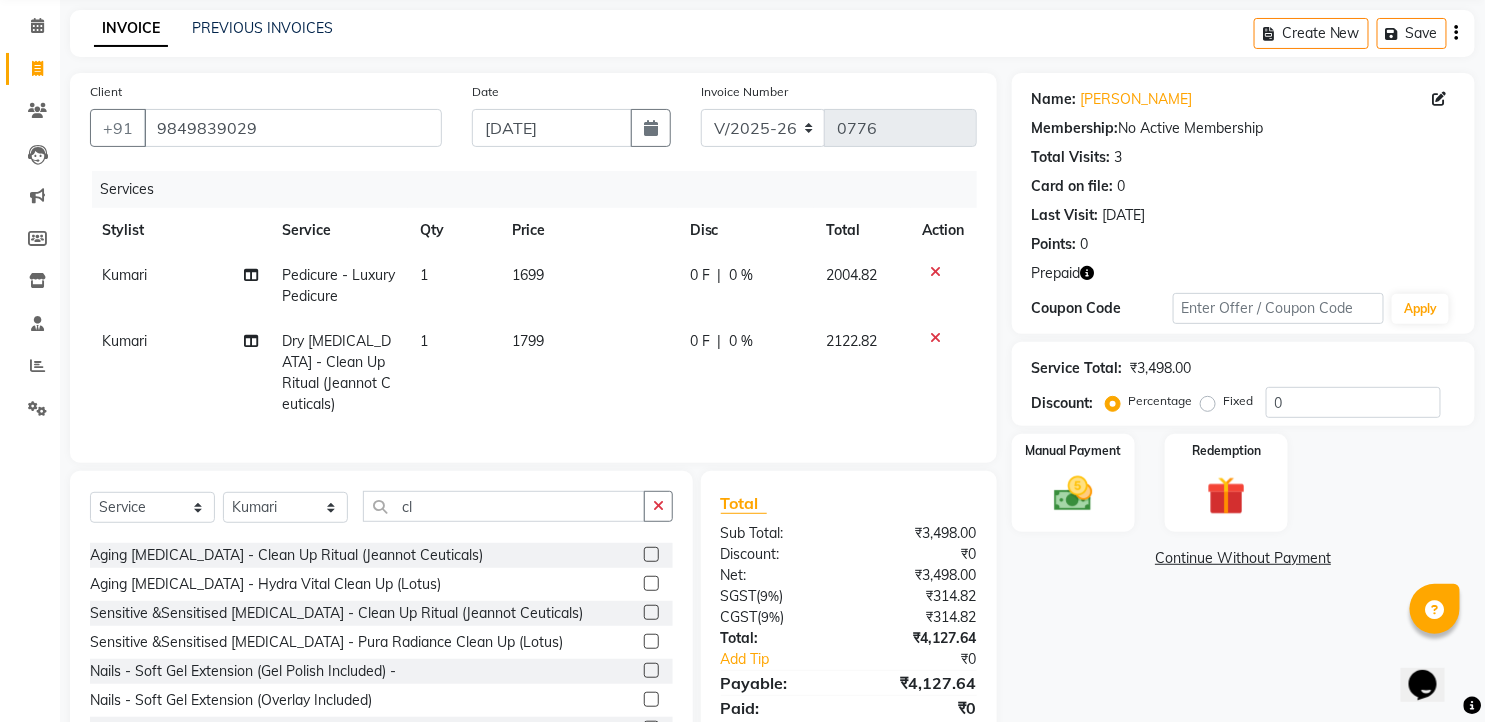 click on "1799" 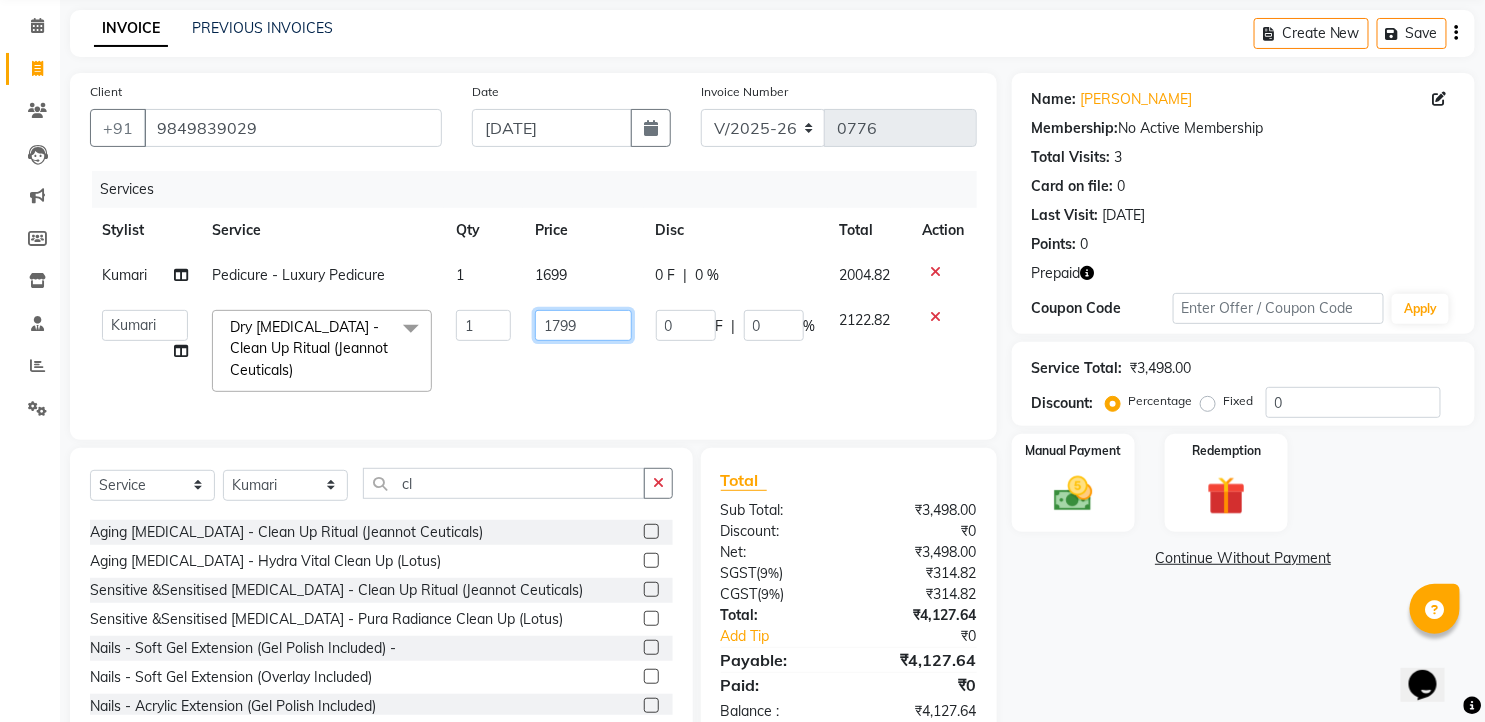 click on "1799" 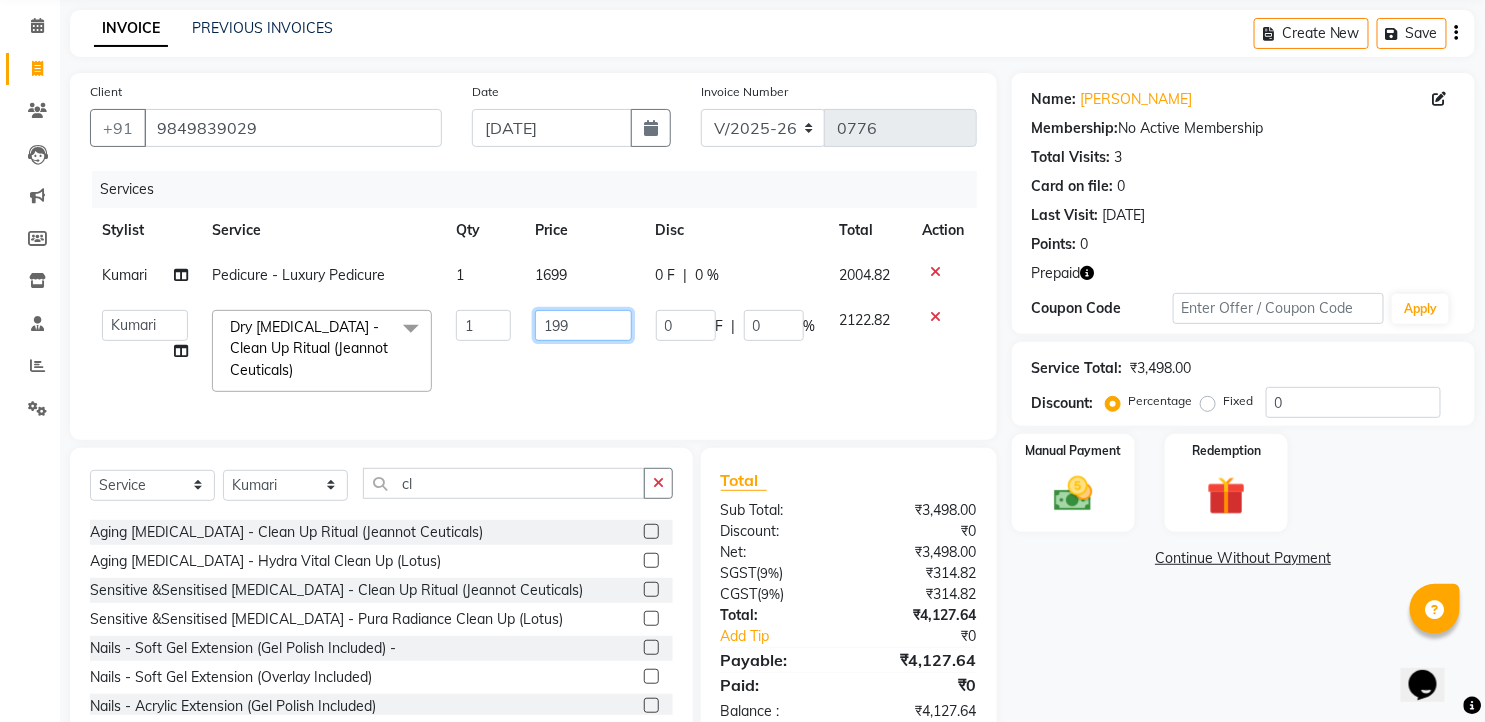 type on "1999" 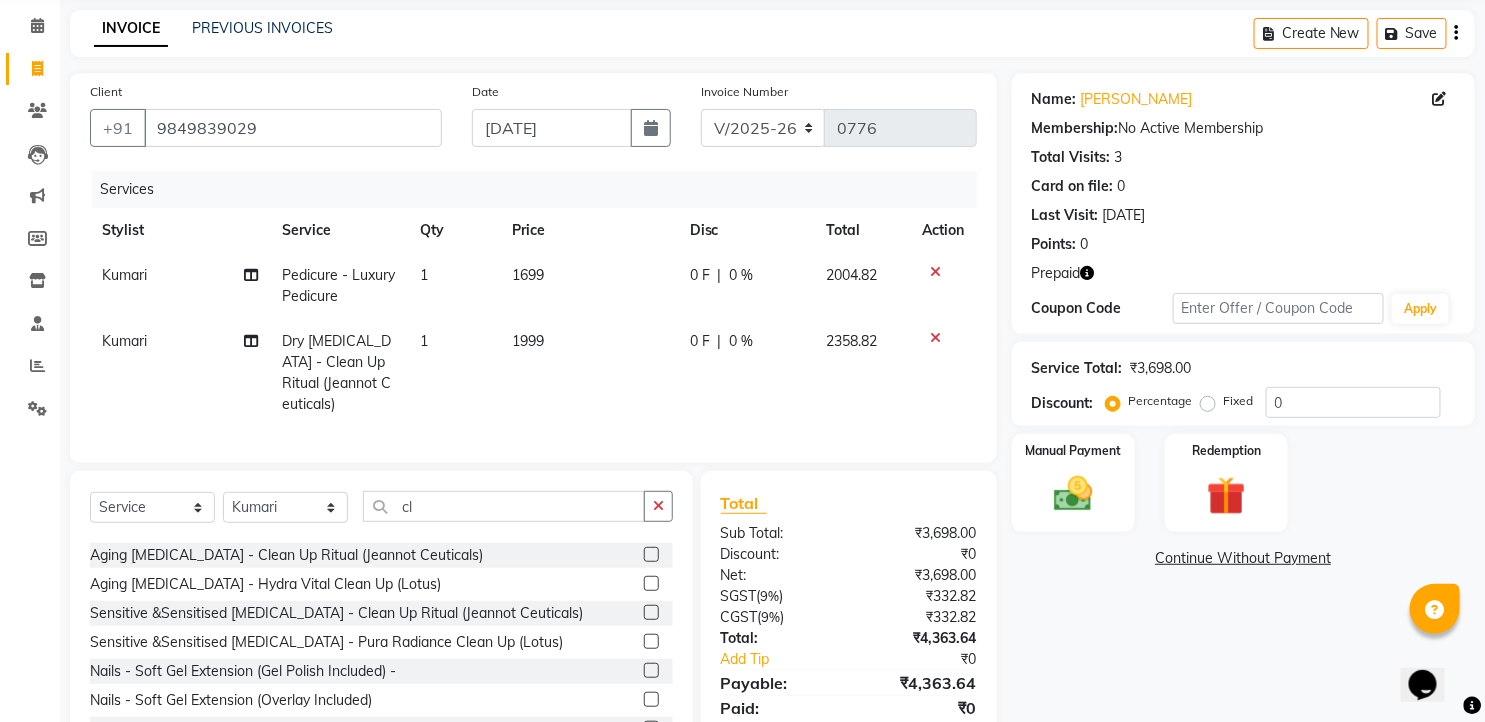 click on "1999" 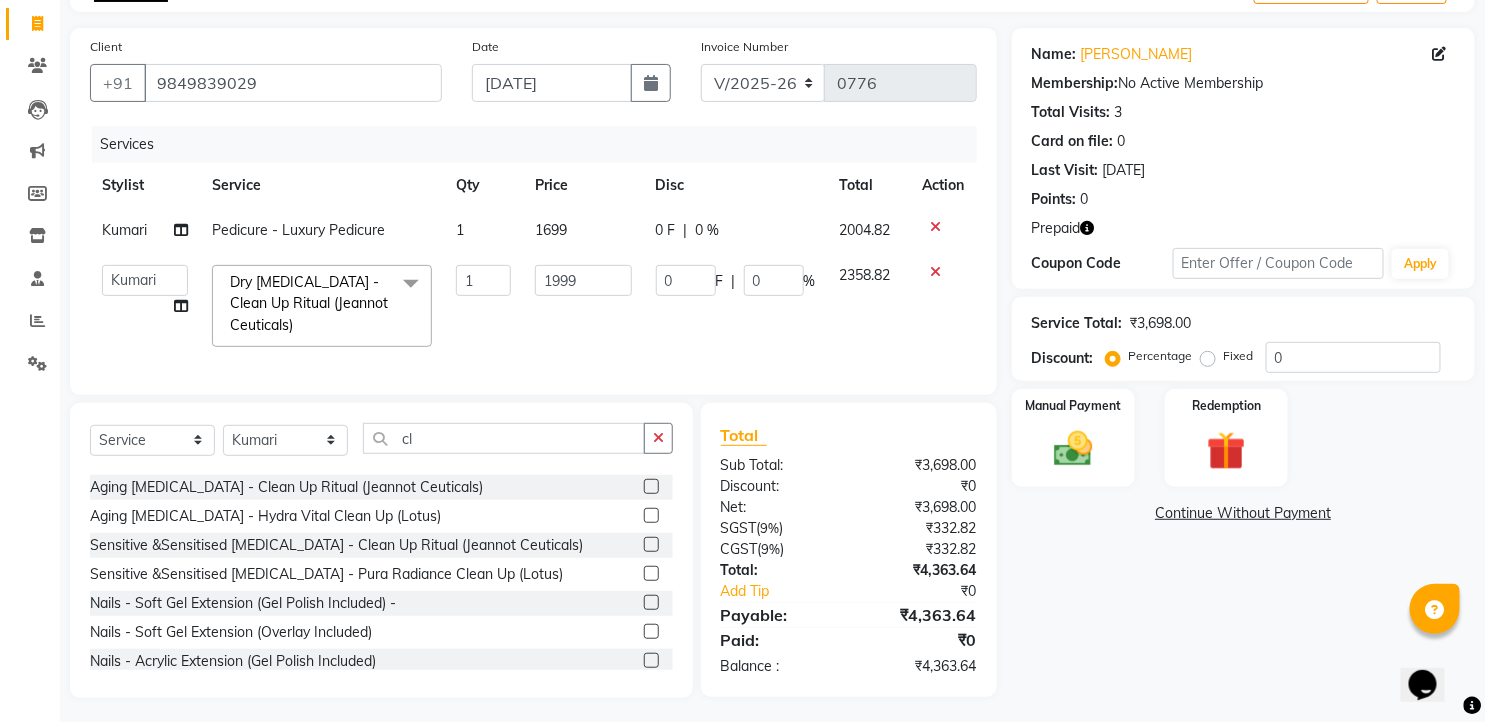 scroll, scrollTop: 145, scrollLeft: 0, axis: vertical 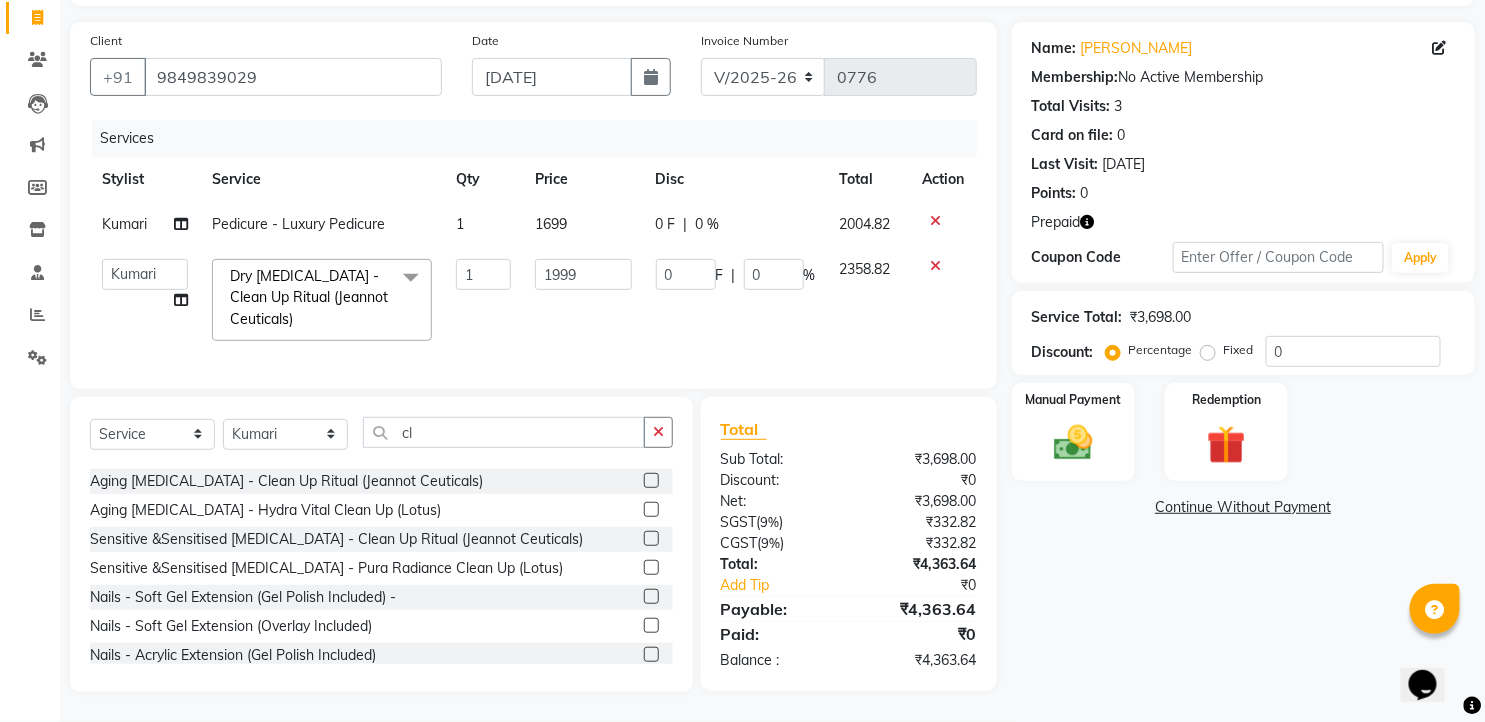 click on "Name: [PERSON_NAME]  Membership:  No Active Membership  Total Visits:  3 Card on file:  0 Last Visit:   [DATE] Points:   0  Prepaid Coupon Code Apply Service Total:  ₹3,698.00  Discount:  Percentage   Fixed  0 Manual Payment Redemption  Continue Without Payment" 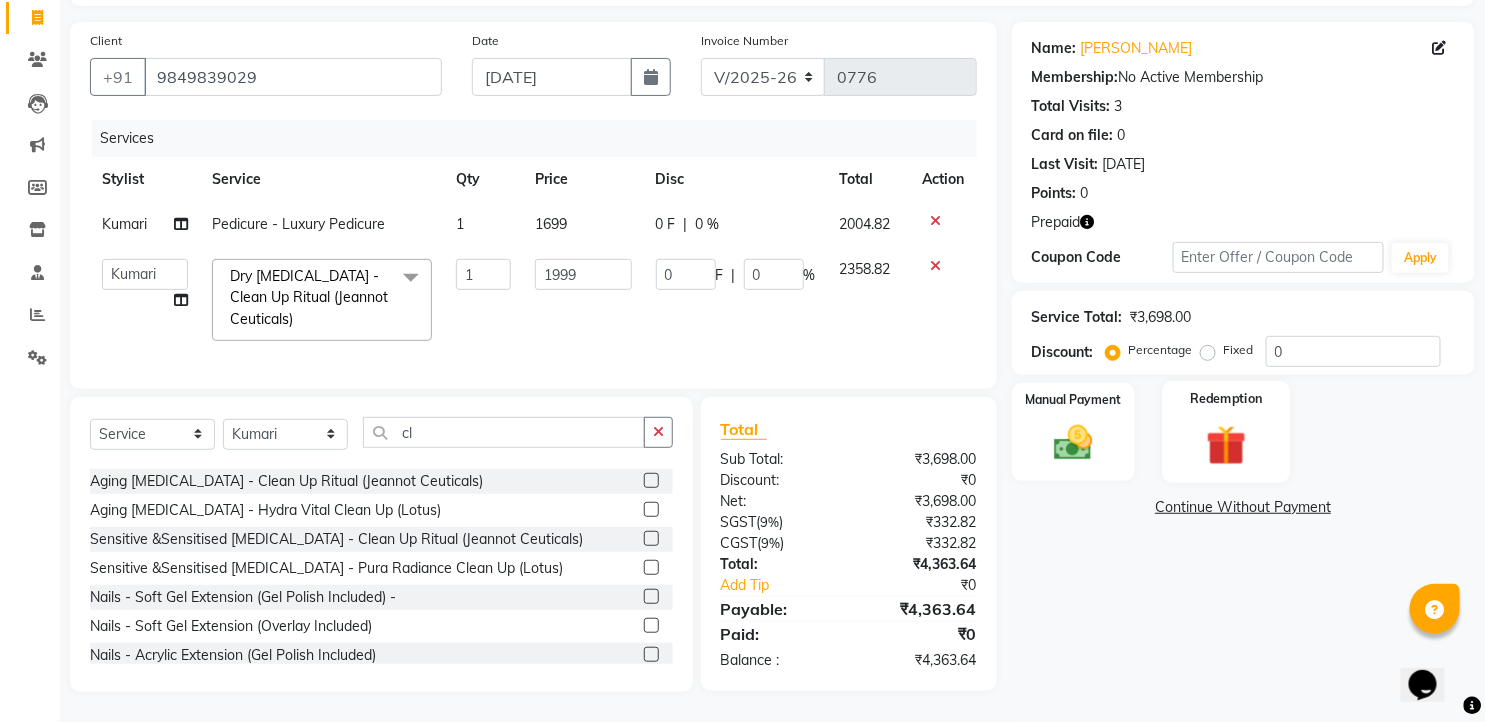 click 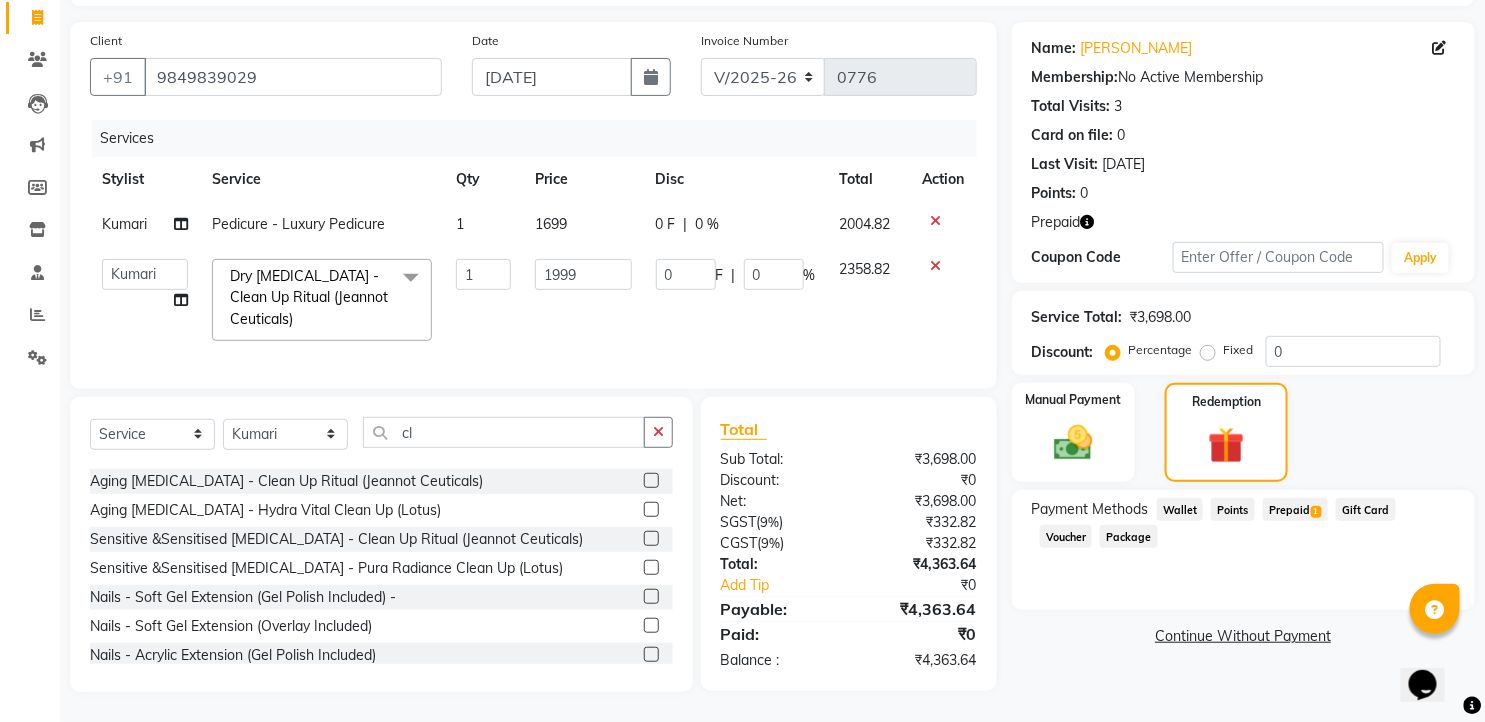 click on "1" 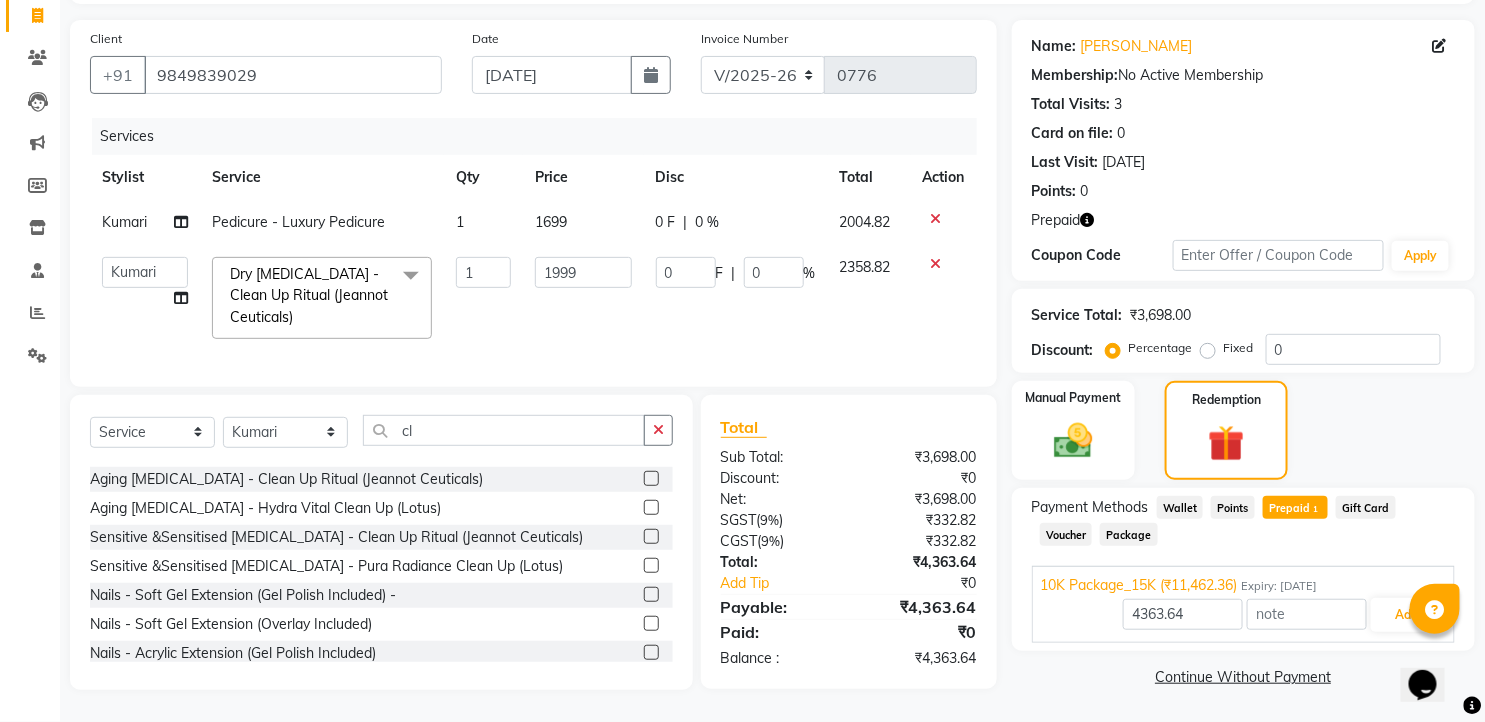click on "Continue Without Payment" 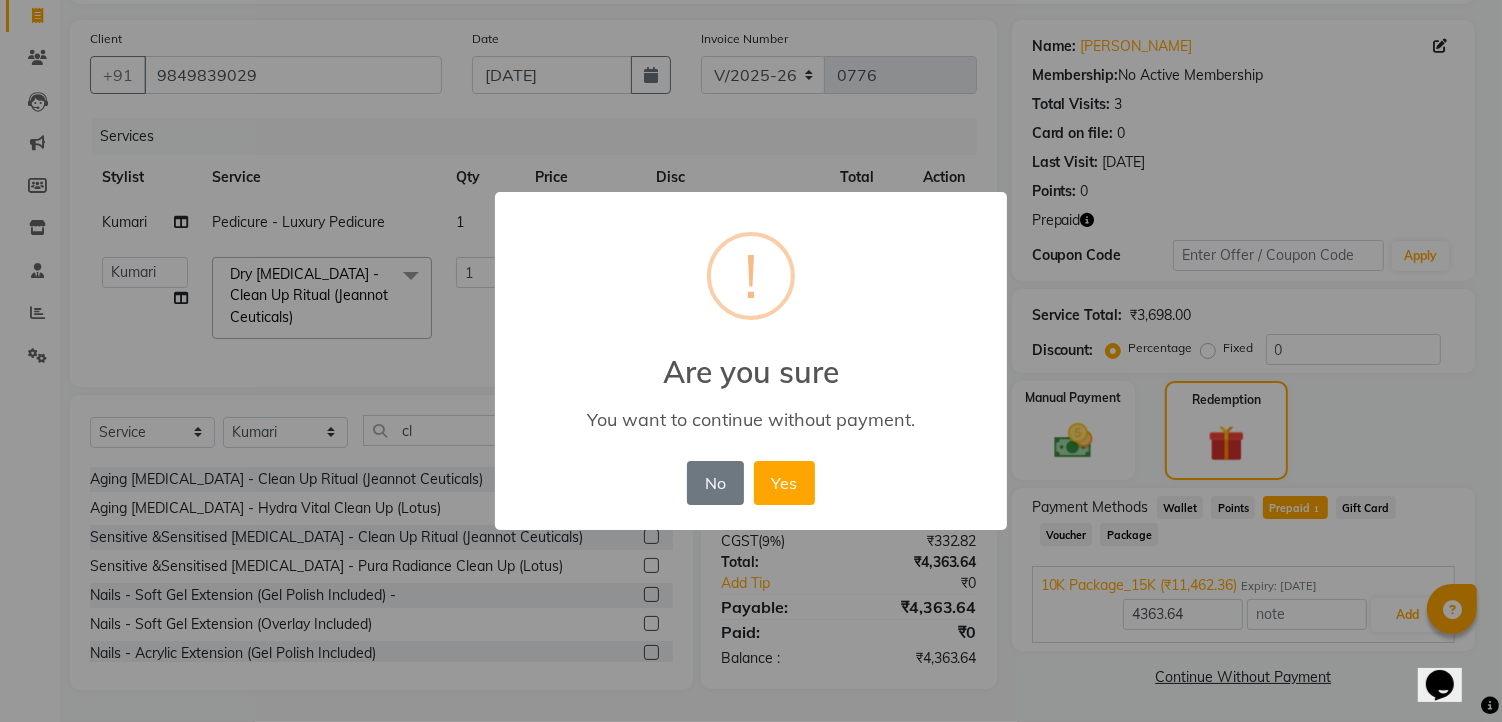 click on "× ! Are you sure You want to continue without payment. No No Yes" at bounding box center [751, 361] 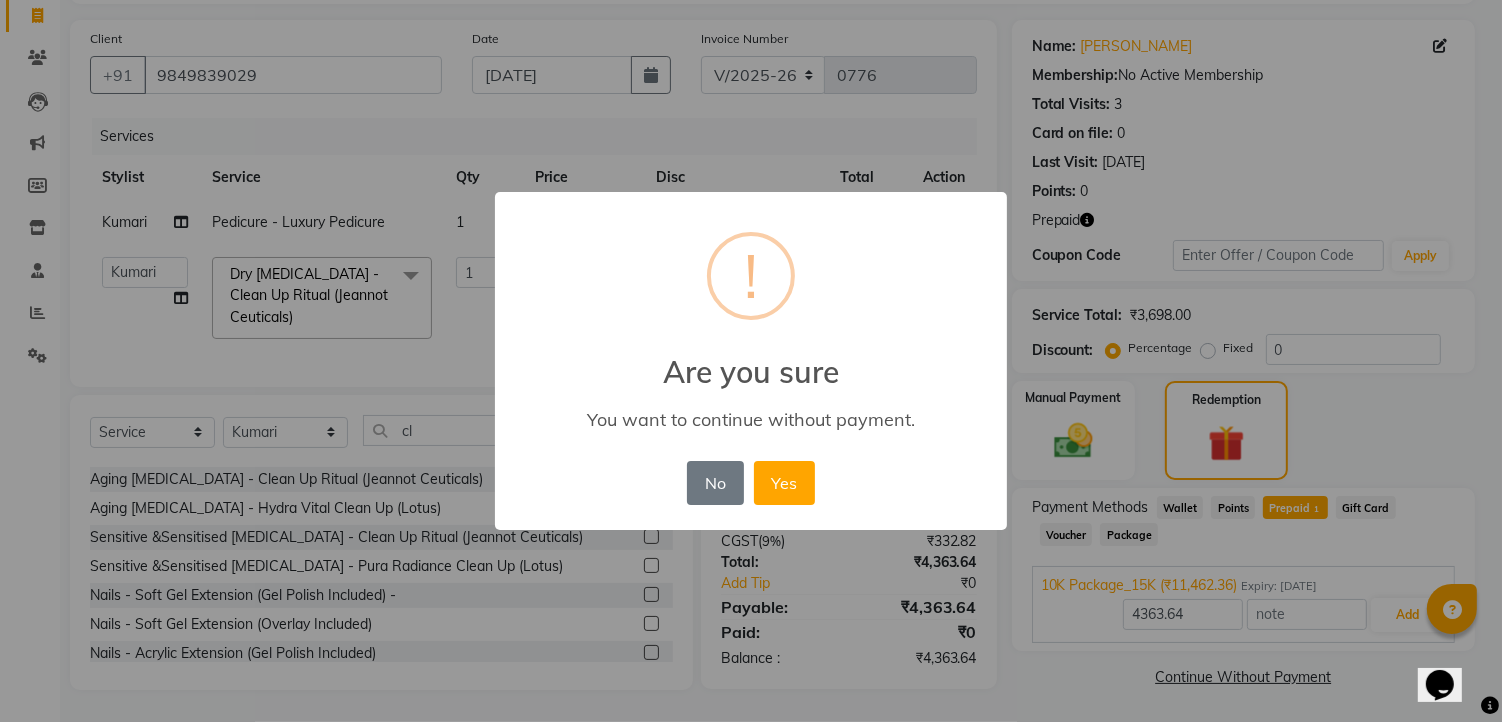 click on "× ! Are you sure You want to continue without payment. No No Yes" at bounding box center [751, 361] 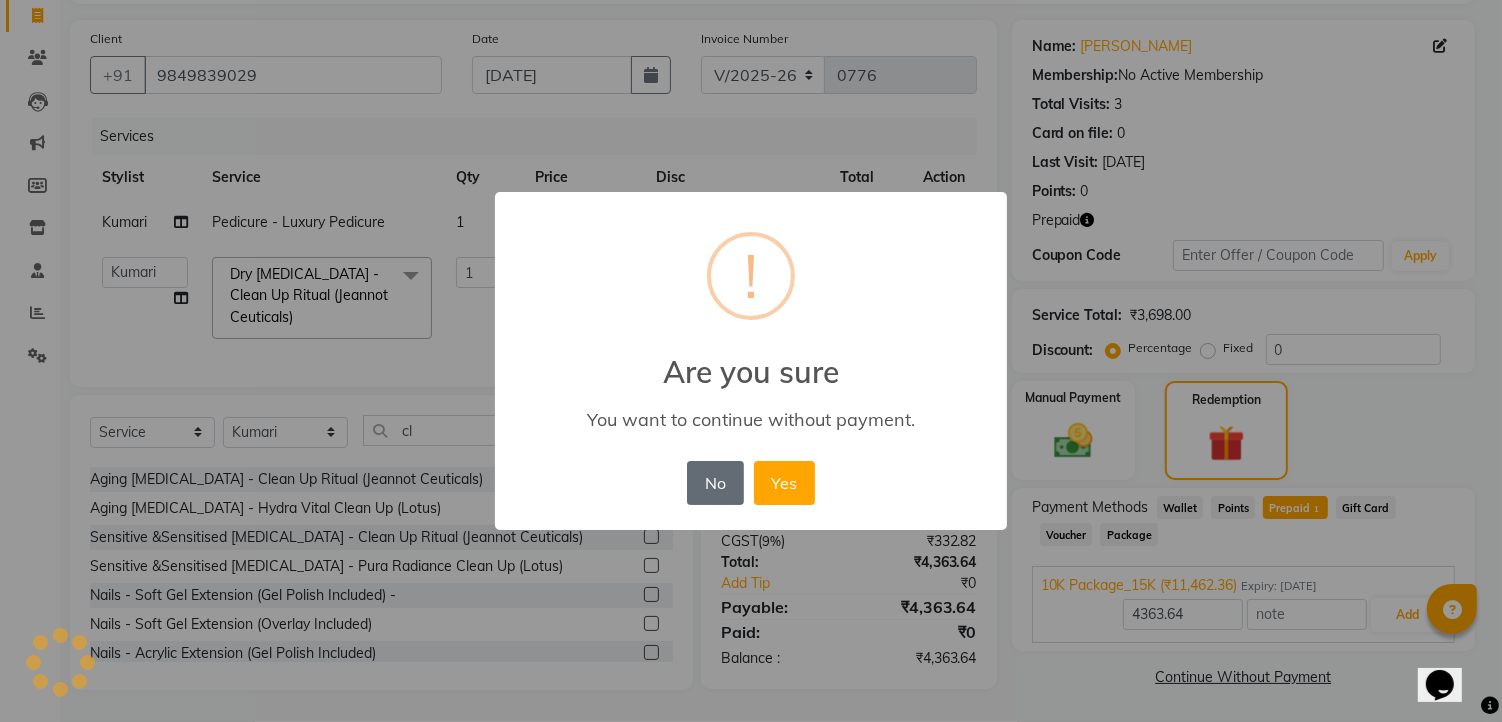 click on "No" at bounding box center (715, 483) 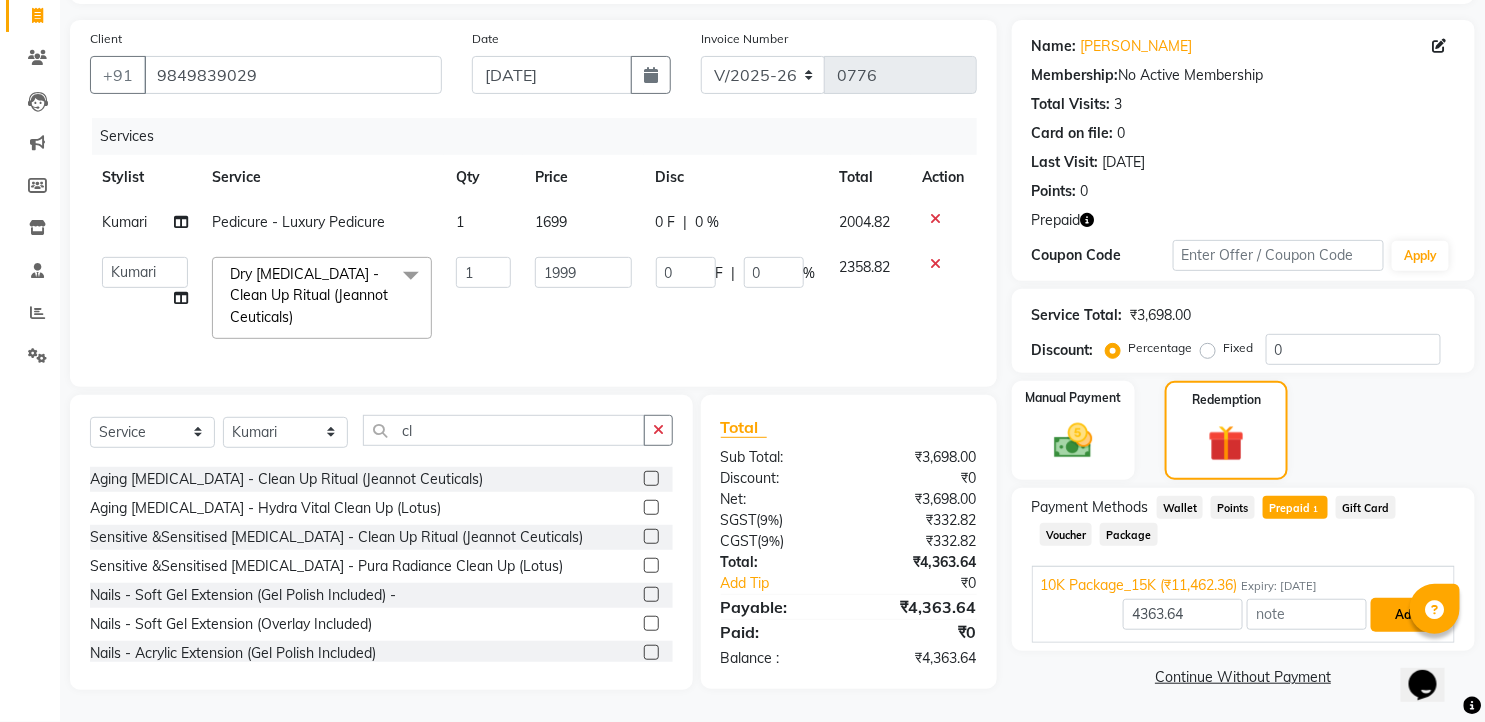 click on "Add" at bounding box center (1407, 615) 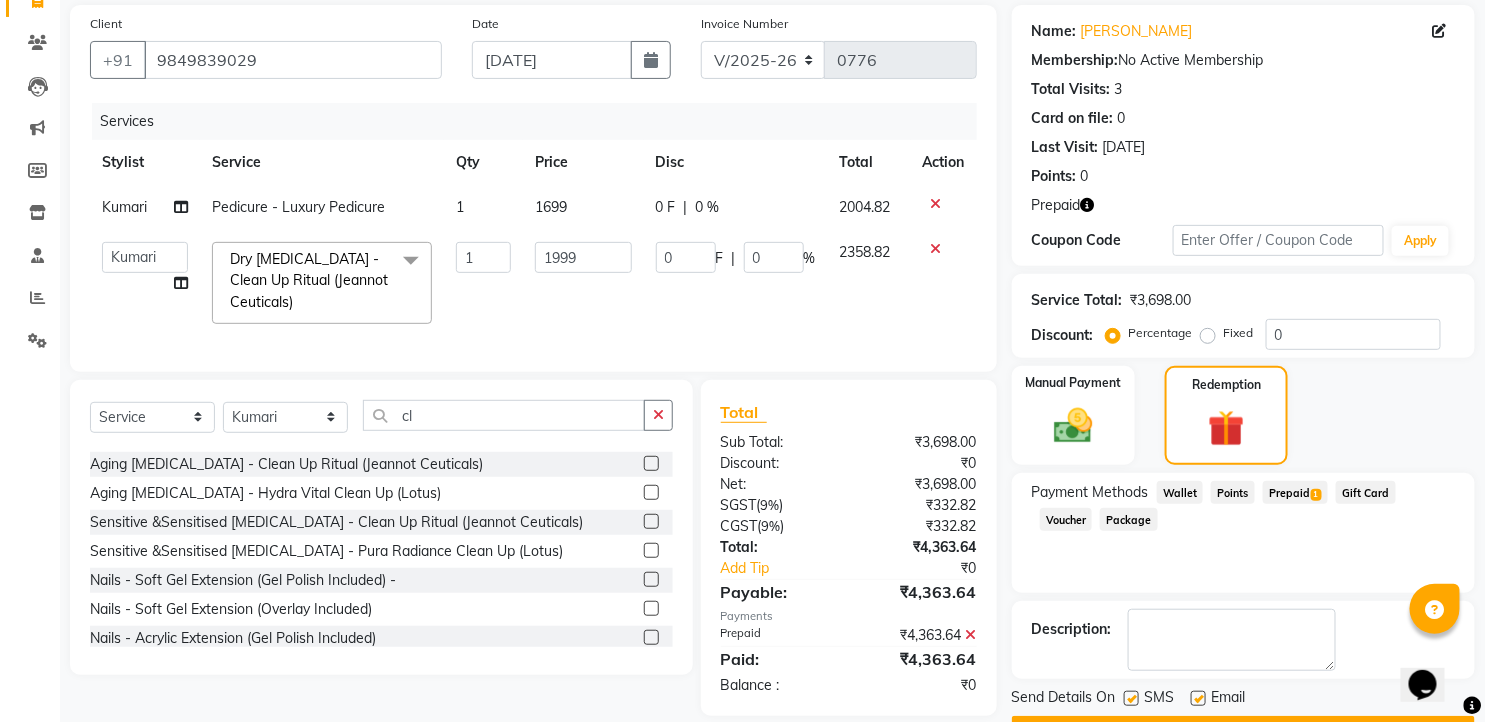 scroll, scrollTop: 200, scrollLeft: 0, axis: vertical 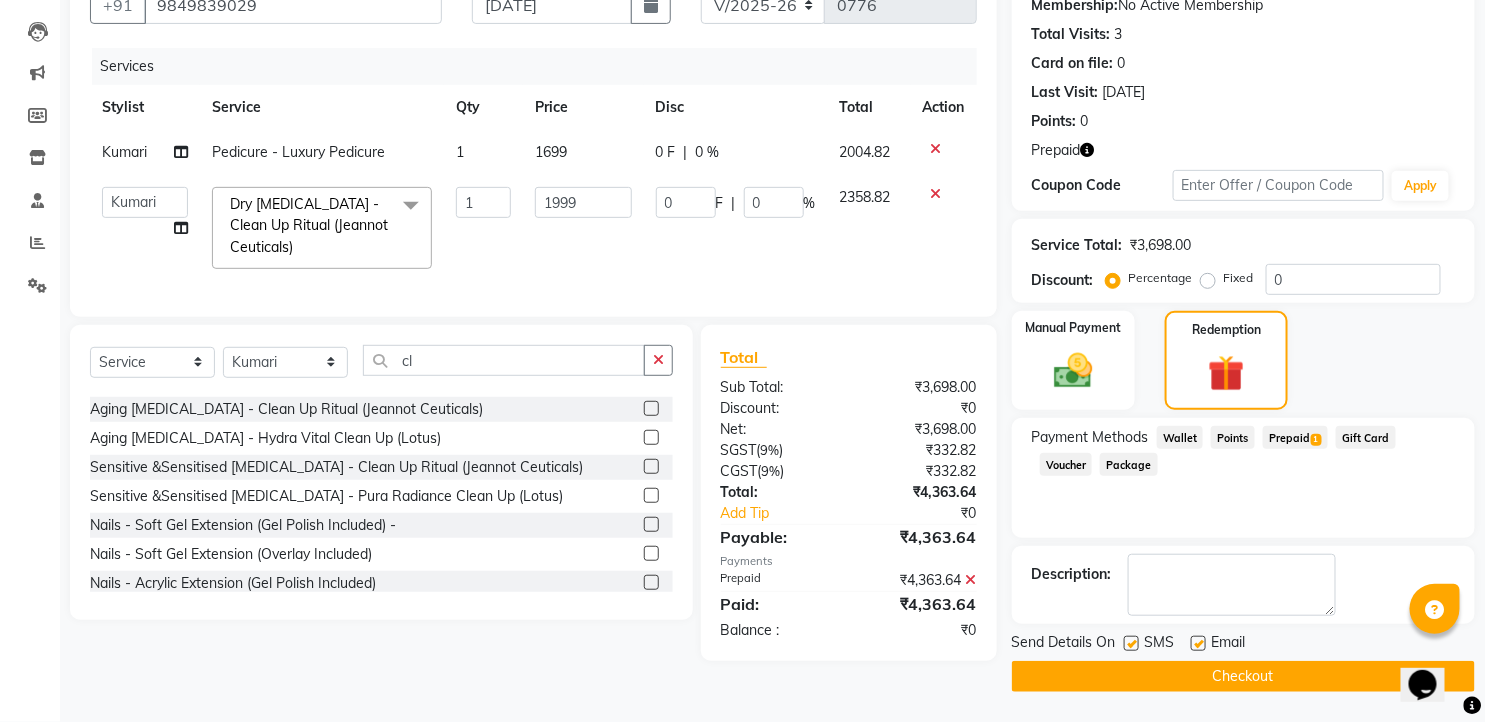 drag, startPoint x: 1124, startPoint y: 643, endPoint x: 1153, endPoint y: 652, distance: 30.364452 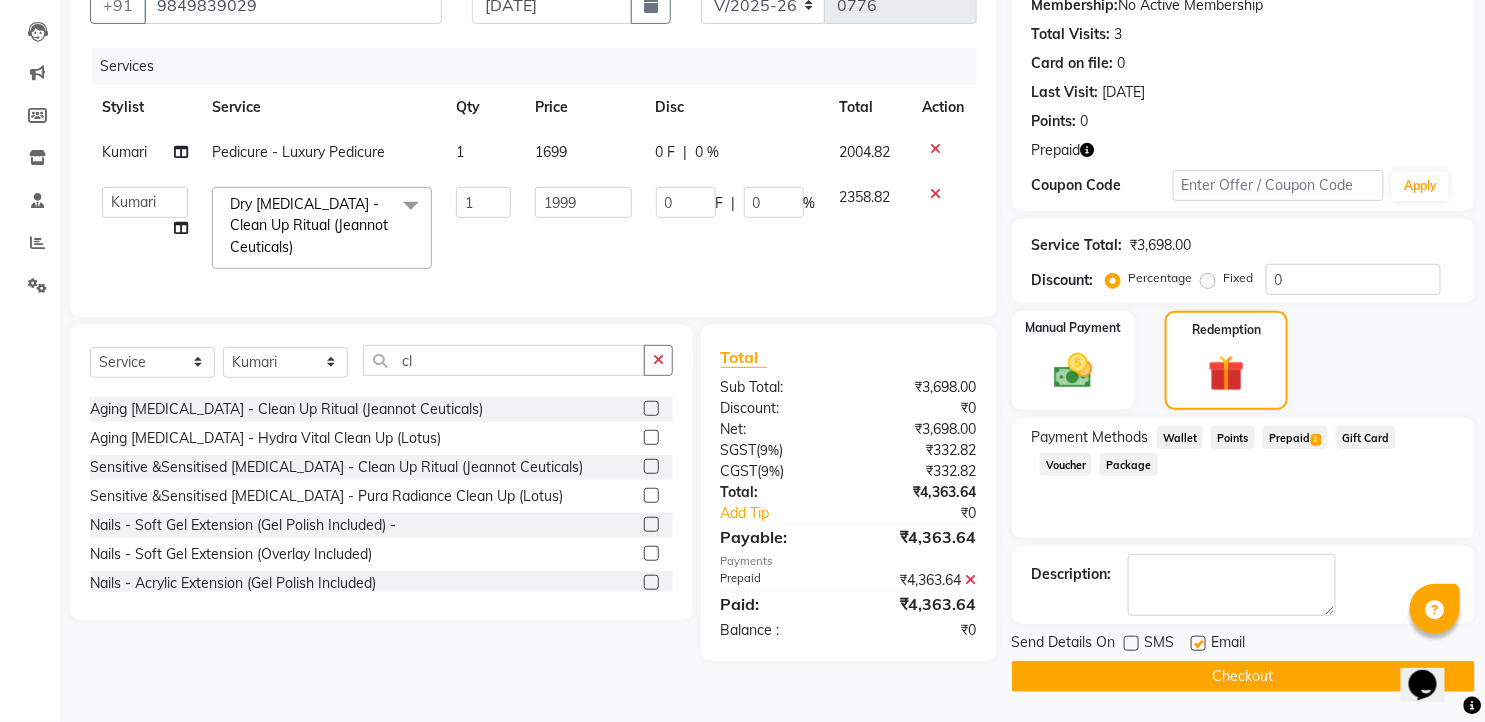 click 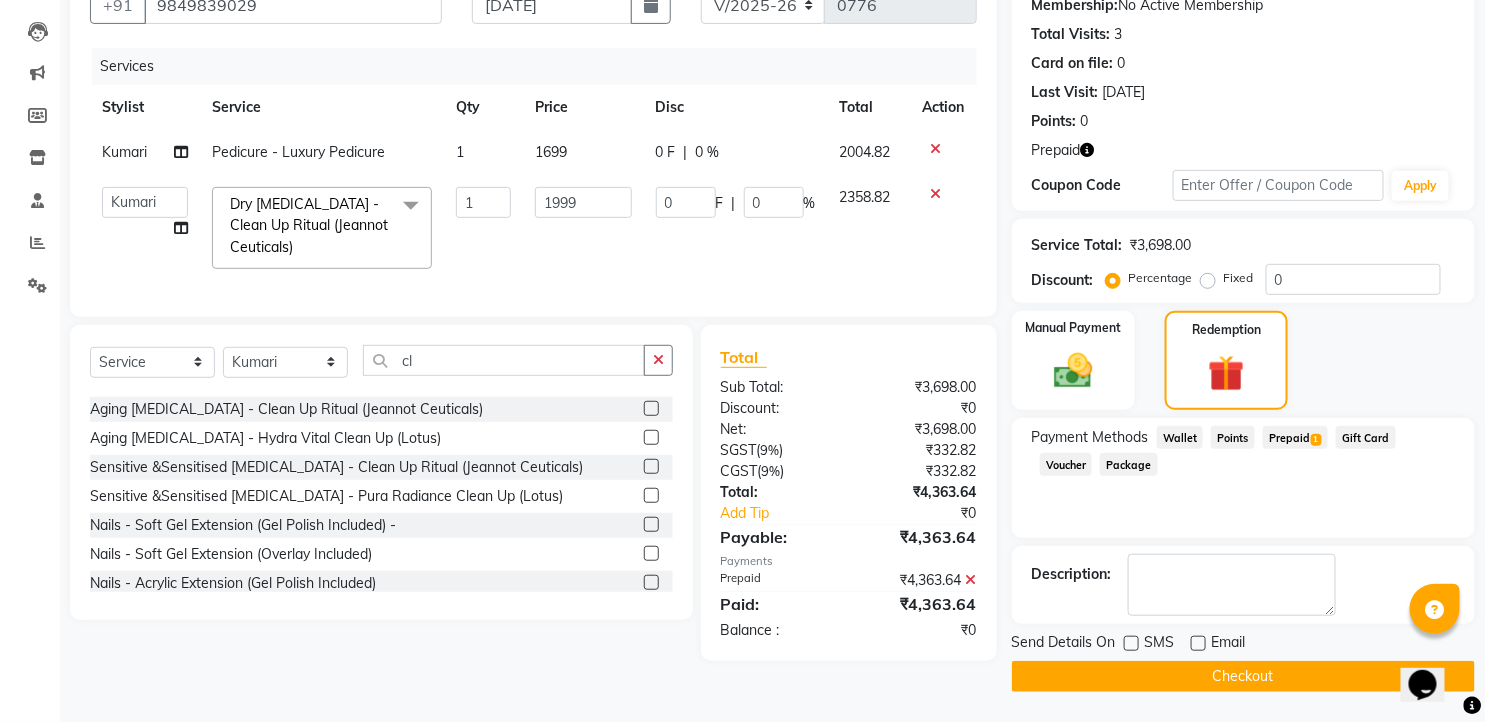 click on "Checkout" 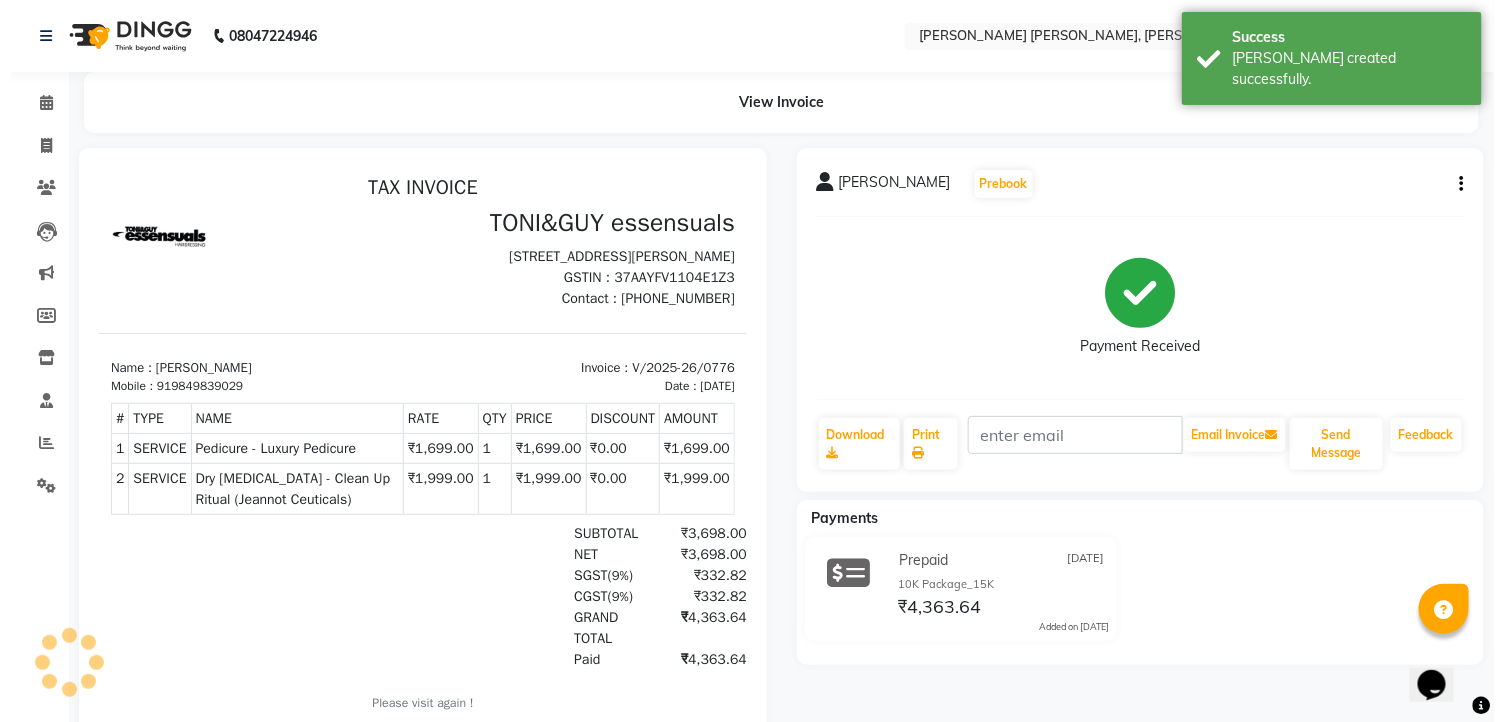 scroll, scrollTop: 0, scrollLeft: 0, axis: both 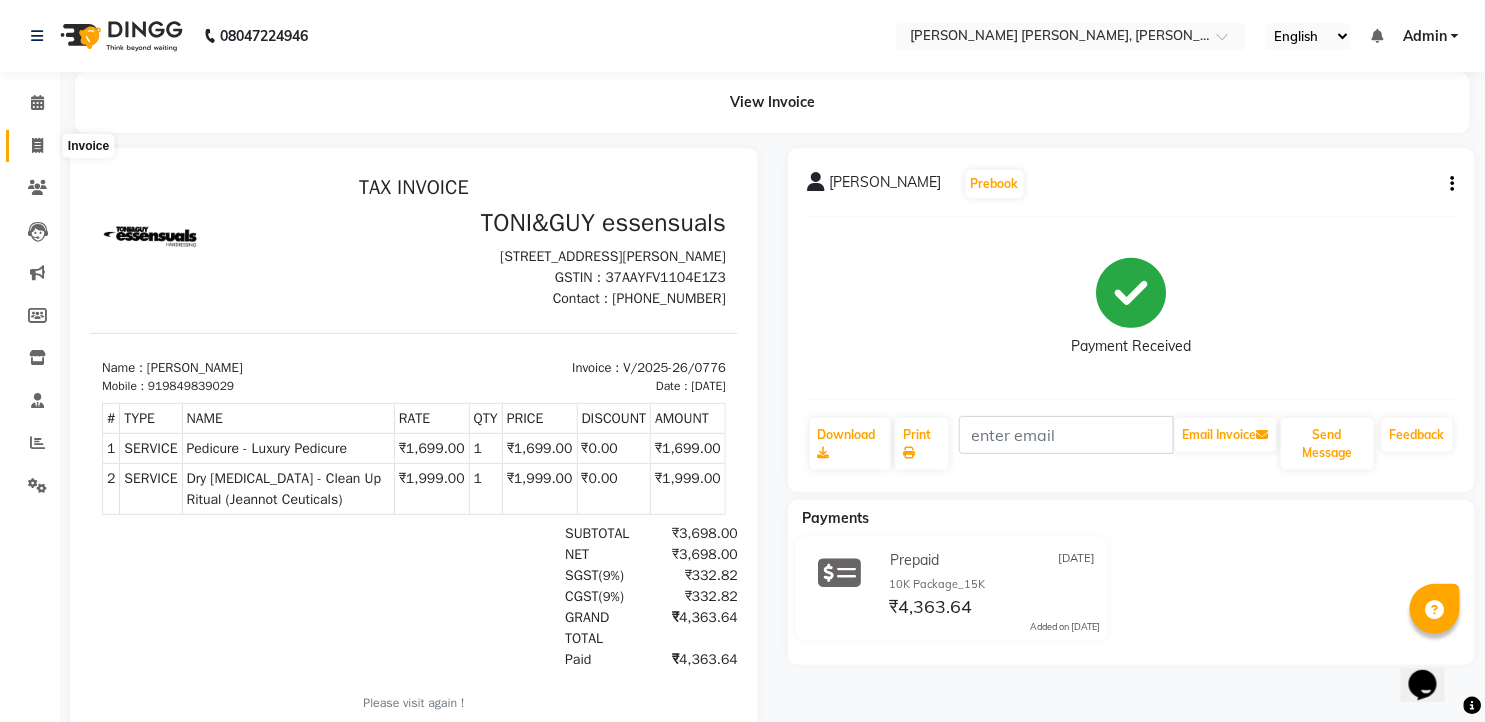 click 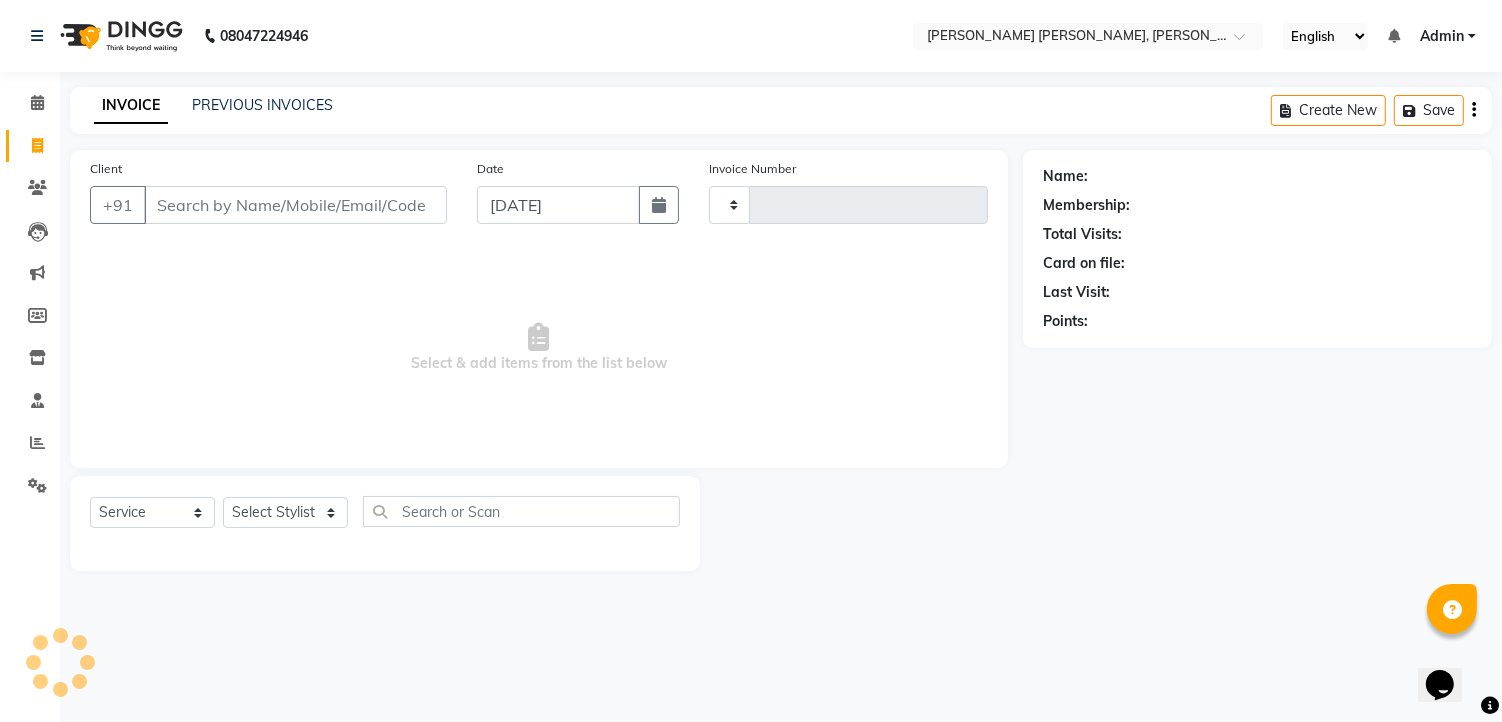 type on "0777" 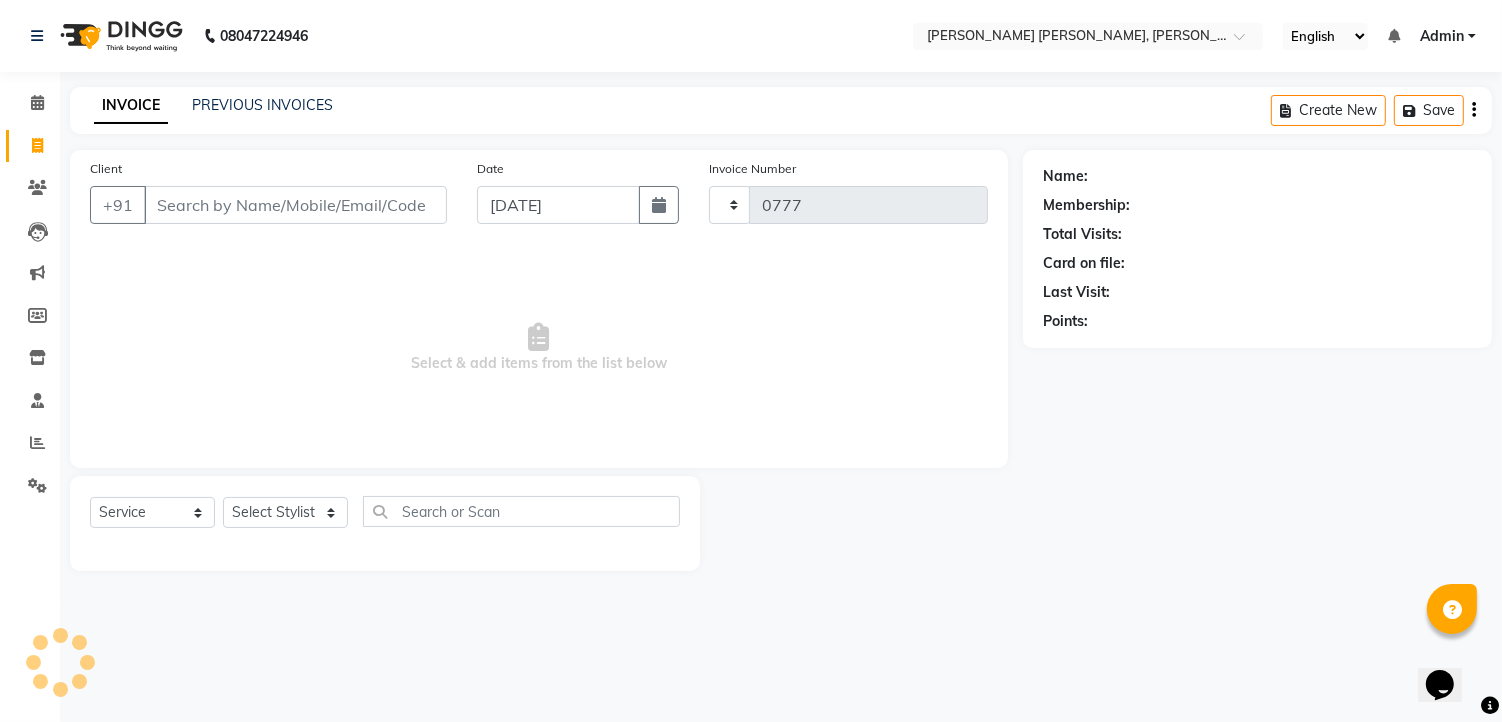 select on "7150" 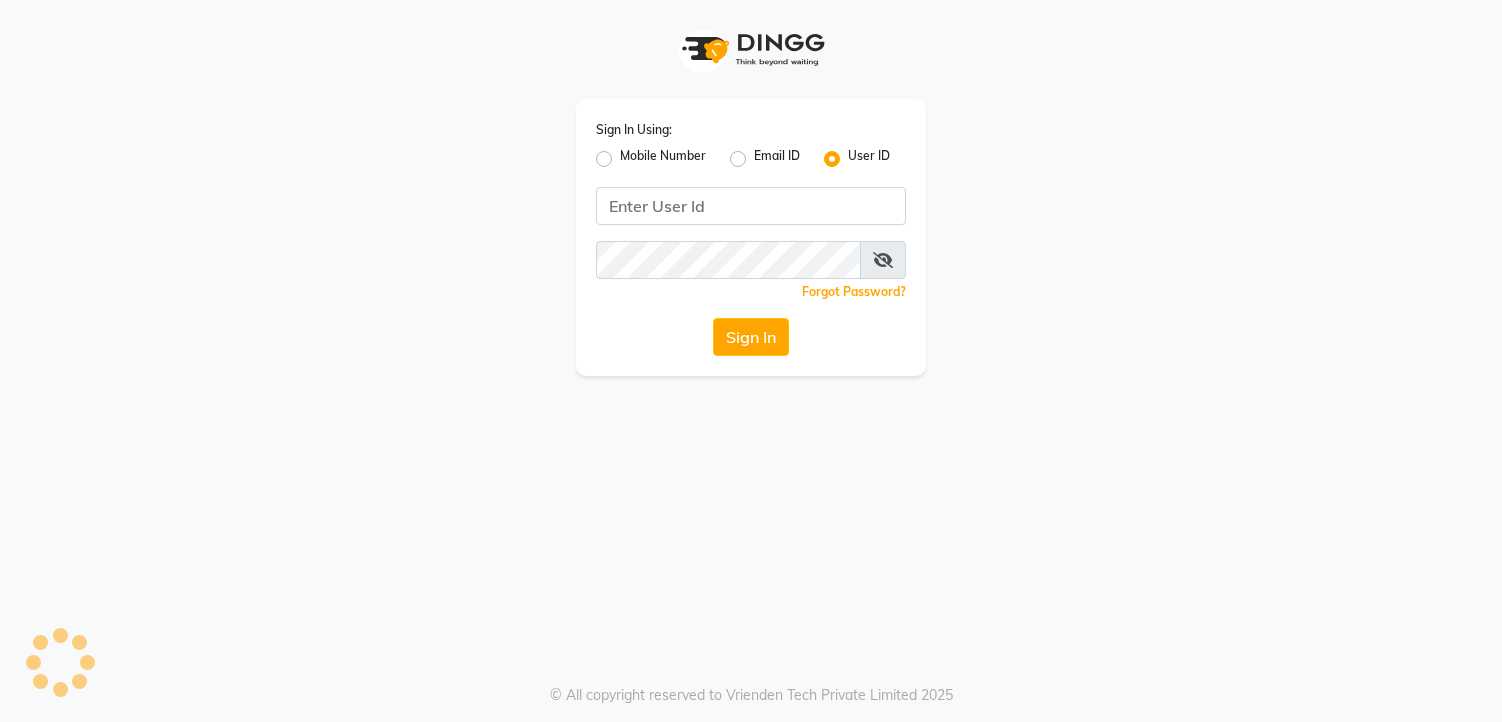 scroll, scrollTop: 0, scrollLeft: 0, axis: both 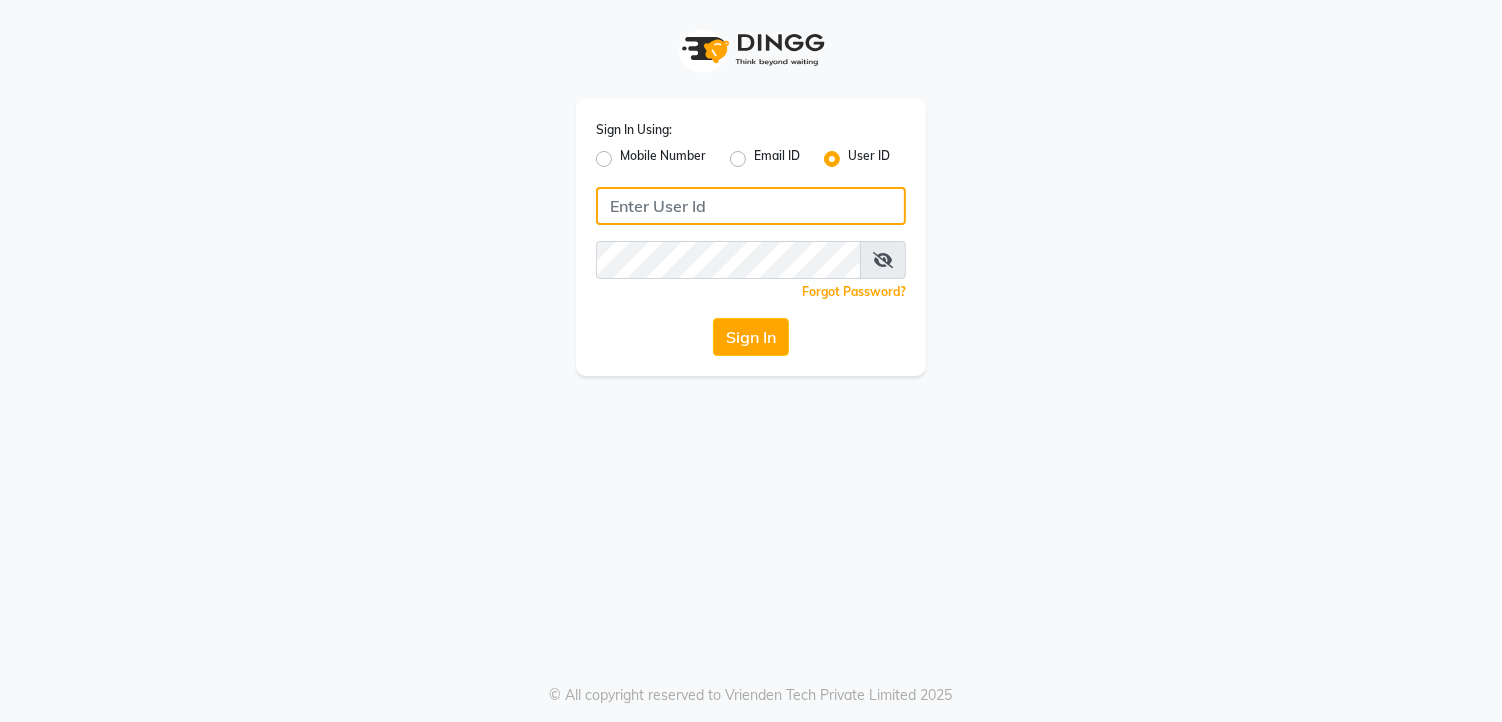 click 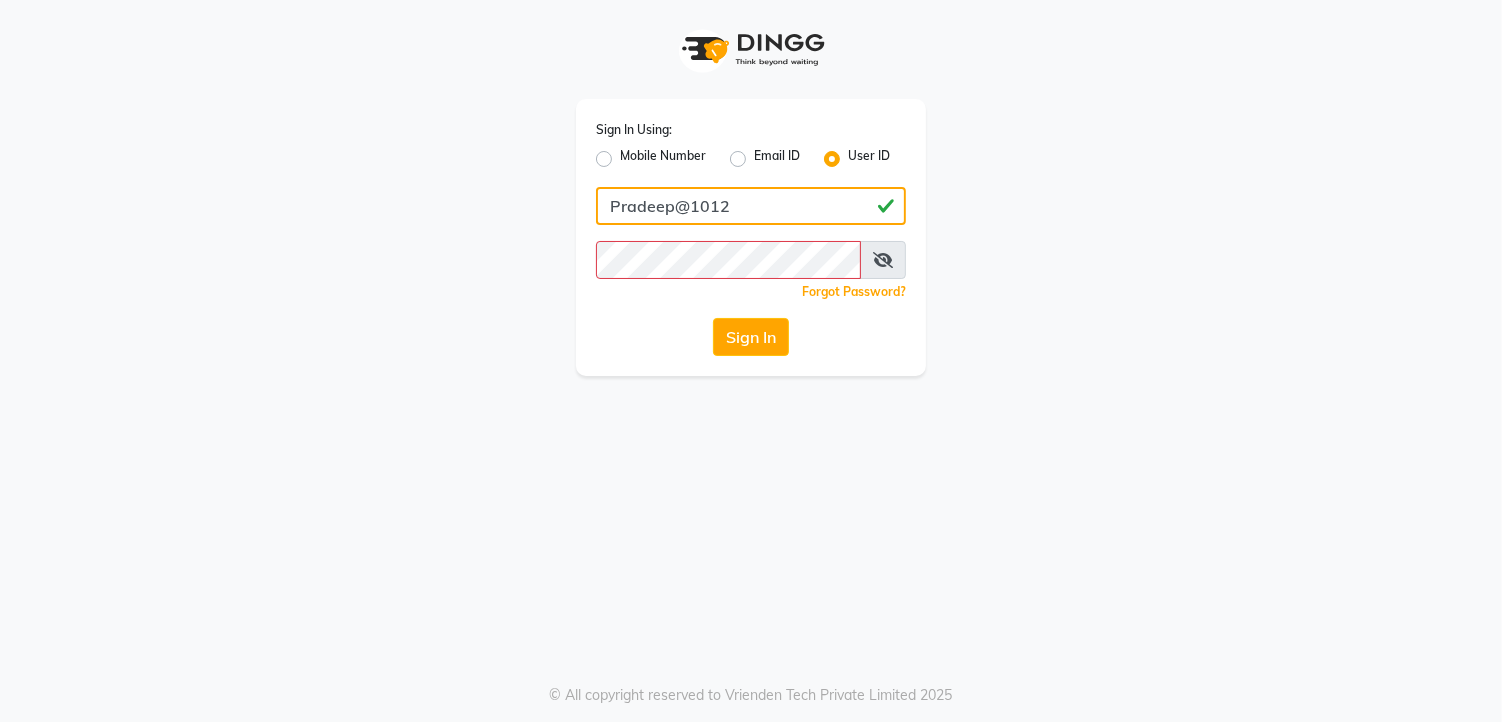click on "Pradeep@1012" 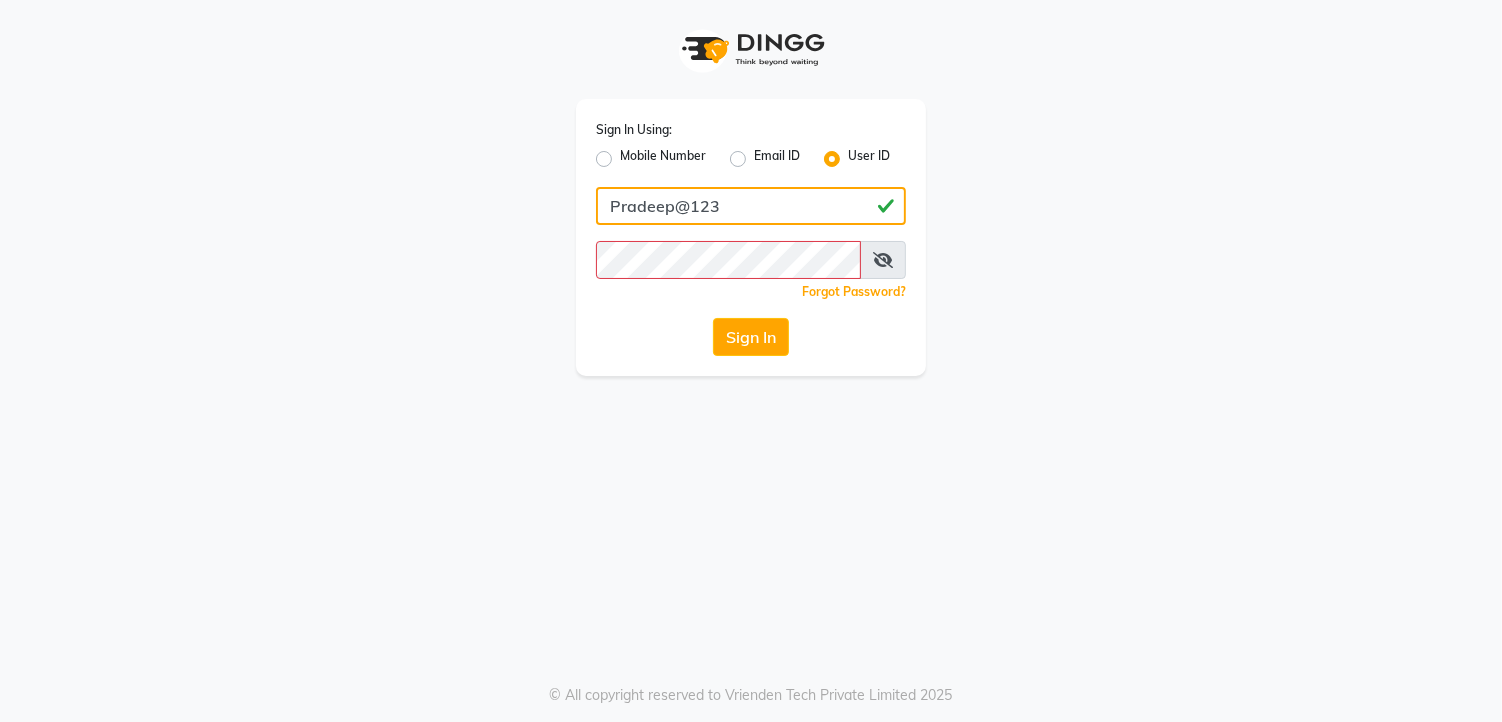 type on "Pradeep@123" 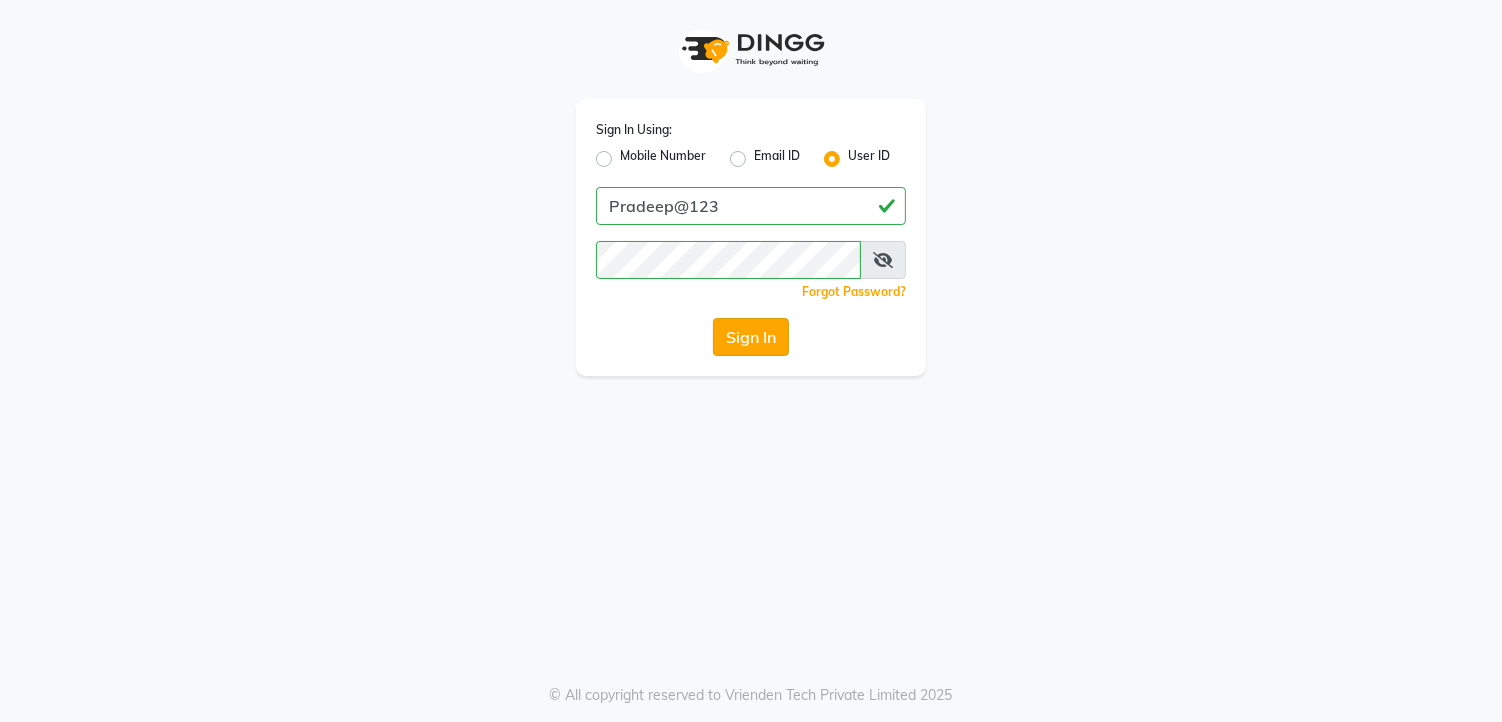 click on "Sign In" 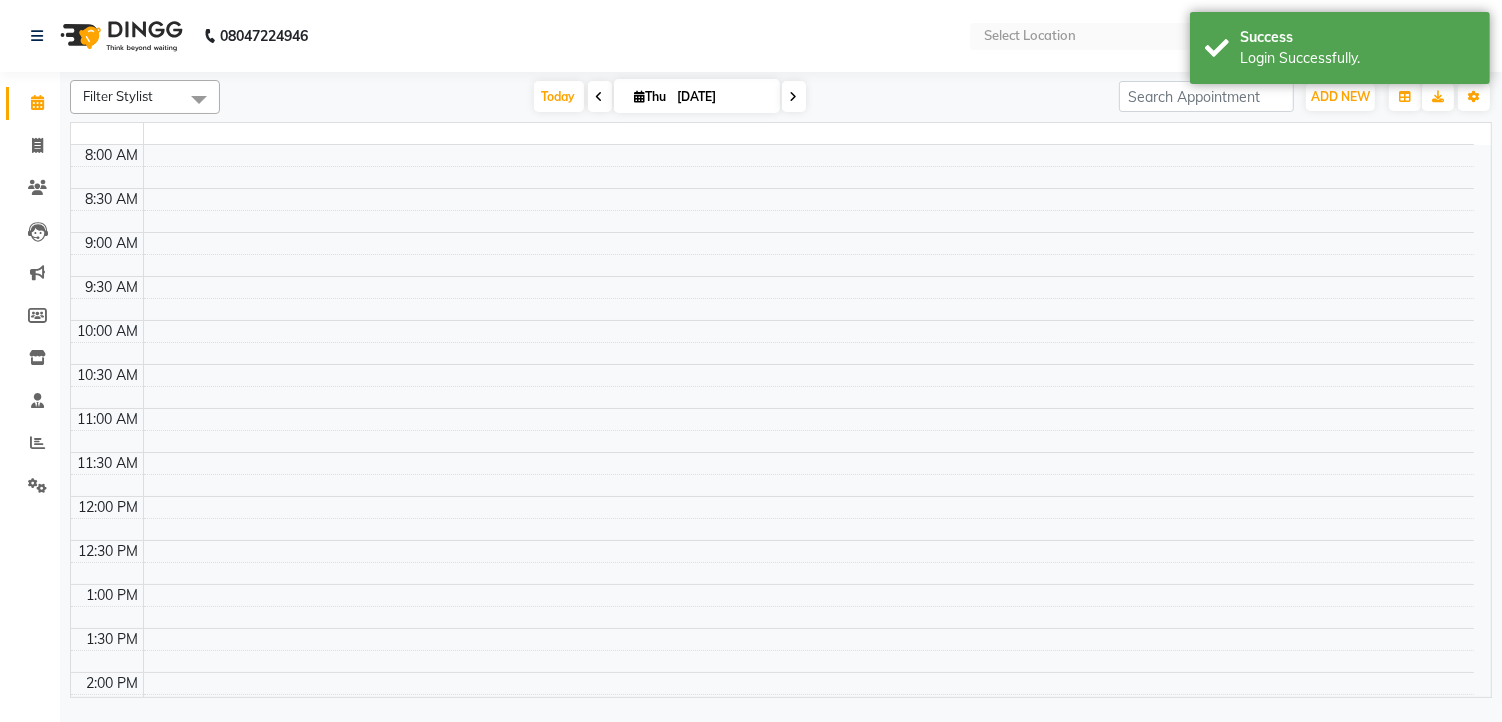 select on "en" 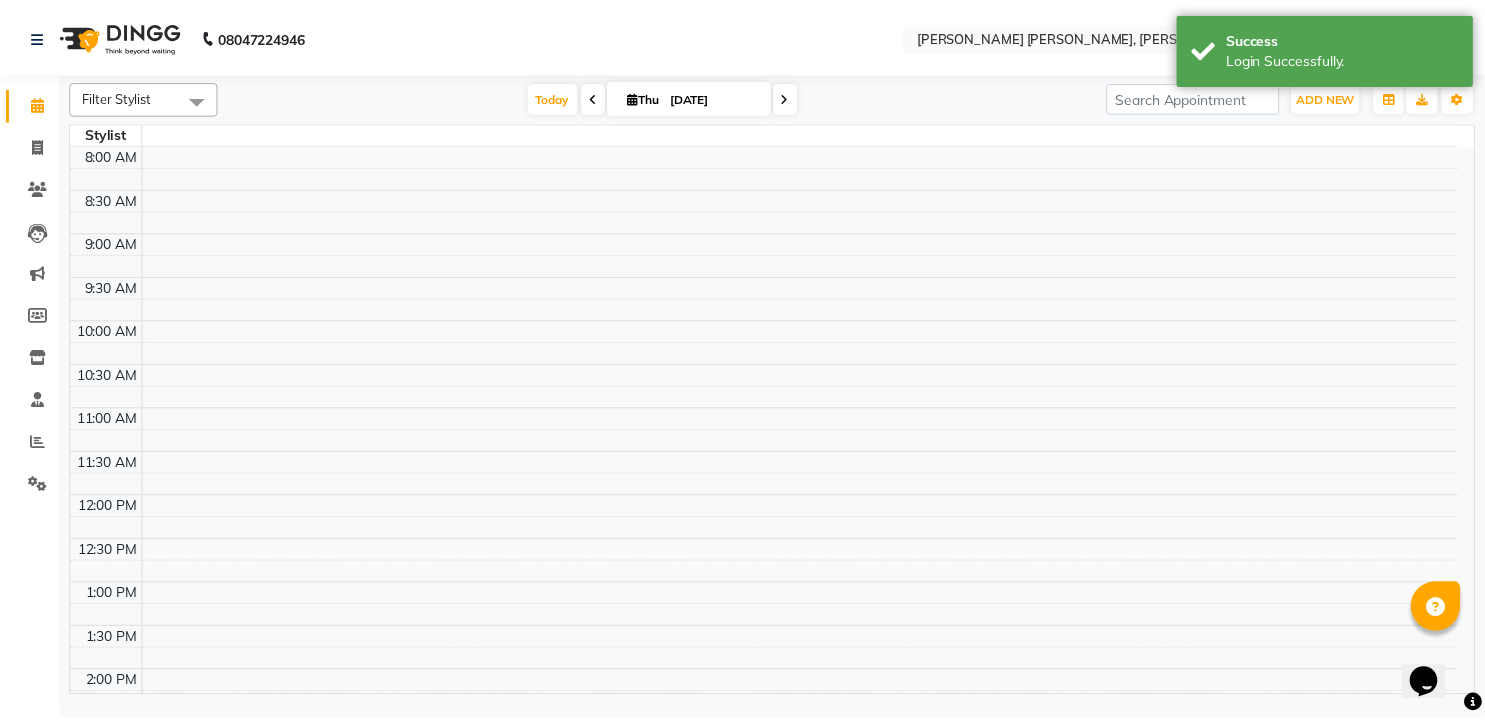 scroll, scrollTop: 0, scrollLeft: 0, axis: both 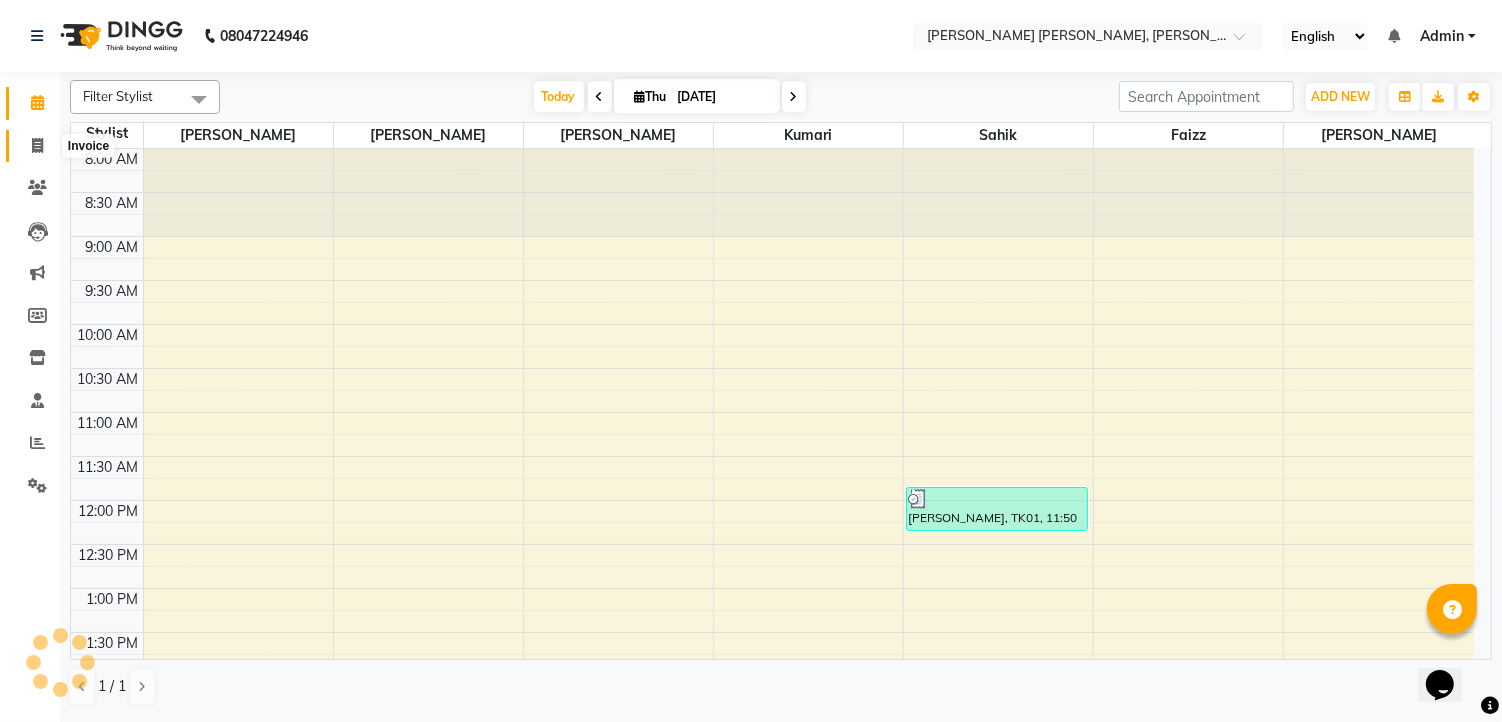 click 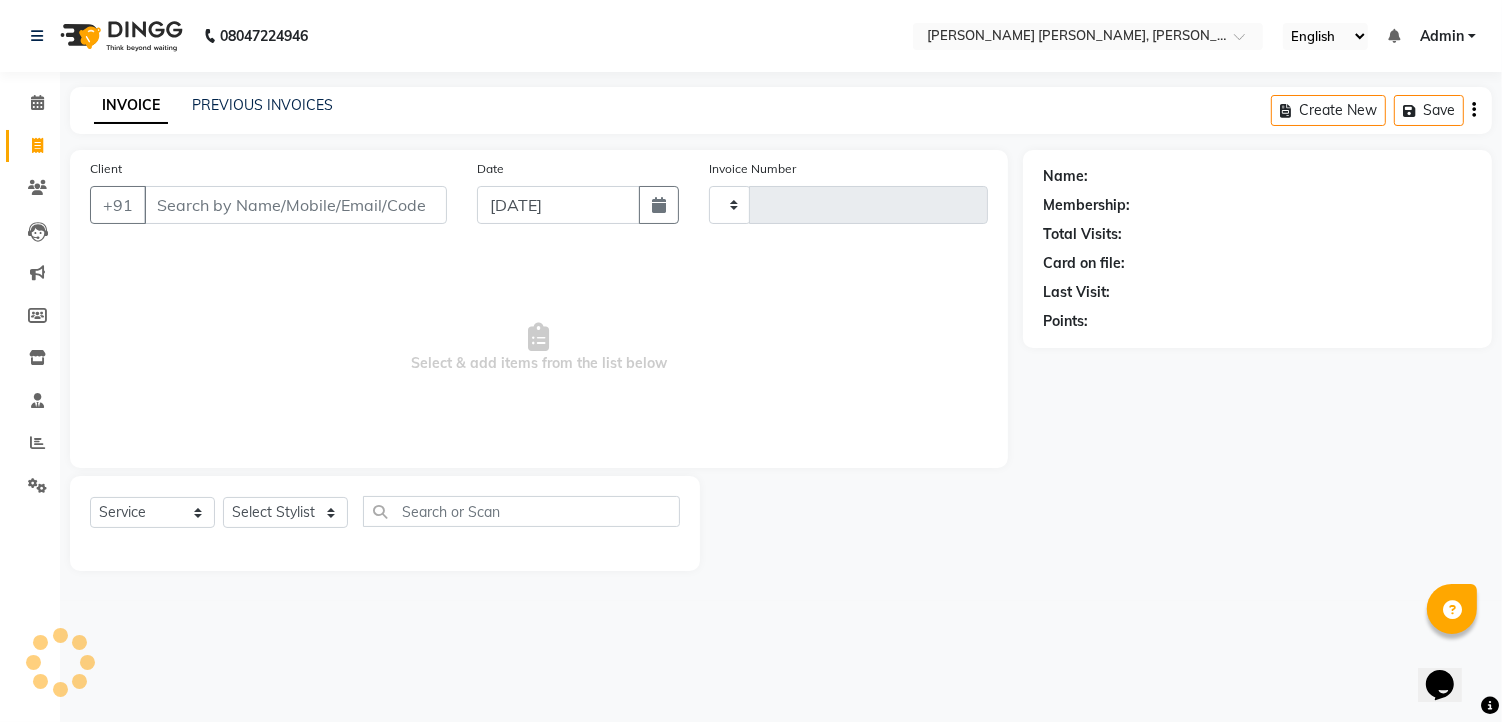 type on "0777" 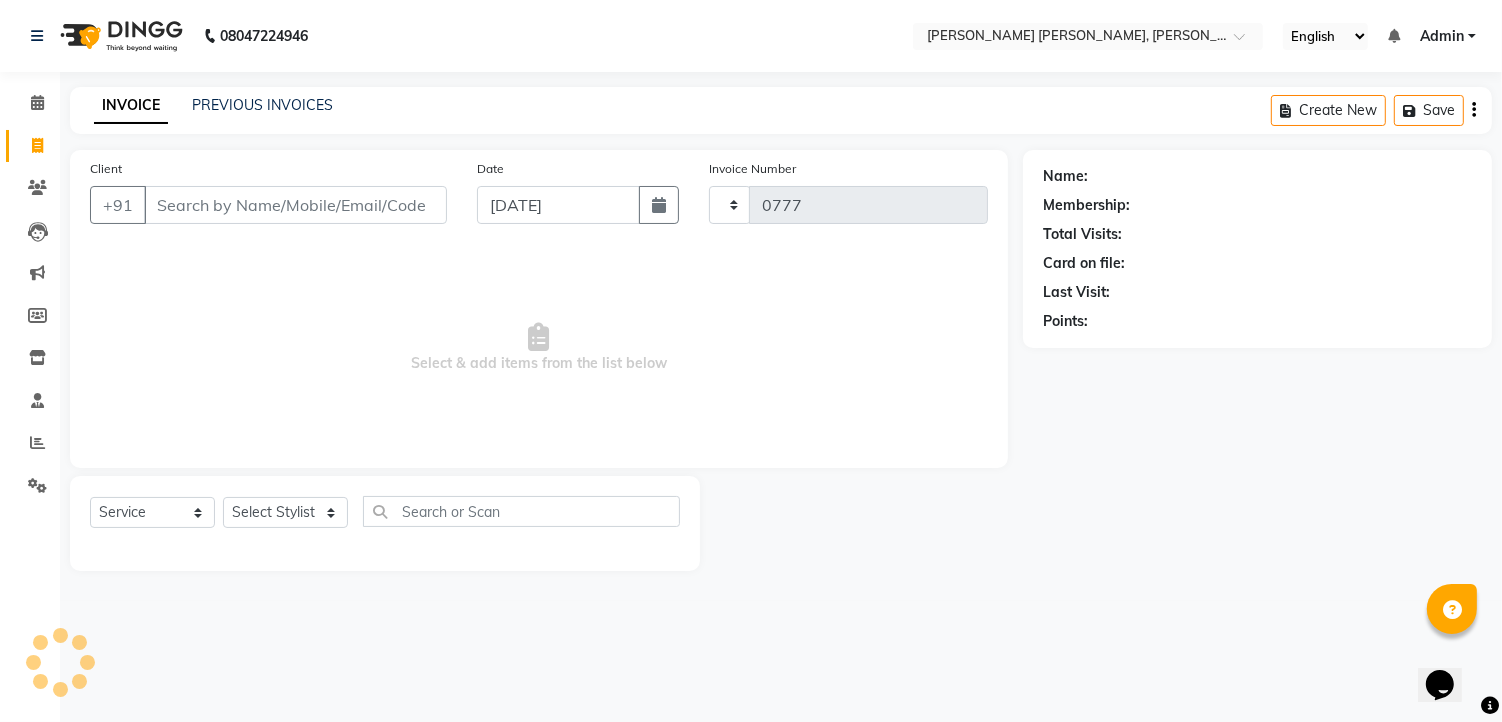 select on "7150" 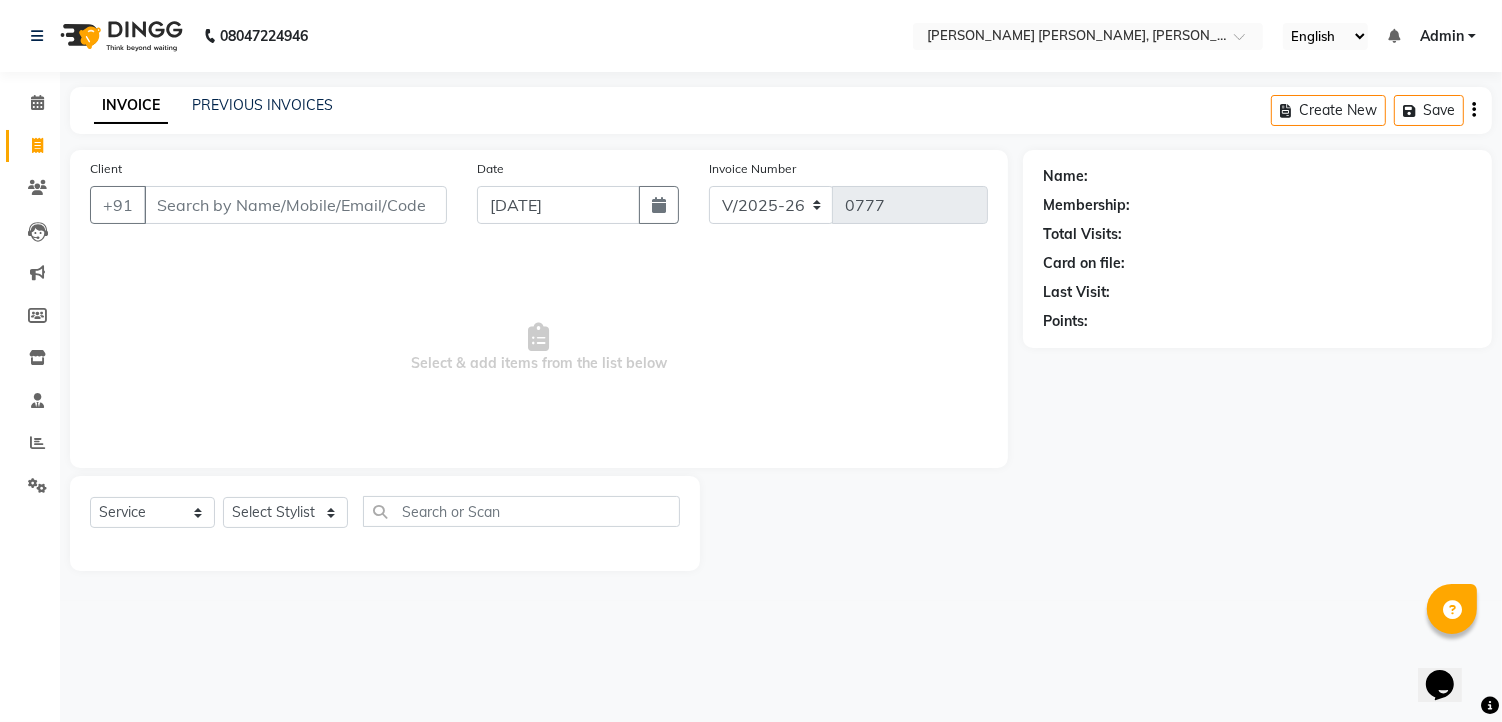 click on "Client" at bounding box center [295, 205] 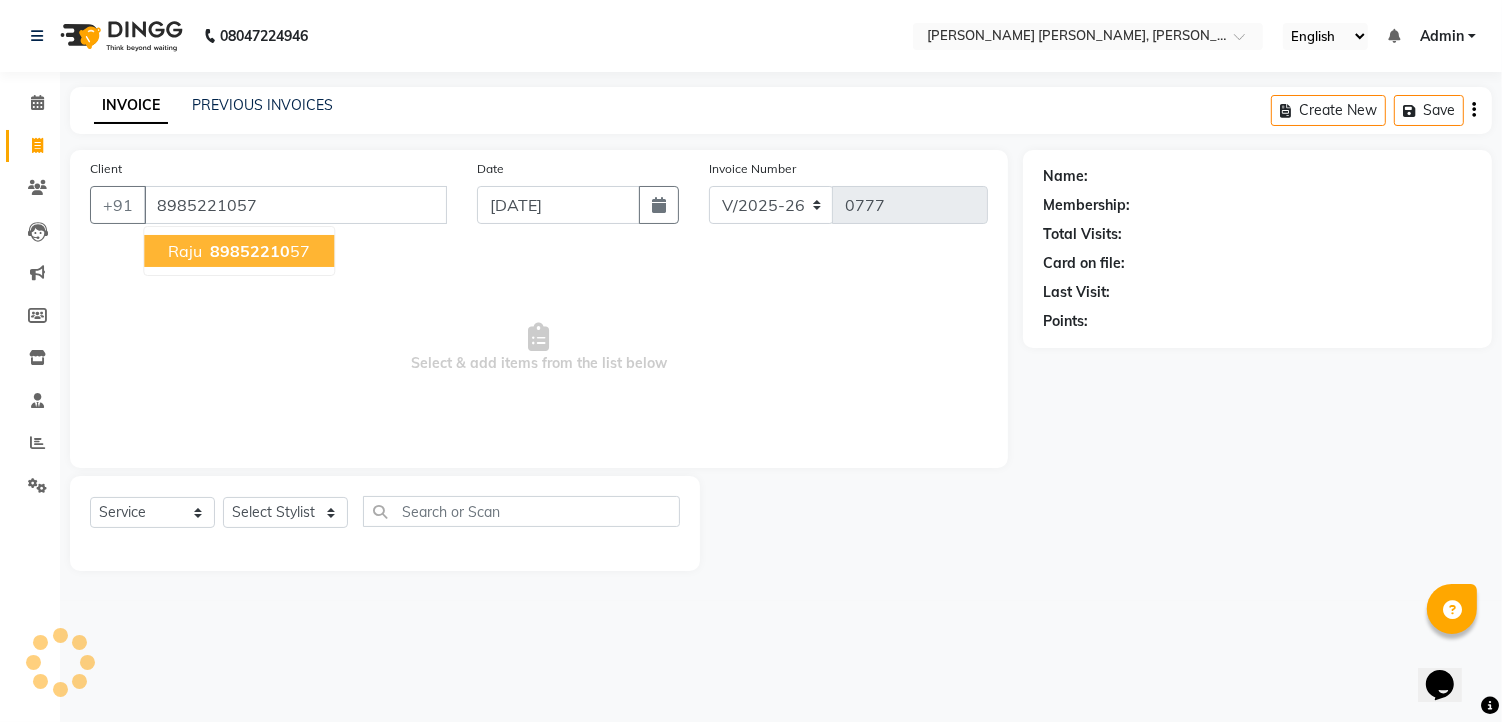 type on "8985221057" 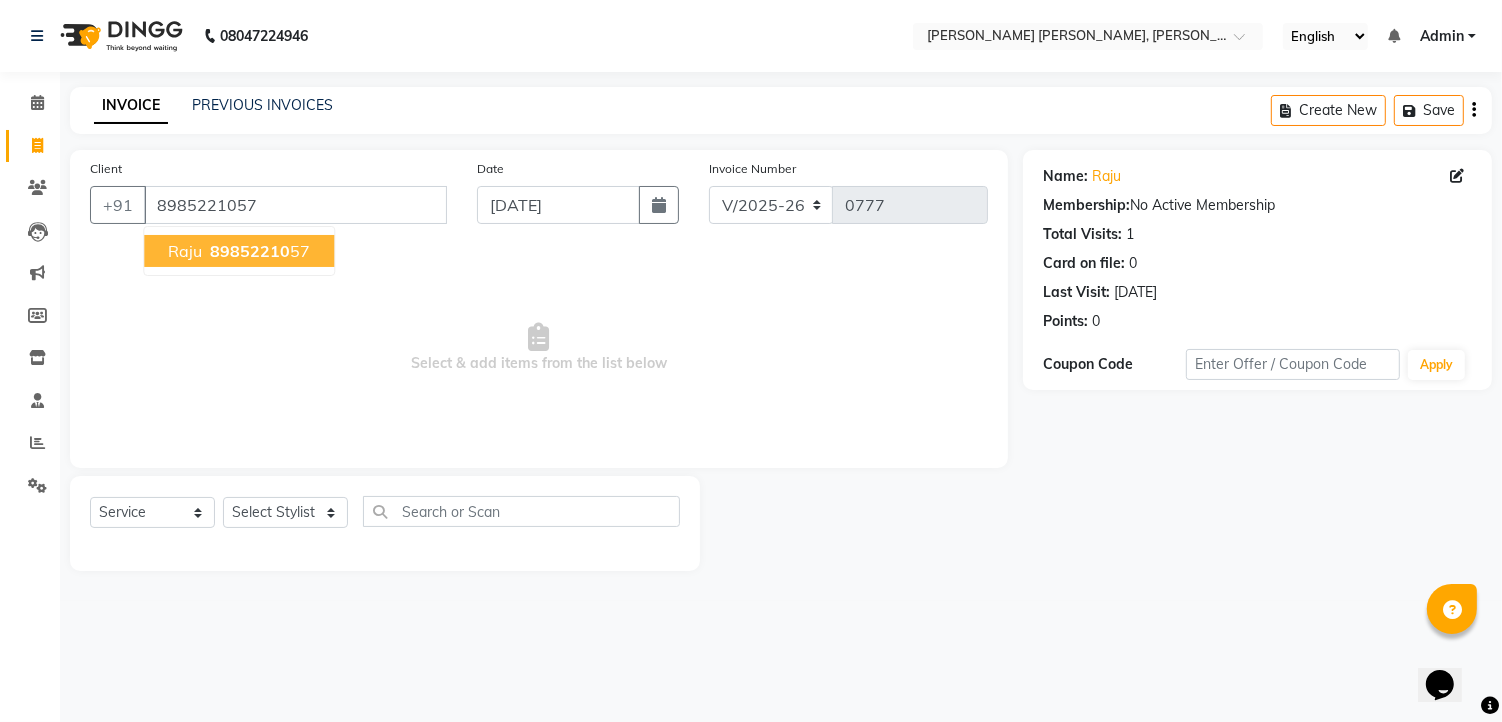 click on "89852210" at bounding box center (250, 251) 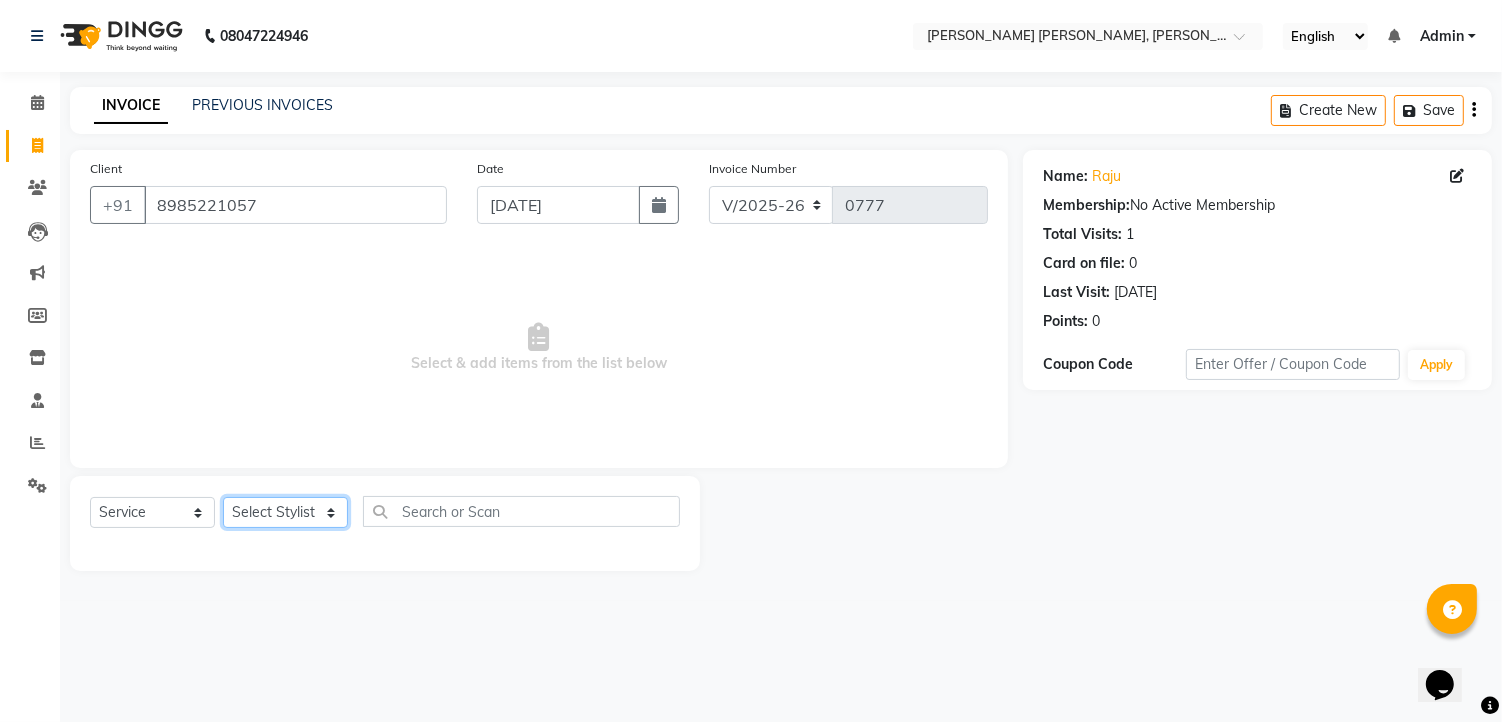 click on "Select Stylist faizz [PERSON_NAME] [PERSON_NAME] sree Manager [PERSON_NAME]" 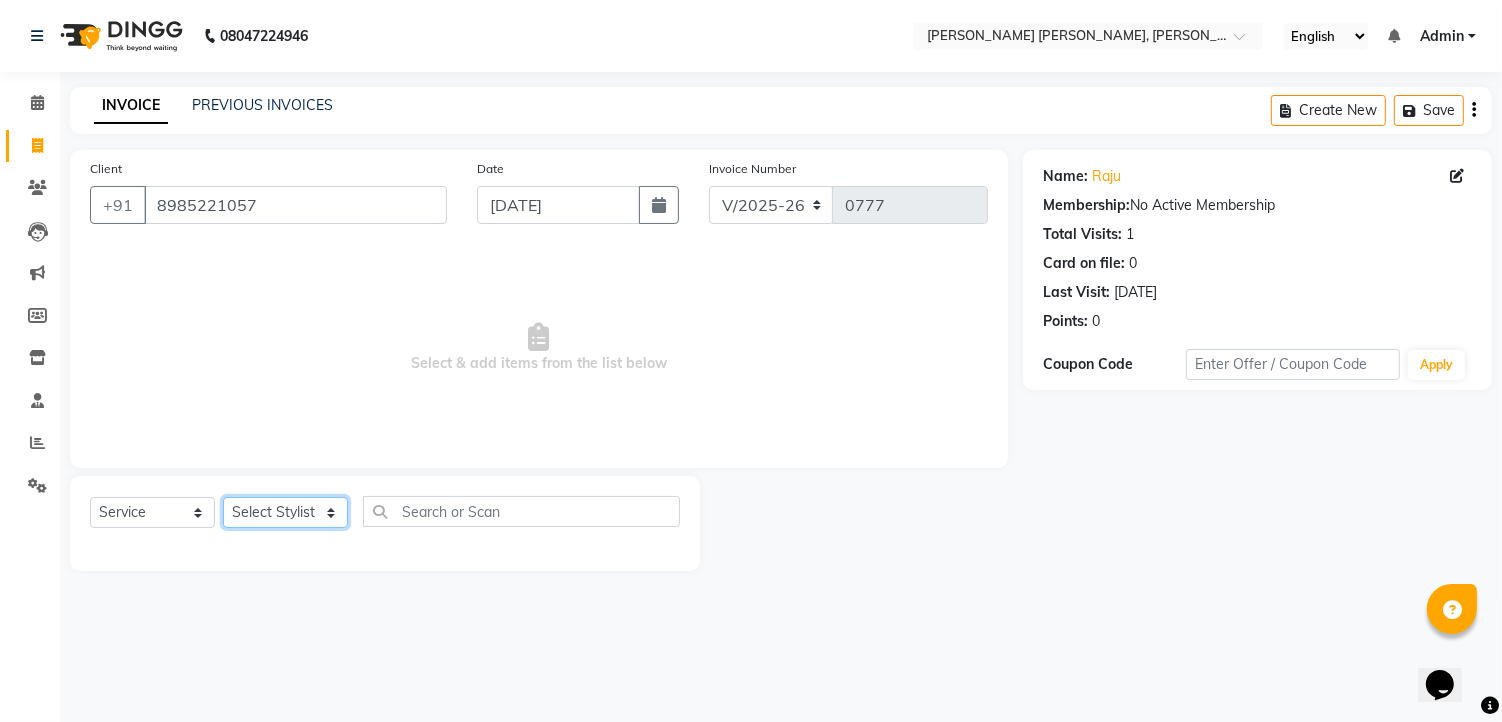 select on "60477" 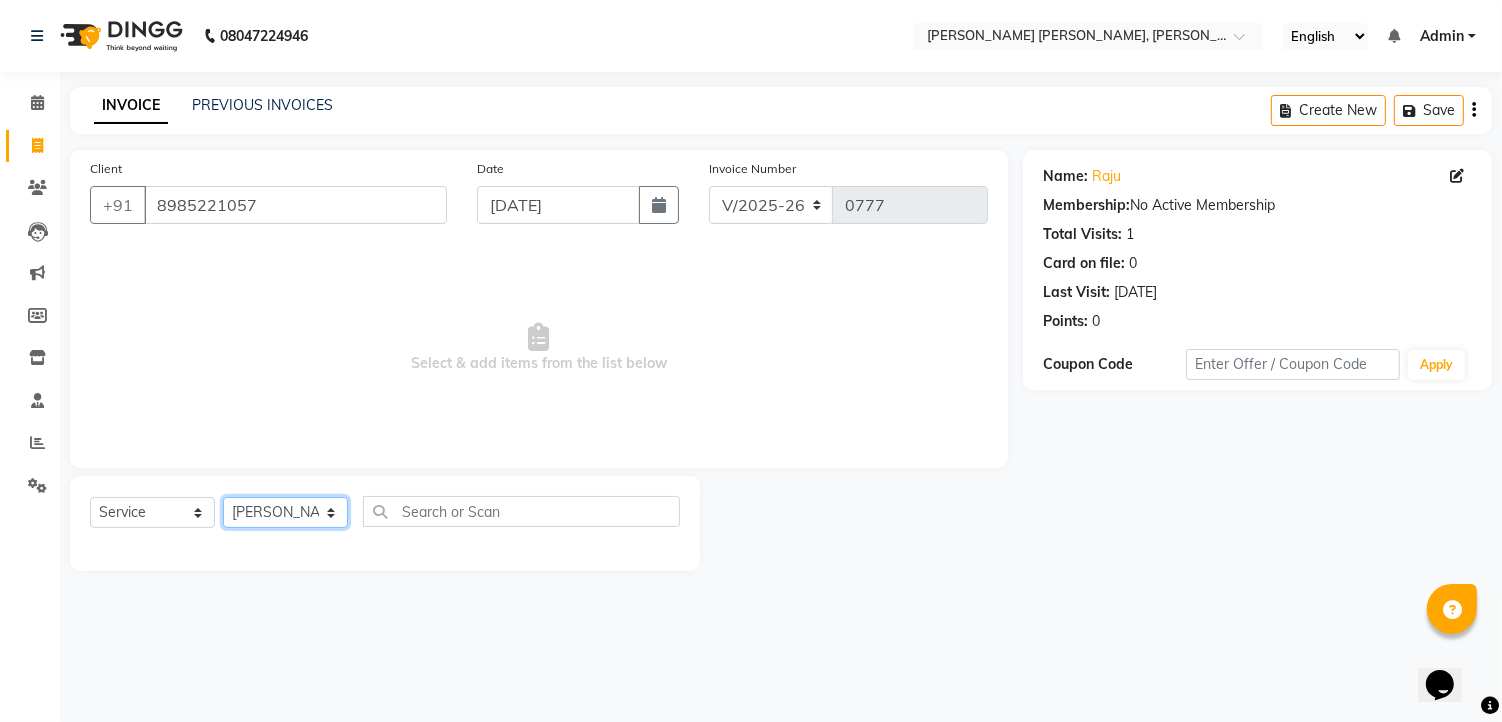 click on "Select Stylist faizz [PERSON_NAME] [PERSON_NAME] sree Manager [PERSON_NAME]" 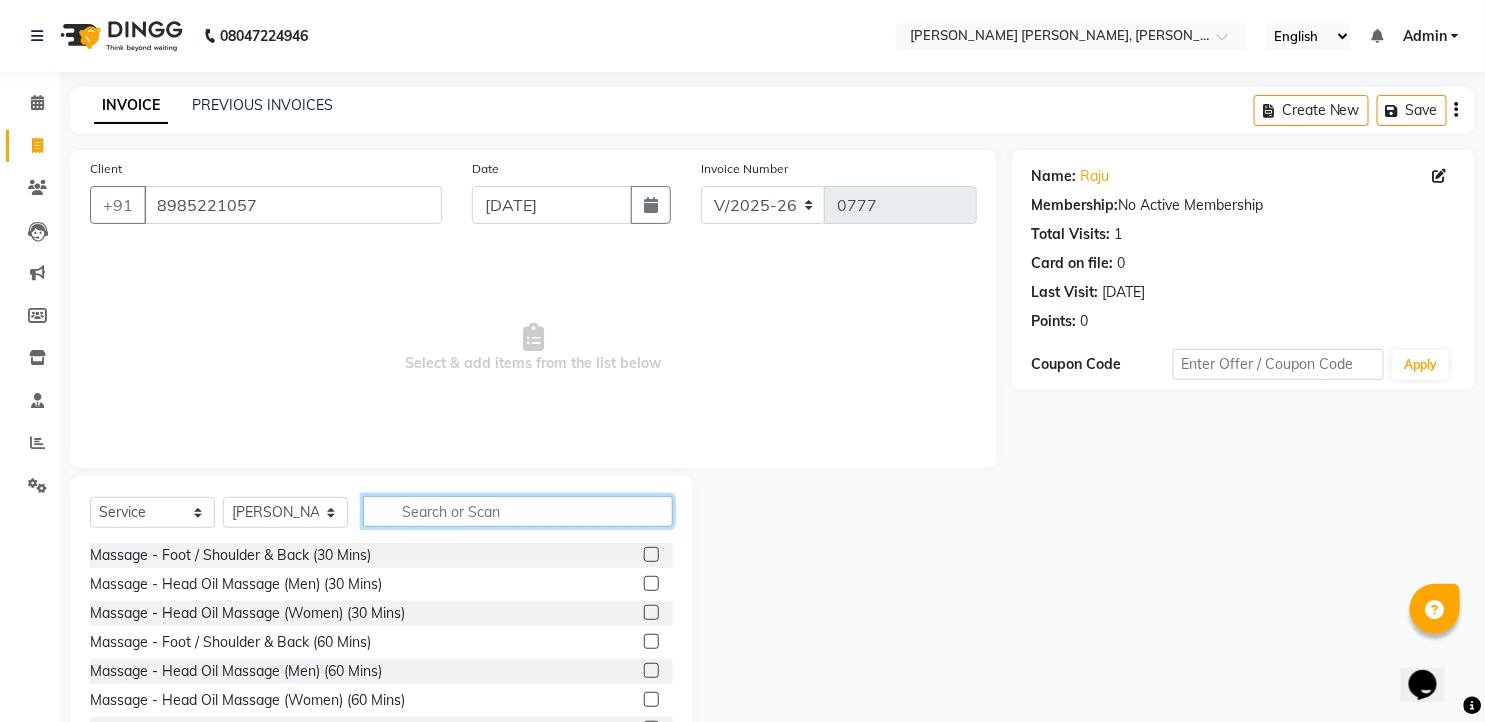 click 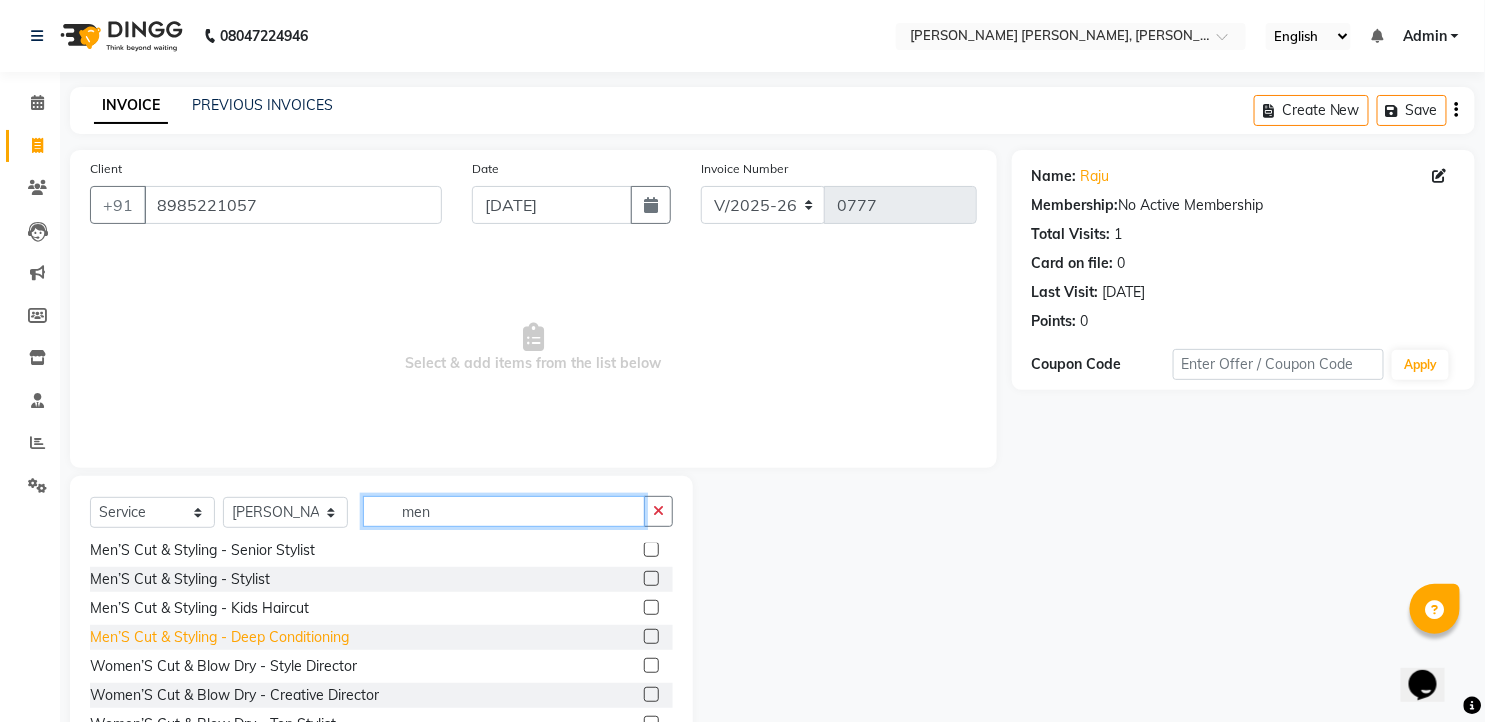 scroll, scrollTop: 333, scrollLeft: 0, axis: vertical 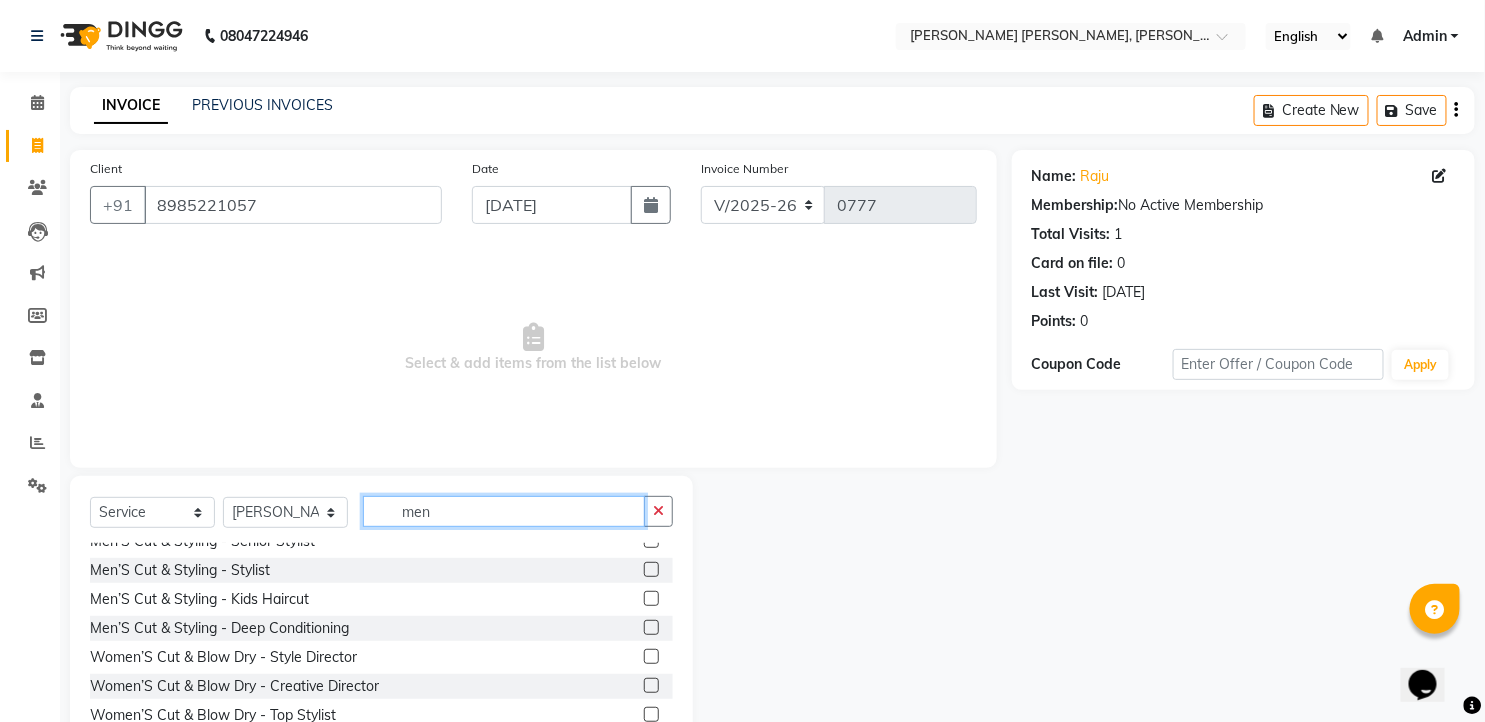 type on "men" 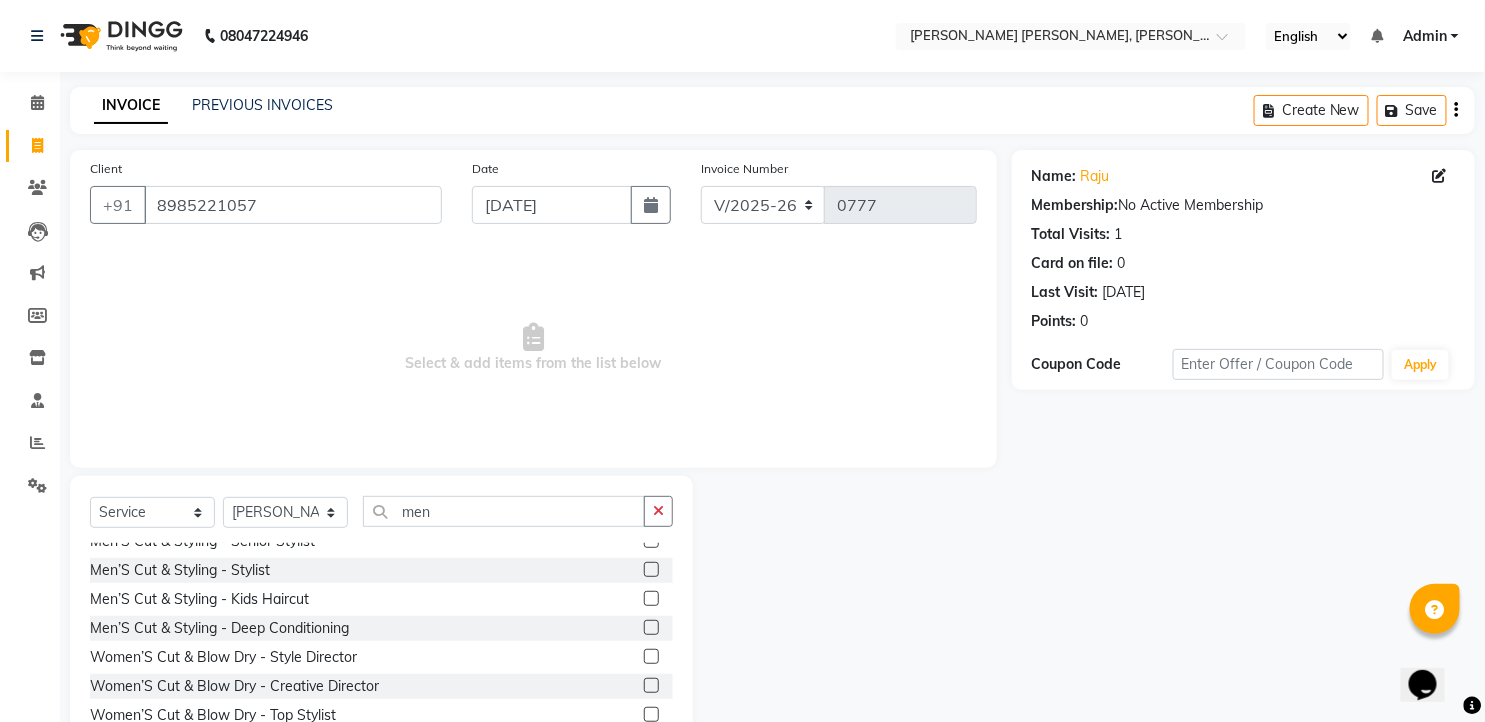 click 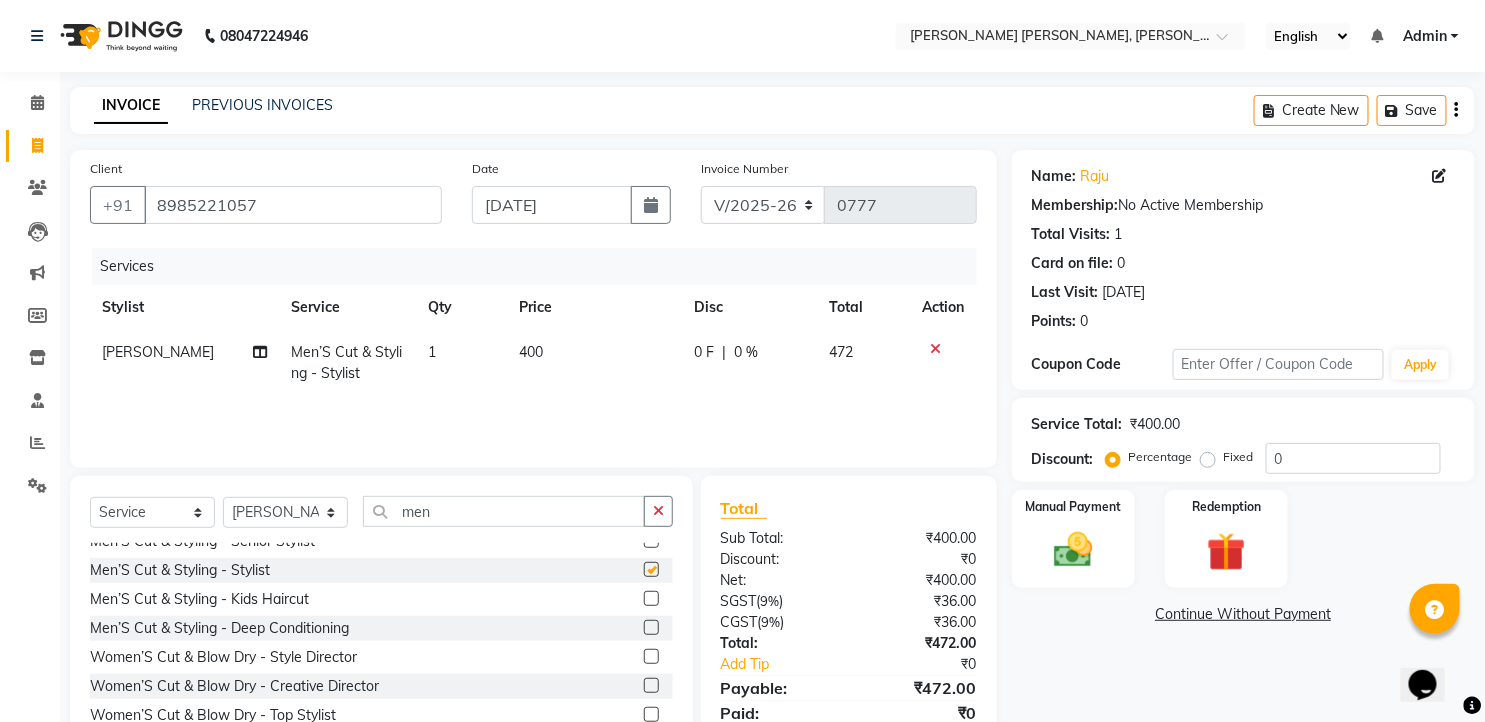 checkbox on "false" 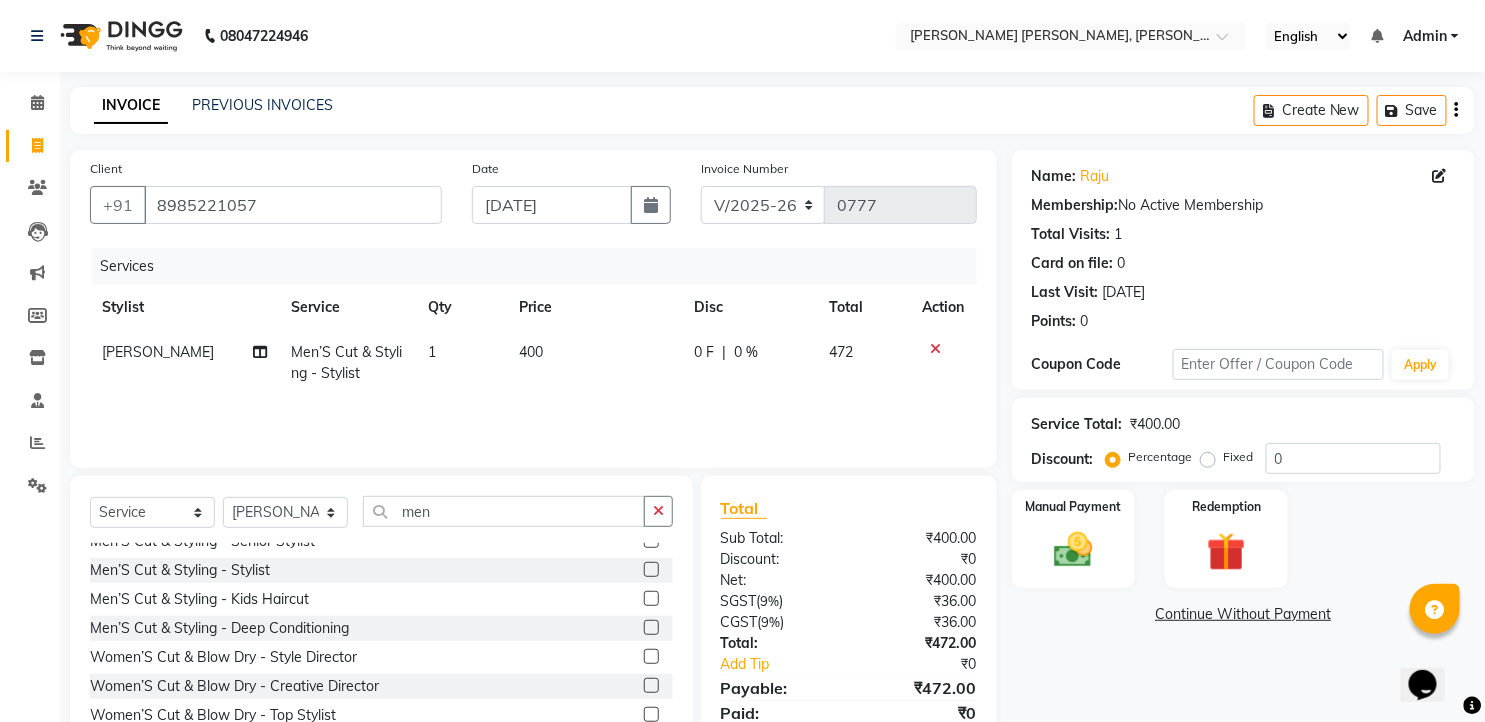 click on "Services Stylist Service Qty Price Disc Total Action gufran mohammad Men’S Cut & Styling - Stylist 1 400 0 F | 0 % 472" 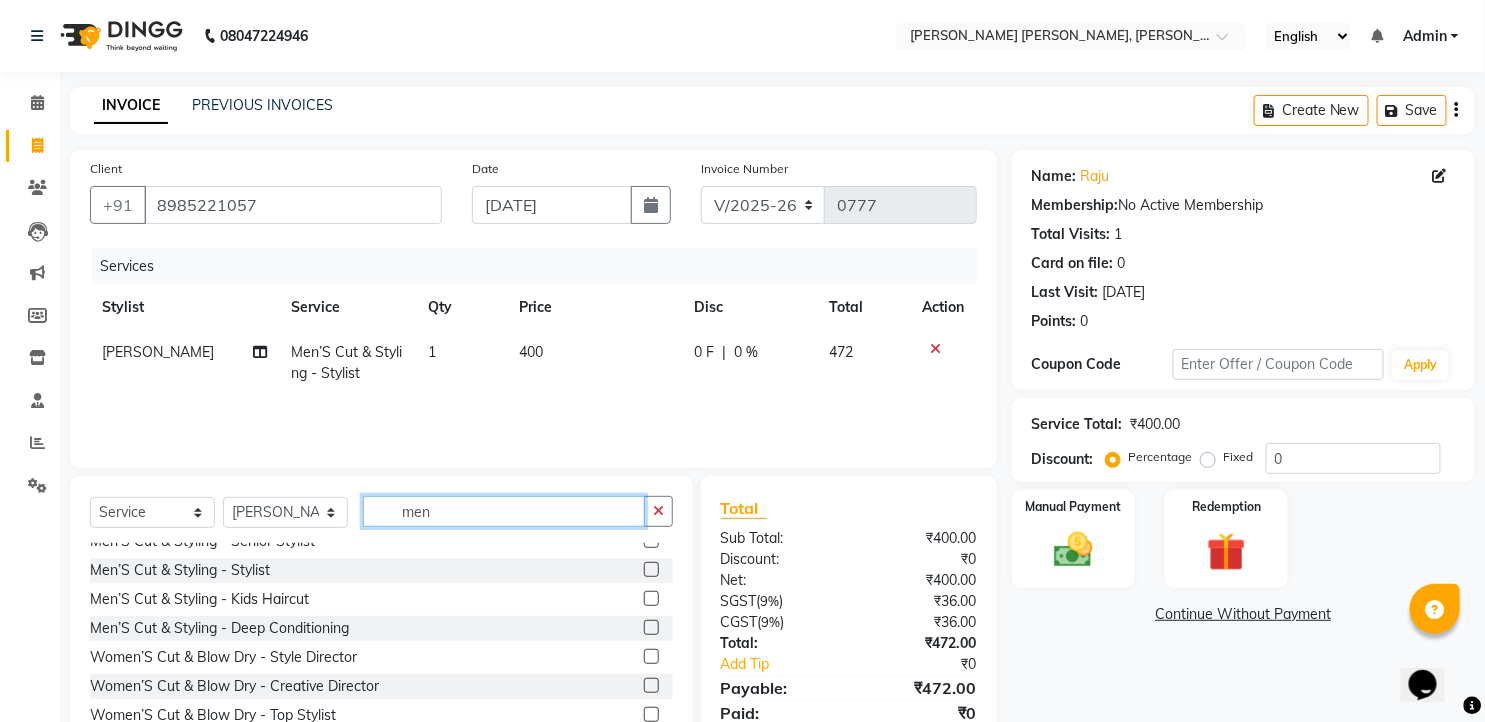 click on "men" 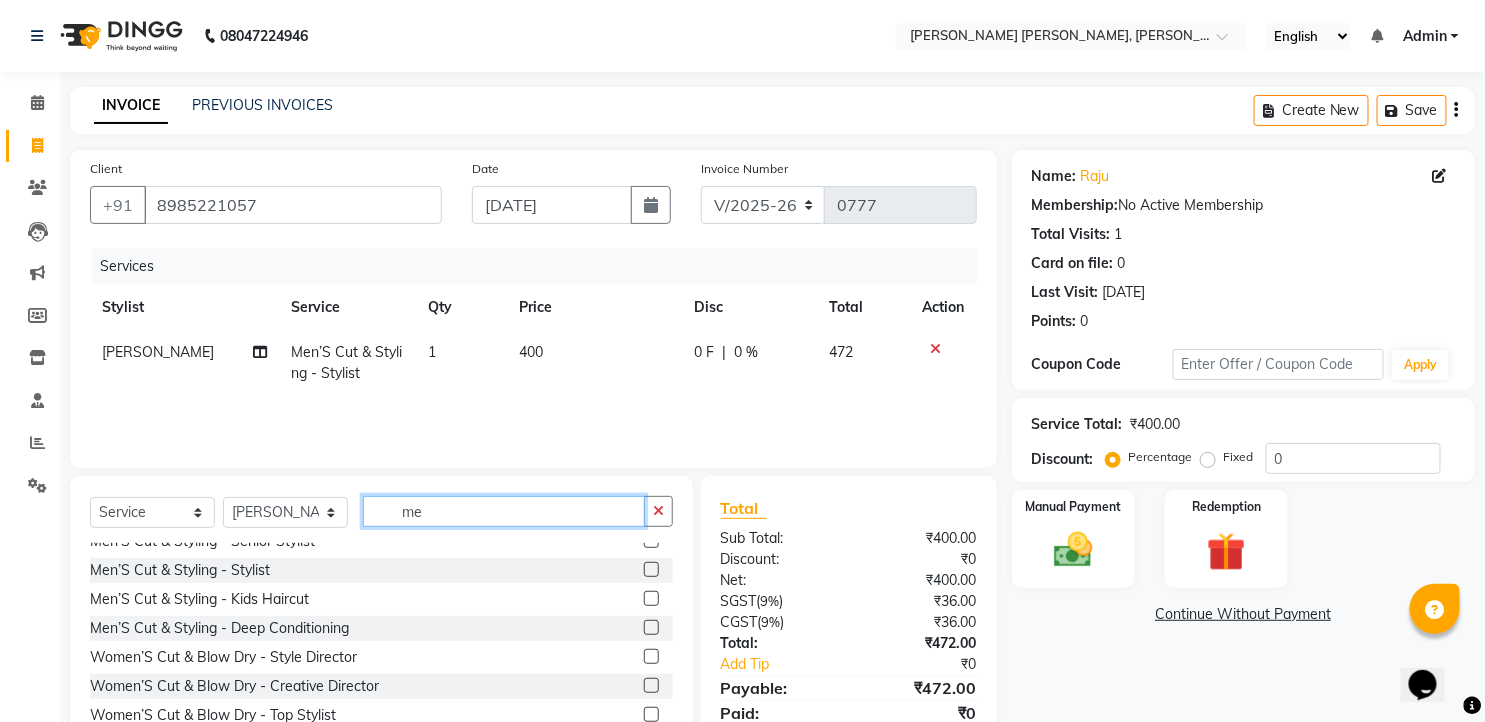 type on "m" 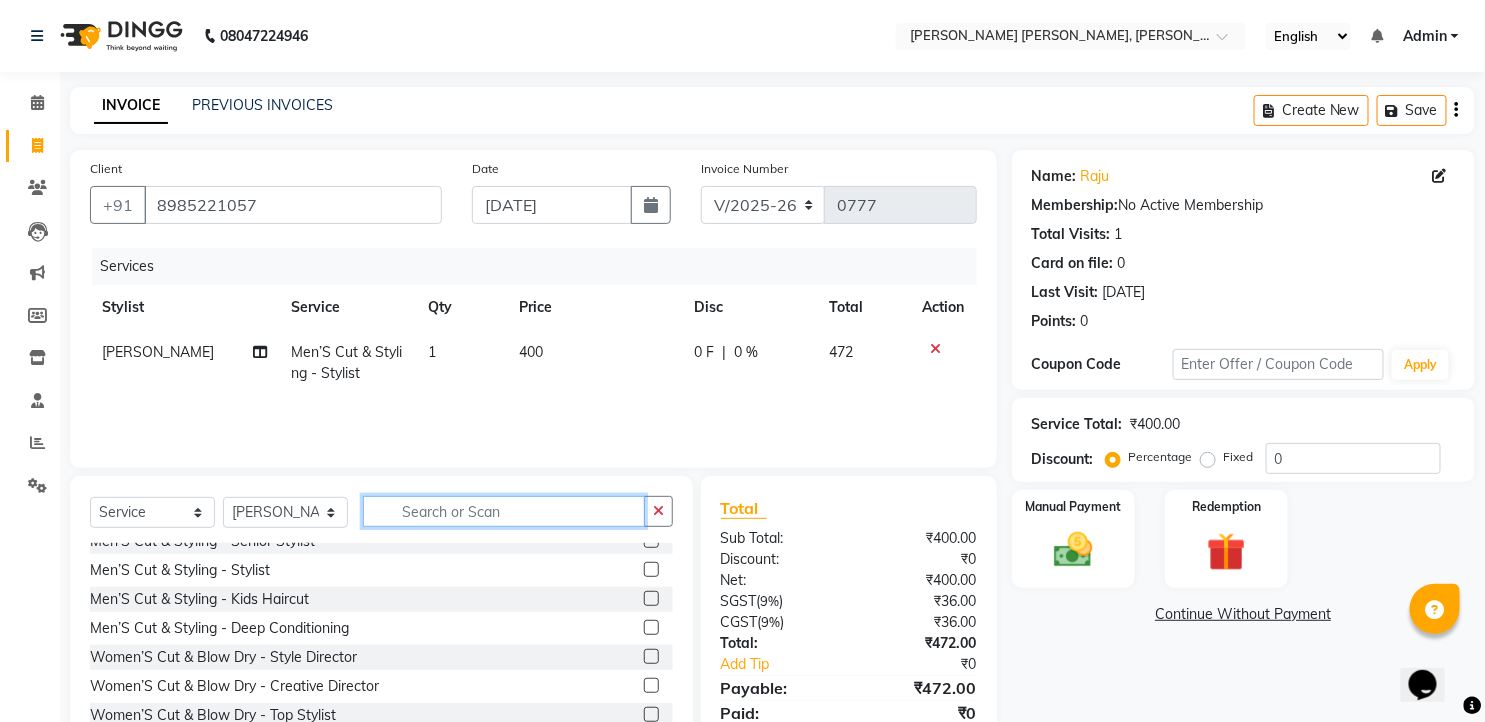 scroll, scrollTop: 1231, scrollLeft: 0, axis: vertical 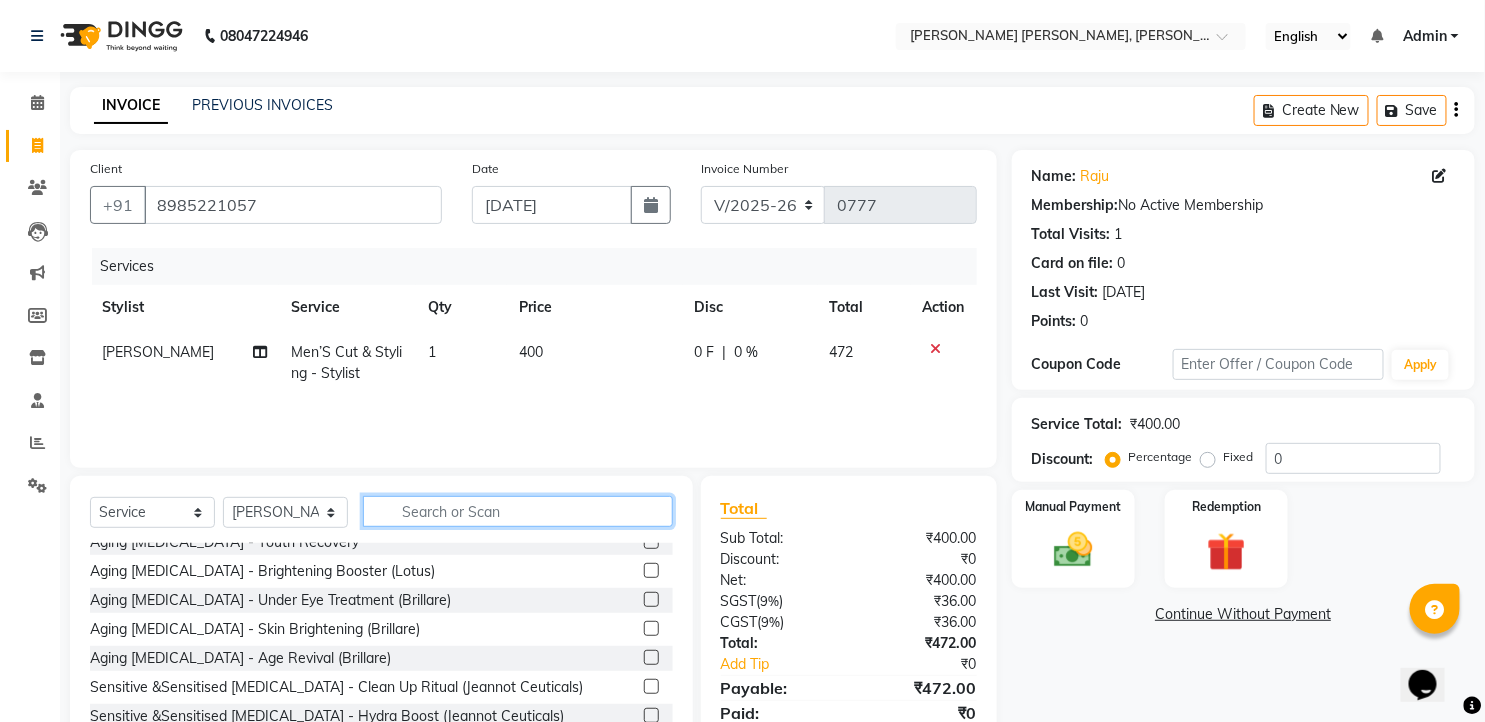 click 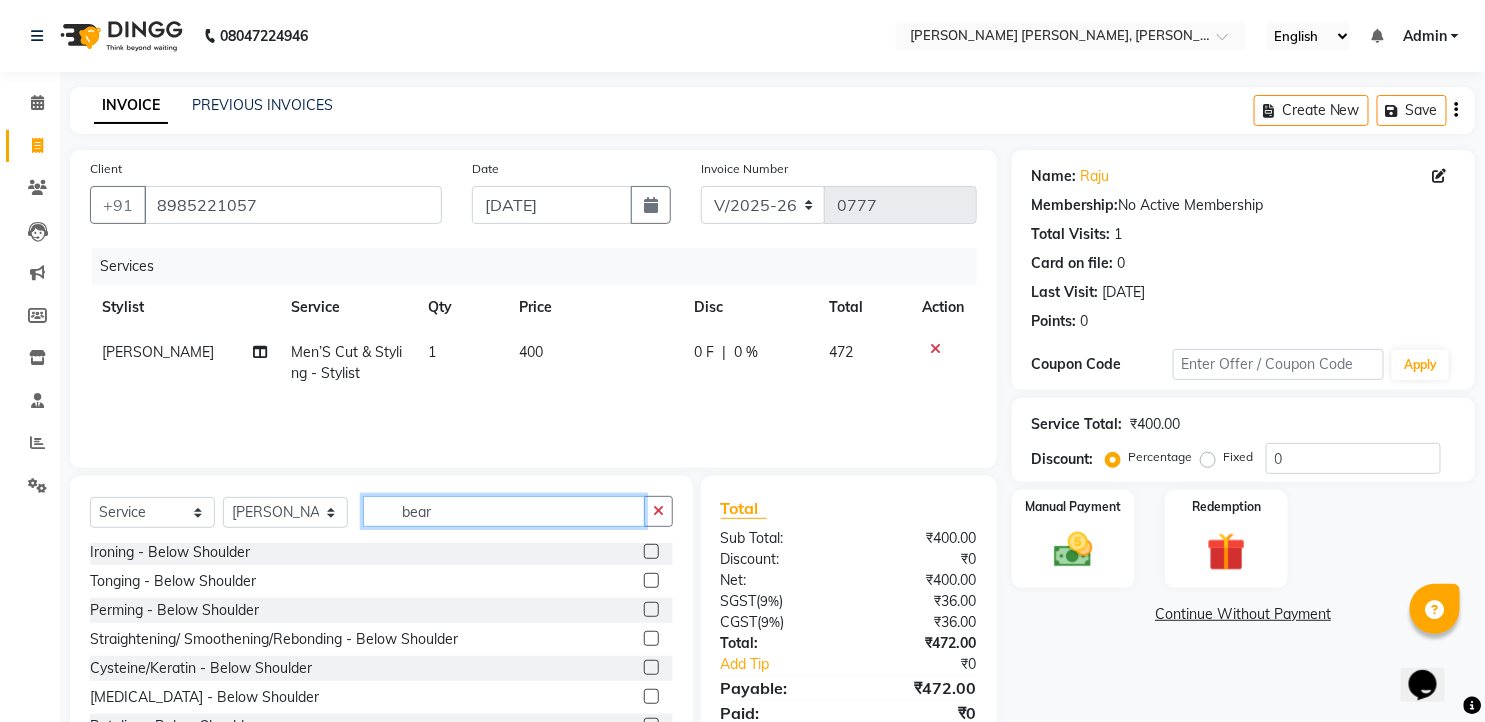 scroll, scrollTop: 0, scrollLeft: 0, axis: both 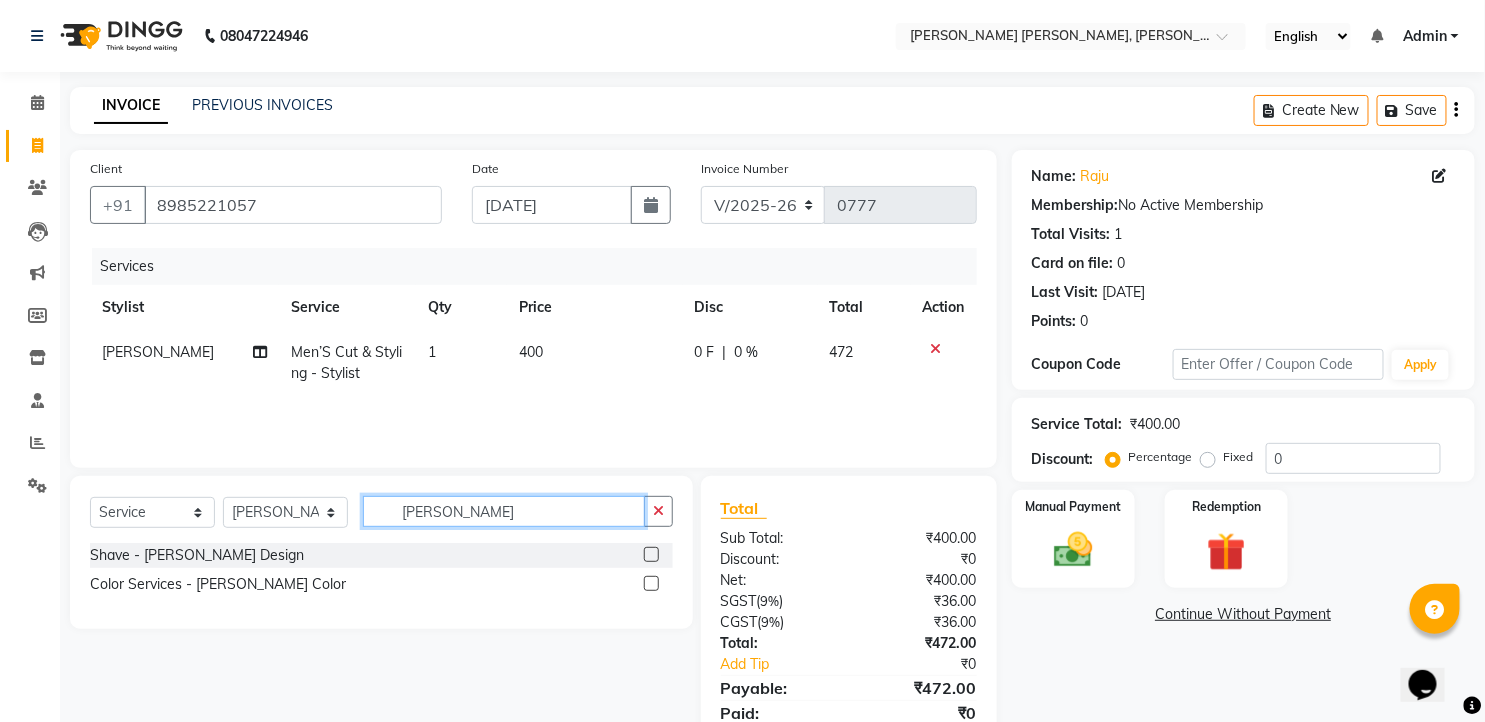 type on "beard" 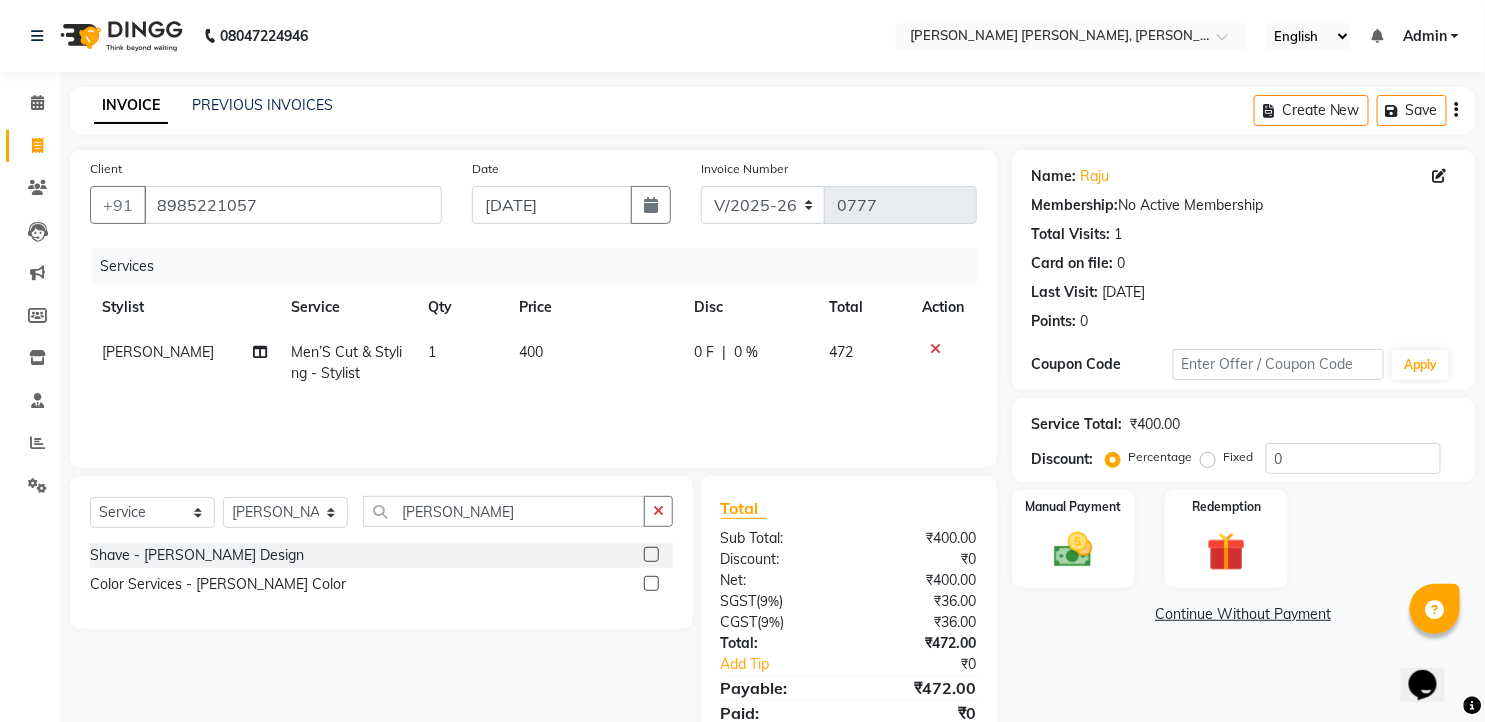 click 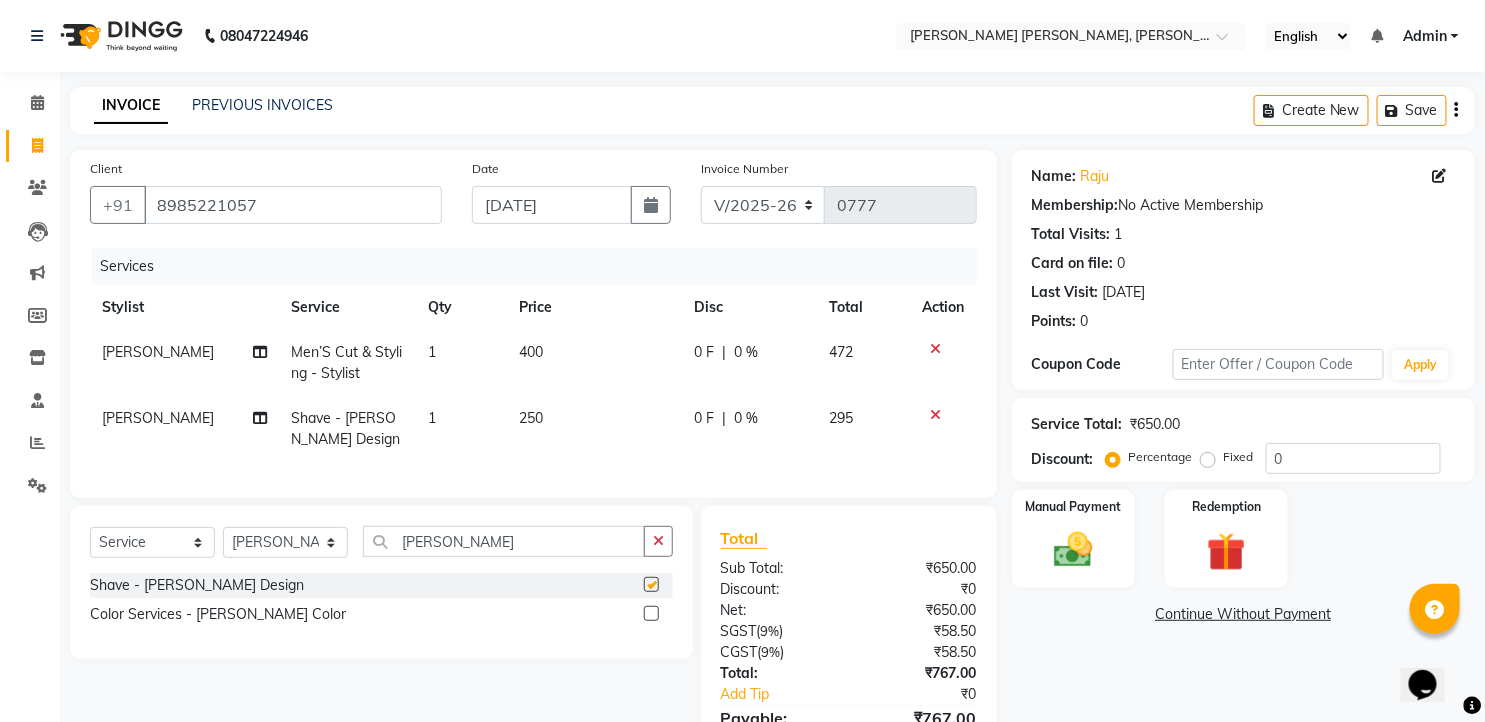 checkbox on "false" 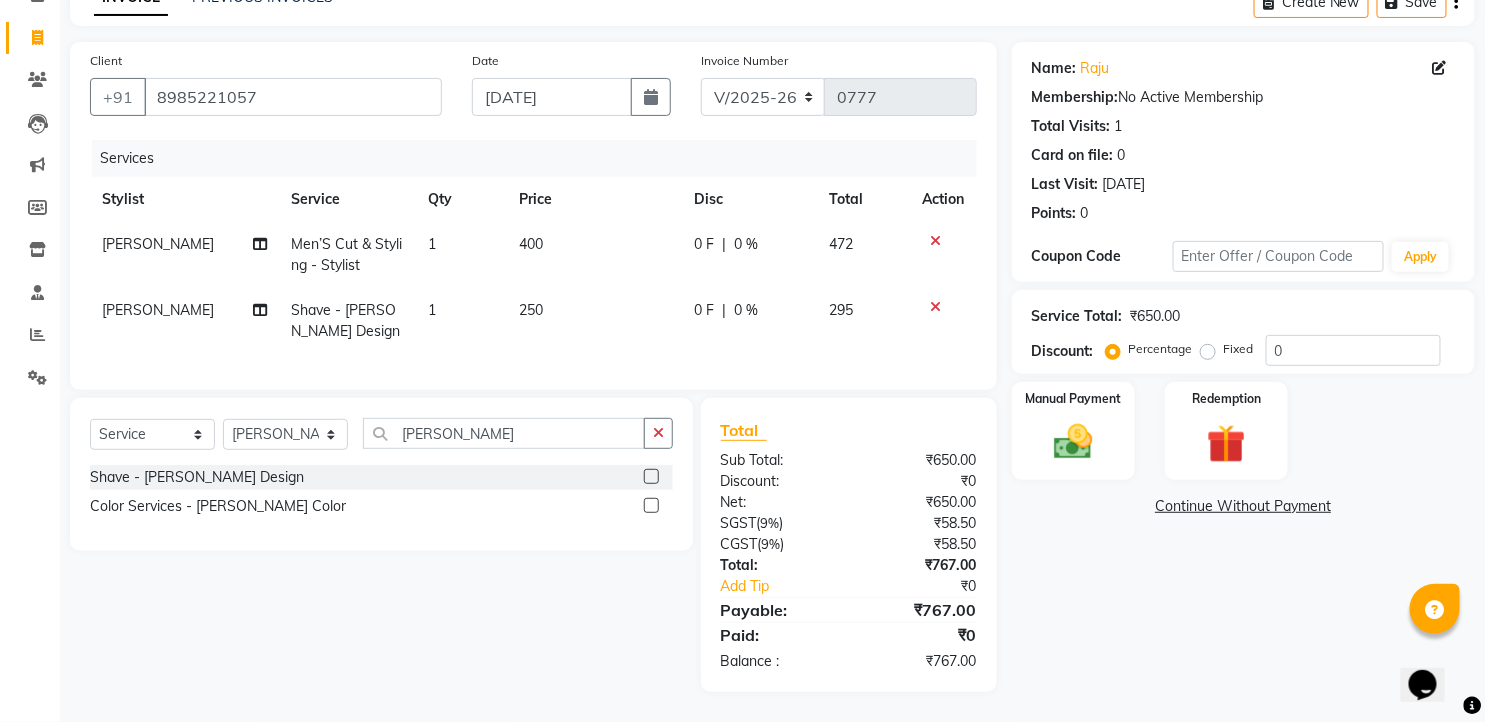 scroll, scrollTop: 124, scrollLeft: 0, axis: vertical 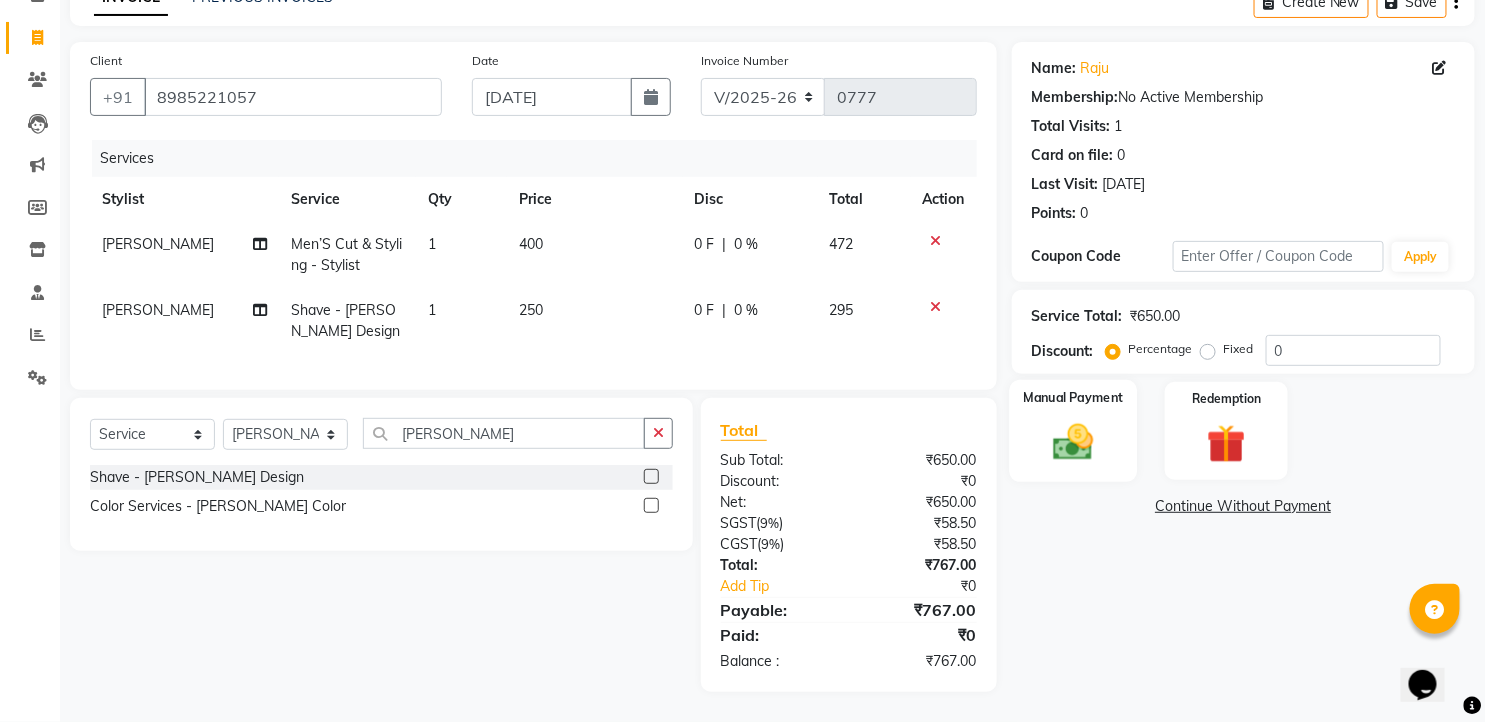 click 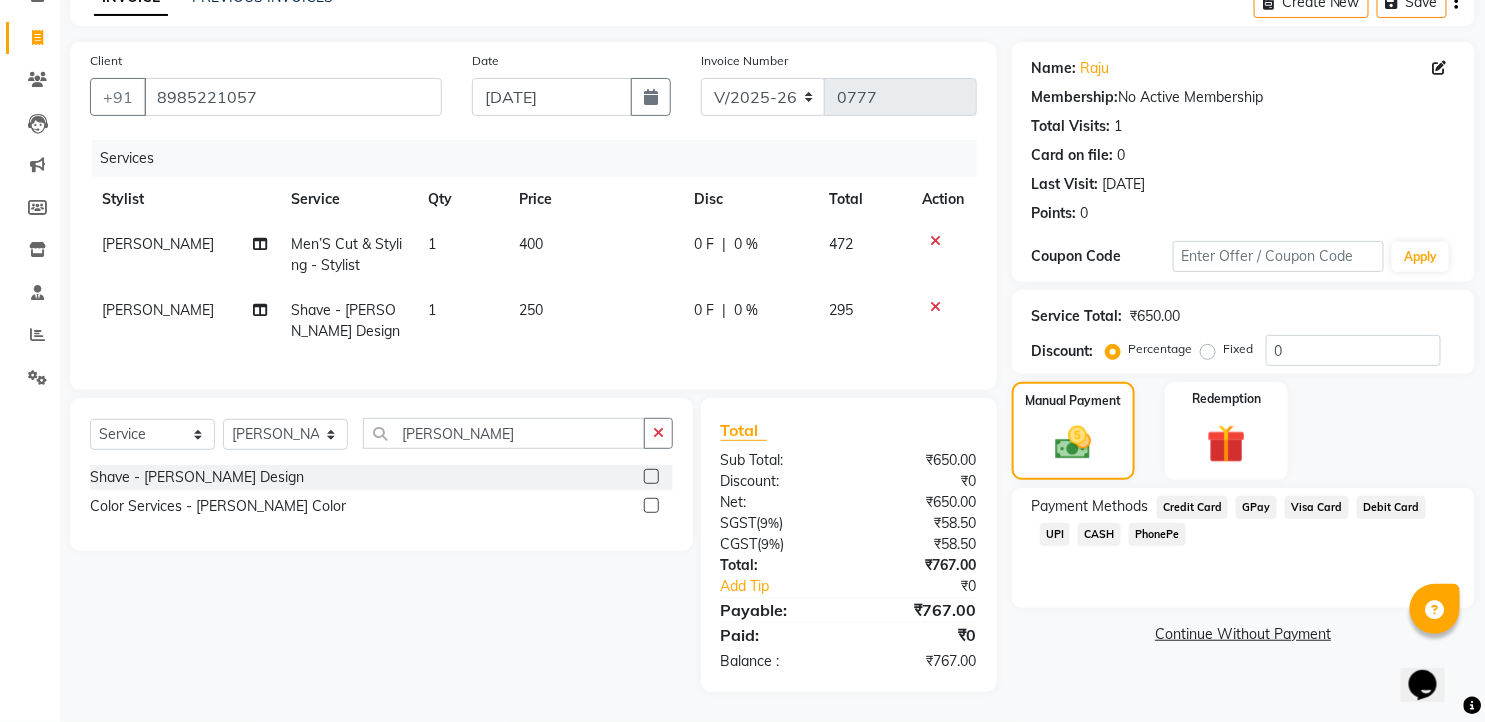 click on "PhonePe" 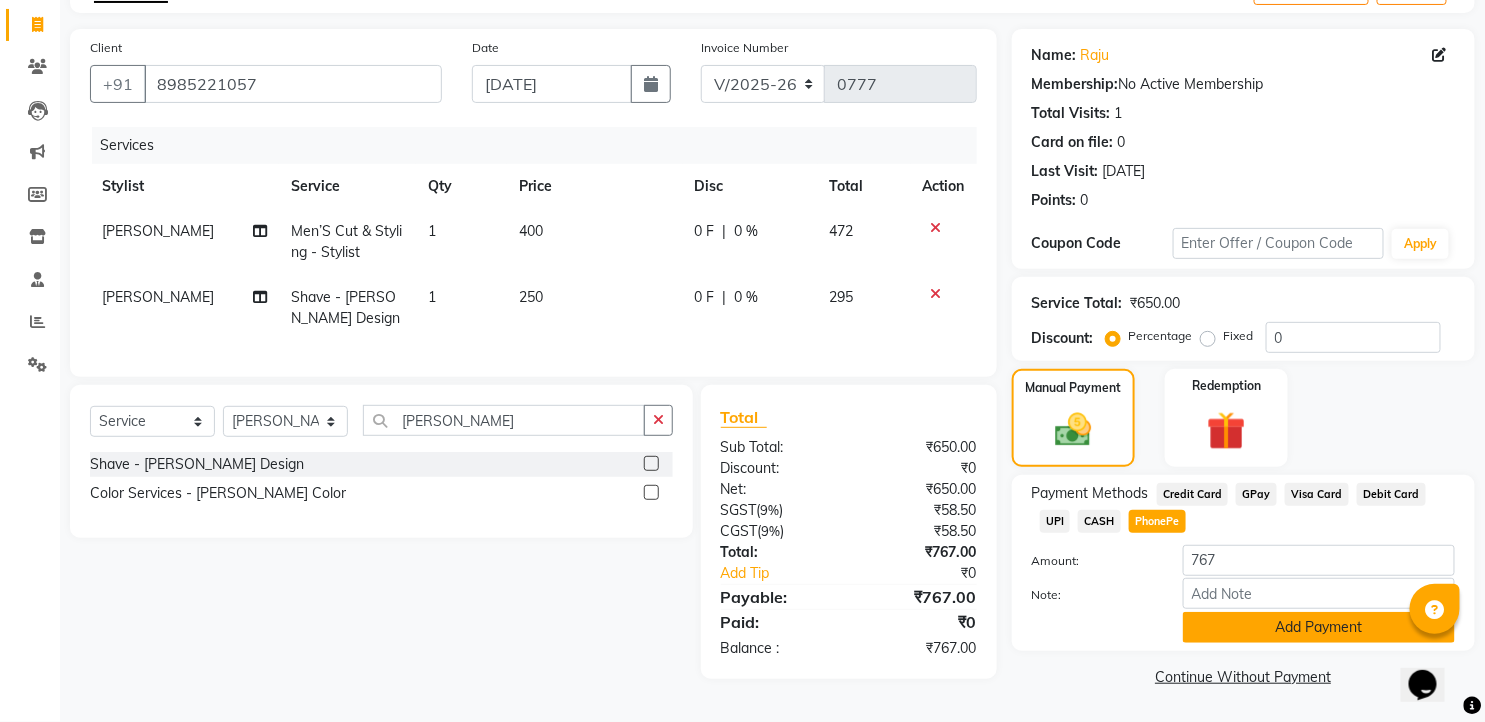 click on "Add Payment" 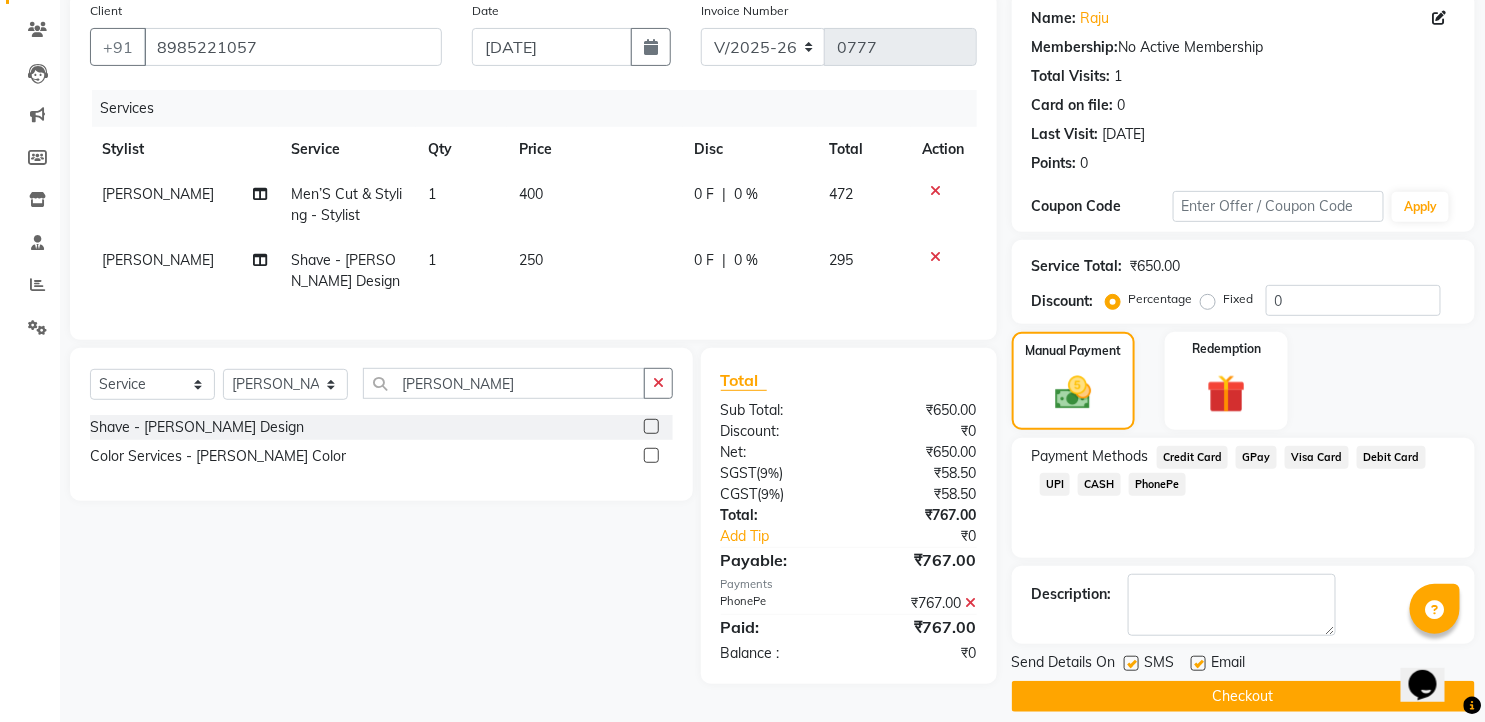 scroll, scrollTop: 177, scrollLeft: 0, axis: vertical 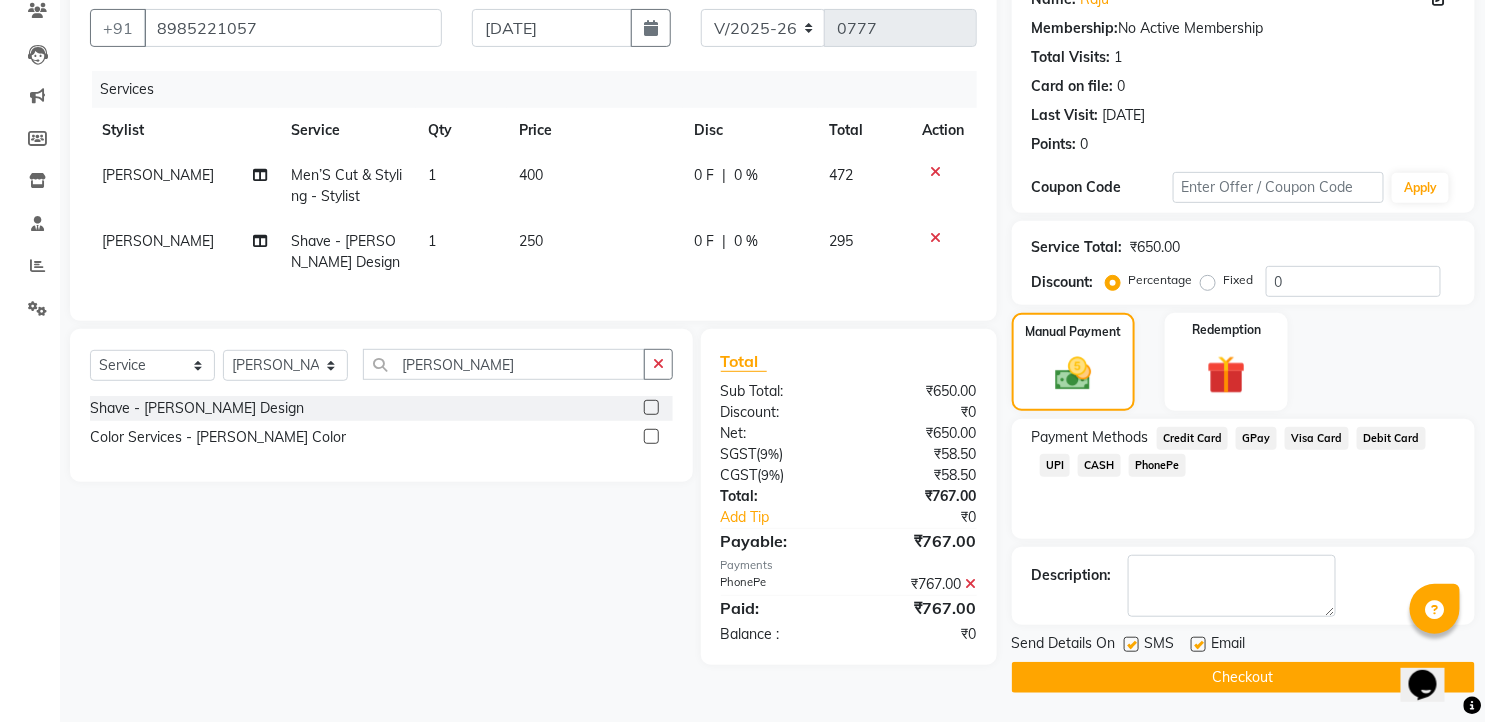 click 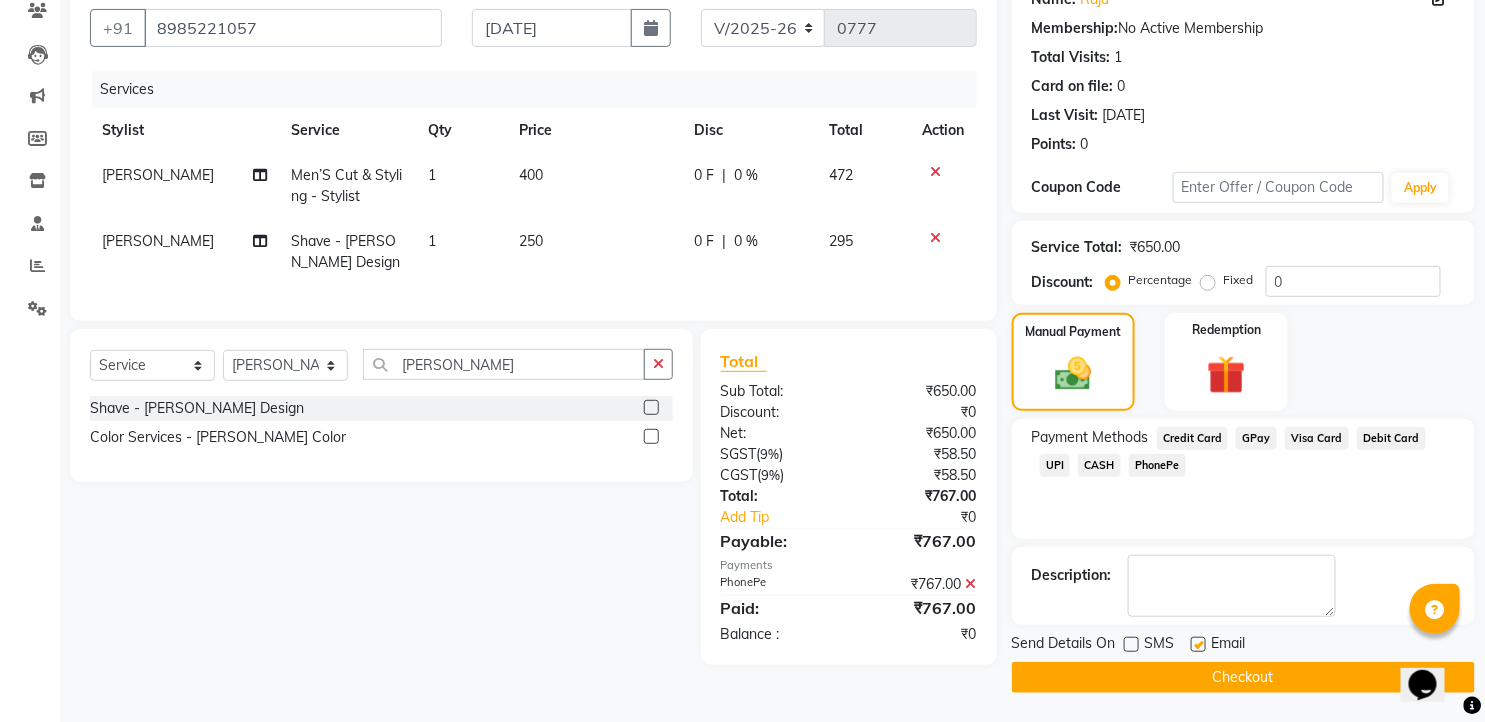 click on "Email" 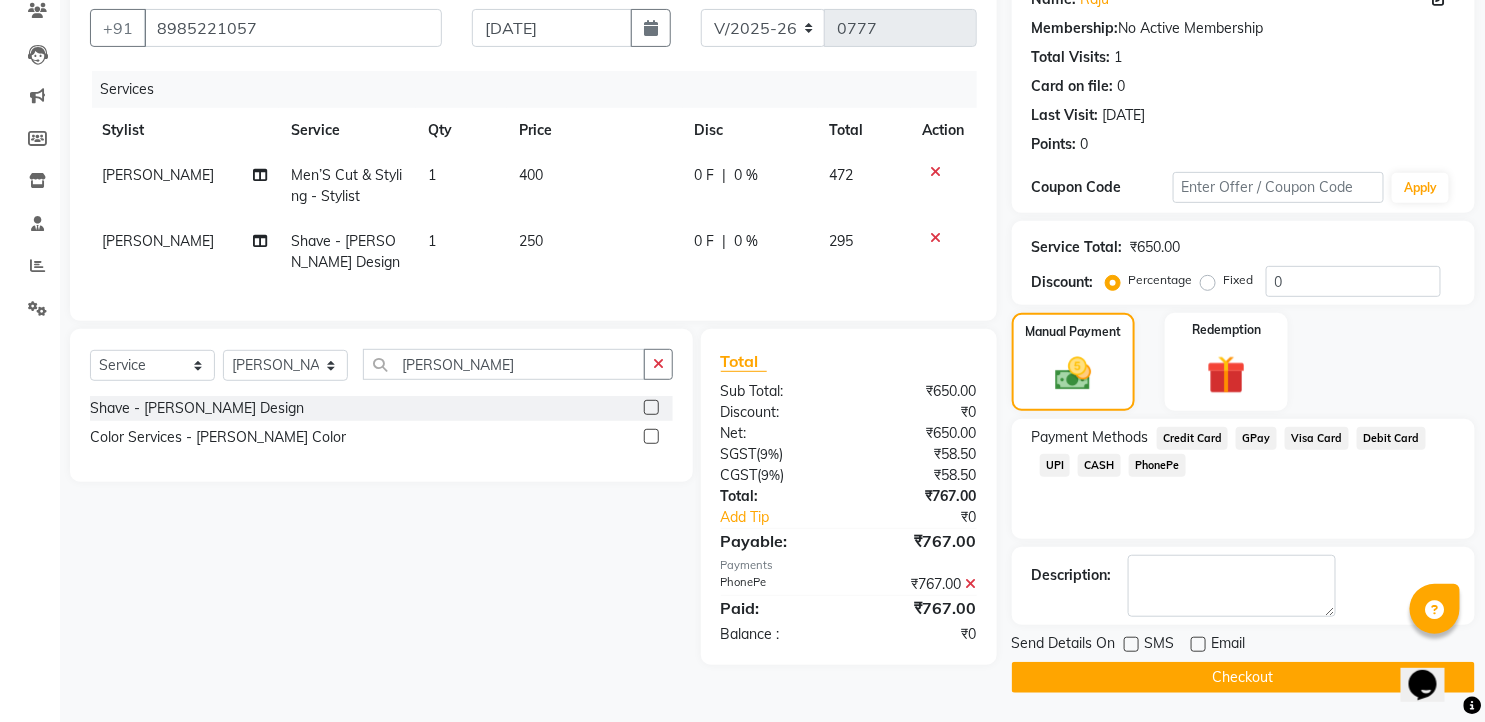 click on "Checkout" 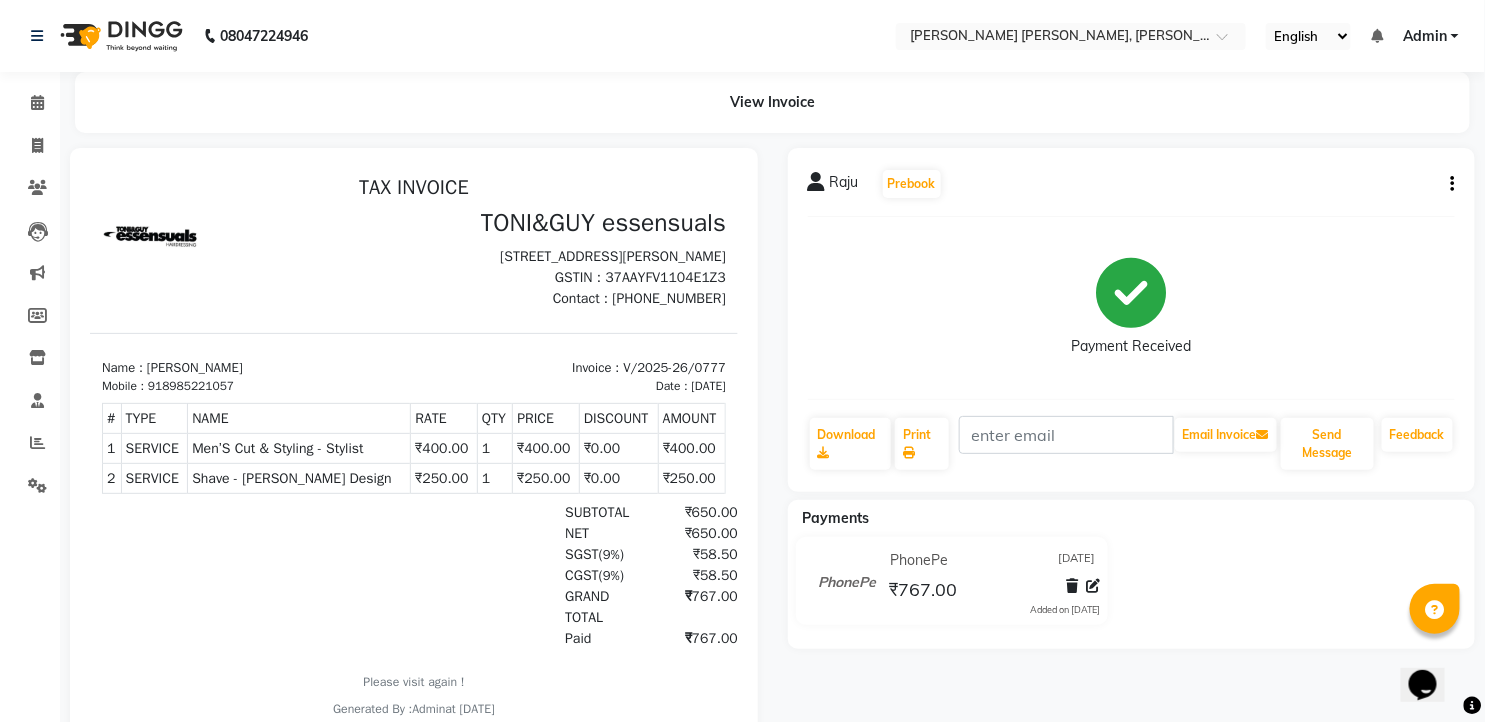 scroll, scrollTop: 15, scrollLeft: 0, axis: vertical 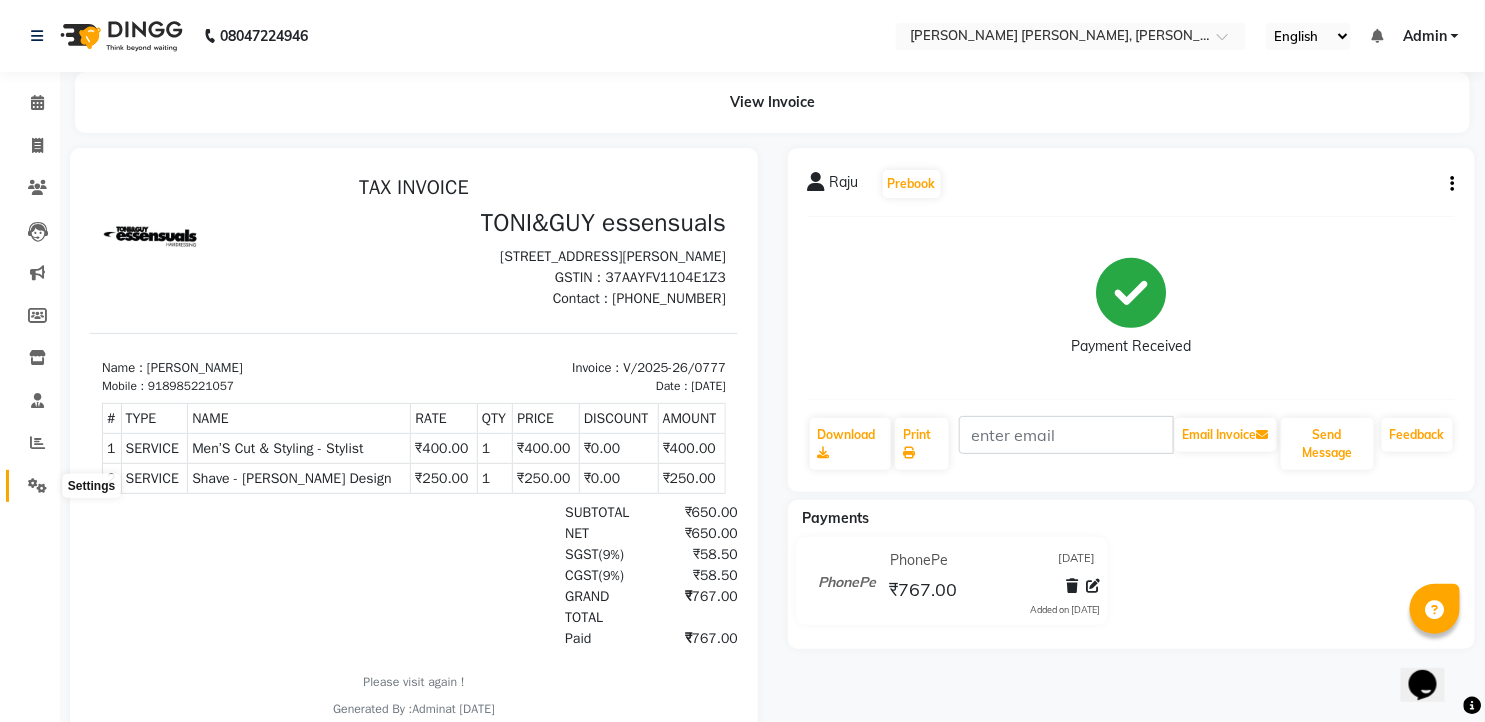 click 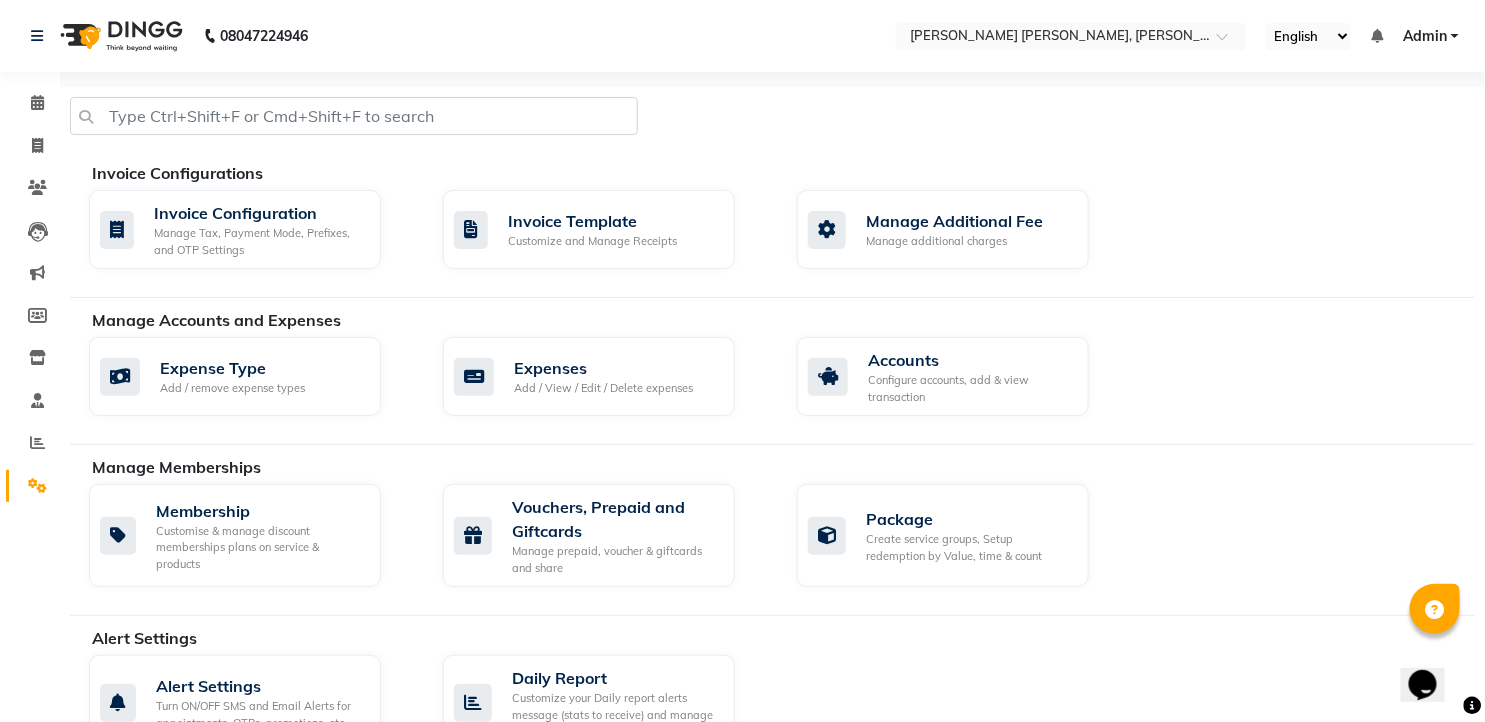 scroll, scrollTop: 444, scrollLeft: 0, axis: vertical 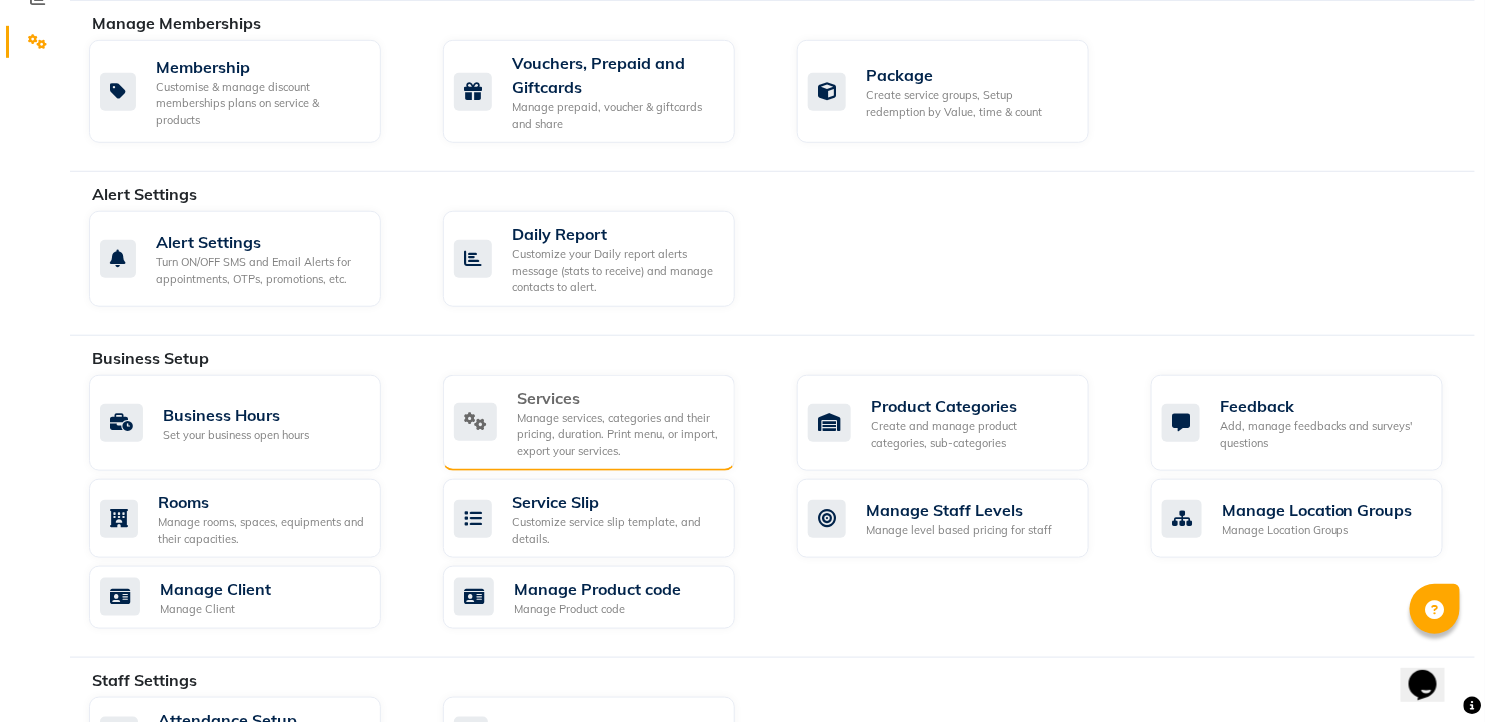 click on "Services" 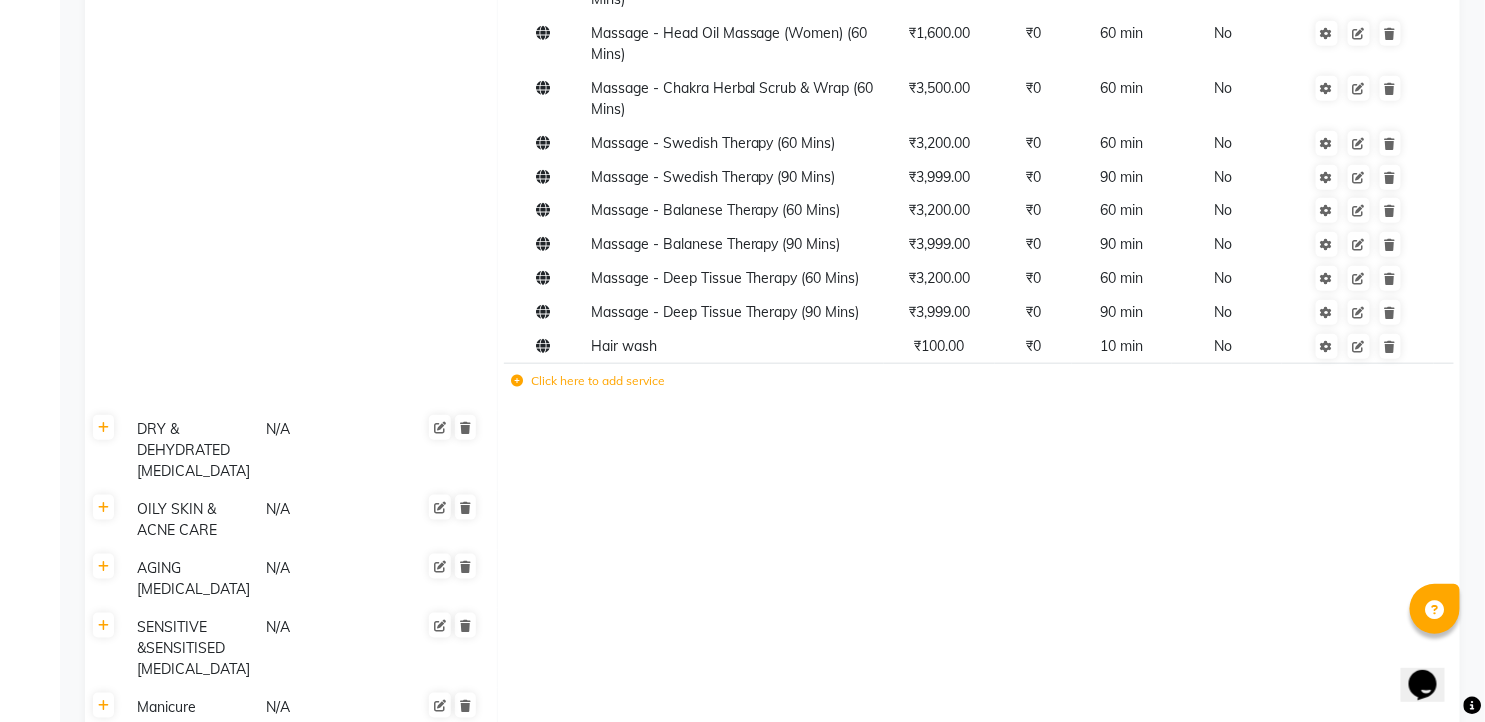 scroll, scrollTop: 666, scrollLeft: 0, axis: vertical 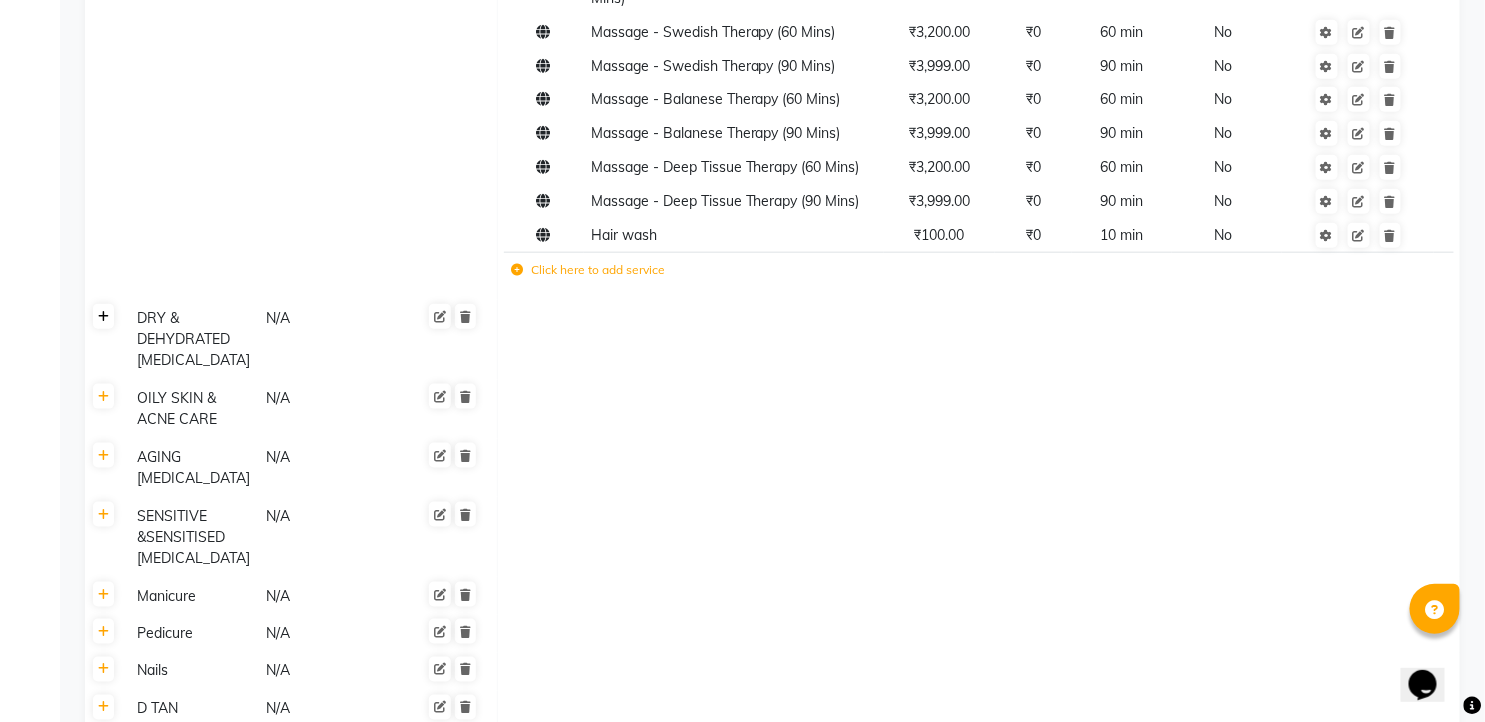 click 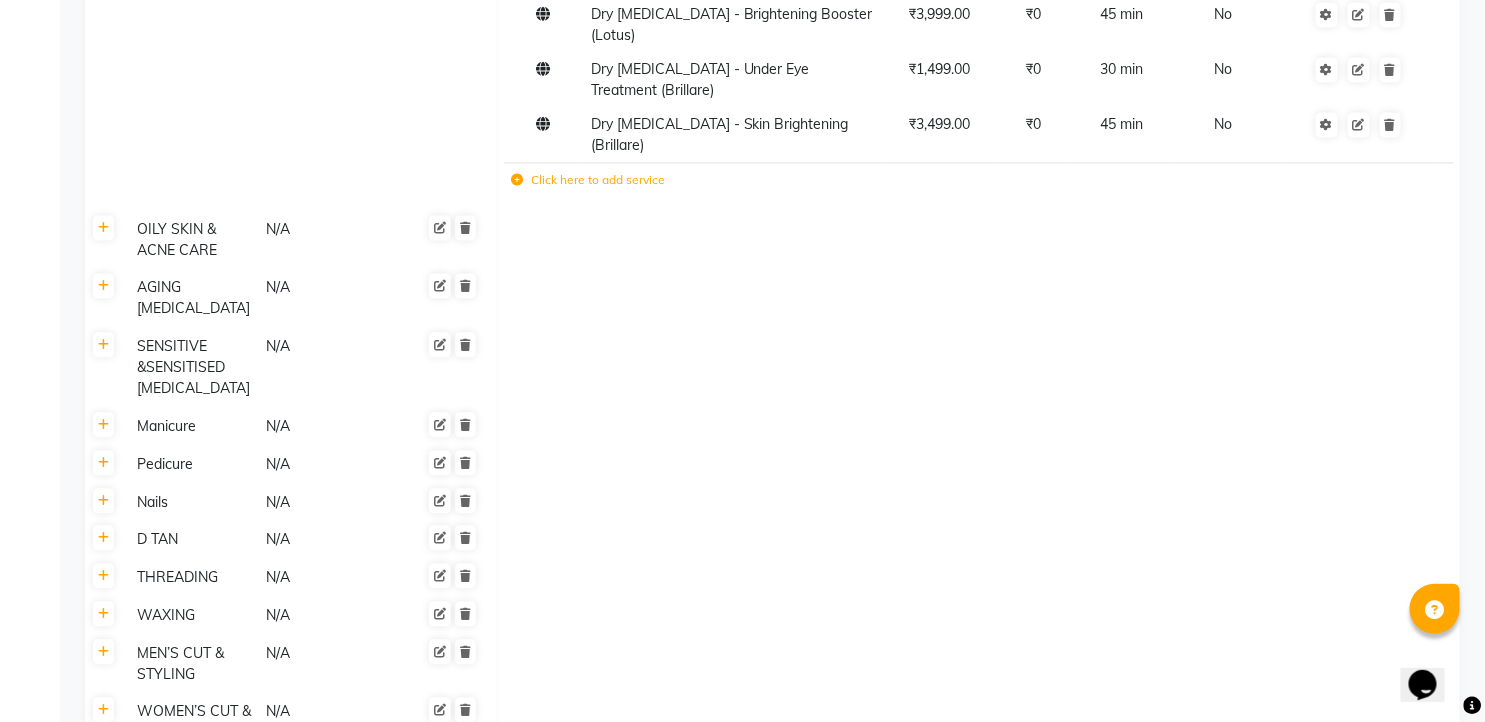 scroll, scrollTop: 1333, scrollLeft: 0, axis: vertical 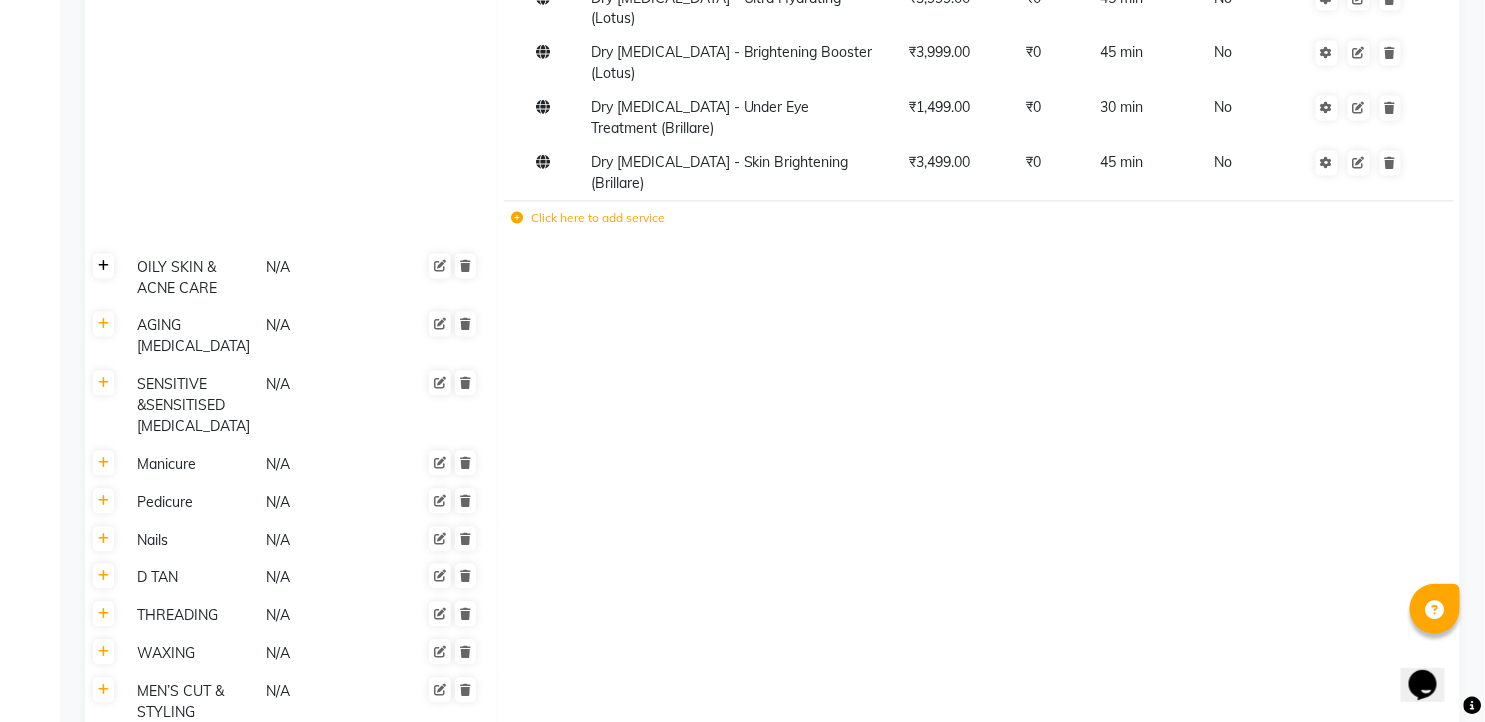 click 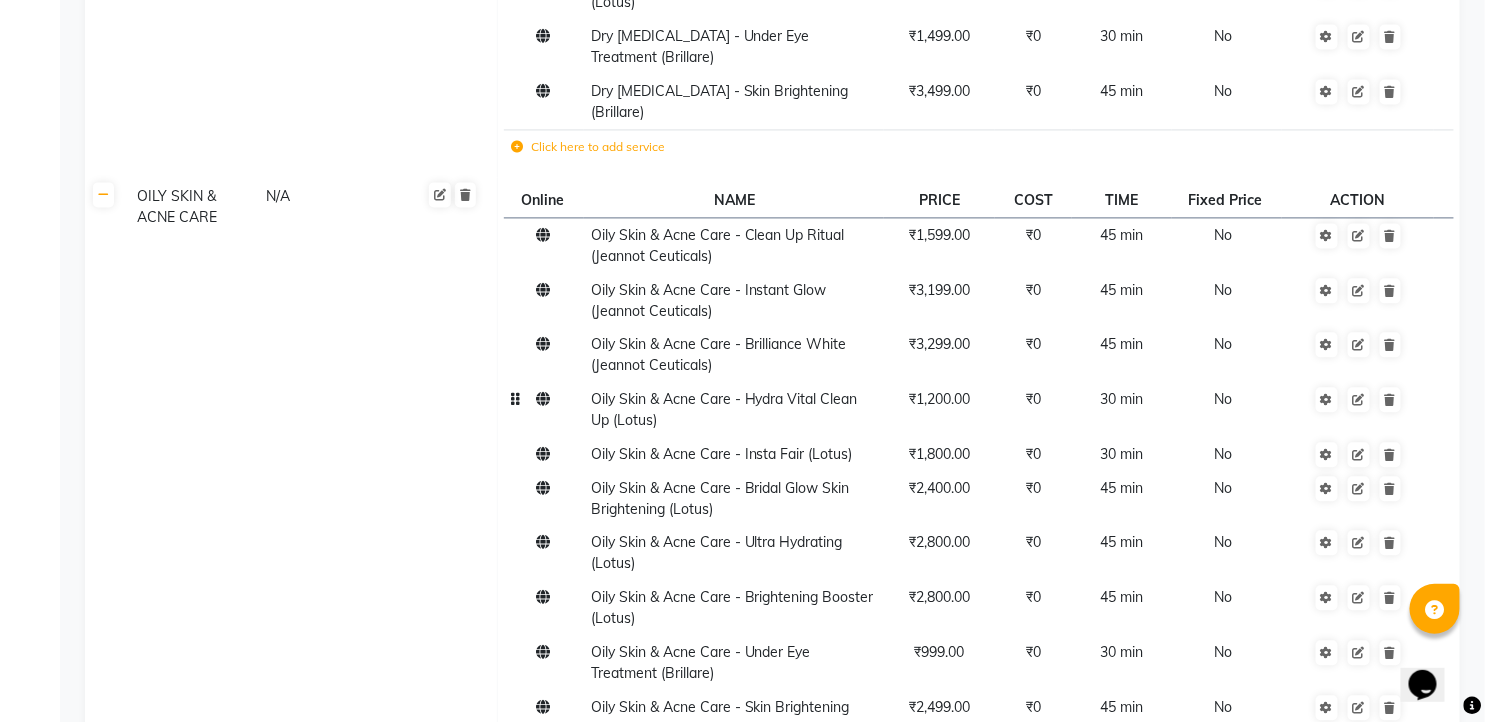 scroll, scrollTop: 1444, scrollLeft: 0, axis: vertical 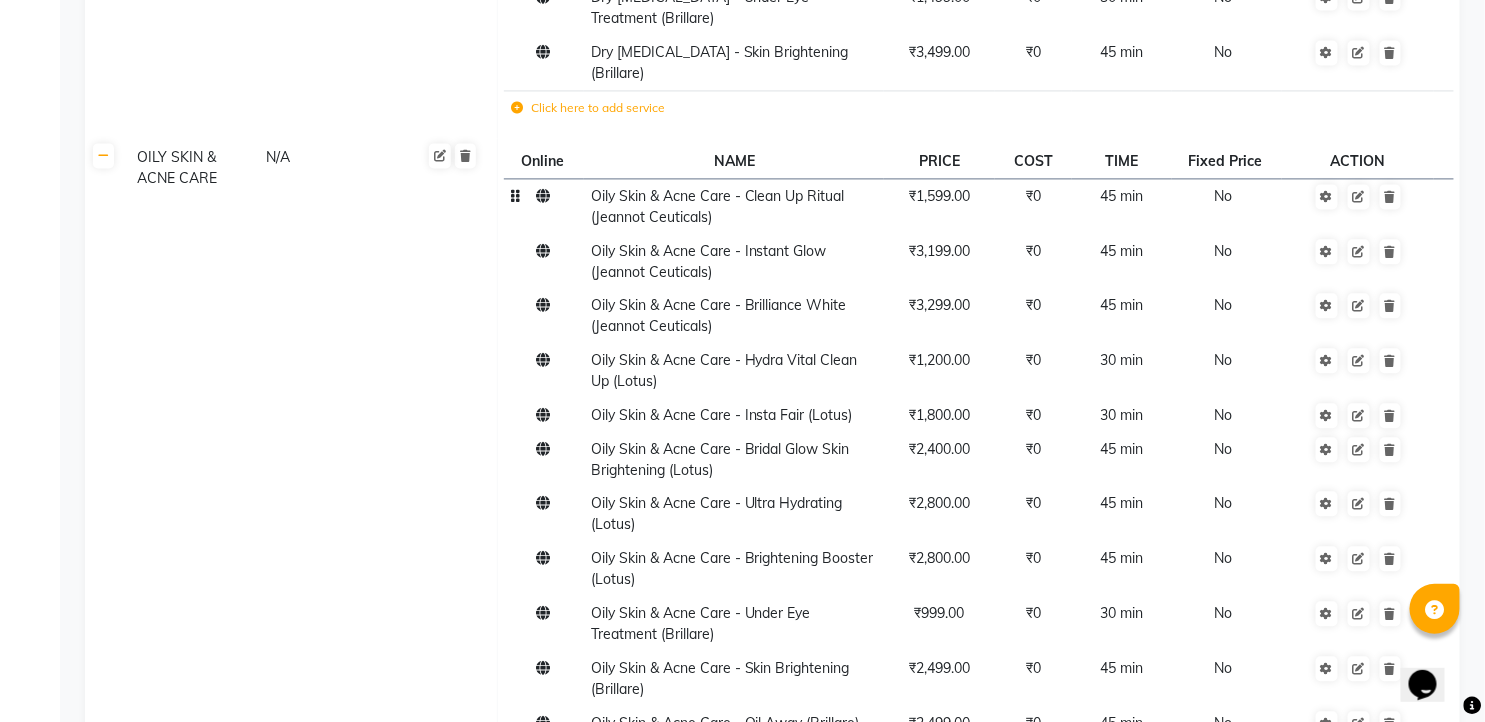 click on "₹1,599.00" 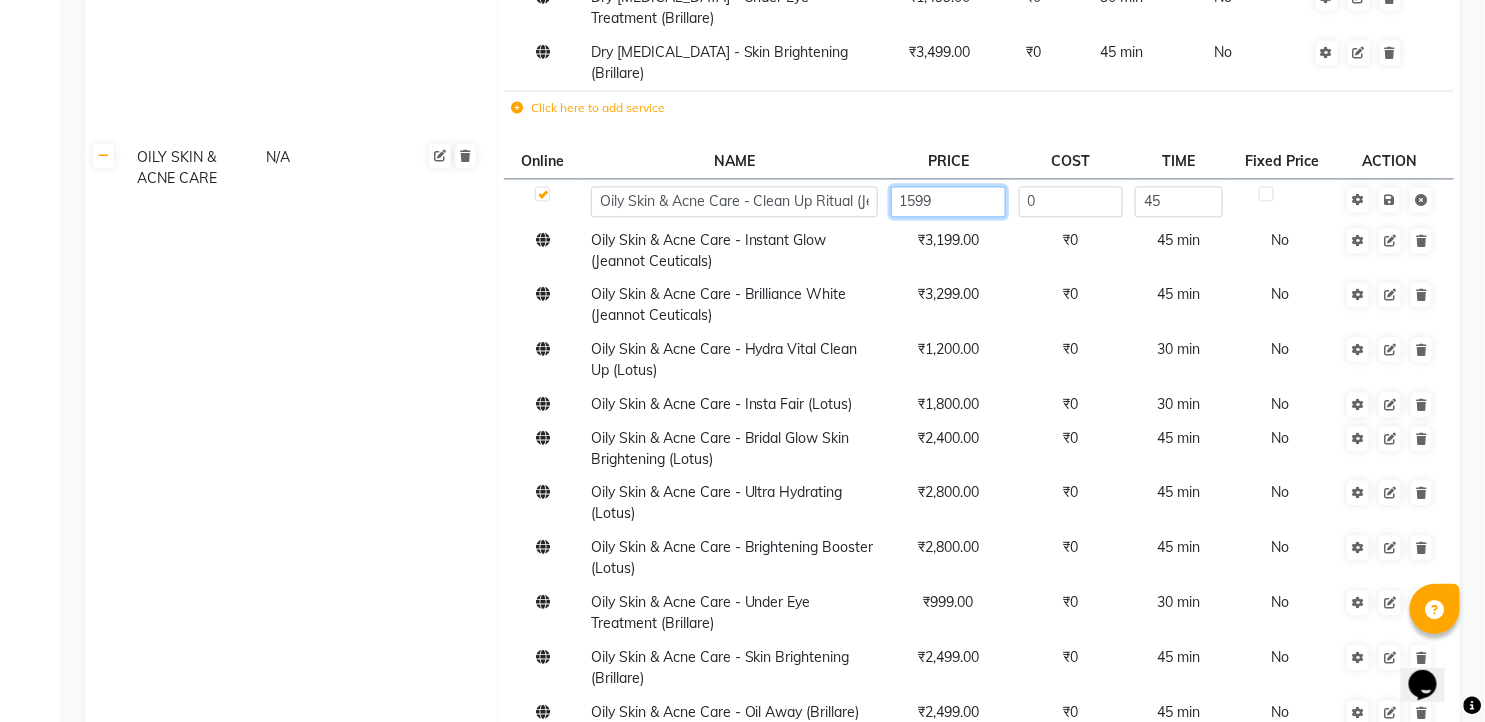click on "1599" 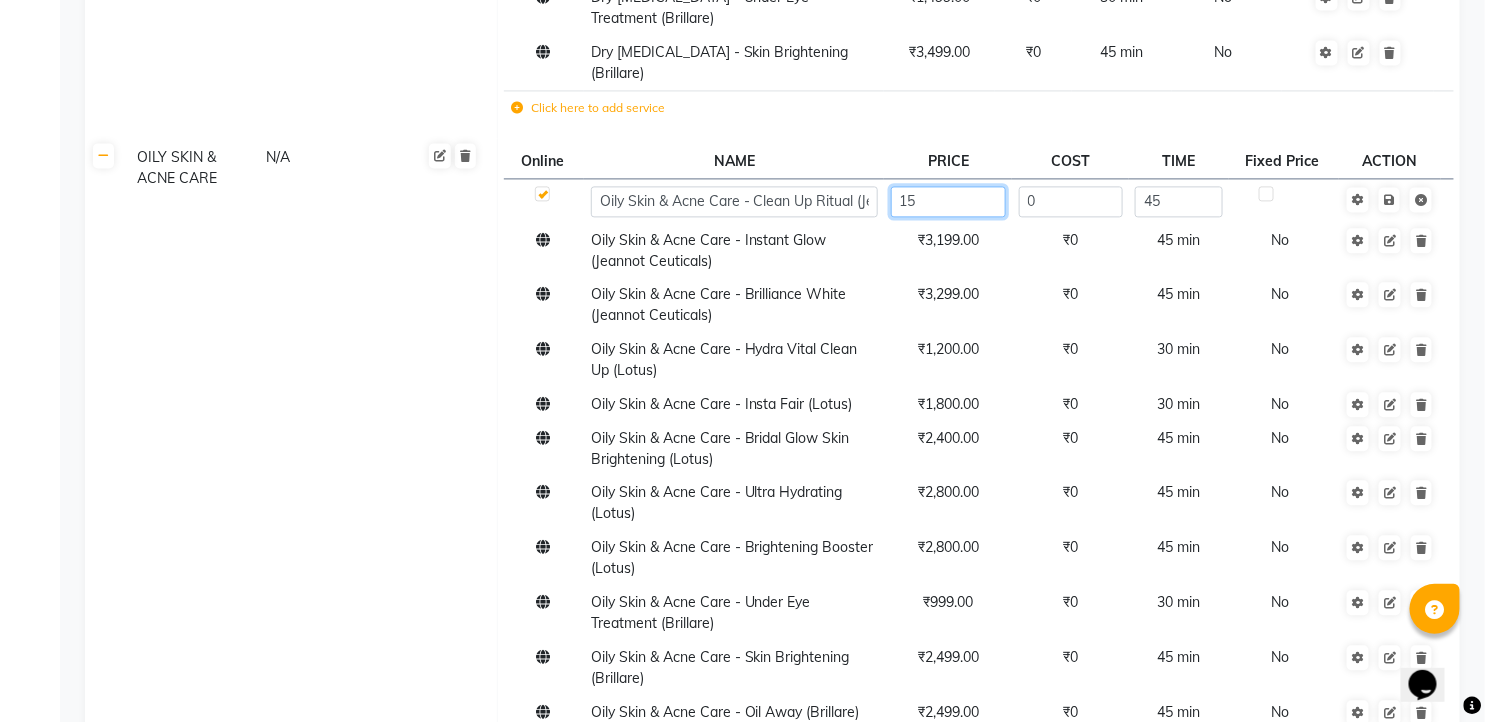 type on "1" 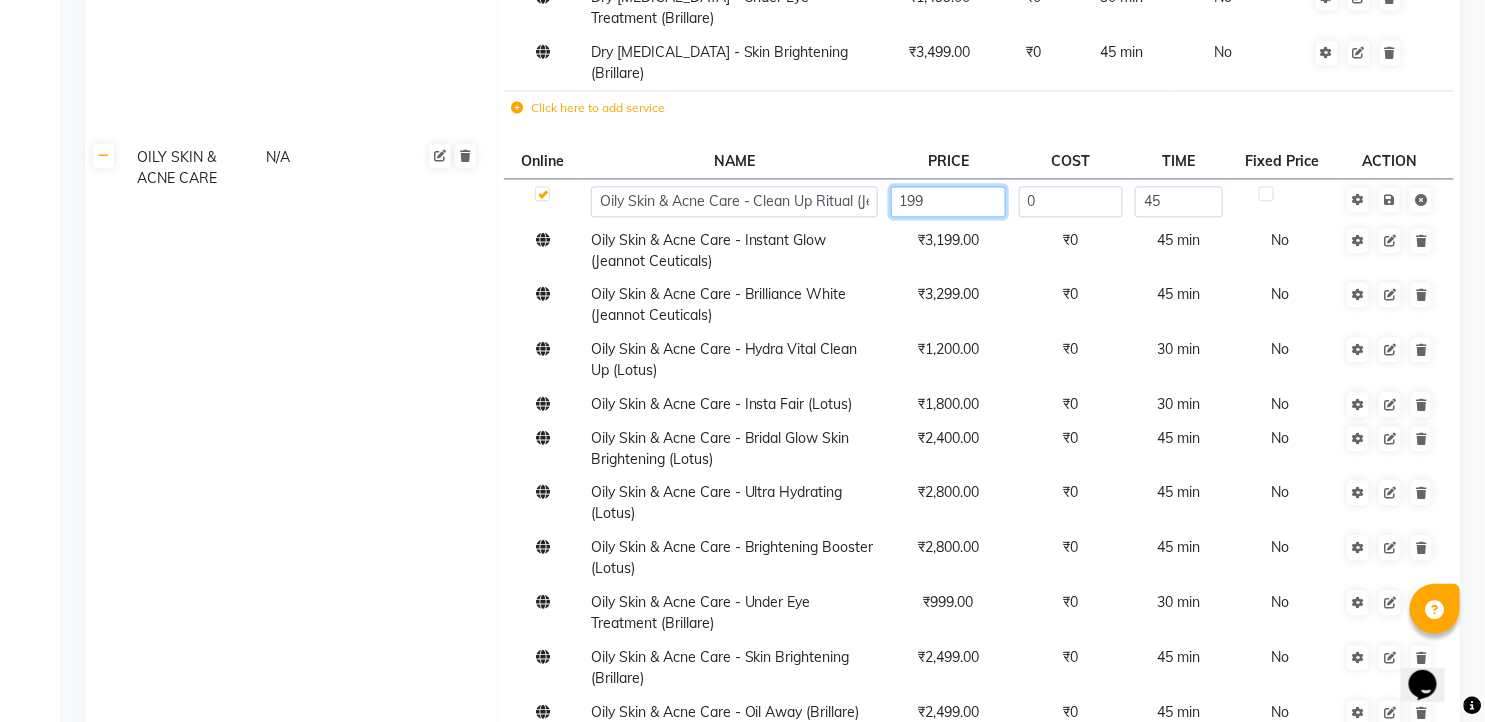 type on "1999" 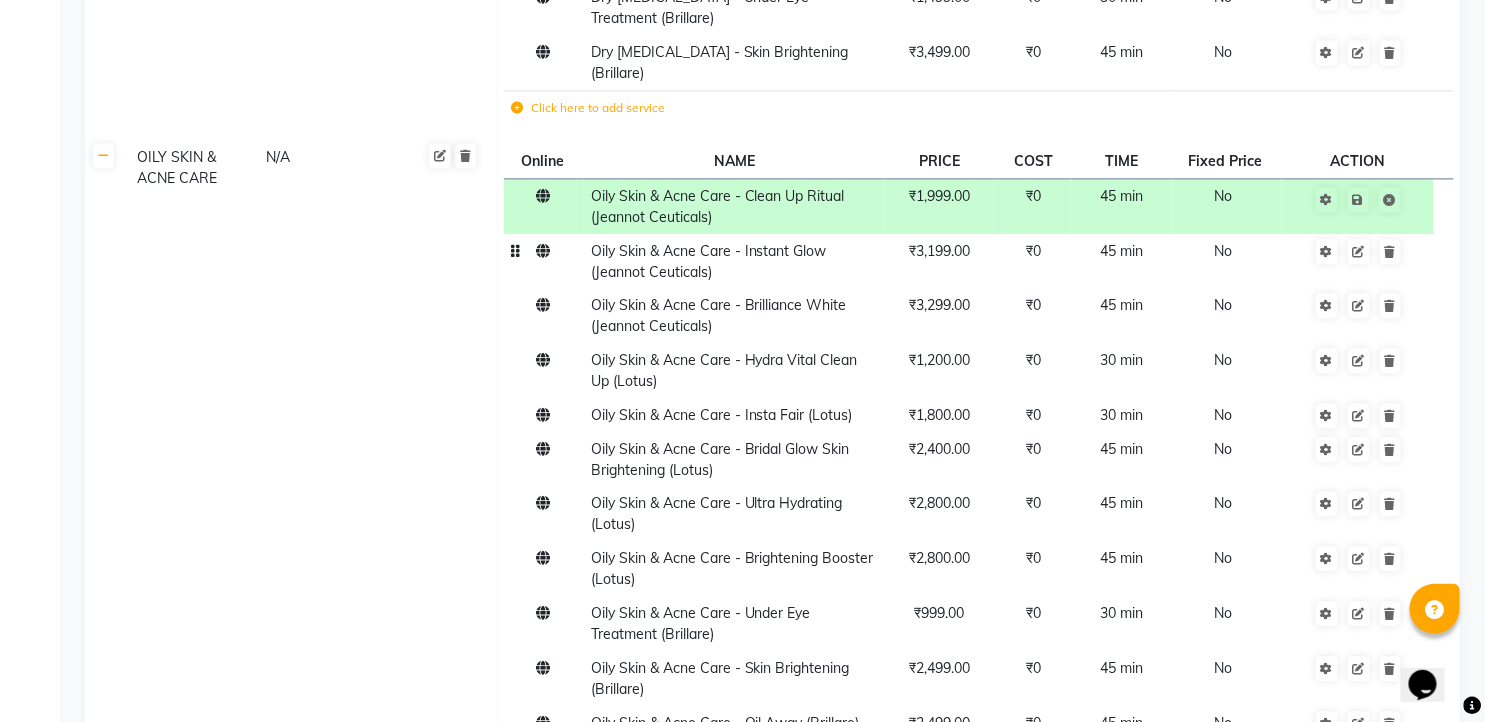 click on "₹3,199.00" 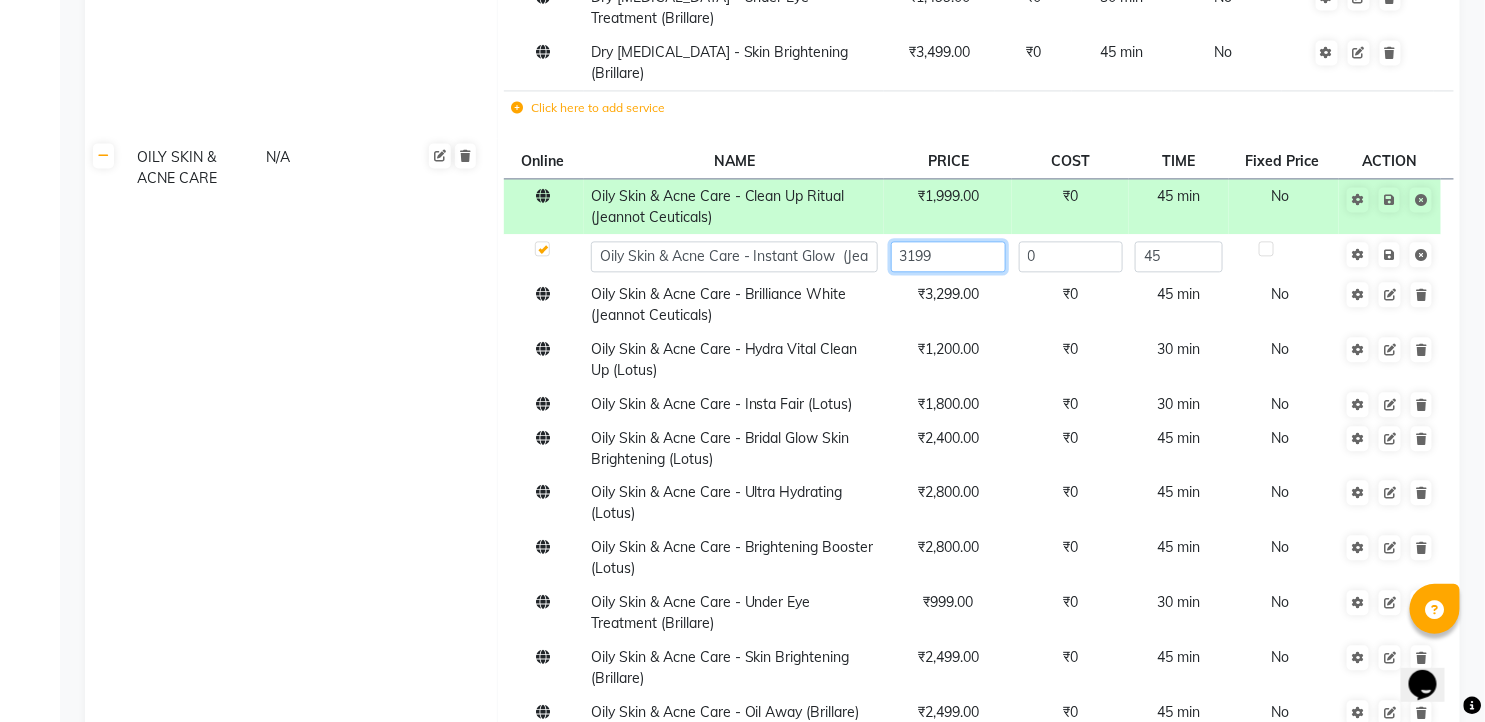 click on "3199" 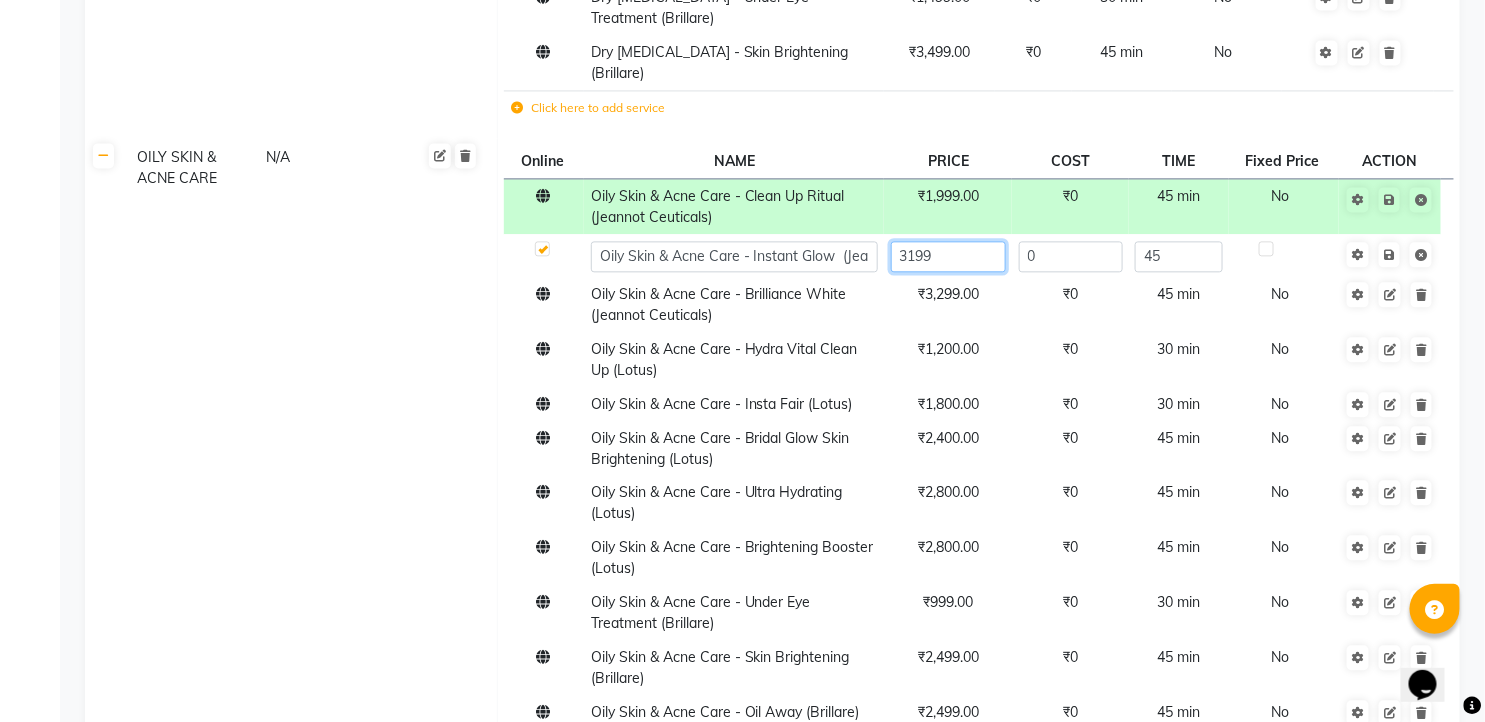 click on "3199" 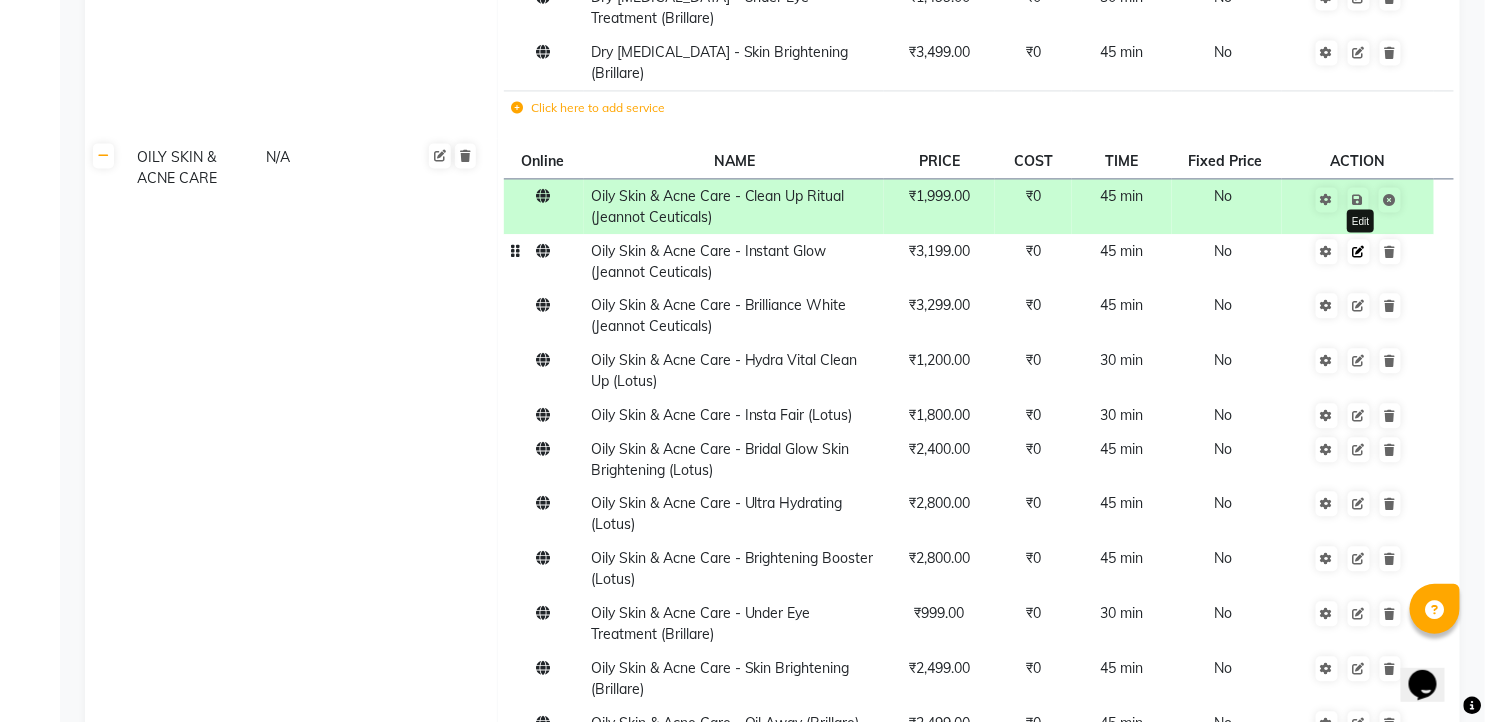 click 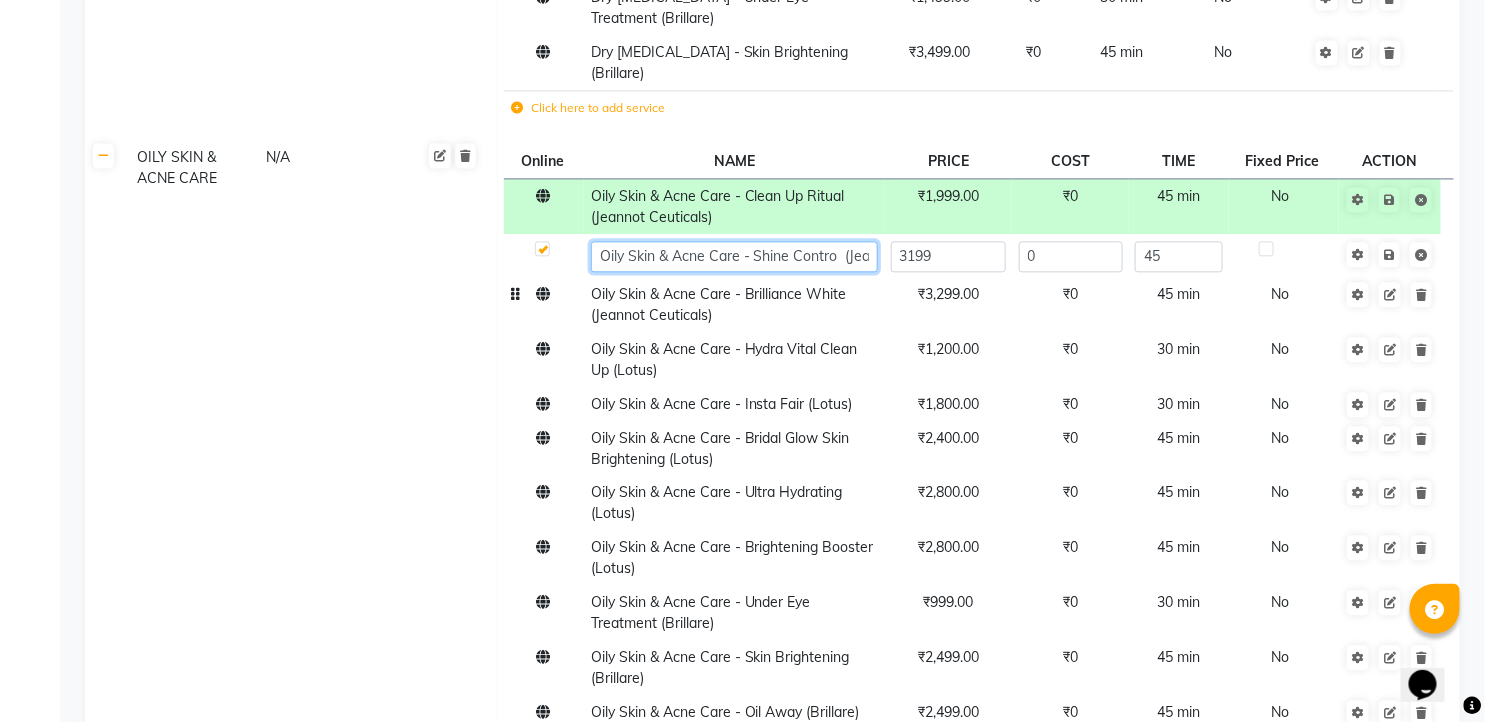 type on "Oily Skin & Acne Care - Shine Control  (Jeannot Ceuticals)" 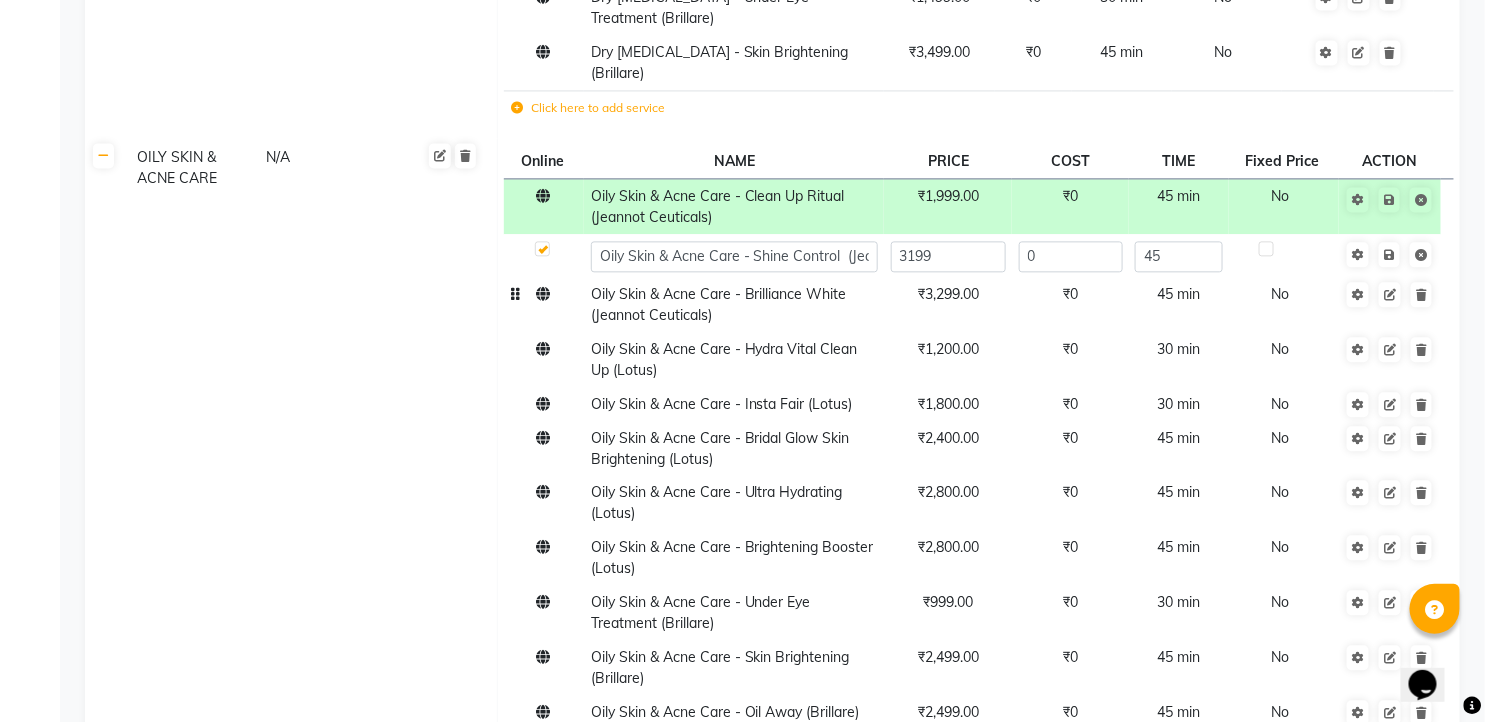 click on "Oily Skin & Acne Care - Brilliance White  (Jeannot Ceuticals)" 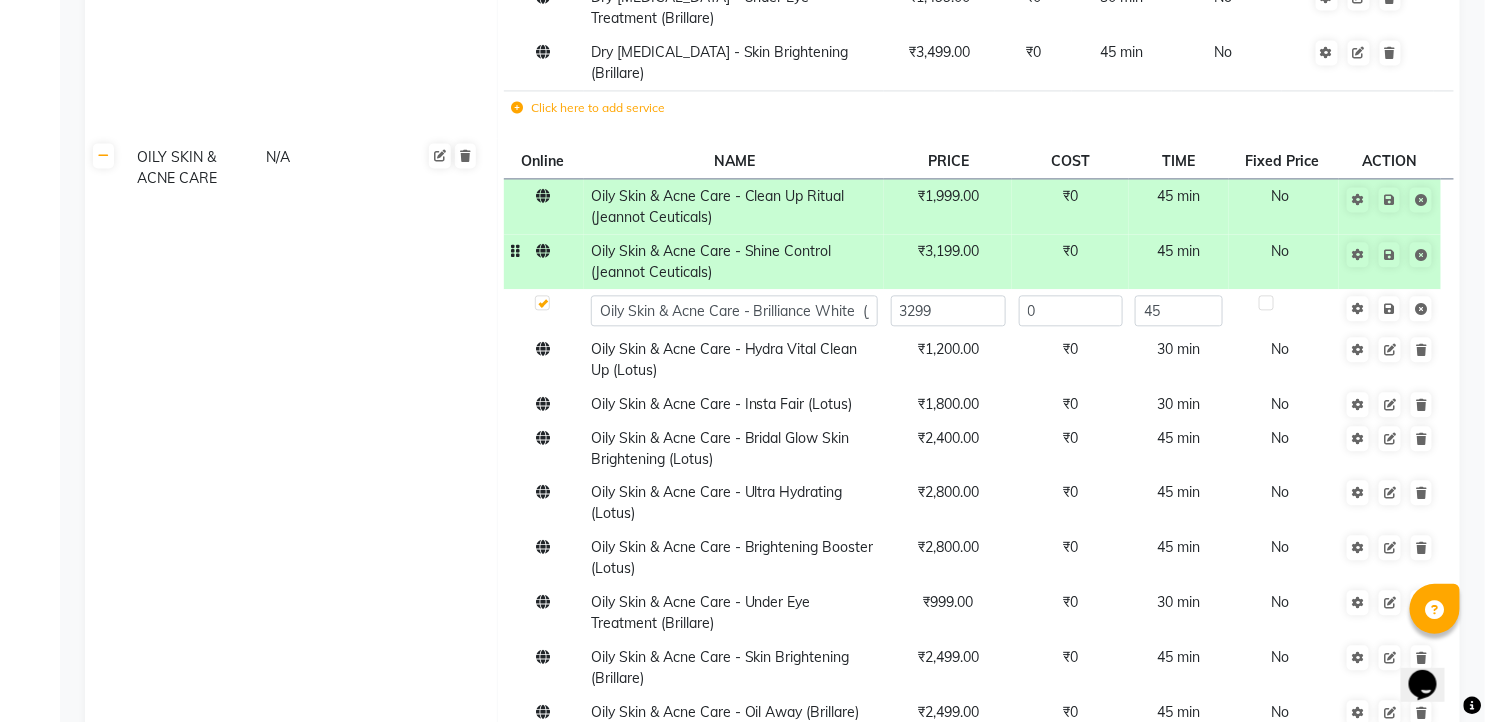 click on "₹3,199.00" 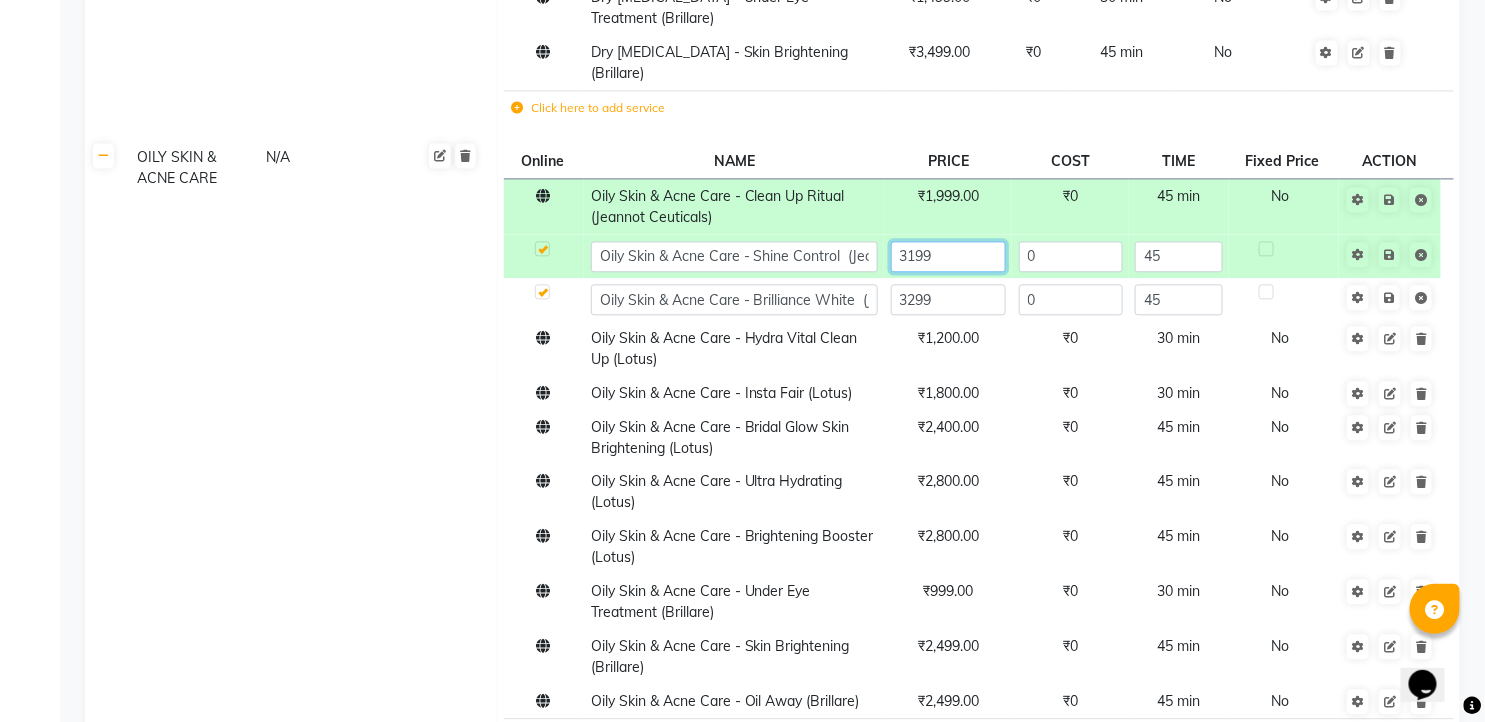 click on "3199" 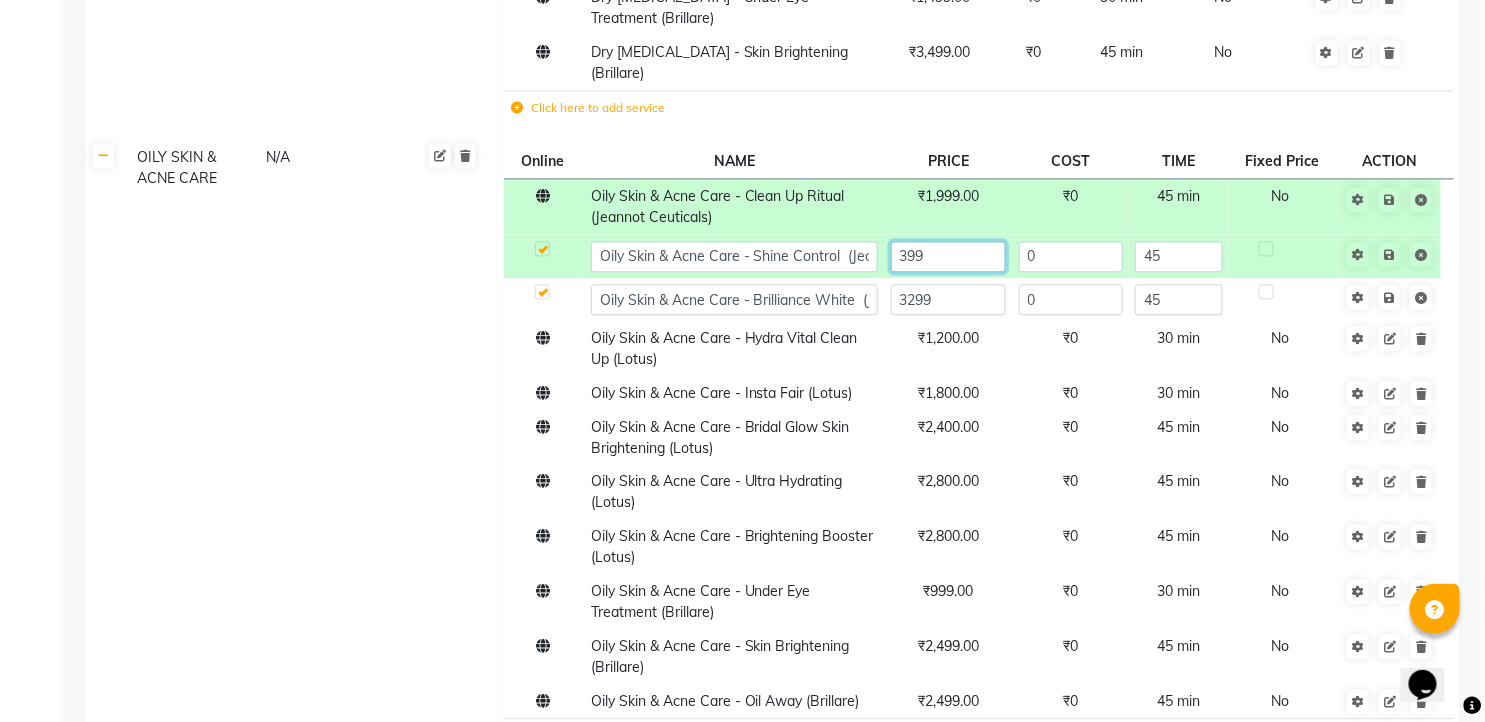 type on "3999" 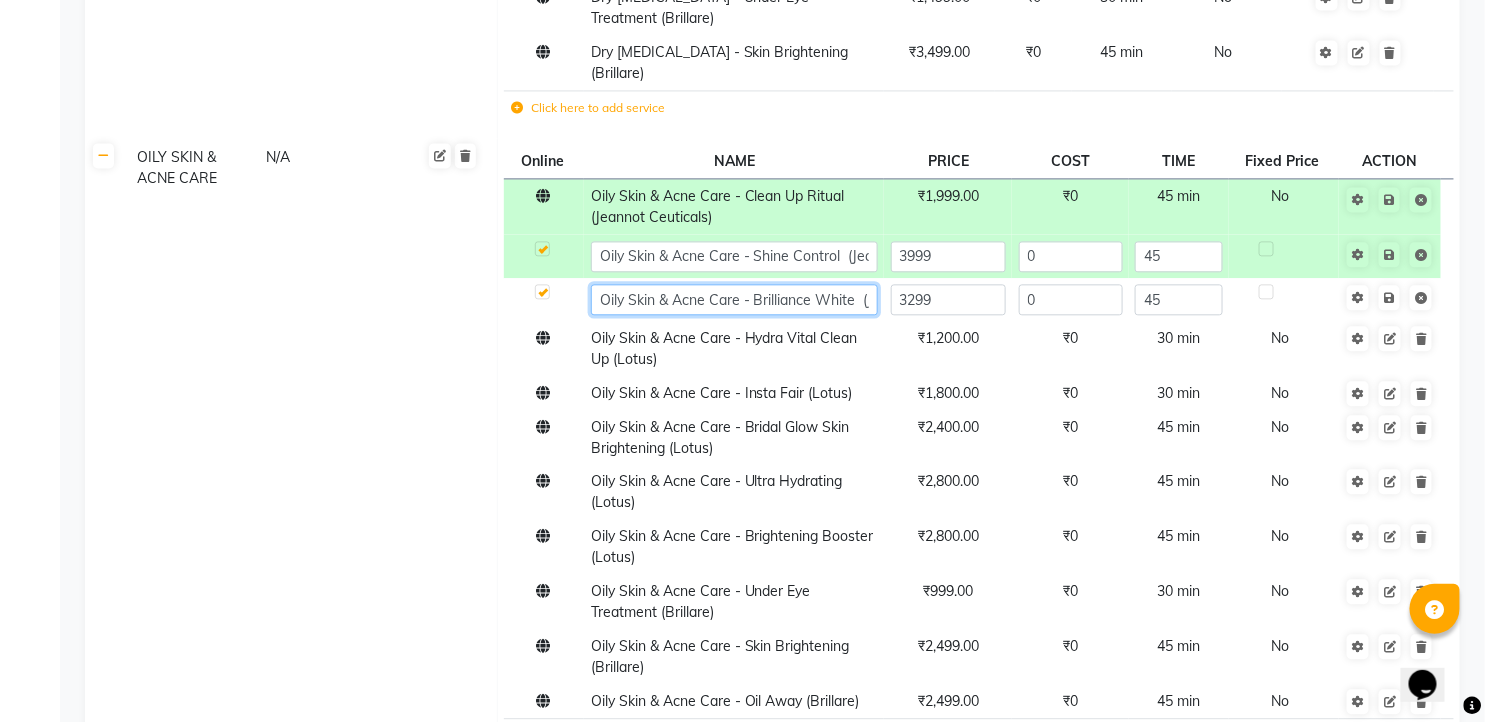 click on "Oily Skin & Acne Care - Brilliance White  (Jeannot Ceuticals)" 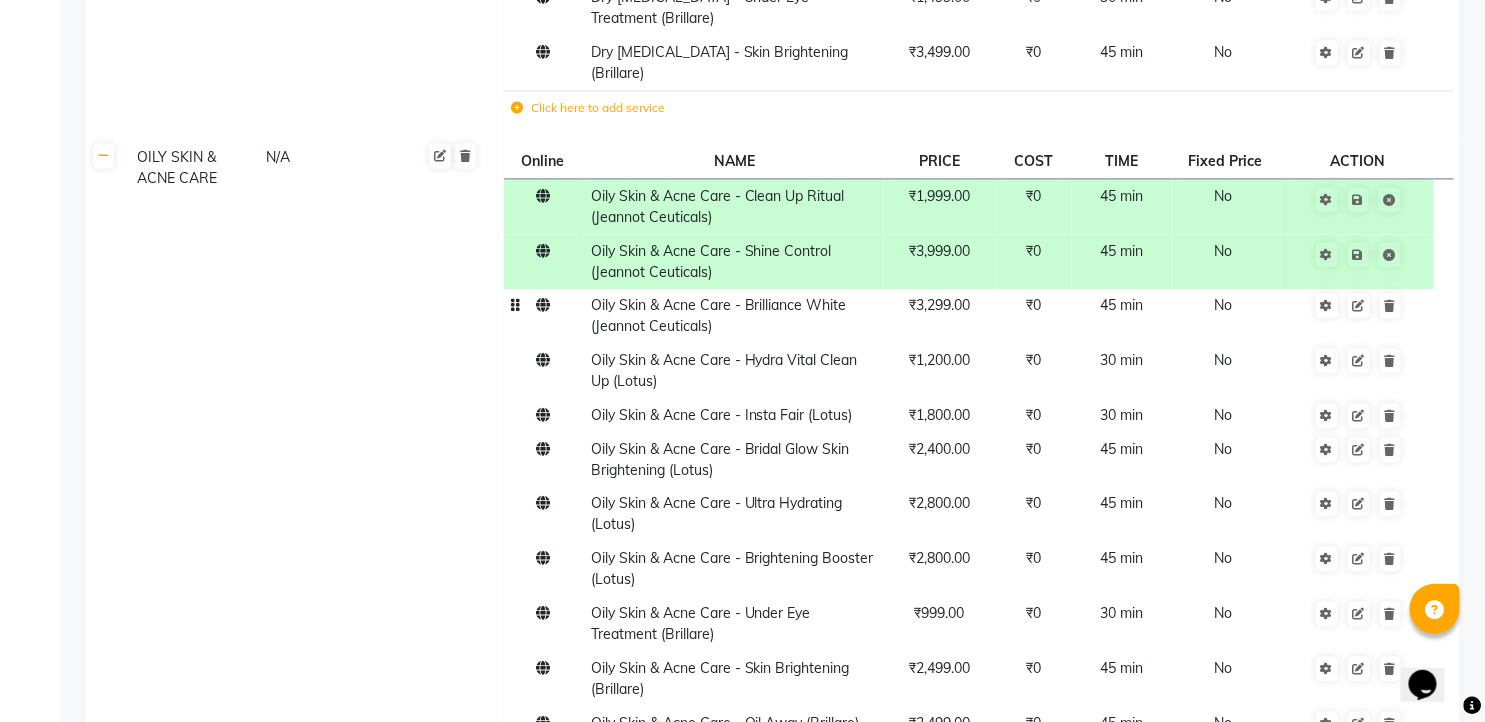 click on "45 min" 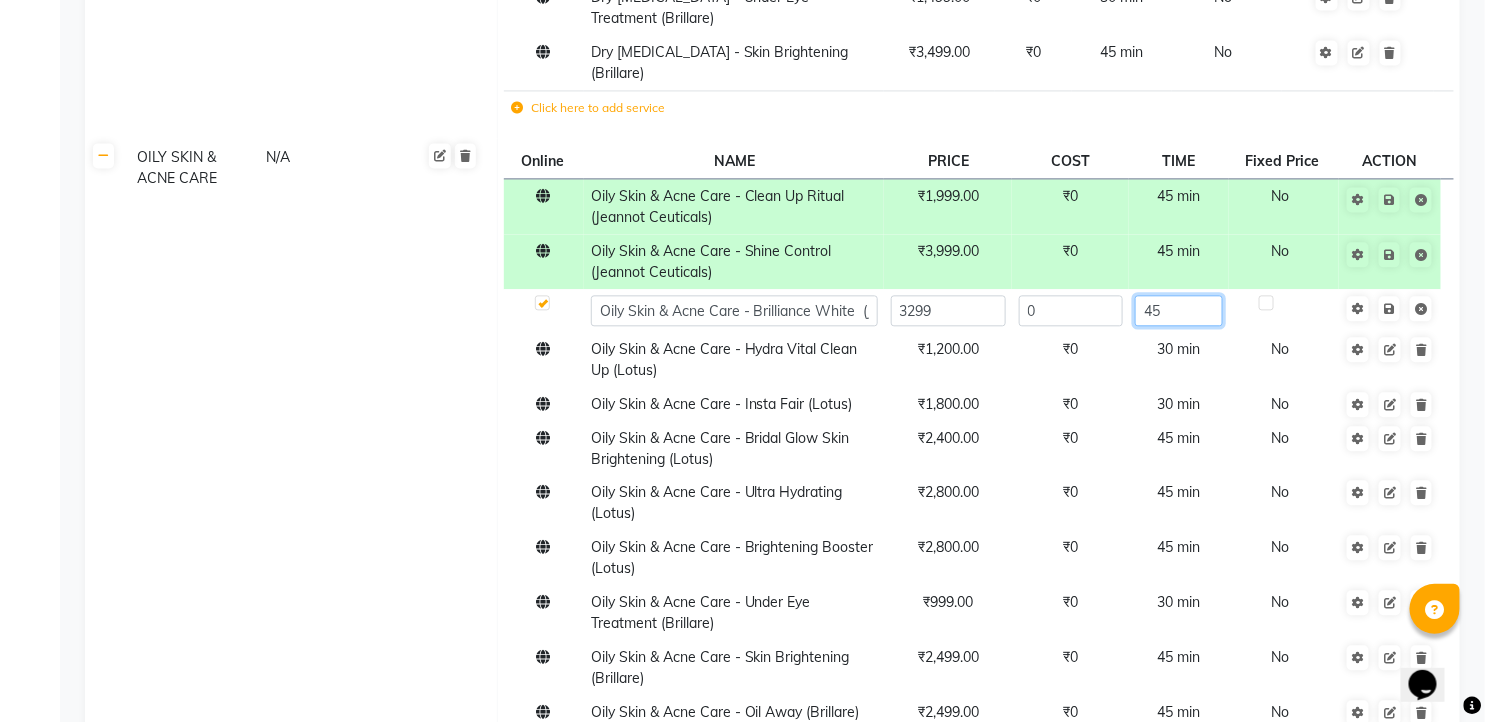 click on "45" 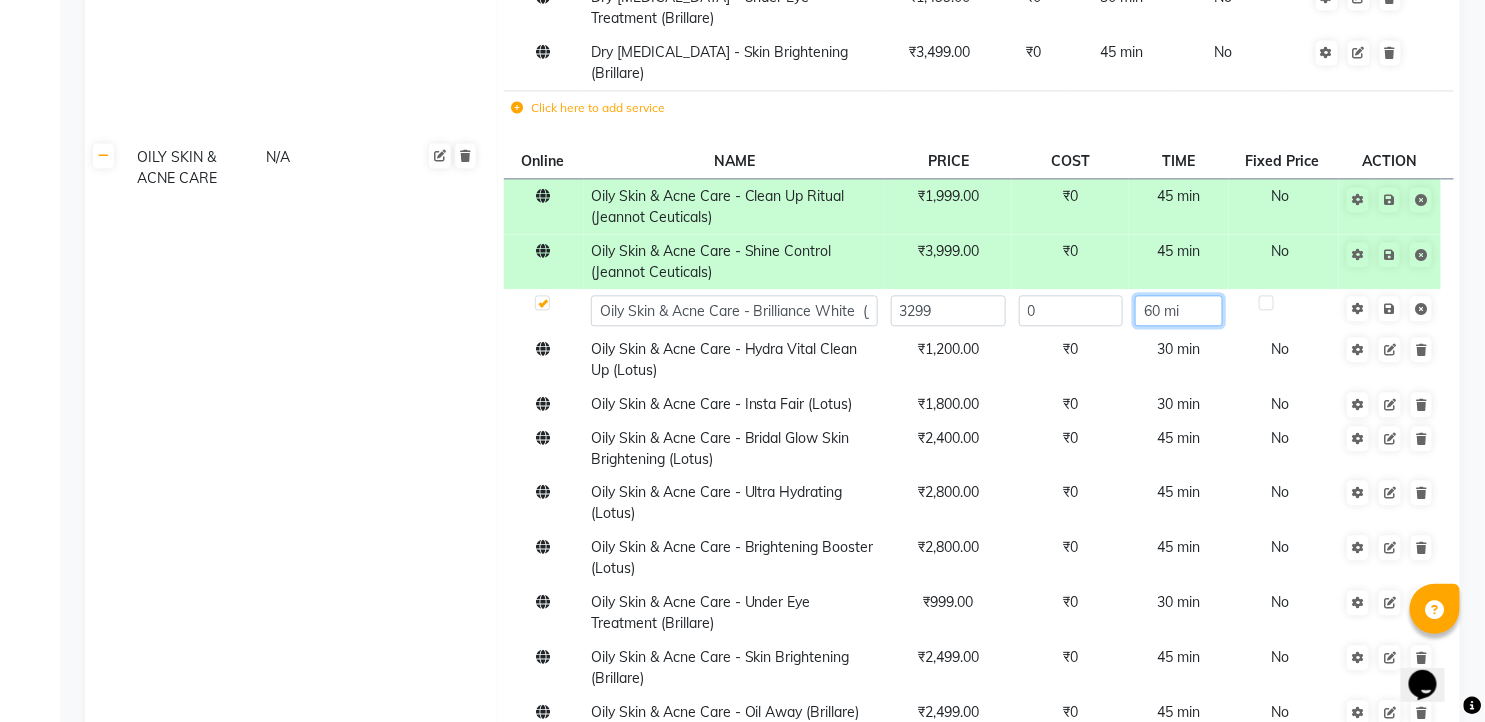 type on "60 min" 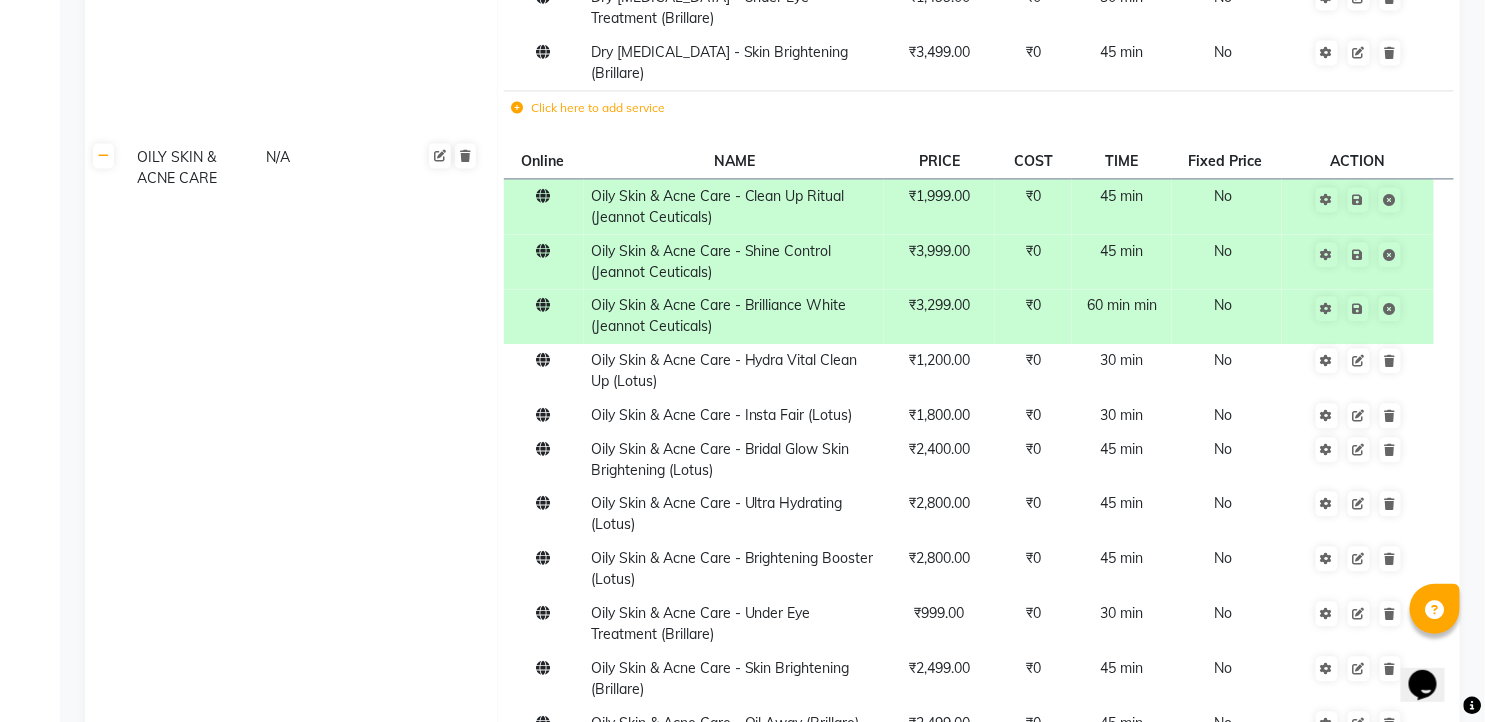 click on "₹3,299.00" 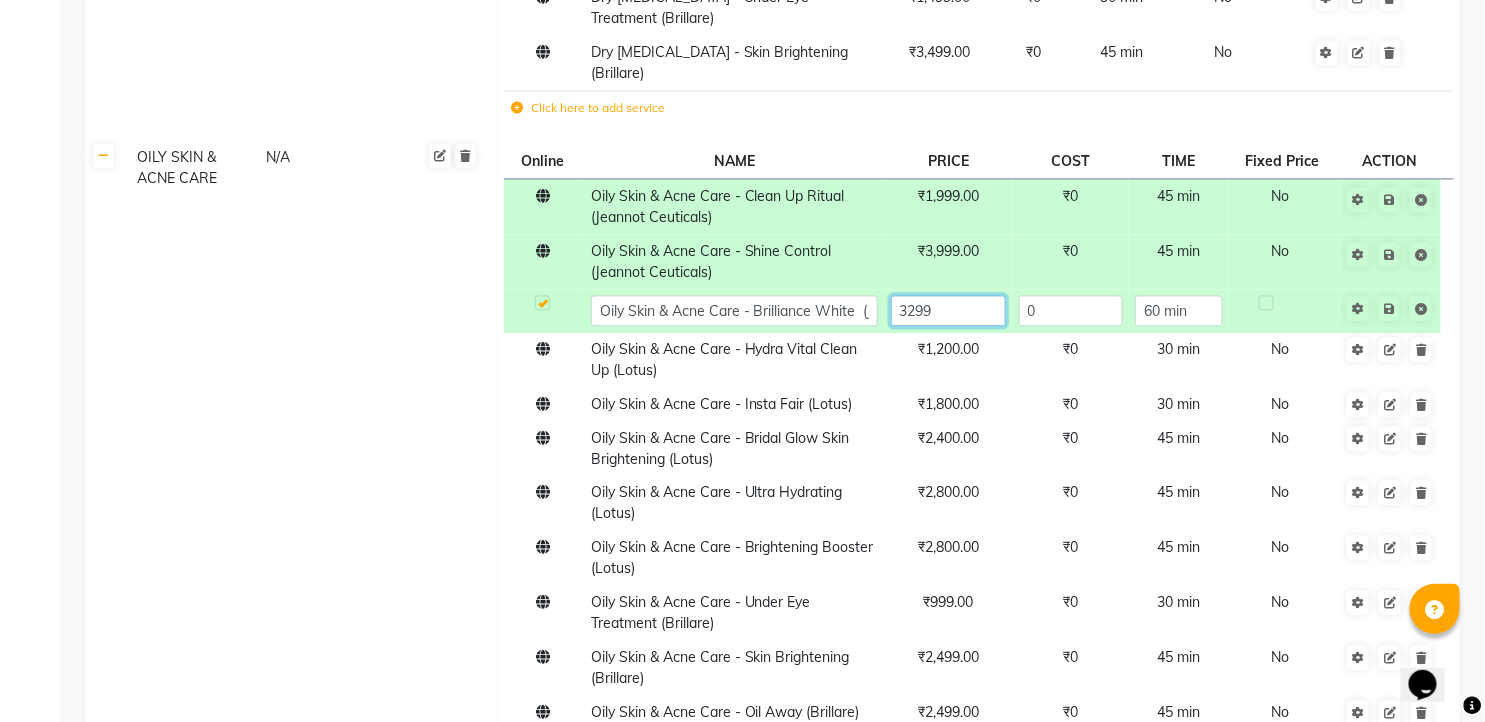 click on "3299" 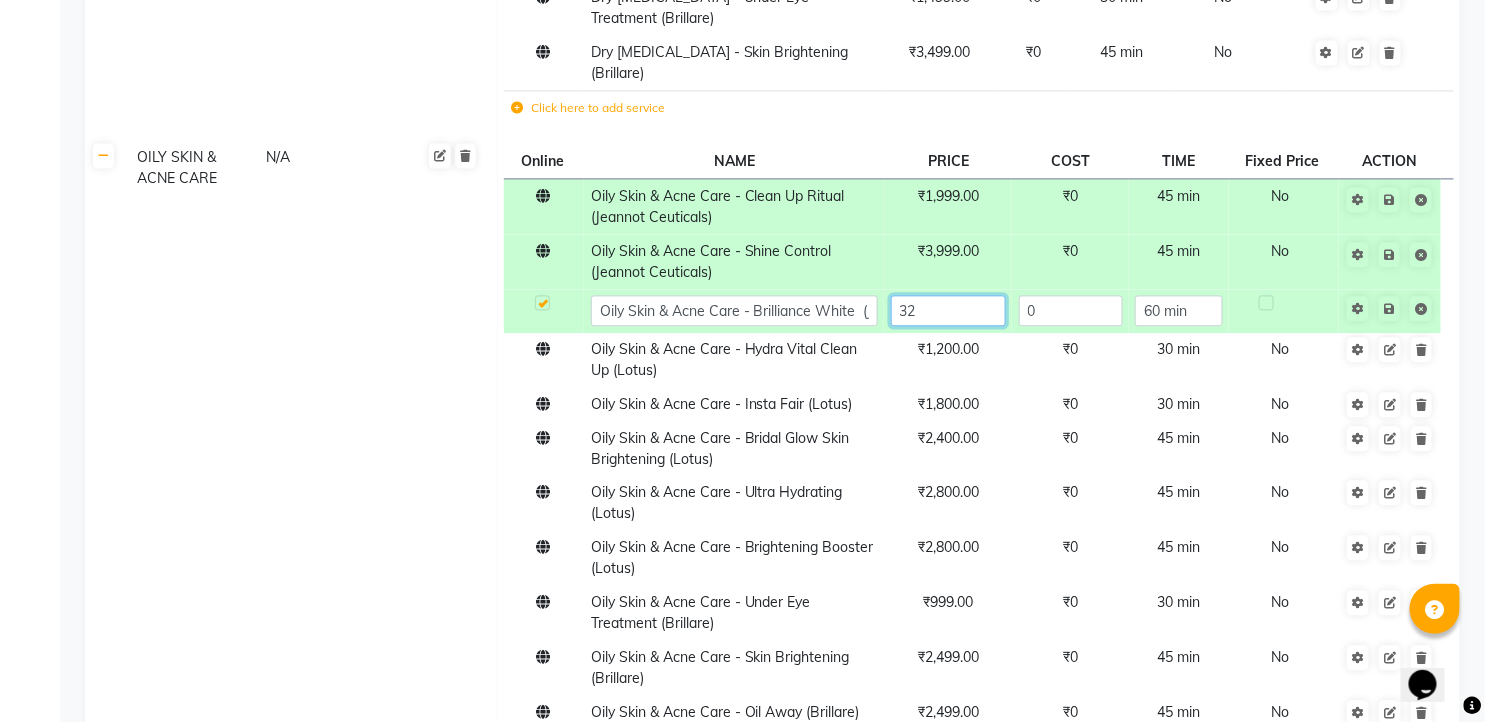 type on "3" 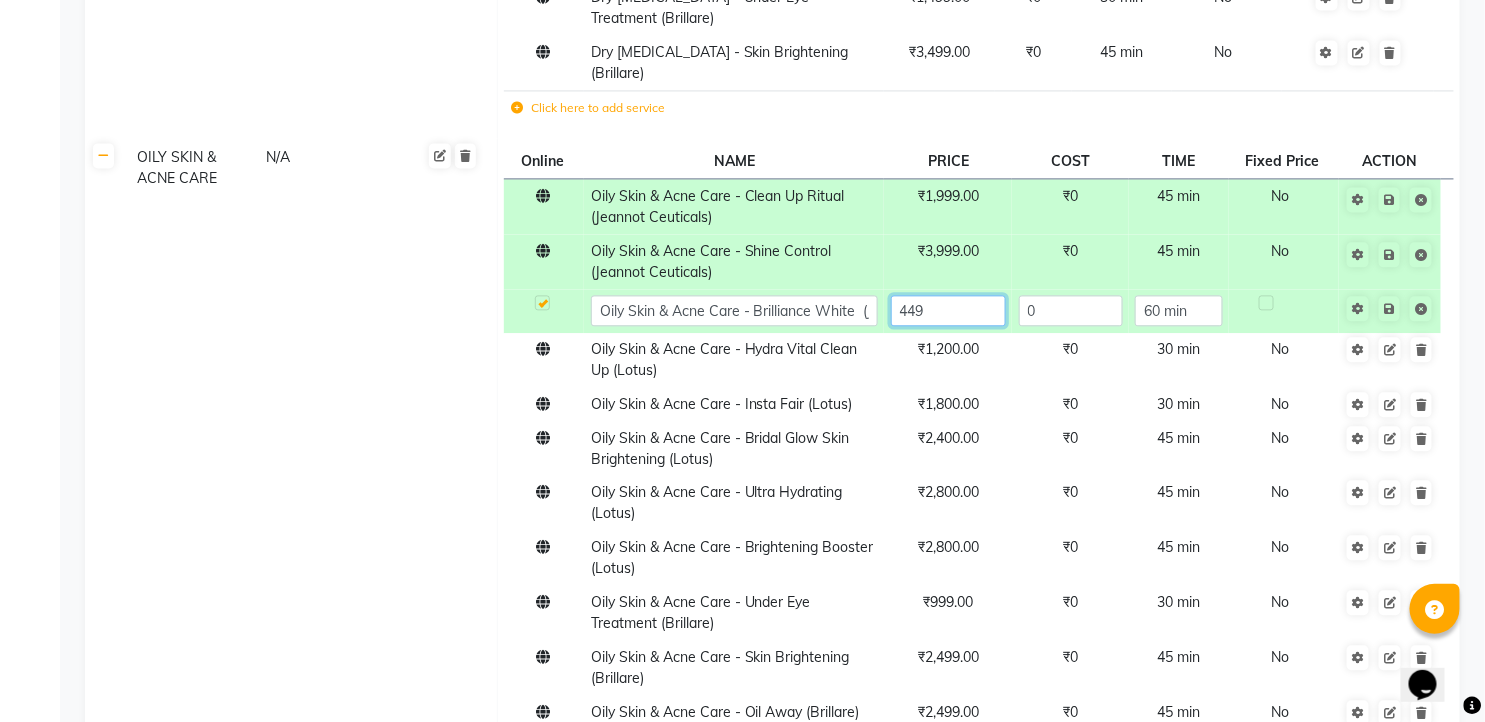 type on "4499" 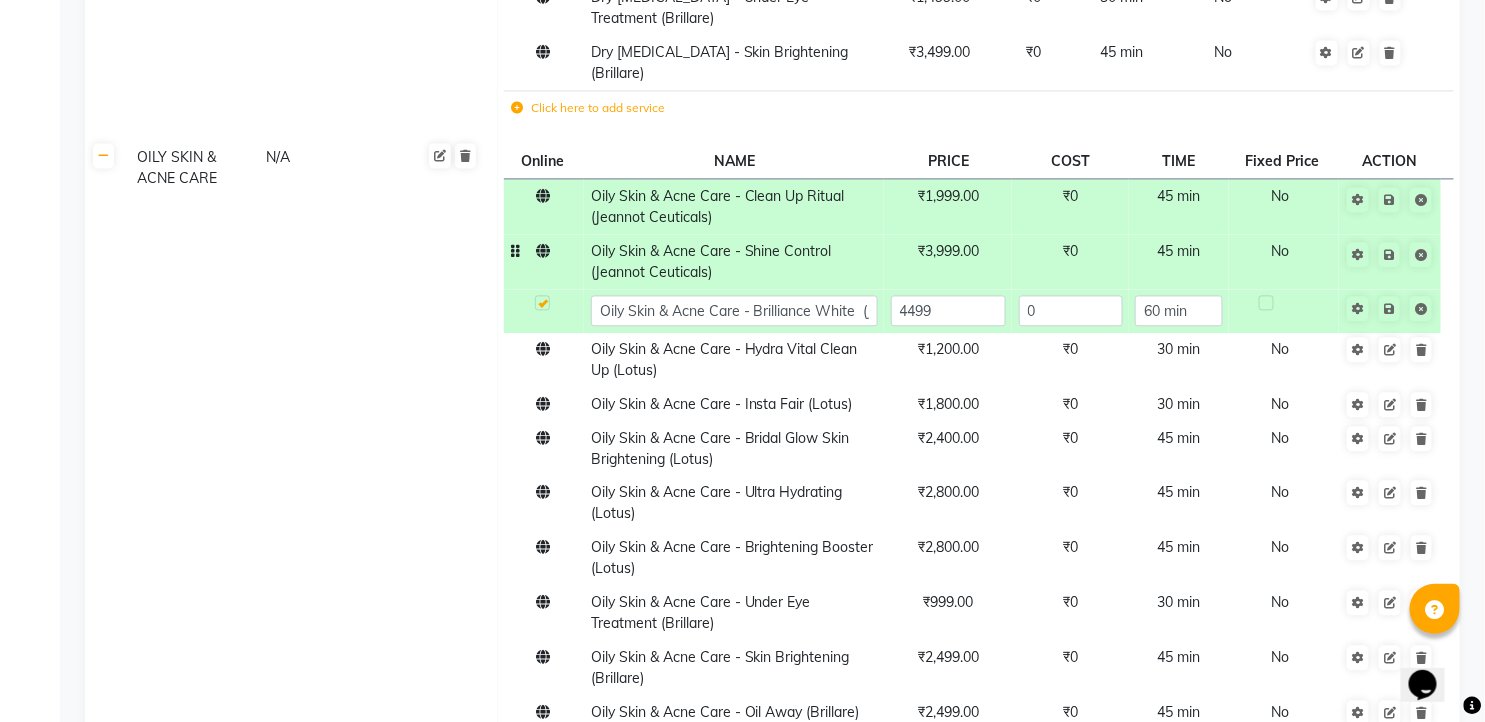 click on "₹3,999.00" 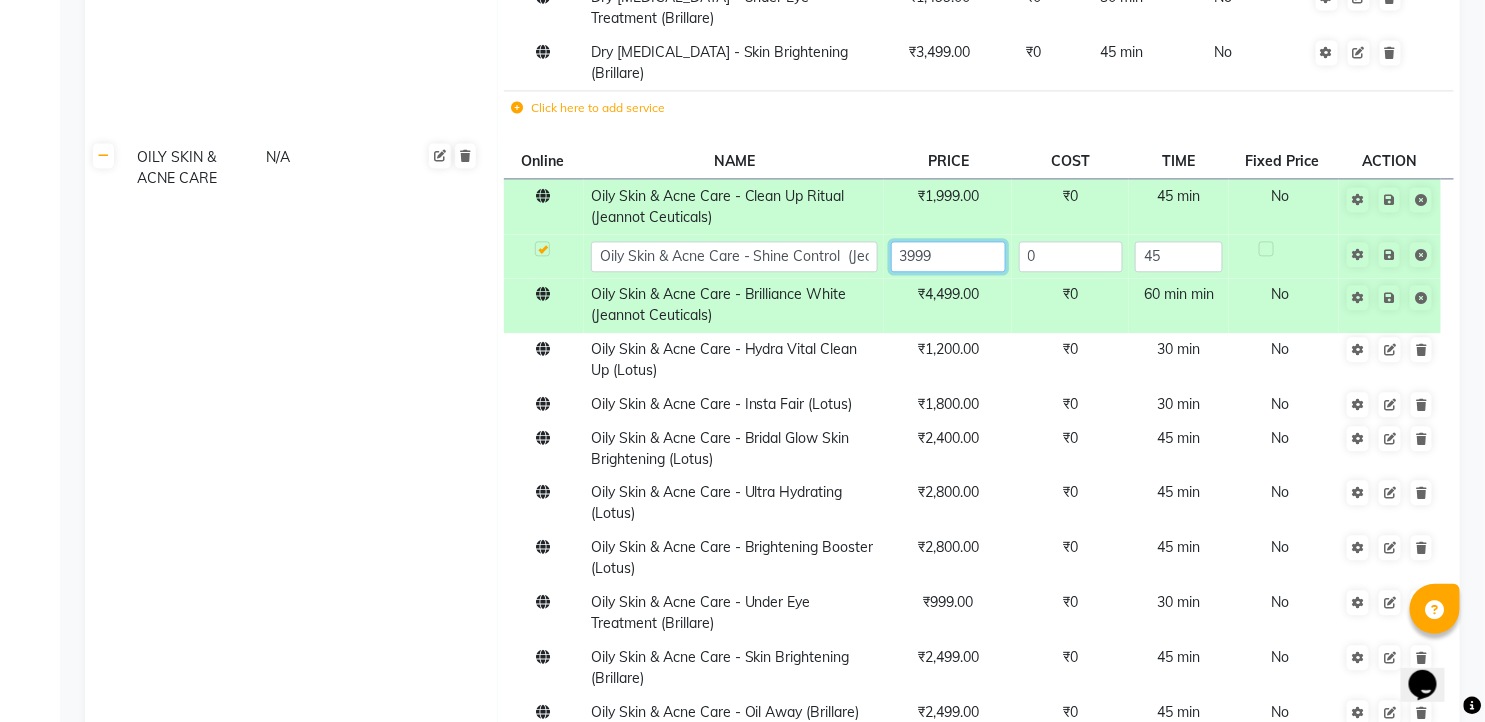 click on "3999" 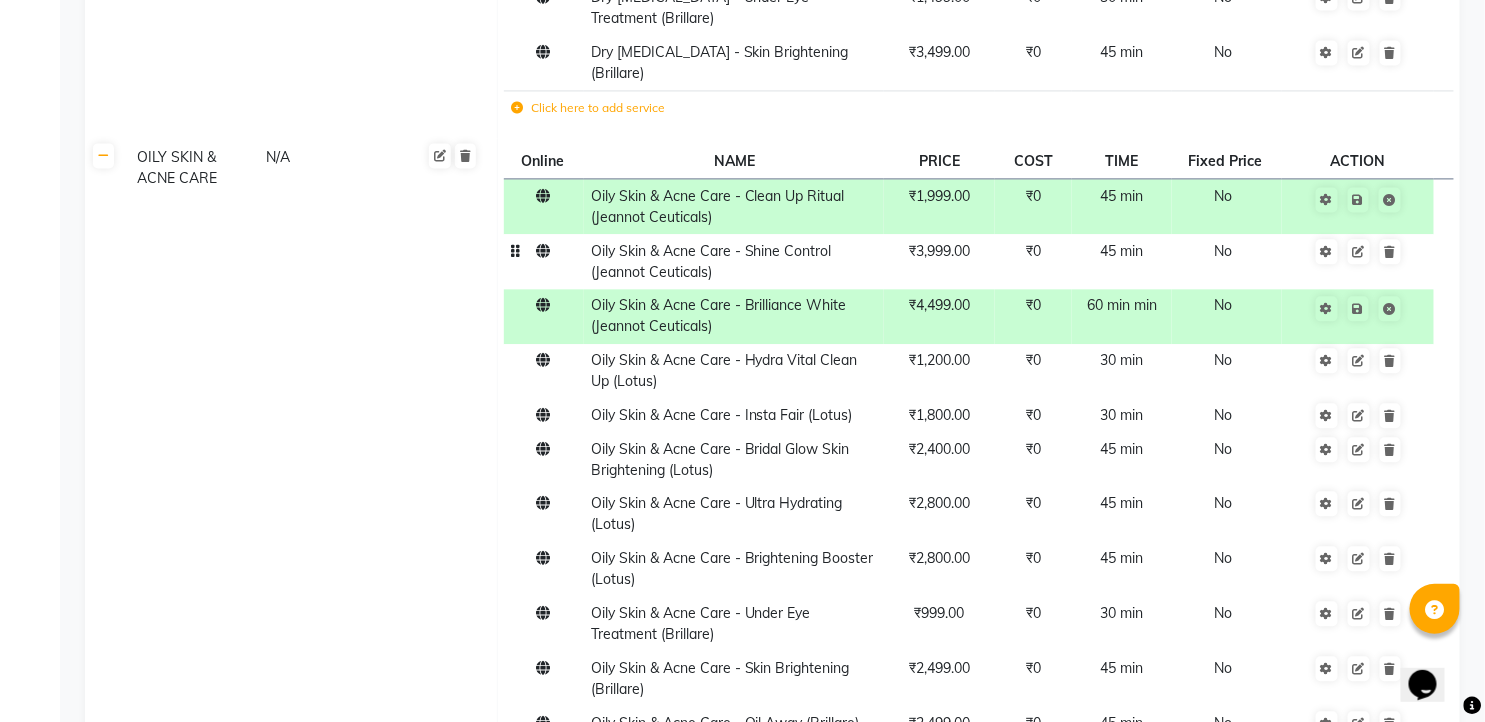 click on "No" 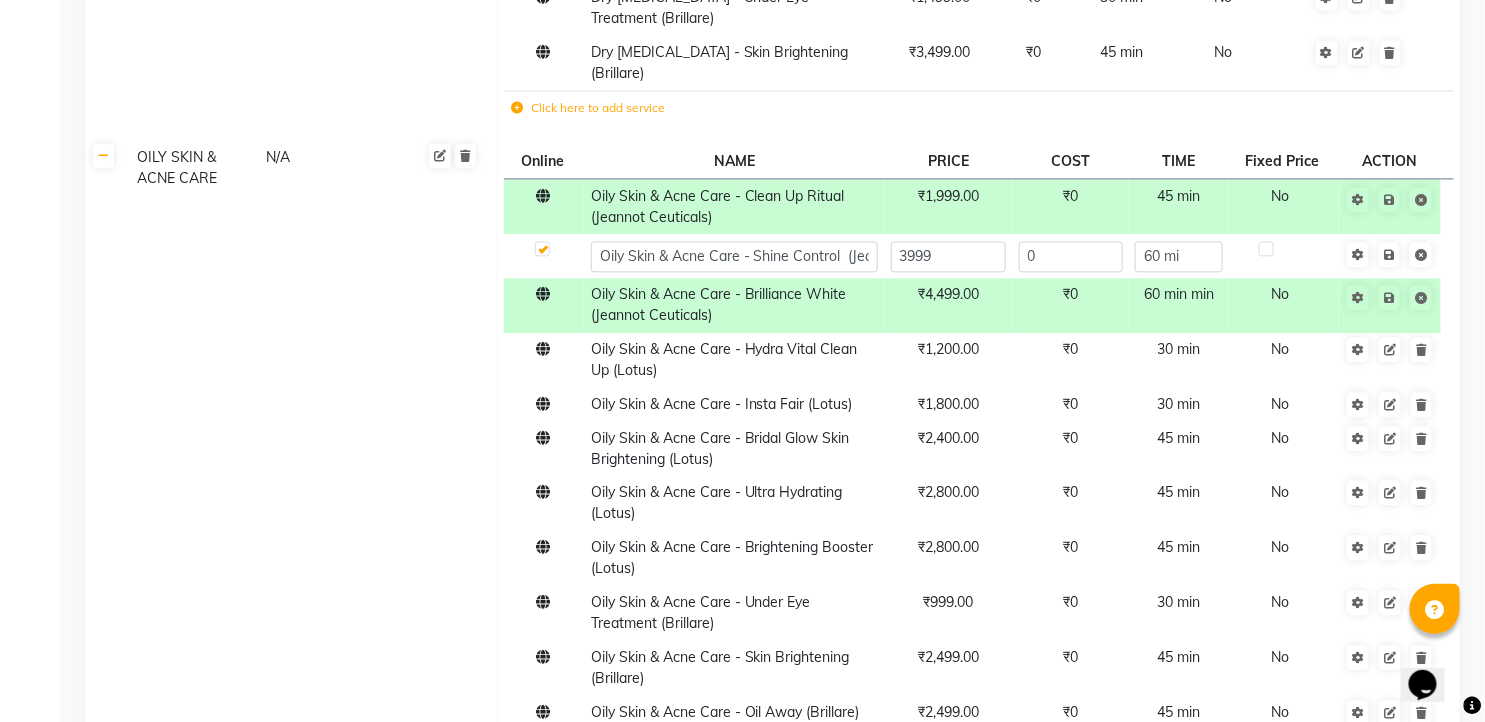 type on "60 min" 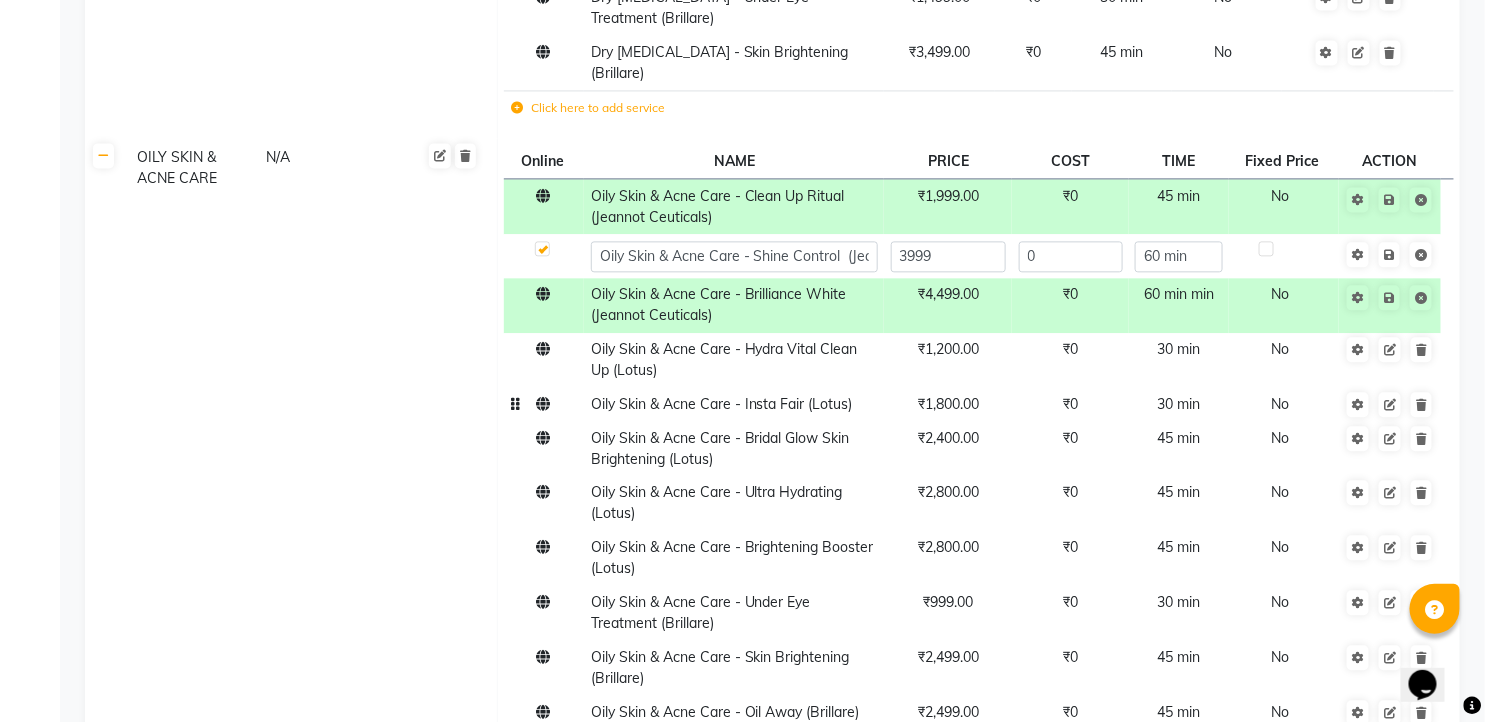 click on "Oily Skin & Acne Care - Clean Up Ritual (Jeannot Ceuticals) ₹1,999.00 ₹0 45 min  No  Oily Skin & Acne Care - Shine Control  (Jeannot Ceuticals) 3999 0 60 min Oily Skin & Acne Care - Brilliance White  (Jeannot Ceuticals) ₹4,499.00 ₹0 60 min min  No  Oily Skin & Acne Care - Hydra Vital Clean Up (Lotus) ₹1,200.00 ₹0 30 min  No  Oily Skin & Acne Care - Insta Fair (Lotus) ₹1,800.00 ₹0 30 min  No  Oily Skin & Acne Care - Bridal Glow Skin Brightening  (Lotus) ₹2,400.00 ₹0 45 min  No  Oily Skin & Acne Care - Ultra Hydrating (Lotus) ₹2,800.00 ₹0 45 min  No  Oily Skin & Acne Care - Brightening Booster  (Lotus) ₹2,800.00 ₹0 45 min  No  Oily Skin & Acne Care - Under Eye Treatment (Brillare) ₹999.00 ₹0 30 min  No  Oily Skin & Acne Care - Skin Brightening  (Brillare) ₹2,499.00 ₹0 45 min  No  Oily Skin & Acne Care - Oil Away (Brillare) ₹2,499.00 ₹0 45 min  No  Click here to add service" 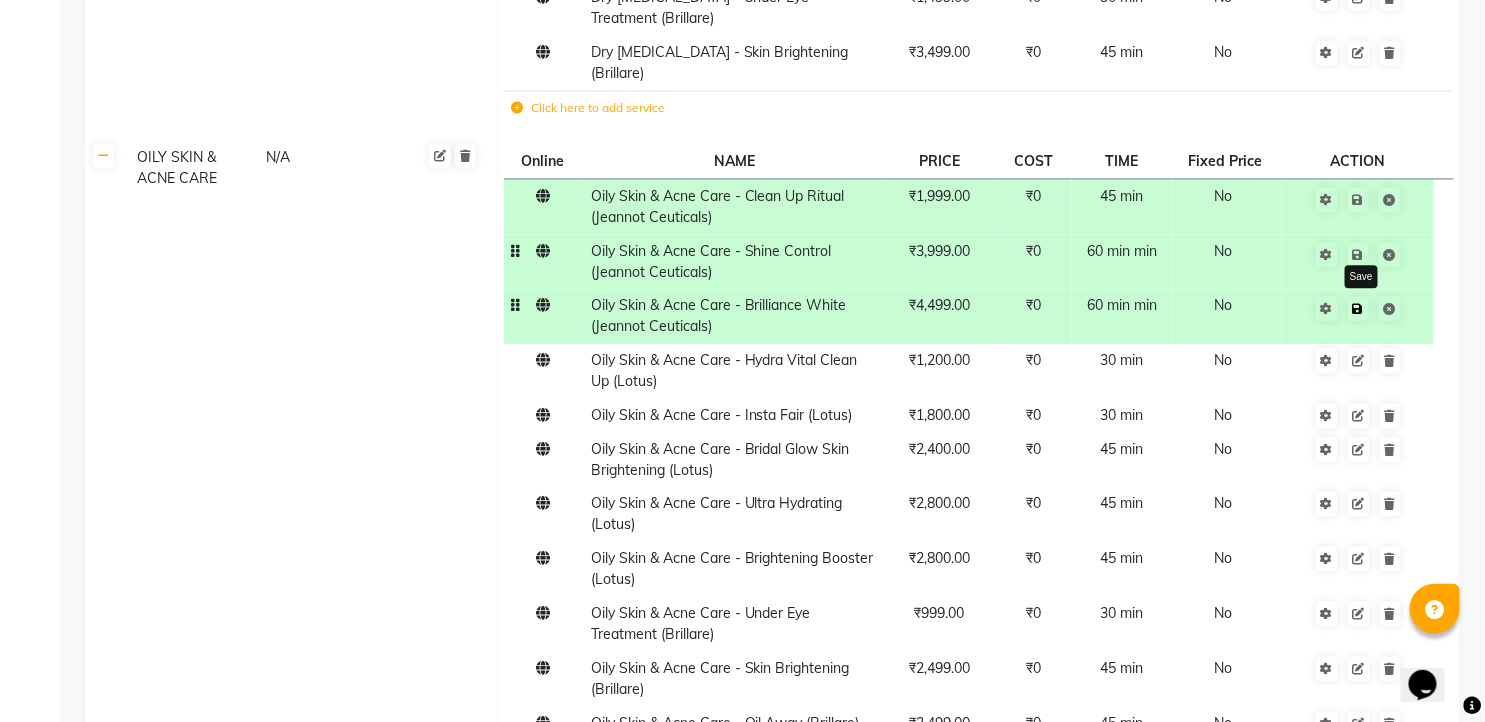 click 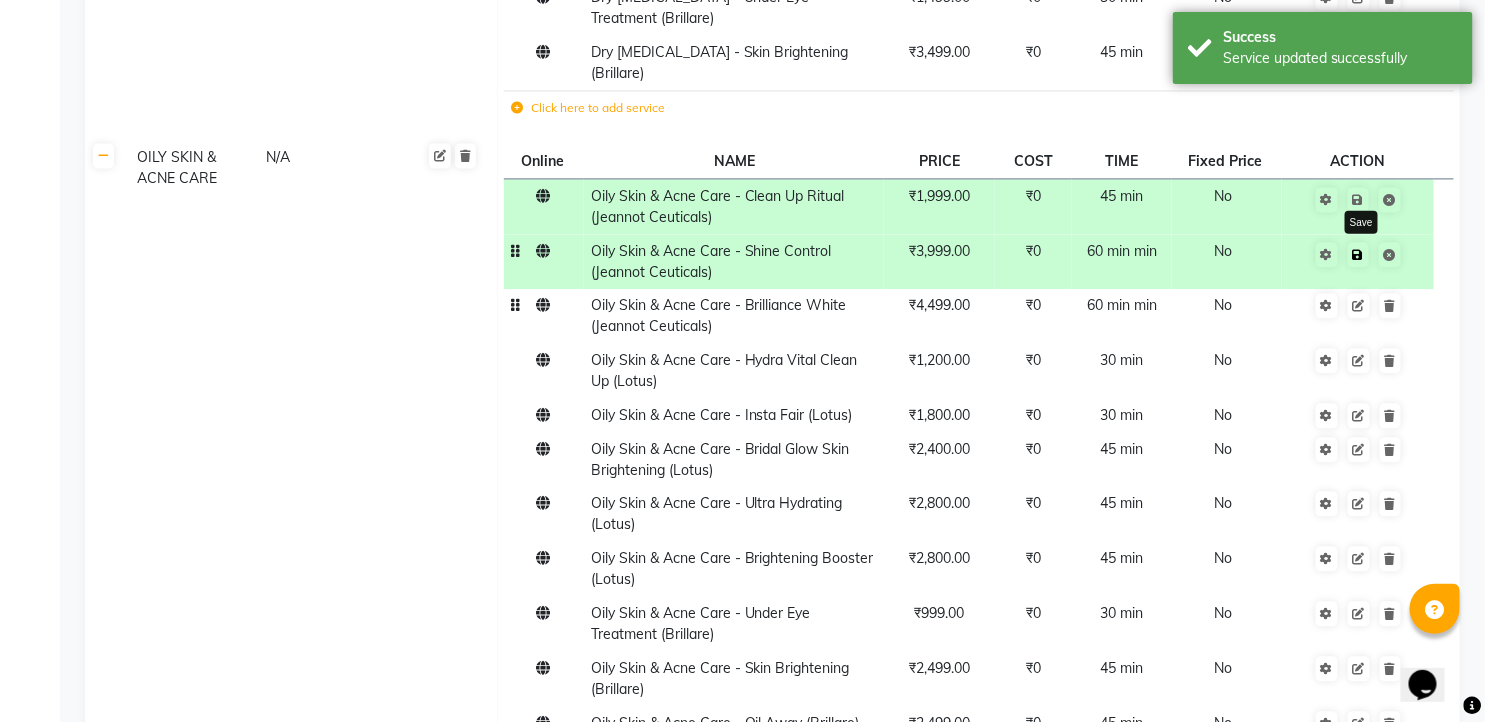 click 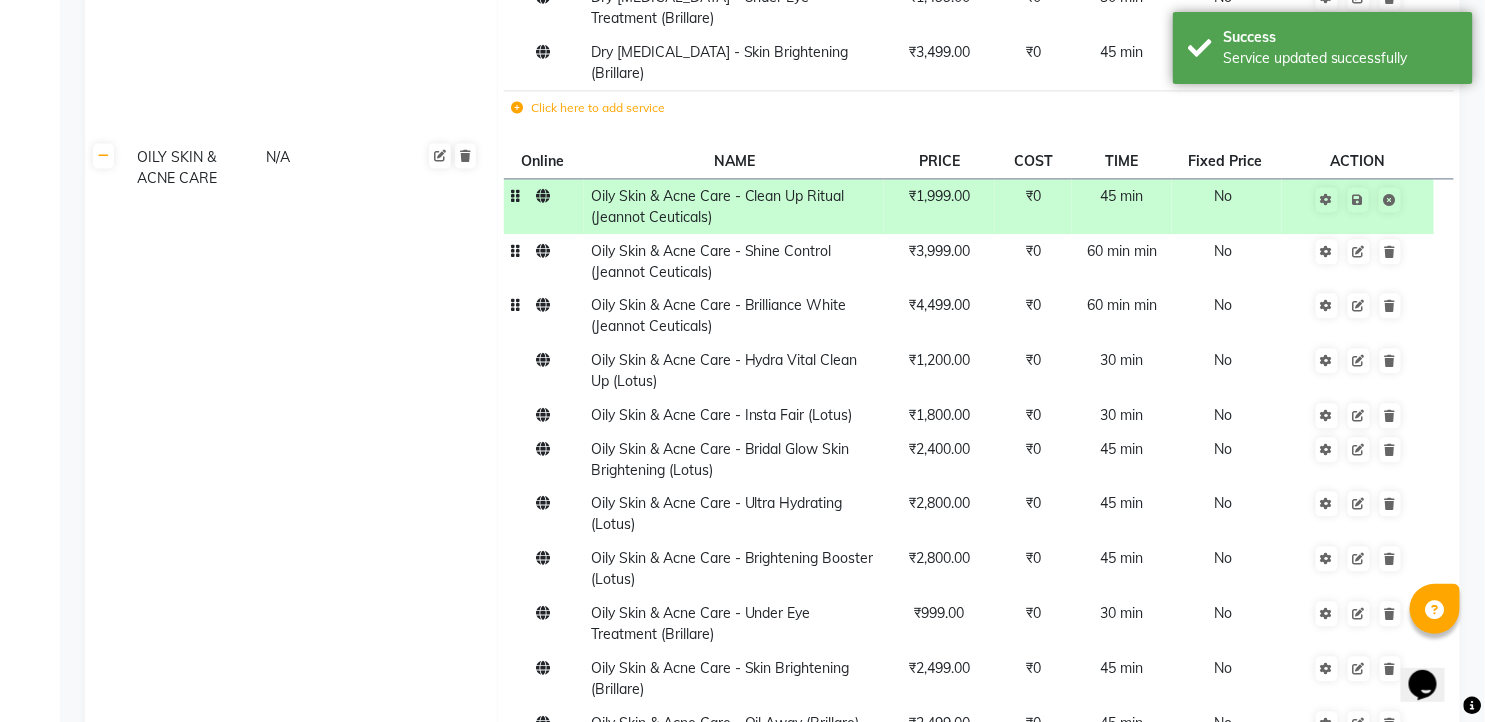 click 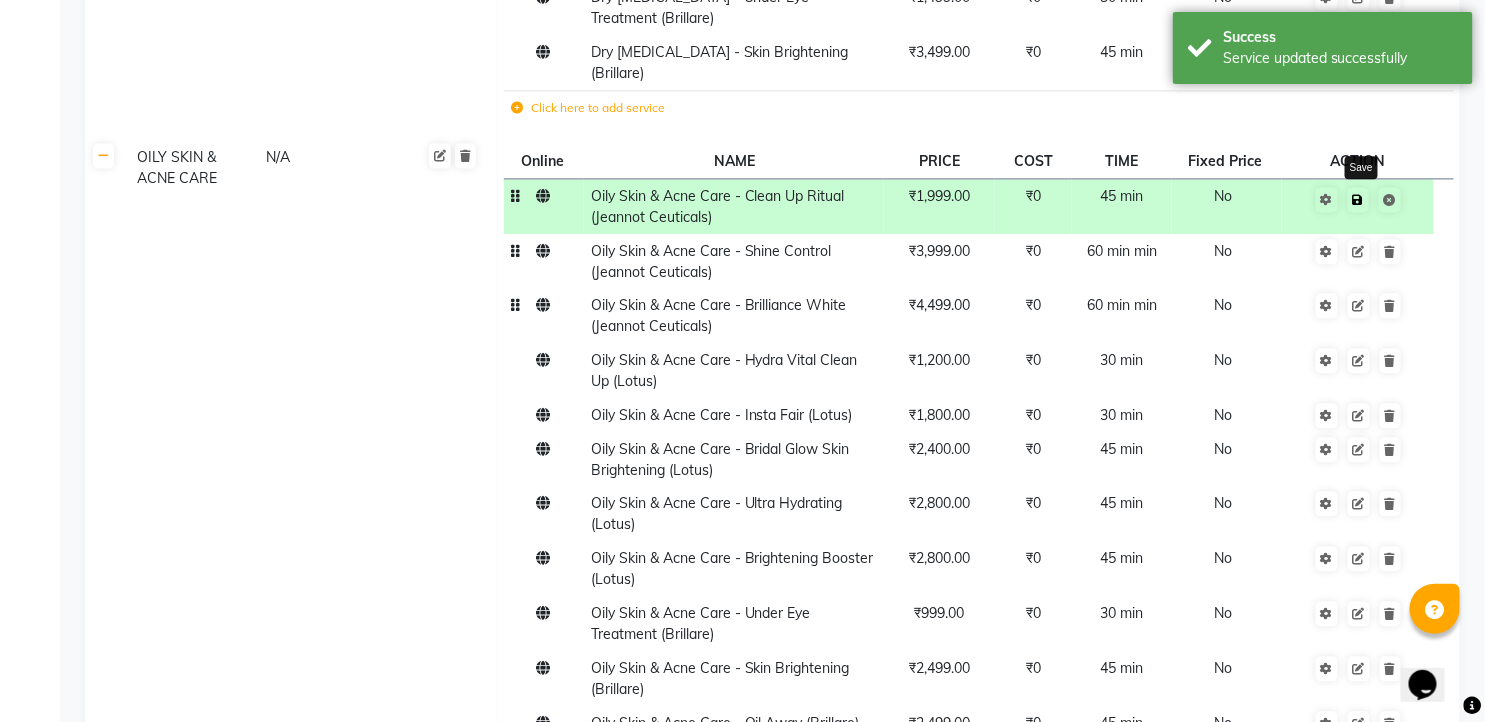 click 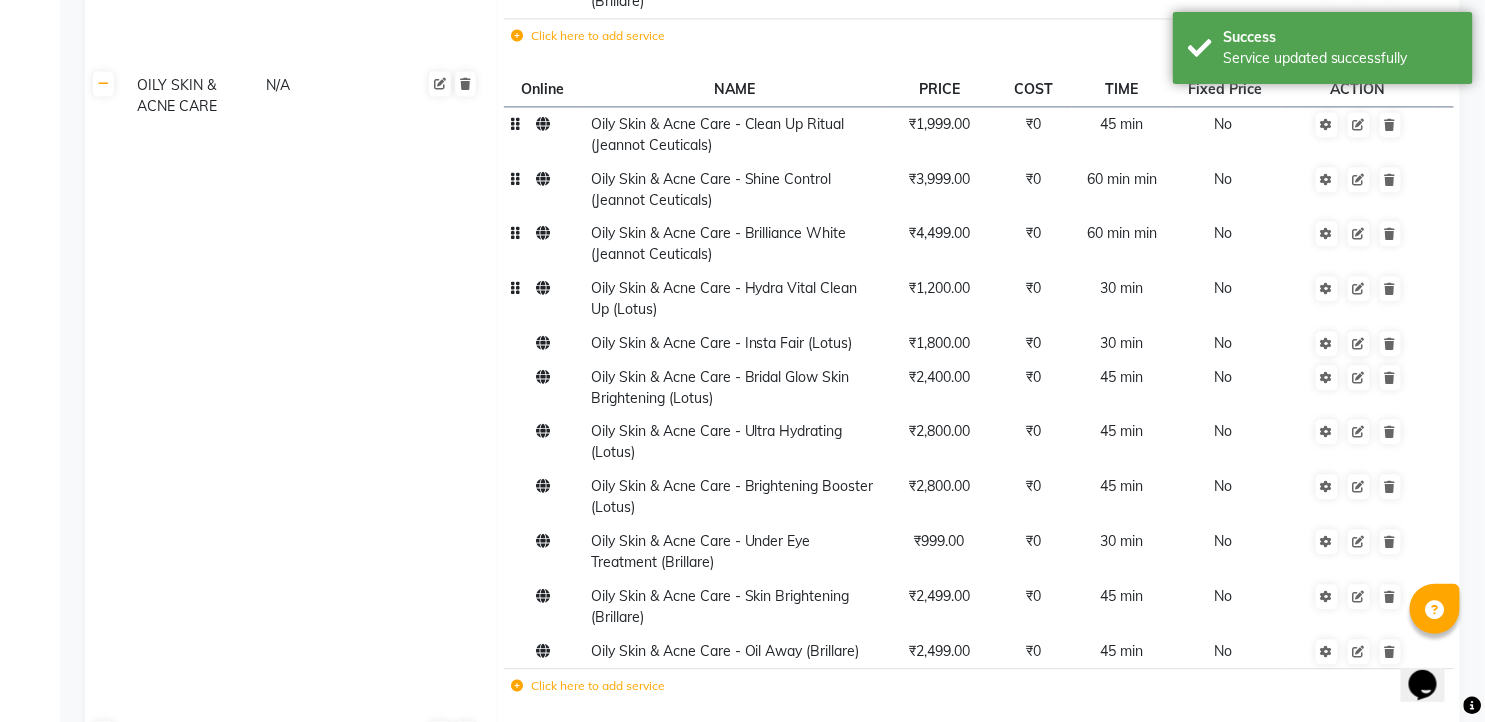 scroll, scrollTop: 1555, scrollLeft: 0, axis: vertical 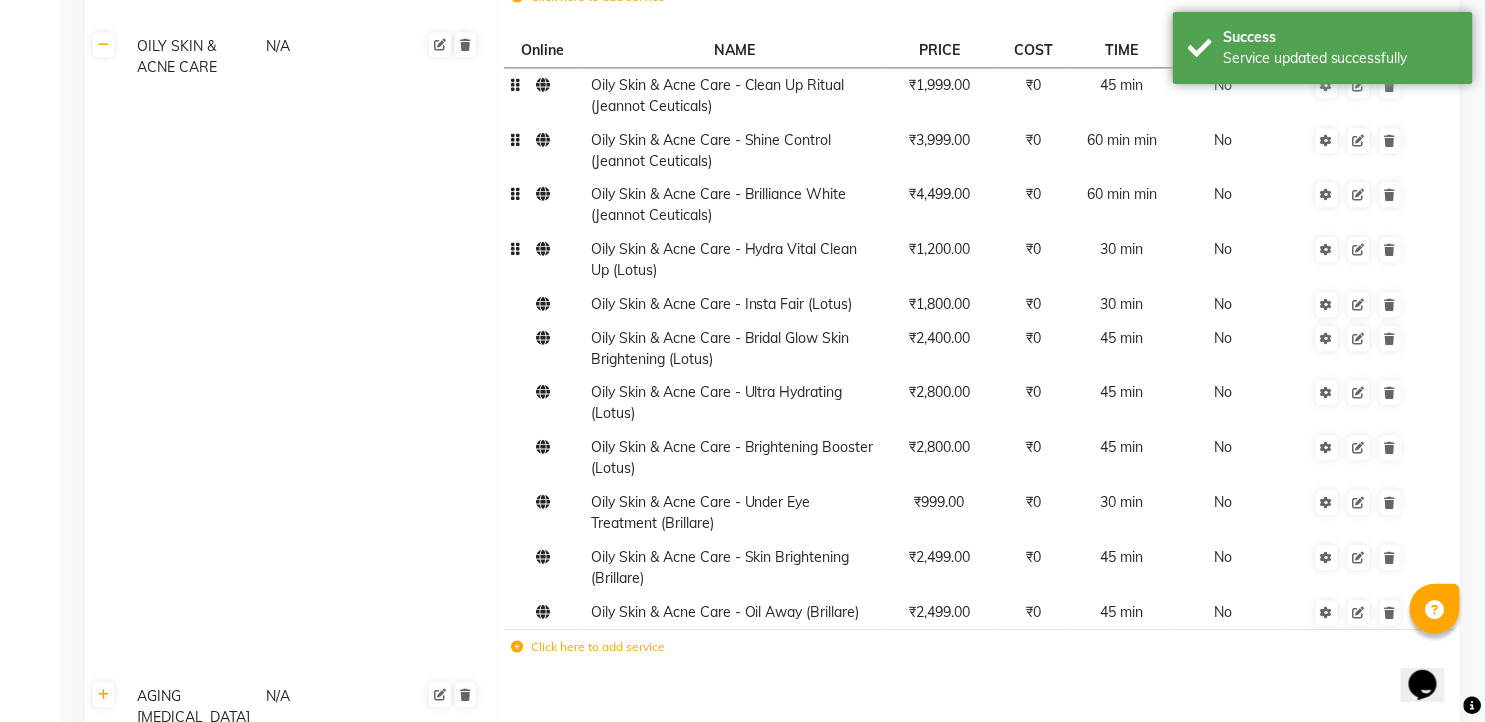 click on "₹1,200.00" 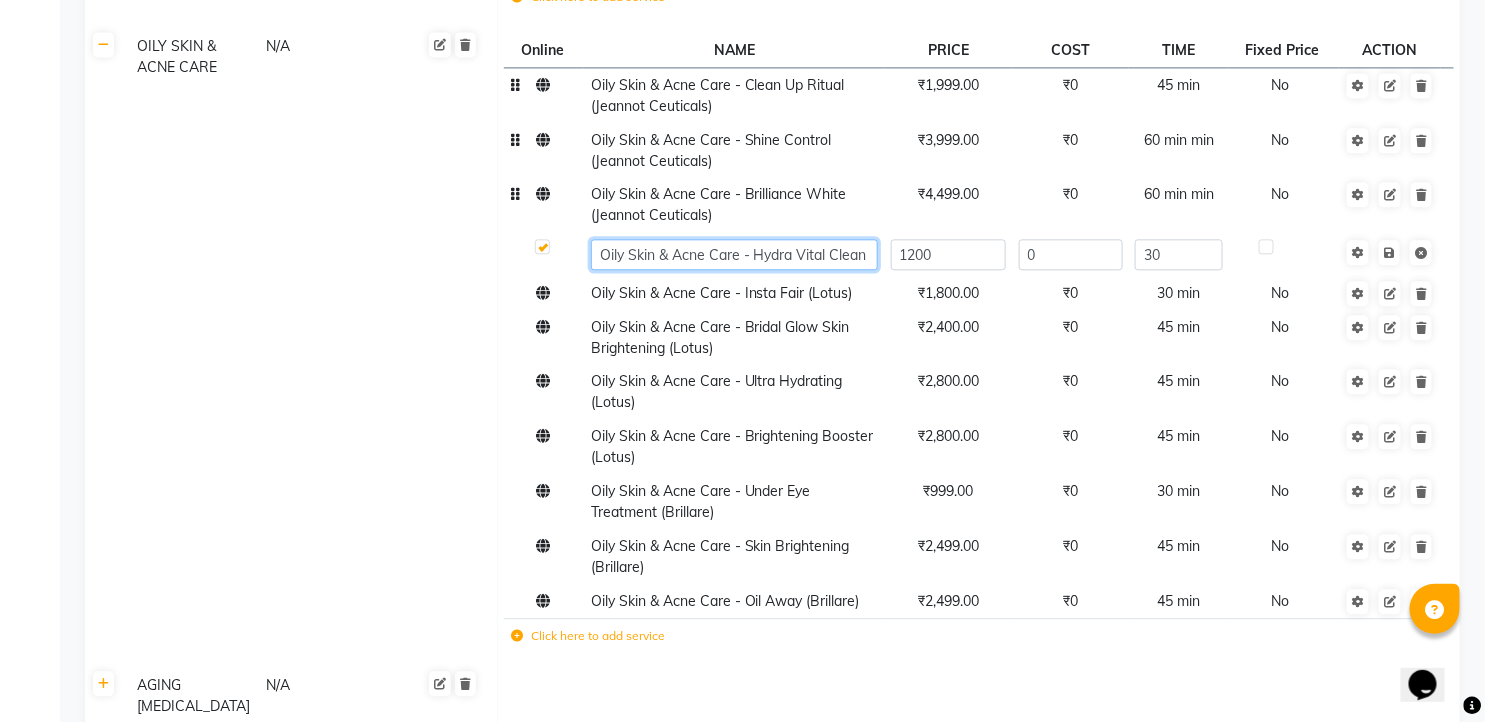 click on "Oily Skin & Acne Care - Hydra Vital Clean Up (Lotus)" 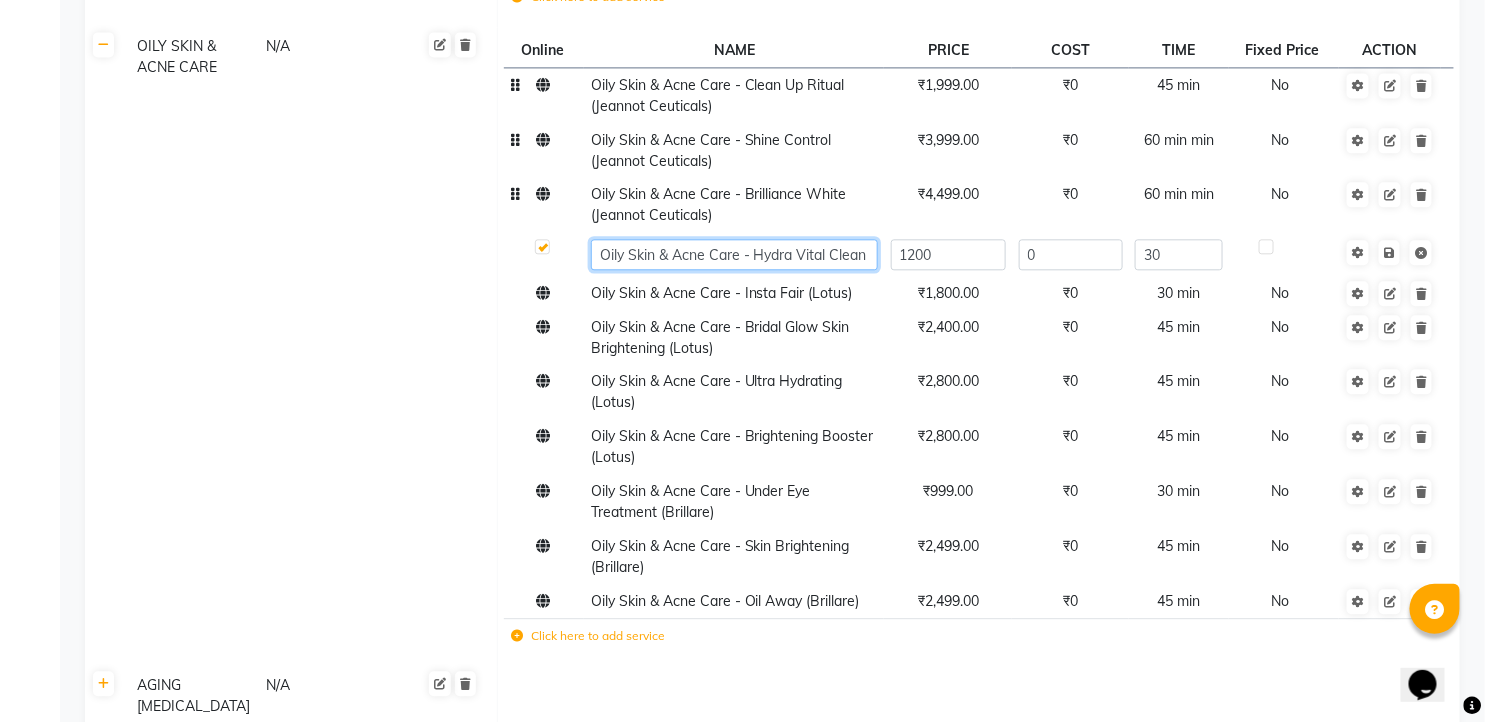 drag, startPoint x: 822, startPoint y: 166, endPoint x: 832, endPoint y: 171, distance: 11.18034 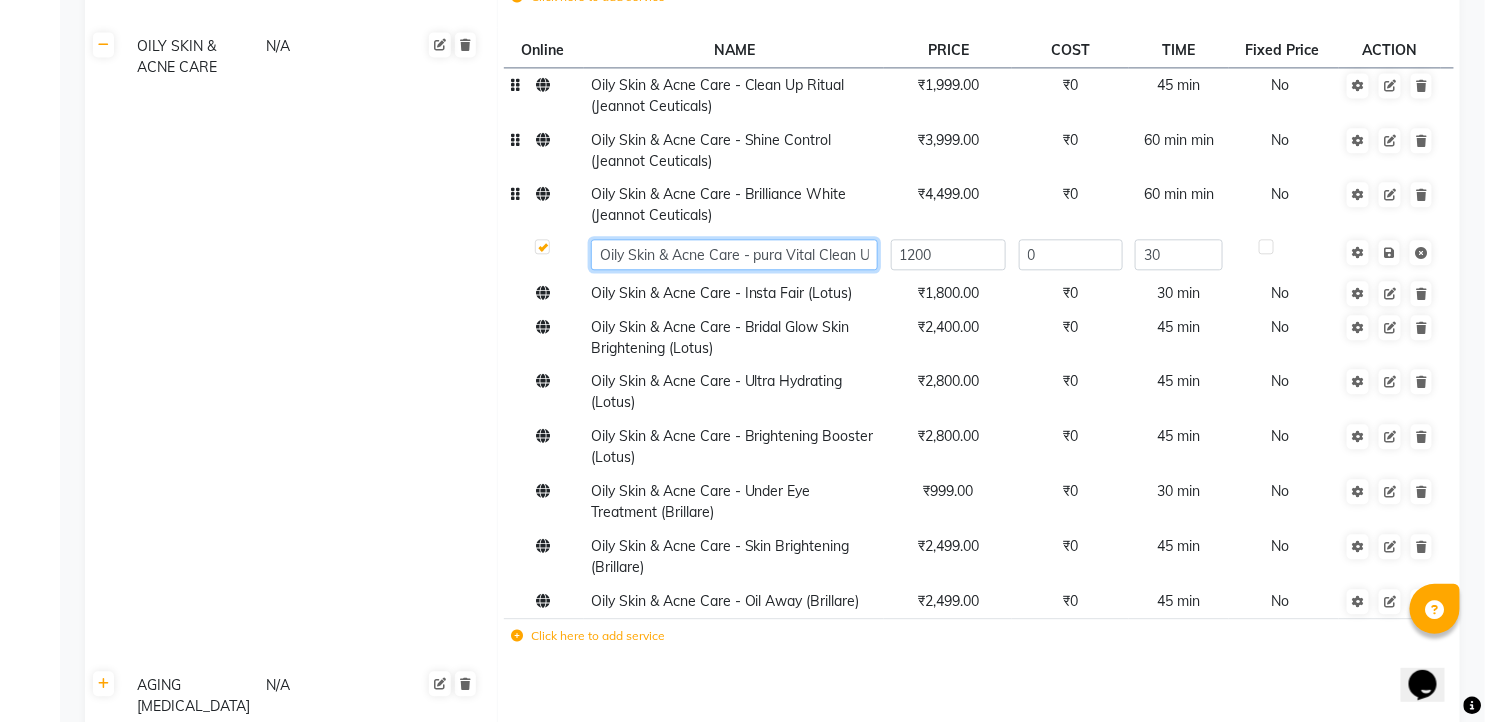 click on "Oily Skin & Acne Care - pura Vital Clean Up (Lotus)" 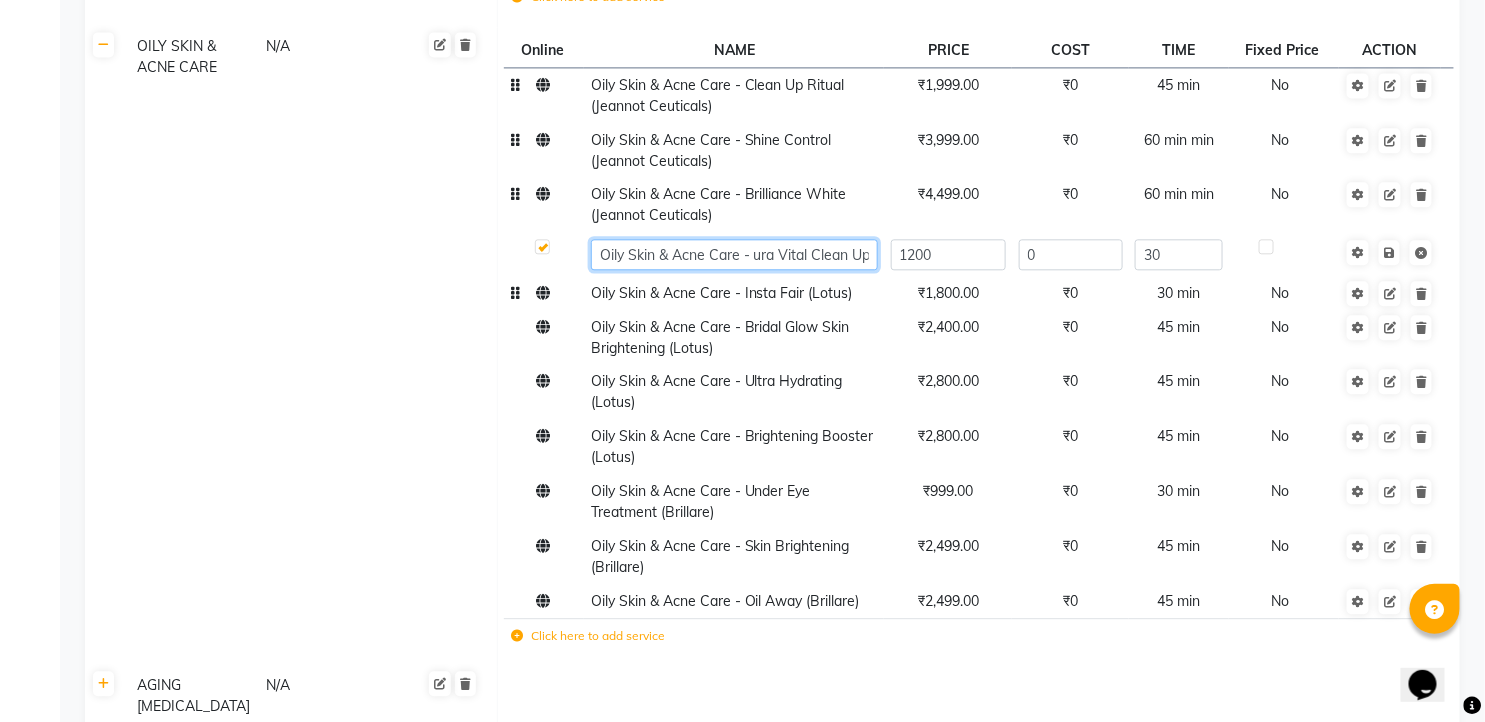 type on "Oily Skin & Acne Care - Pura Vital Clean Up (Lotus)" 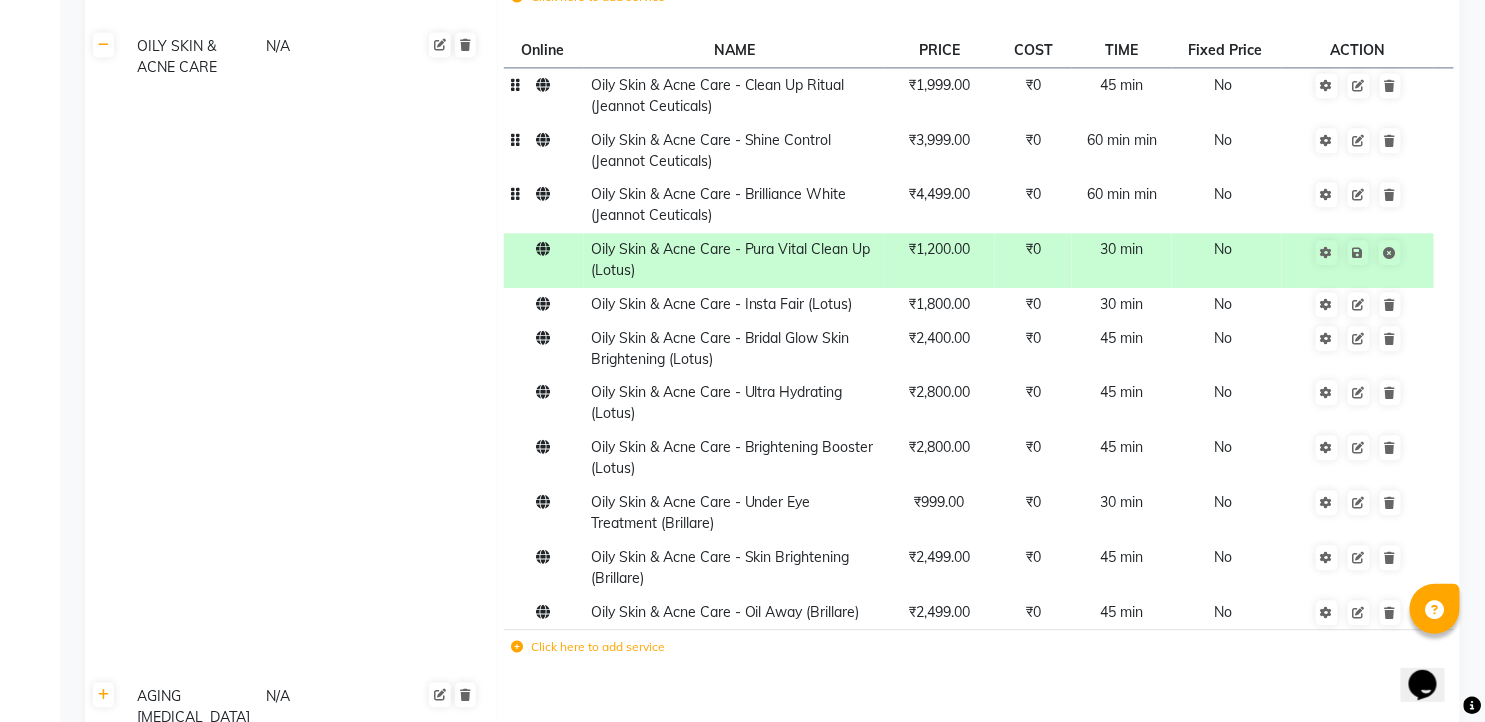 click on "₹1,200.00" 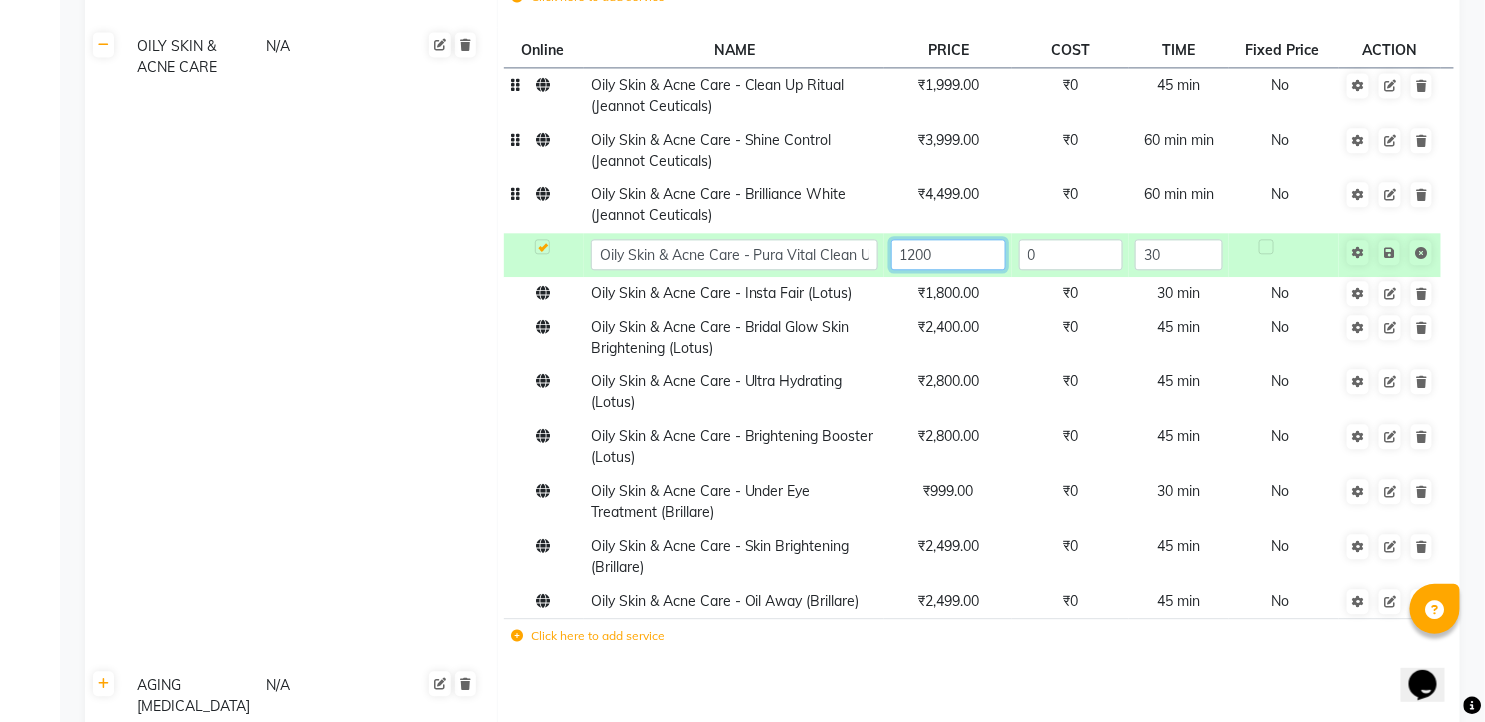 click on "1200" 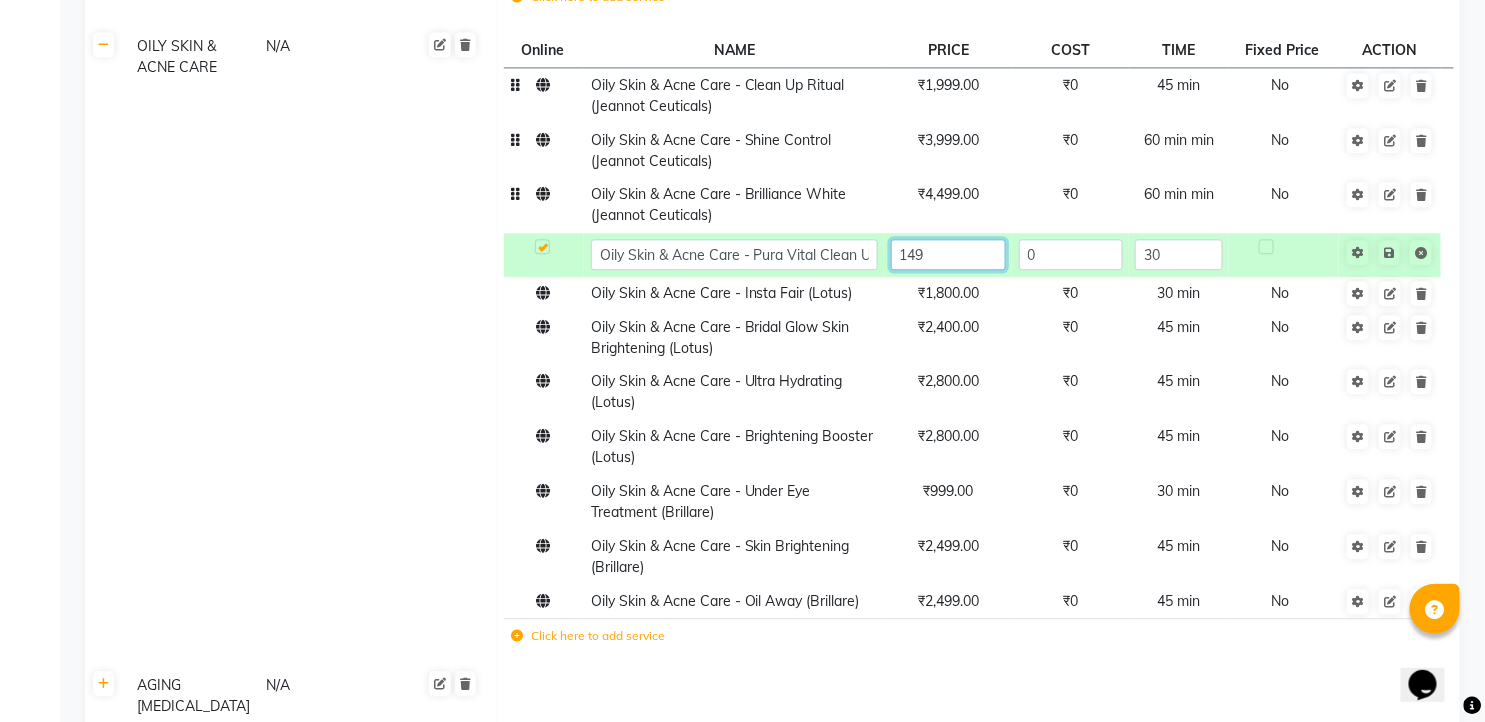 type on "1499" 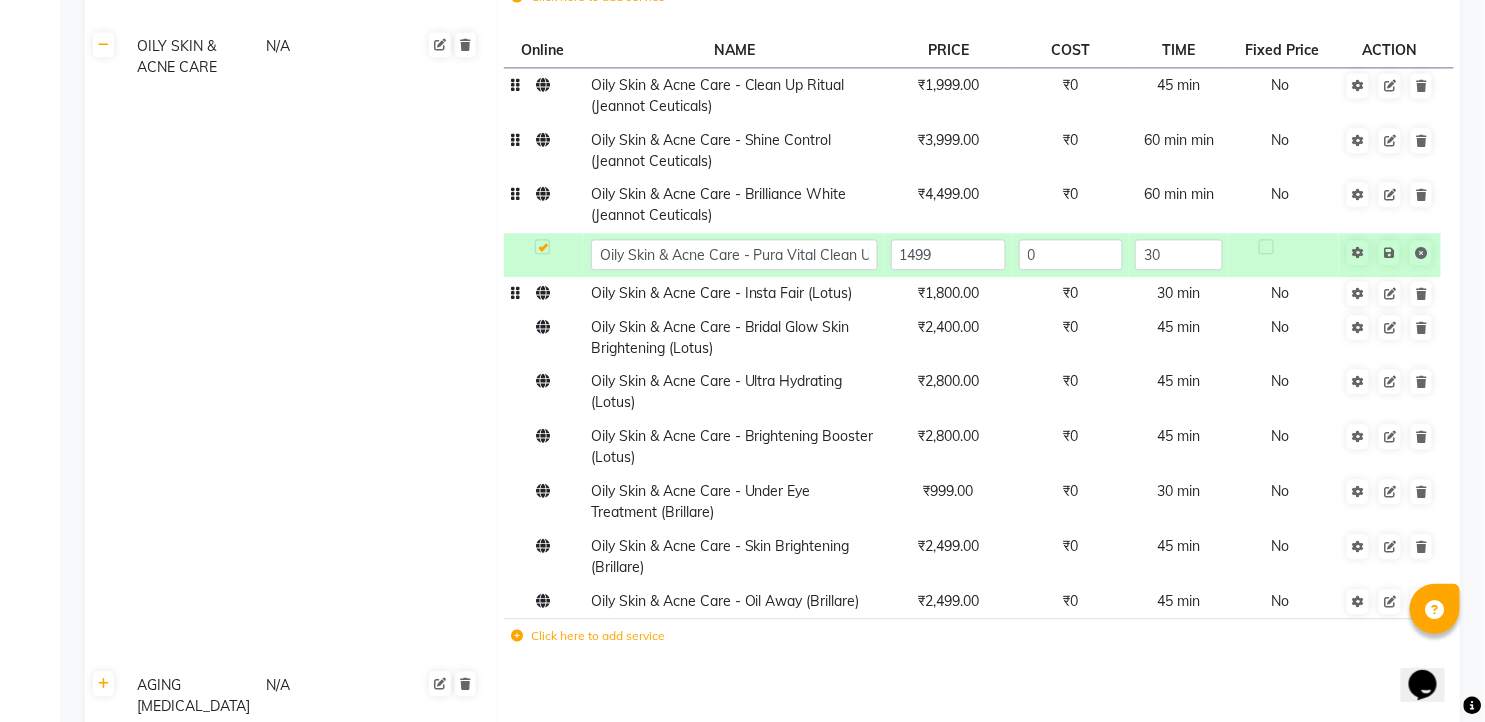 click on "Oily Skin & Acne Care - Clean Up Ritual (Jeannot Ceuticals) ₹1,999.00 ₹0 45 min  No  Oily Skin & Acne Care - Shine Control  (Jeannot Ceuticals) ₹3,999.00 ₹0 60 min min  No  Oily Skin & Acne Care - Brilliance White  (Jeannot Ceuticals) ₹4,499.00 ₹0 60 min min  No  Oily Skin & Acne Care - Pura Vital Clean Up (Lotus) 1499 0 30 Oily Skin & Acne Care - Insta Fair (Lotus) ₹1,800.00 ₹0 30 min  No  Oily Skin & Acne Care - Bridal Glow Skin Brightening  (Lotus) ₹2,400.00 ₹0 45 min  No  Oily Skin & Acne Care - Ultra Hydrating (Lotus) ₹2,800.00 ₹0 45 min  No  Oily Skin & Acne Care - Brightening Booster  (Lotus) ₹2,800.00 ₹0 45 min  No  Oily Skin & Acne Care - Under Eye Treatment (Brillare) ₹999.00 ₹0 30 min  No  Oily Skin & Acne Care - Skin Brightening  (Brillare) ₹2,499.00 ₹0 45 min  No  Oily Skin & Acne Care - Oil Away (Brillare) ₹2,499.00 ₹0 45 min  No  Click here to add service" 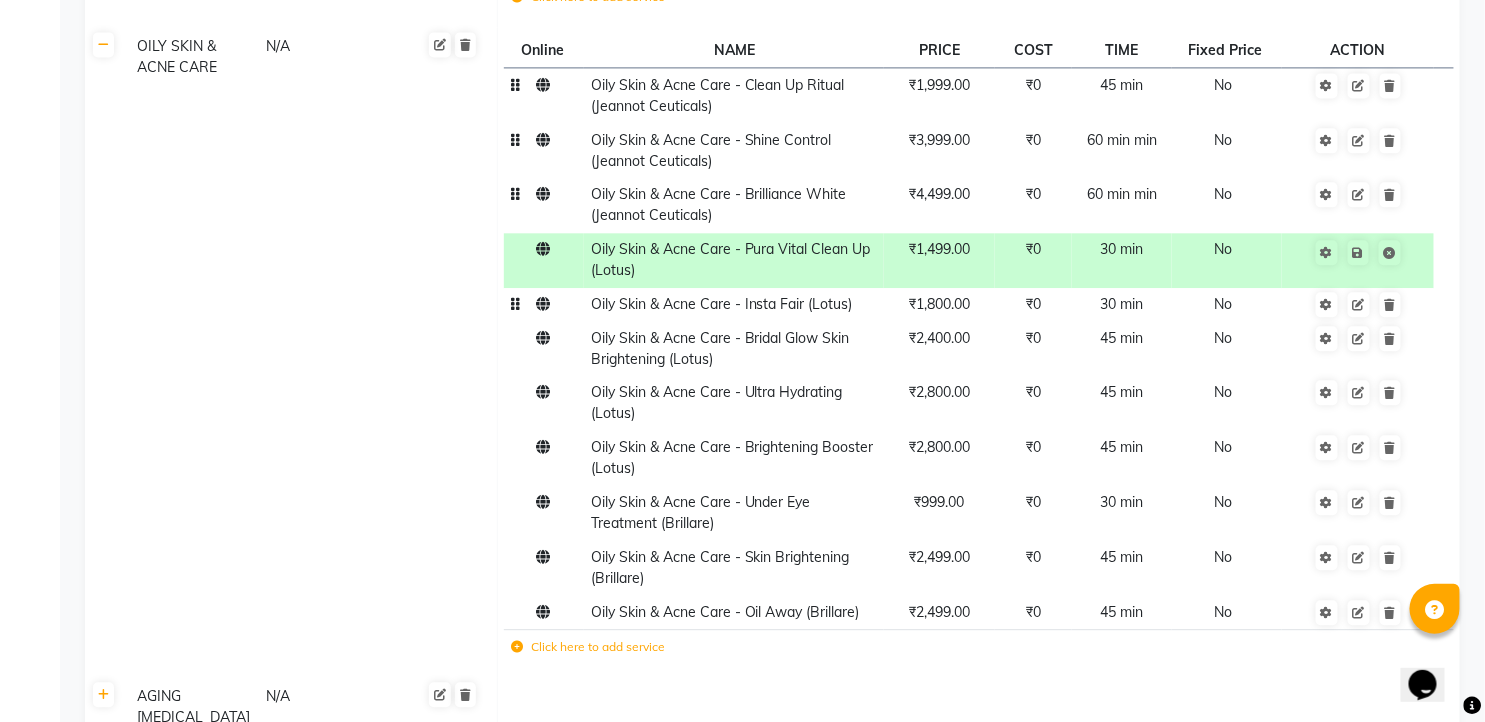 click on "Oily Skin & Acne Care - Insta Fair (Lotus)" 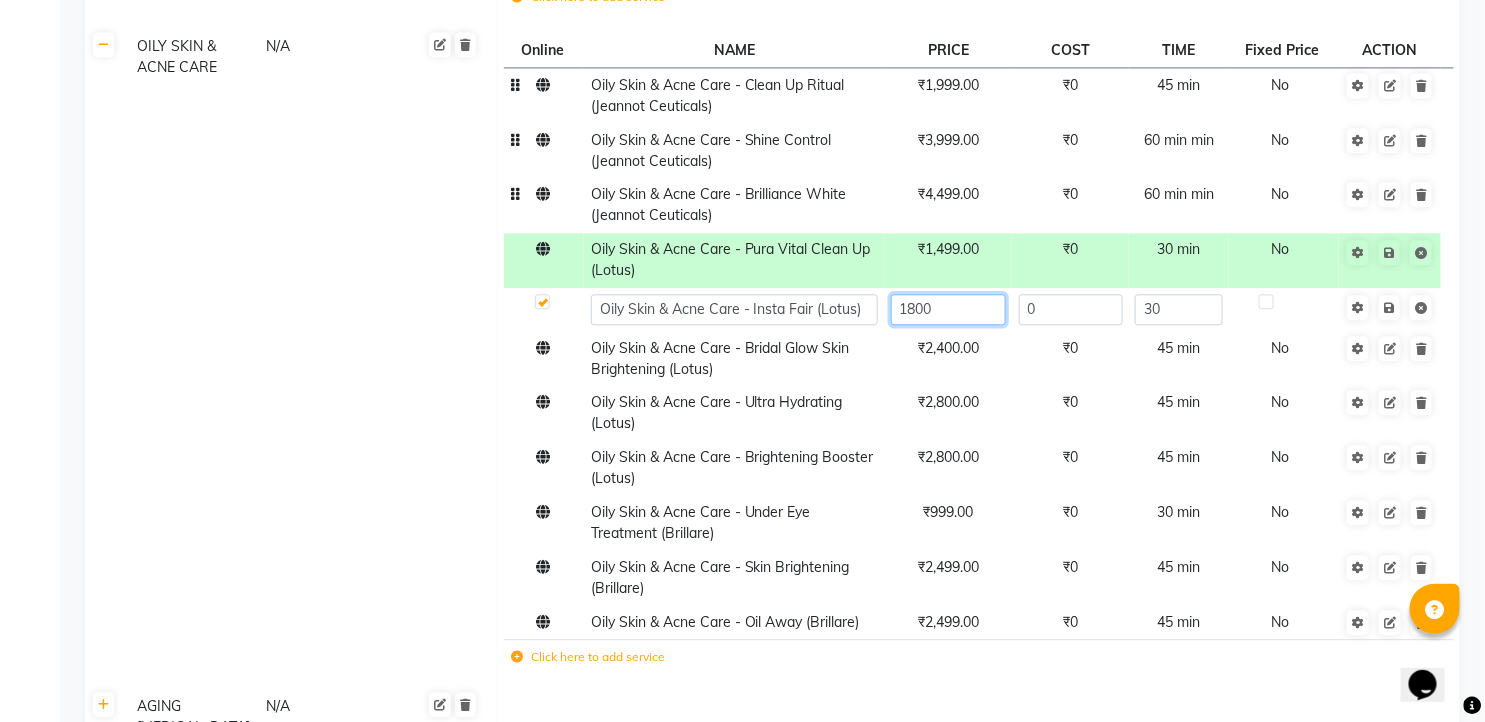 click on "1800" 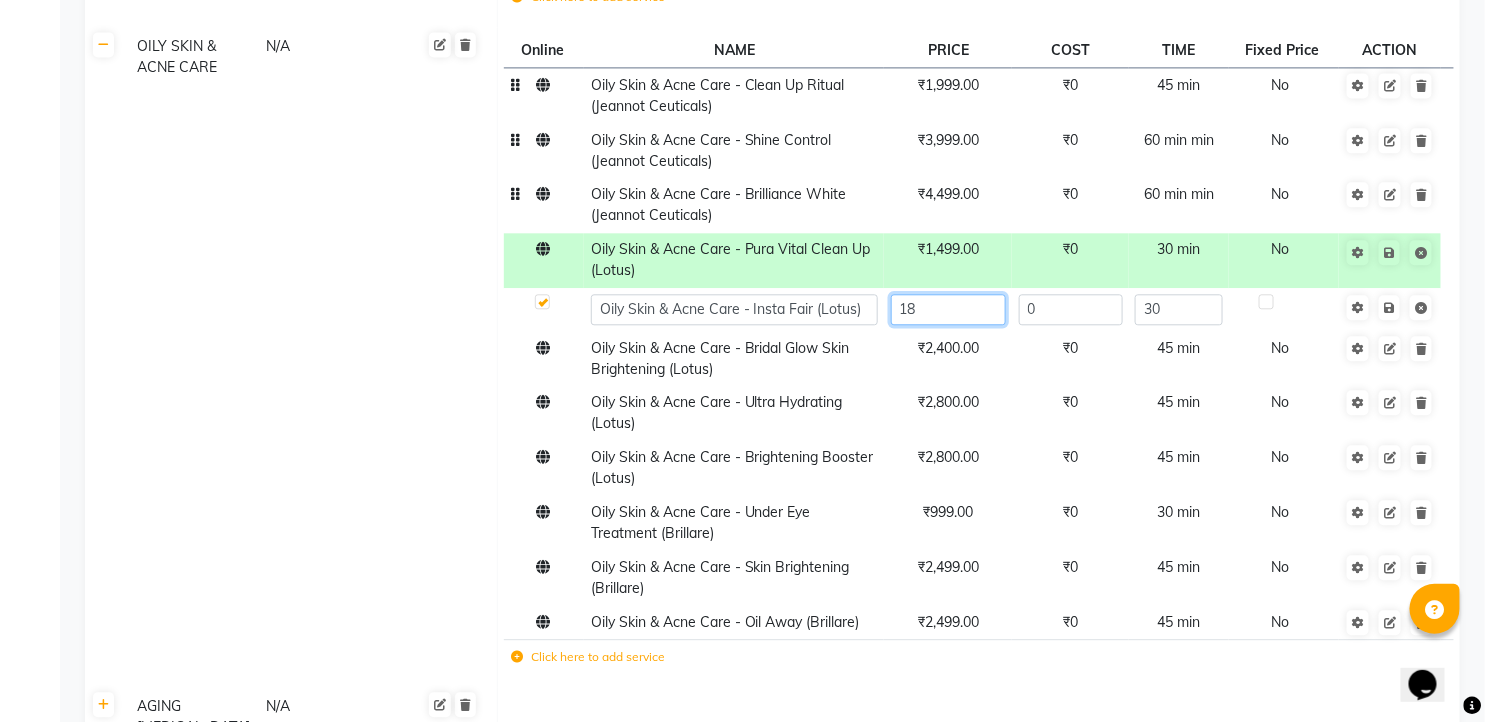 type on "1" 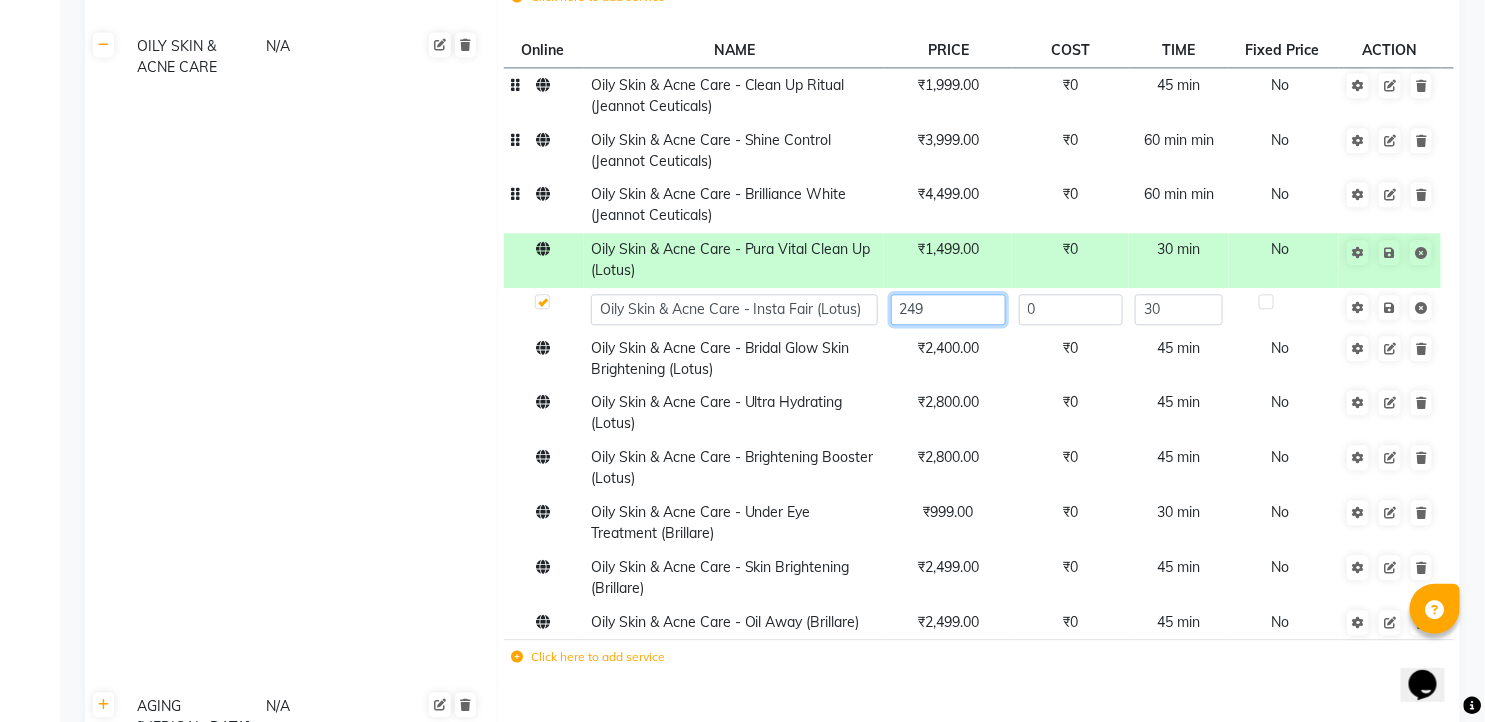 type on "2499" 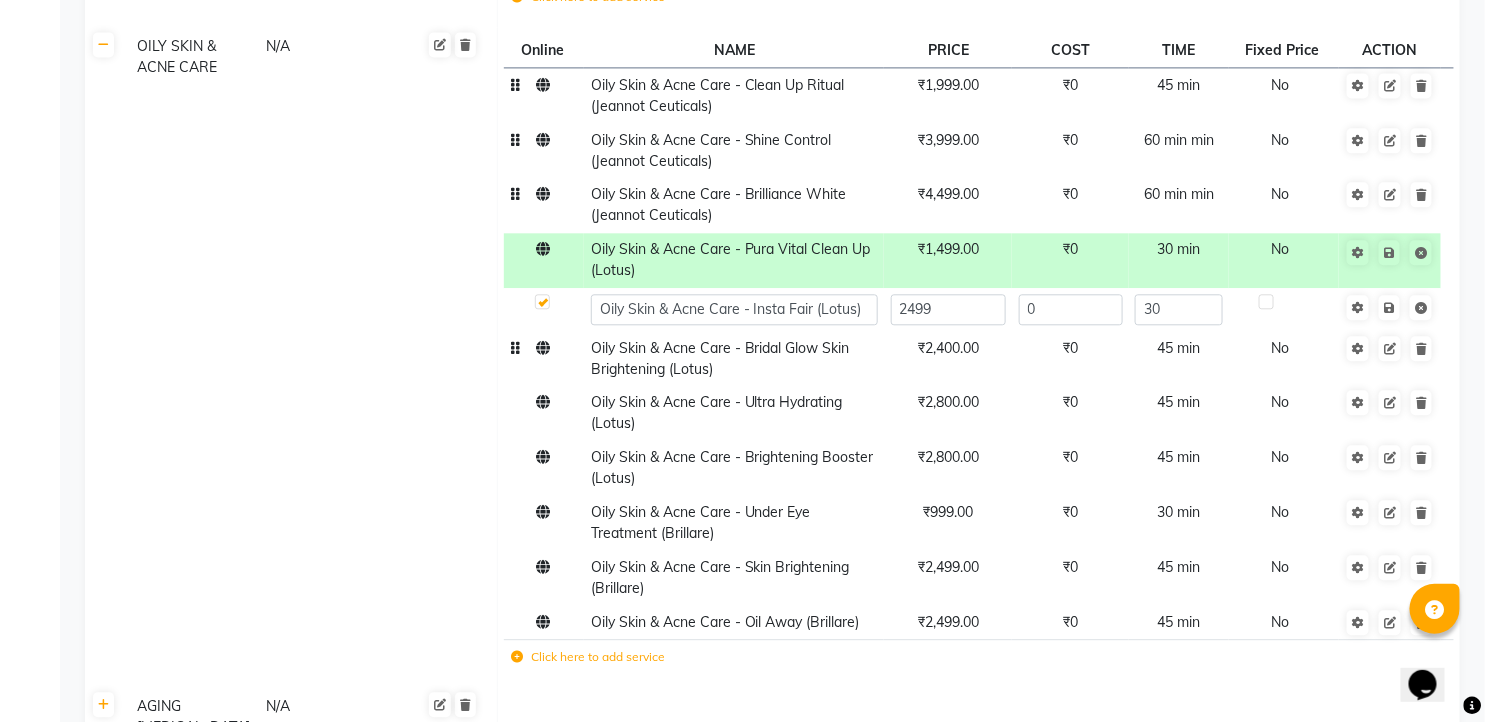 click on "Oily Skin & Acne Care - Bridal Glow Skin Brightening  (Lotus)" 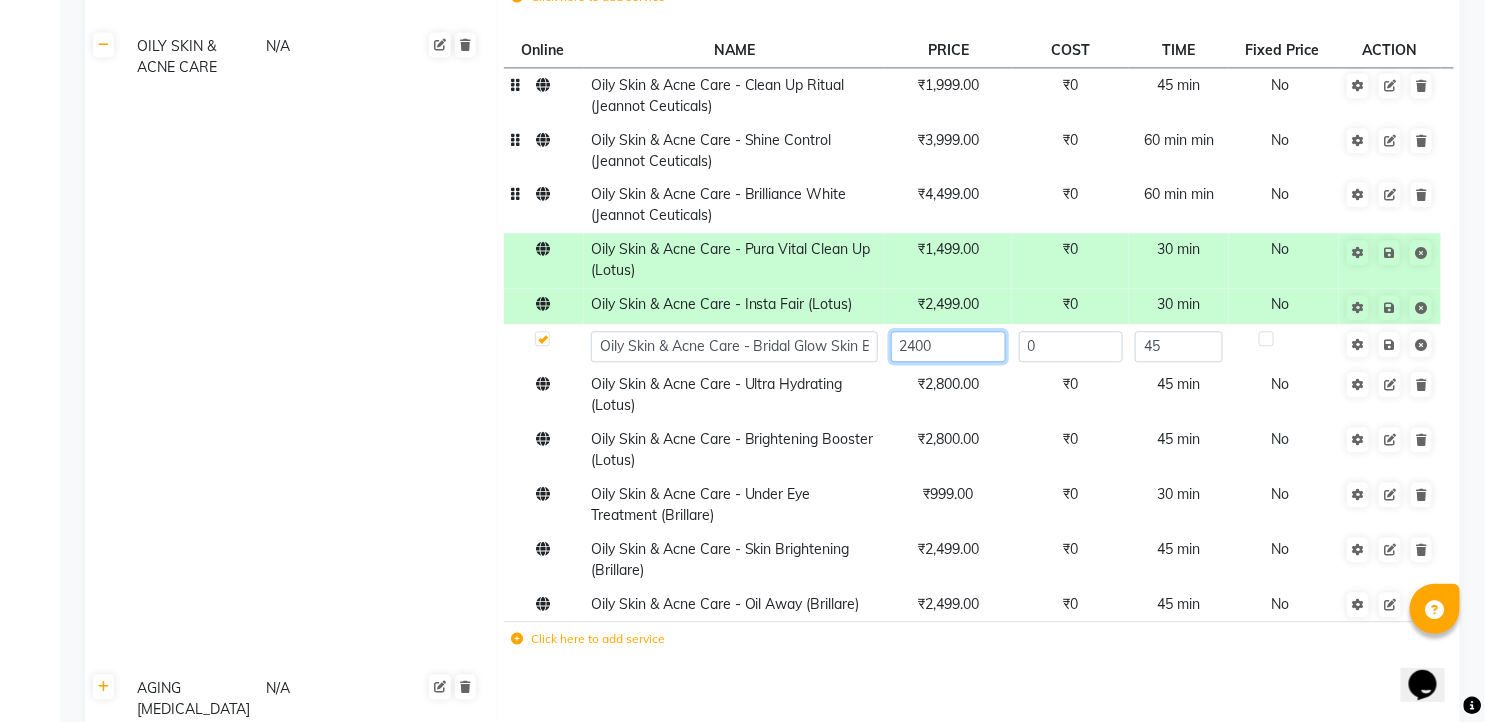click on "2400" 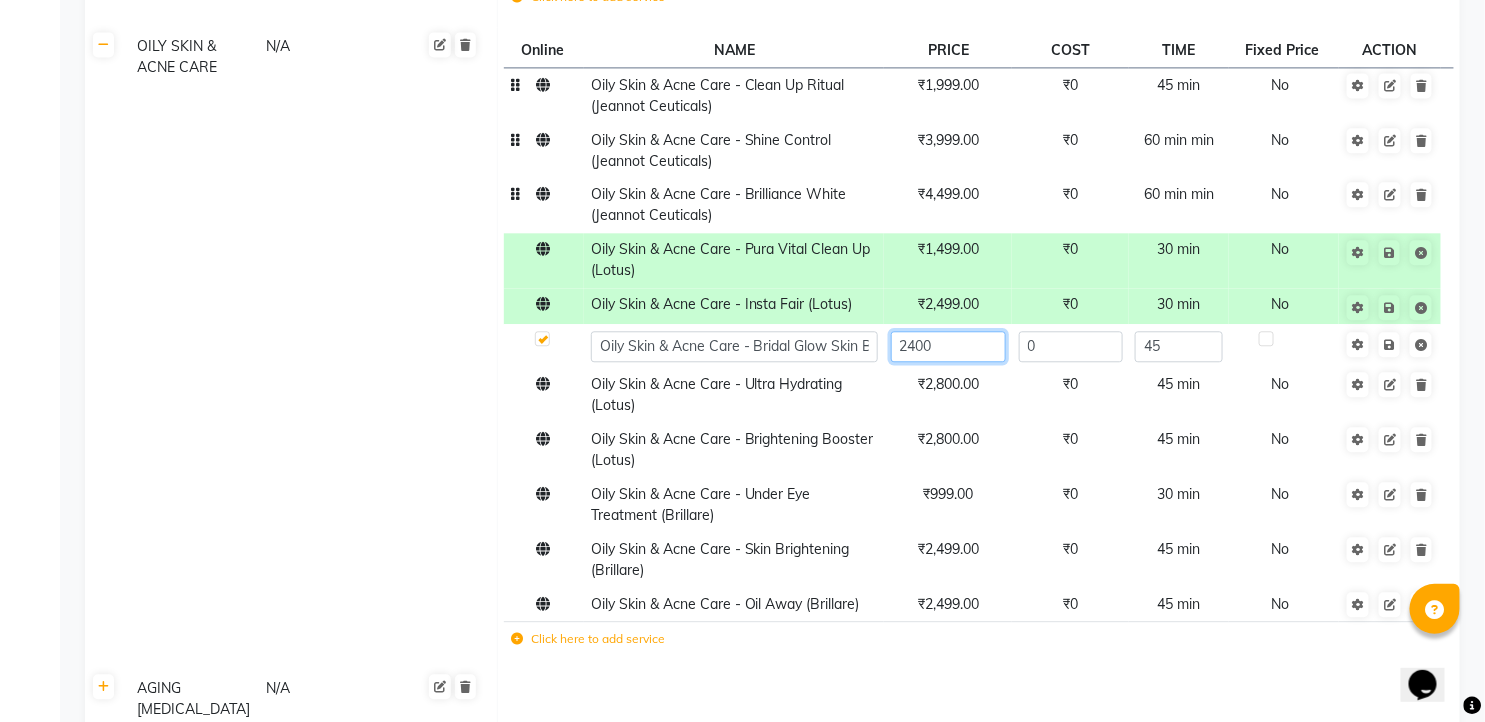 click on "2400" 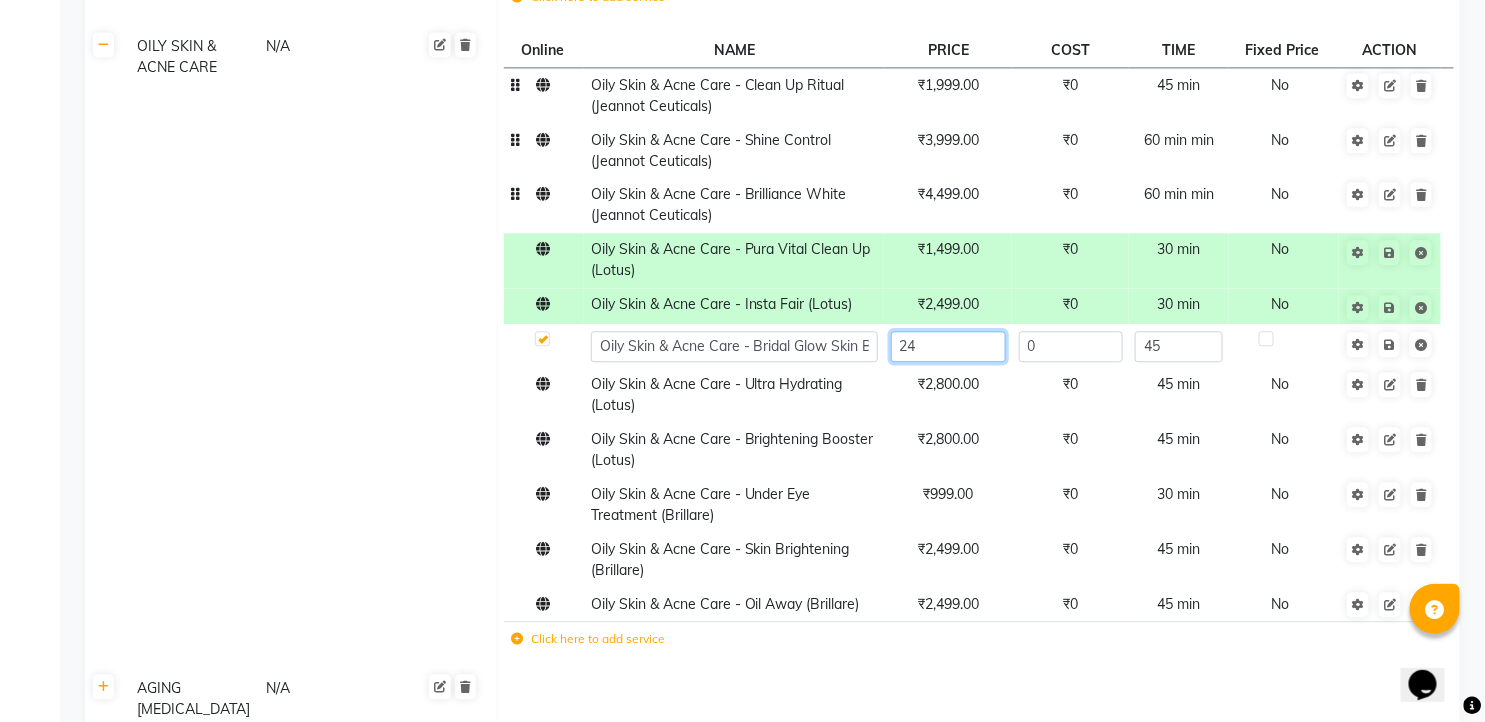 type on "2" 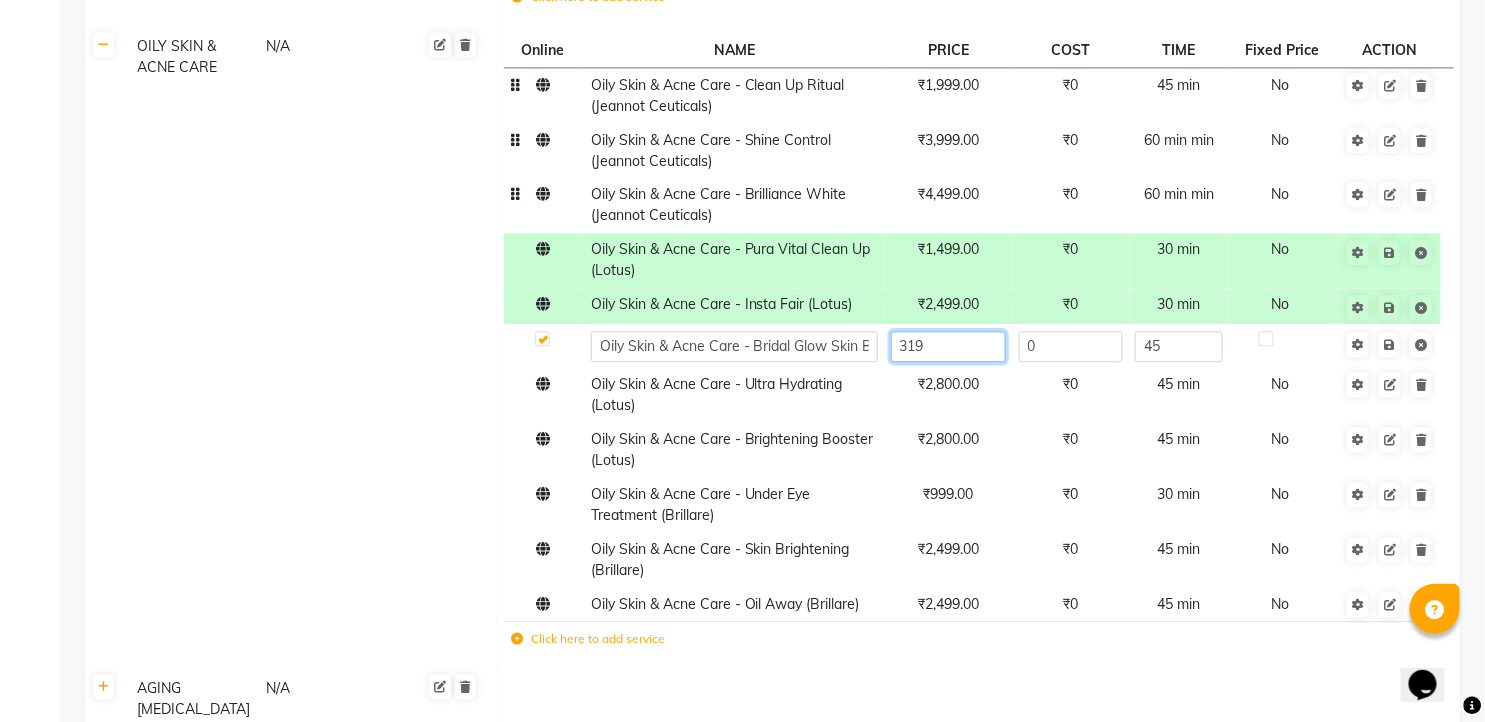 type on "3199" 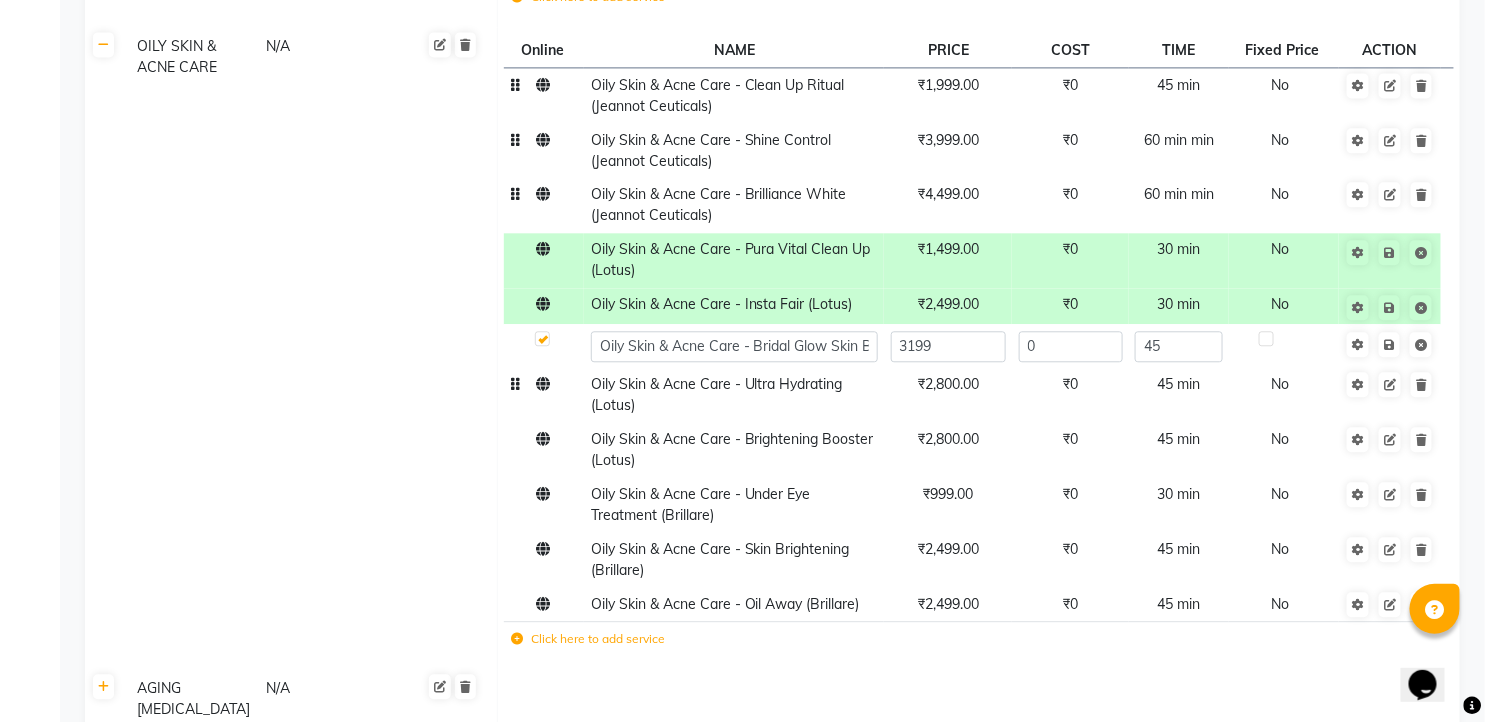 click on "₹2,800.00" 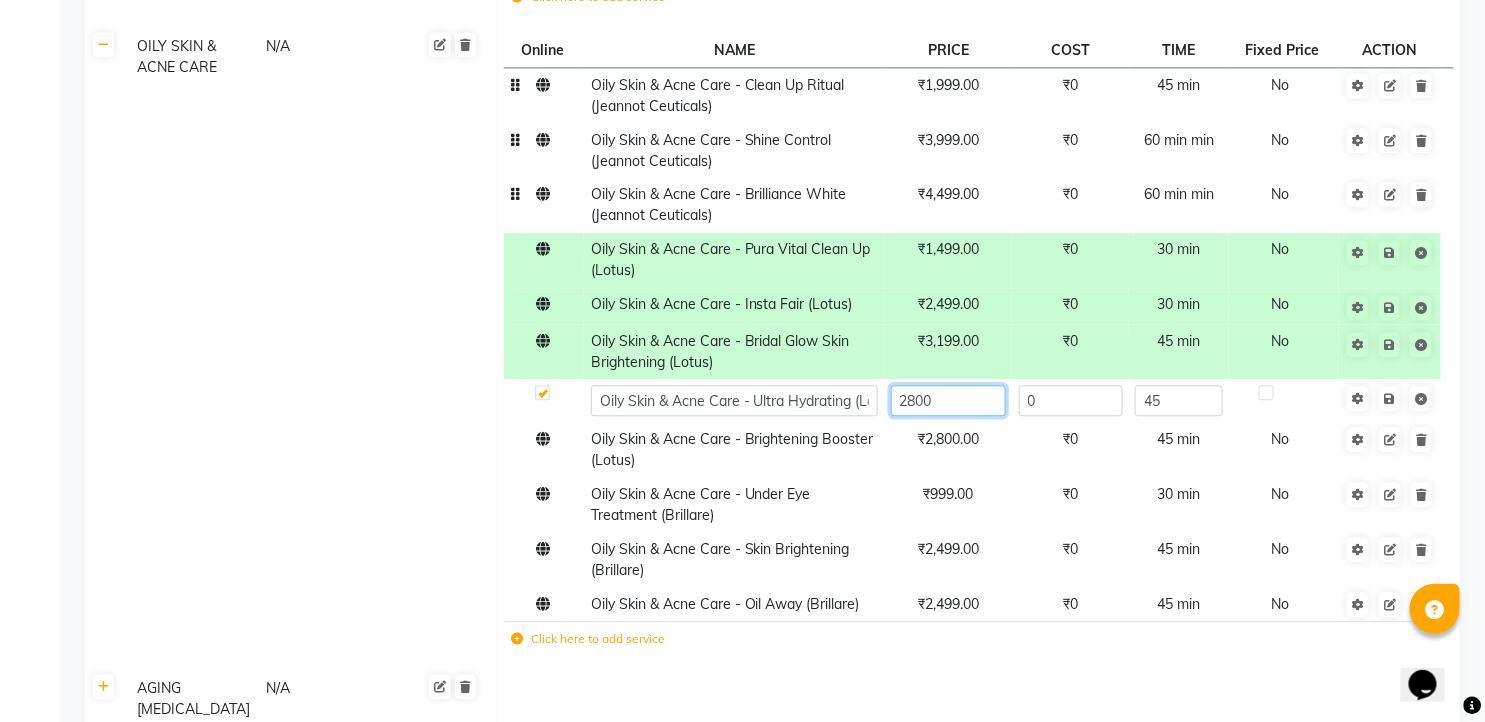 click on "2800" 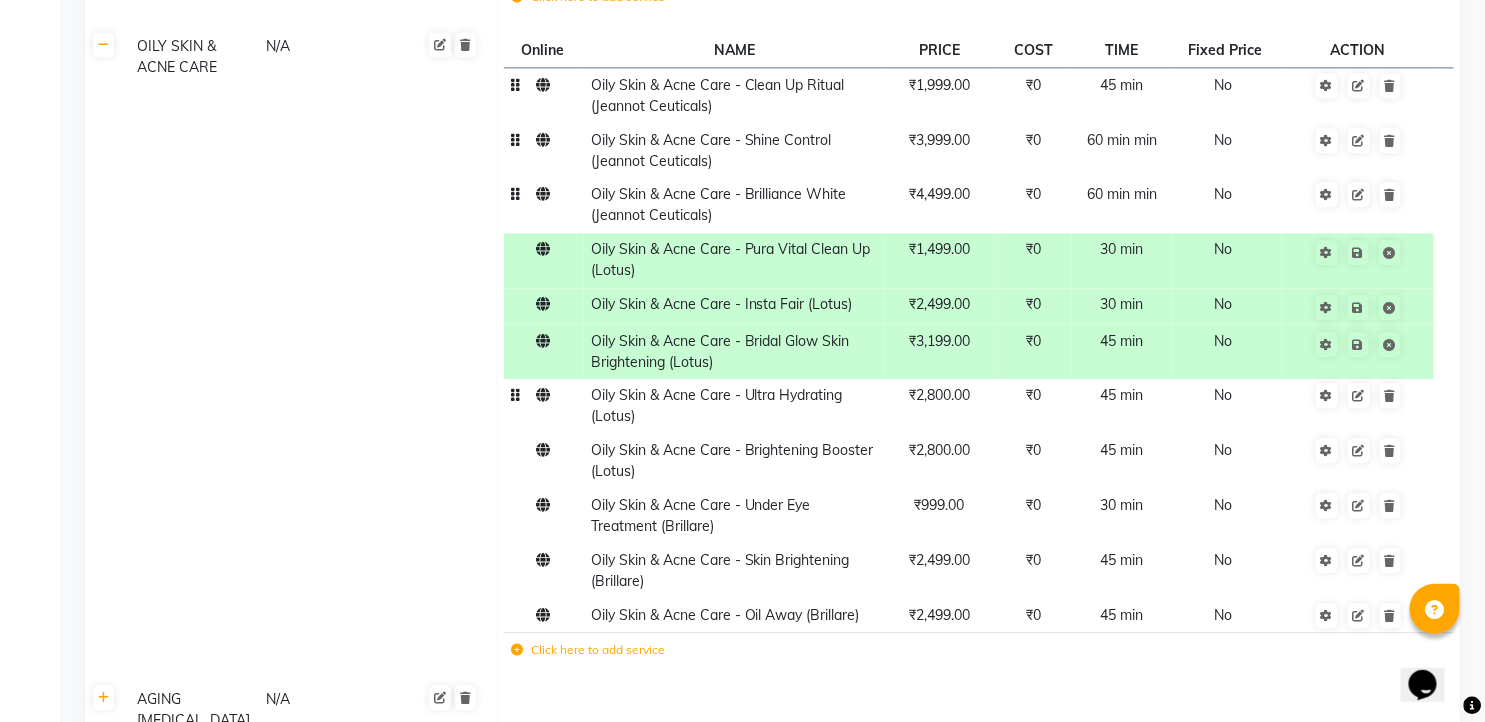 click on "Oily Skin & Acne Care - Ultra Hydrating (Lotus)" 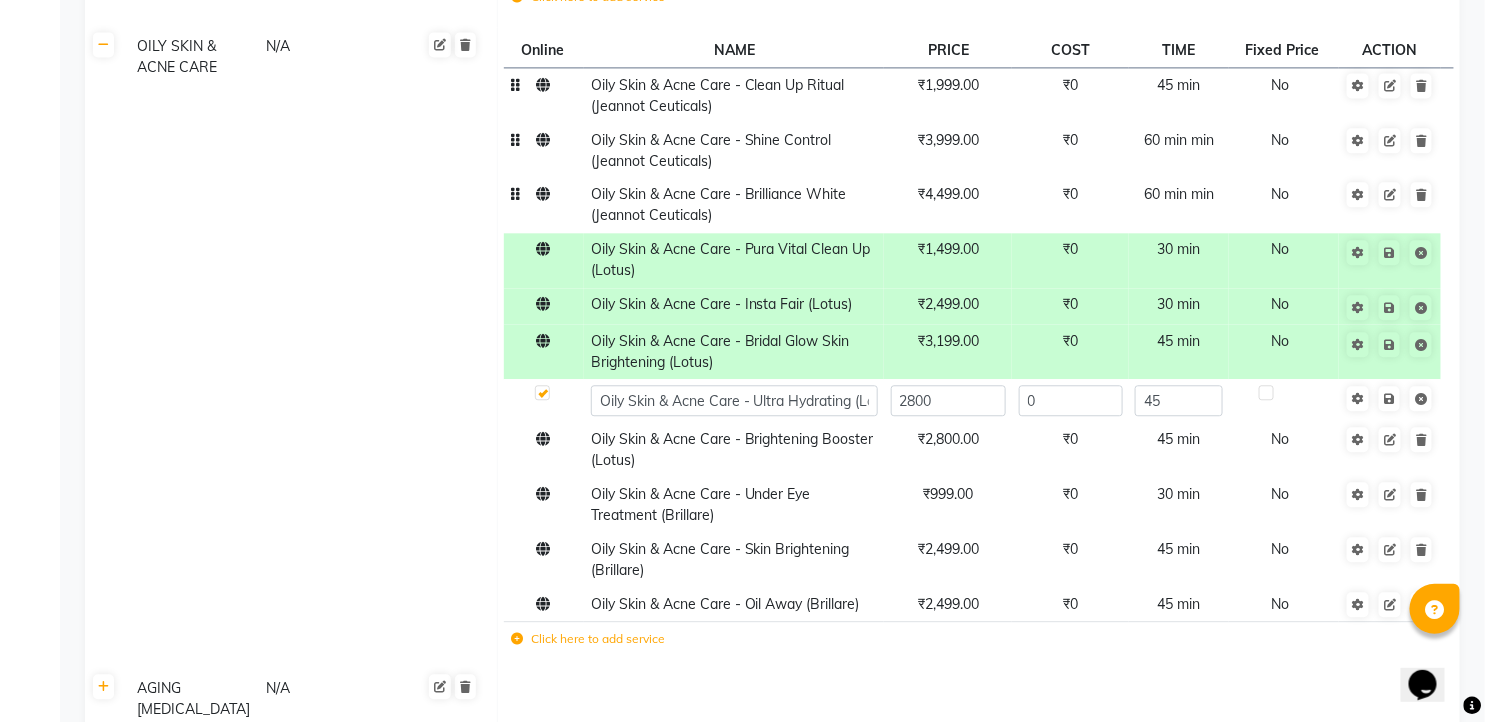 click on "Oily Skin & Acne Care - Ultra Hydrating (Lotus)" 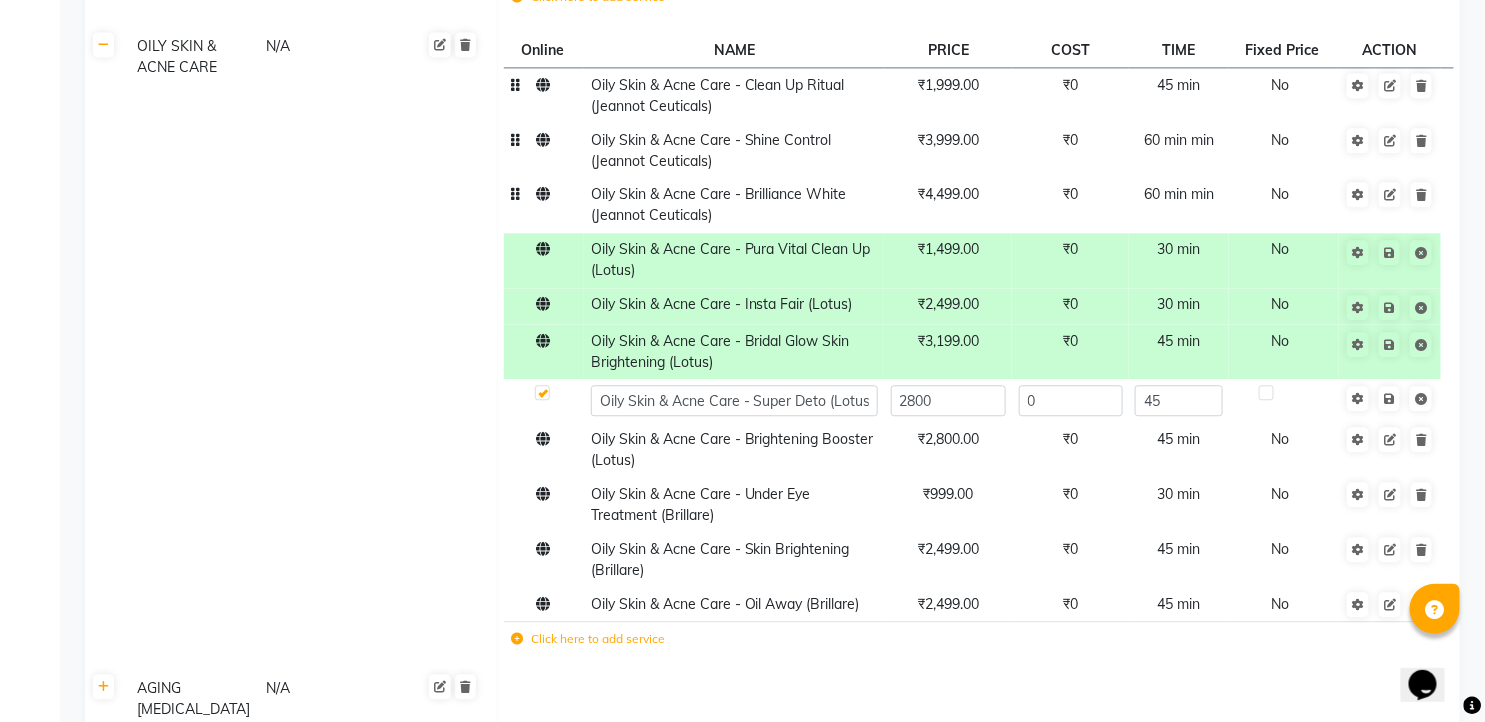 type on "Oily Skin & Acne Care - Super Detox (Lotus)" 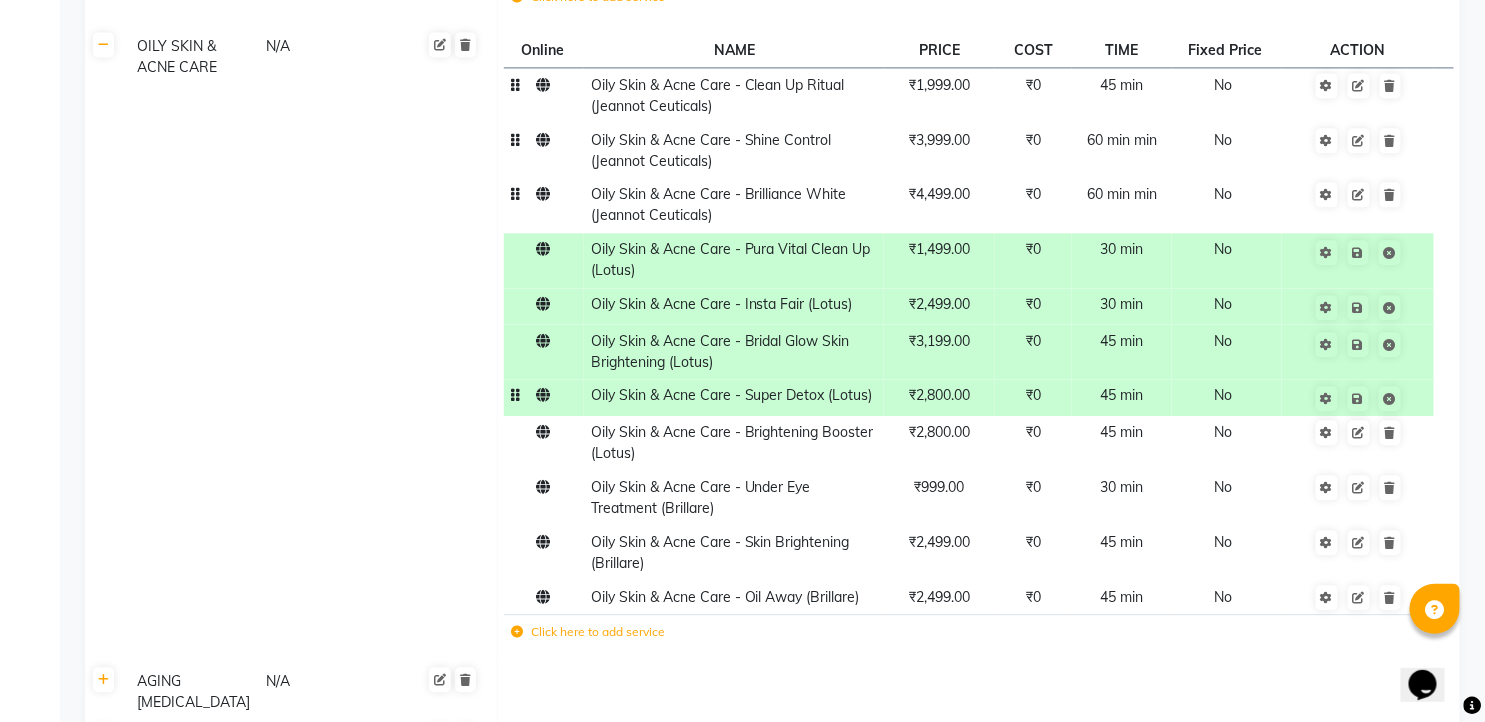 click on "₹2,800.00" 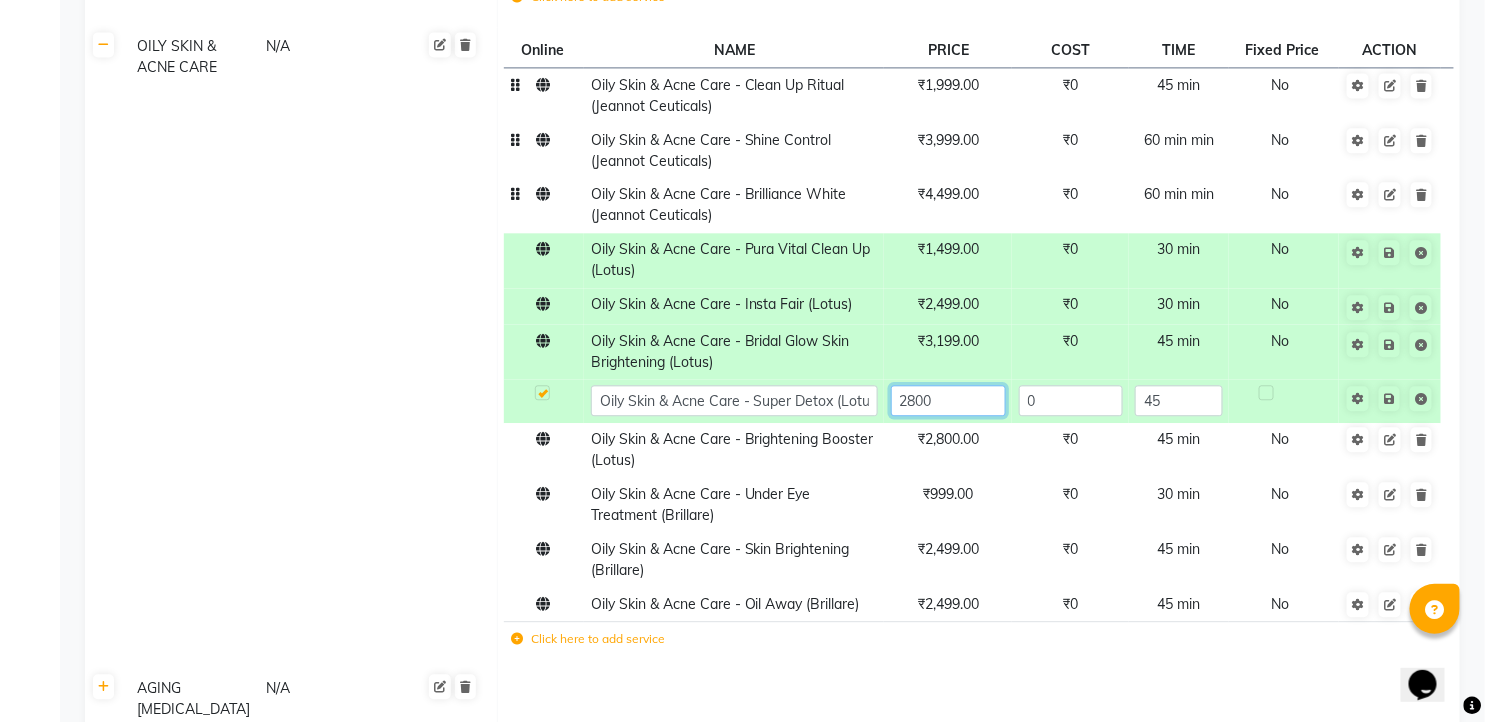 click on "2800" 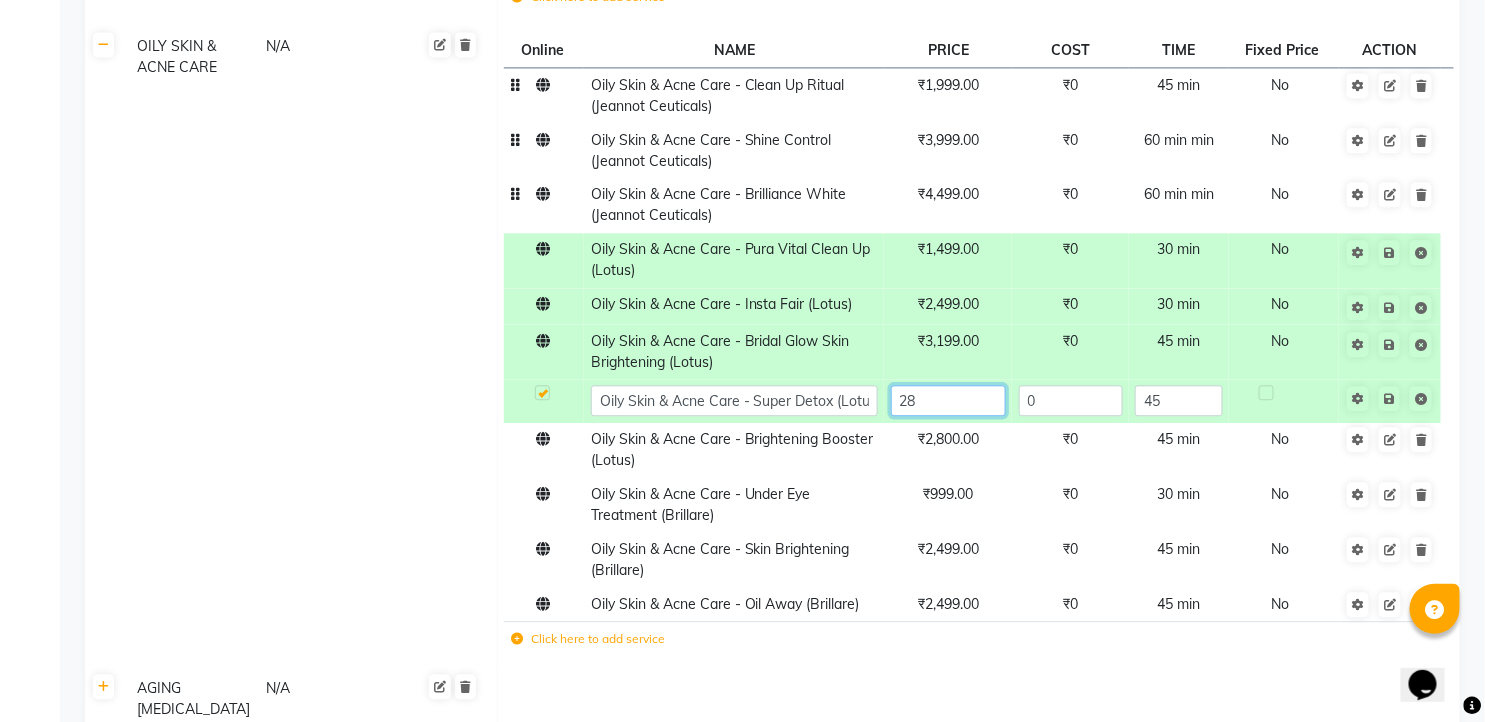type on "2" 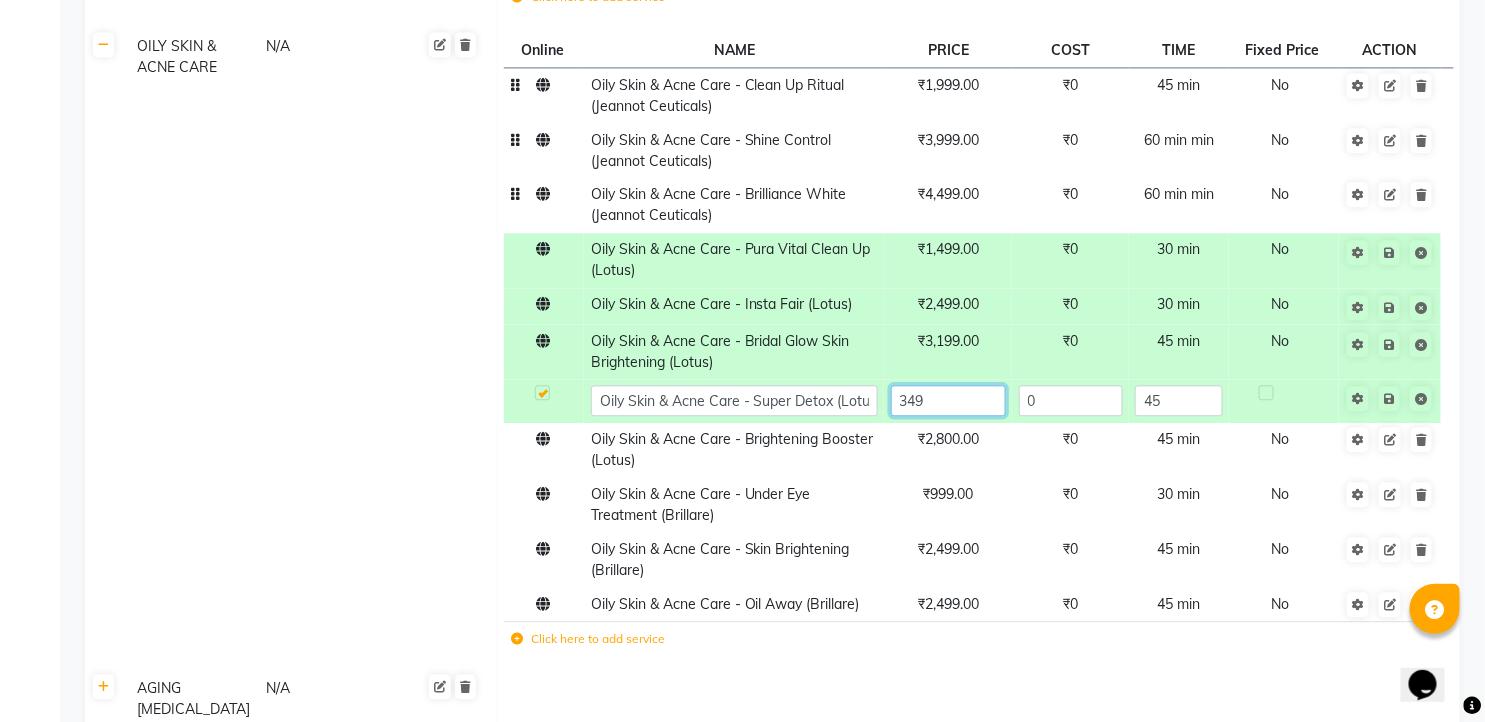 type on "3499" 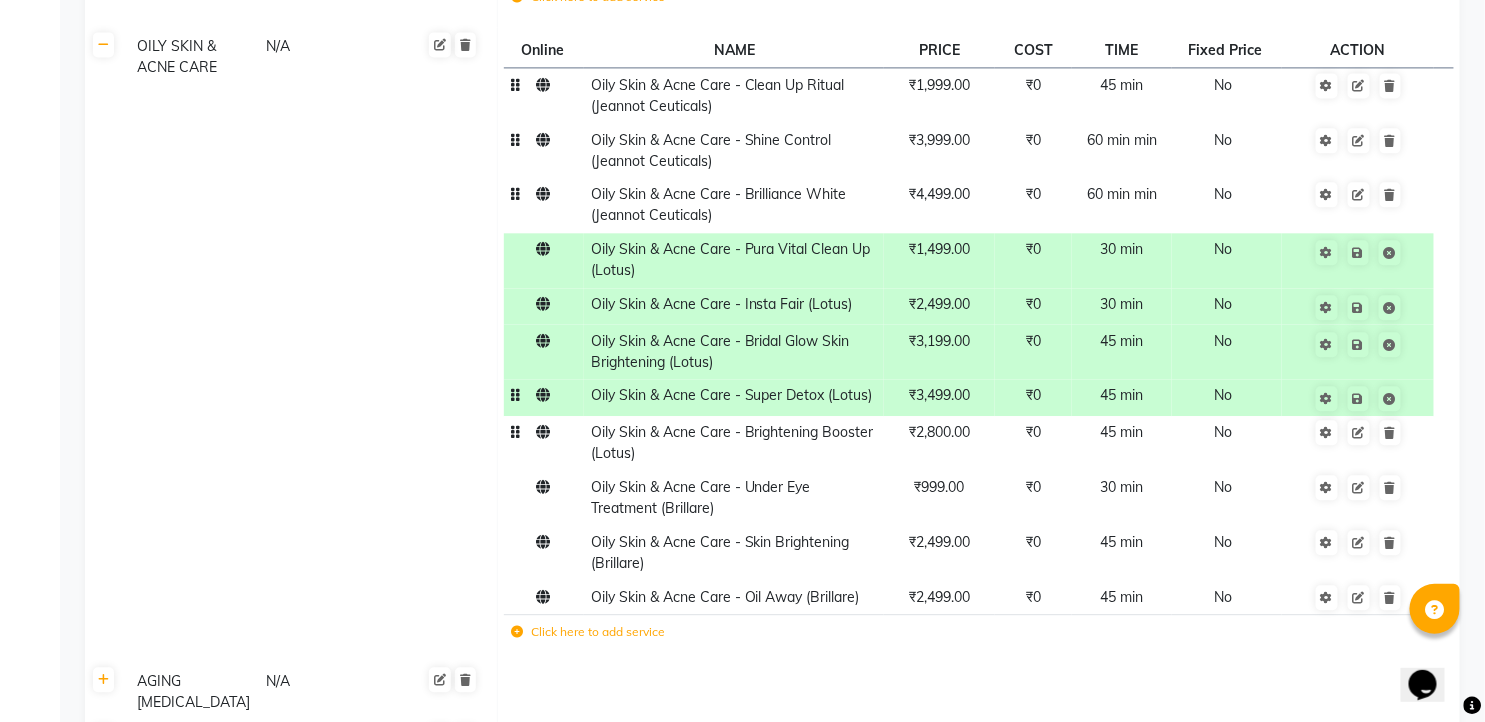 click on "Oily Skin & Acne Care - Brightening Booster  (Lotus)" 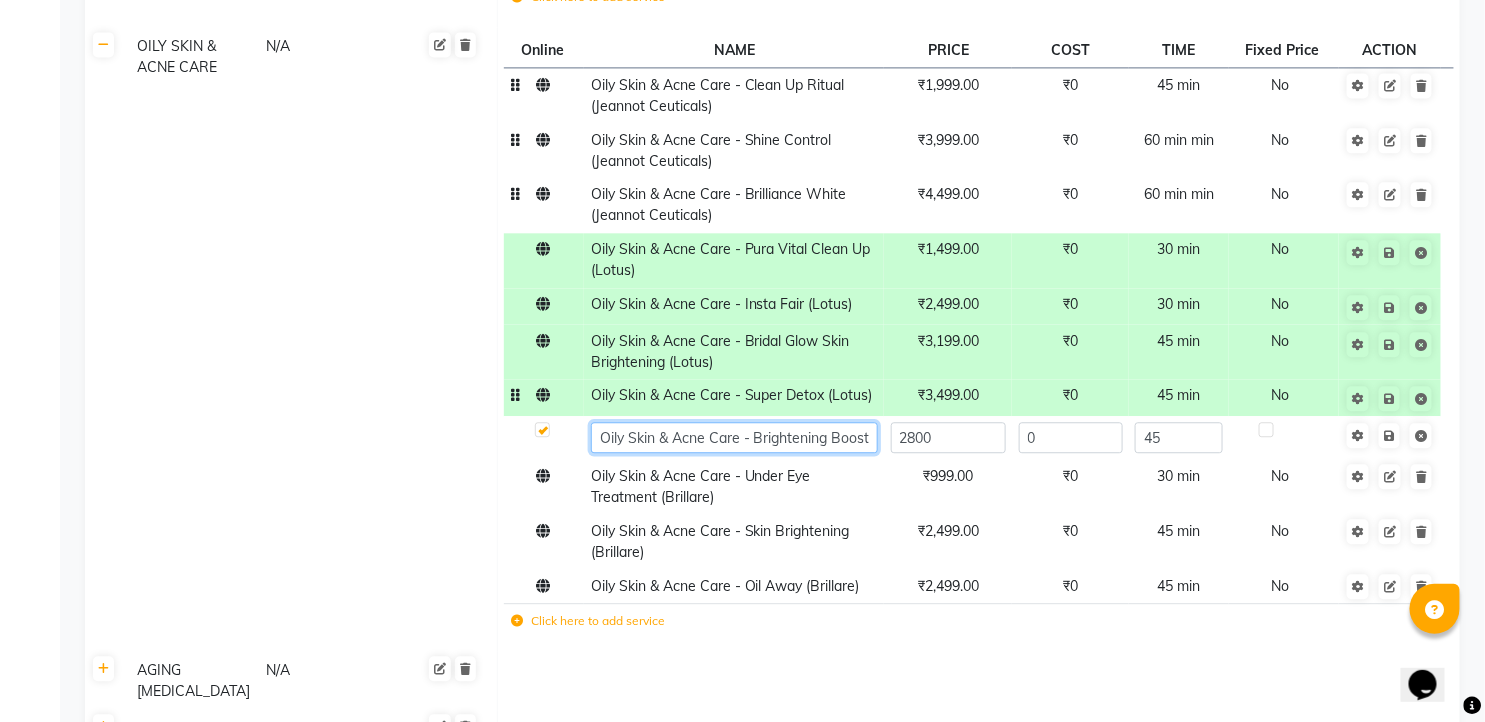 click on "Oily Skin & Acne Care - Brightening Booster  (Lotus)" 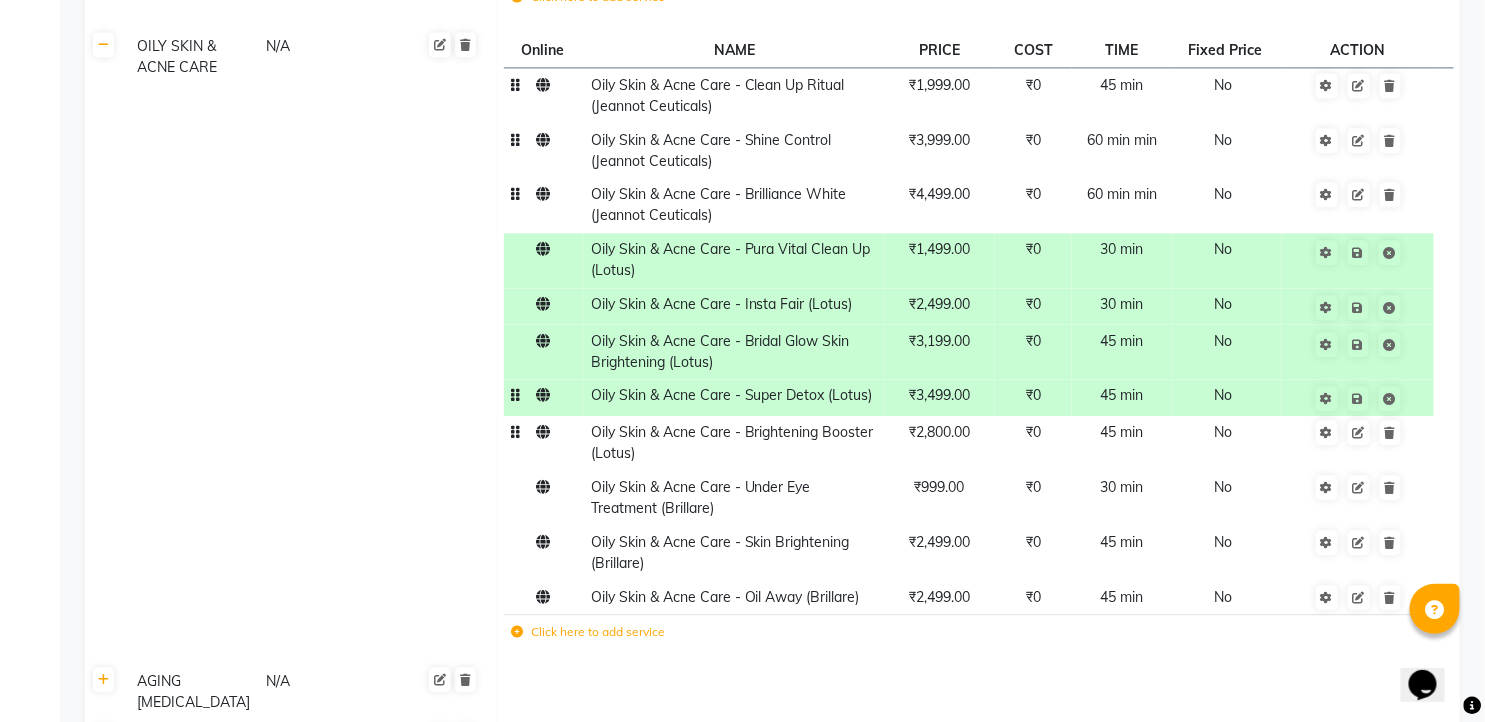 click on "₹2,800.00" 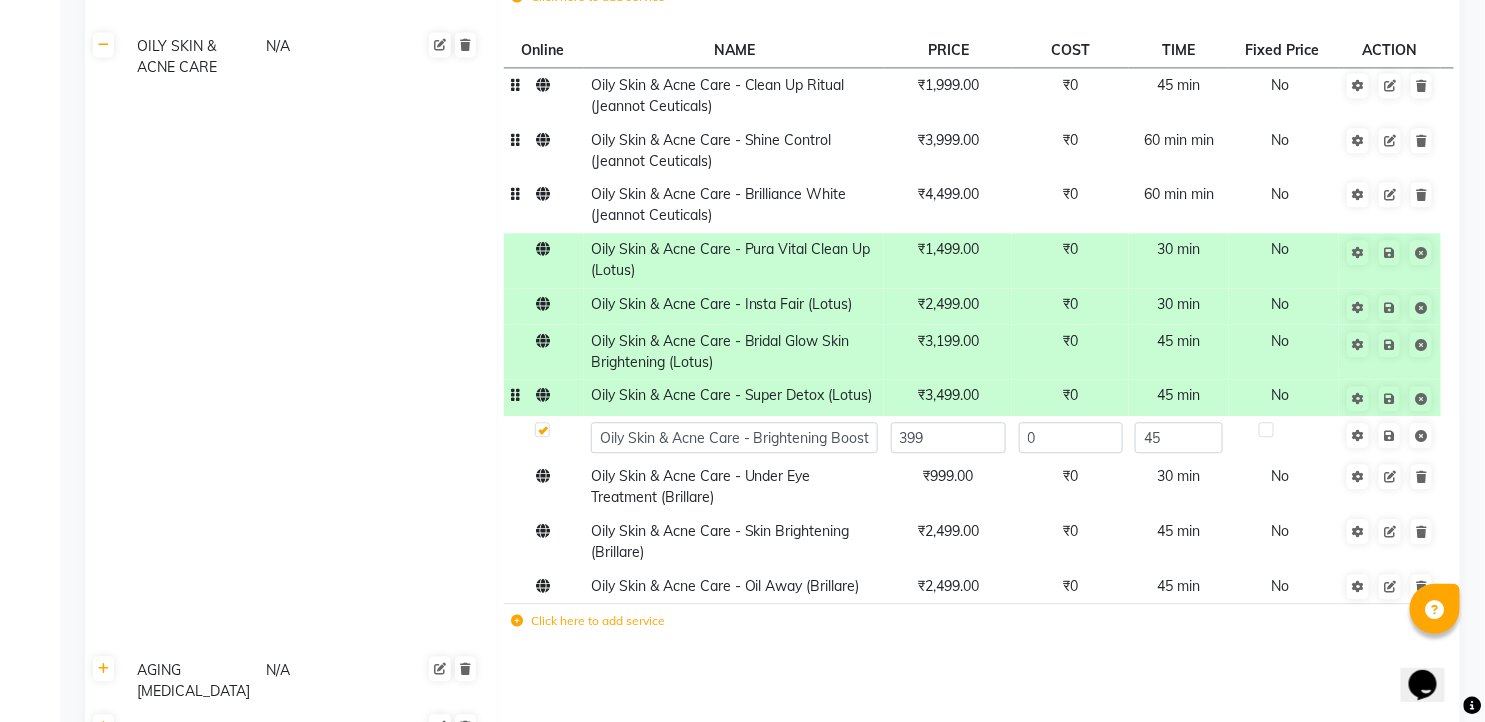type on "3999" 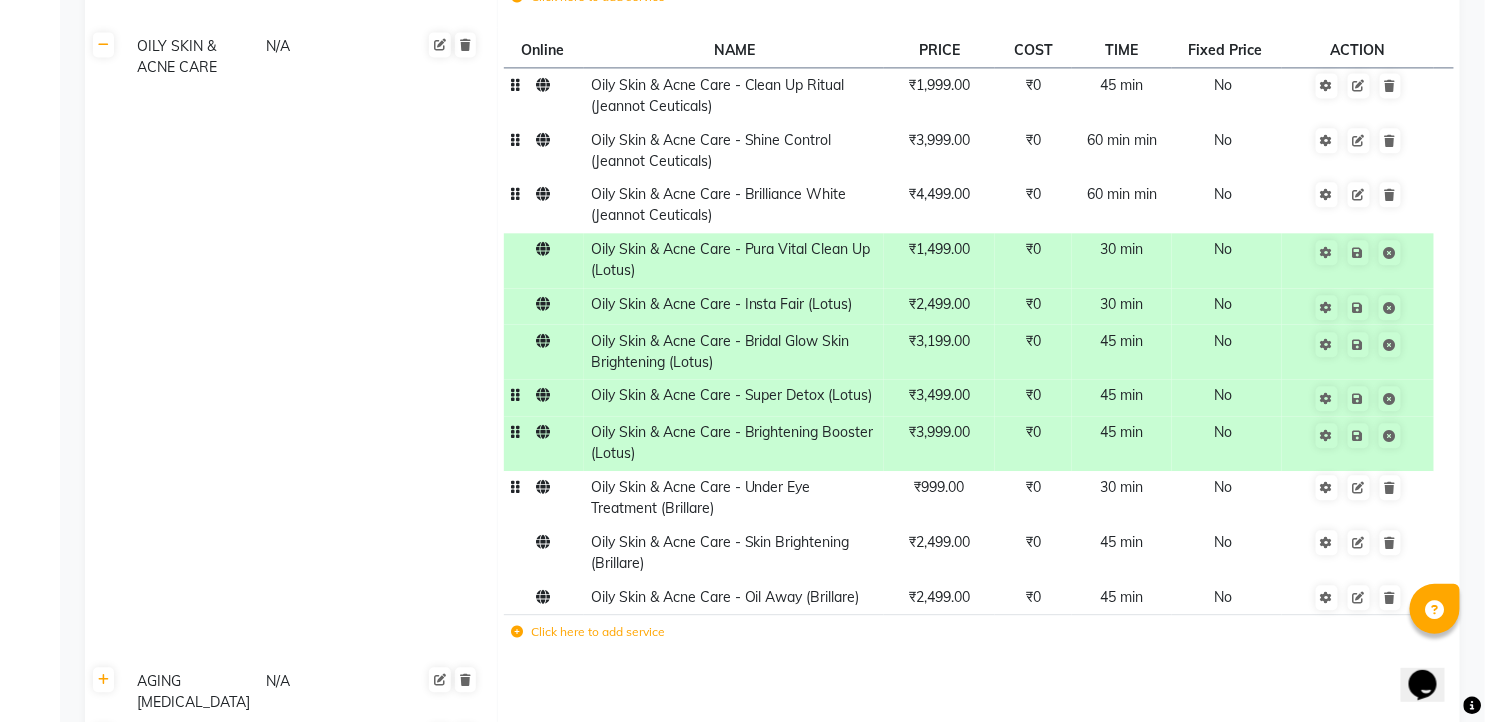 click on "₹999.00" 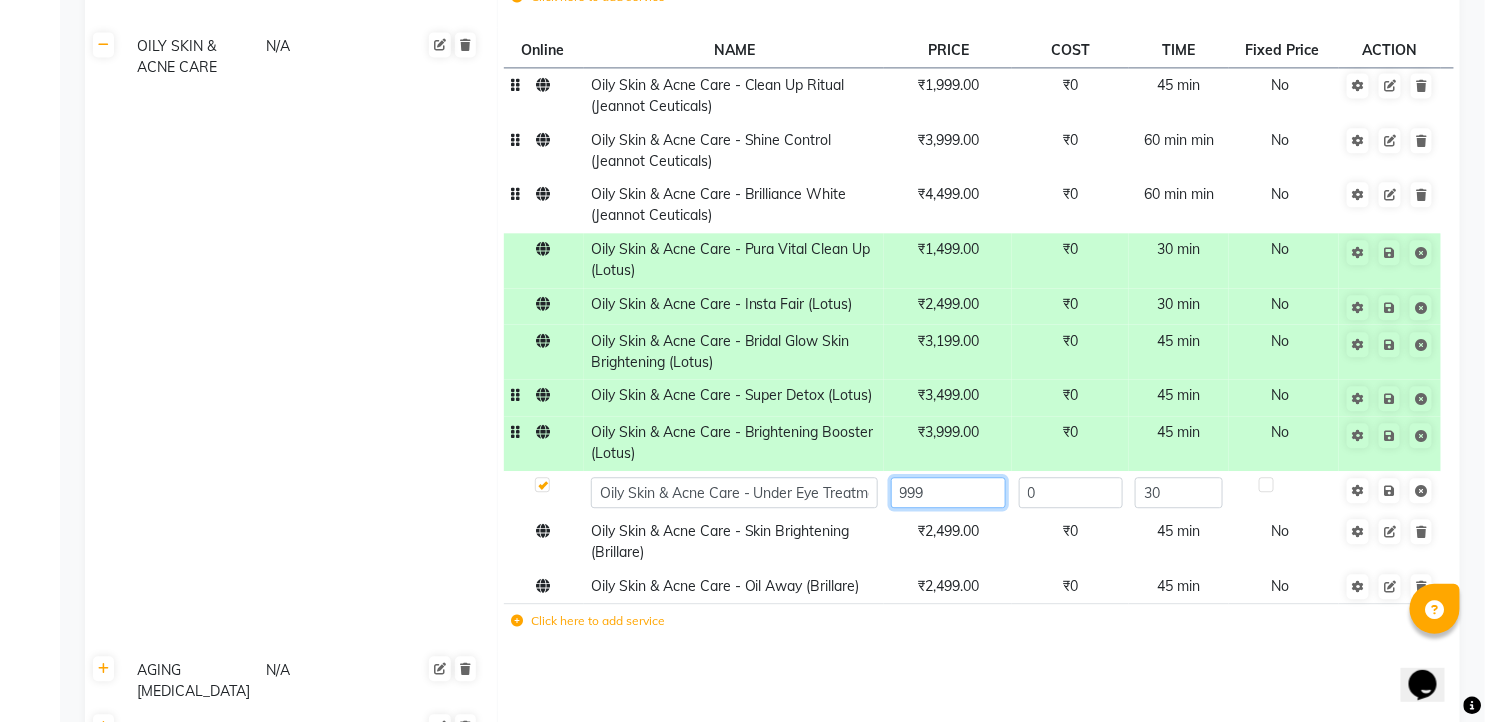 click on "999" 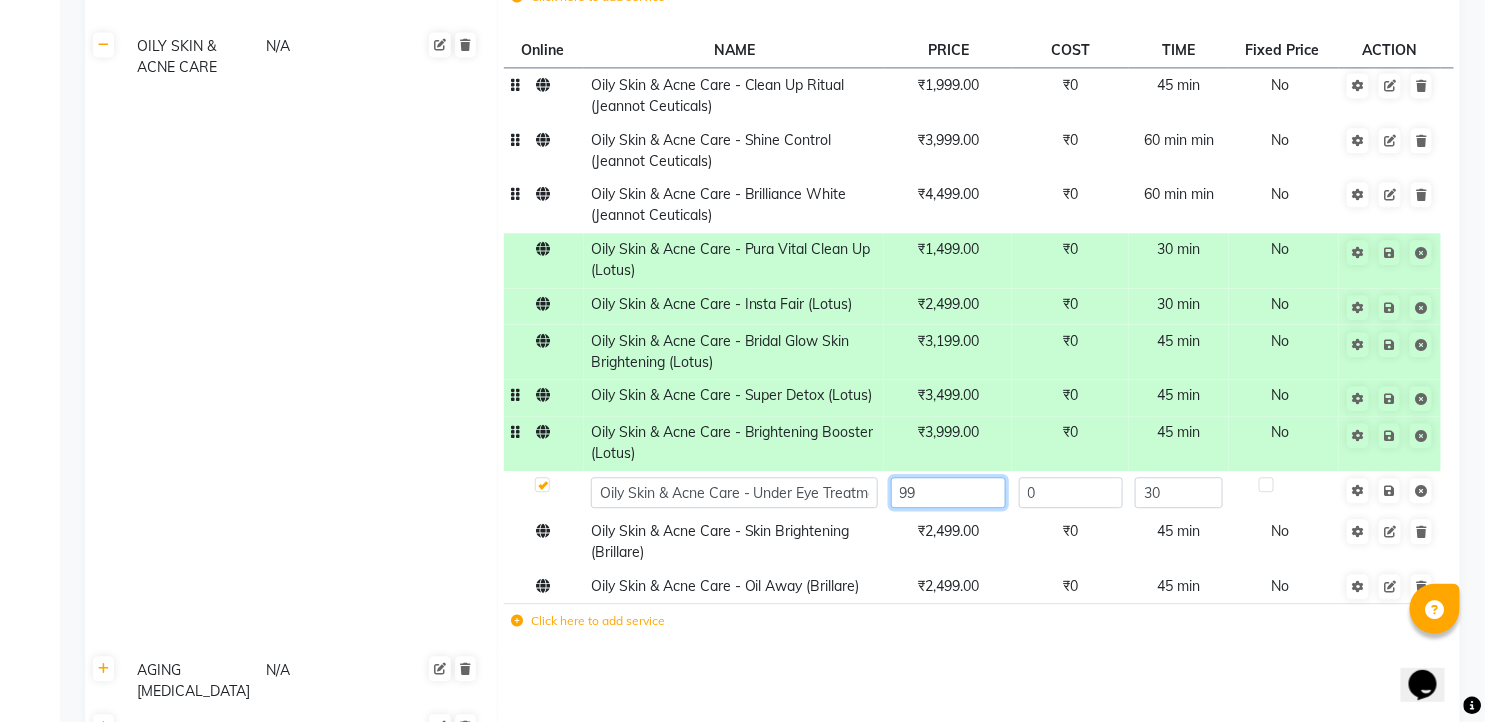 type on "9" 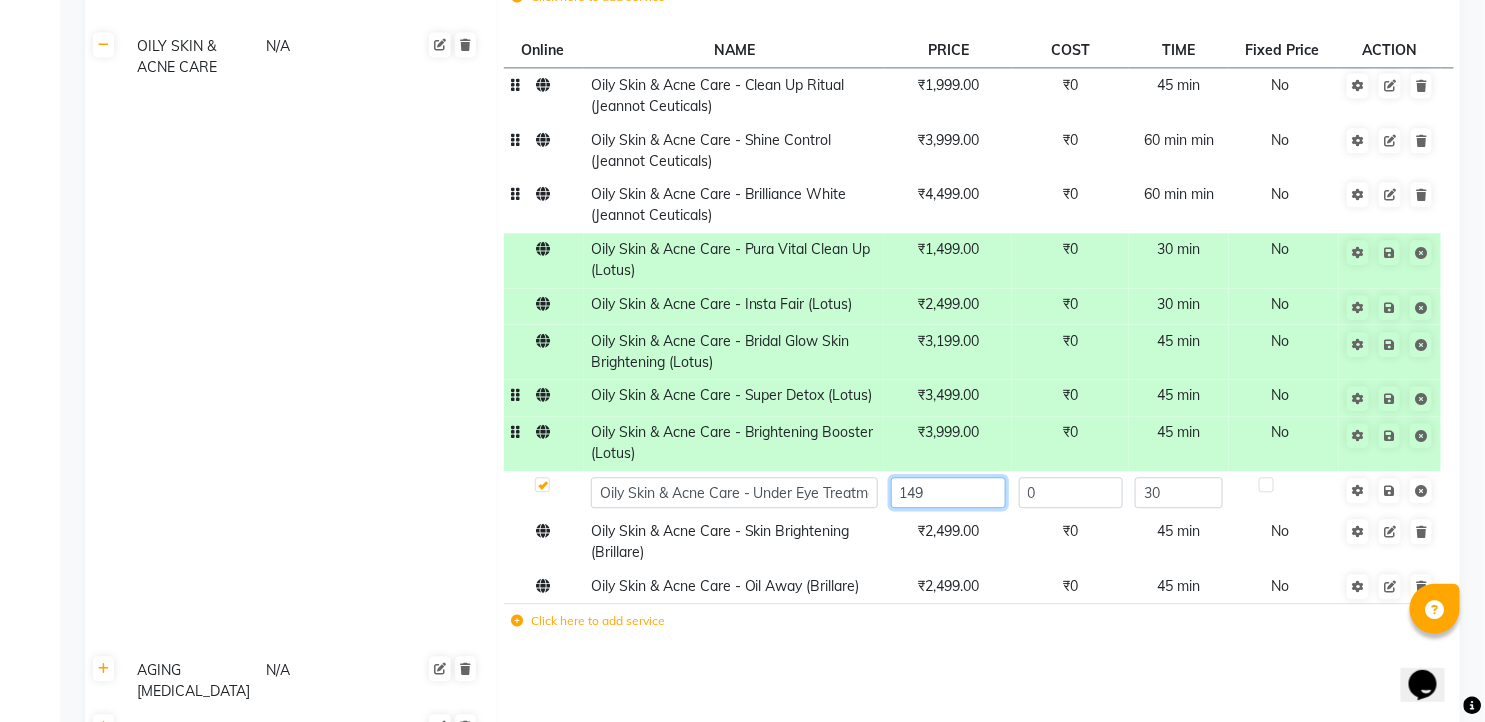 type on "1499" 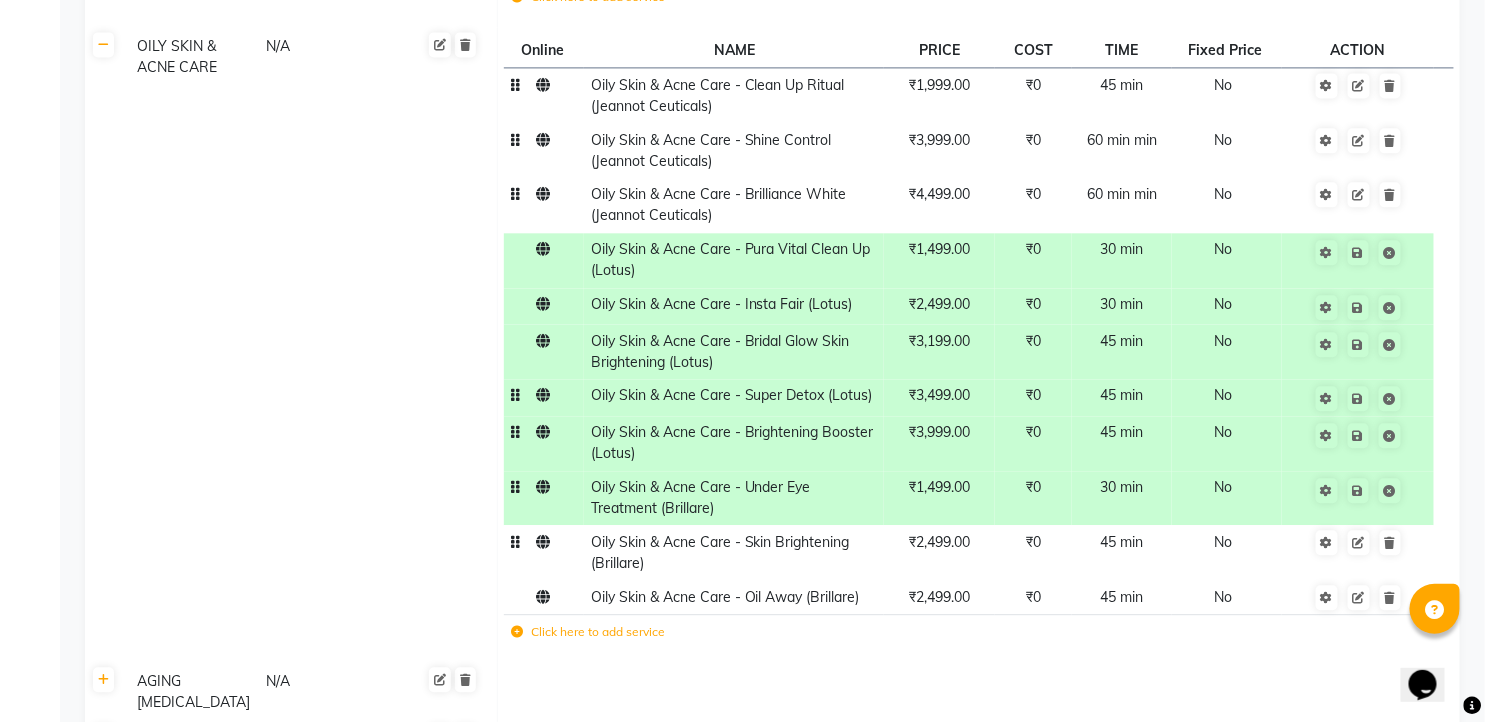 click on "₹2,499.00" 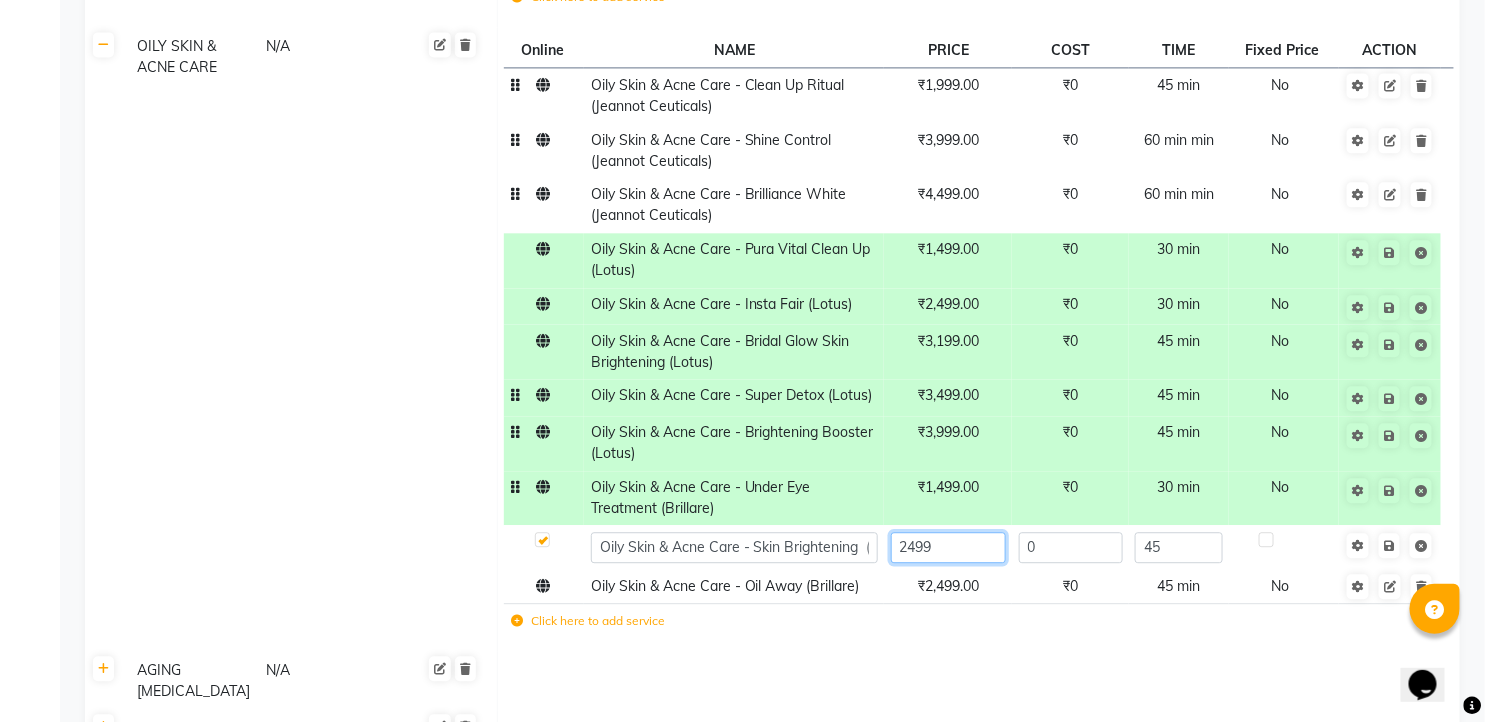 click on "2499" 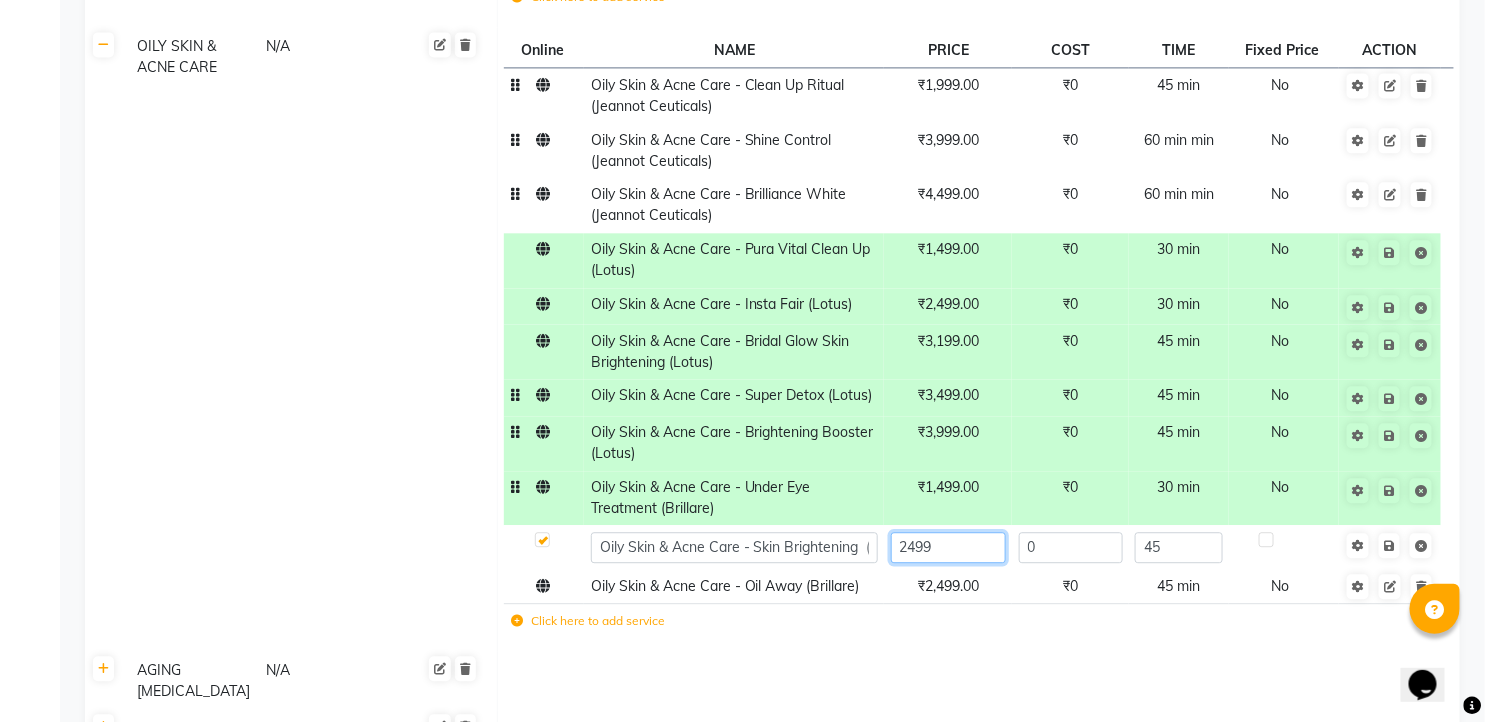 click on "2499" 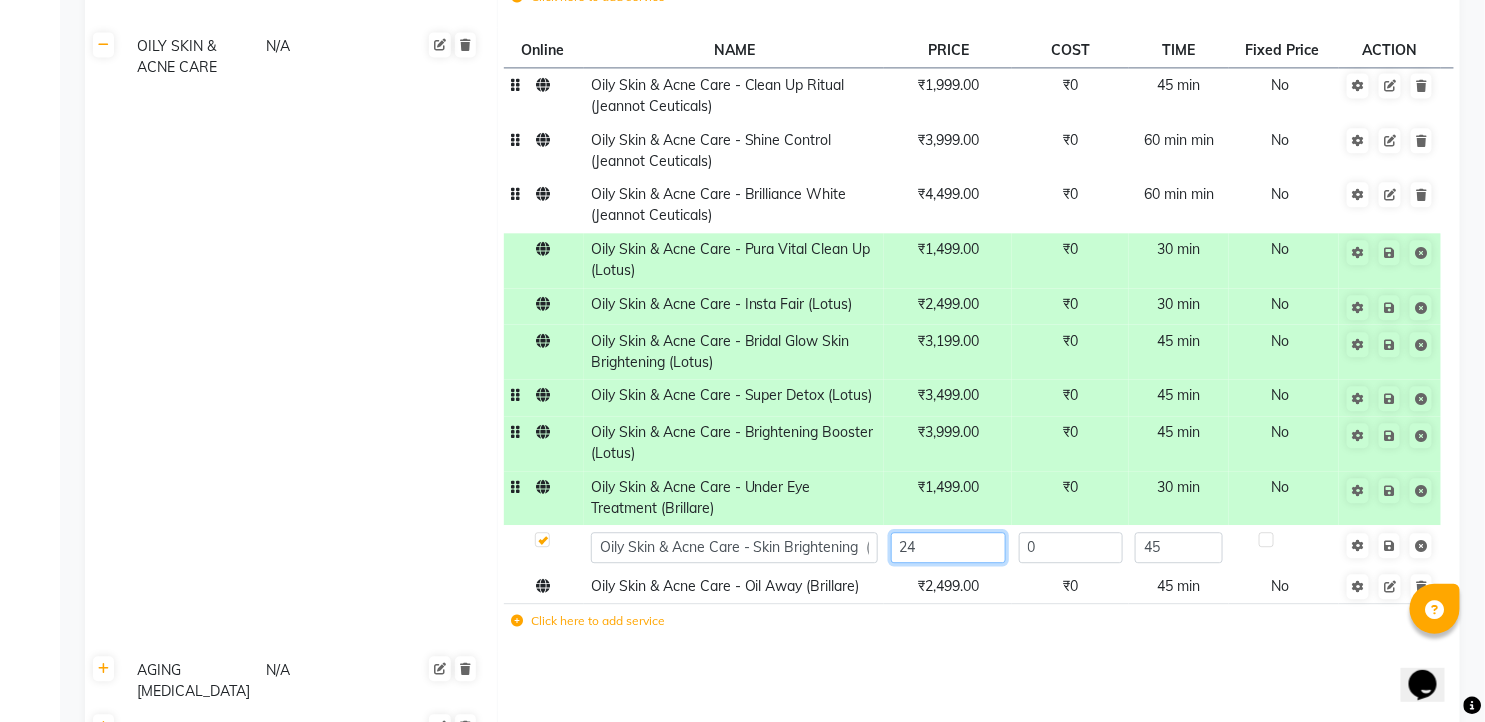 type on "2" 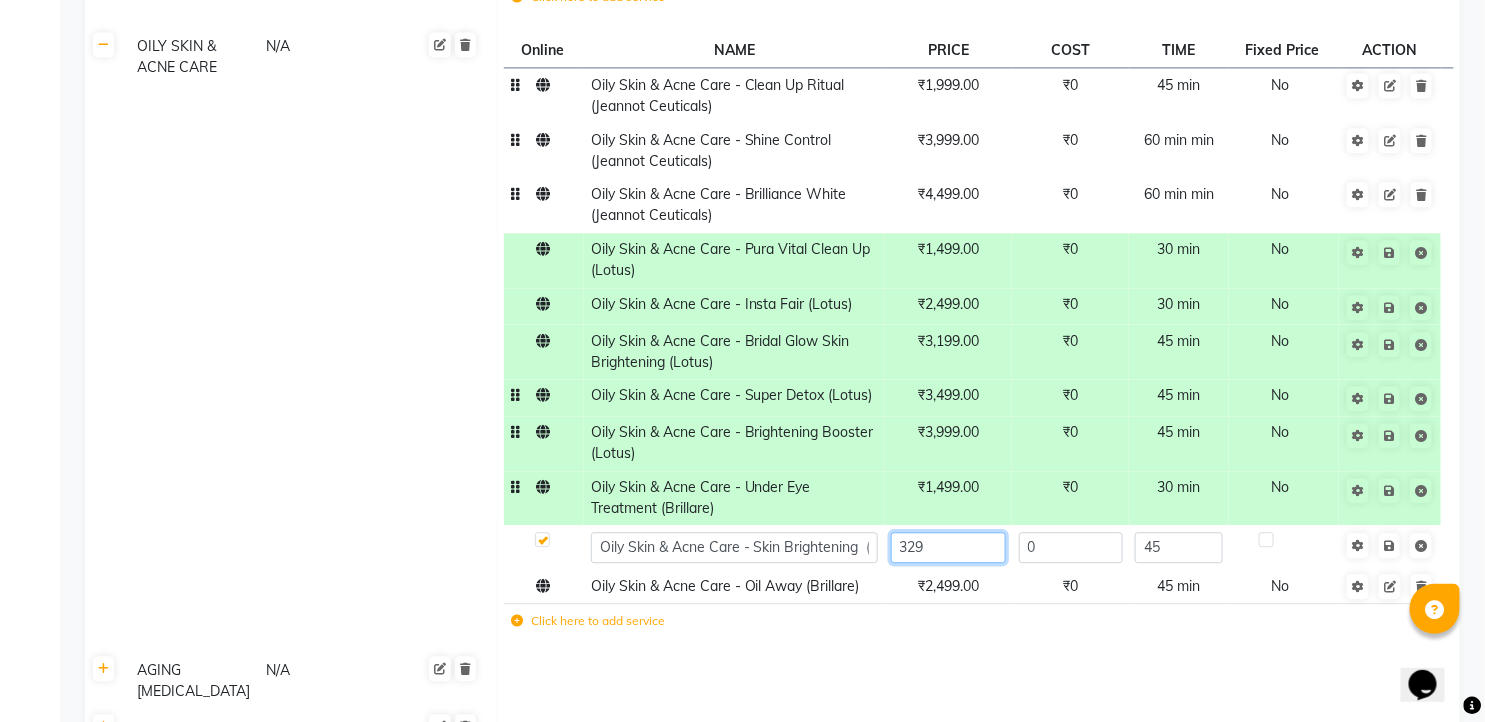 type on "3299" 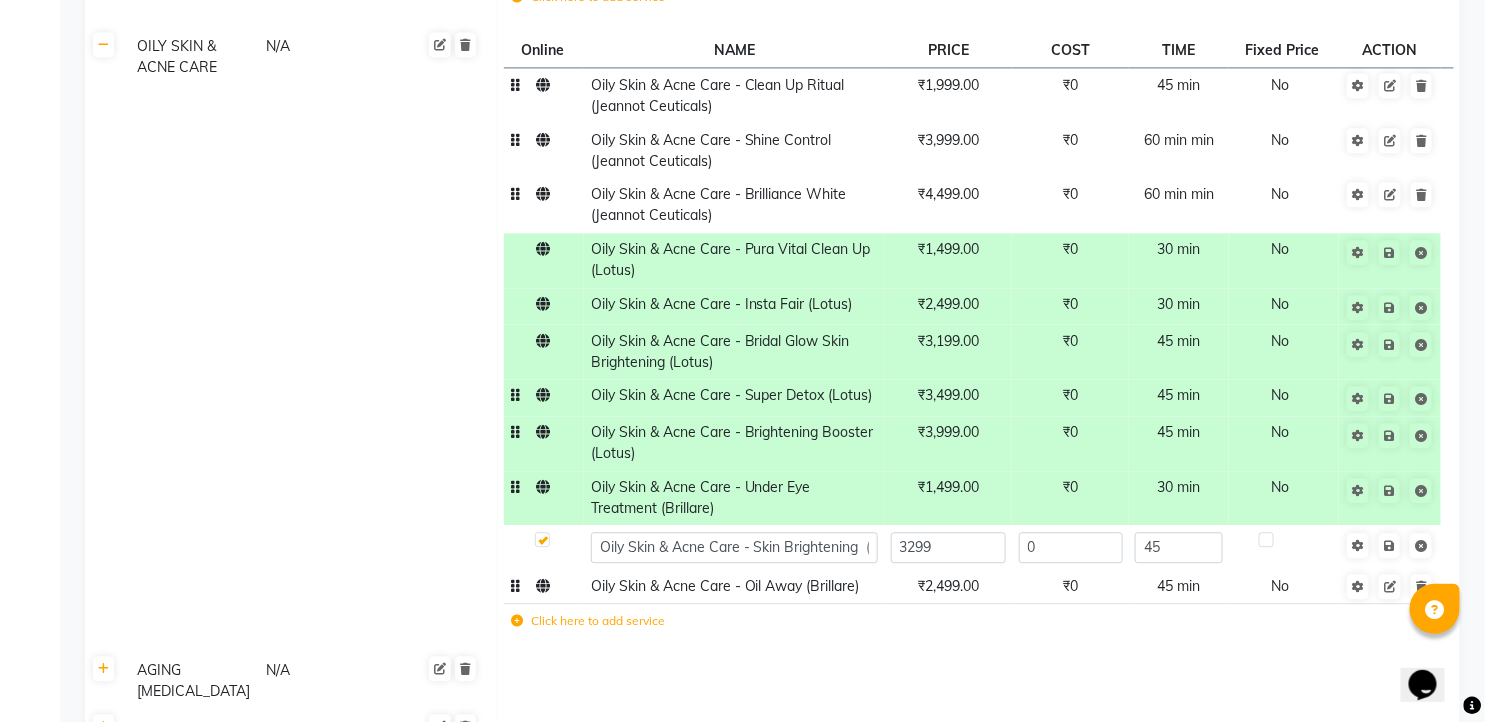 click on "₹2,499.00" 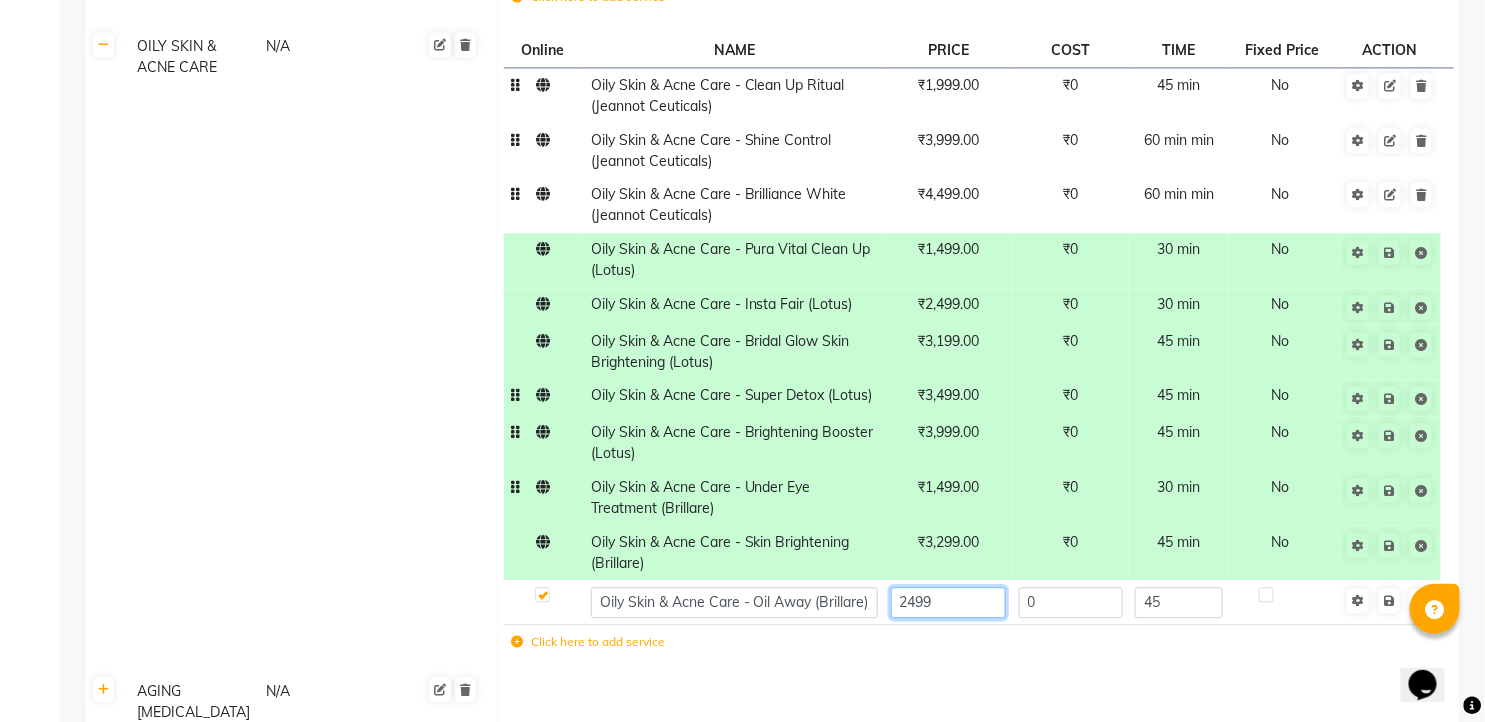 click on "2499" 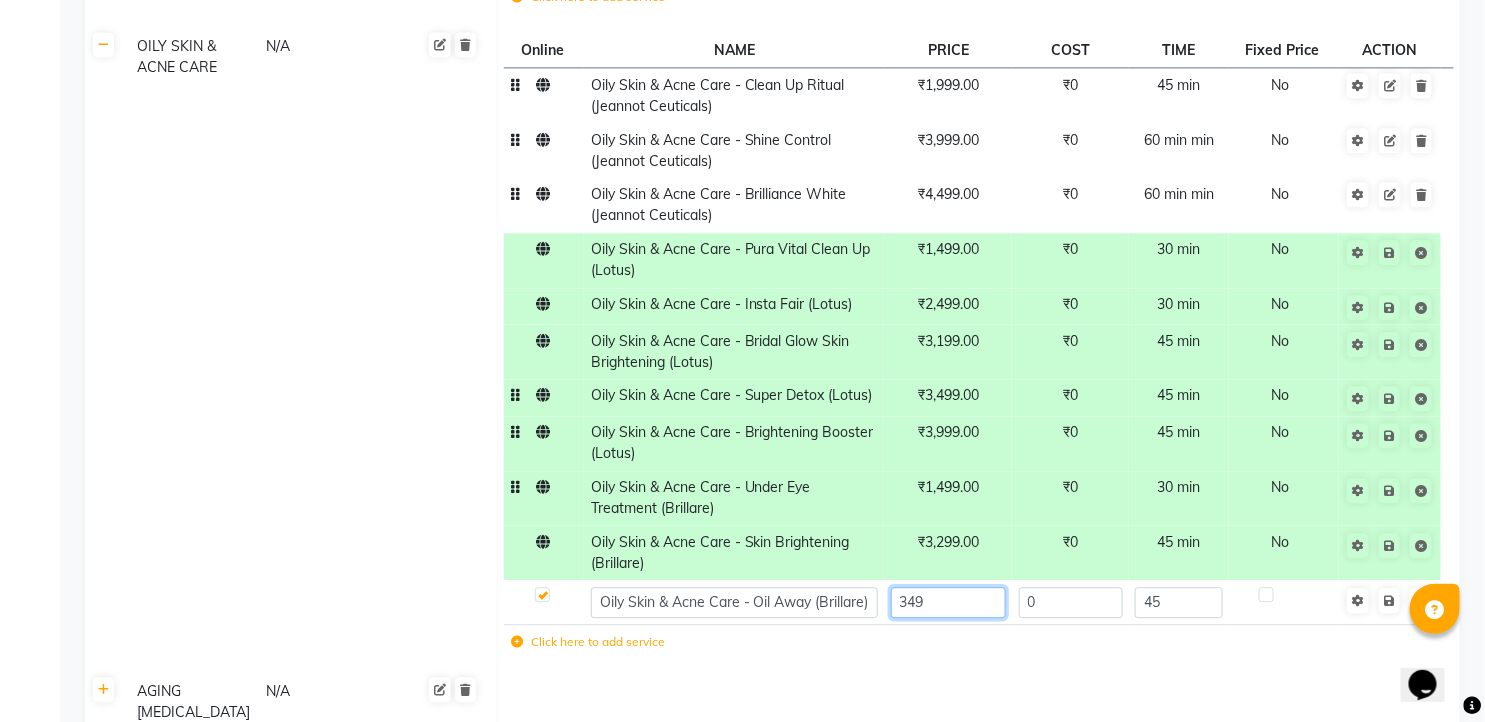 type on "3499" 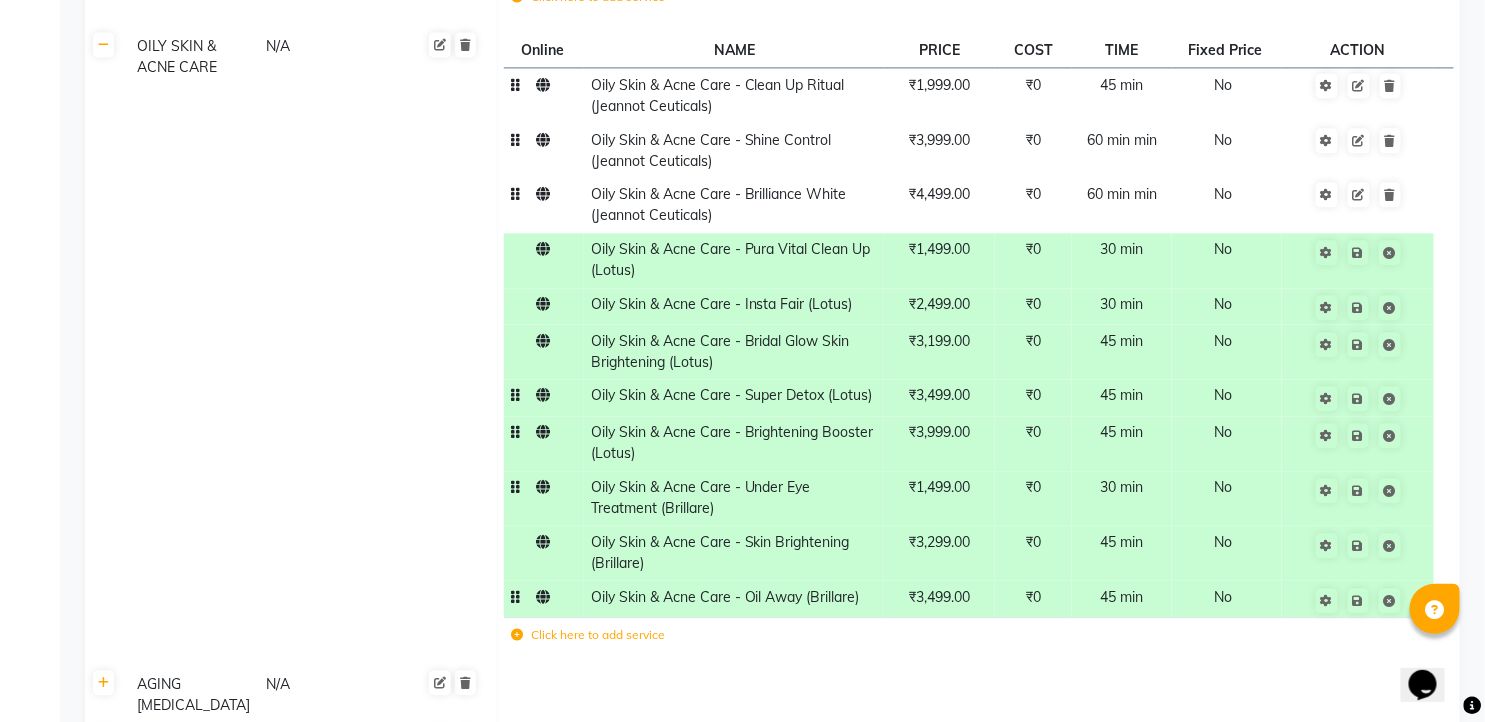 click on "Massage N/A Online  NAME  PRICE COST TIME Fixed Price  ACTION Massage - Foot / Shoulder & Back (30 Mins) ₹800.00 ₹0 30 min  No  Massage - Head Oil Massage (Men) (30 Mins) ₹800.00 ₹0 30 min  No  Massage - Head Oil Massage (Women) (30 Mins) ₹1,250.00 ₹0 30 min  No  Massage - Foot / Shoulder & Back (60 Mins) ₹1,500.00 ₹0 60 min  No  Massage - Head Oil Massage (Men) (60 Mins) ₹1,250.00 ₹0 60 min  No  Massage - Head Oil Massage (Women) (60 Mins) ₹1,600.00 ₹0 60 min  No  Massage - Chakra Herbal Scrub & Wrap (60 Mins) ₹3,500.00 ₹0 60 min  No  Massage - Swedish Therapy (60 Mins) ₹3,200.00 ₹0 60 min  No  Massage - Swedish Therapy (90 Mins) ₹3,999.00 ₹0 90 min  No  Massage - Balanese Therapy (60 Mins) ₹3,200.00 ₹0 60 min  No  Massage - Balanese Therapy (90 Mins) ₹3,999.00 ₹0 90 min  No  Massage - Deep Tissue Therapy (60 Mins) ₹3,200.00 ₹0 60 min  No  Massage - Deep Tissue Therapy (90 Mins) ₹3,999.00 ₹0 90 min  No  Hair wash ₹100.00 ₹0 10 min  No  N/A Online  NAME" 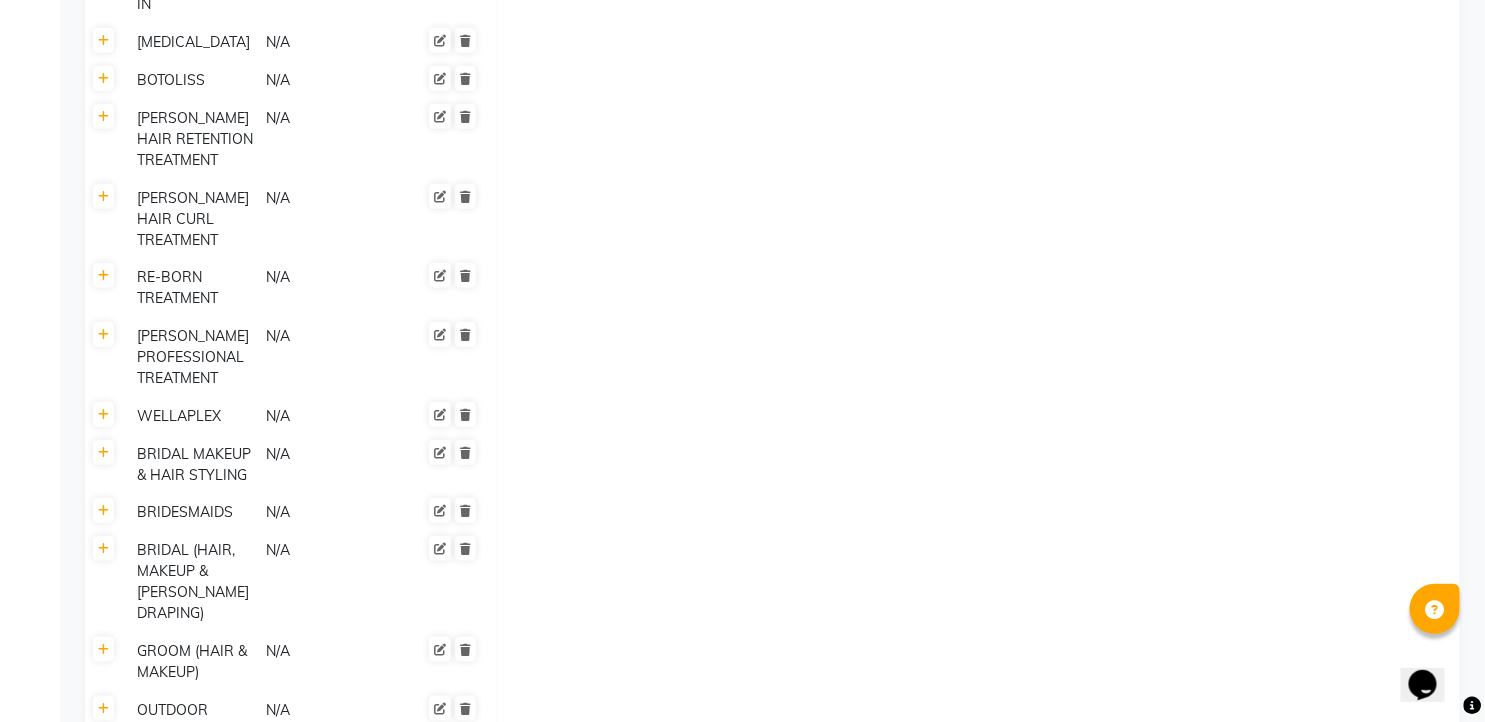 scroll, scrollTop: 3312, scrollLeft: 0, axis: vertical 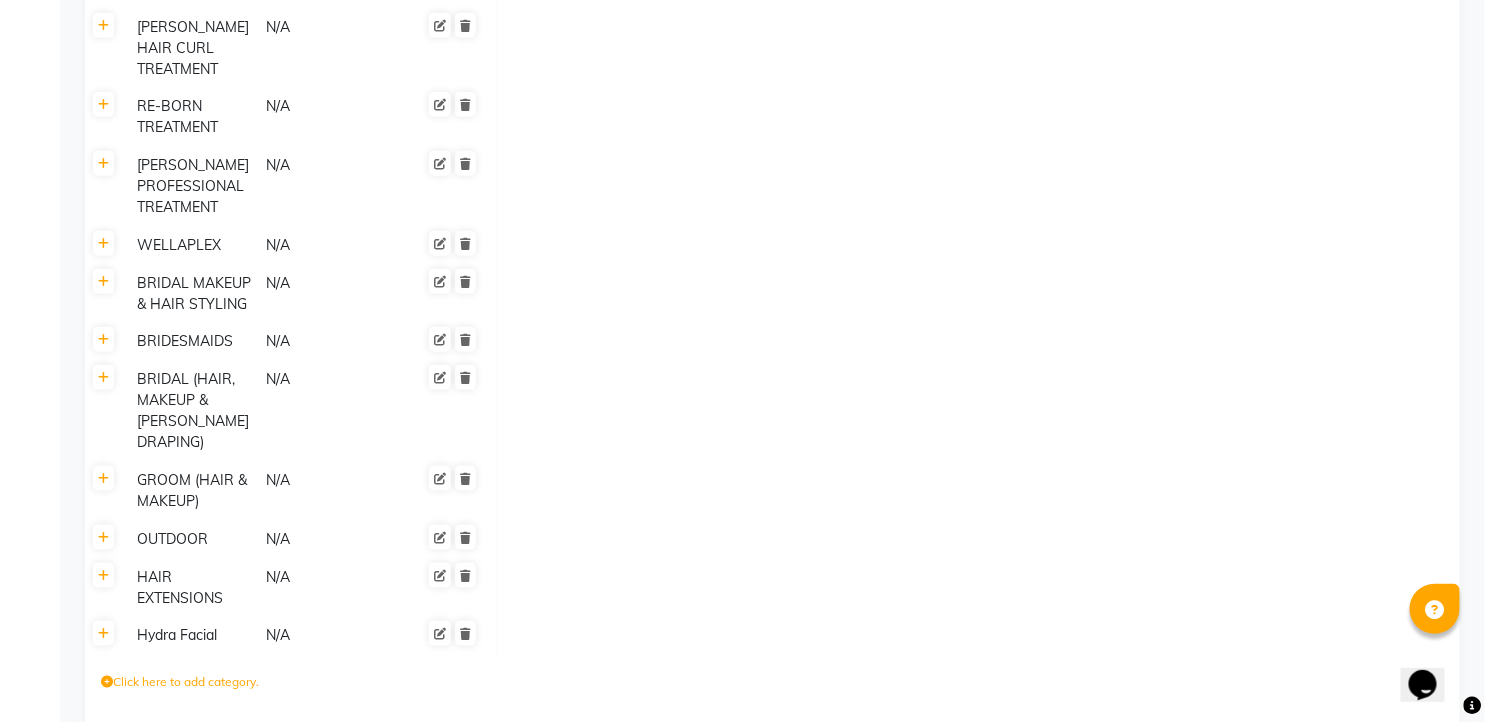 click on "Save Changes" 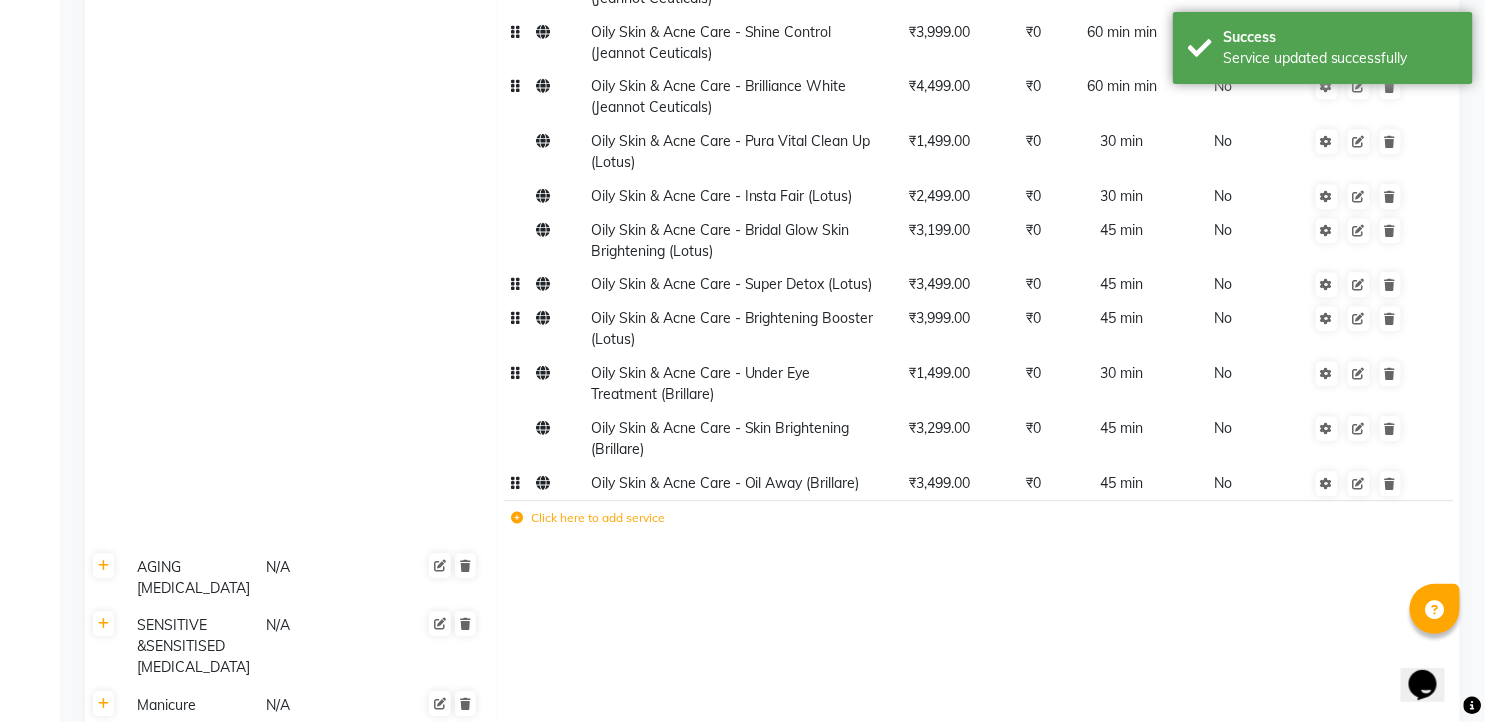 scroll, scrollTop: 1858, scrollLeft: 0, axis: vertical 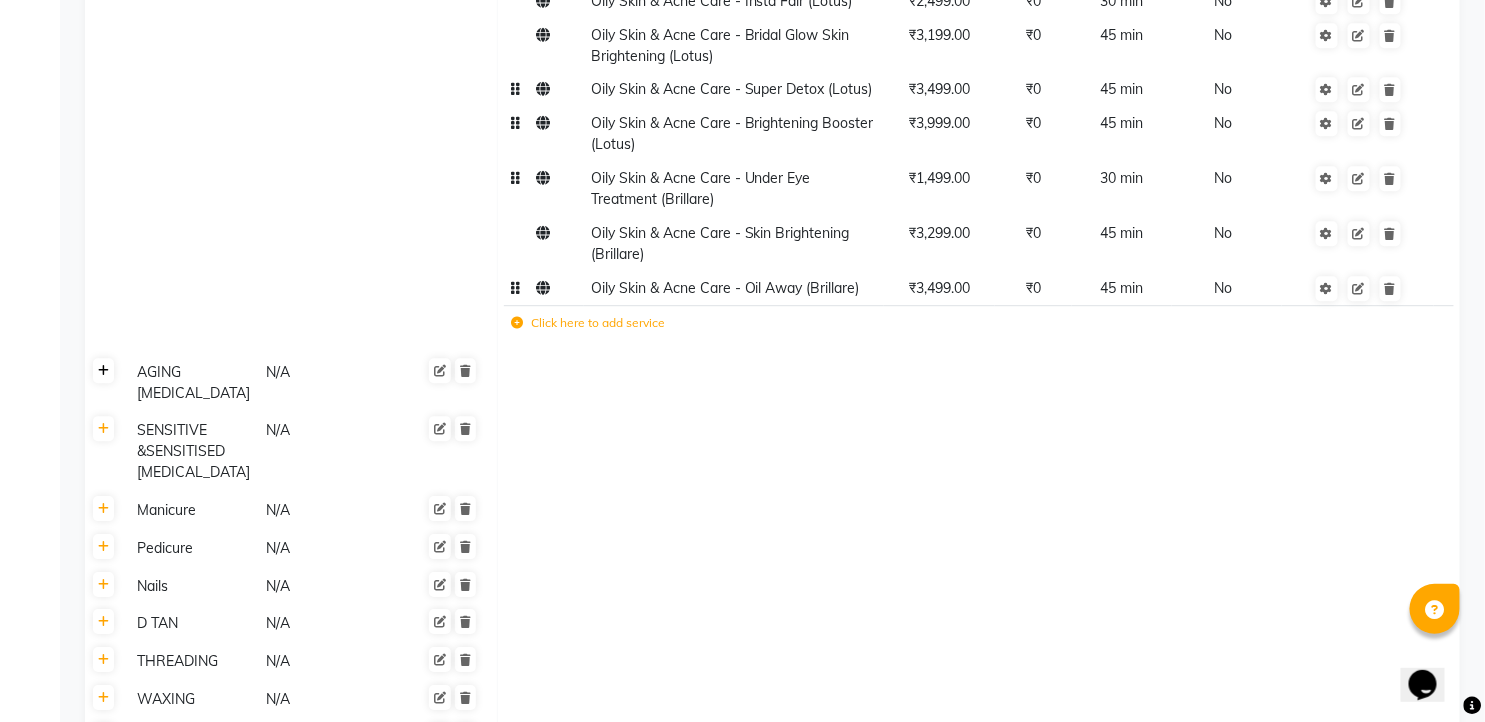 click 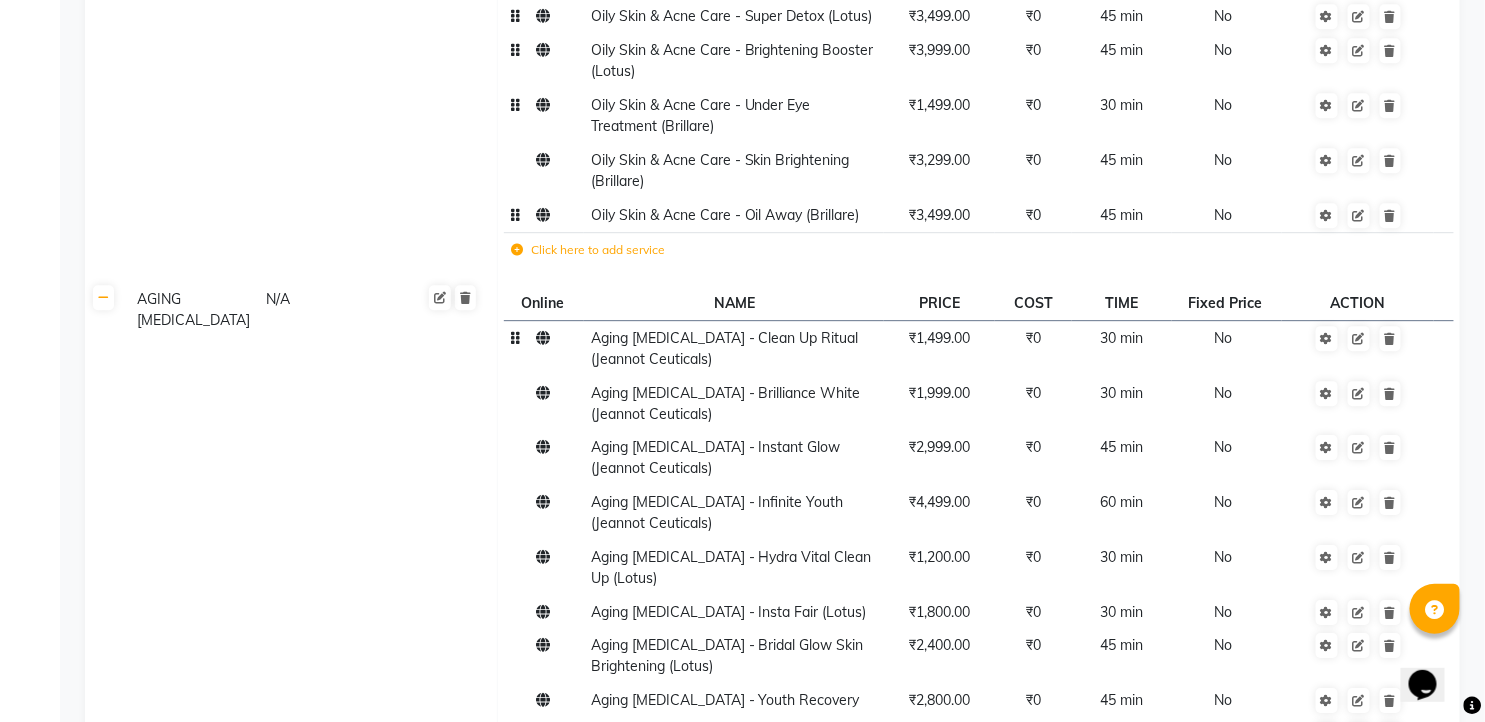 scroll, scrollTop: 1970, scrollLeft: 0, axis: vertical 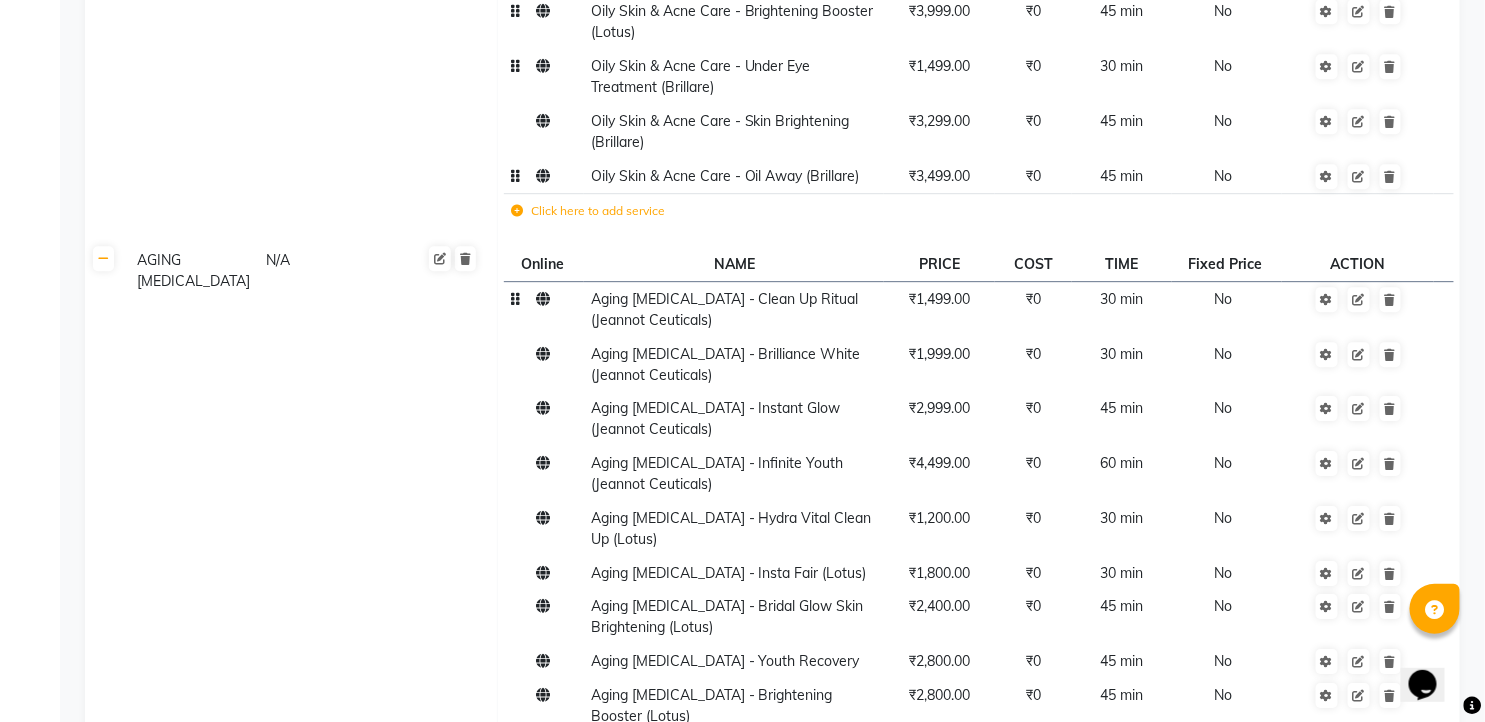 click on "₹1,499.00" 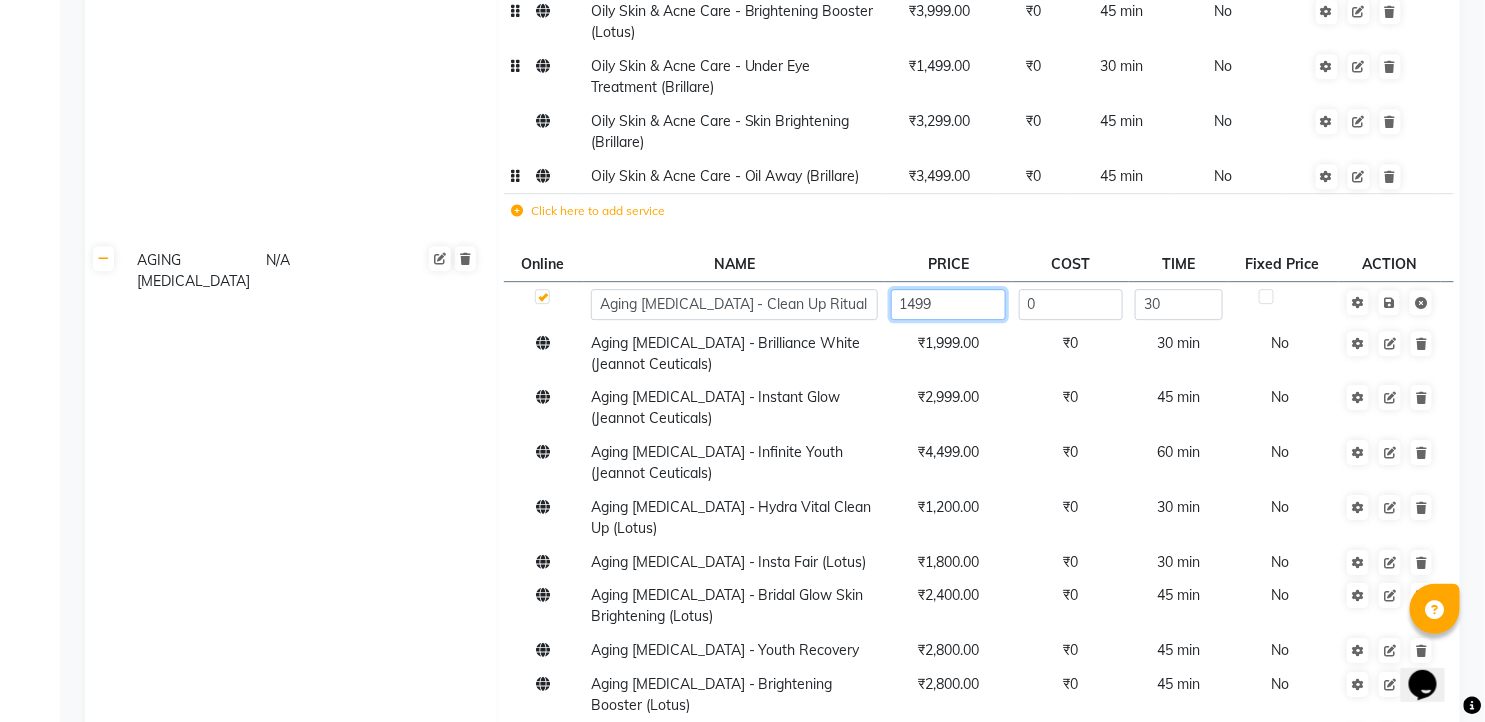 click on "1499" 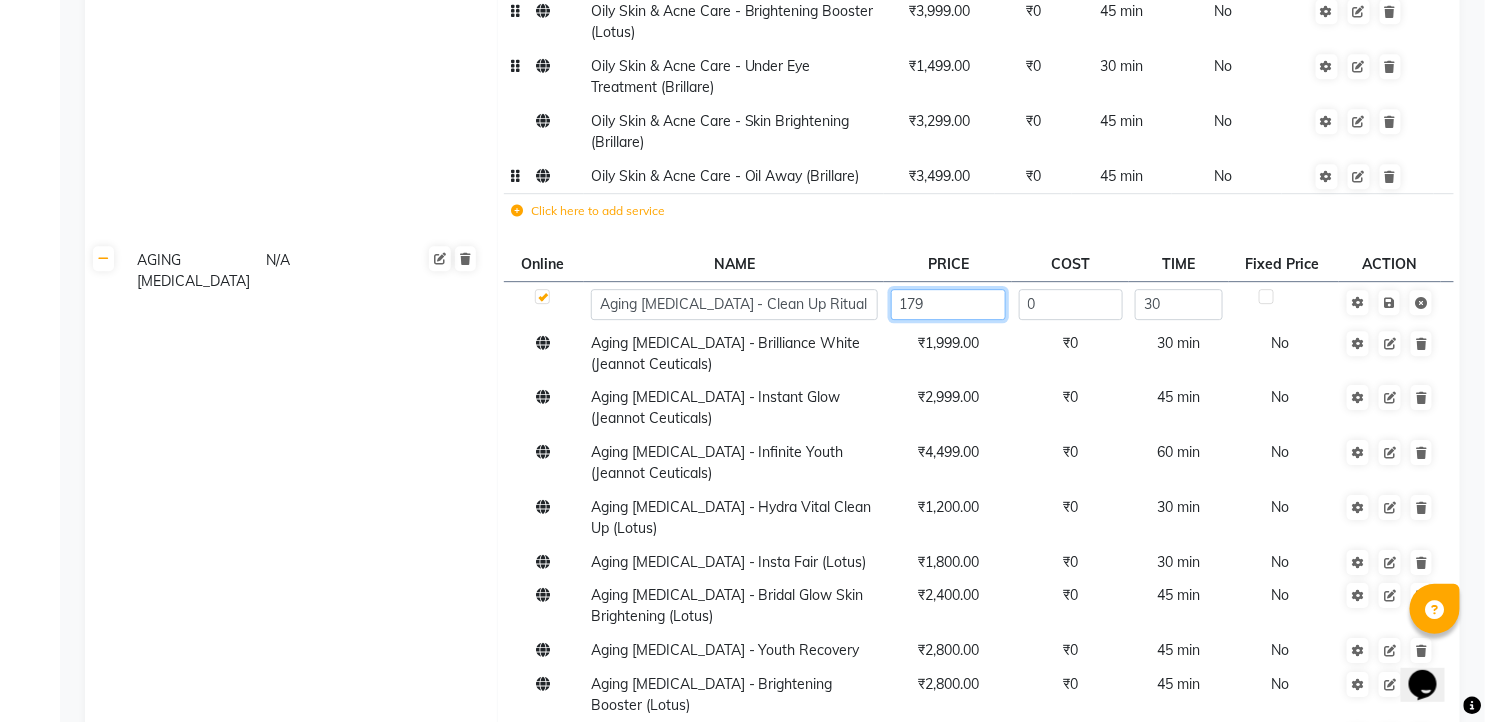 type on "1799" 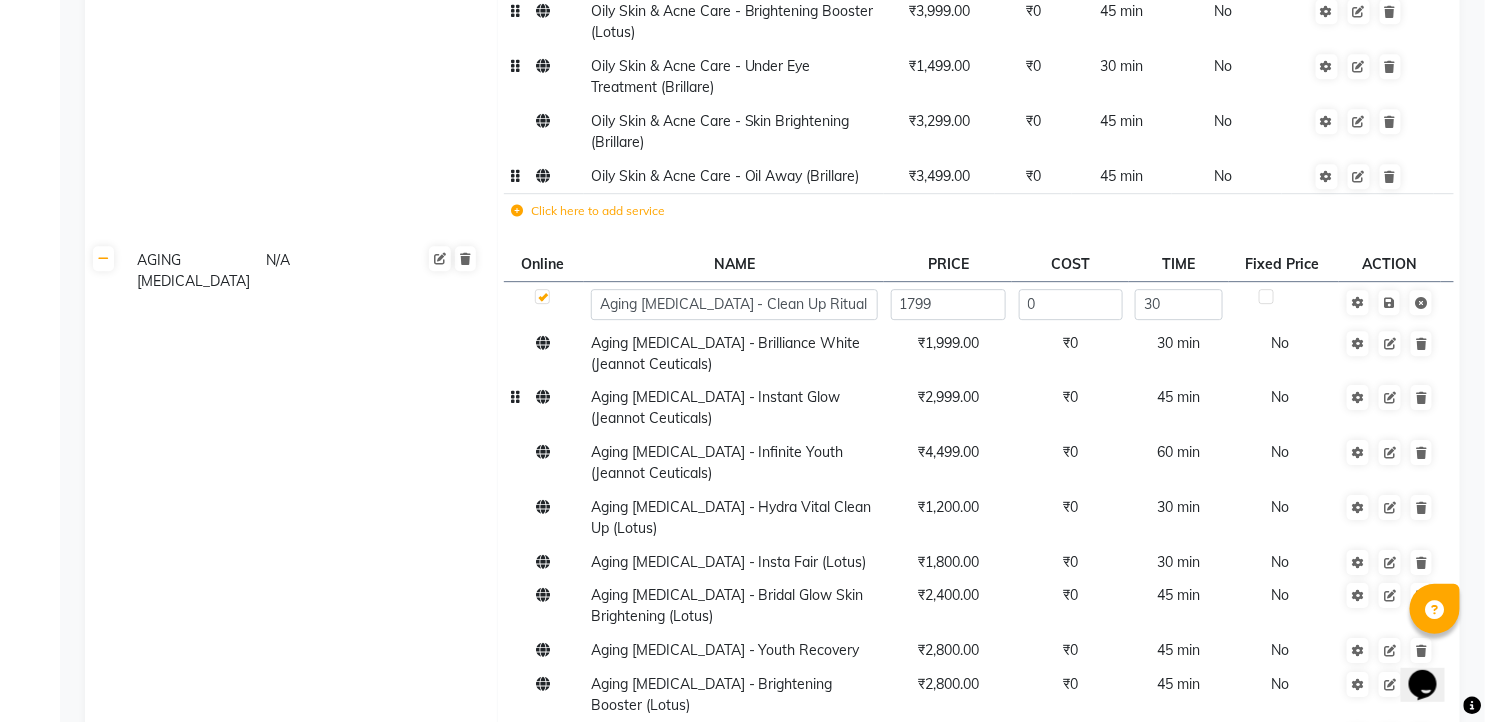 click on "Aging Skin Care - Clean Up Ritual (Jeannot Ceuticals) 1799 0 30 Aging Skin Care - Brilliance White  (Jeannot Ceuticals) ₹1,999.00 ₹0 30 min  No  Aging Skin Care - Instant Glow  (Jeannot Ceuticals) ₹2,999.00 ₹0 45 min  No  Aging Skin Care - Infinite Youth (Jeannot Ceuticals) ₹4,499.00 ₹0 60 min  No  Aging Skin Care - Hydra Vital Clean Up (Lotus) ₹1,200.00 ₹0 30 min  No  Aging Skin Care - Insta Fair (Lotus) ₹1,800.00 ₹0 30 min  No  Aging Skin Care - Bridal Glow Skin Brightening  (Lotus) ₹2,400.00 ₹0 45 min  No  Aging Skin Care - Youth Recovery ₹2,800.00 ₹0 45 min  No  Aging Skin Care - Brightening Booster  (Lotus) ₹2,800.00 ₹0 45 min  No  Aging Skin Care - Under Eye Treatment (Brillare) ₹999.00 ₹0 30 min  No  Aging Skin Care - Skin Brightening  (Brillare) ₹2,499.00 ₹0 45 min  No  Aging Skin Care - Age Revival (Brillare) ₹2,799.00 ₹0 45 min  No  Click here to add service" 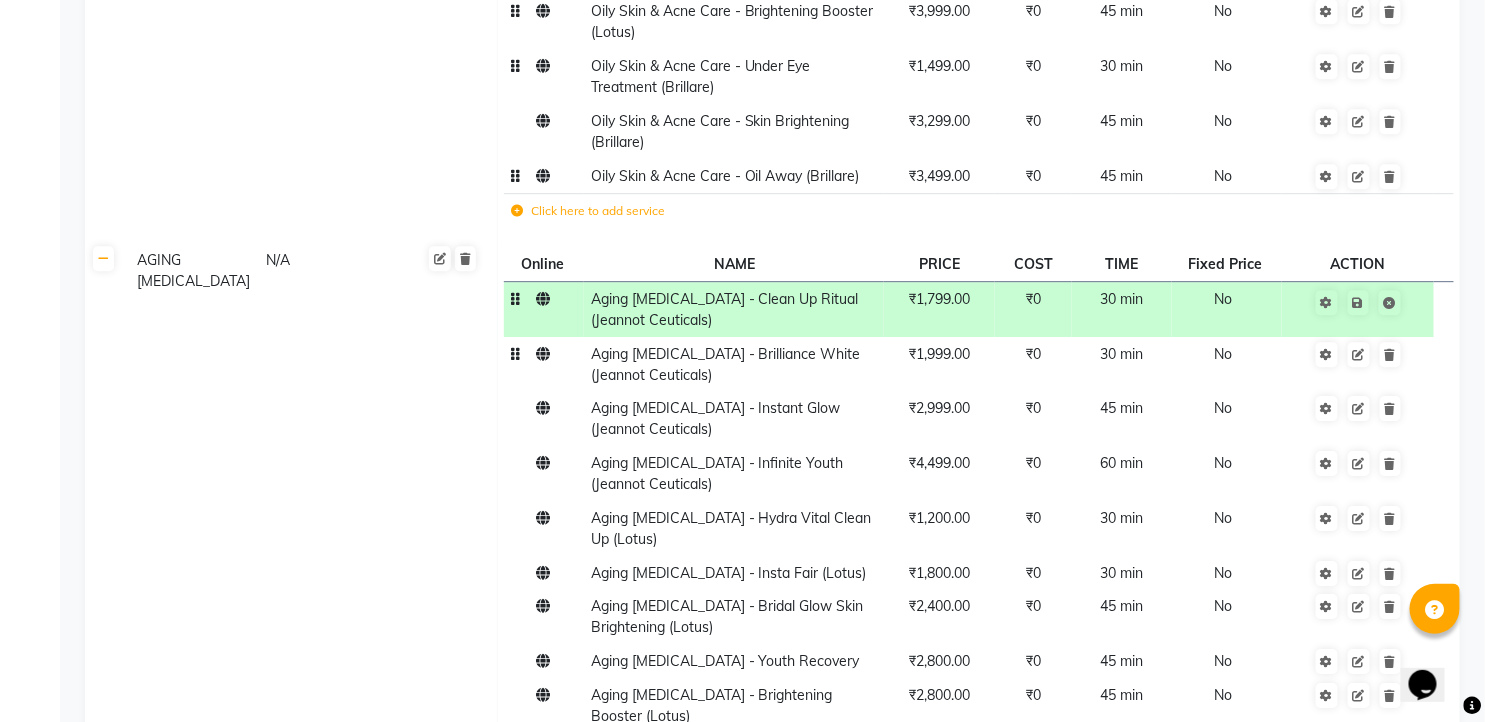 click on "₹1,999.00" 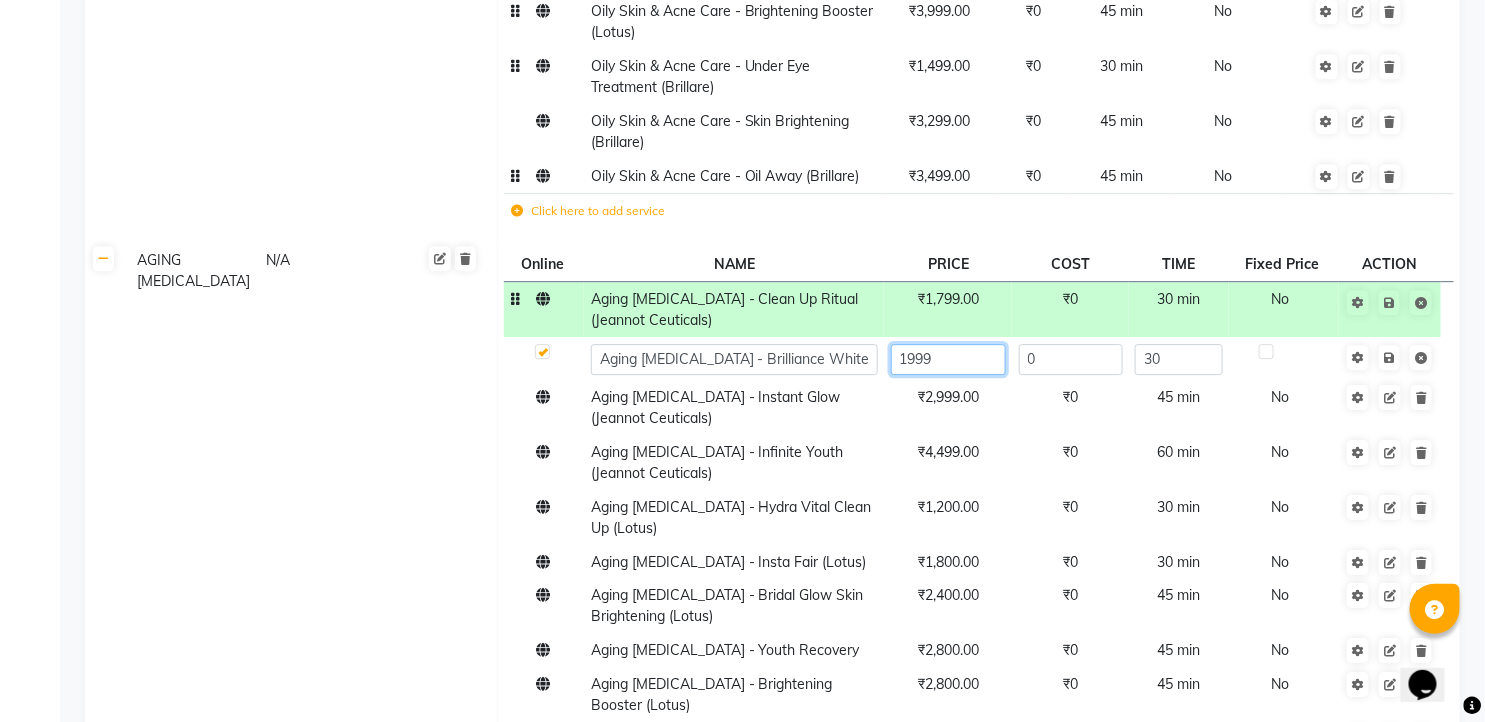 click on "1999" 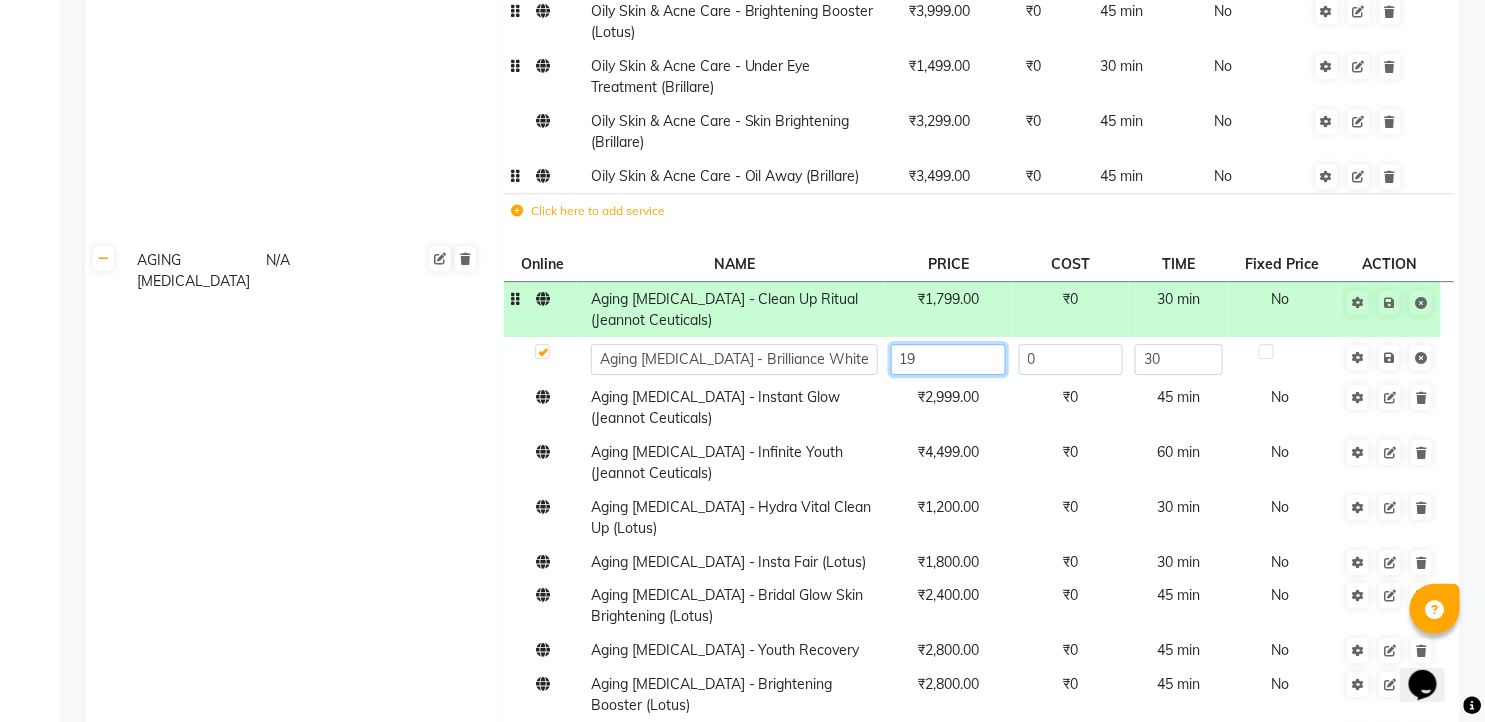 type on "1" 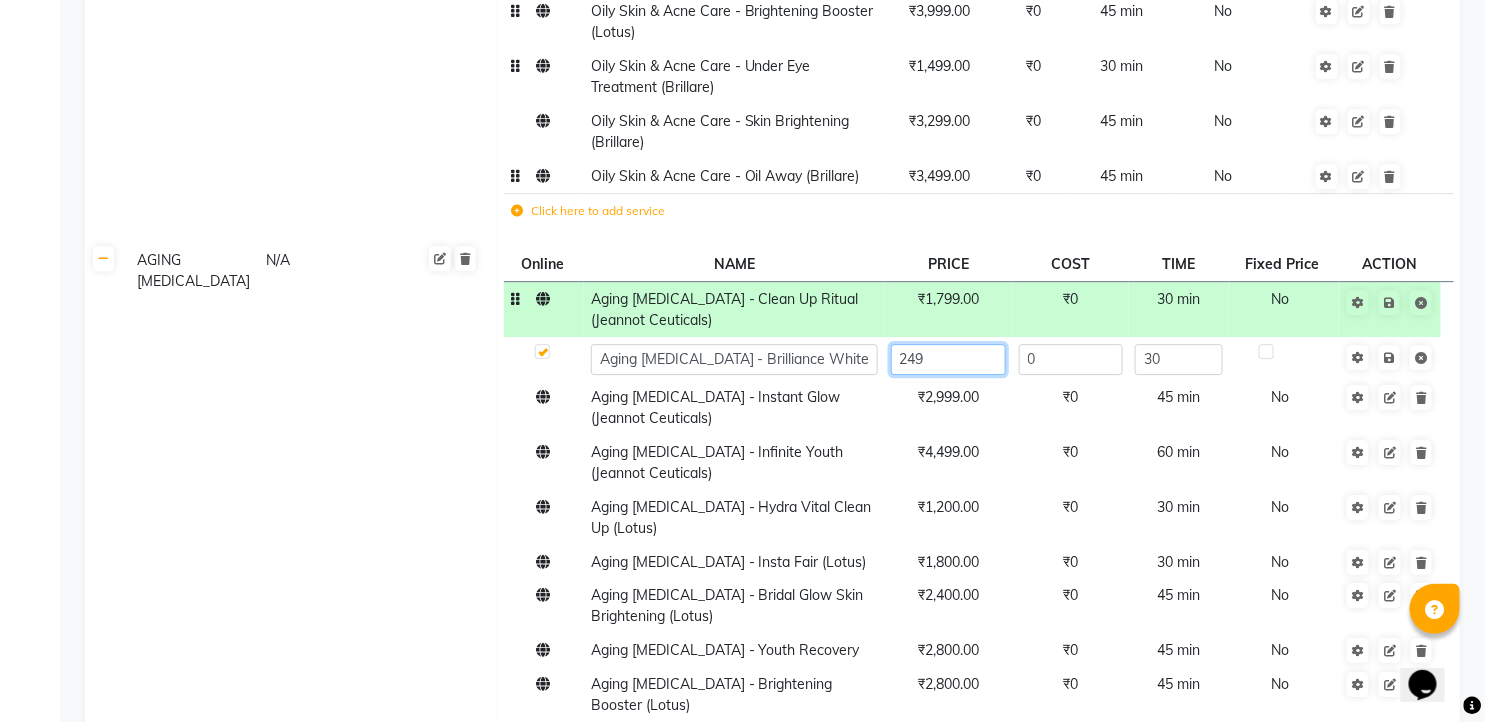 type on "2499" 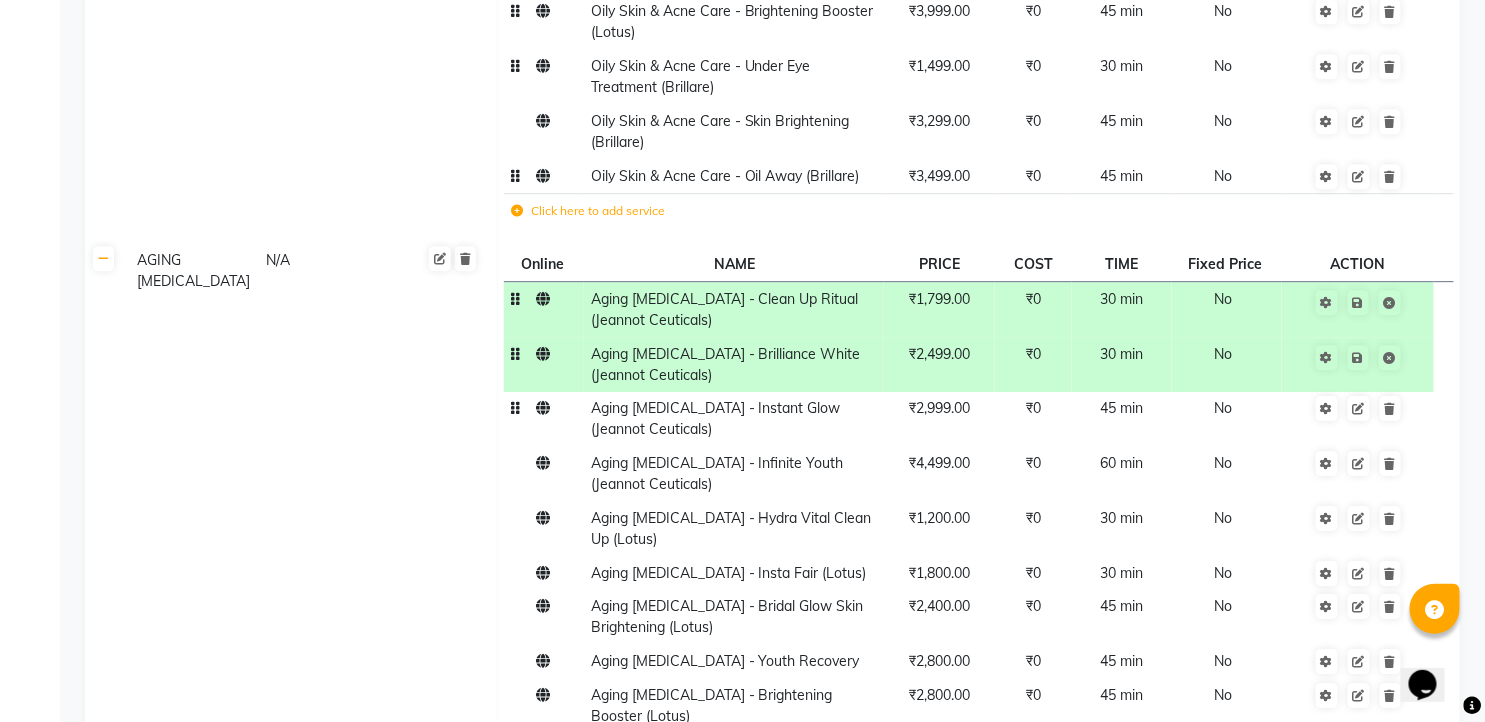 click on "₹2,999.00" 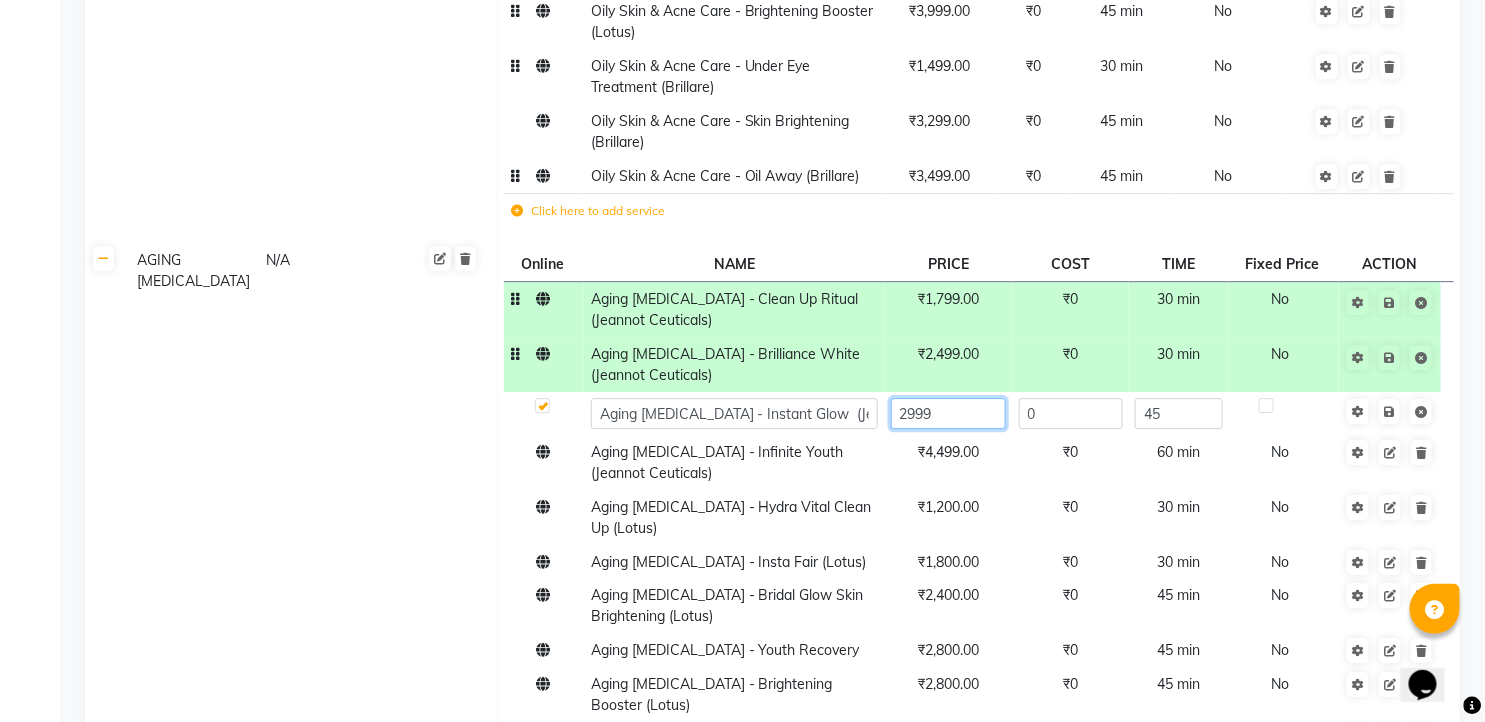 click on "2999" 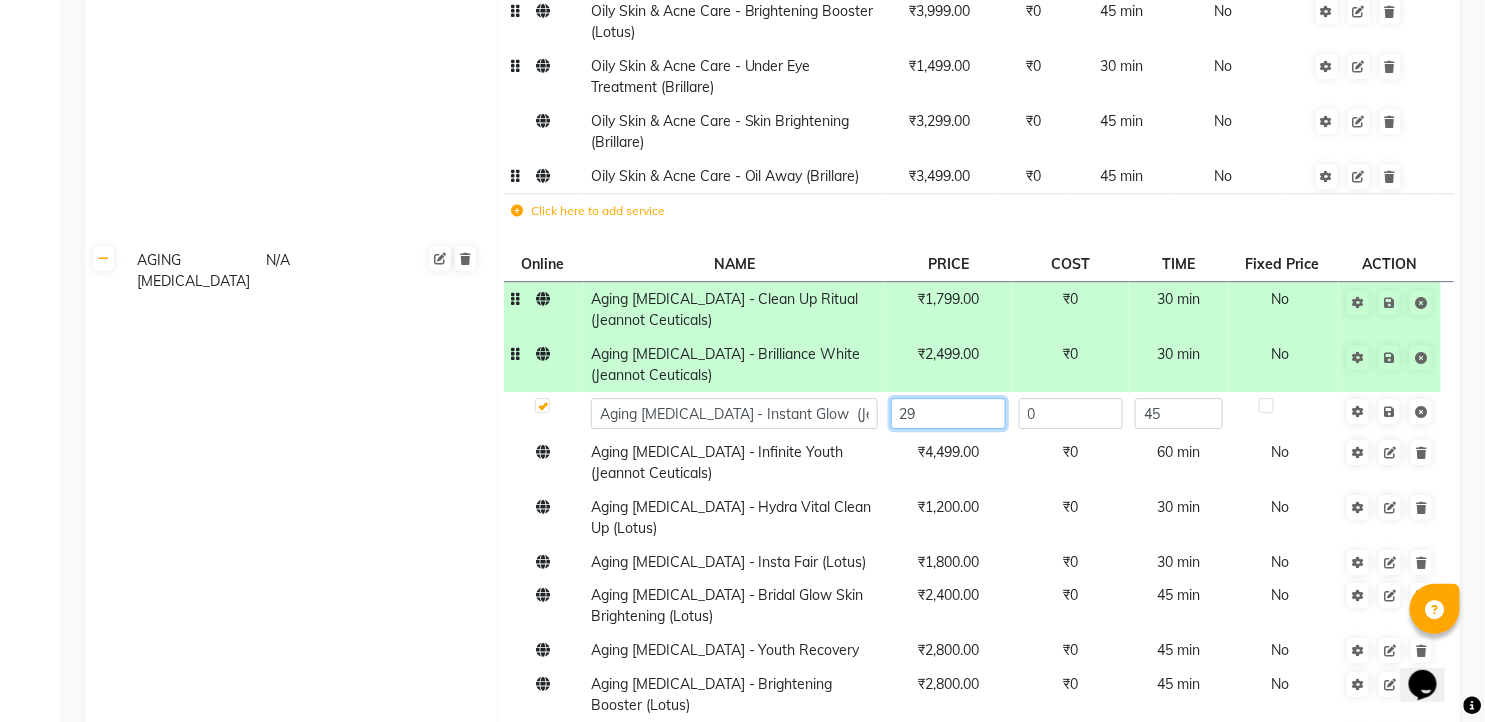 type on "2" 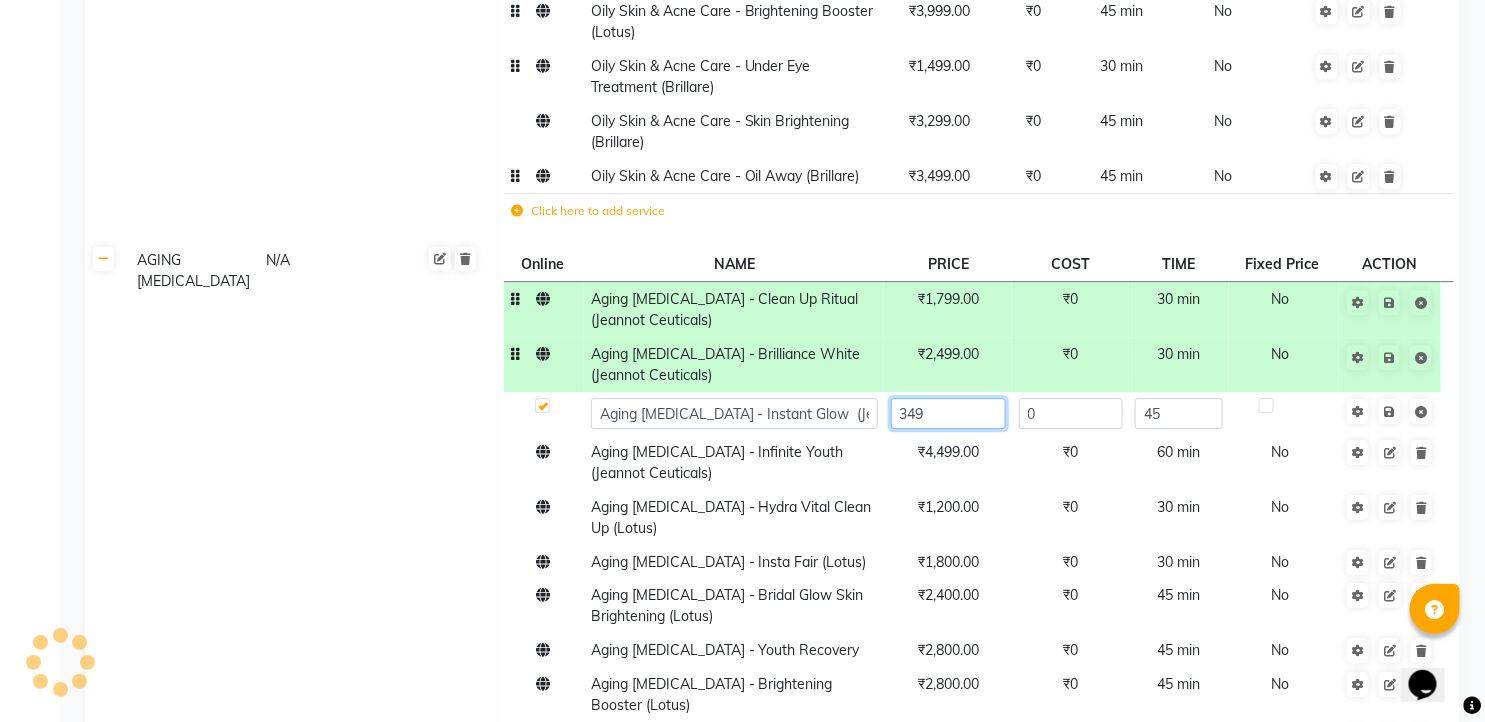 type on "3499" 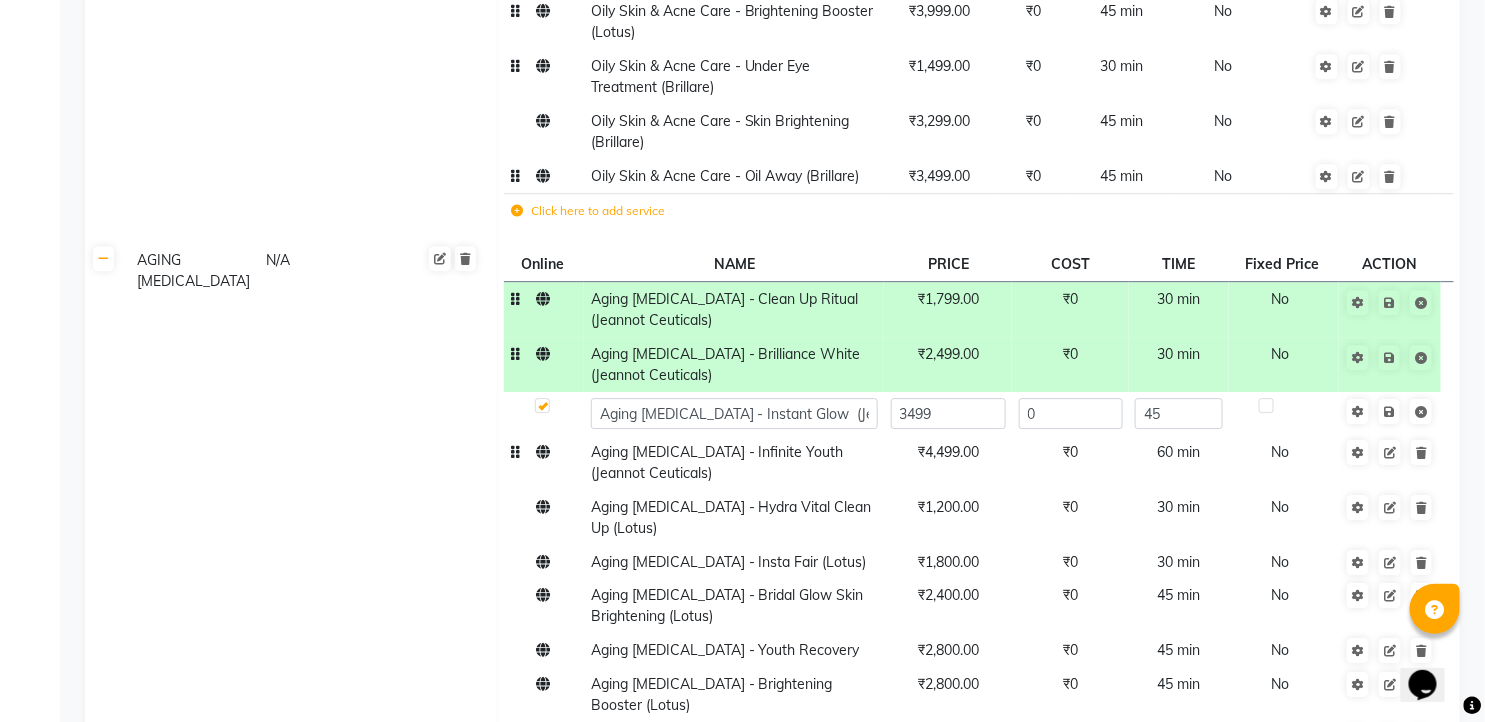 click on "₹4,499.00" 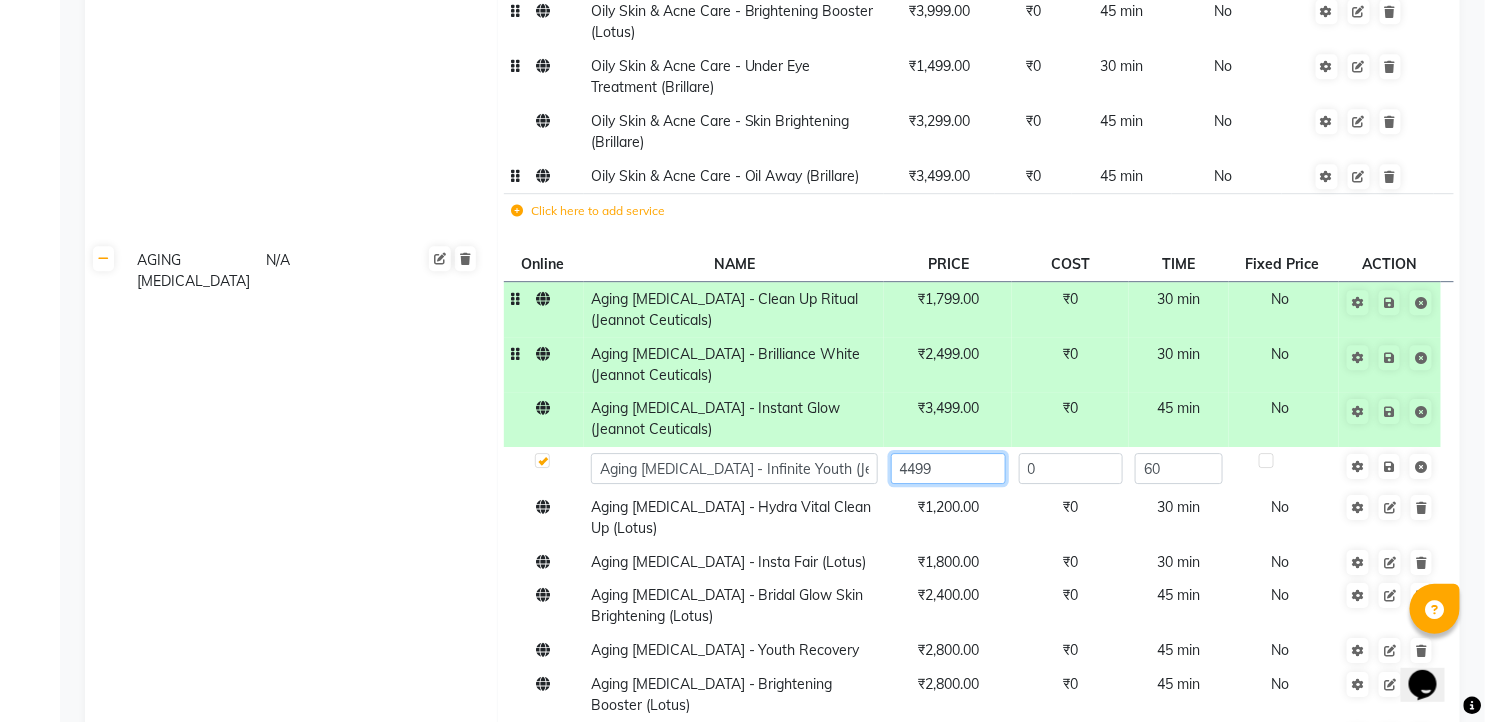 click on "4499" 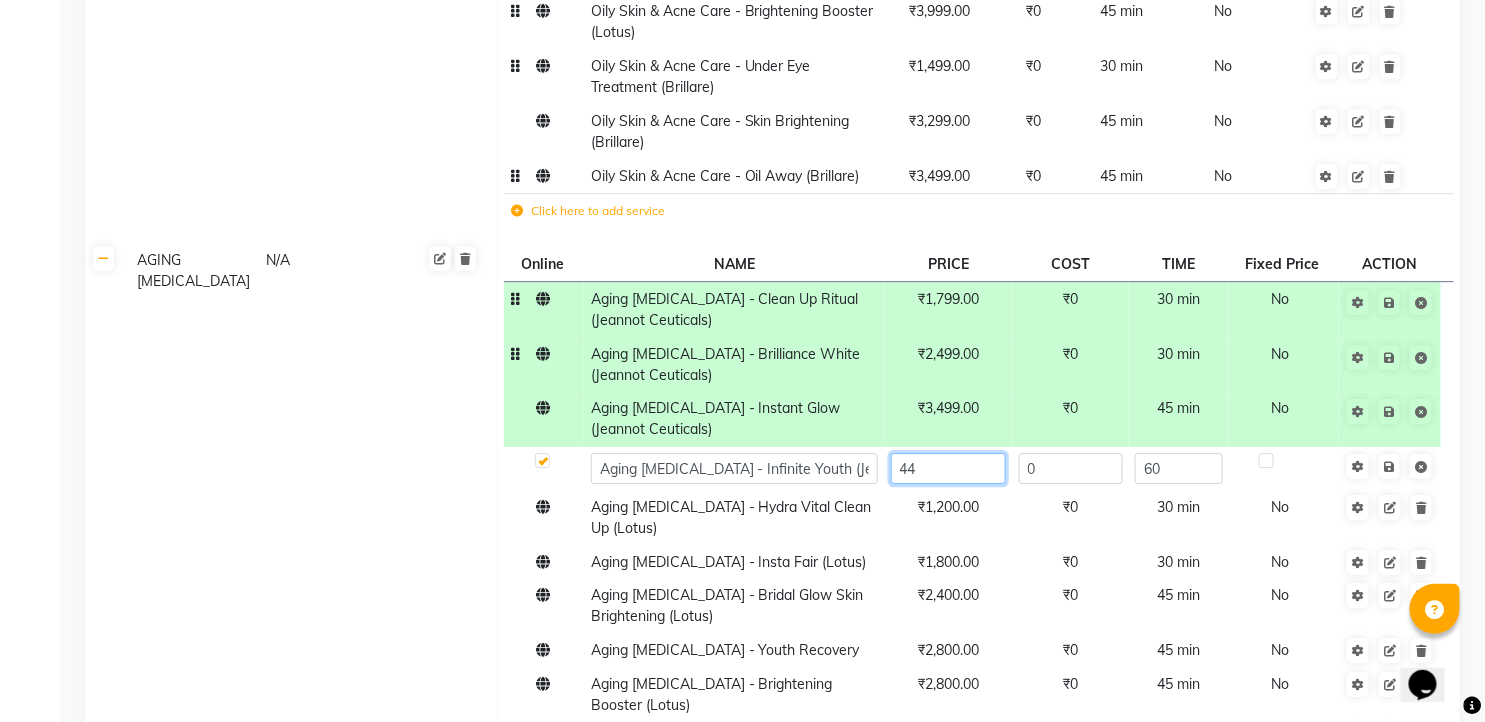 type on "4" 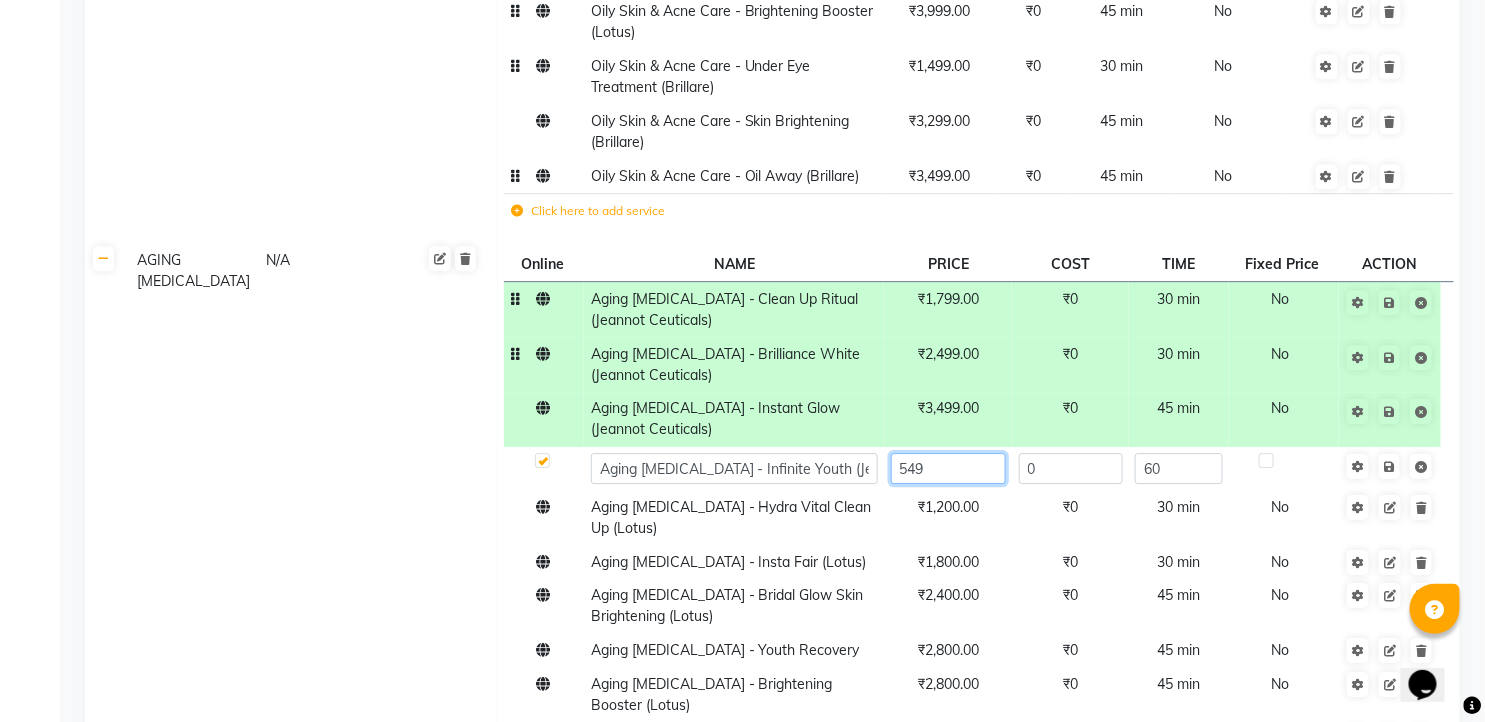 type on "5499" 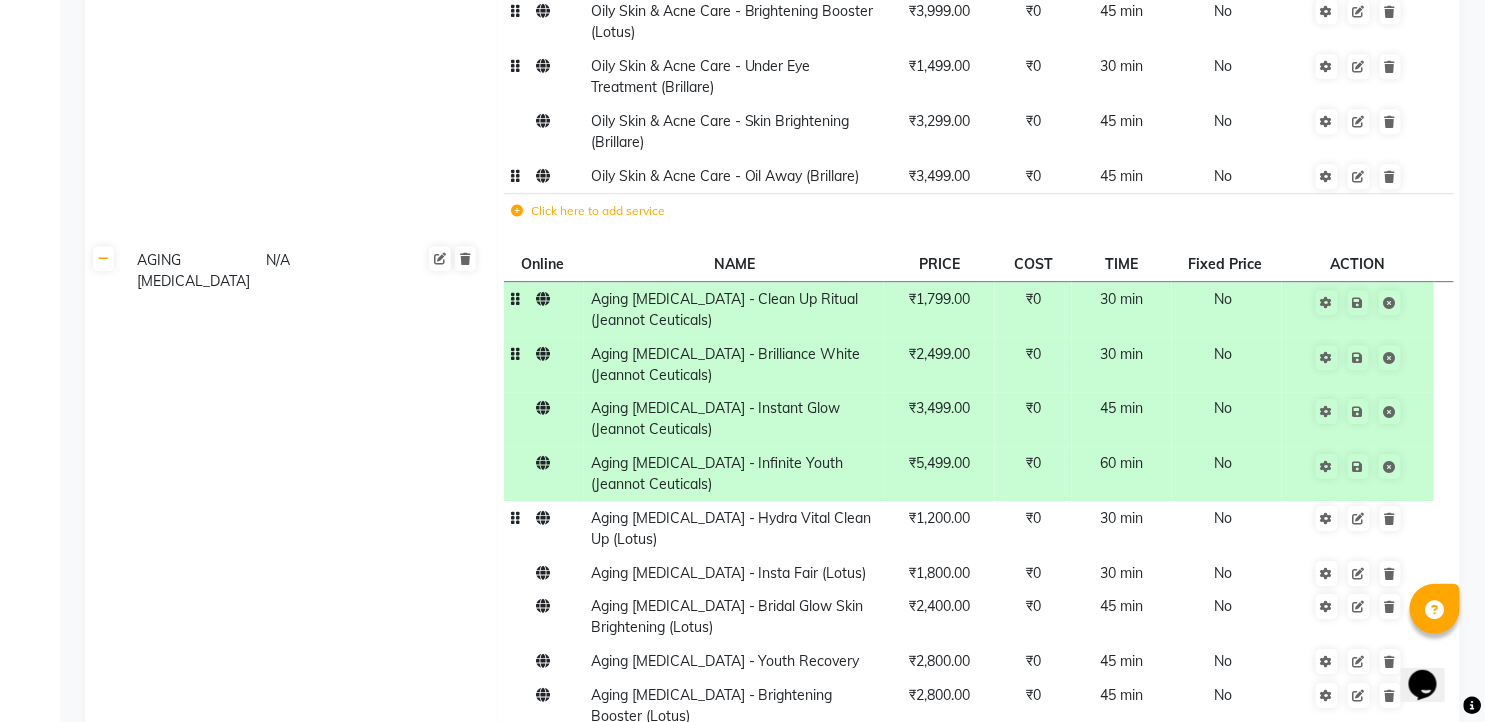 click on "₹1,200.00" 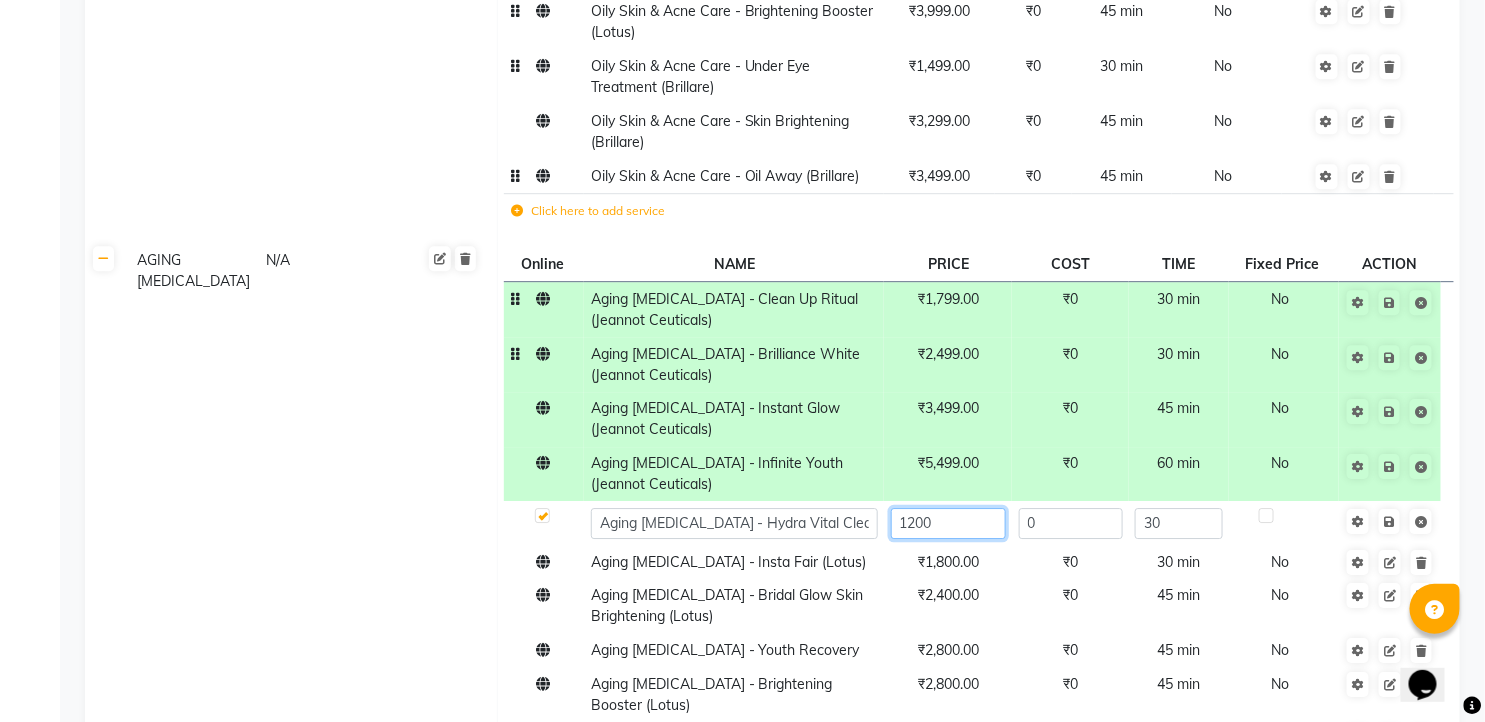click on "1200" 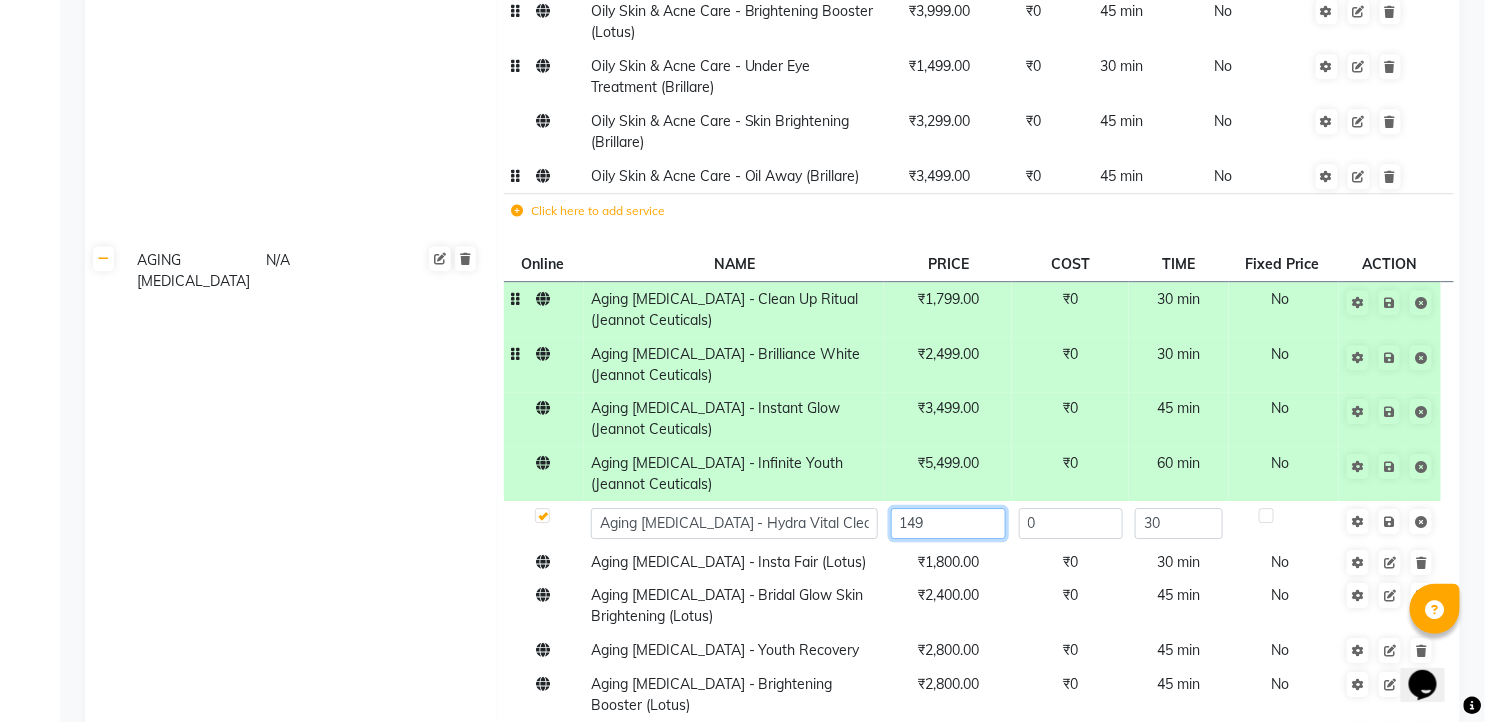 type on "1499" 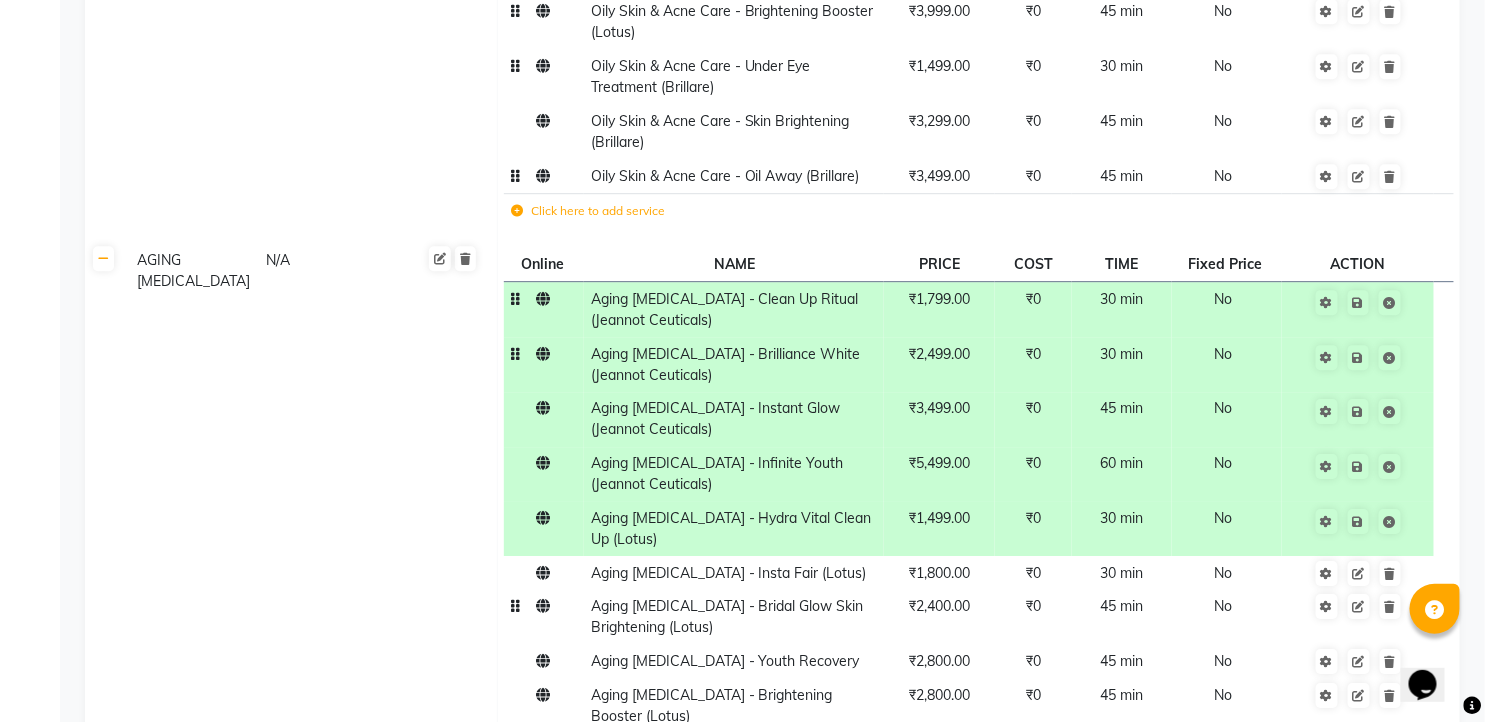 click on "Aging Skin Care - Clean Up Ritual (Jeannot Ceuticals) ₹1,799.00 ₹0 30 min  No  Aging Skin Care - Brilliance White  (Jeannot Ceuticals) ₹2,499.00 ₹0 30 min  No  Aging Skin Care - Instant Glow  (Jeannot Ceuticals) ₹3,499.00 ₹0 45 min  No  Aging Skin Care - Infinite Youth (Jeannot Ceuticals) ₹5,499.00 ₹0 60 min  No  Aging Skin Care - Hydra Vital Clean Up (Lotus) ₹1,499.00 ₹0 30 min  No  Aging Skin Care - Insta Fair (Lotus) ₹1,800.00 ₹0 30 min  No  Aging Skin Care - Bridal Glow Skin Brightening  (Lotus) ₹2,400.00 ₹0 45 min  No  Aging Skin Care - Youth Recovery ₹2,800.00 ₹0 45 min  No  Aging Skin Care - Brightening Booster  (Lotus) ₹2,800.00 ₹0 45 min  No  Aging Skin Care - Under Eye Treatment (Brillare) ₹999.00 ₹0 30 min  No  Aging Skin Care - Skin Brightening  (Brillare) ₹2,499.00 ₹0 45 min  No  Aging Skin Care - Age Revival (Brillare) ₹2,799.00 ₹0 45 min  No  Click here to add service" 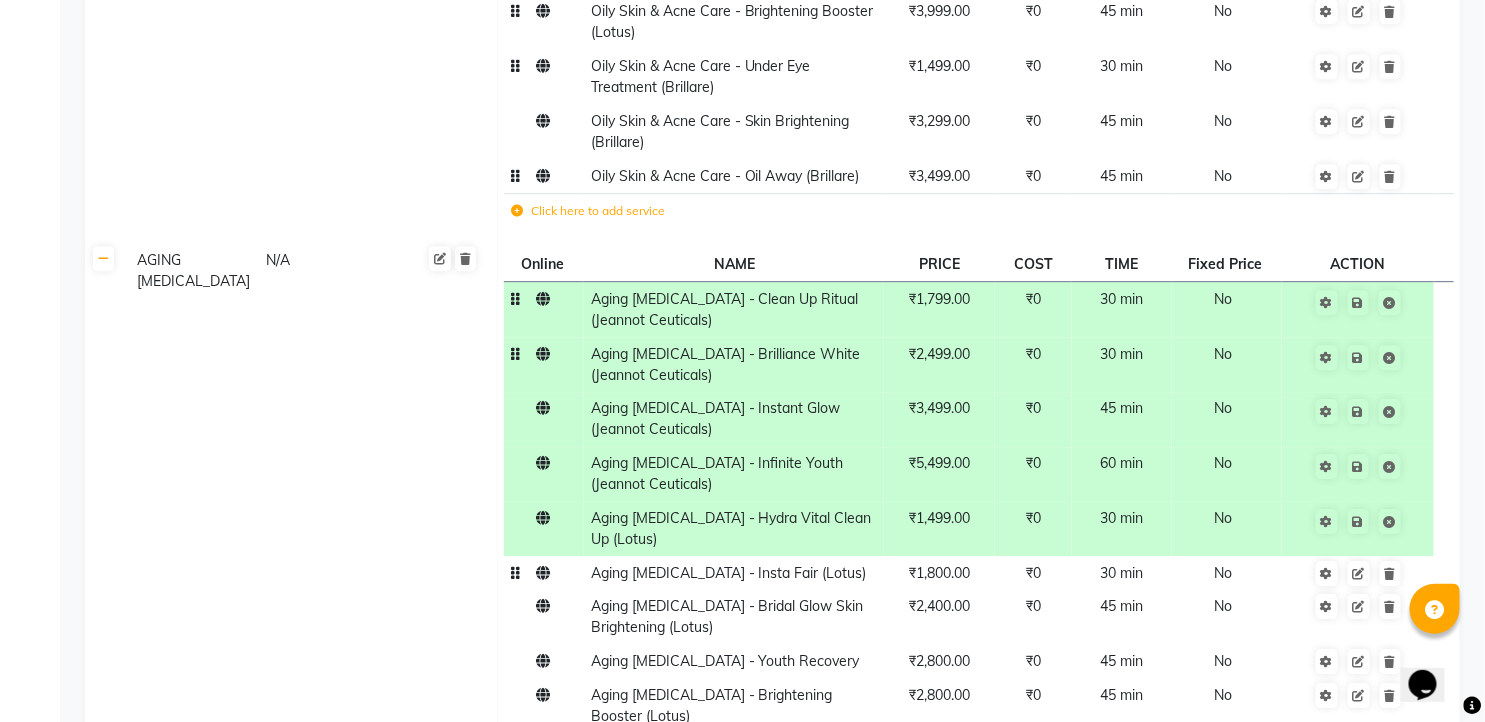 click on "₹1,800.00" 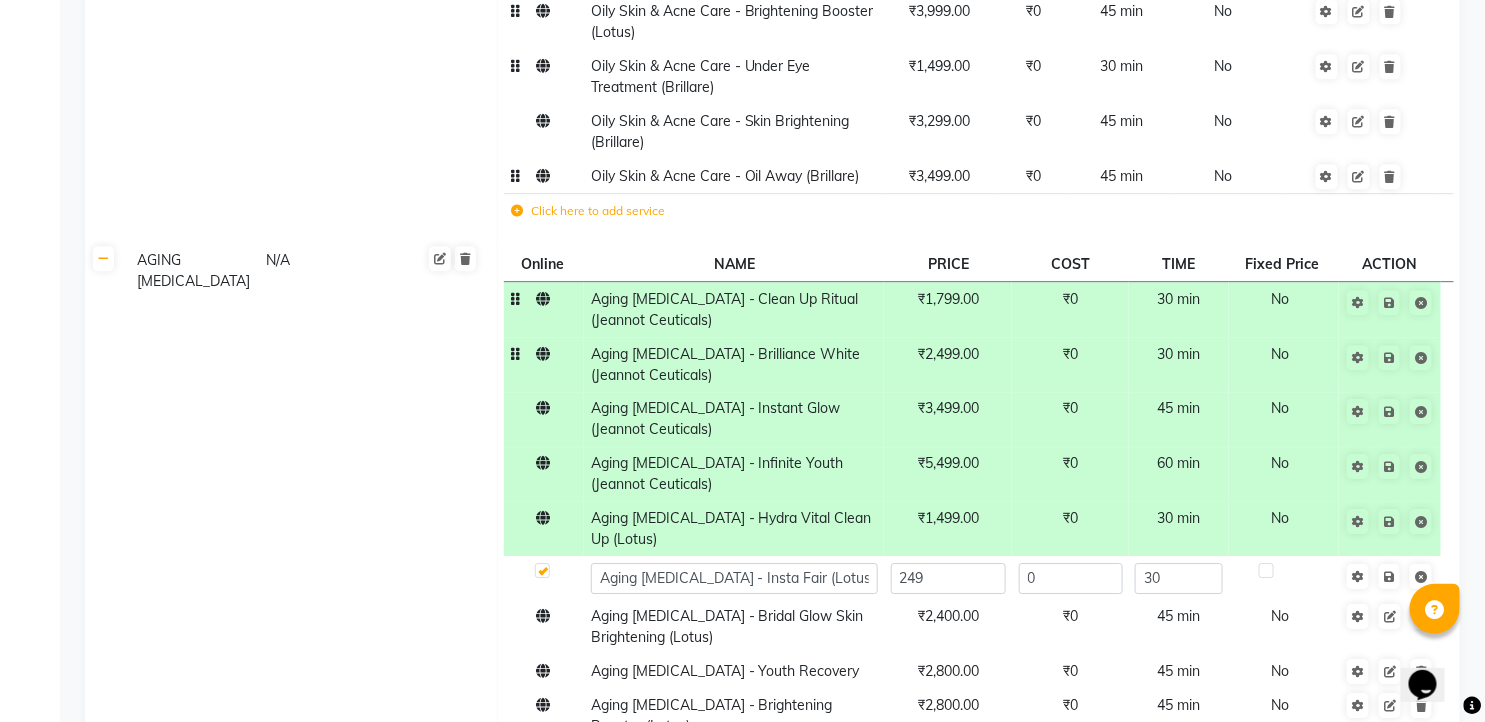 type on "2499" 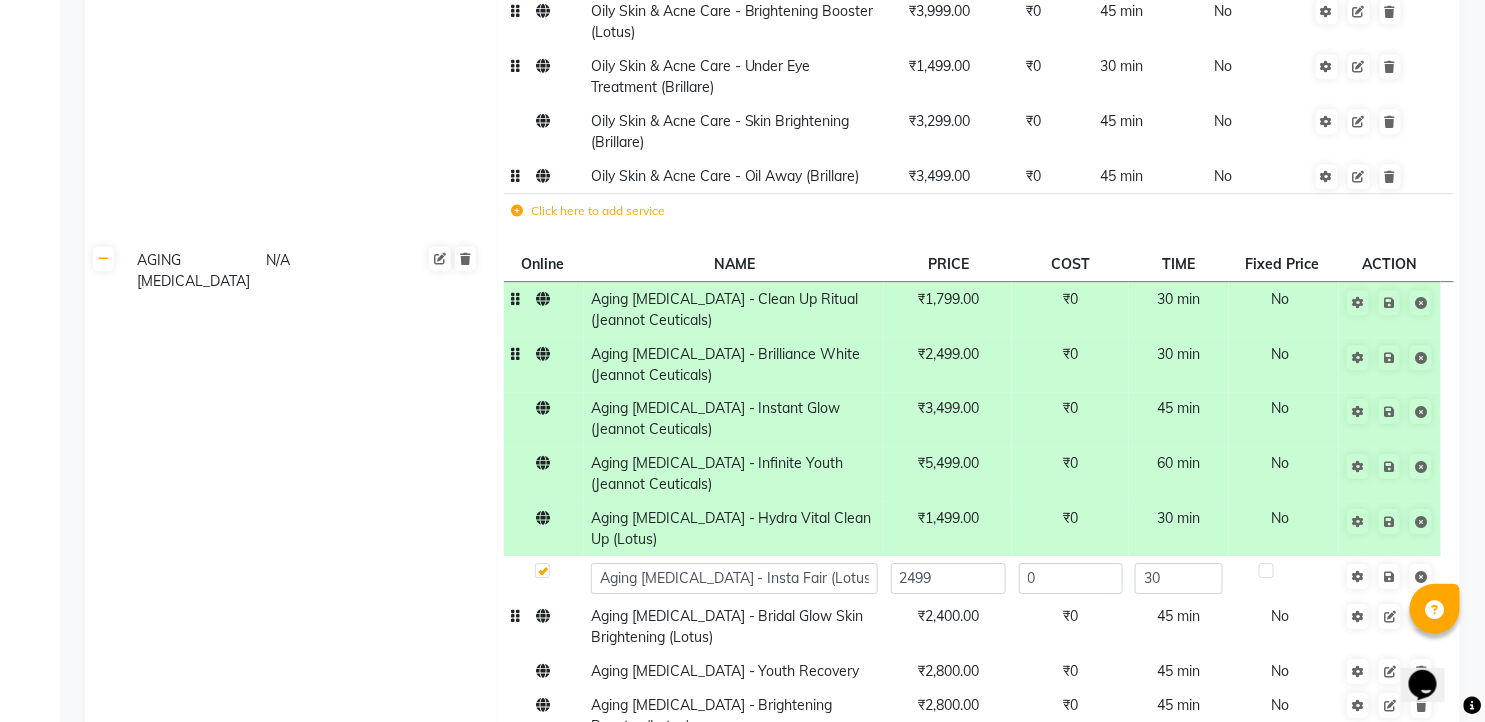 click on "₹2,400.00" 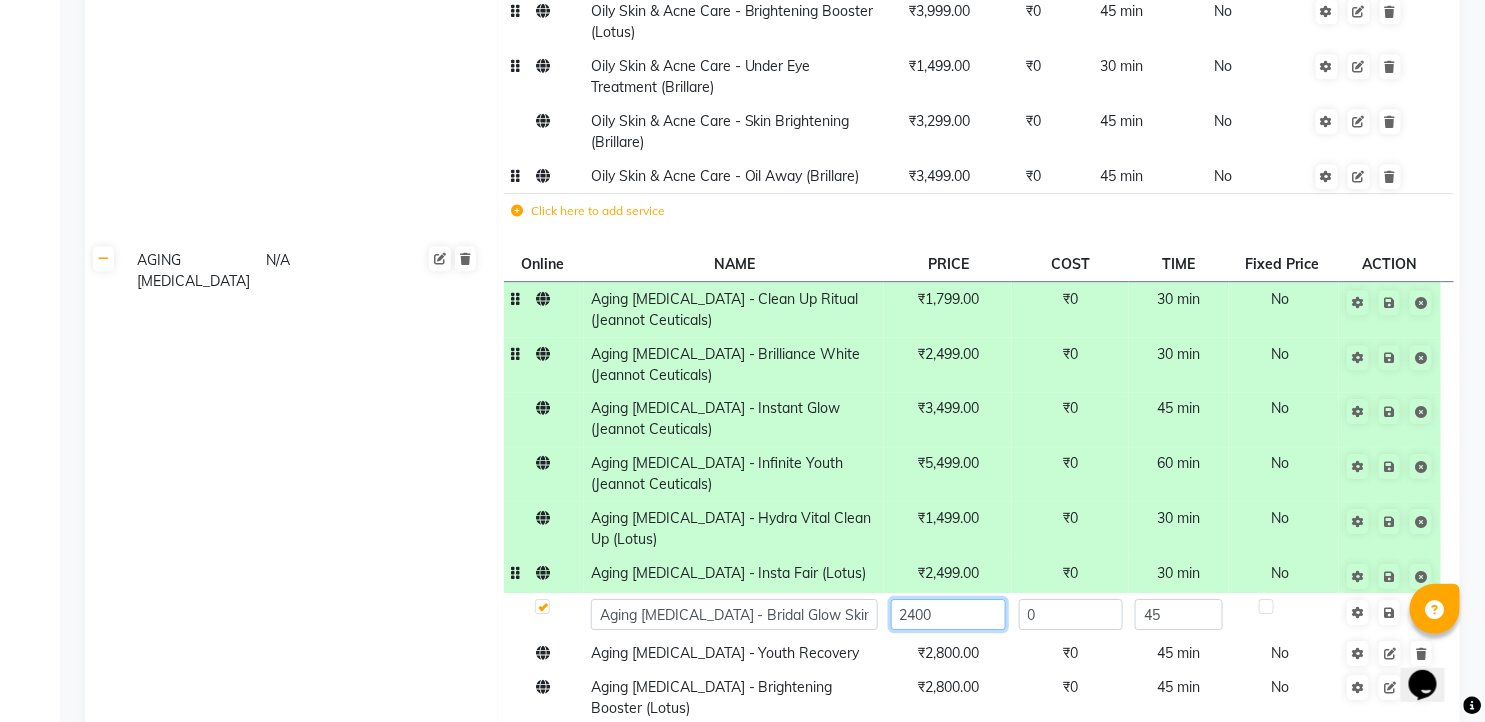 click on "2400" 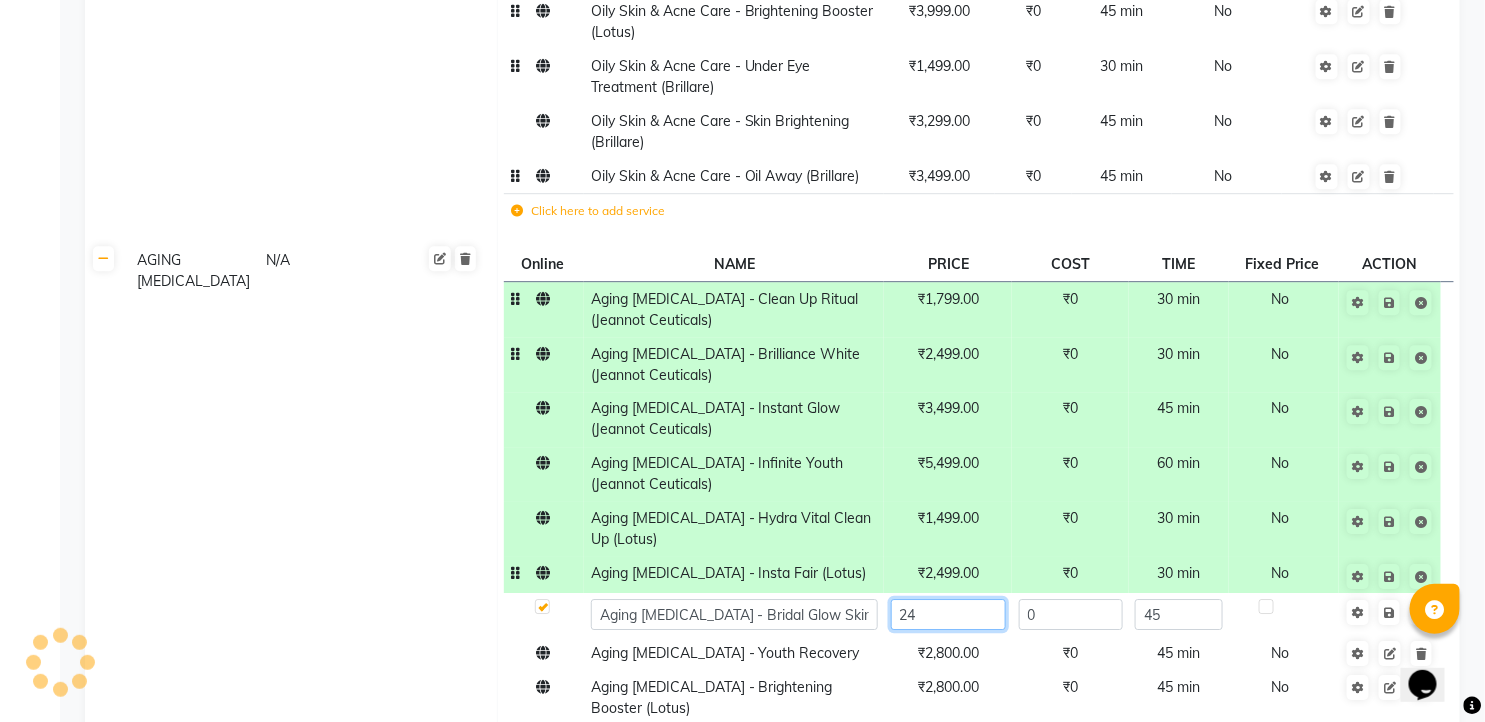 type on "2" 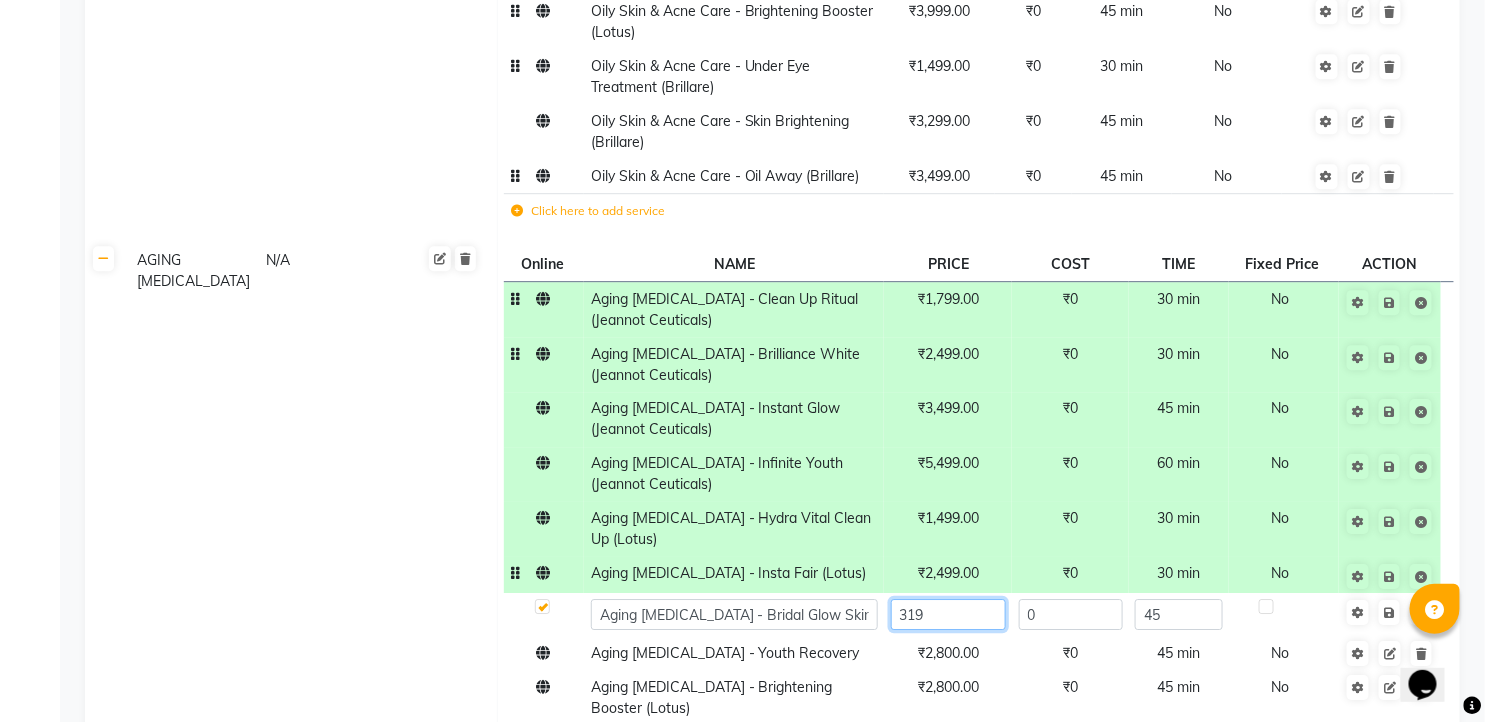 type on "3199" 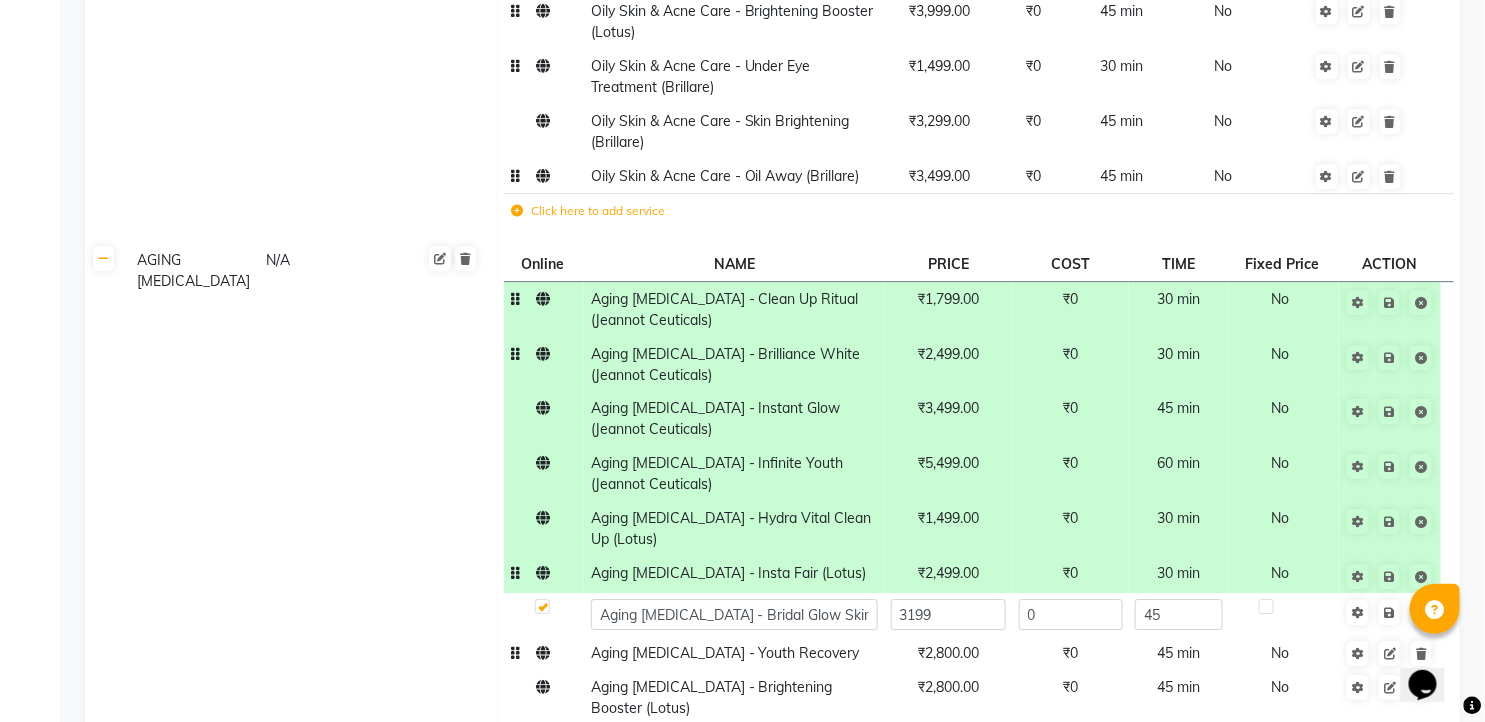 click on "₹2,800.00" 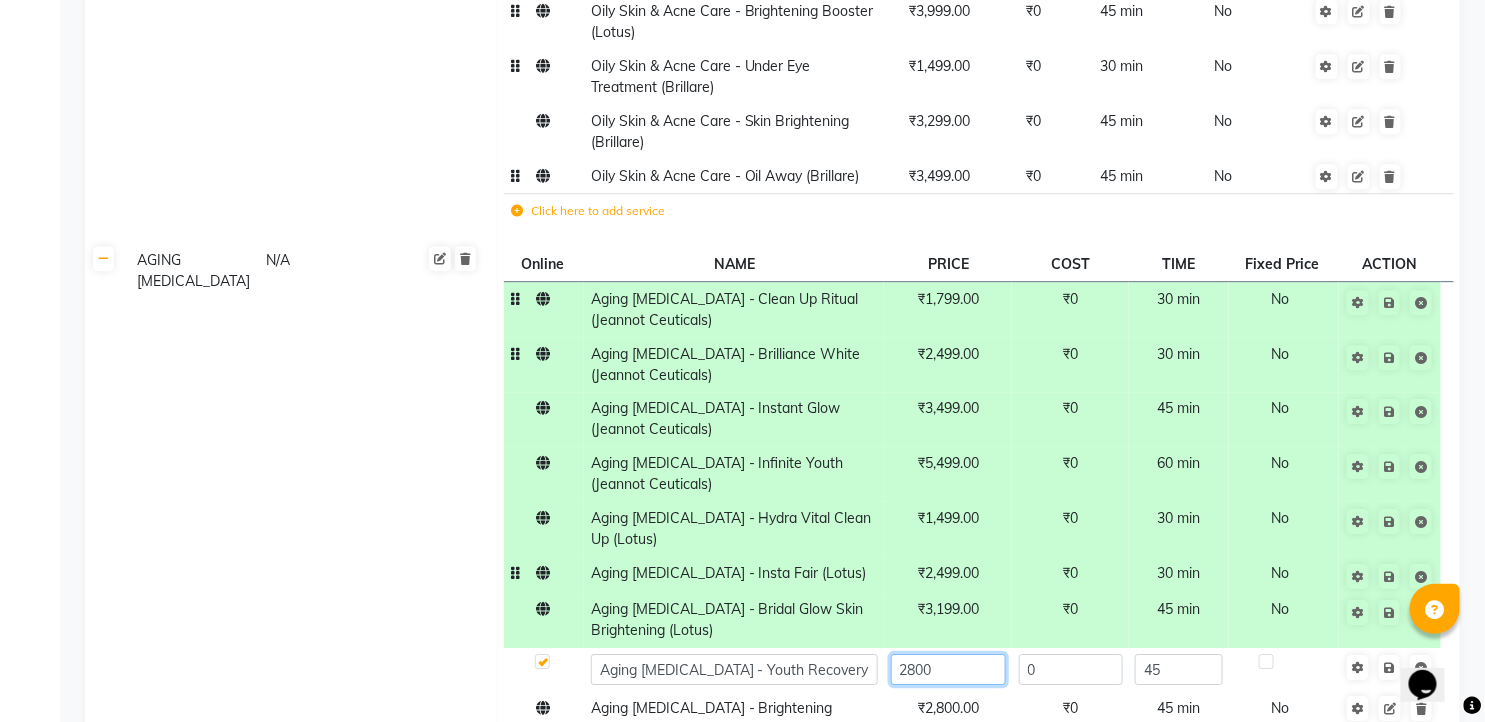 click on "2800" 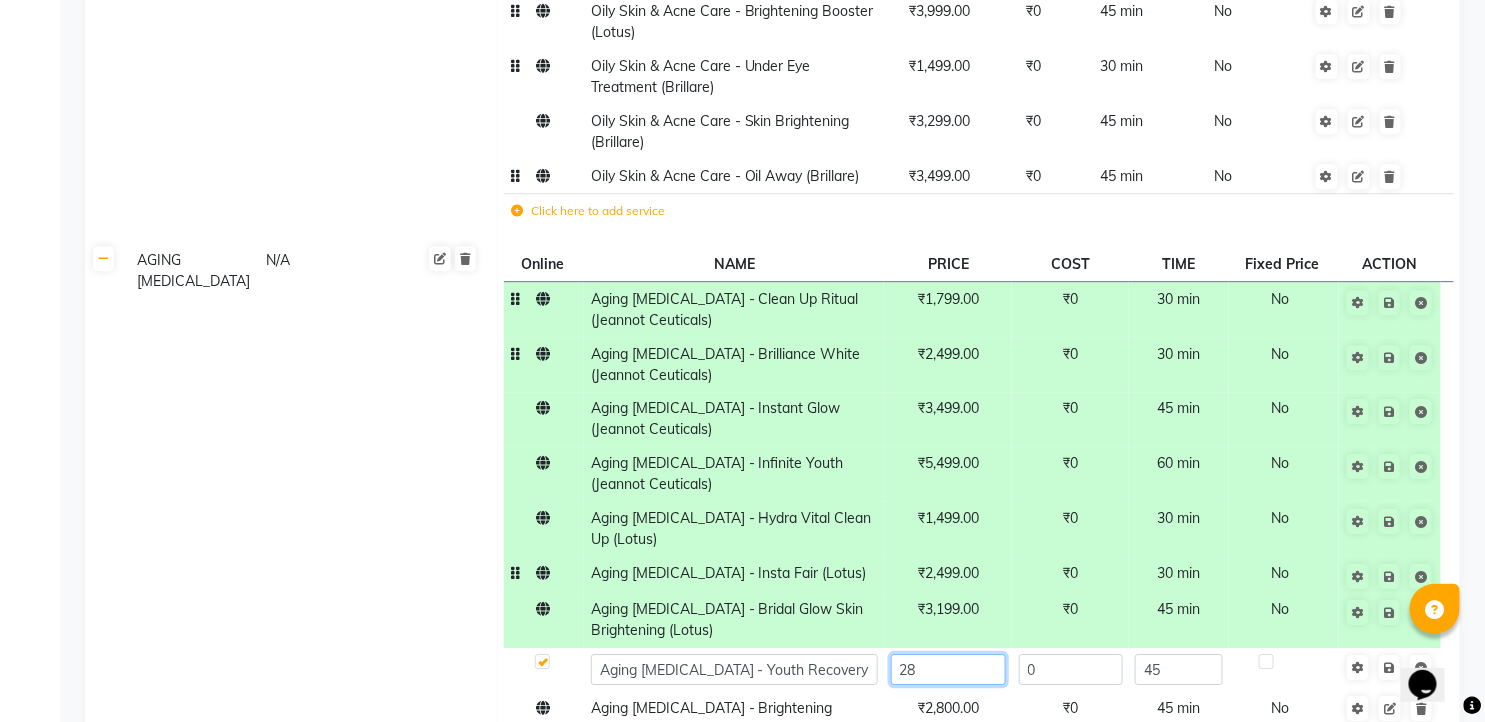 type on "2" 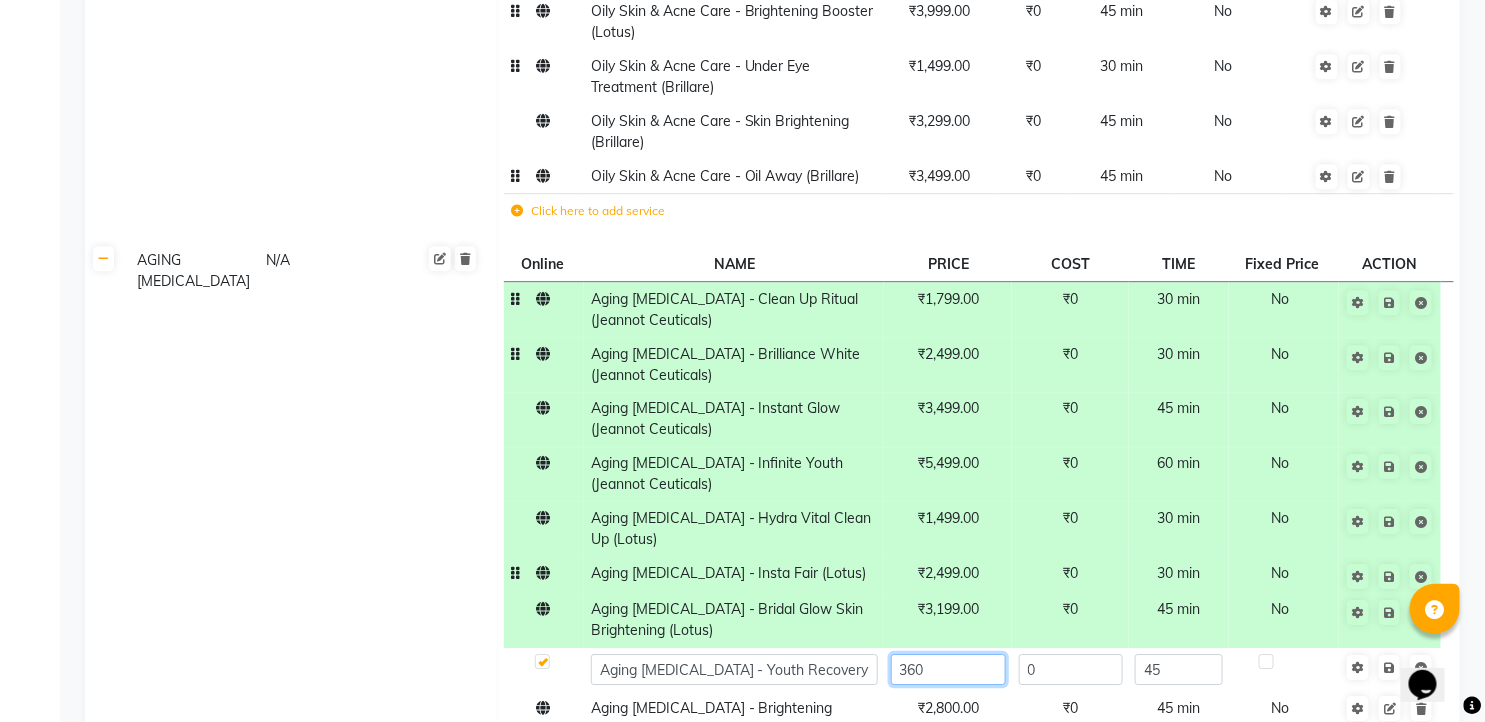 type on "3600" 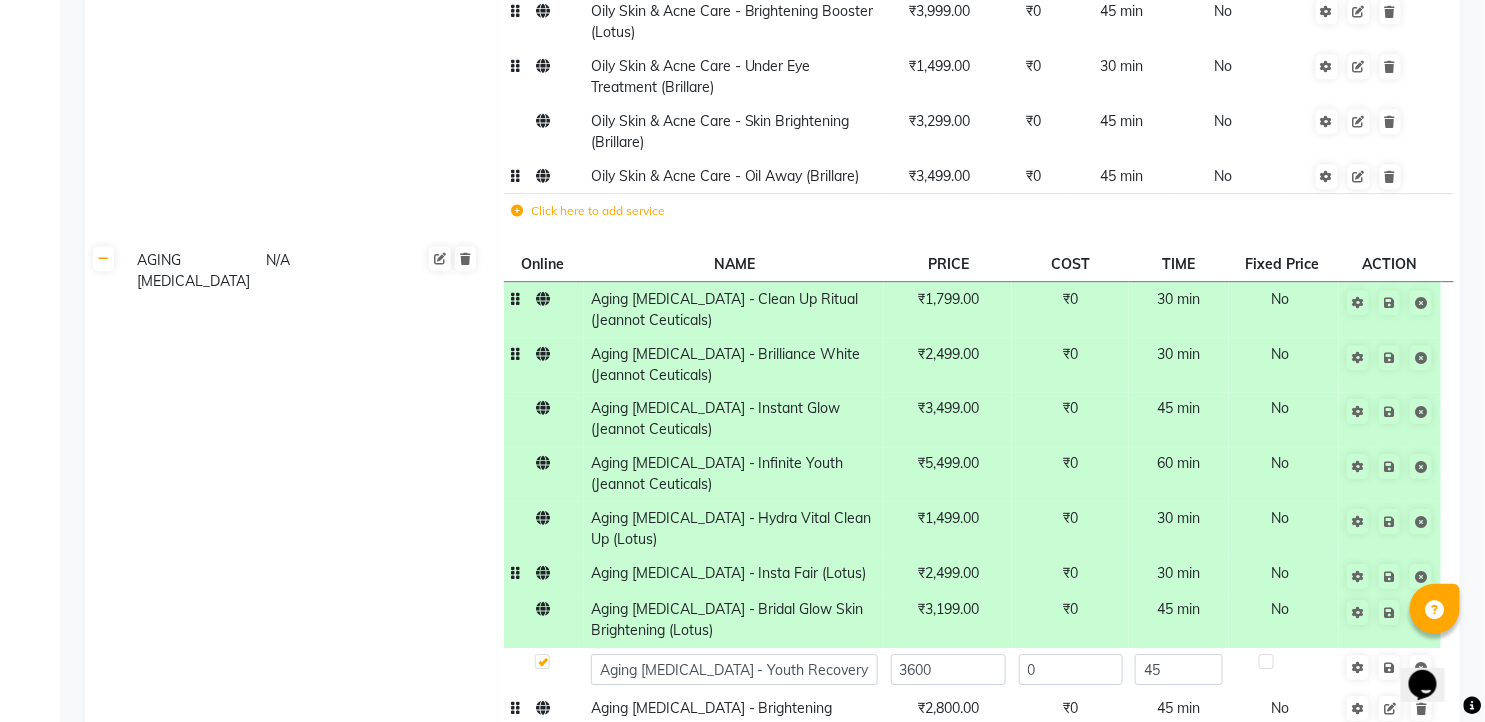 click on "₹2,800.00" 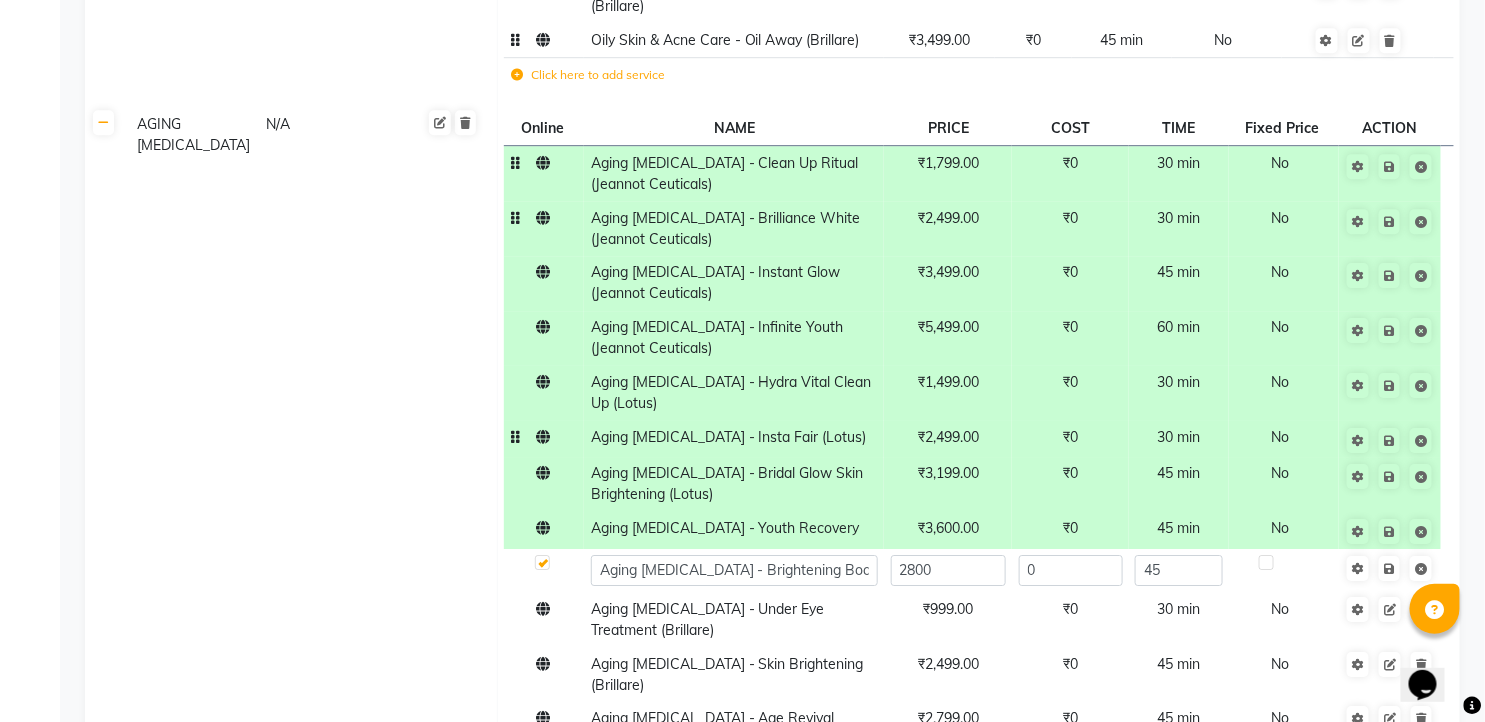 scroll, scrollTop: 2303, scrollLeft: 0, axis: vertical 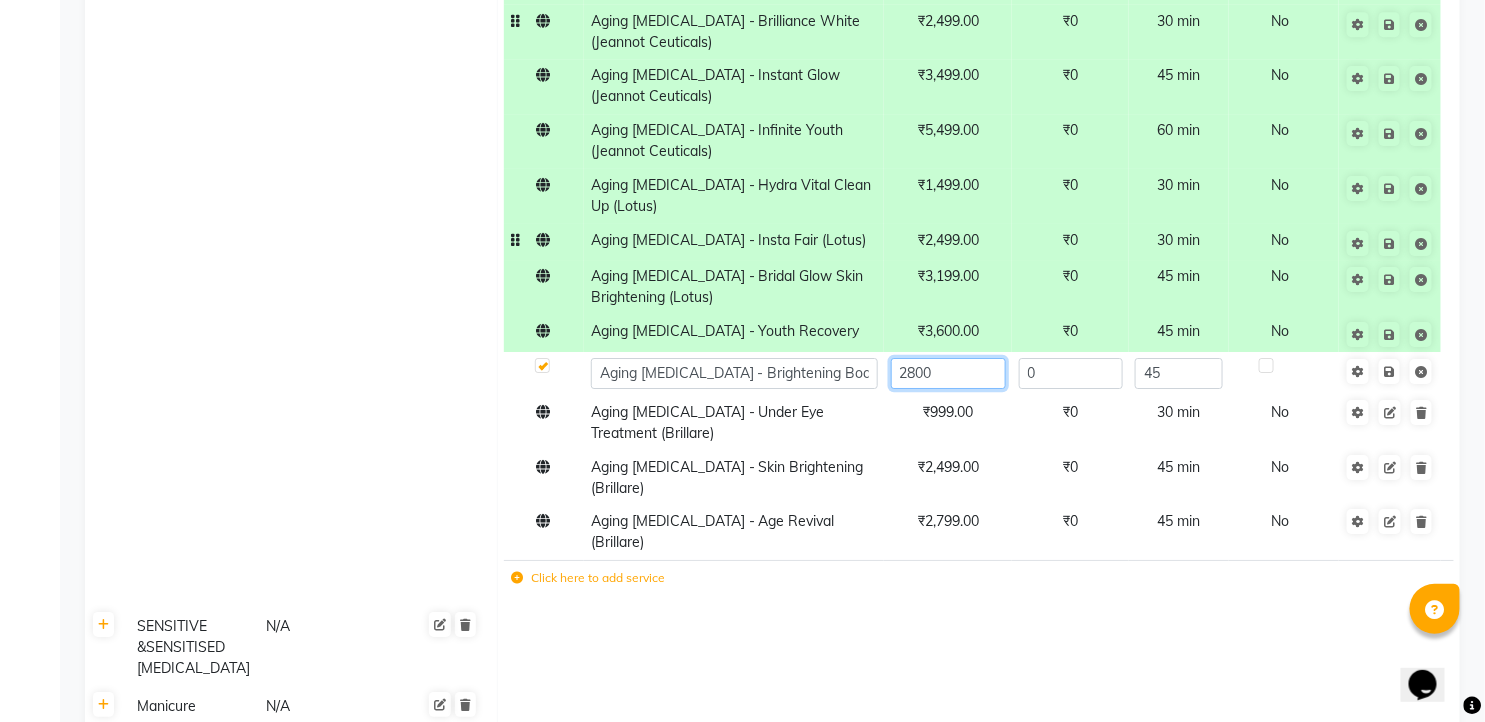click on "2800" 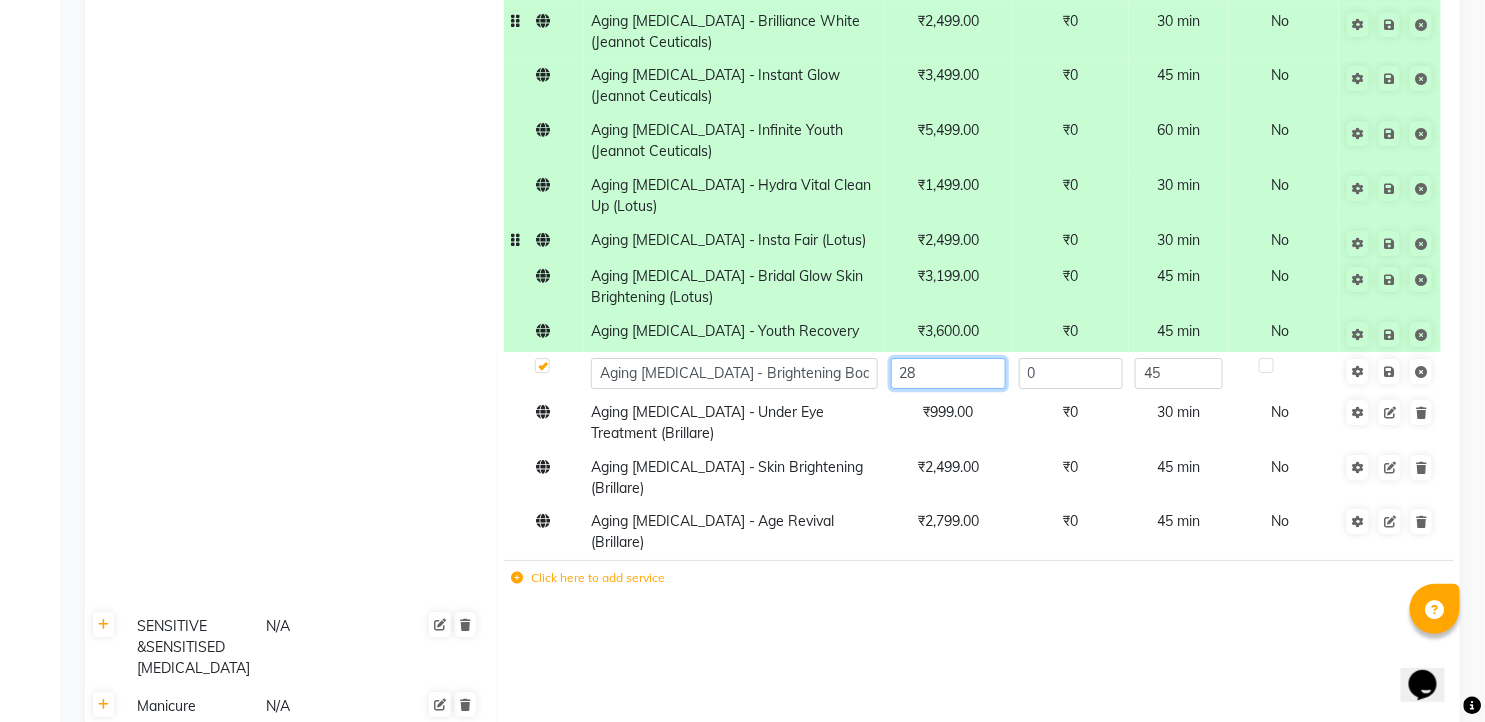 type on "2" 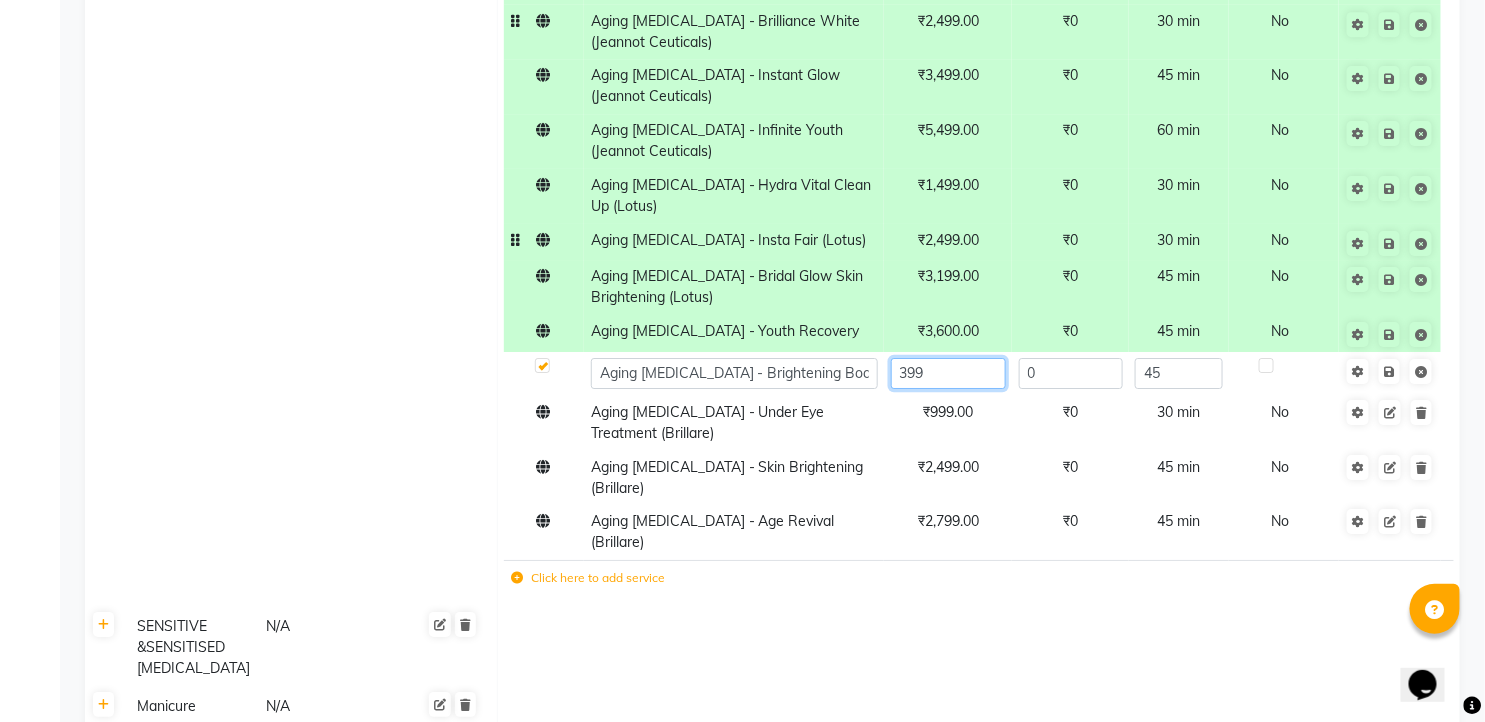 type on "3999" 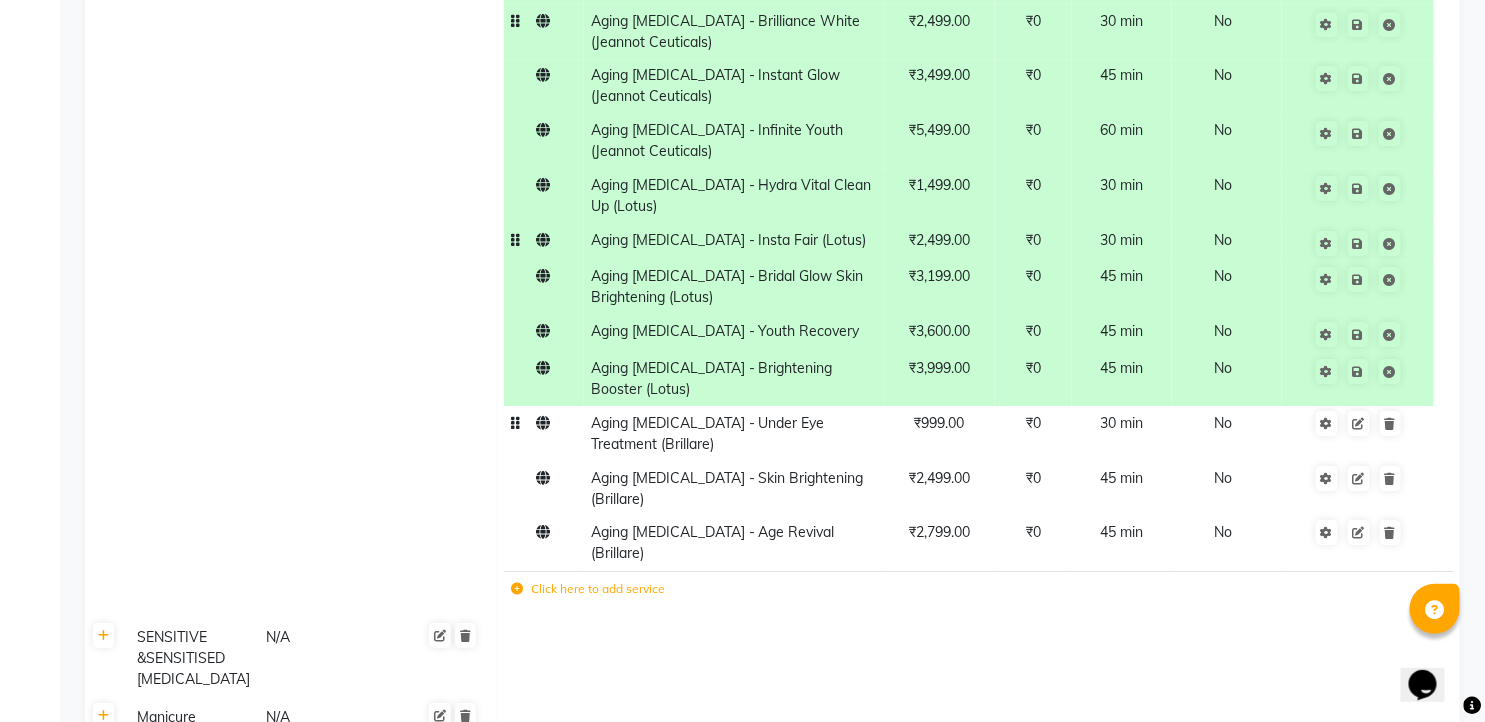 click on "₹999.00" 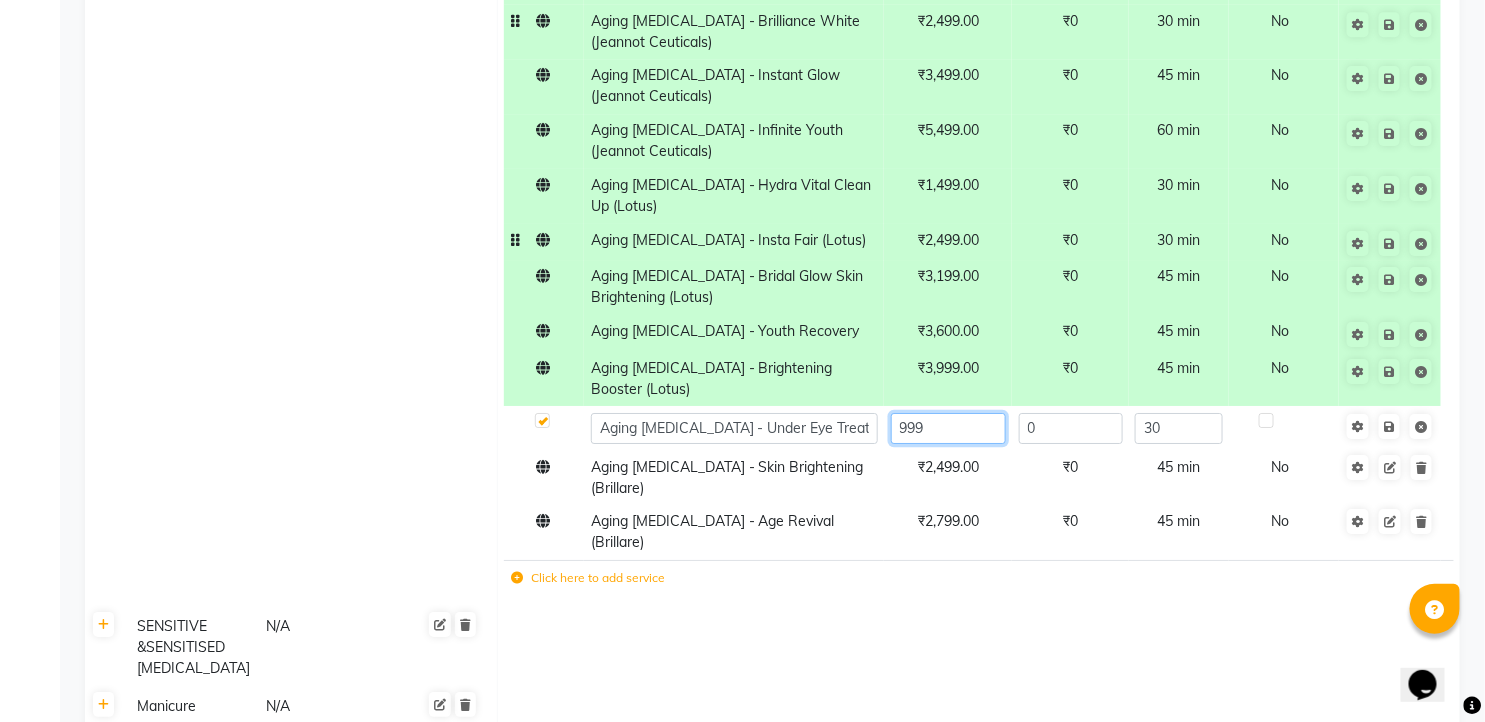 click on "999" 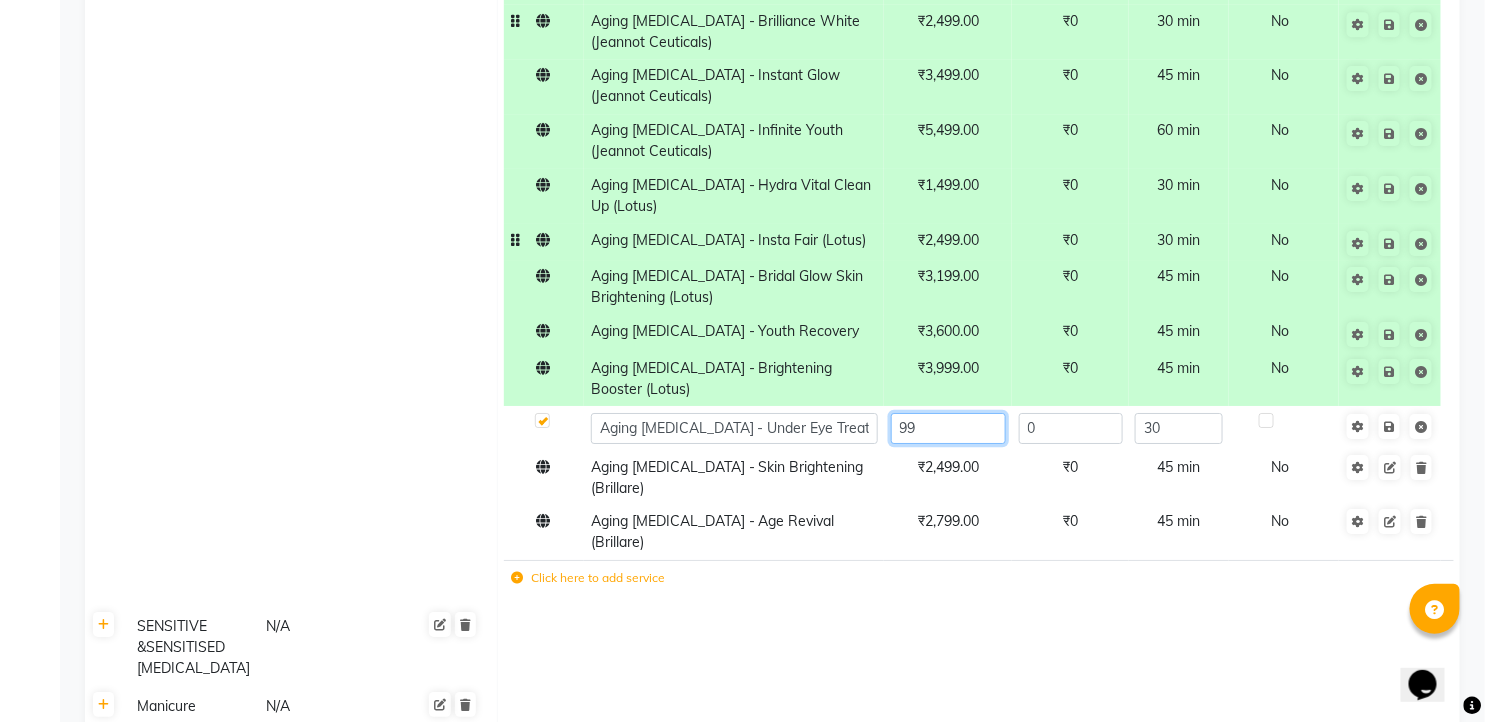 type on "9" 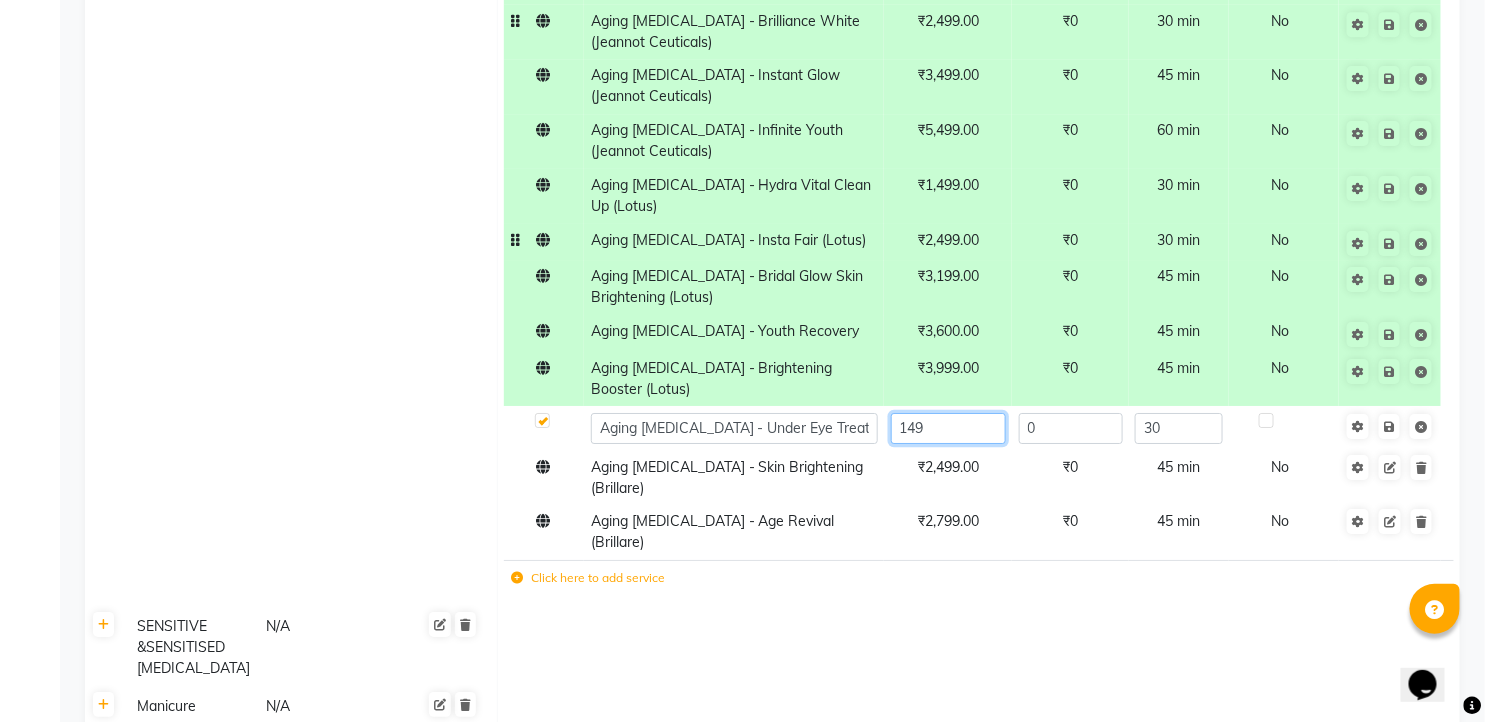 type on "1499" 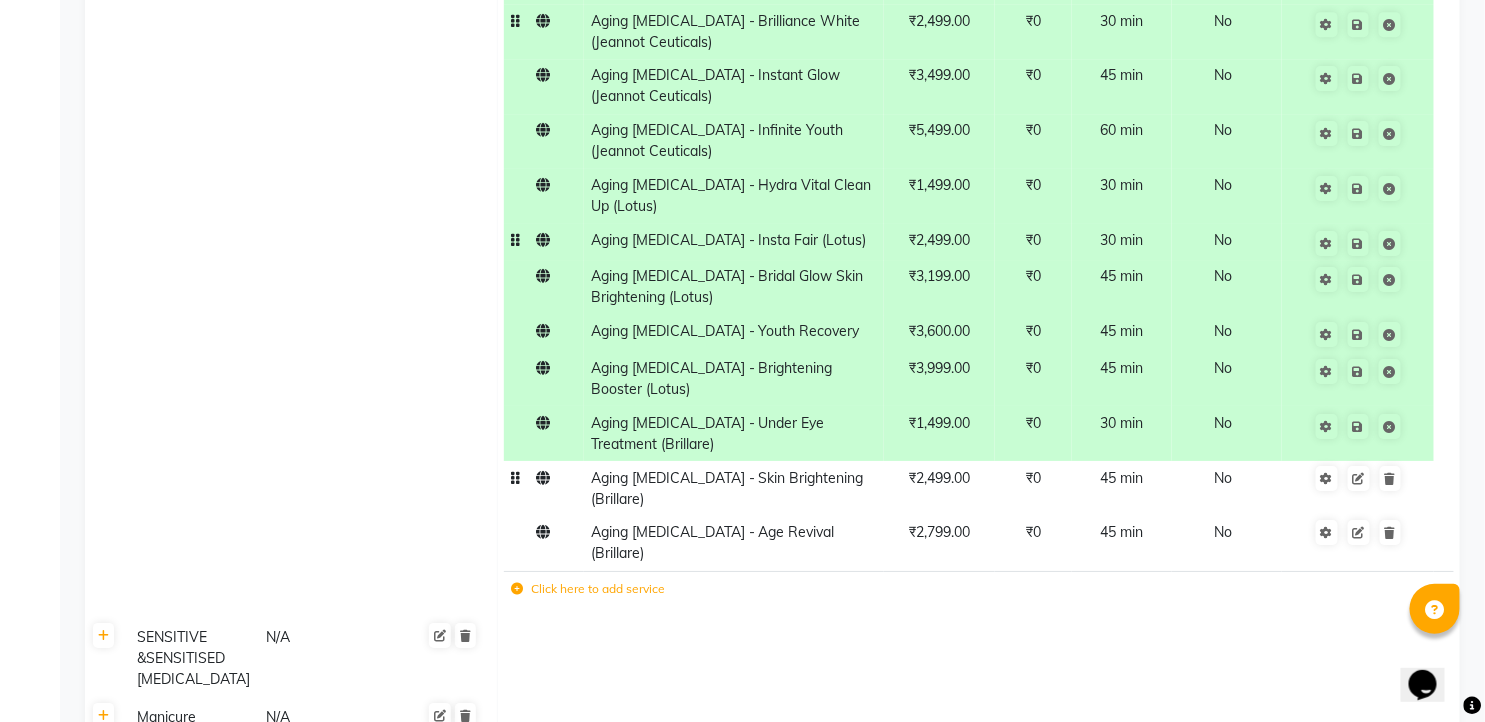 click on "₹2,499.00" 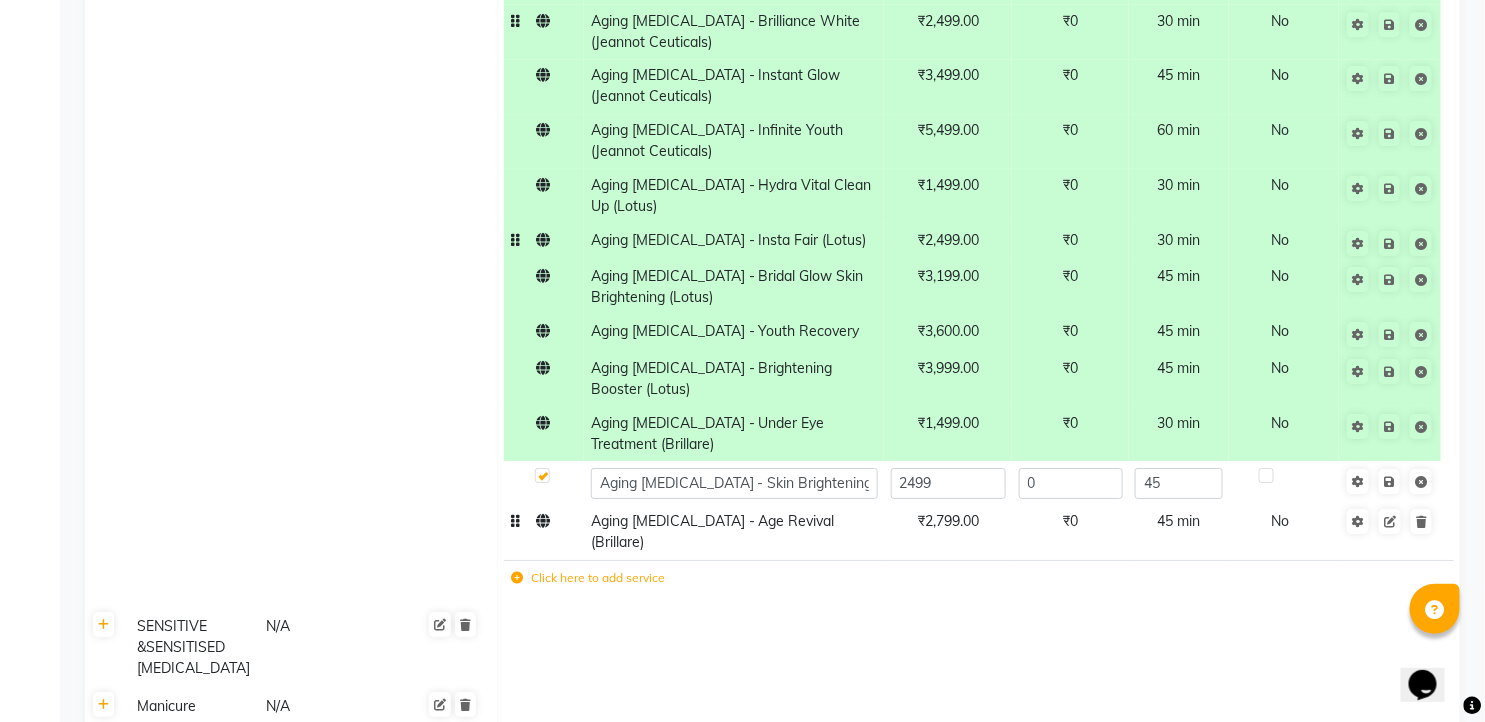 click on "₹2,799.00" 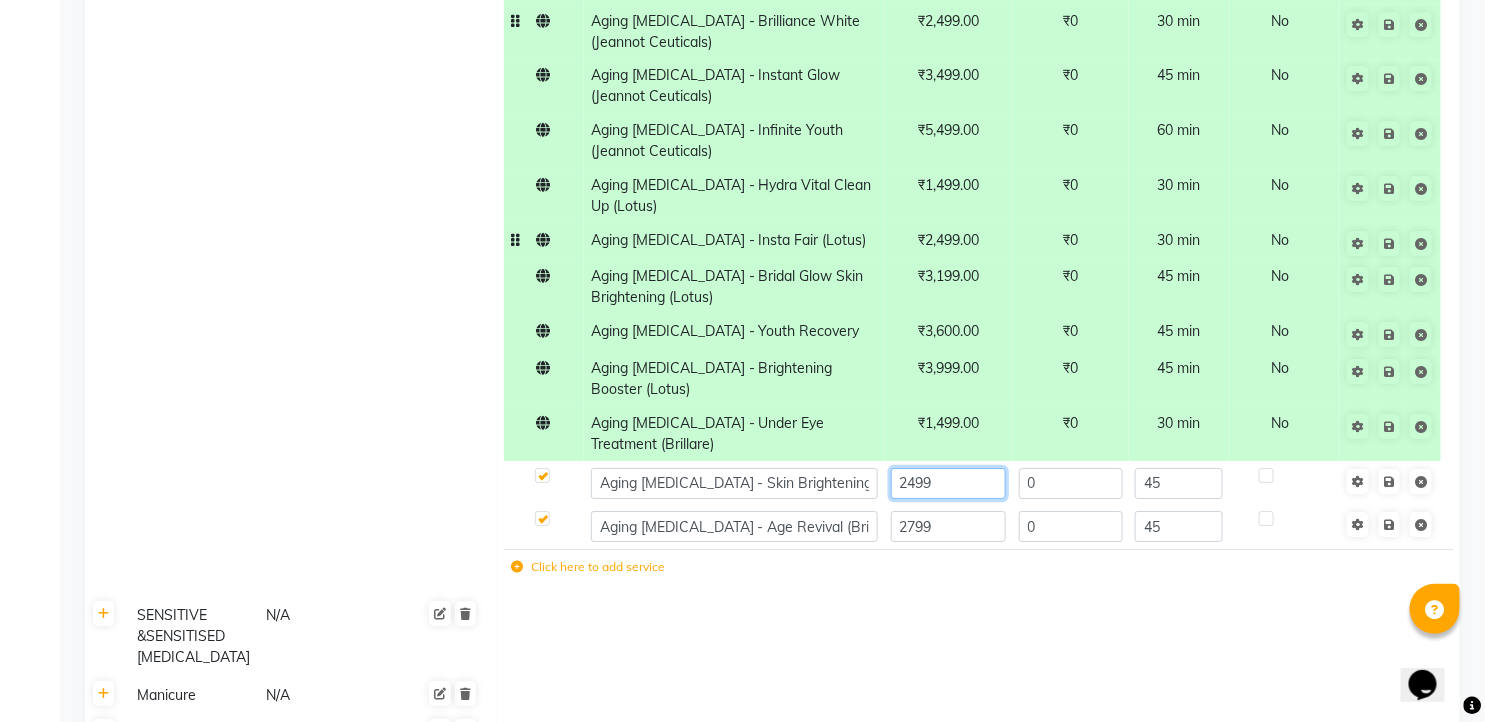click on "2499" 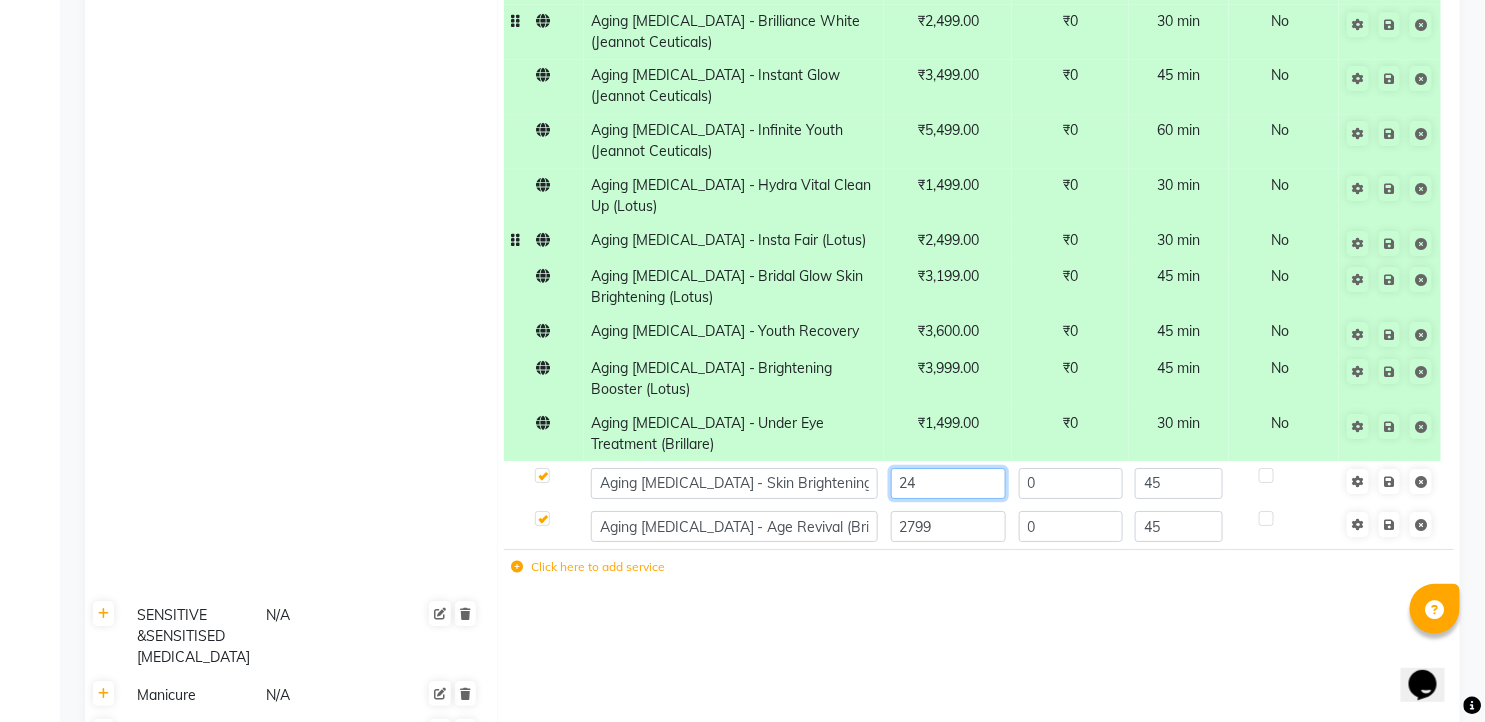 type on "2" 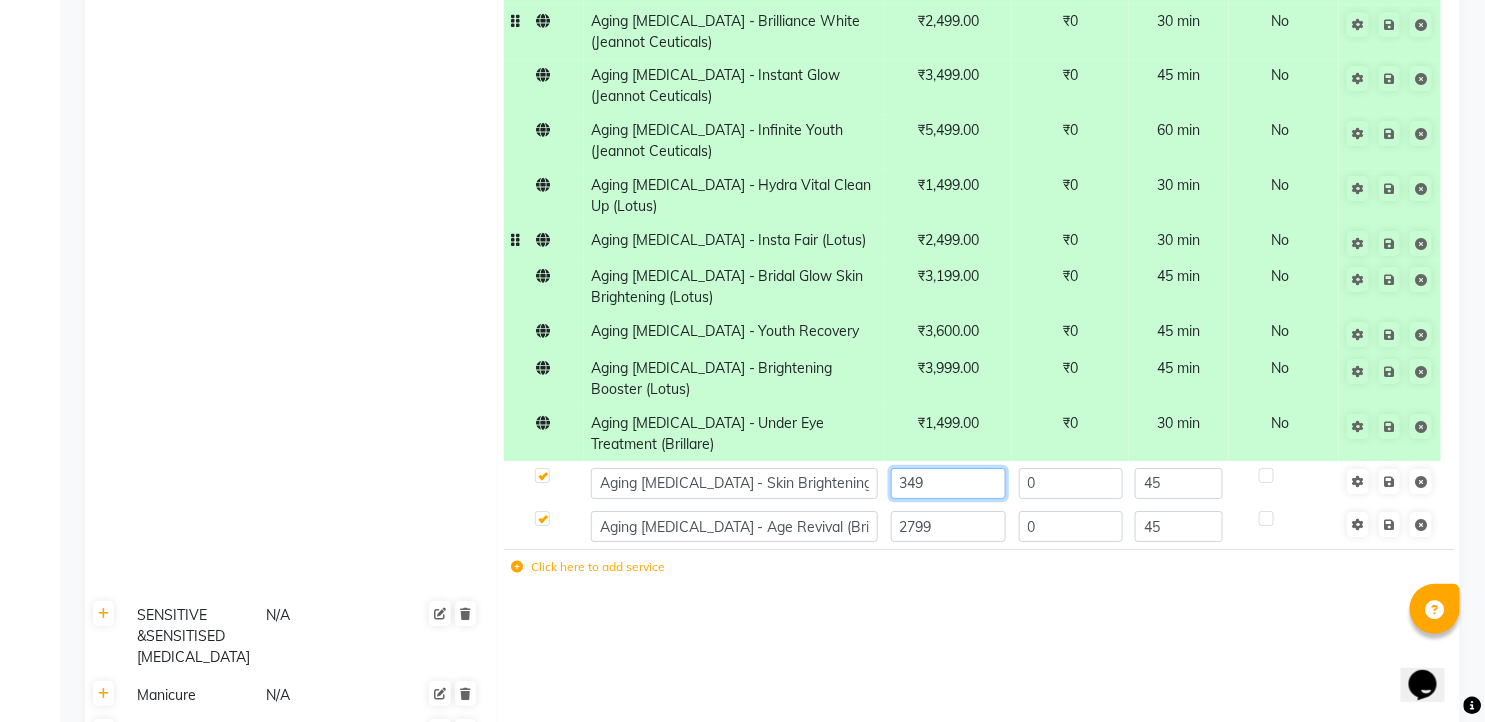 type on "3499" 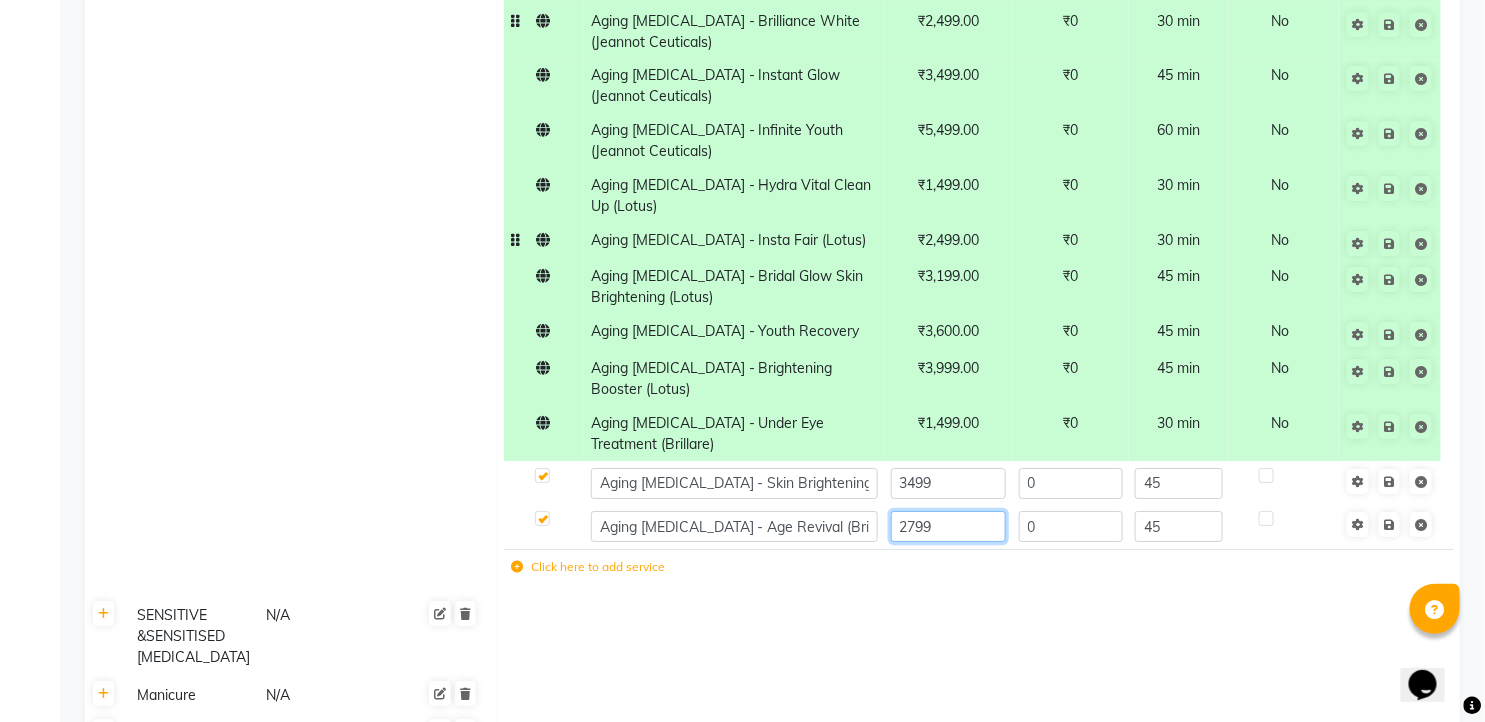 click on "2799" 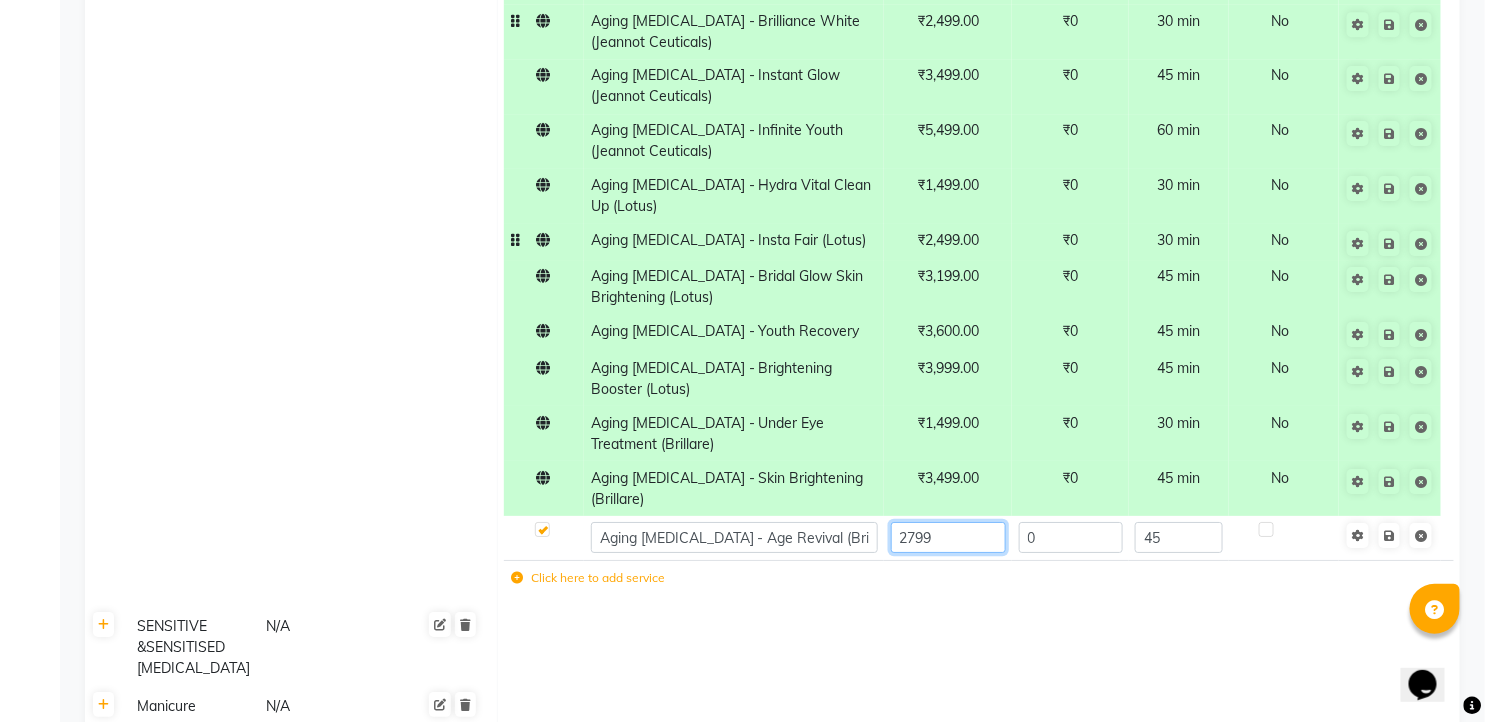 click on "2799" 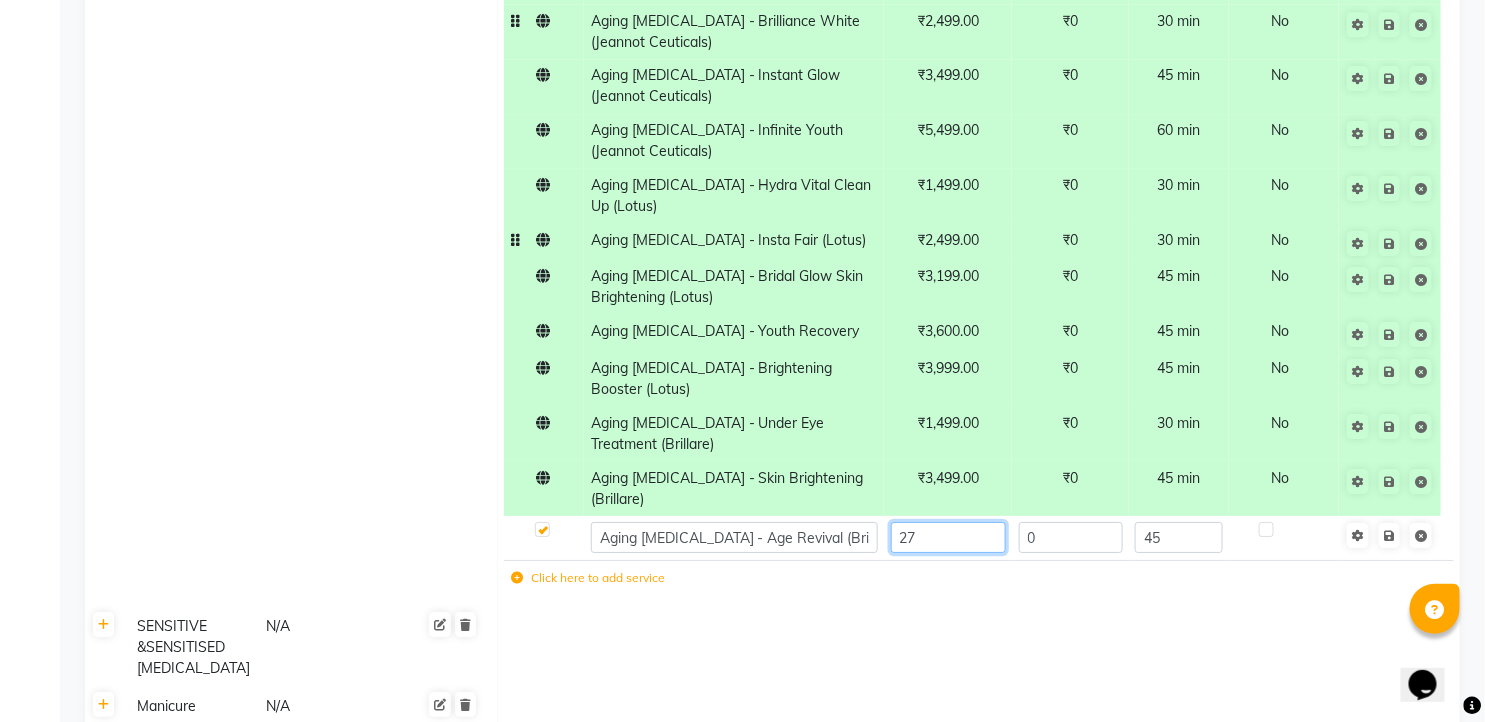 type on "2" 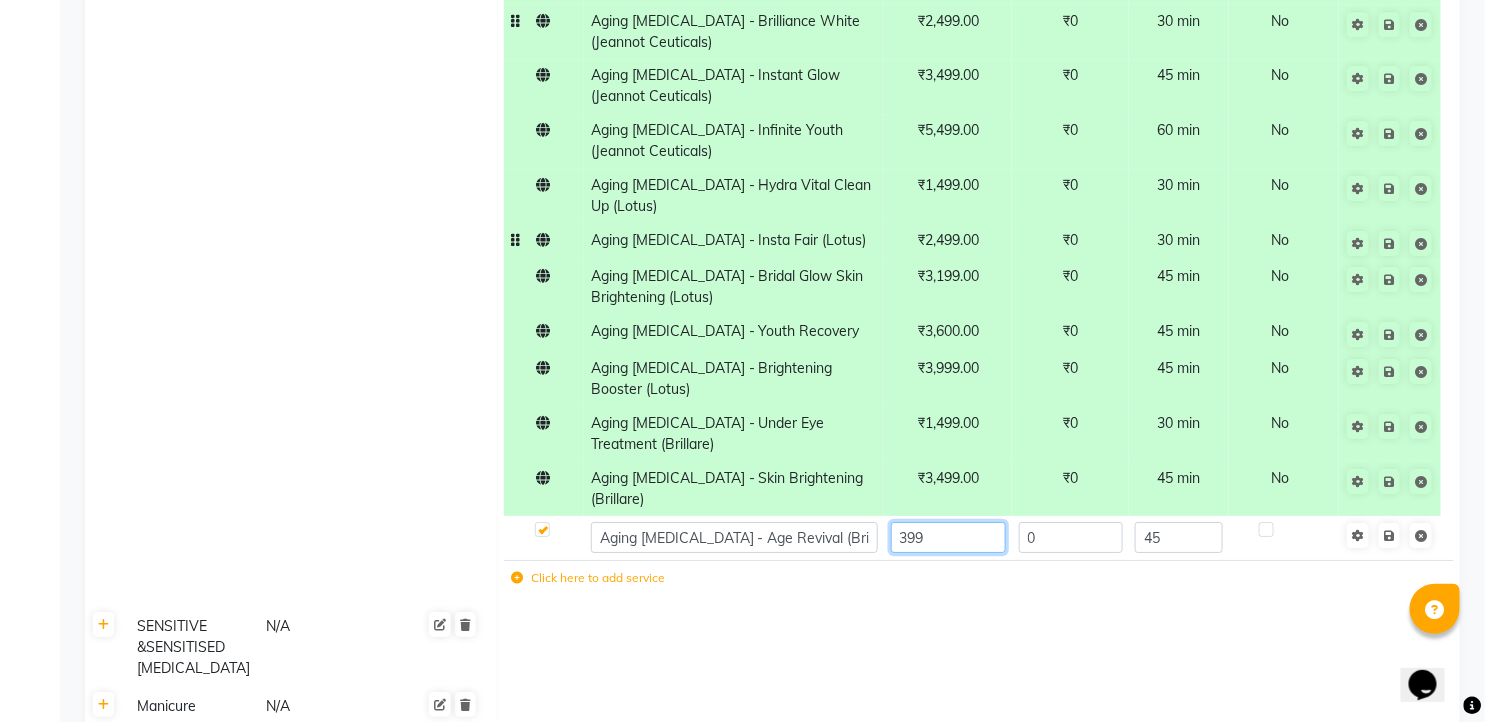 type on "3999" 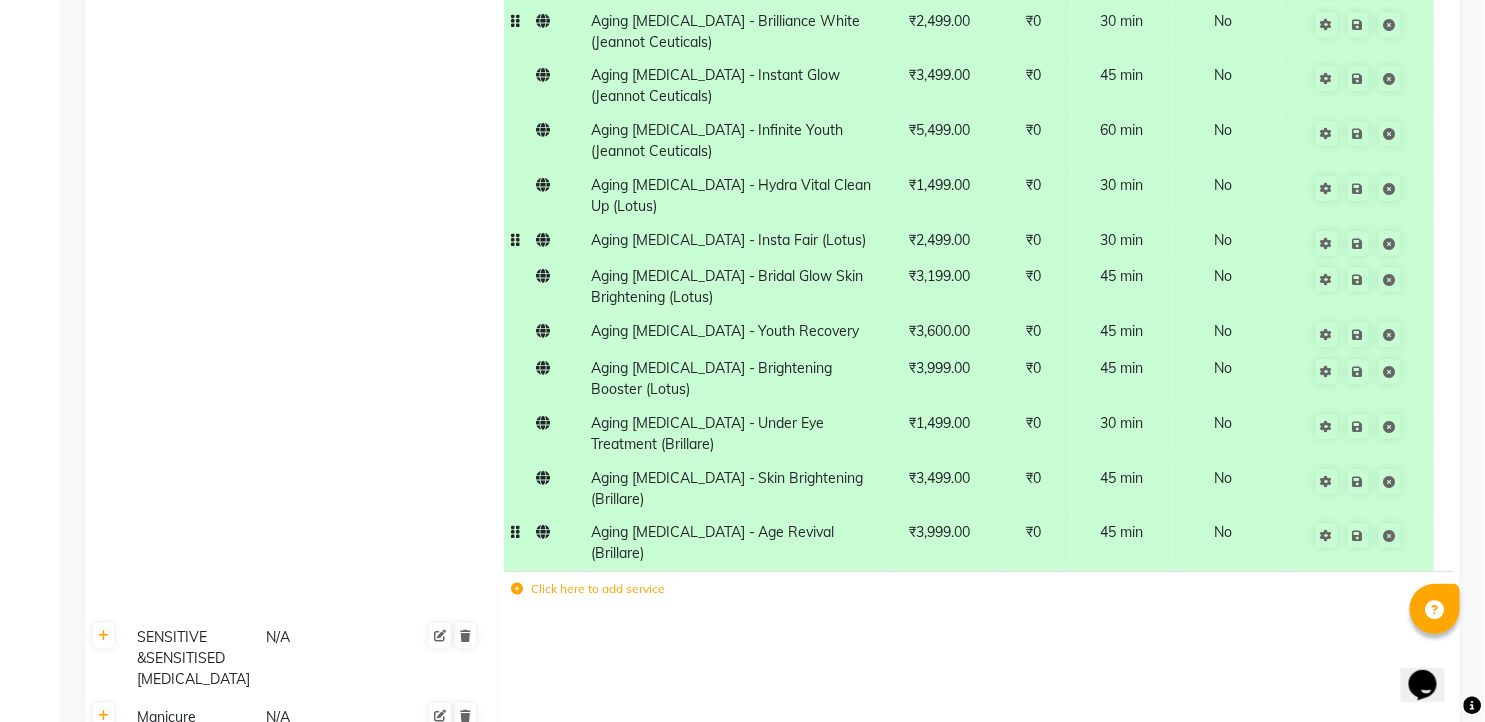 click on "45 min" 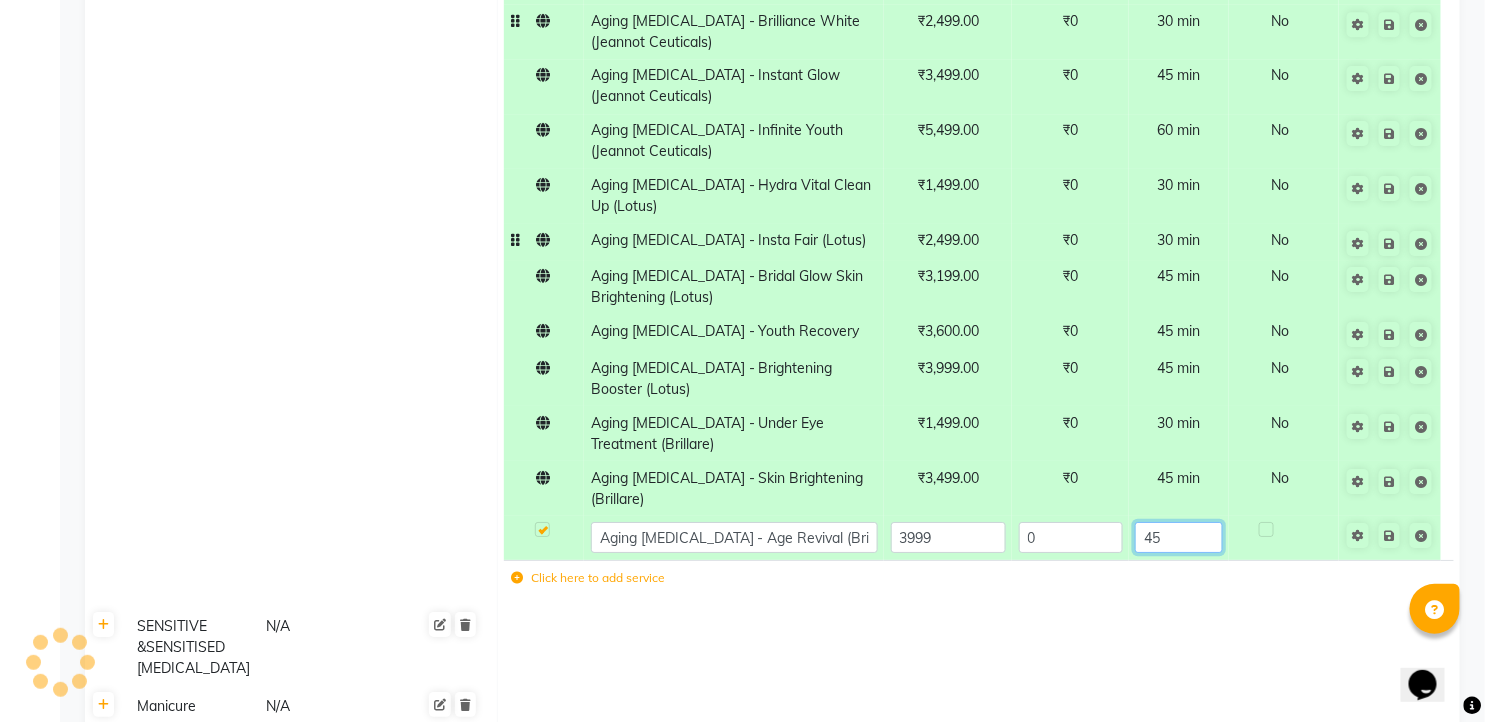 click on "45" 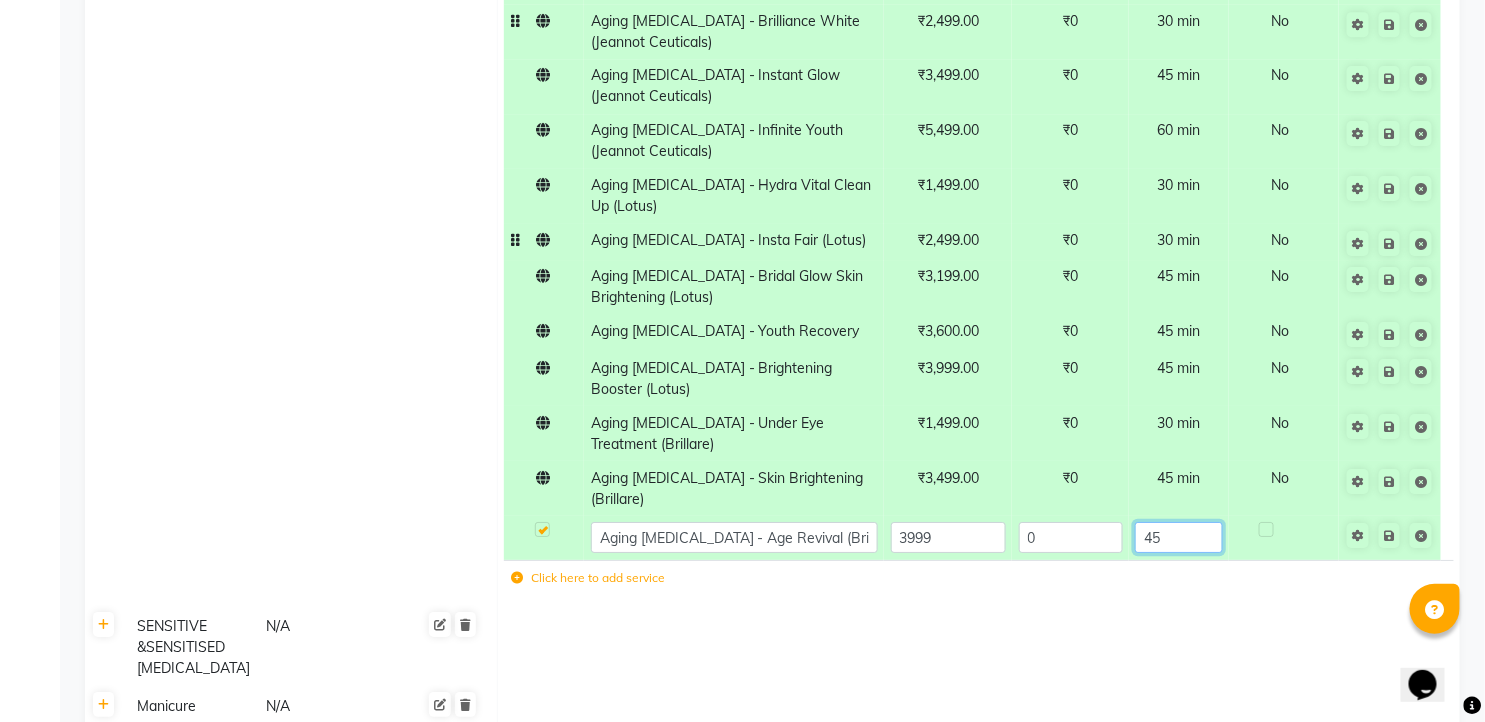 type on "4" 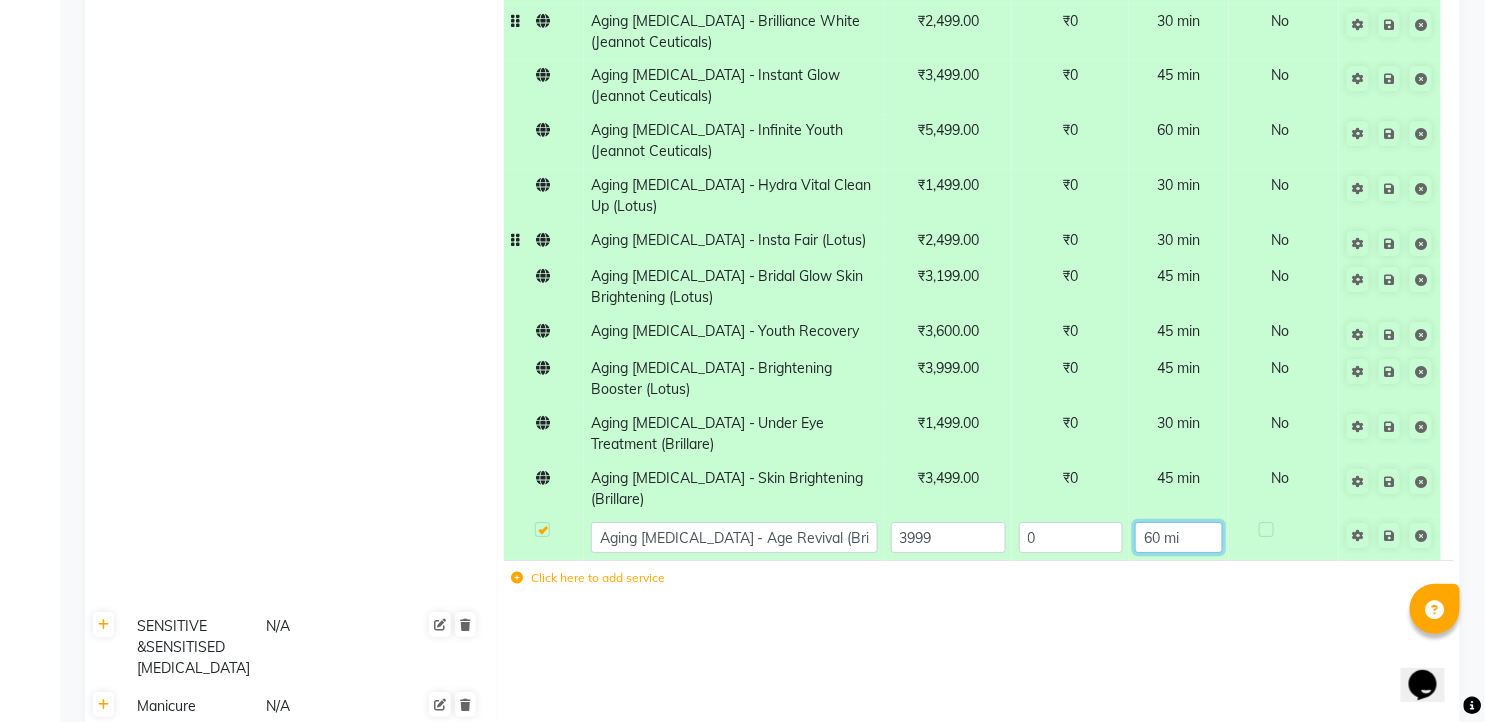 type on "60 min" 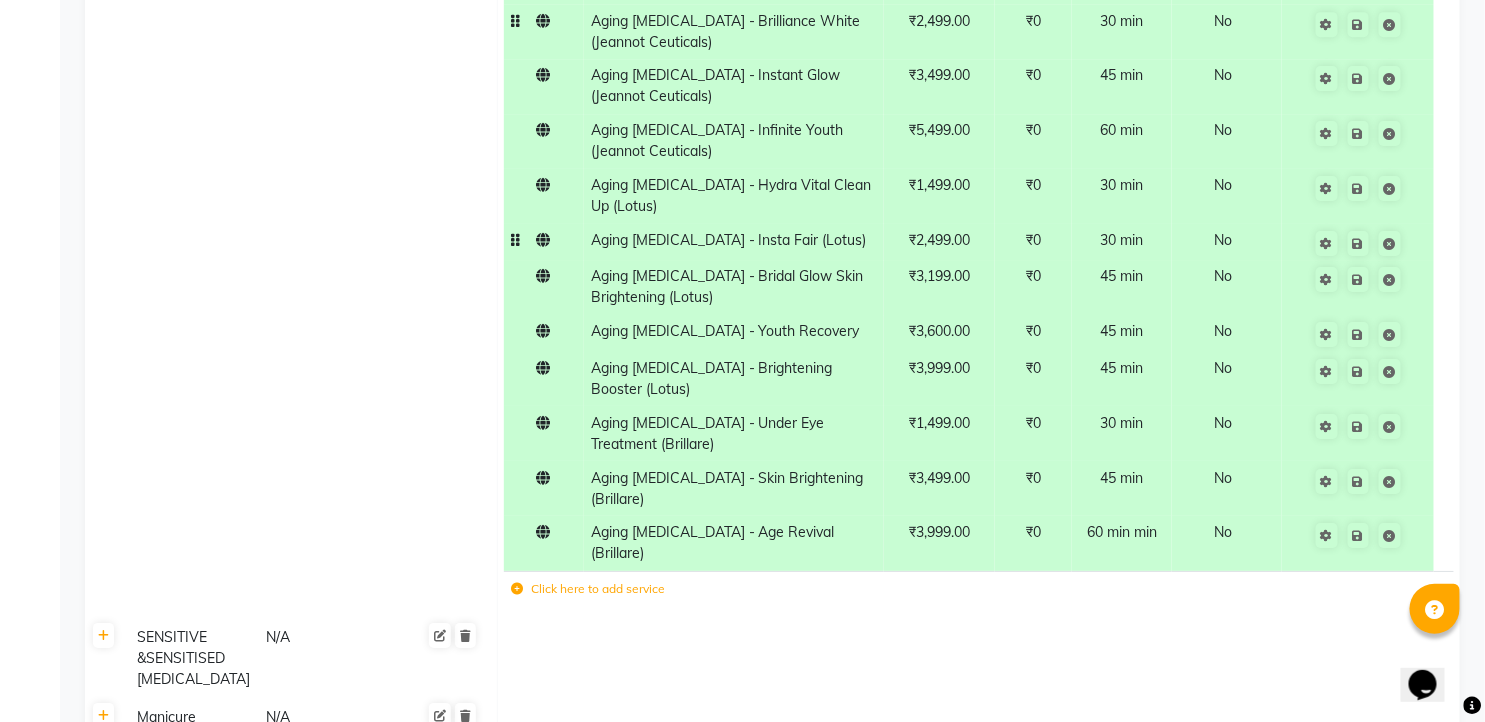 click 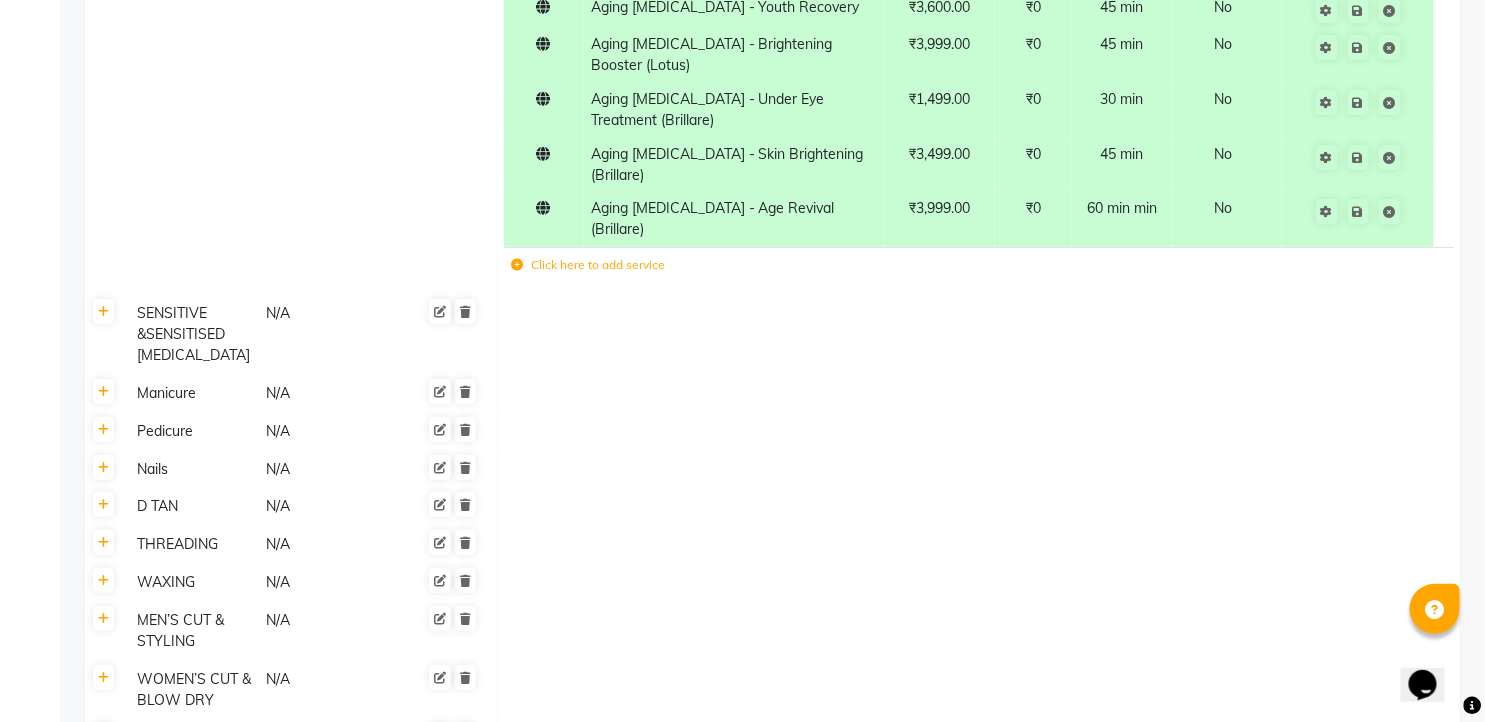 scroll, scrollTop: 2414, scrollLeft: 0, axis: vertical 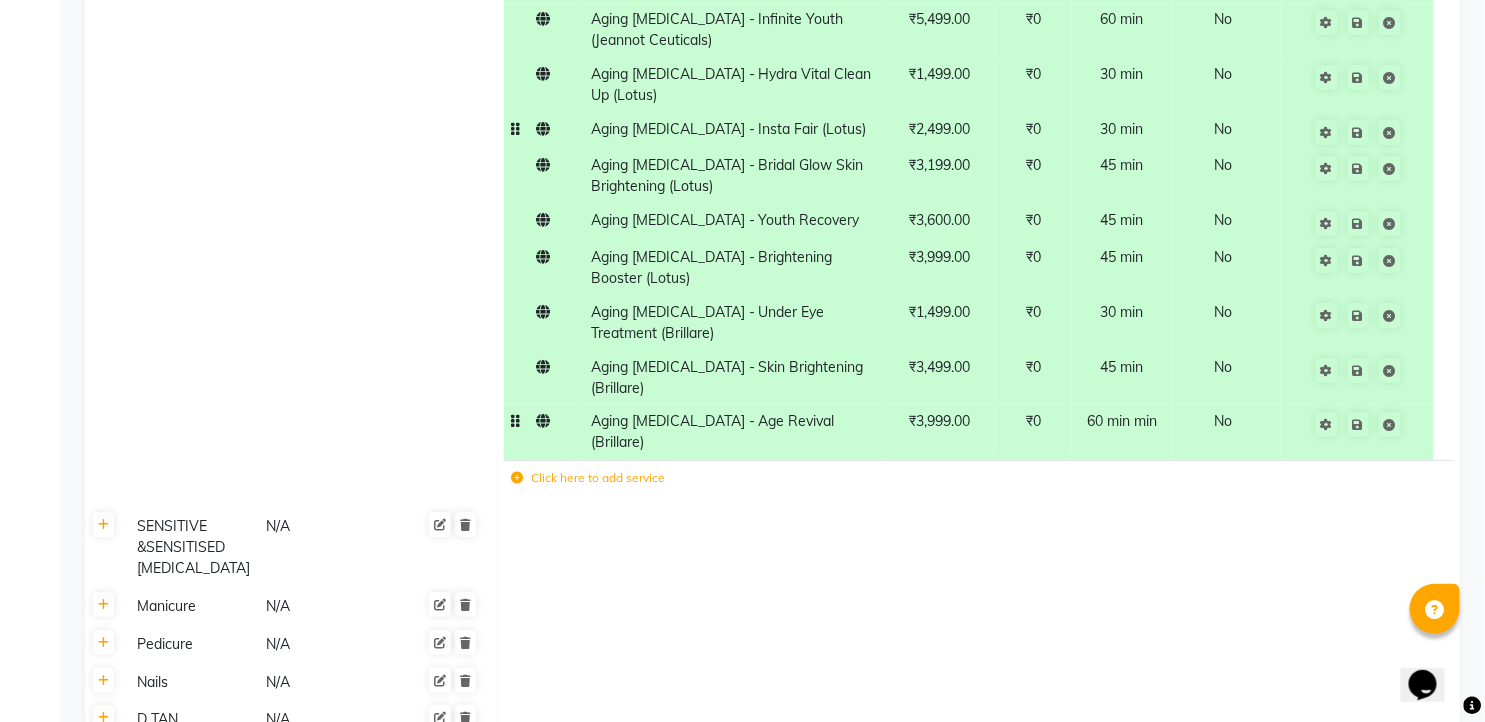 click on "60 min min" 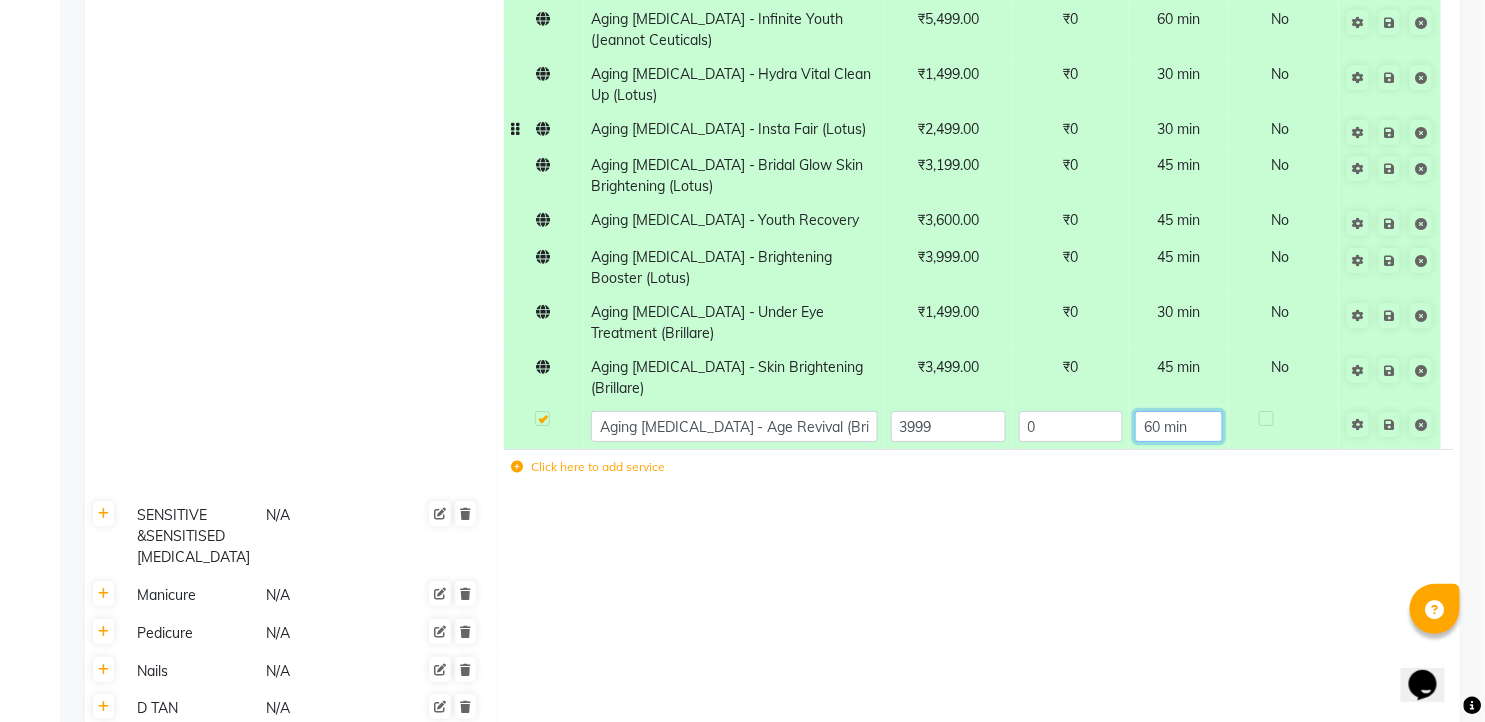 click on "60 min" 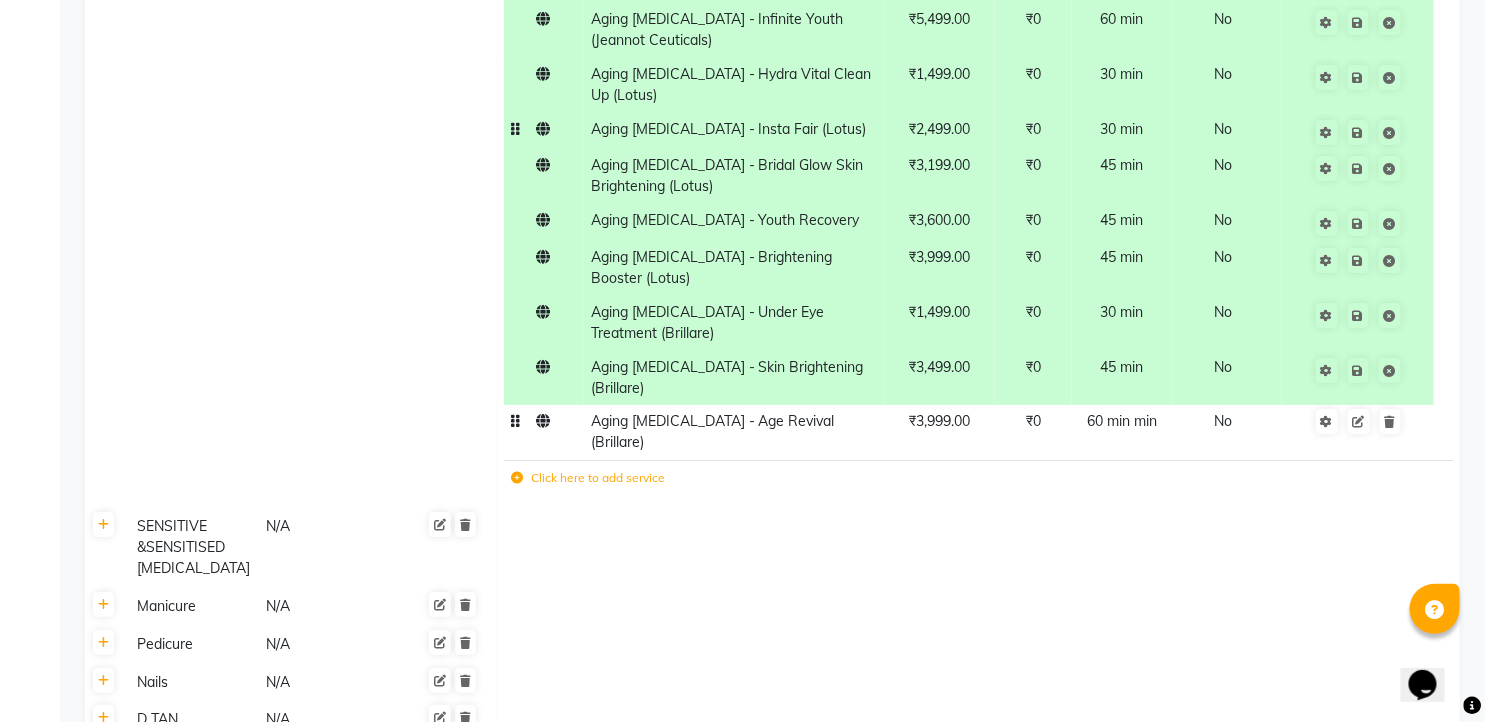 click 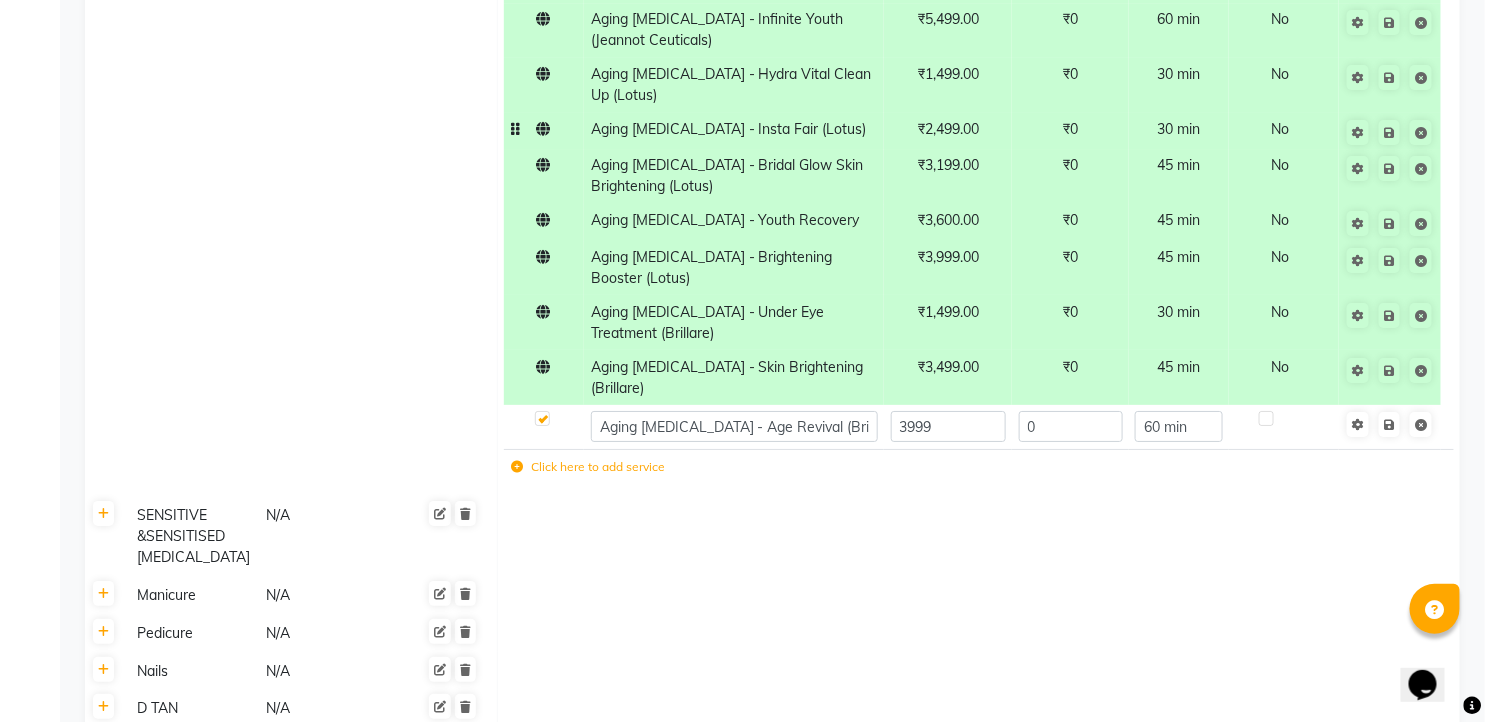 click on "60 min" 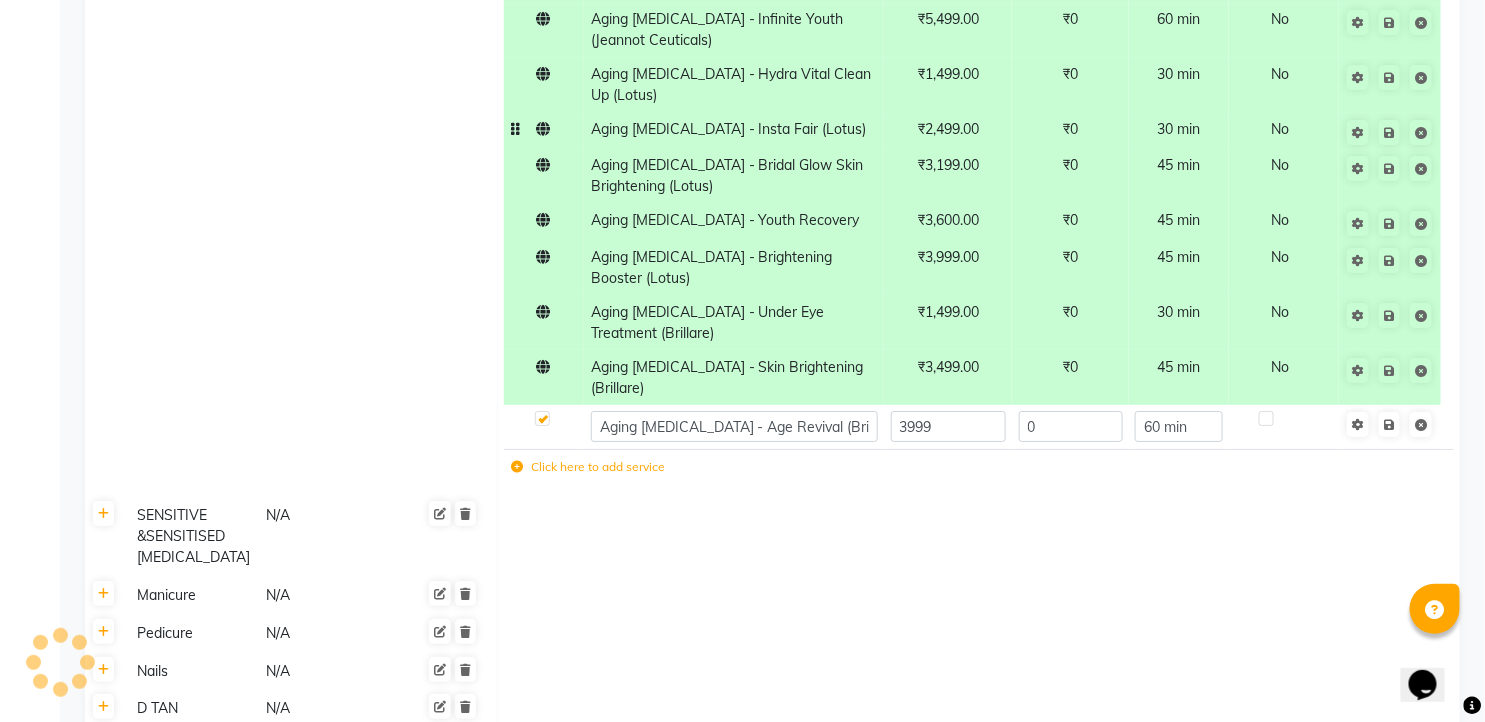 click on "60 min" 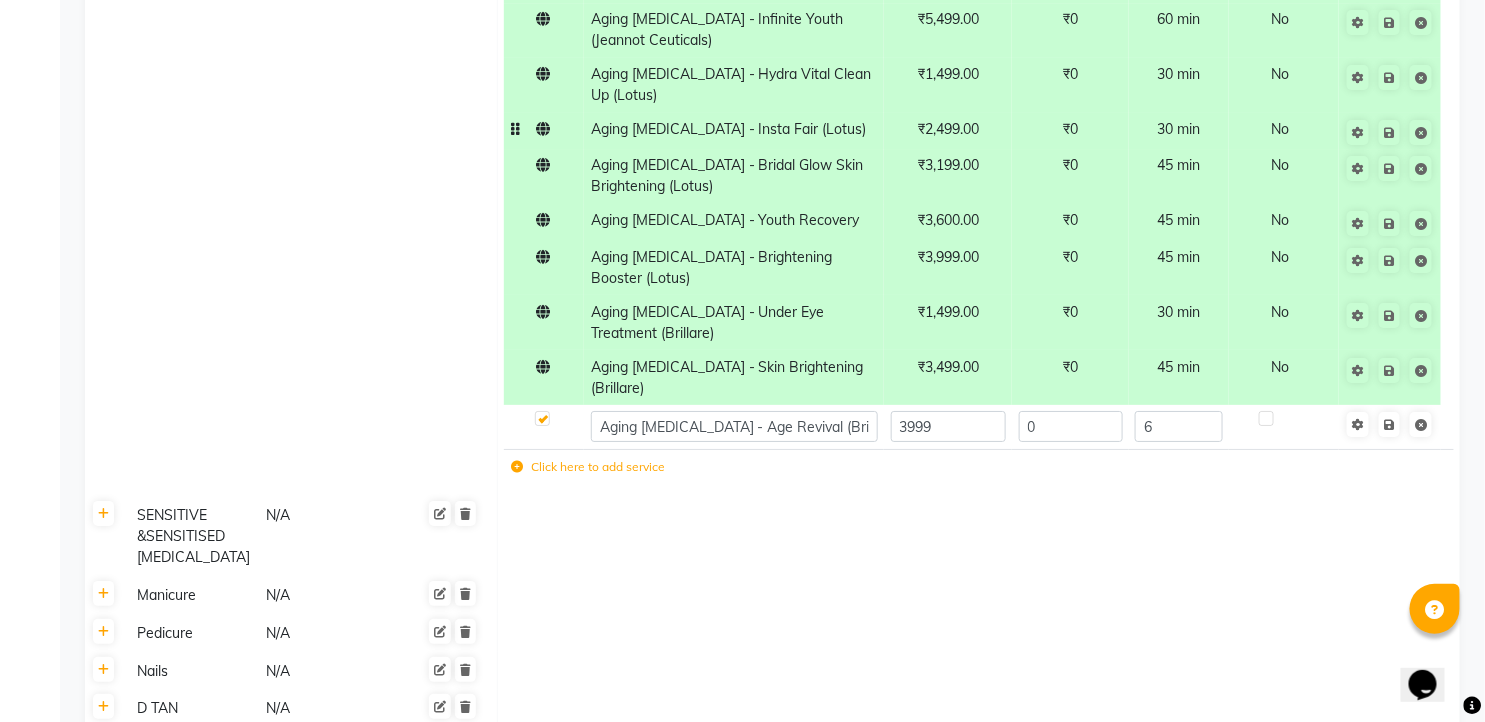 type on "60" 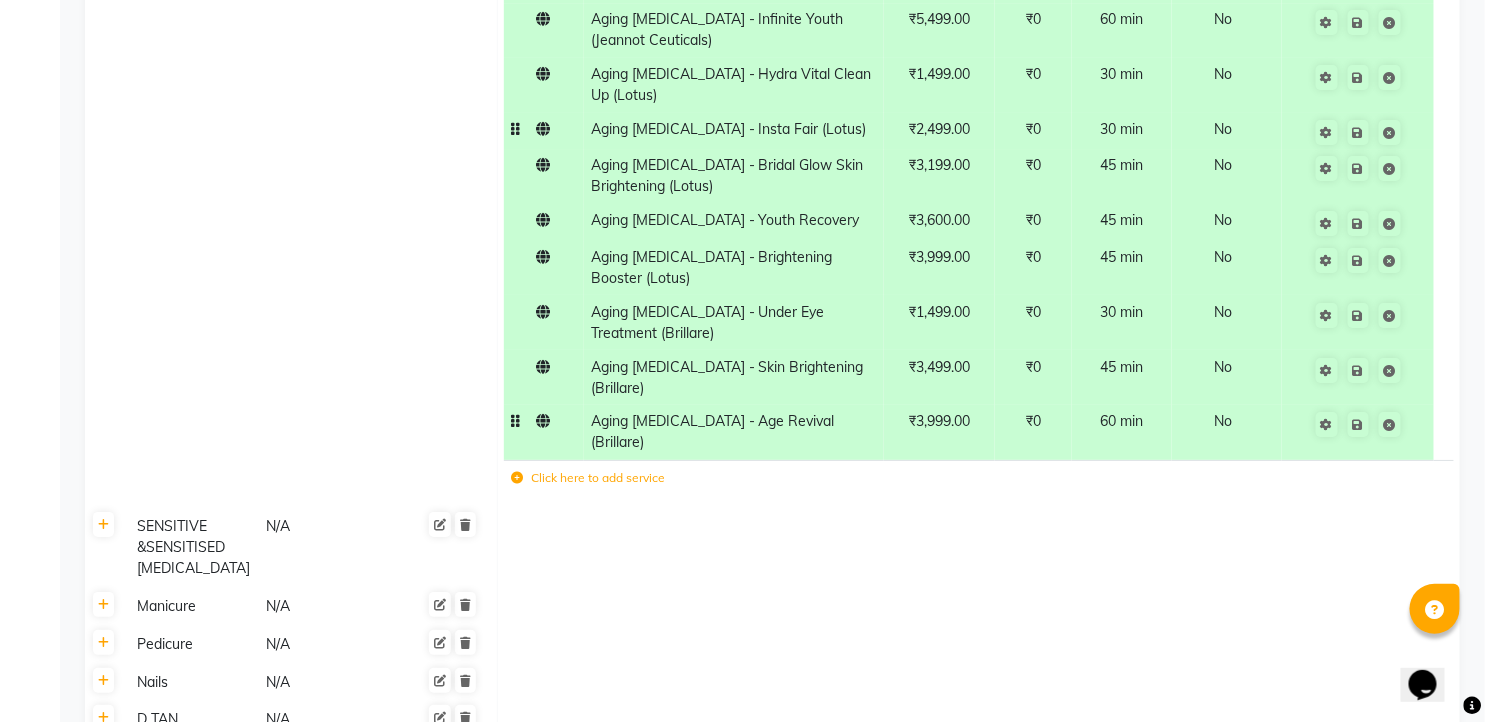 click 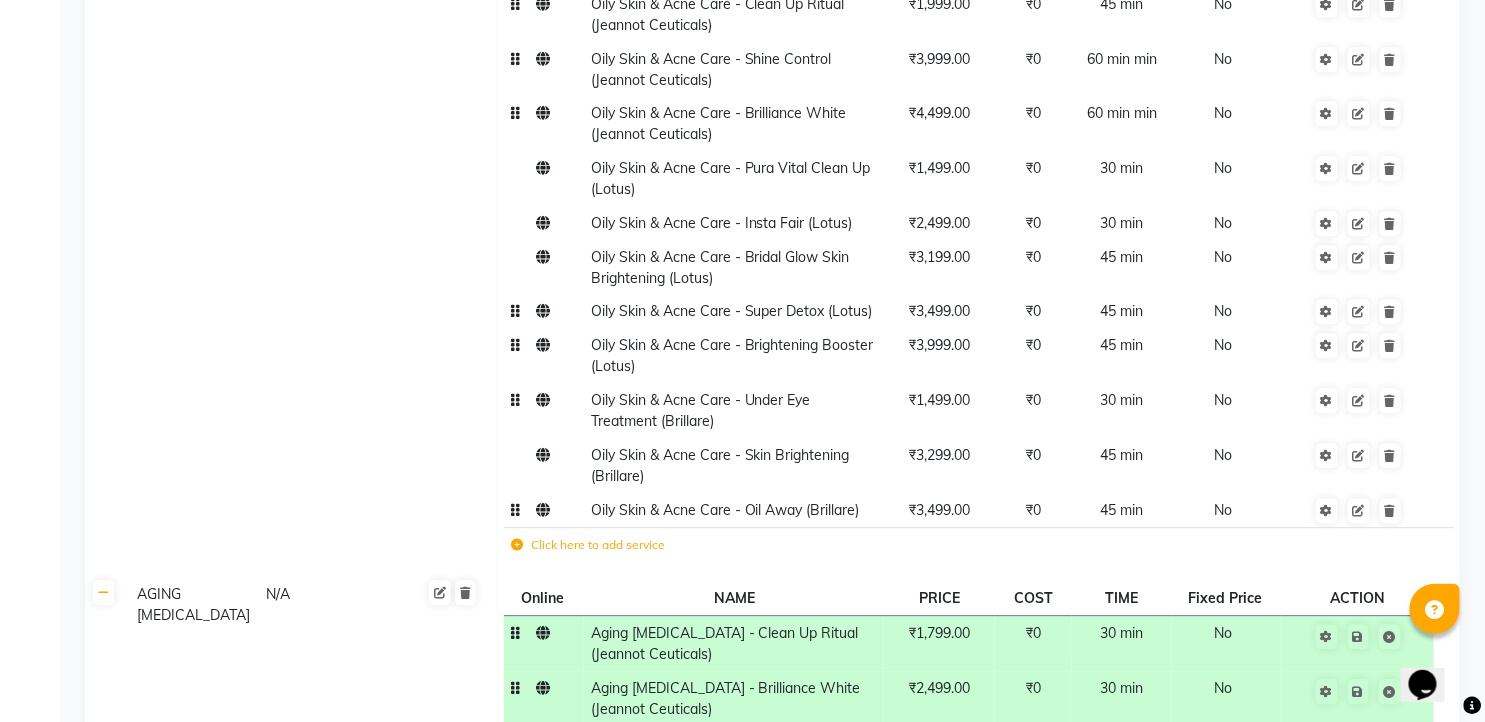 scroll, scrollTop: 1303, scrollLeft: 0, axis: vertical 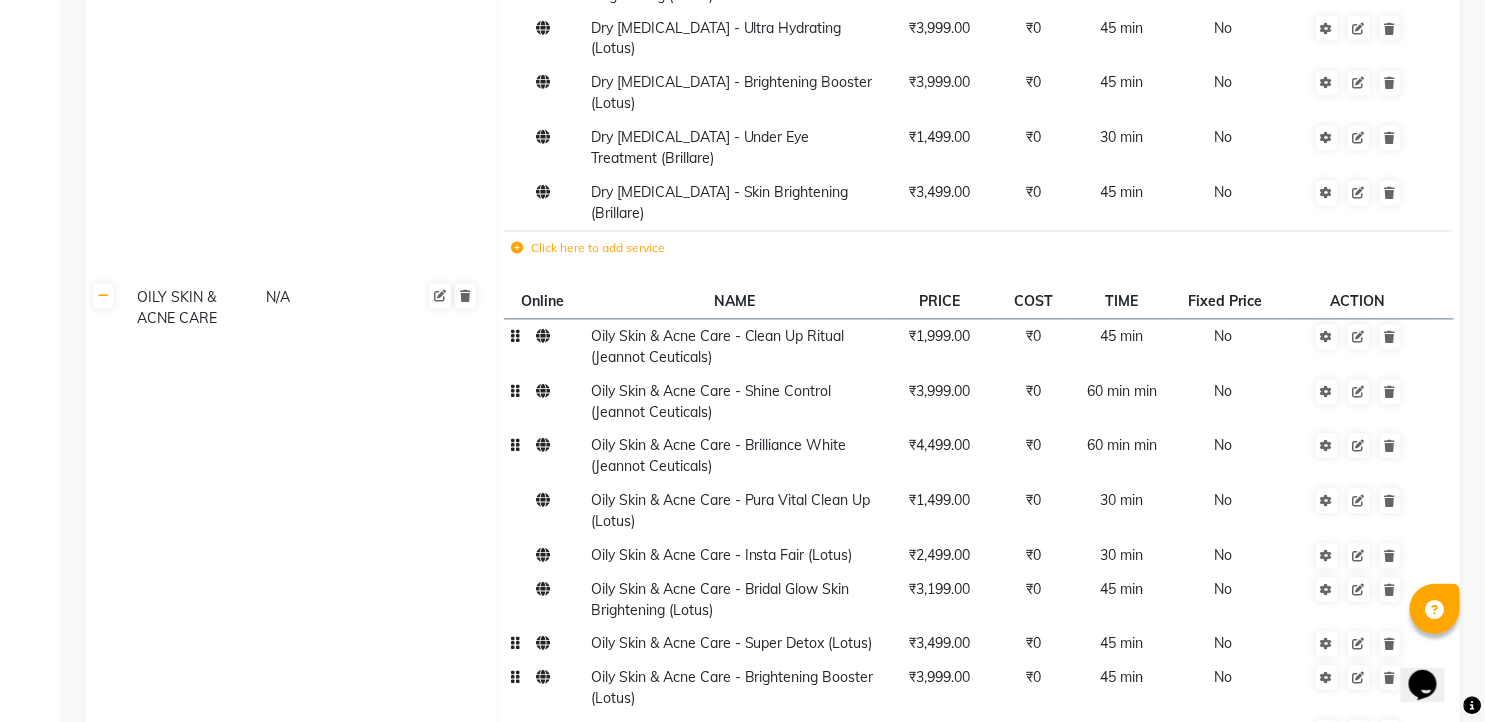 click on "60 min min" 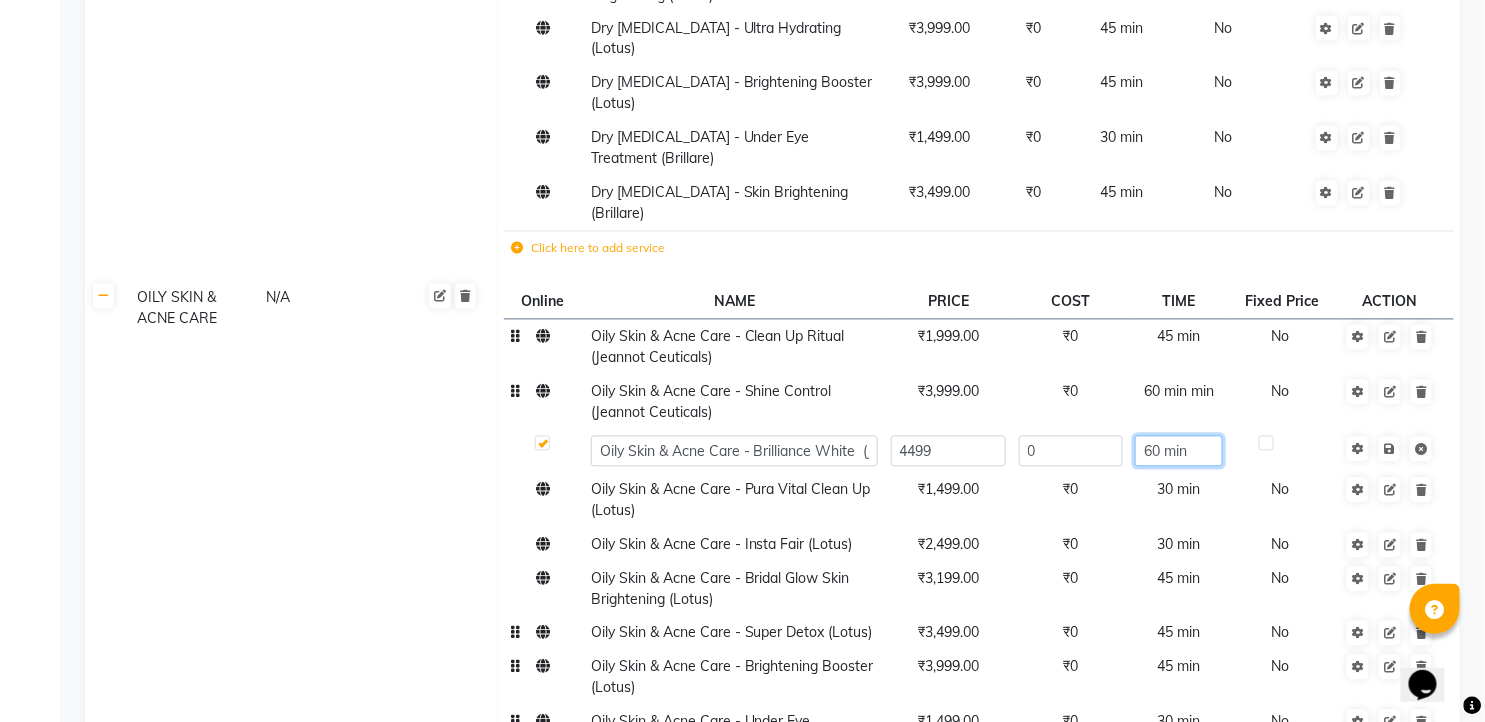 click on "60 min" 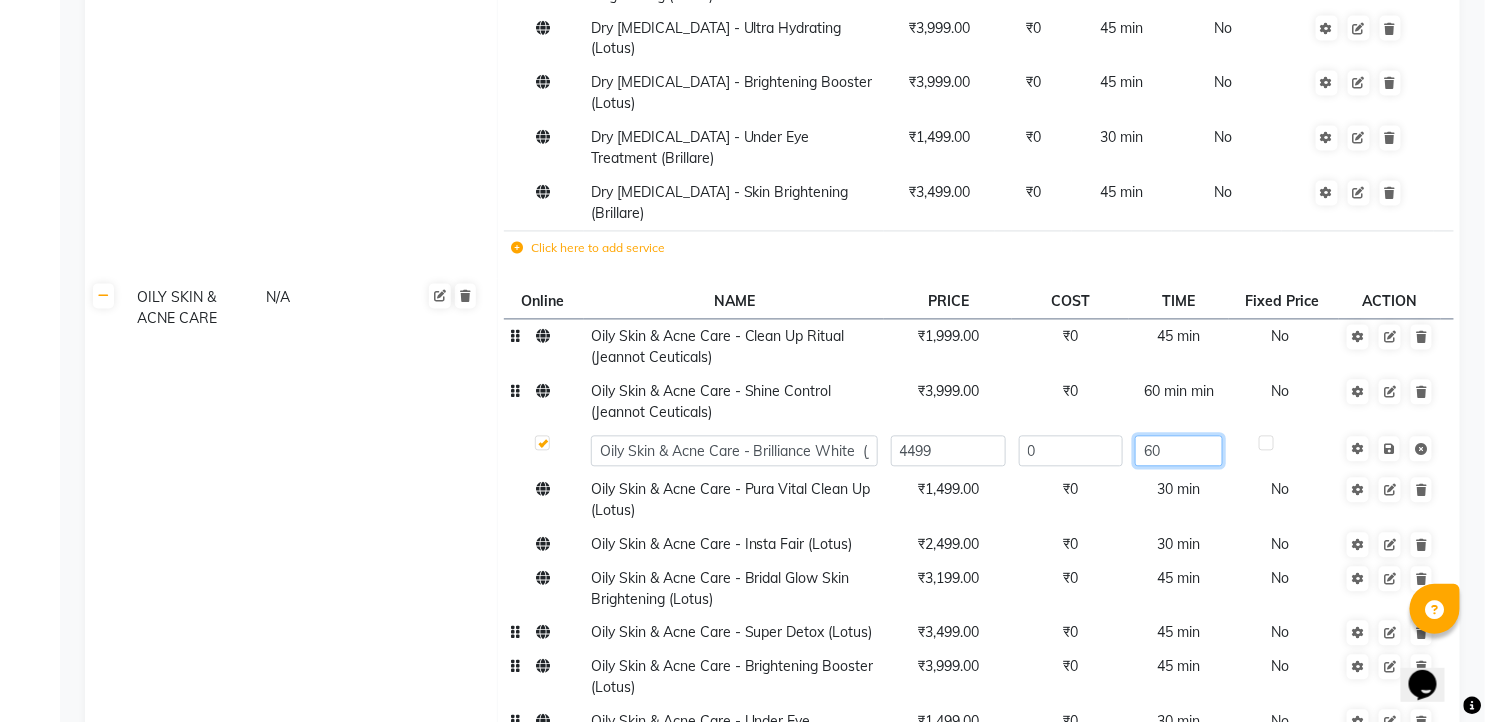 type on "60" 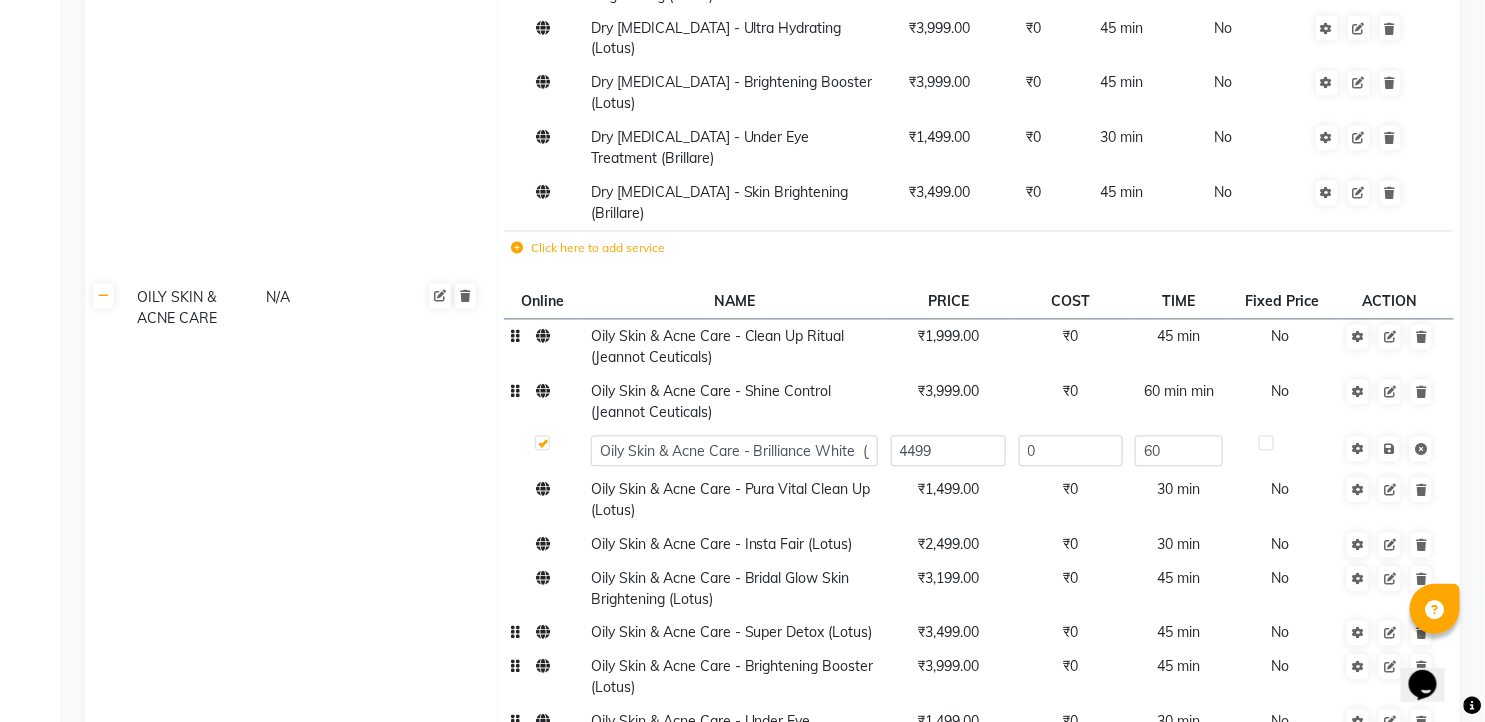 click on "Oily Skin & Acne Care - Shine Control  (Jeannot Ceuticals) ₹3,999.00 ₹0 60 min min  No" 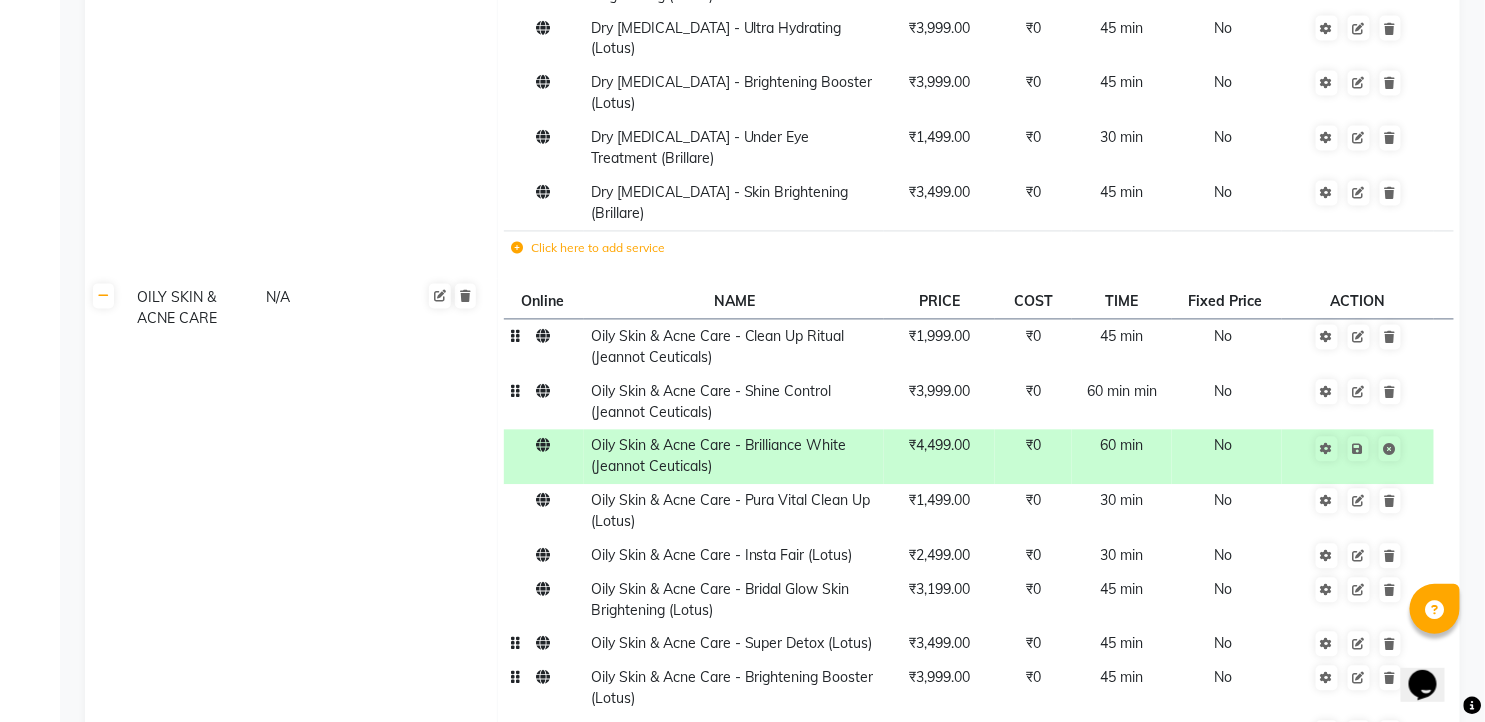 click on "60 min min" 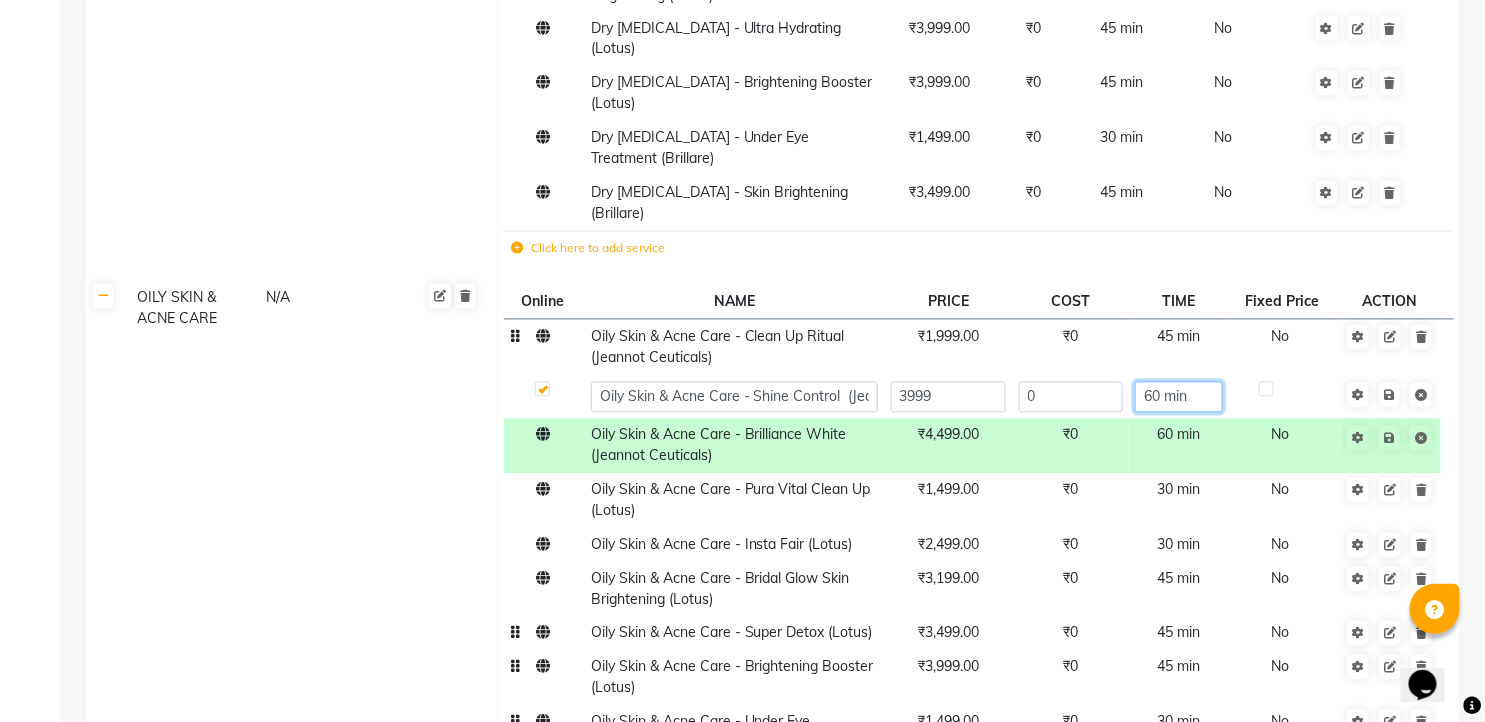 click on "60 min" 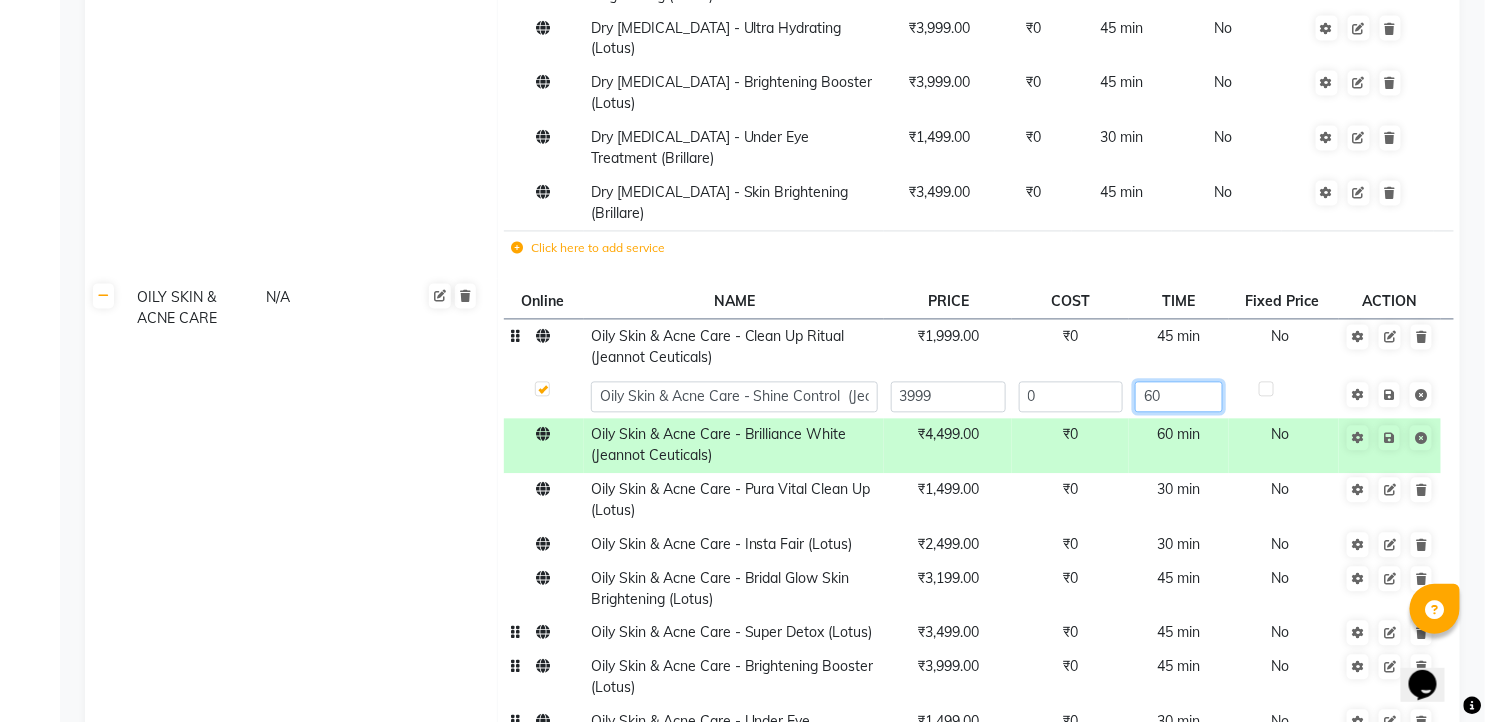 type on "60" 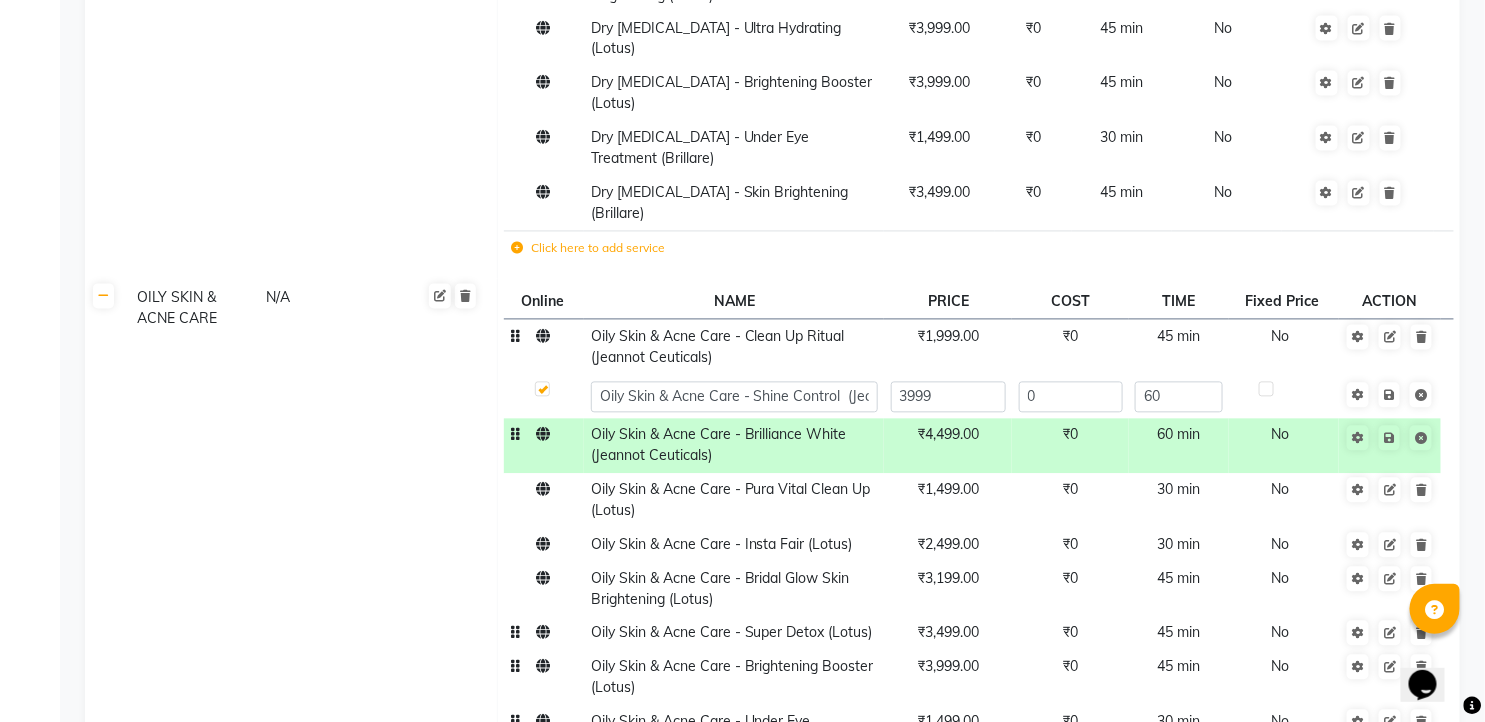 click on "60 min" 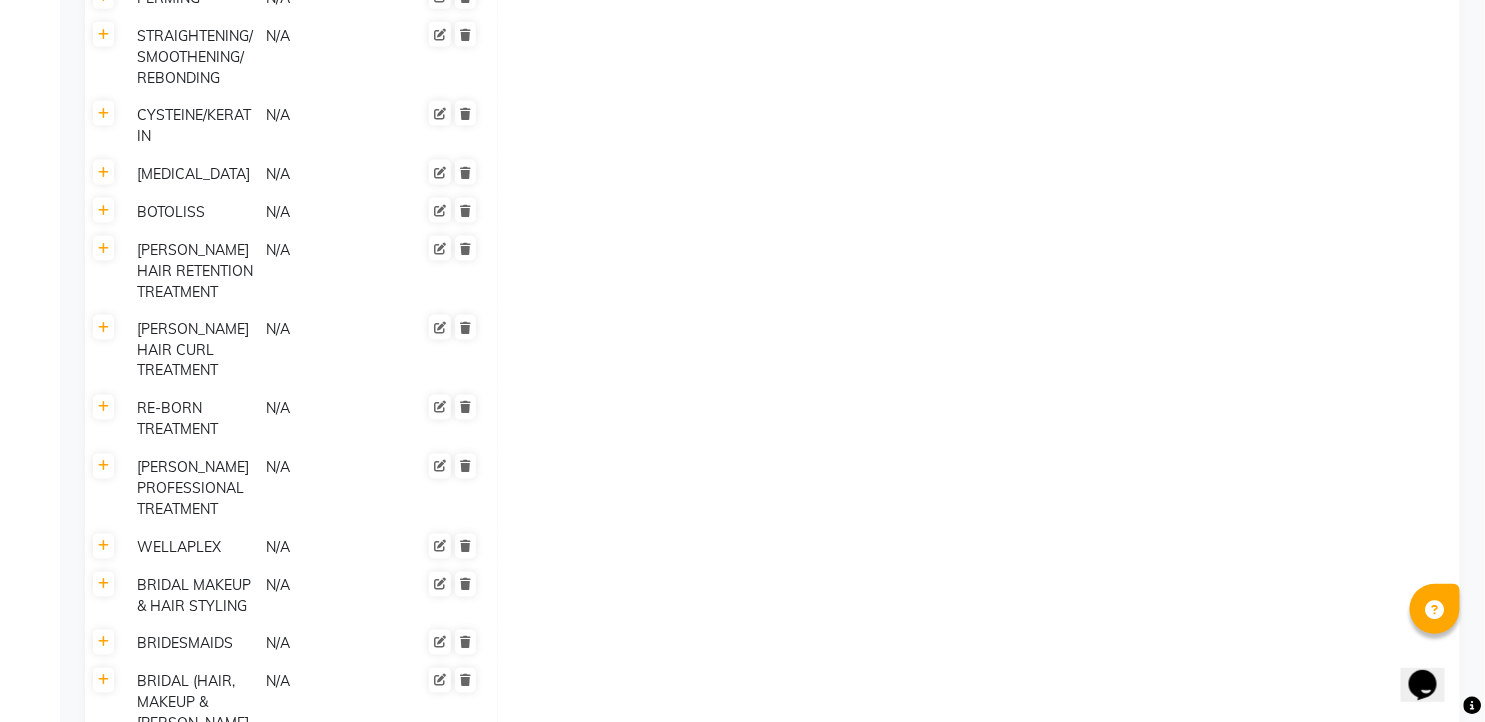 scroll, scrollTop: 3858, scrollLeft: 0, axis: vertical 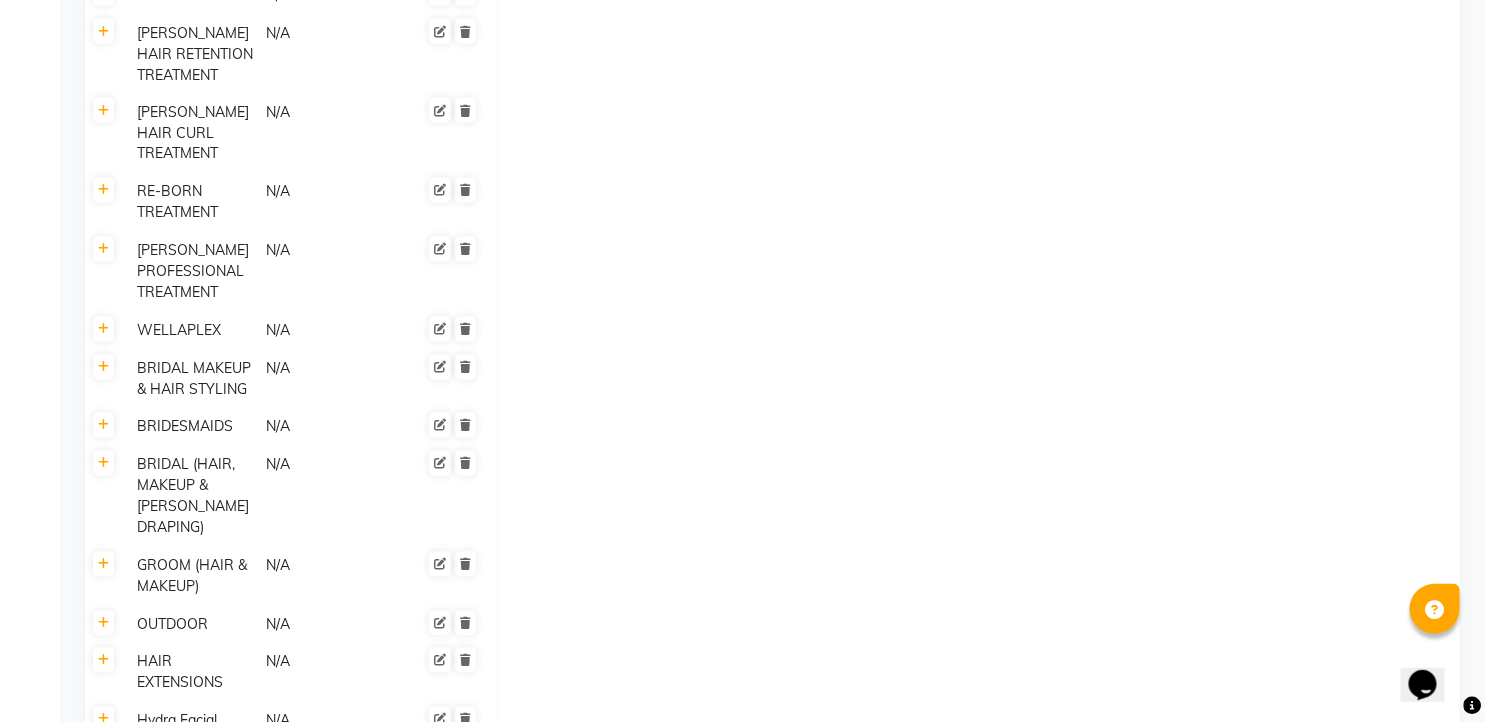 click on "Save Changes" 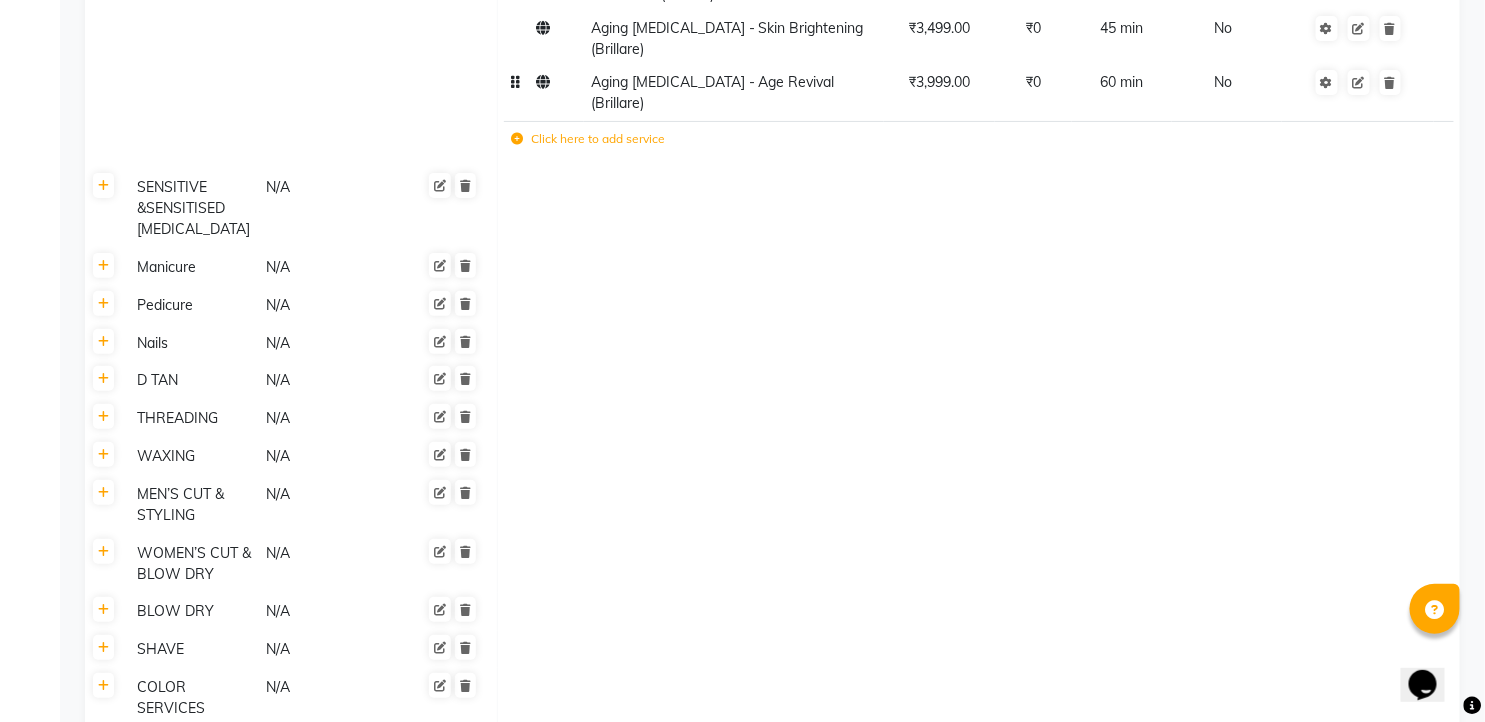scroll, scrollTop: 2636, scrollLeft: 0, axis: vertical 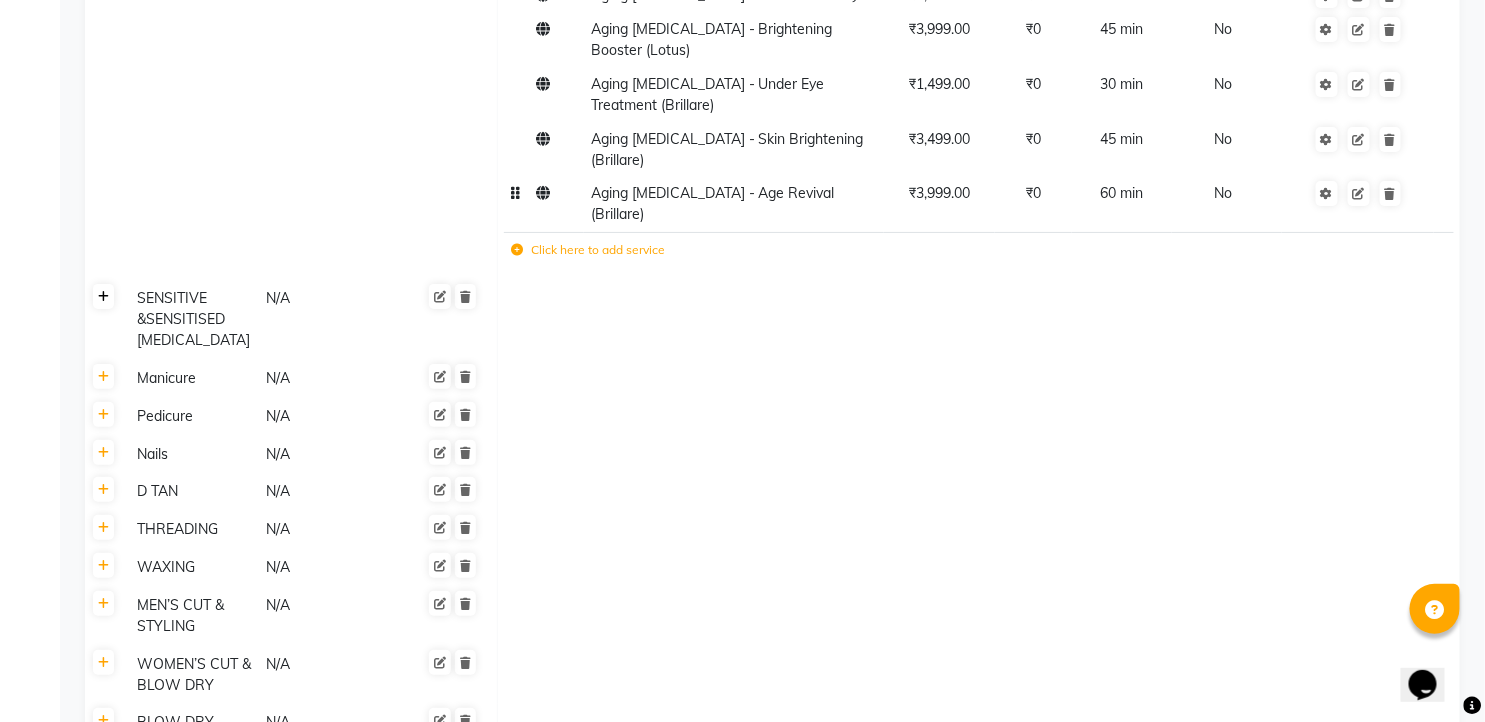 click 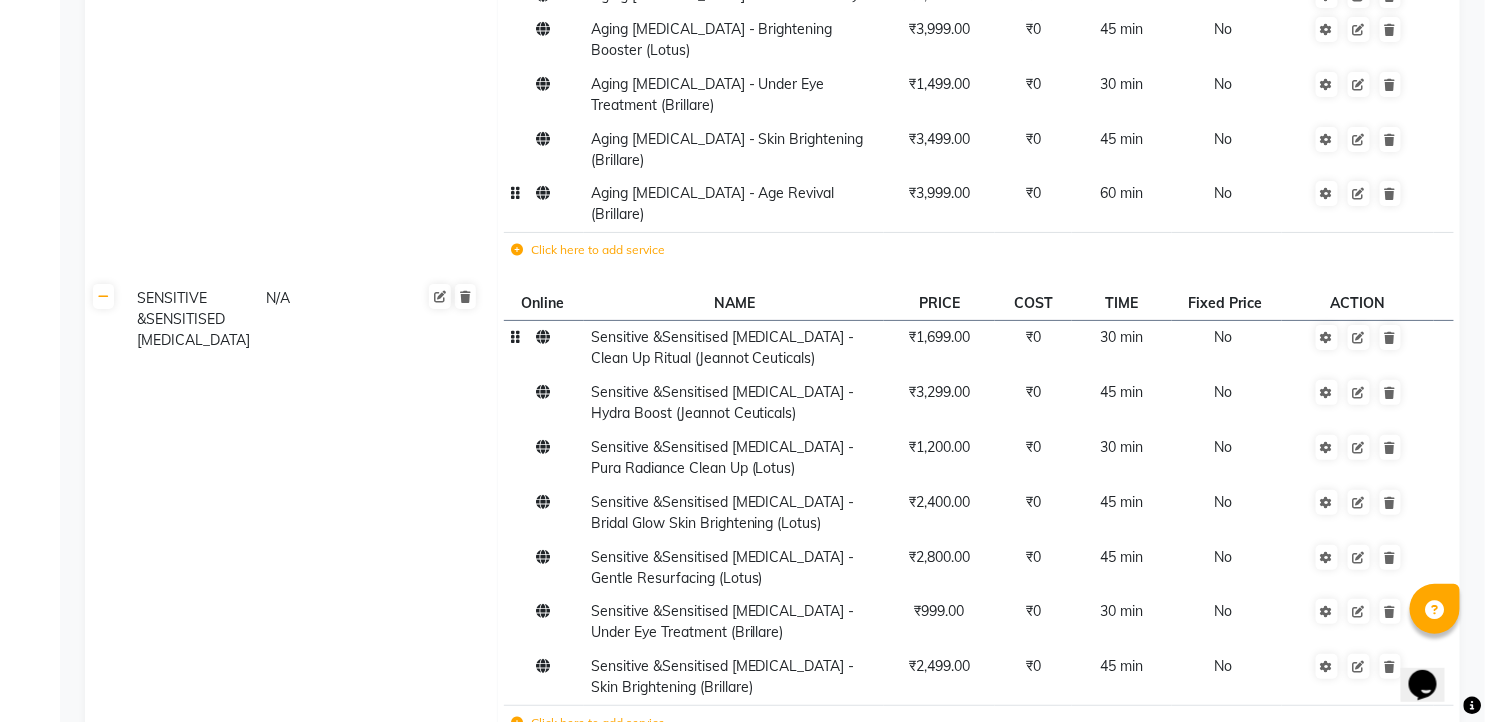 click on "₹1,699.00" 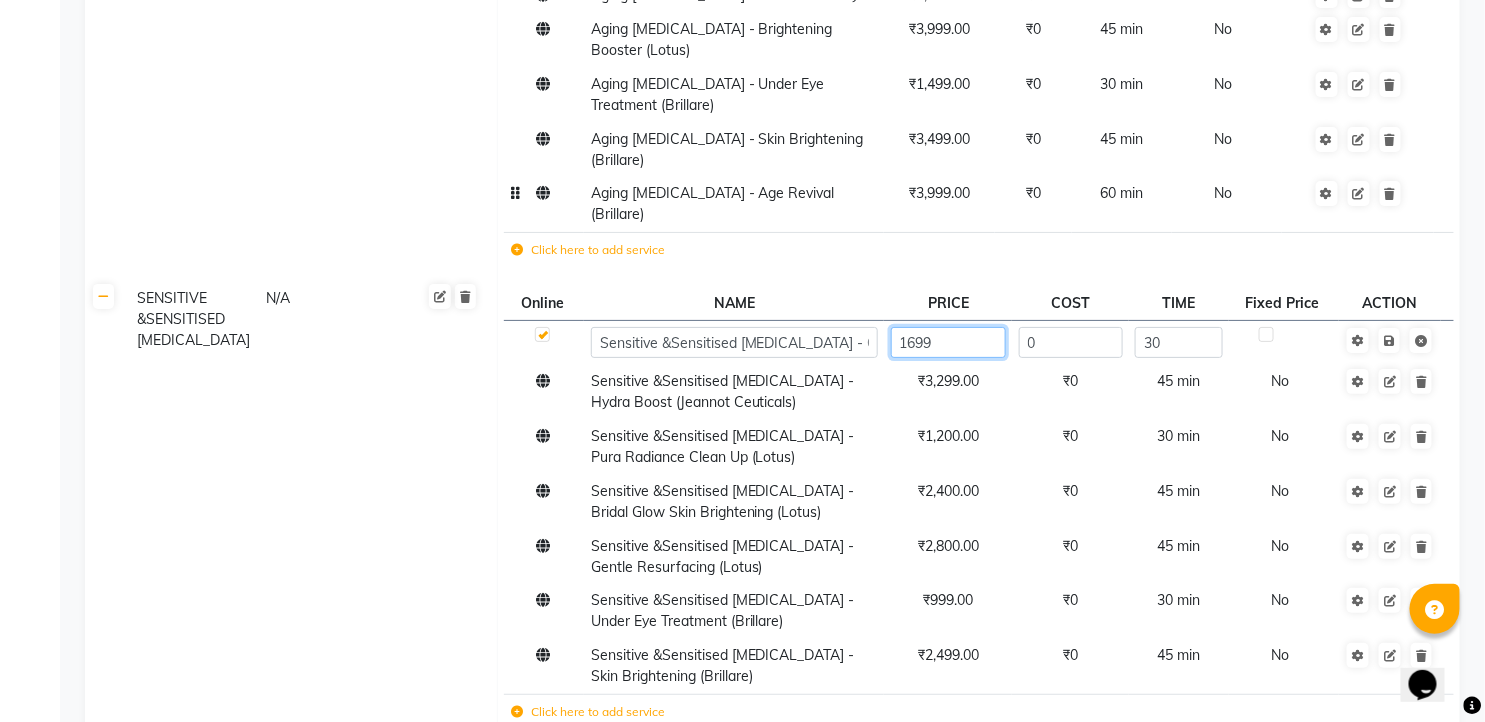 click on "1699" 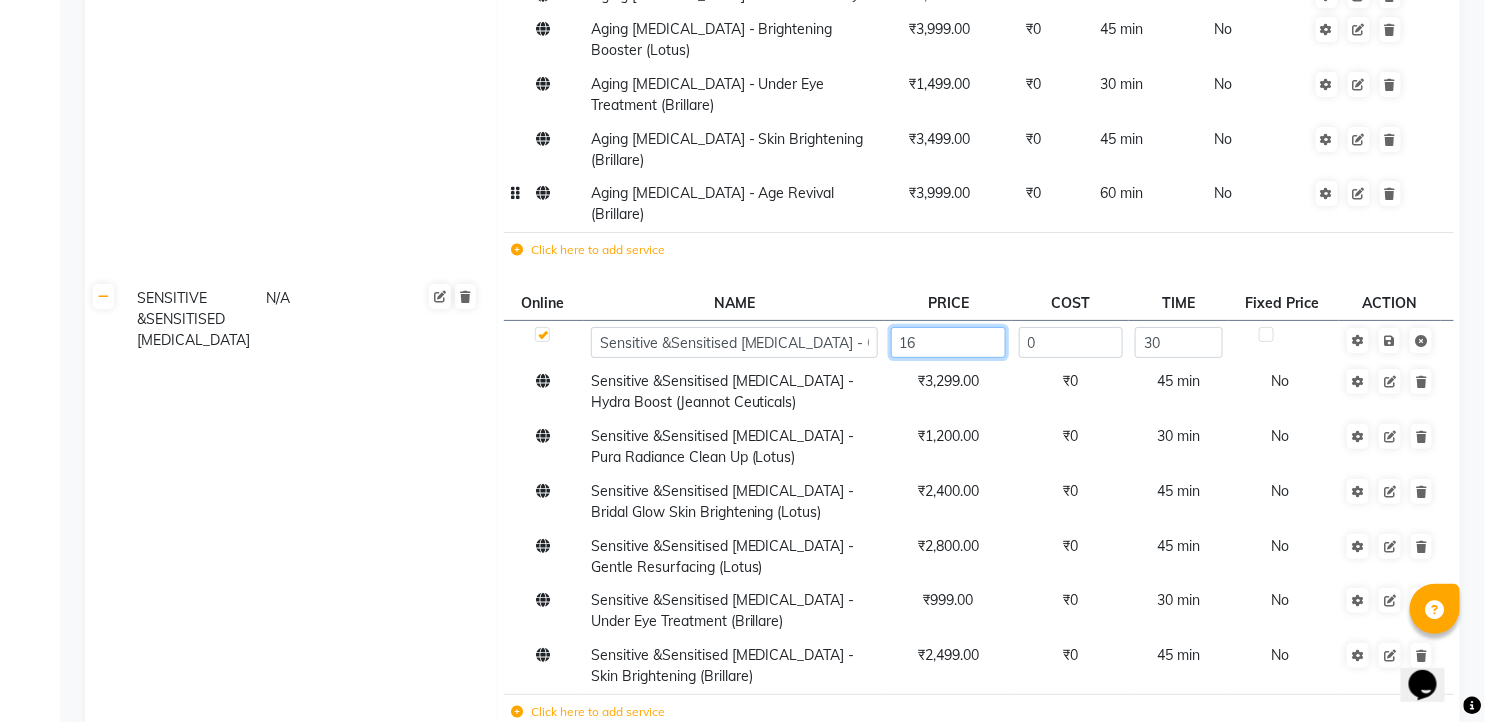 type on "1" 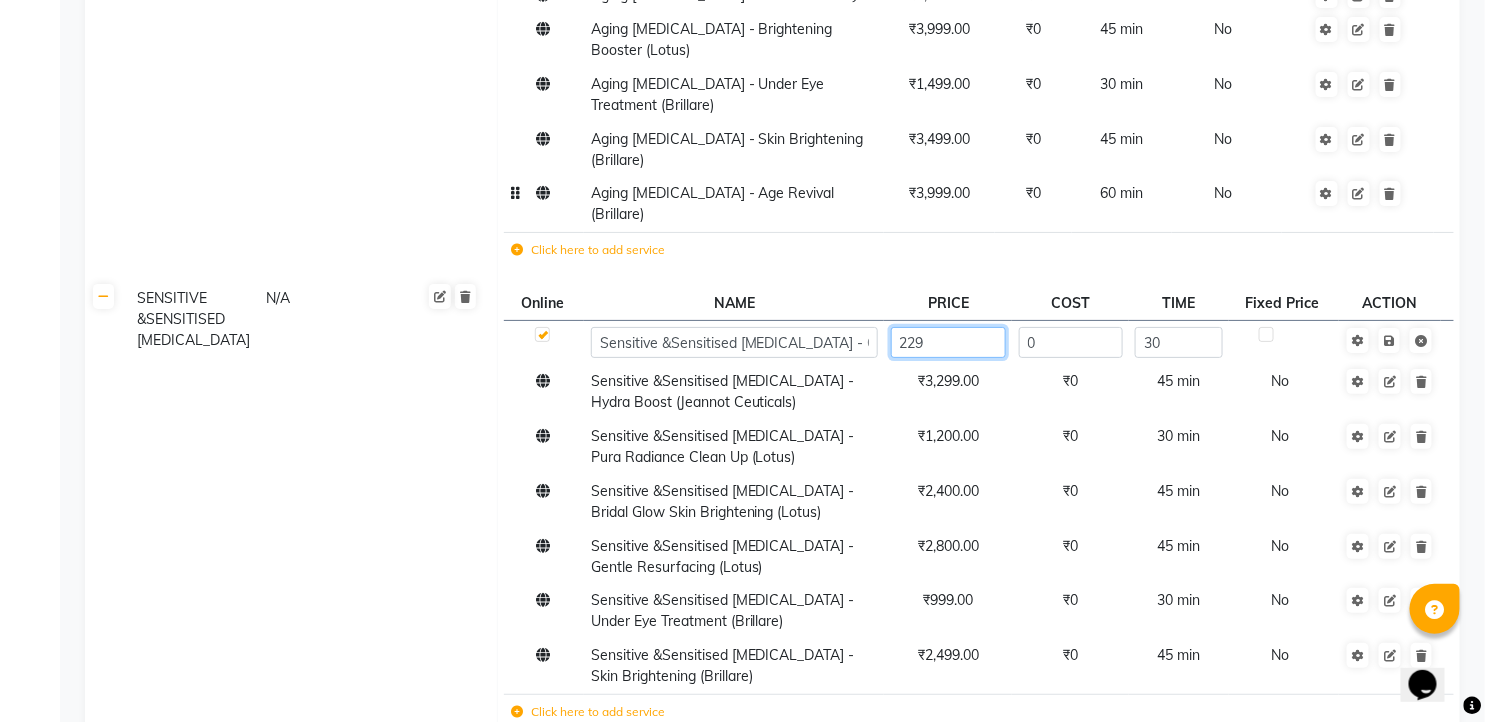 type on "2299" 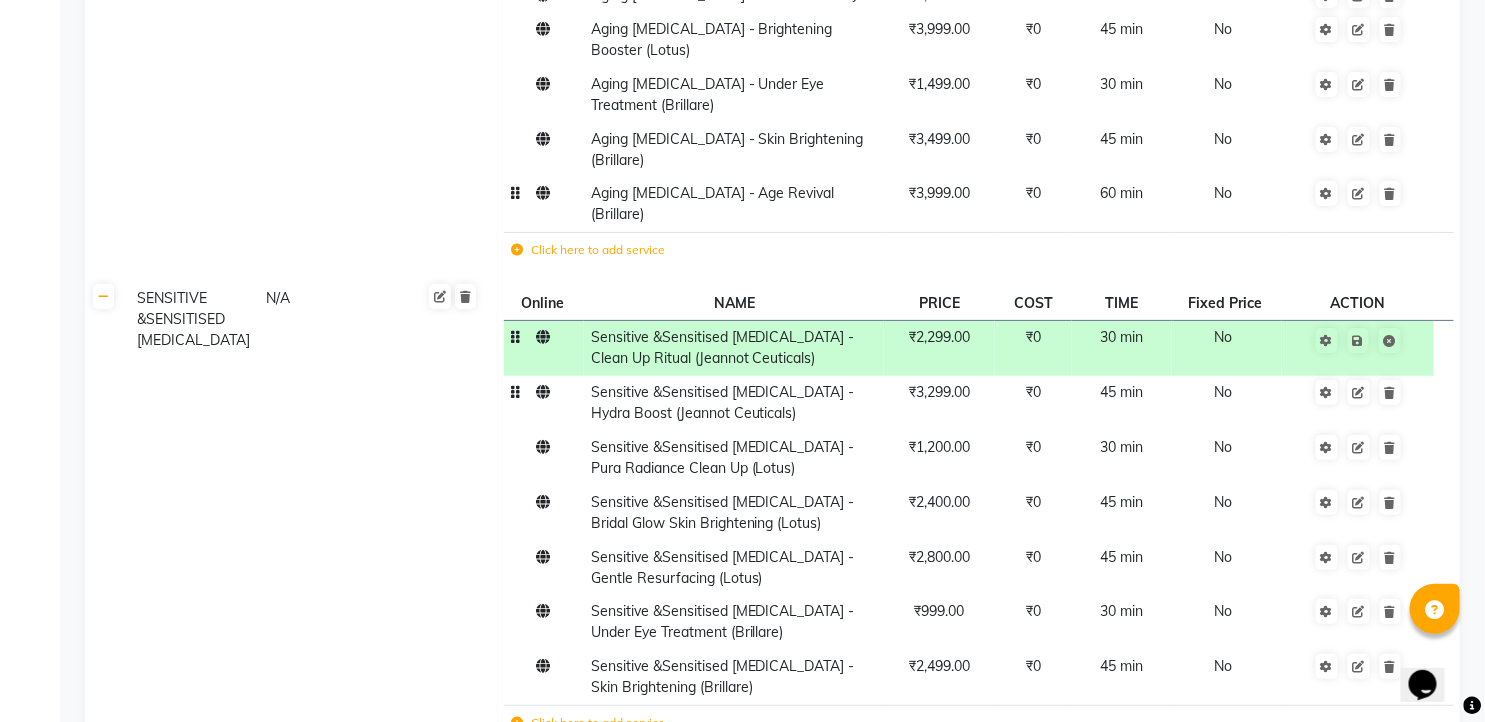 click on "₹3,299.00" 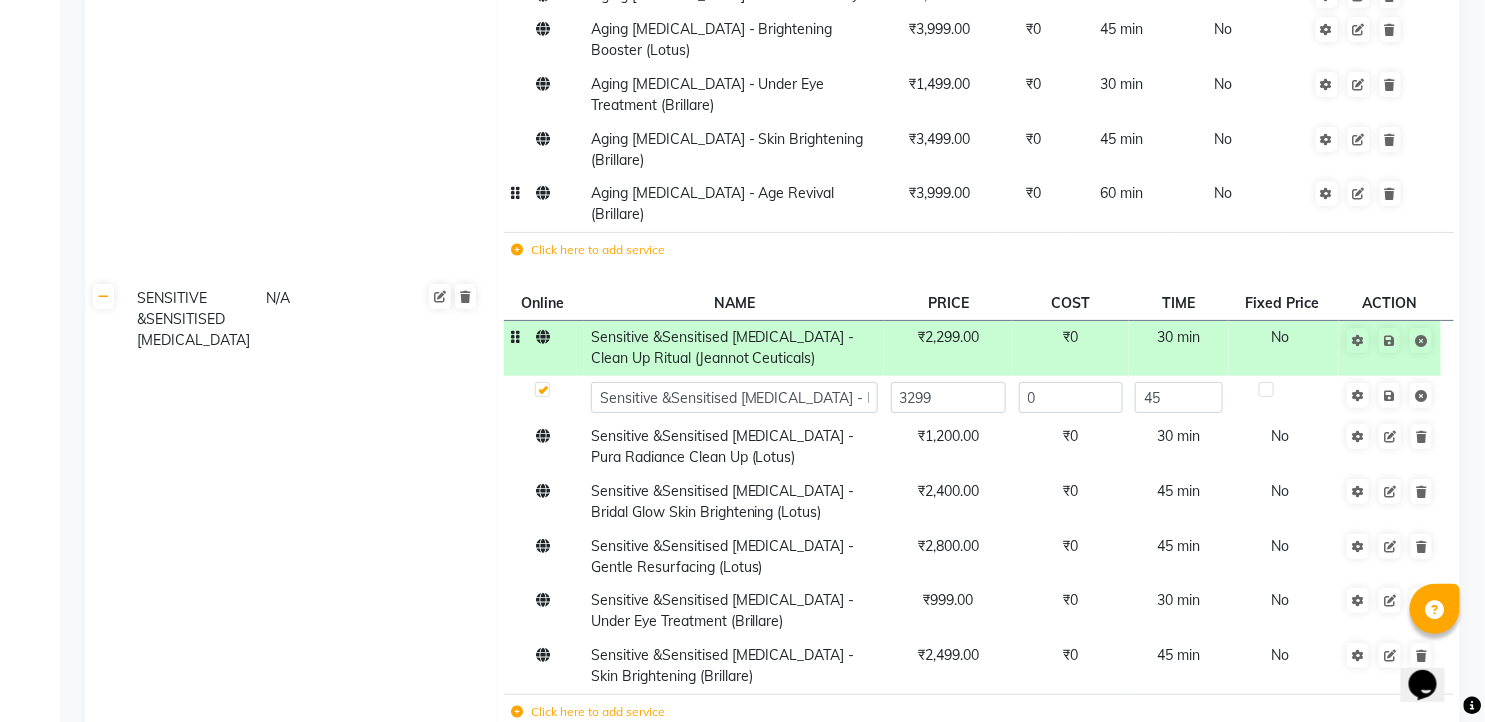 click on "₹2,299.00" 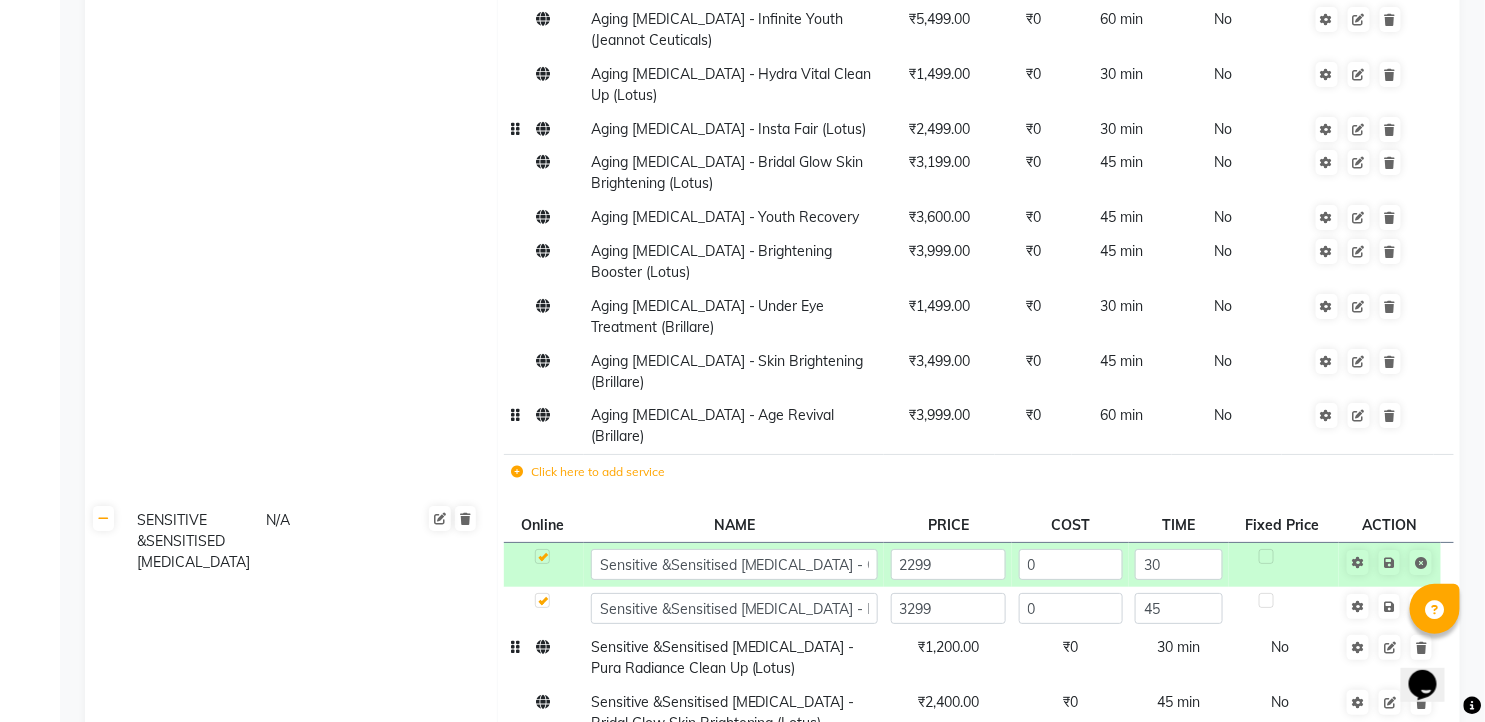 scroll, scrollTop: 2525, scrollLeft: 0, axis: vertical 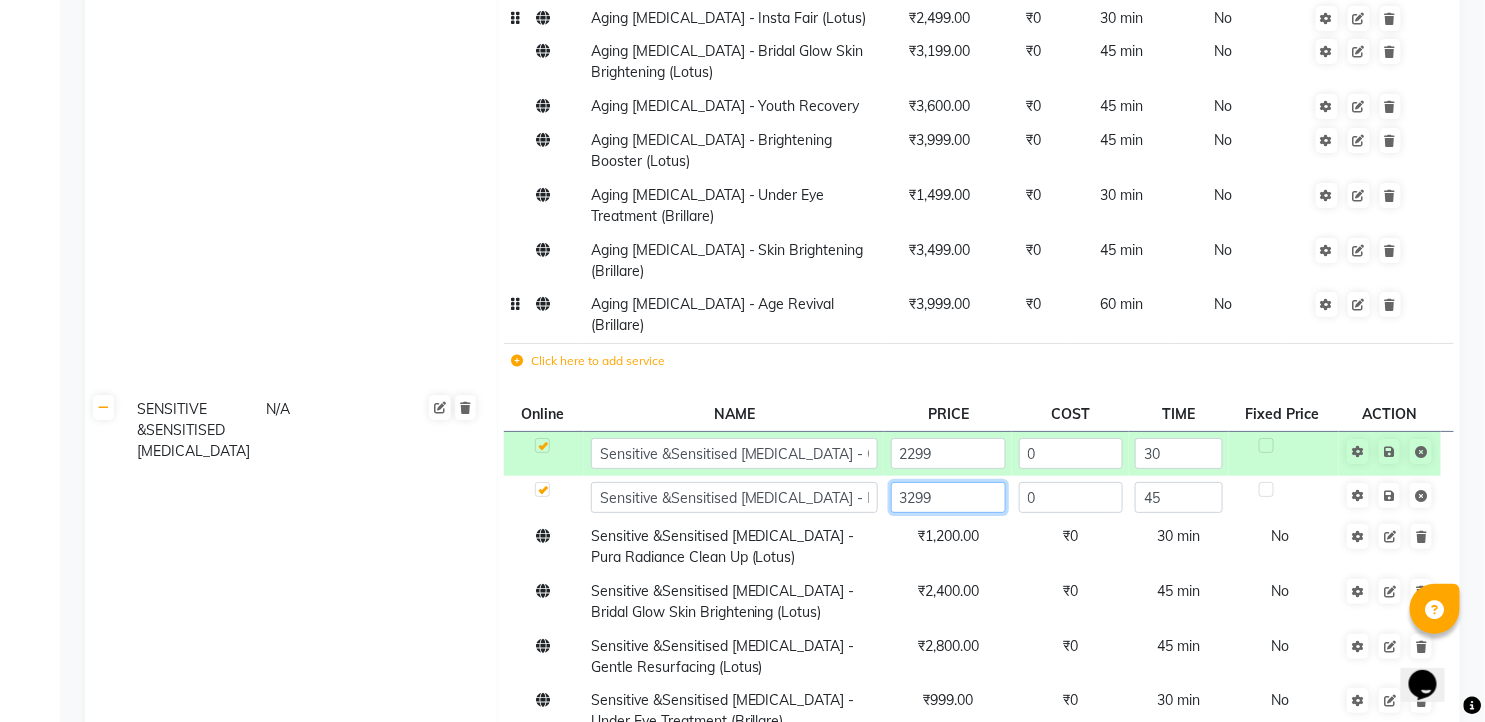 click on "3299" 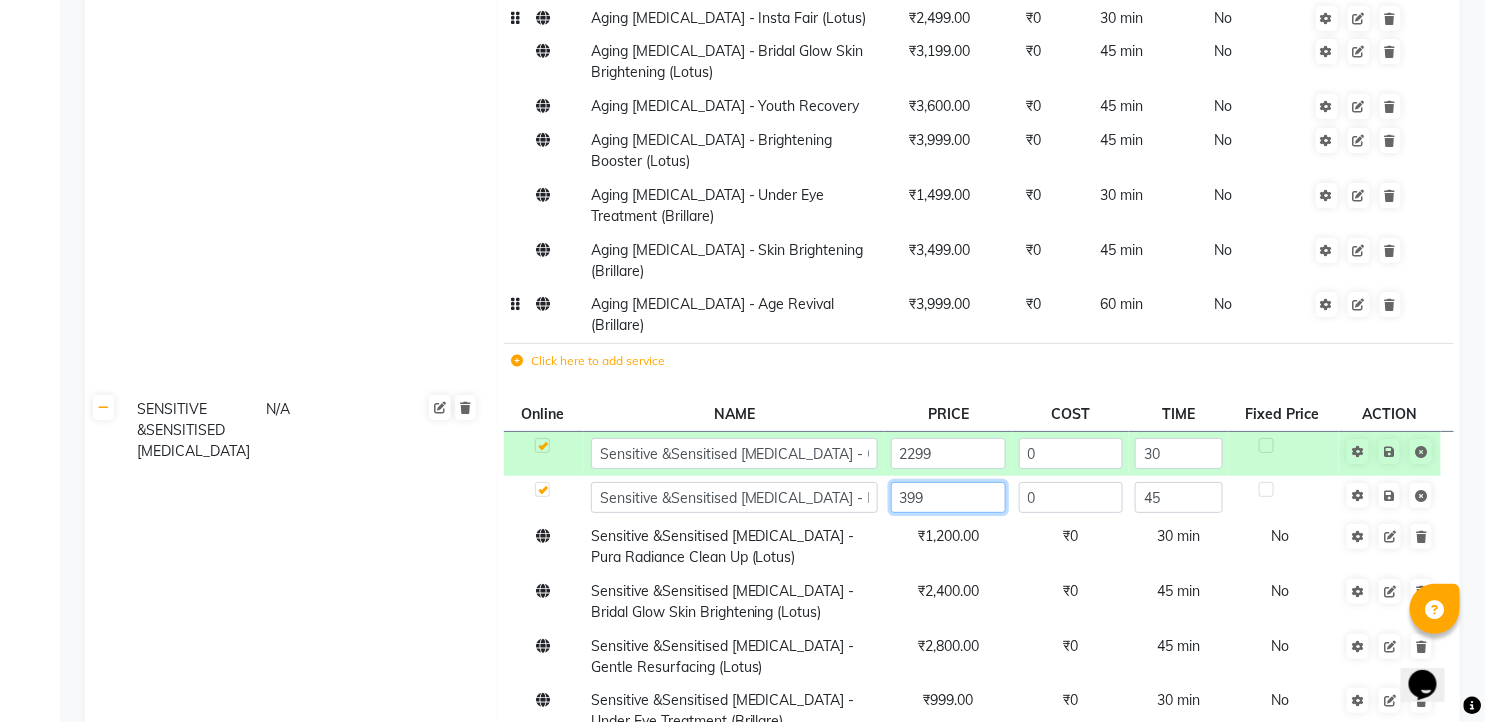 type on "3999" 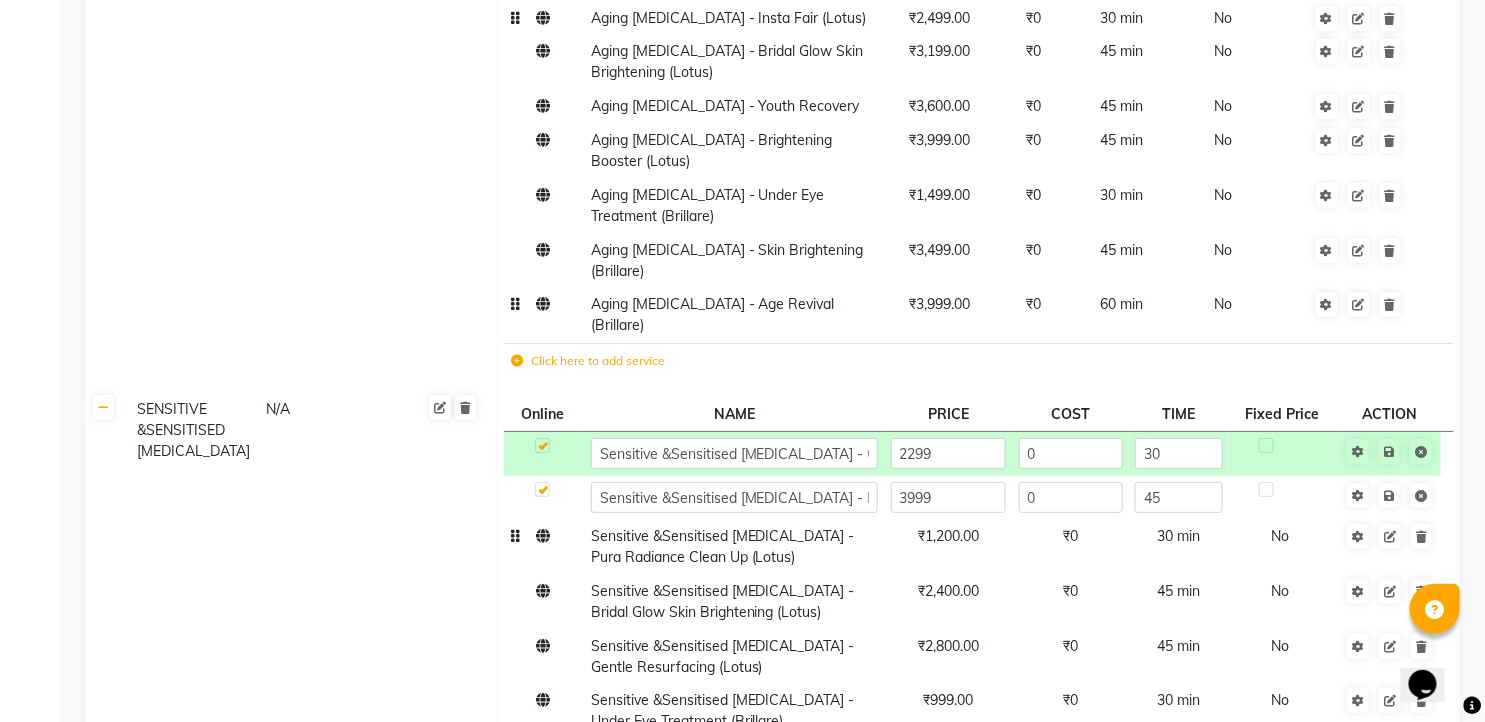click on "Sensitive &Sensitised Skin Care - Clean Up Ritual (Jeannot Ceuticals) 2299 0 30 Sensitive &Sensitised Skin Care - Hydra Boost (Jeannot Ceuticals) 3999 0 45 Sensitive &Sensitised Skin Care - Pura Radiance Clean Up (Lotus) ₹1,200.00 ₹0 30 min  No  Sensitive &Sensitised Skin Care - Bridal Glow Skin Brightening  (Lotus) ₹2,400.00 ₹0 45 min  No  Sensitive &Sensitised Skin Care - Gentle Resurfacing (Lotus) ₹2,800.00 ₹0 45 min  No  Sensitive &Sensitised Skin Care - Under Eye Treatment (Brillare) ₹999.00 ₹0 30 min  No  Sensitive &Sensitised Skin Care - Skin Brightening  (Brillare) ₹2,499.00 ₹0 45 min  No  Click here to add service" 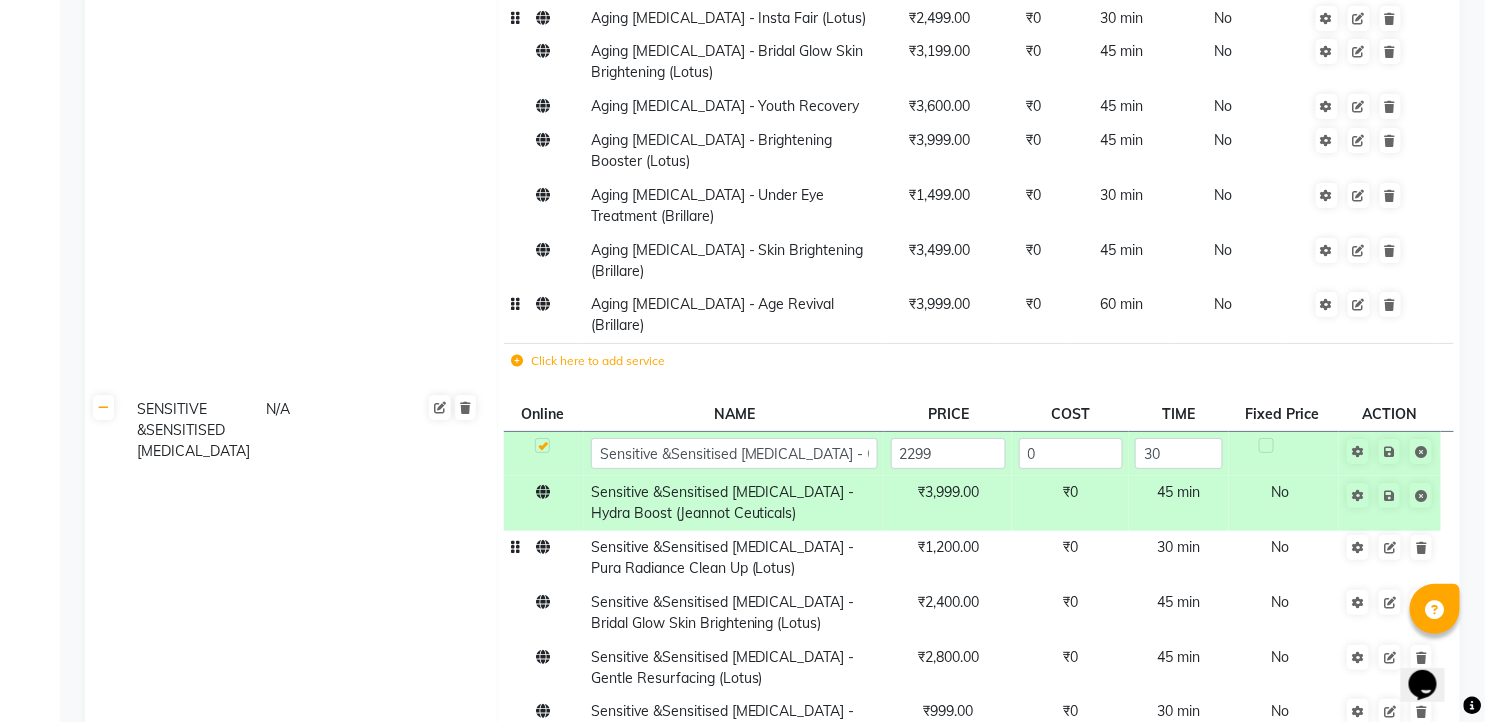 click on "₹1,200.00" 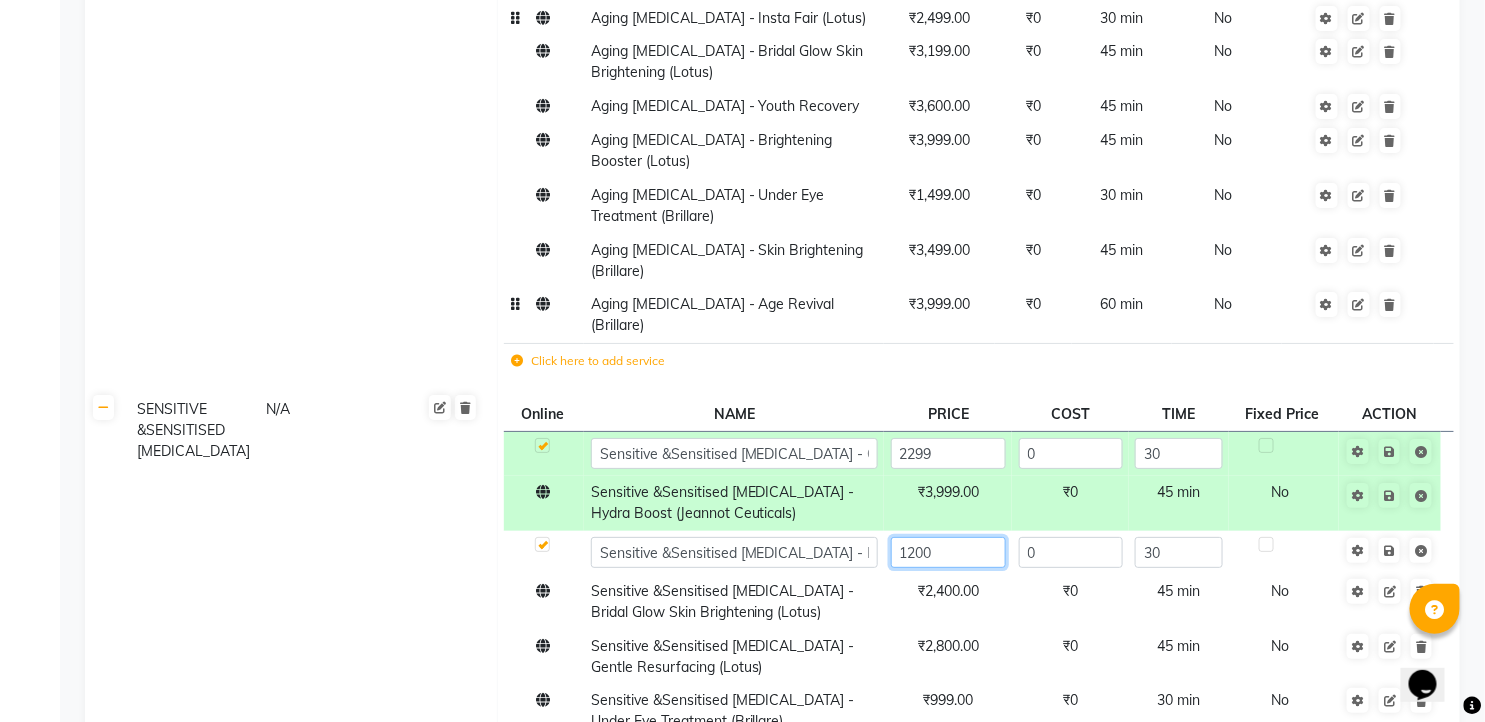 click on "1200" 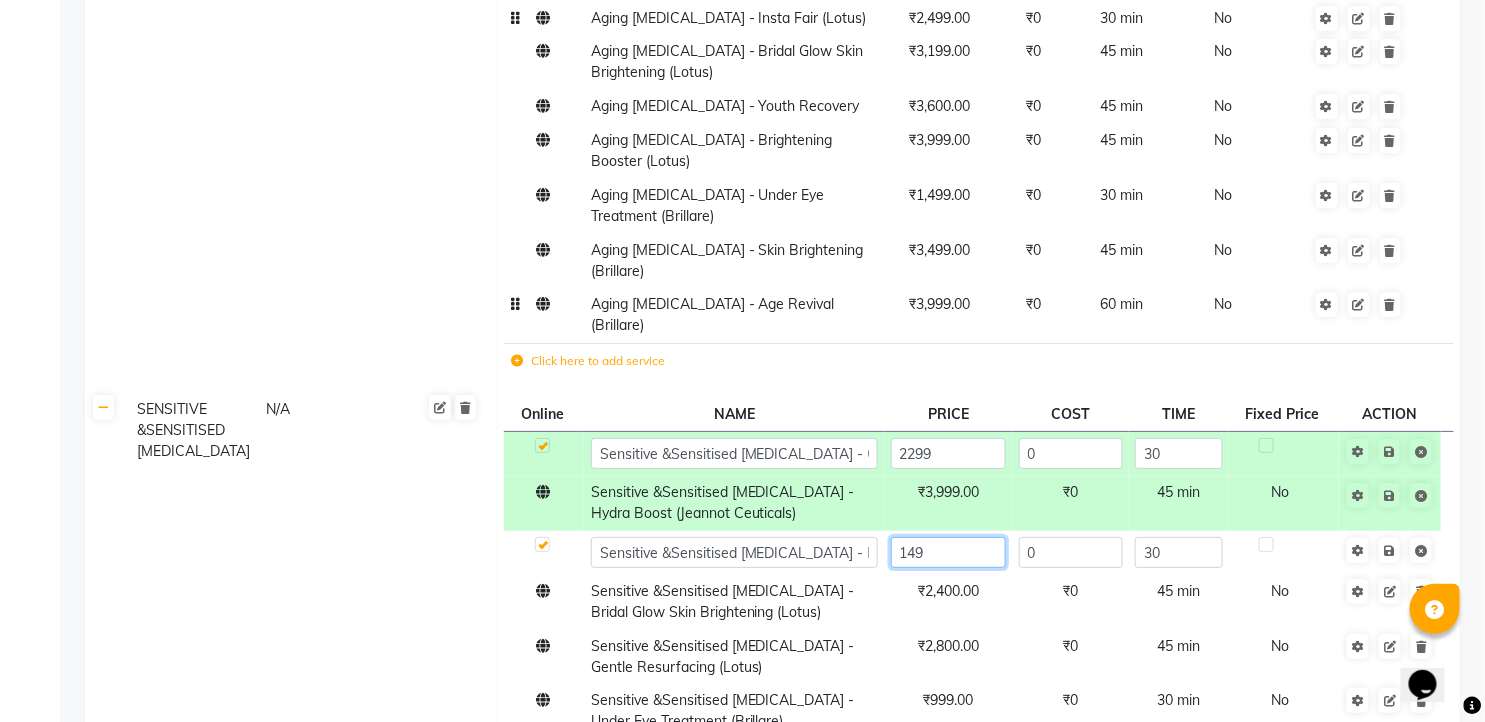 type on "1499" 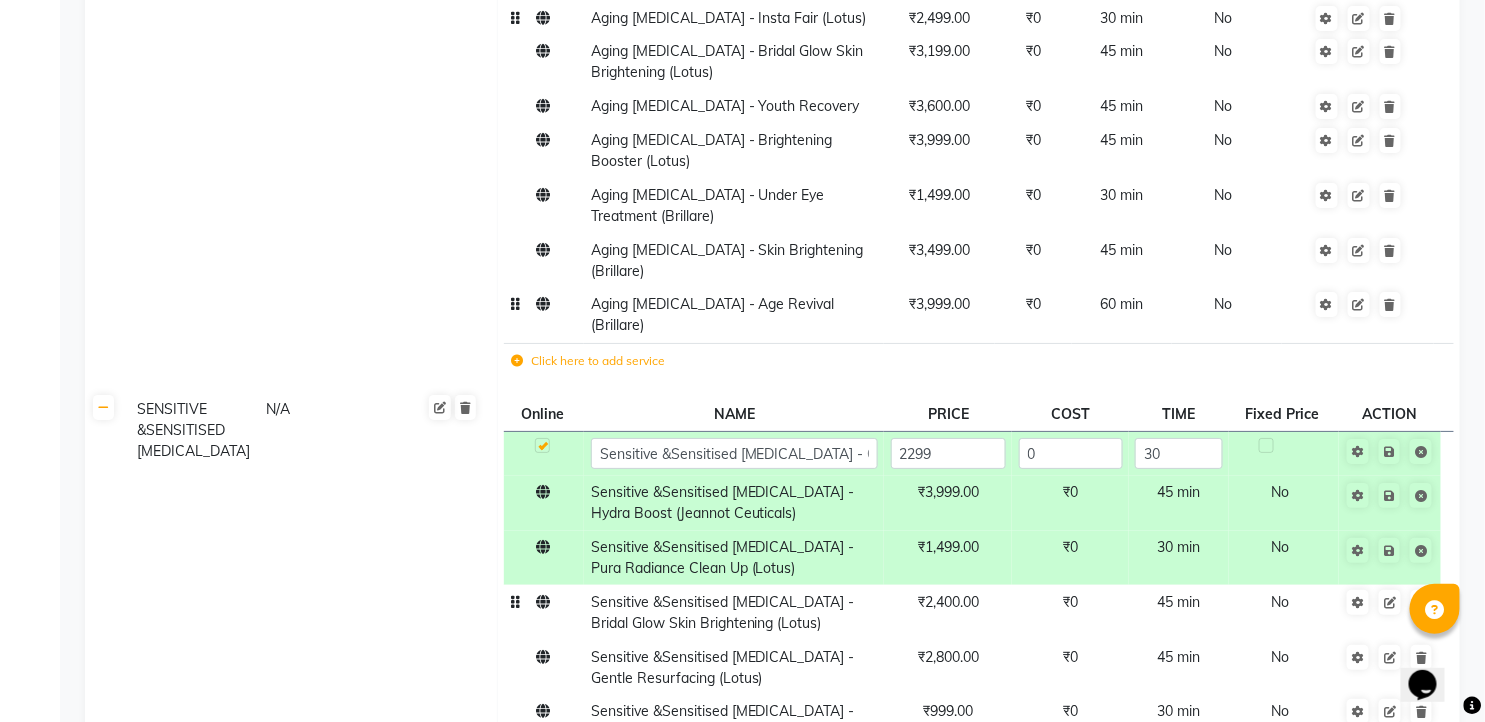 click on "₹2,400.00" 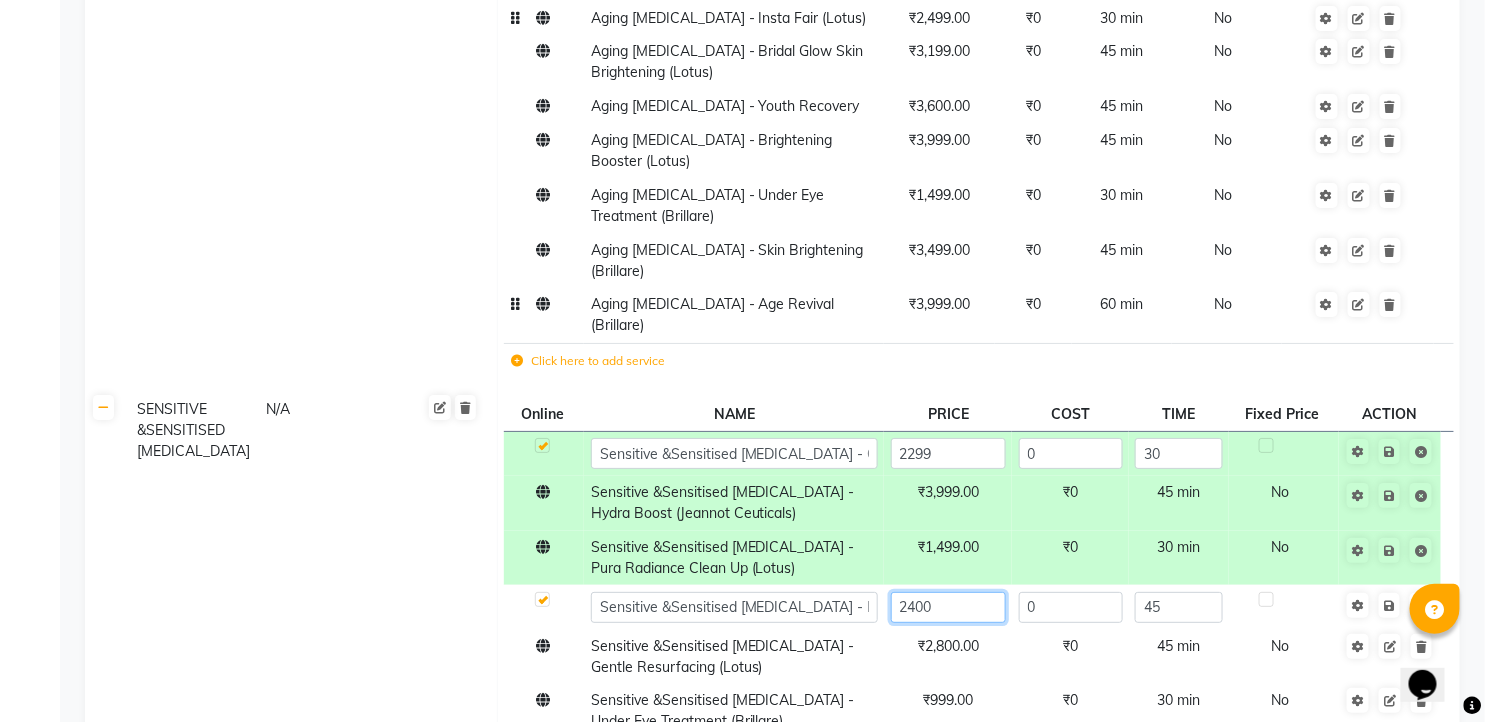 click on "2400" 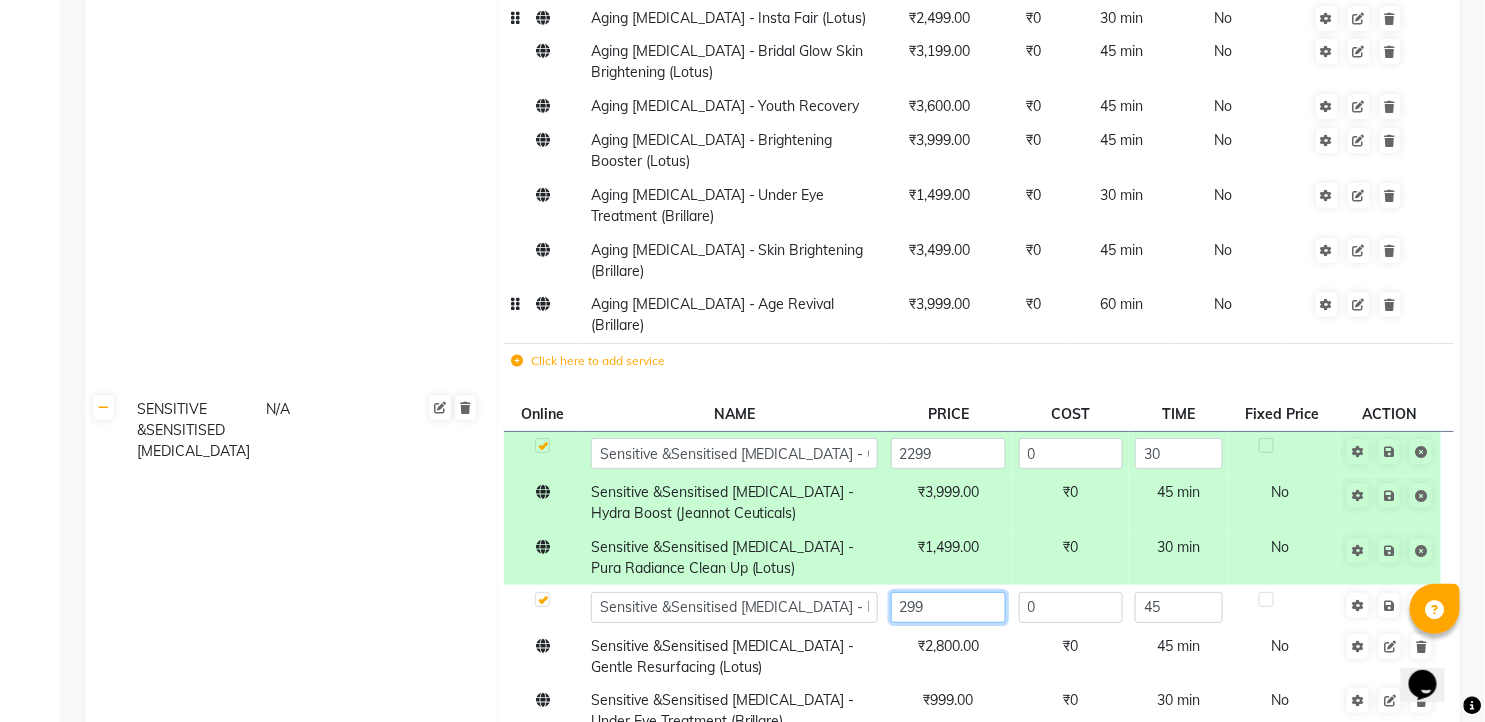 type on "2999" 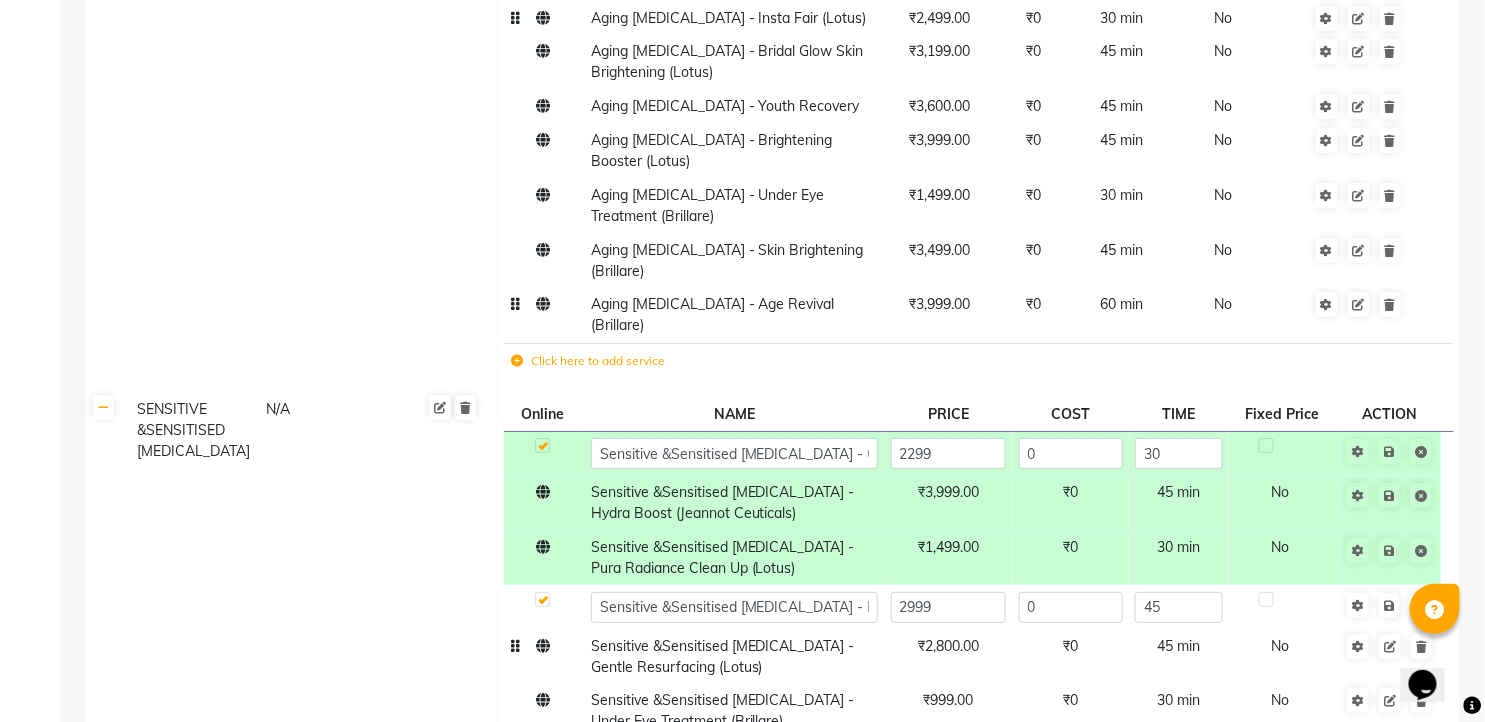 click on "₹2,800.00" 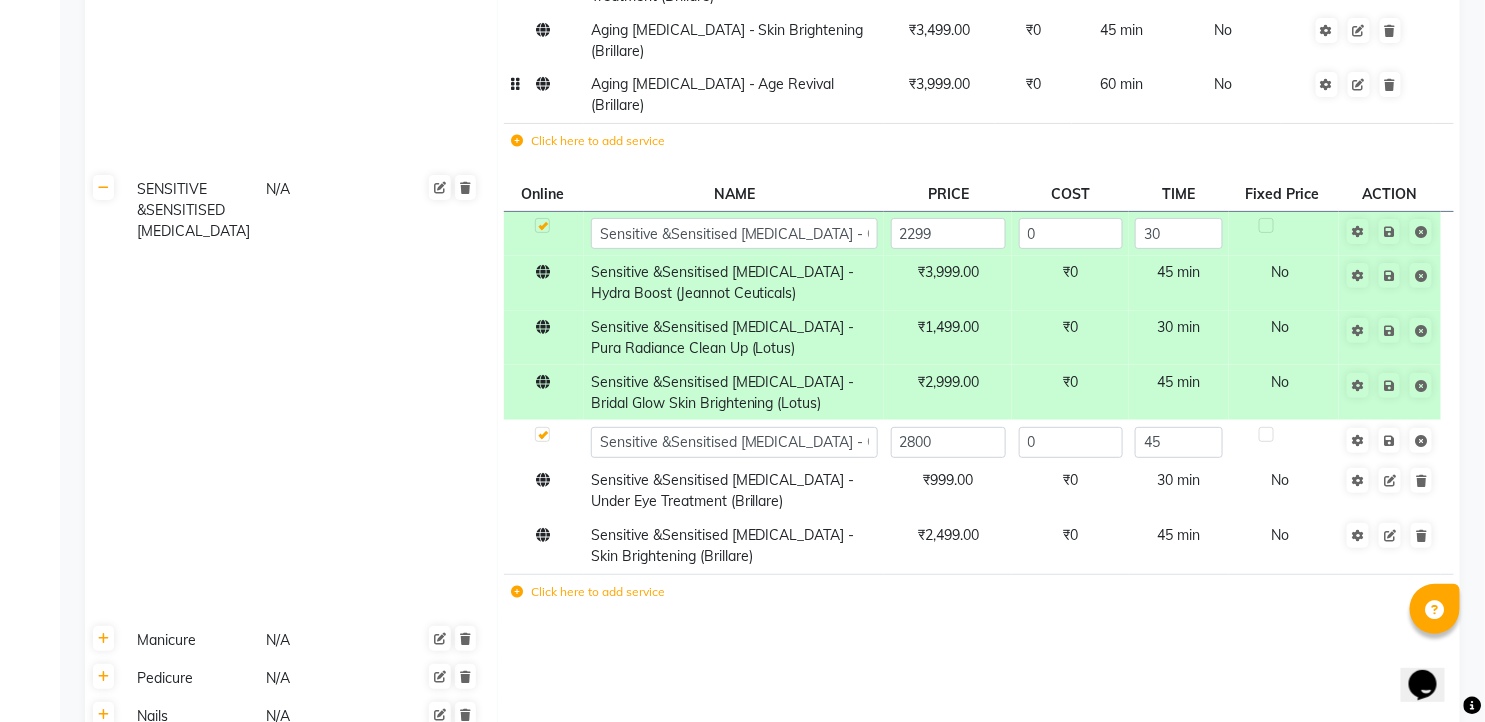 scroll, scrollTop: 2747, scrollLeft: 0, axis: vertical 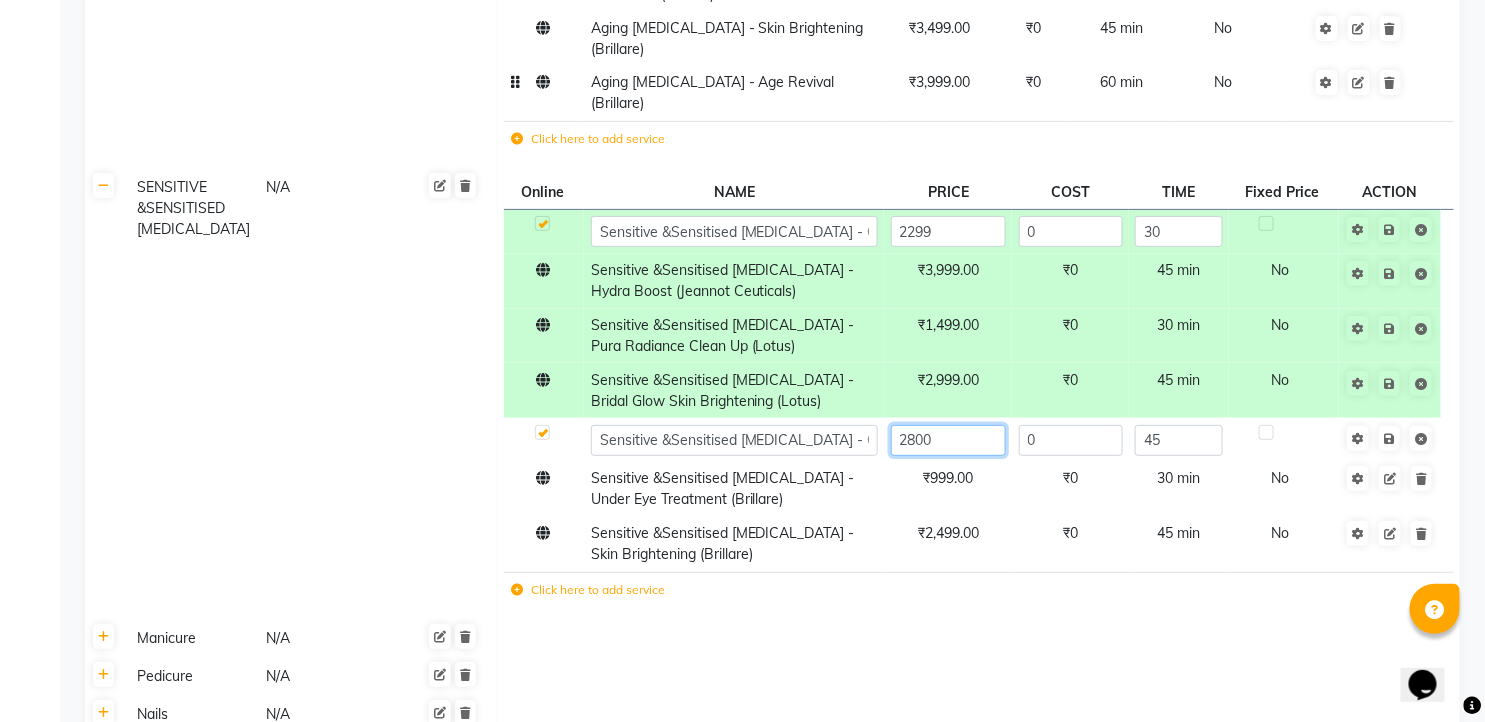 click on "2800" 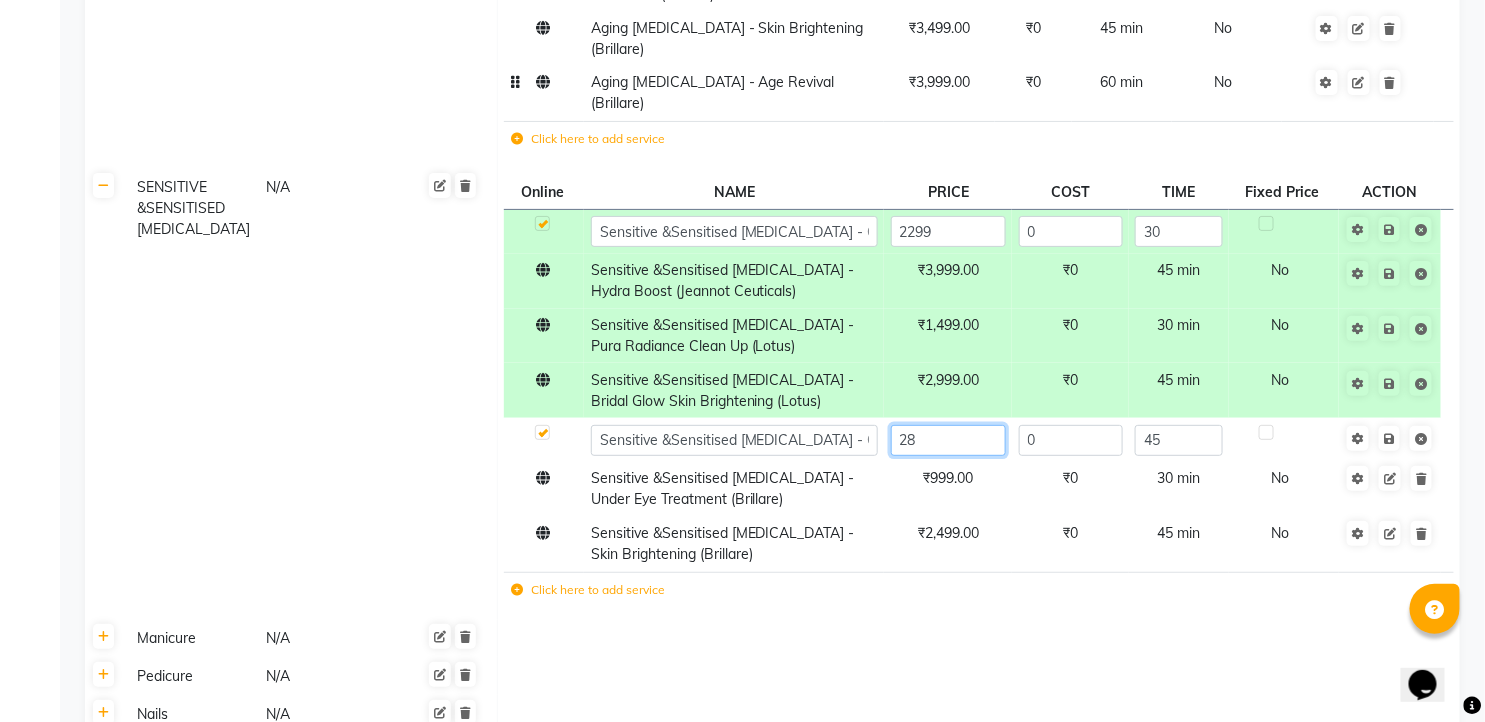 type on "2" 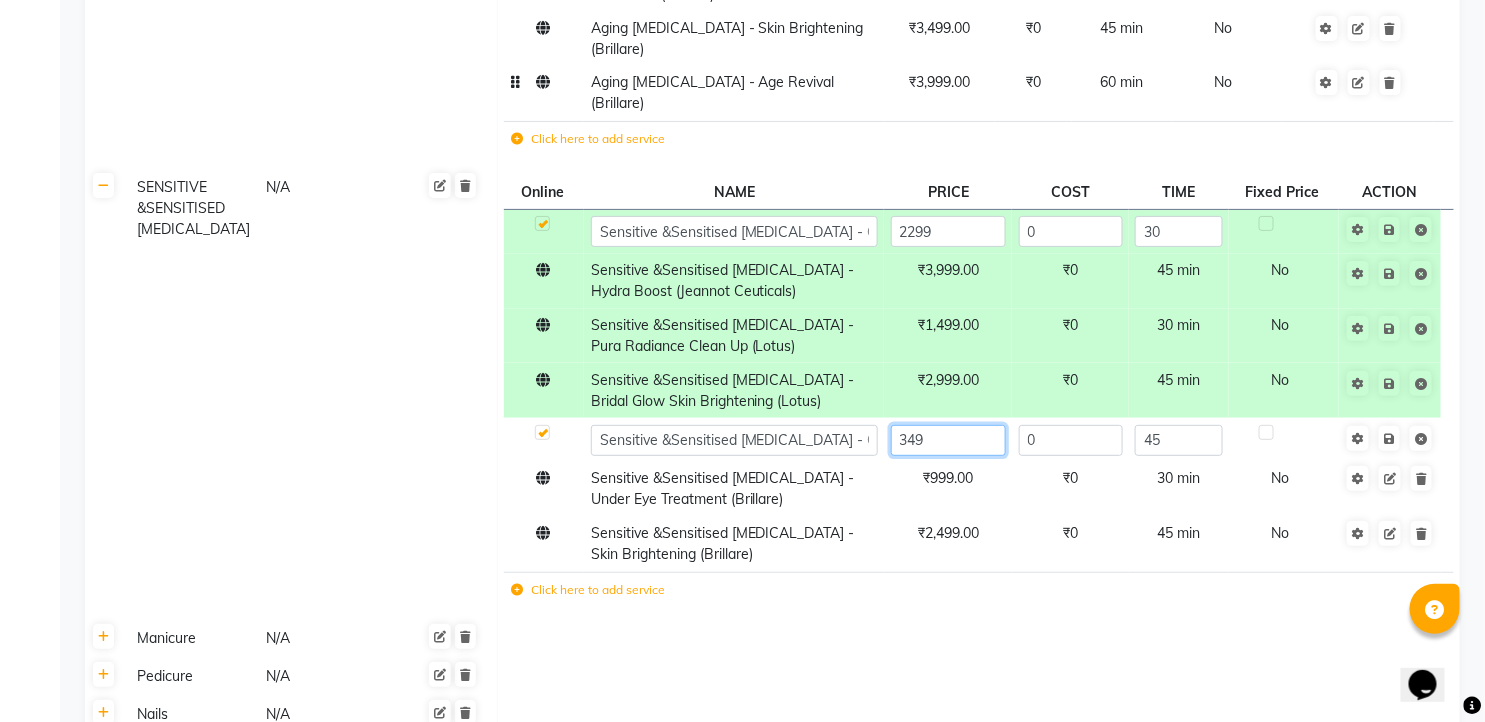 type on "3499" 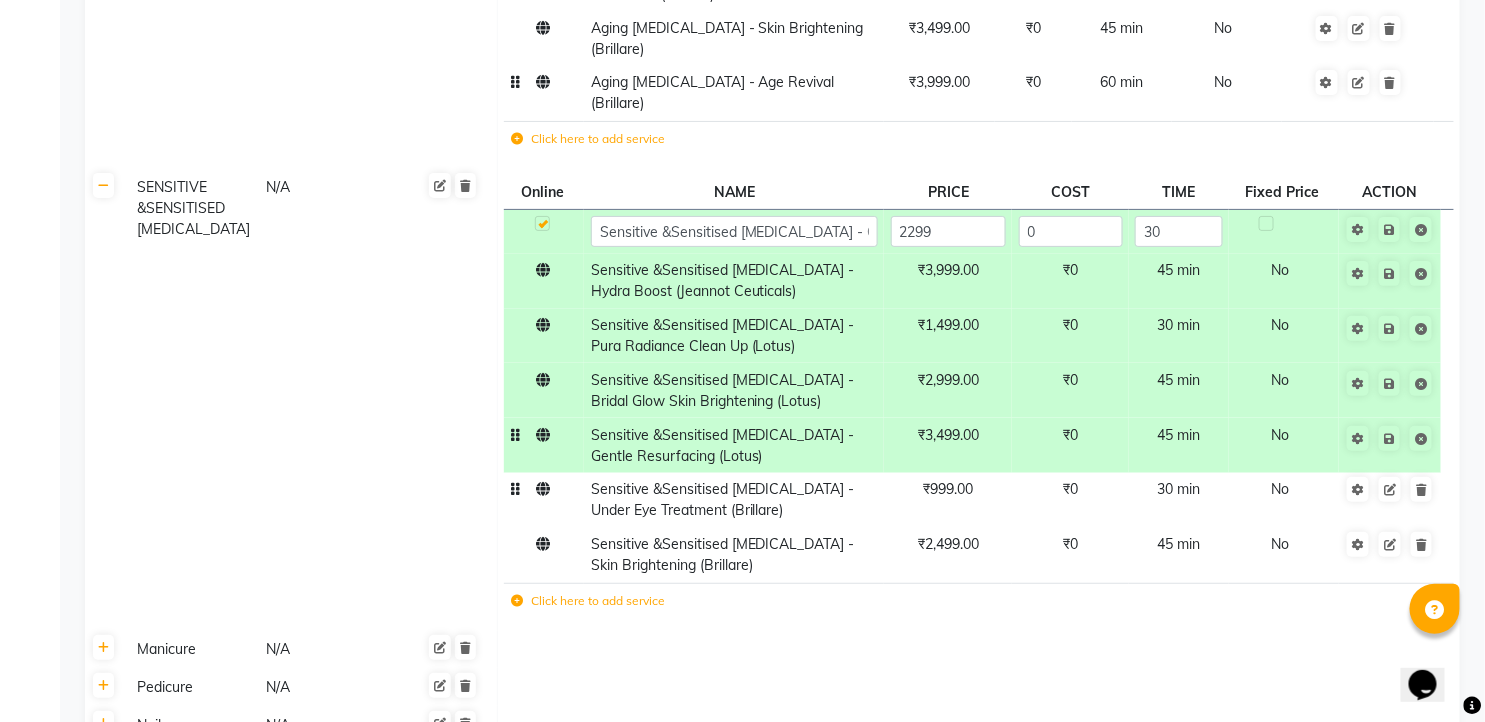 click on "₹999.00" 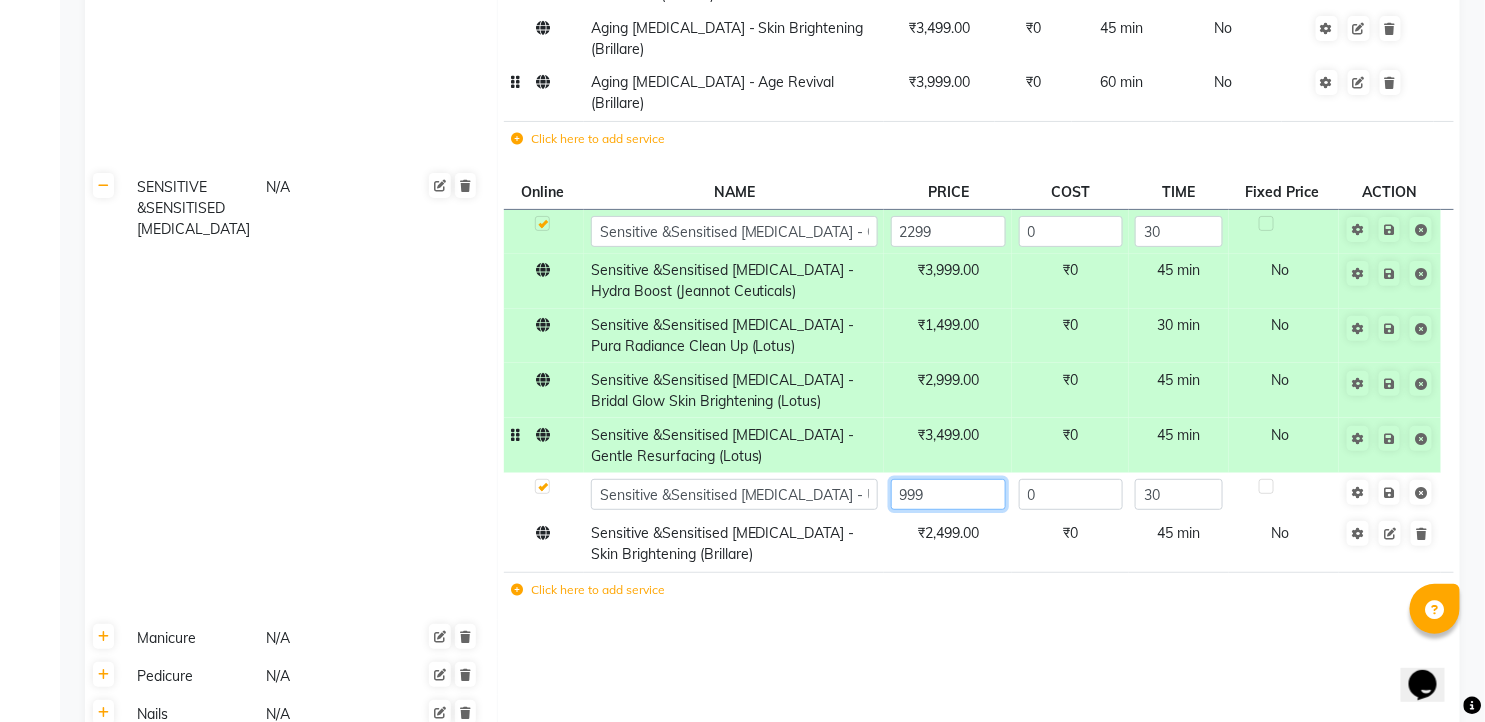 click on "999" 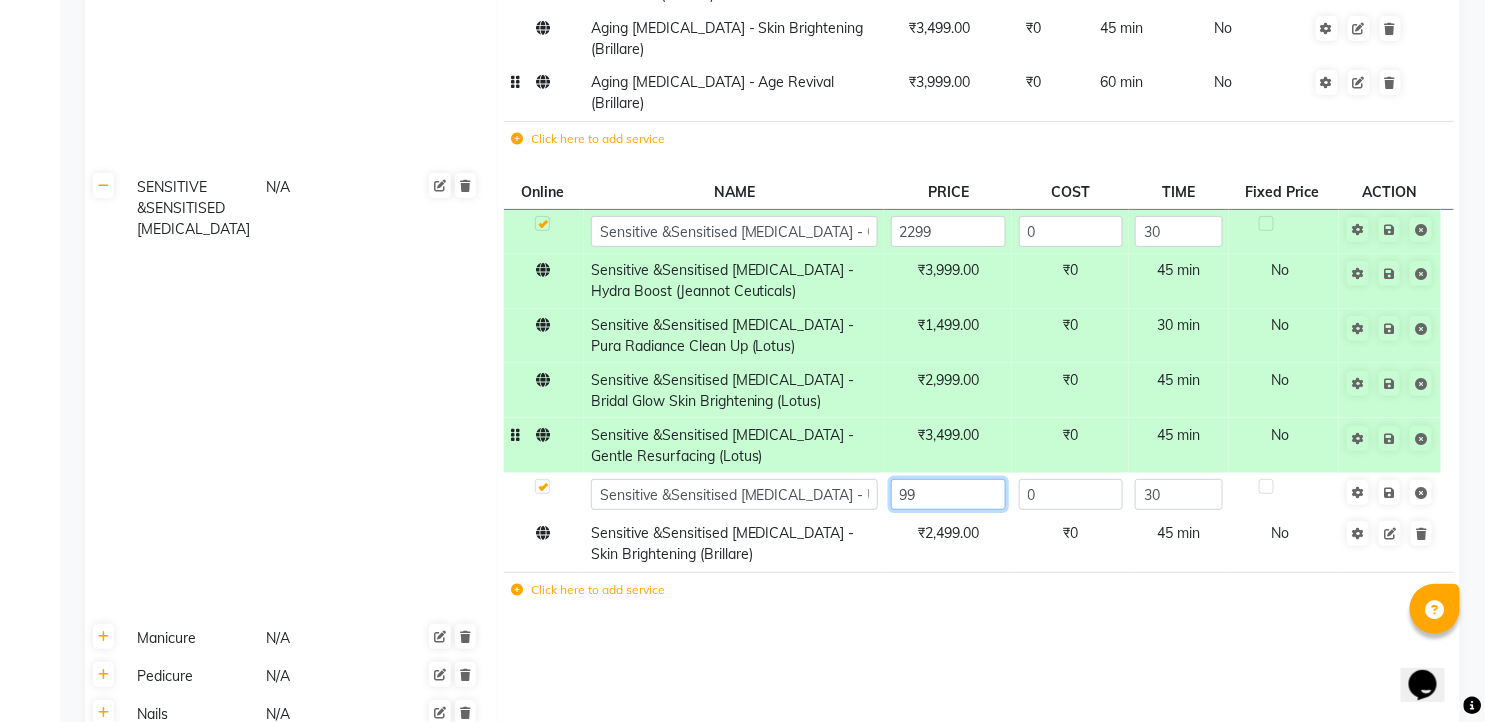 type on "9" 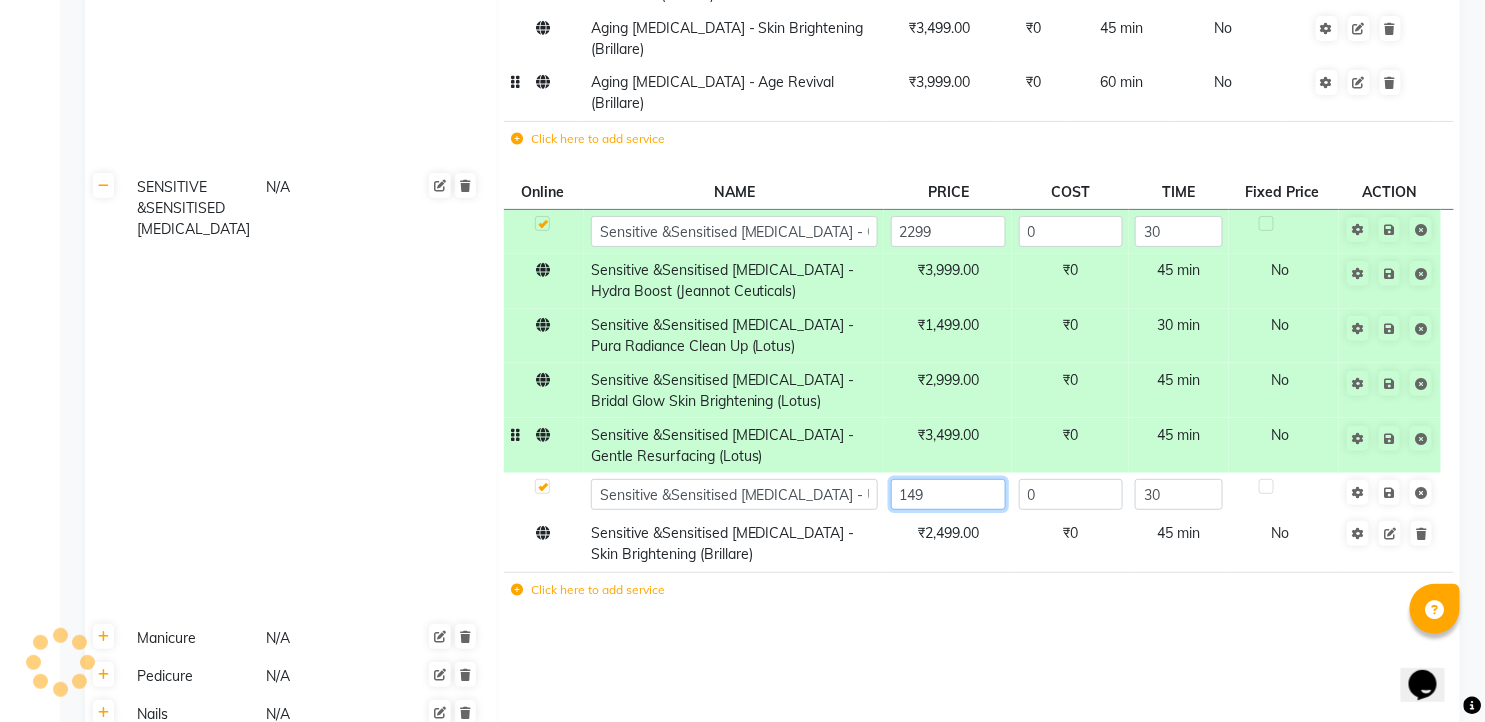 type on "1499" 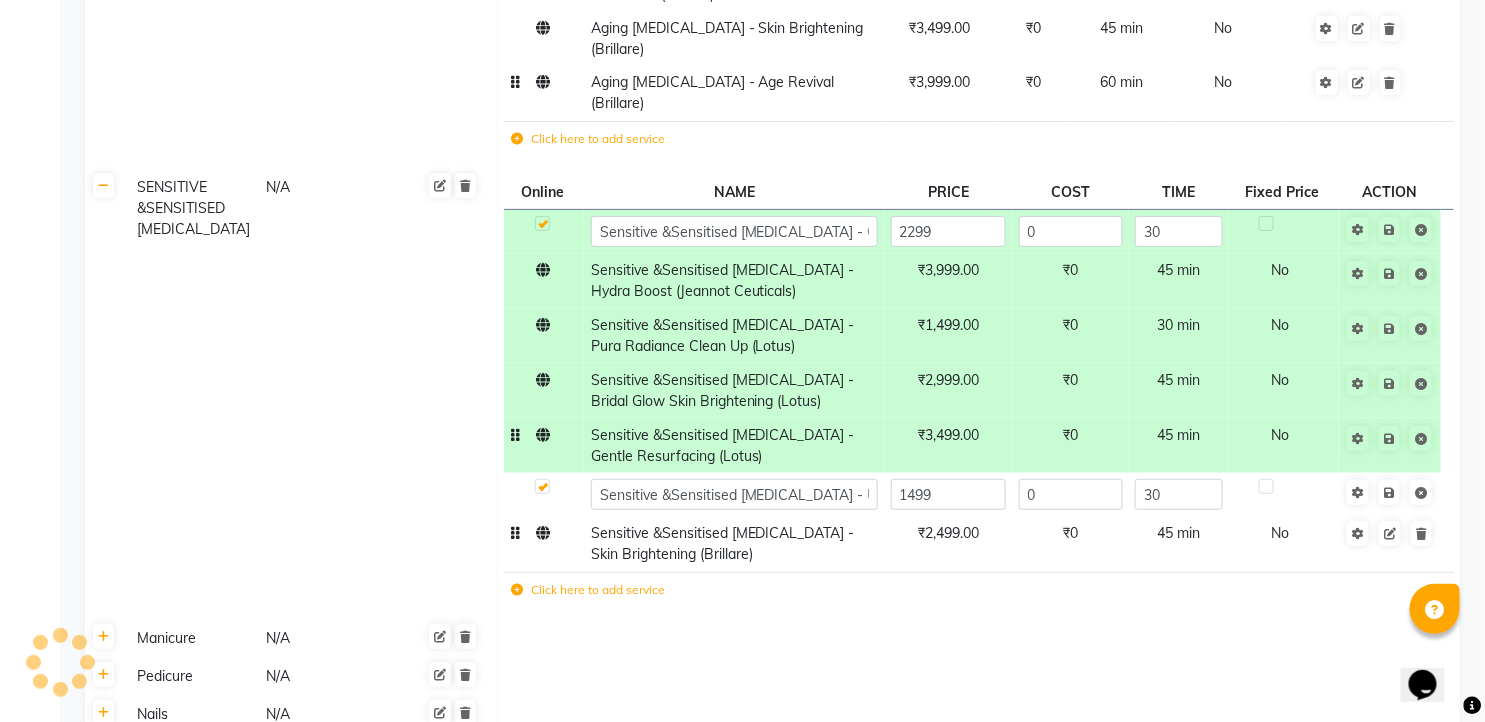 click on "₹2,499.00" 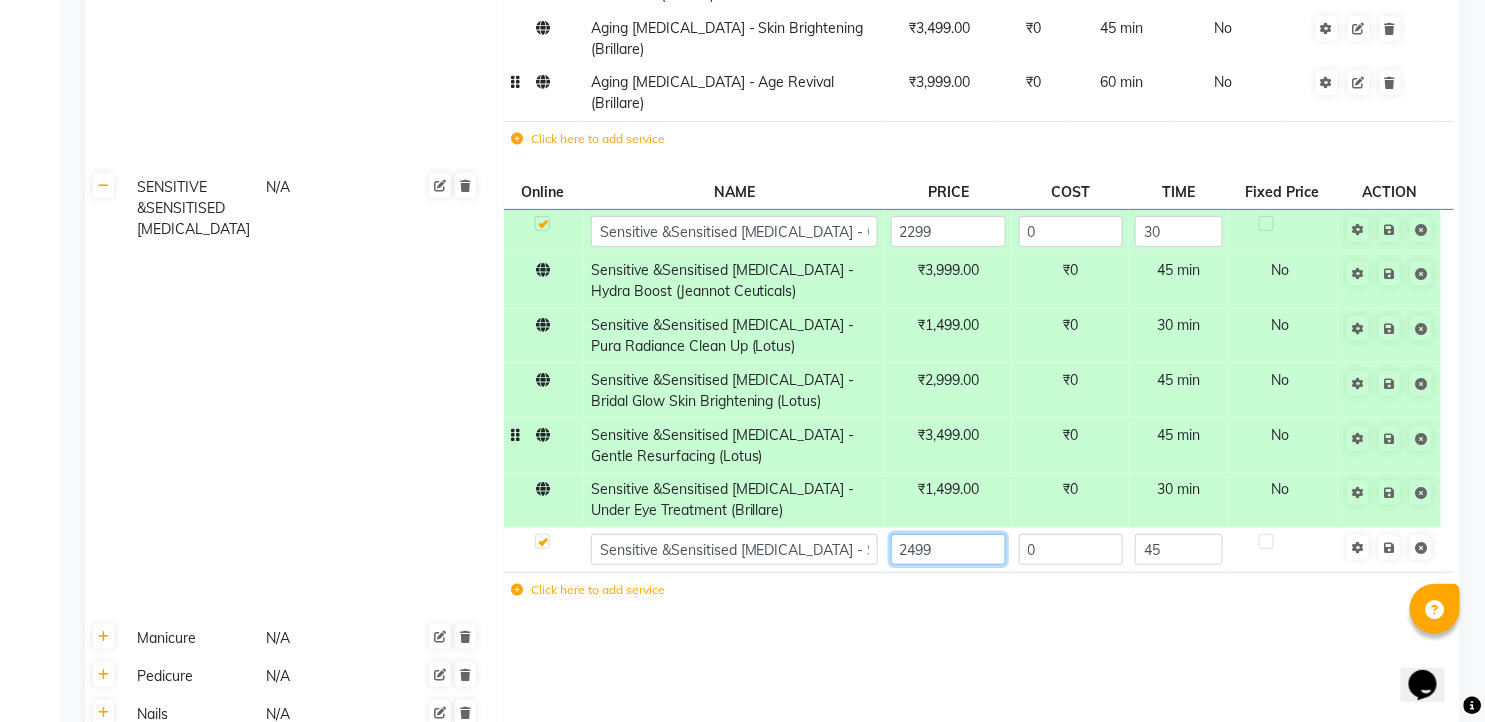 click on "2499" 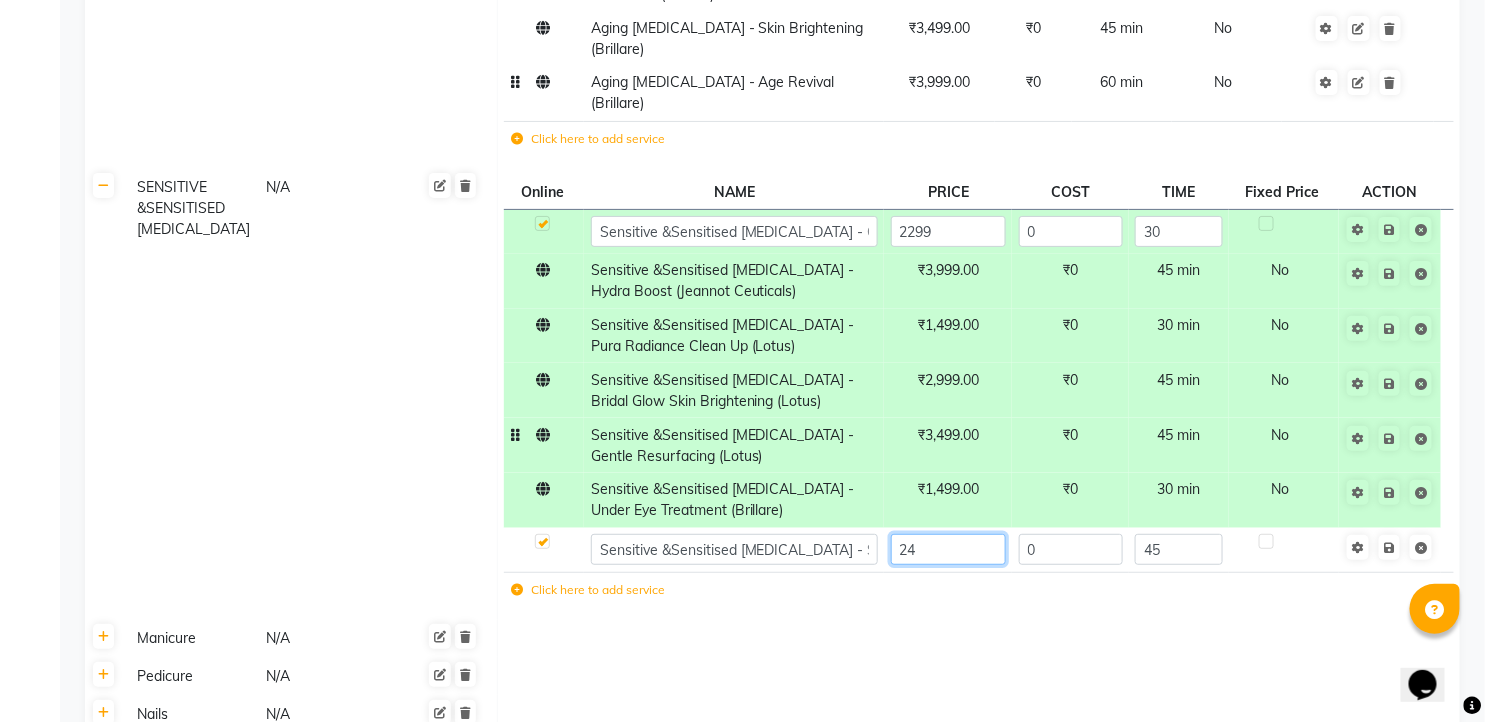 type on "2" 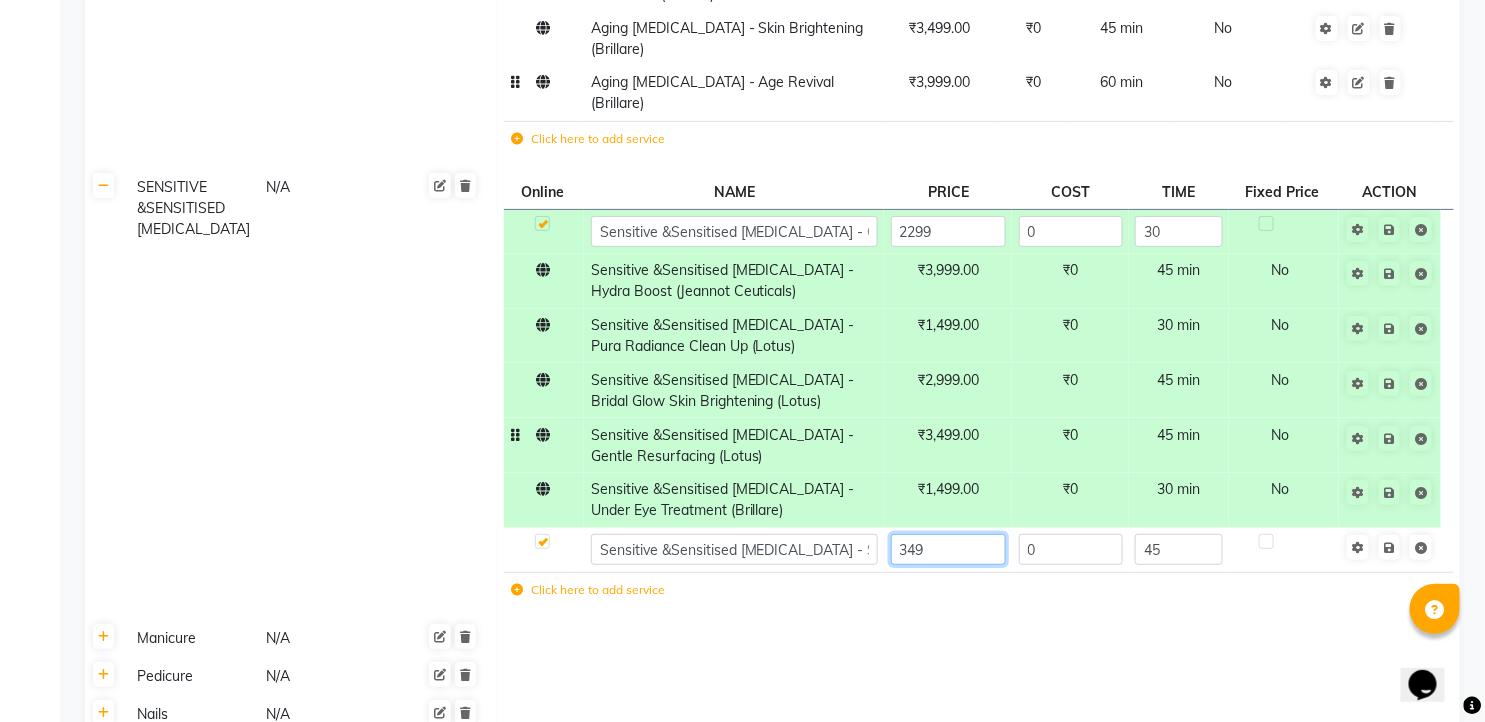 type on "3499" 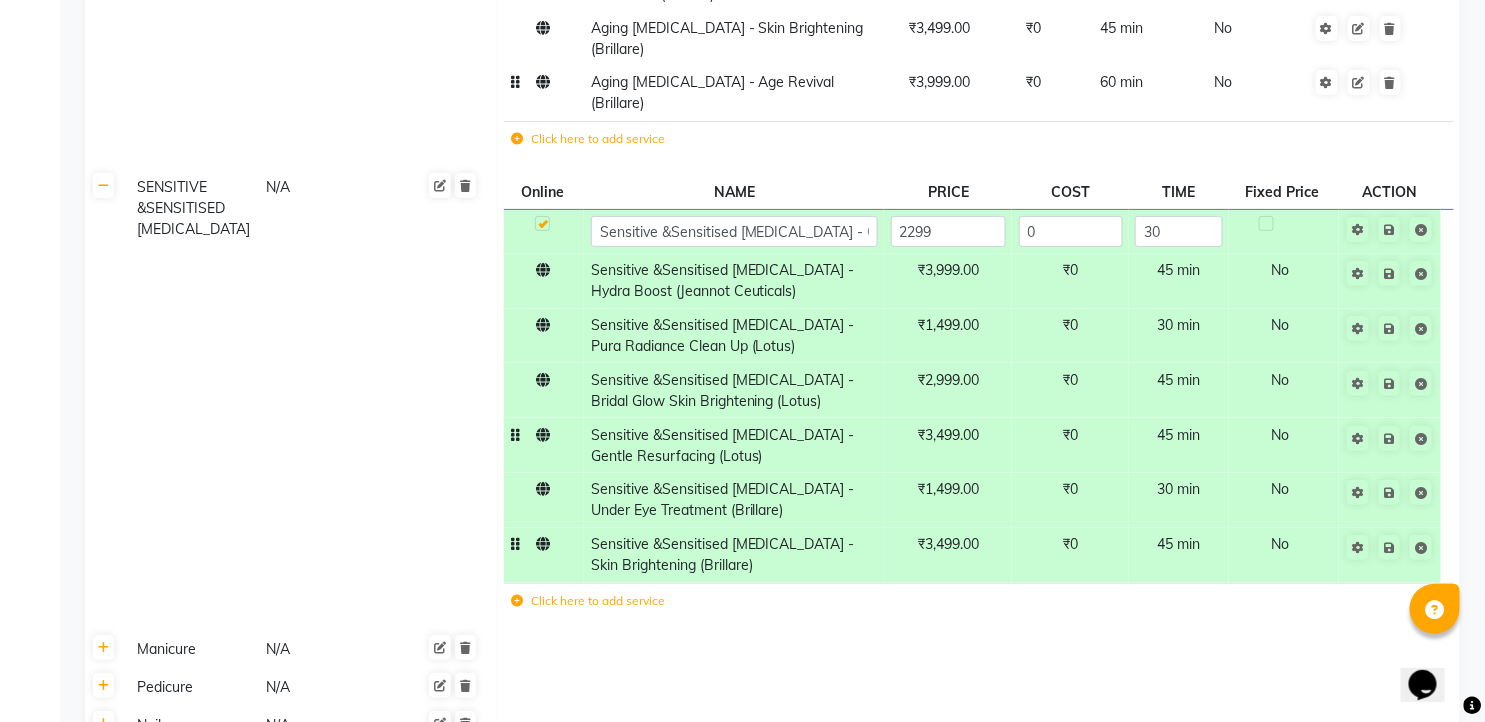 click 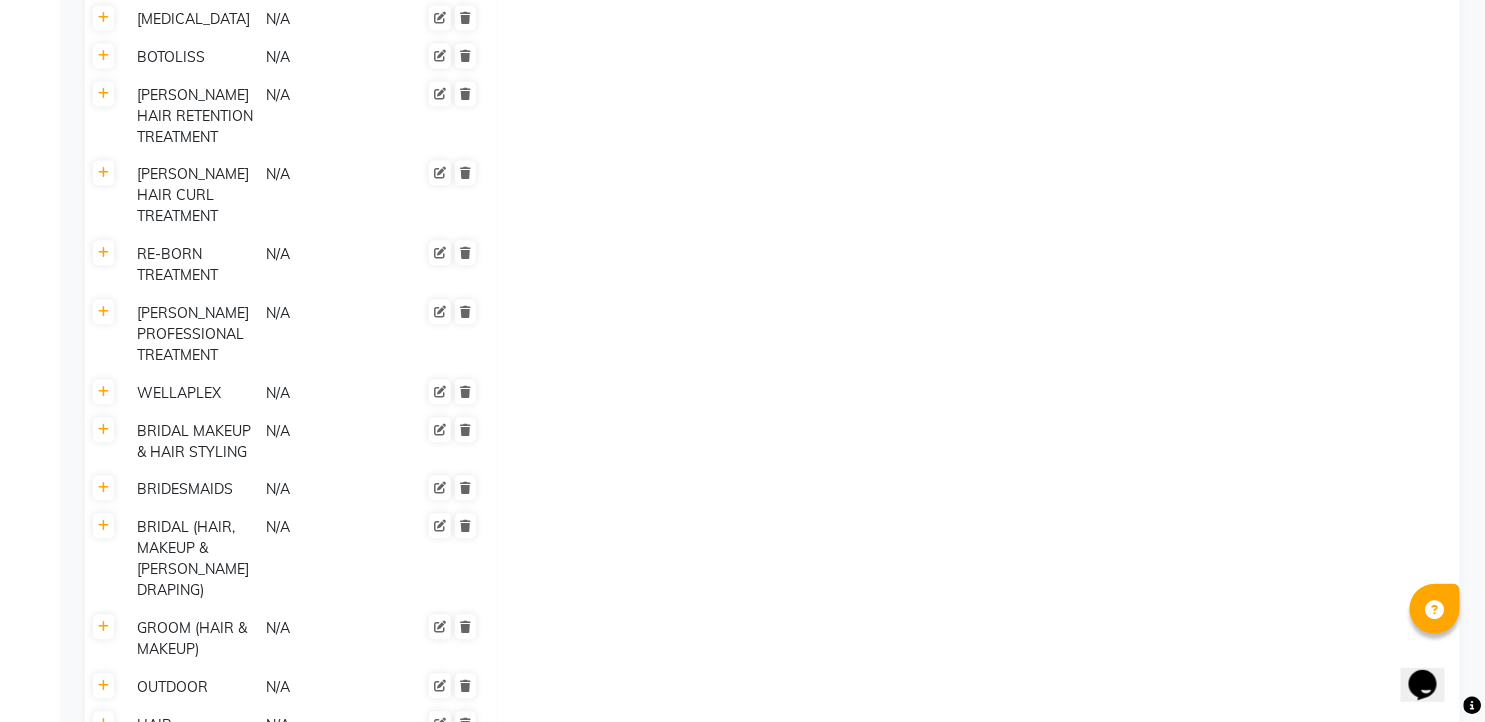 scroll, scrollTop: 4290, scrollLeft: 0, axis: vertical 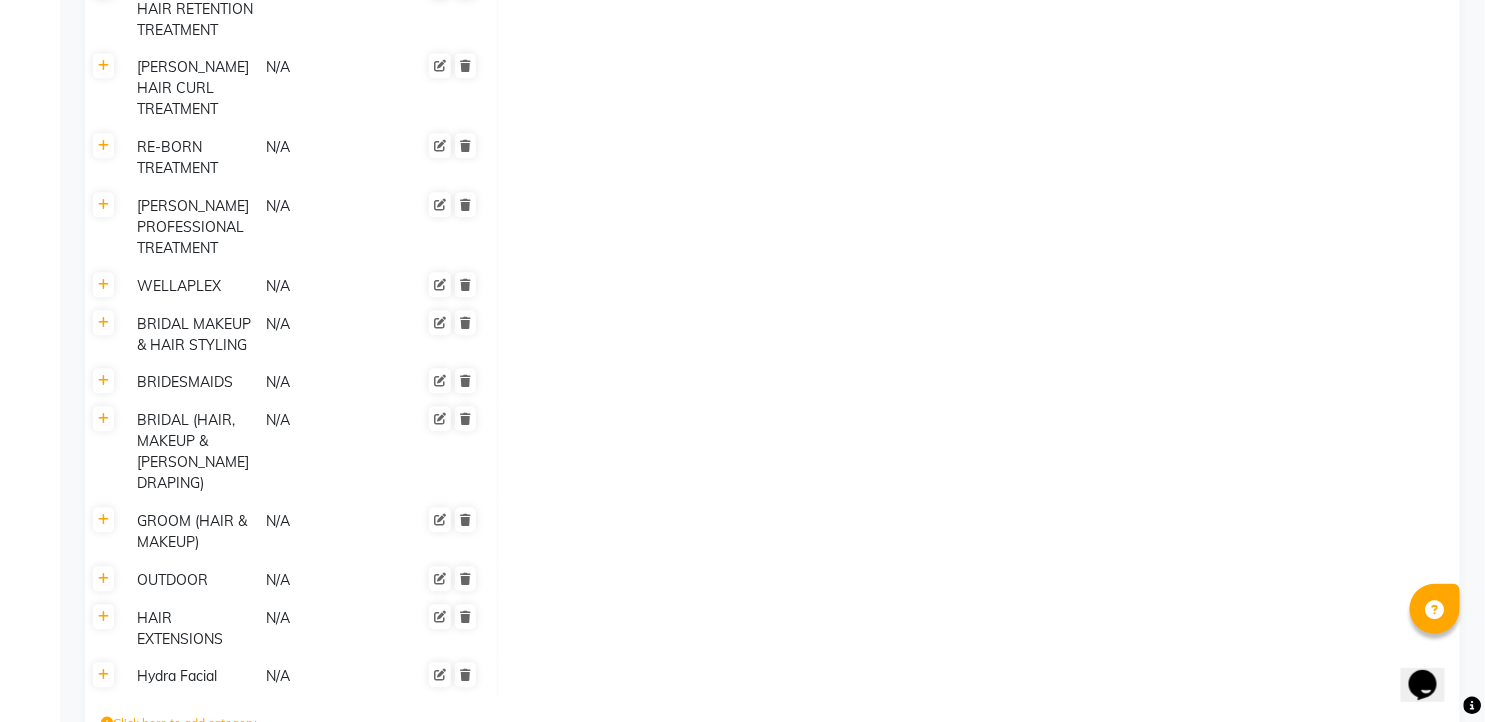 click on "Save Changes" 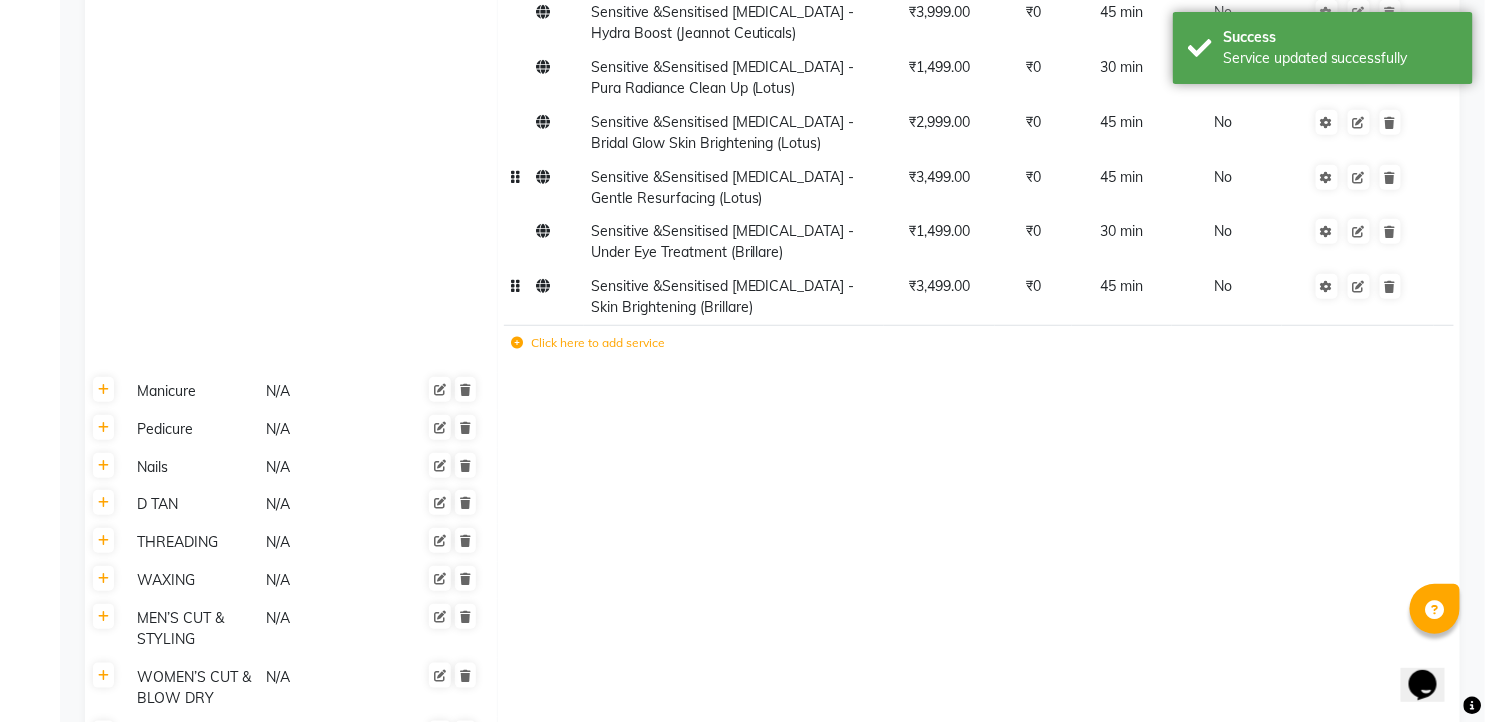 scroll, scrollTop: 3067, scrollLeft: 0, axis: vertical 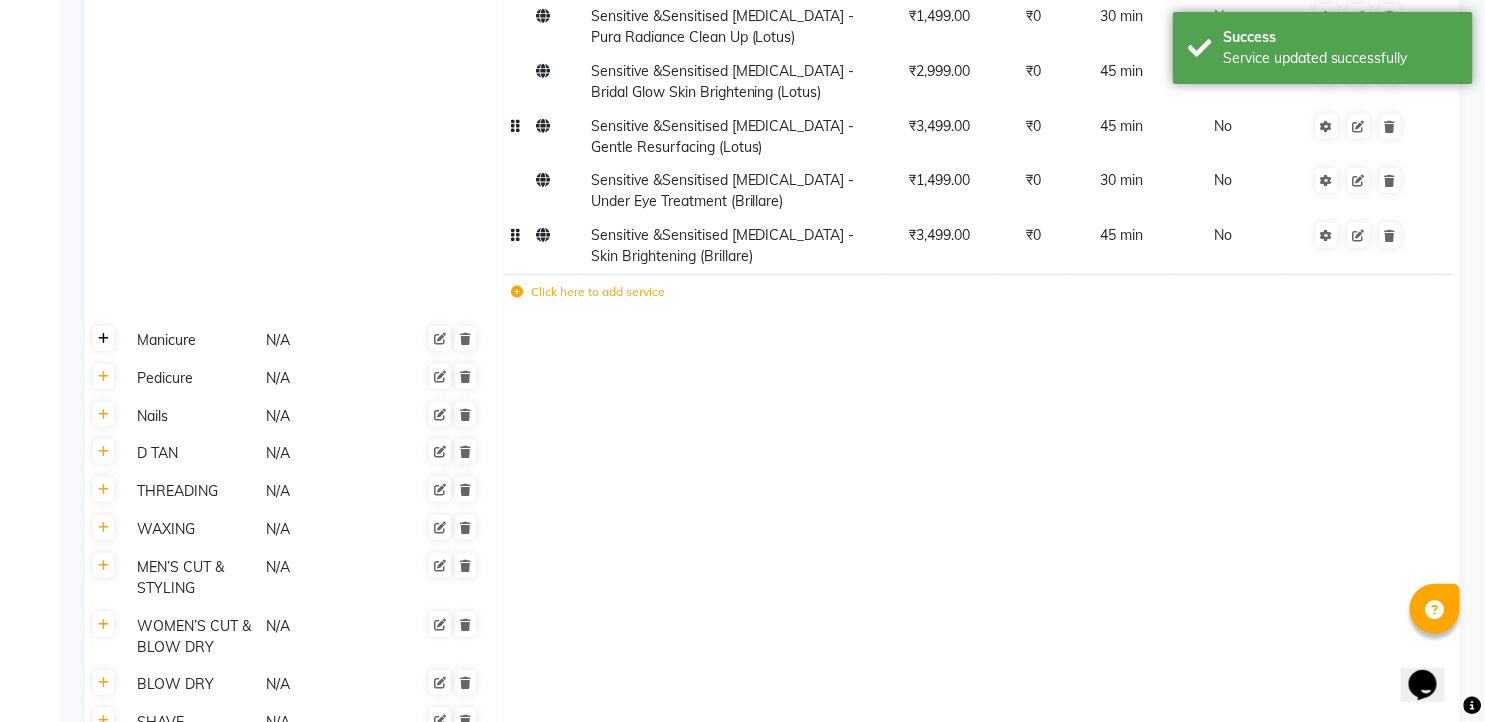 click 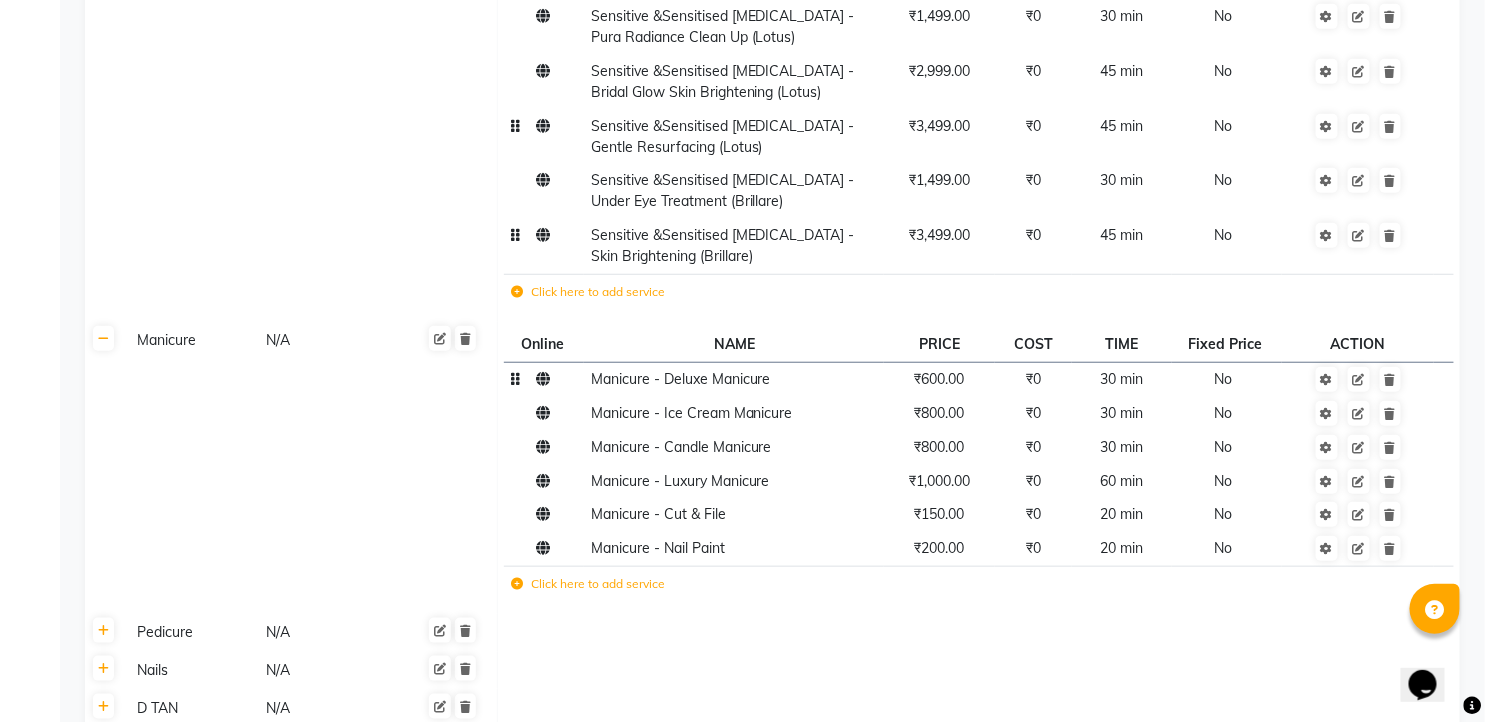 click on "₹600.00" 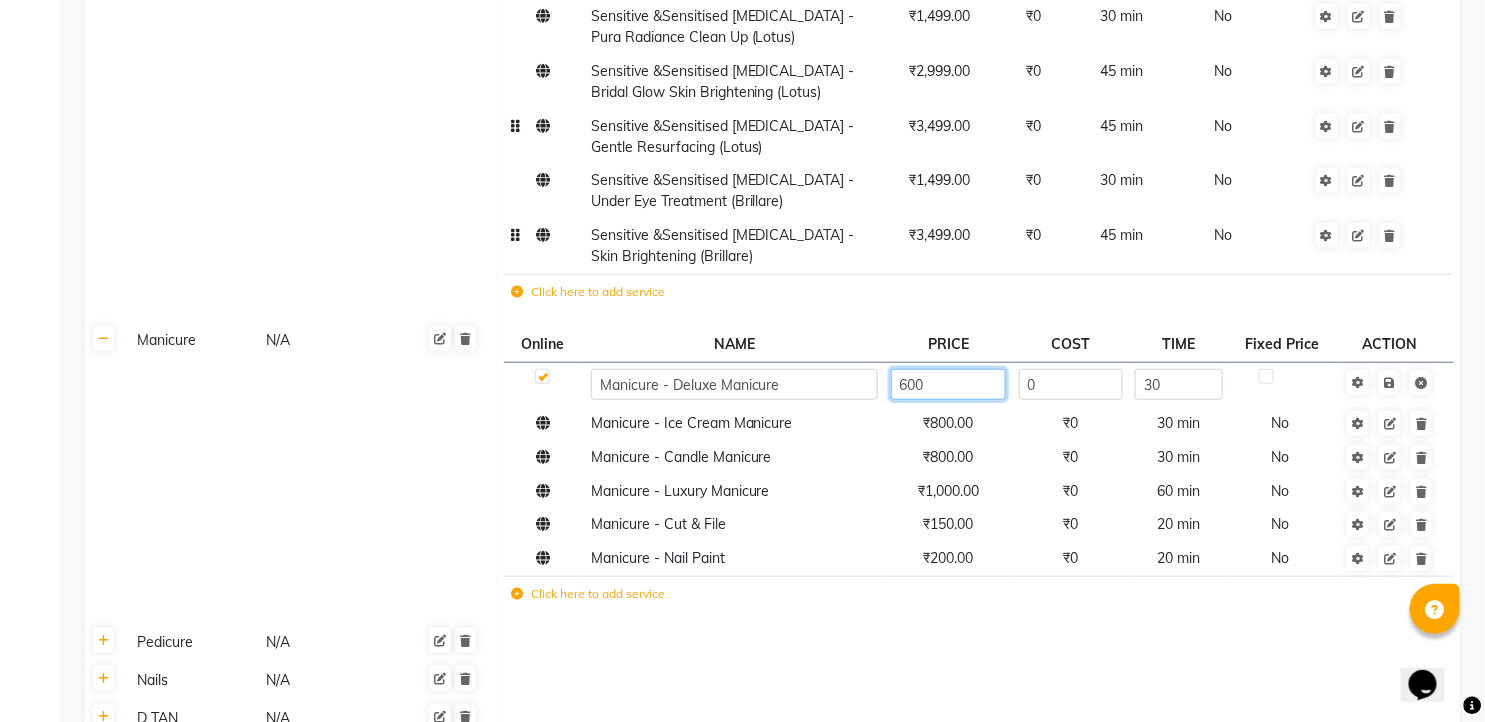 click on "600" 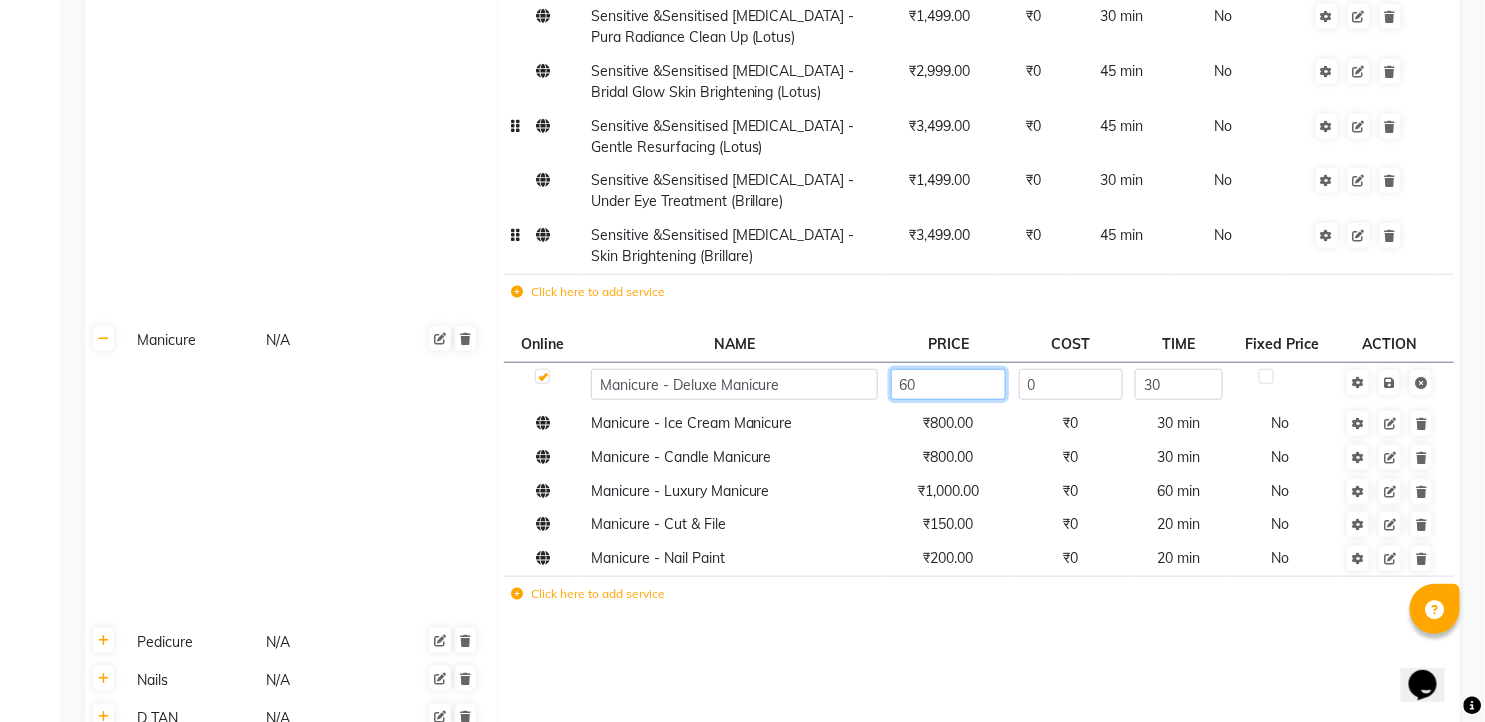 type on "6" 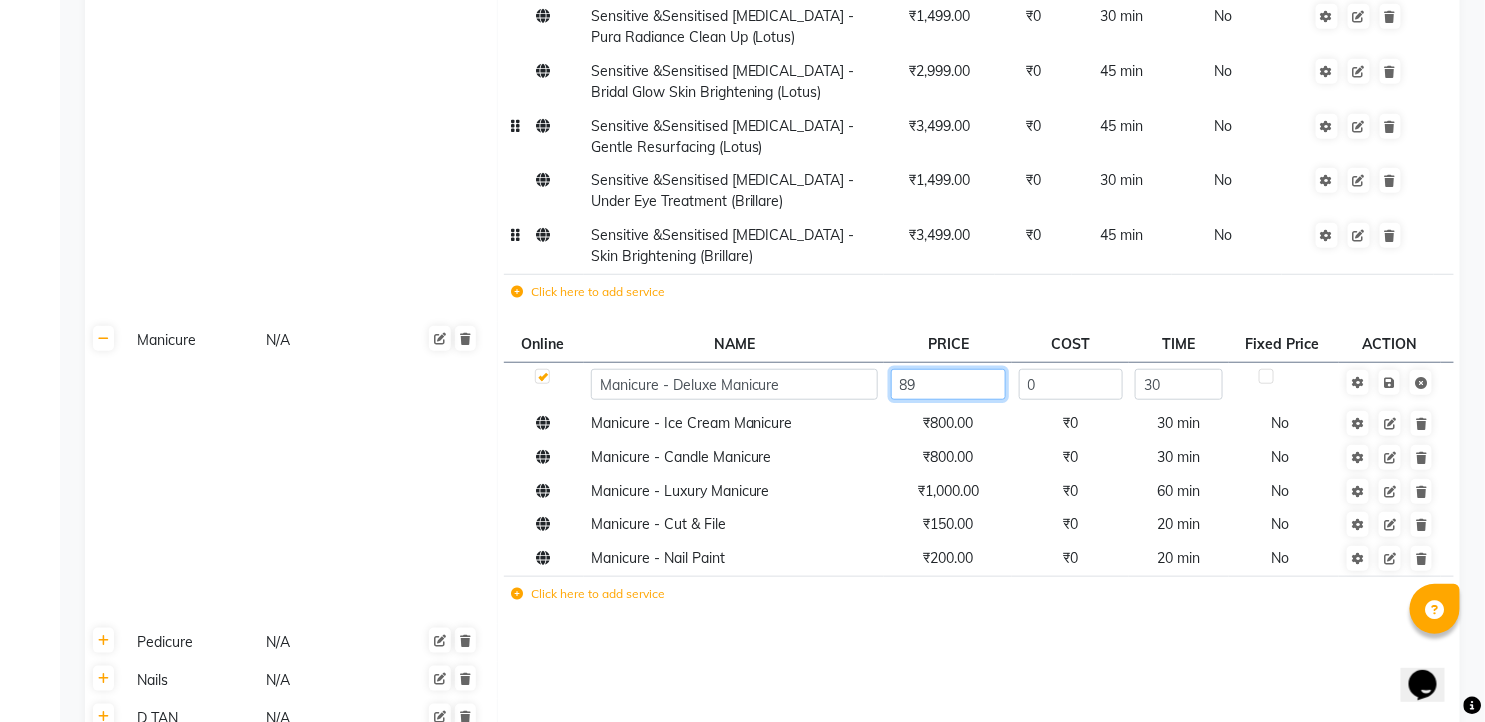 type on "899" 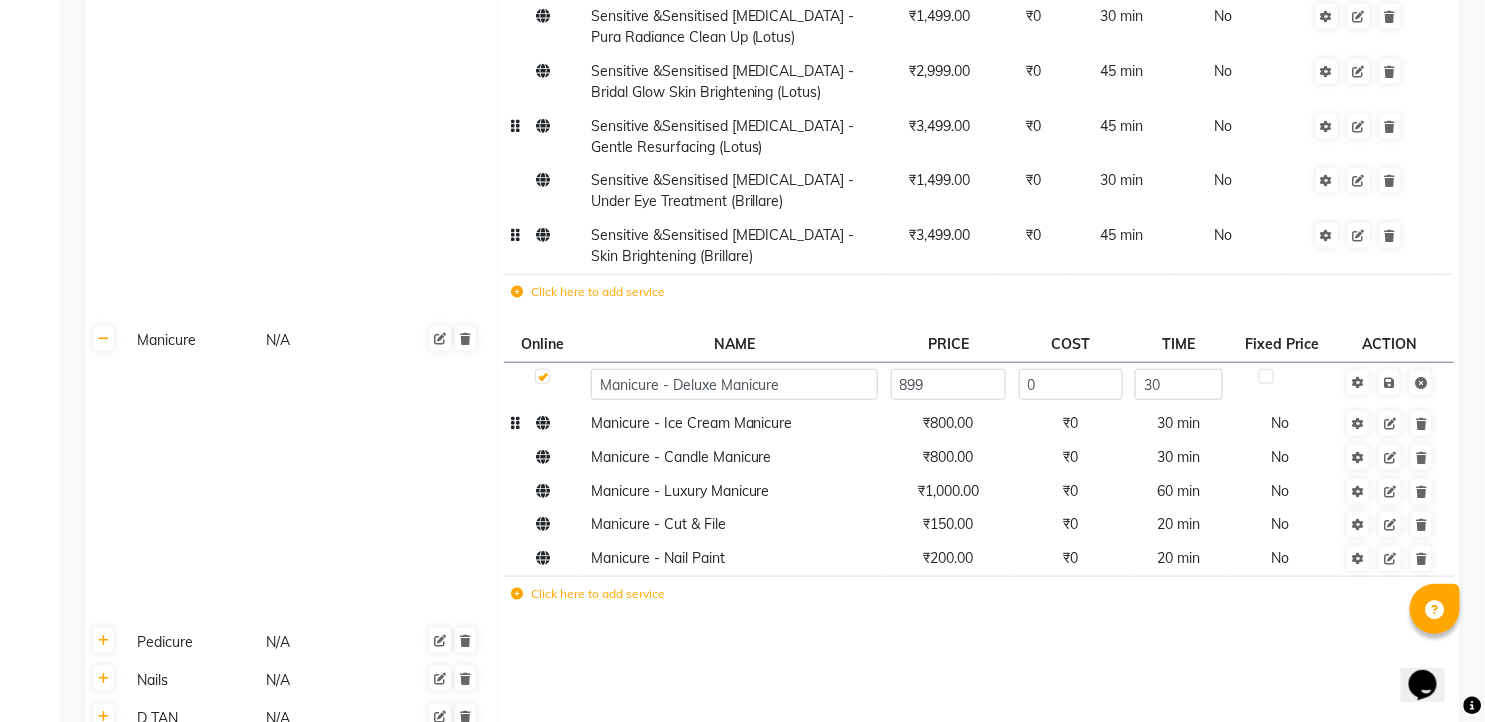 click on "₹800.00" 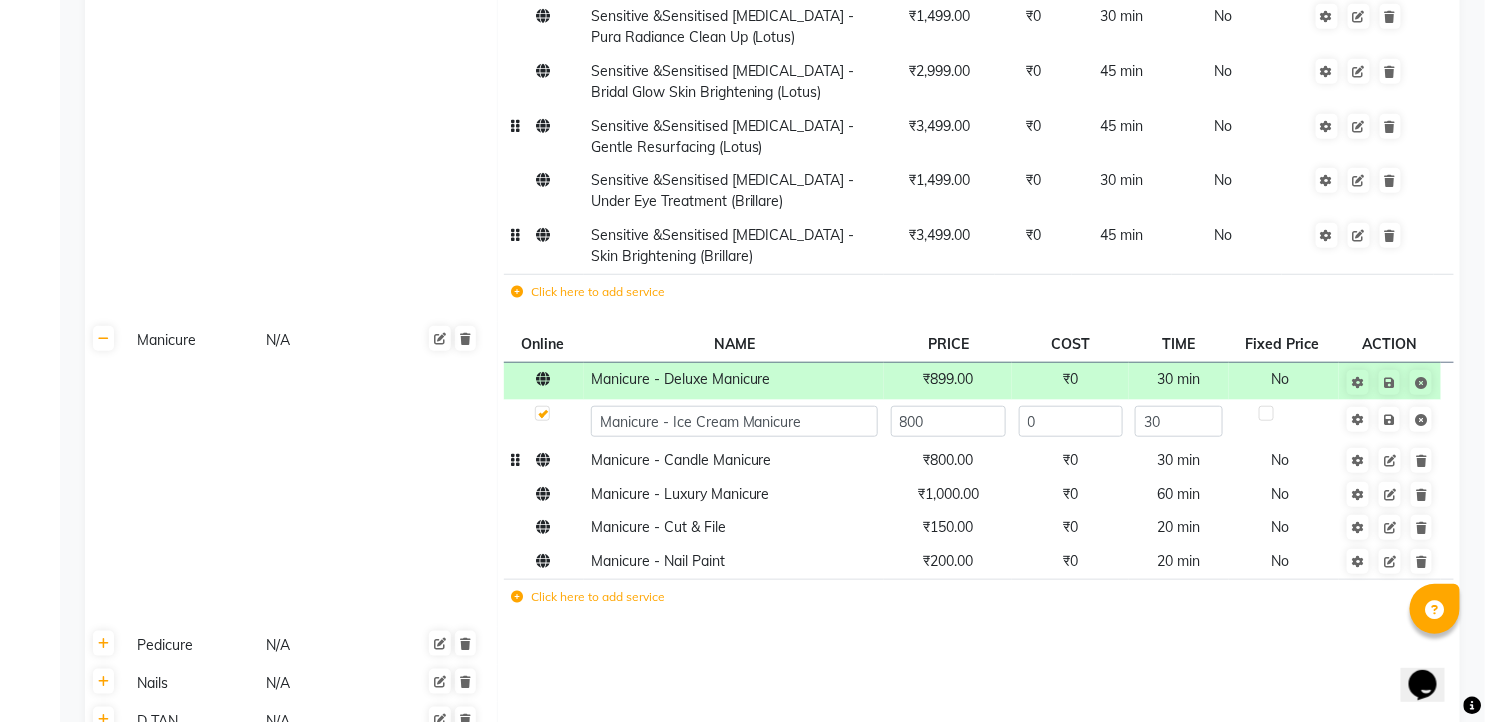 click on "₹800.00" 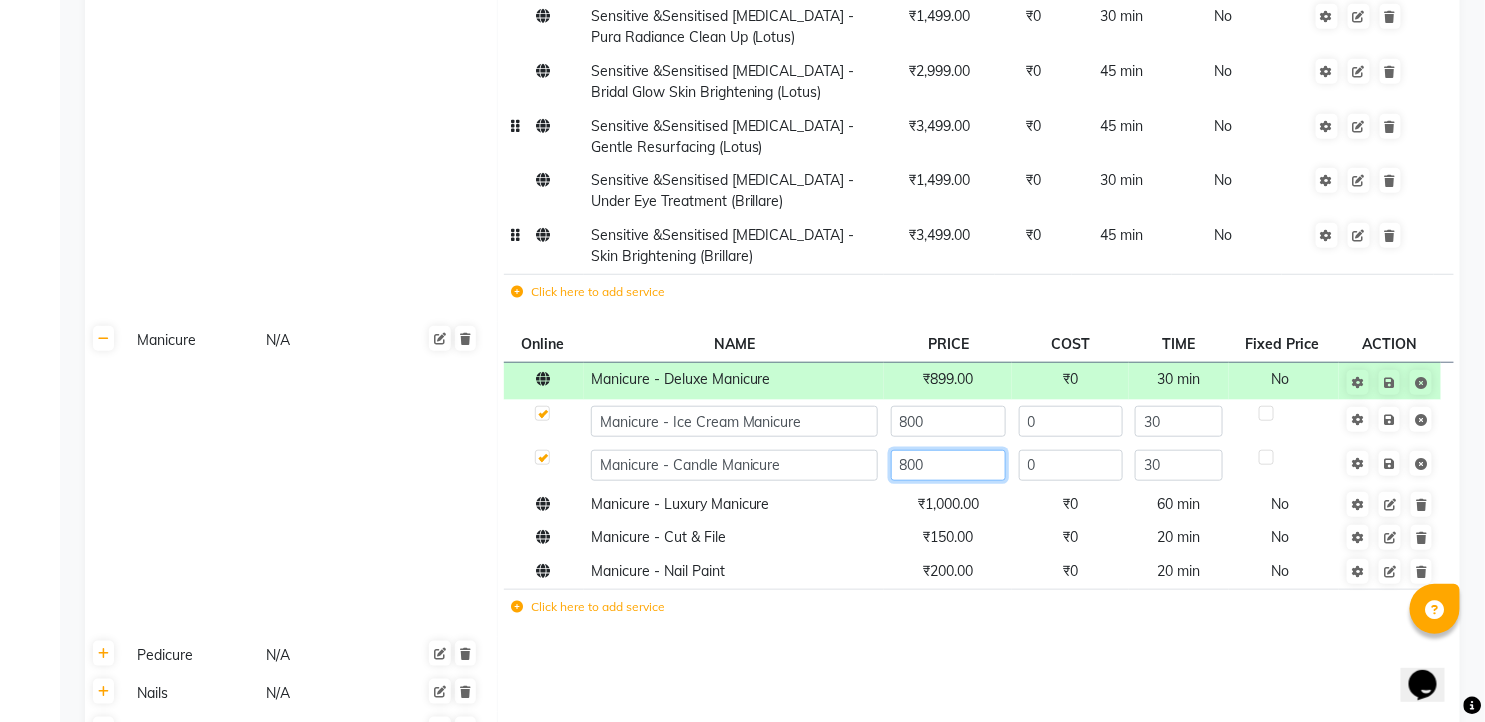 click on "800" 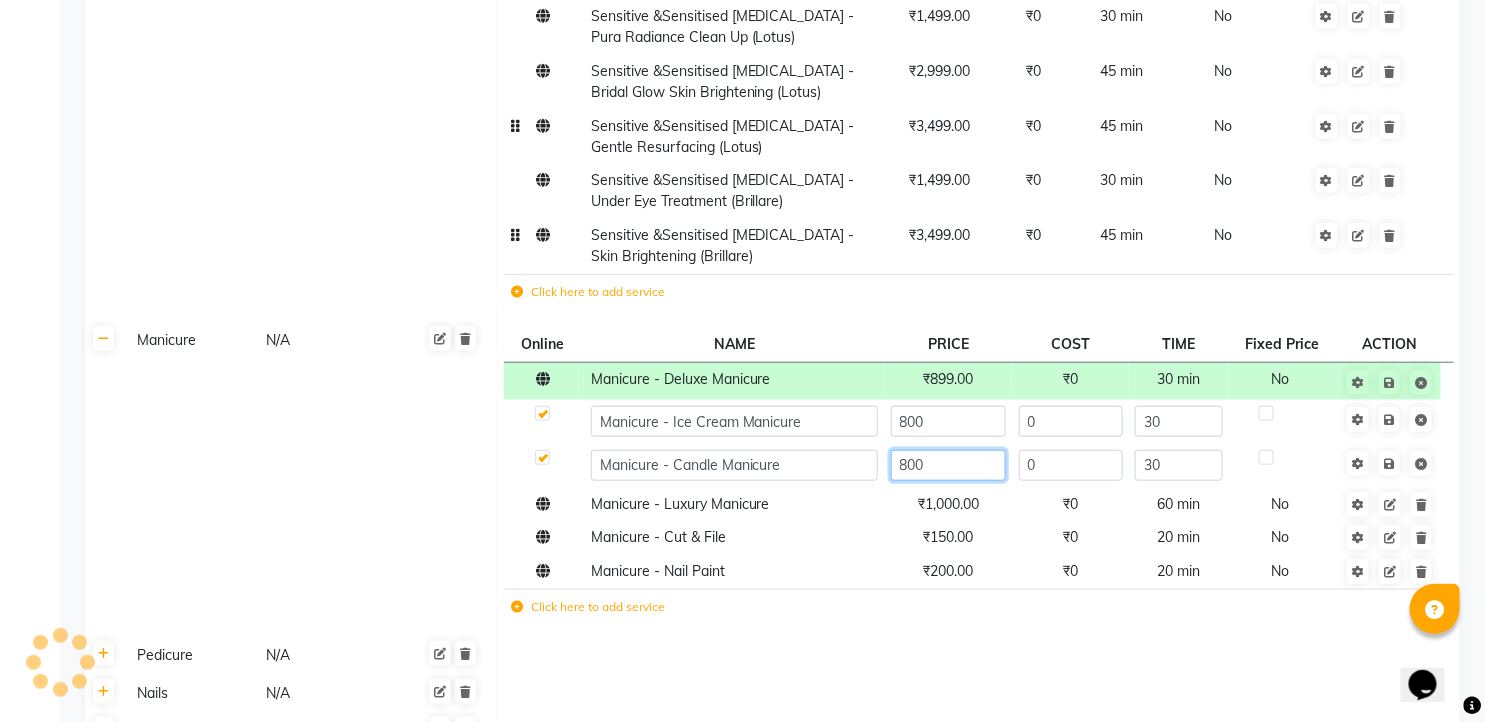 click on "800" 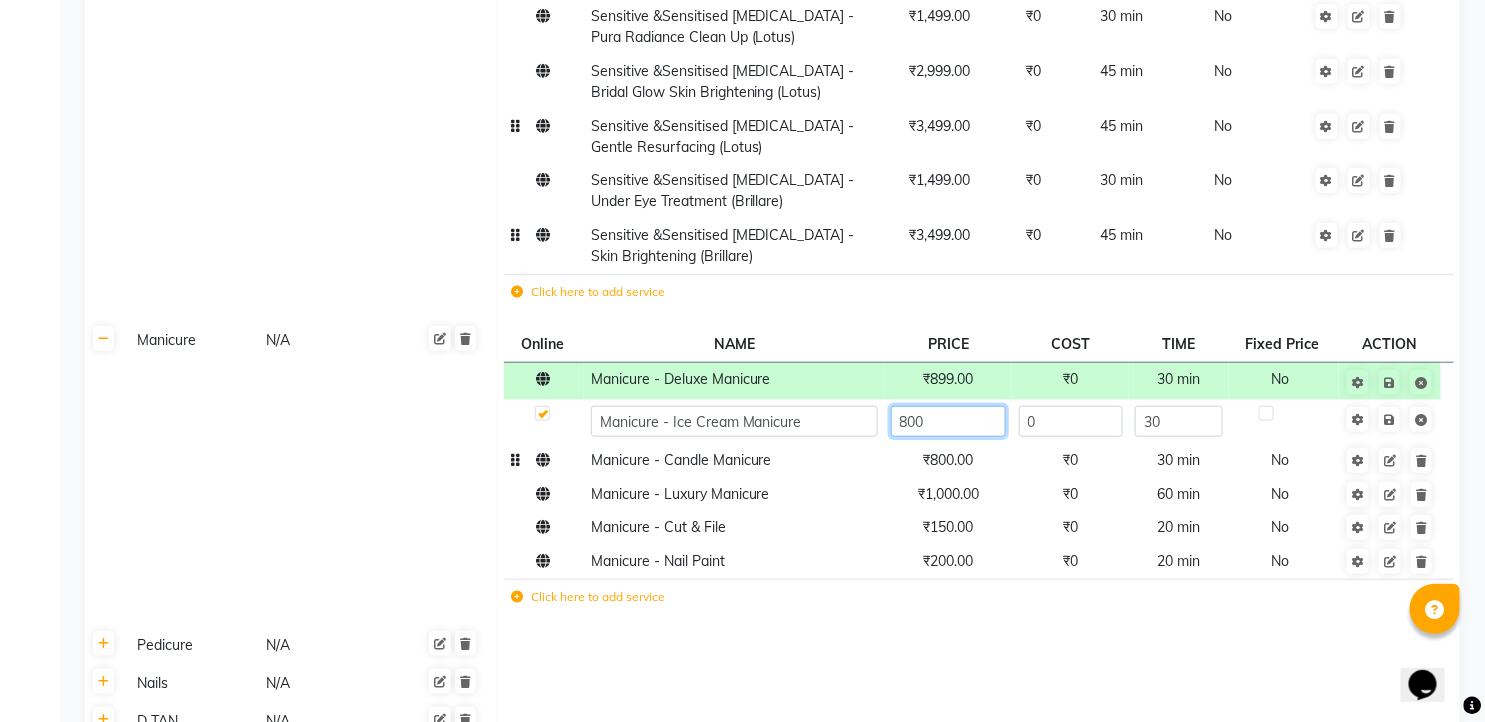 click on "800" 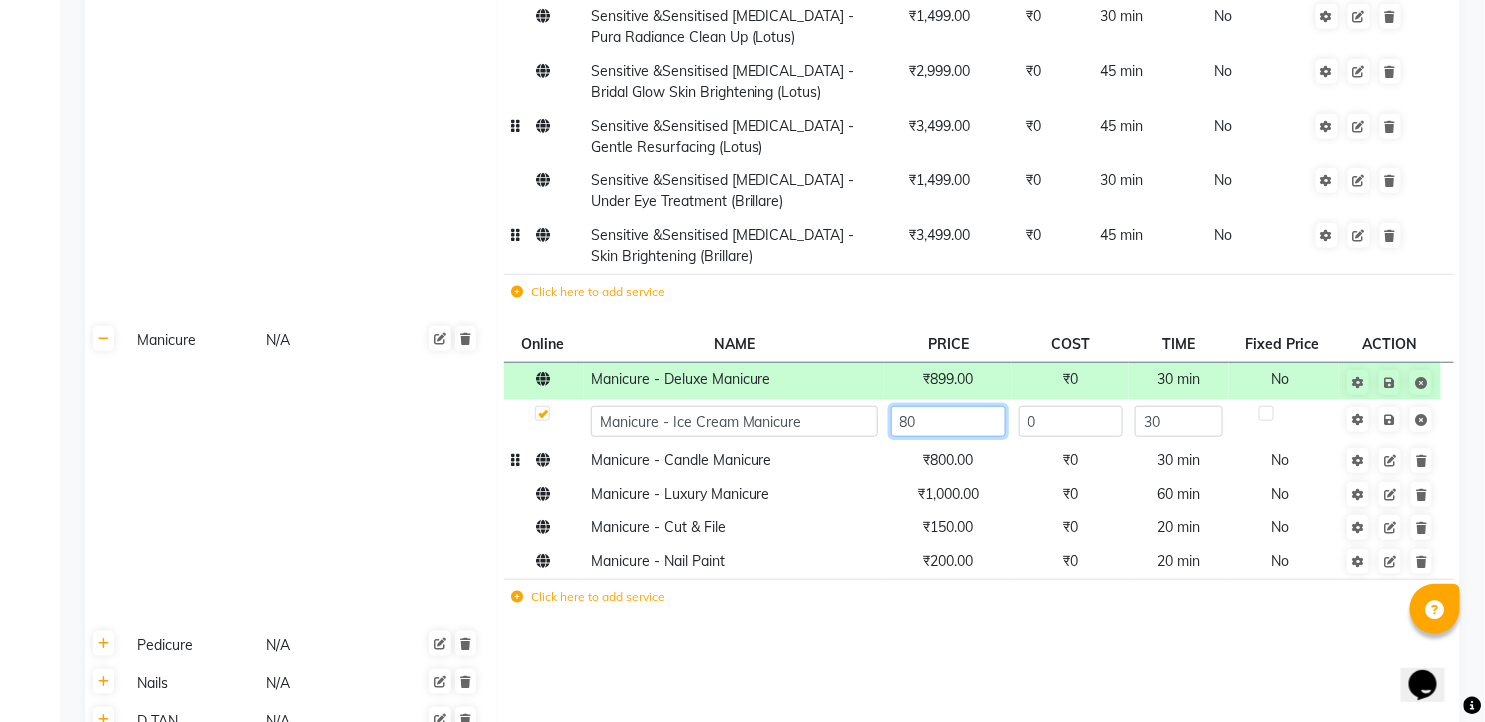 type on "8" 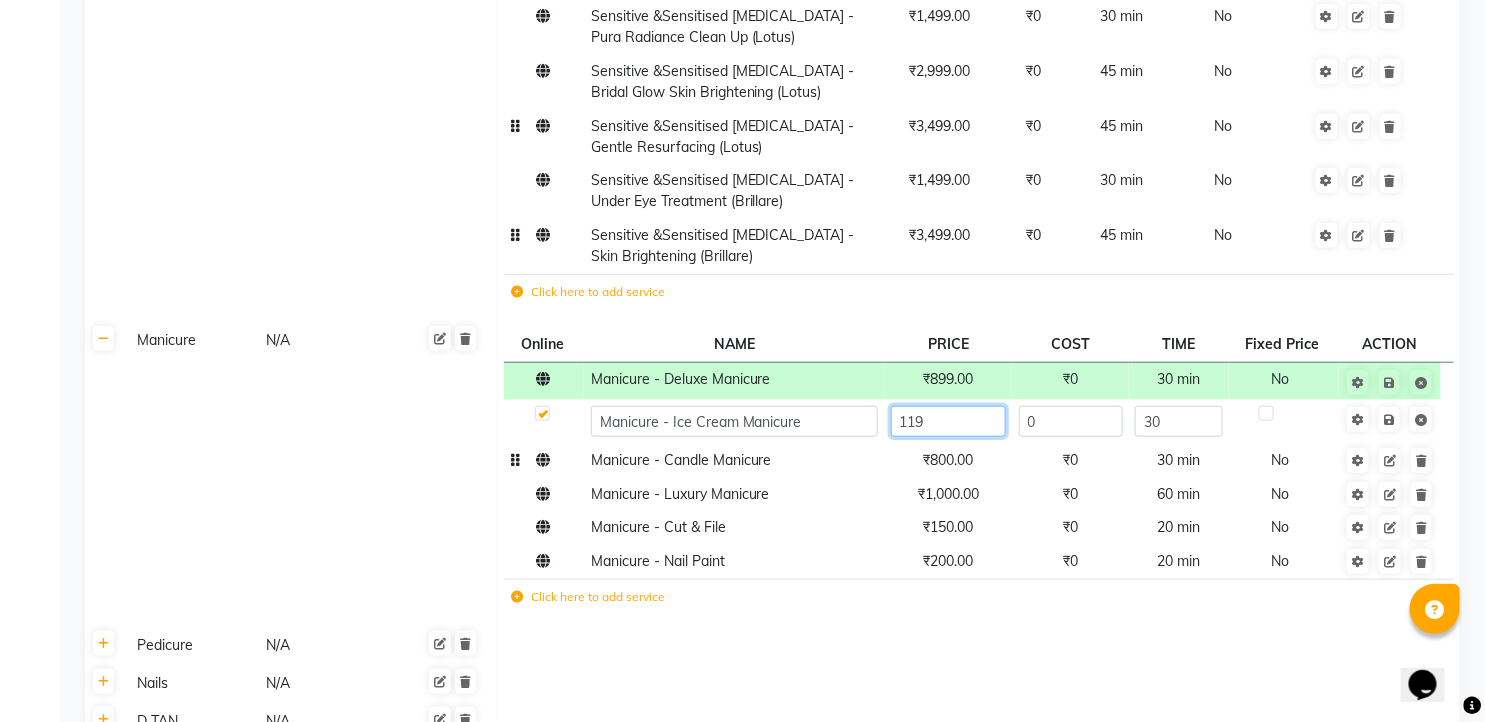 type on "1199" 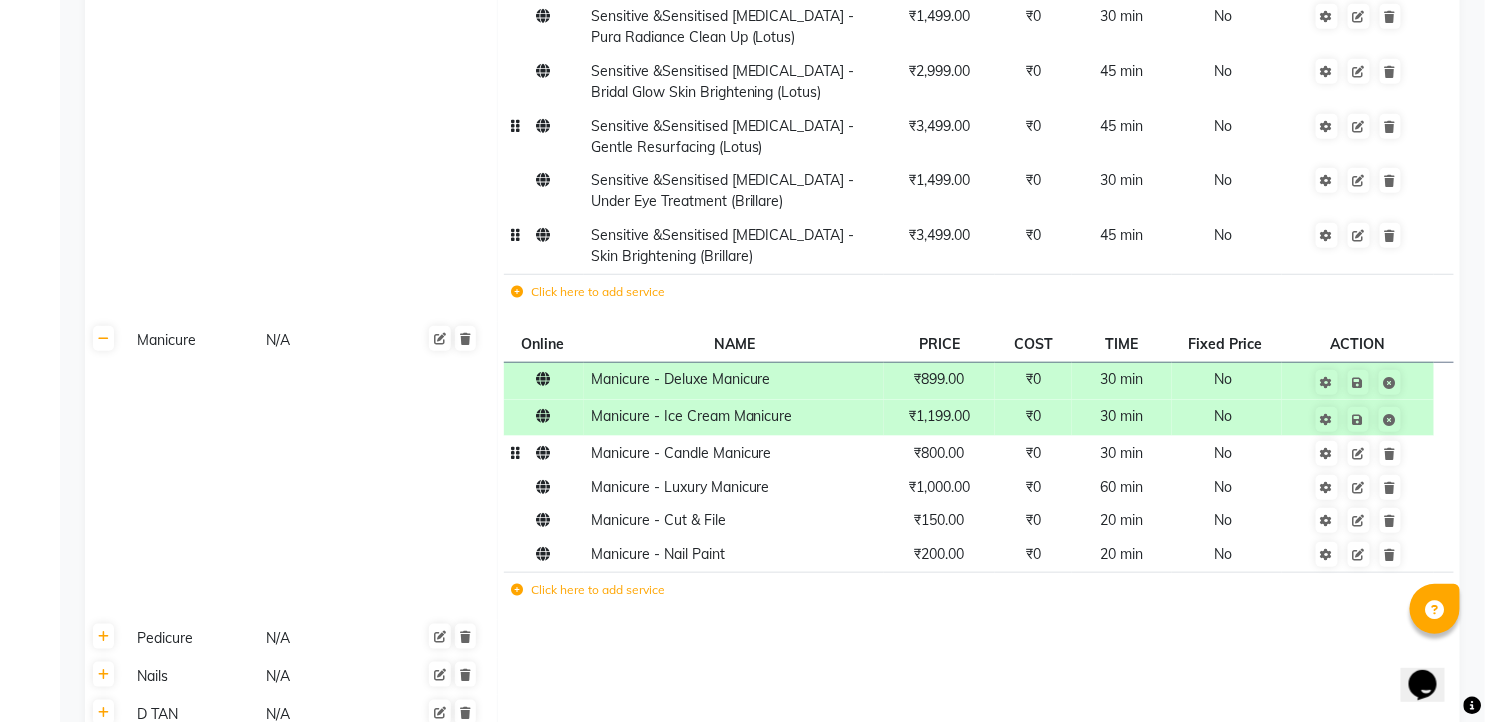 click on "₹800.00" 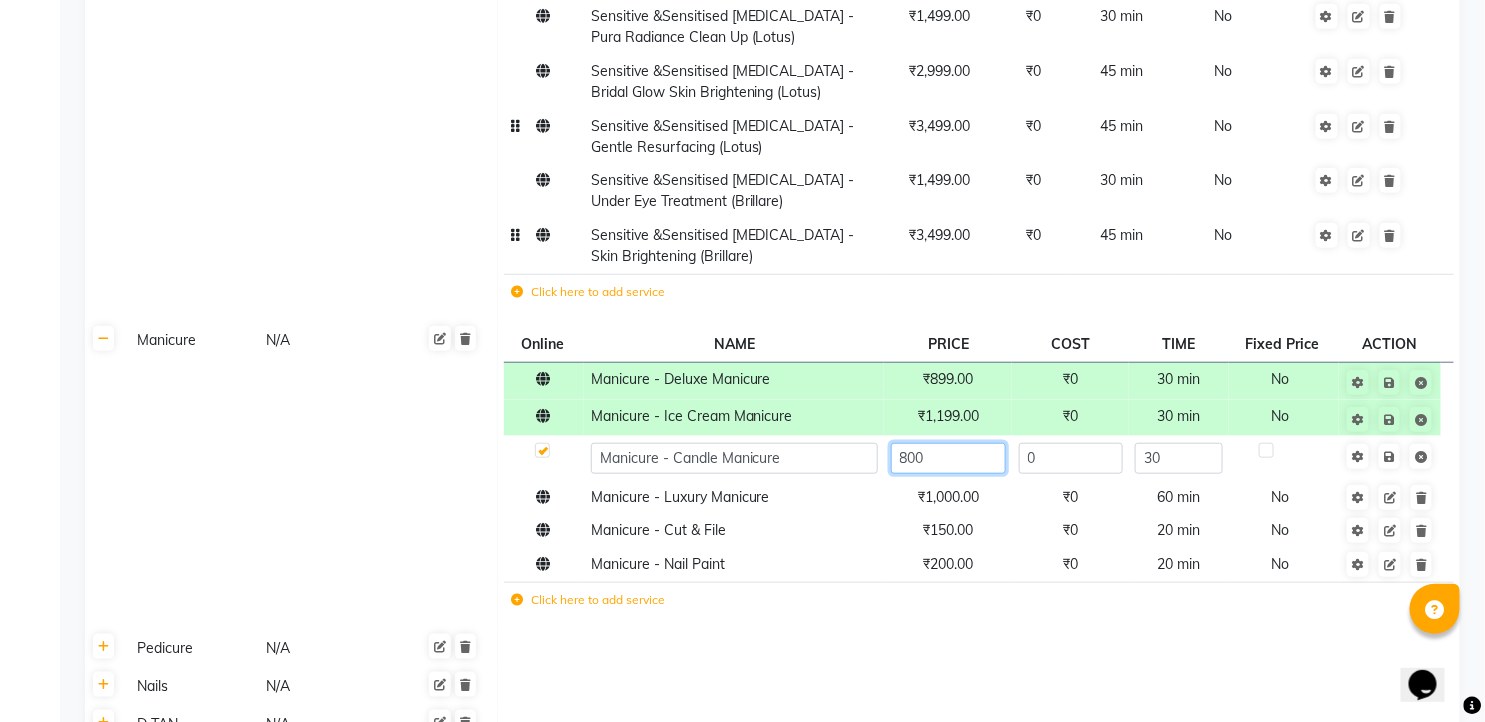 click on "800" 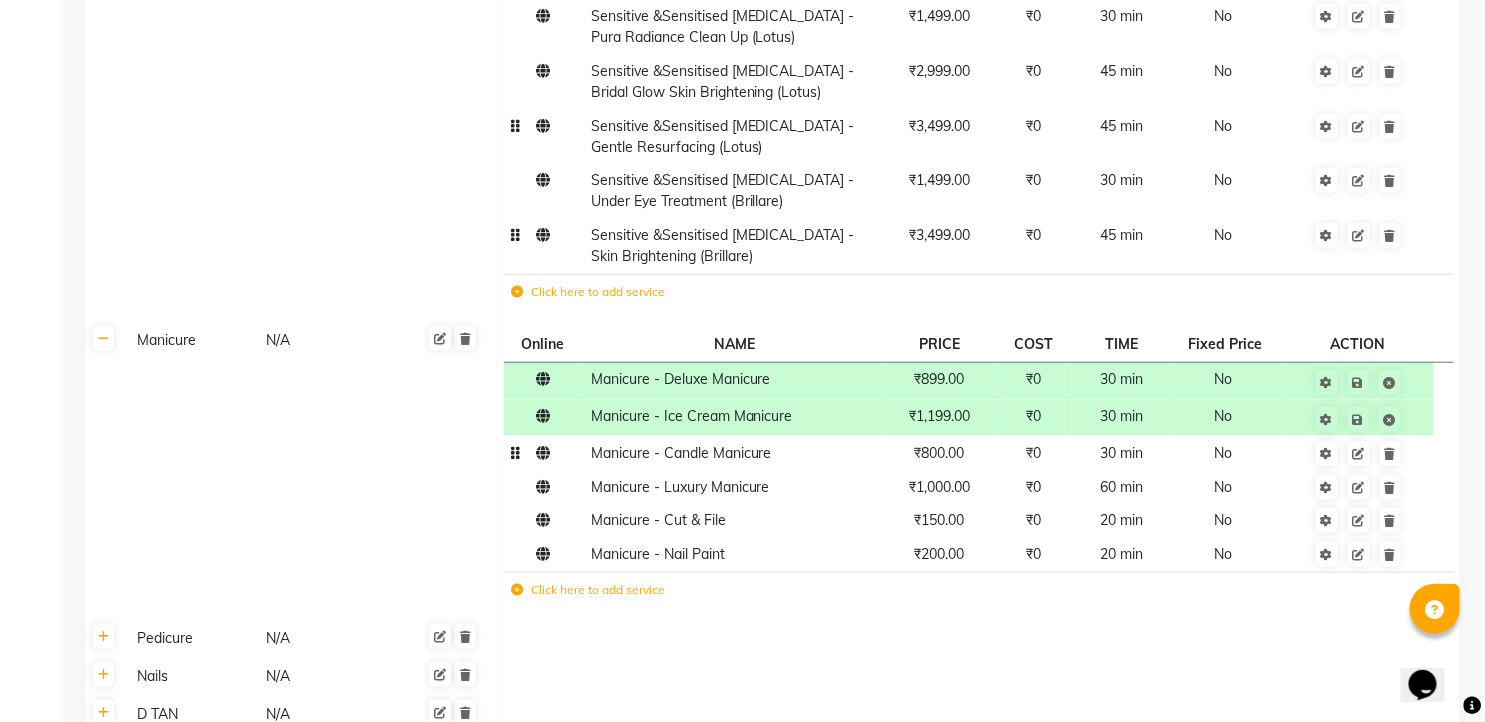 click on "Manicure - Candle Manicure" 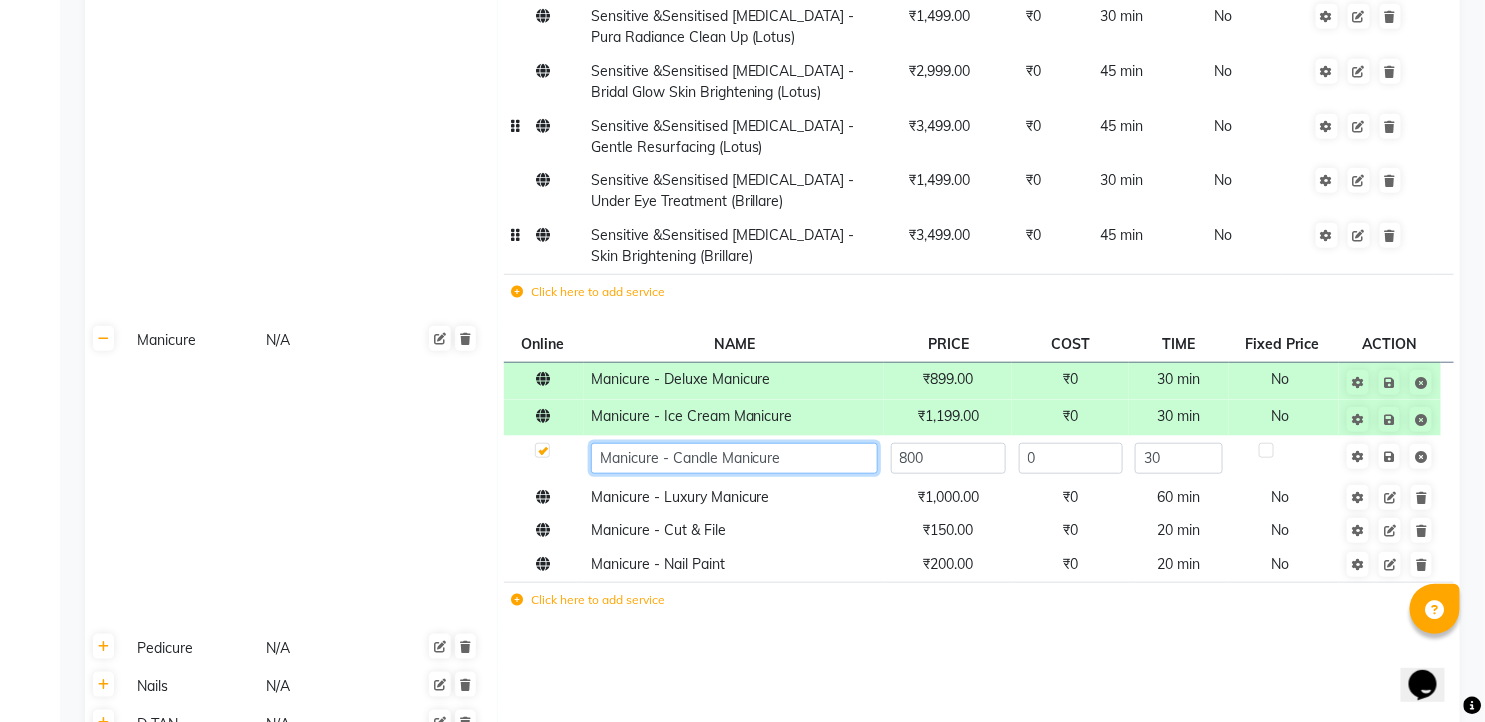 click on "Manicure - Candle Manicure" 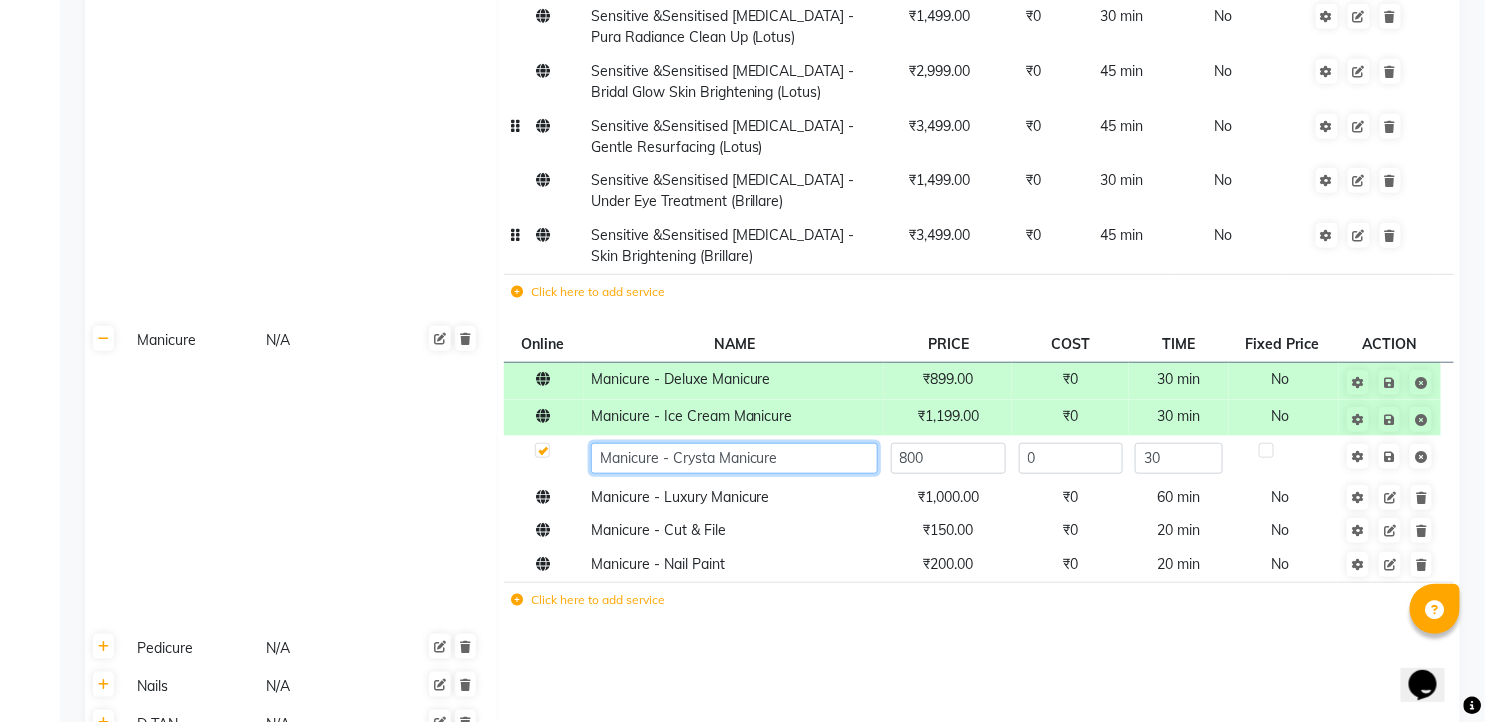 type on "Manicure - Crystal Manicure" 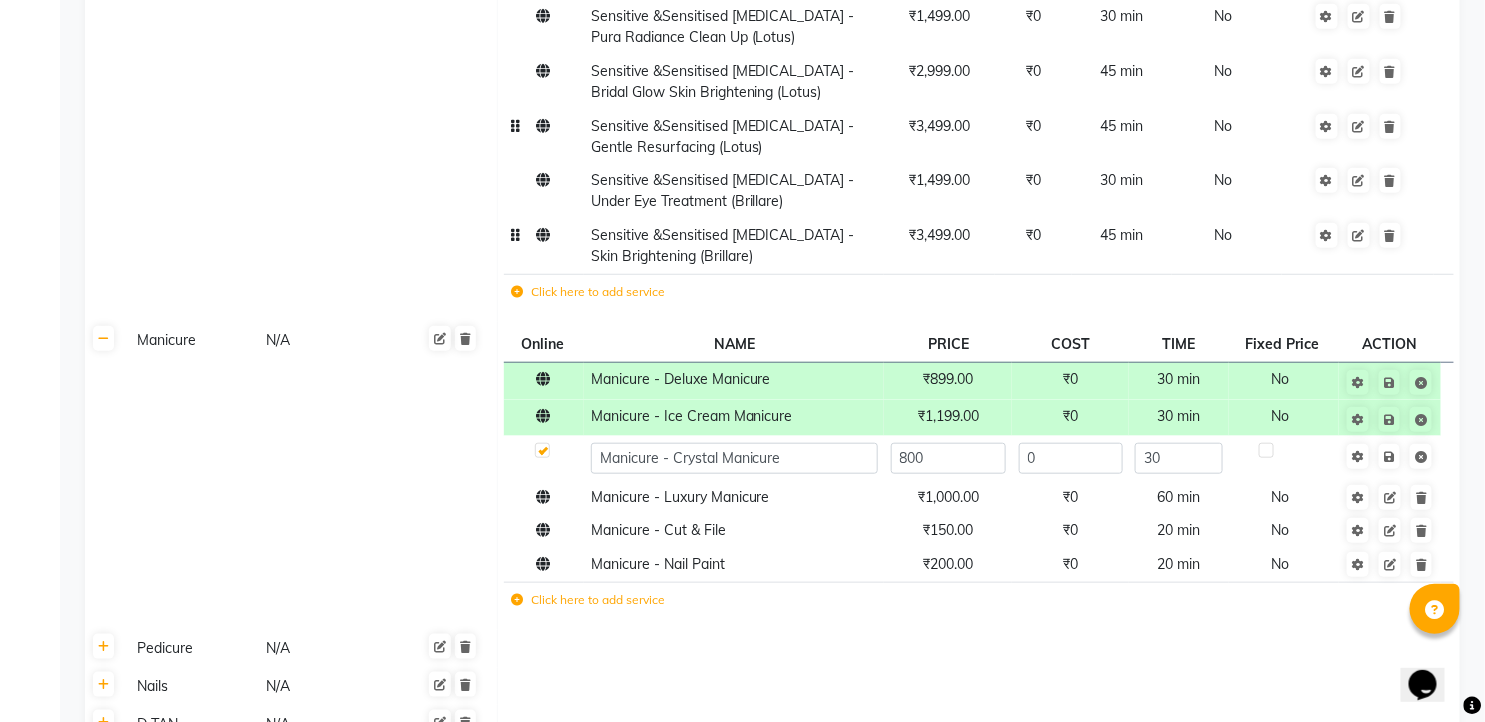 click on "800" 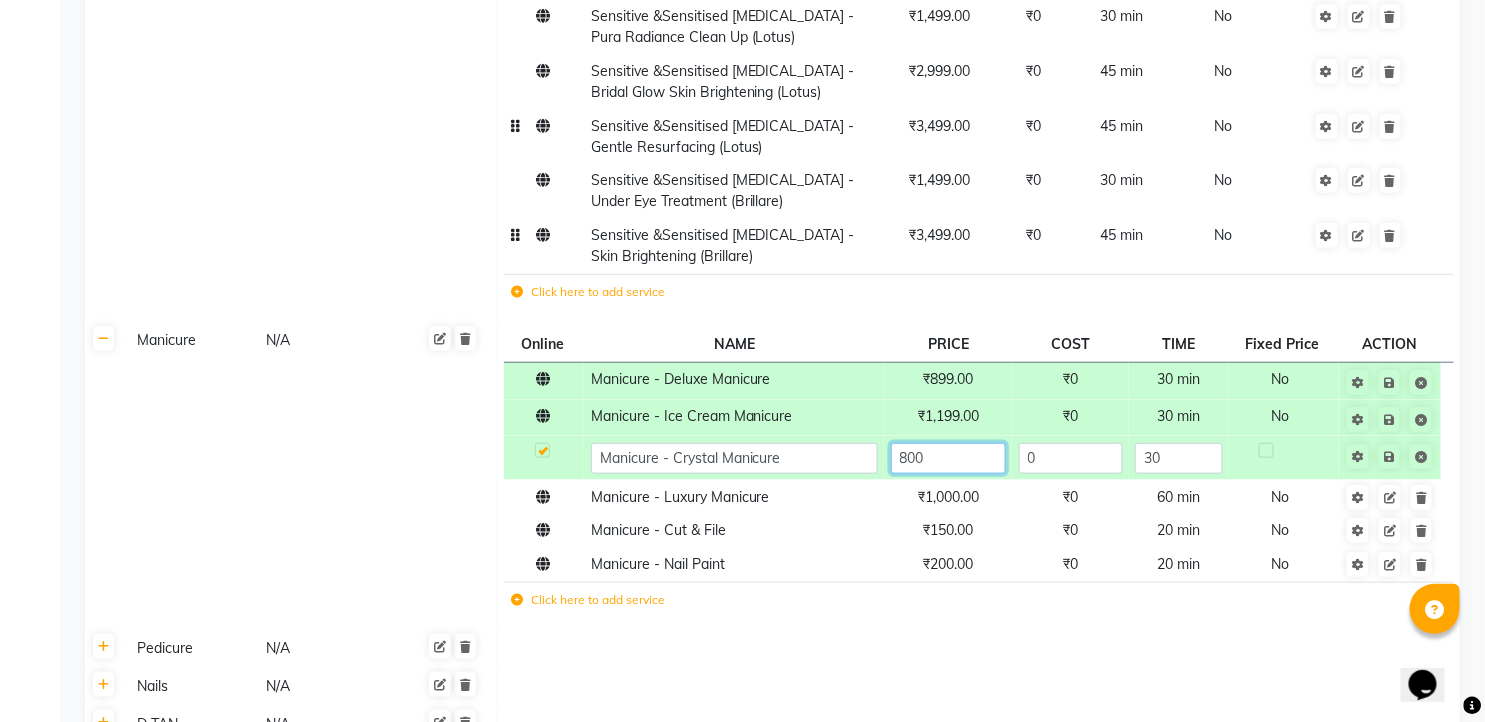 click on "800" 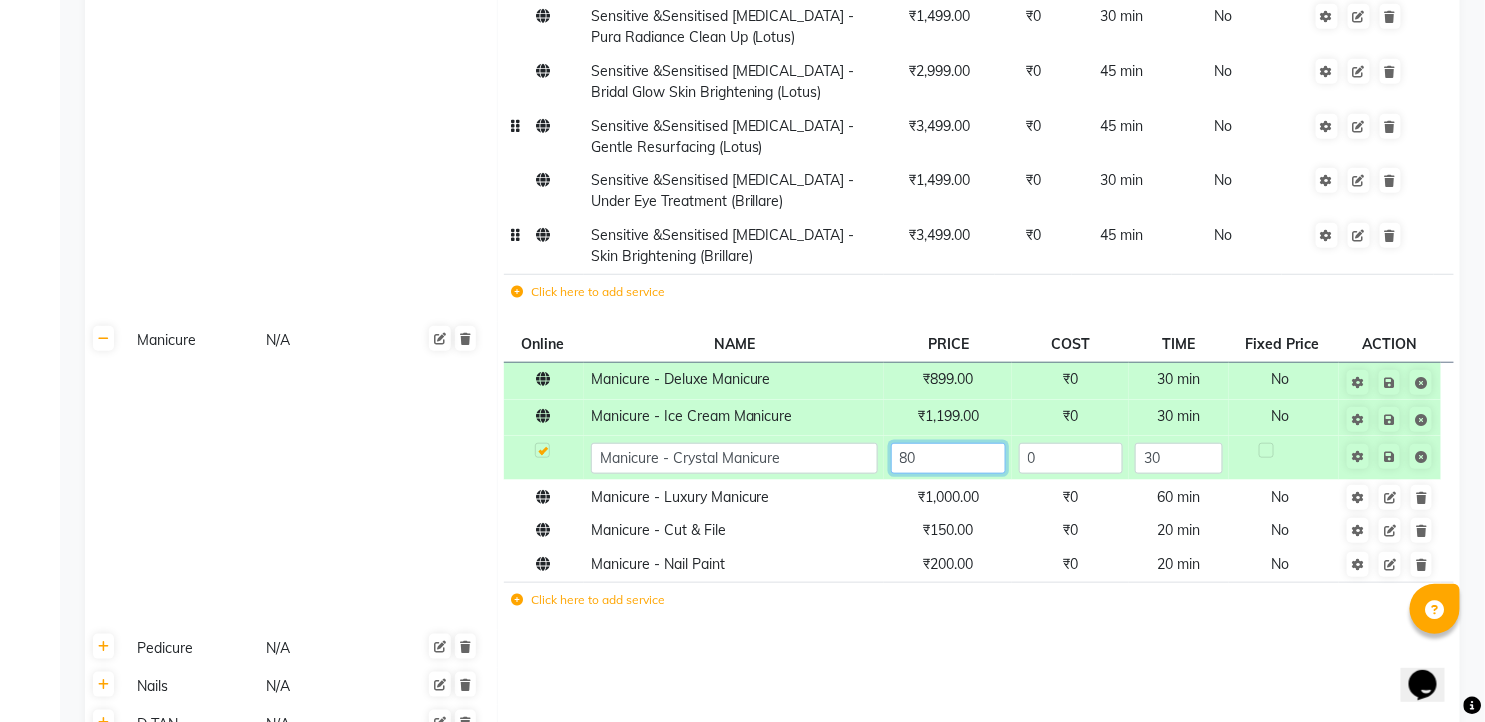 type on "8" 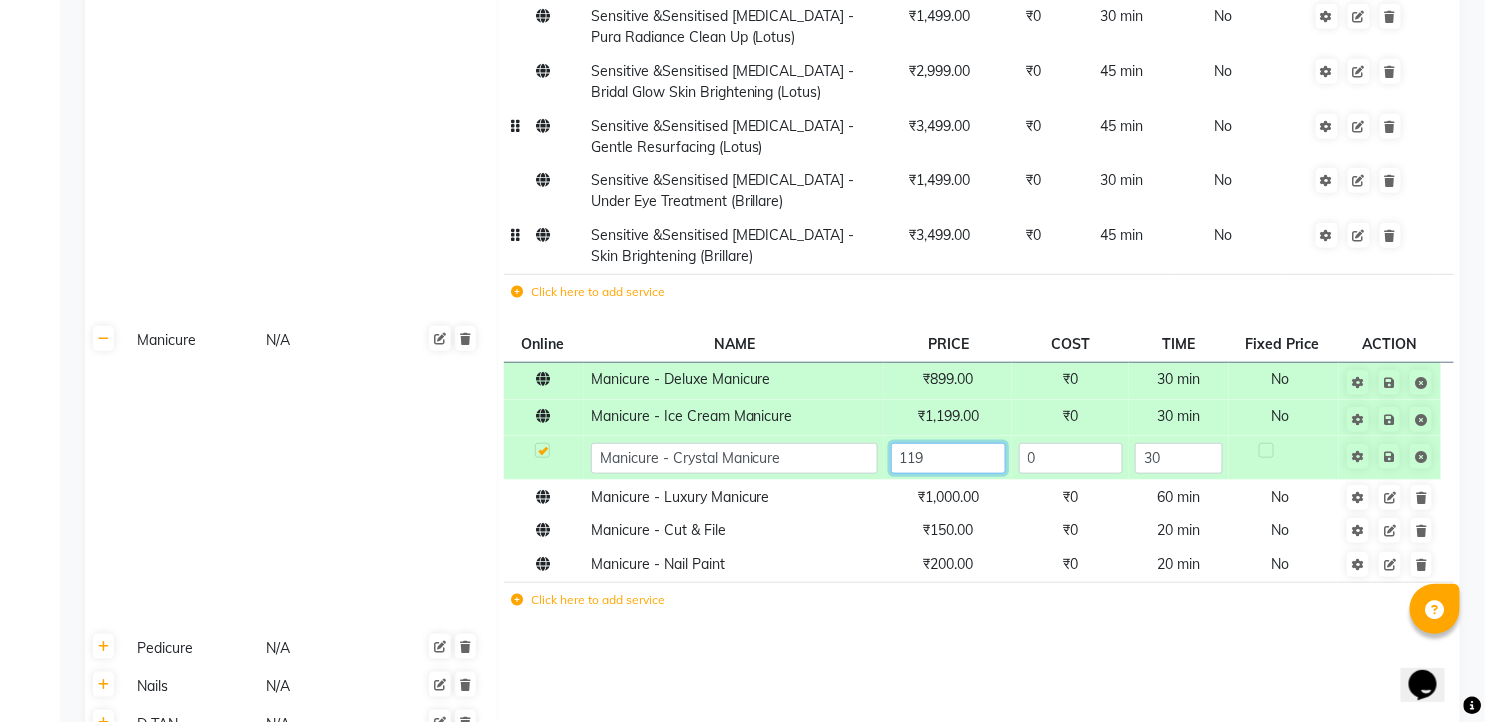 type on "1199" 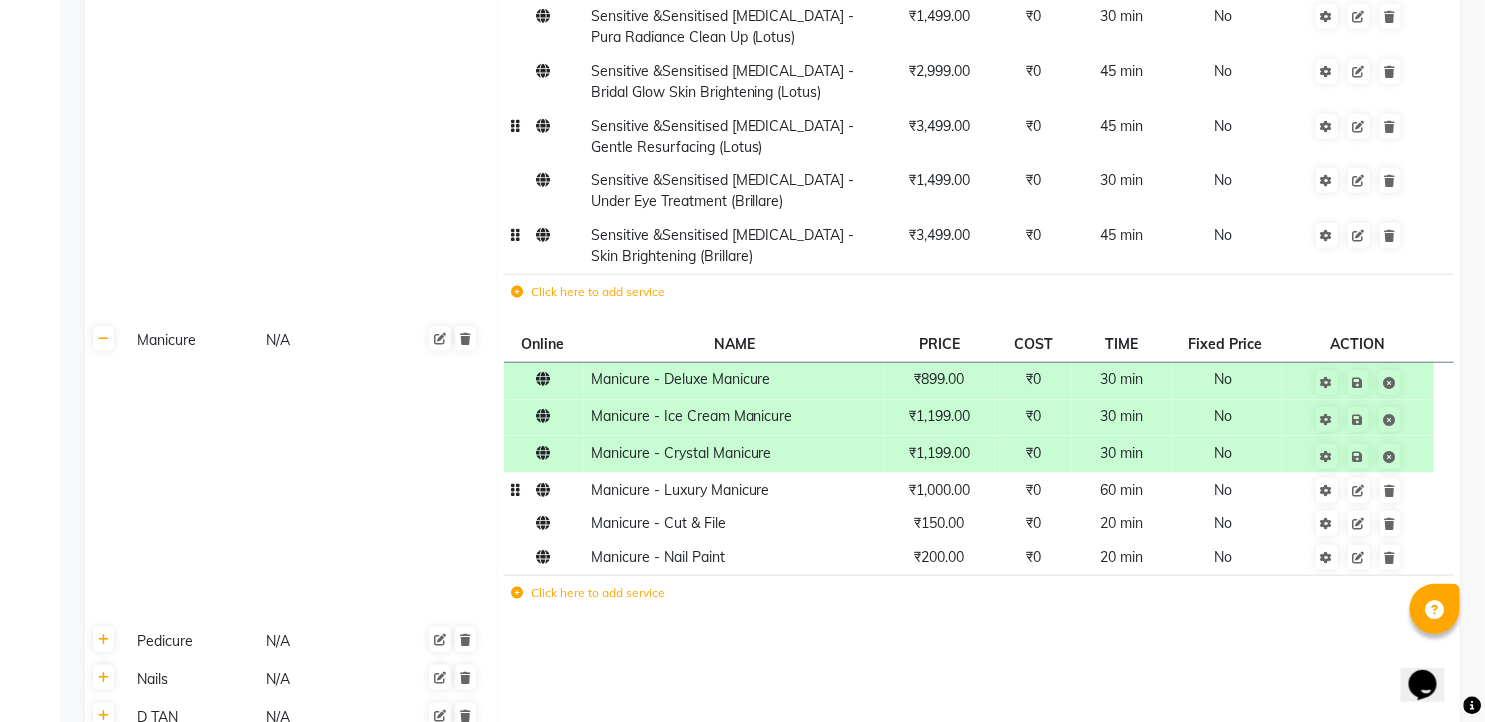 click on "Manicure - Deluxe Manicure ₹899.00 ₹0 30 min  No  Manicure - Ice Cream Manicure ₹1,199.00 ₹0 30 min  No  Manicure - Crystal Manicure ₹1,199.00 ₹0 30 min  No  Manicure - Luxury Manicure ₹1,000.00 ₹0 60 min  No  Manicure - Cut & File ₹150.00 ₹0 20 min  No  Manicure - Nail Paint ₹200.00 ₹0 20 min  No  Click here to add service" 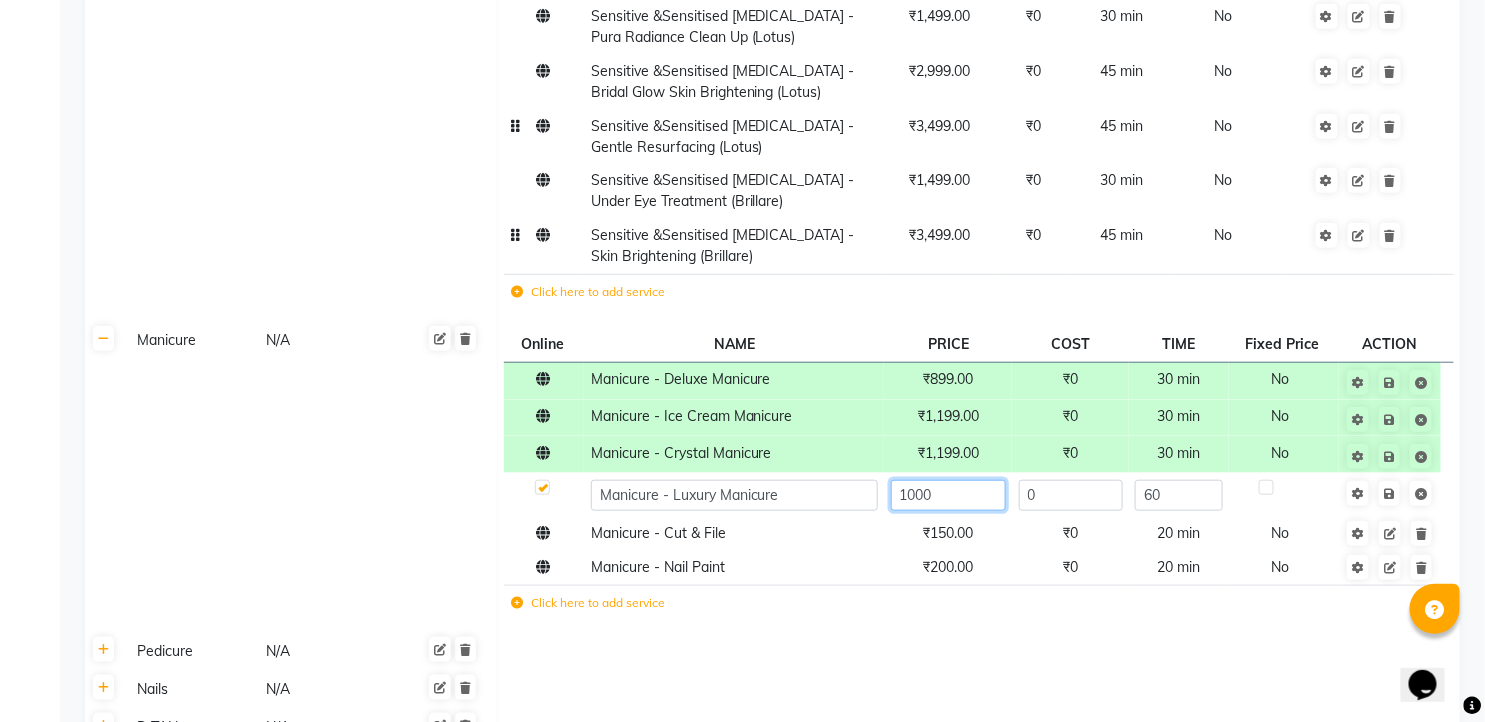 click on "1000" 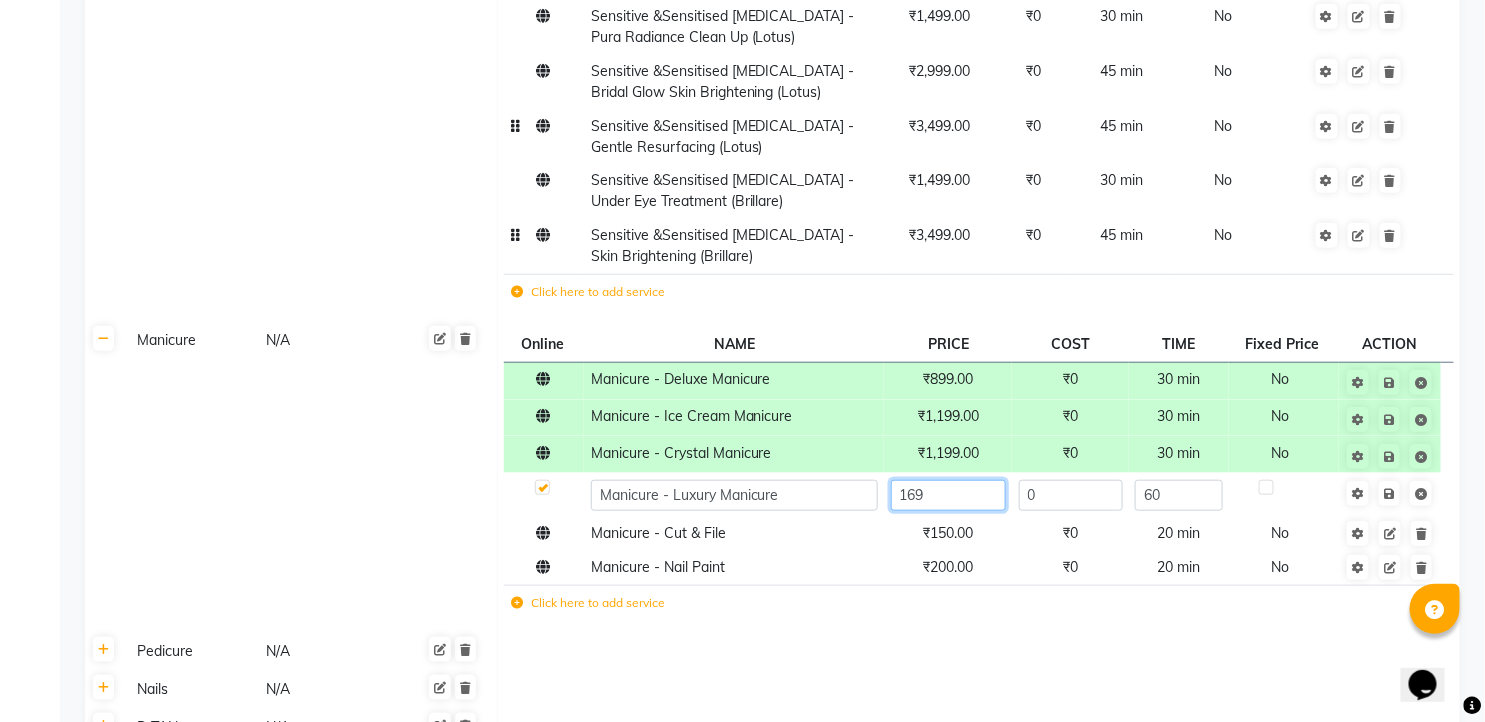 type on "1699" 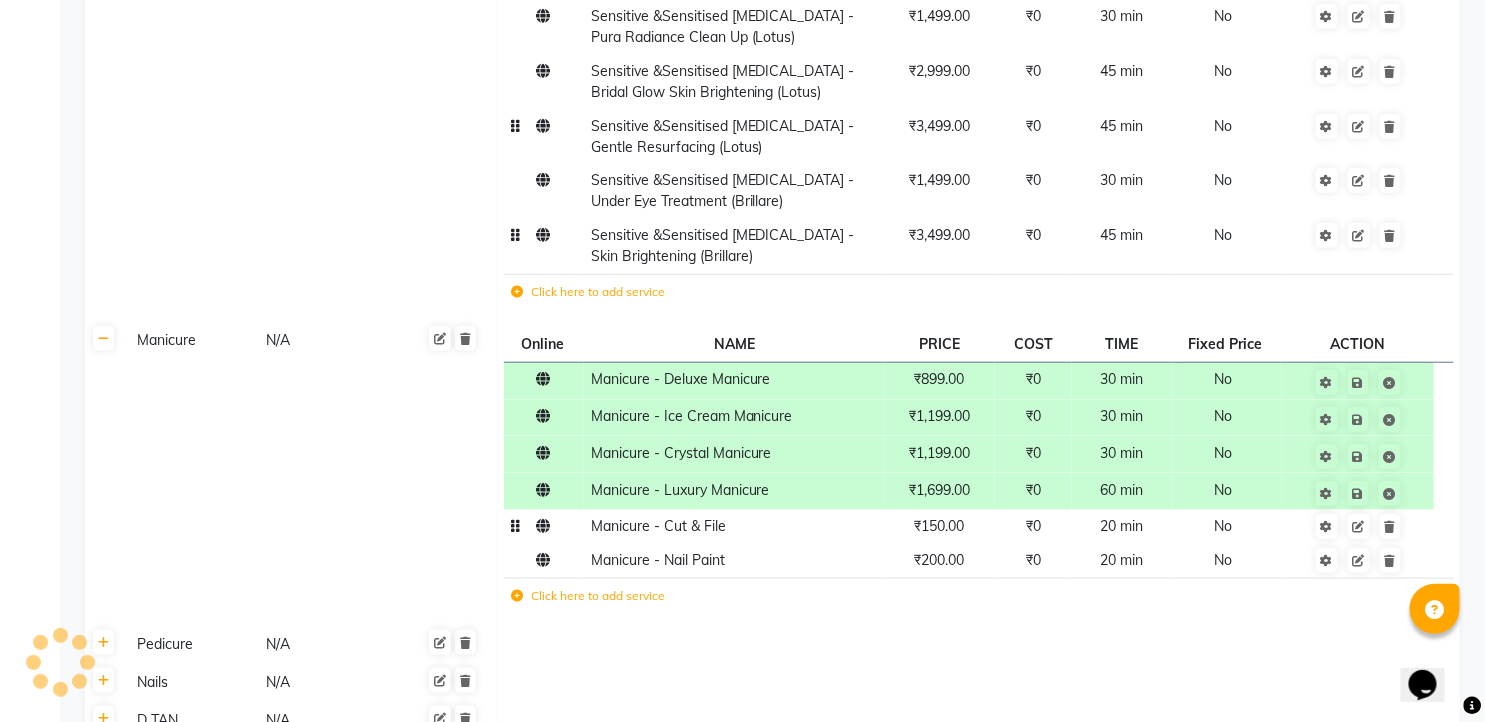 click on "Manicure - Cut & File" 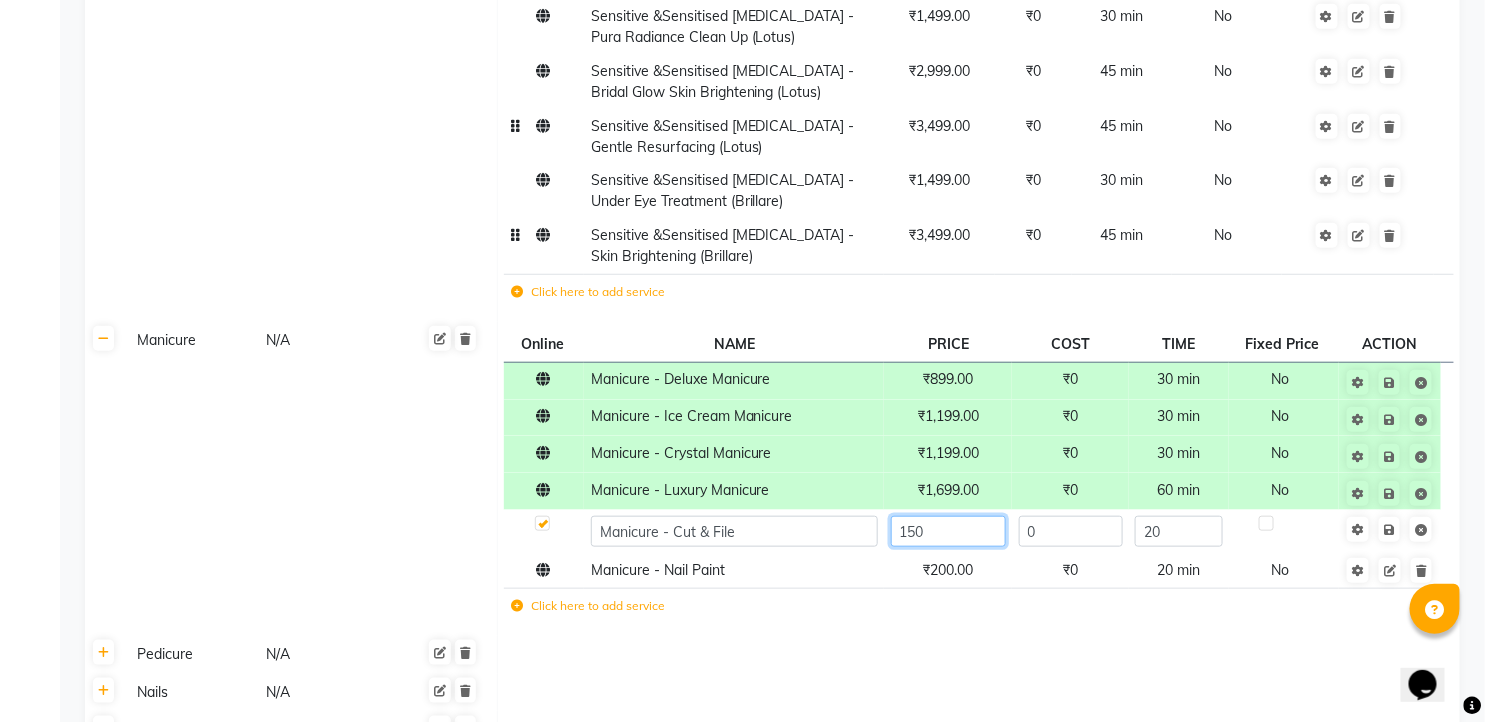 click on "150" 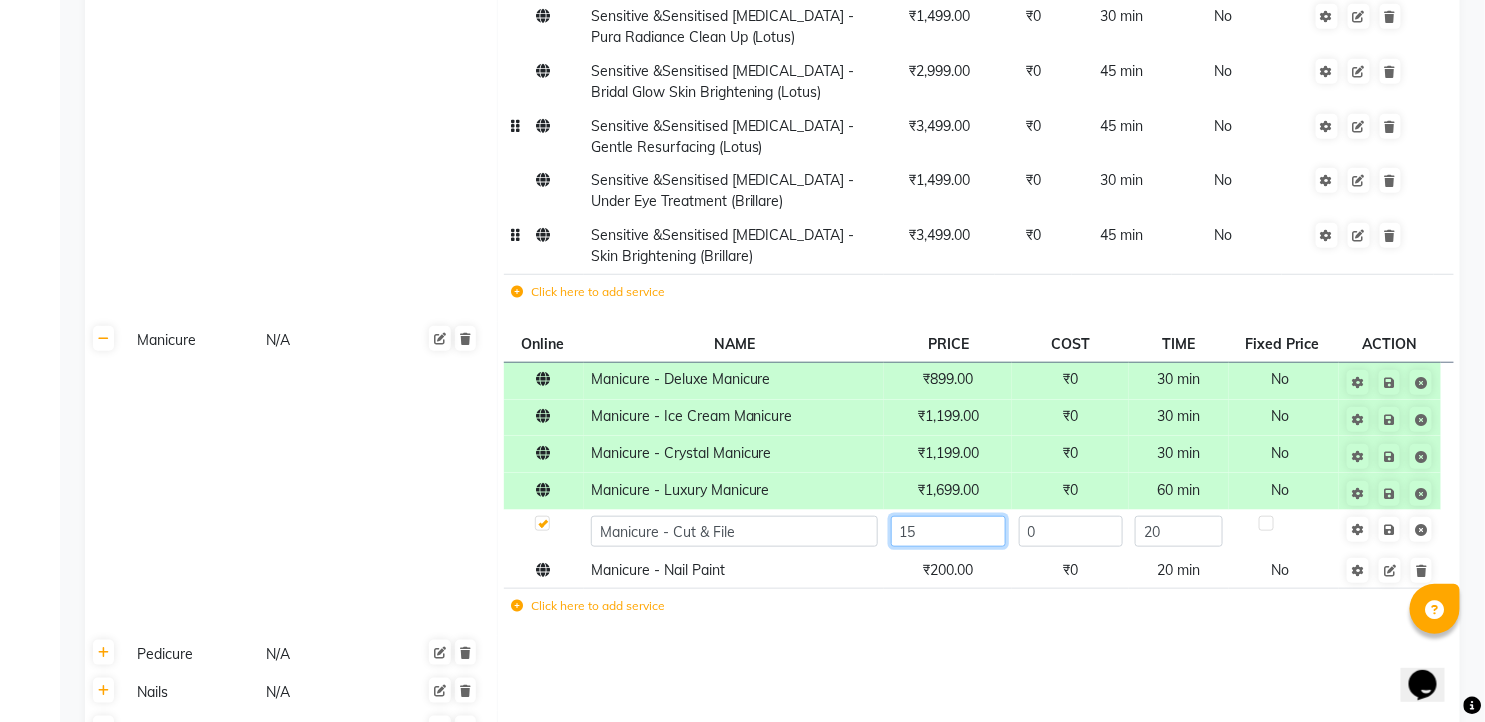 type on "1" 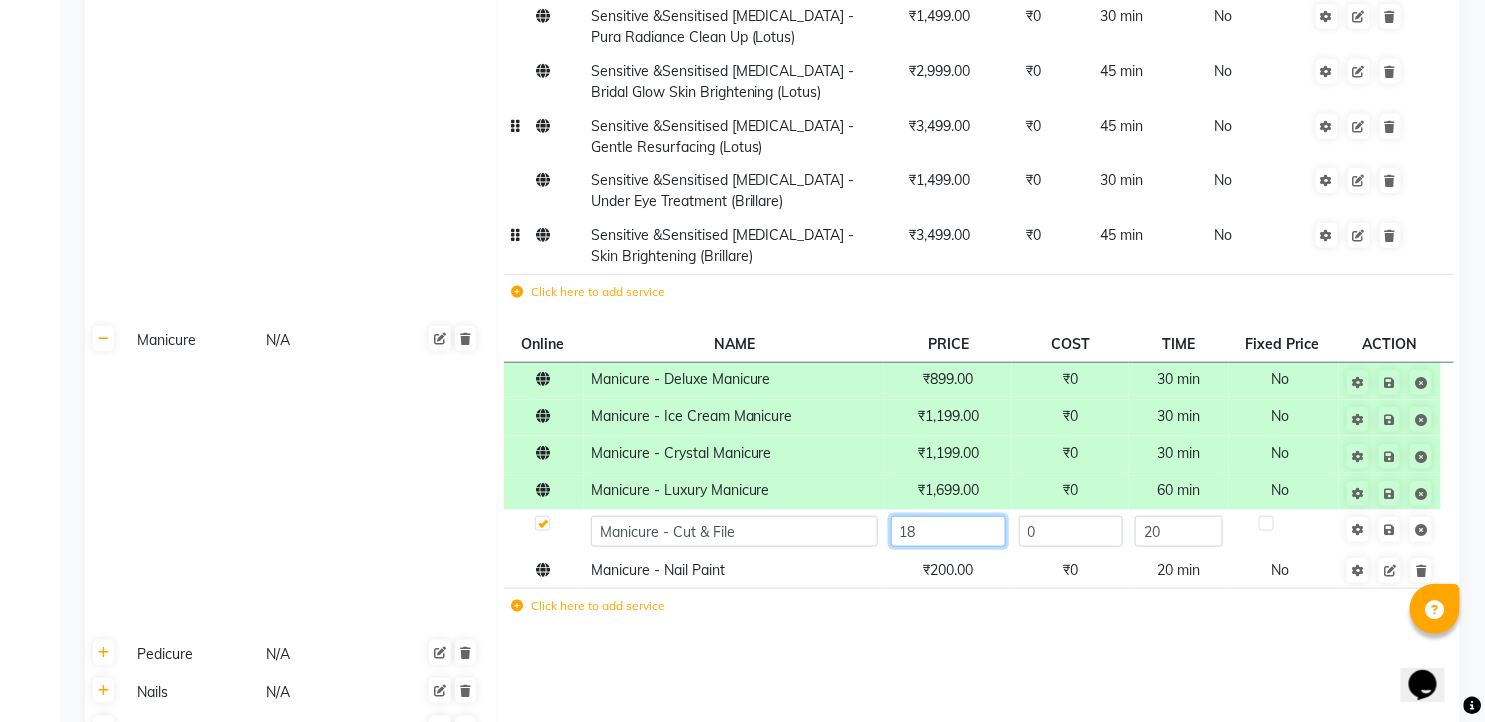 type on "180" 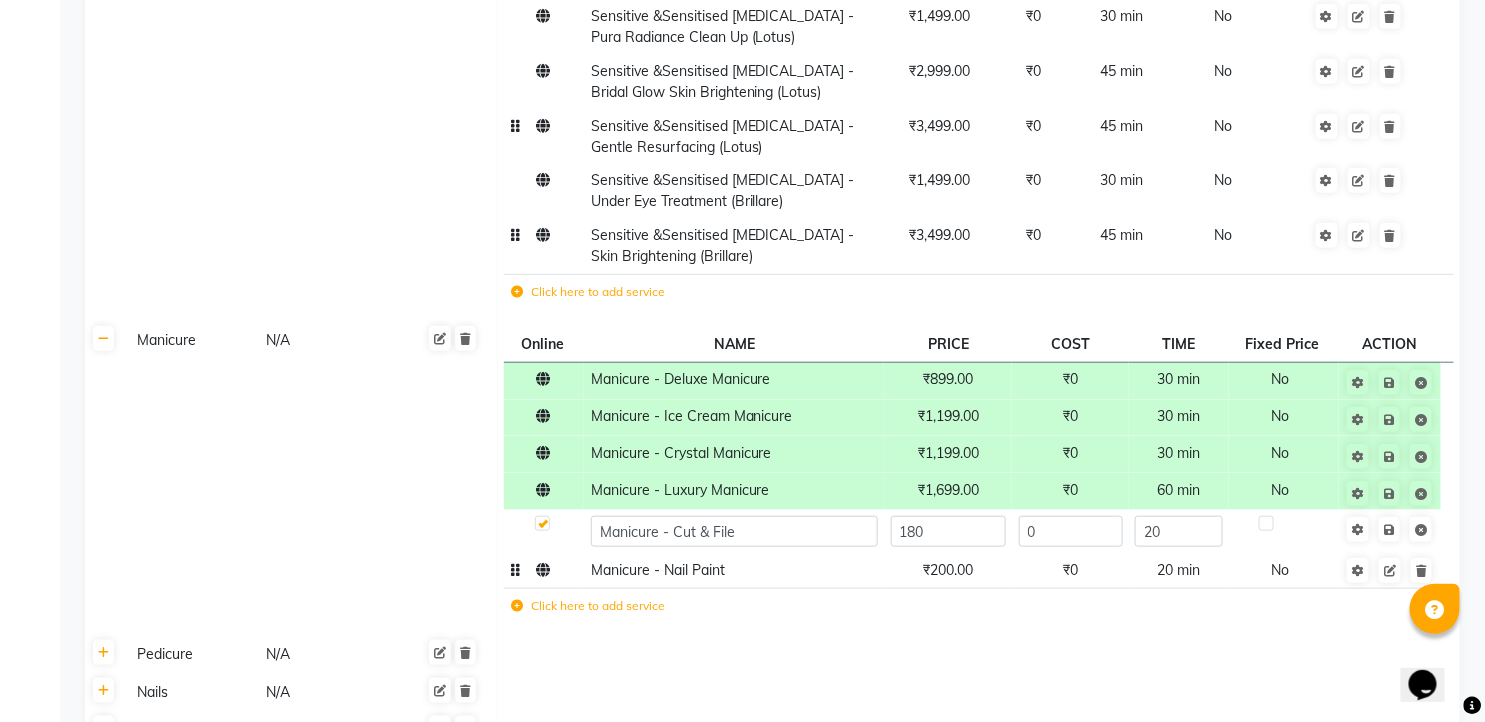 click on "₹200.00" 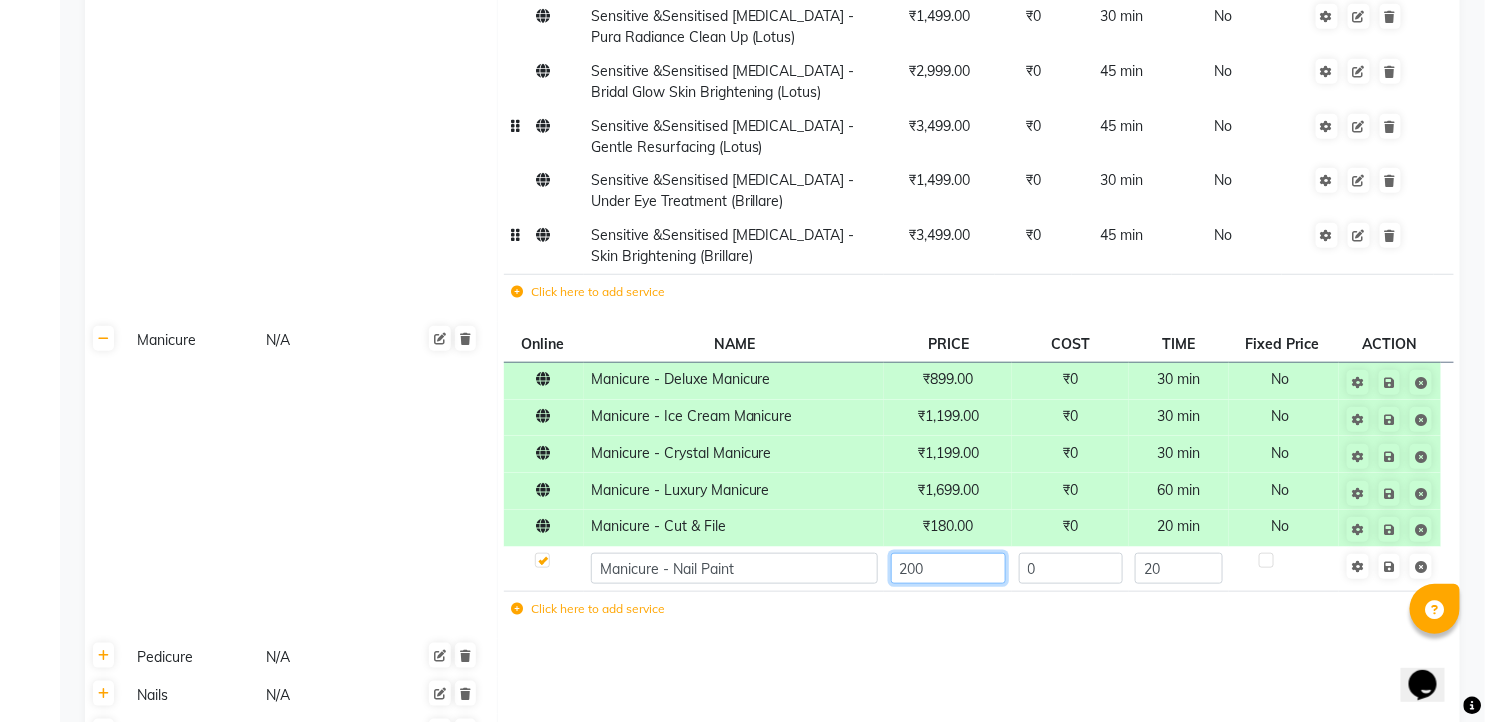 click on "200" 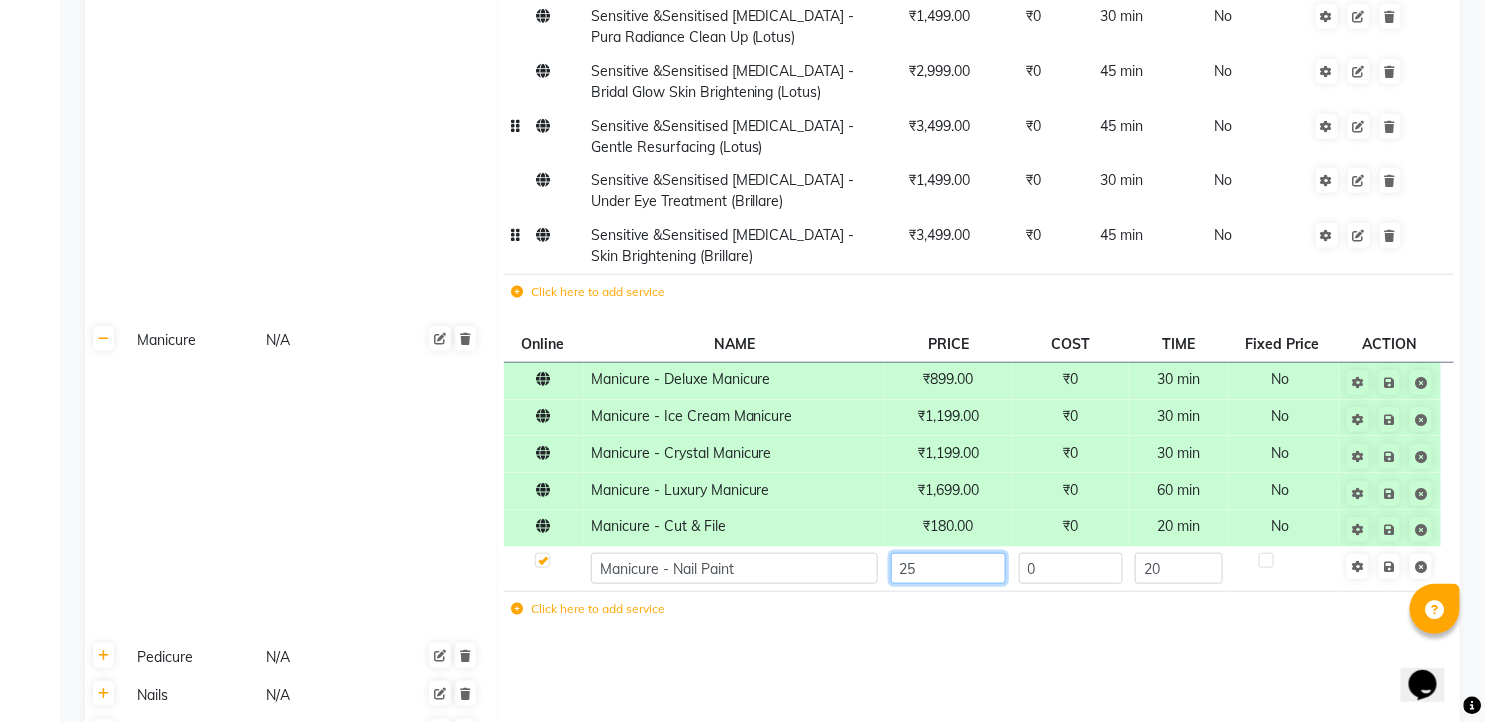 type on "250" 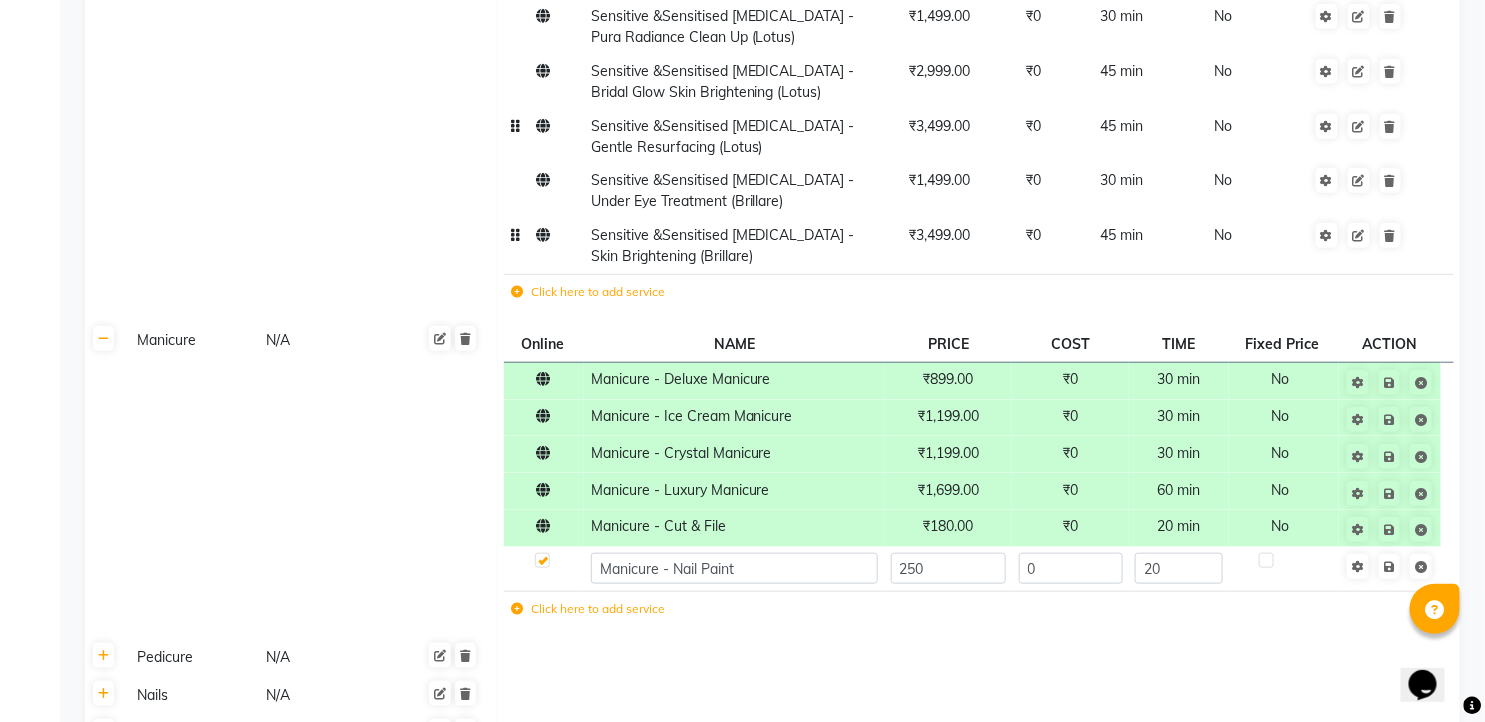 click 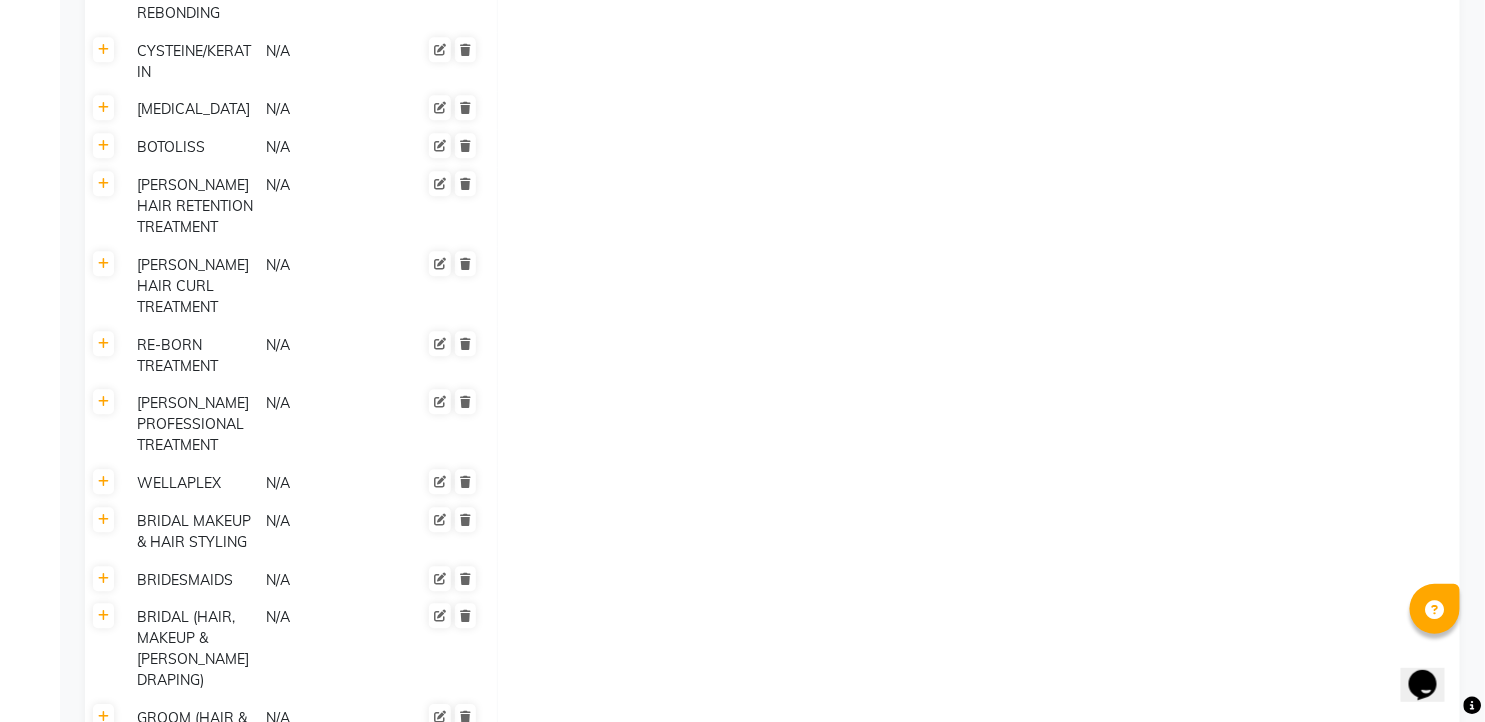 scroll, scrollTop: 4573, scrollLeft: 0, axis: vertical 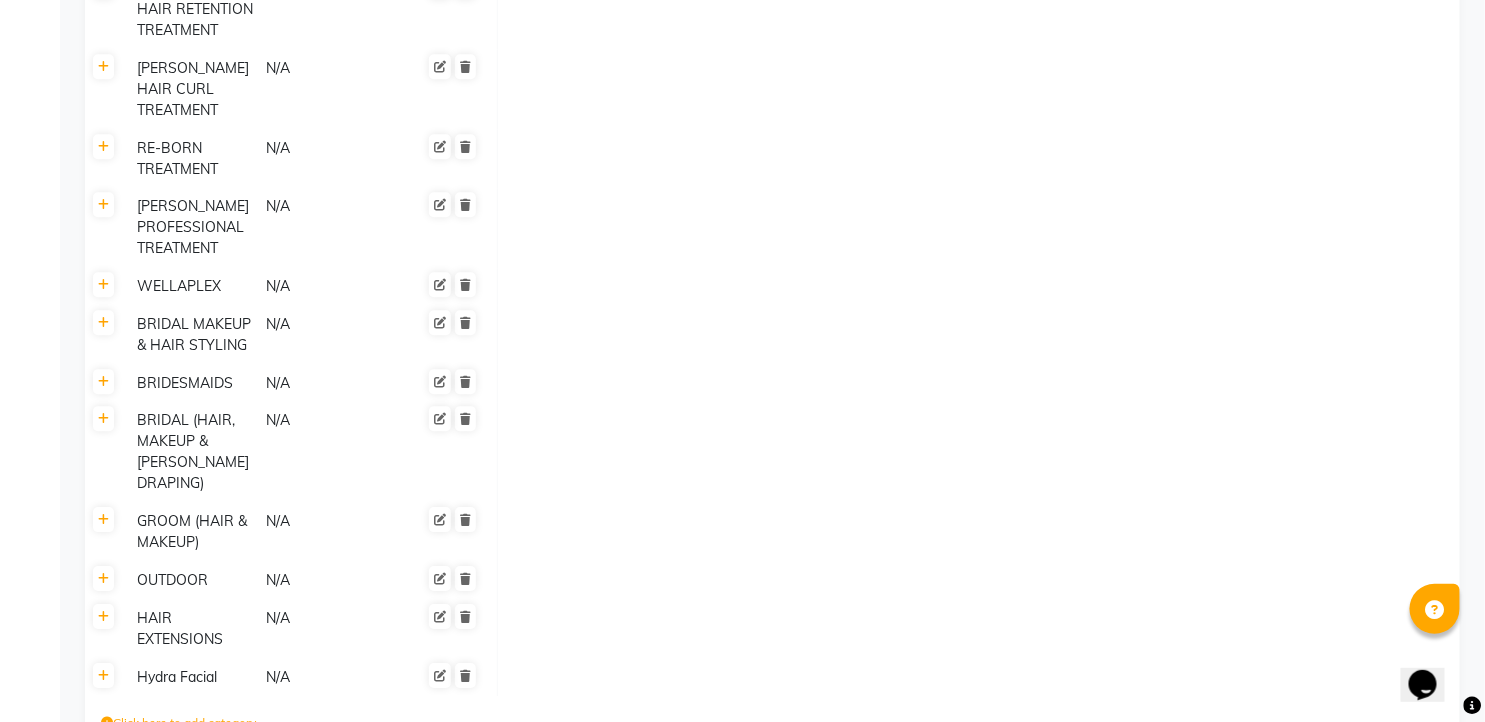 click on "Save Changes" 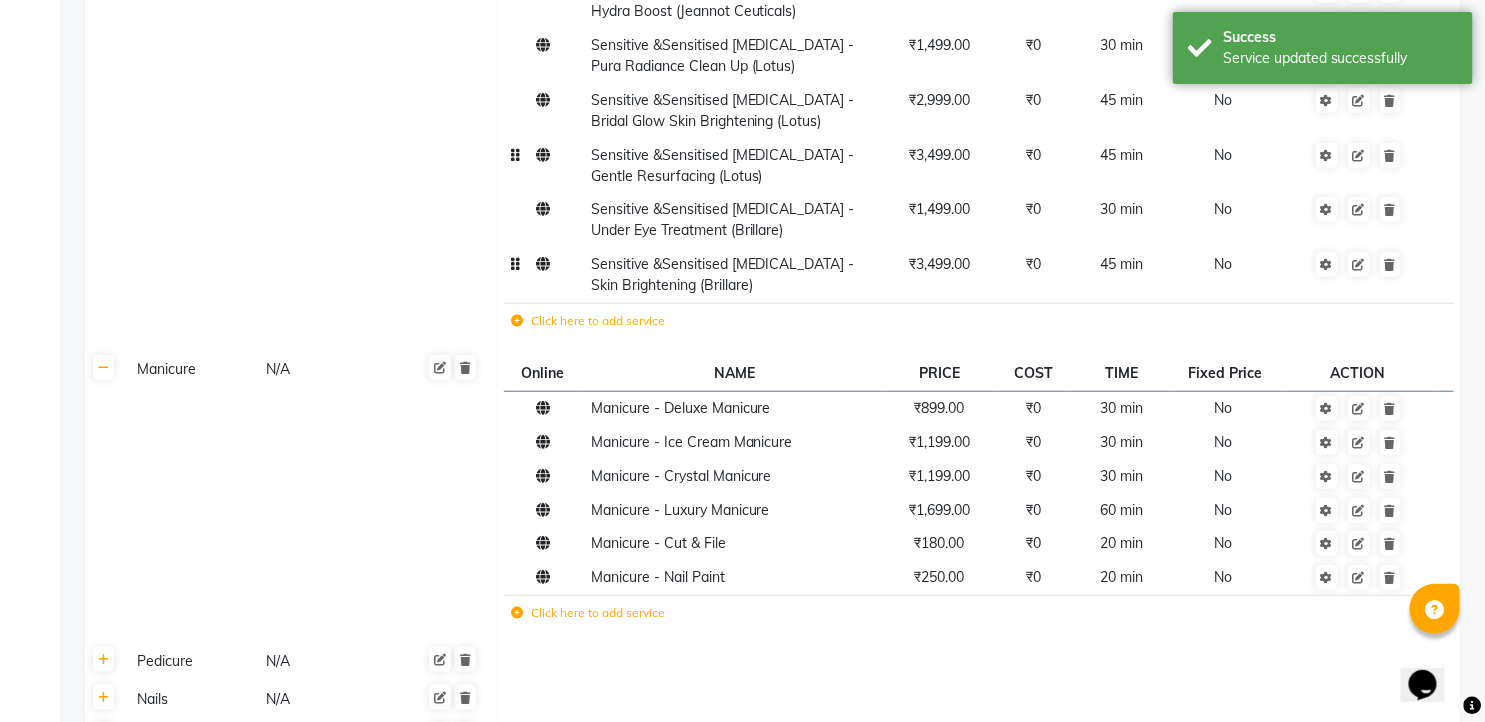 scroll, scrollTop: 3000, scrollLeft: 0, axis: vertical 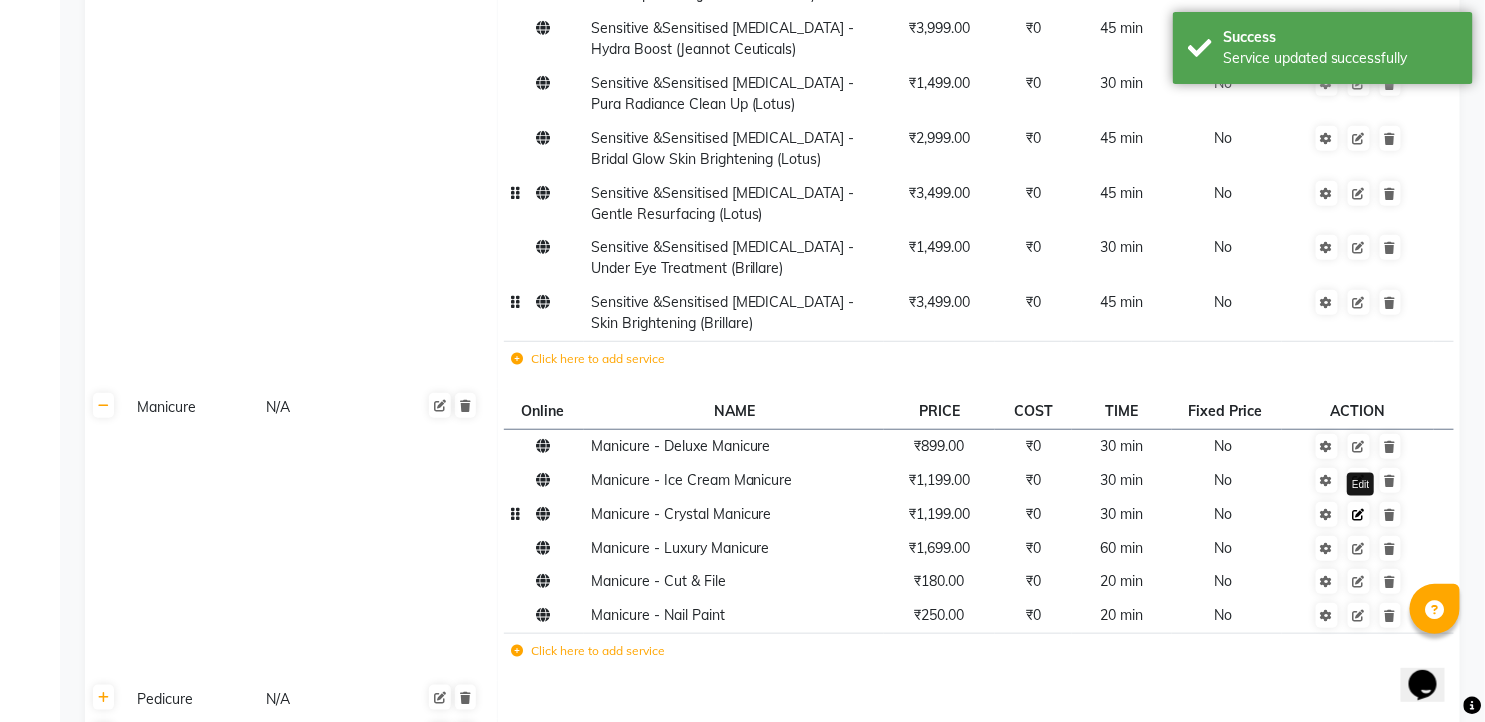 click 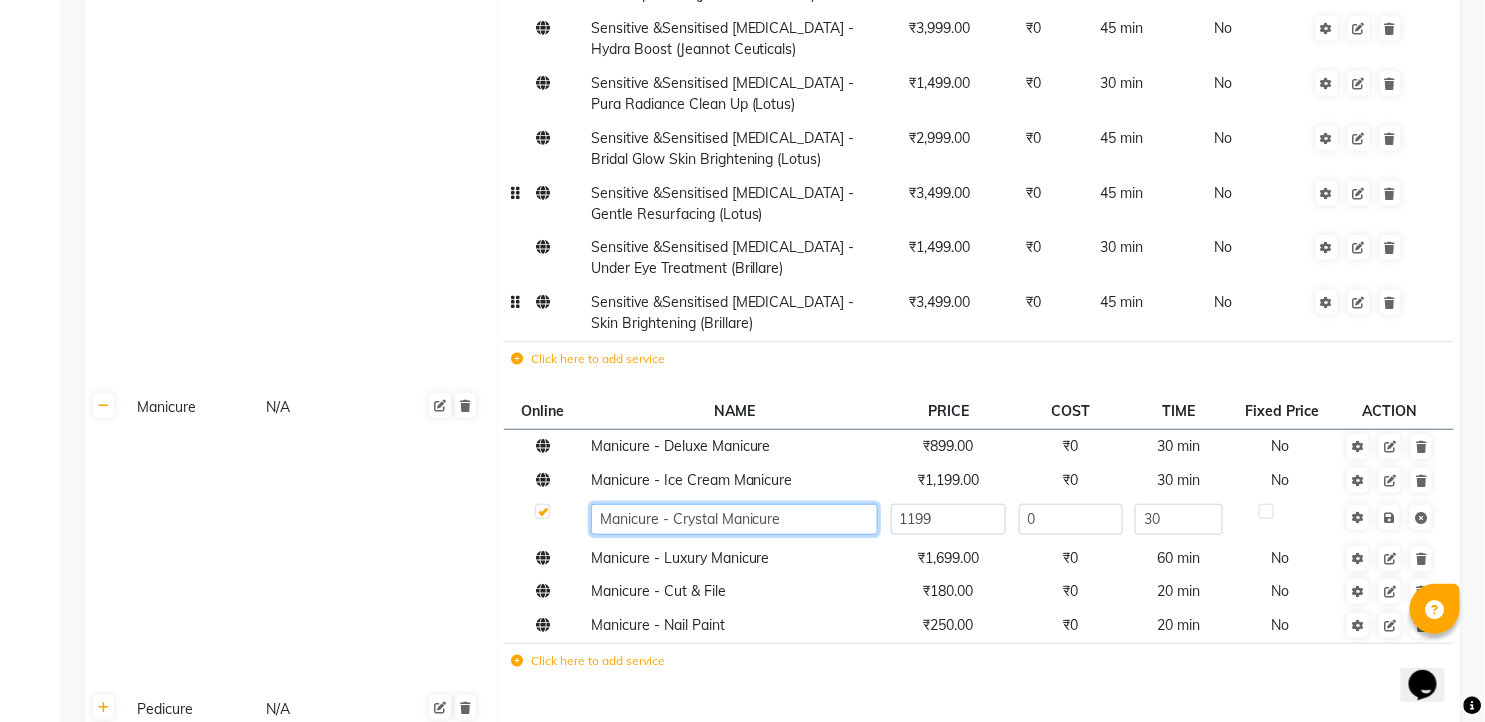 click on "Manicure - Crystal Manicure" 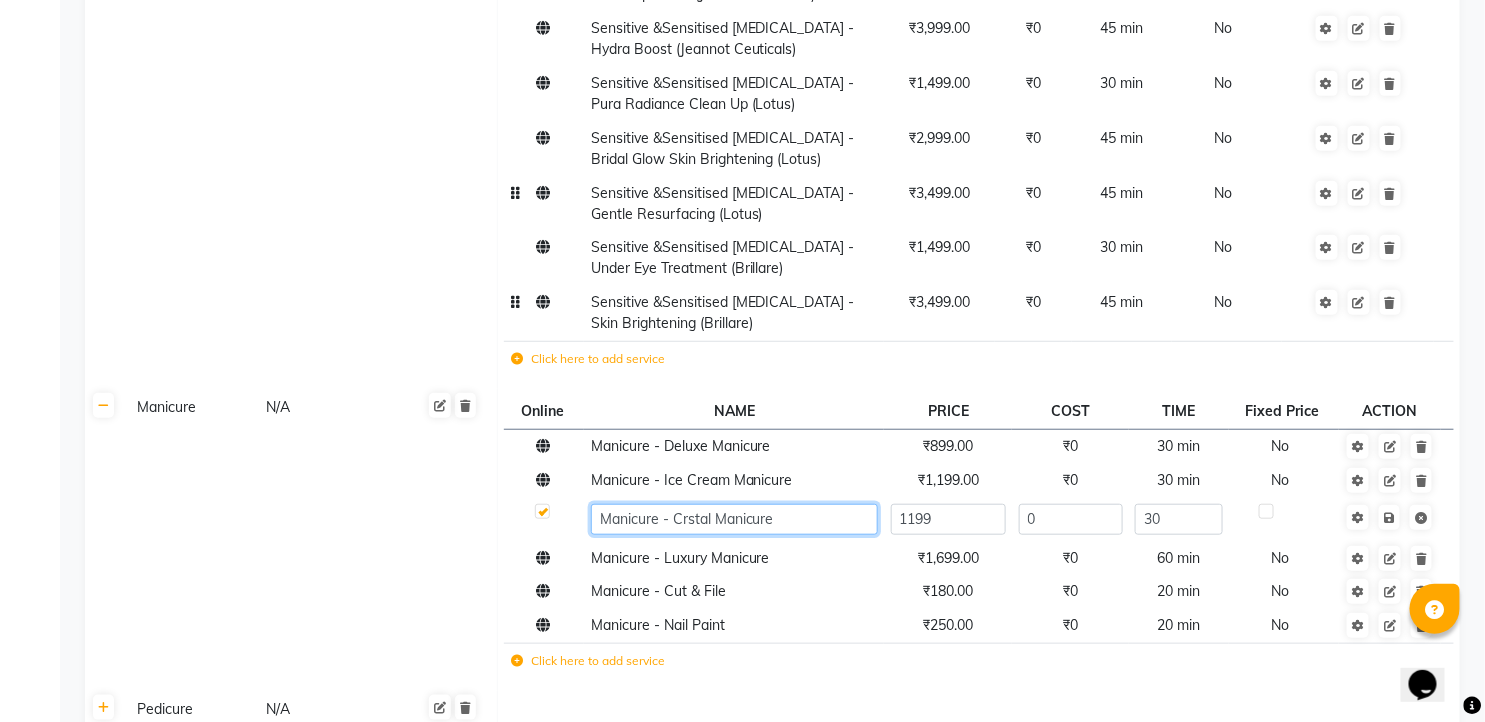 type on "Manicure - Cristal Manicure" 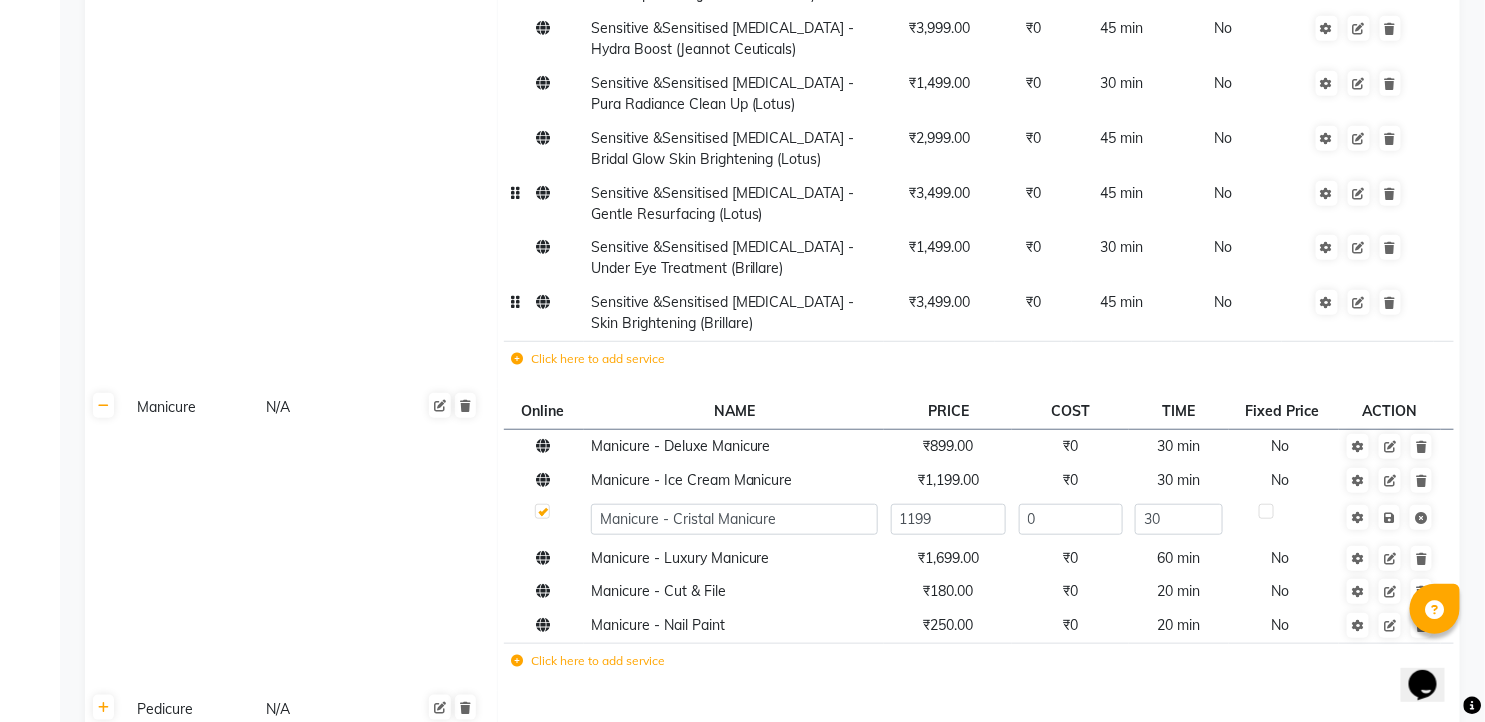 click on "Massage N/A Online  NAME  PRICE COST TIME Fixed Price  ACTION Massage - Foot / Shoulder & Back (30 Mins) ₹800.00 ₹0 30 min  No  Massage - Head Oil Massage (Men) (30 Mins) ₹800.00 ₹0 30 min  No  Massage - Head Oil Massage (Women) (30 Mins) ₹1,250.00 ₹0 30 min  No  Massage - Foot / Shoulder & Back (60 Mins) ₹1,500.00 ₹0 60 min  No  Massage - Head Oil Massage (Men) (60 Mins) ₹1,250.00 ₹0 60 min  No  Massage - Head Oil Massage (Women) (60 Mins) ₹1,600.00 ₹0 60 min  No  Massage - Chakra Herbal Scrub & Wrap (60 Mins) ₹3,500.00 ₹0 60 min  No  Massage - Swedish Therapy (60 Mins) ₹3,200.00 ₹0 60 min  No  Massage - Swedish Therapy (90 Mins) ₹3,999.00 ₹0 90 min  No  Massage - Balanese Therapy (60 Mins) ₹3,200.00 ₹0 60 min  No  Massage - Balanese Therapy (90 Mins) ₹3,999.00 ₹0 90 min  No  Massage - Deep Tissue Therapy (60 Mins) ₹3,200.00 ₹0 60 min  No  Massage - Deep Tissue Therapy (90 Mins) ₹3,999.00 ₹0 90 min  No  Hair wash ₹100.00 ₹0 10 min  No  N/A Online  NAME" 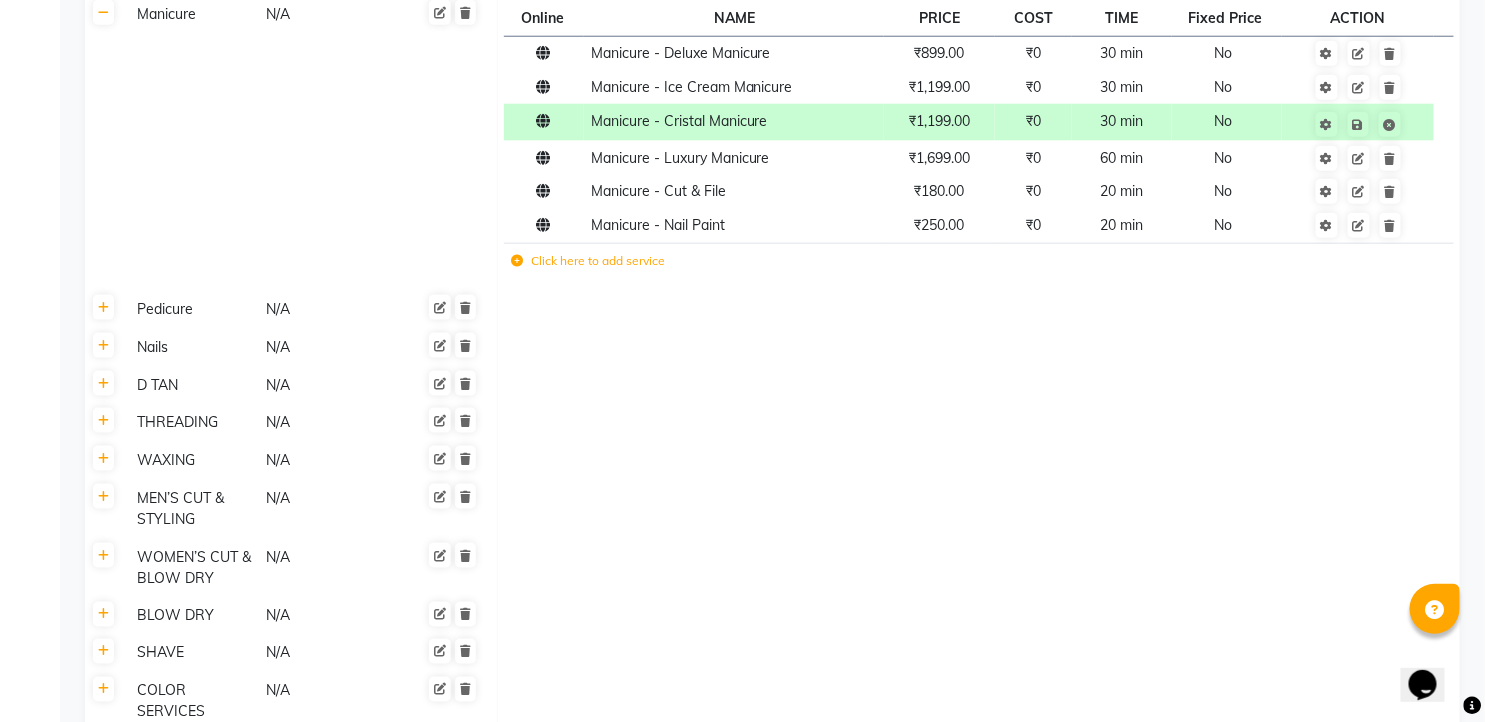 scroll, scrollTop: 3444, scrollLeft: 0, axis: vertical 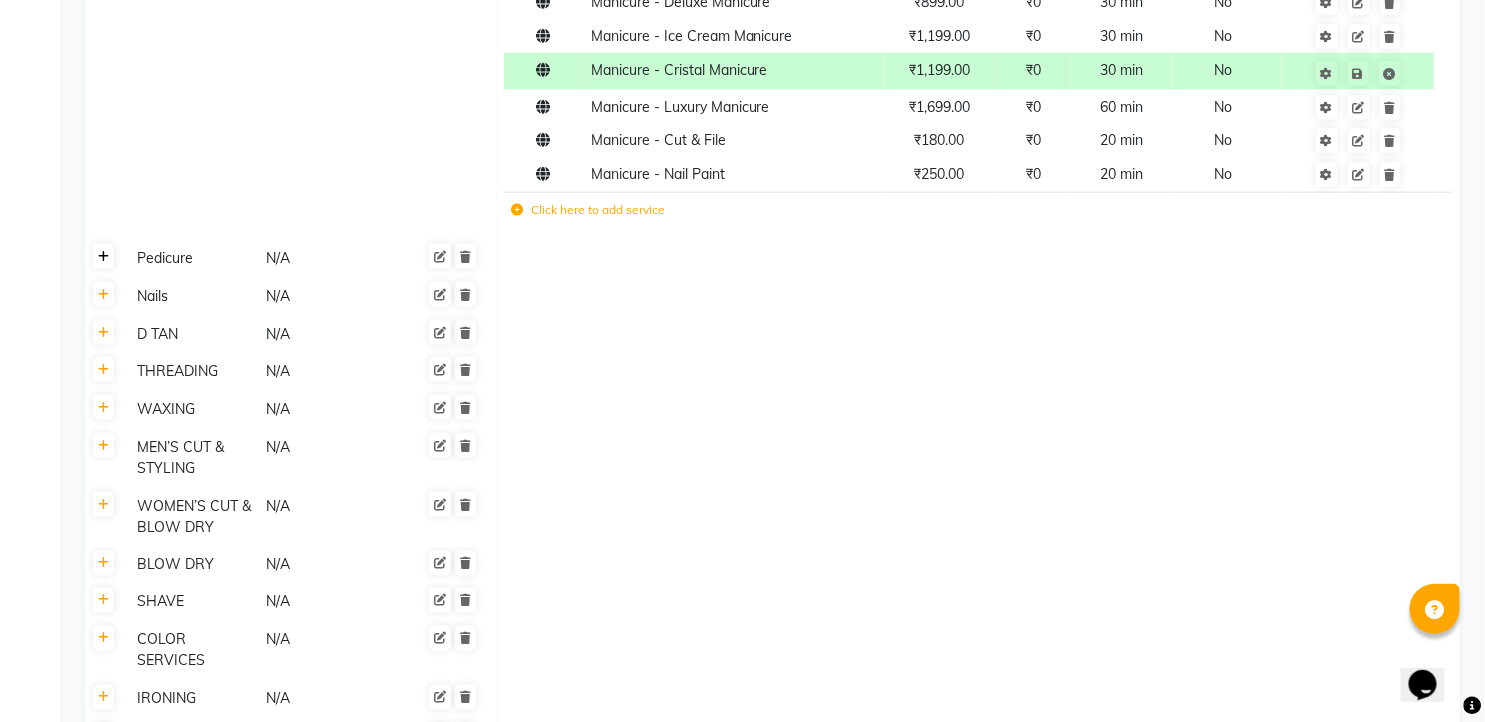 click 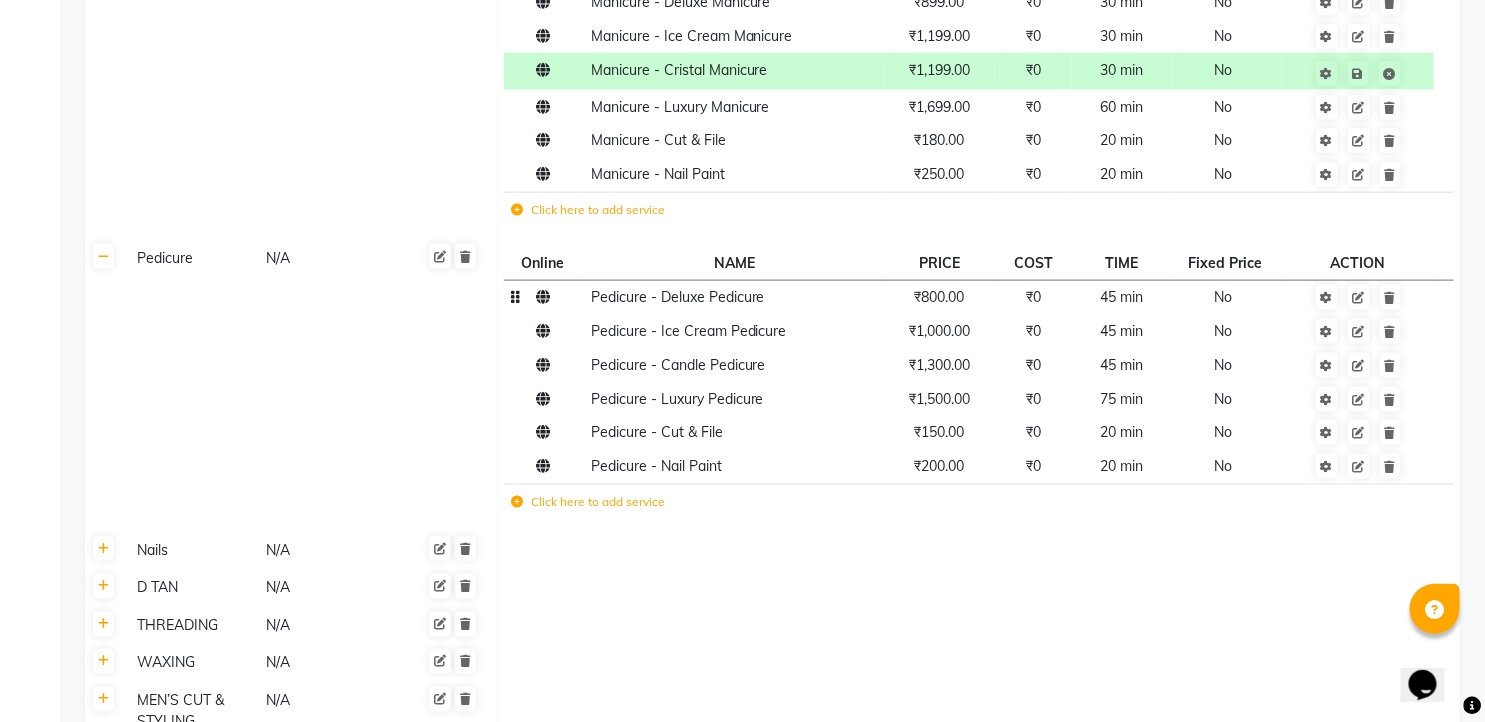 click on "₹800.00" 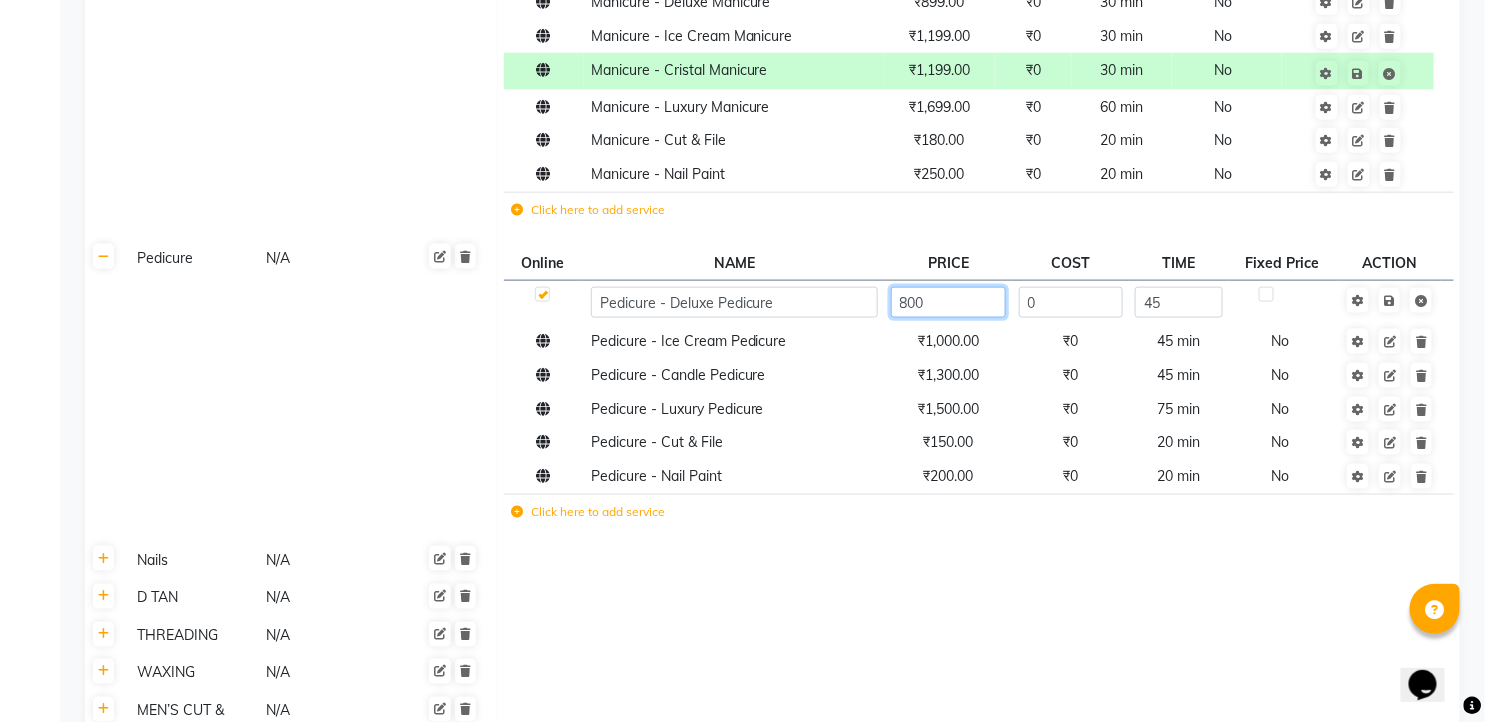 click on "800" 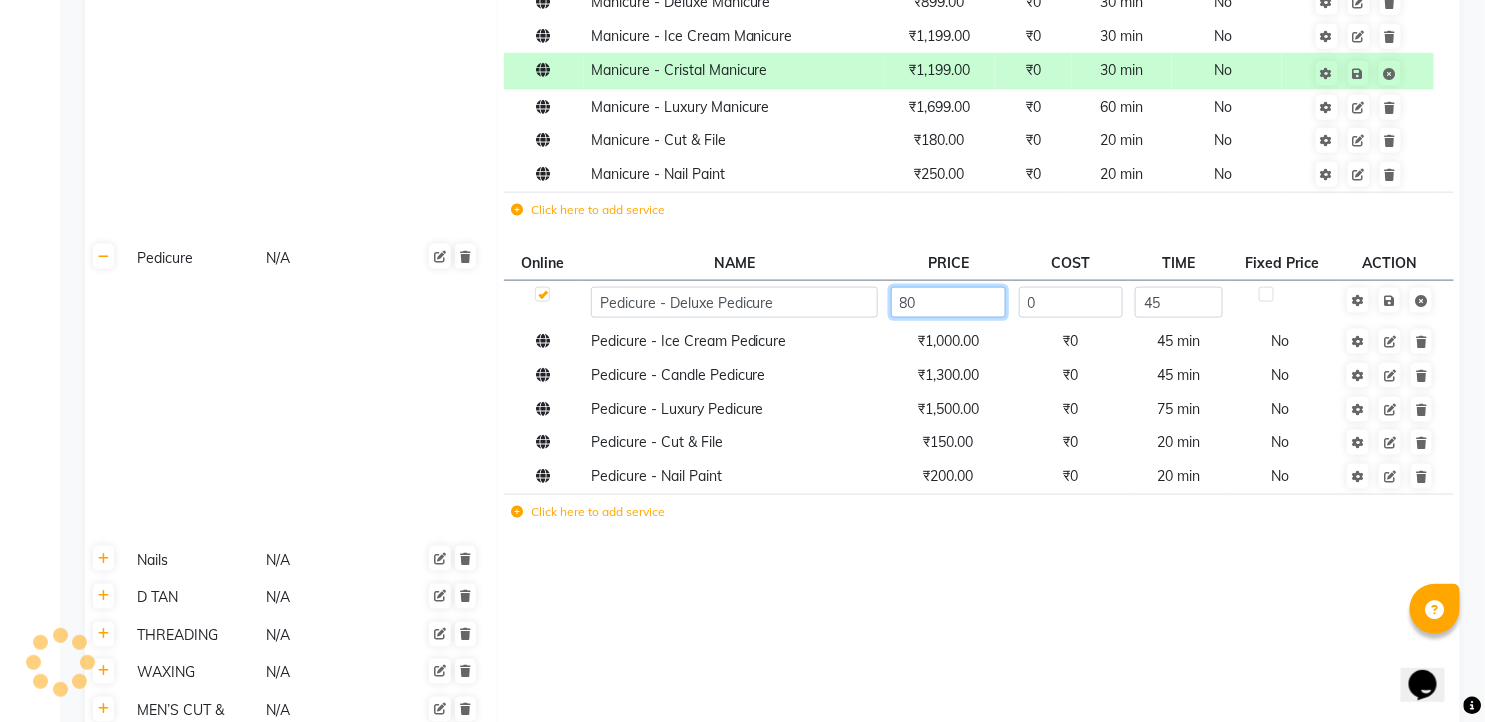 type on "8" 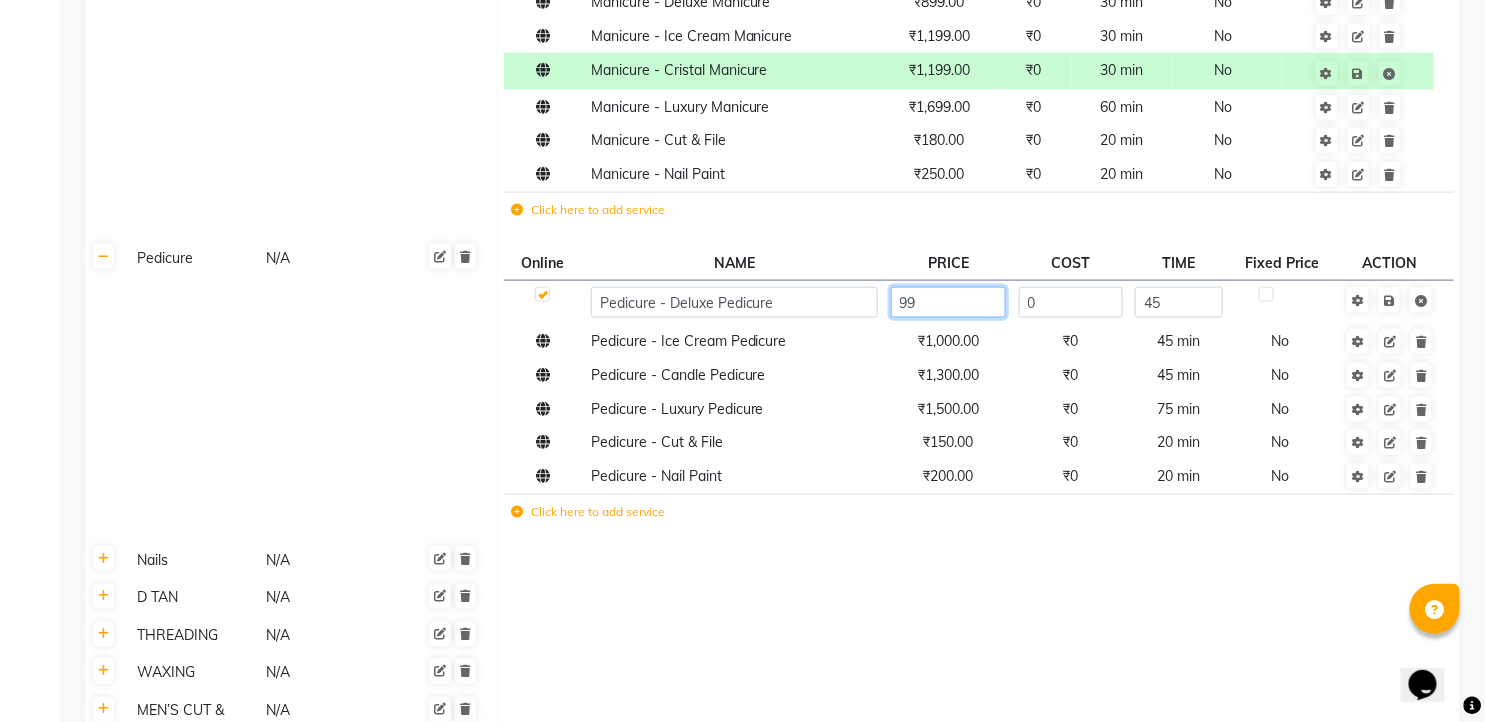 type on "999" 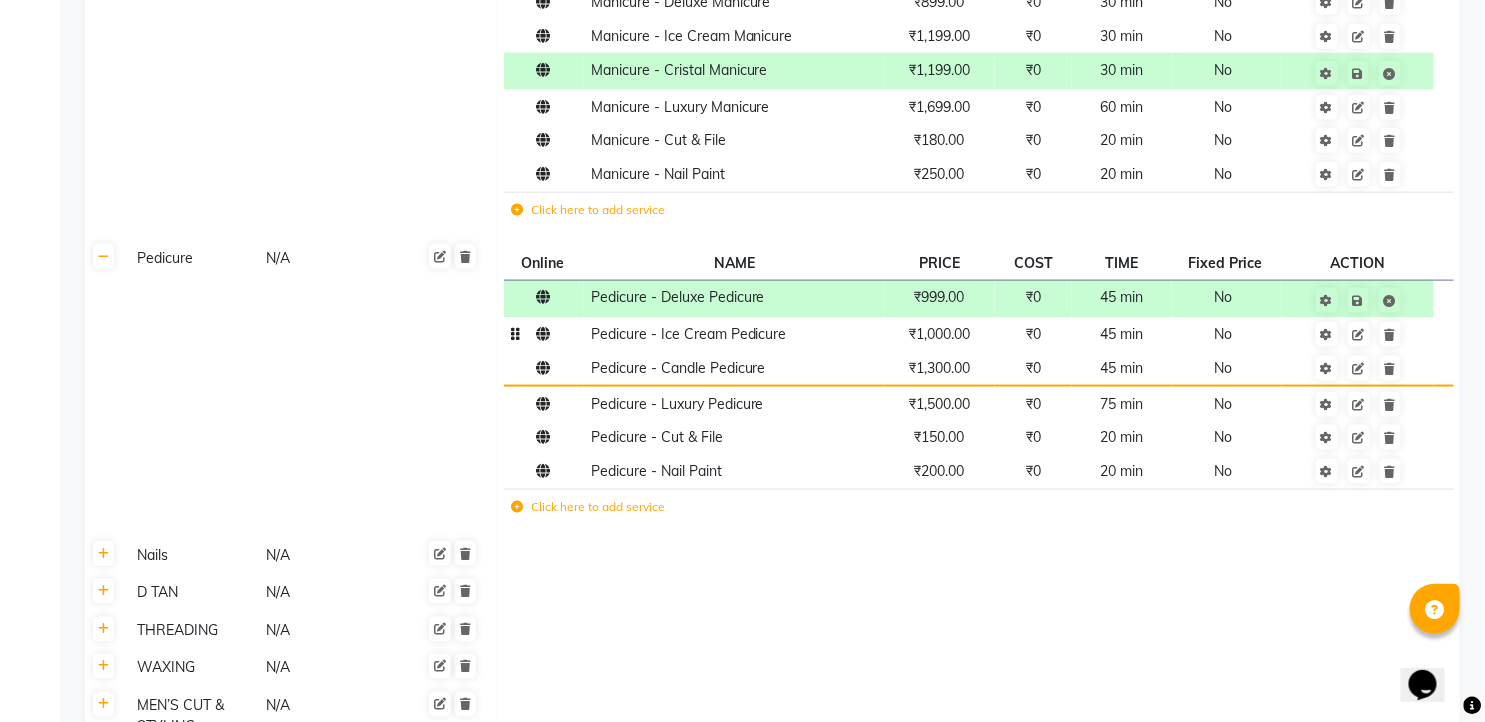 click on "₹1,000.00" 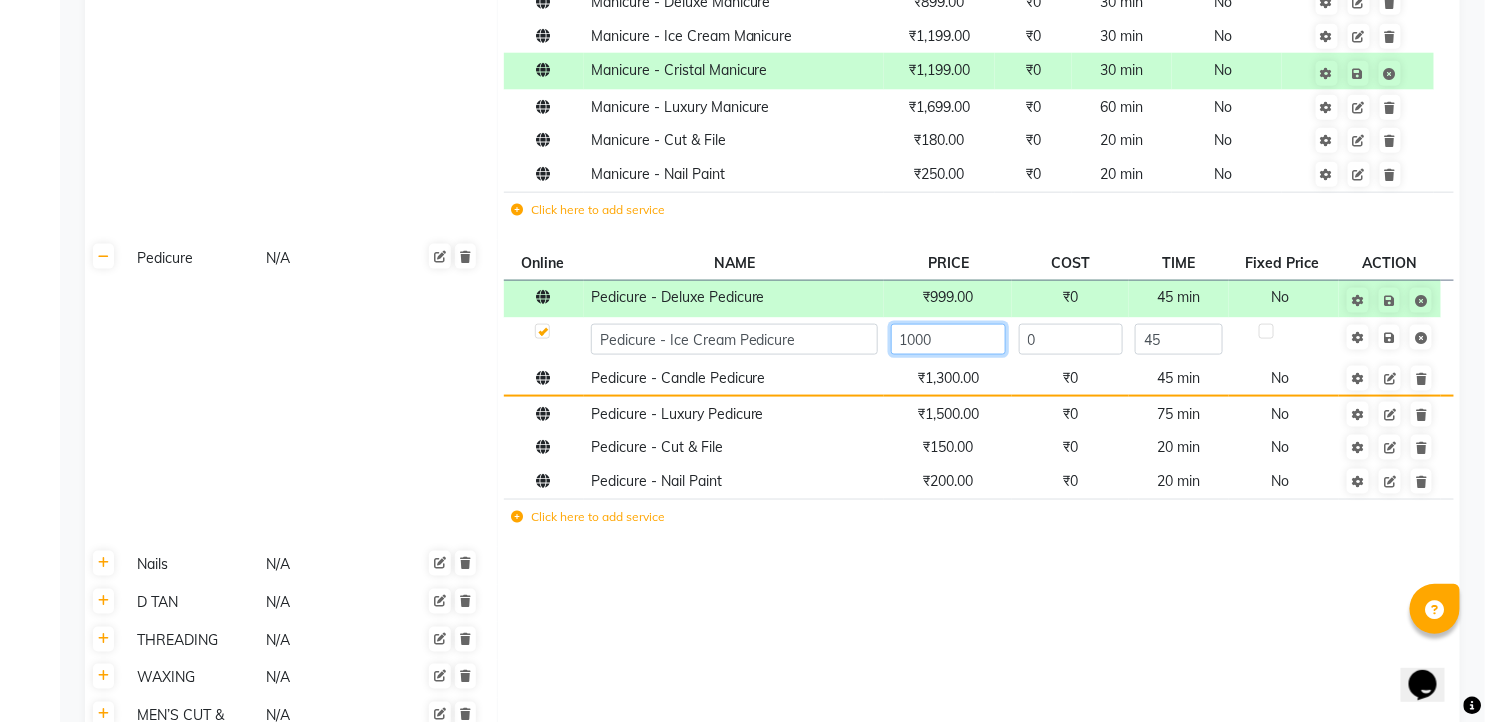 click on "1000" 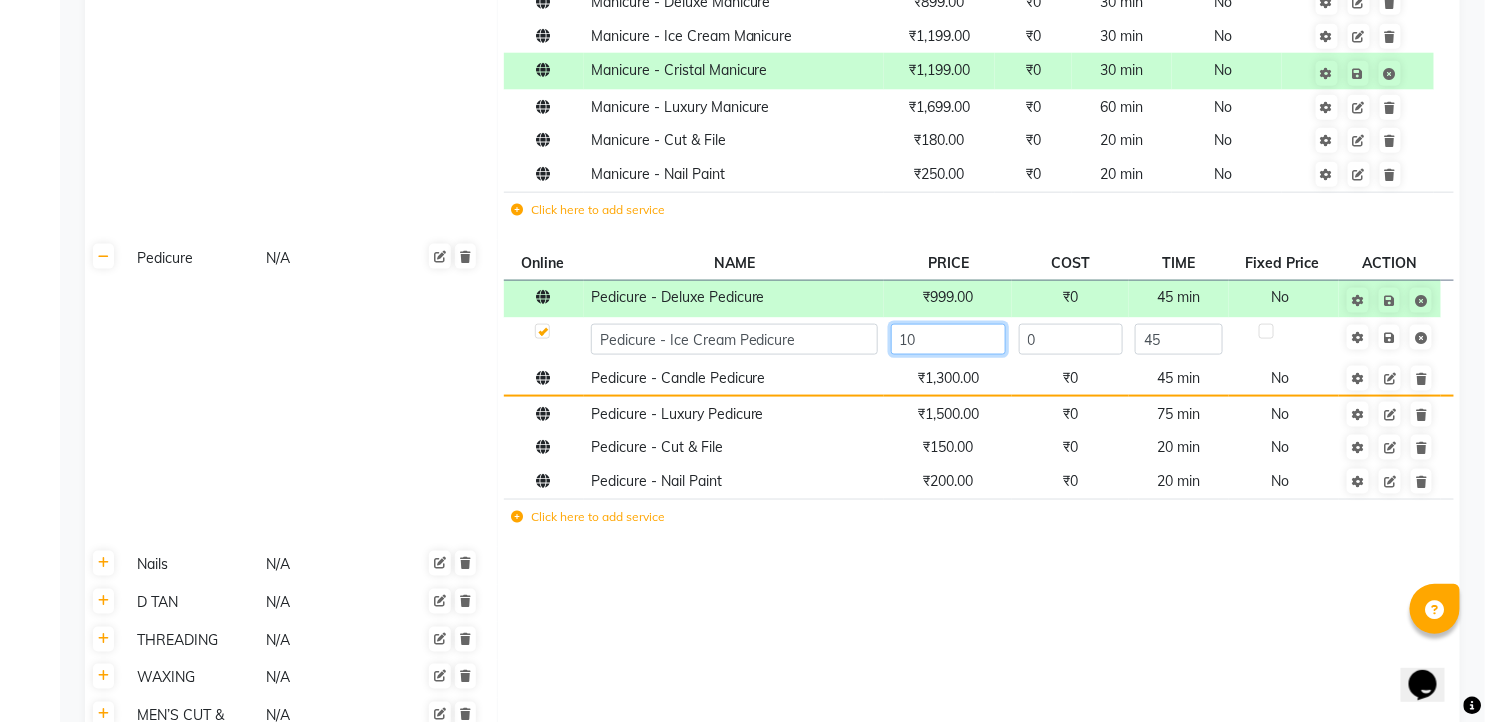 type on "1" 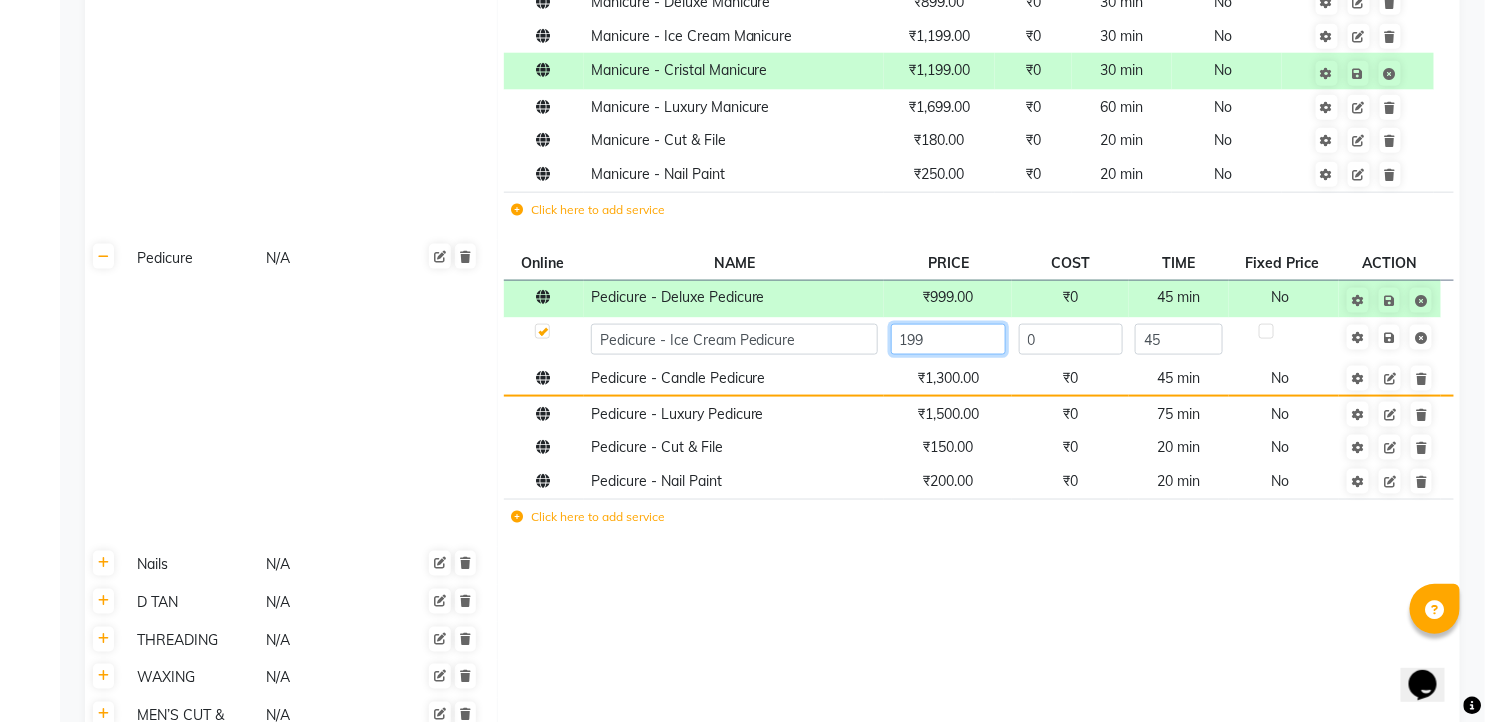 type on "1999" 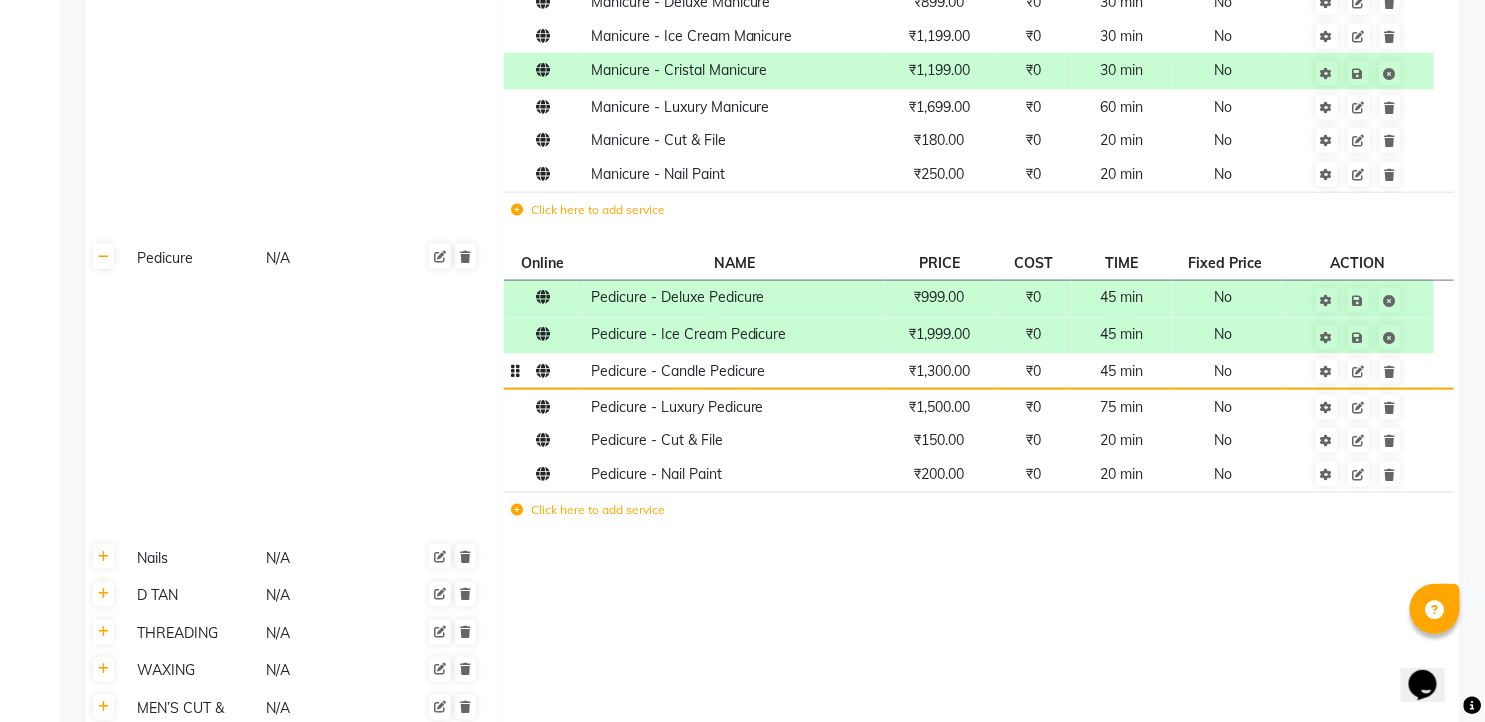 click on "Pedicure - Deluxe Pedicure ₹999.00 ₹0 45 min  No  Pedicure - Ice Cream Pedicure ₹1,999.00 ₹0 45 min  No  Pedicure - Candle Pedicure ₹1,300.00 ₹0 45 min  No  Pedicure - Luxury Pedicure ₹1,500.00 ₹0 75 min  No  Pedicure - Cut & File ₹150.00 ₹0 20 min  No  Pedicure - Nail Paint ₹200.00 ₹0 20 min  No  Click here to add service" 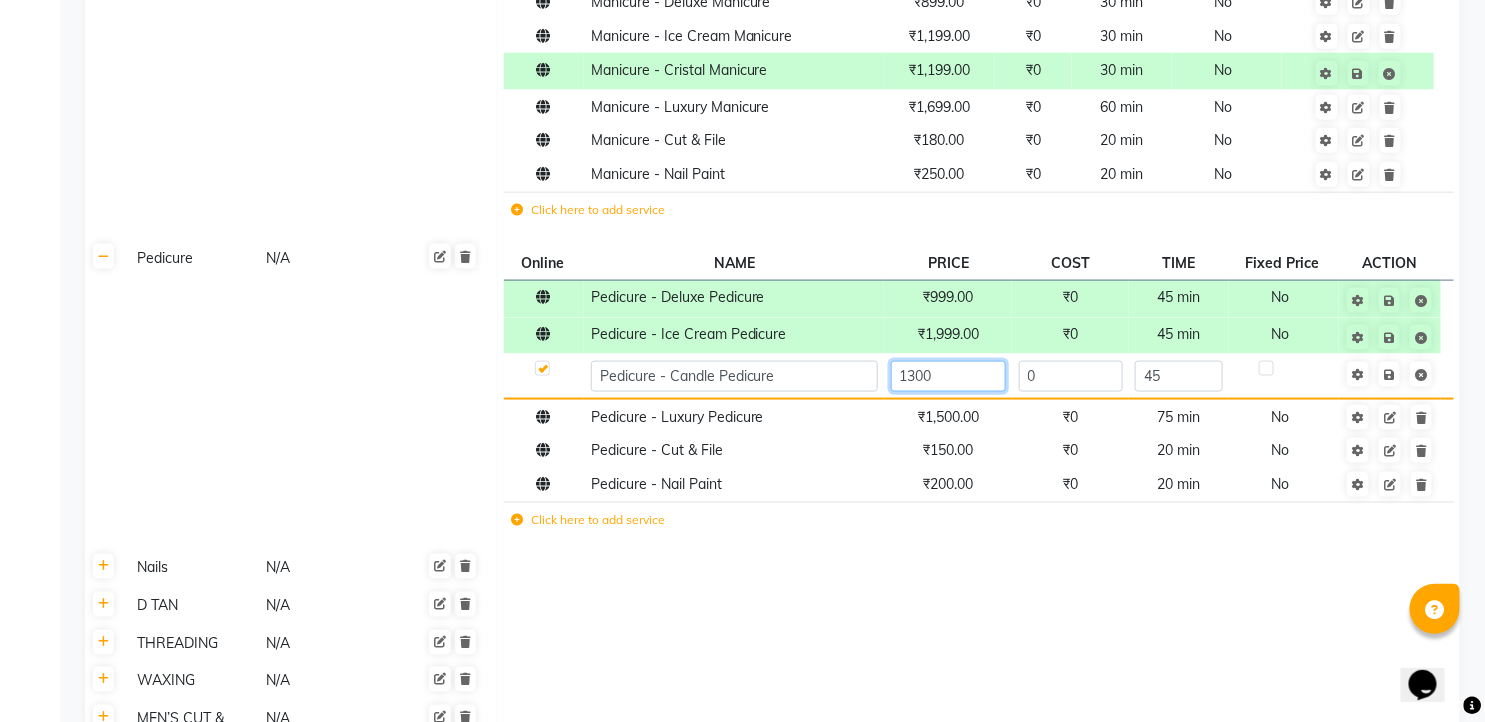 click on "1300" 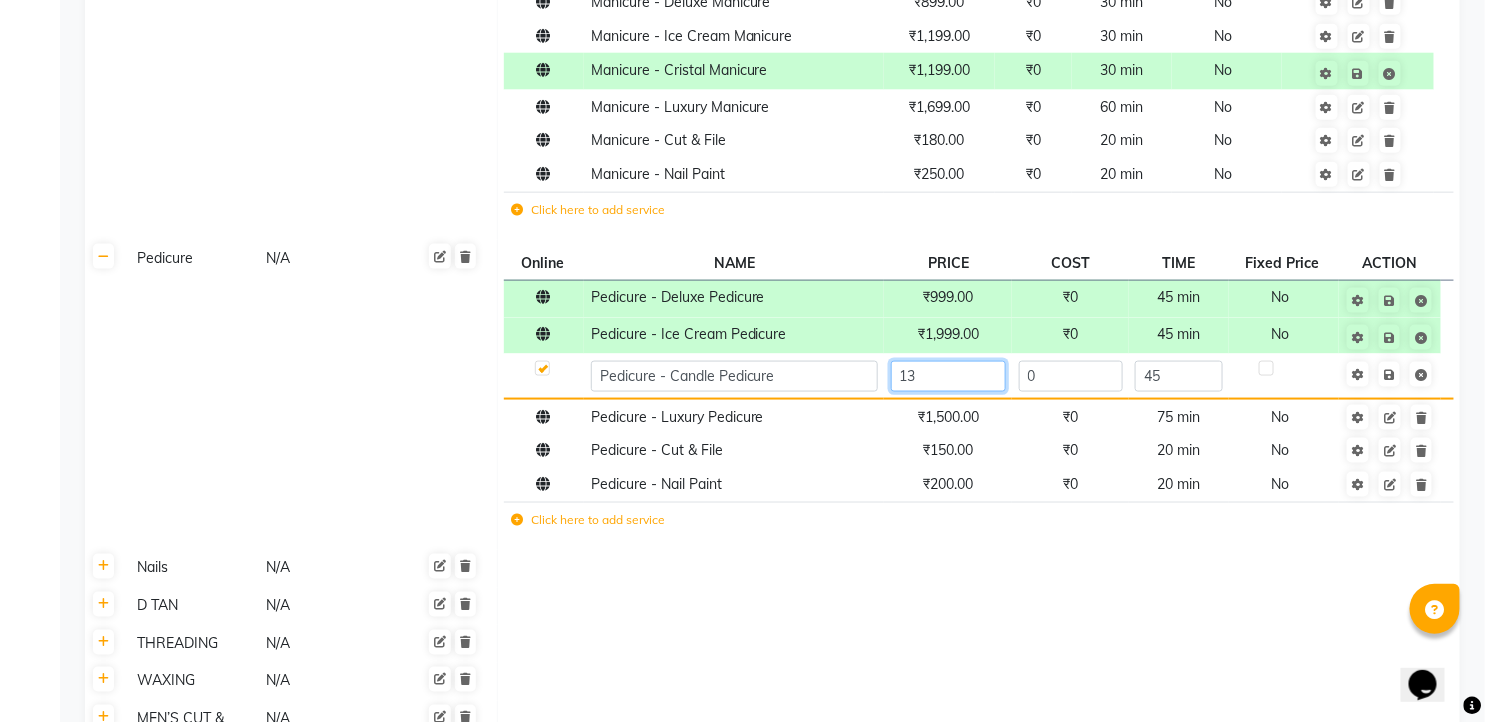 type on "1" 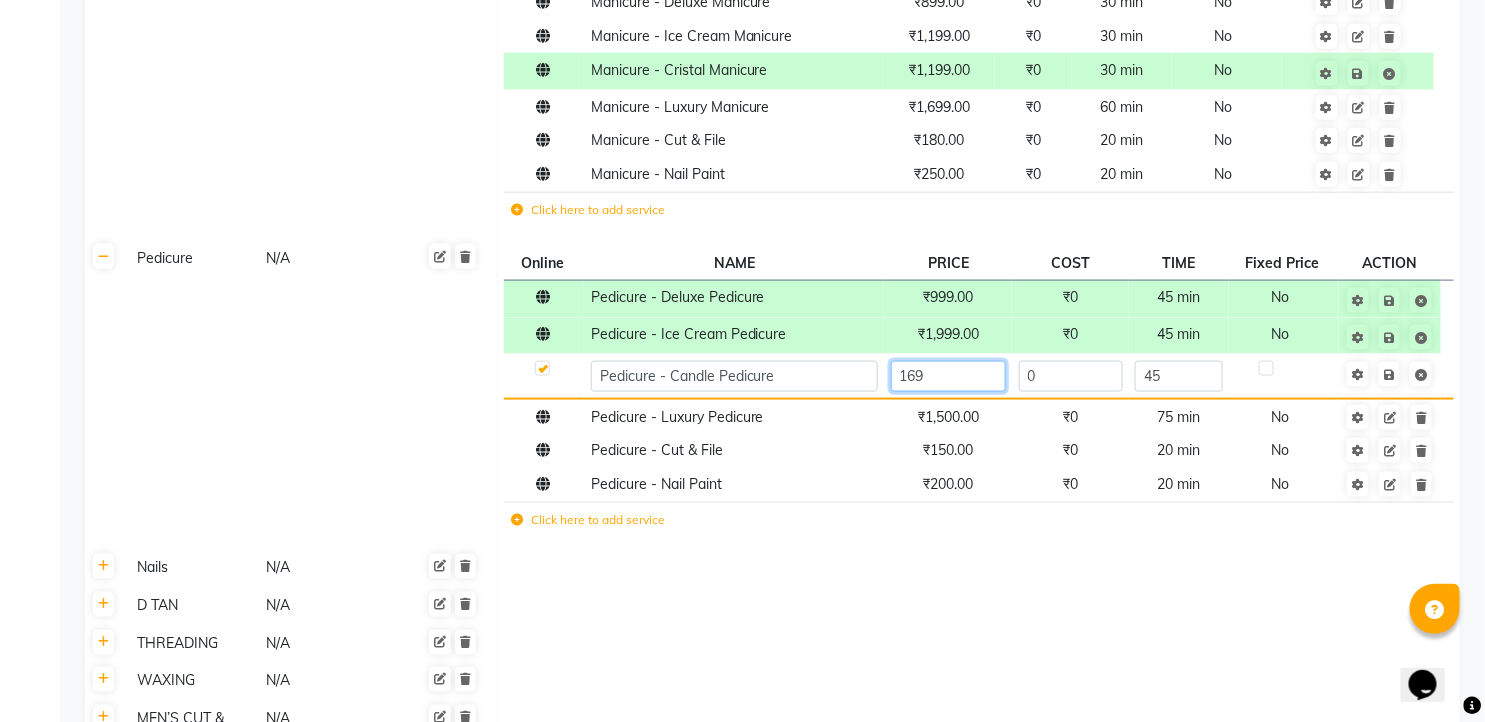 type on "1699" 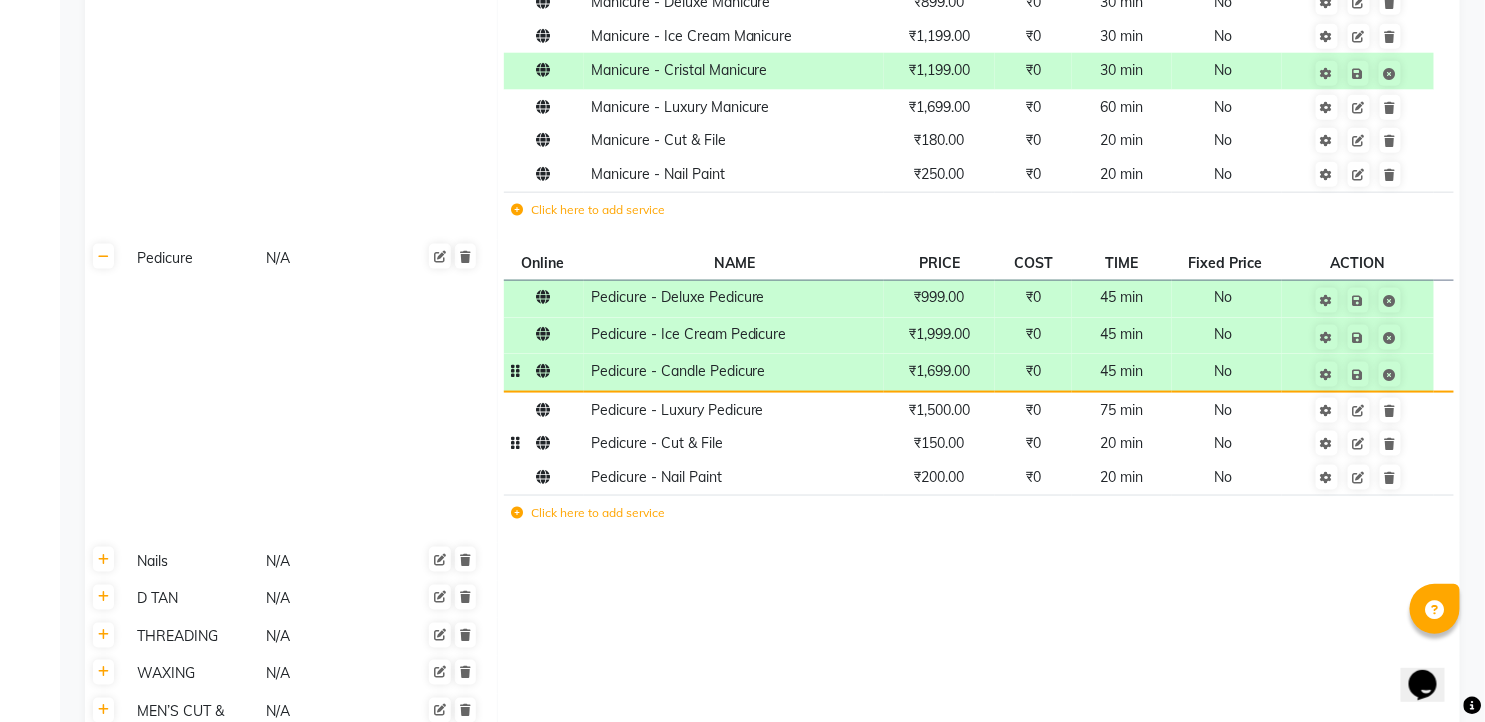 click on "Pedicure - Cut & File" 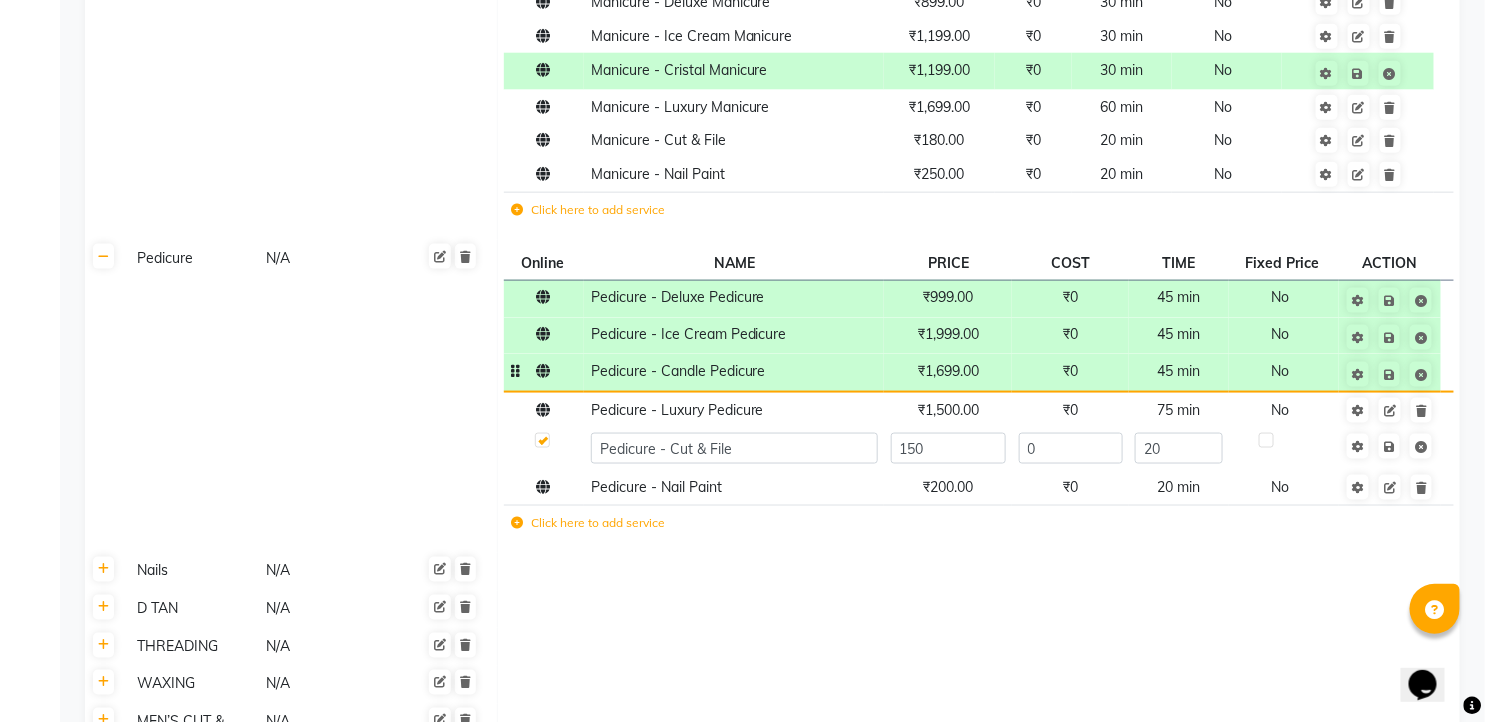 click on "Pedicure - Candle Pedicure" 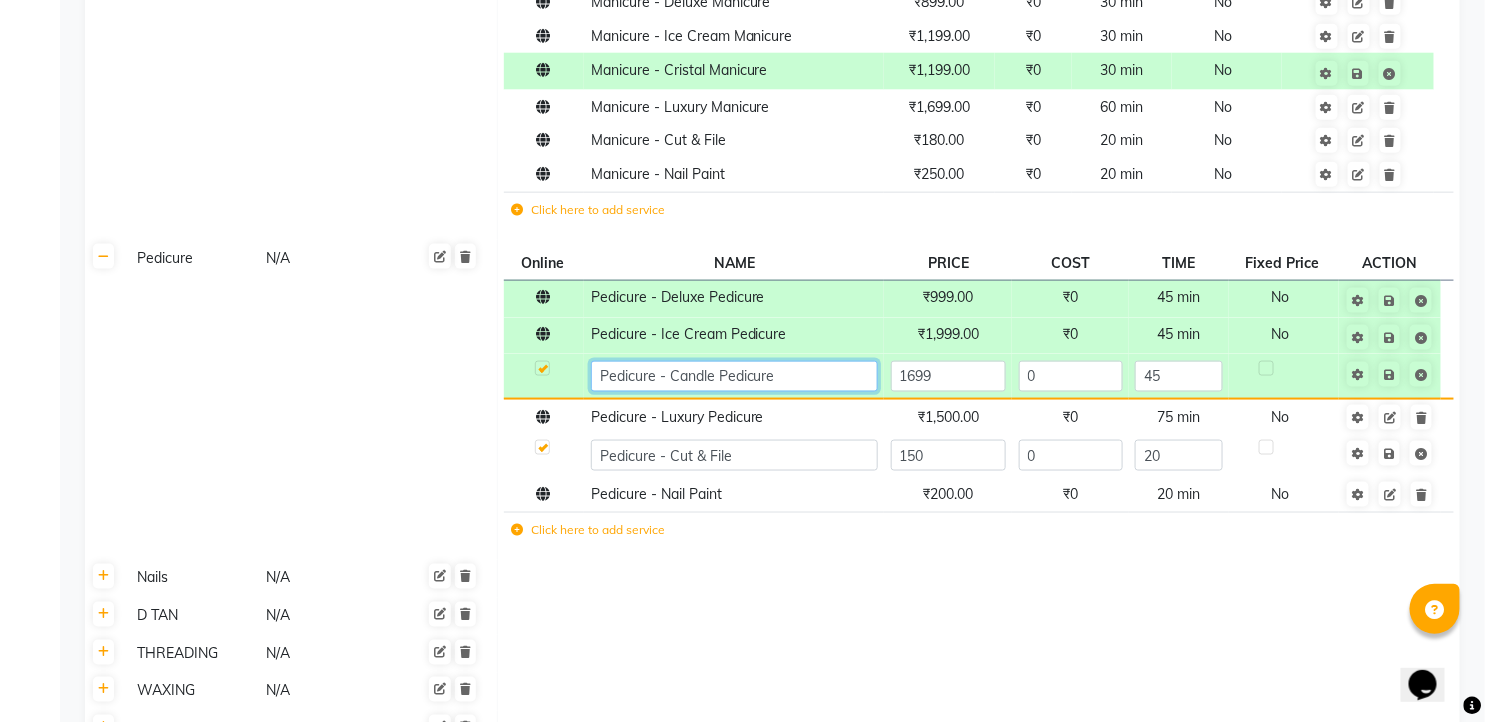 click on "Pedicure - Candle Pedicure" 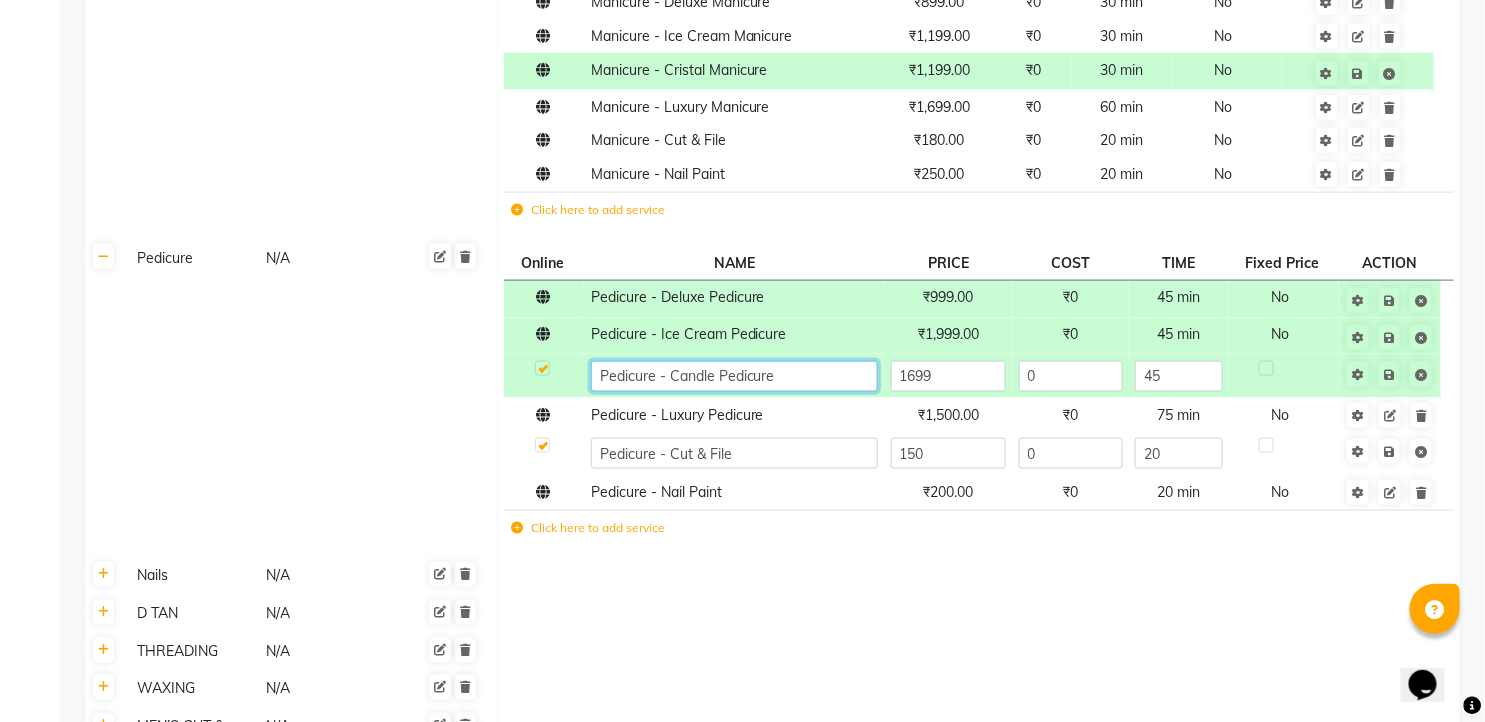 click on "Pedicure - Candle Pedicure" 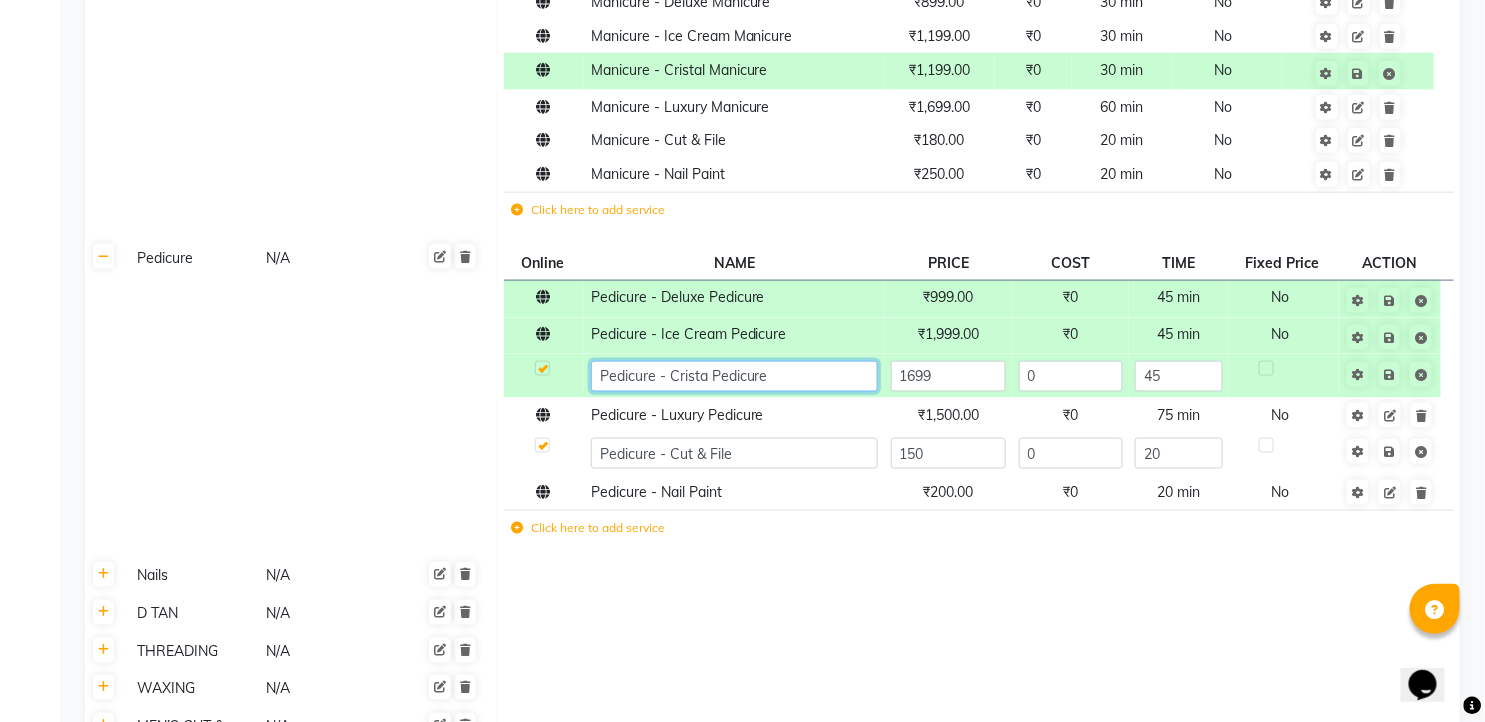 type on "Pedicure - Cristal Pedicure" 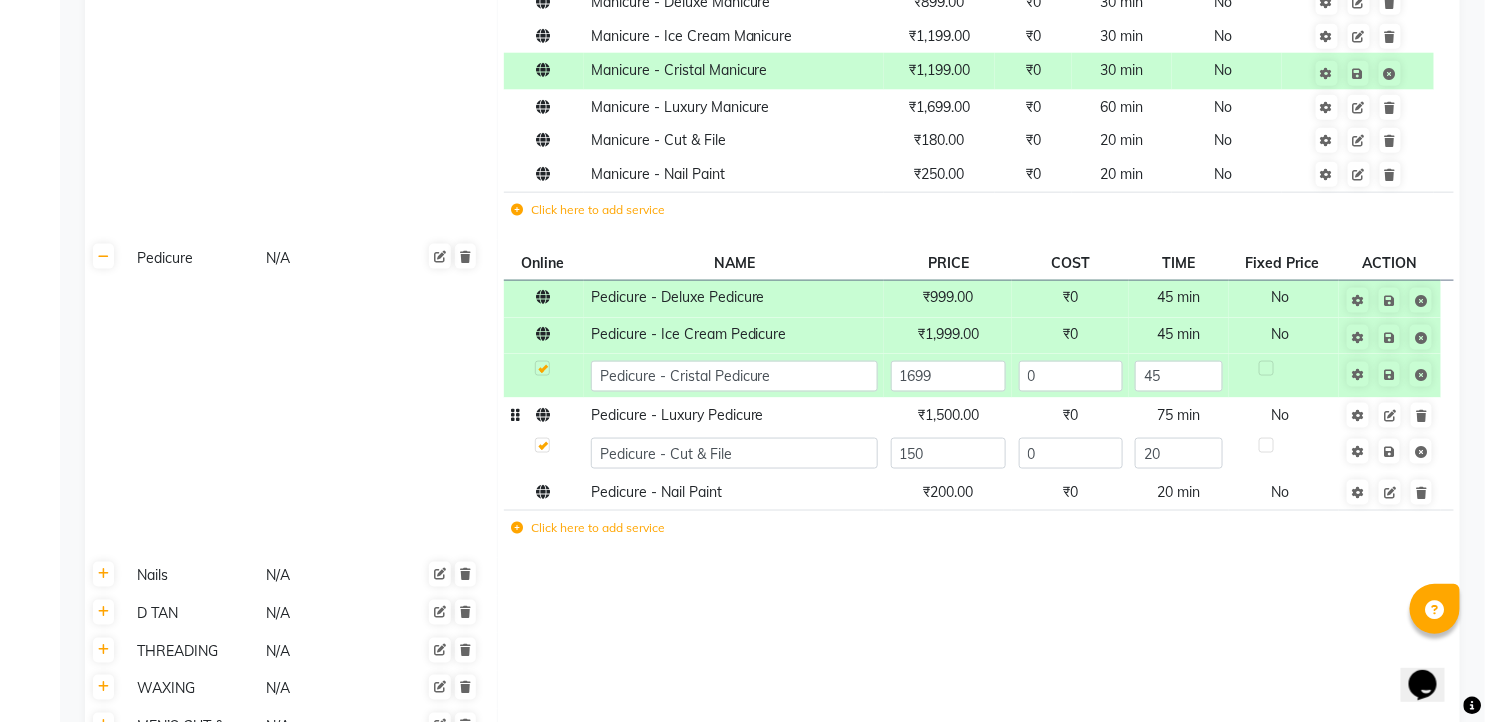 click on "Pedicure - Luxury Pedicure" 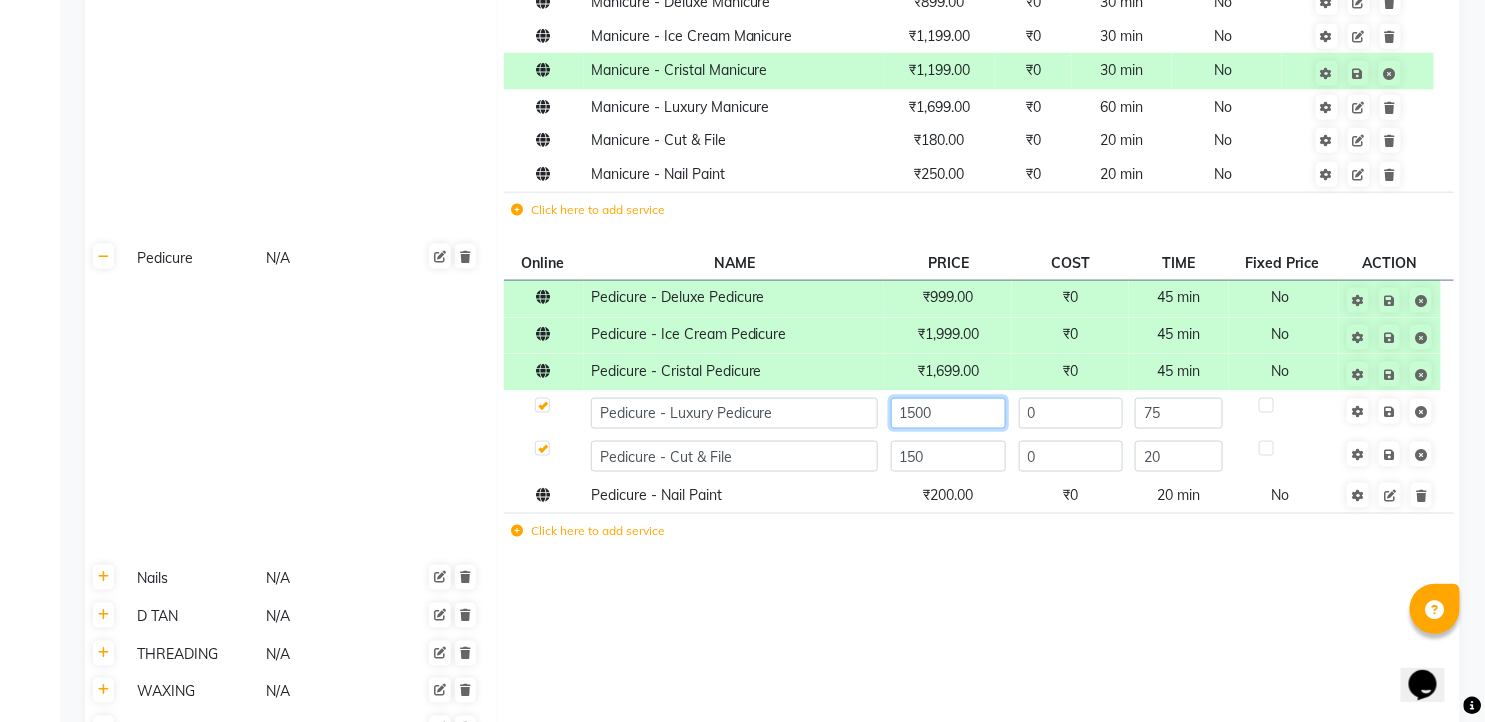 click on "1500" 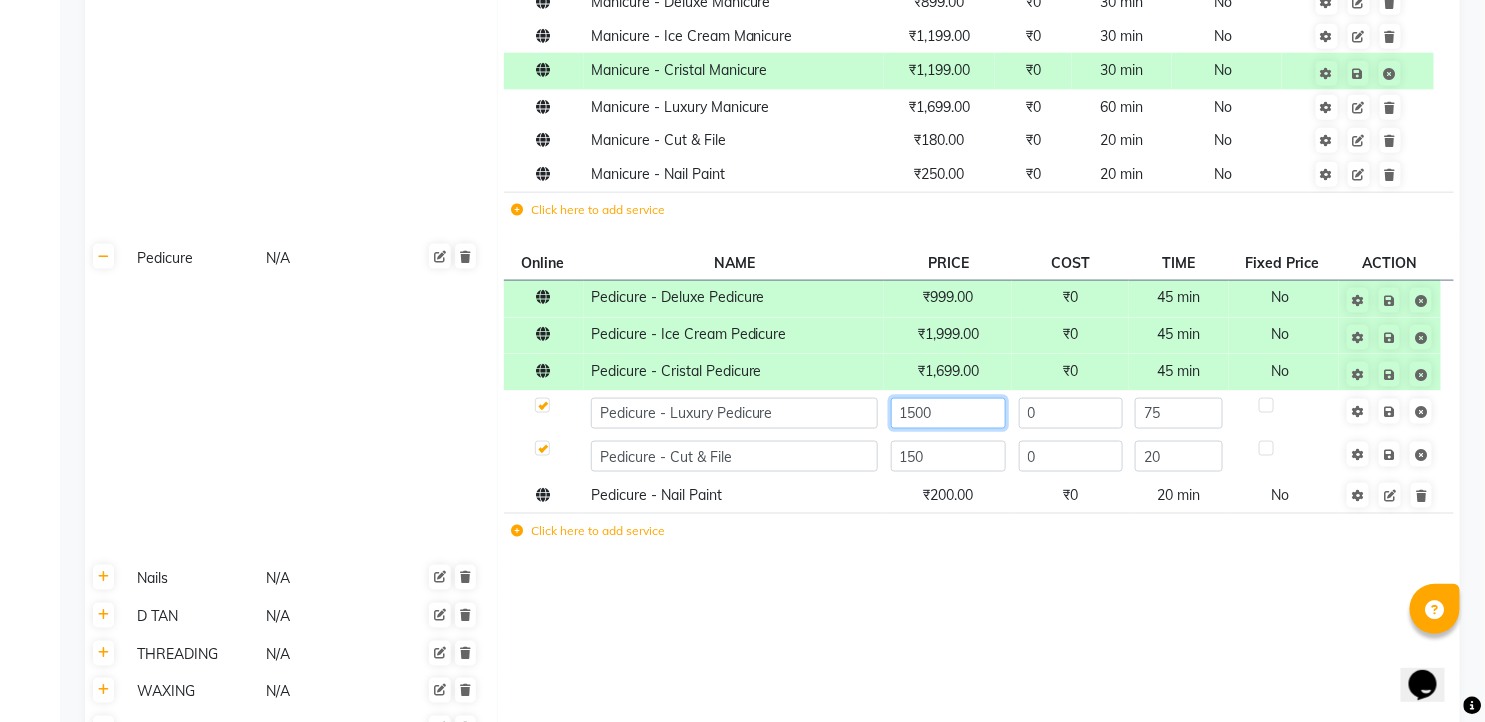 click on "1500" 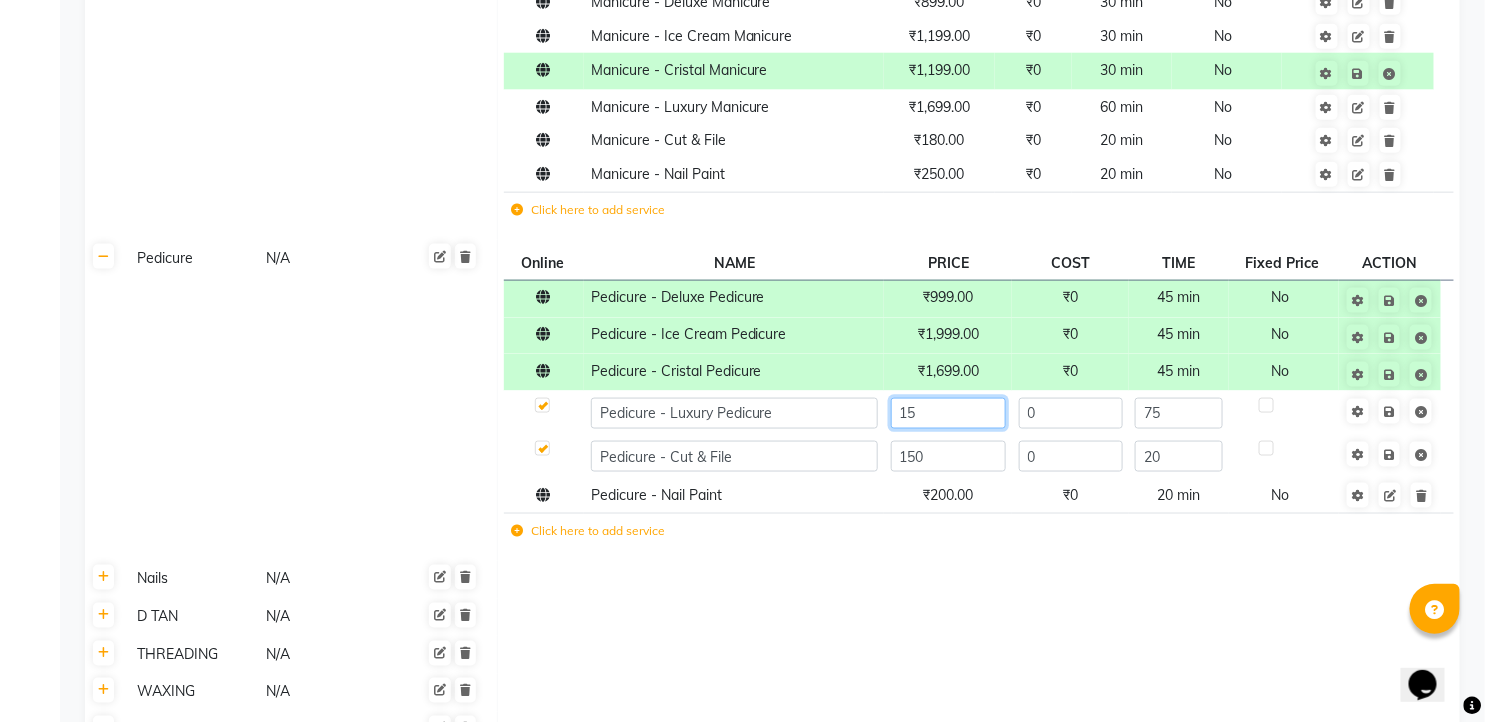 type on "1" 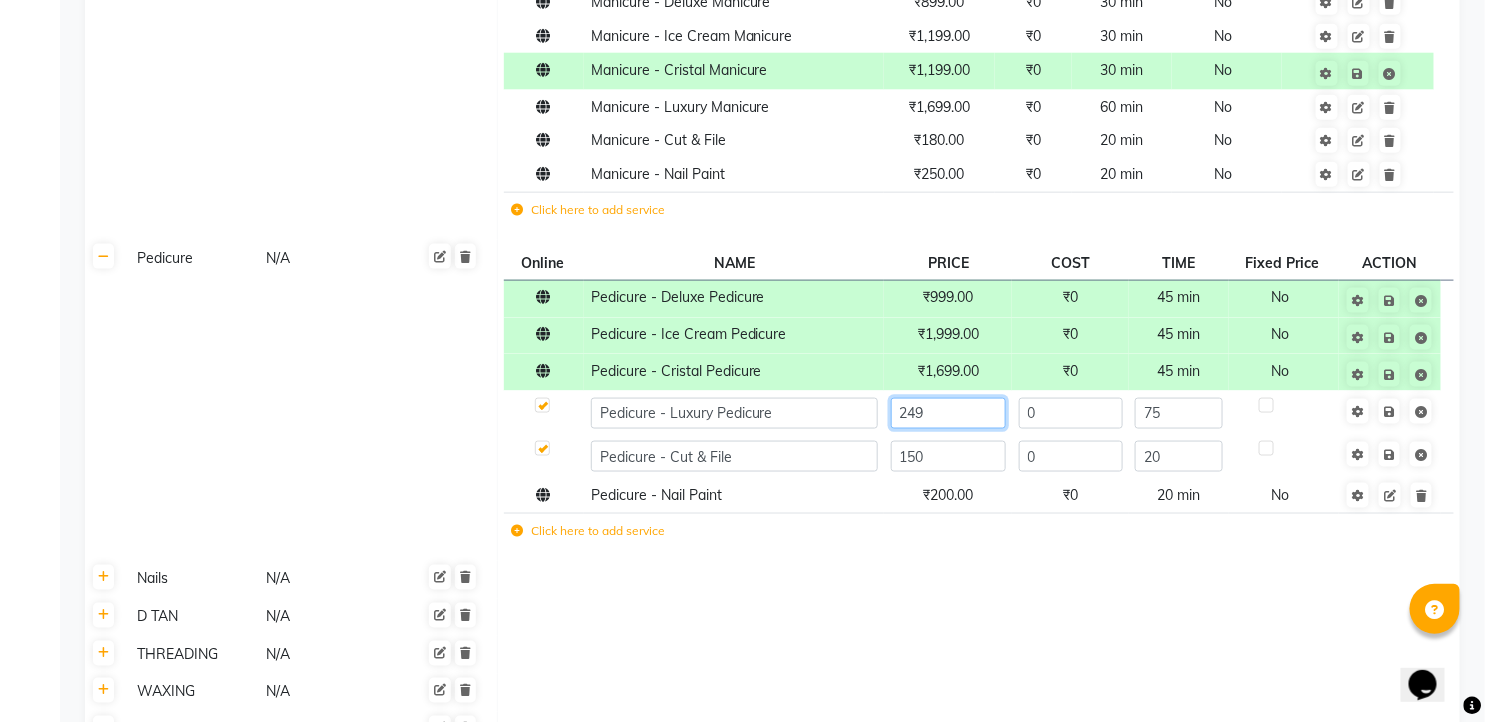 type on "2499" 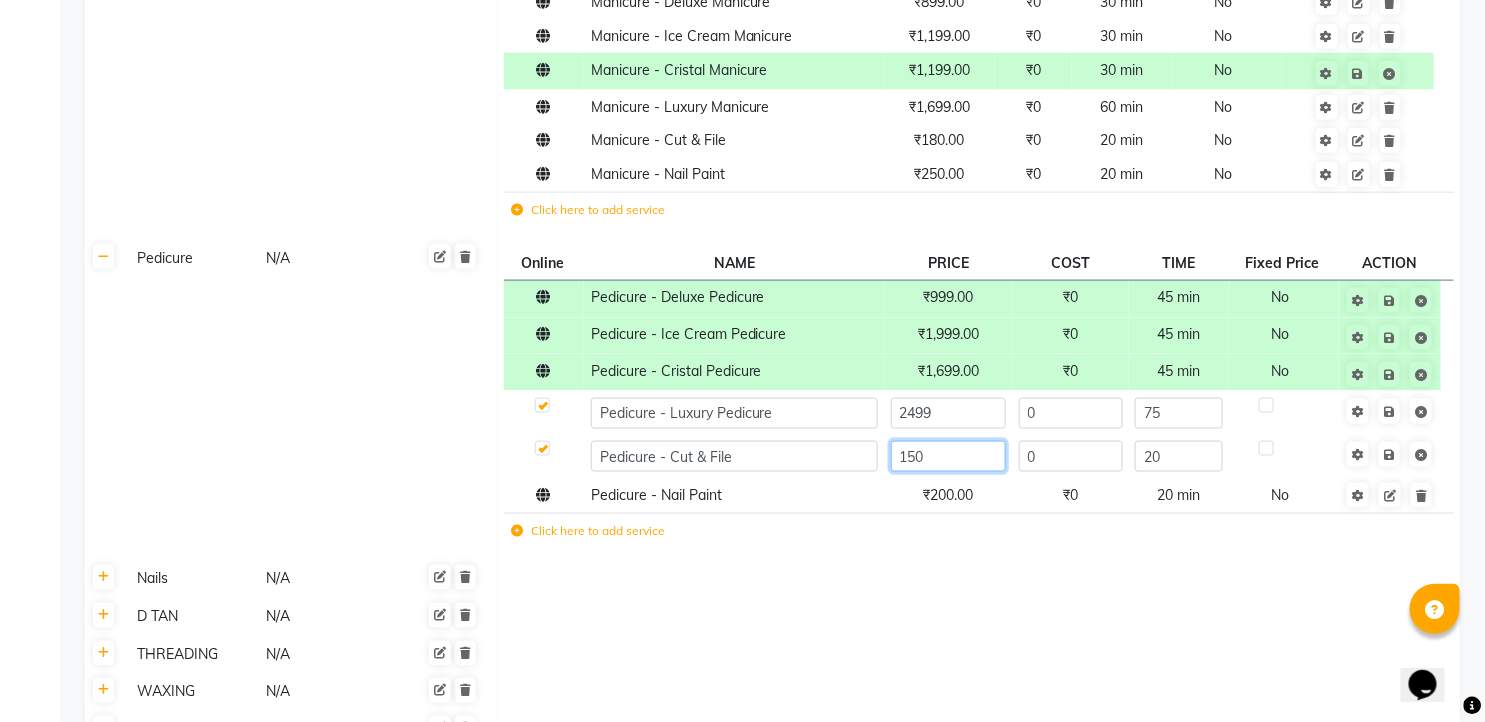 click on "150" 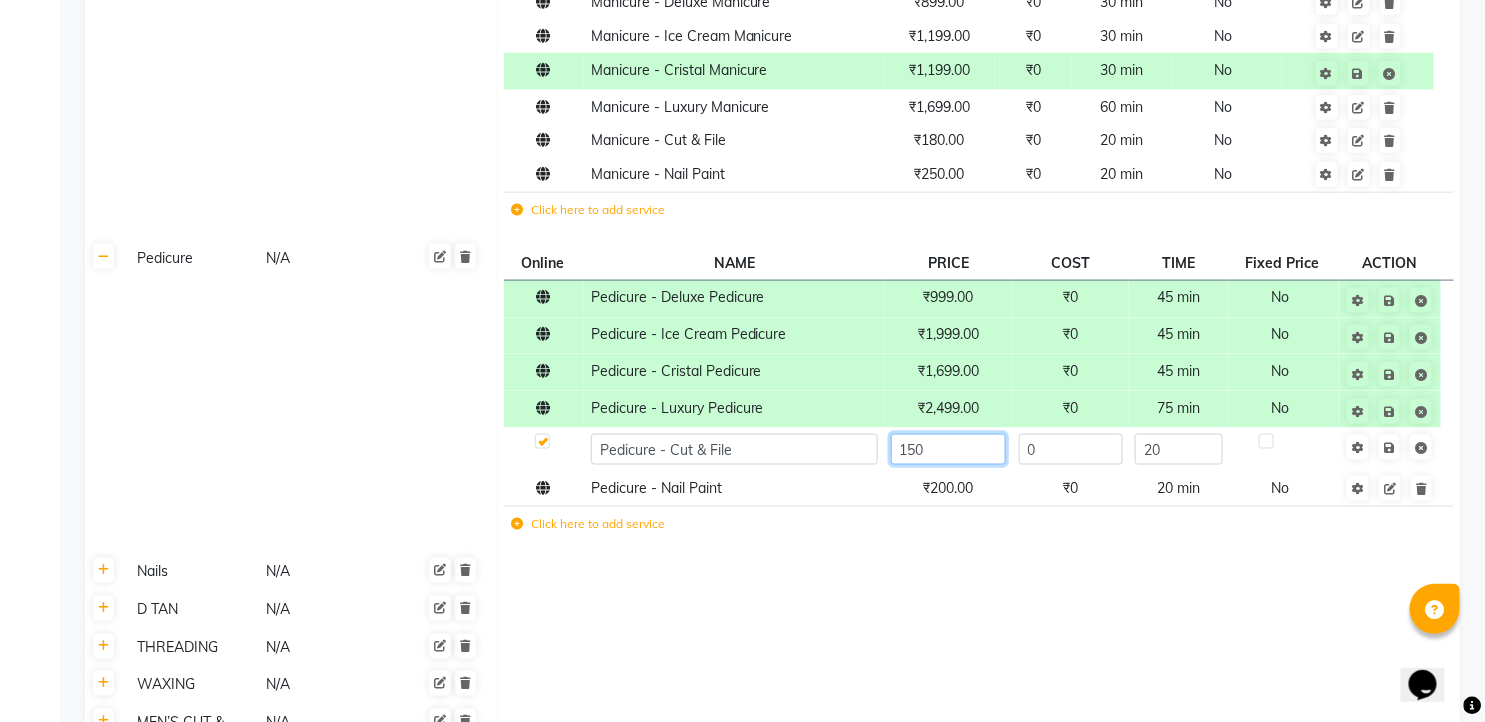 click on "150" 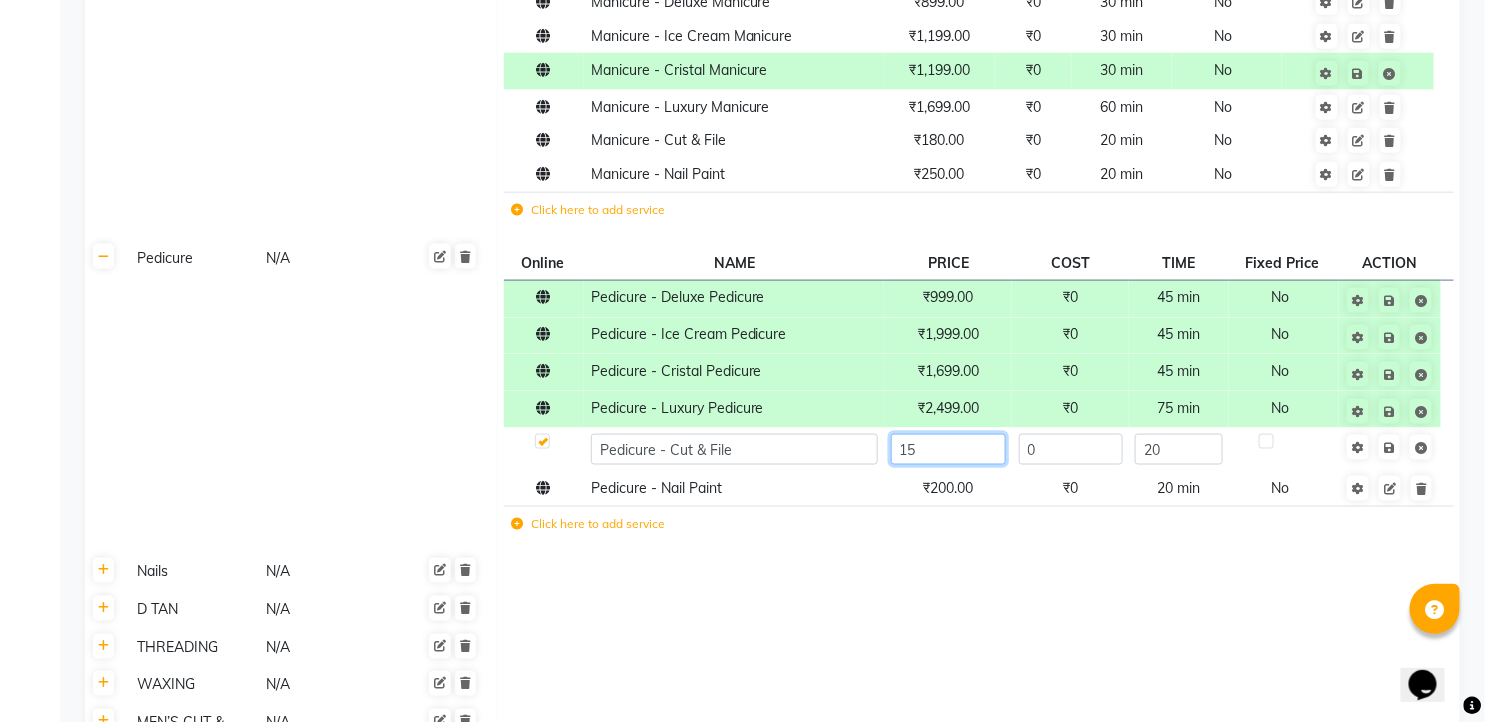type on "1" 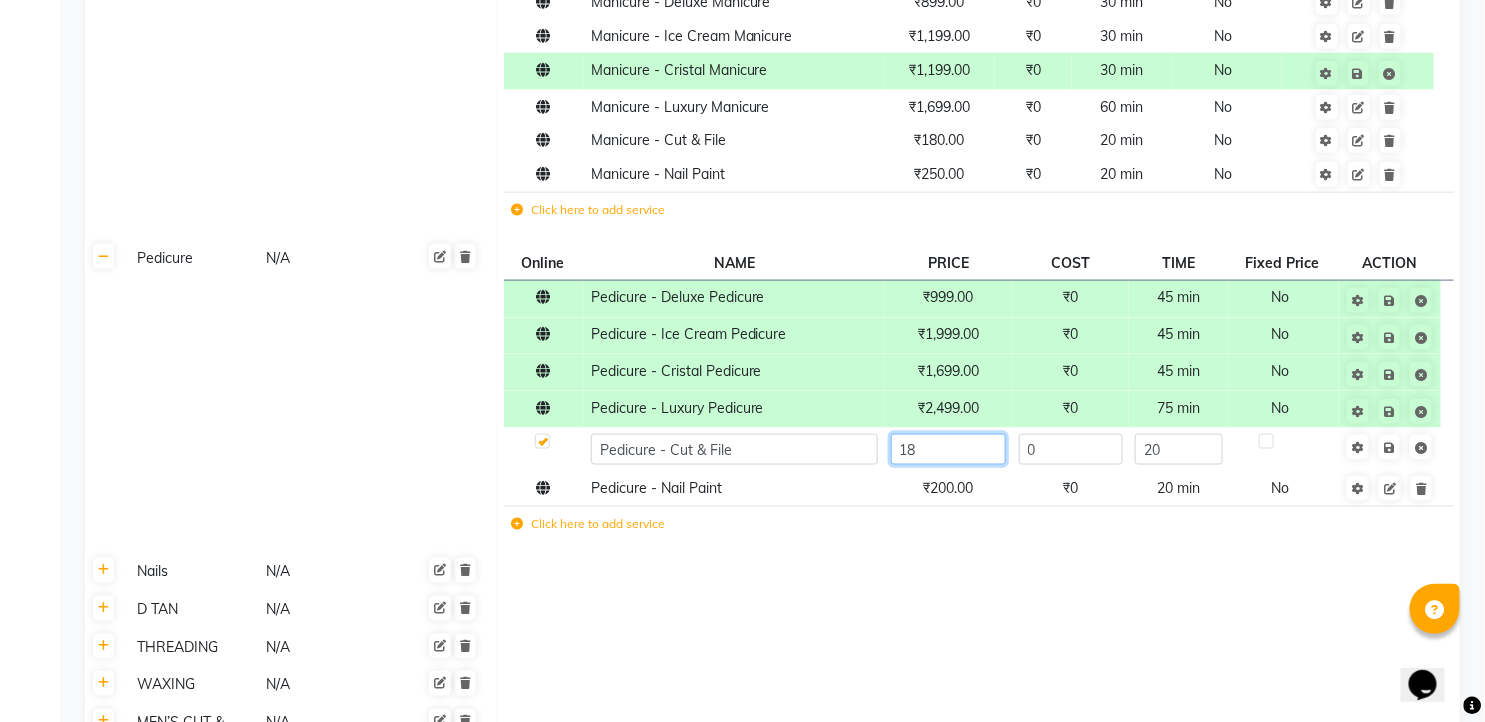 type on "180" 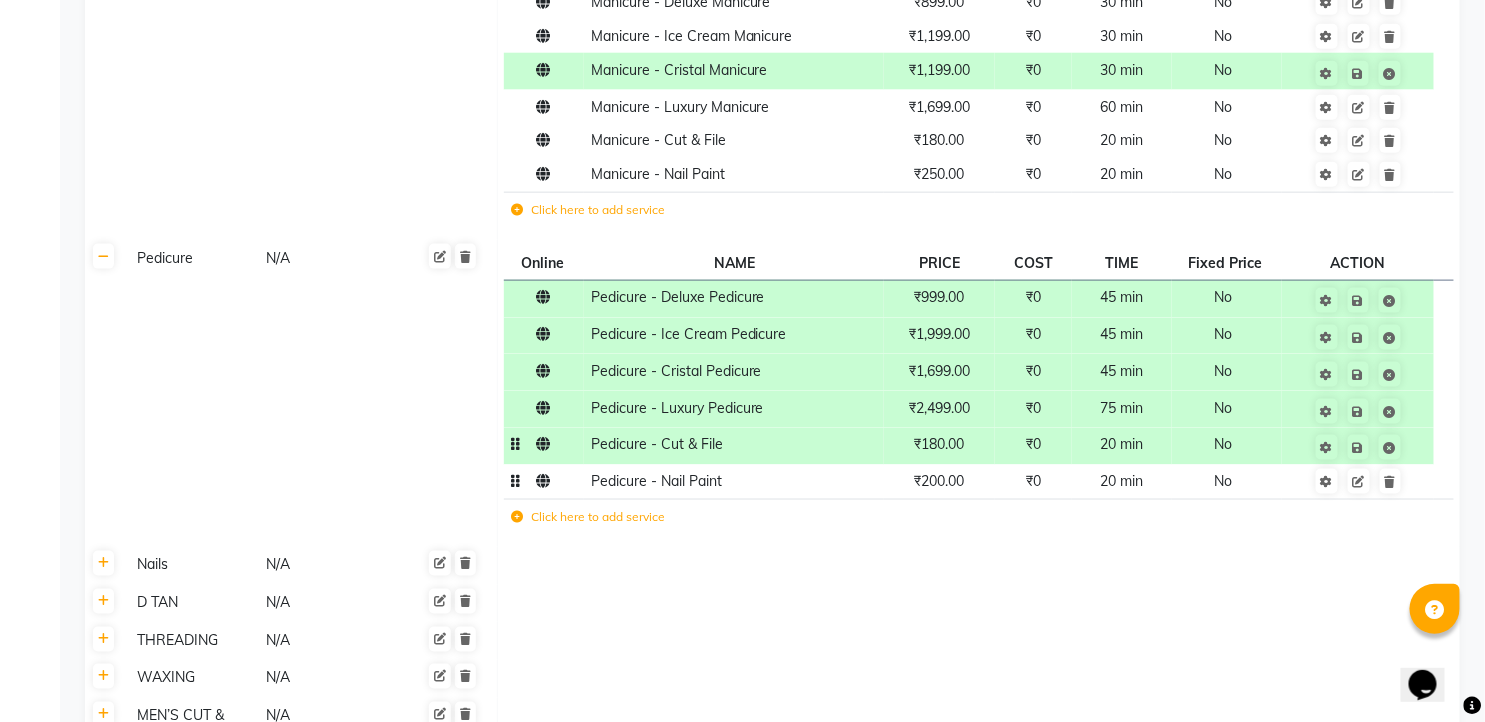 click on "₹200.00" 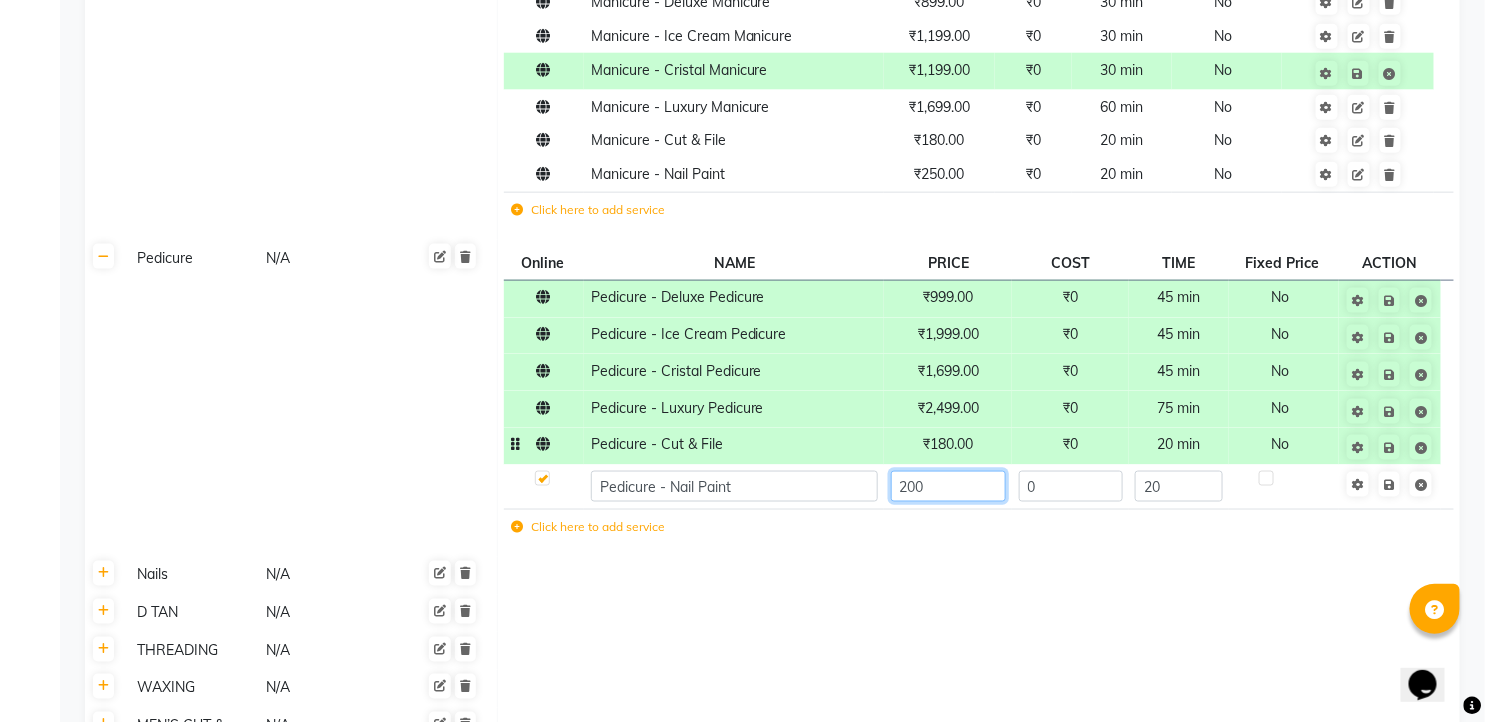 click on "200" 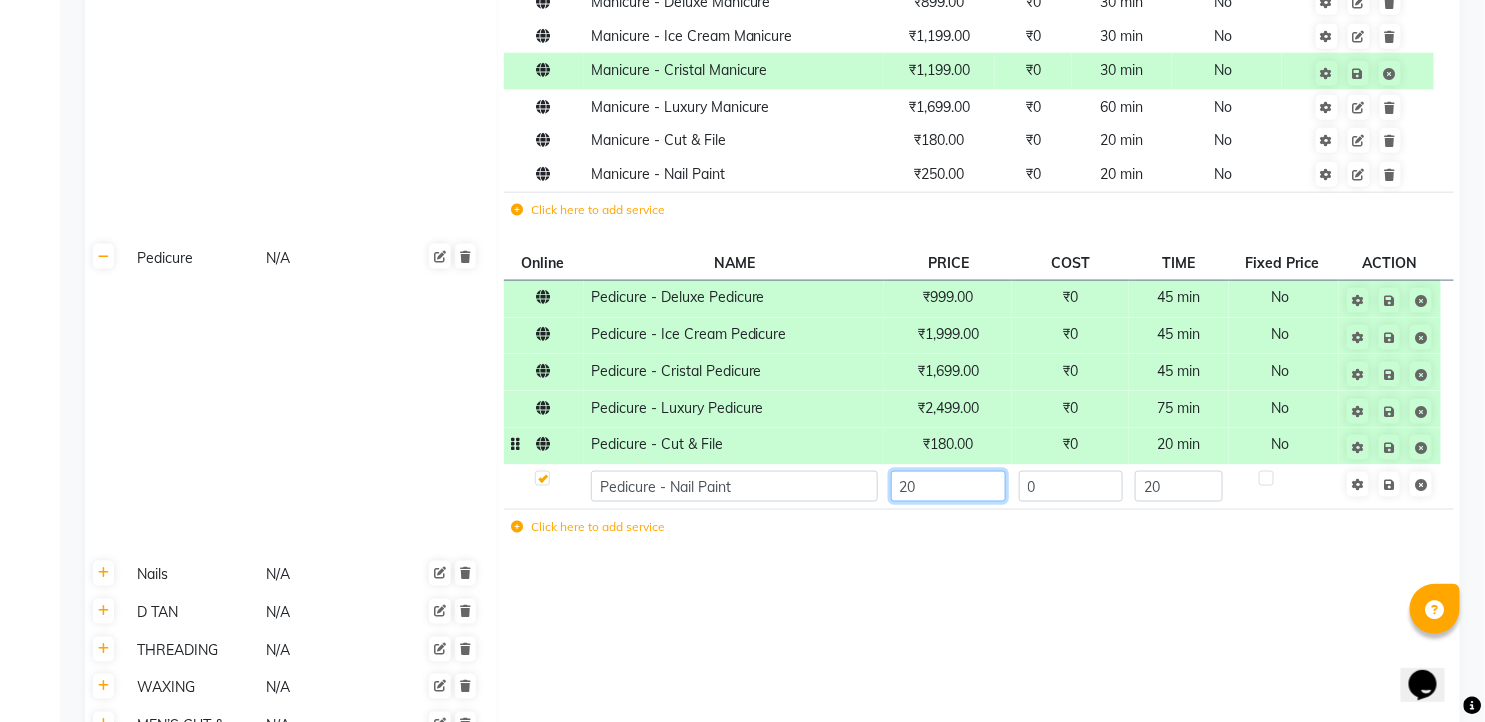 type on "2" 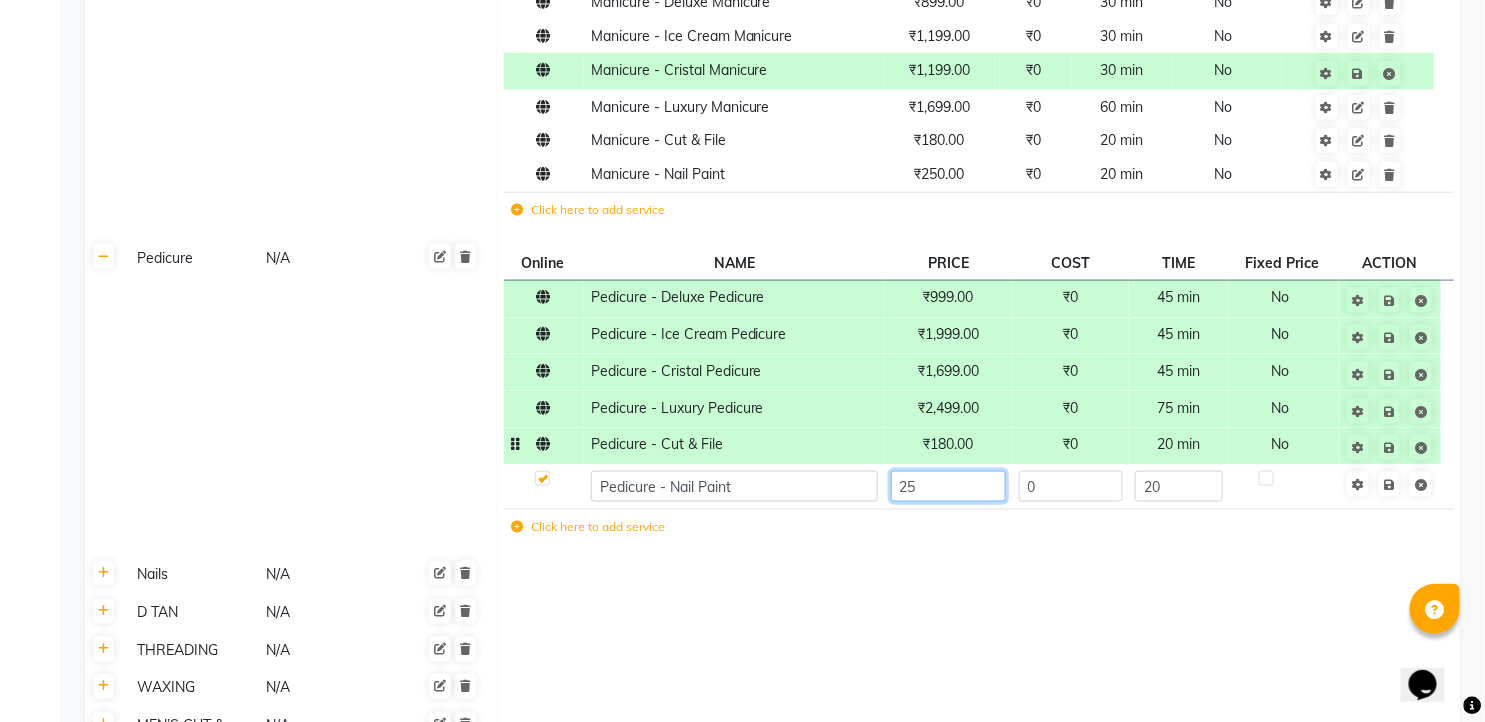 type on "250" 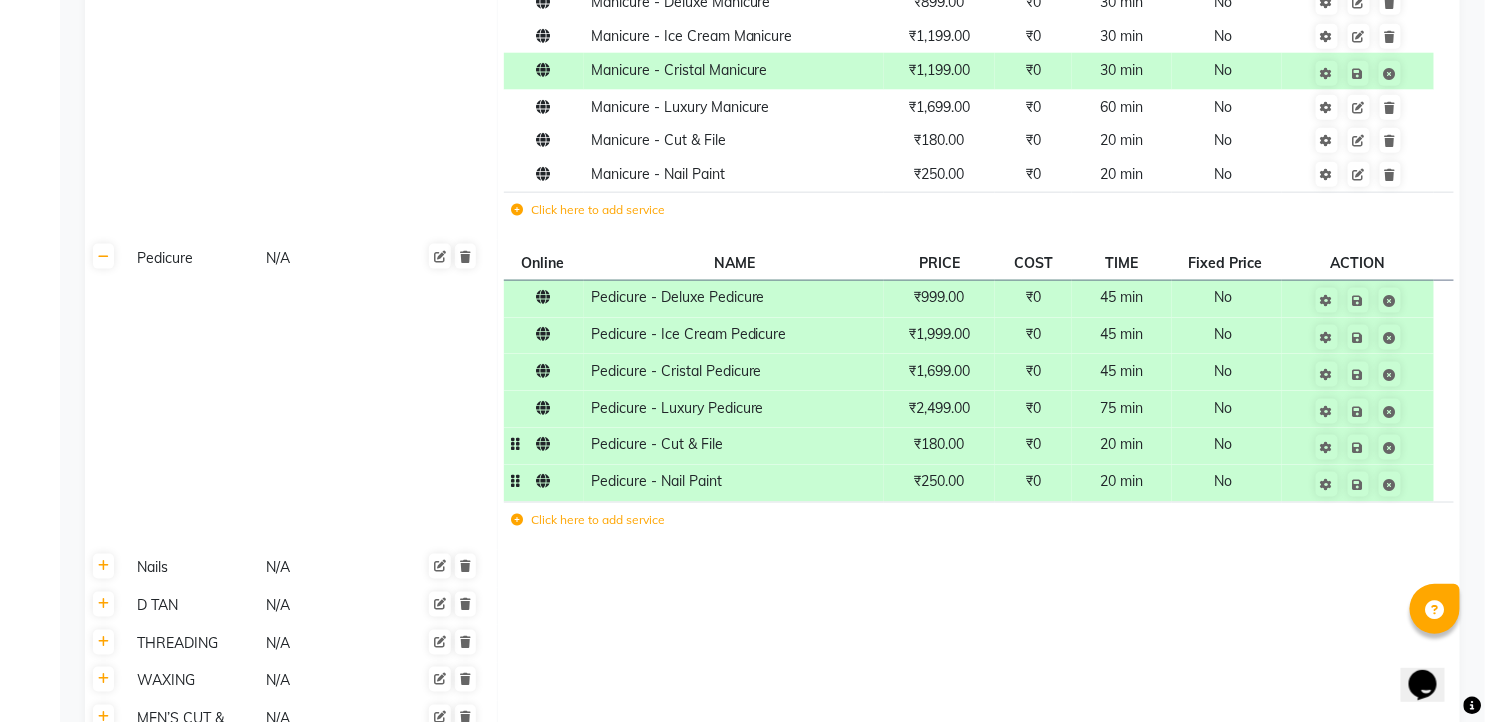 click on "Pedicure - Deluxe Pedicure ₹999.00 ₹0 45 min  No  Pedicure - Ice Cream Pedicure ₹1,999.00 ₹0 45 min  No  Pedicure - Cristal Pedicure ₹1,699.00 ₹0 45 min  No  Pedicure - Luxury Pedicure ₹2,499.00 ₹0 75 min  No  Pedicure - Cut & File ₹180.00 ₹0 20 min  No  Pedicure - Nail Paint ₹250.00 ₹0 20 min  No  Click here to add service" 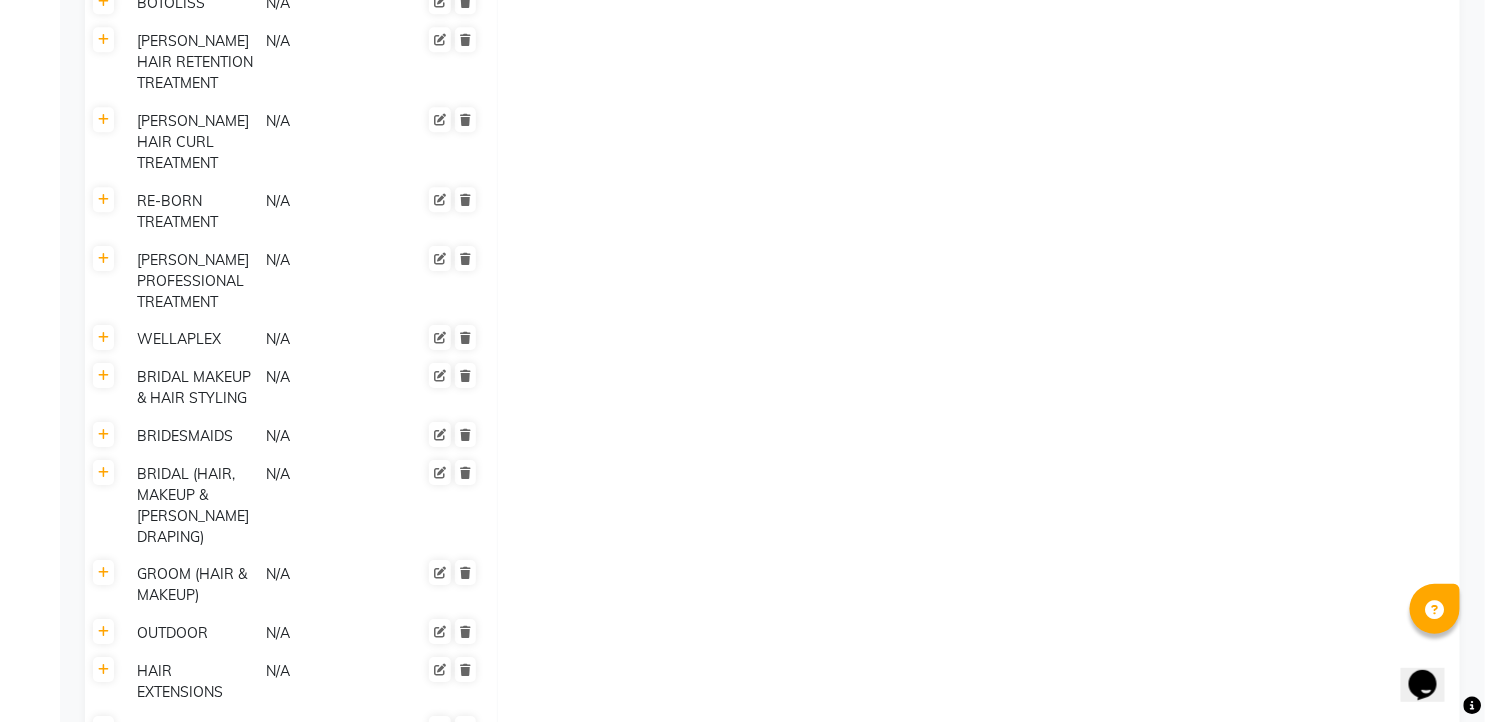 scroll, scrollTop: 4831, scrollLeft: 0, axis: vertical 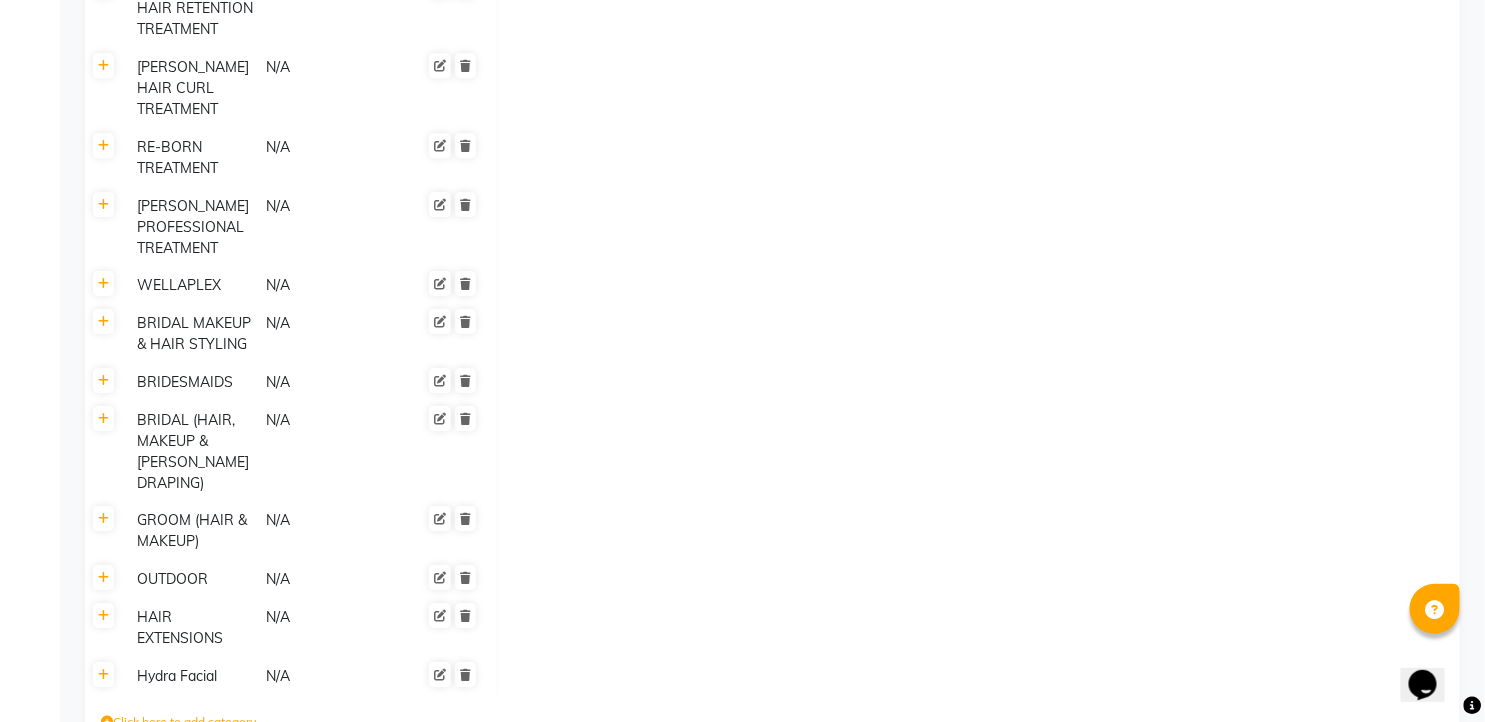 click on "Save Changes" 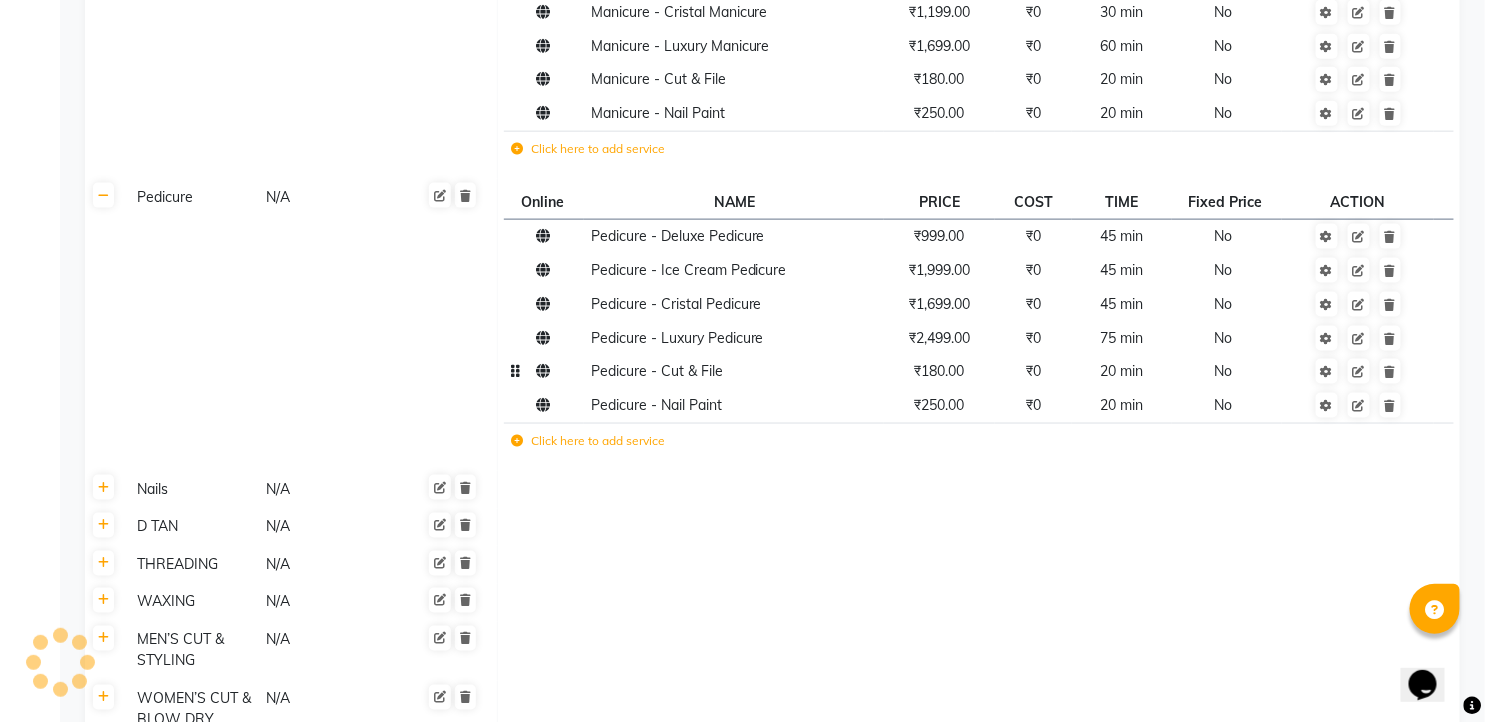 scroll, scrollTop: 3698, scrollLeft: 0, axis: vertical 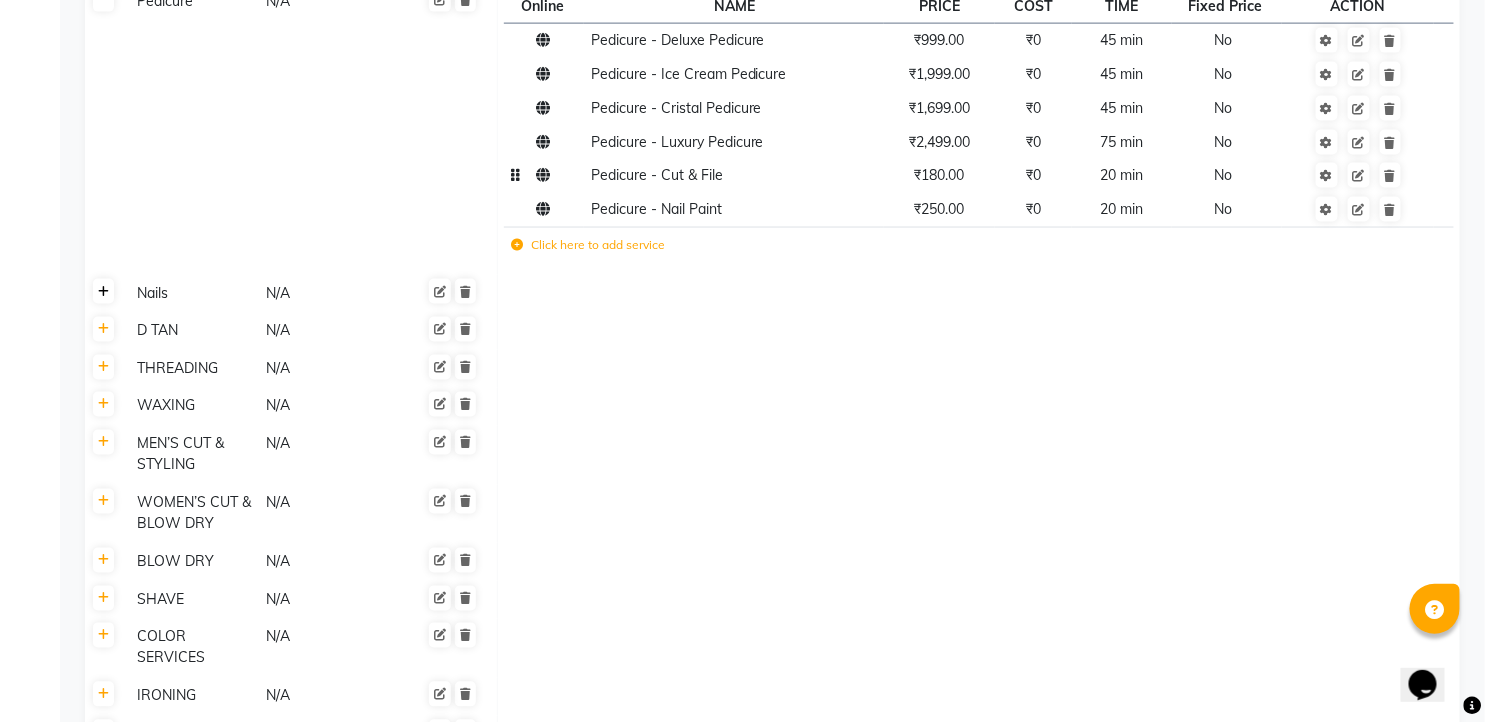 click 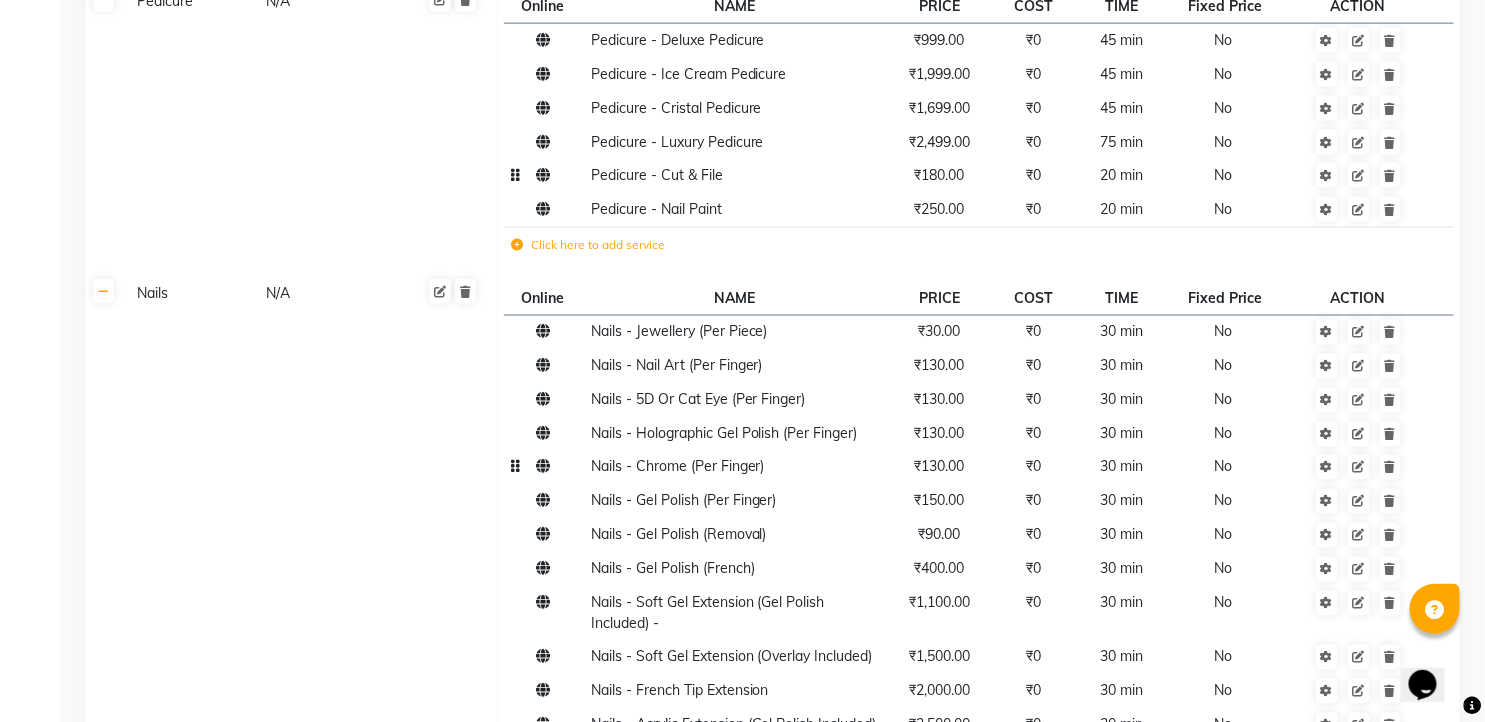 click on "₹130.00" 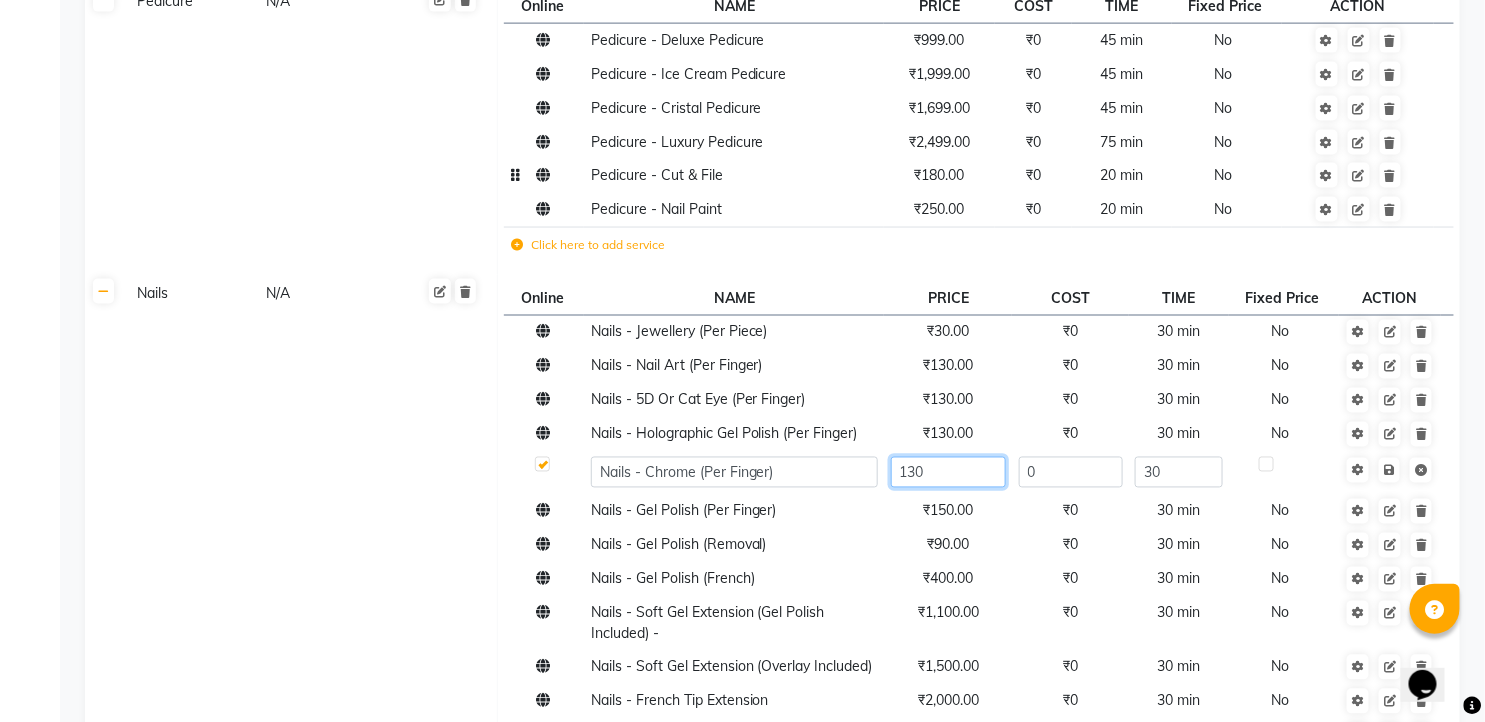 click on "130" 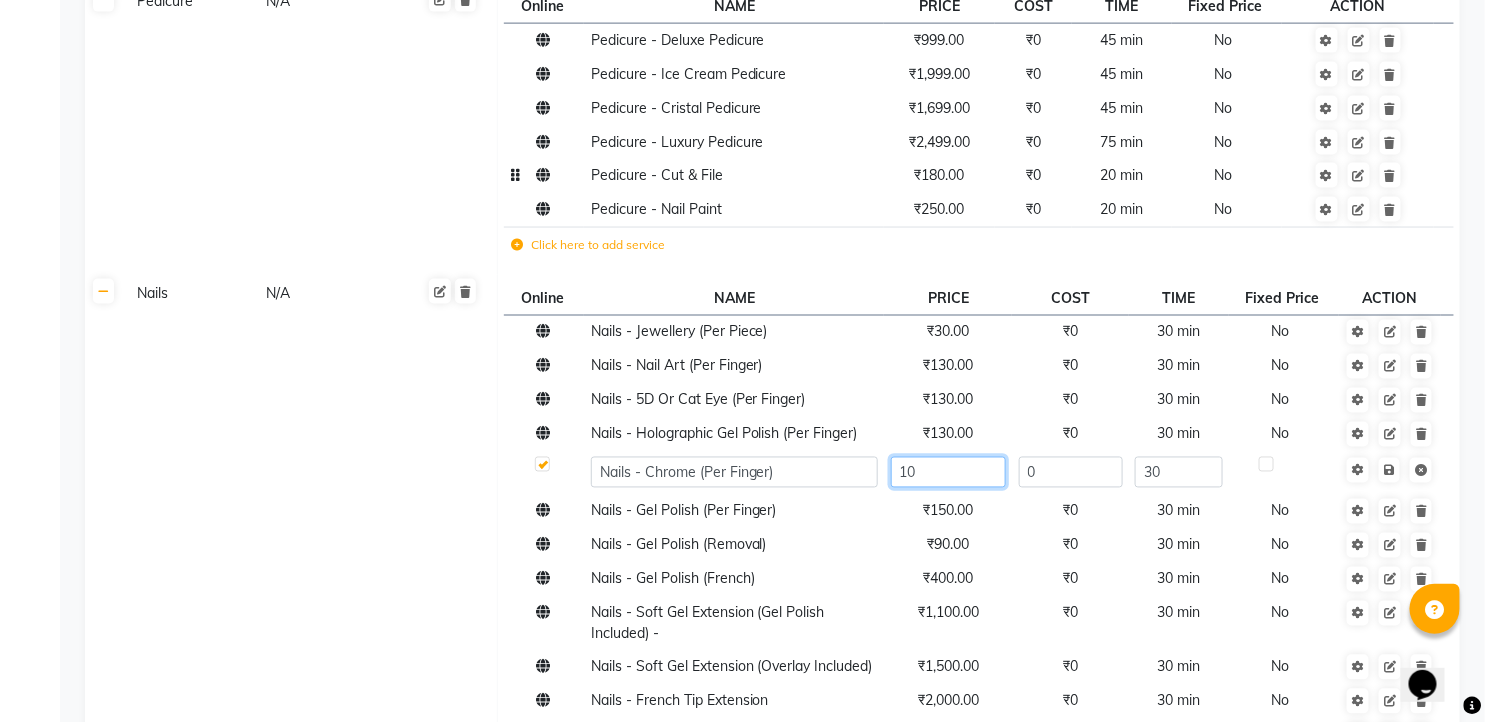 type on "150" 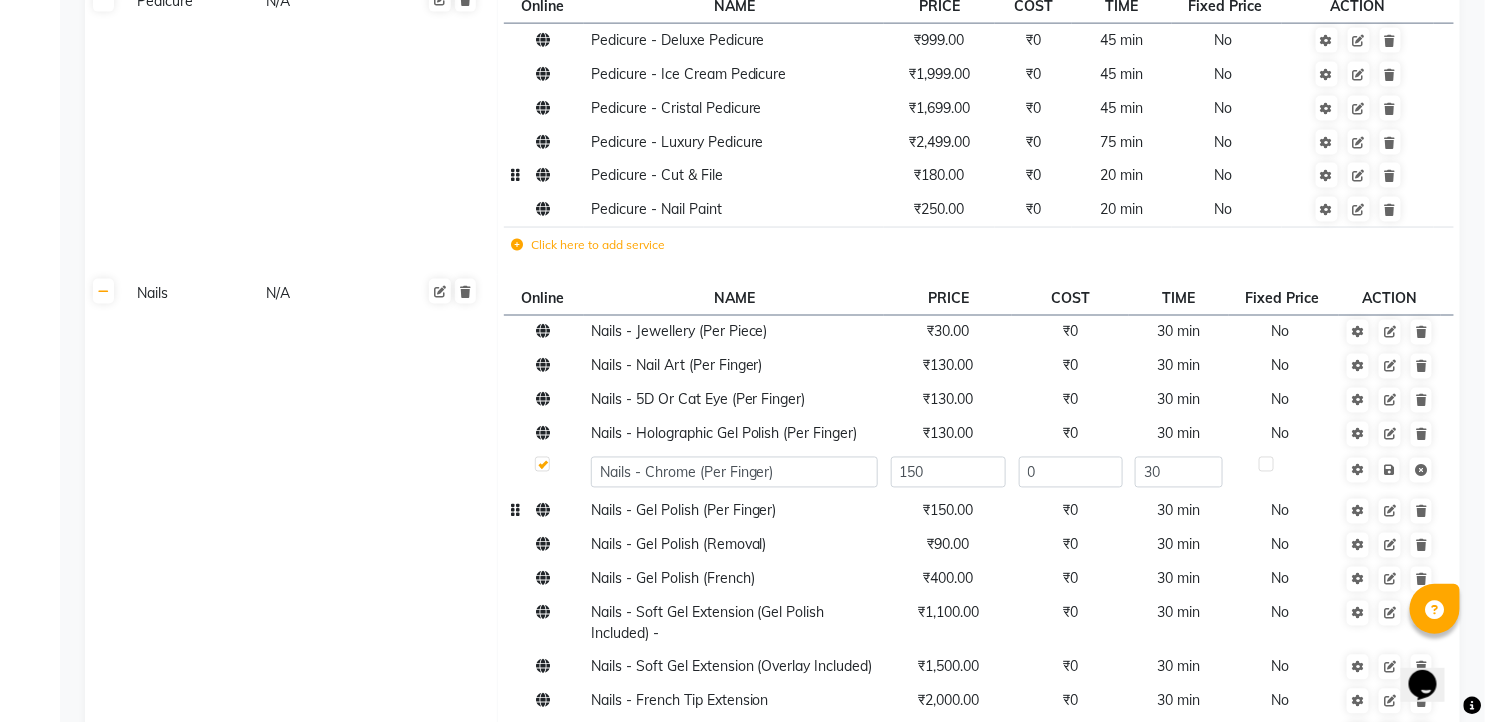 click on "₹150.00" 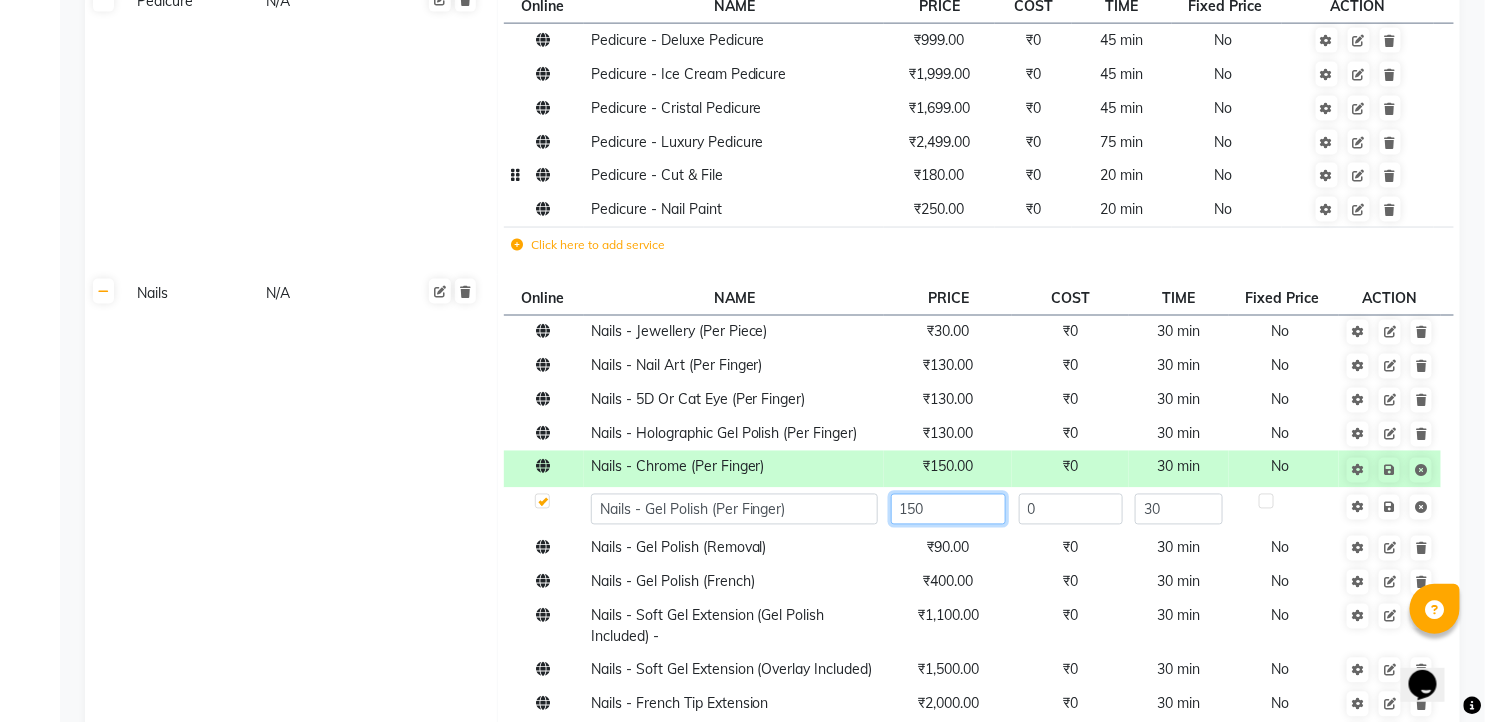 click on "150" 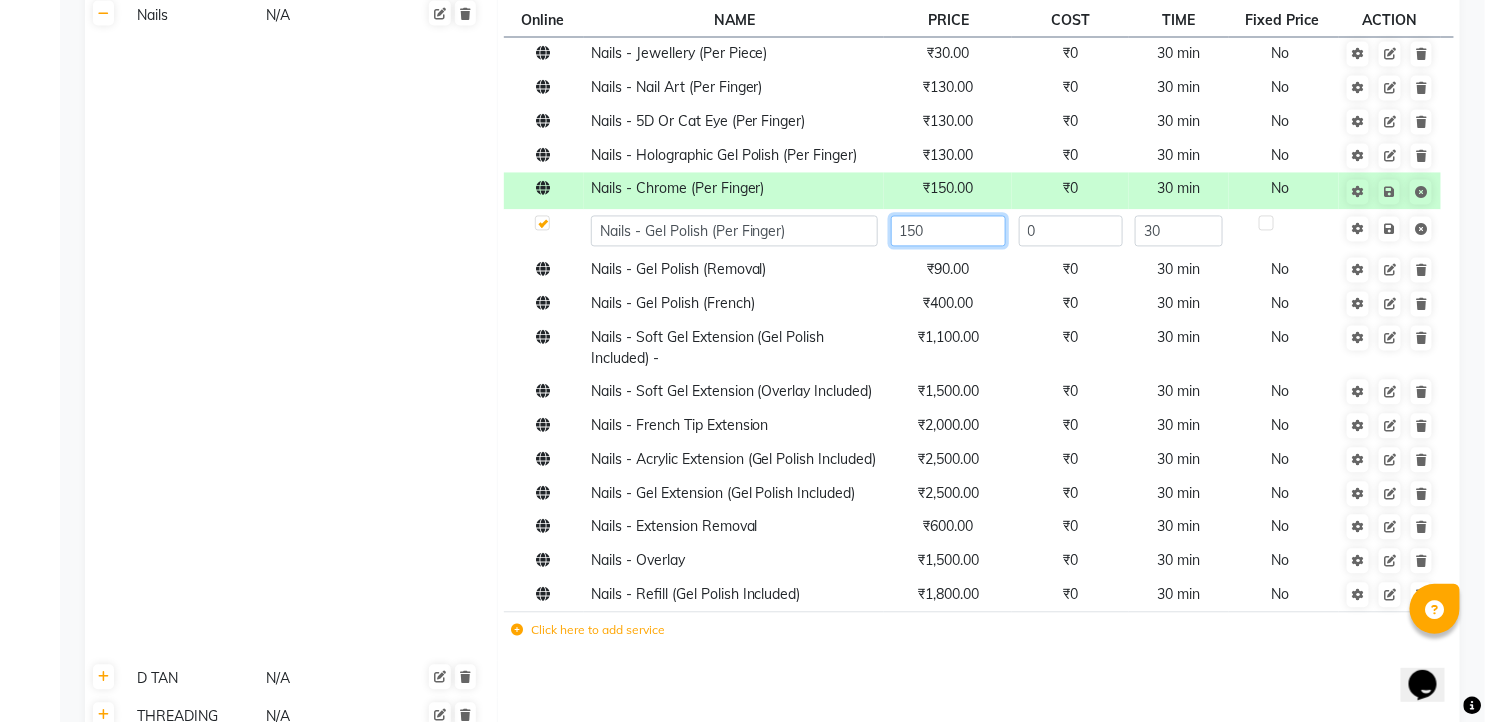 scroll, scrollTop: 4032, scrollLeft: 0, axis: vertical 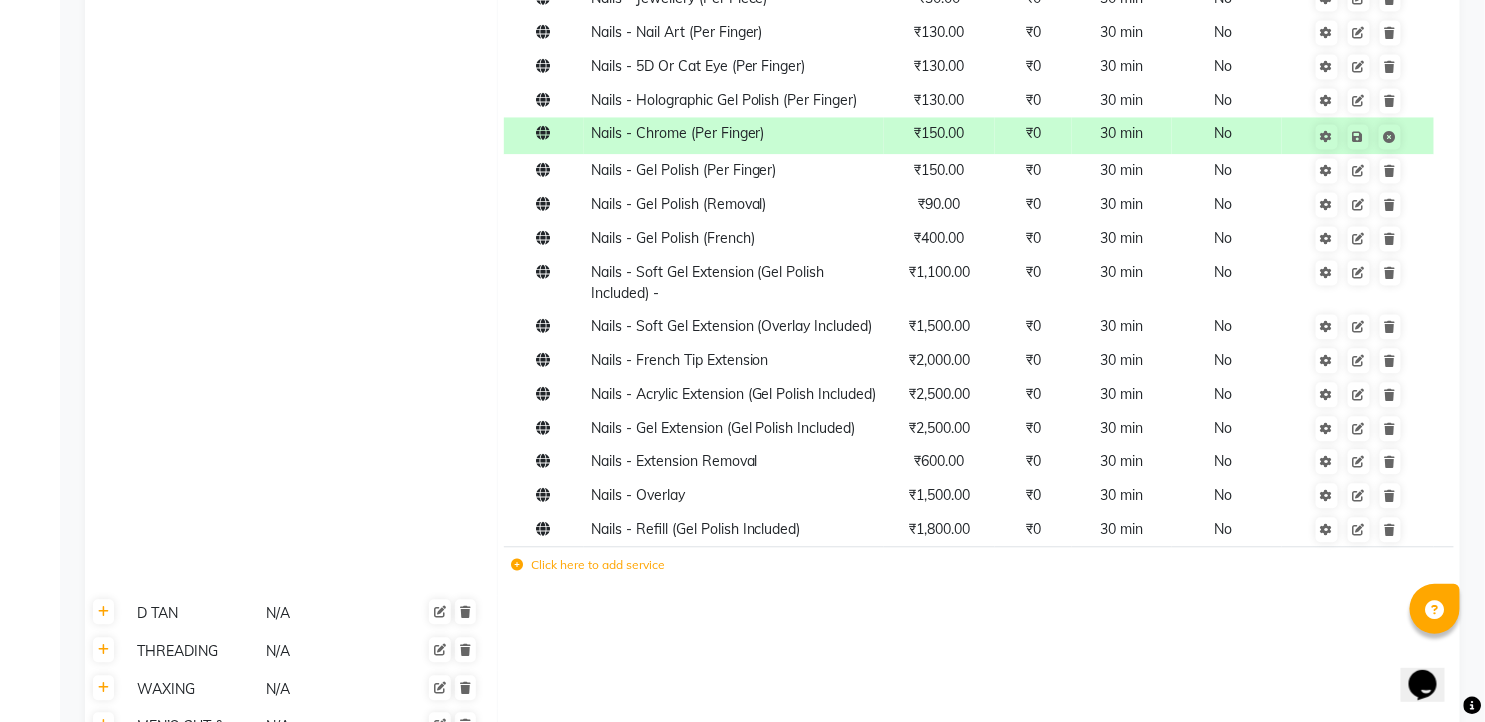 click 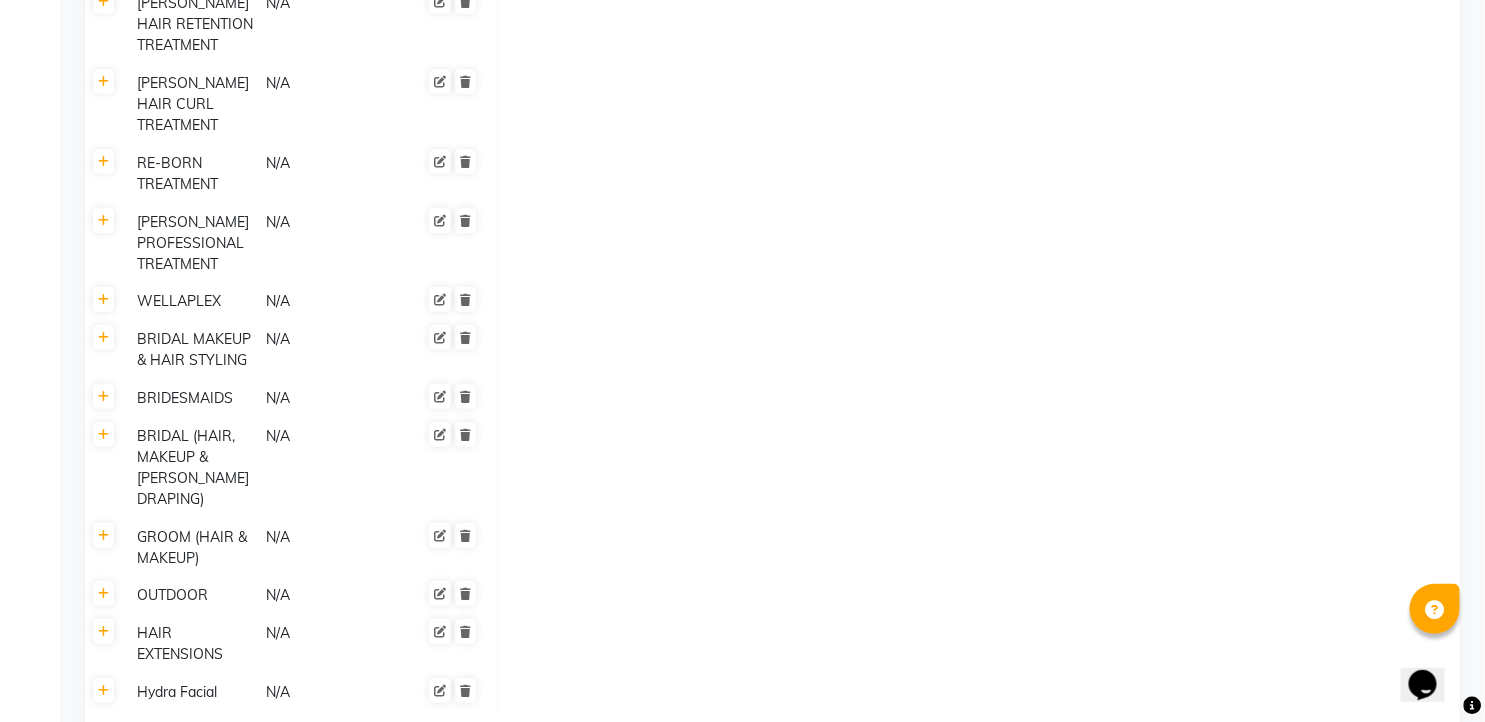 scroll, scrollTop: 5446, scrollLeft: 0, axis: vertical 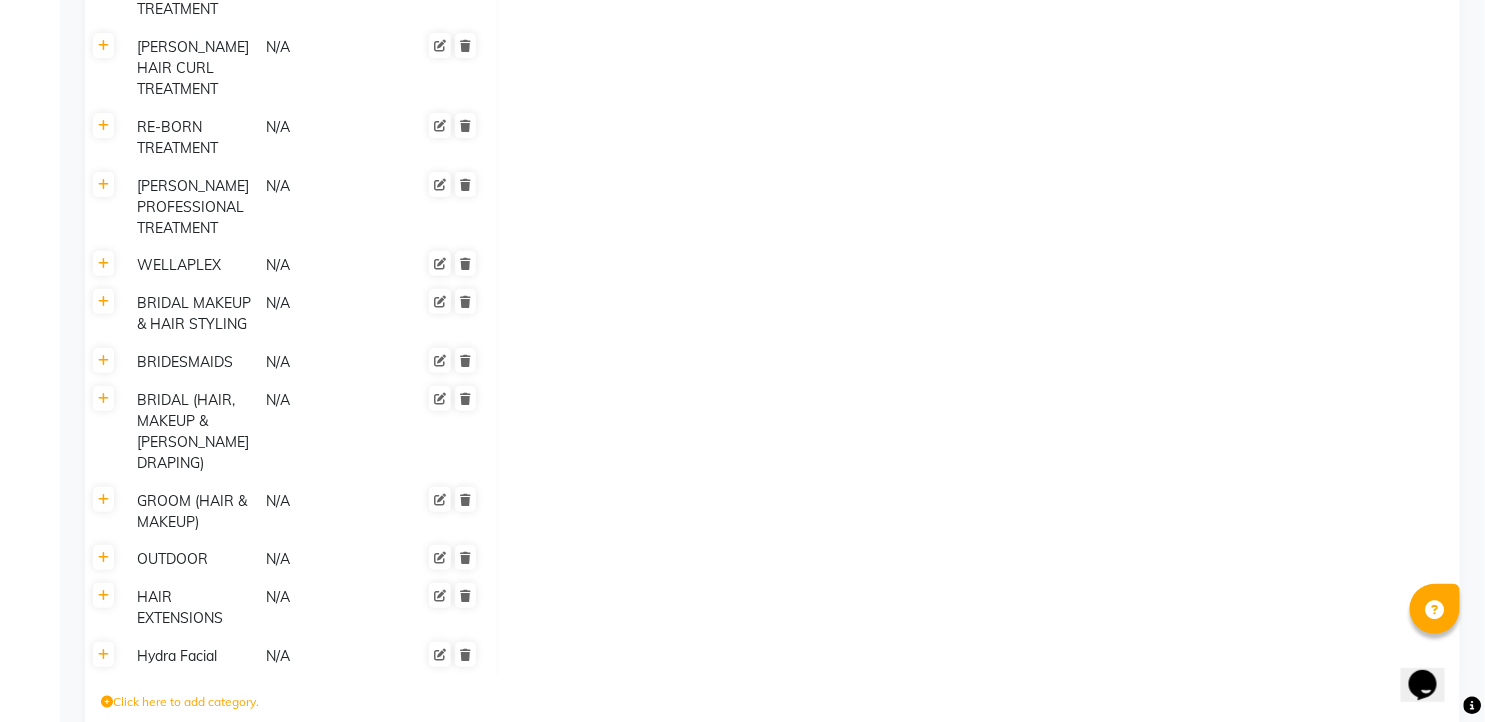 click on "Save Changes" 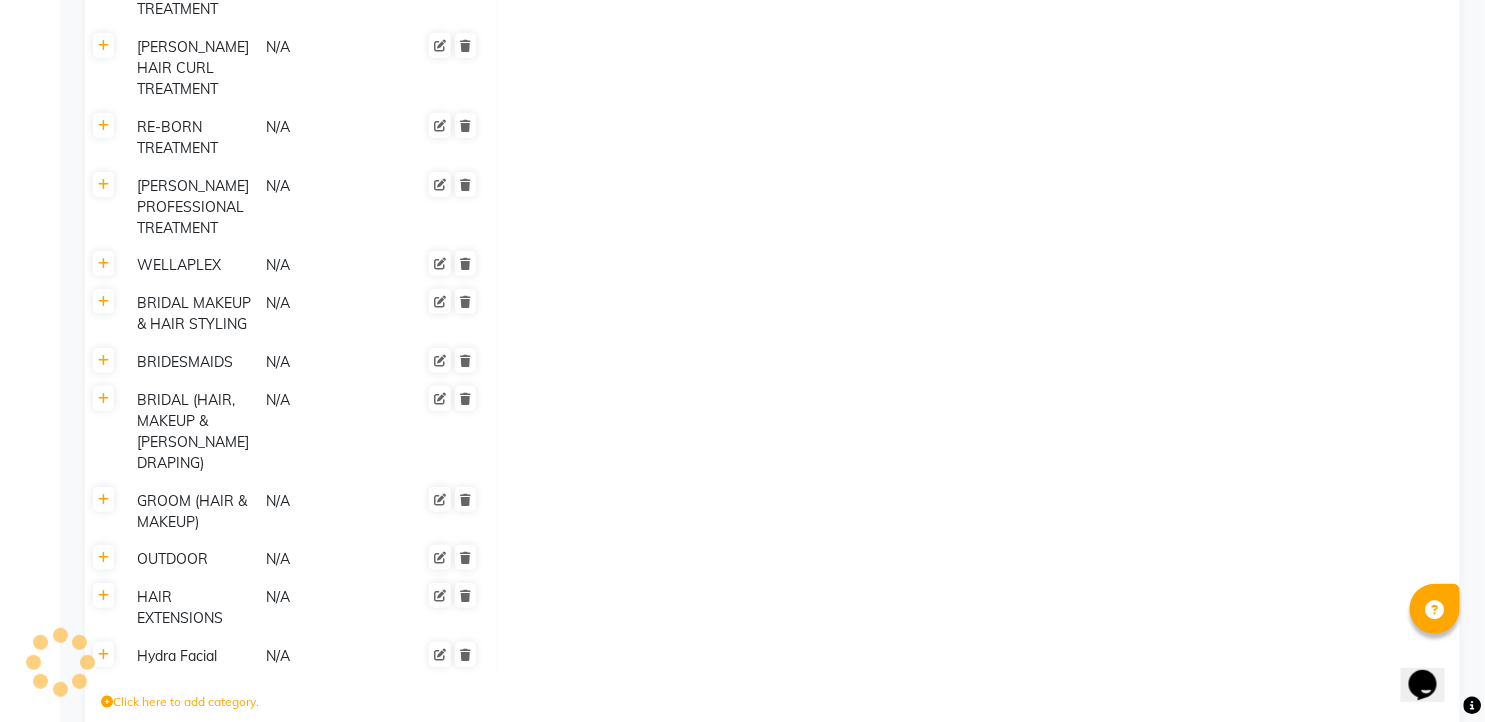 click on "Save Changes" 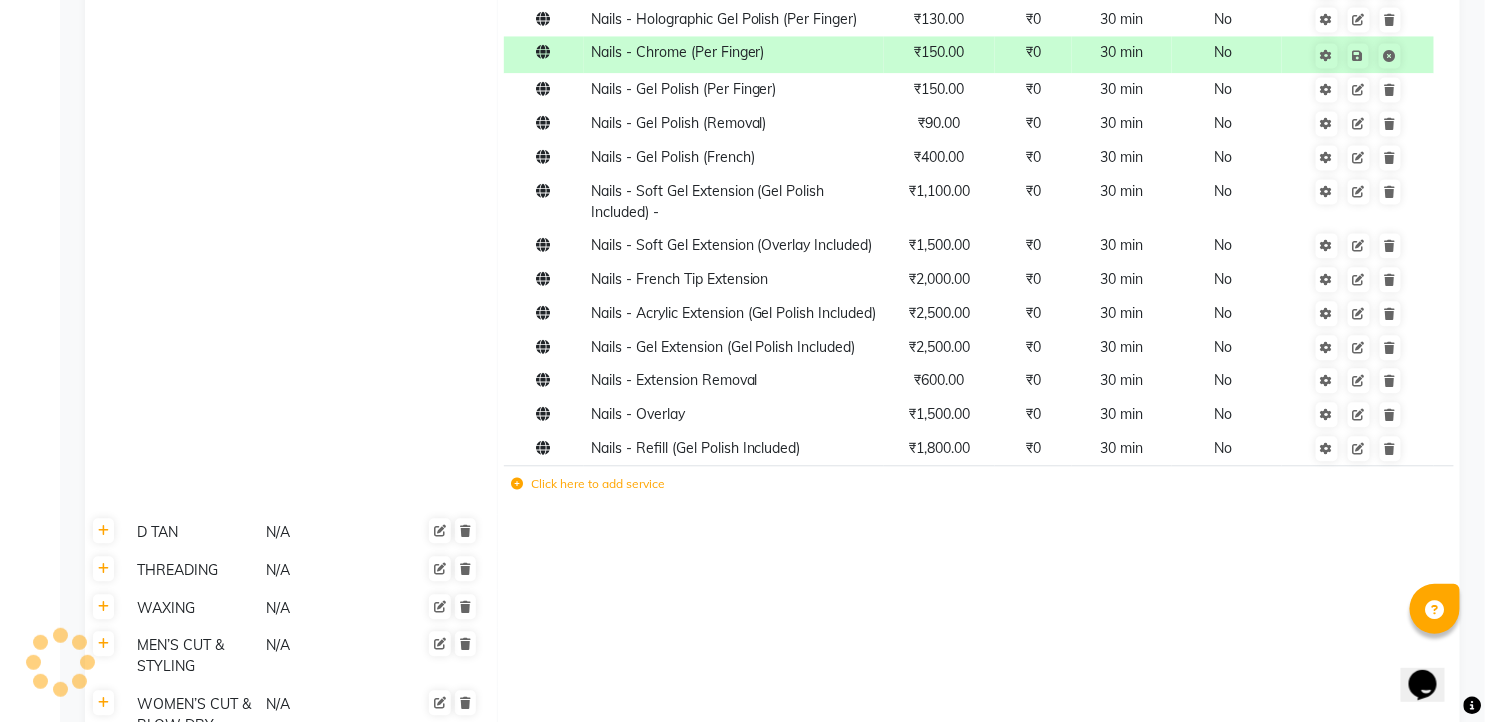 scroll, scrollTop: 4335, scrollLeft: 0, axis: vertical 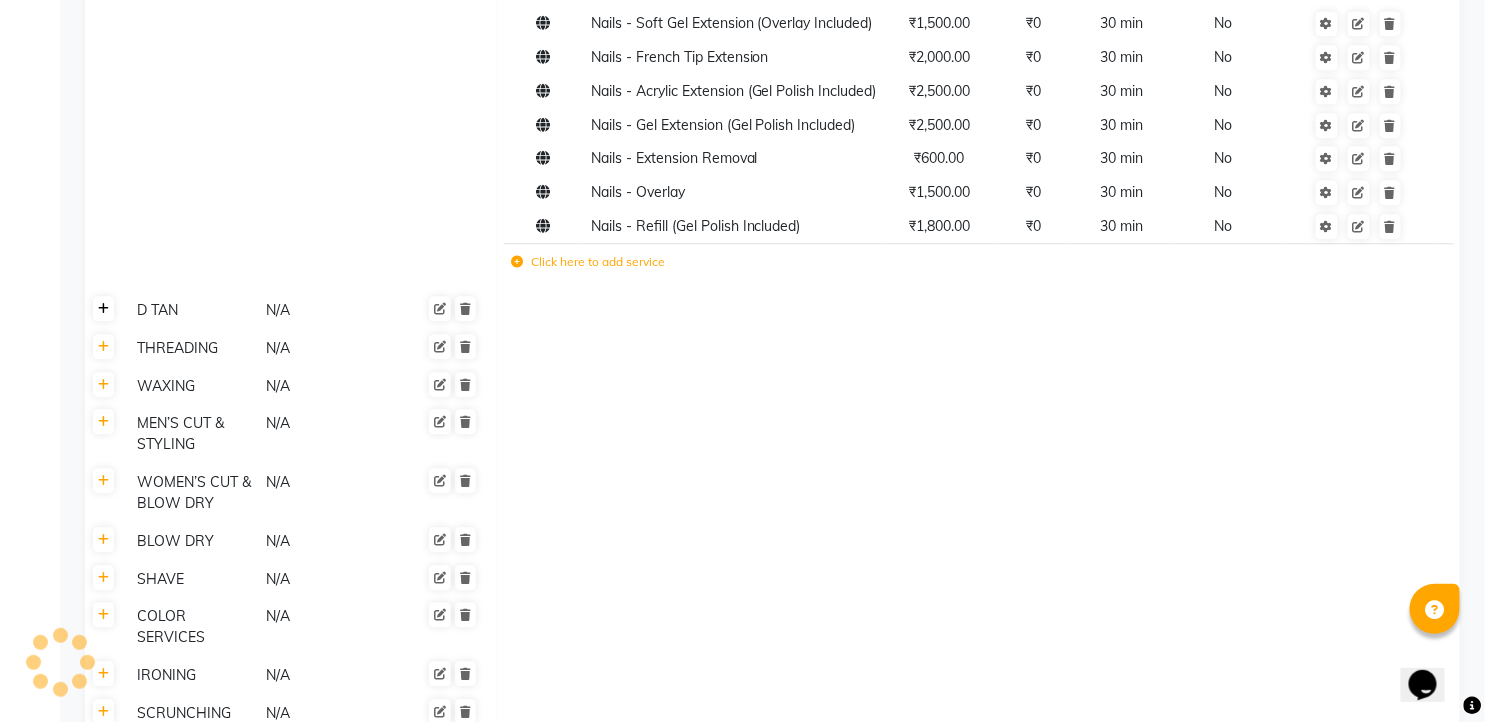 click 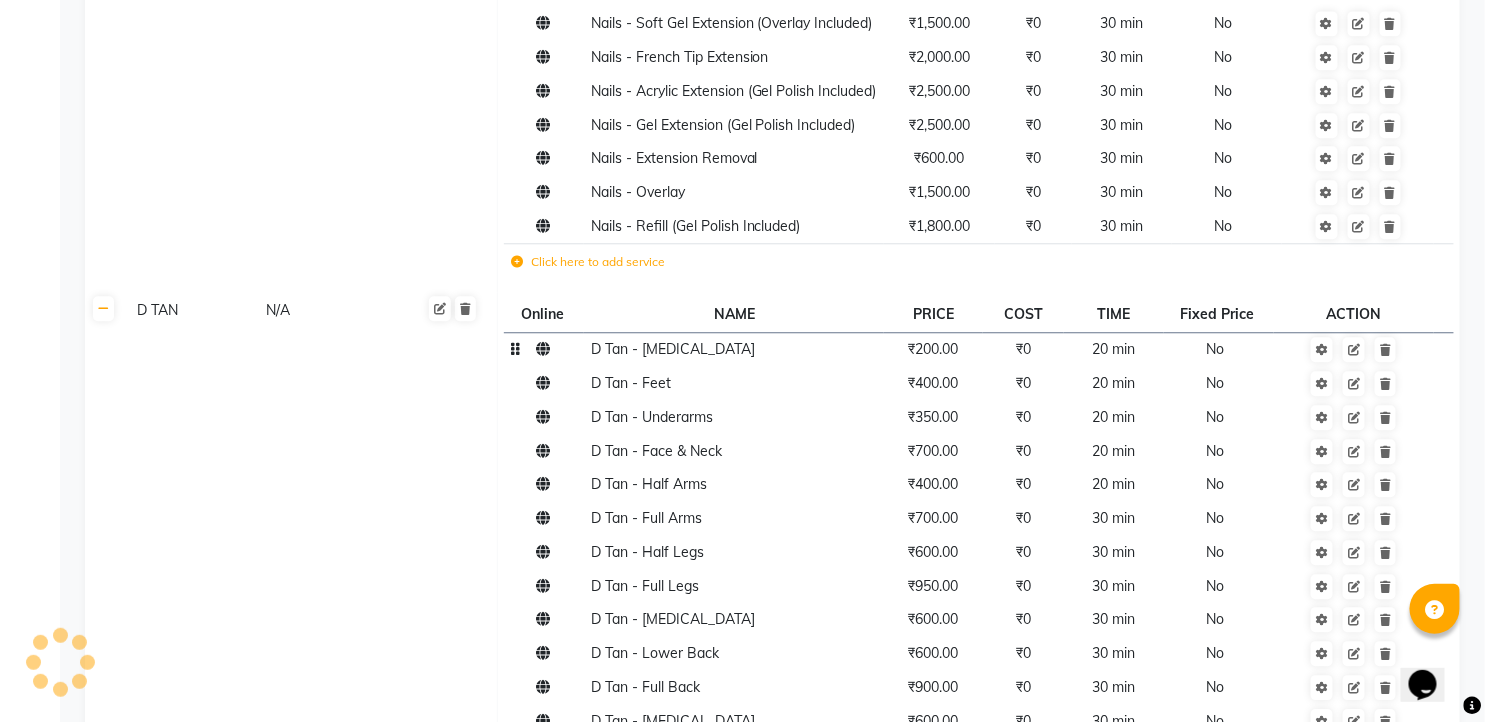 click on "₹200.00" 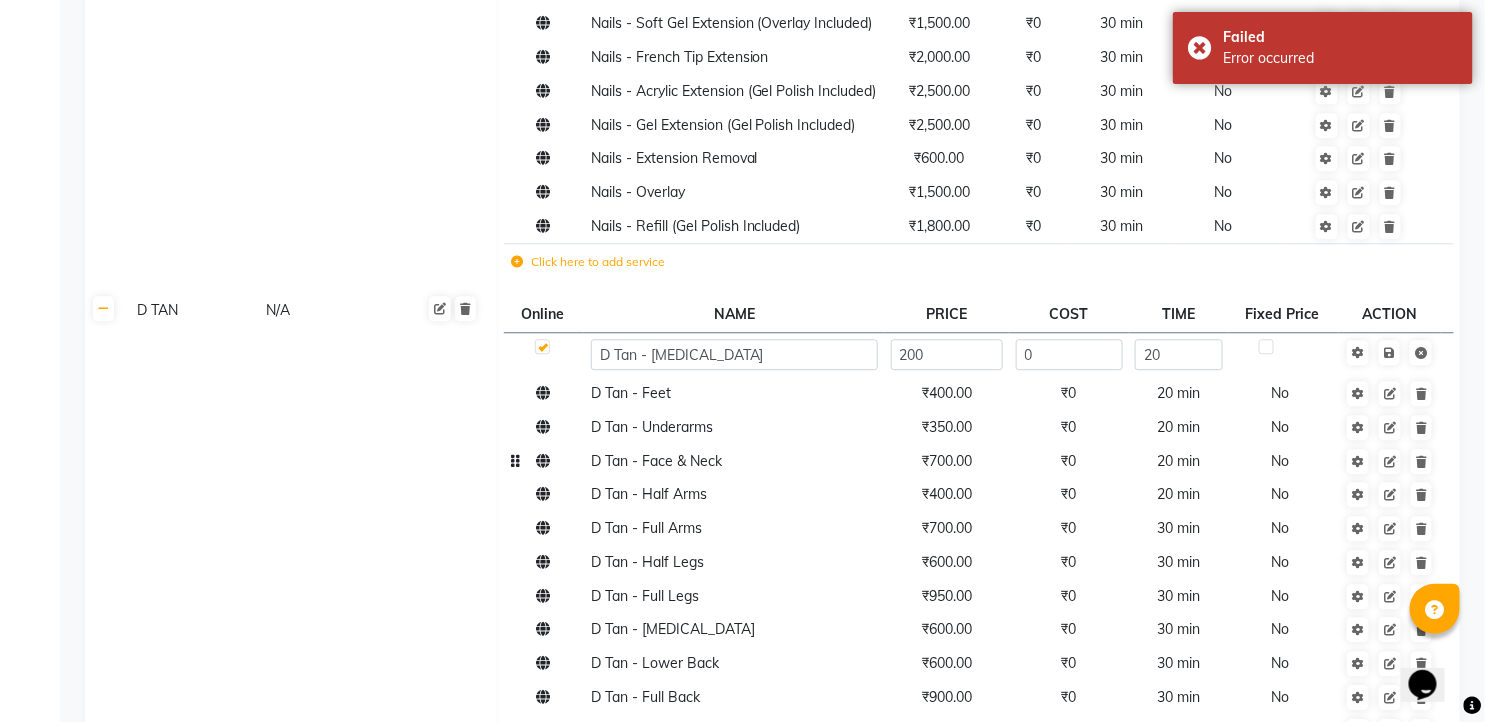 click on "D Tan - Face & Neck" 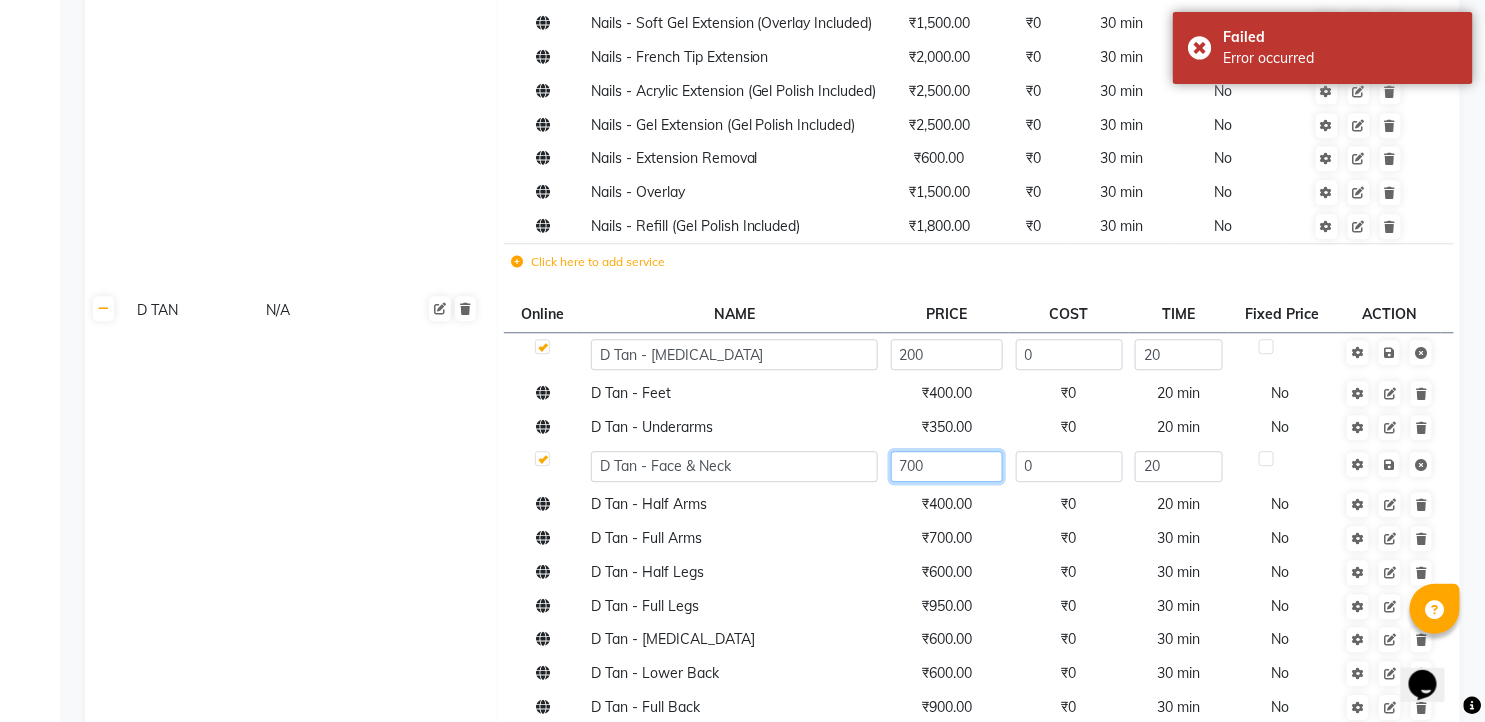 click on "700" 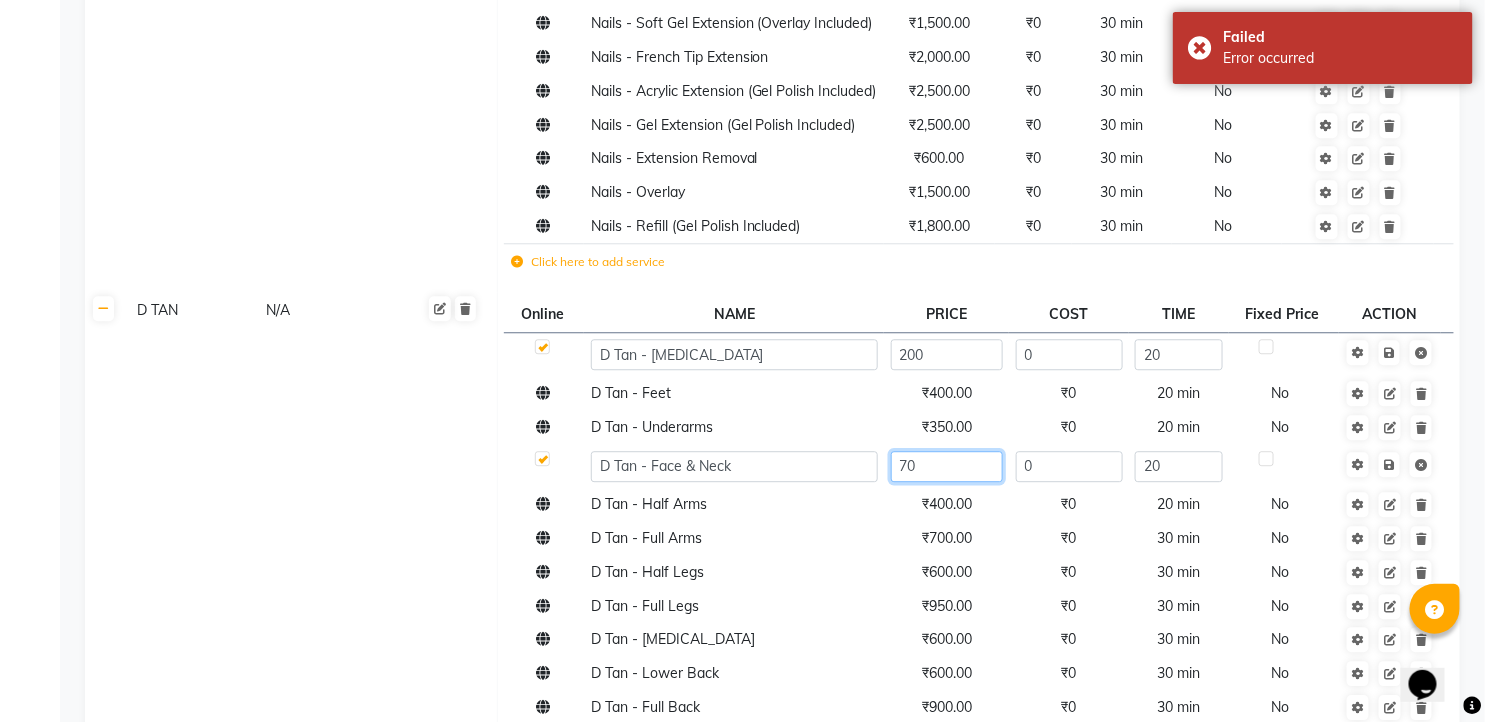 type on "7" 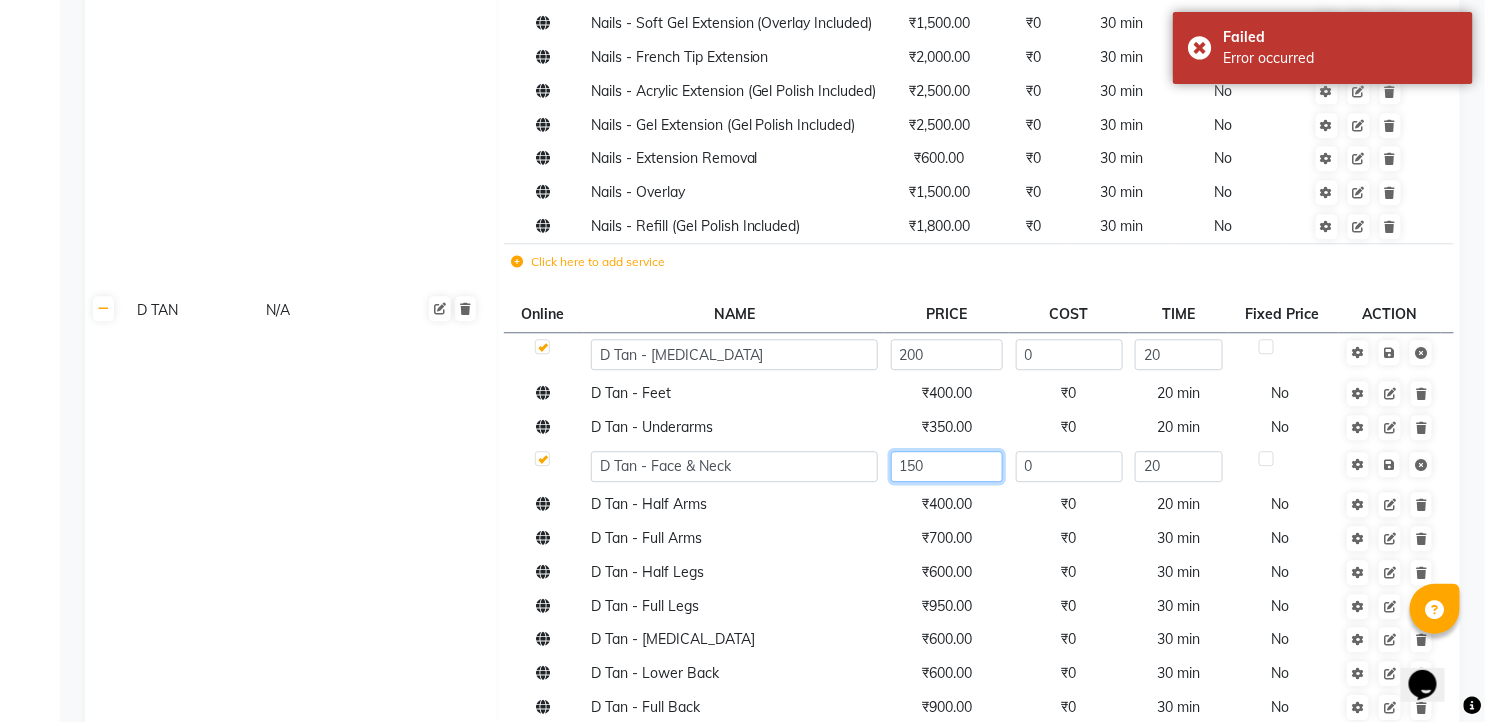 type on "1500" 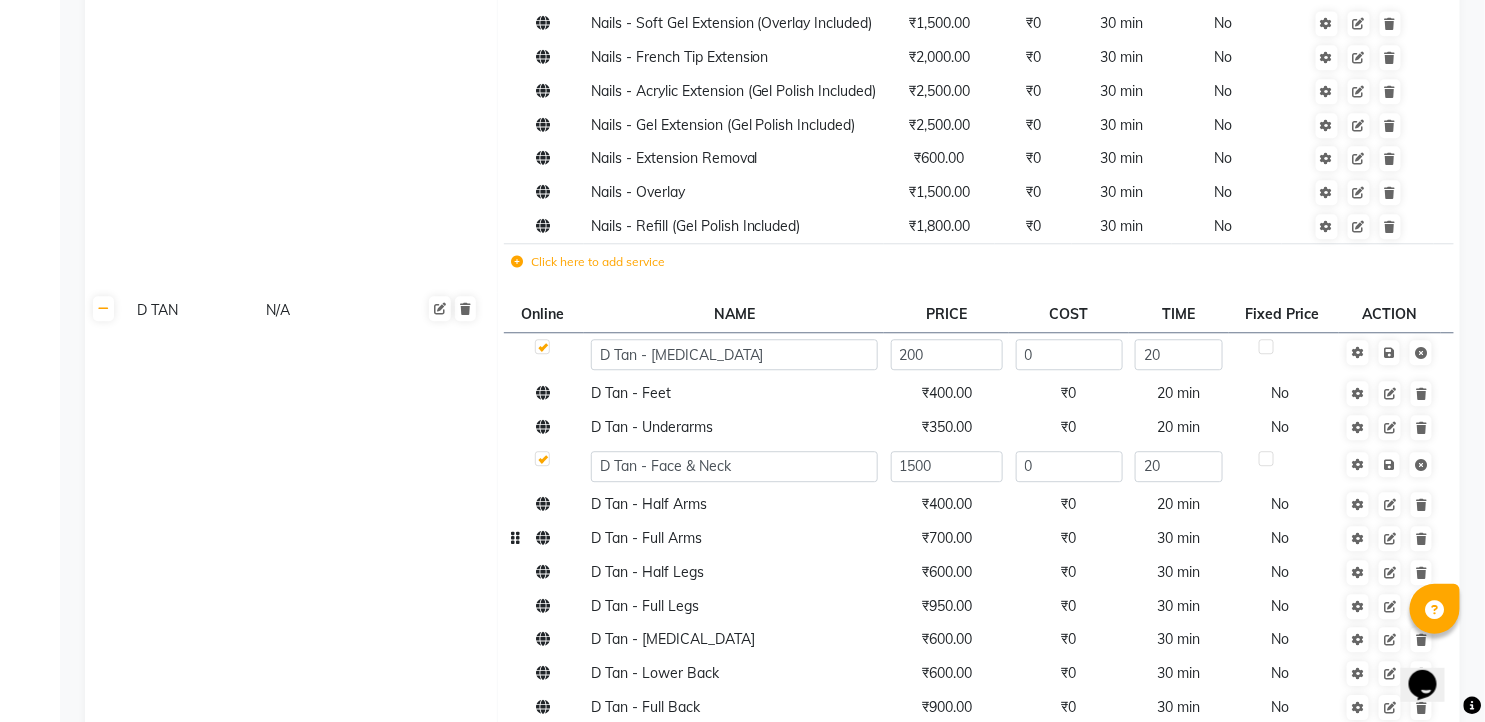 click on "D Tan - Full Arms" 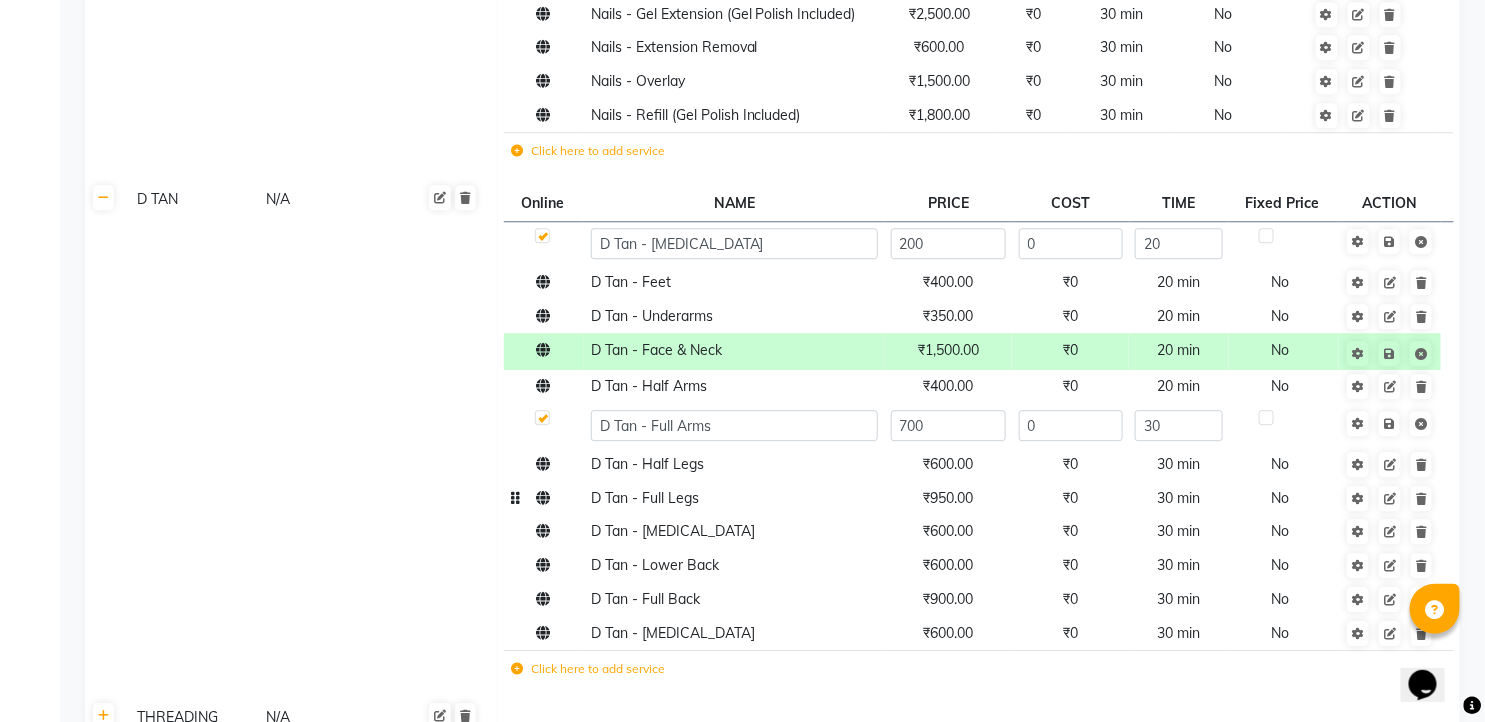 scroll, scrollTop: 4335, scrollLeft: 0, axis: vertical 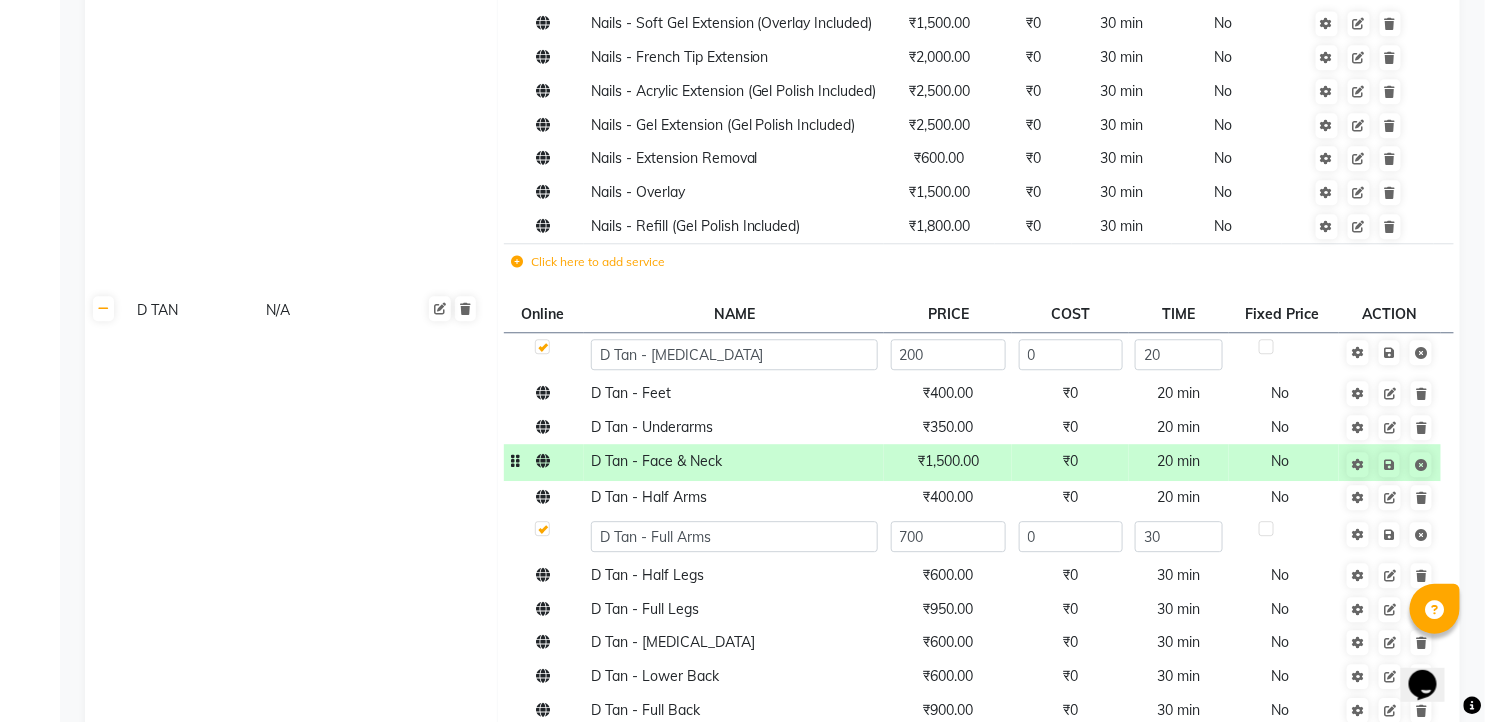 click on "D Tan - Face & Neck" 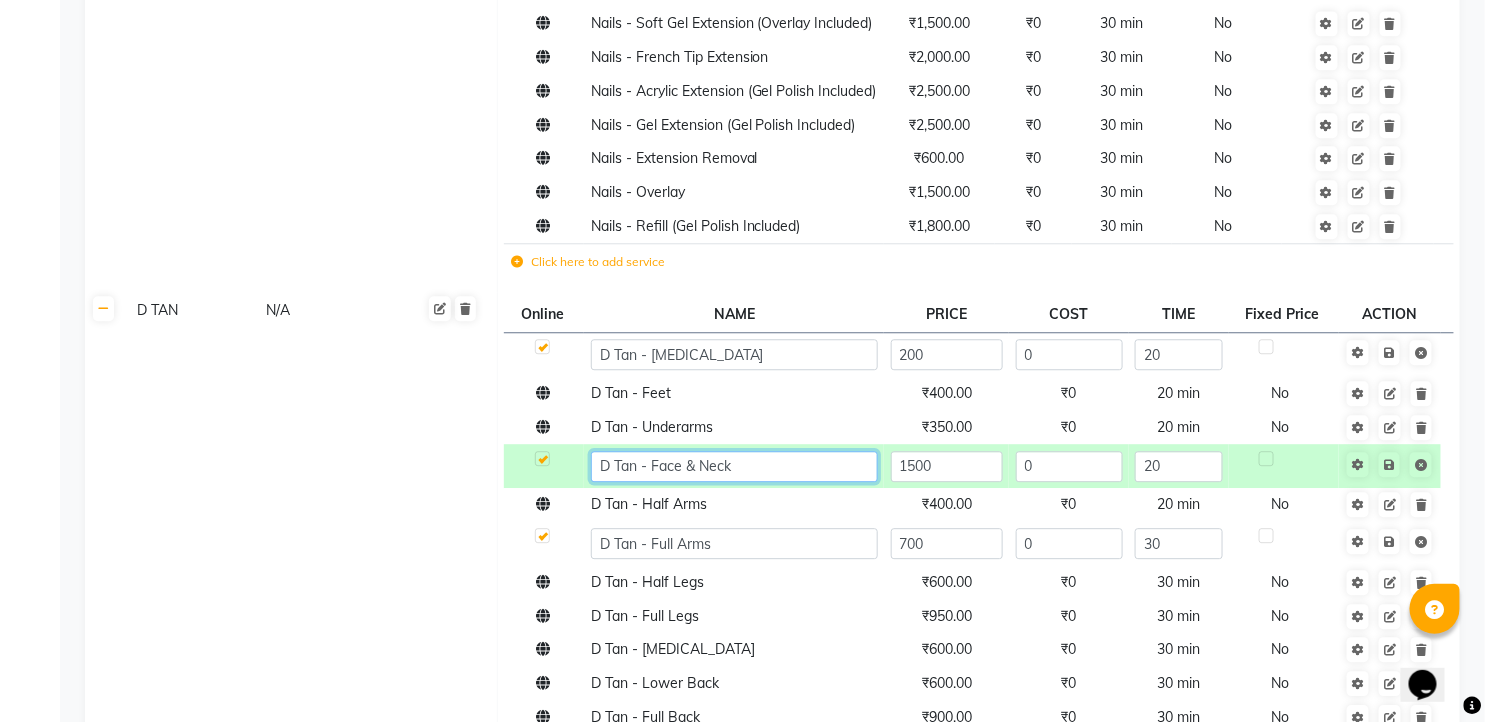 click on "D Tan - Face & Neck" 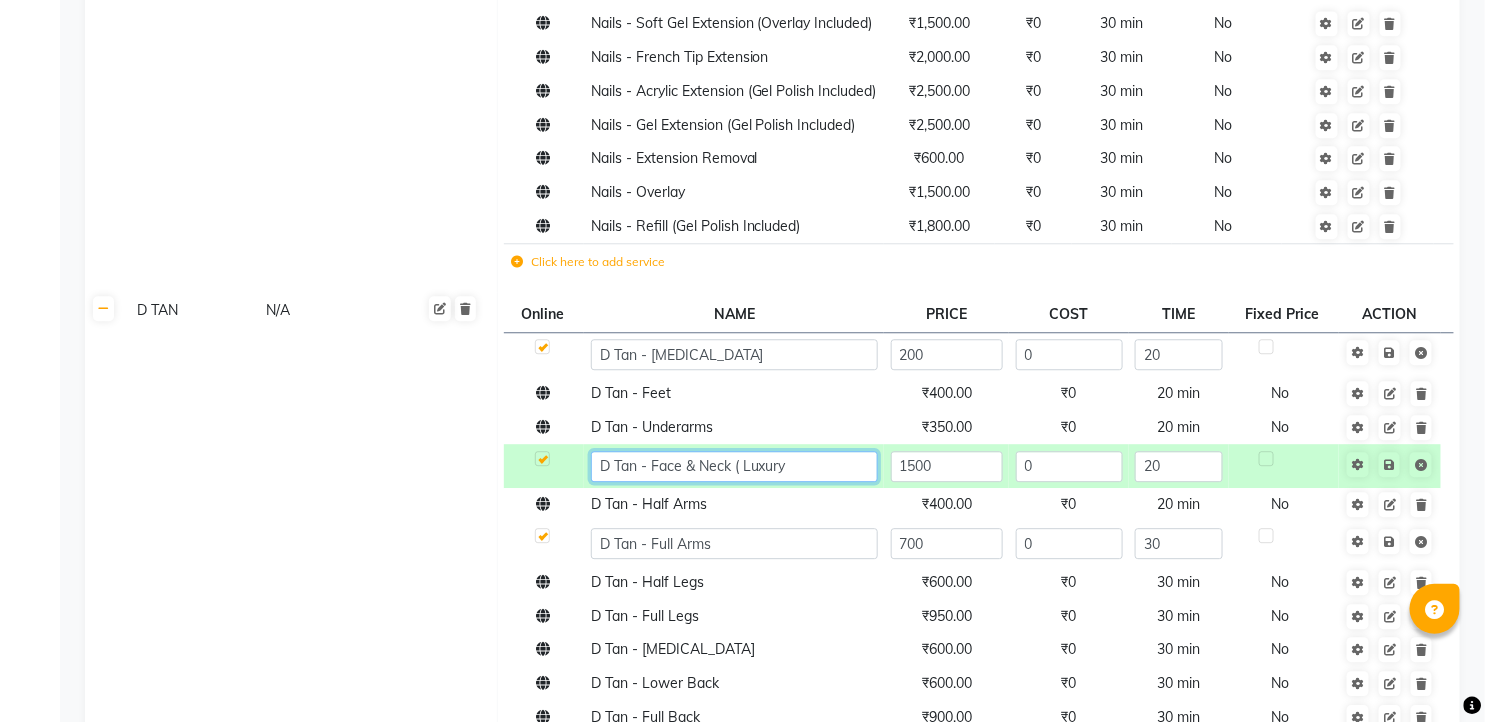 type on "D Tan - Face & Neck ( Luxury)" 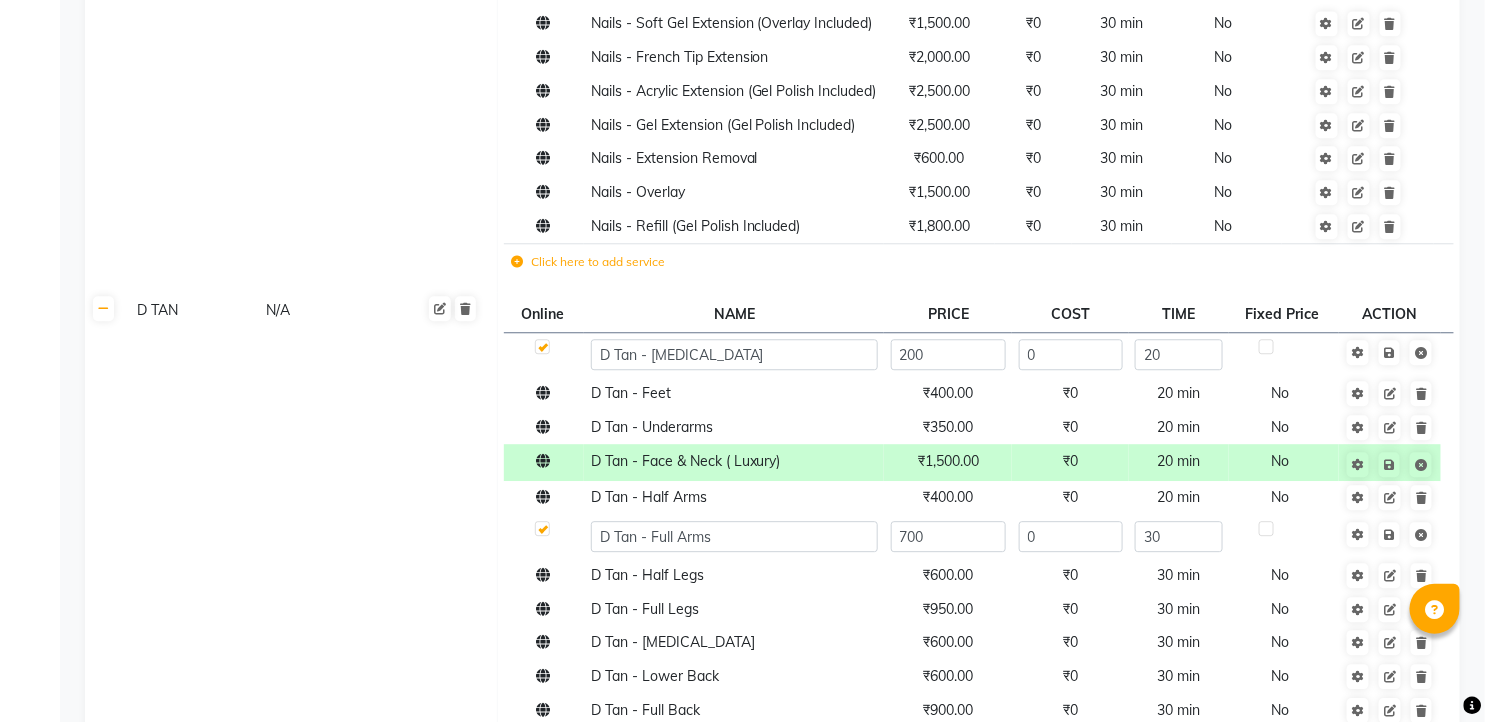click on "Click here to add service" 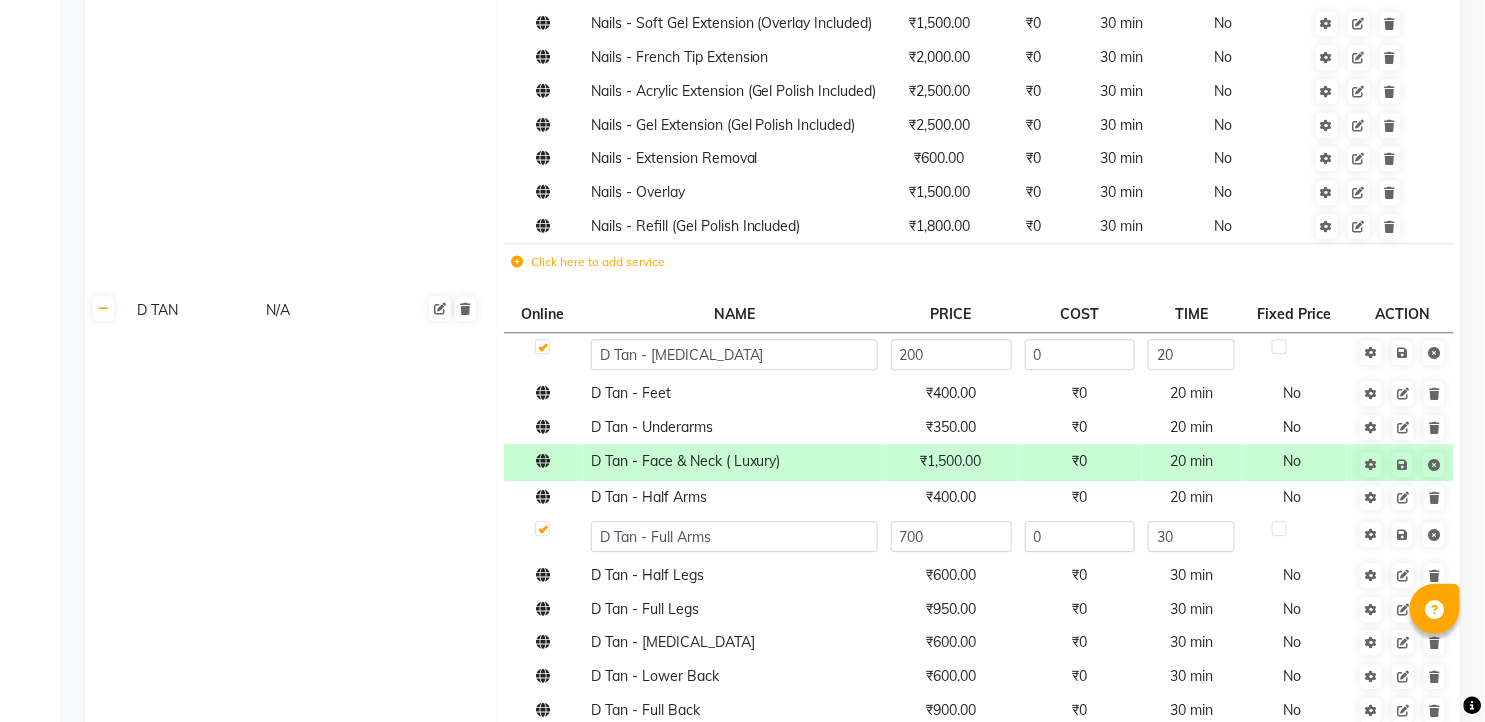 click 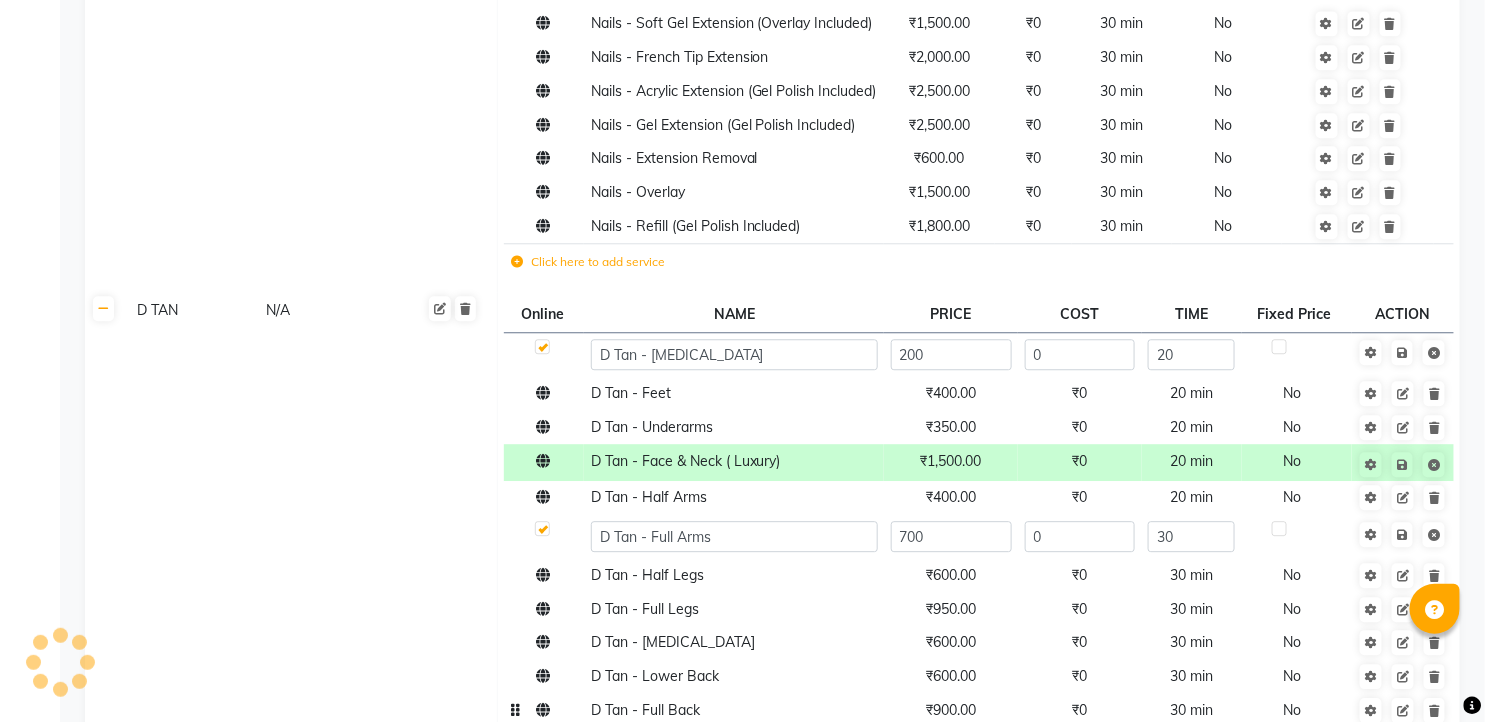 type on "20" 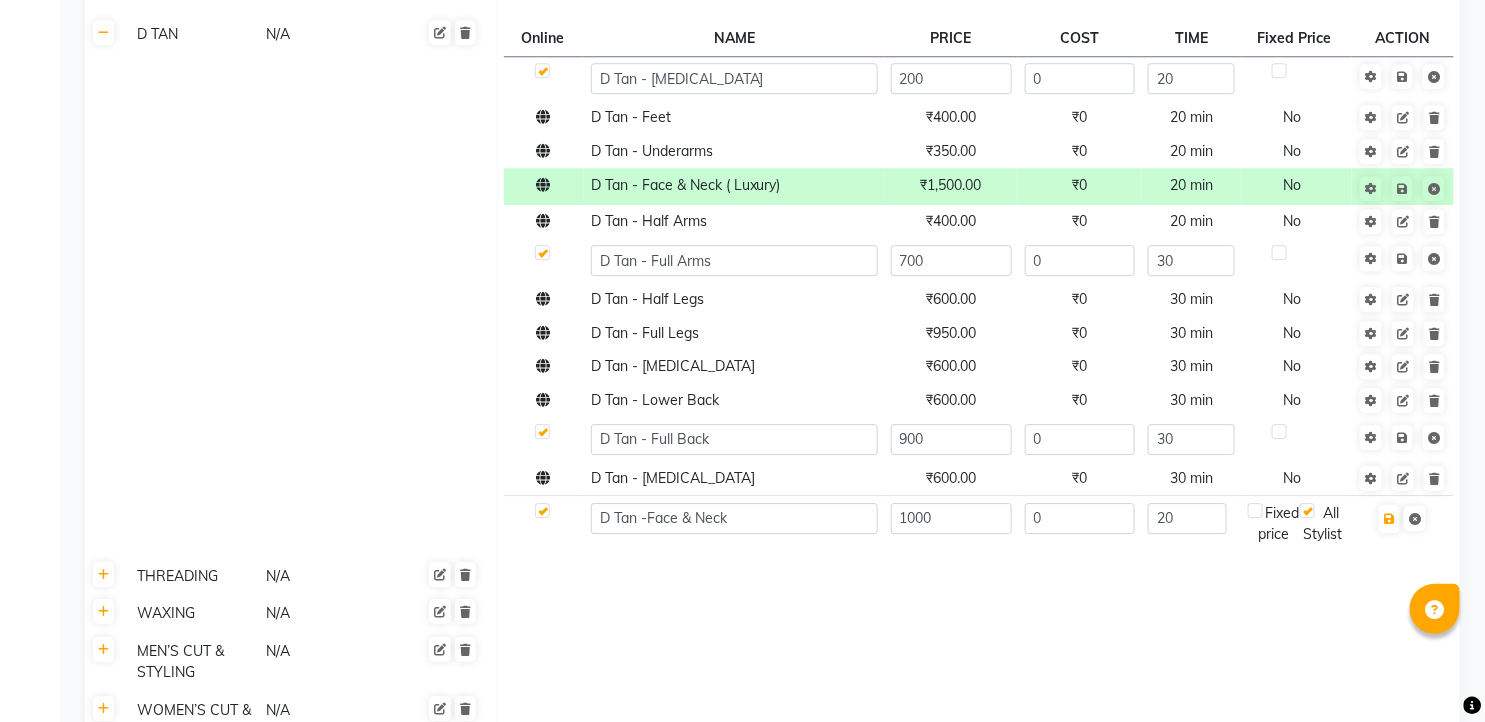 scroll, scrollTop: 4557, scrollLeft: 0, axis: vertical 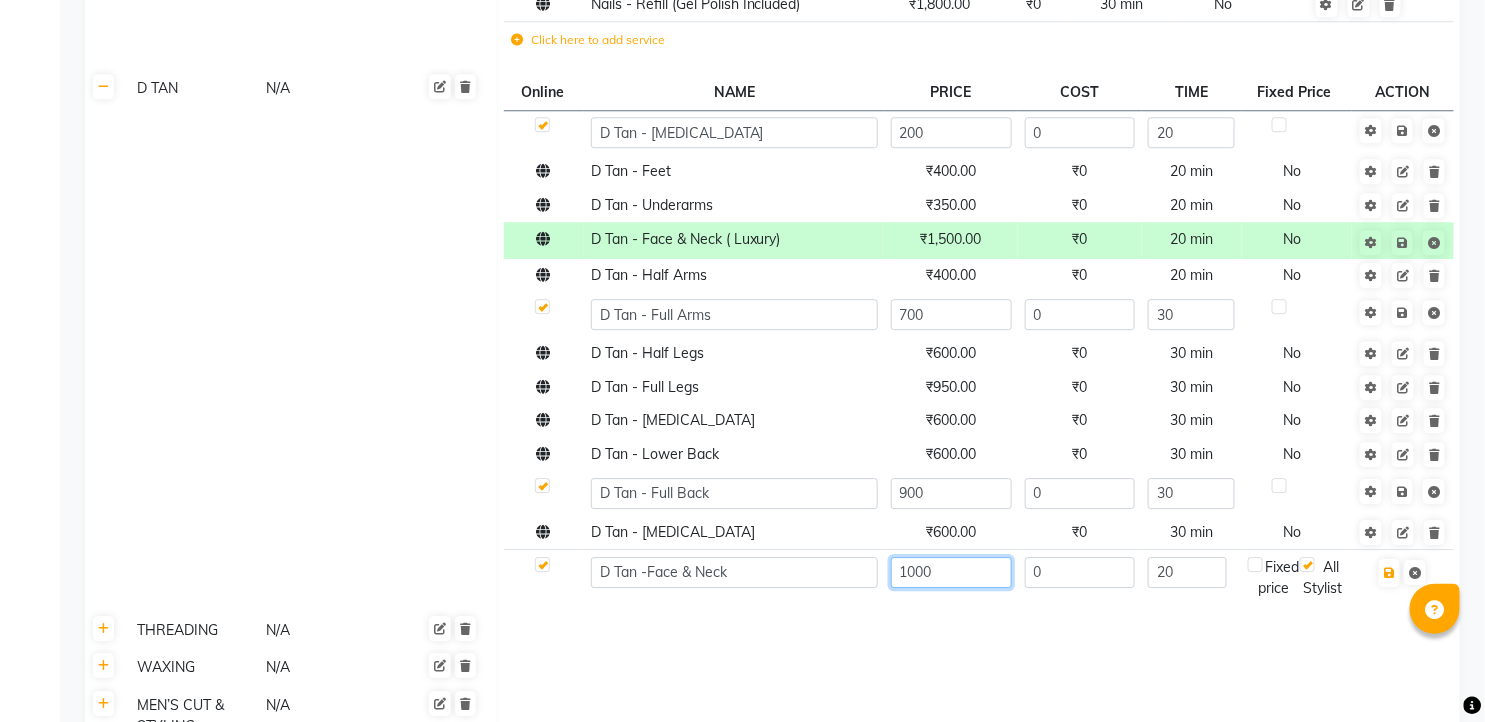 click on "1000" 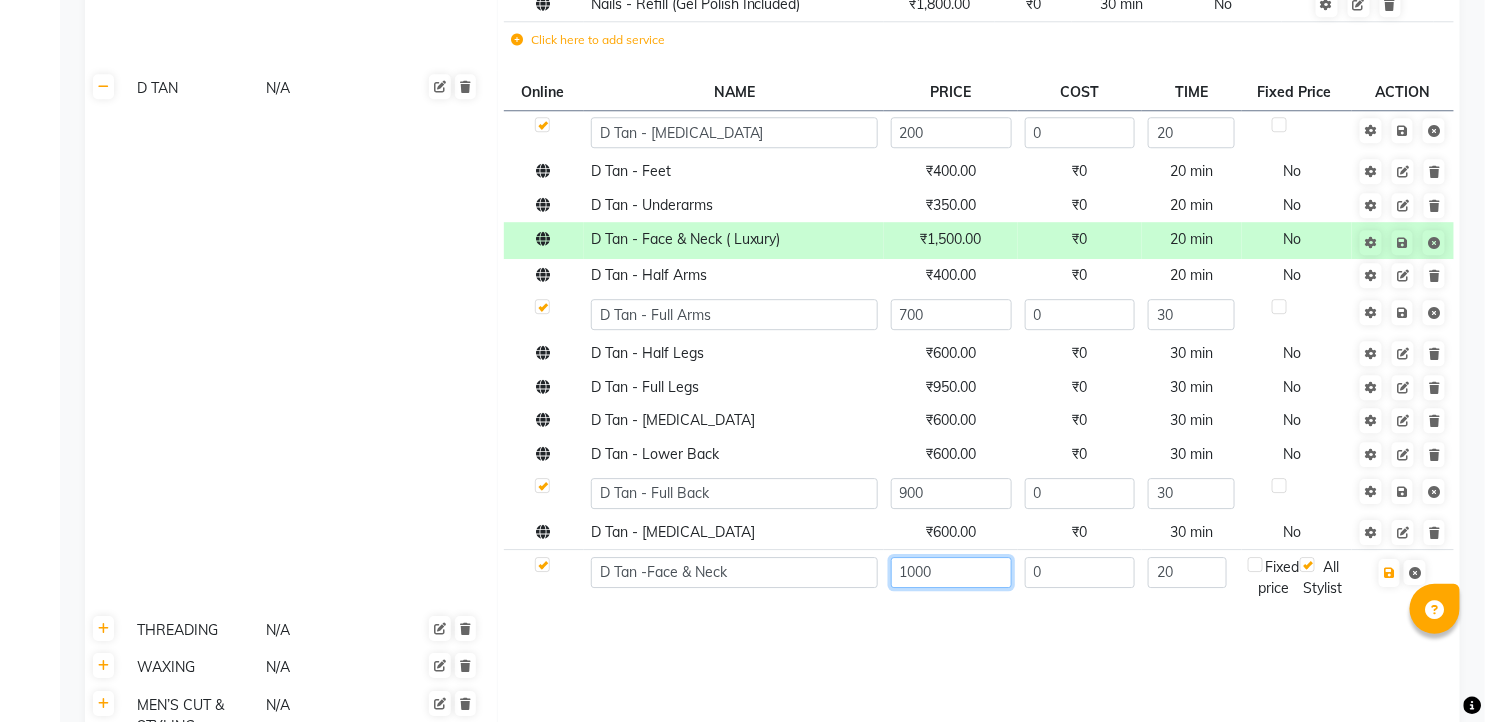 click on "1000" 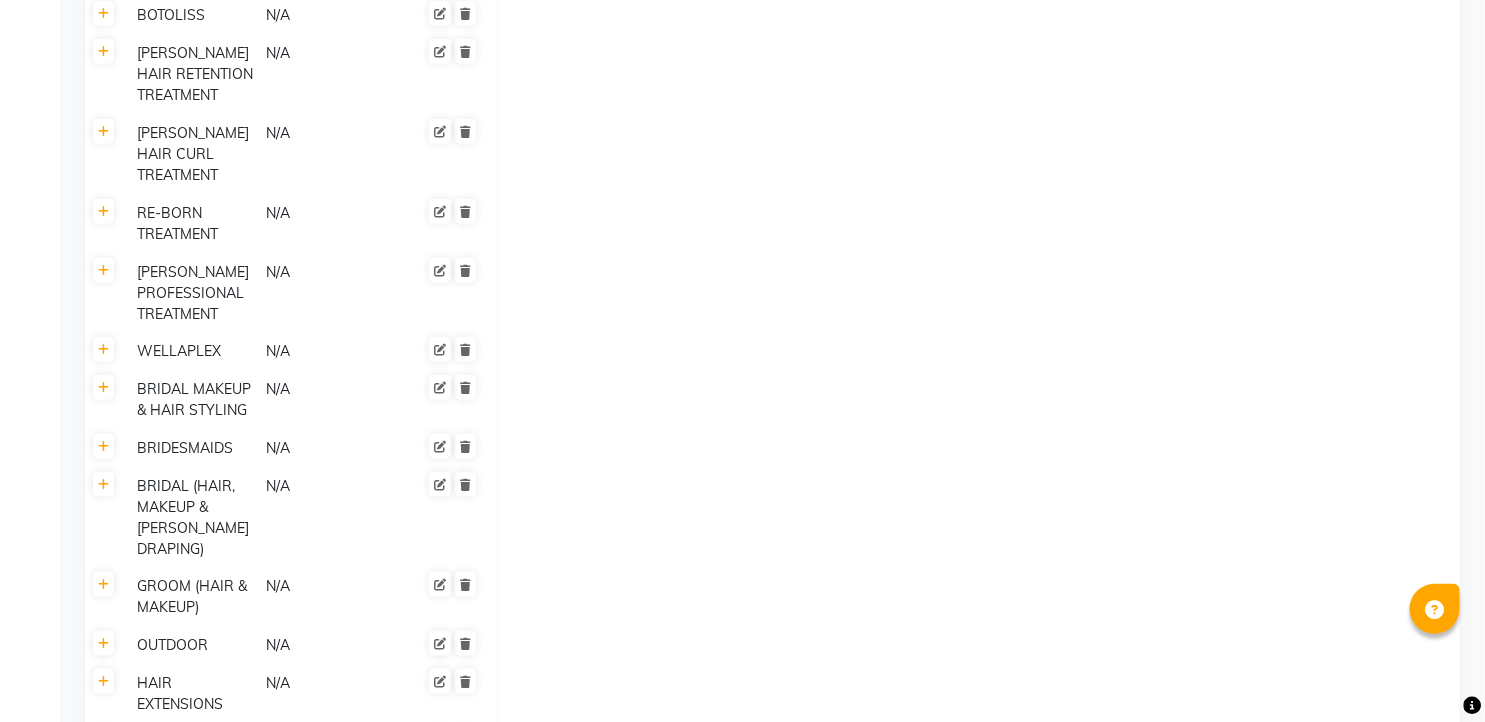 scroll, scrollTop: 5972, scrollLeft: 0, axis: vertical 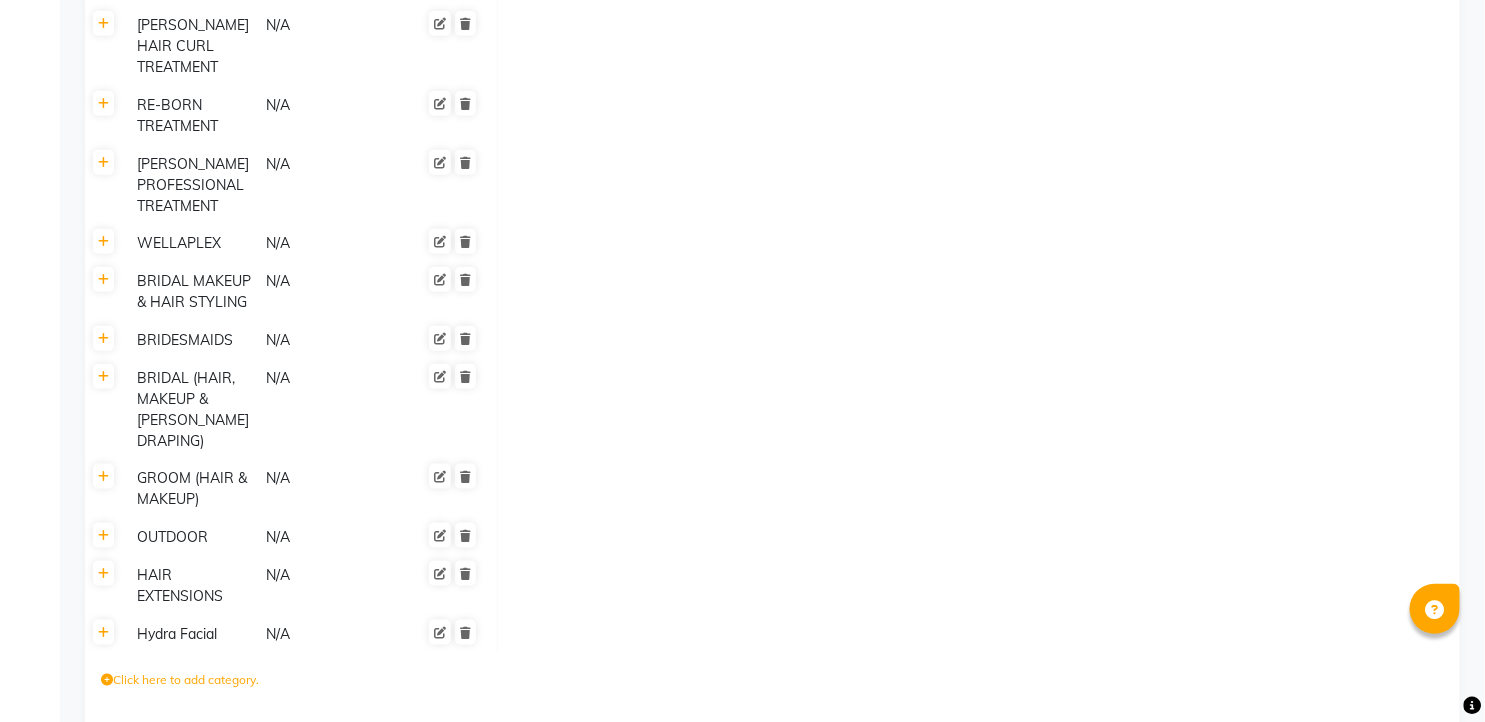 click on "Save Changes" 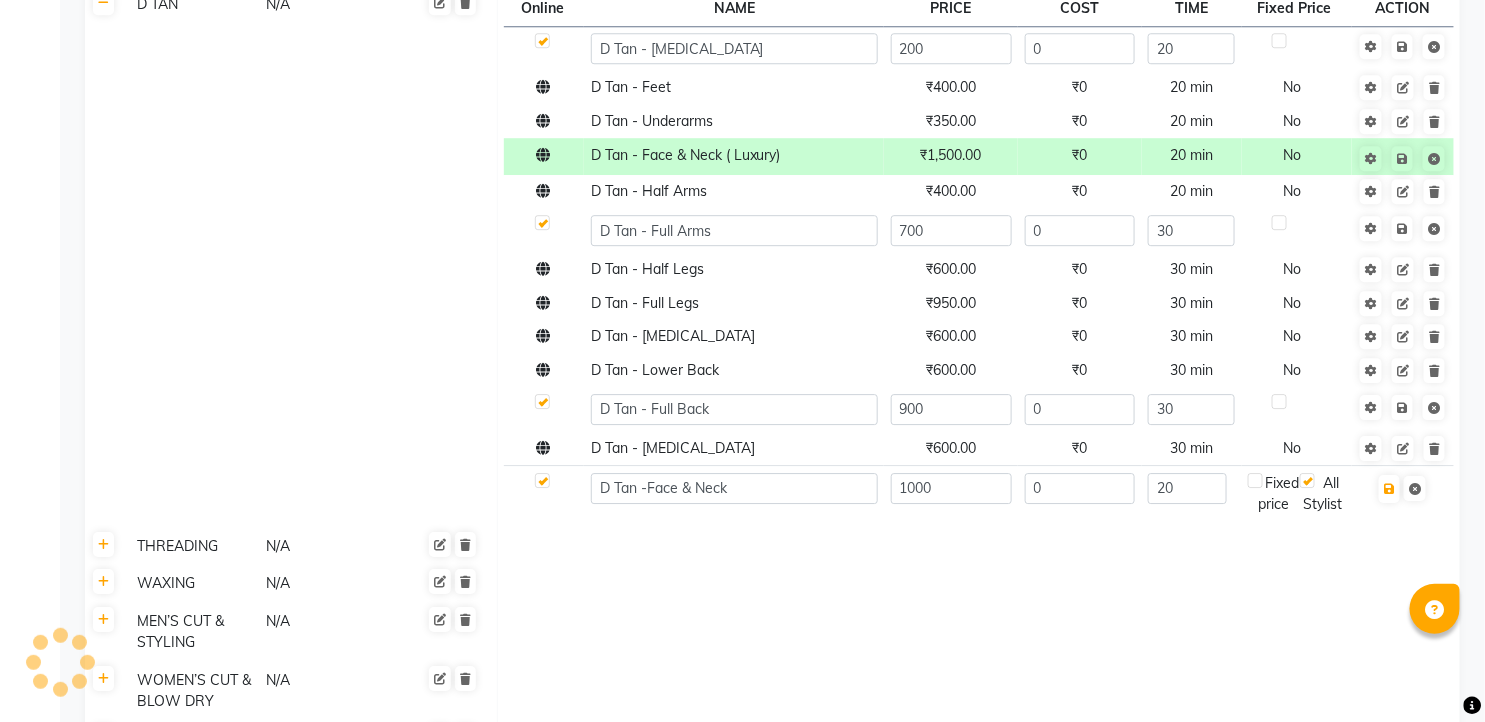 scroll, scrollTop: 4527, scrollLeft: 0, axis: vertical 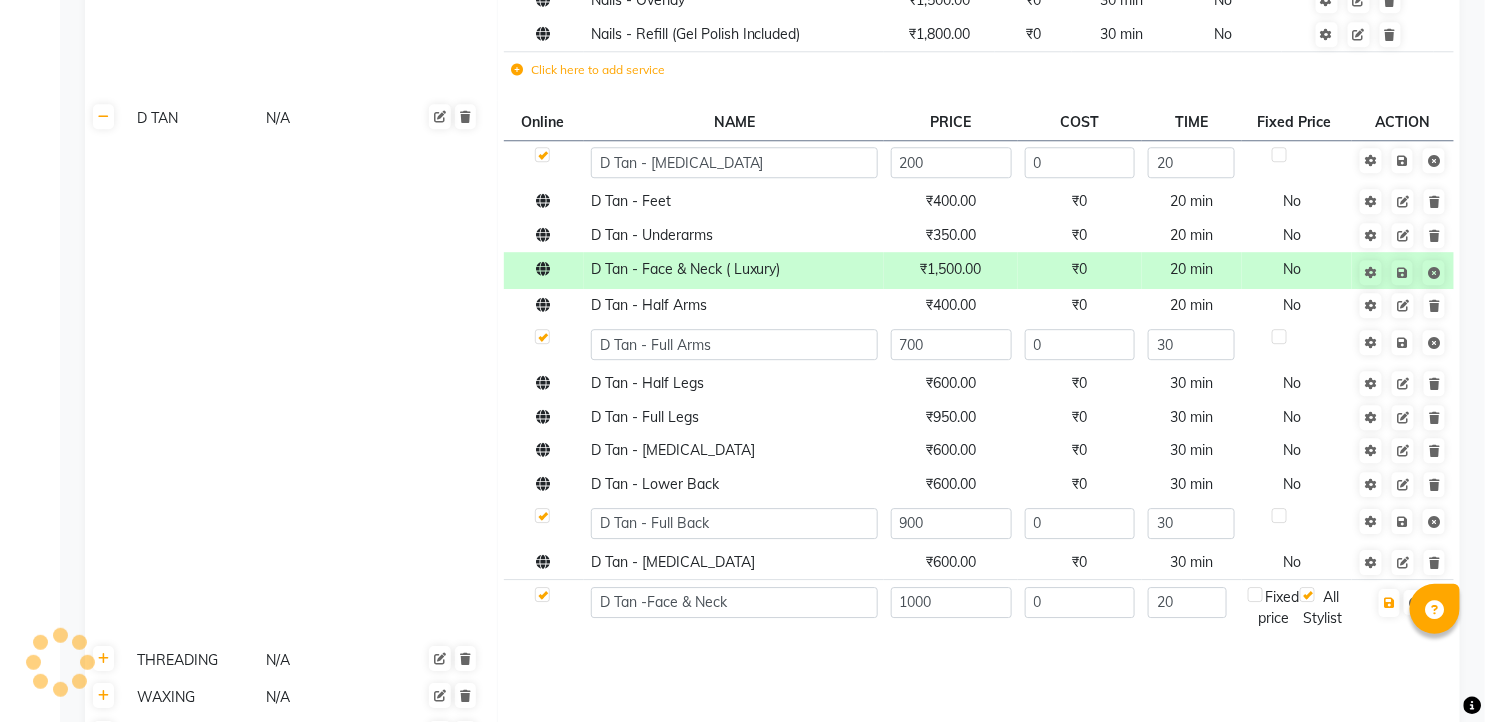 click 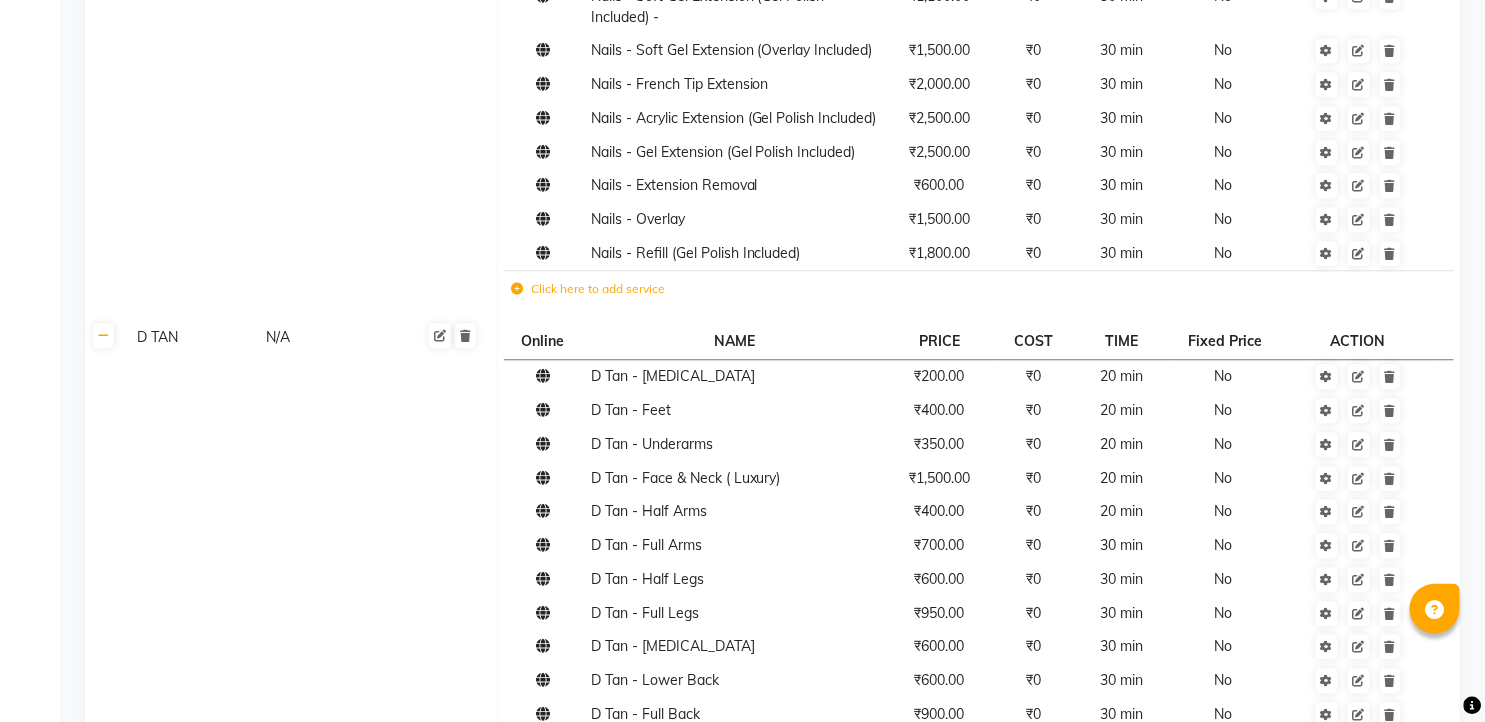 scroll, scrollTop: 4416, scrollLeft: 0, axis: vertical 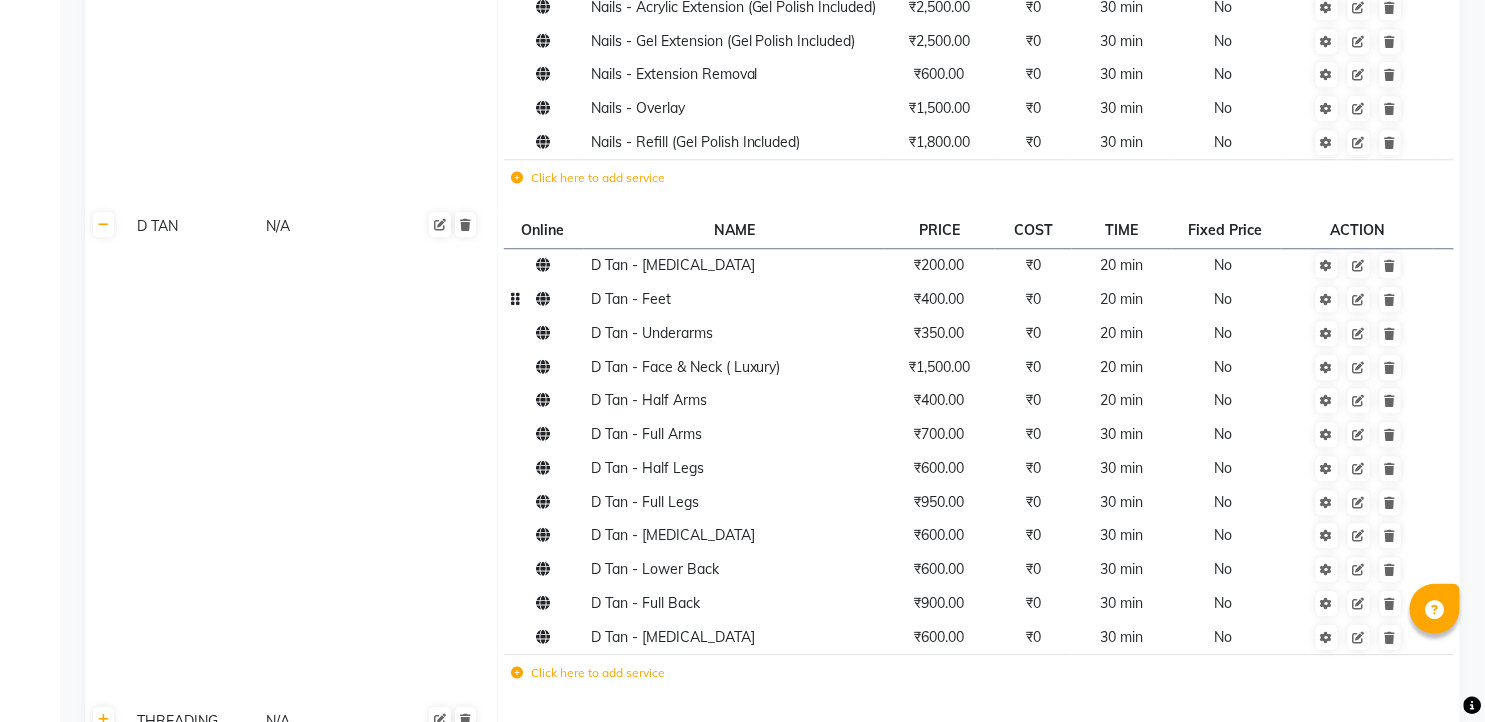 click on "₹400.00" 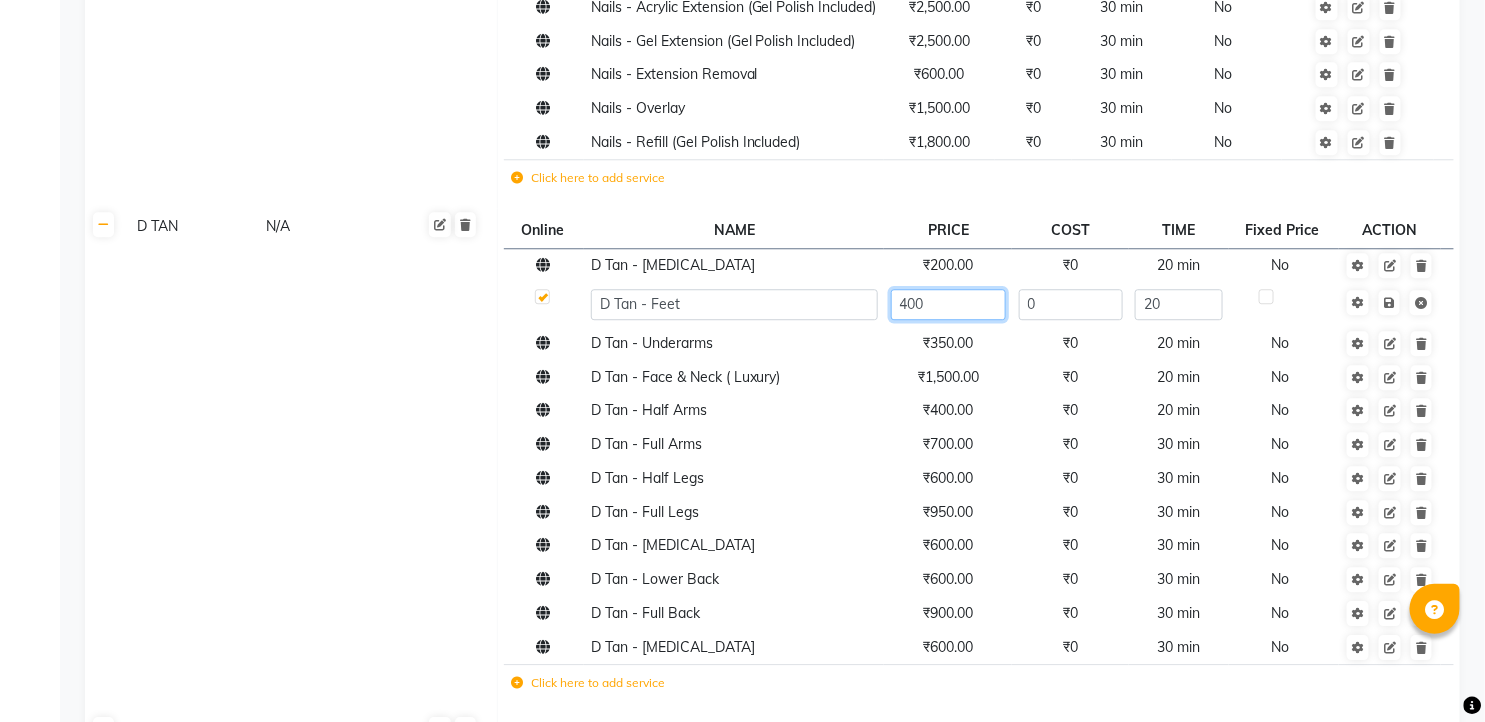 click on "400" 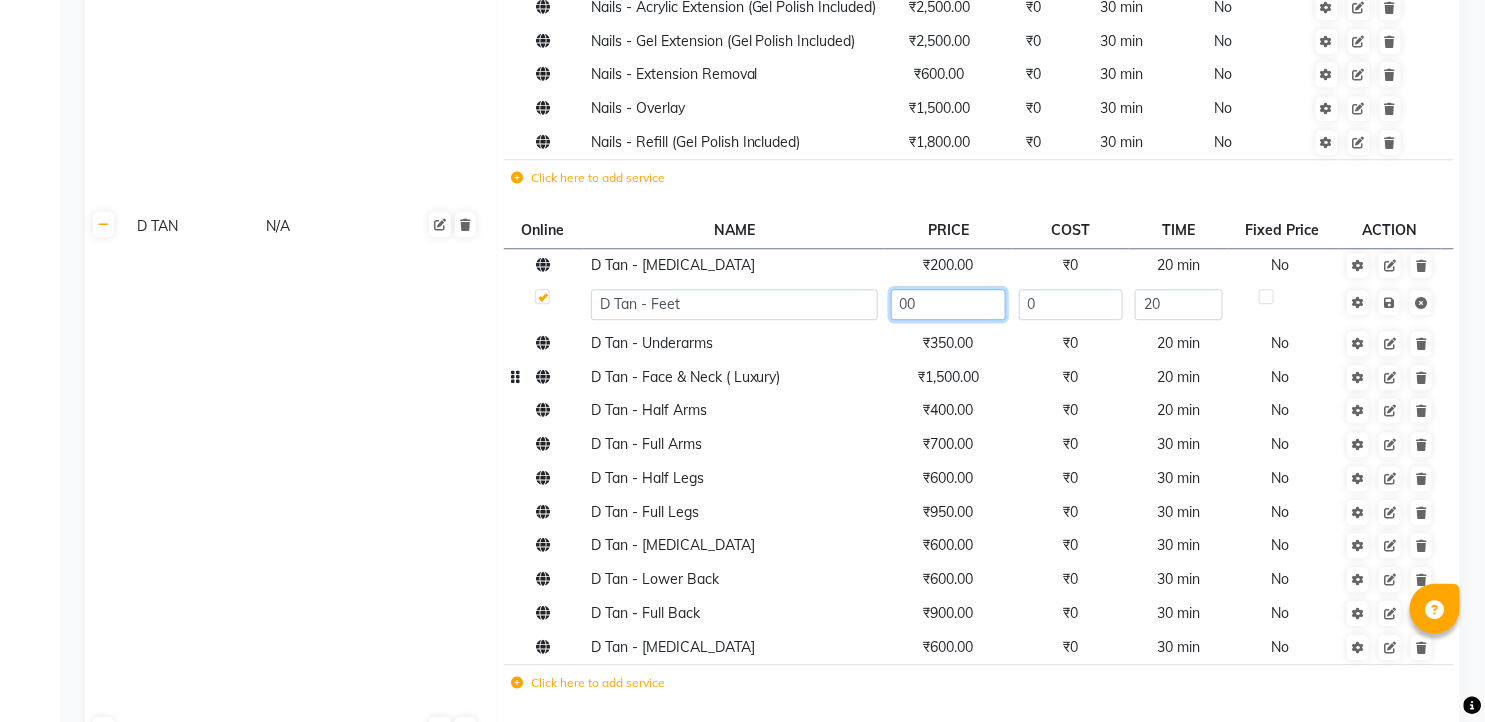 type on "500" 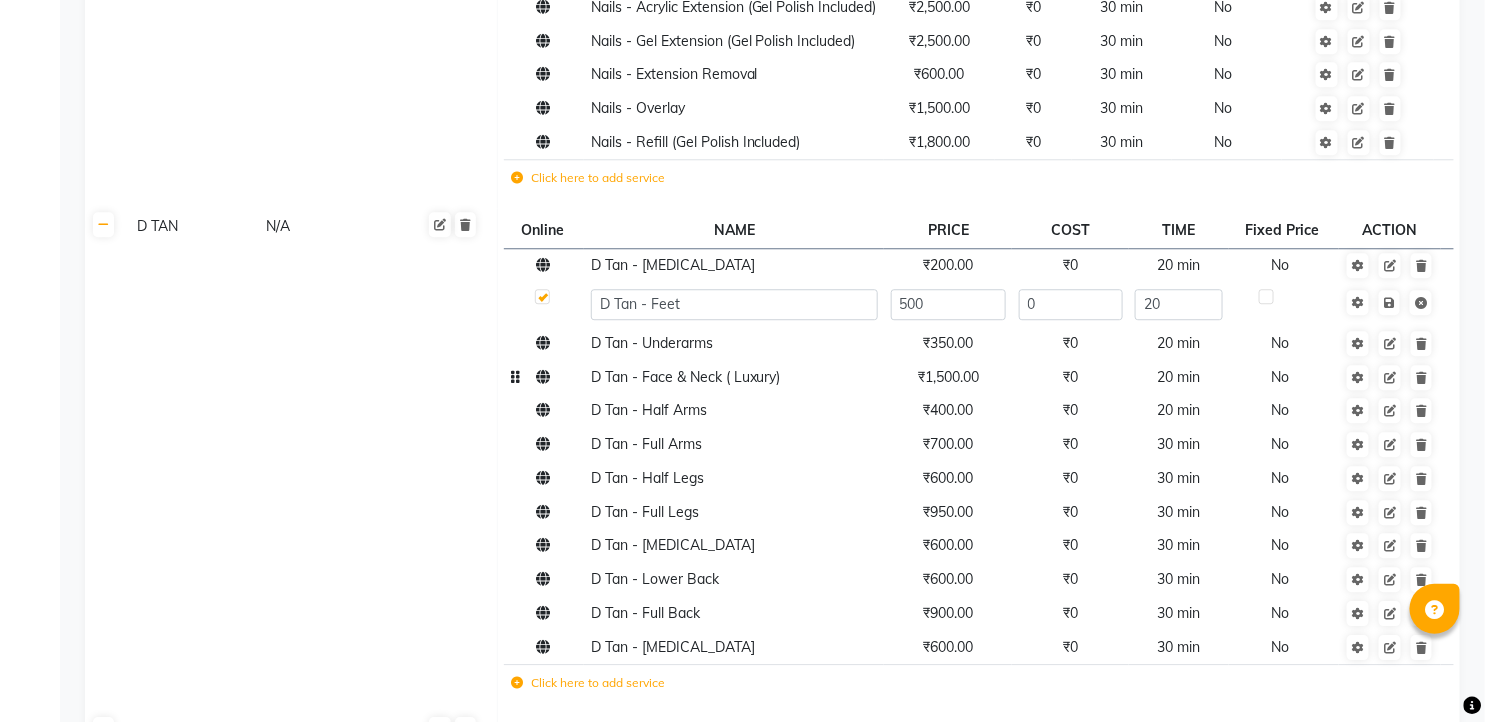 click on "₹1,500.00" 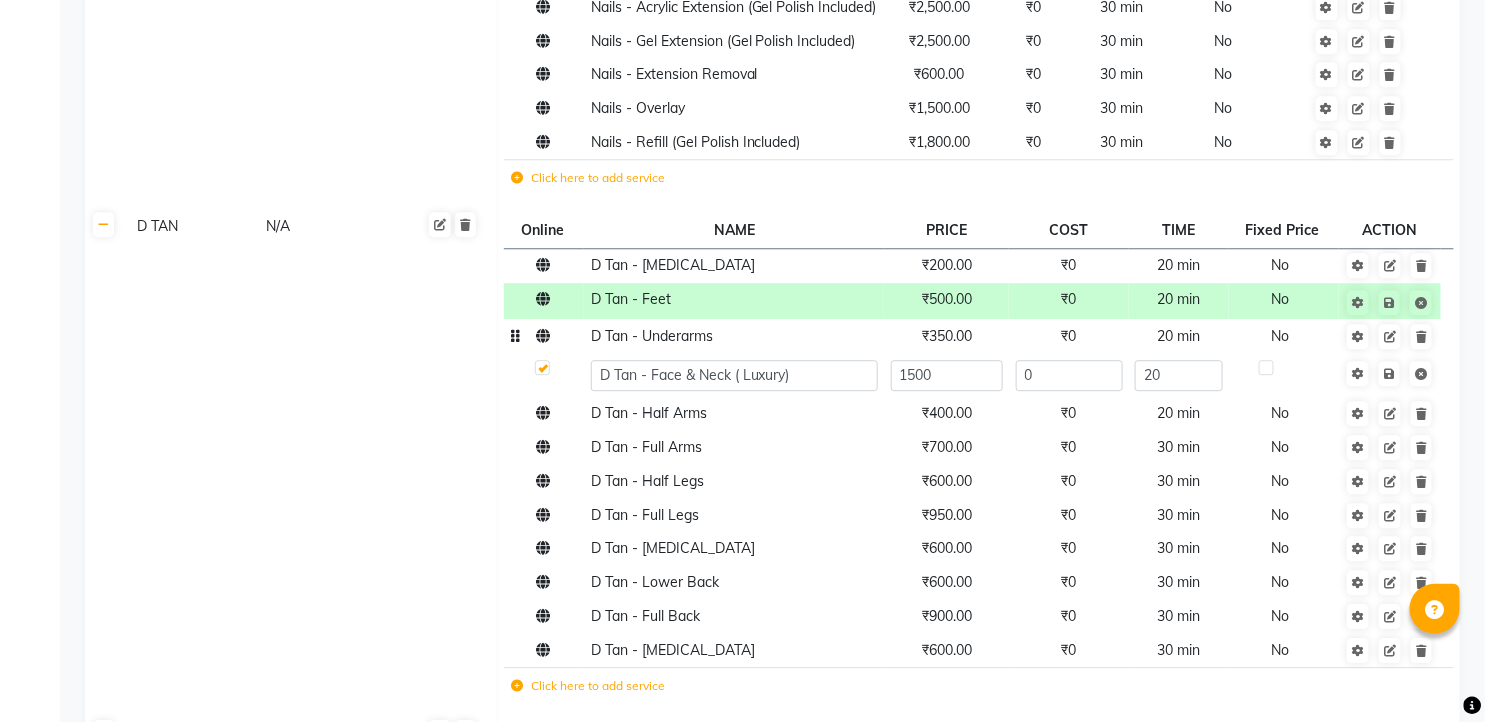 click on "₹350.00" 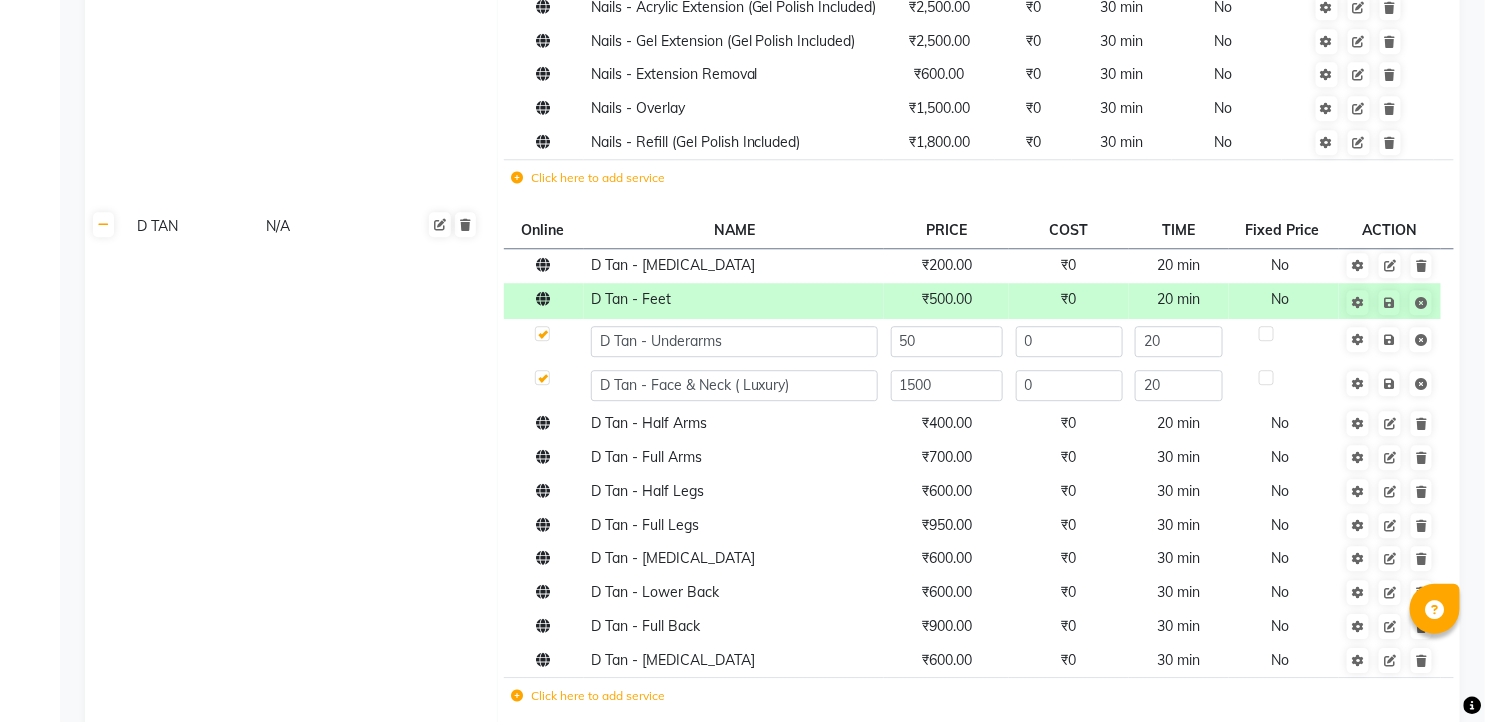 type on "500" 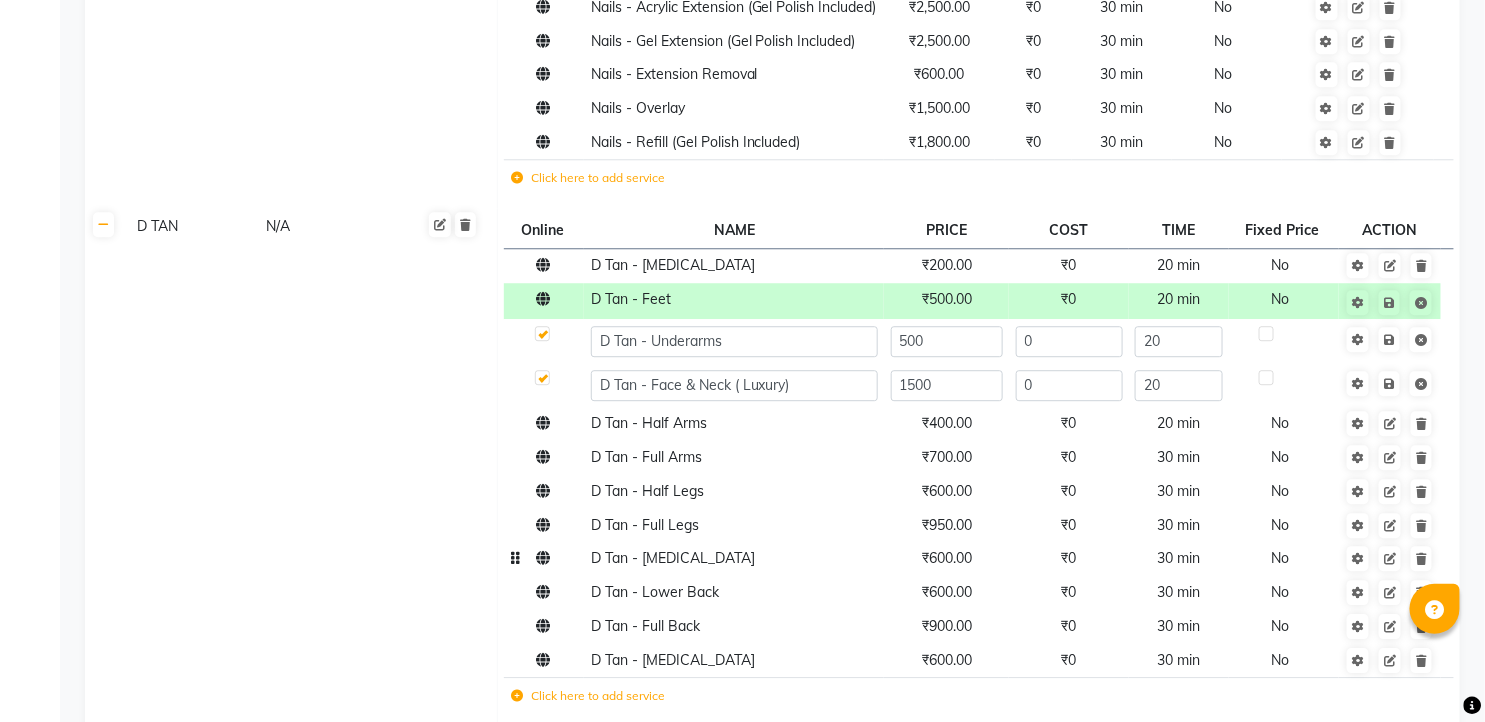 click on "D Tan - [MEDICAL_DATA]" 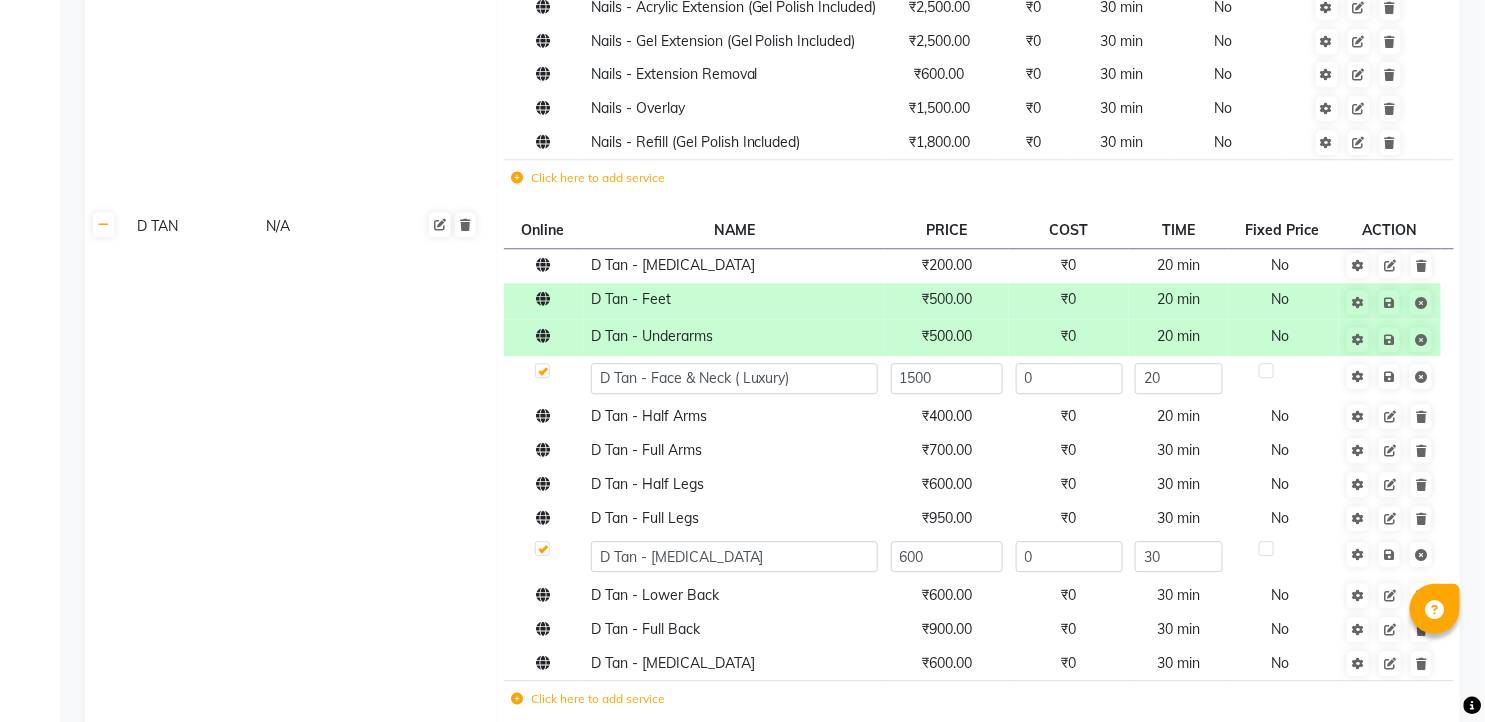 click on "Click here to add service" 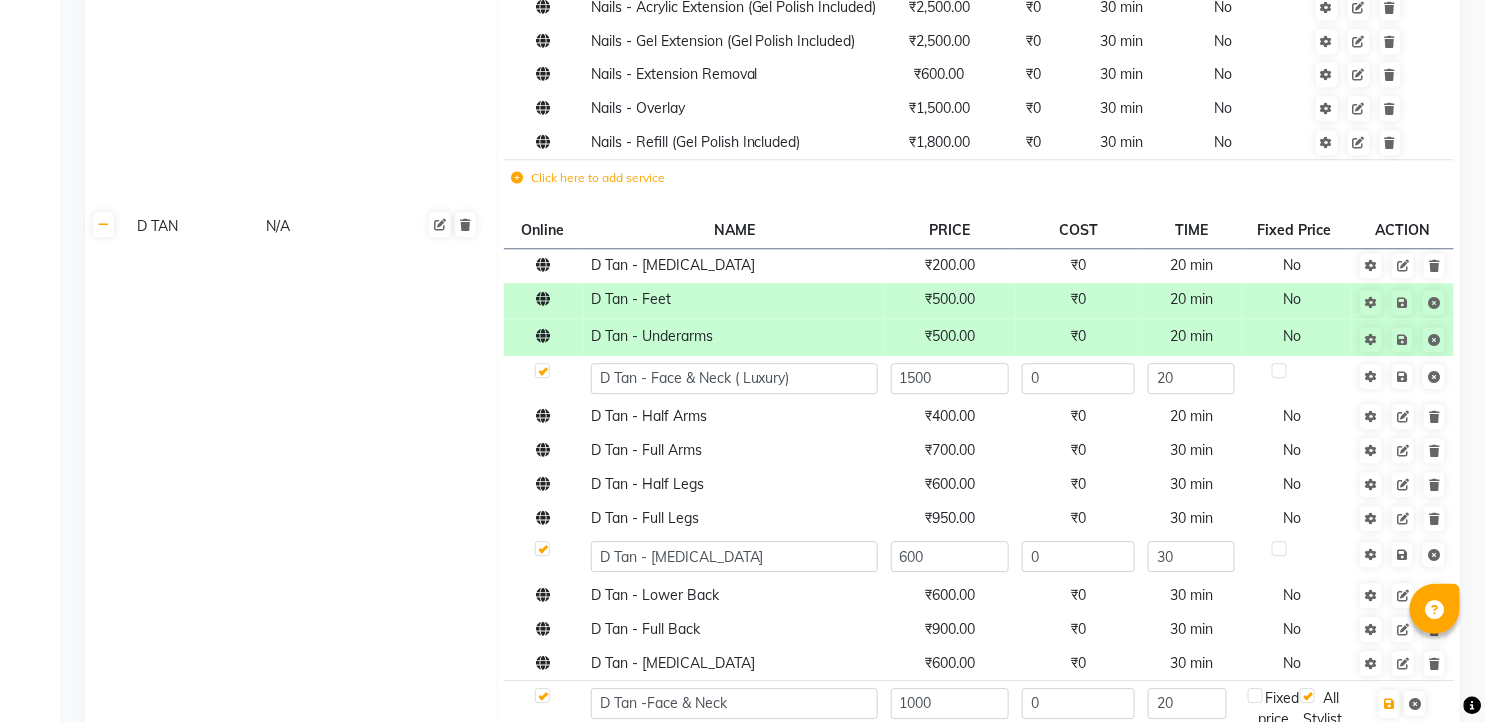 click 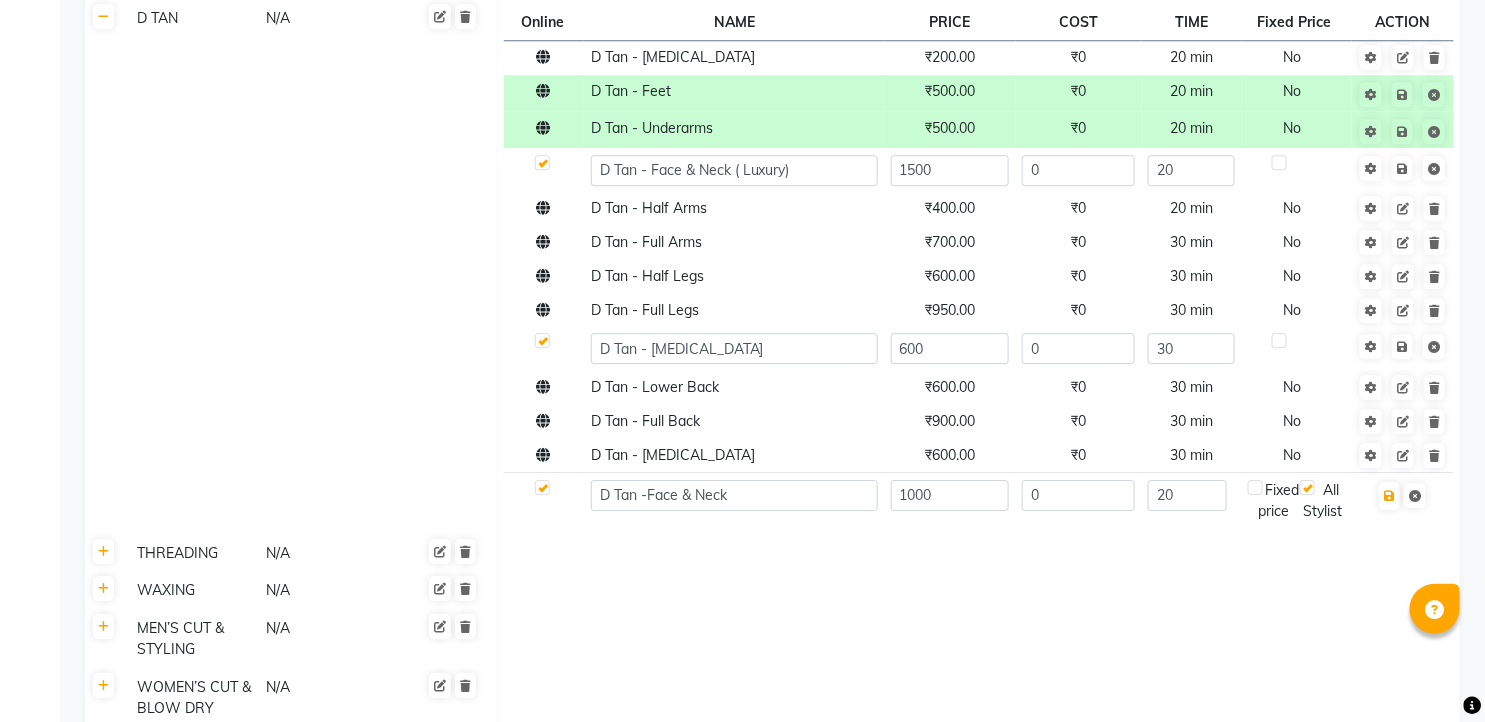 scroll, scrollTop: 4638, scrollLeft: 0, axis: vertical 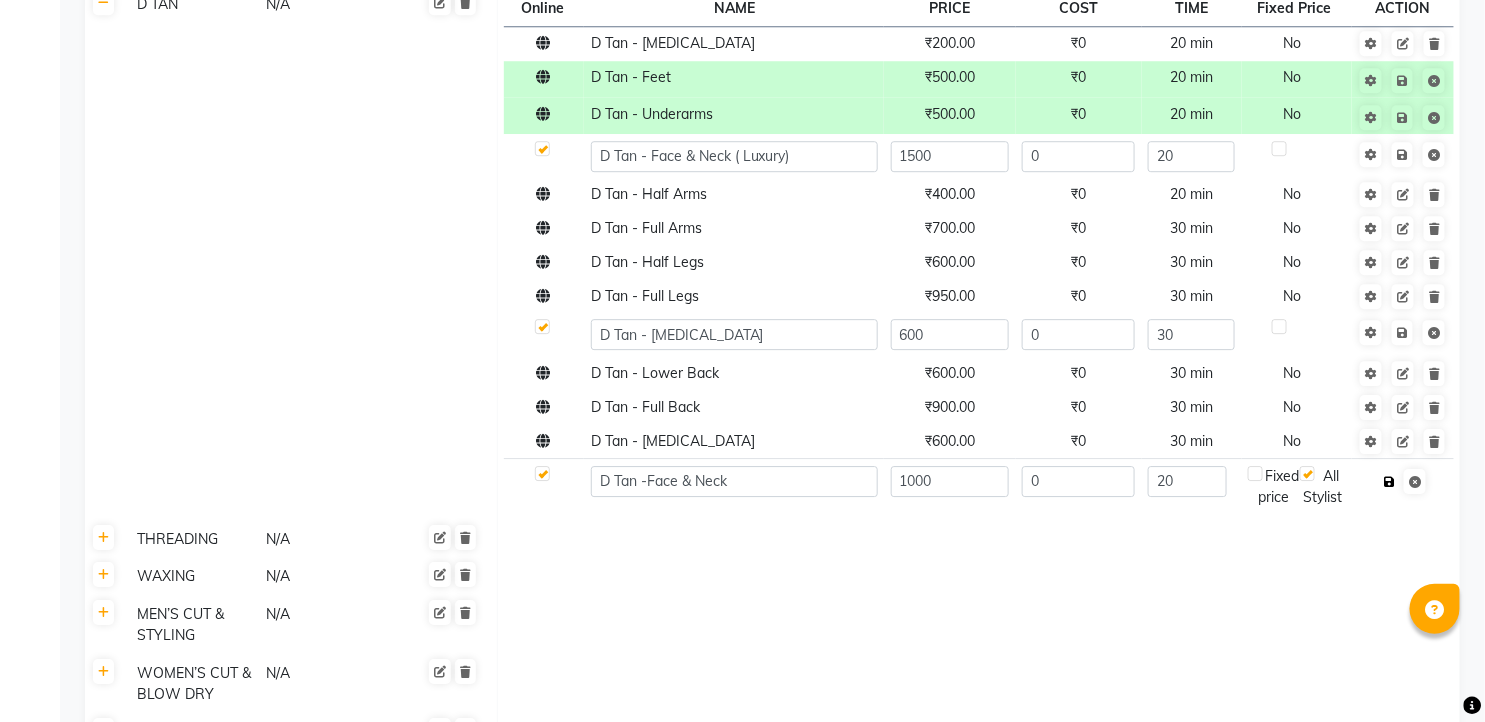 click at bounding box center [1389, 482] 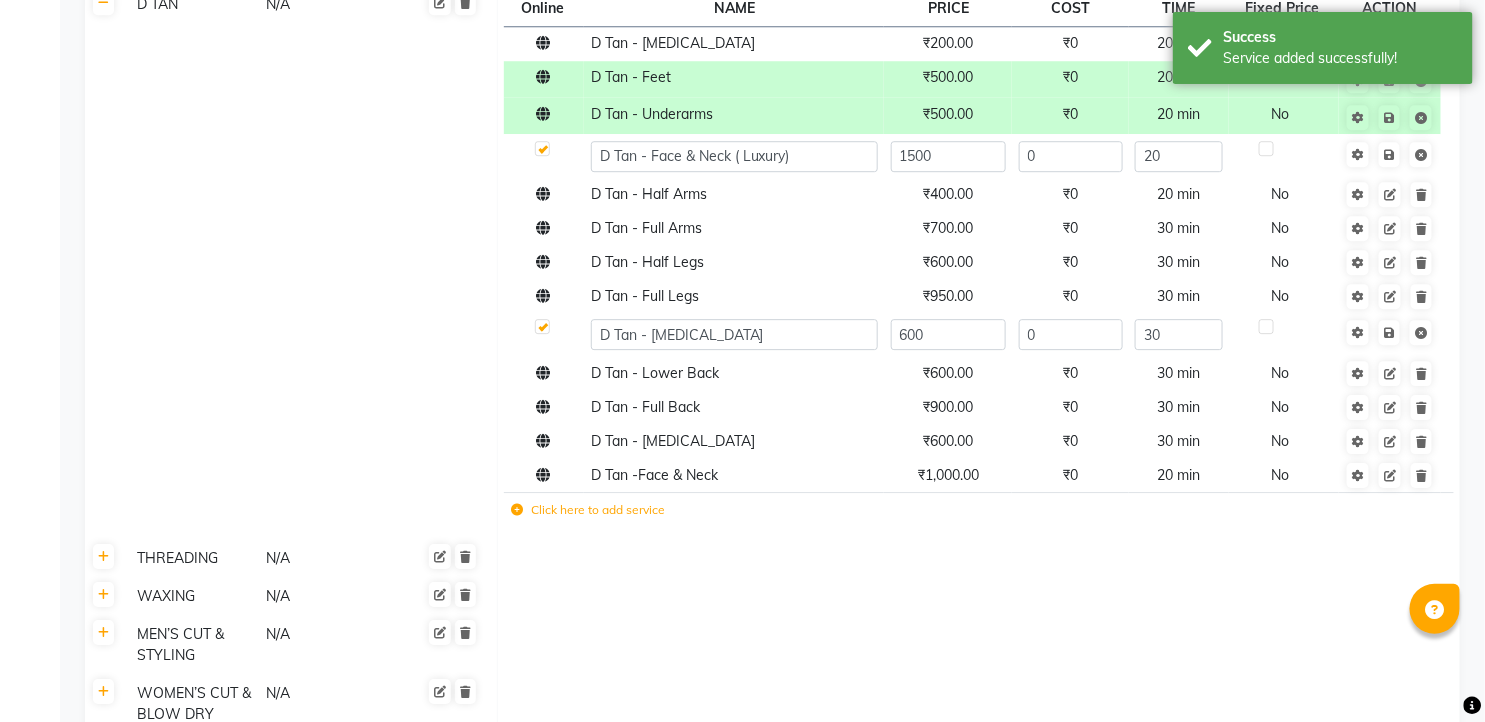 scroll, scrollTop: 4527, scrollLeft: 0, axis: vertical 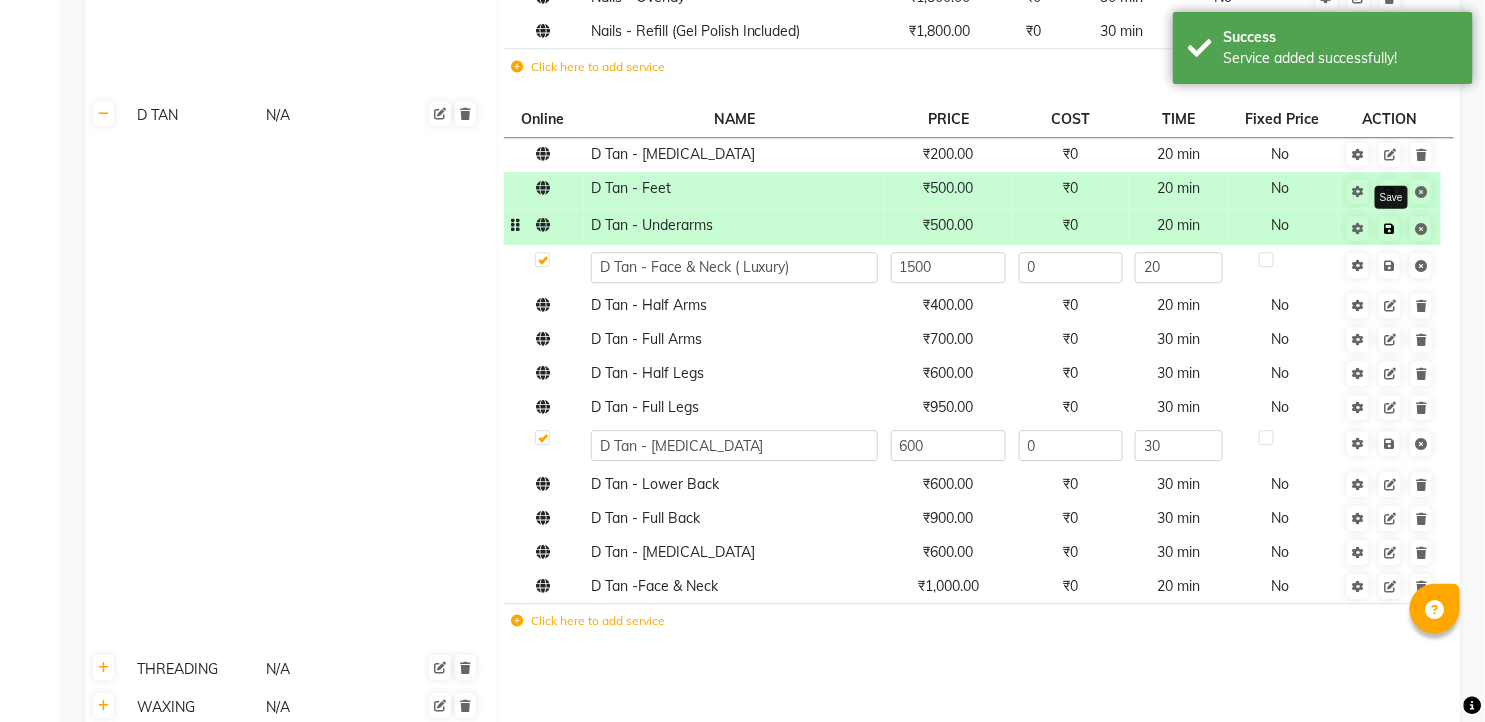 click 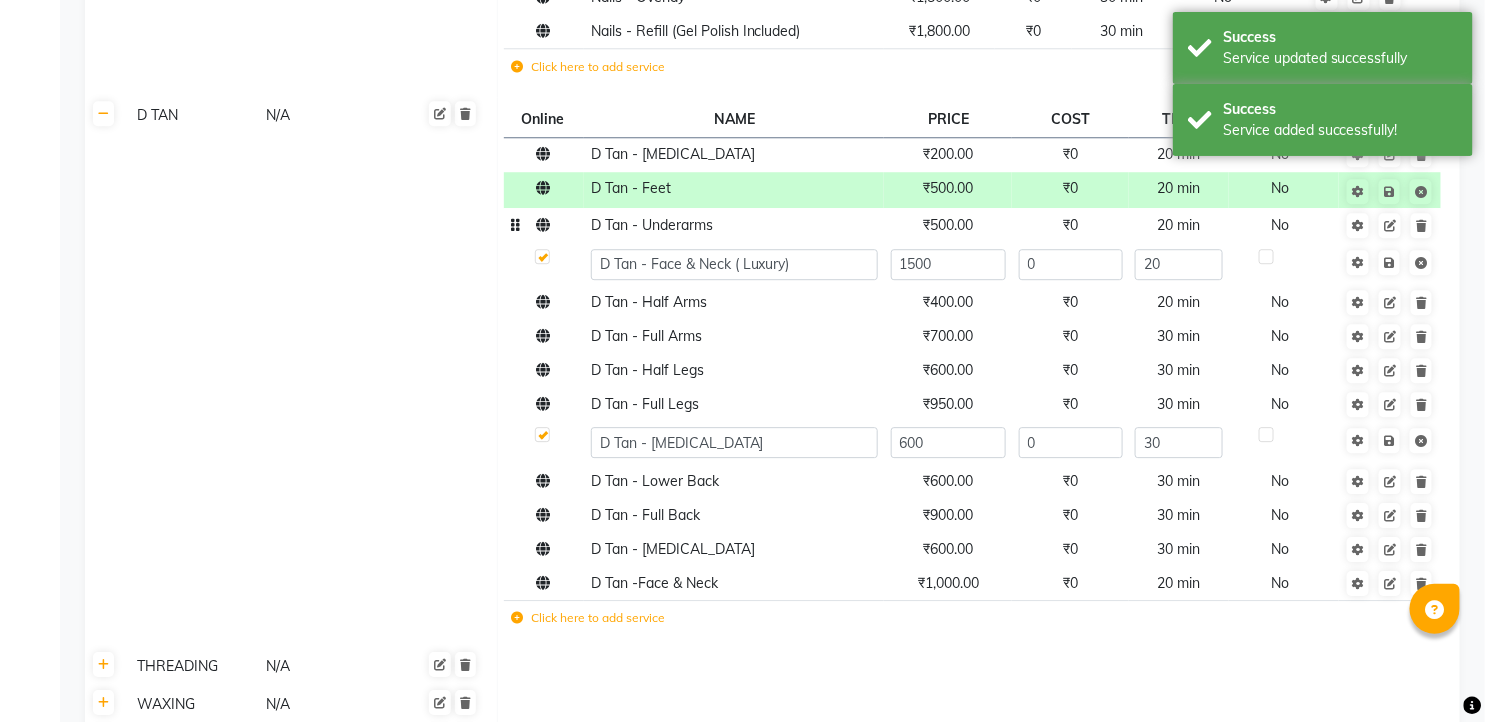 click on "Service added successfully!" at bounding box center (1340, 130) 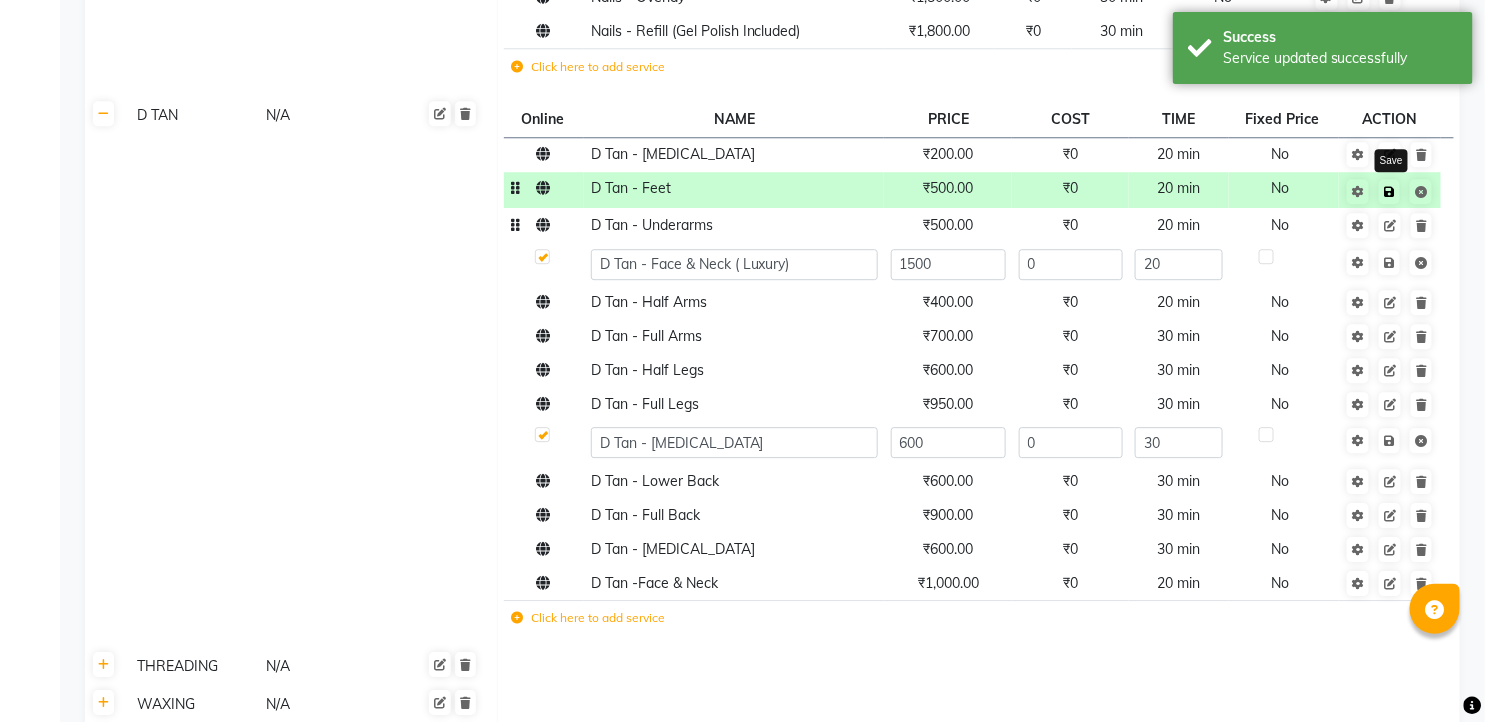 click 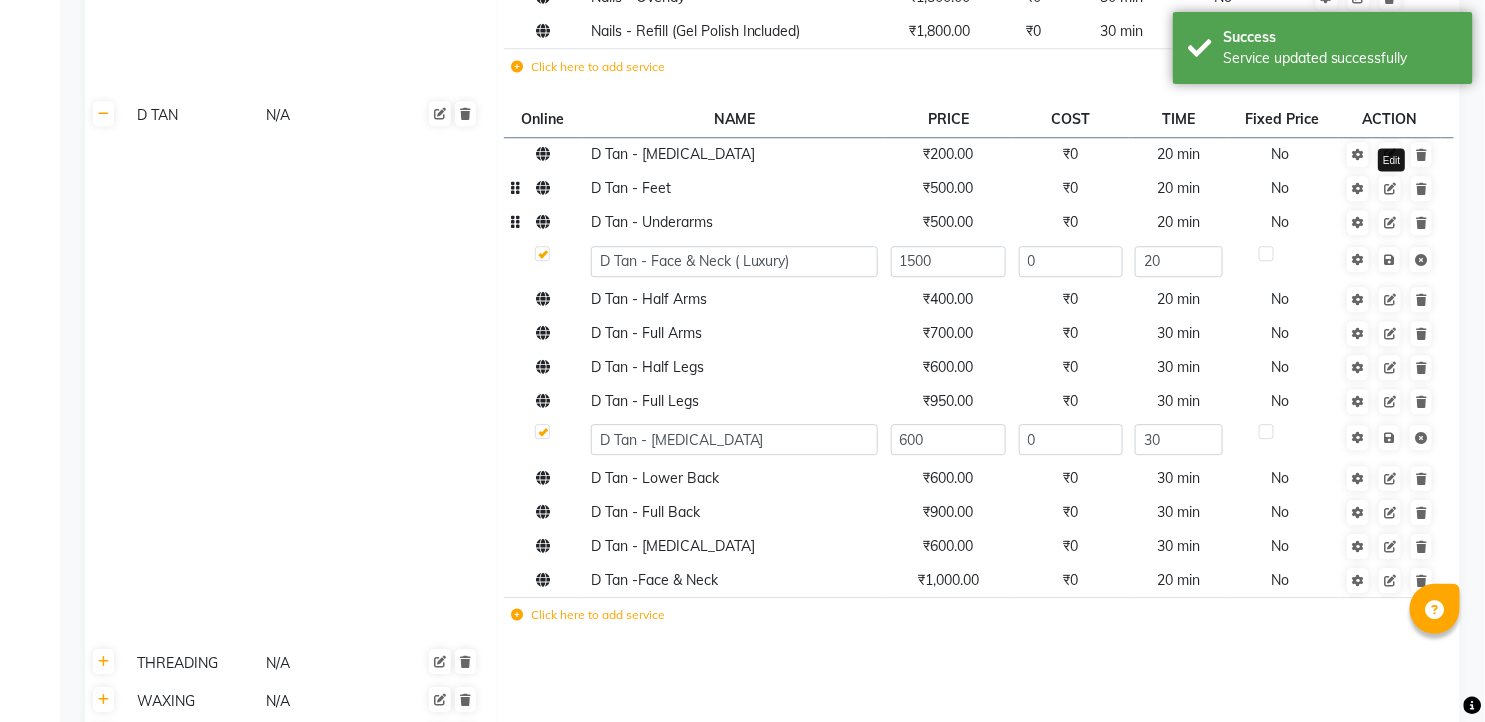 click 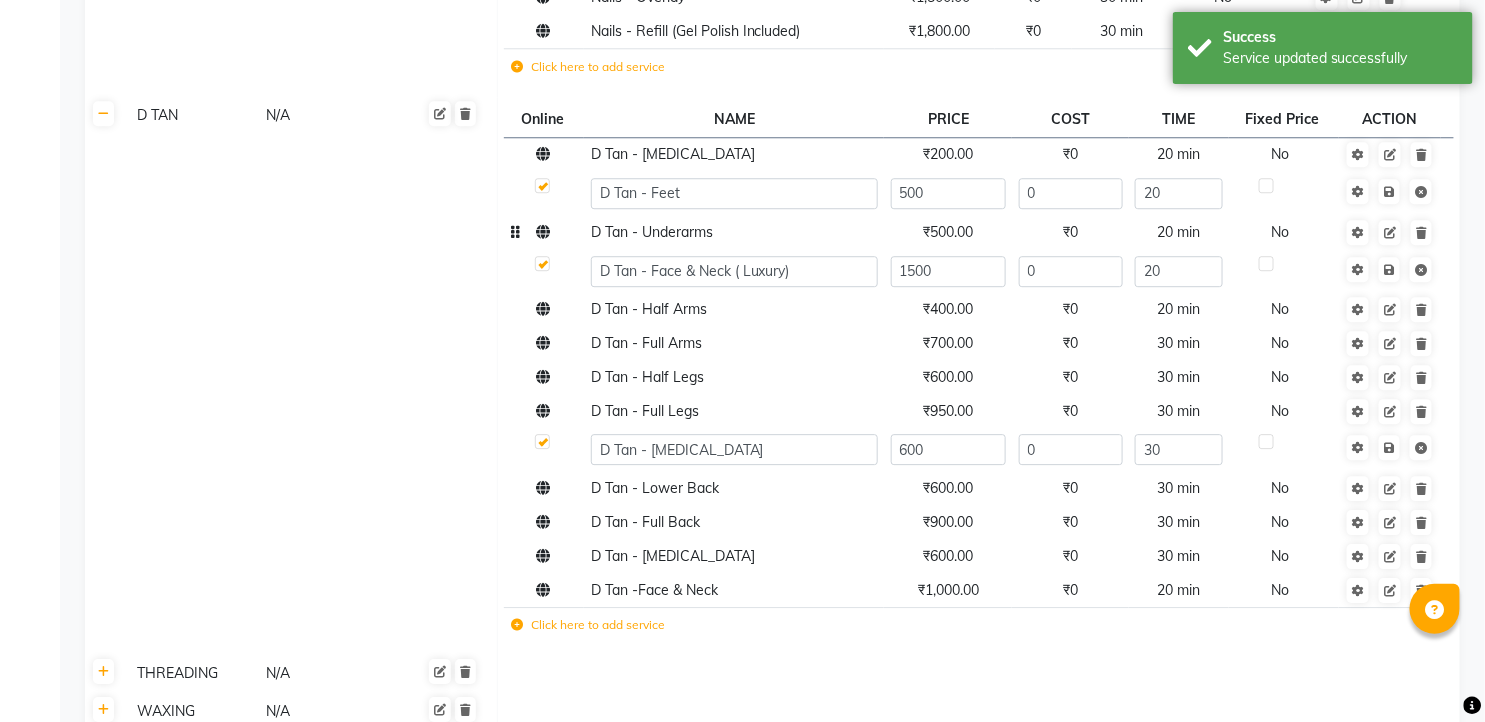 click 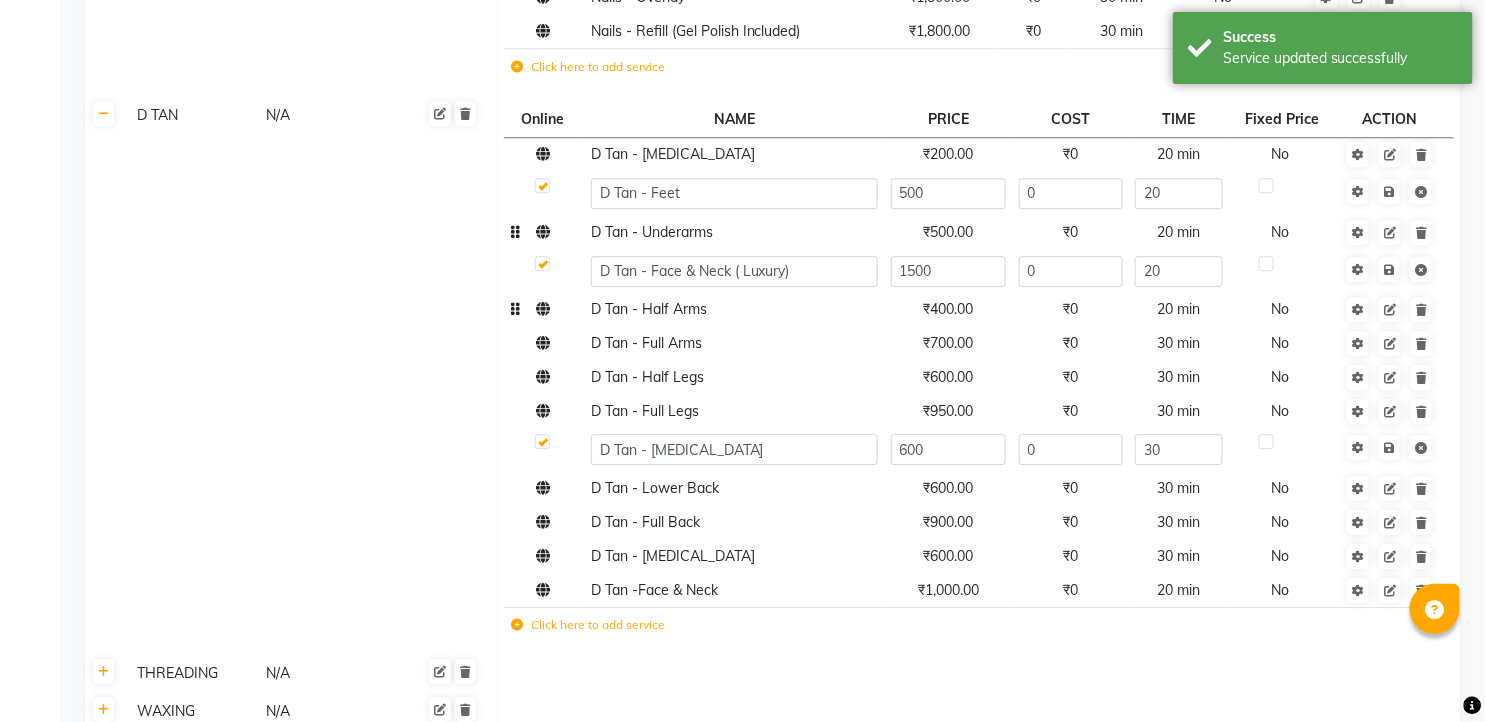 click on "D Tan - Half Arms" 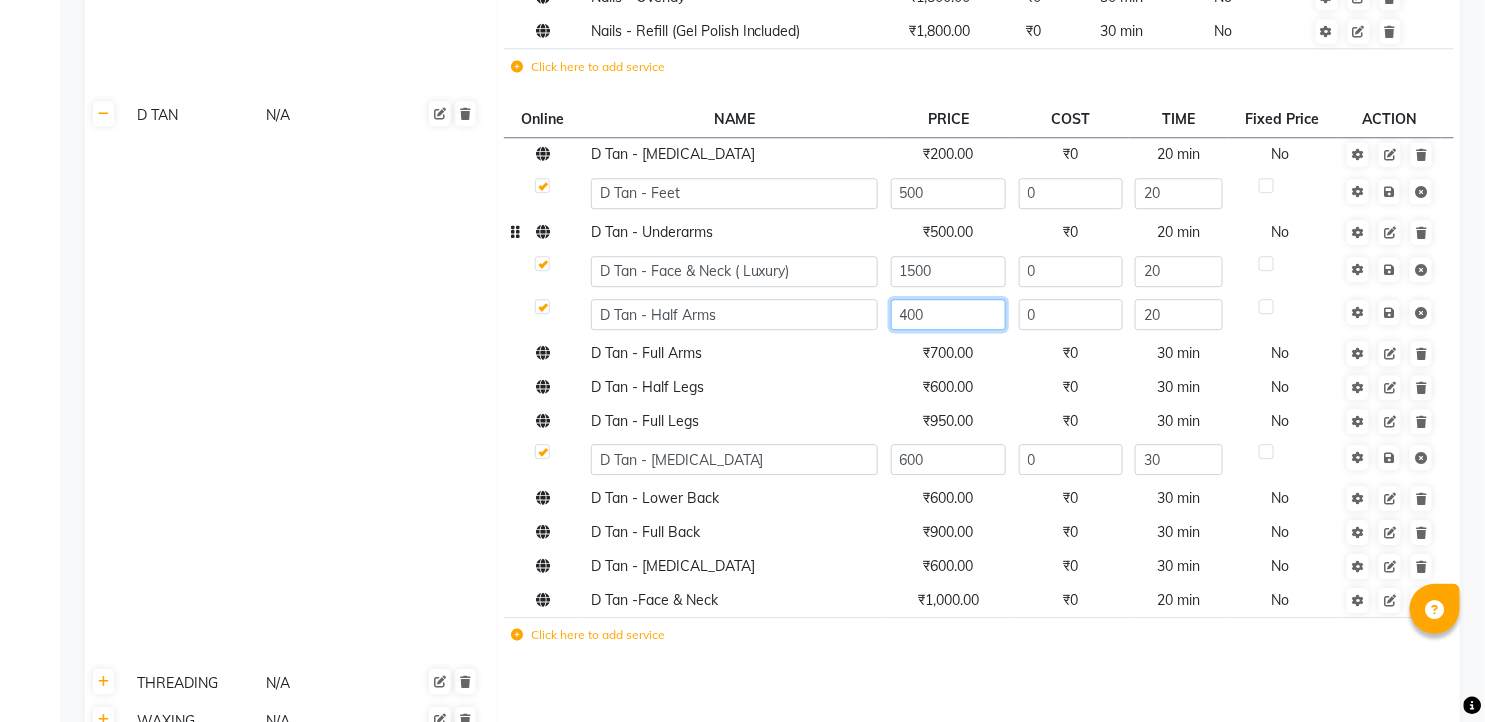 click on "400" 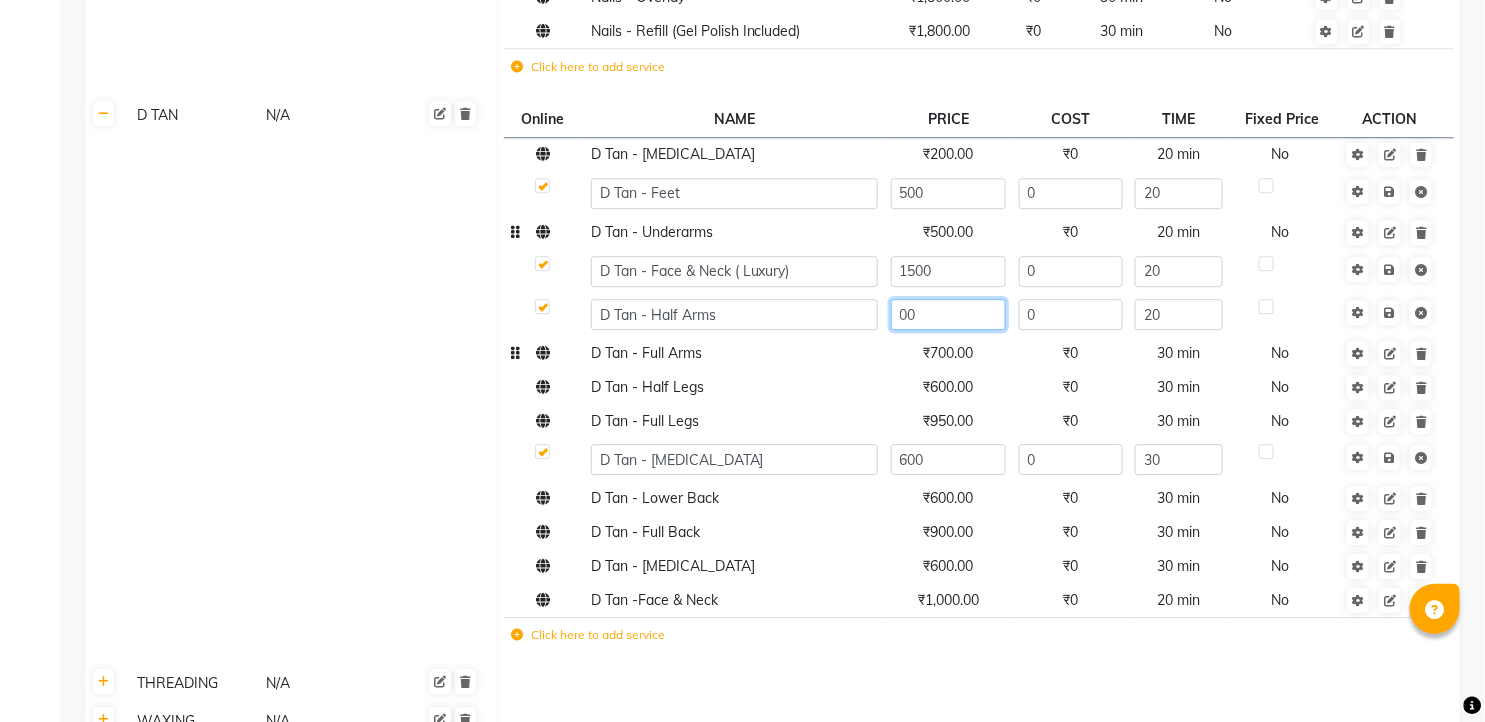 type on "800" 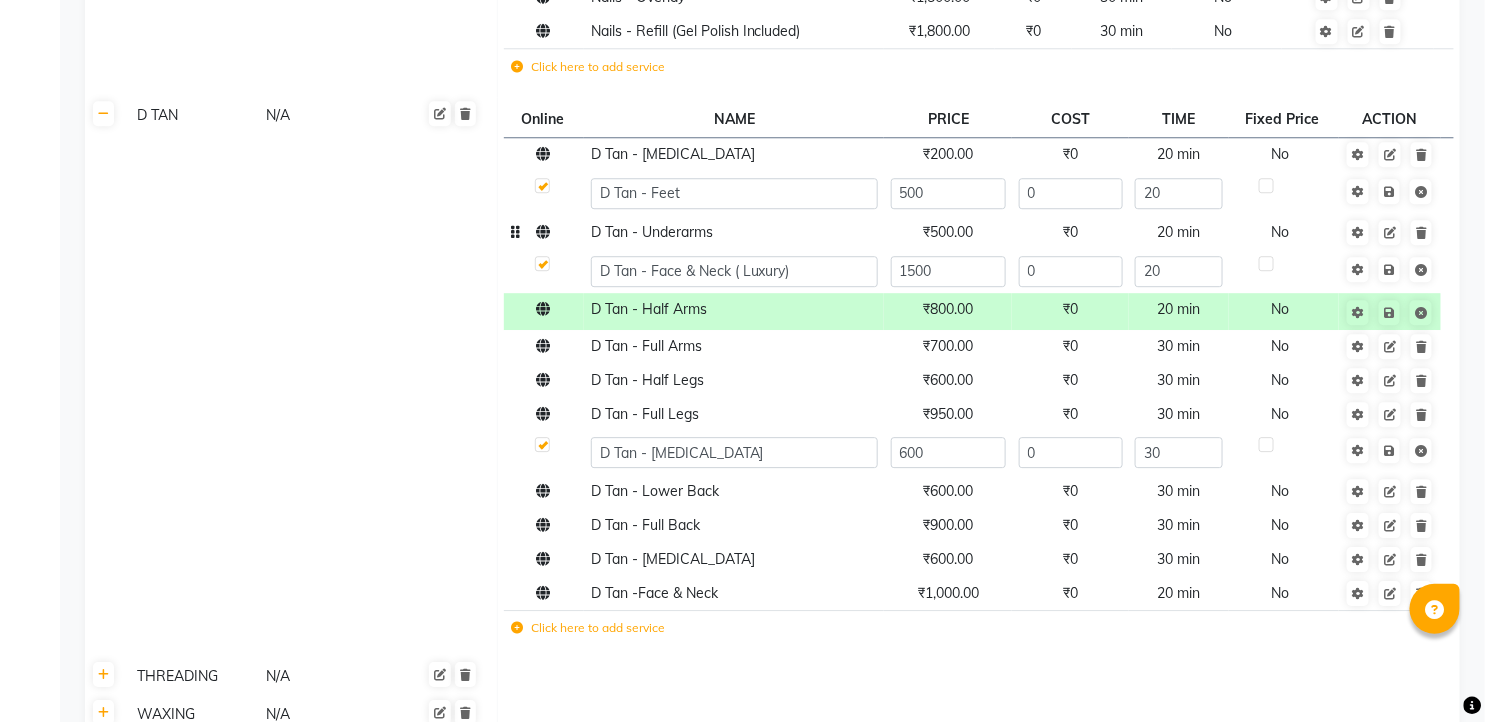 click 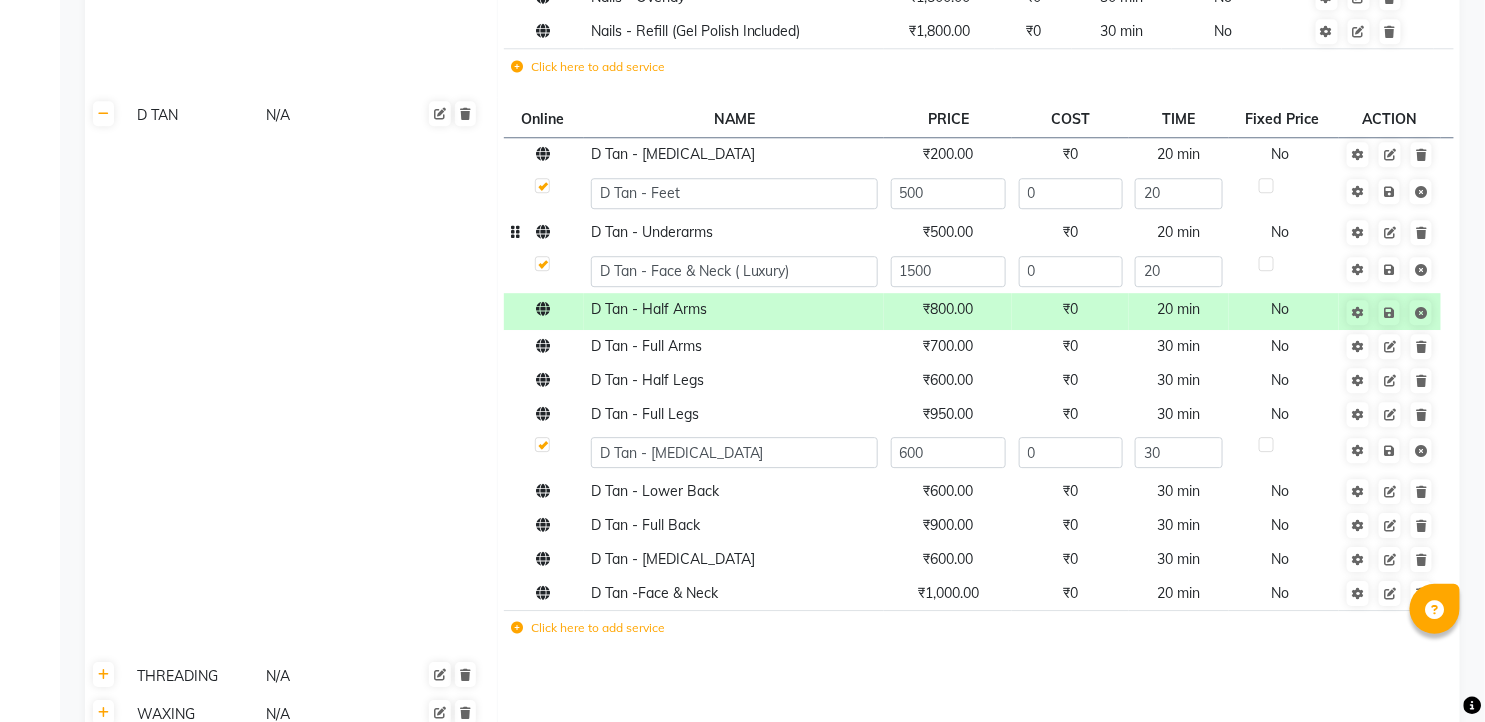 click 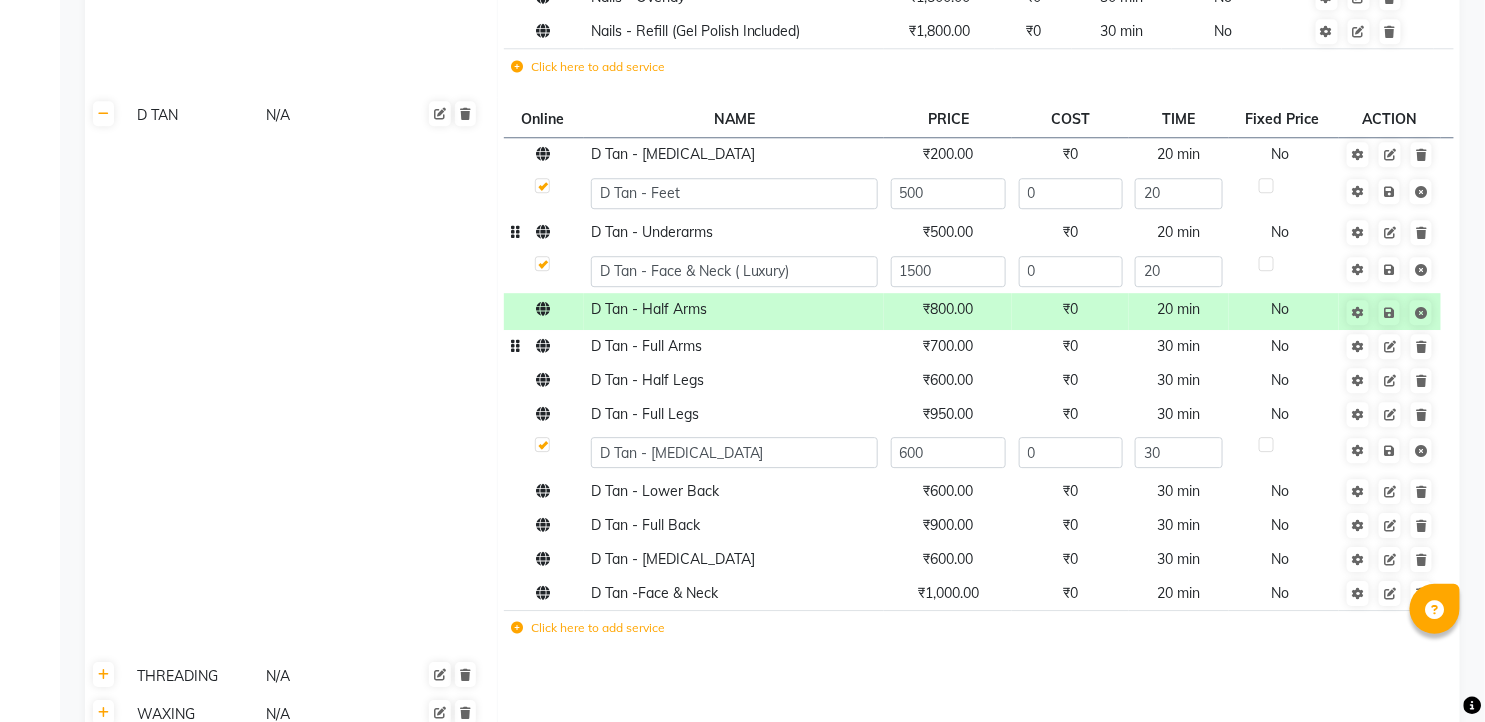 click on "₹700.00" 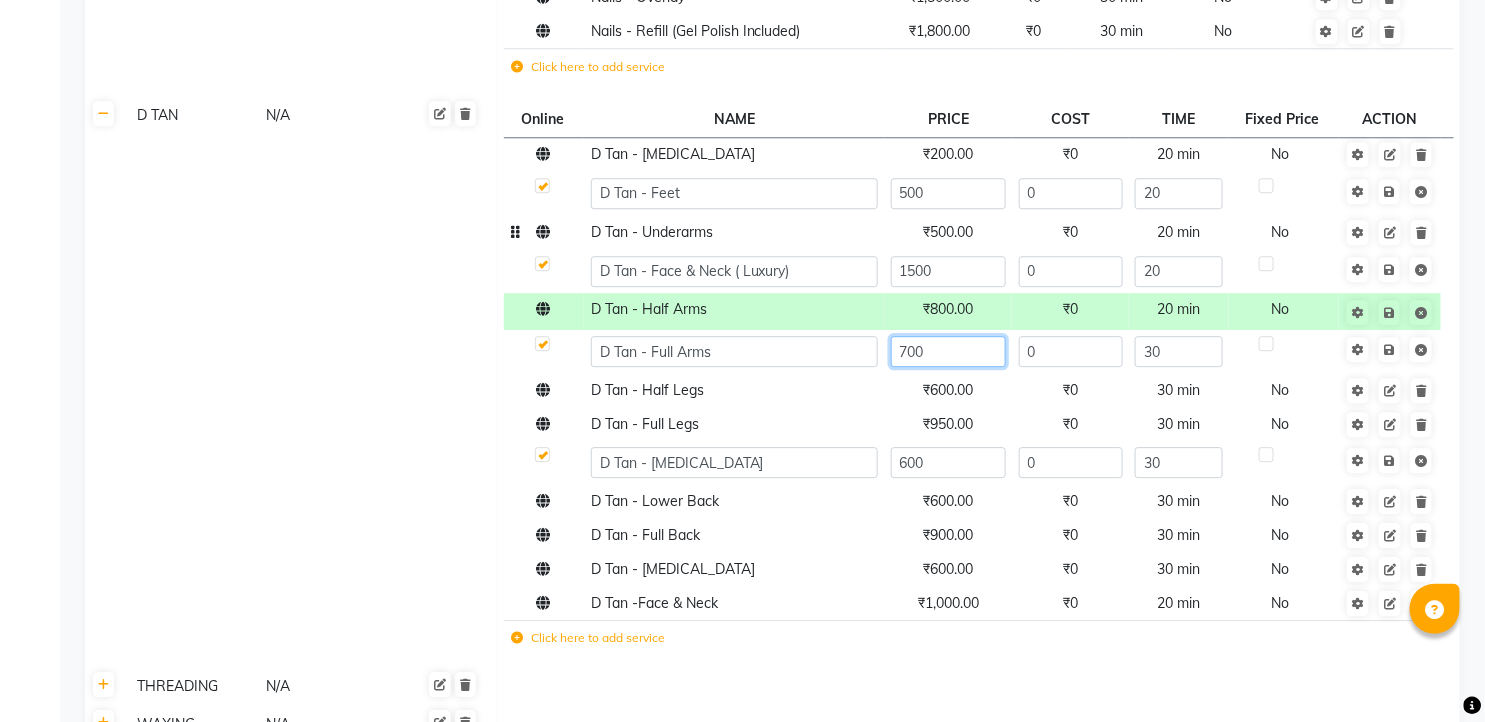 click on "700" 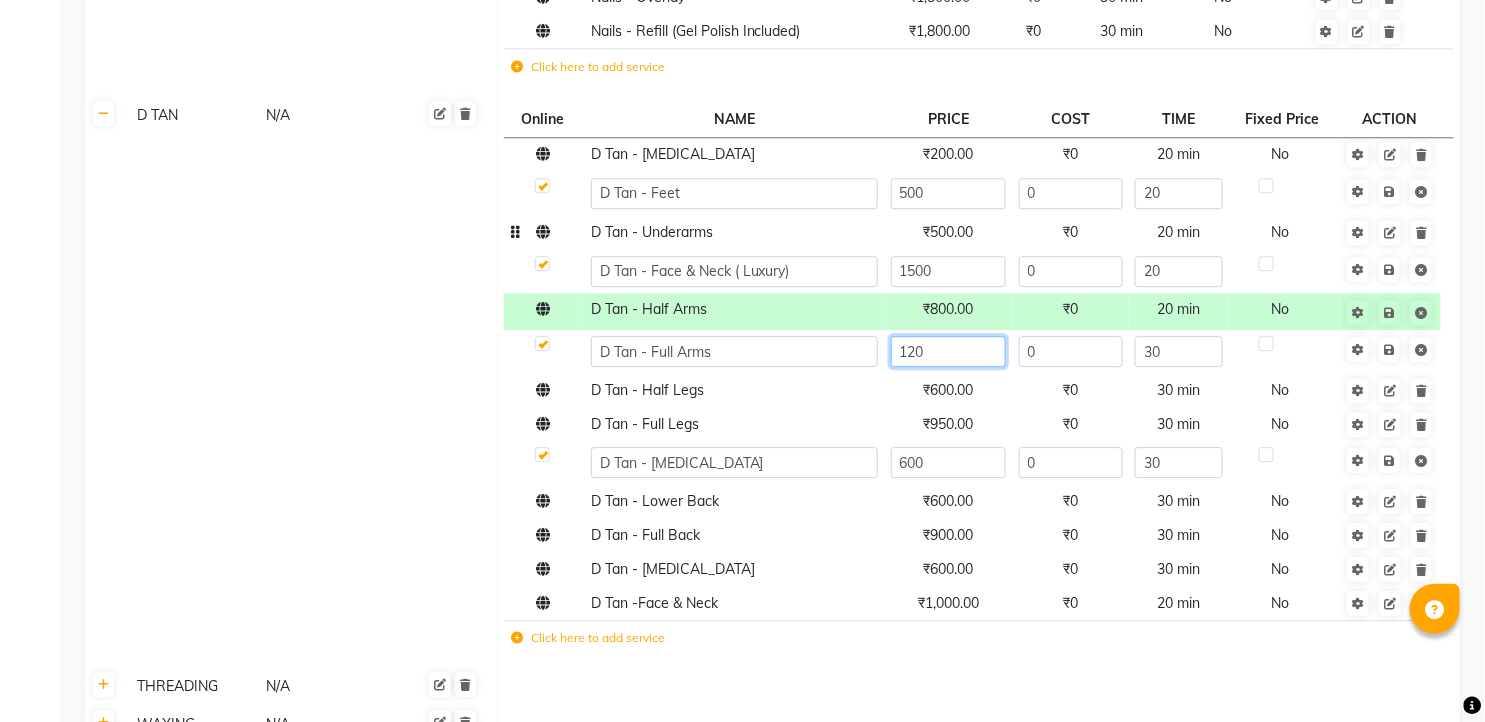 type on "1200" 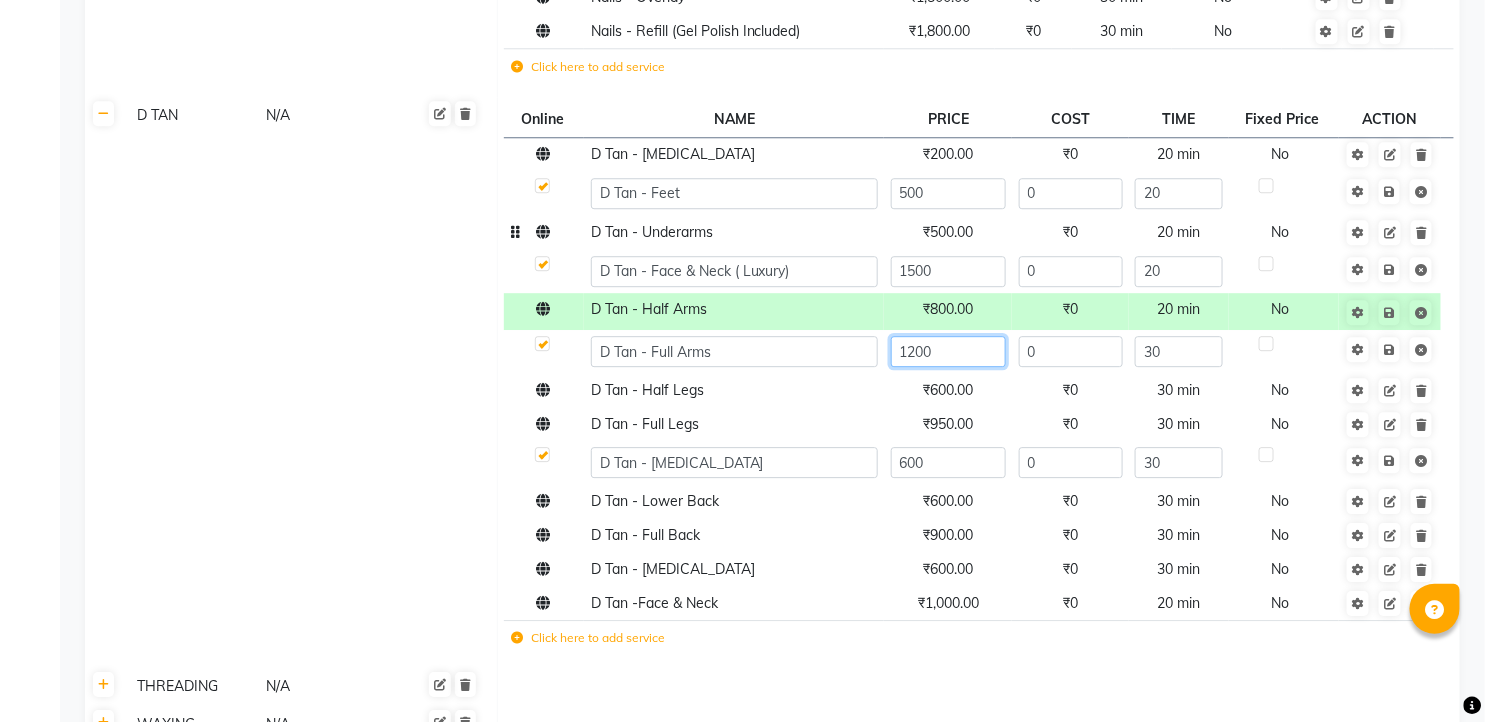 click on "1200" 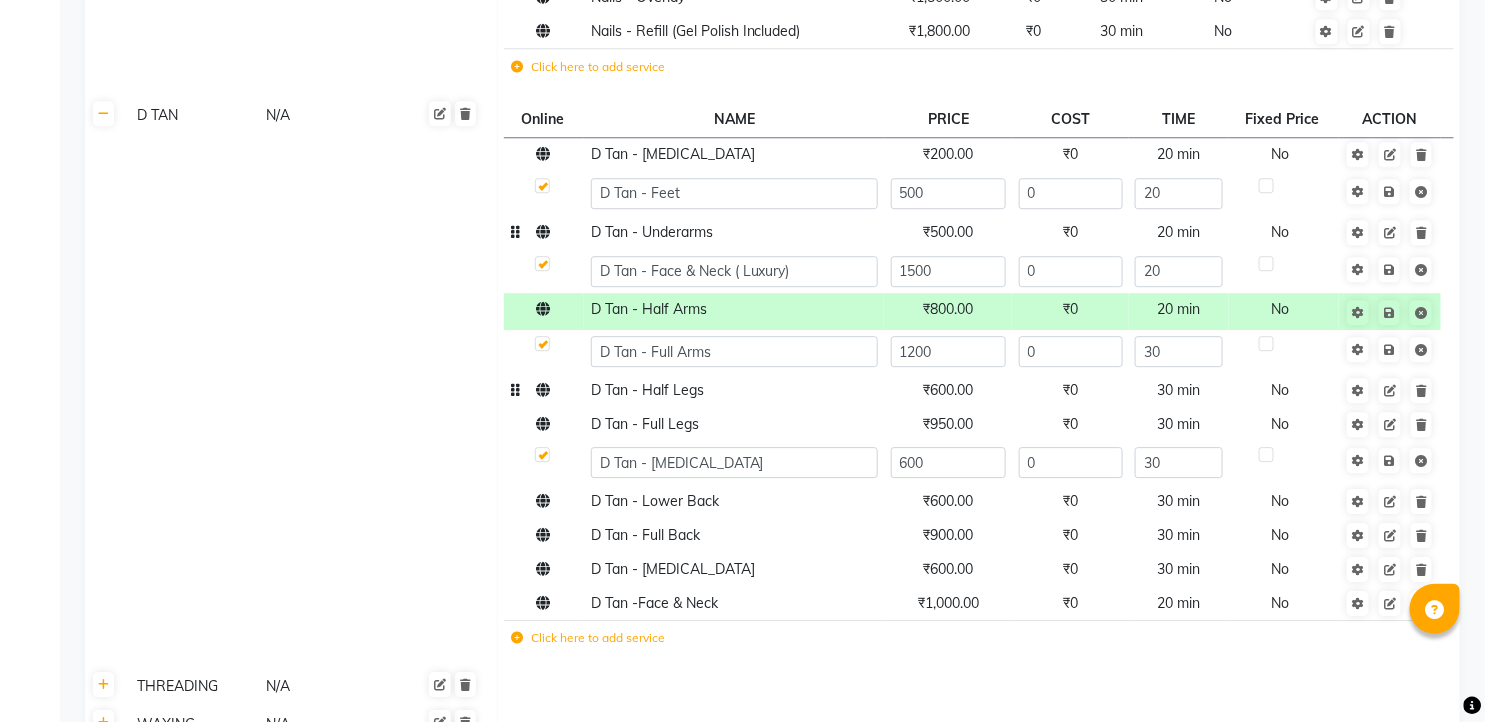 click on "₹600.00" 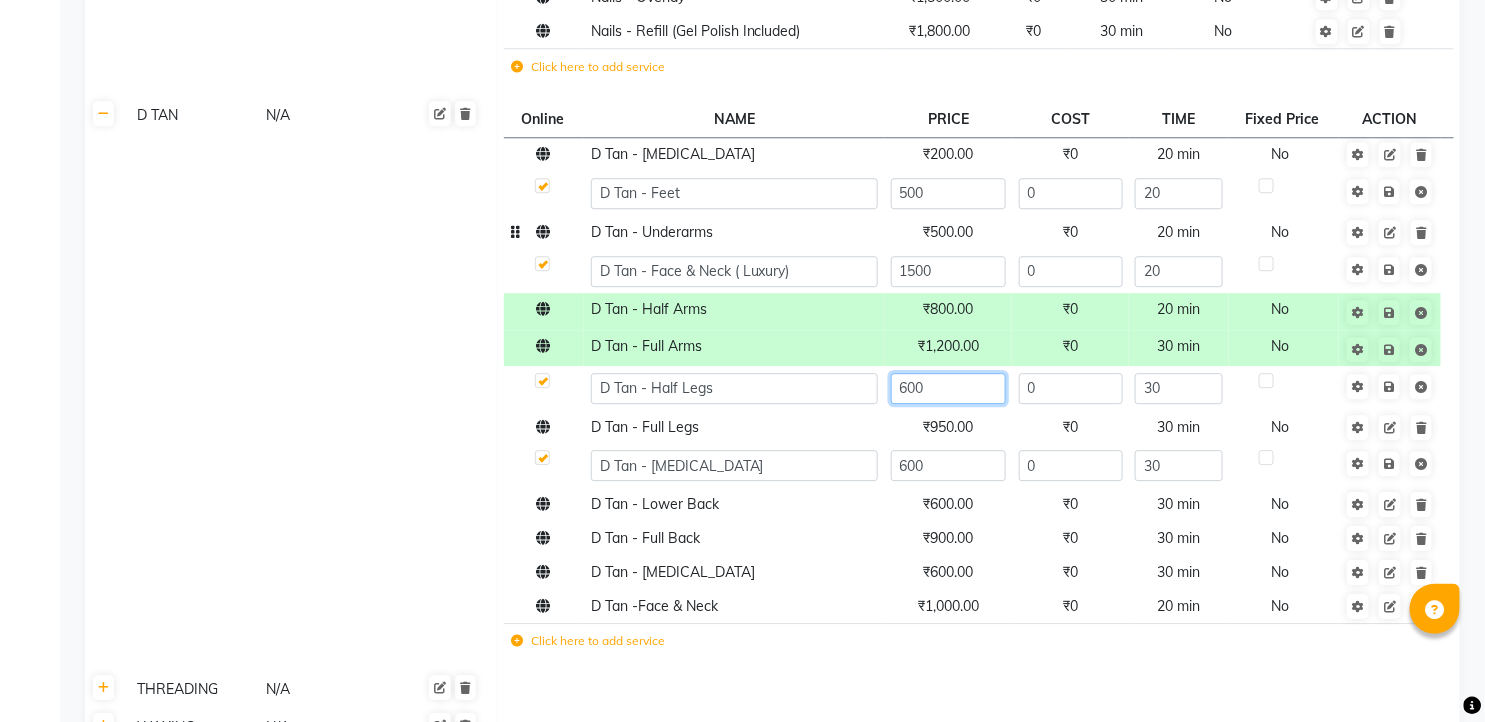 click on "600" 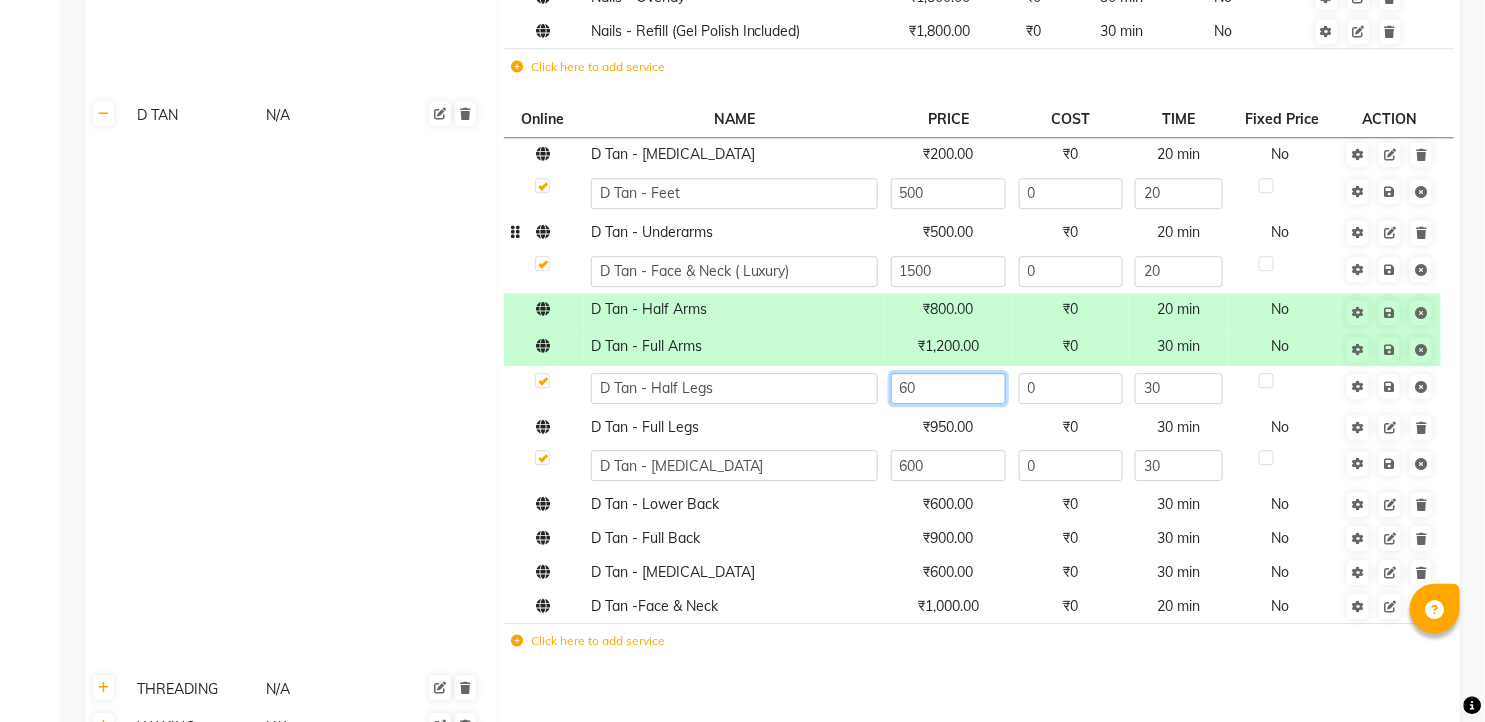 type on "6" 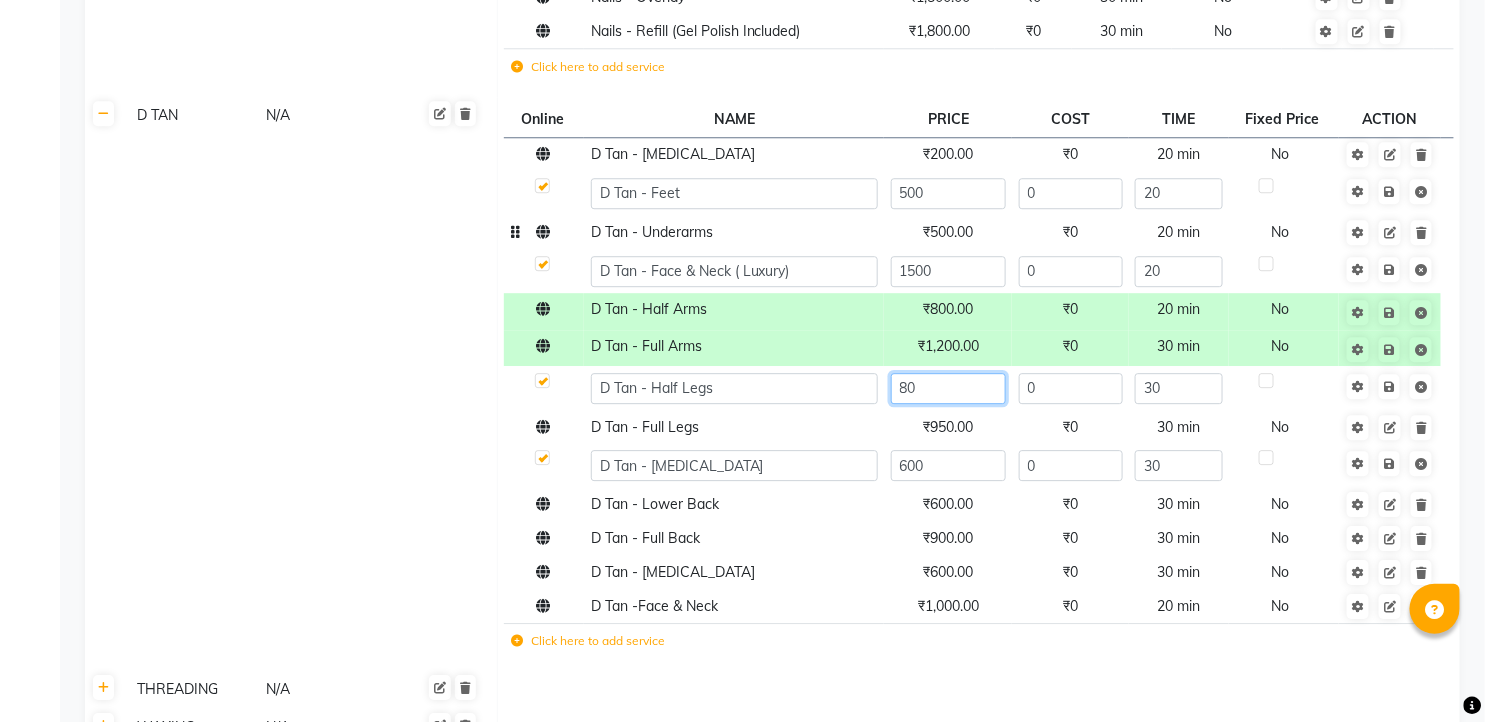 type on "800" 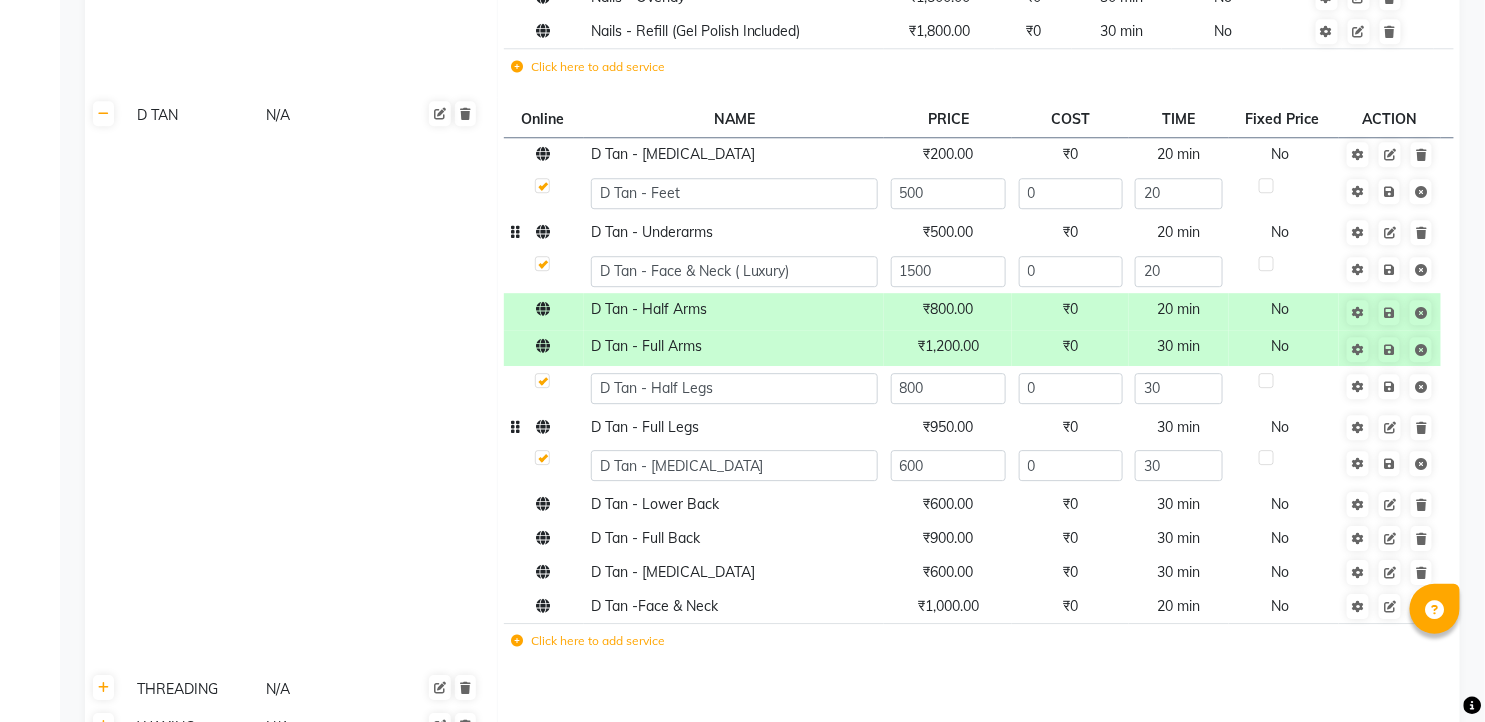 click on "₹950.00" 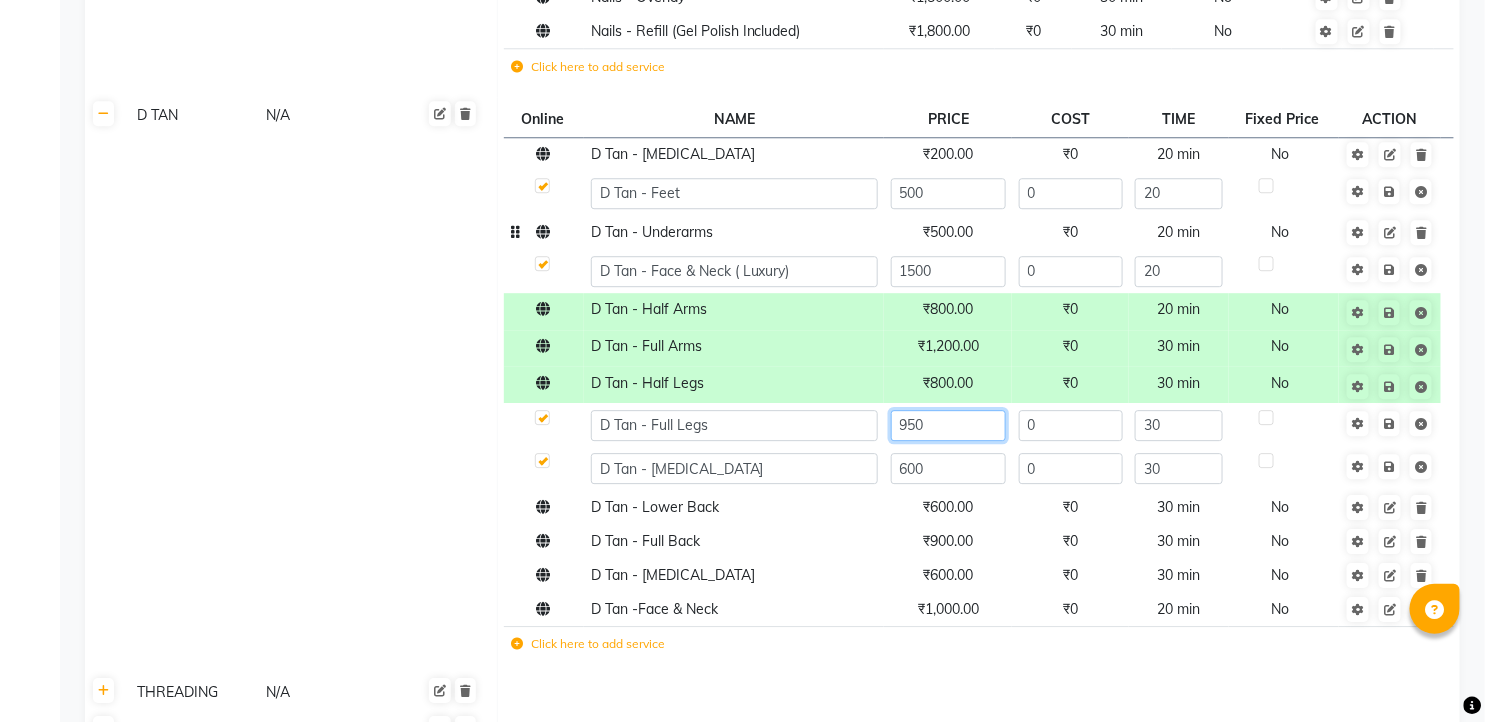 click on "950" 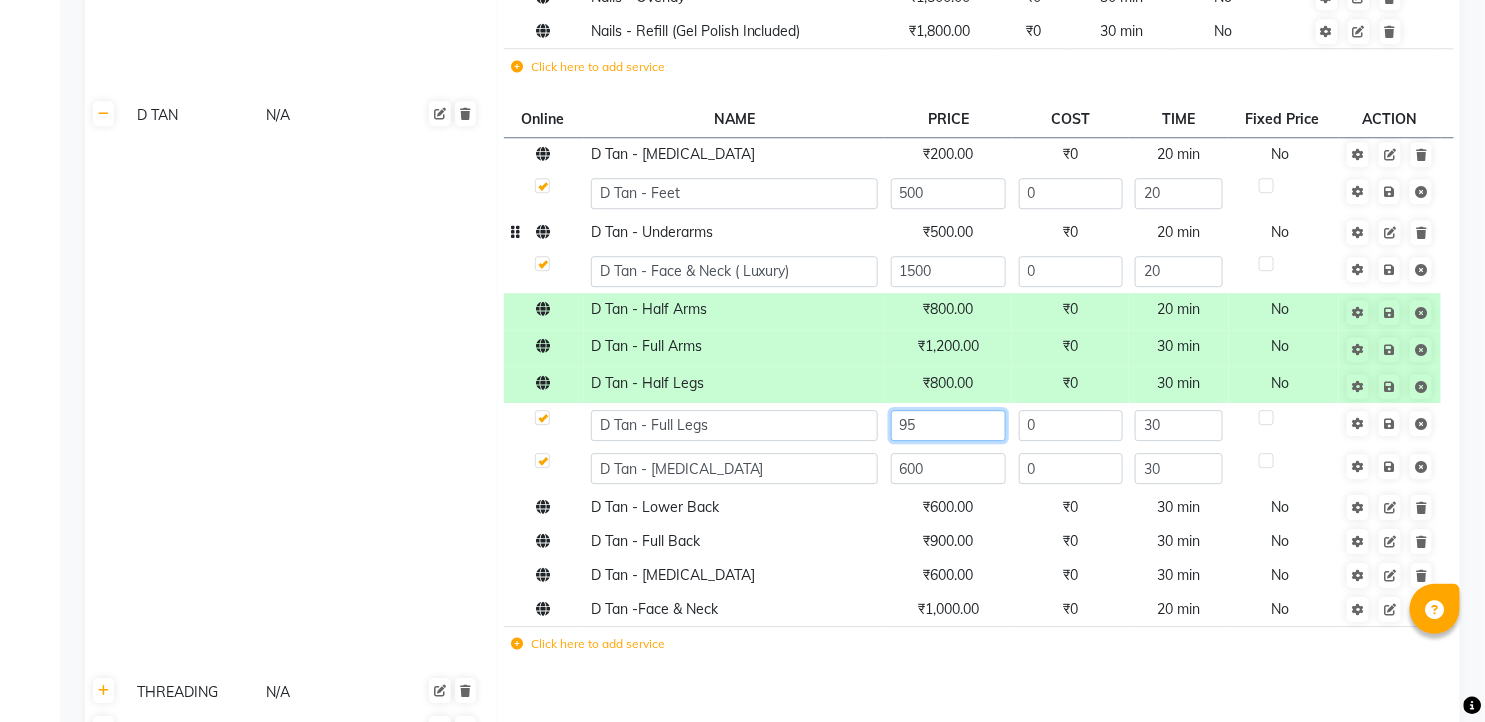 type on "9" 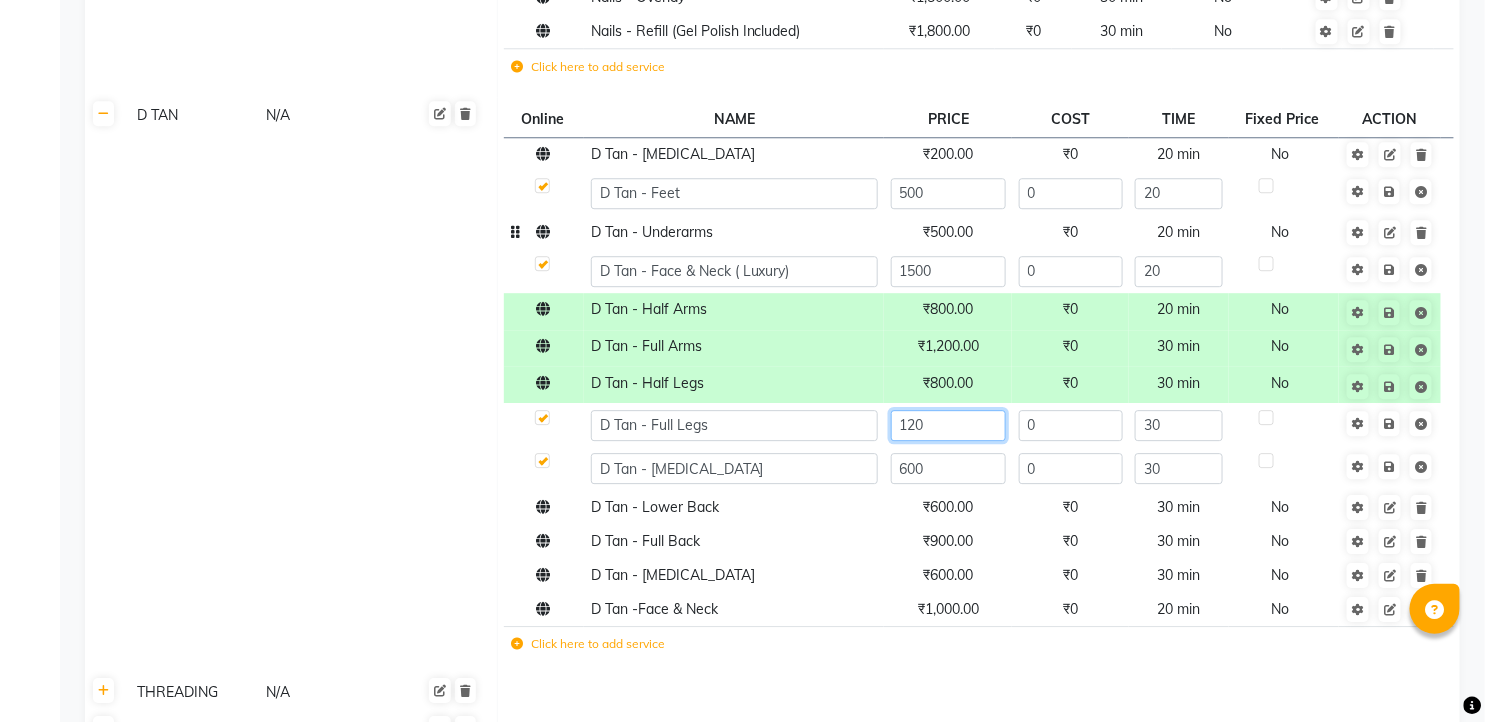 type on "1200" 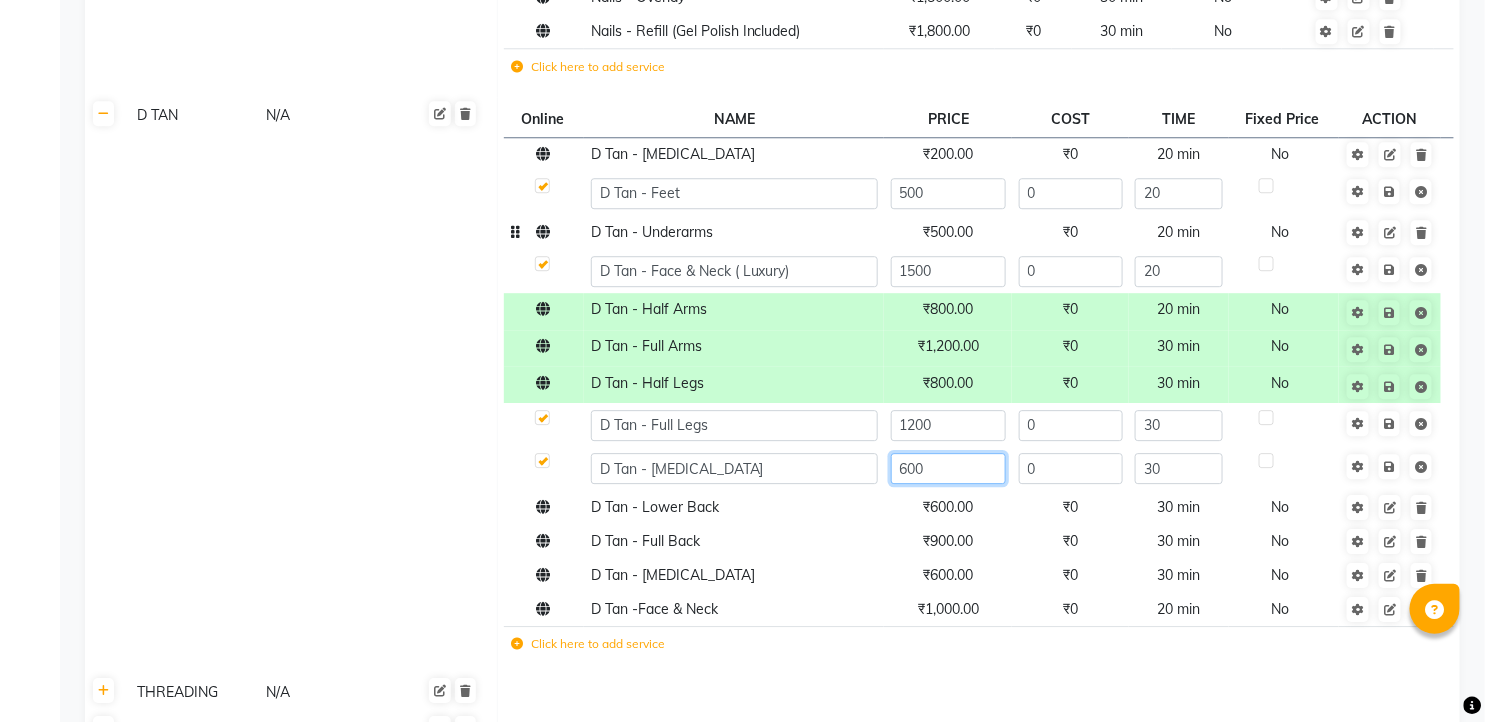 click on "600" 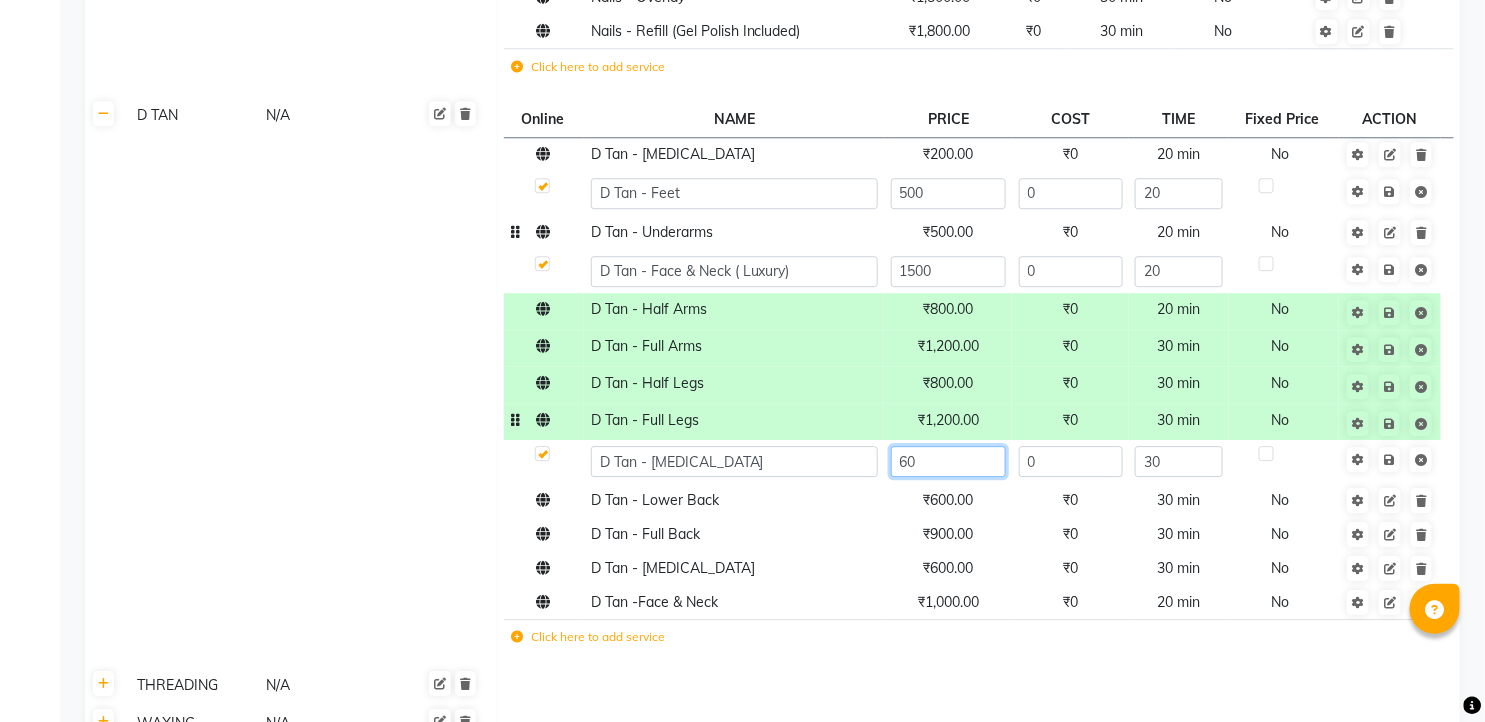 type on "6" 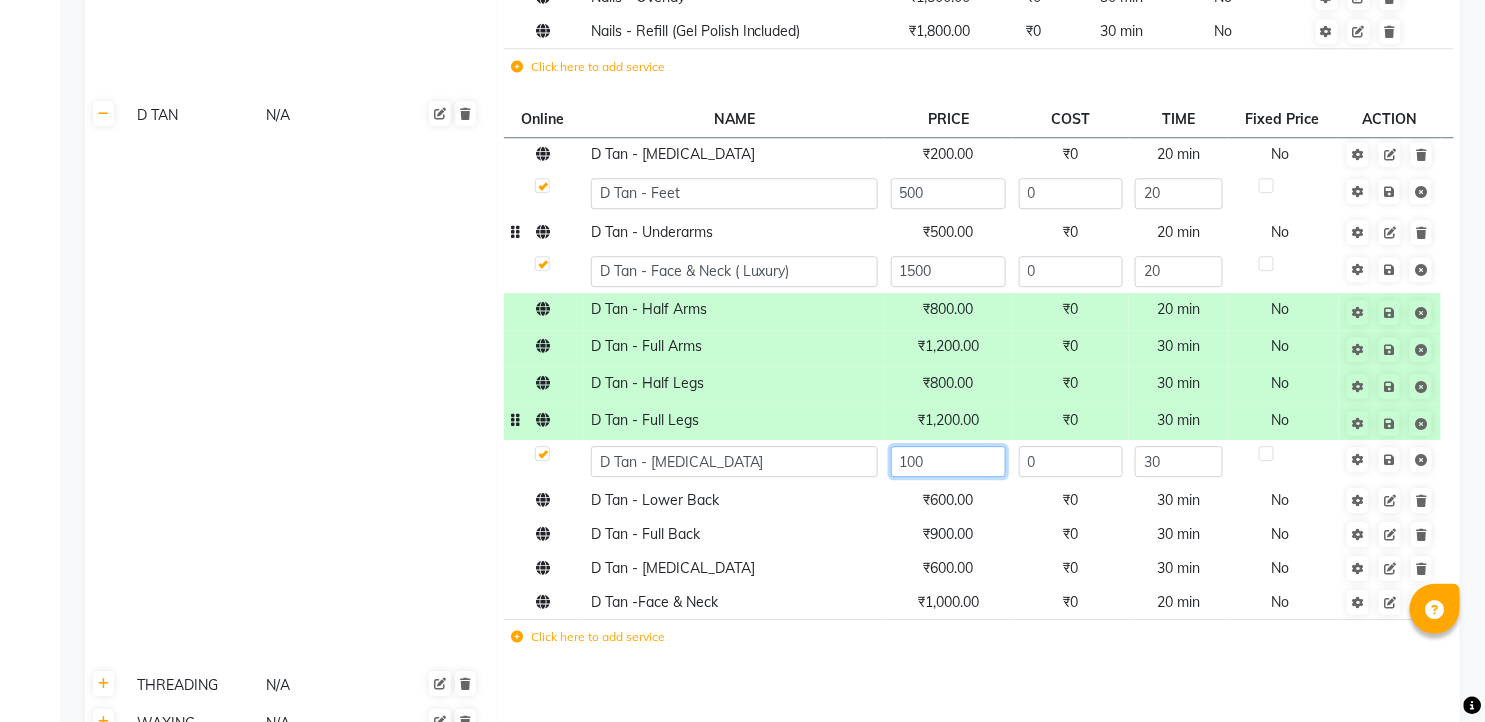 type on "1000" 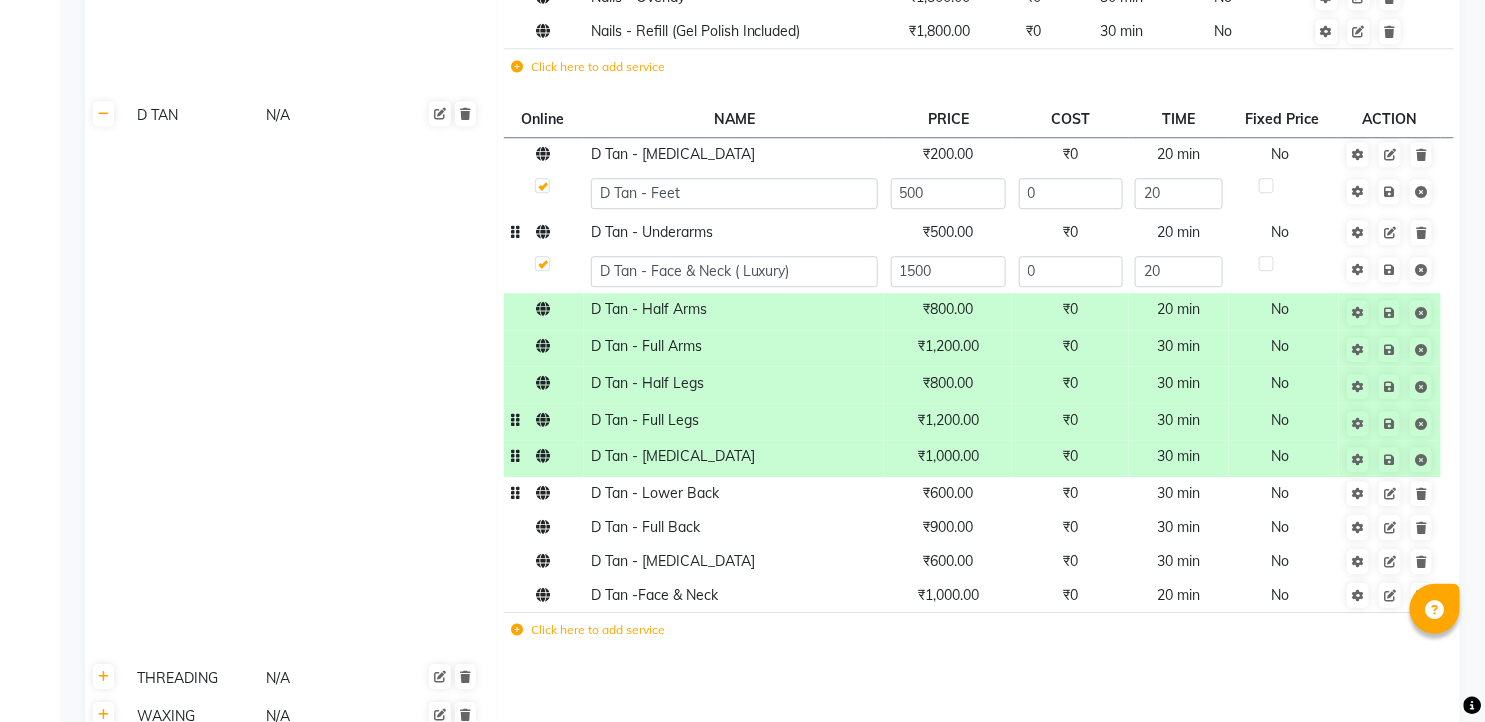 click on "₹600.00" 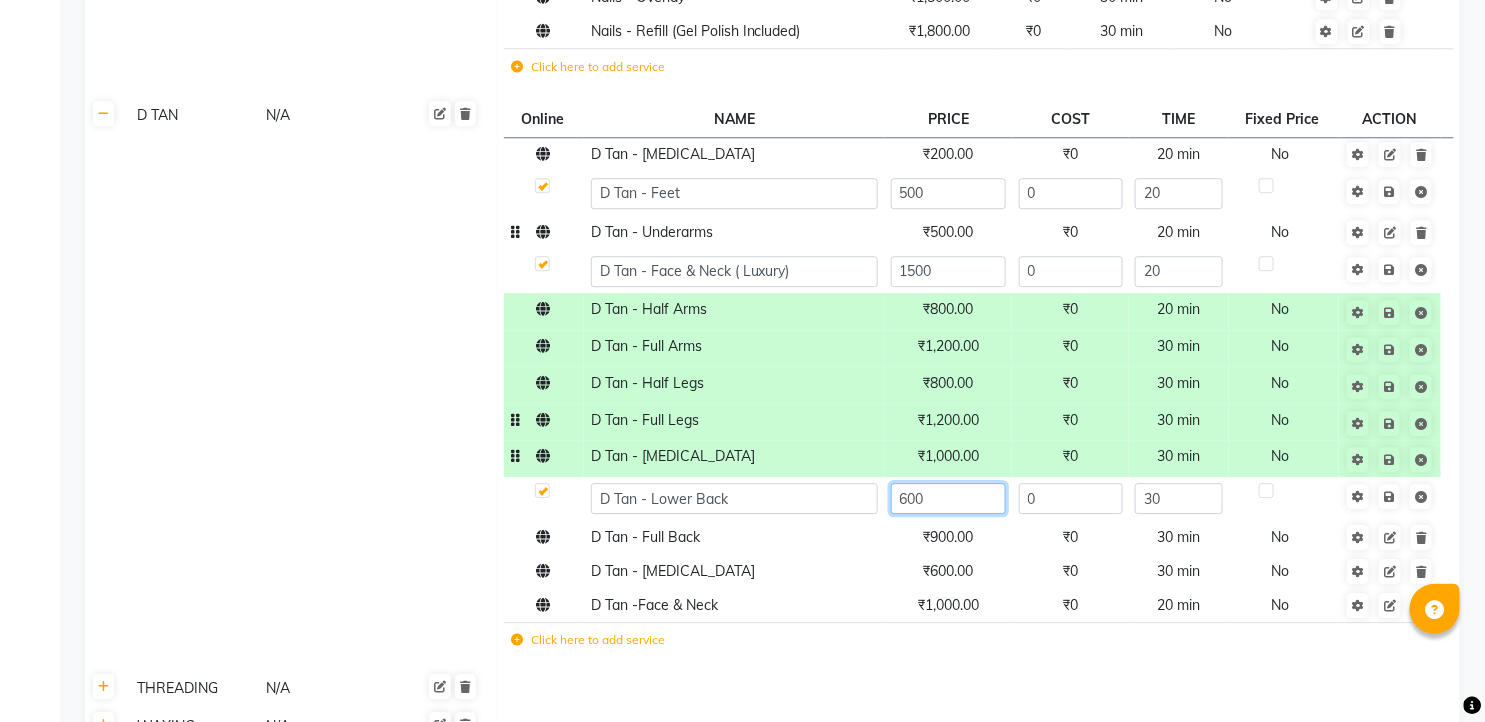 click on "600" 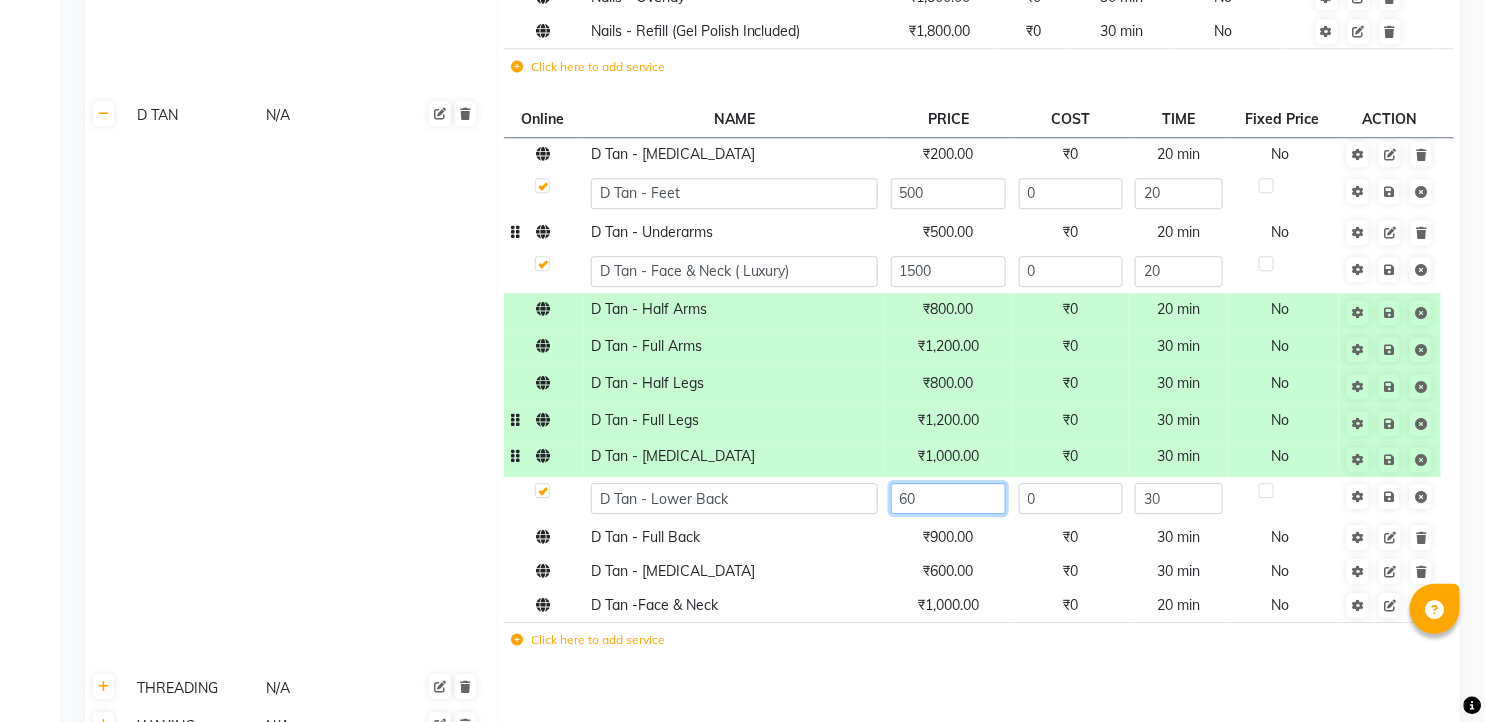 type on "6" 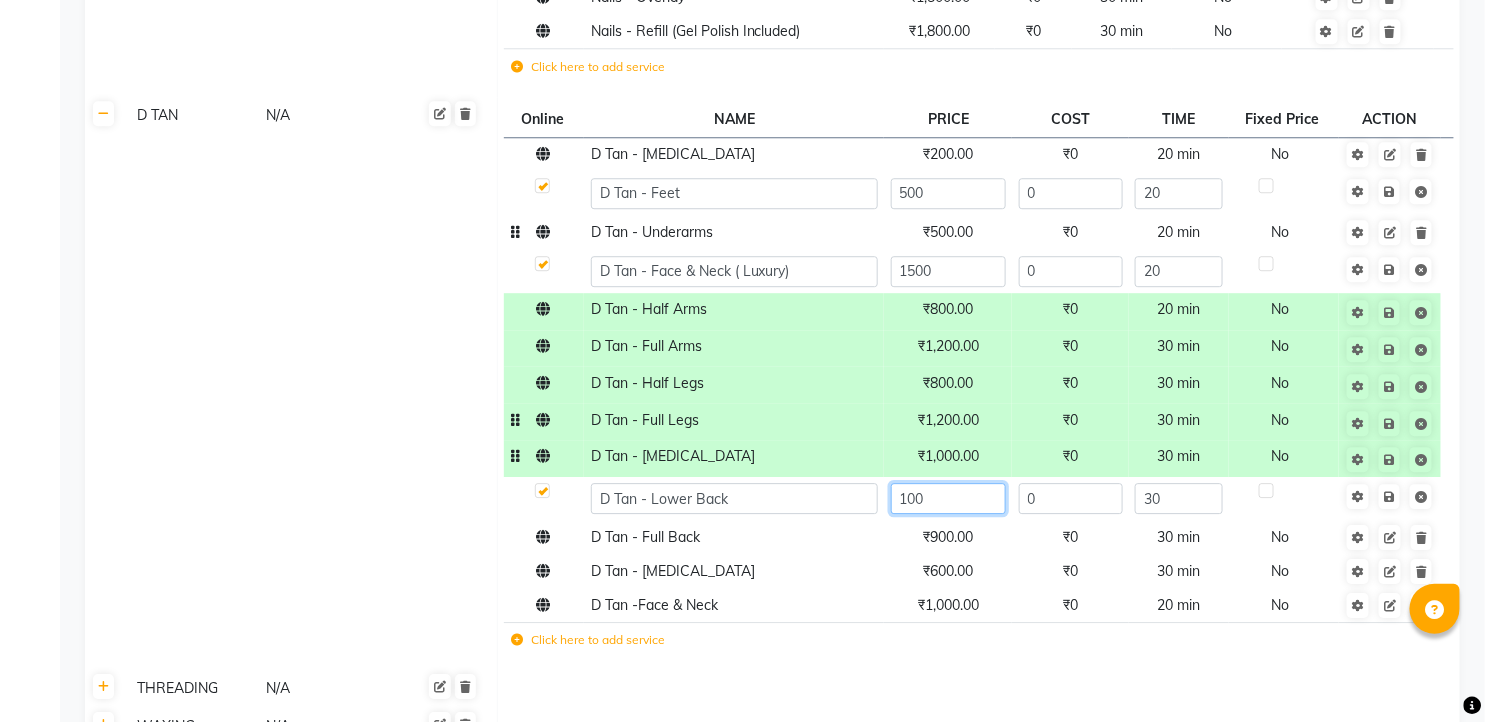 type on "1000" 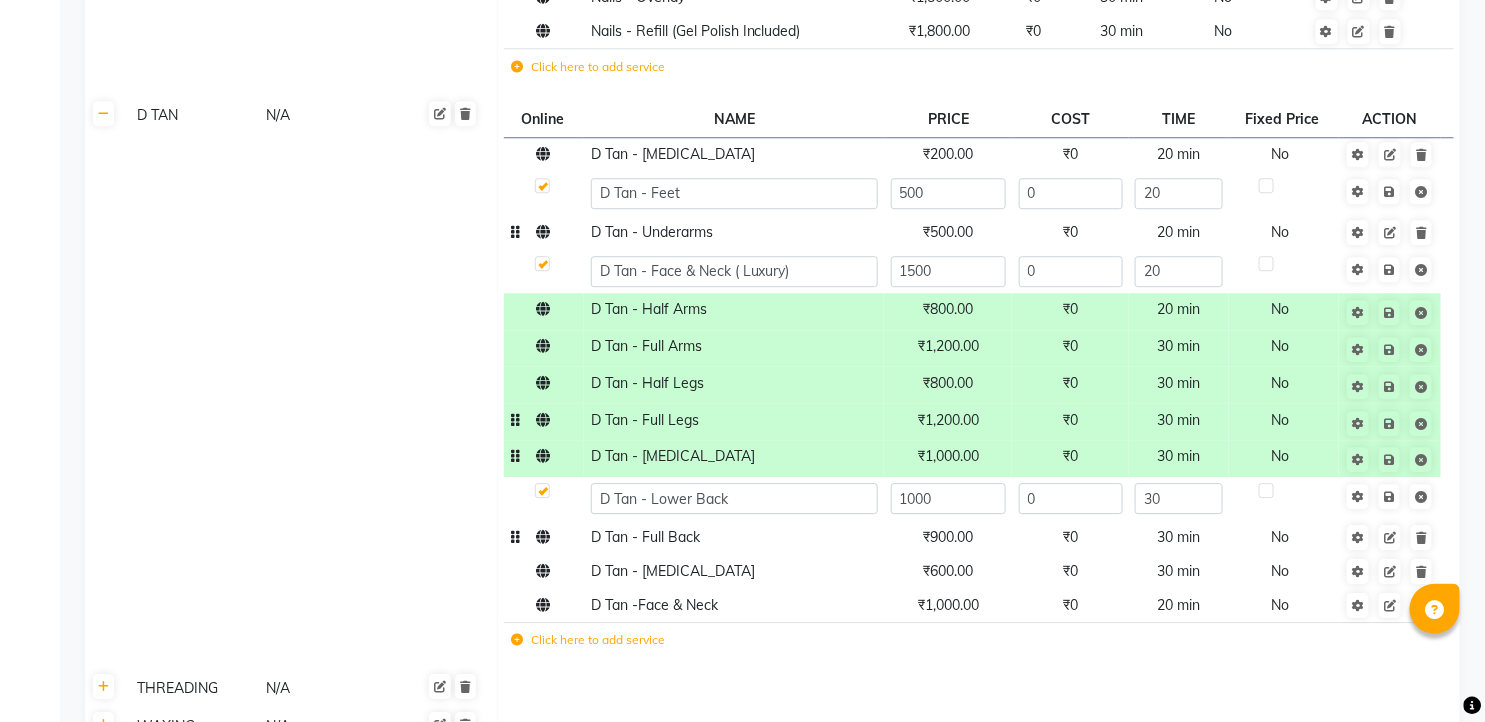 click on "₹900.00" 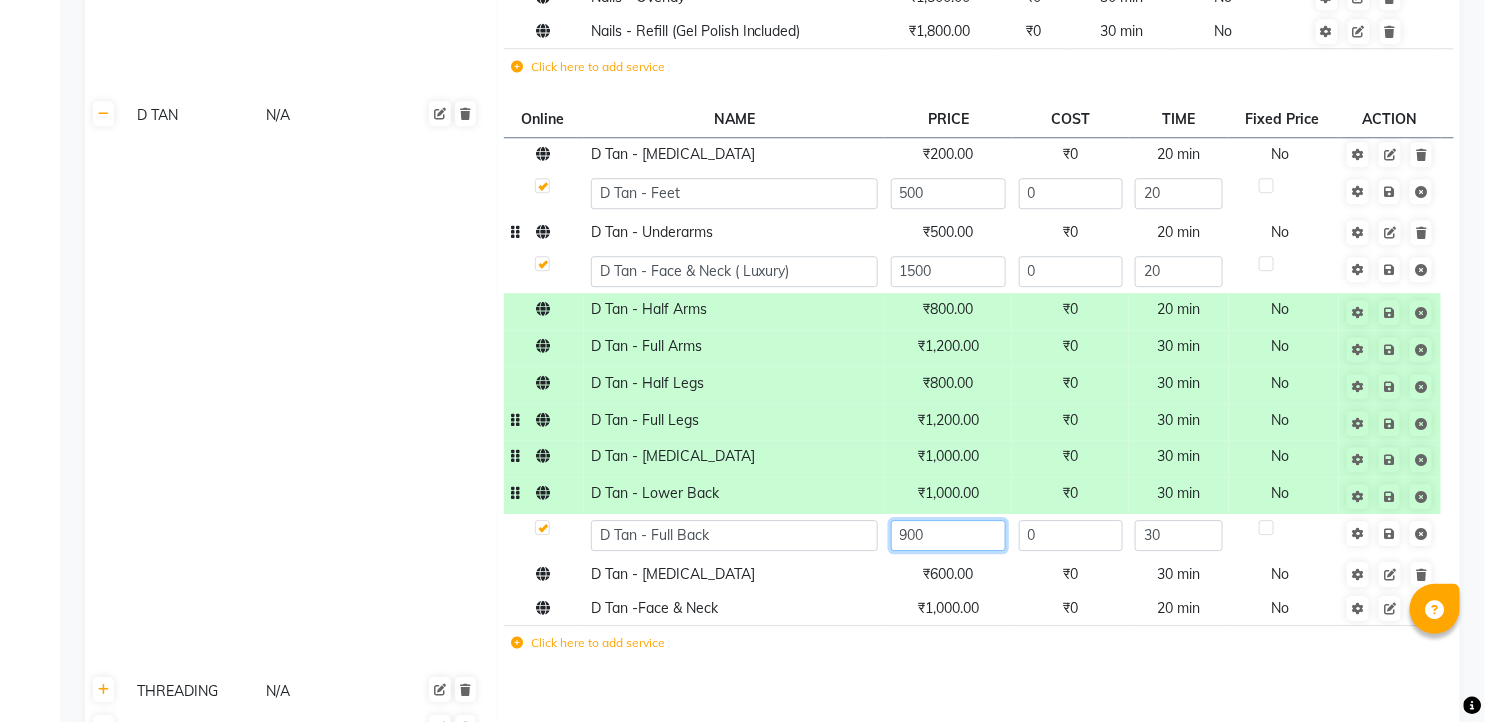 click on "900" 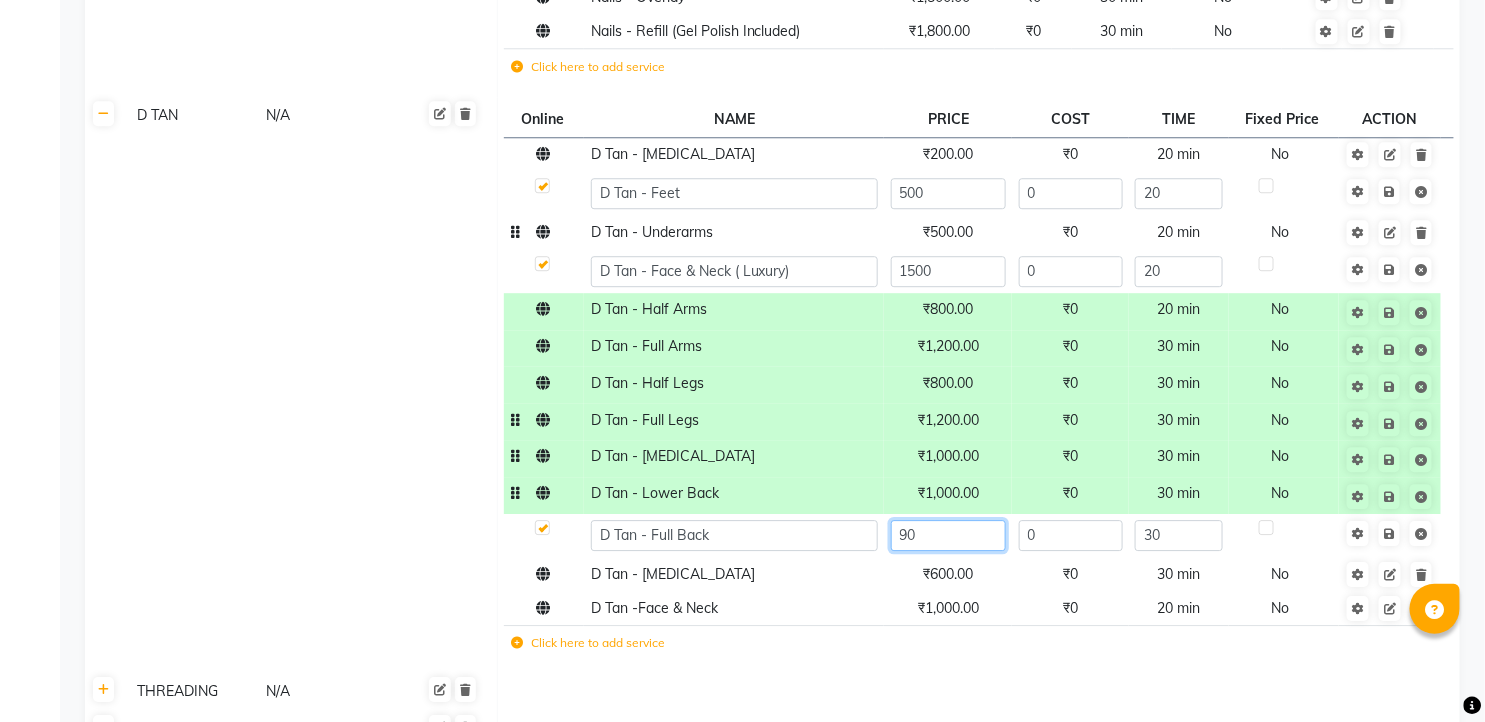 type on "9" 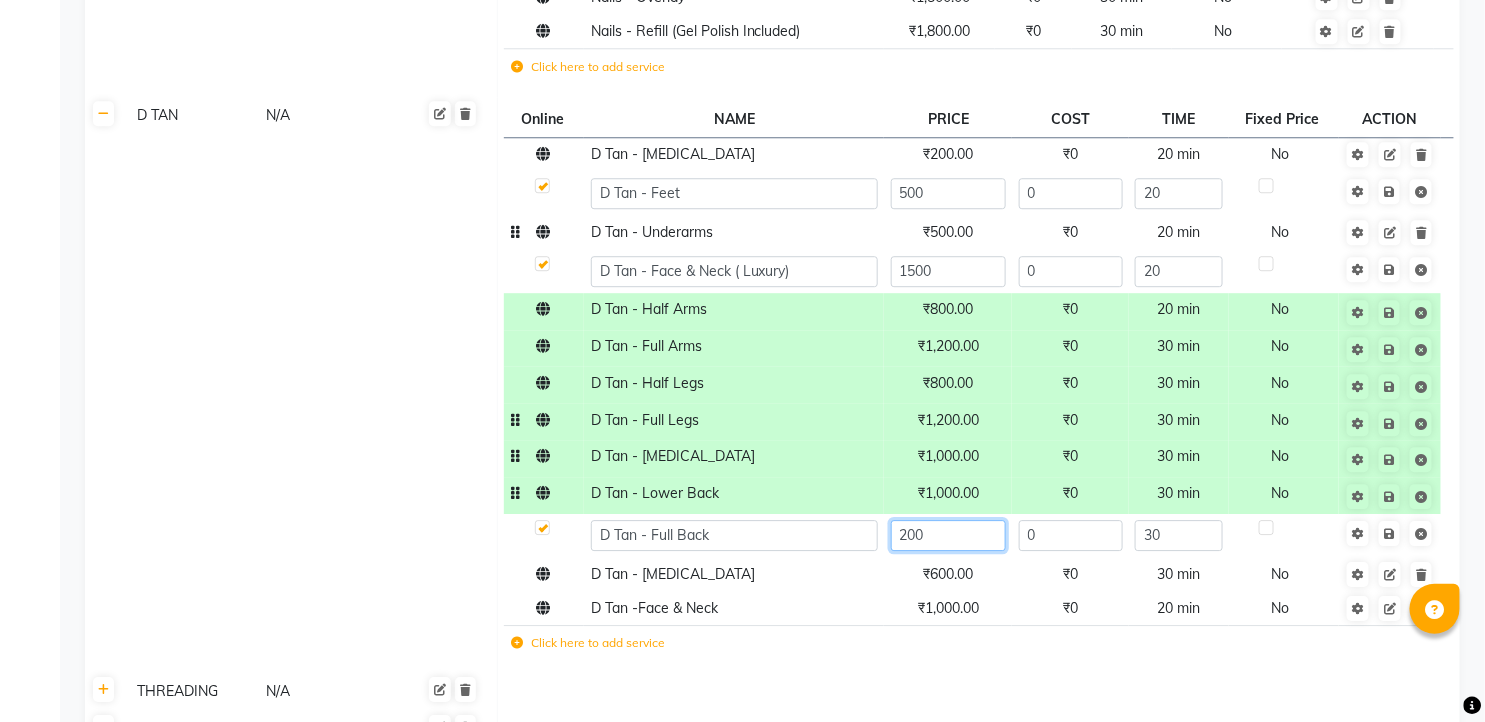 type on "2000" 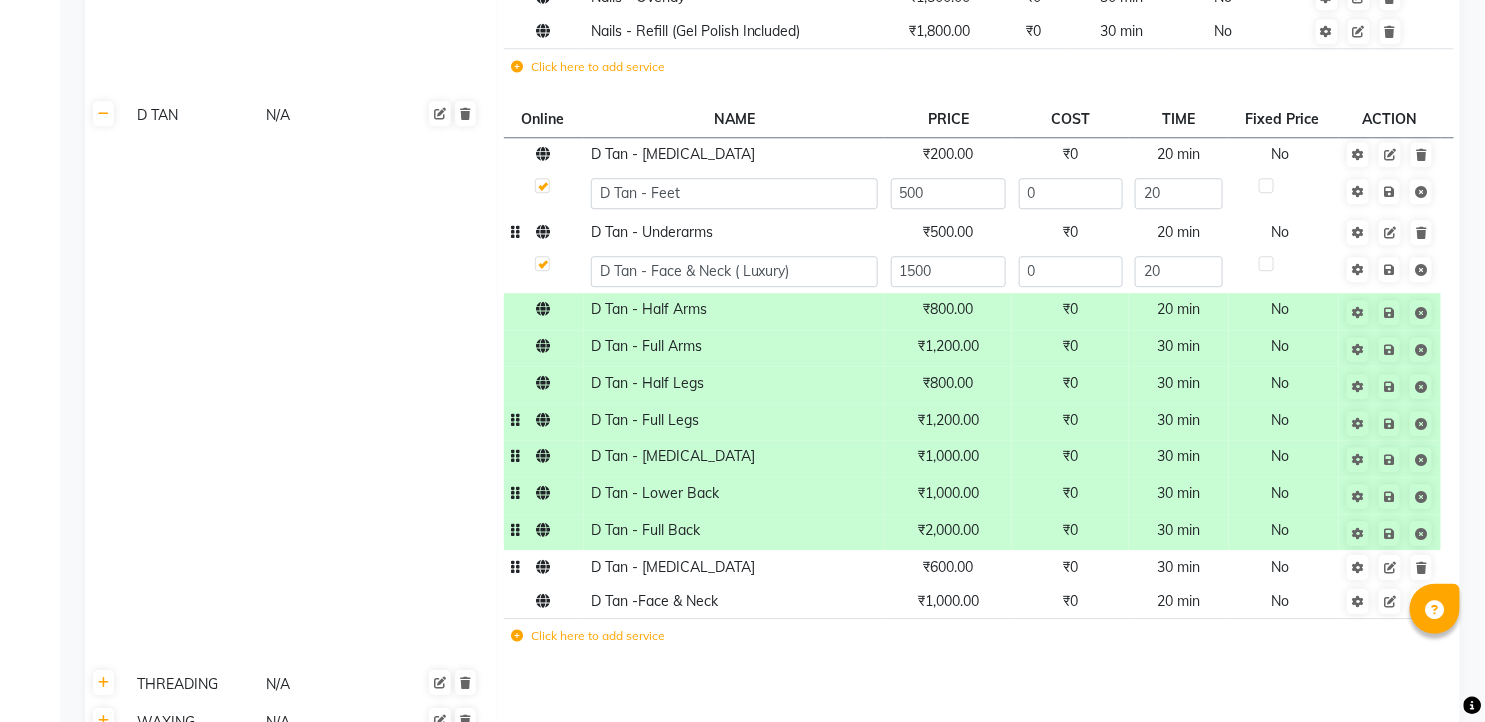 click on "₹600.00" 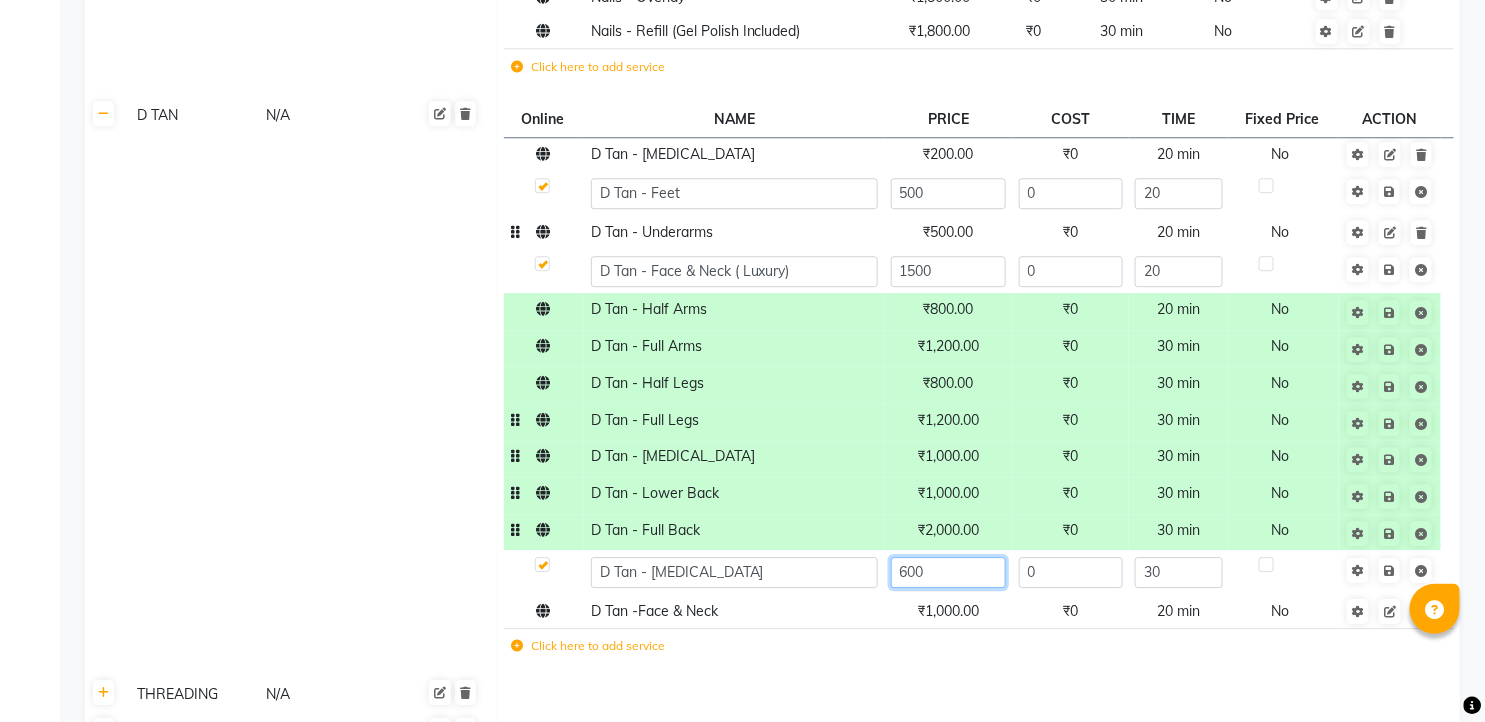 click on "600" 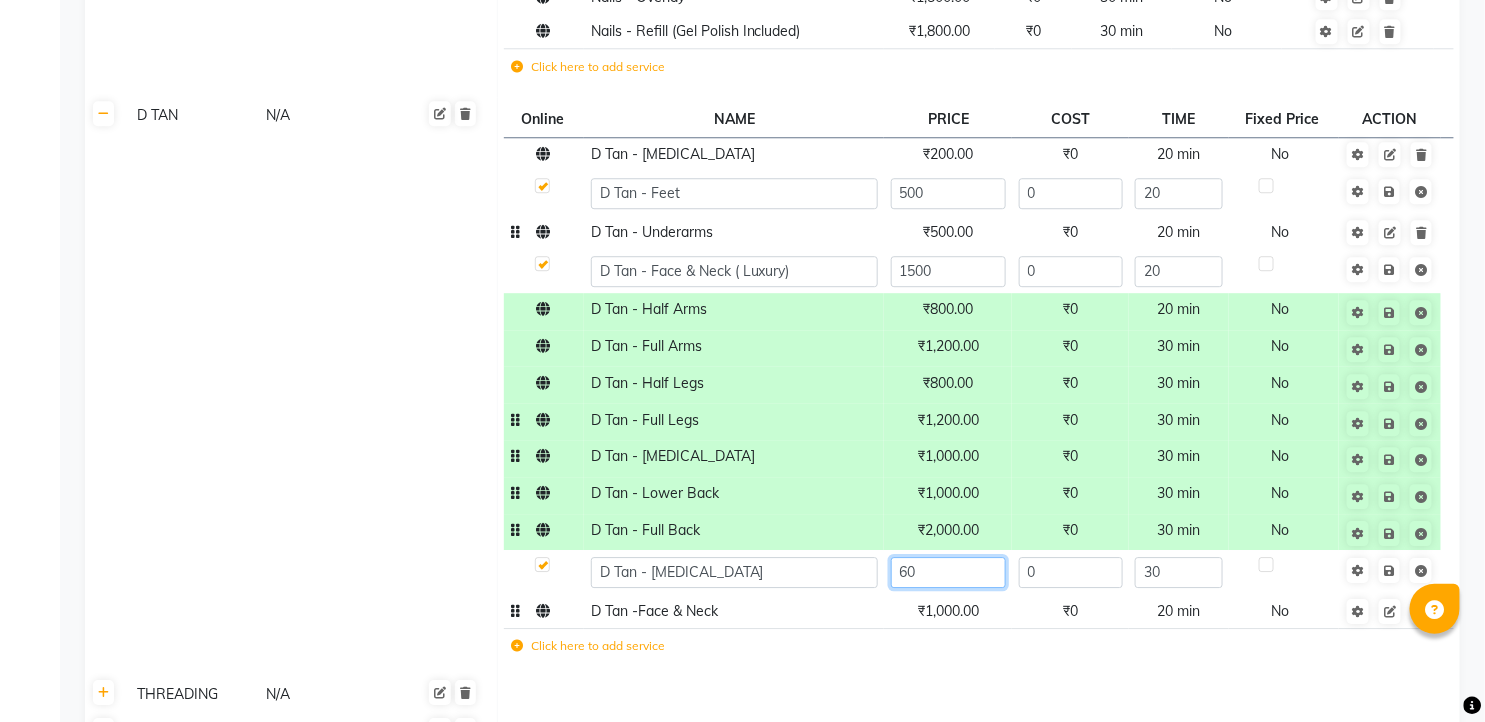 type on "6" 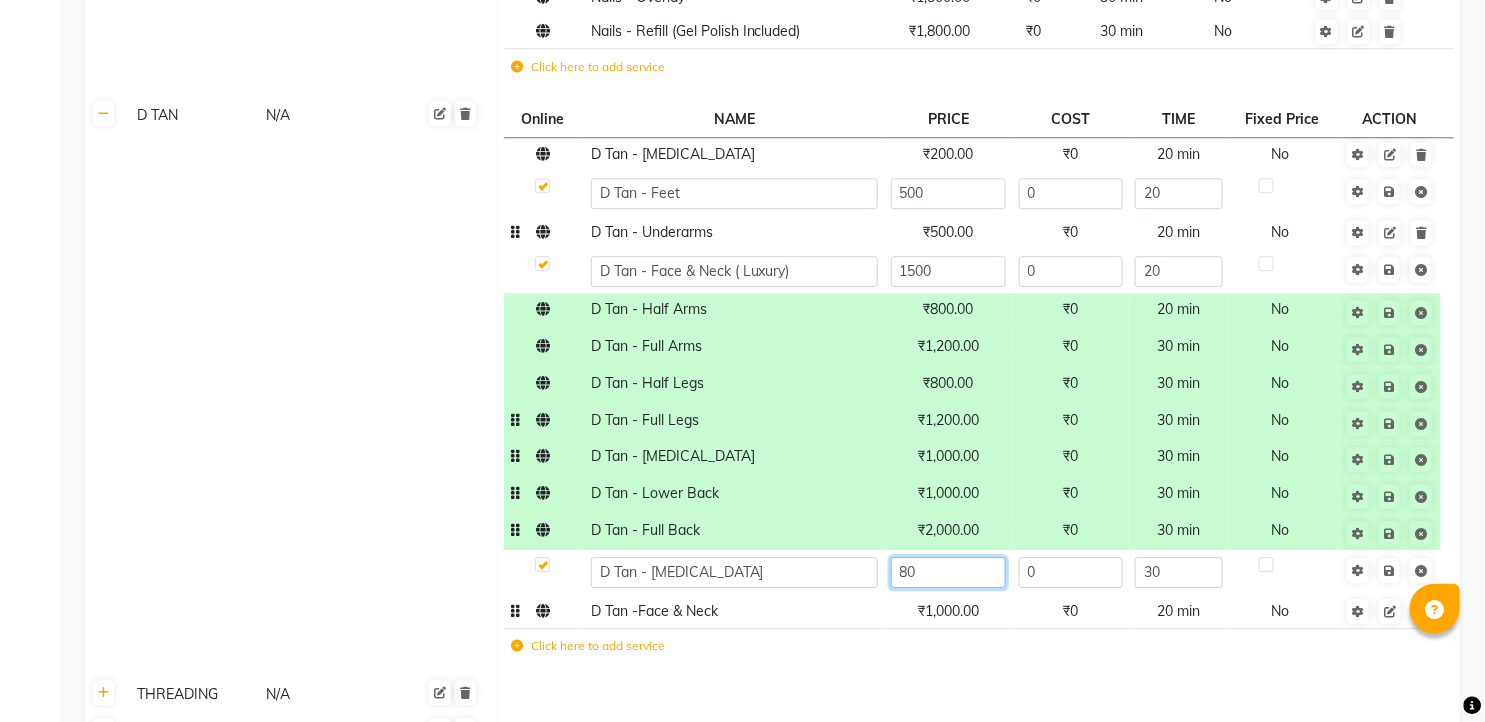 type on "800" 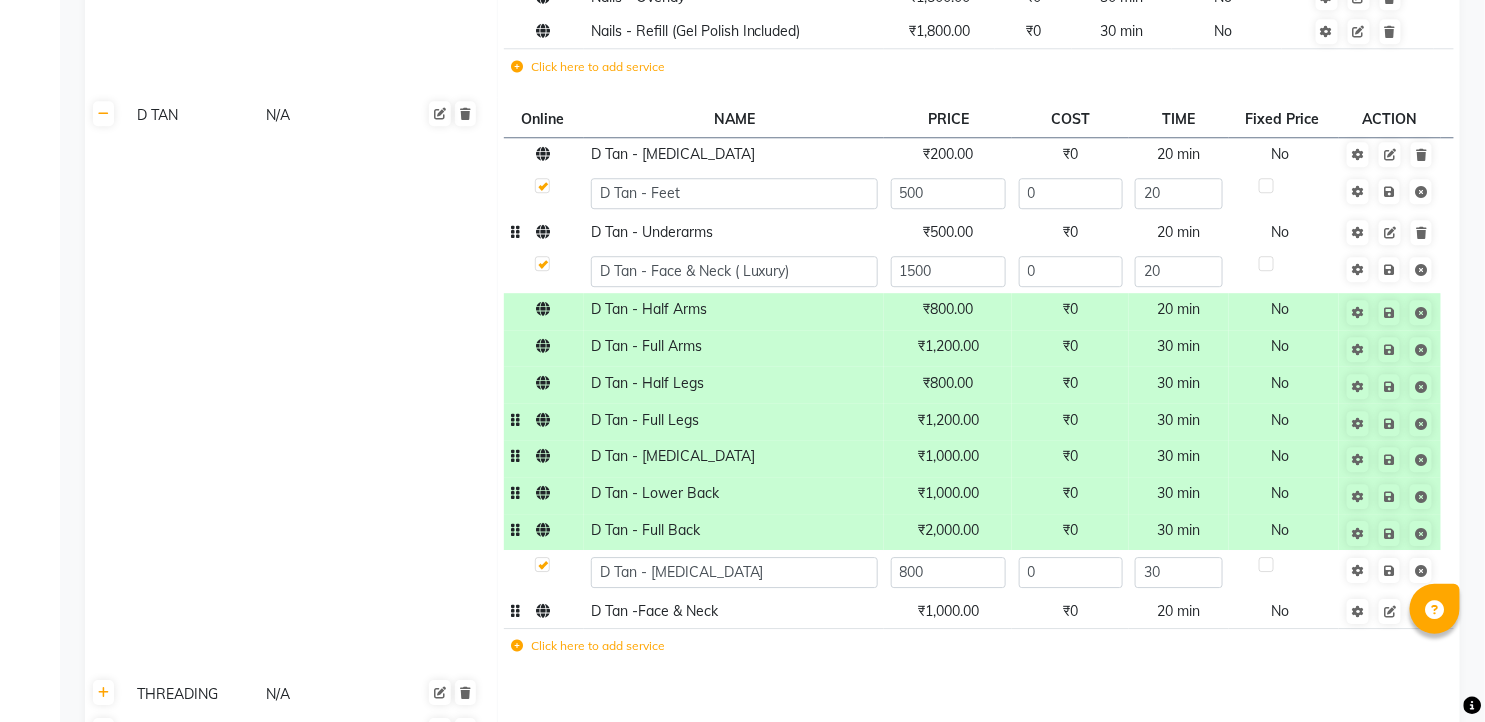 click on "₹1,000.00" 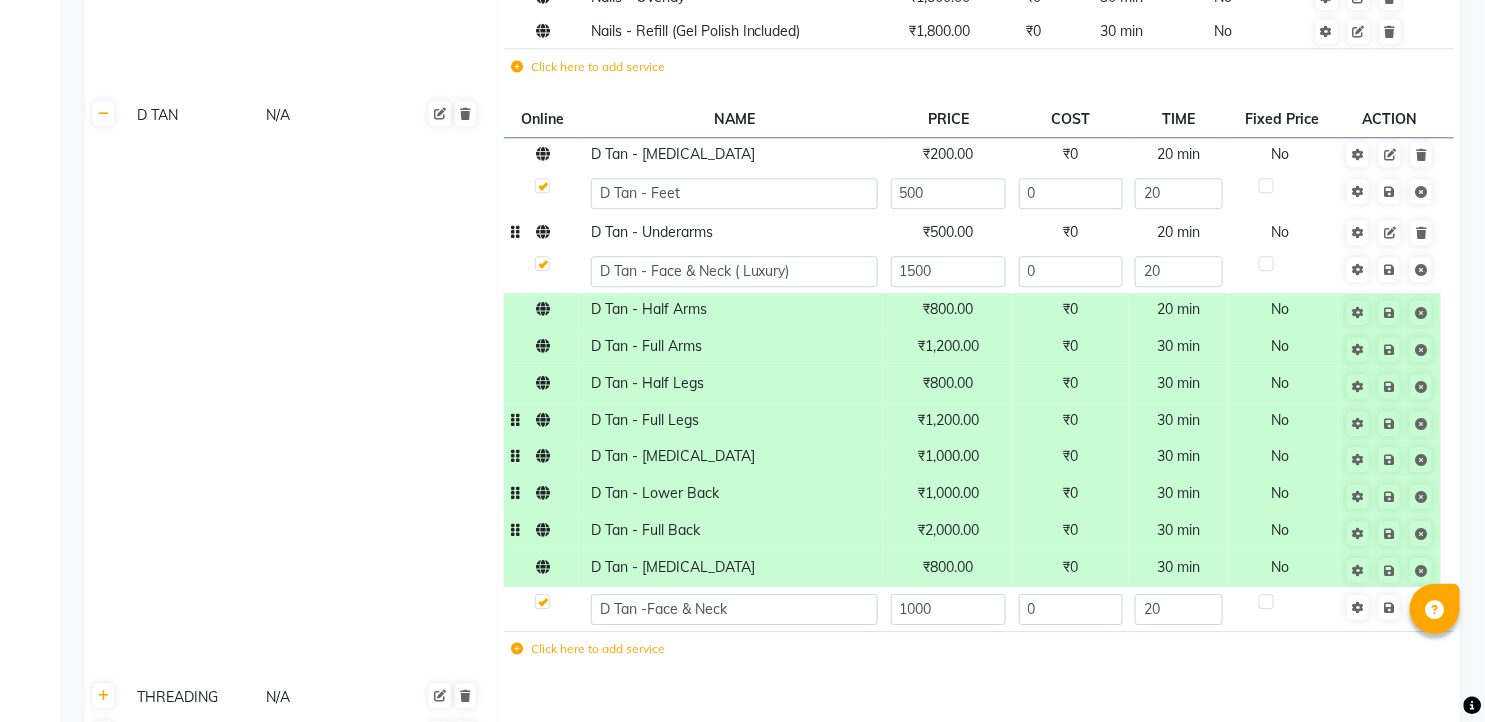 click 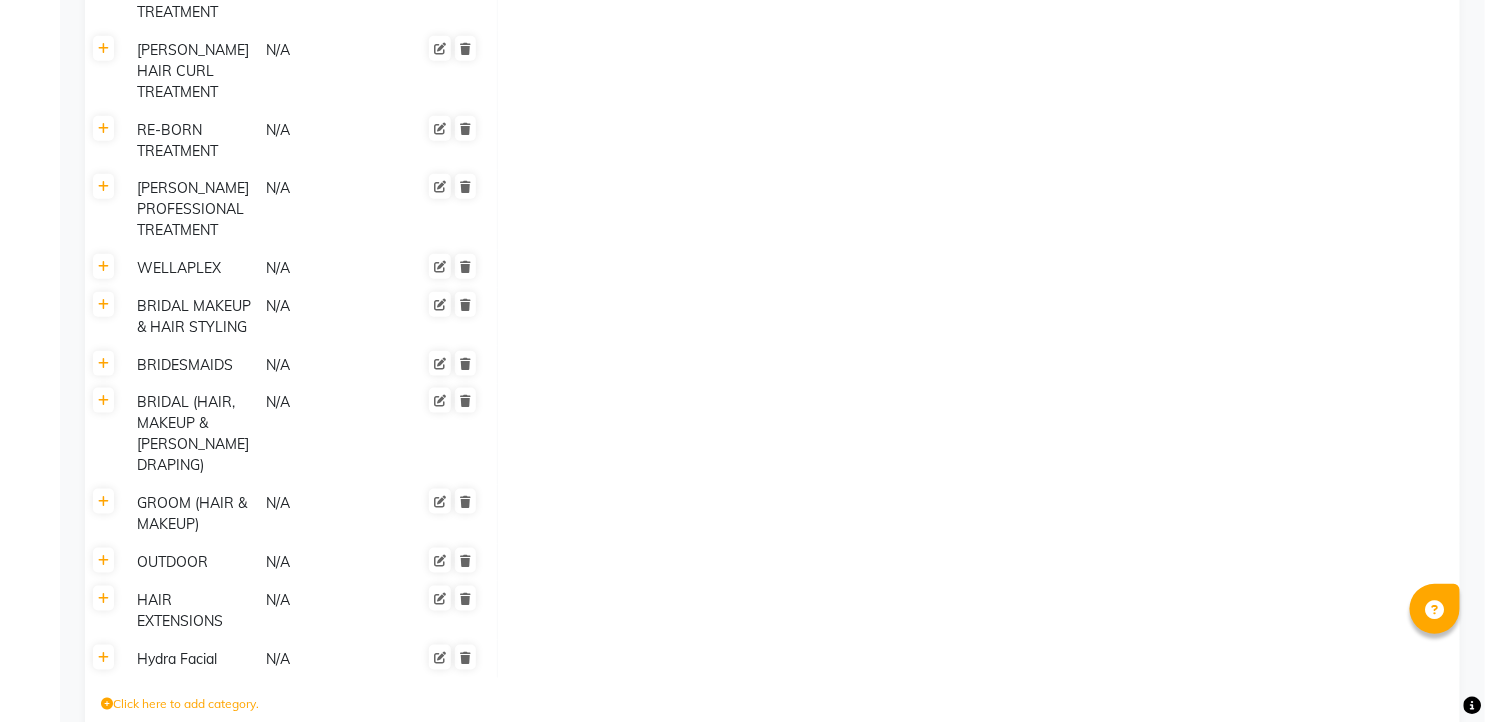 scroll, scrollTop: 5988, scrollLeft: 0, axis: vertical 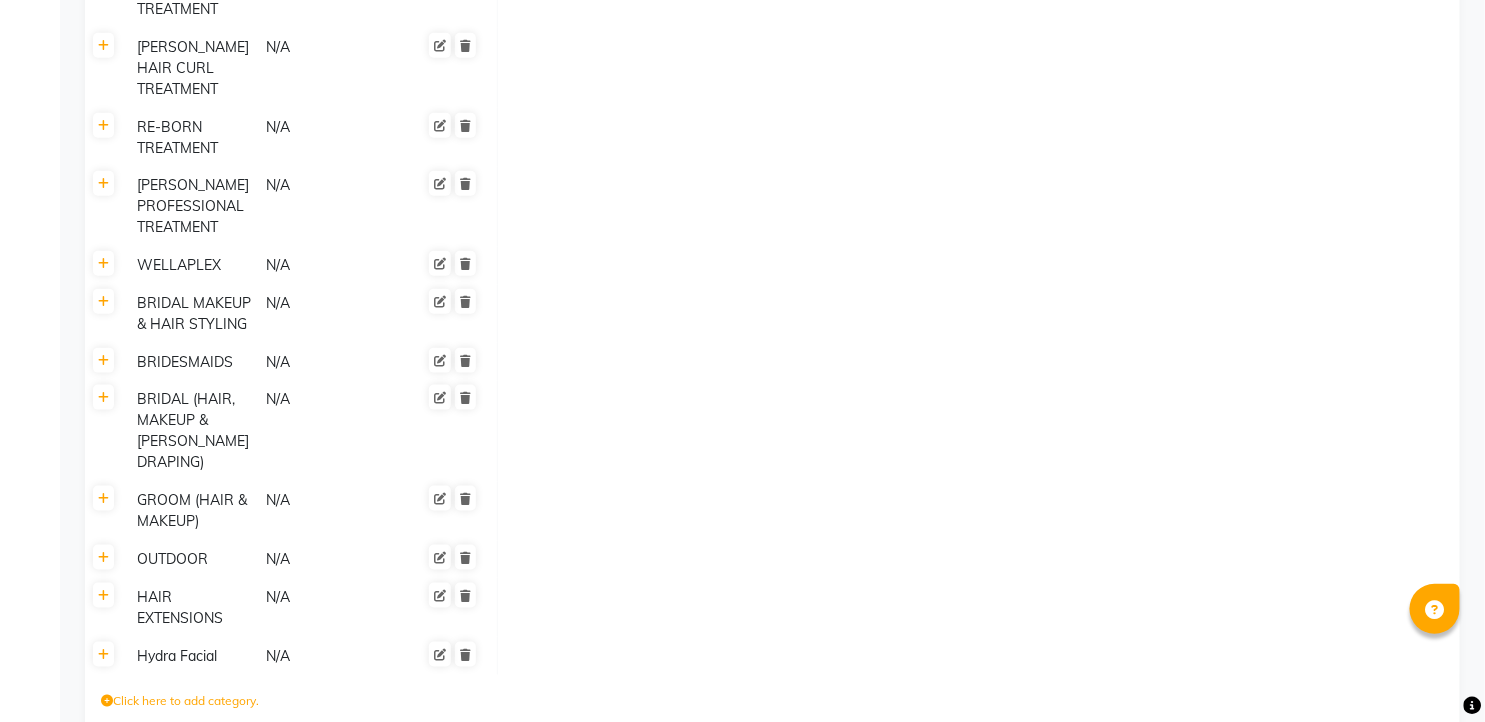 click on "Save Changes" 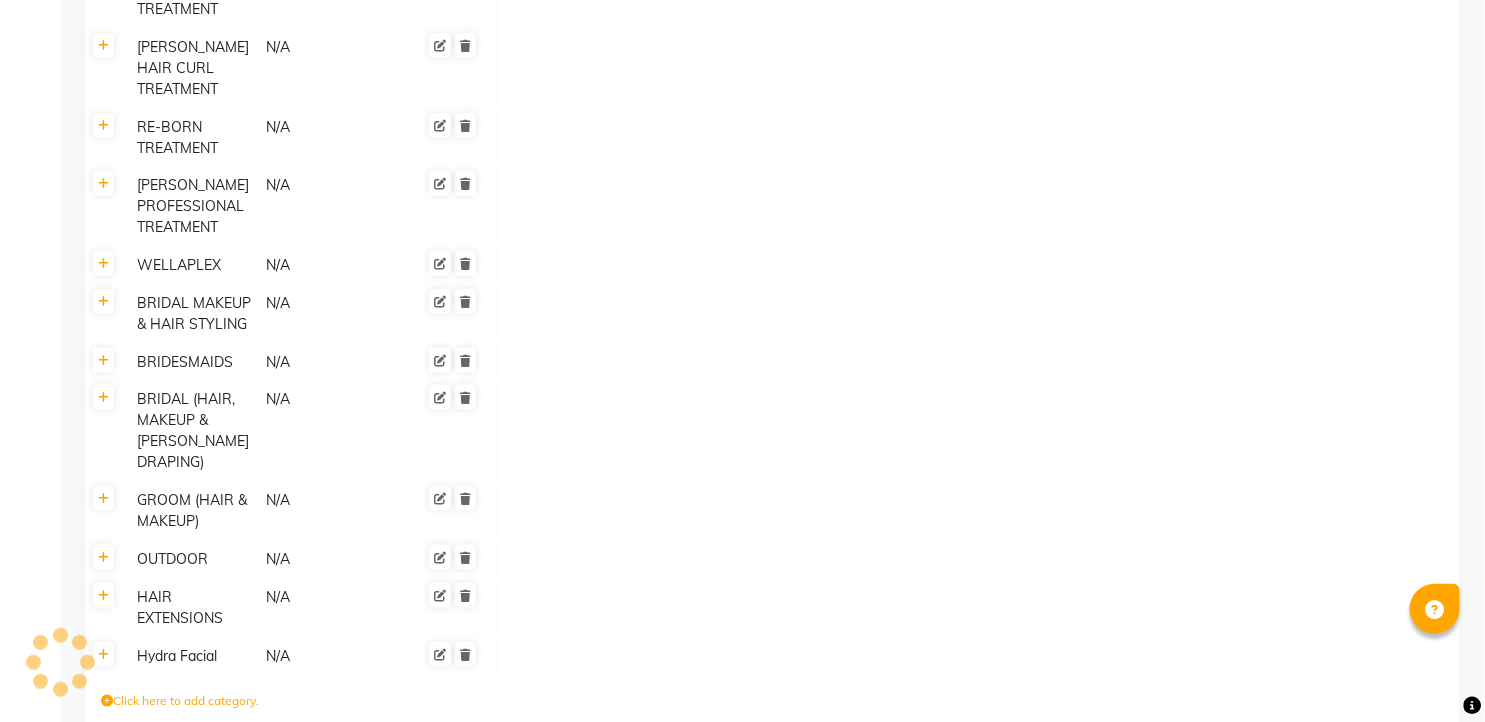 click on "Save Changes" 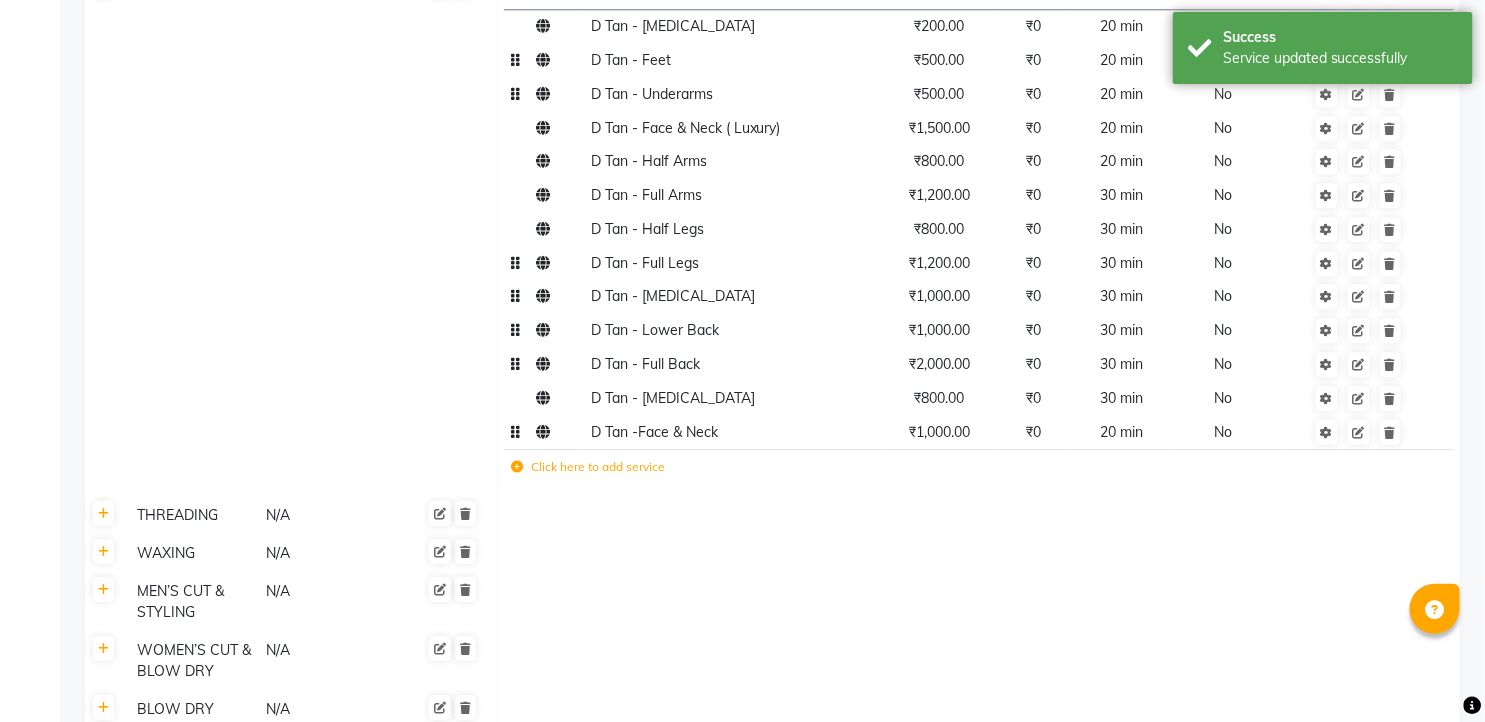 scroll, scrollTop: 4766, scrollLeft: 0, axis: vertical 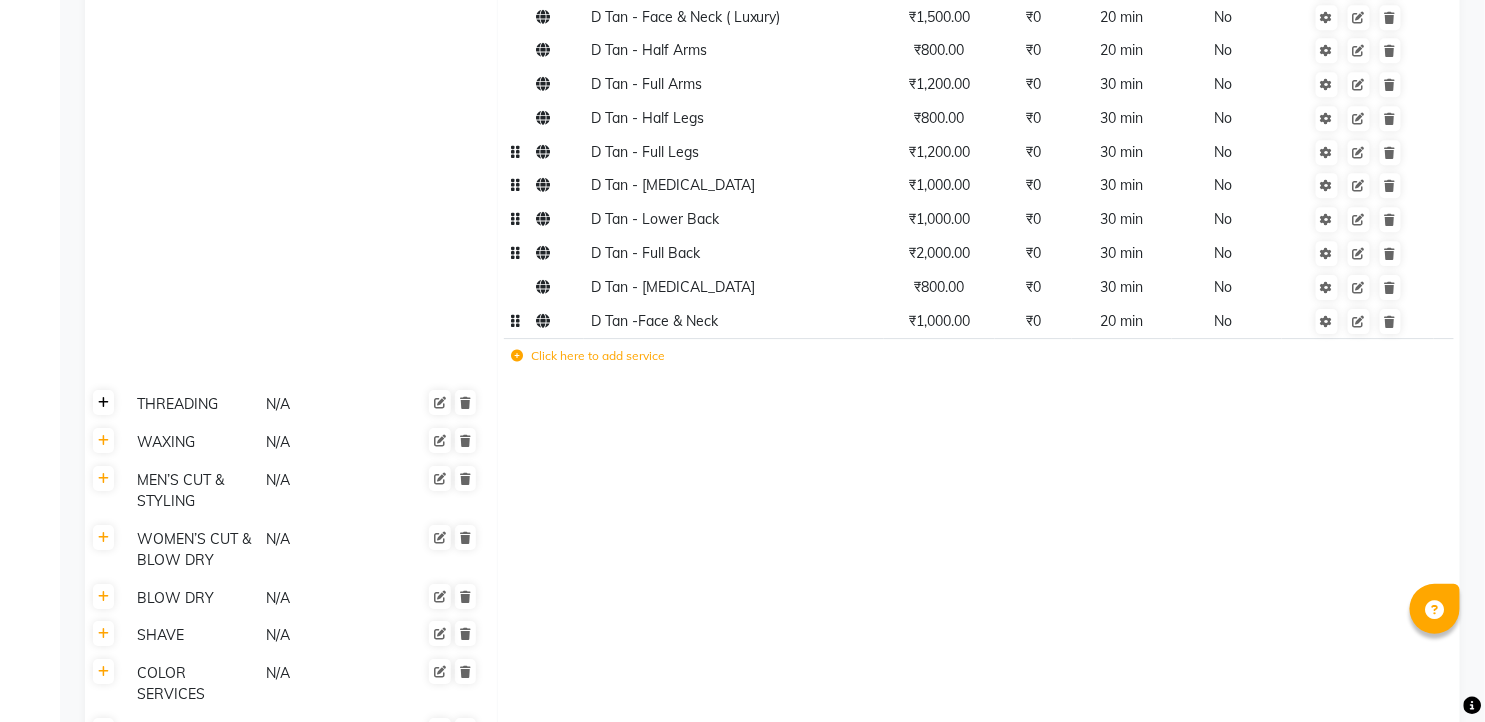 click 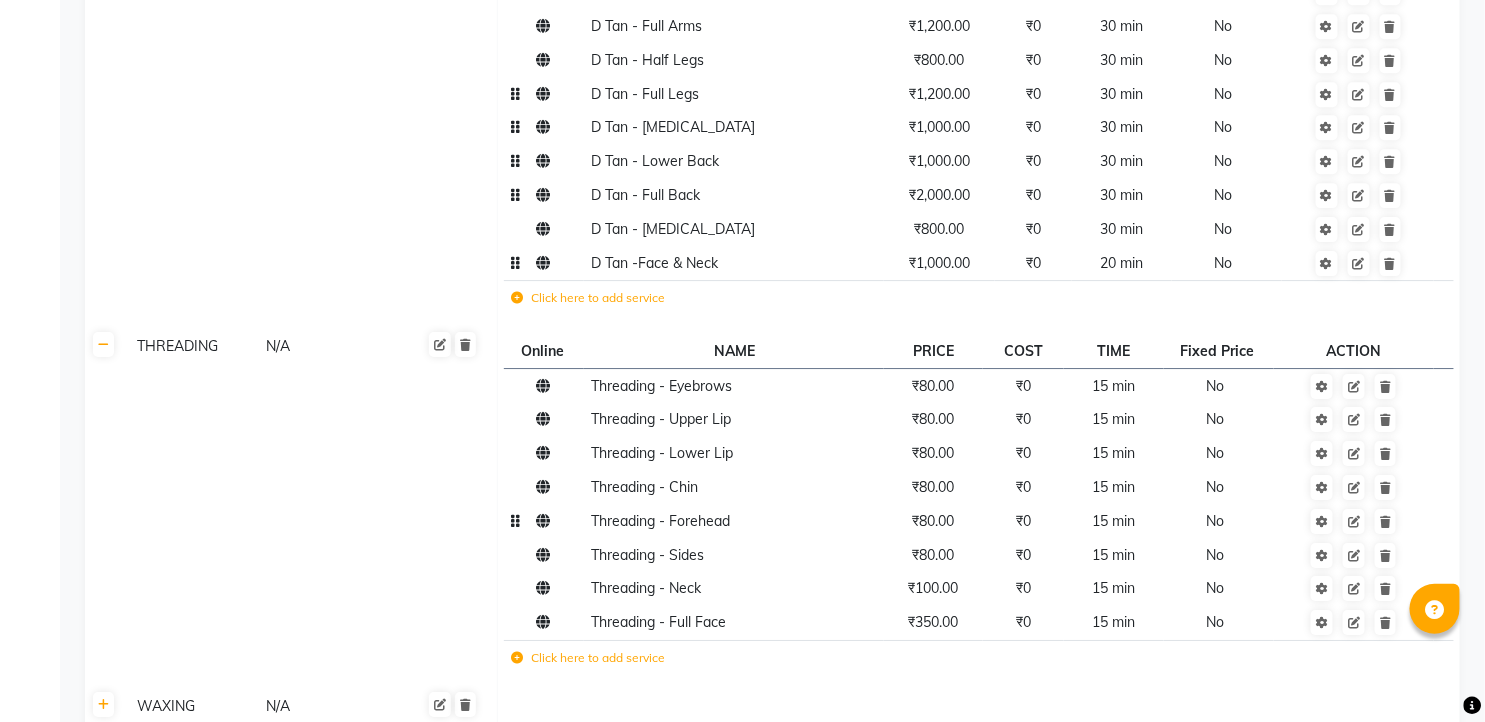 scroll, scrollTop: 4877, scrollLeft: 0, axis: vertical 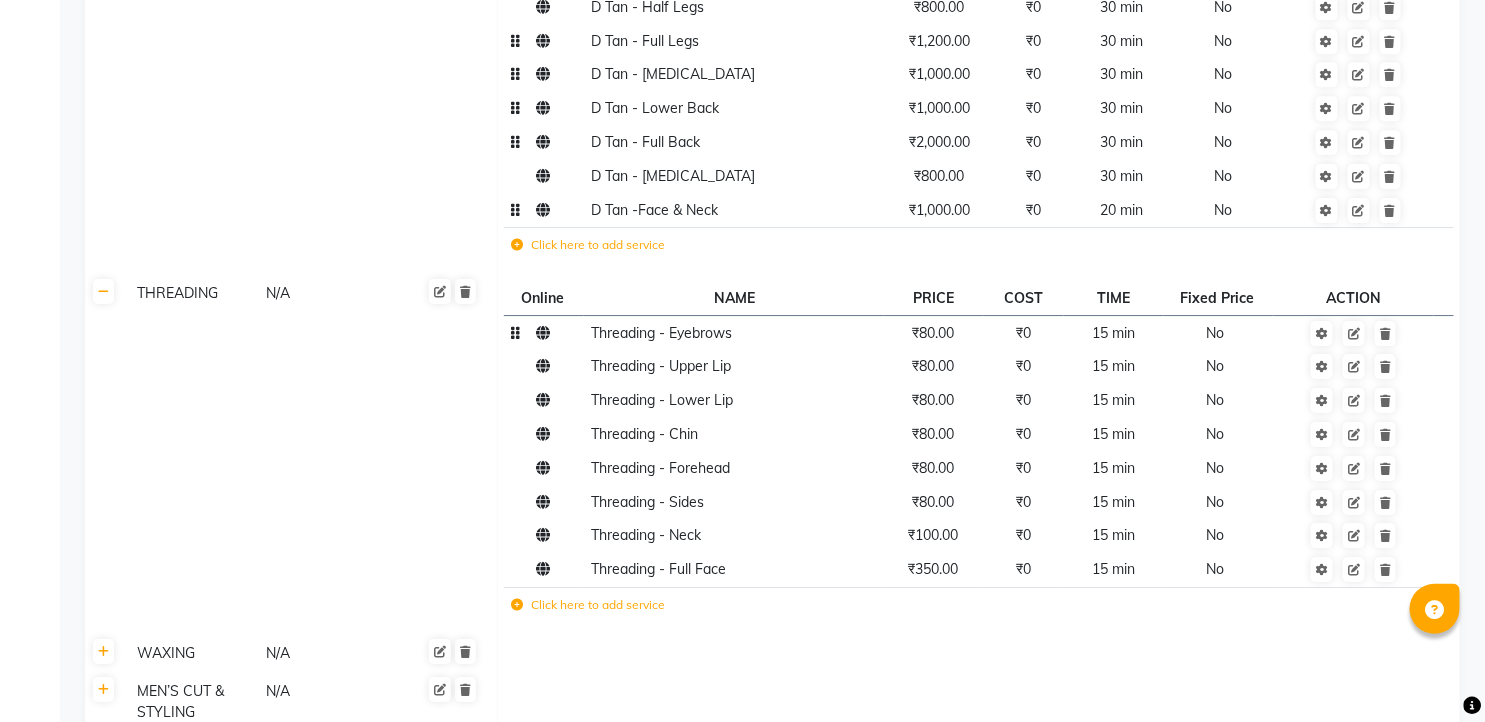 click on "₹80.00" 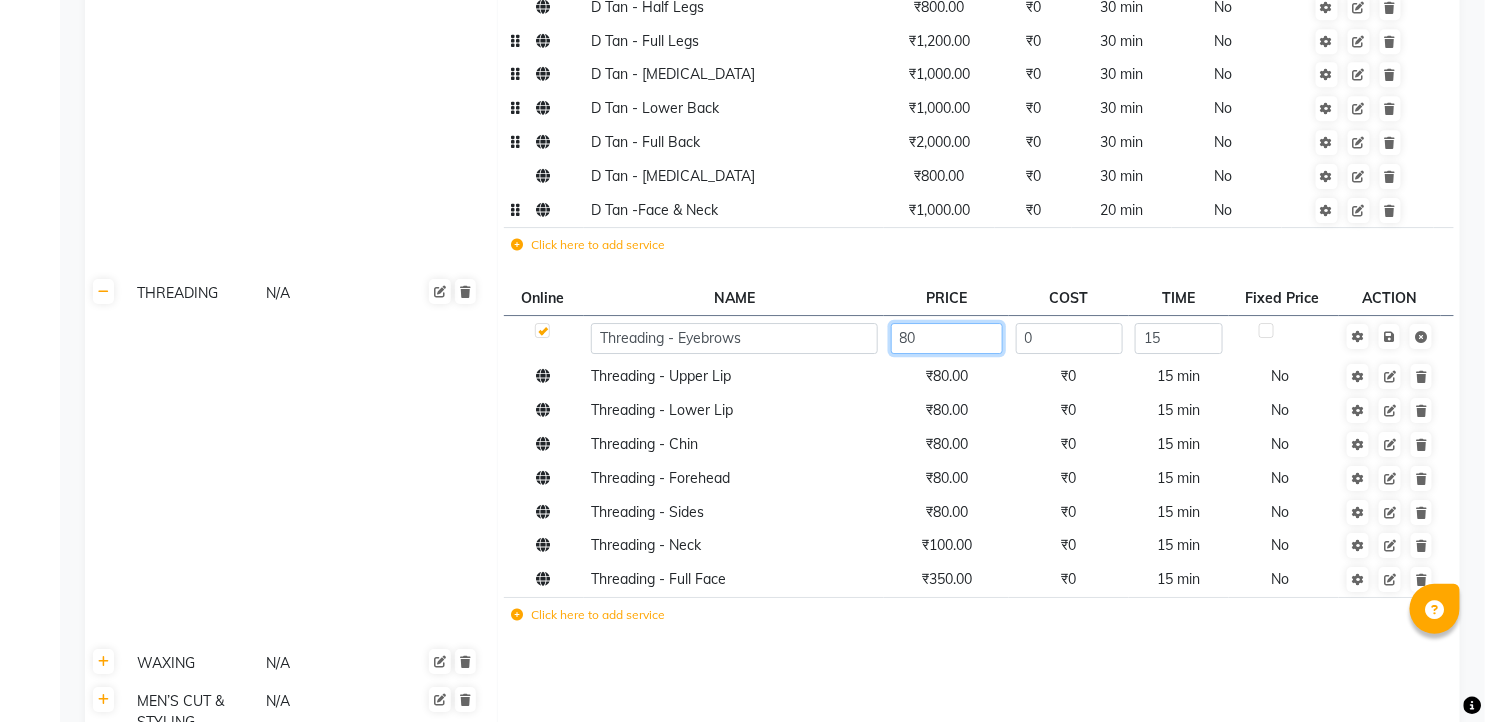 click on "80" 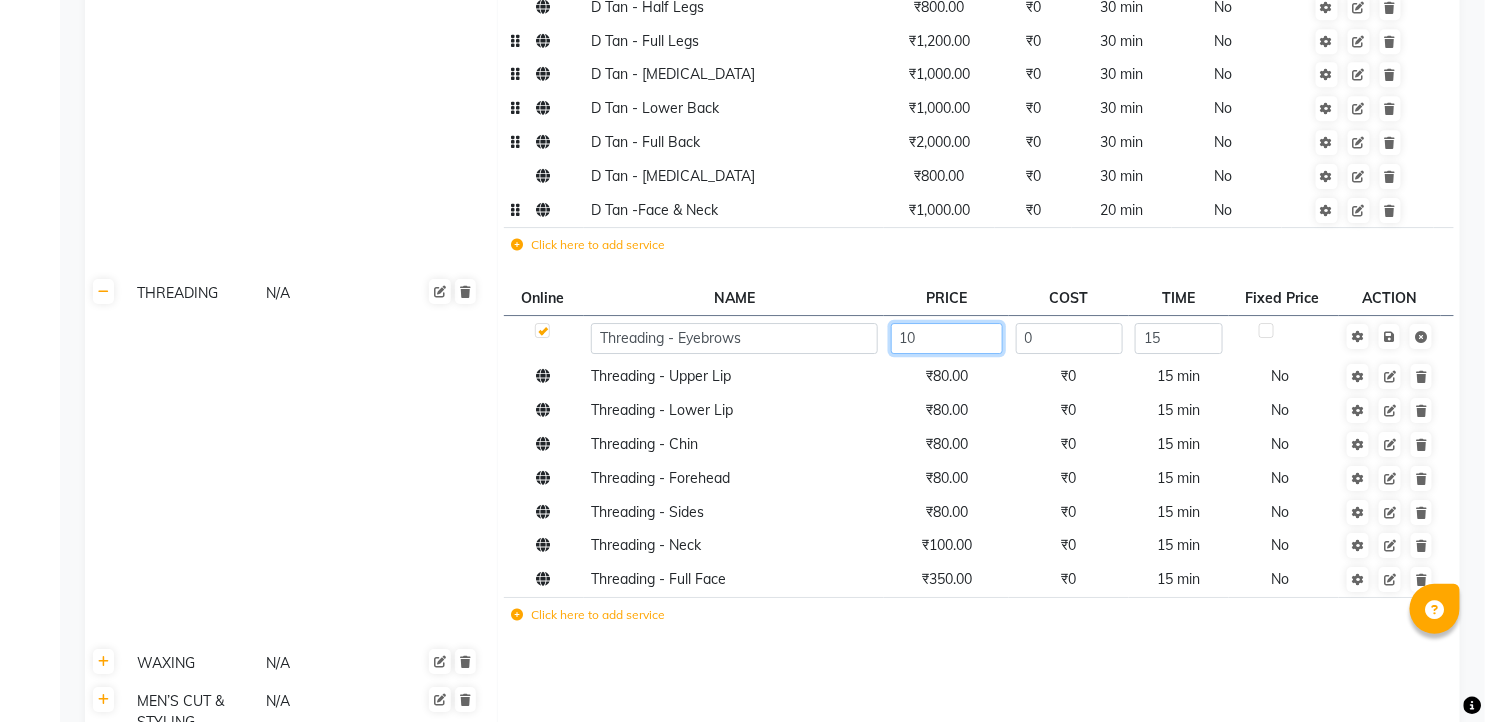type on "100" 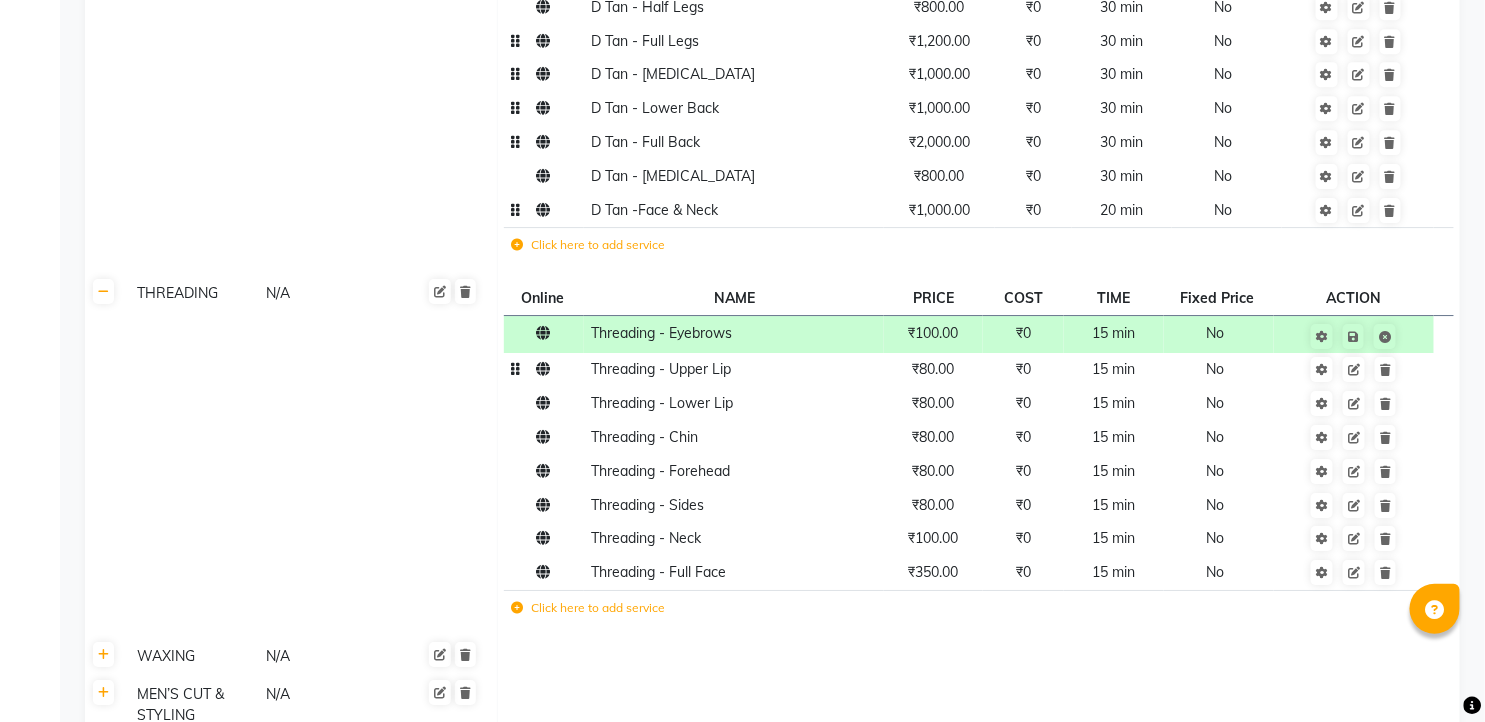 click on "₹80.00" 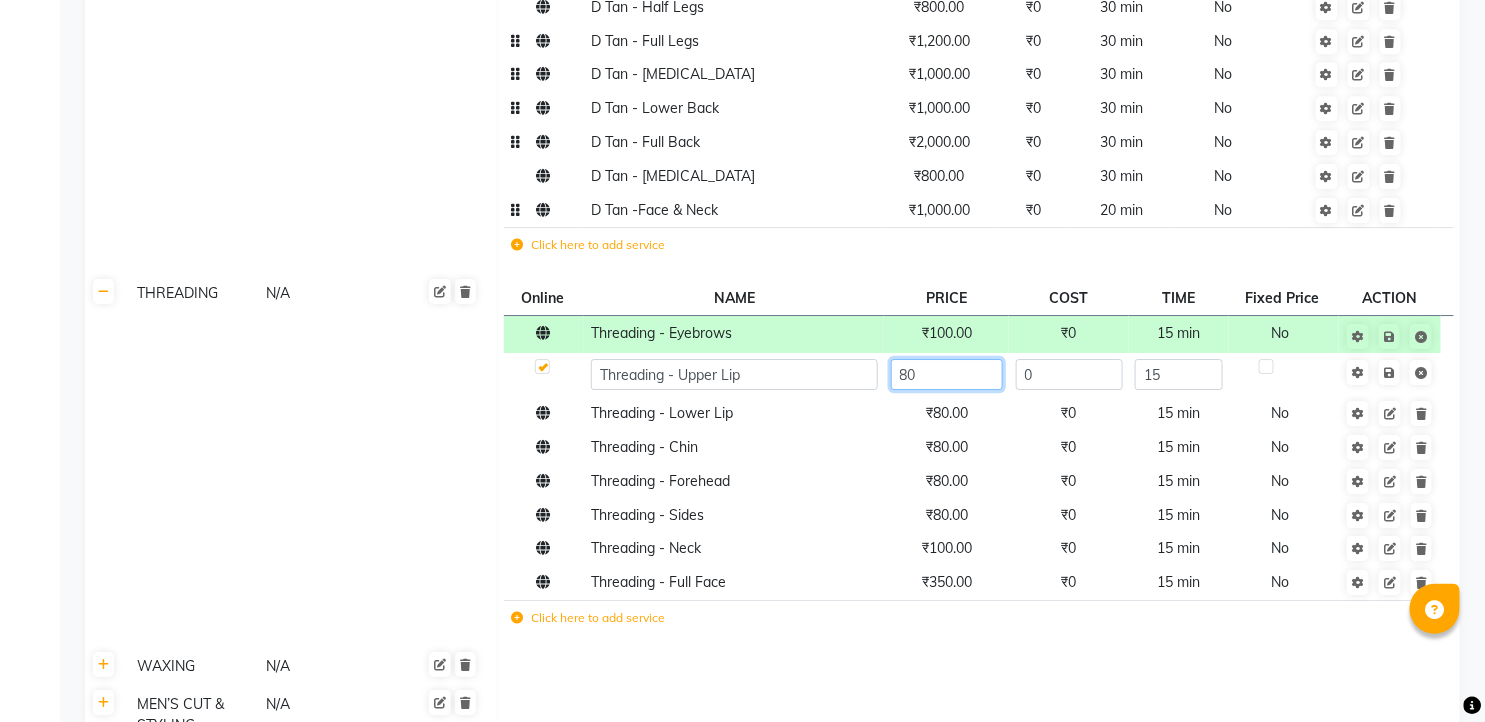 click on "80" 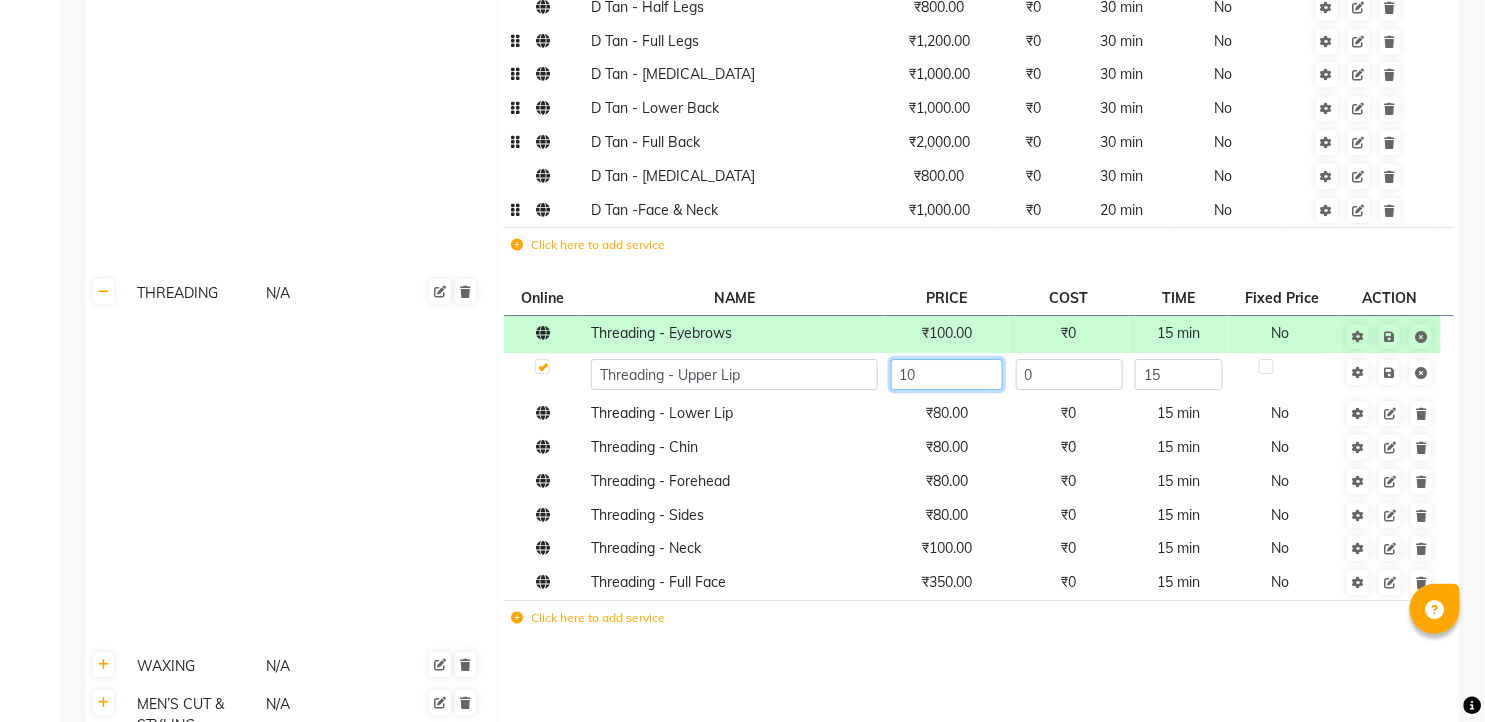type on "100" 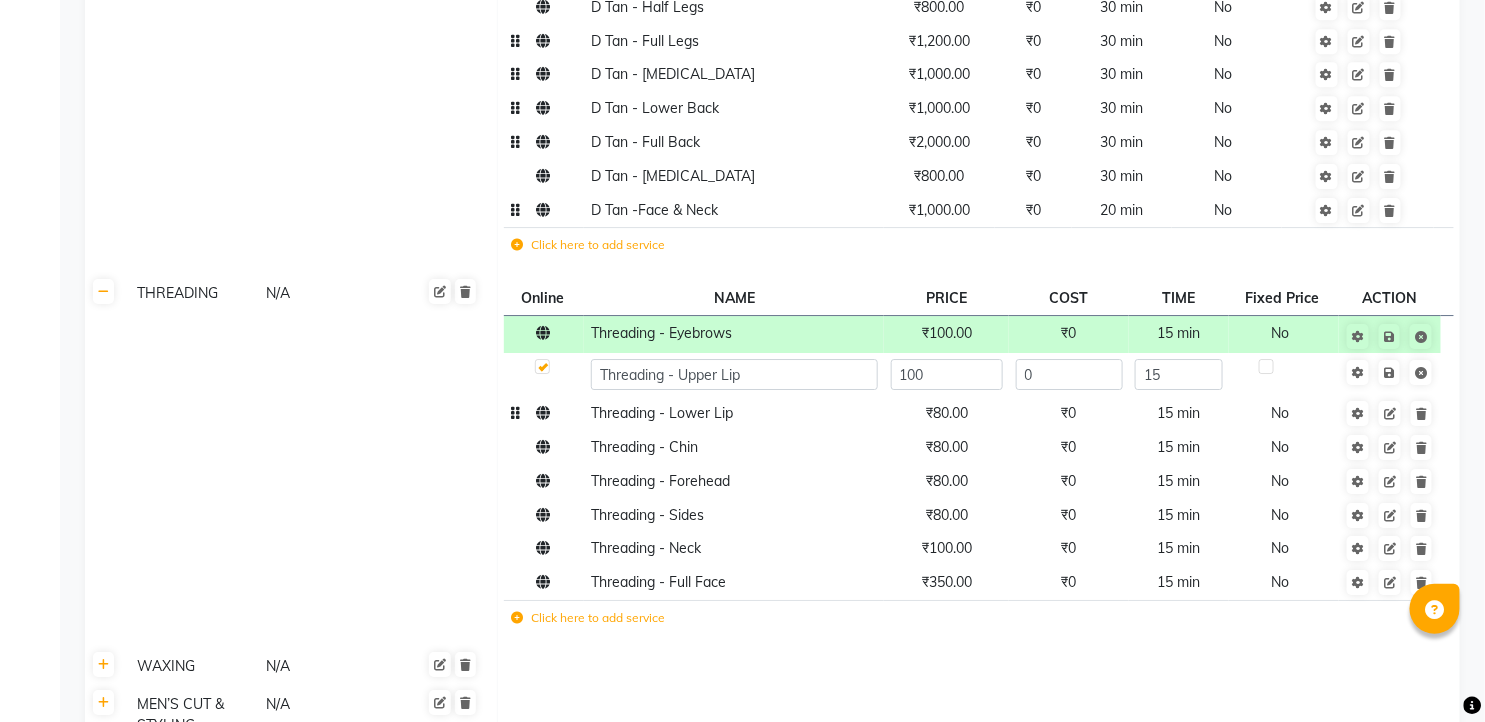 click on "₹80.00" 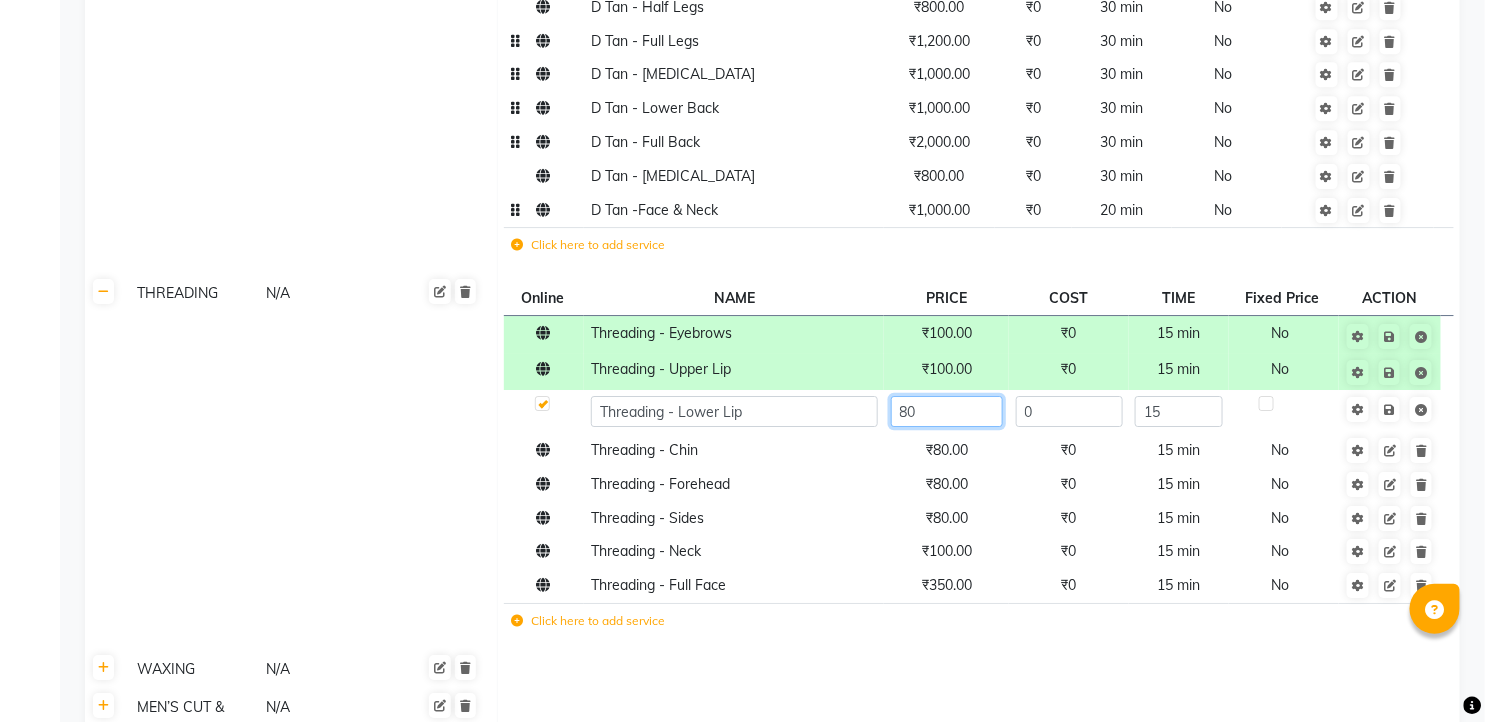 click on "80" 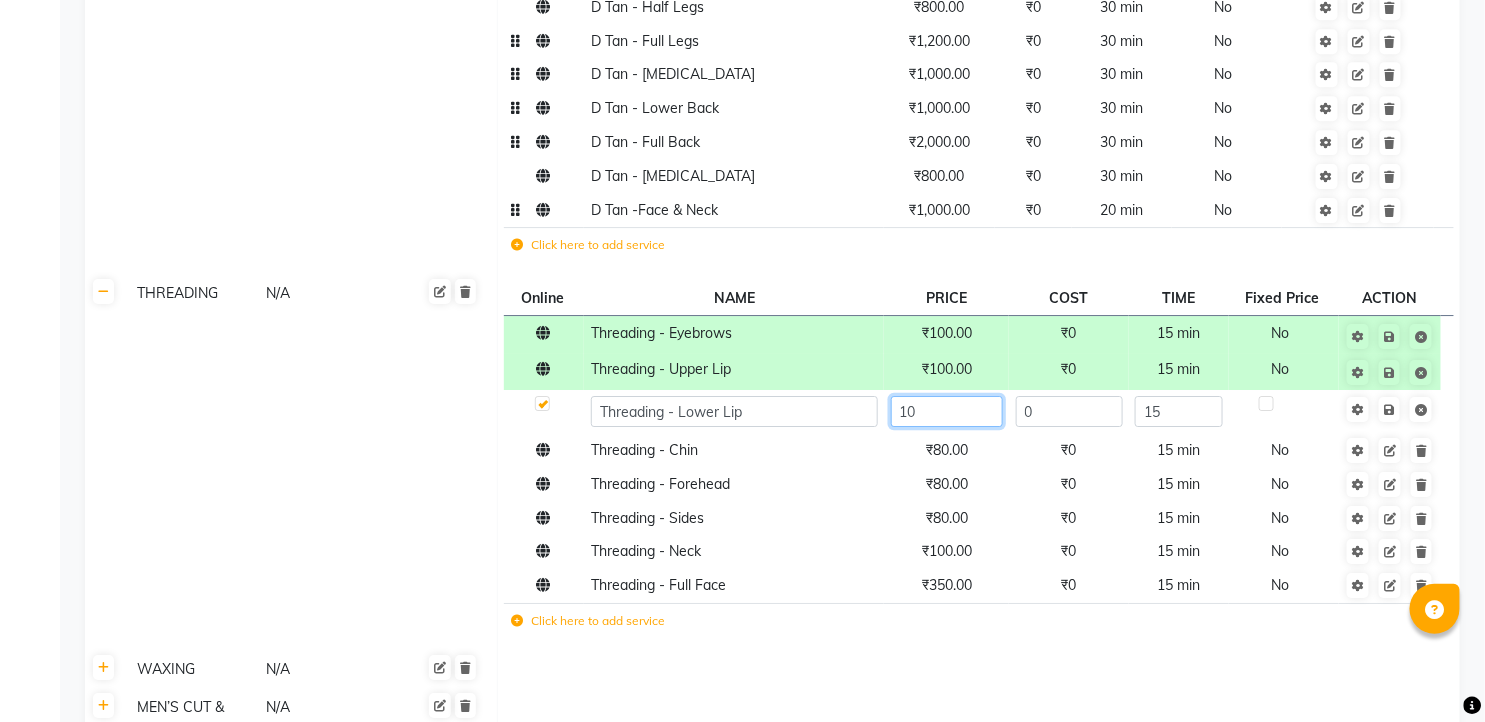 type on "100" 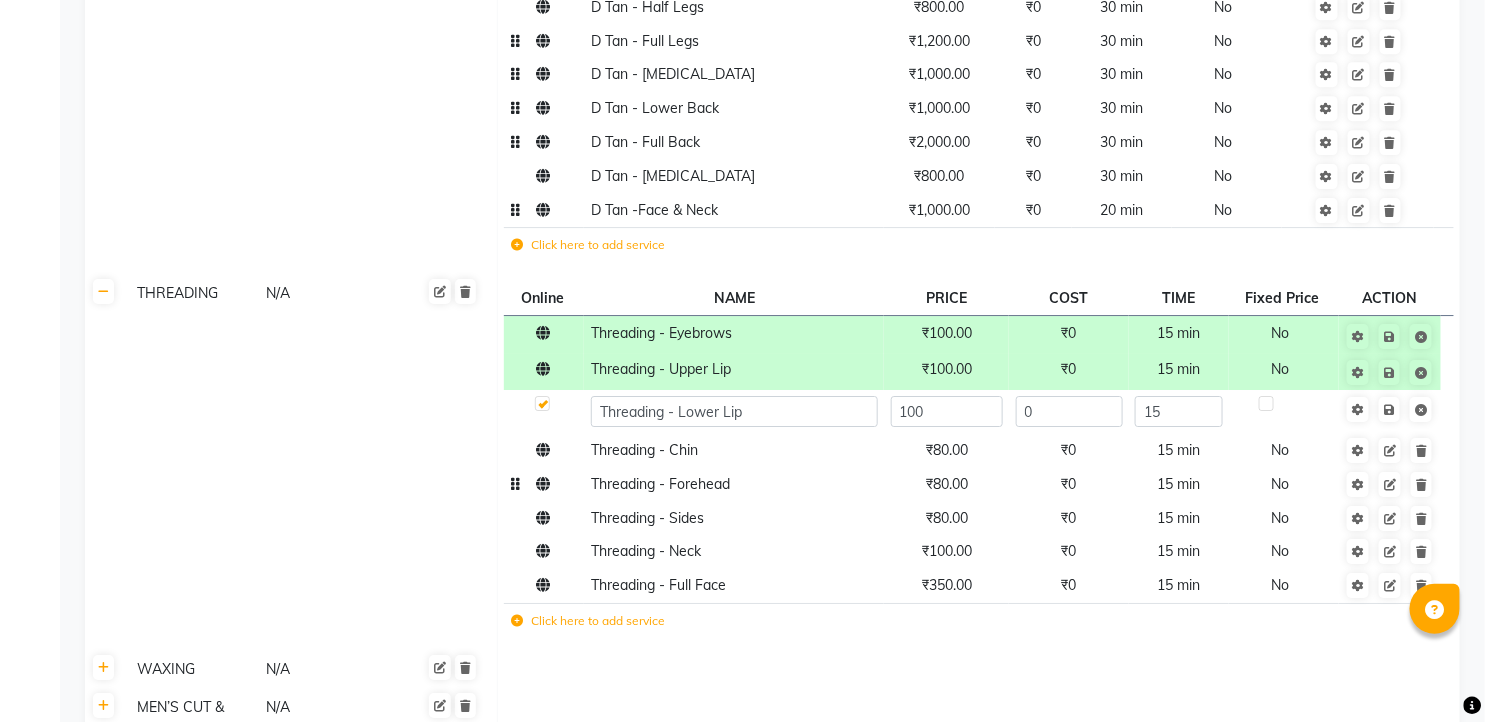 click on "₹80.00" 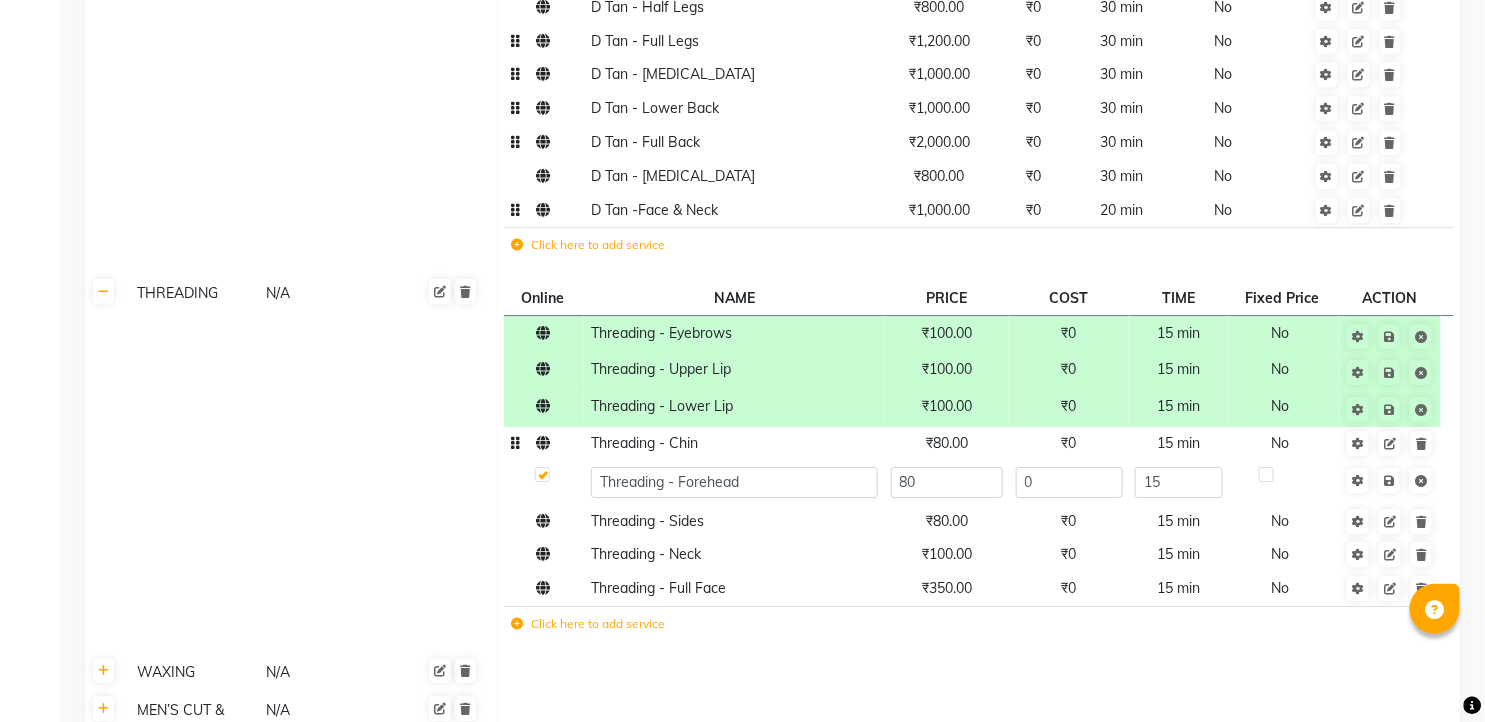click on "₹80.00" 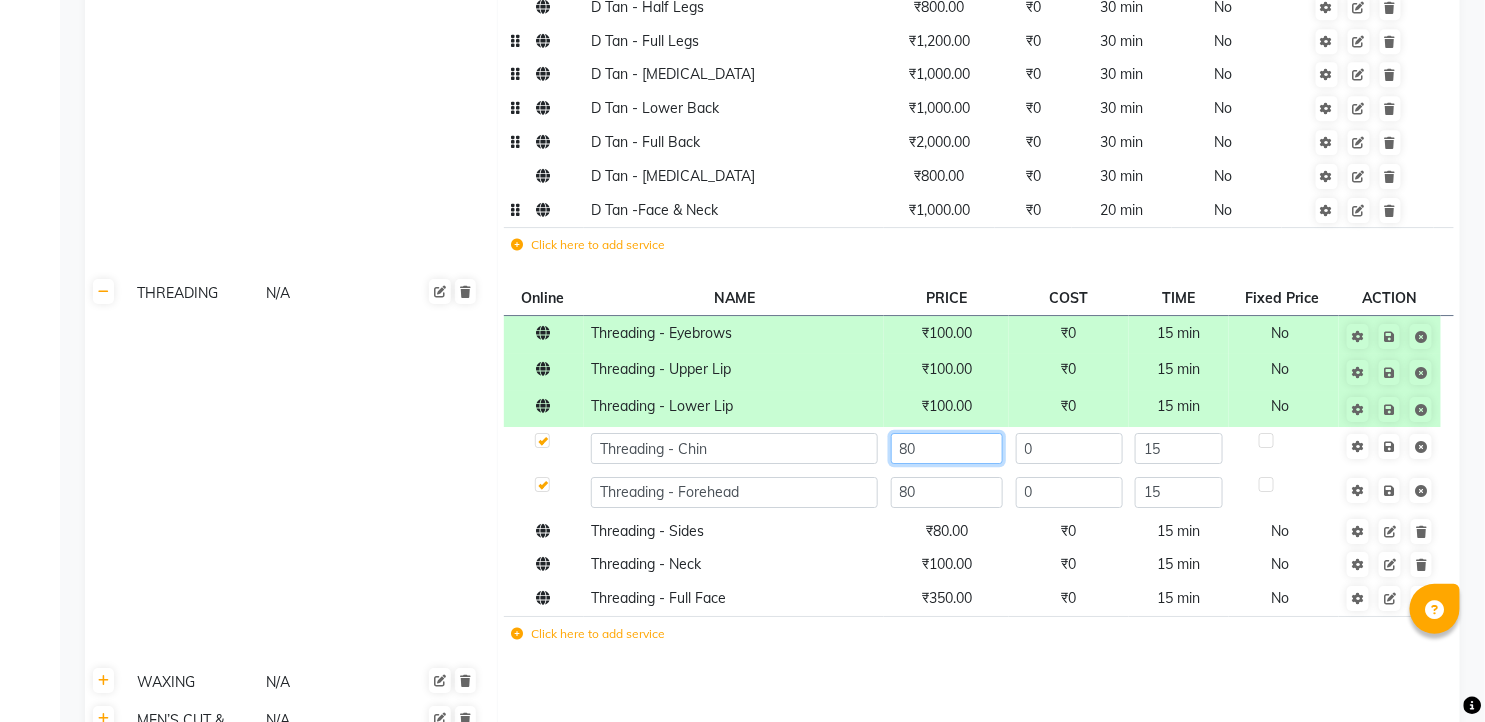 click on "80" 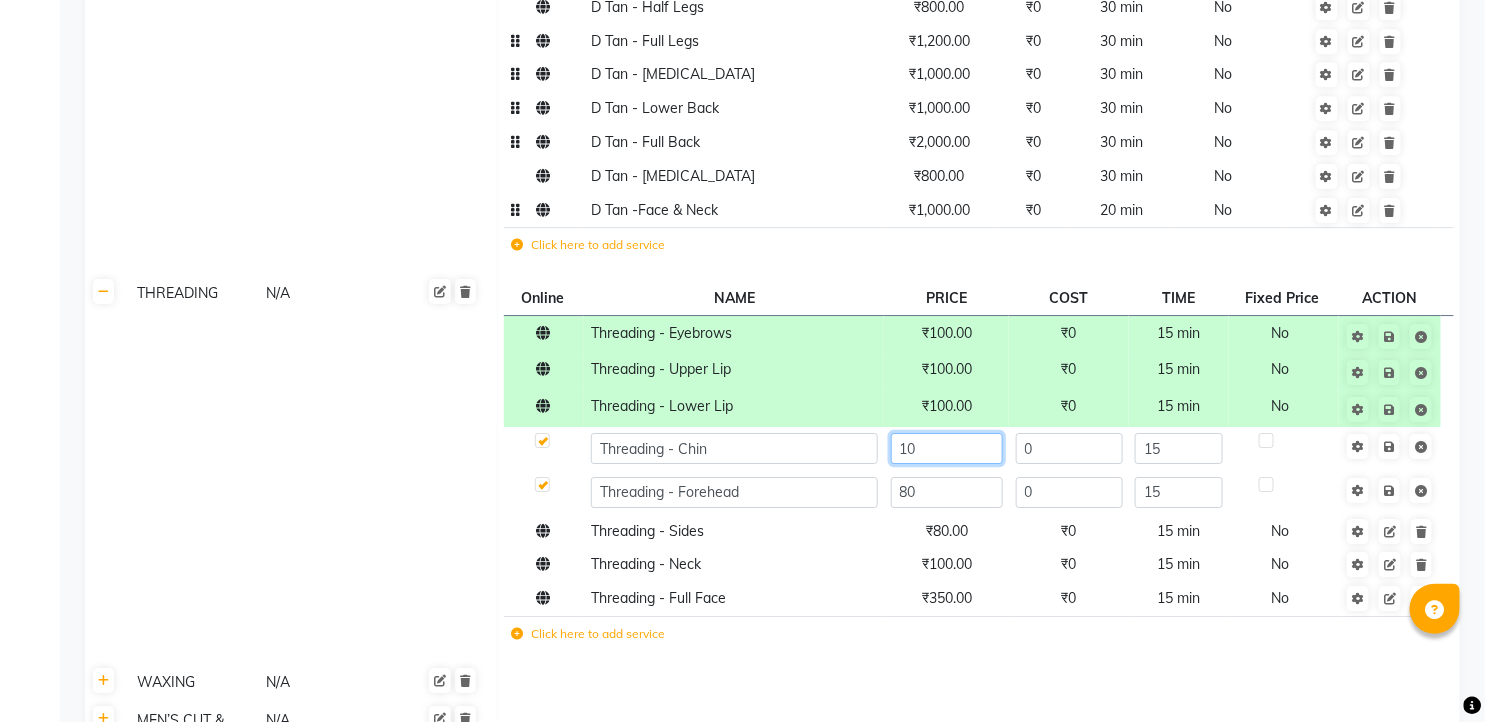 type on "100" 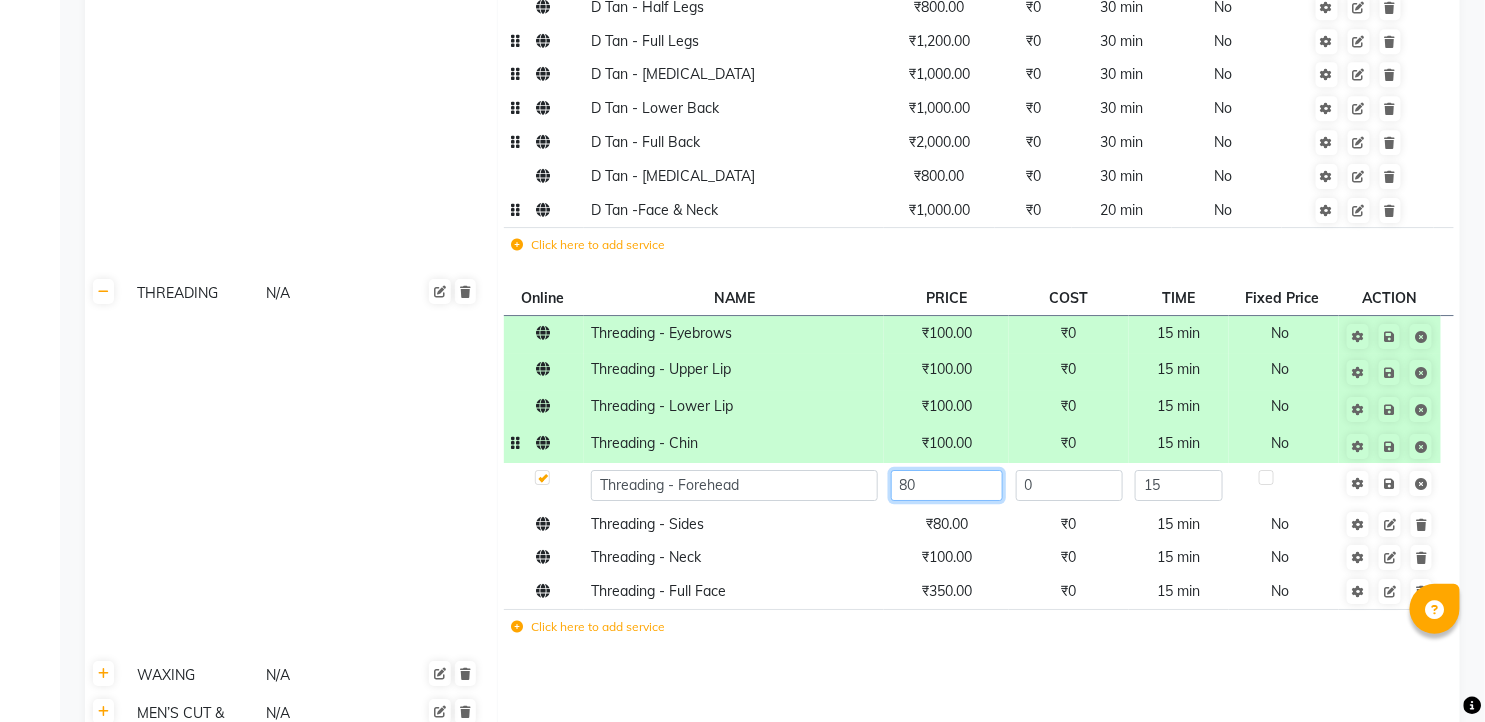 click on "80" 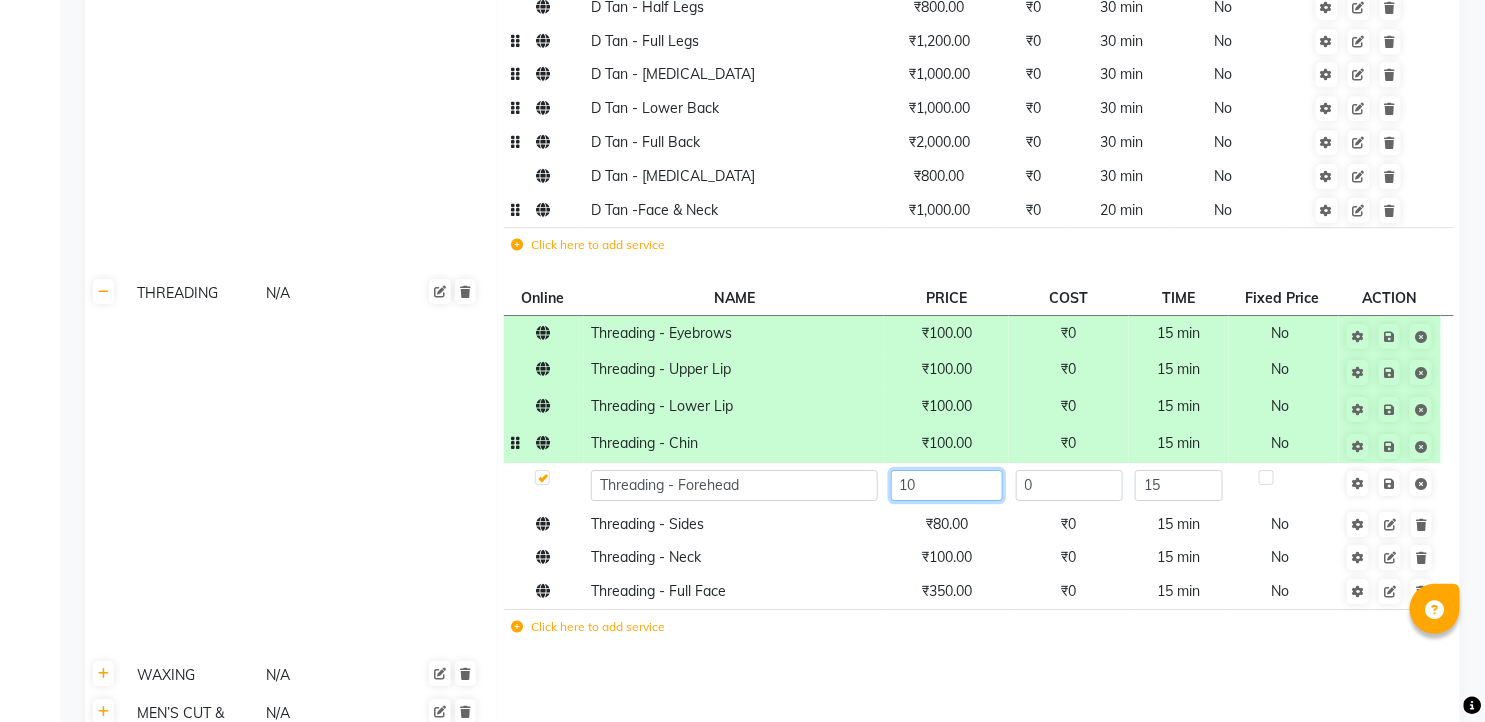 type on "100" 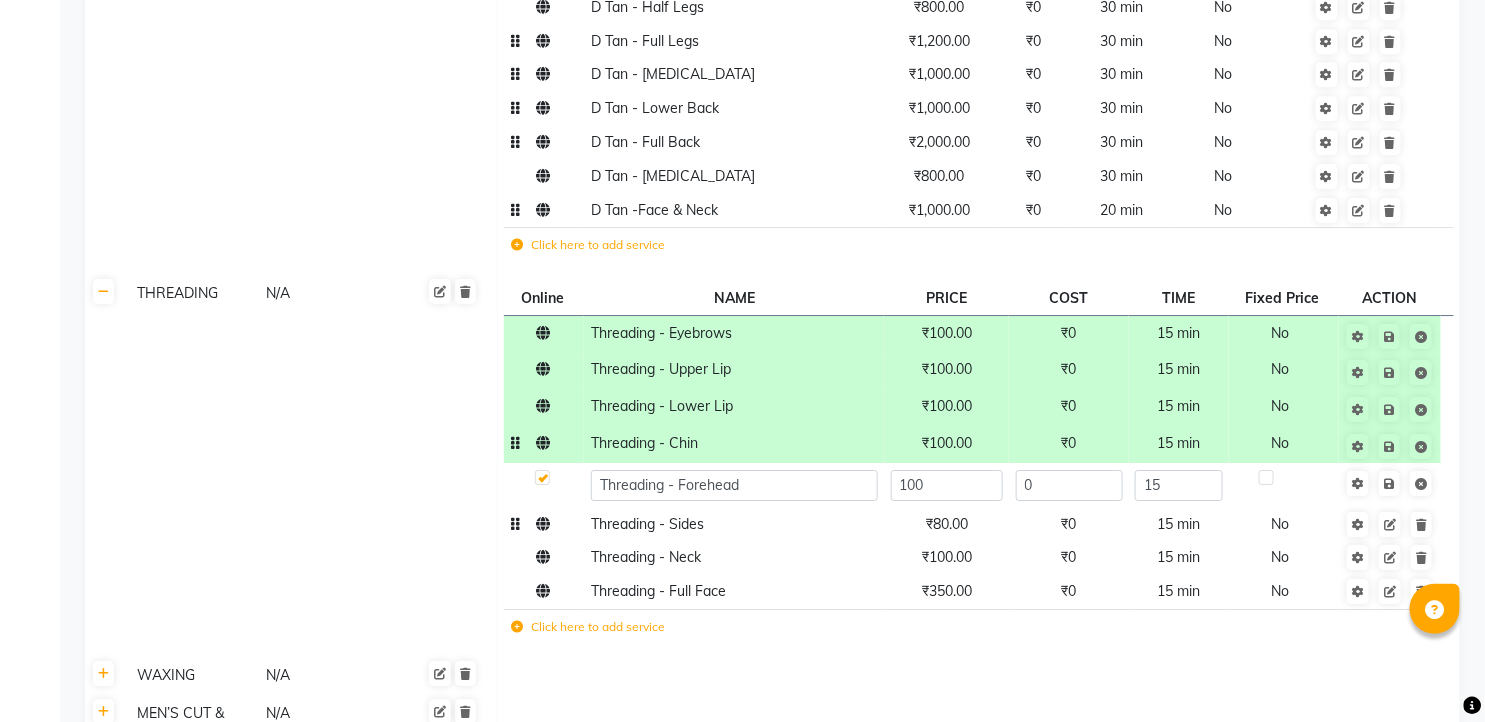 click on "₹80.00" 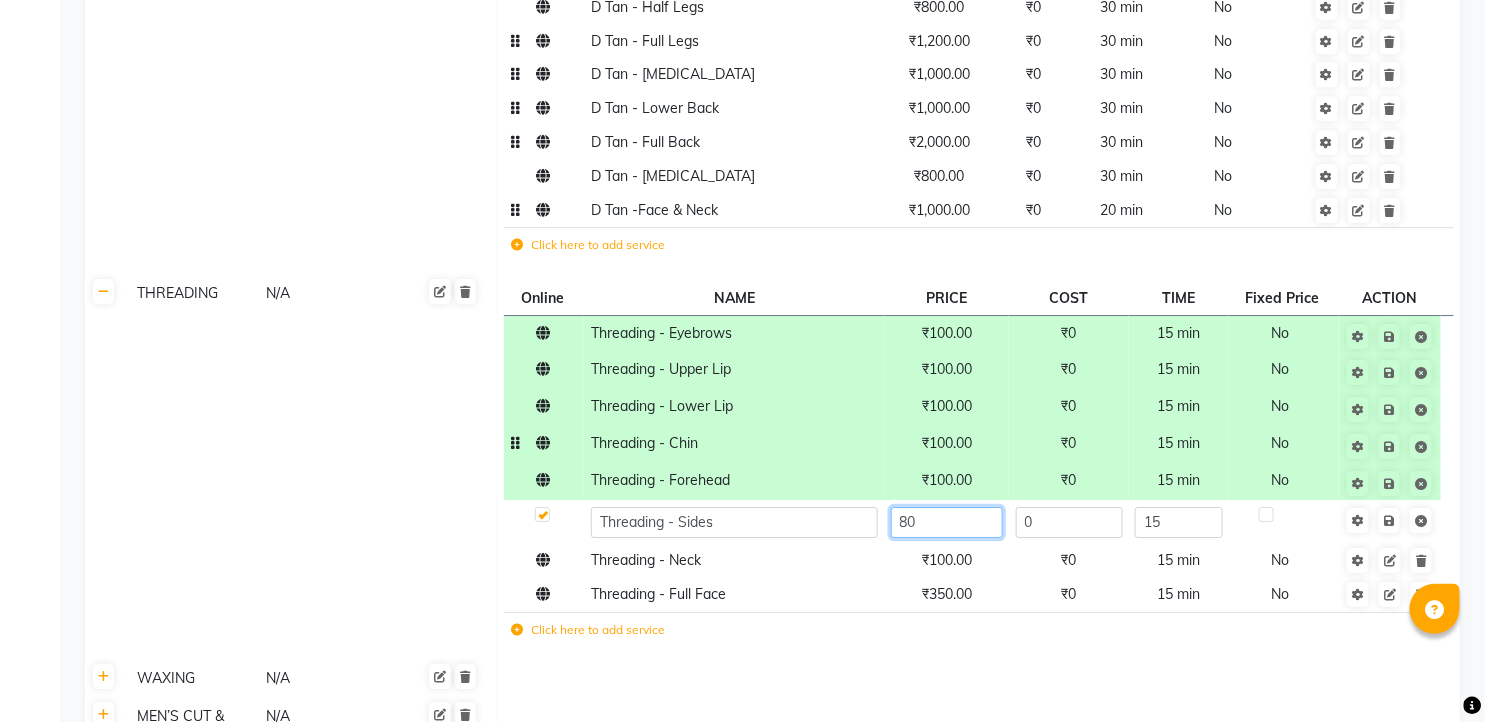 click on "80" 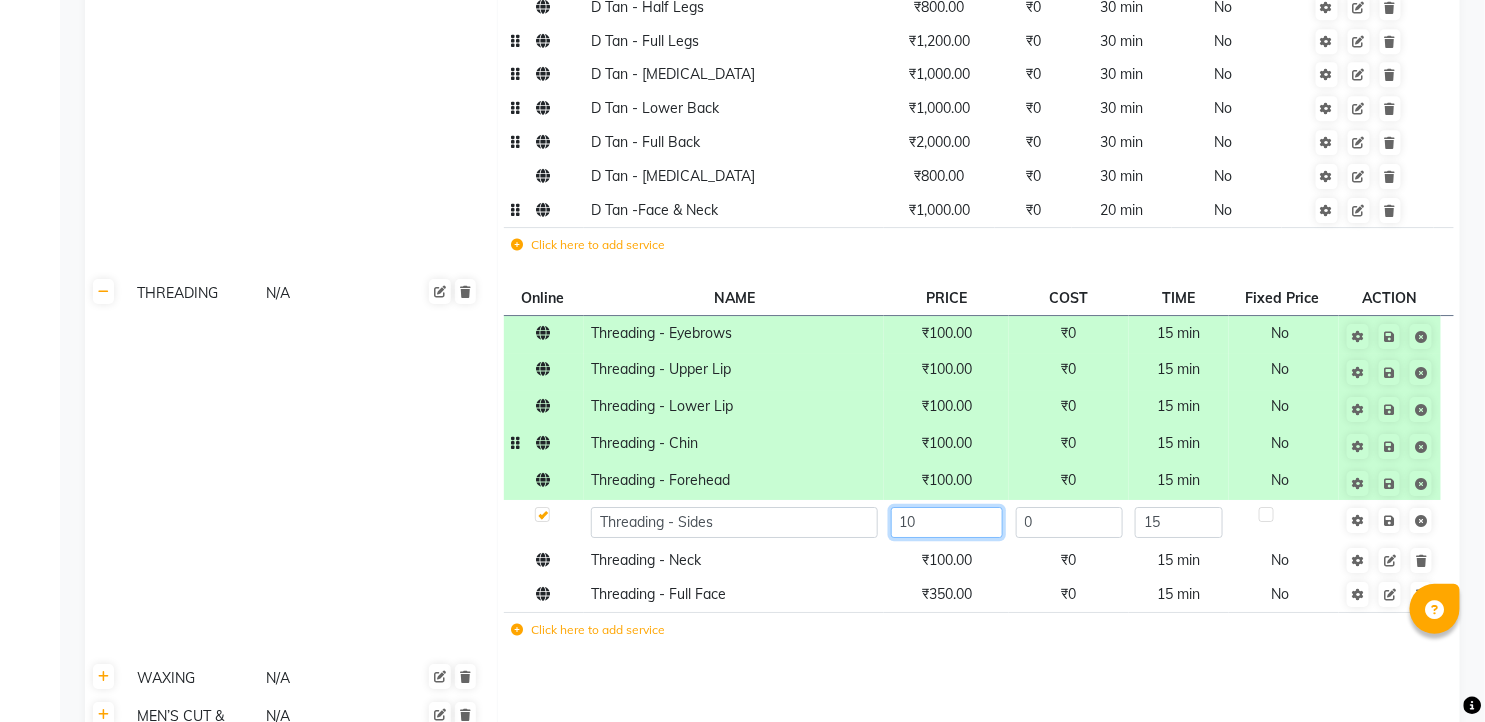 type on "100" 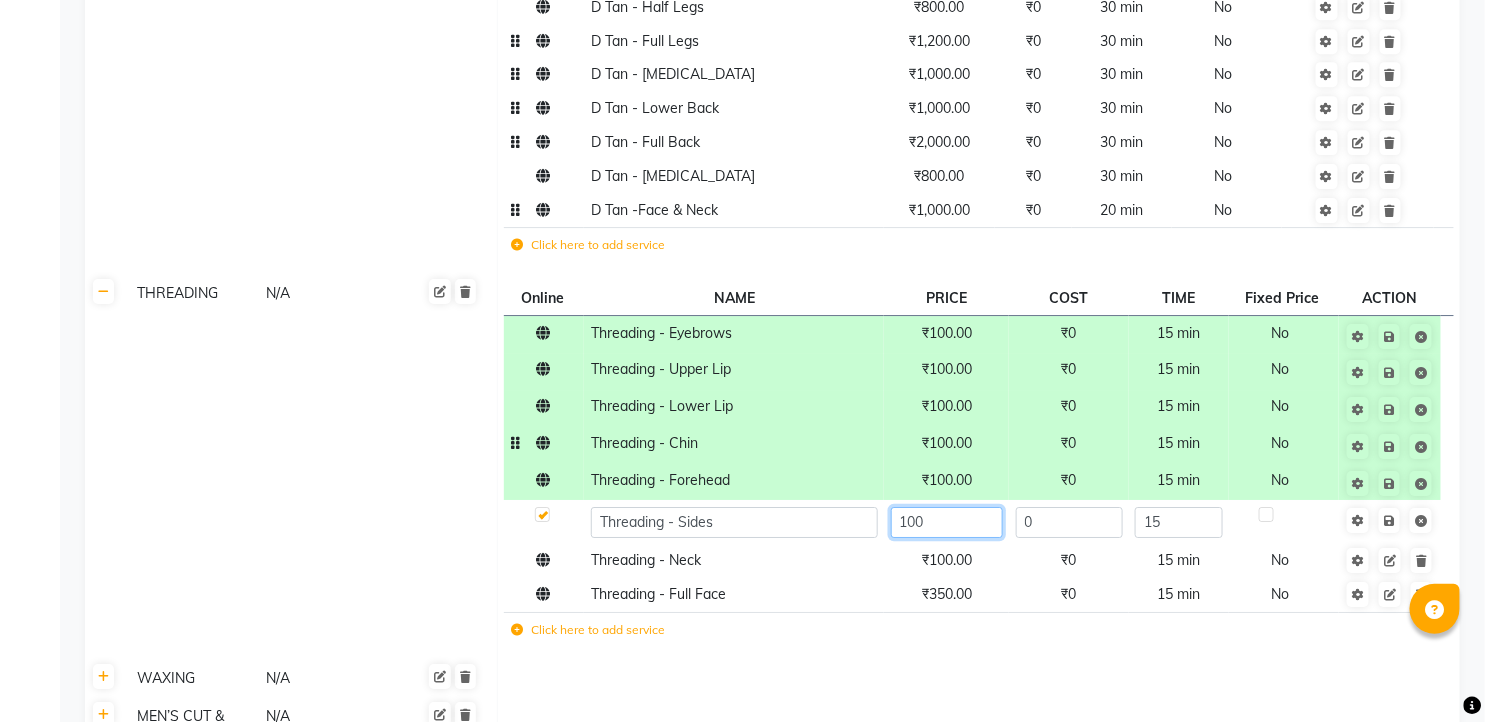 click on "100" 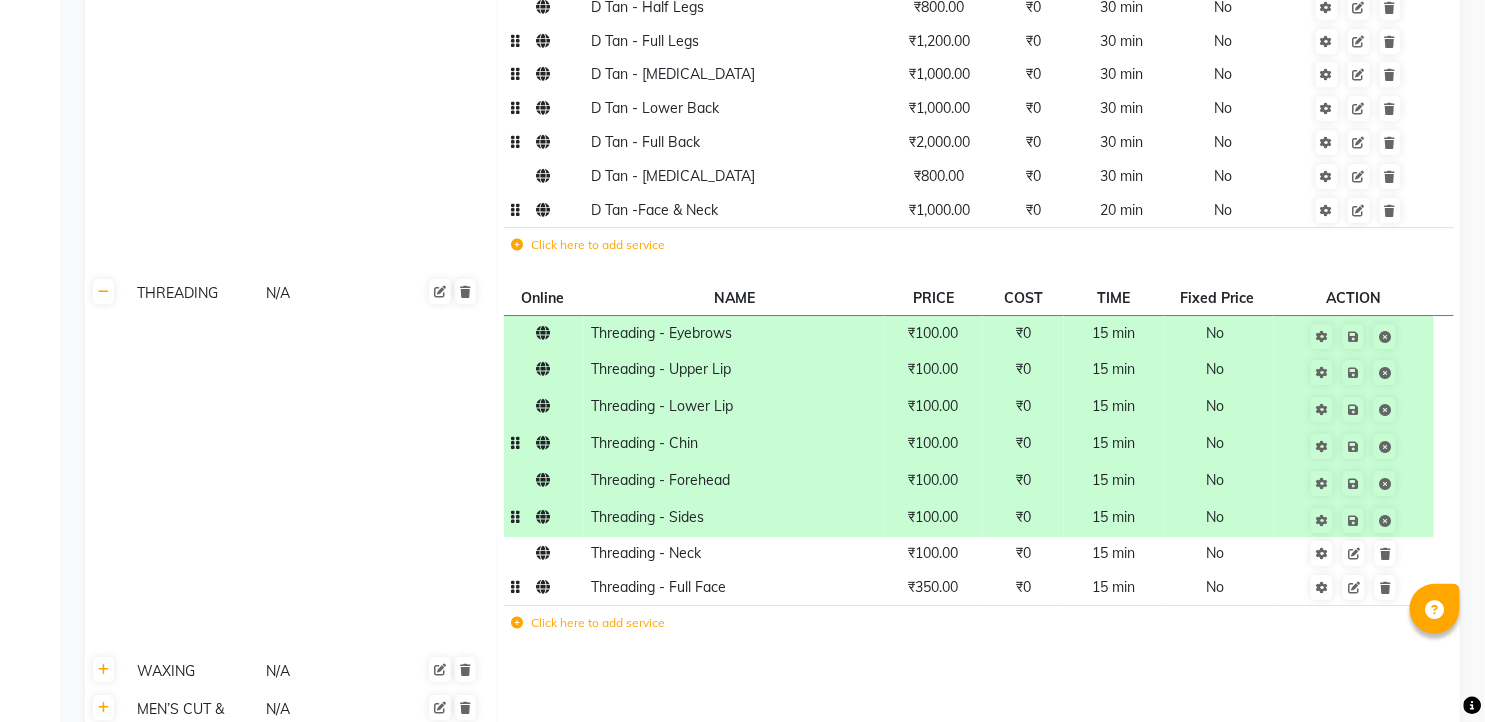 click on "₹350.00" 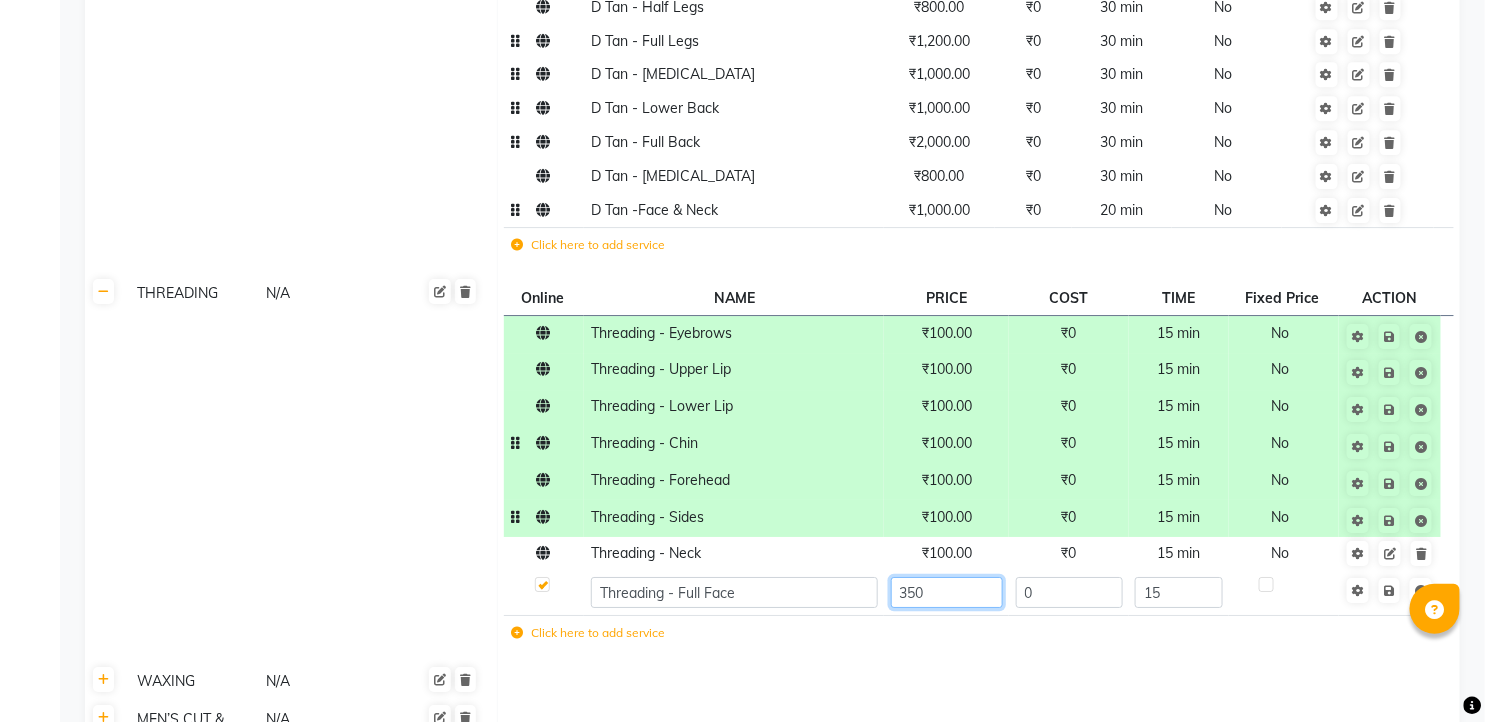 click on "350" 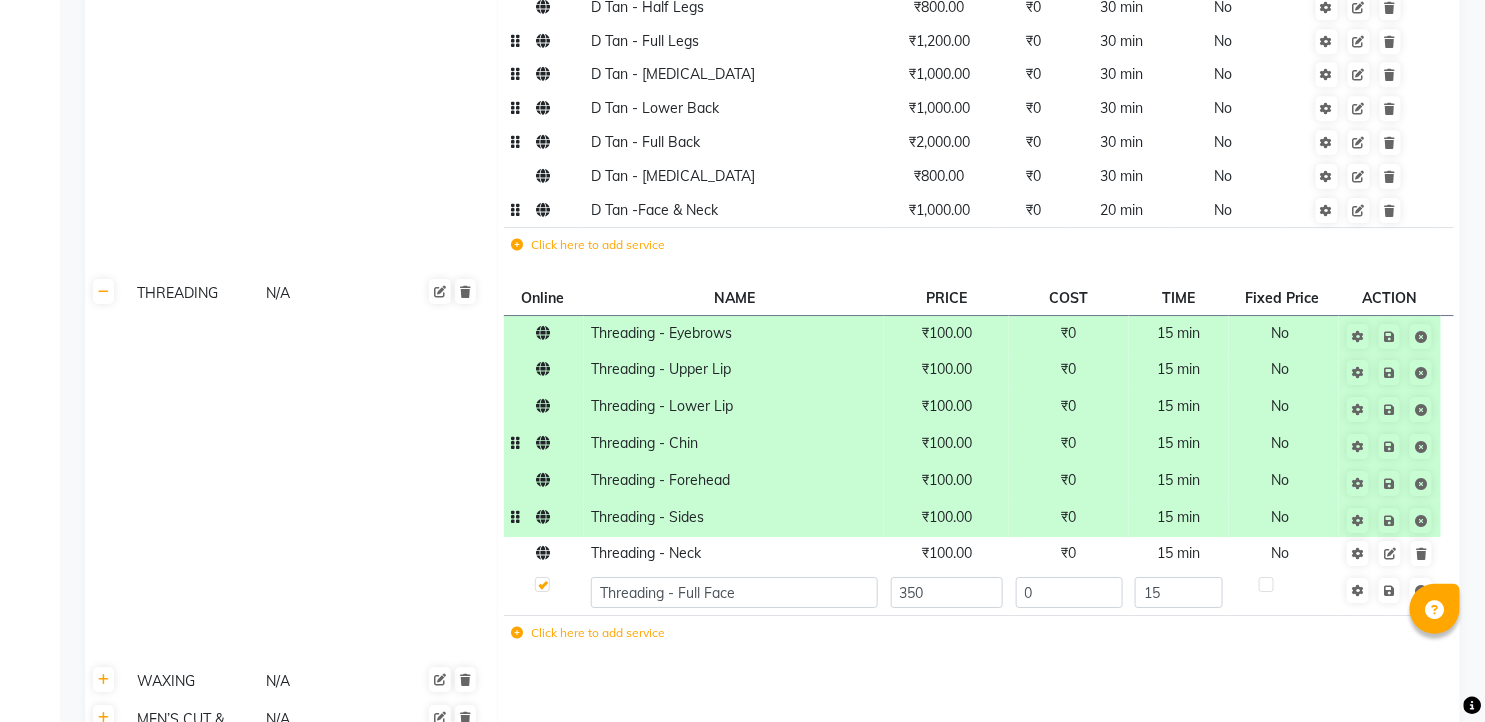 click on "₹100.00" 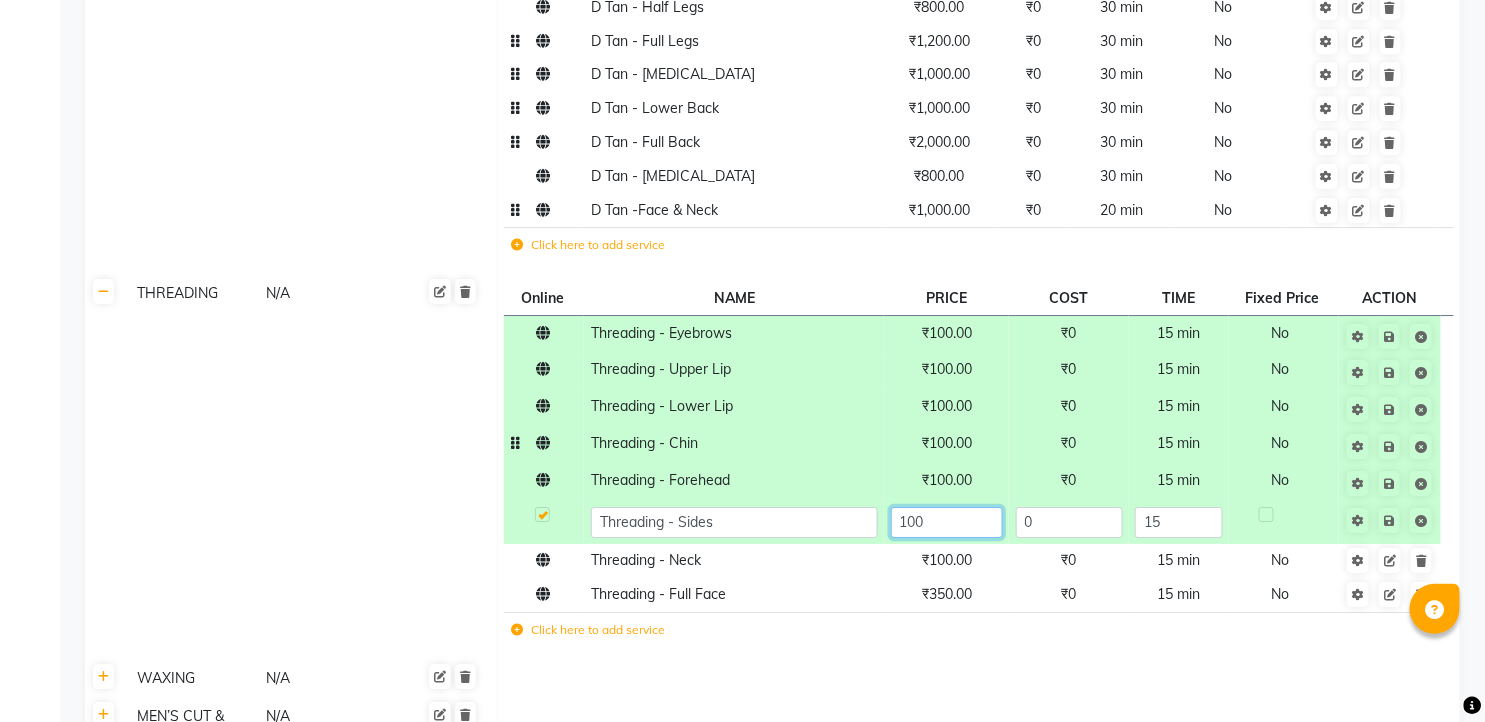 click on "100" 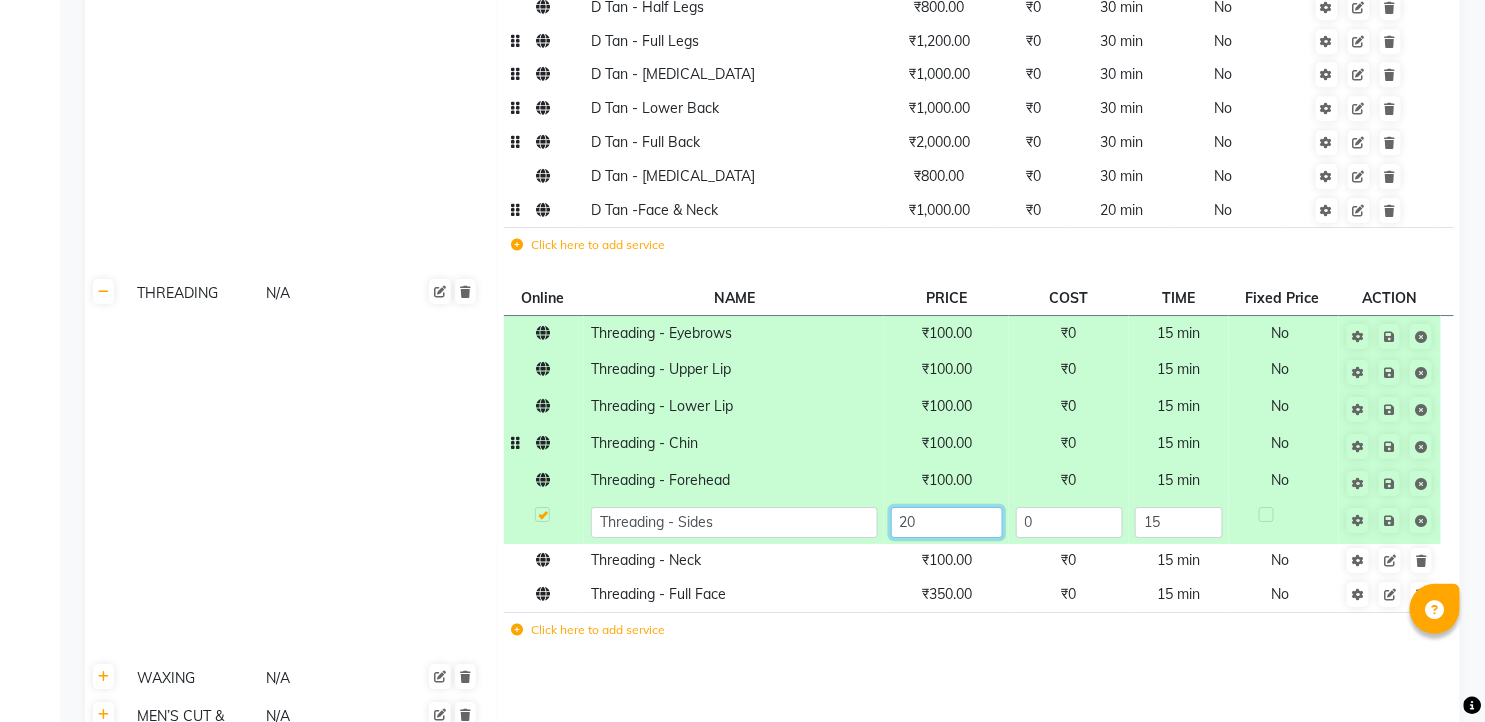 type on "200" 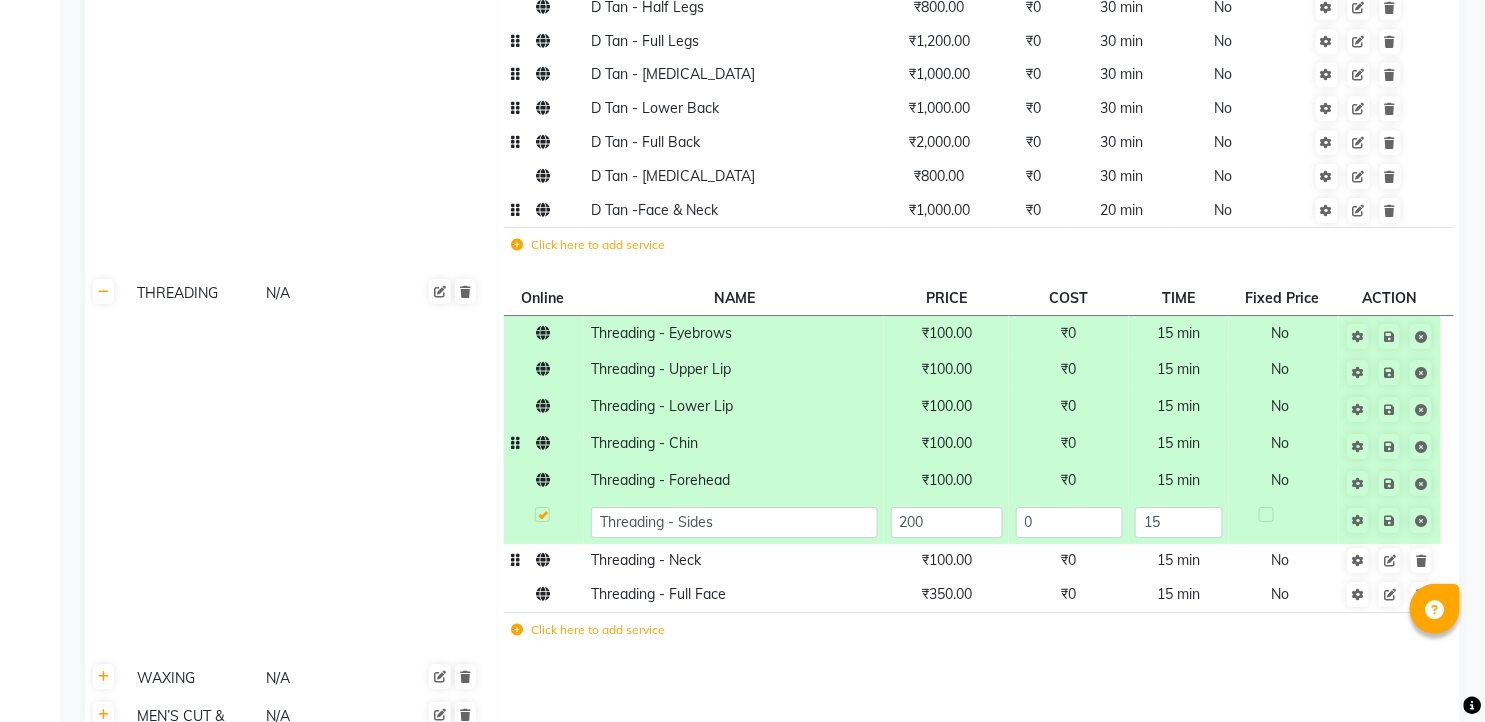 click on "₹100.00" 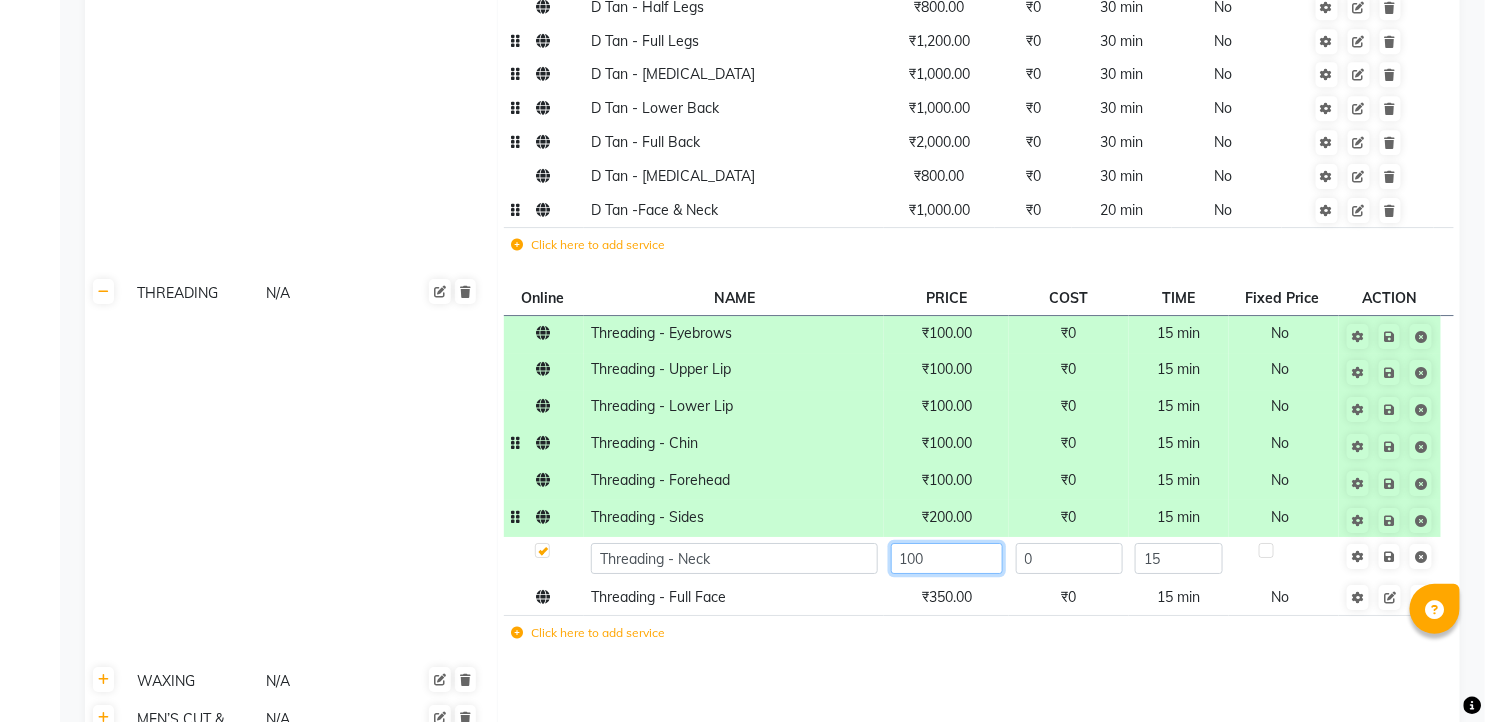 click on "100" 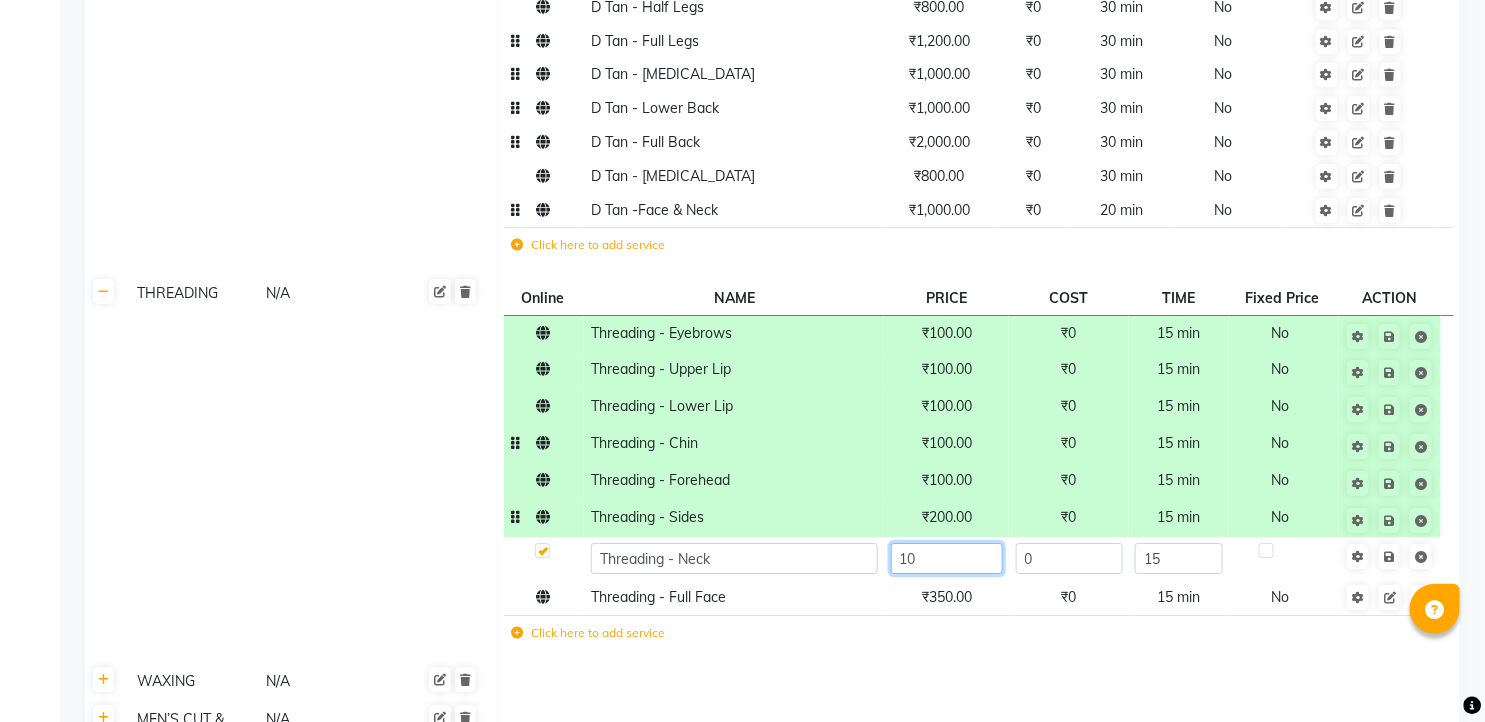 type on "1" 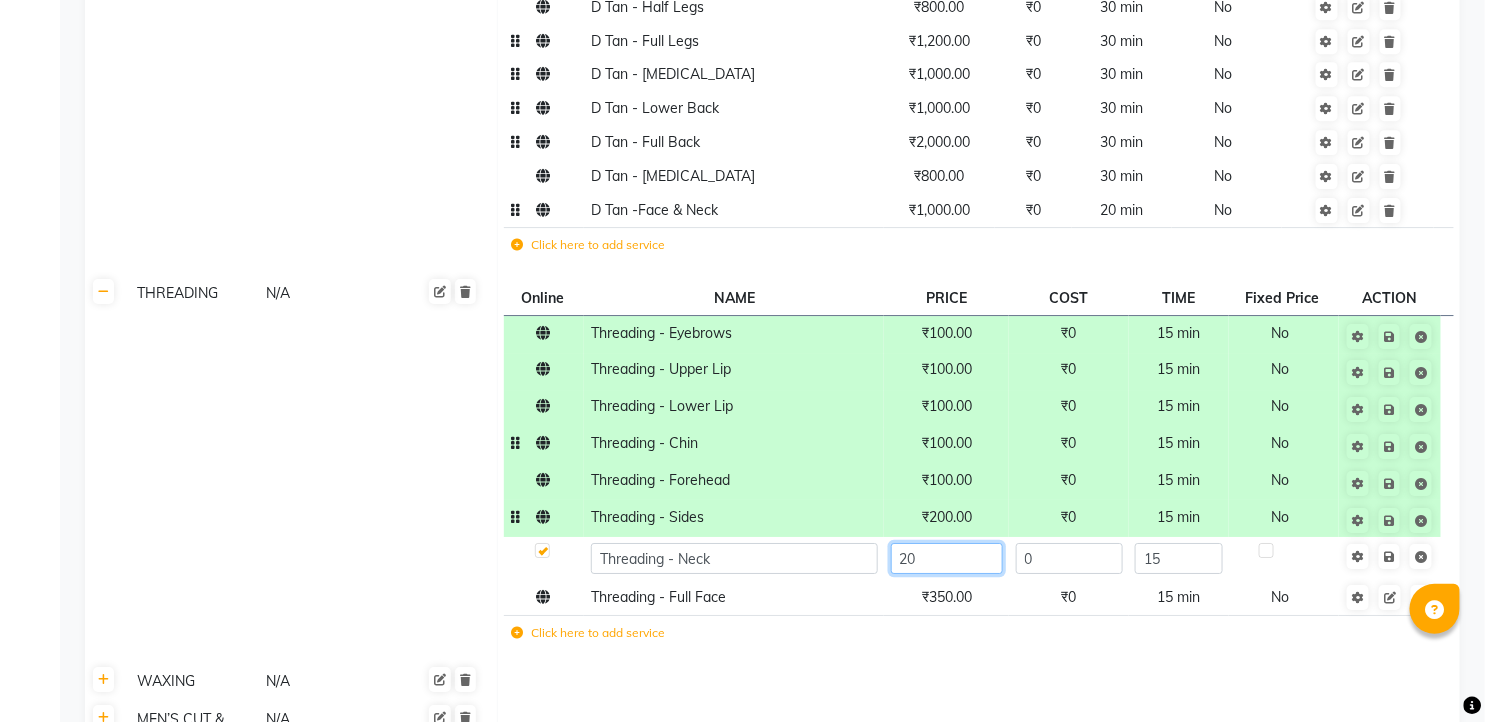 type on "200" 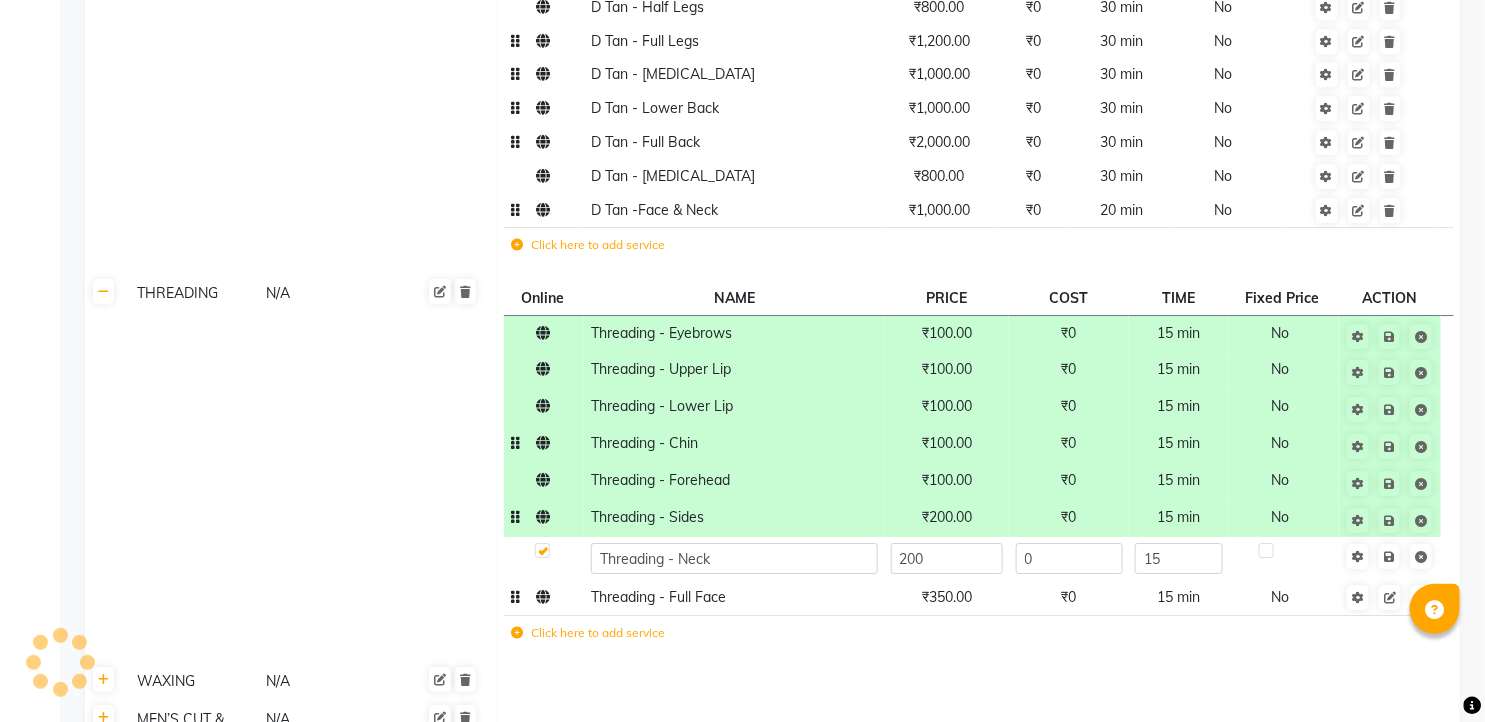 click on "Threading - Eyebrows ₹100.00 ₹0 15 min  No  Threading - Upper Lip ₹100.00 ₹0 15 min  No  Threading - Lower Lip ₹100.00 ₹0 15 min  No  Threading - Chin ₹100.00 ₹0 15 min  No  Threading - Forehead ₹100.00 ₹0 15 min  No  Threading - Sides ₹200.00 ₹0 15 min  No  Threading - Neck 200 0 15 Threading - Full Face ₹350.00 ₹0 15 min  No  Click here to add service" 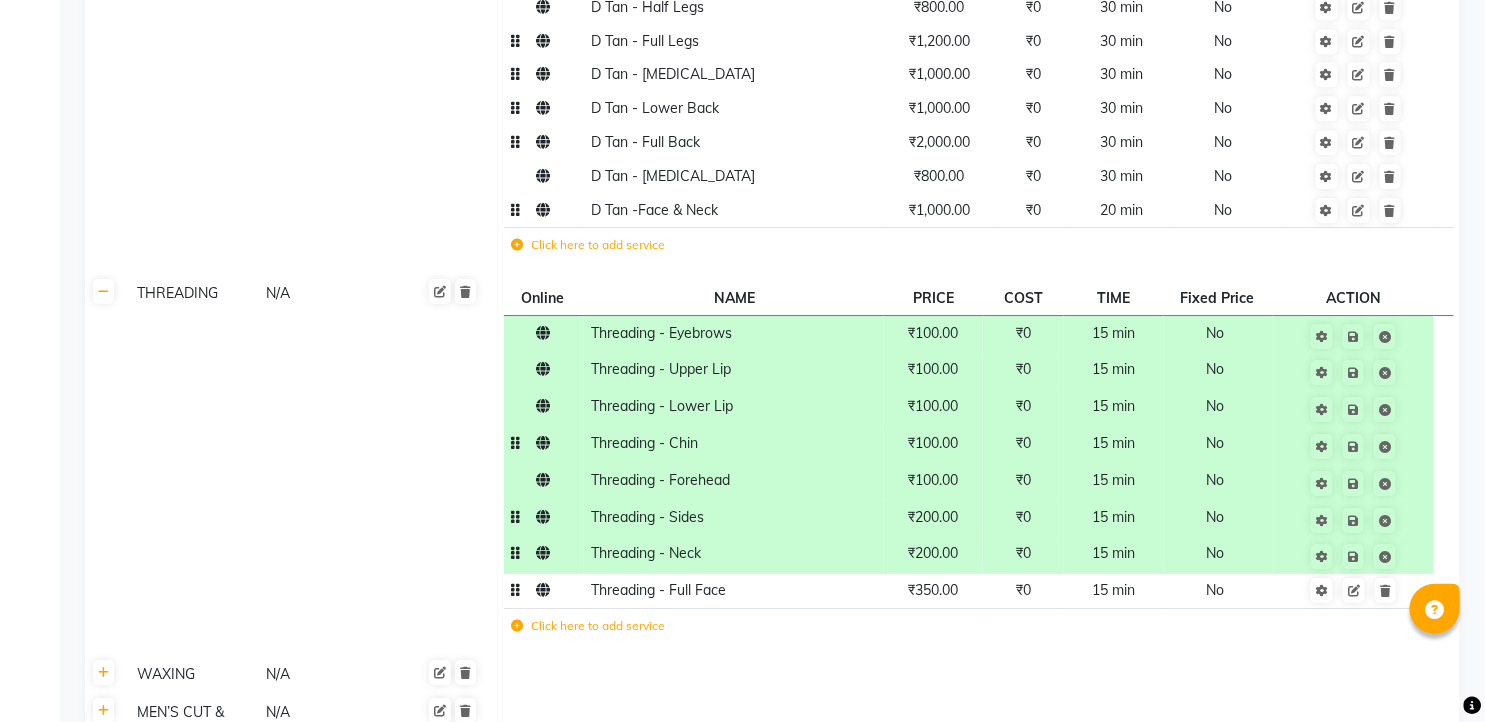 click on "₹350.00" 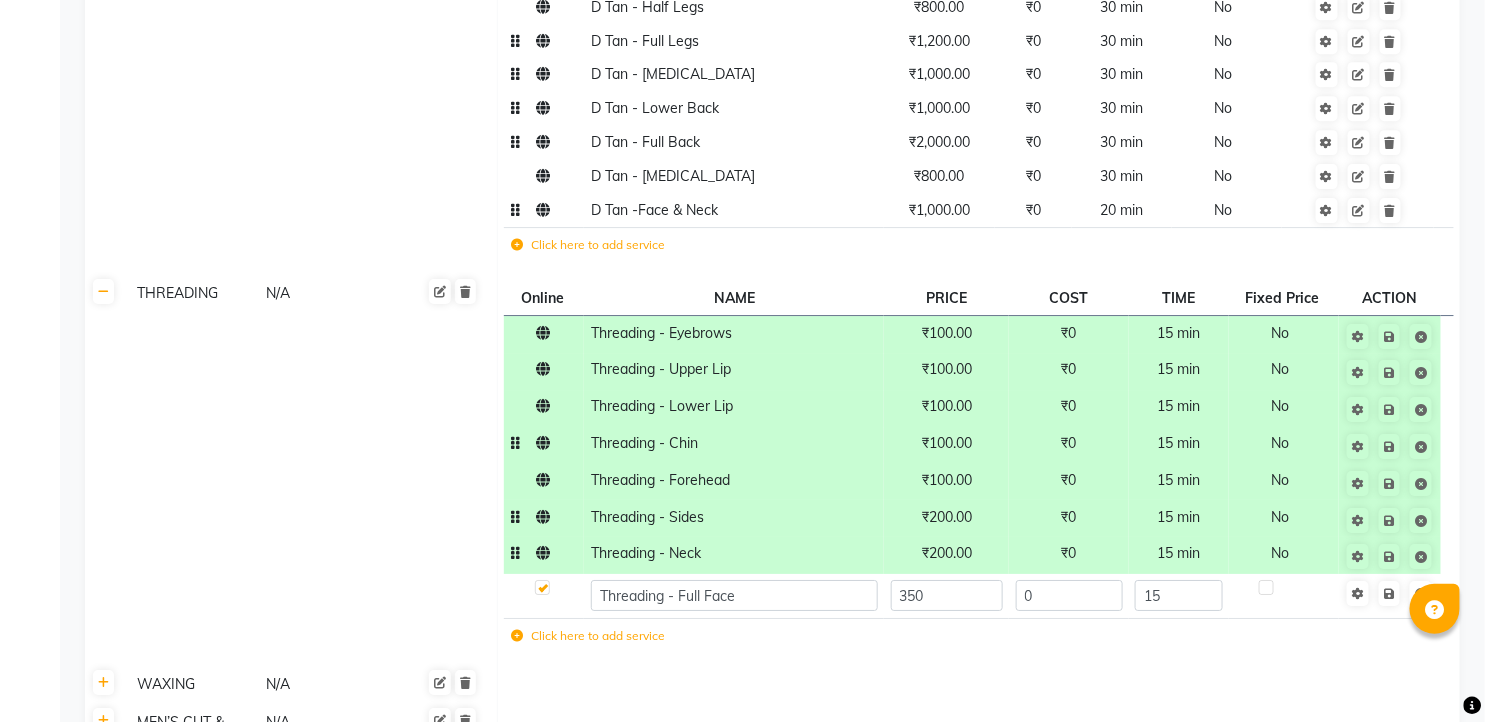 click on "350" 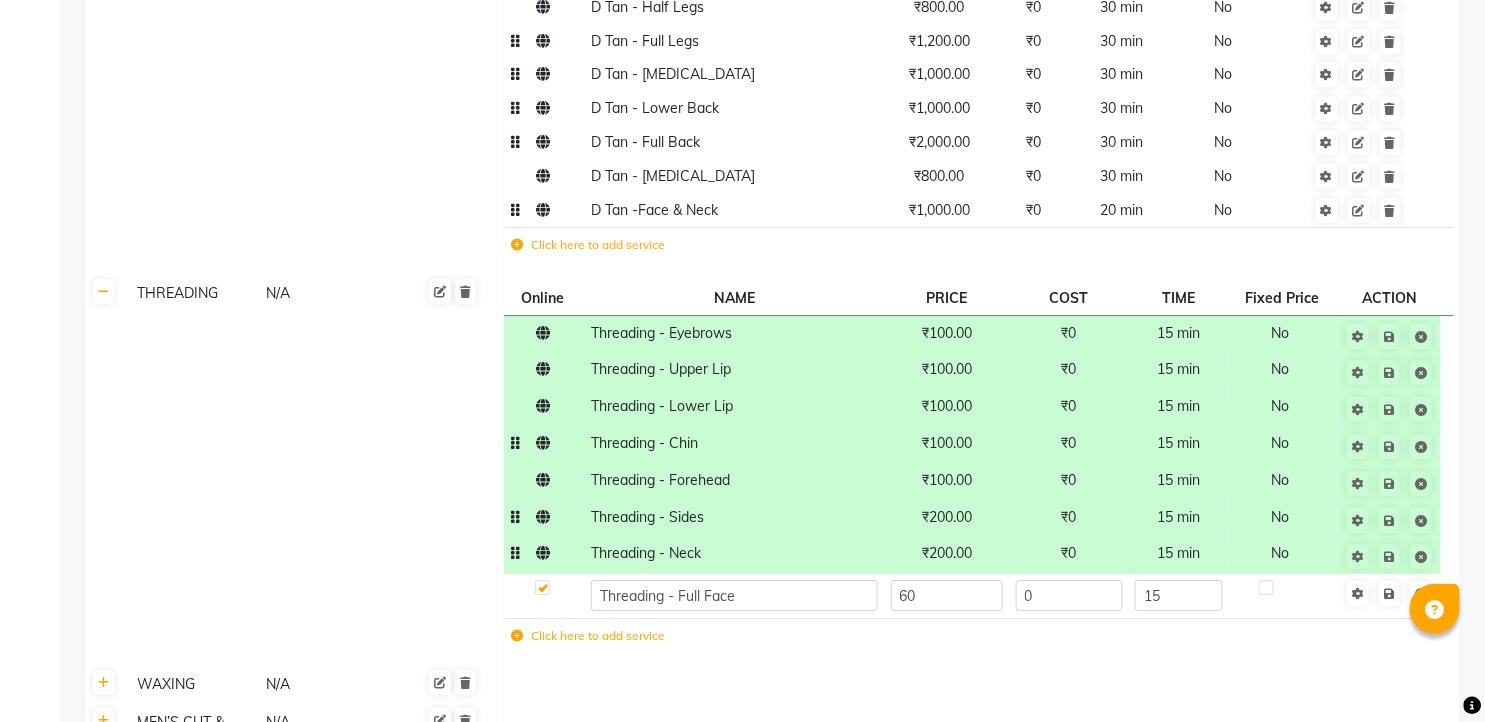 type on "600" 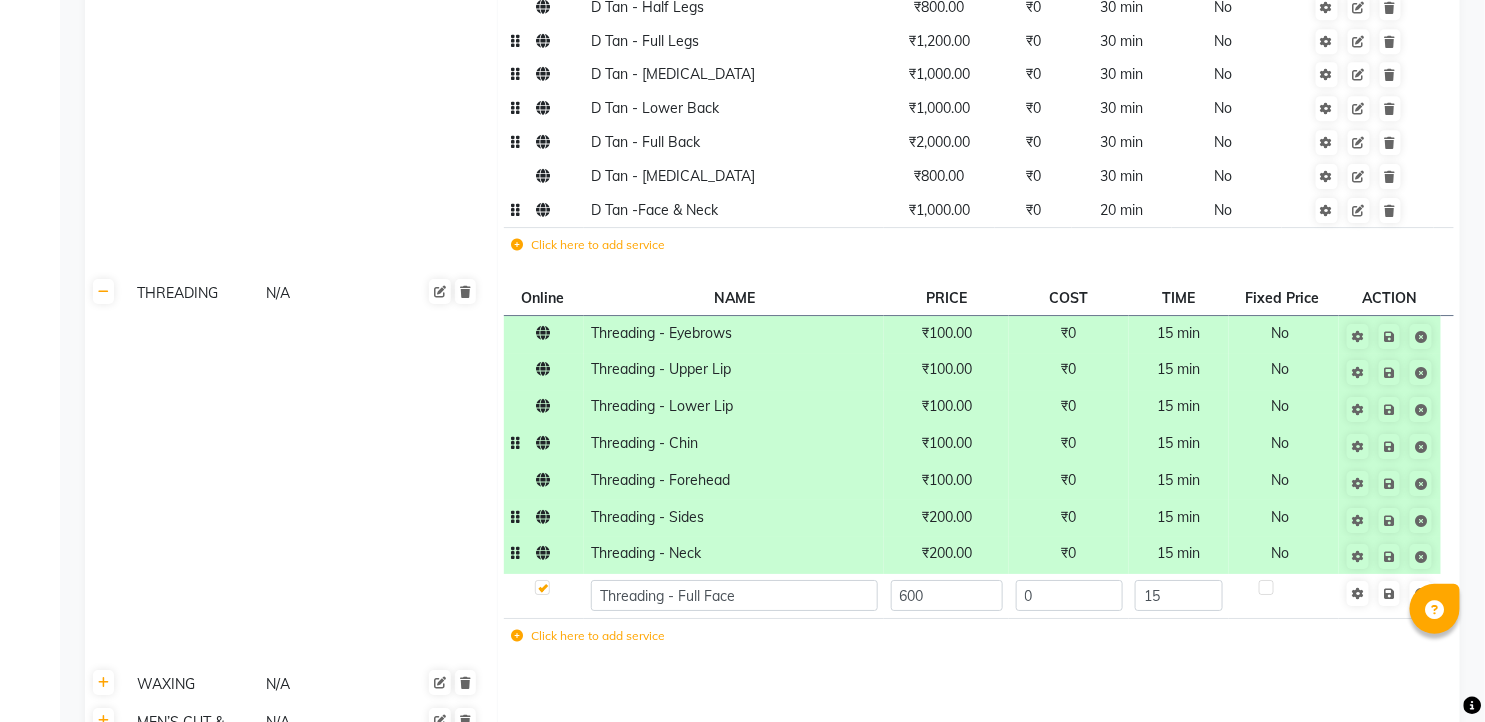click on "Click here to add service" 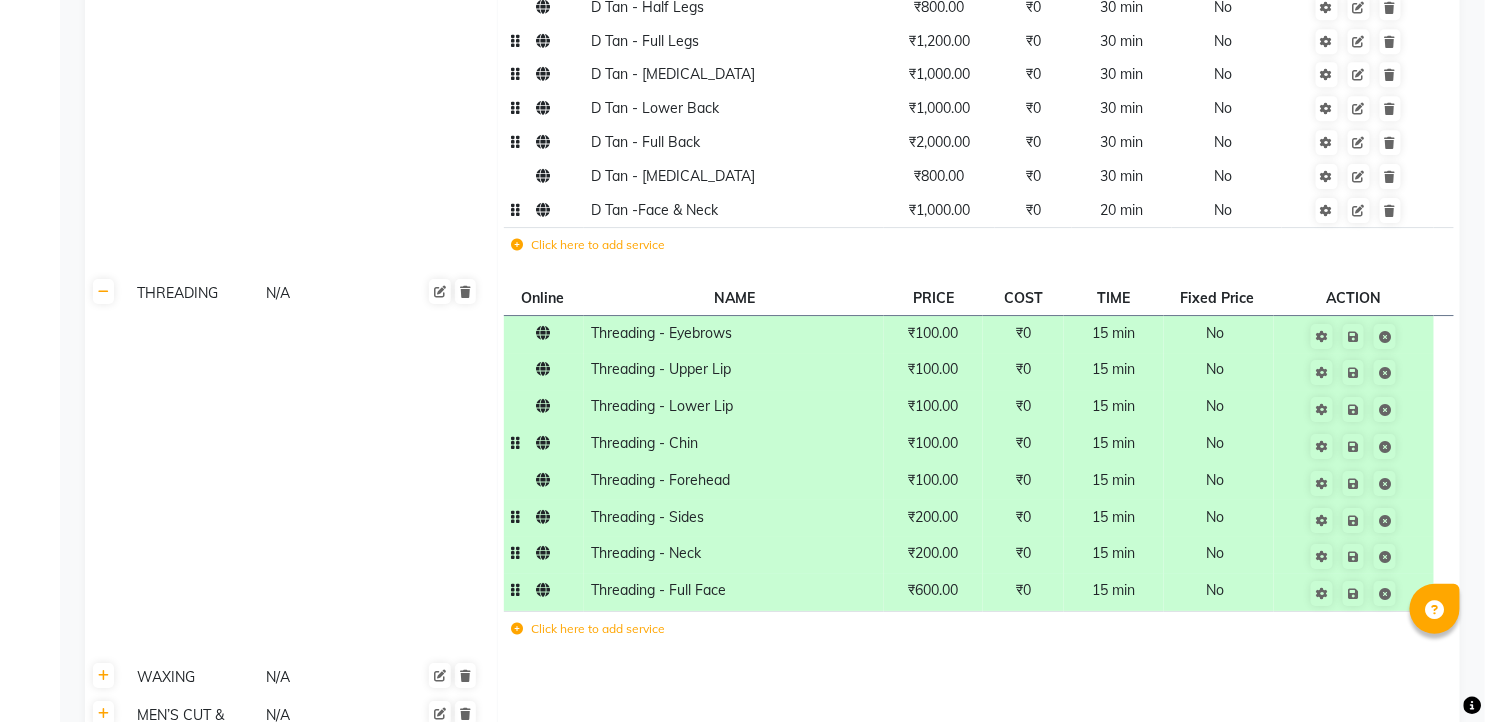 click on "15 min" 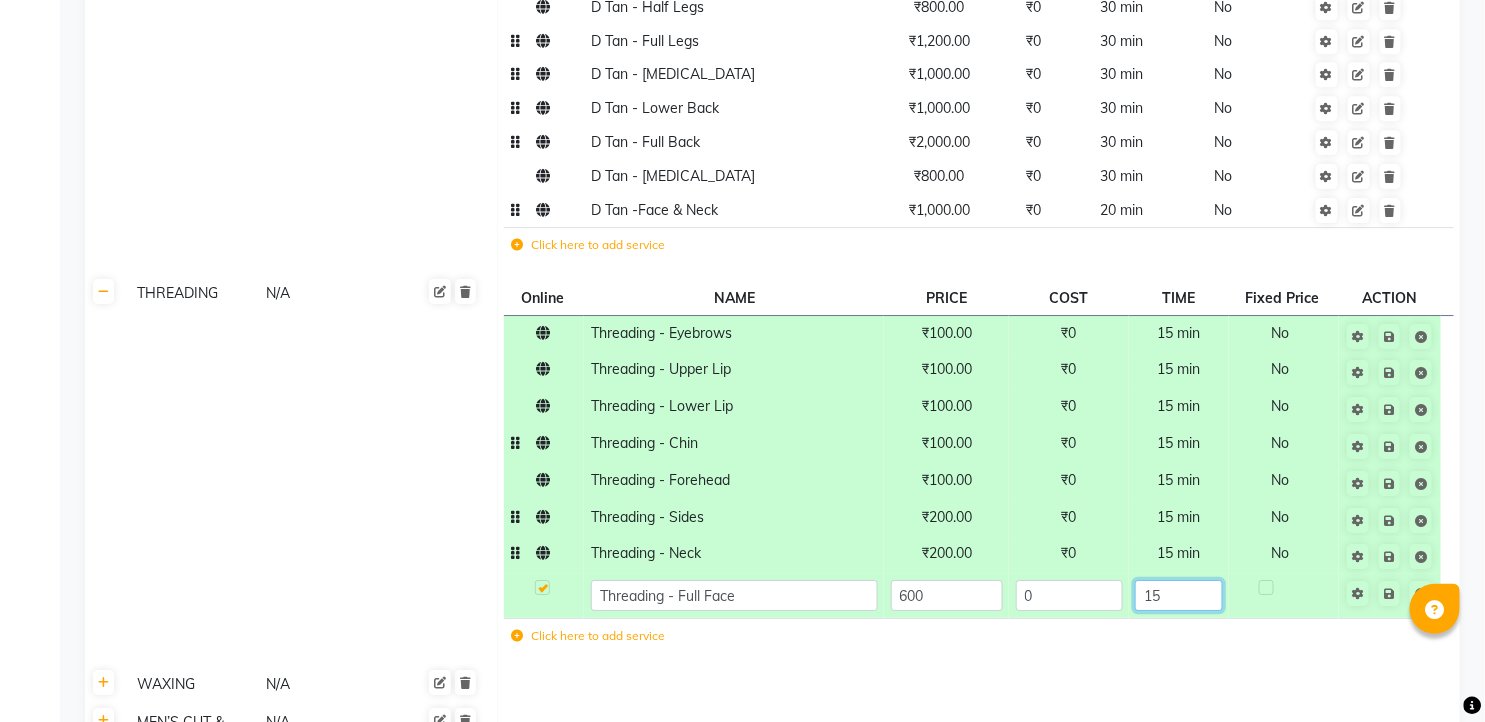 click on "15" 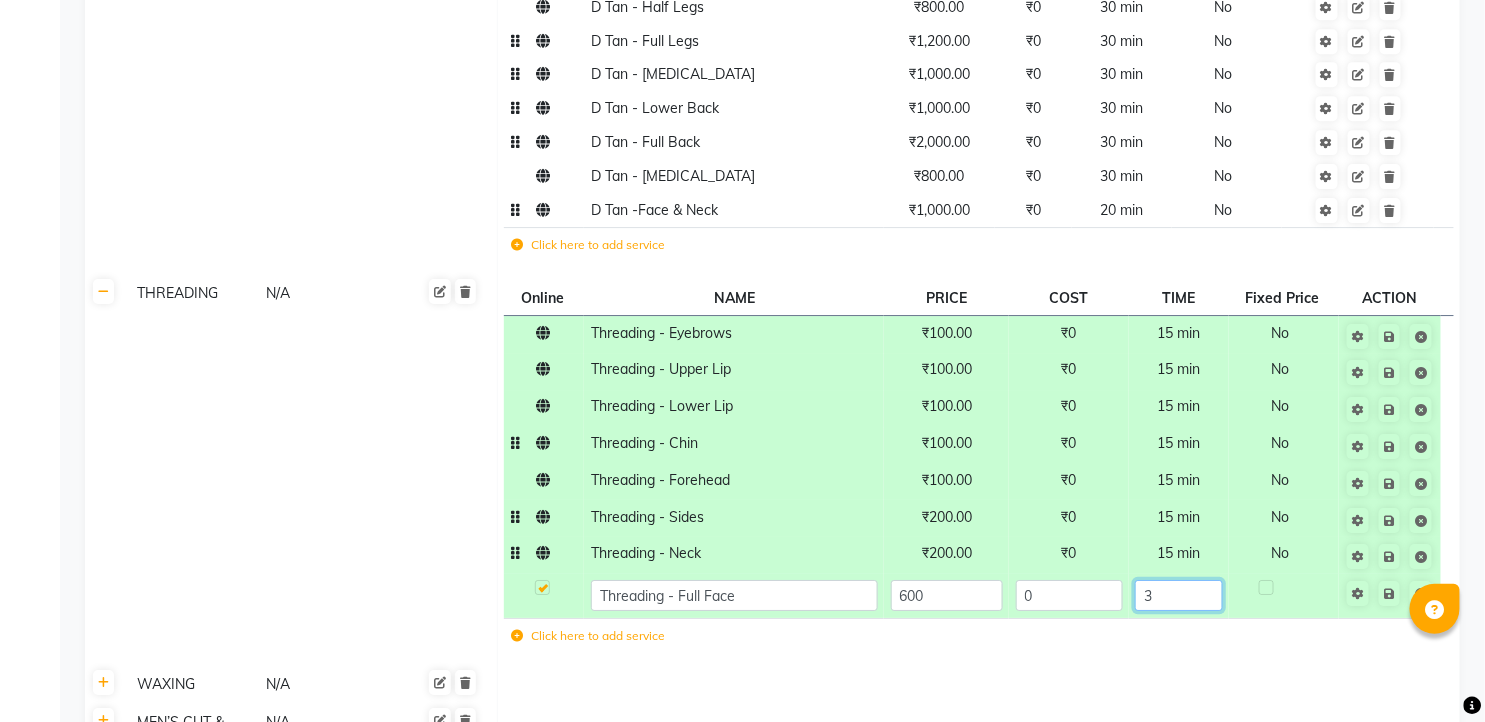 type on "30" 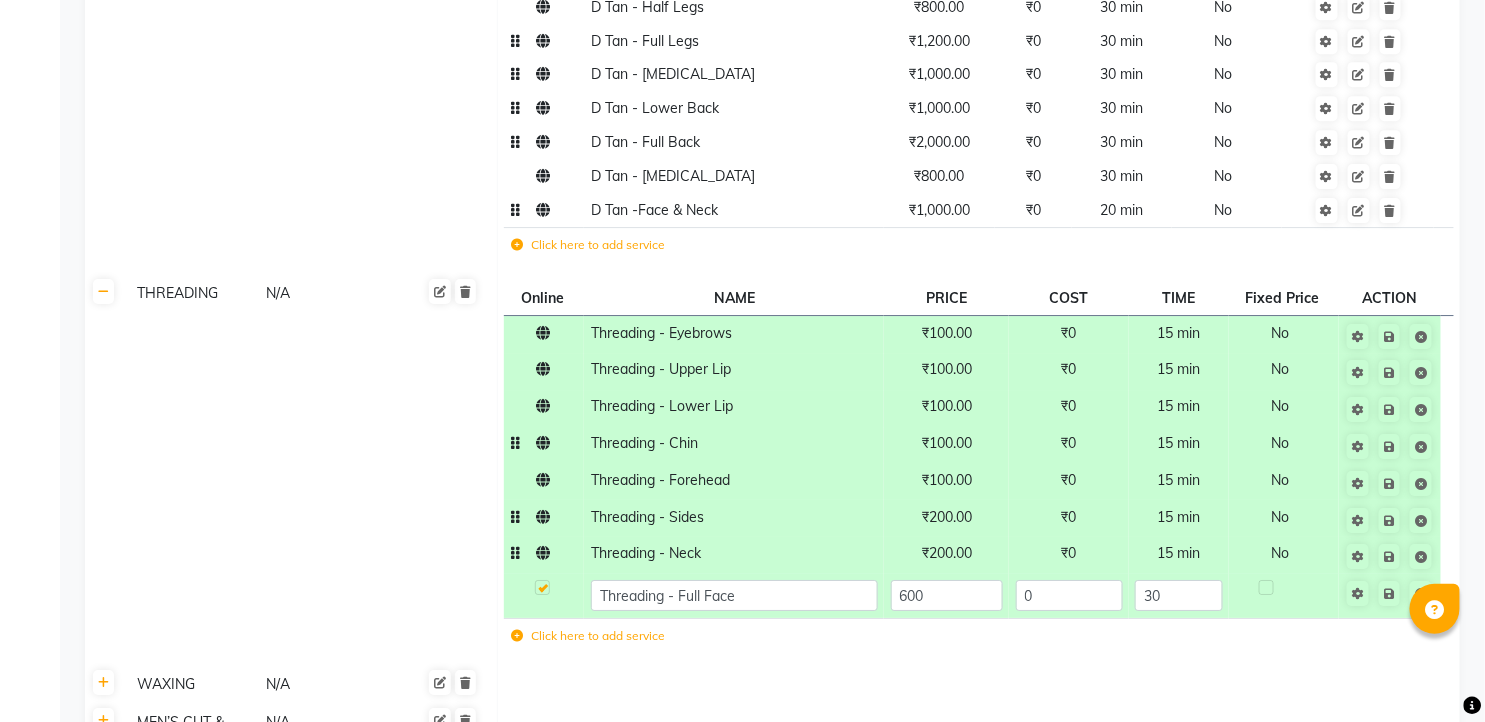 click 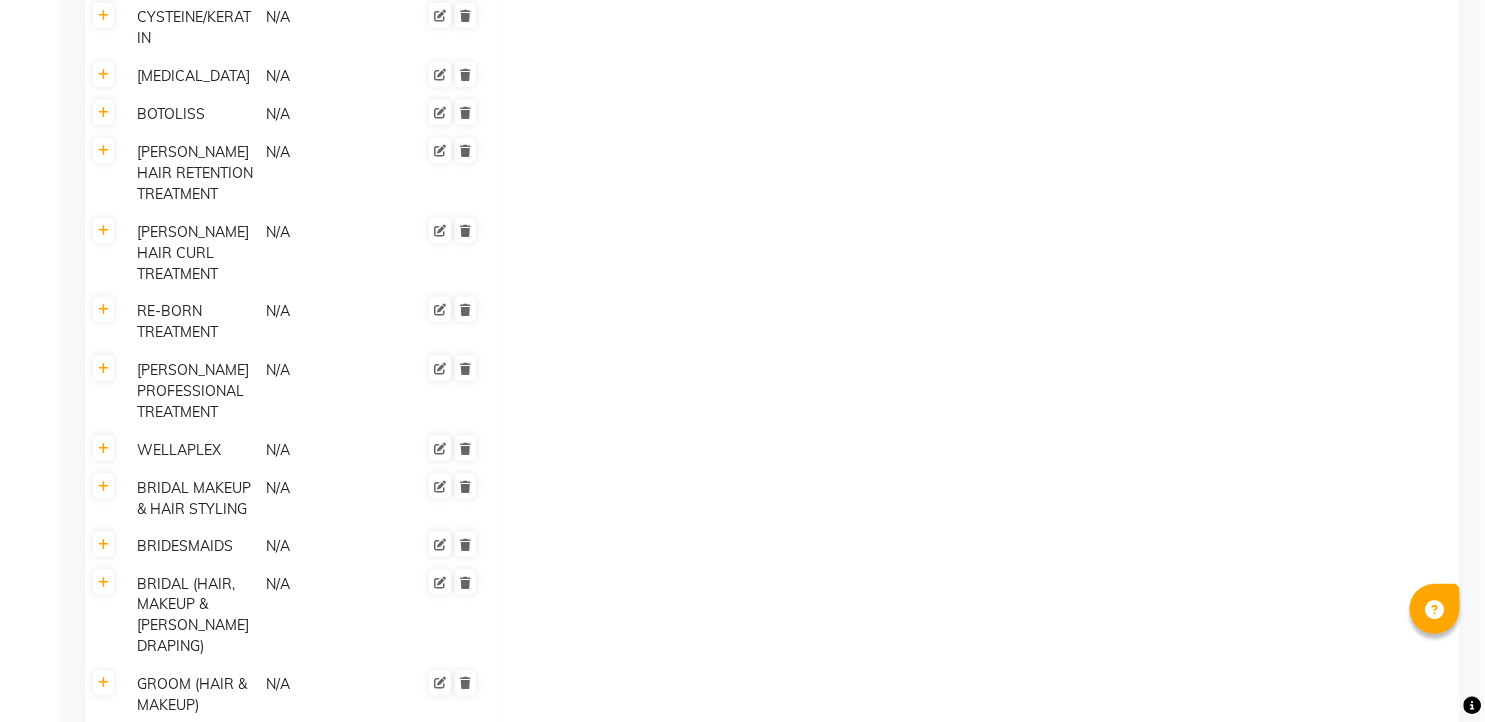 scroll, scrollTop: 6281, scrollLeft: 0, axis: vertical 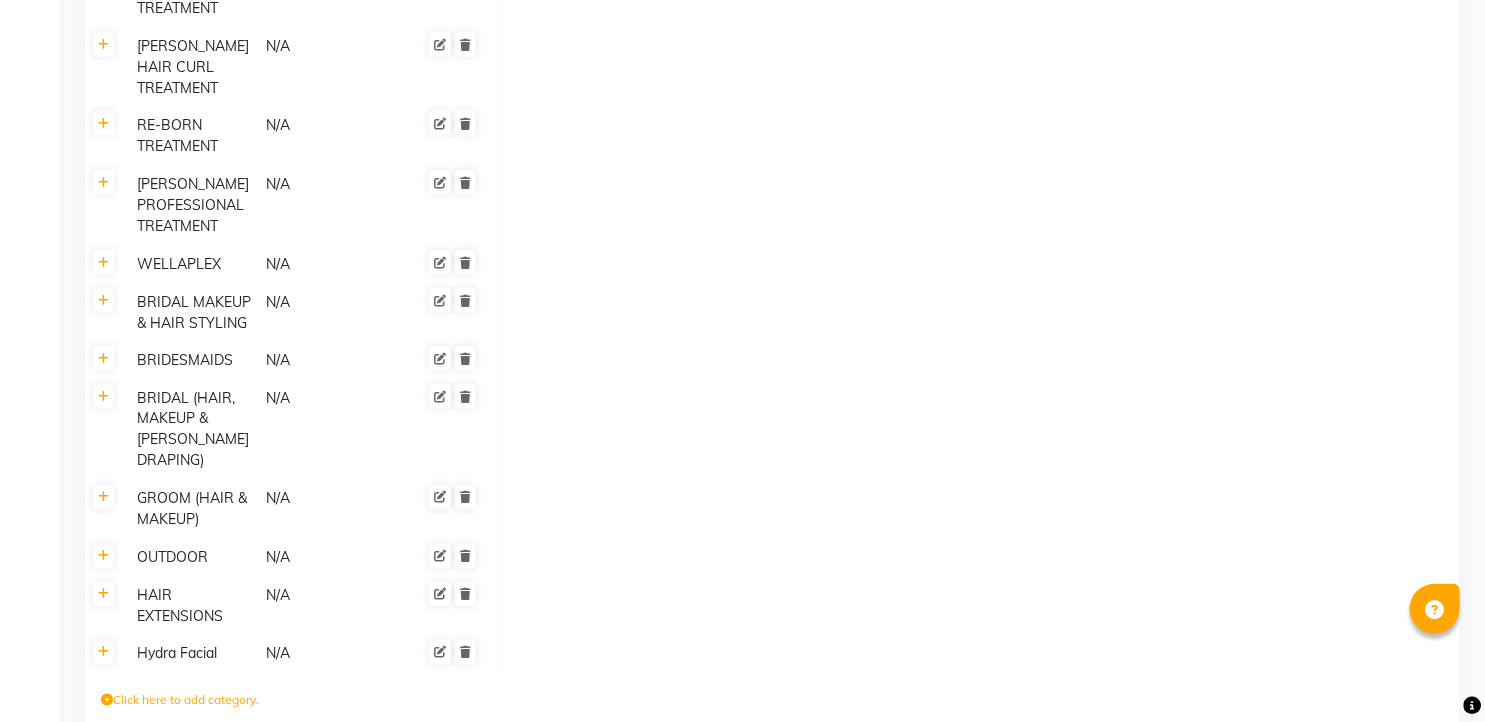 click on "Save Changes" 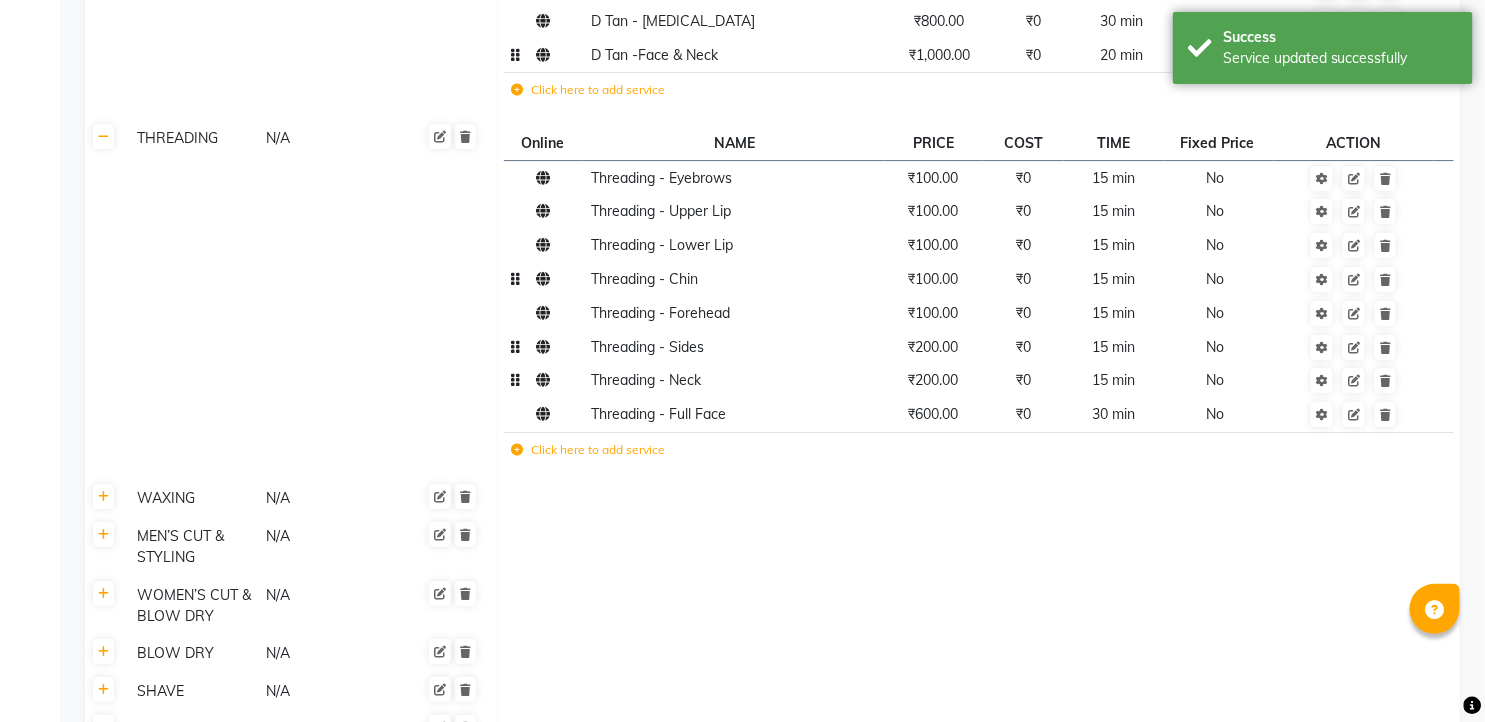 scroll, scrollTop: 5034, scrollLeft: 0, axis: vertical 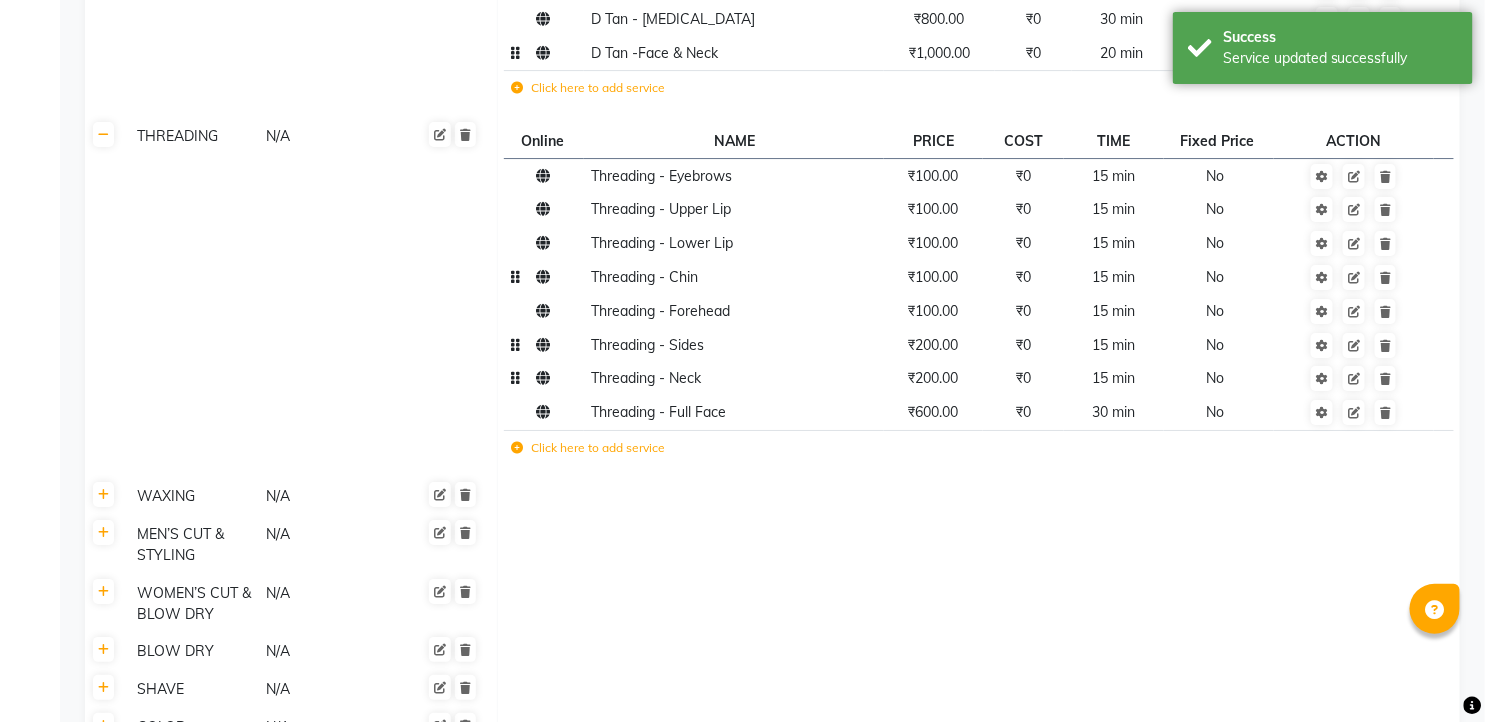 click 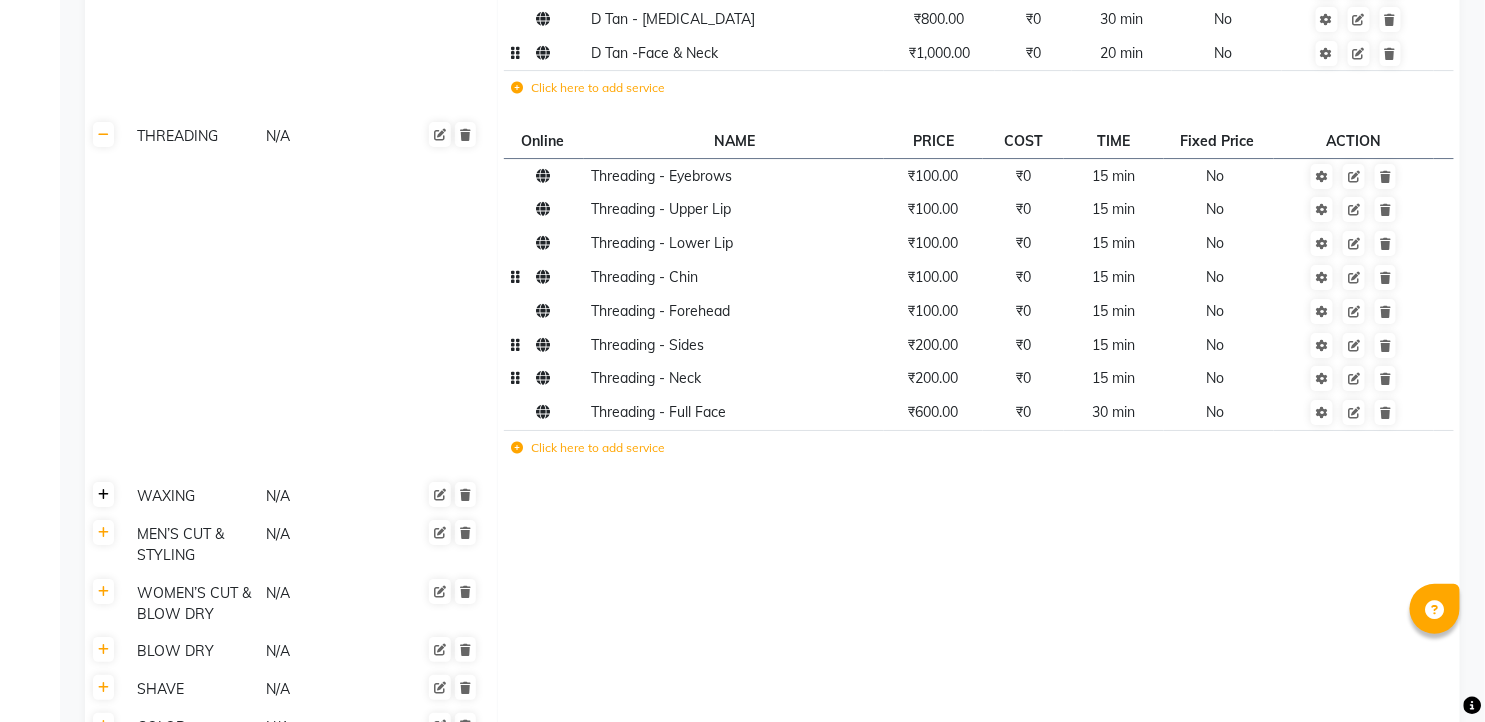 click 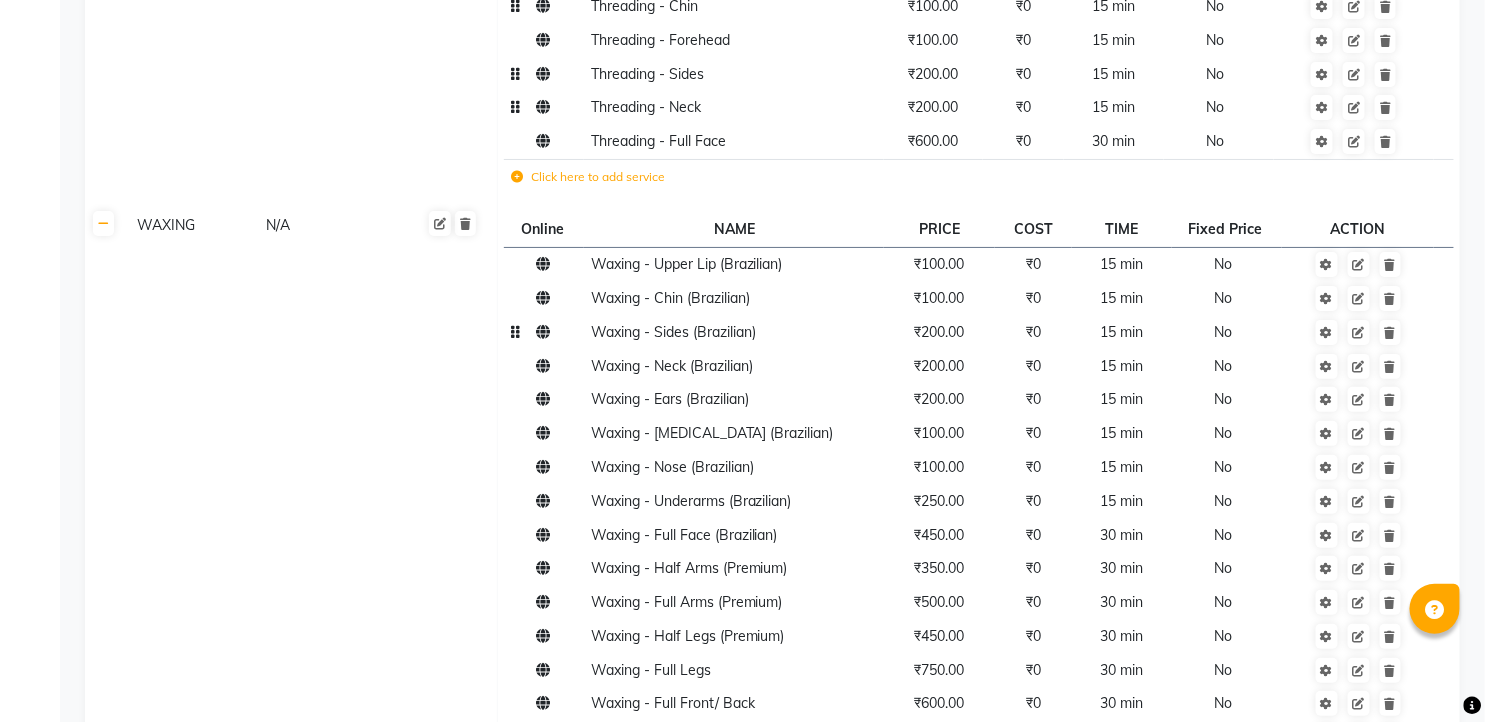 scroll, scrollTop: 5256, scrollLeft: 0, axis: vertical 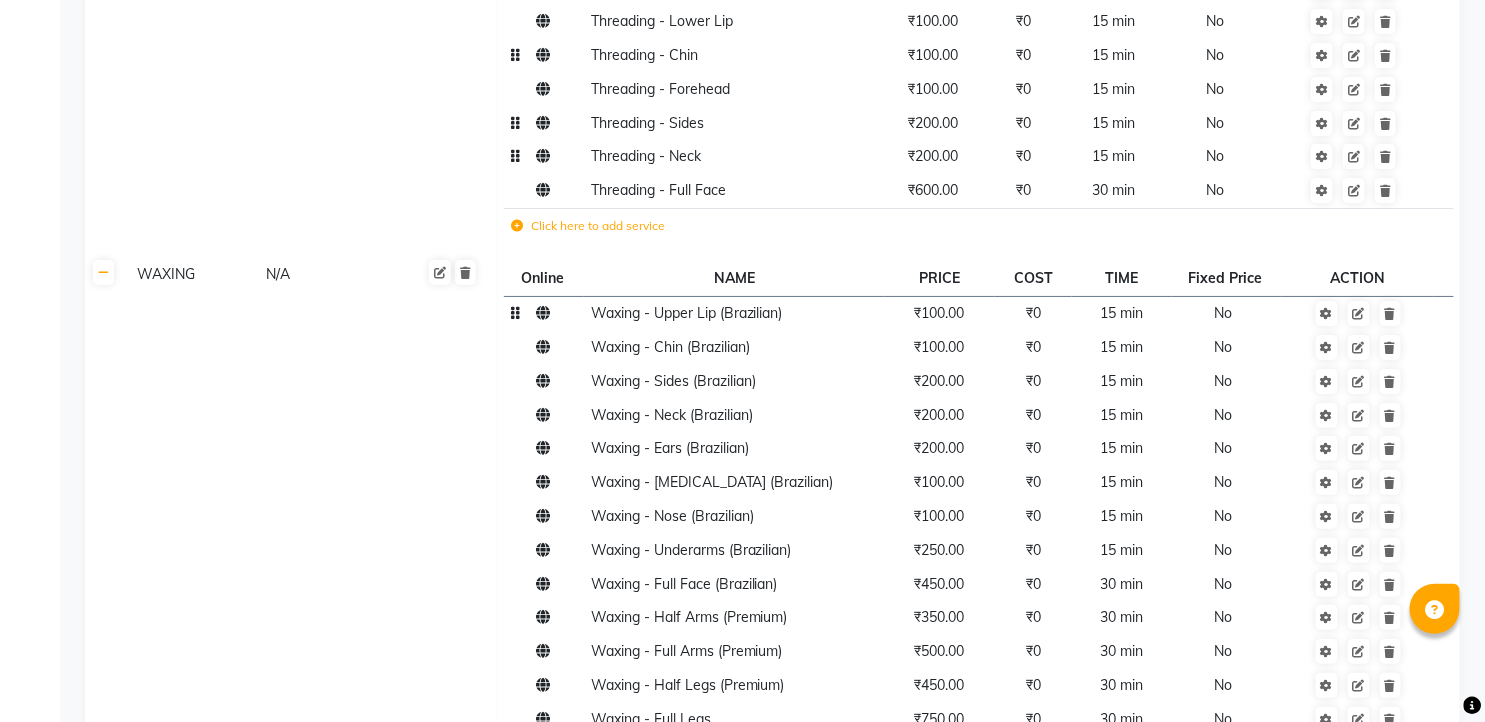 click on "₹100.00" 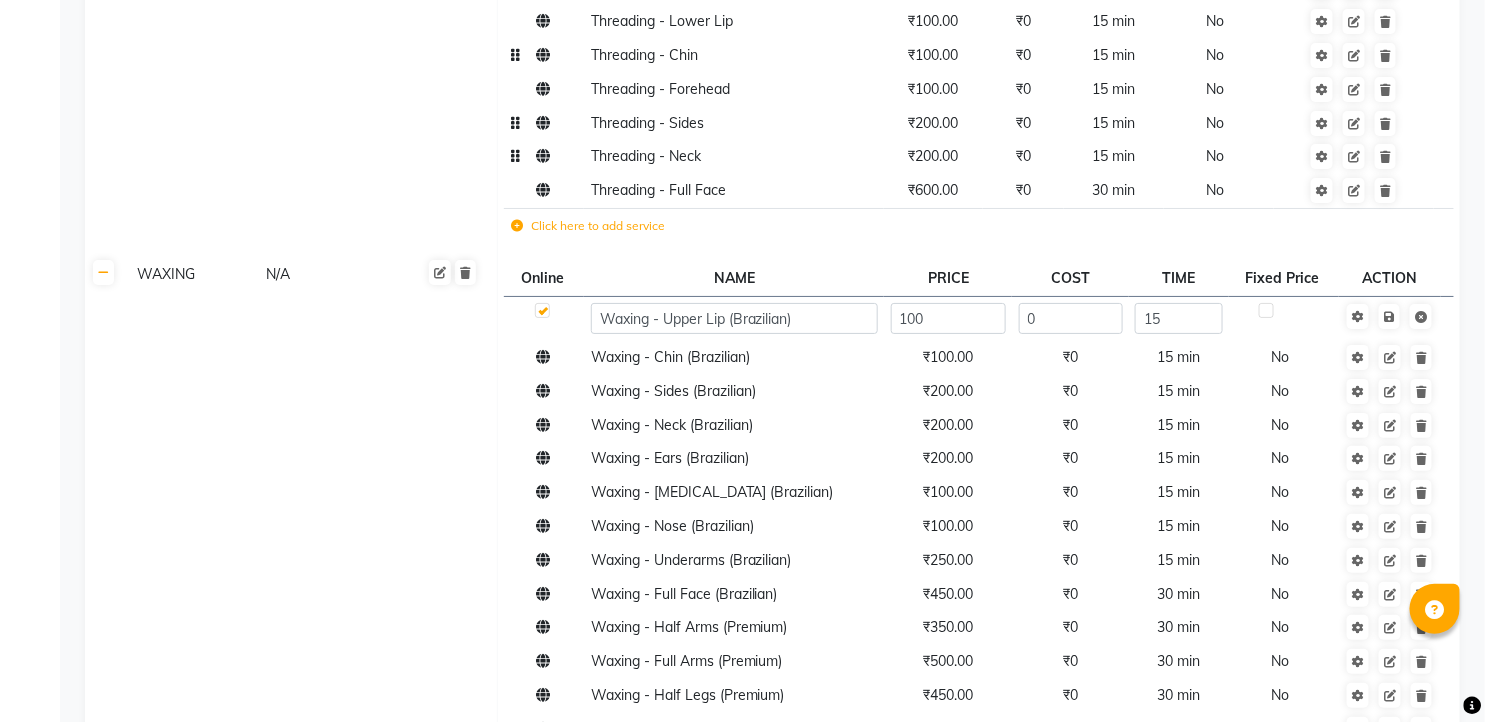 click on "100" 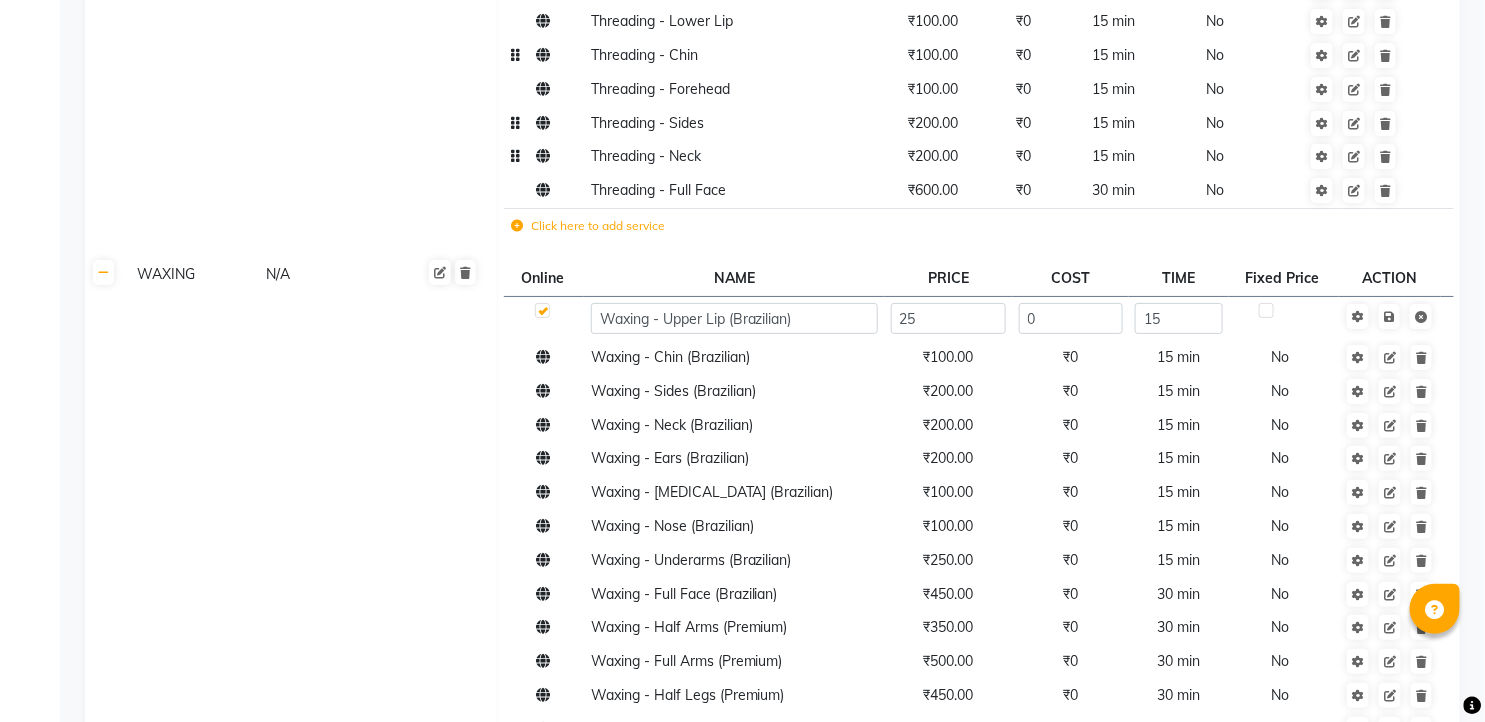 type on "250" 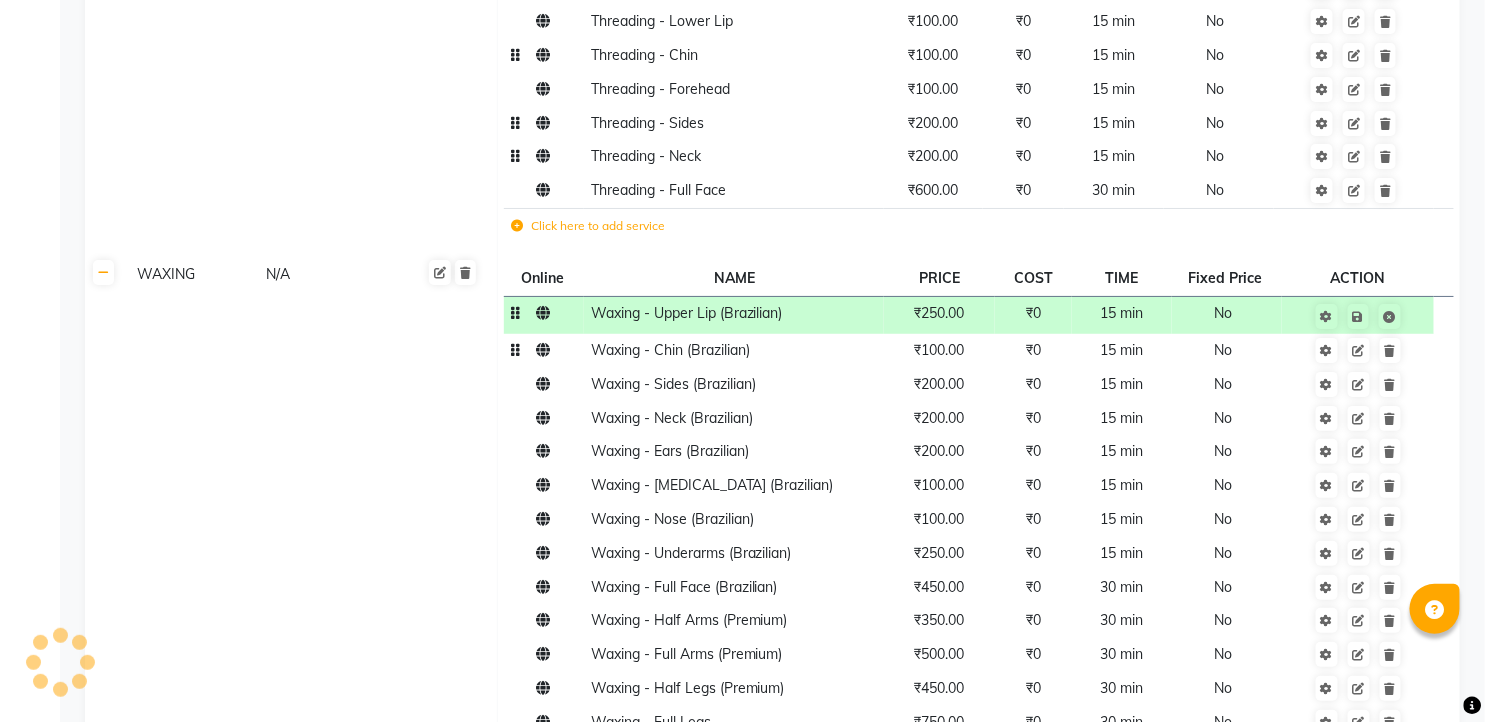 click on "₹100.00" 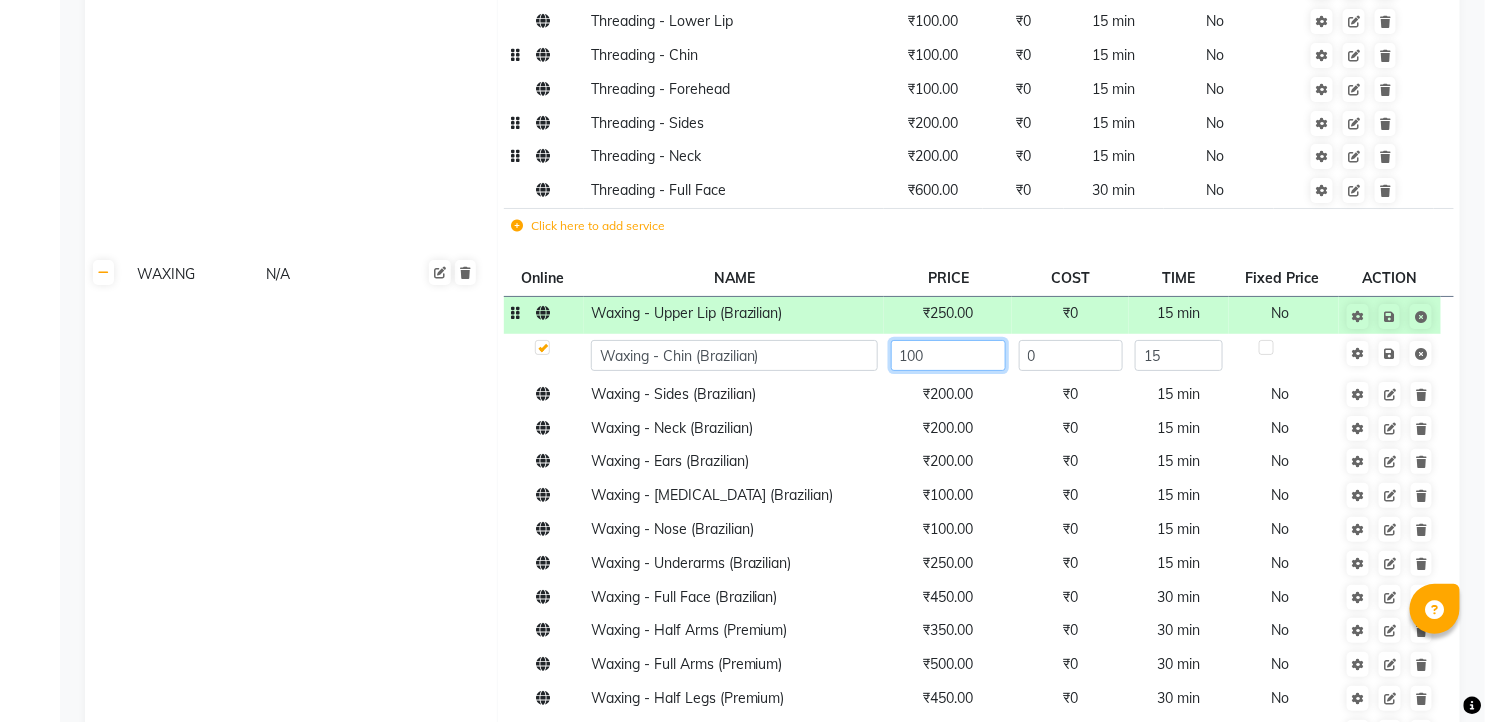 click on "100" 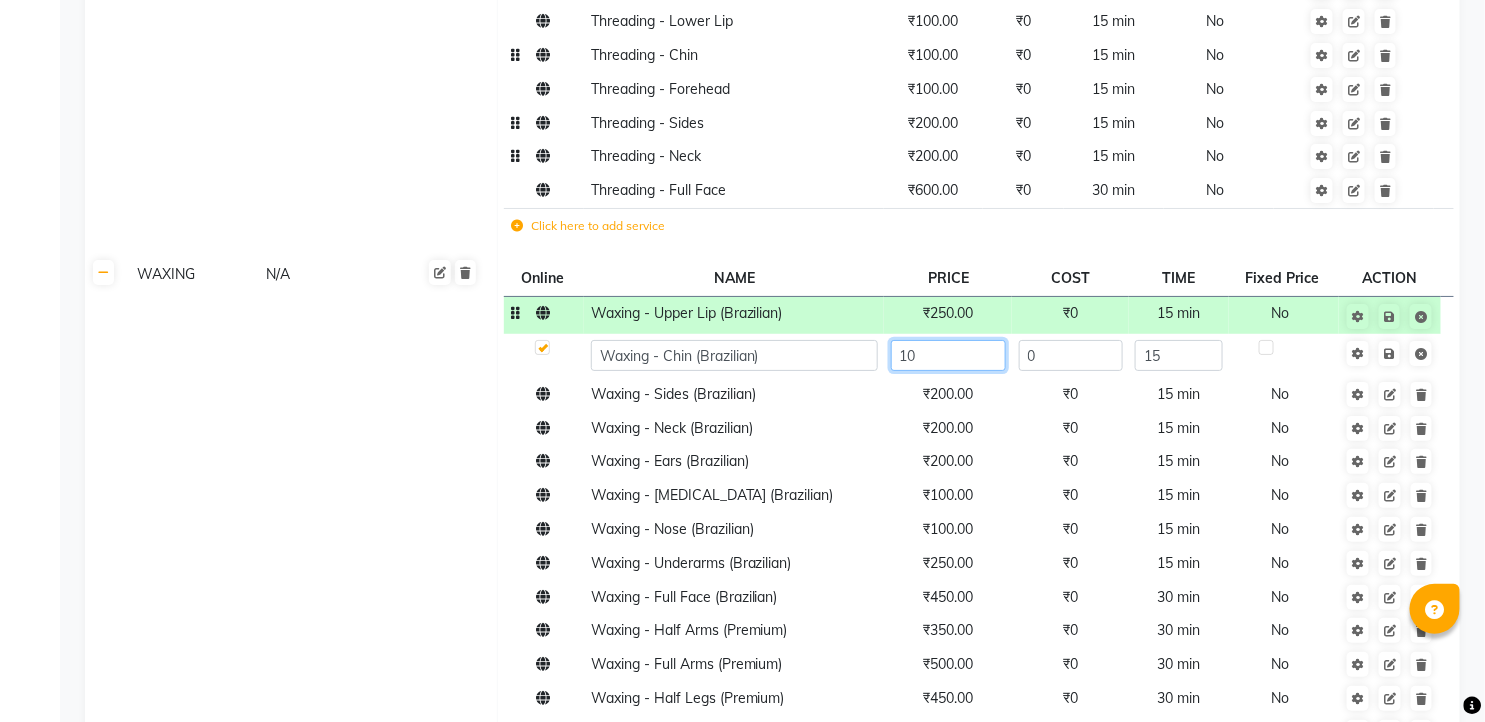type on "1" 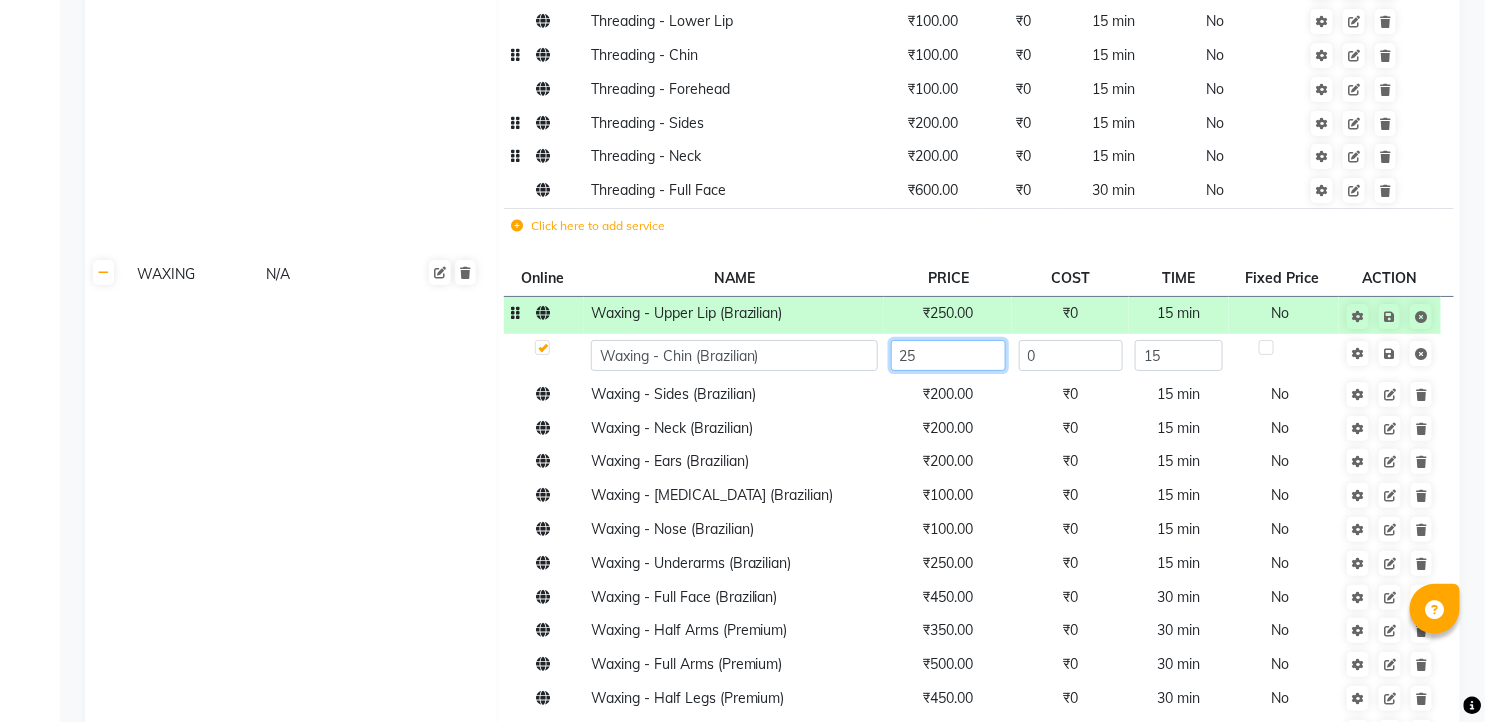 type on "250" 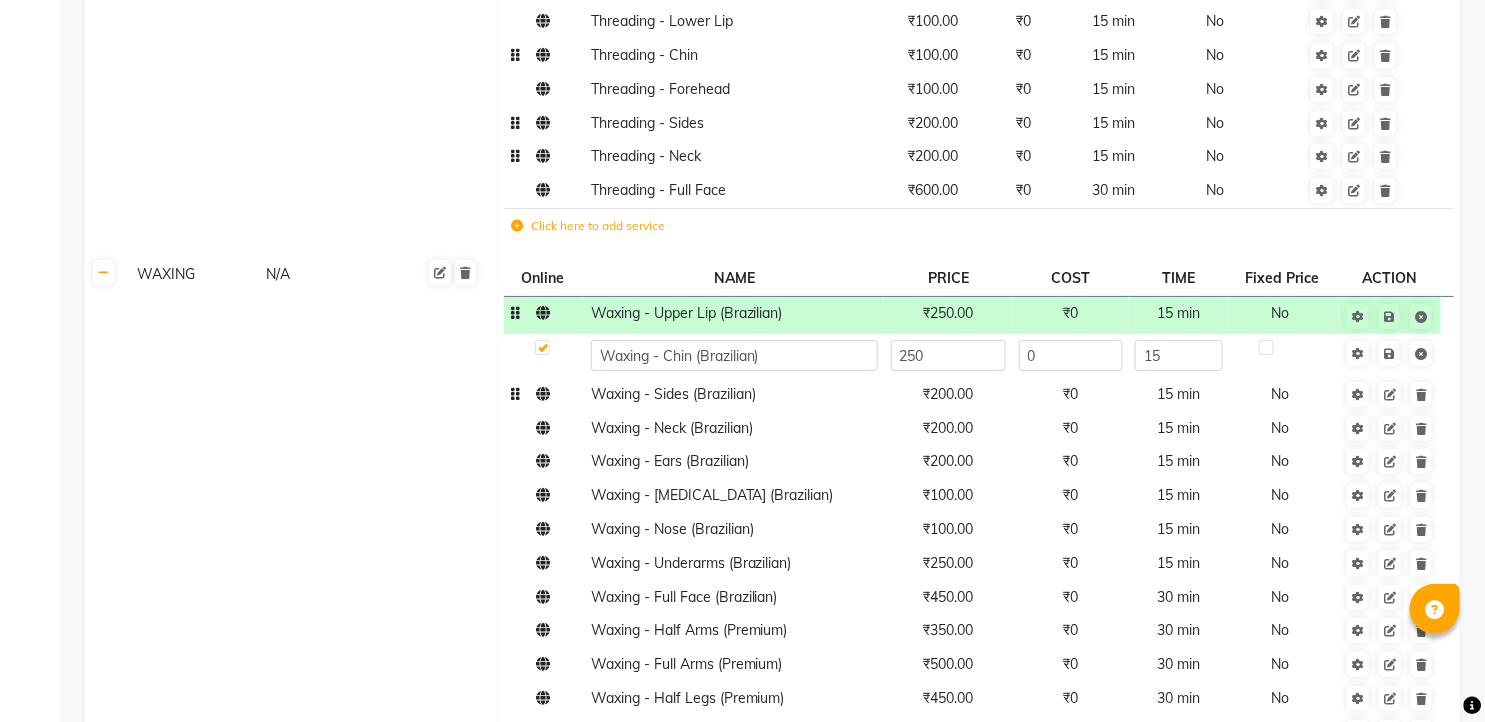 click on "Waxing - Upper Lip (Brazilian) ₹250.00 ₹0 15 min  No  Waxing - Chin (Brazilian) 250 0 15 Waxing - Sides (Brazilian) ₹200.00 ₹0 15 min  No  Waxing - Neck (Brazilian) ₹200.00 ₹0 15 min  No  Waxing - Ears (Brazilian) ₹200.00 ₹0 15 min  No  Waxing - Nape (Brazilian) ₹100.00 ₹0 15 min  No  Waxing - Nose (Brazilian) ₹100.00 ₹0 15 min  No  Waxing - Underarms (Brazilian) ₹250.00 ₹0 15 min  No  Waxing - Full Face (Brazilian) ₹450.00 ₹0 30 min  No  Waxing - Half Arms (Premium) ₹350.00 ₹0 30 min  No  Waxing - Full Arms (Premium) ₹500.00 ₹0 30 min  No  Waxing - Half Legs (Premium) ₹450.00 ₹0 30 min  No  Waxing - Full Legs ₹750.00 ₹0 30 min  No  Waxing - Full Front/ Back ₹600.00 ₹0 30 min  No  Waxing - Upper/ Lower Back (Premium) ₹400.00 ₹0 30 min  No  Waxing - Midriff (Premium) ₹500.00 ₹0 30 min  No  Waxing - Bikini Line (Brazilian) ₹700.00 ₹0 30 min  No  Waxing - Bikini Wax (Brazilian) ₹2,000.00 ₹0 30 min  No  Waxing - Butt Crack (Brazilian) ₹500.00" 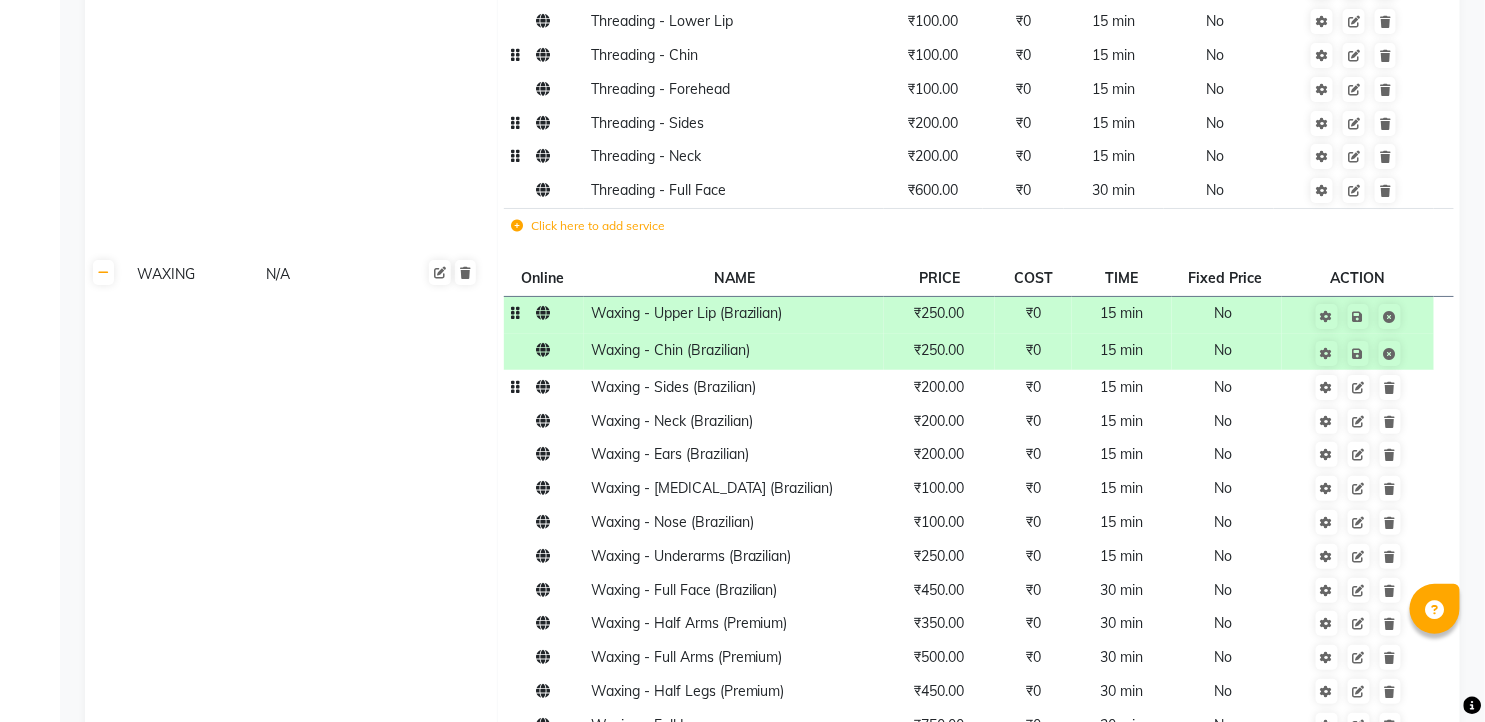 click on "₹200.00" 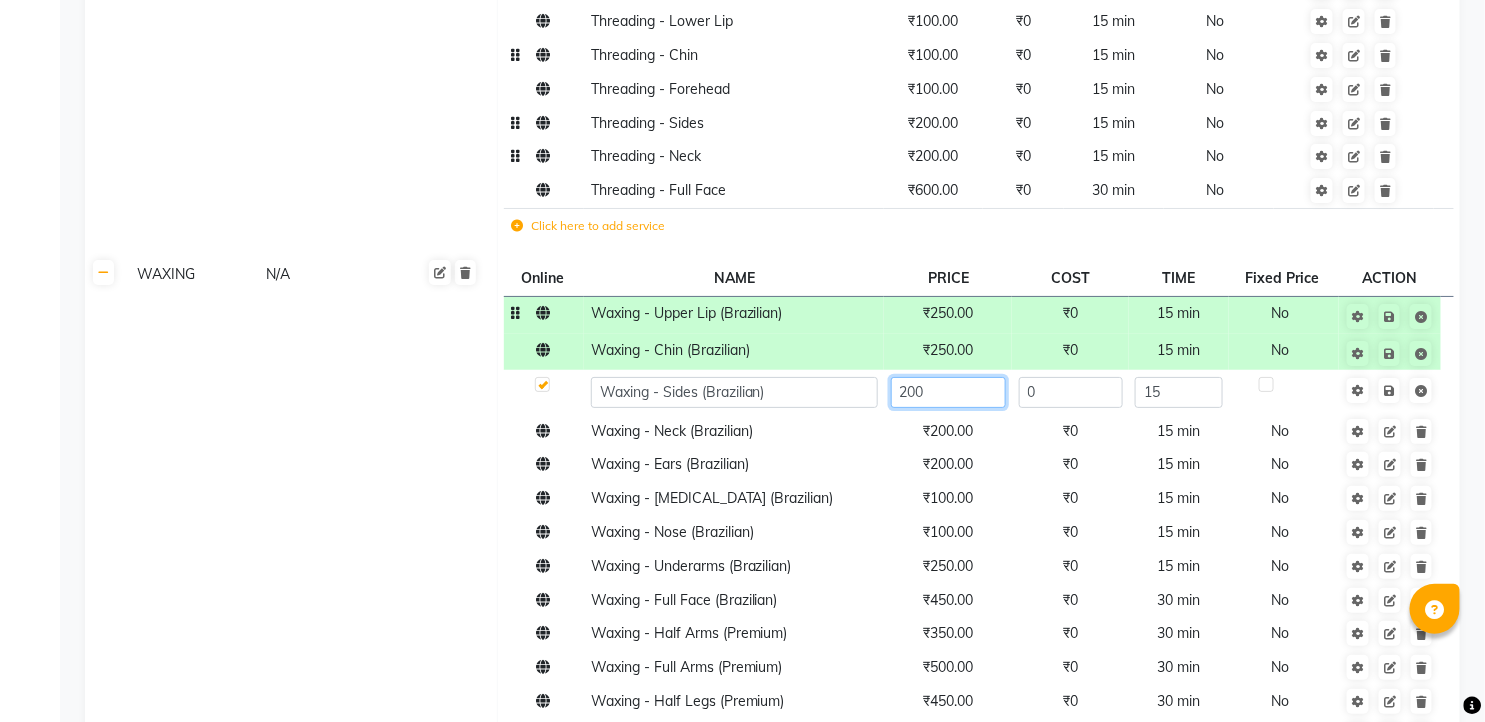 click on "200" 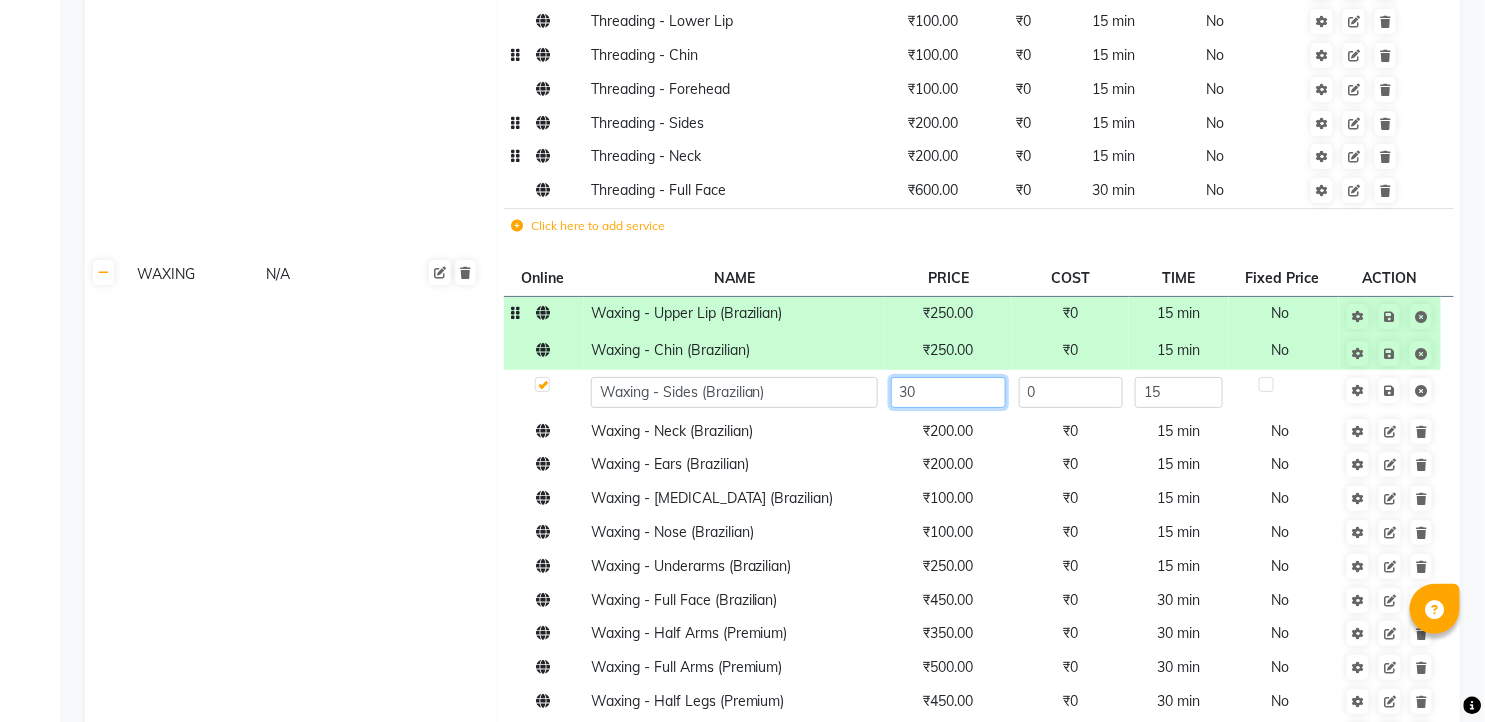type on "300" 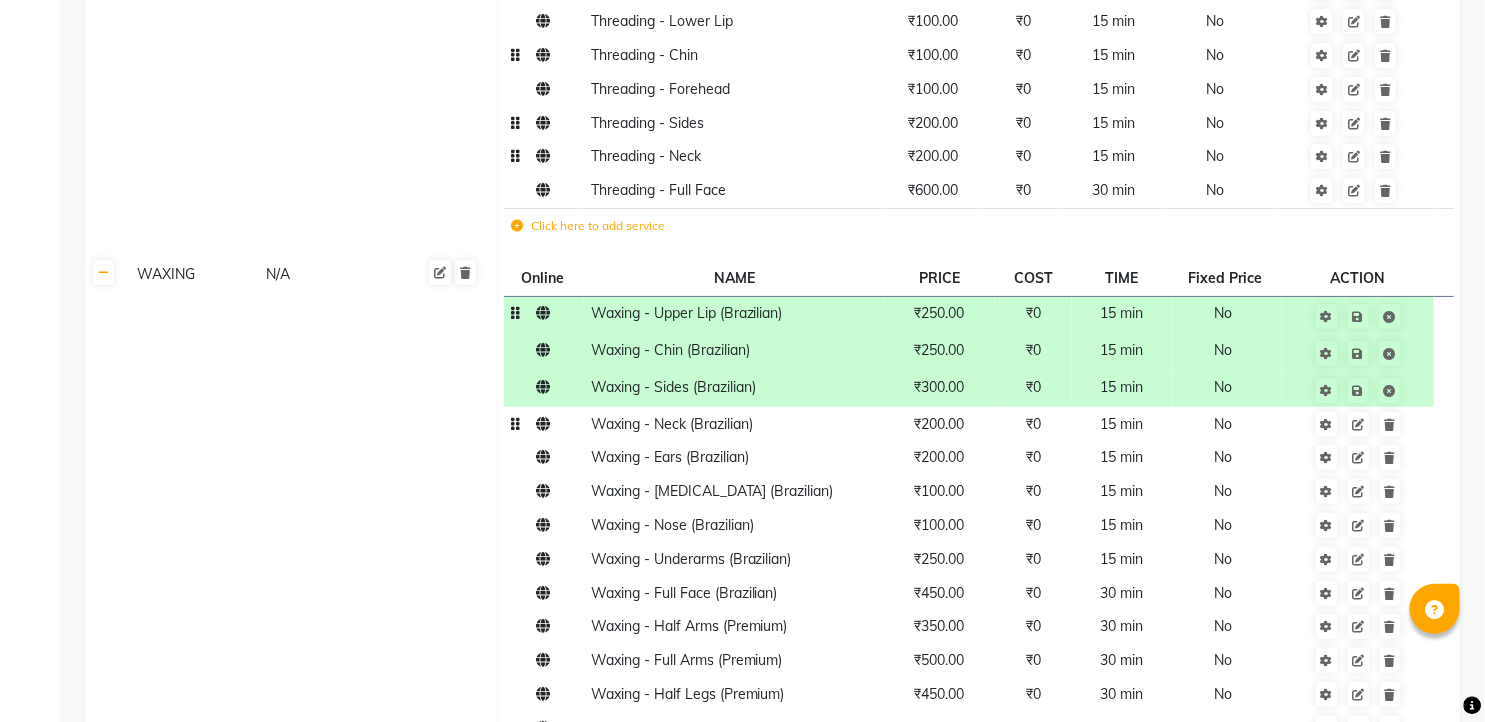 click on "₹200.00" 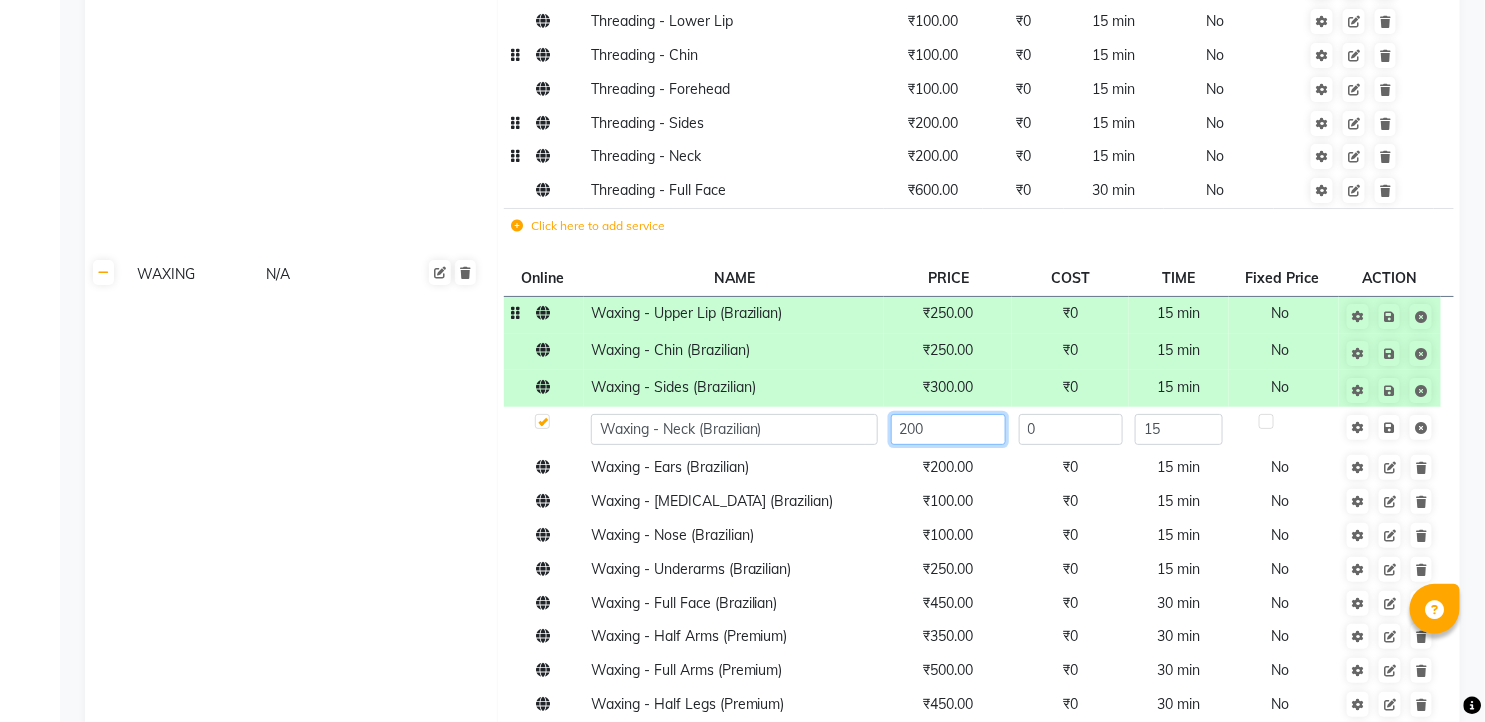 click on "200" 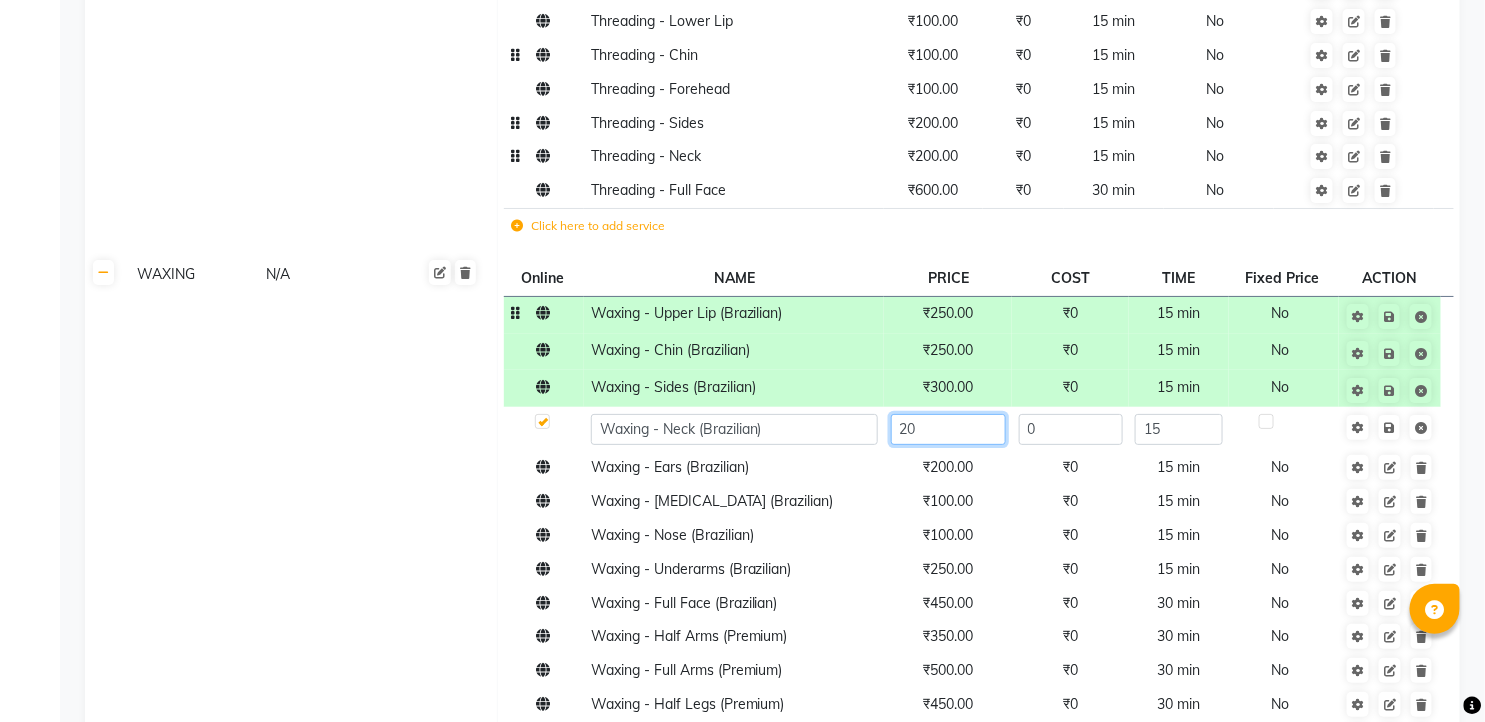 type on "2" 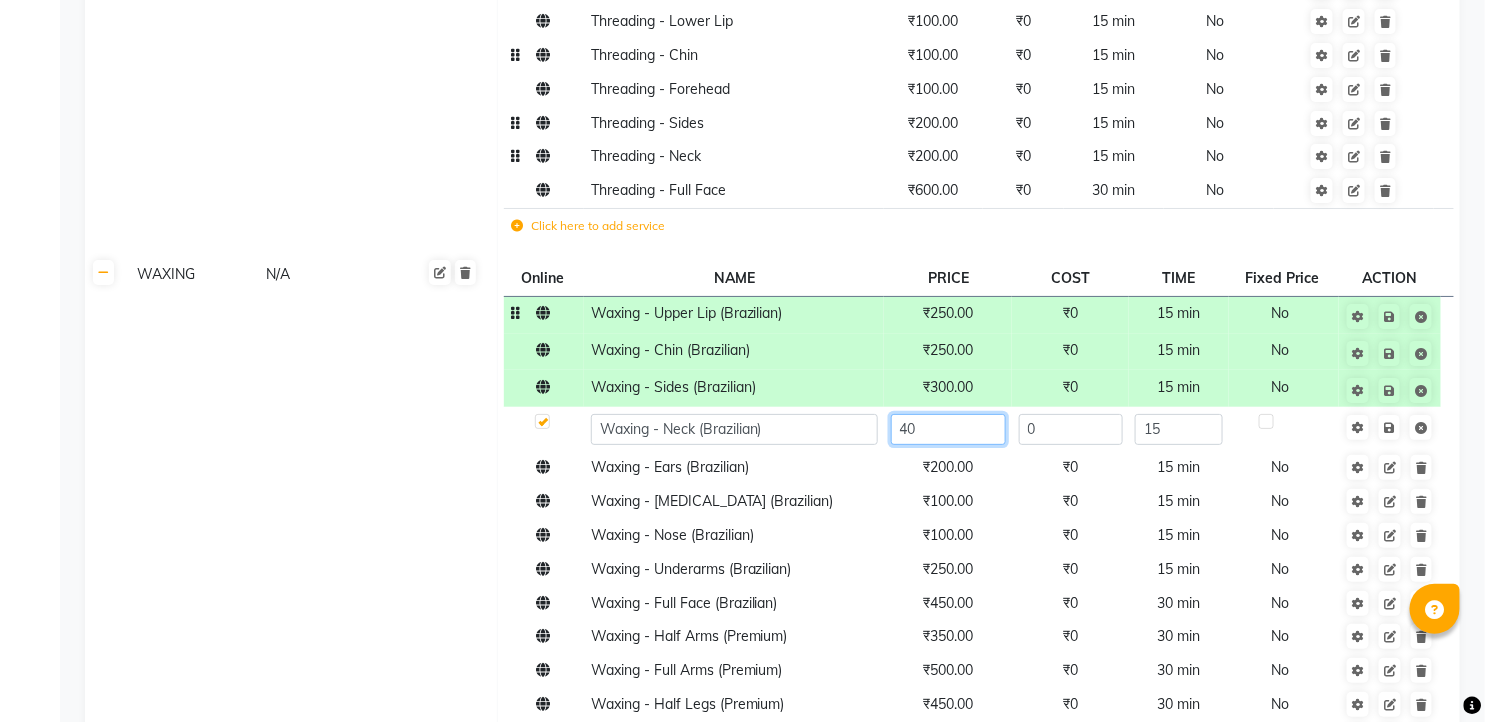type on "400" 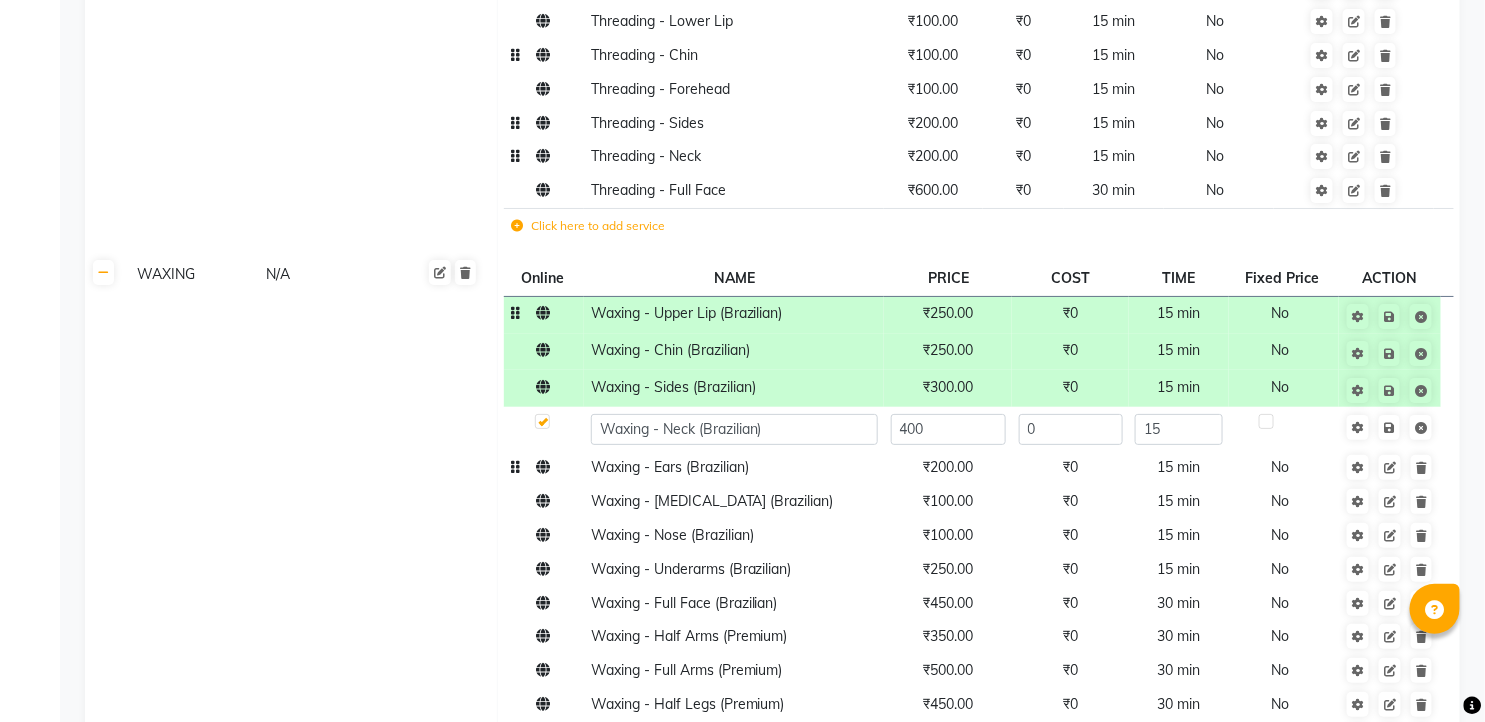 click on "₹200.00" 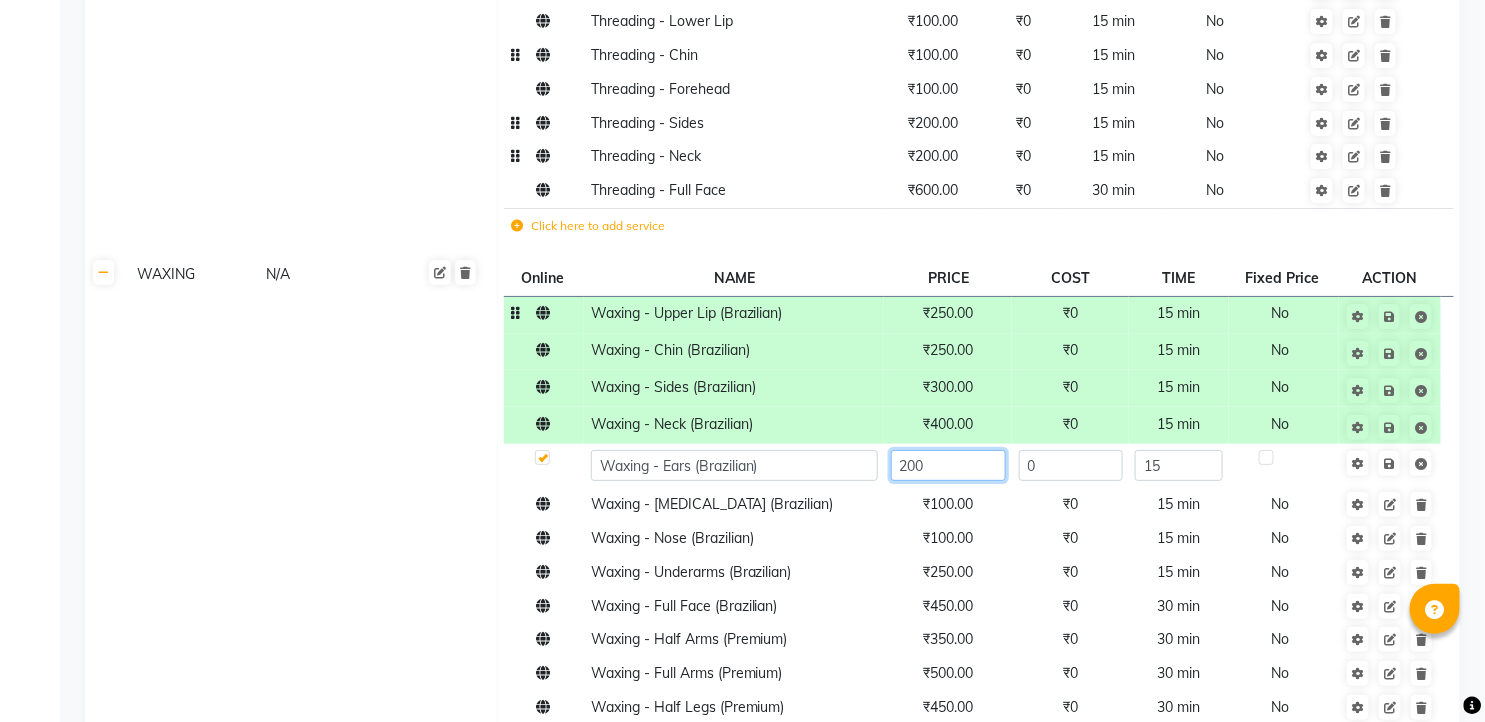 click on "200" 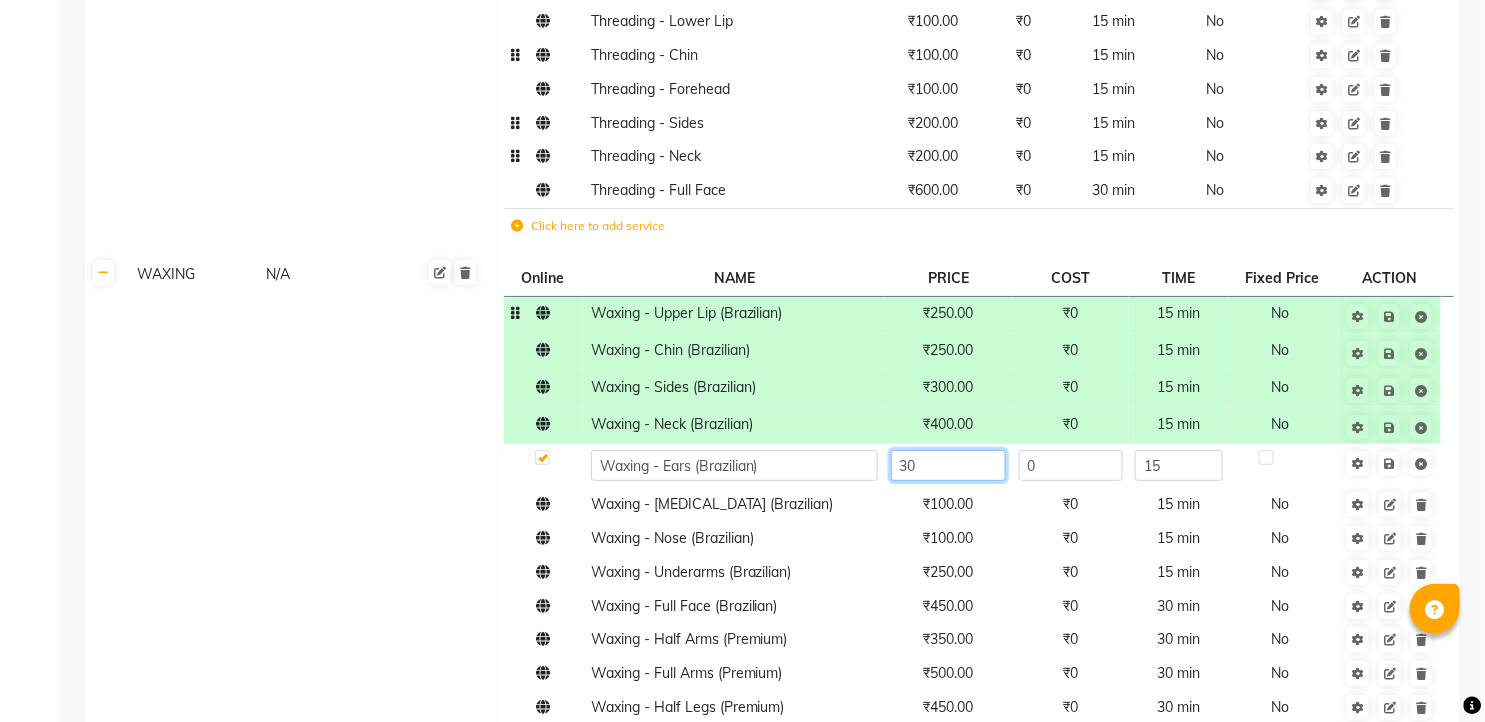 type on "300" 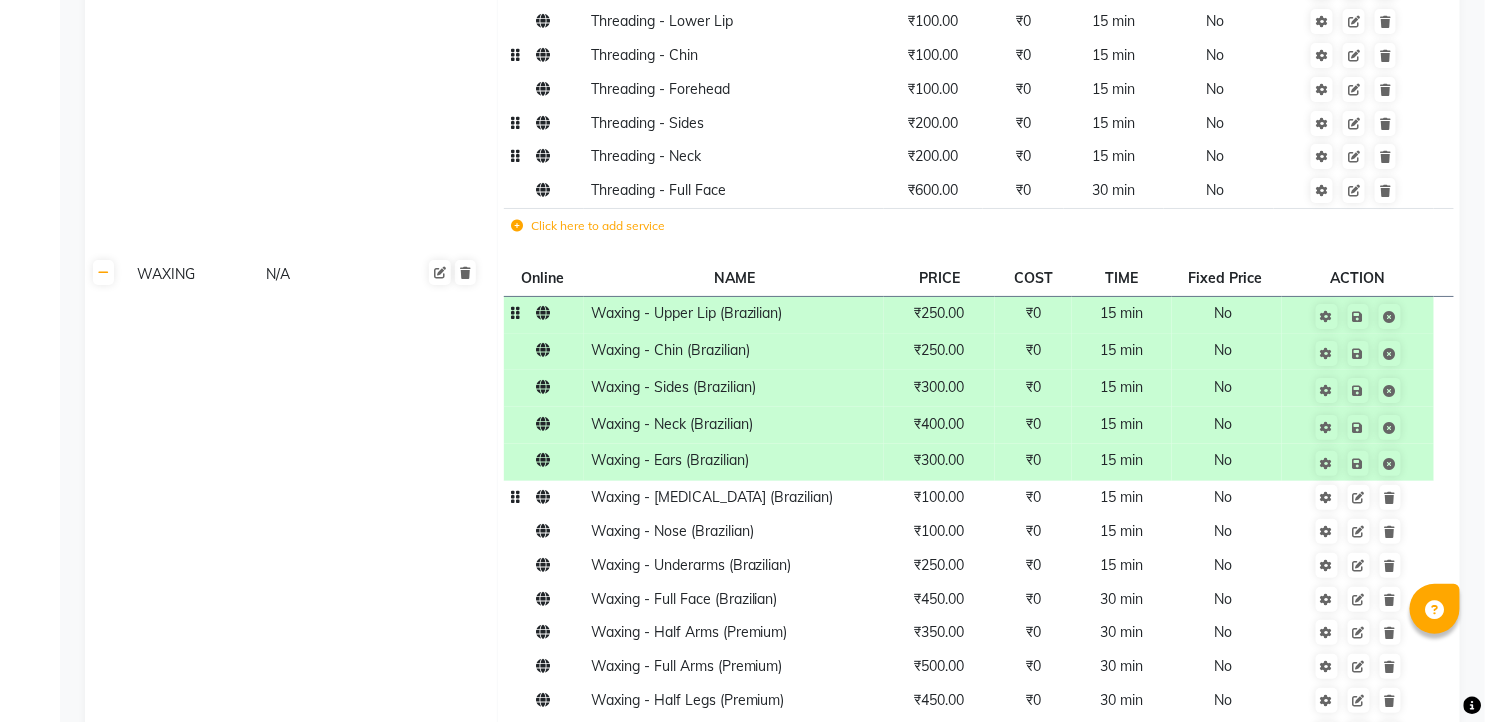 click on "₹100.00" 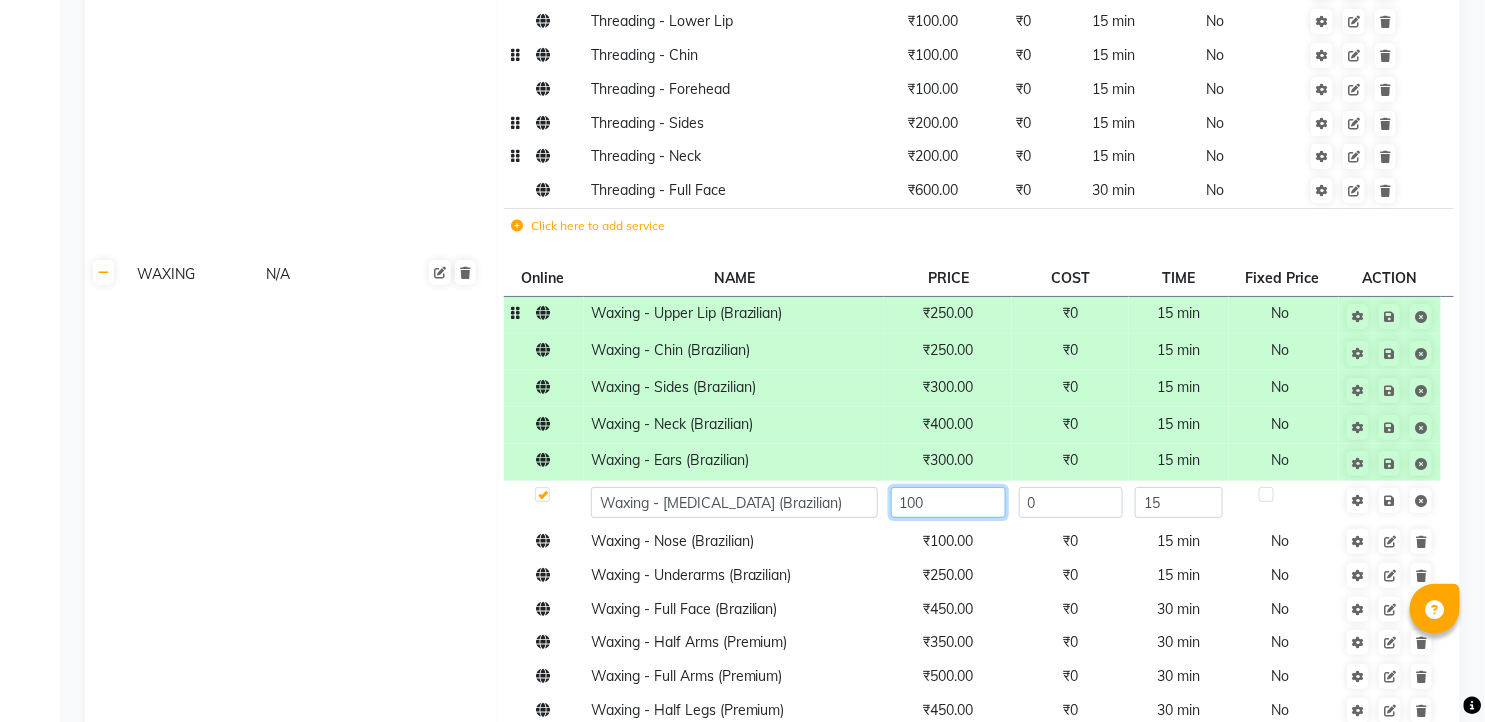 click on "100" 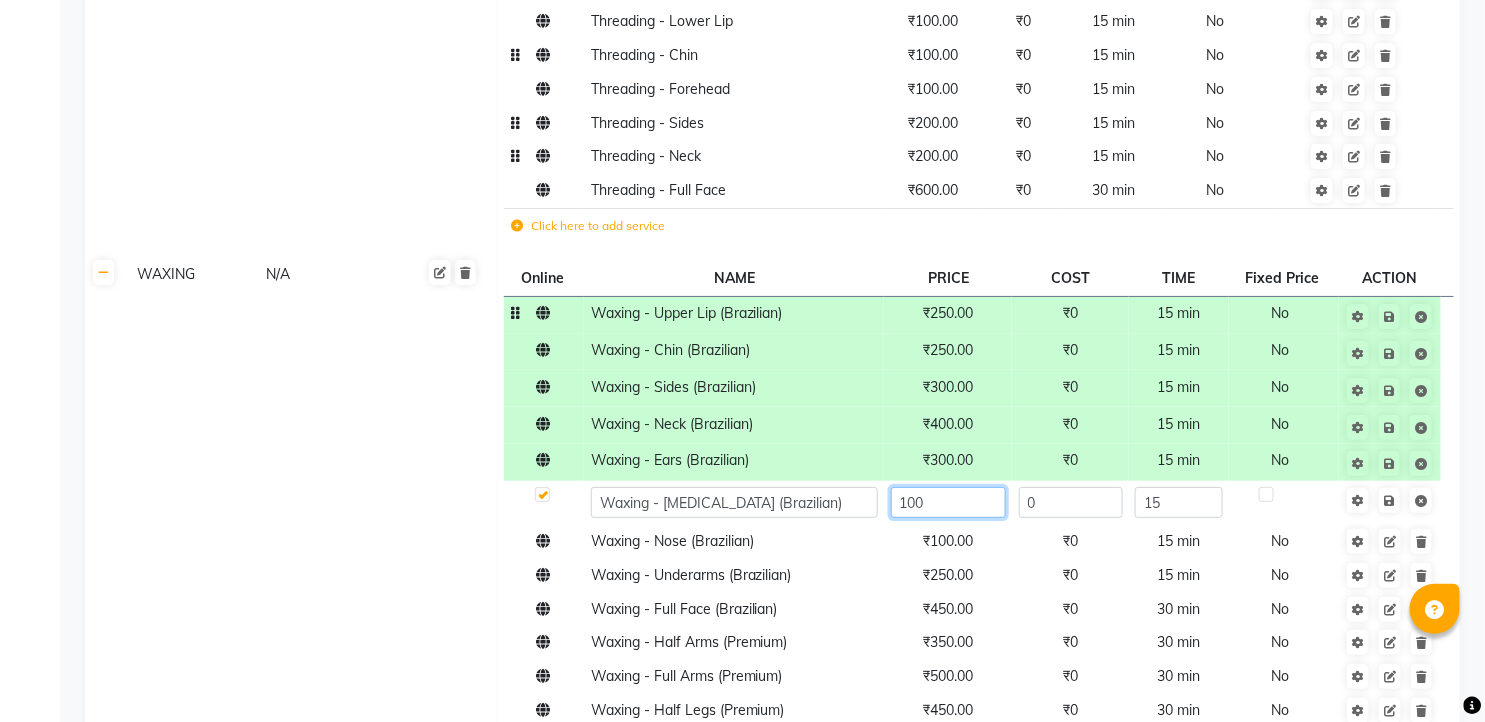 click on "100" 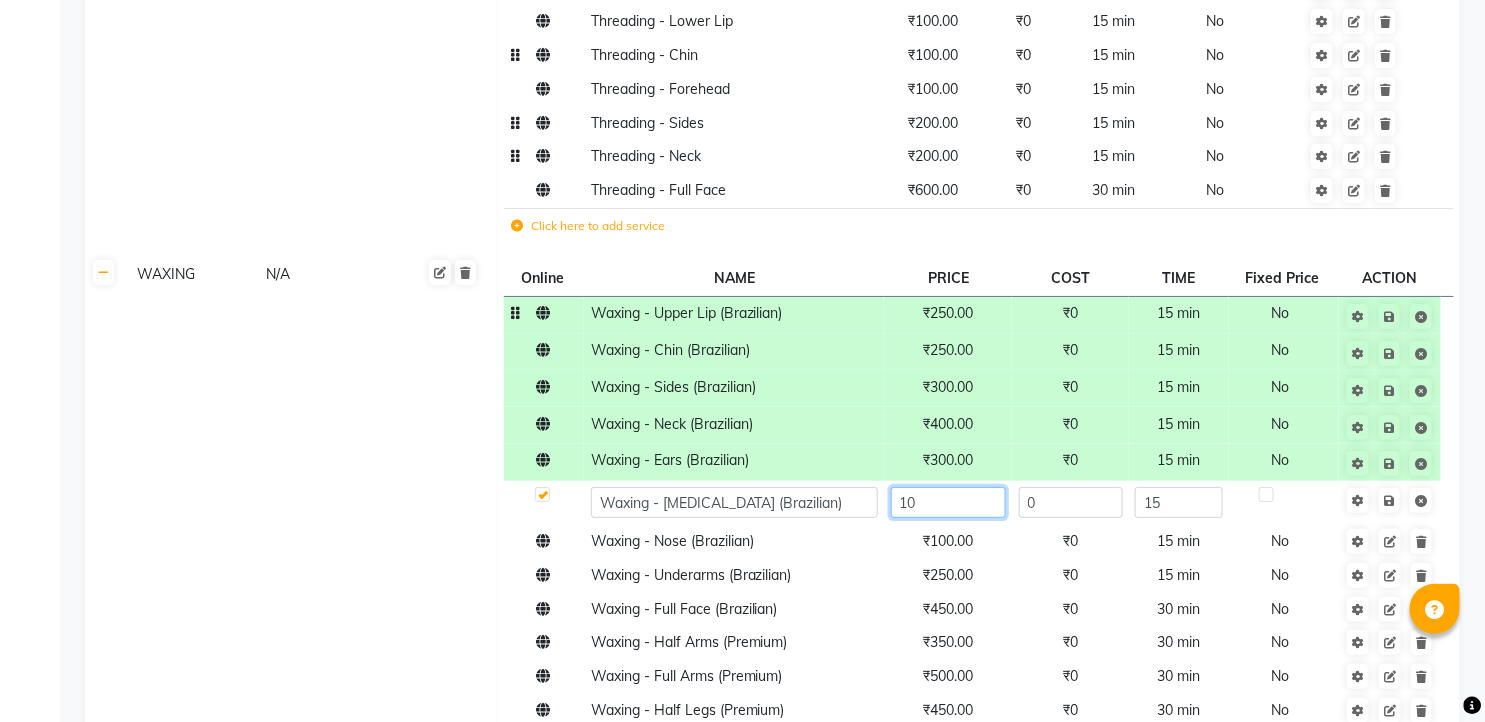 type on "1" 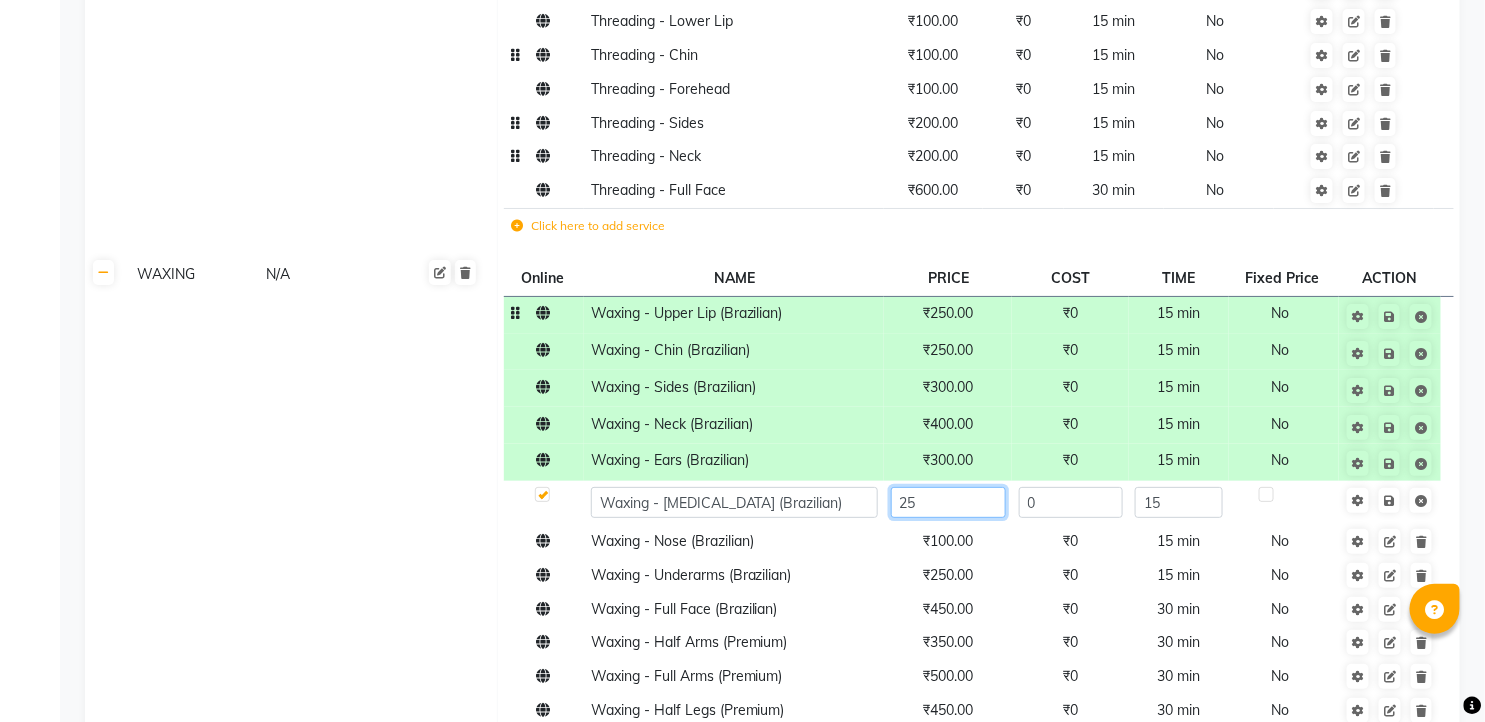type on "250" 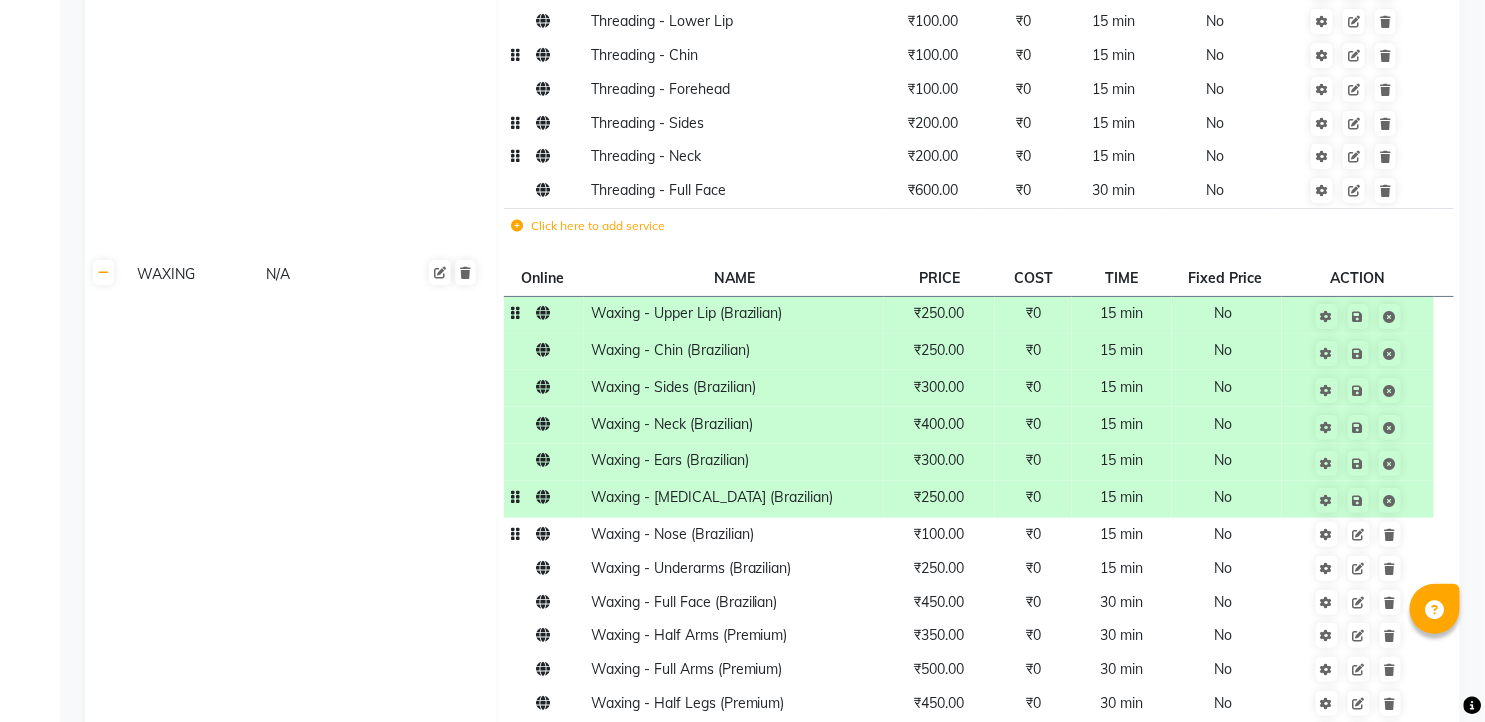 click on "₹100.00" 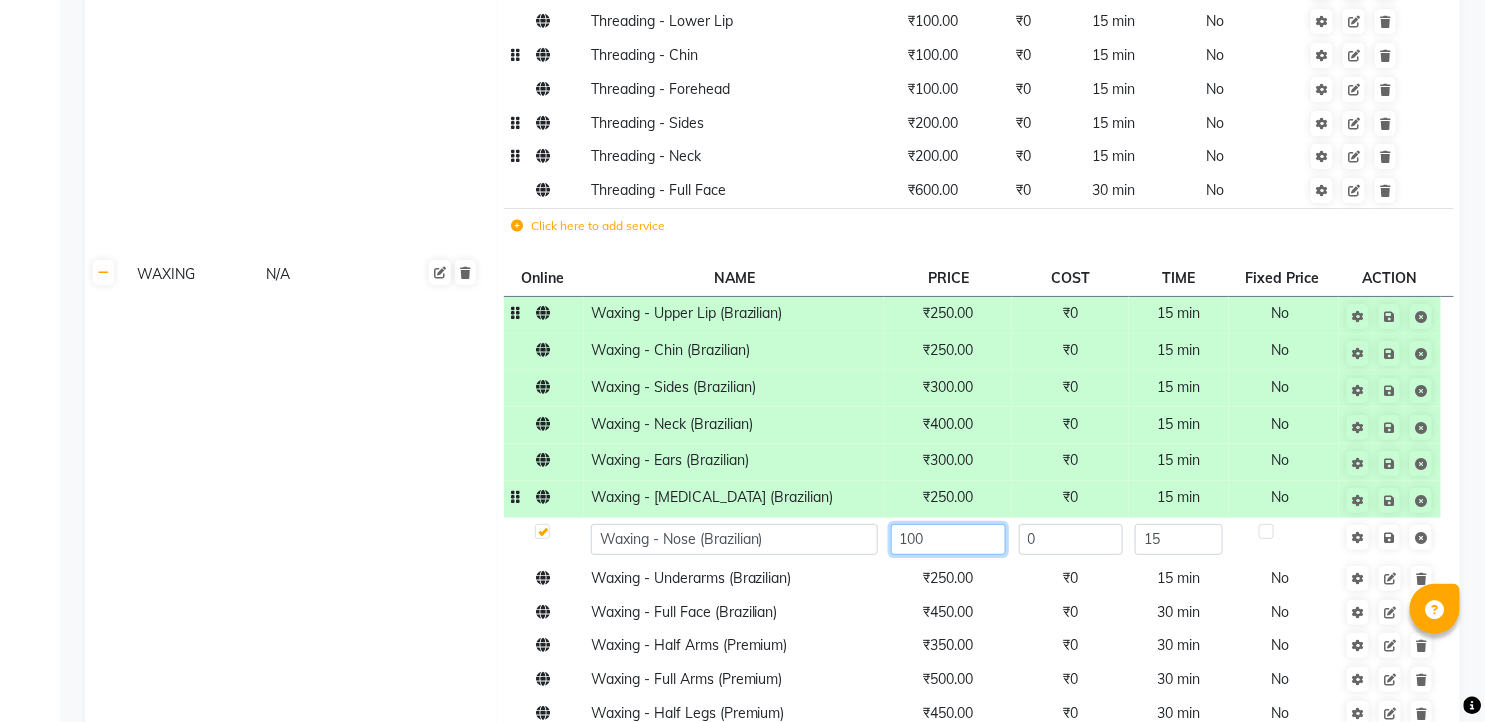 click on "100" 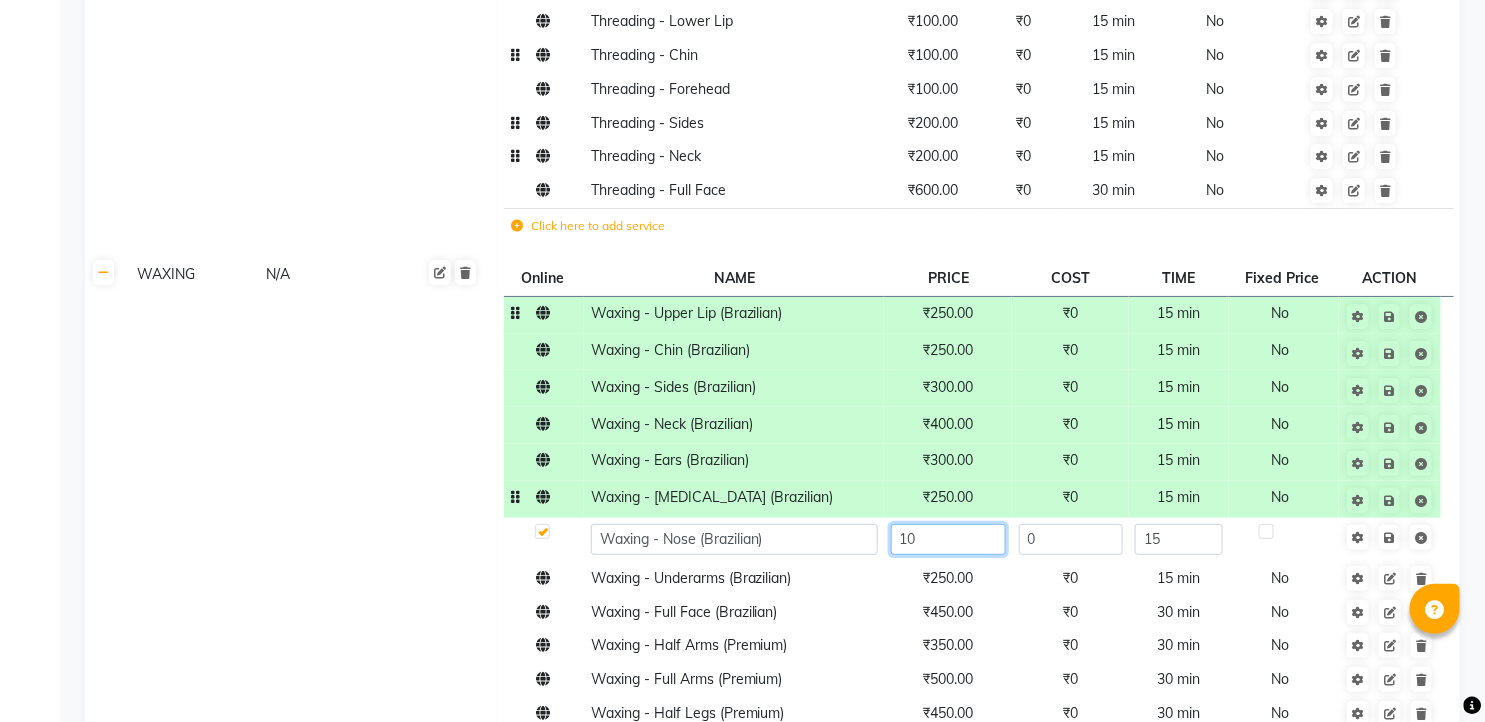 type on "1" 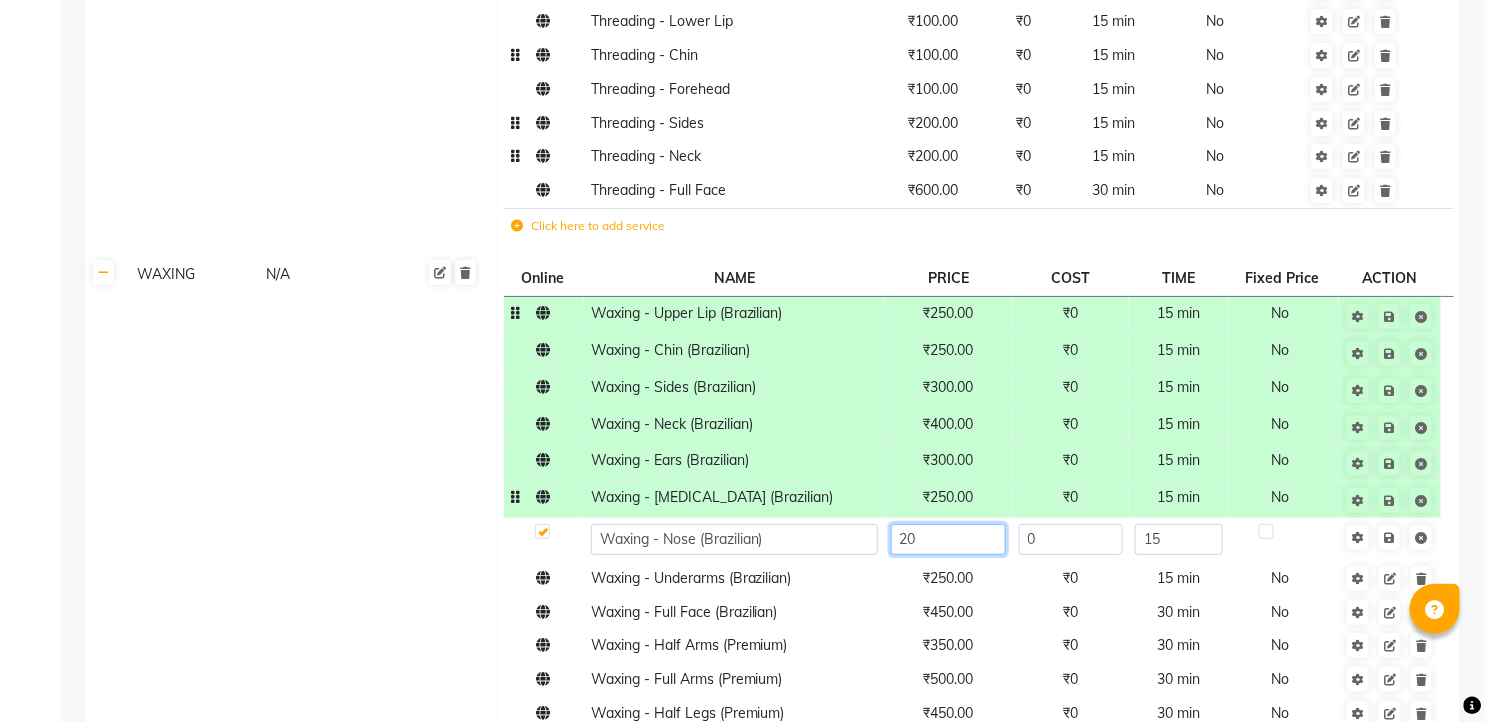 type on "200" 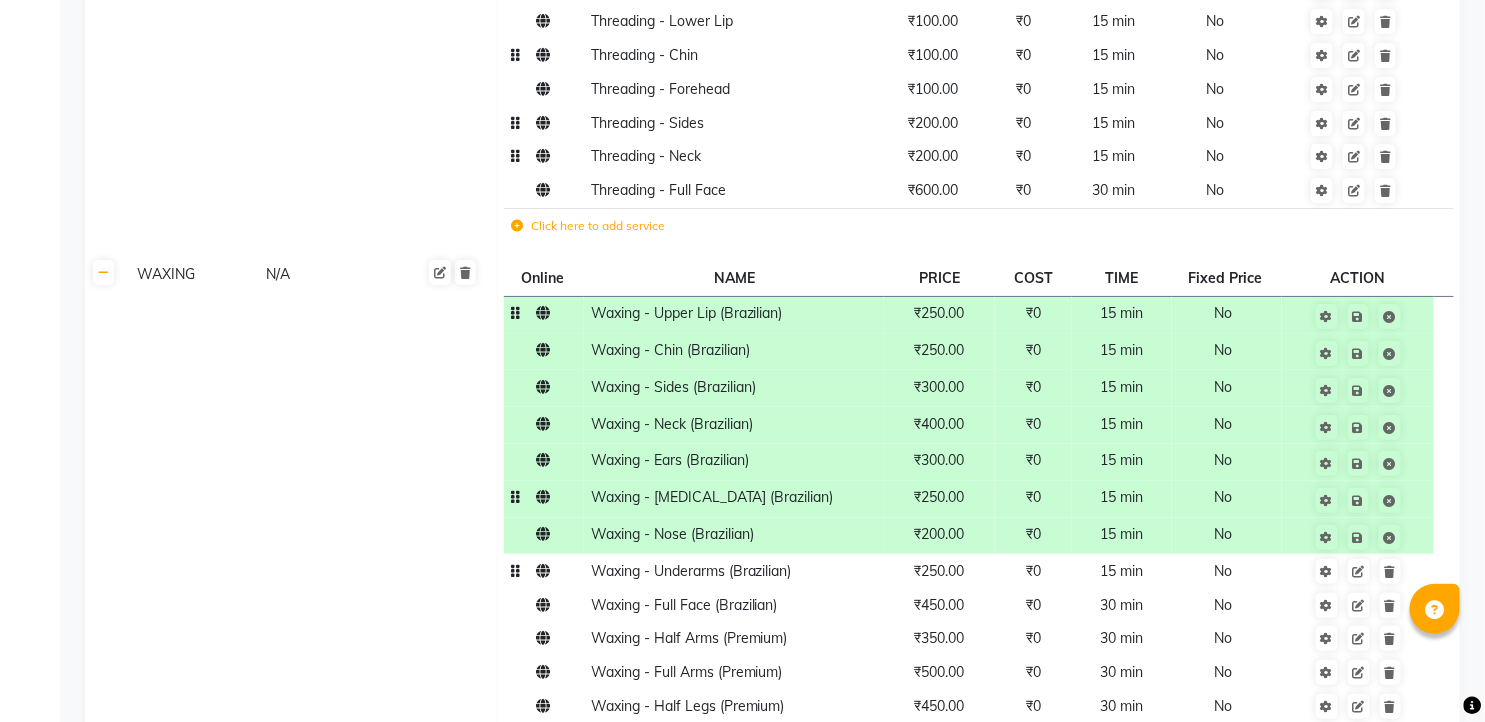 click on "₹250.00" 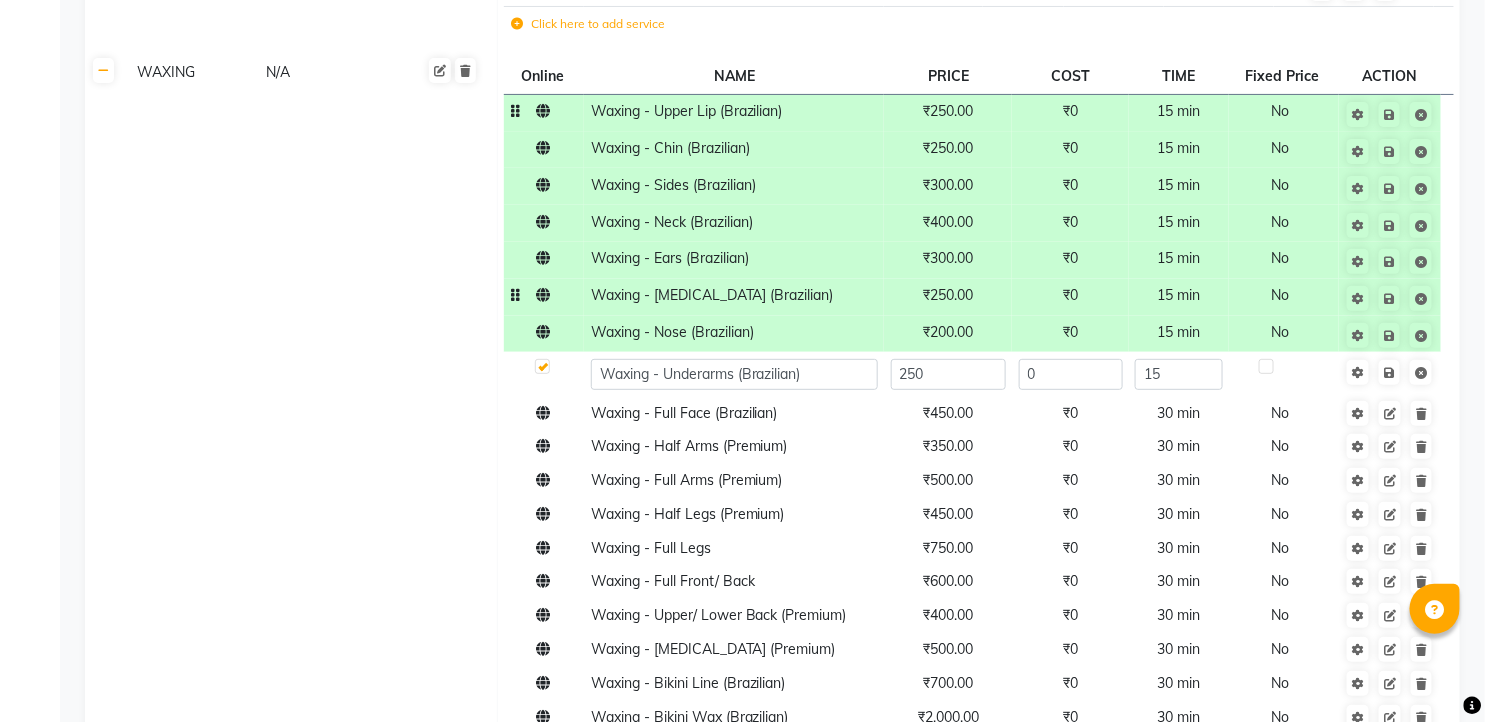 scroll, scrollTop: 5478, scrollLeft: 0, axis: vertical 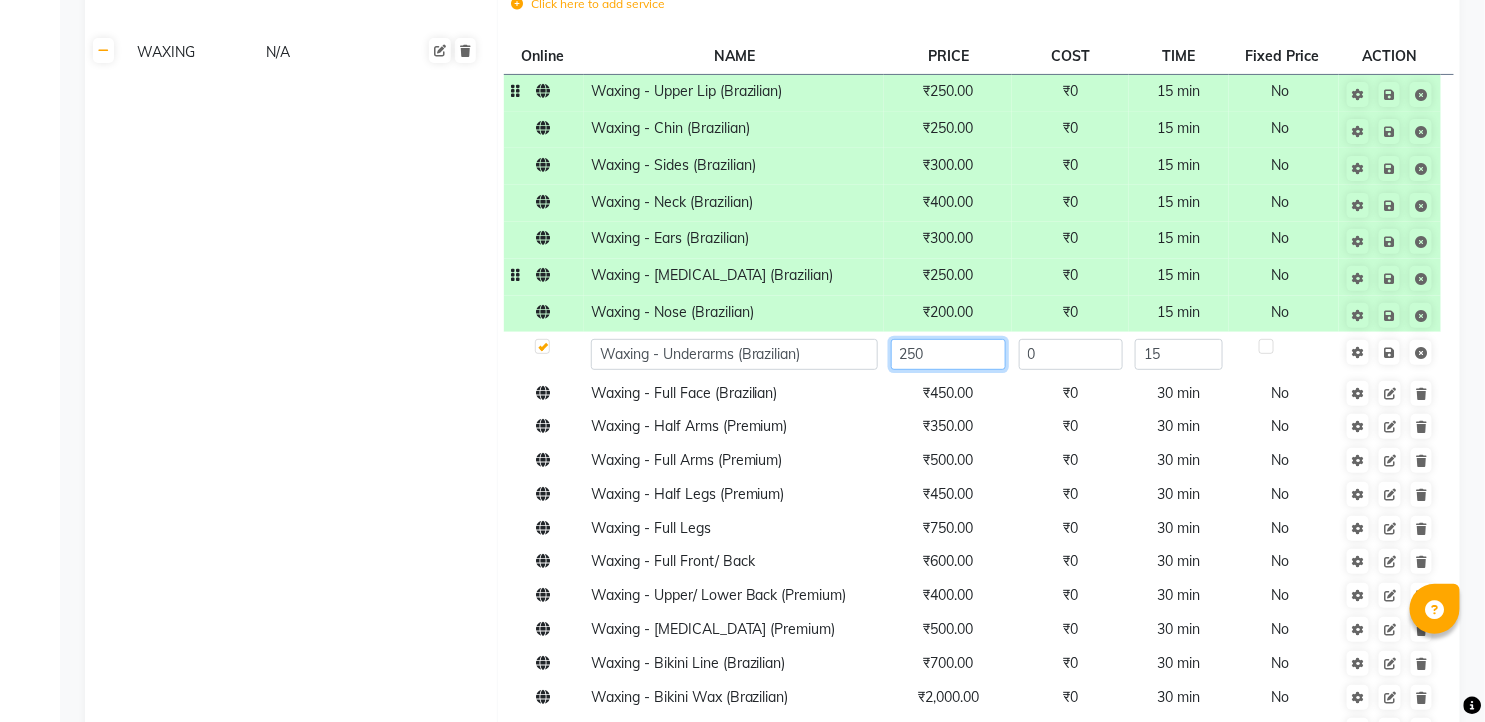 click on "250" 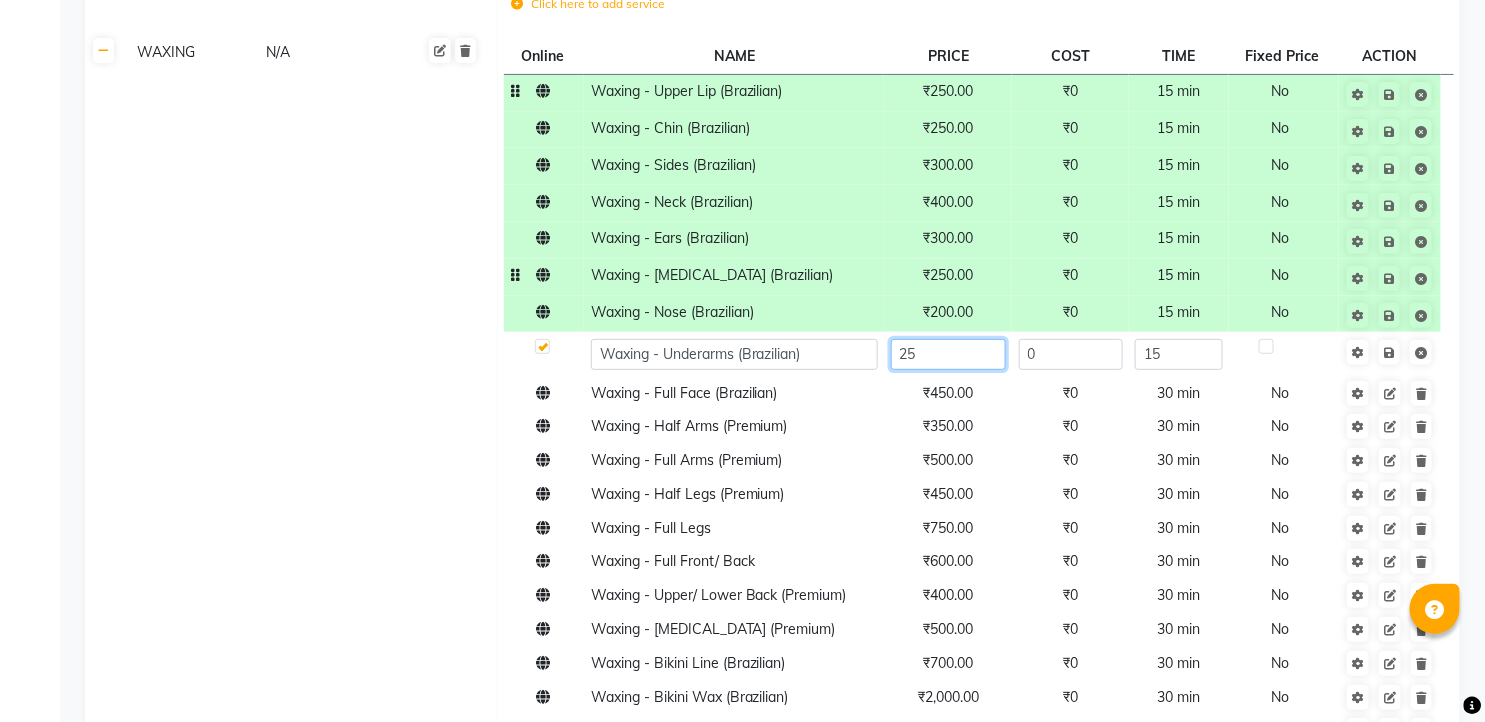 type on "2" 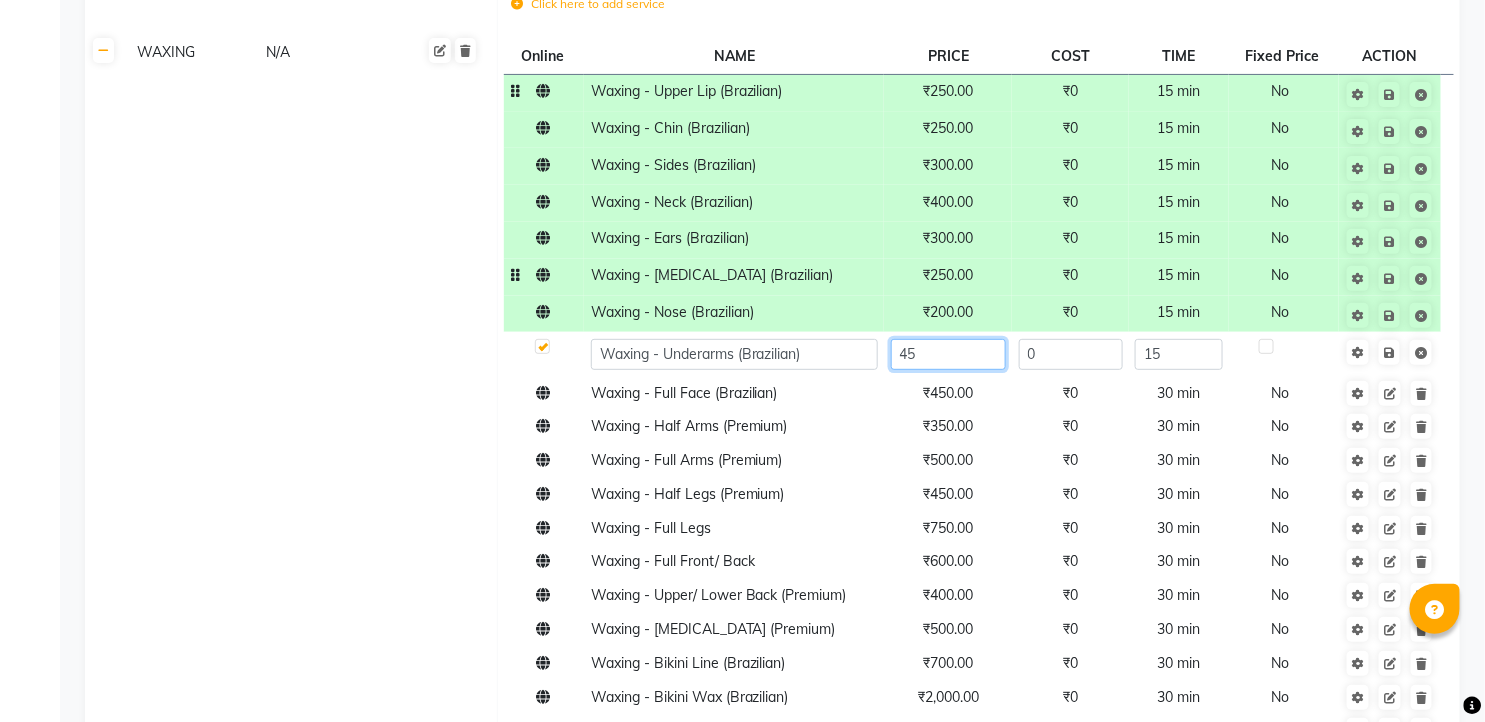 type on "450" 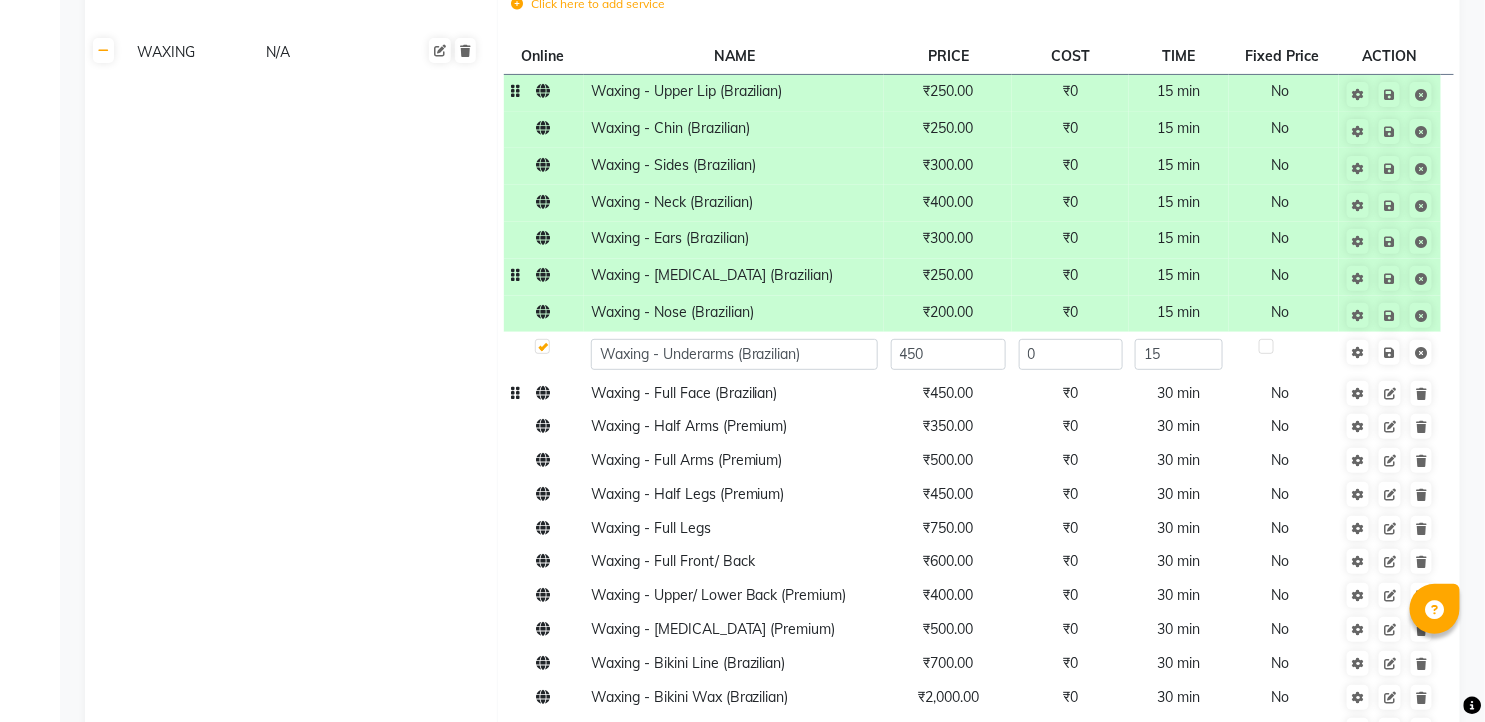 click on "₹450.00" 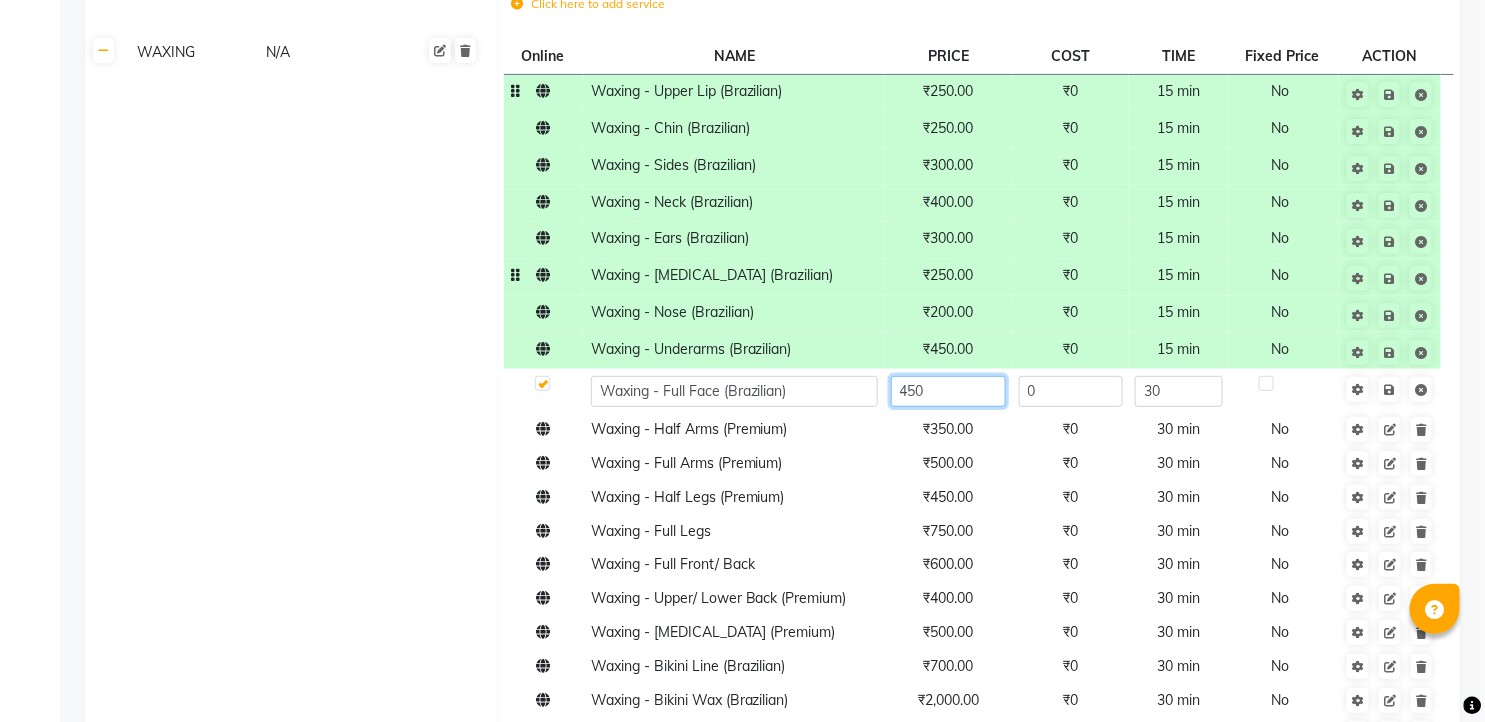 click on "450" 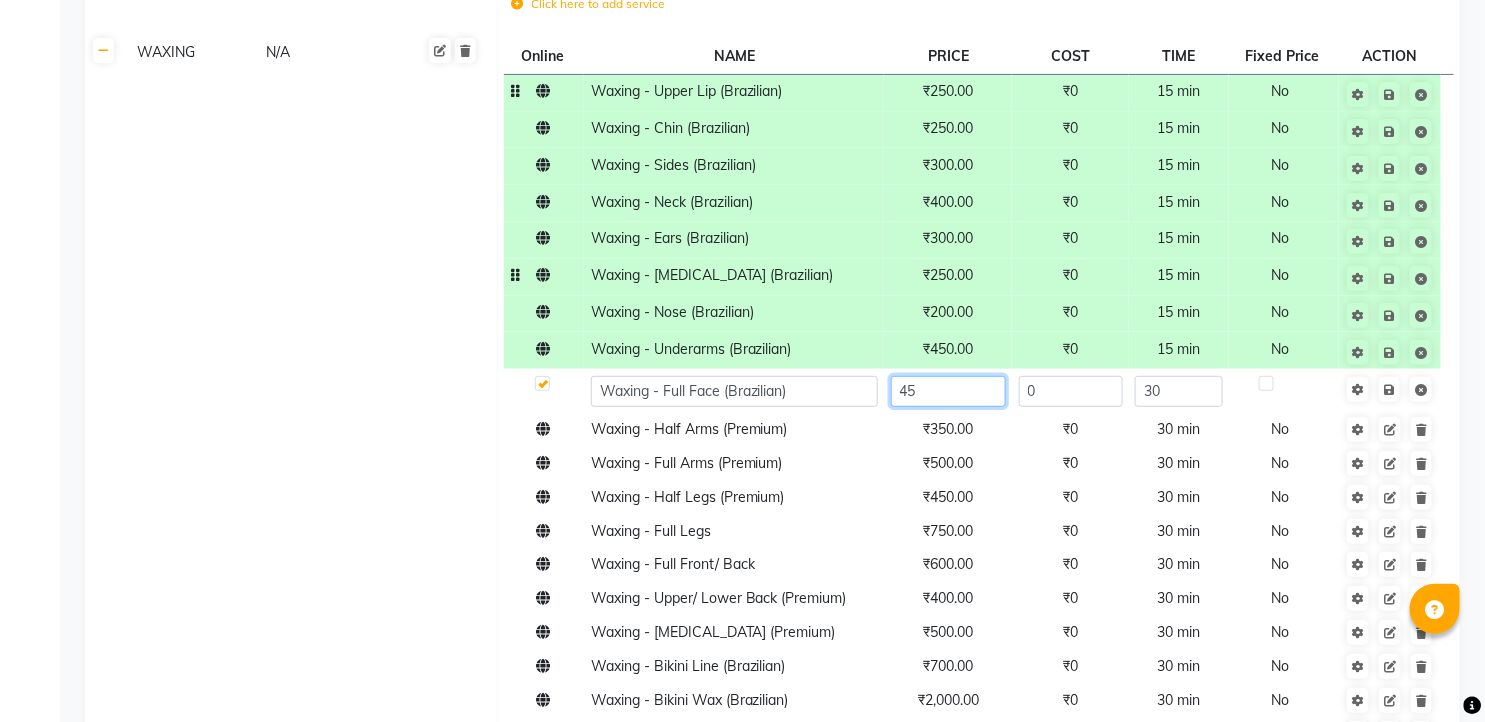 type on "4" 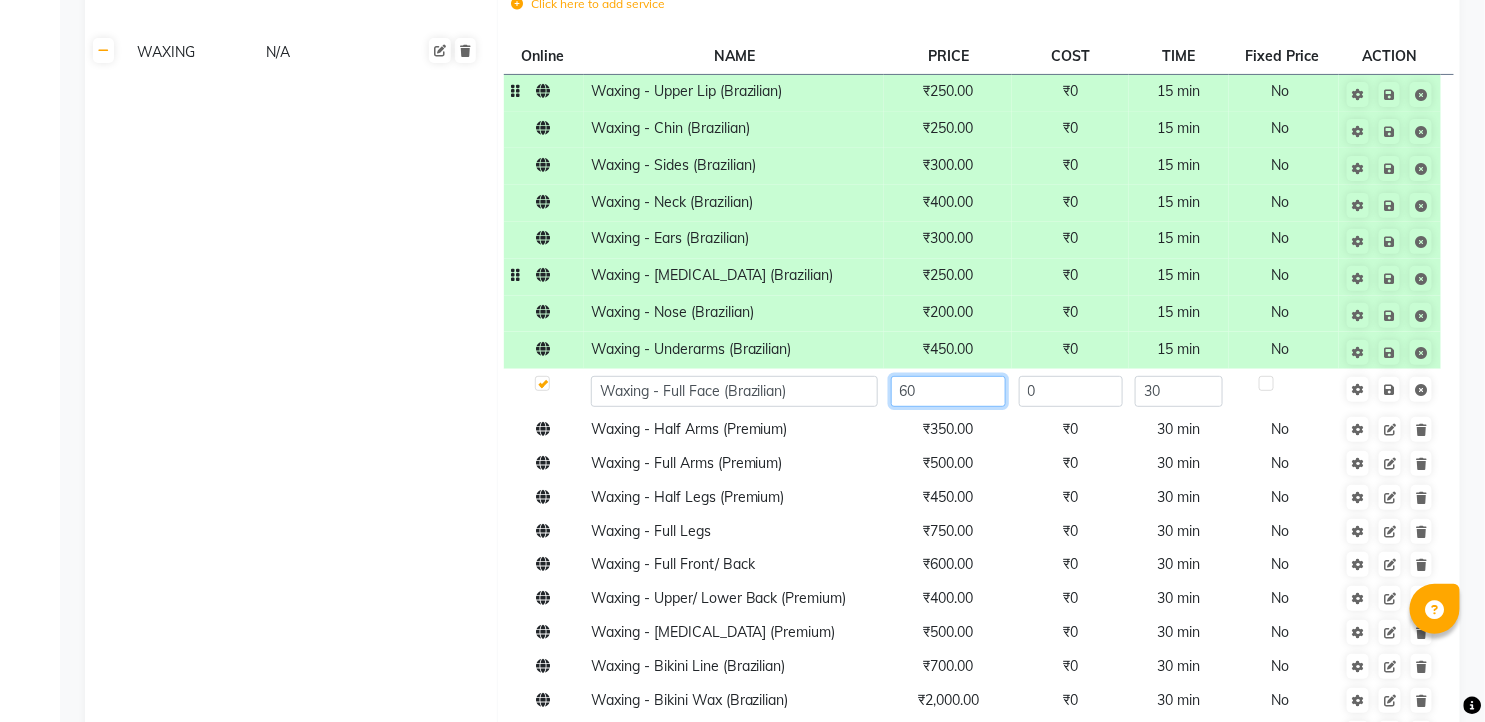 type on "600" 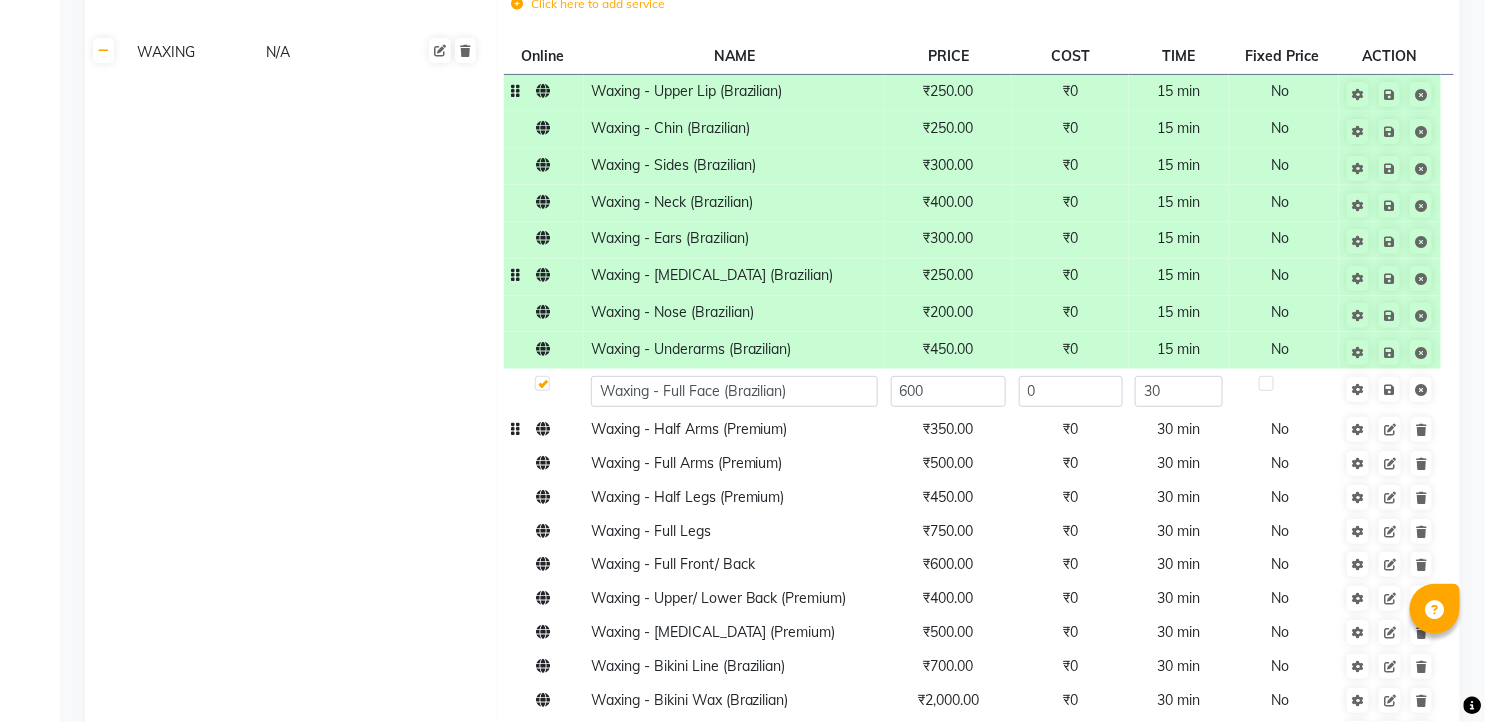click on "₹350.00" 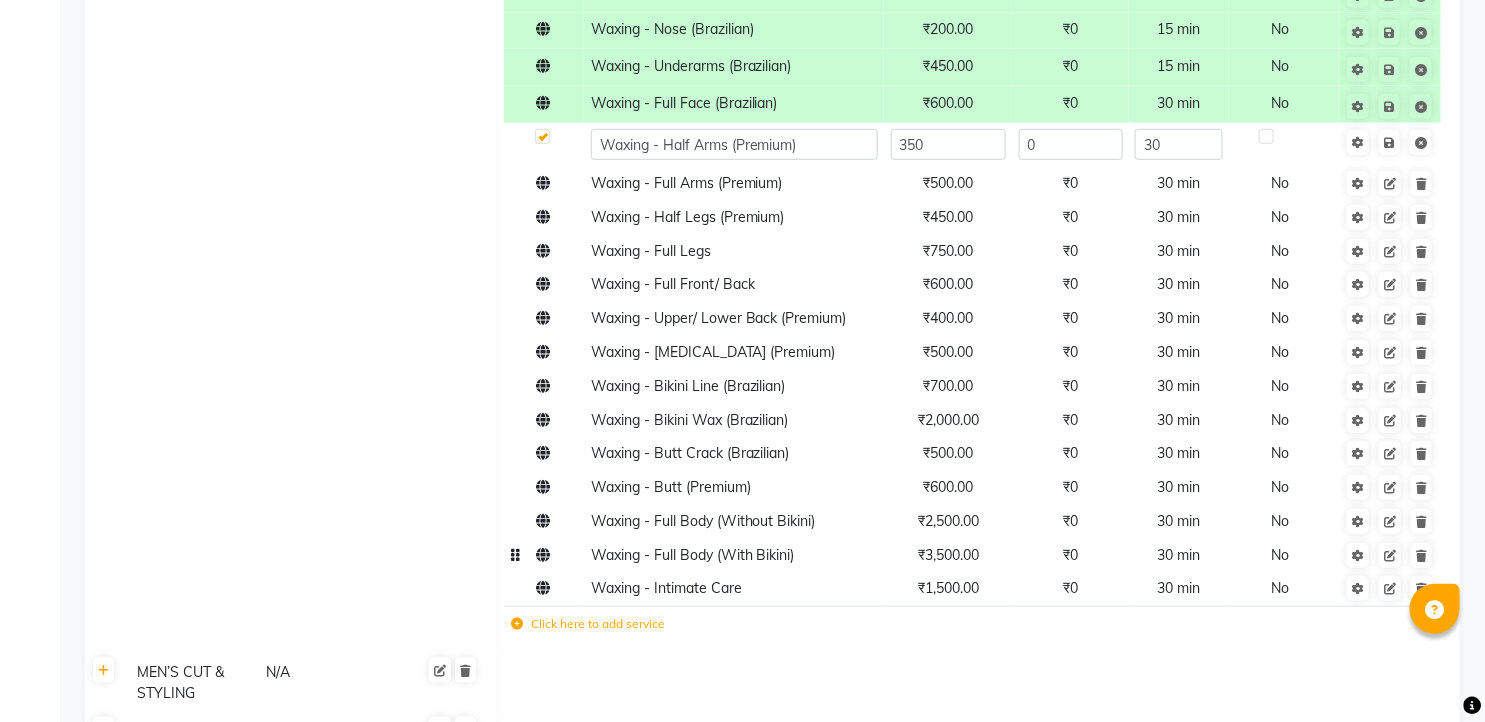 scroll, scrollTop: 5812, scrollLeft: 0, axis: vertical 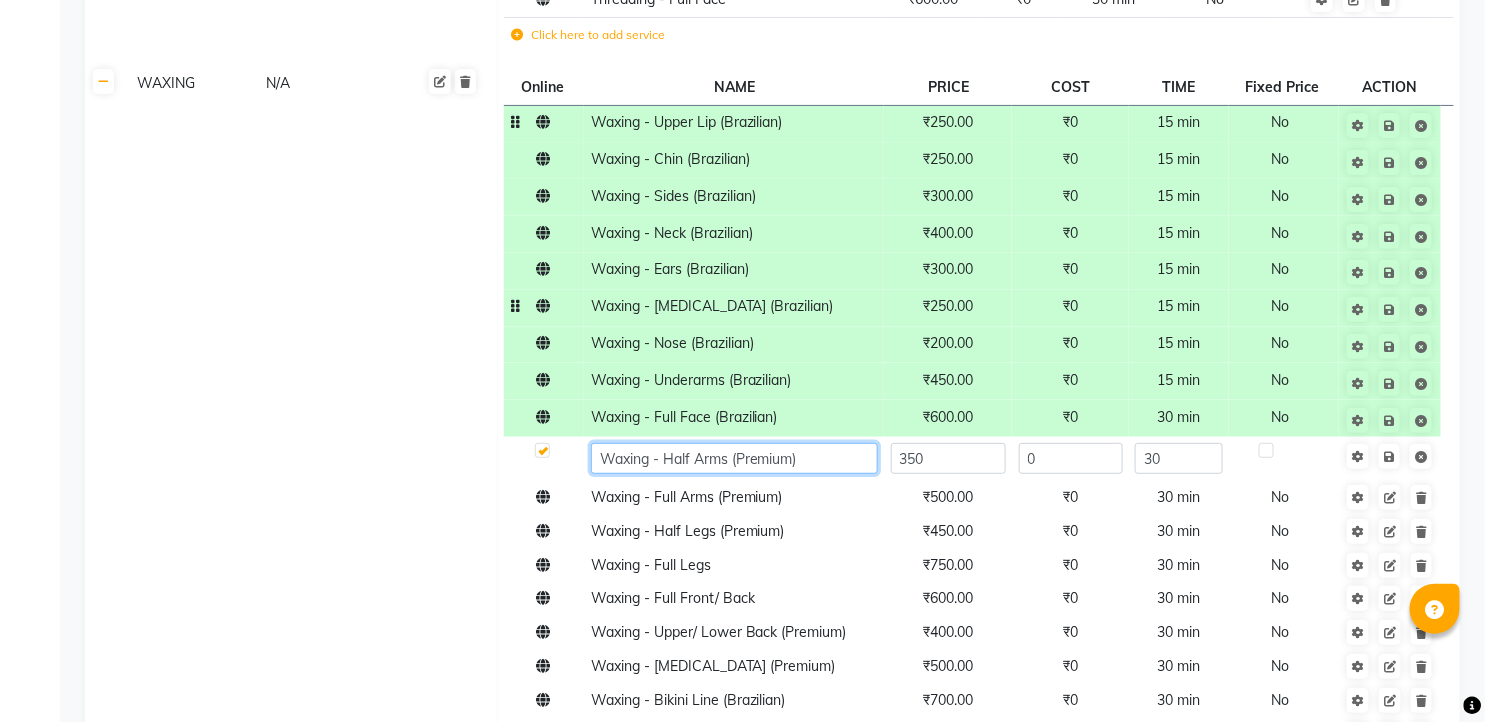 click on "Waxing - Half Arms (Premium)" 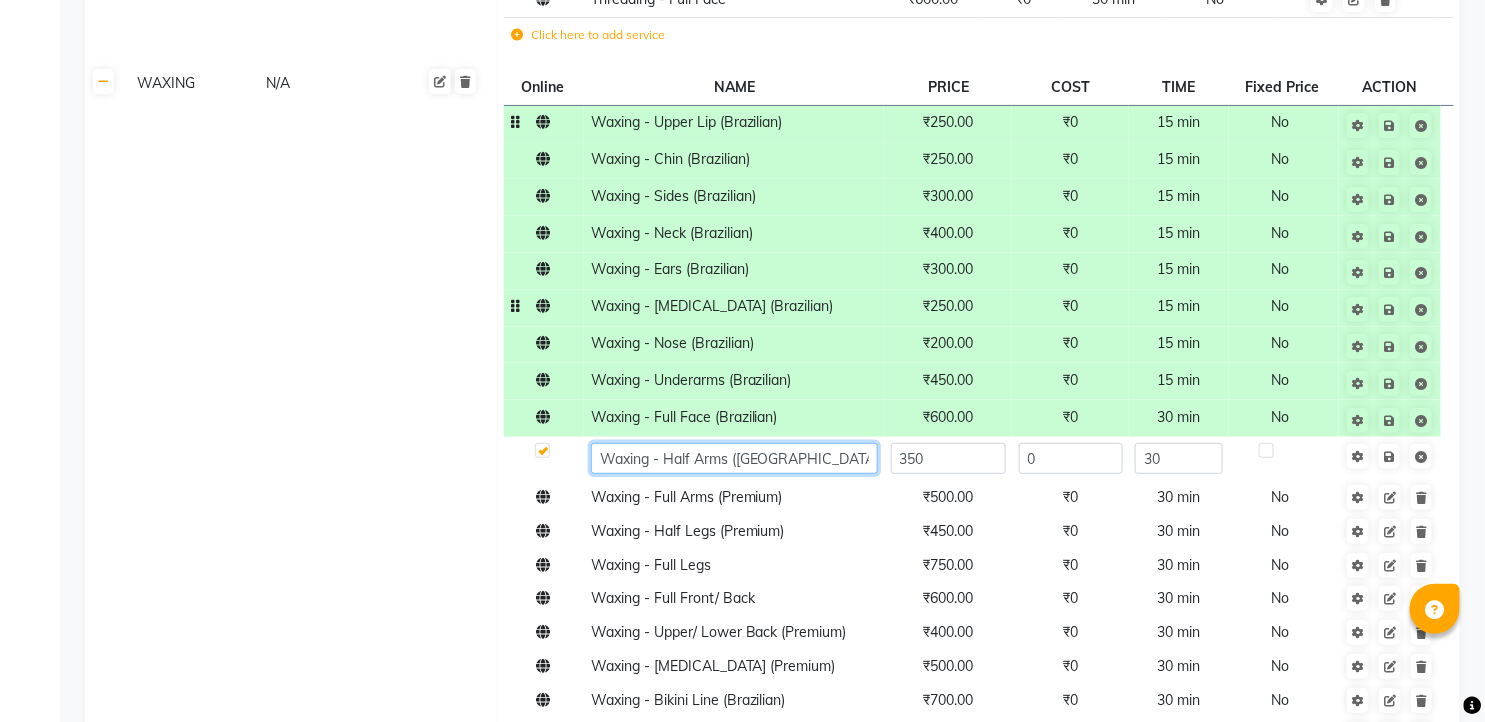 type on "Waxing - Half Arms (Brazilian)" 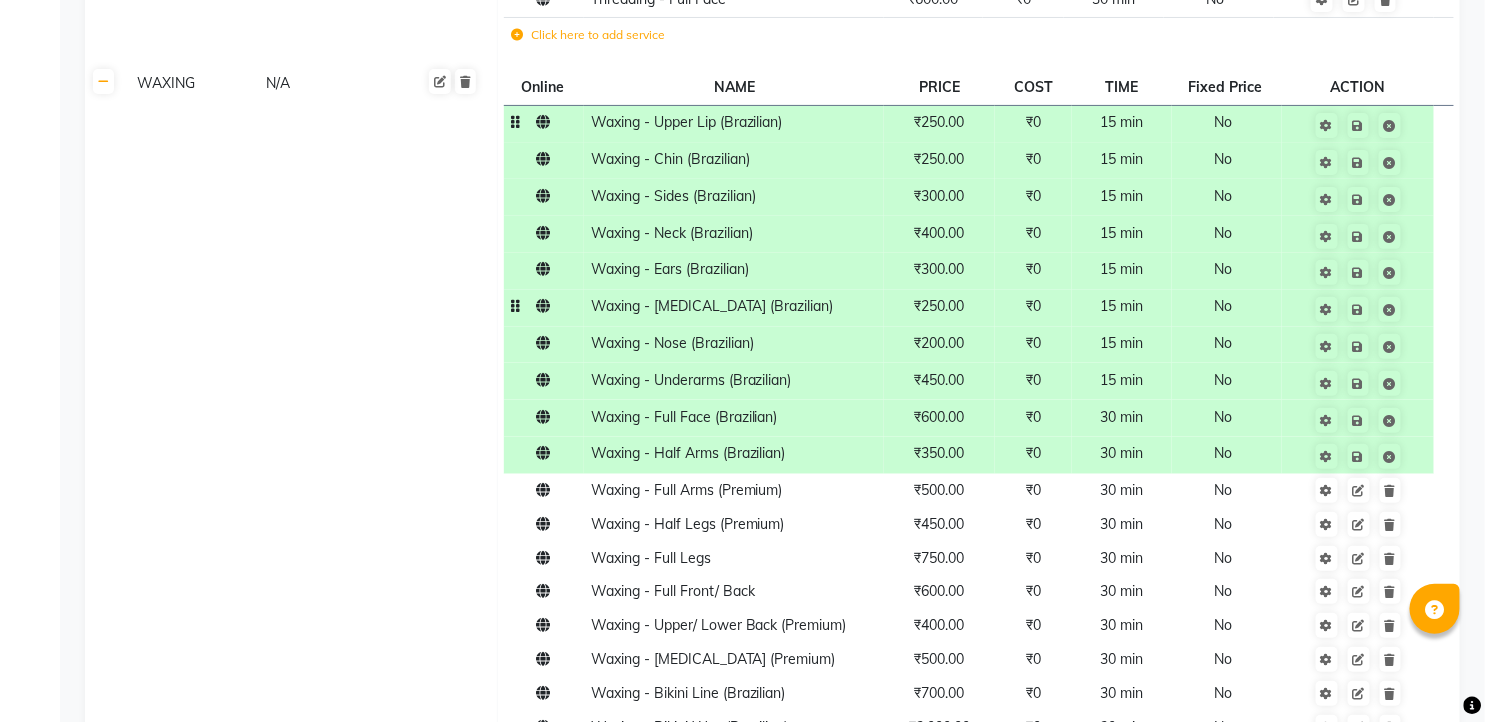 click on "₹350.00" 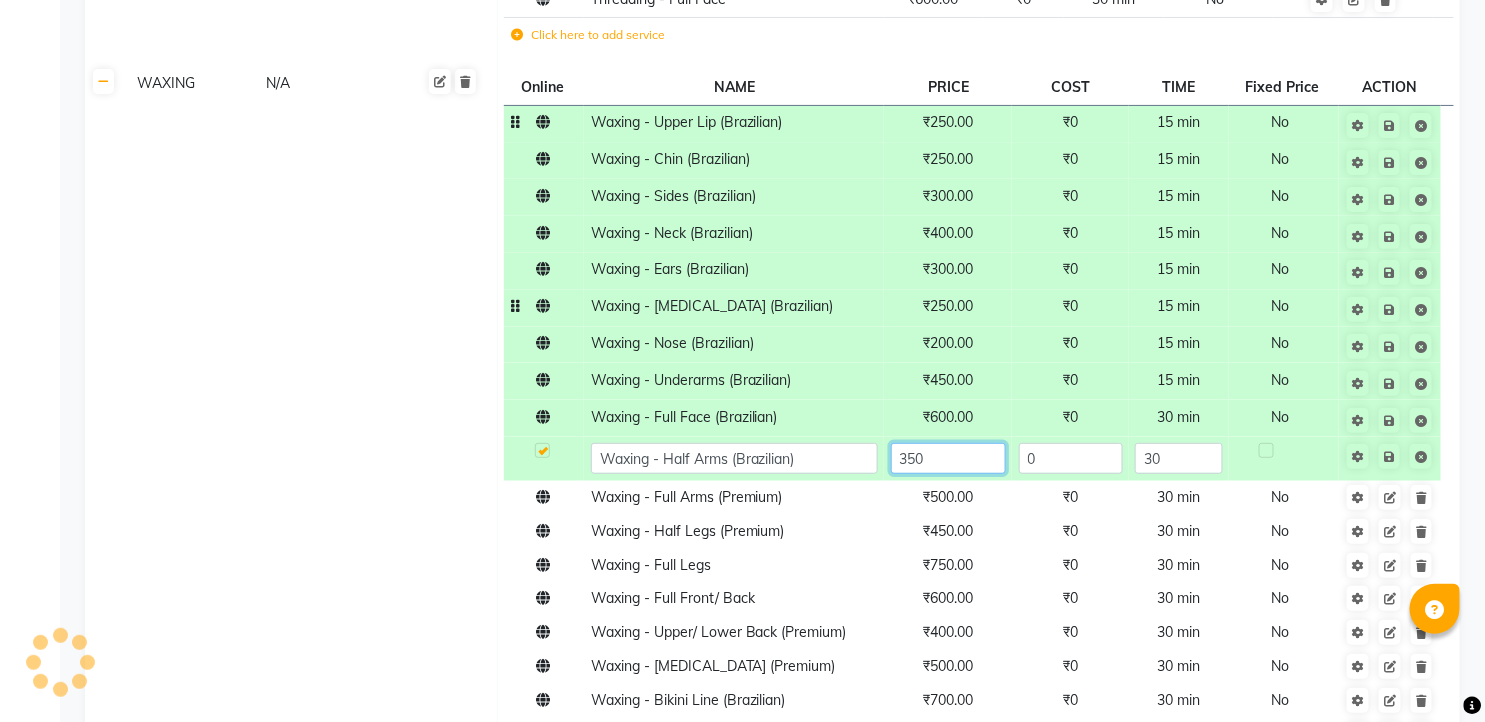 click on "350" 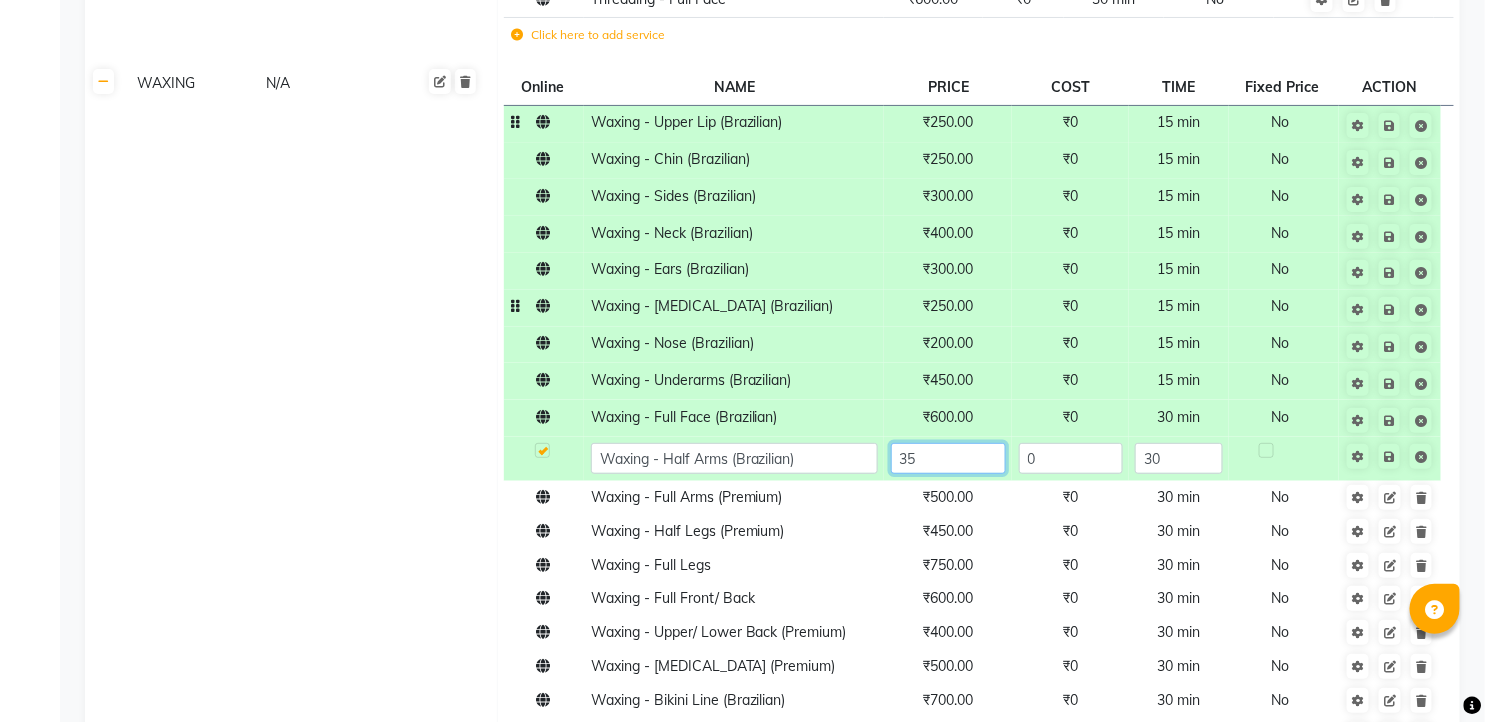 type on "3" 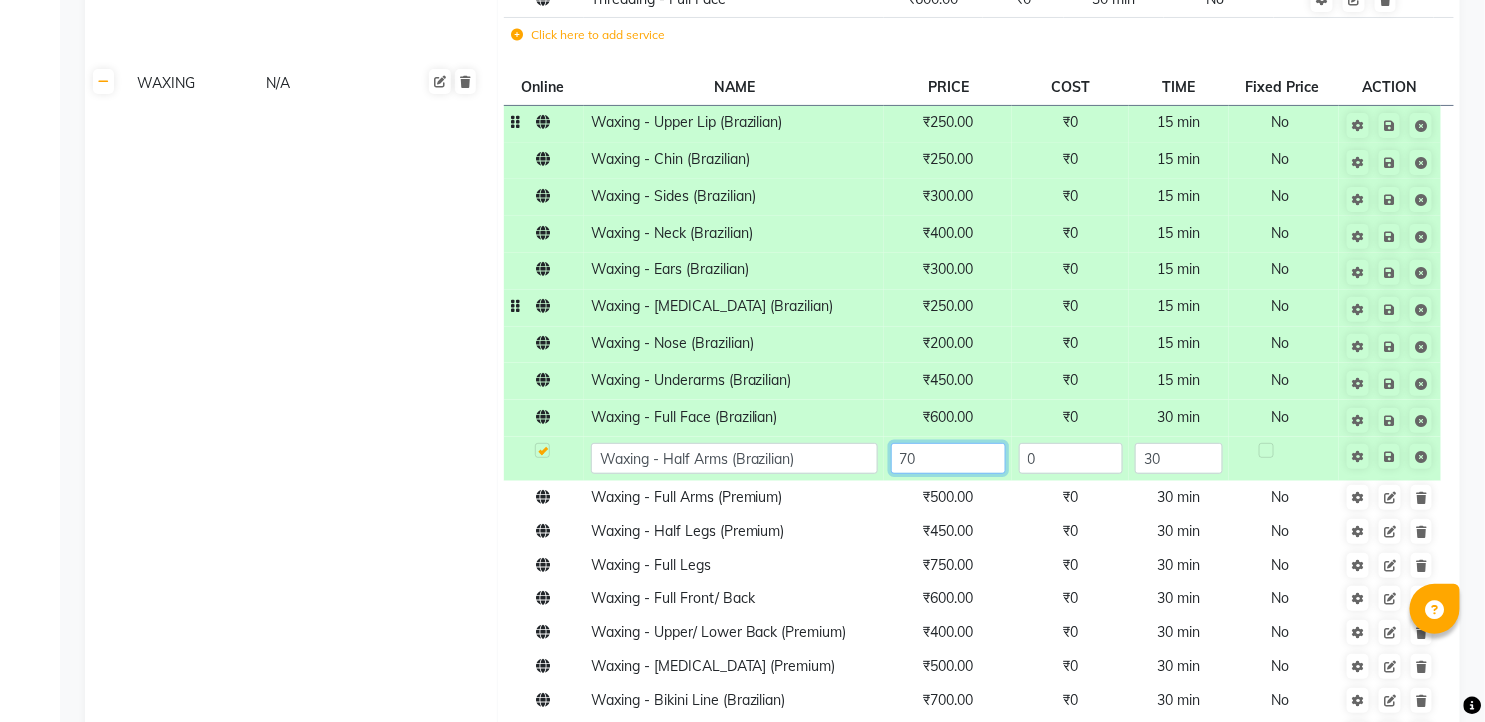 type on "700" 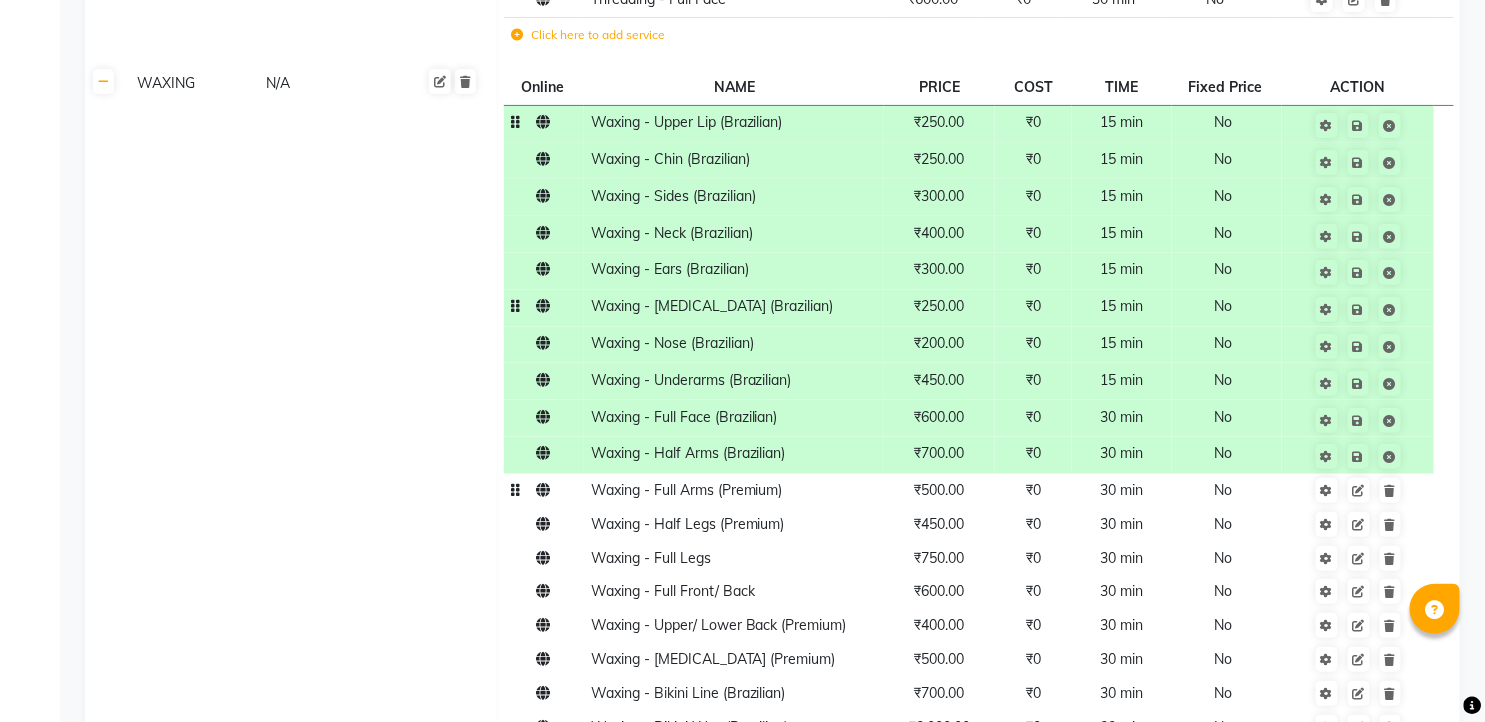 click on "₹500.00" 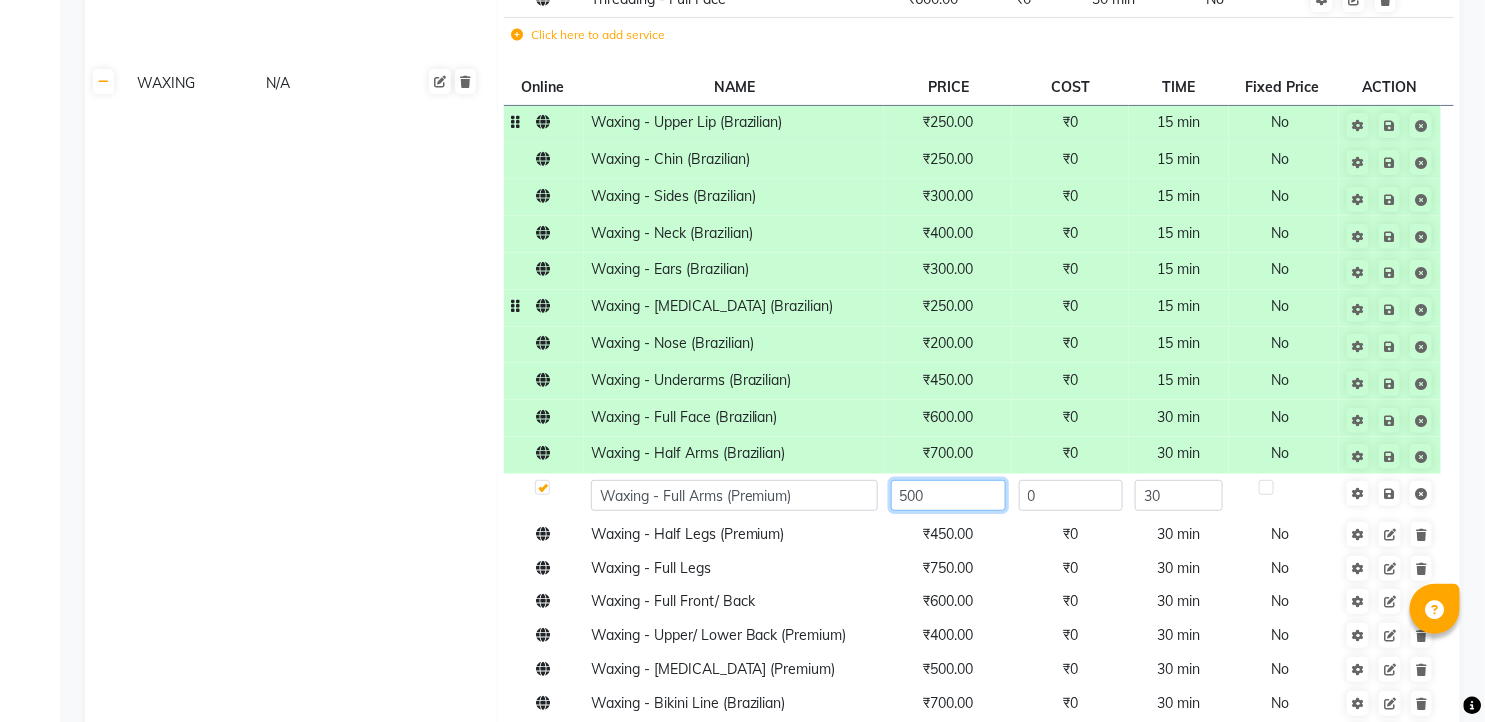 click on "500" 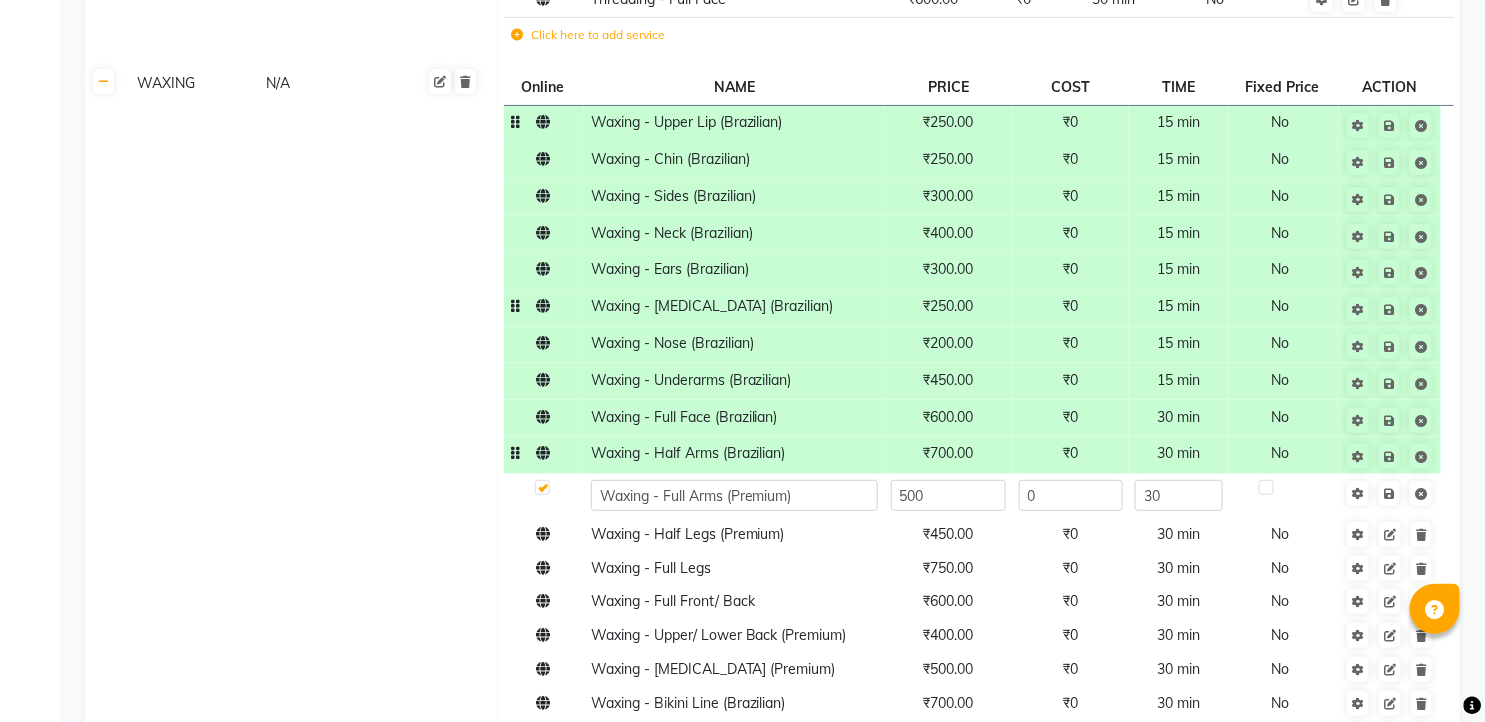 click on "Waxing - Half Arms (Brazilian)" 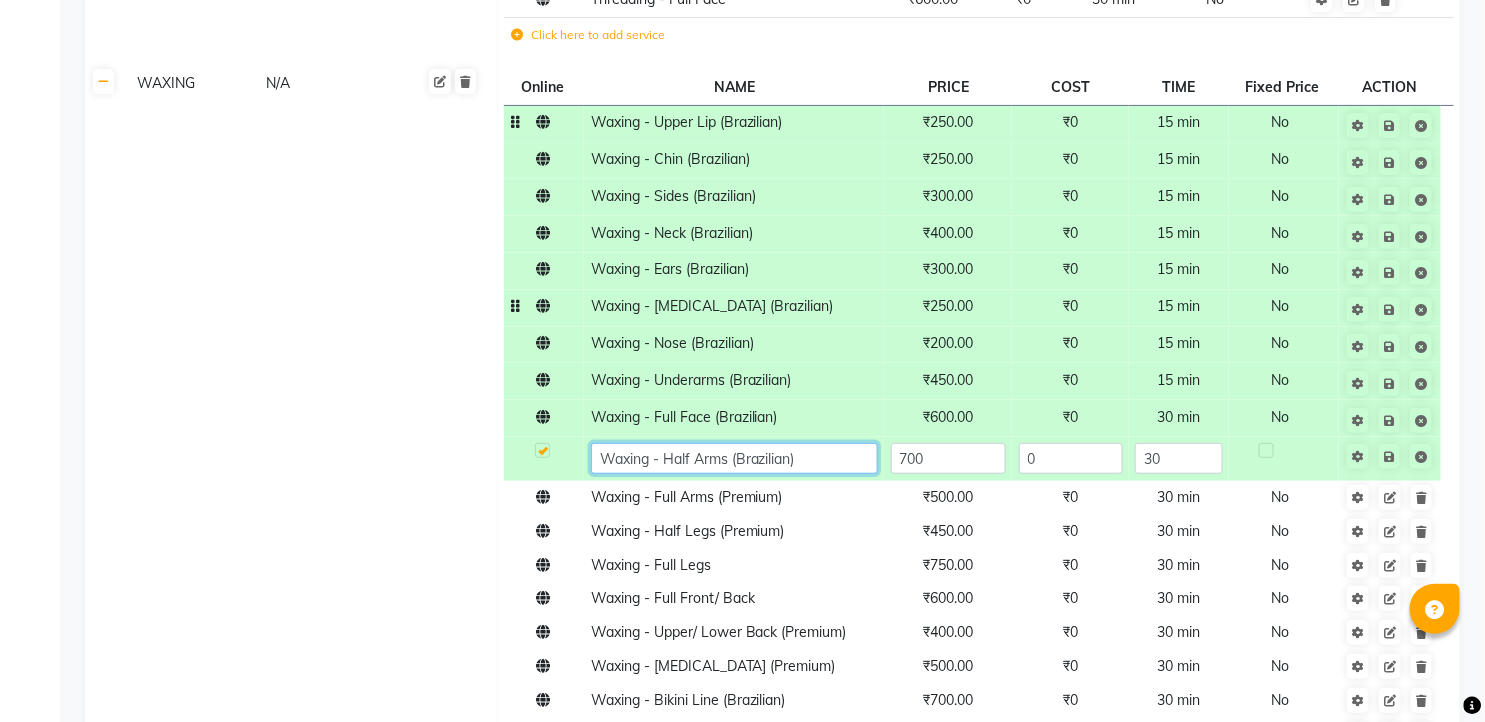 click on "Waxing - Half Arms (Brazilian)" 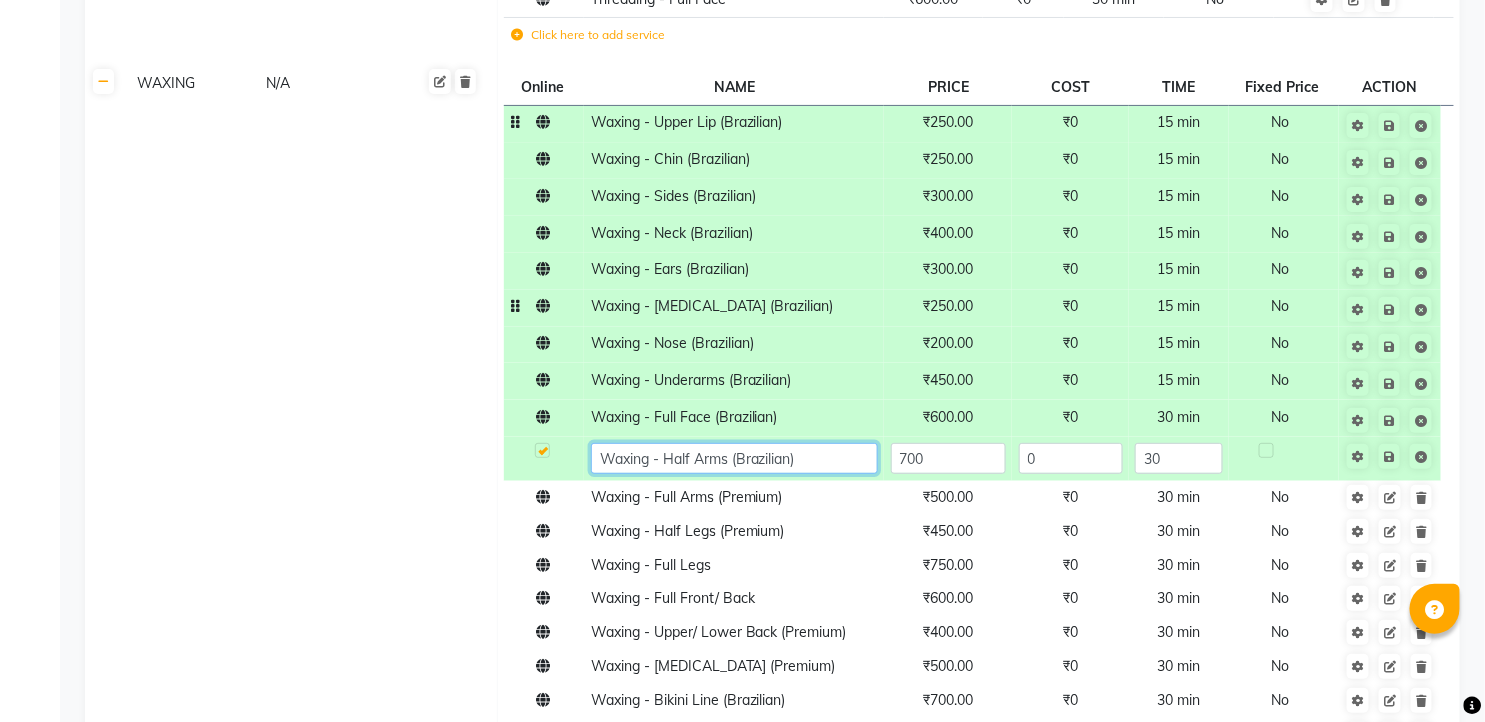 click on "Waxing - Half Arms (Brazilian)" 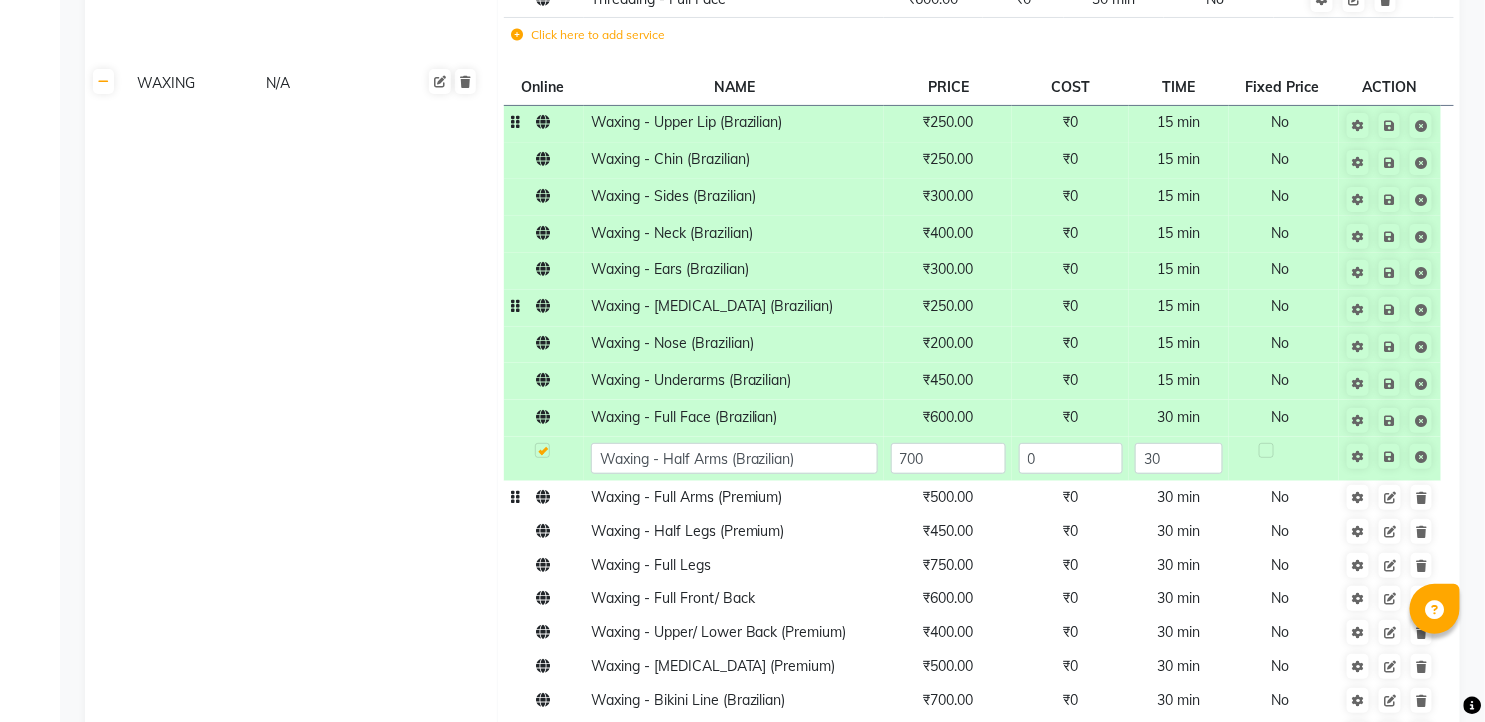 click on "Waxing - Full Arms (Premium)" 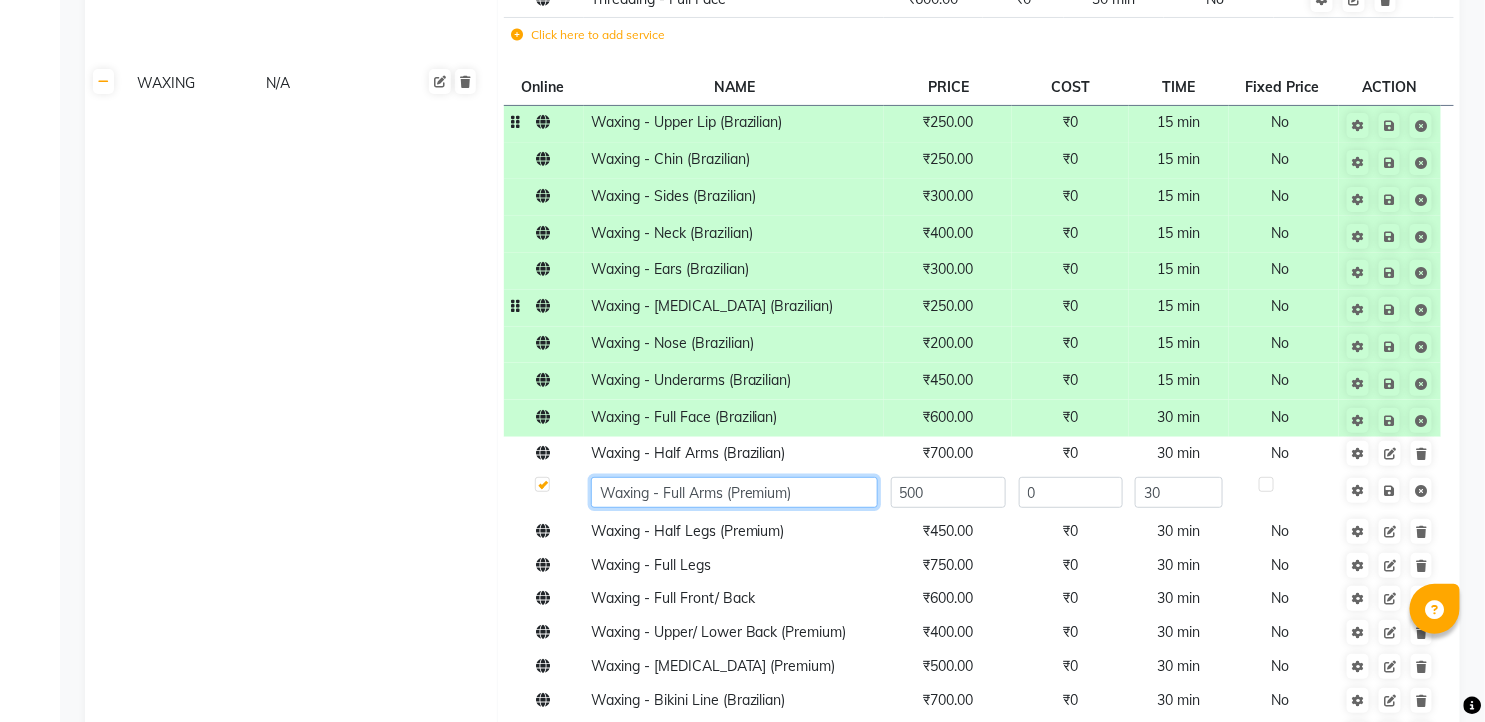 click on "Waxing - Full Arms (Premium)" 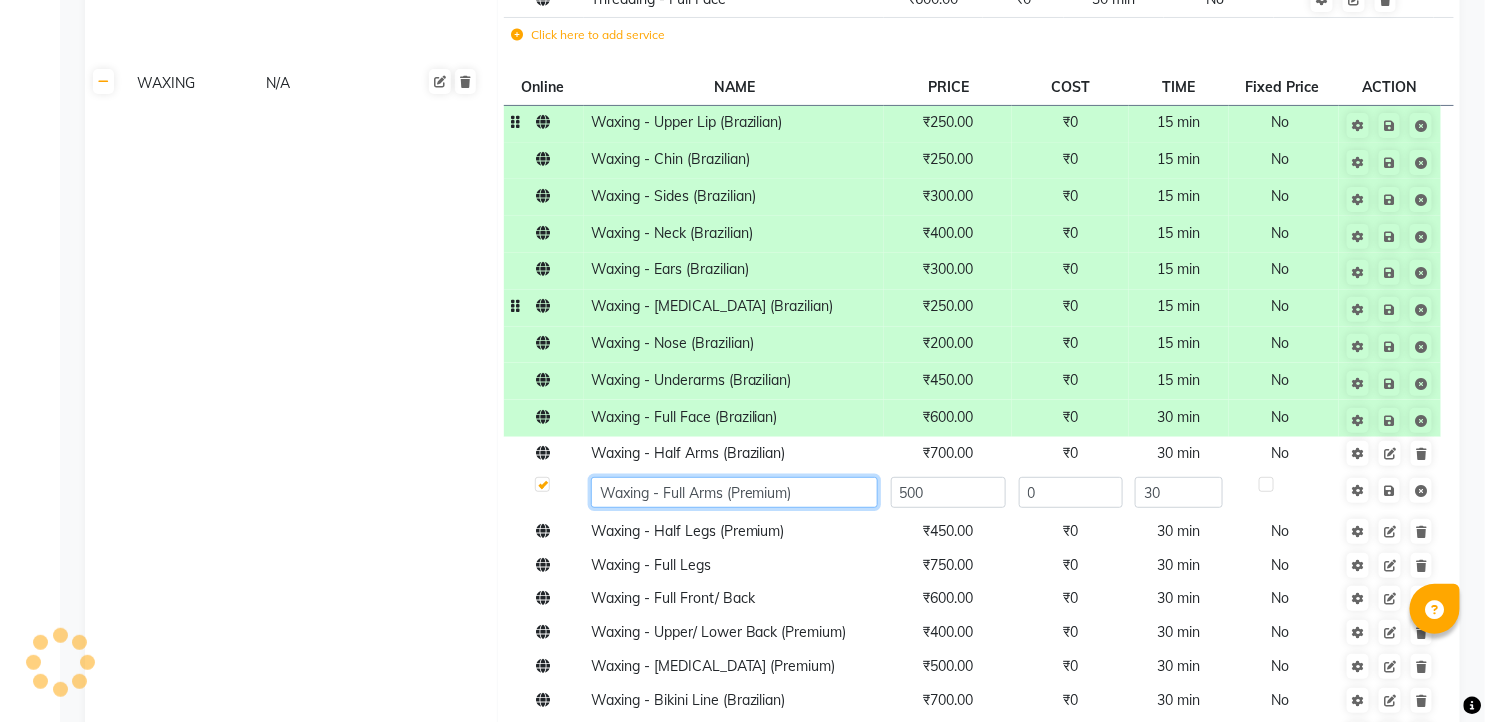 click on "Waxing - Full Arms (Premium)" 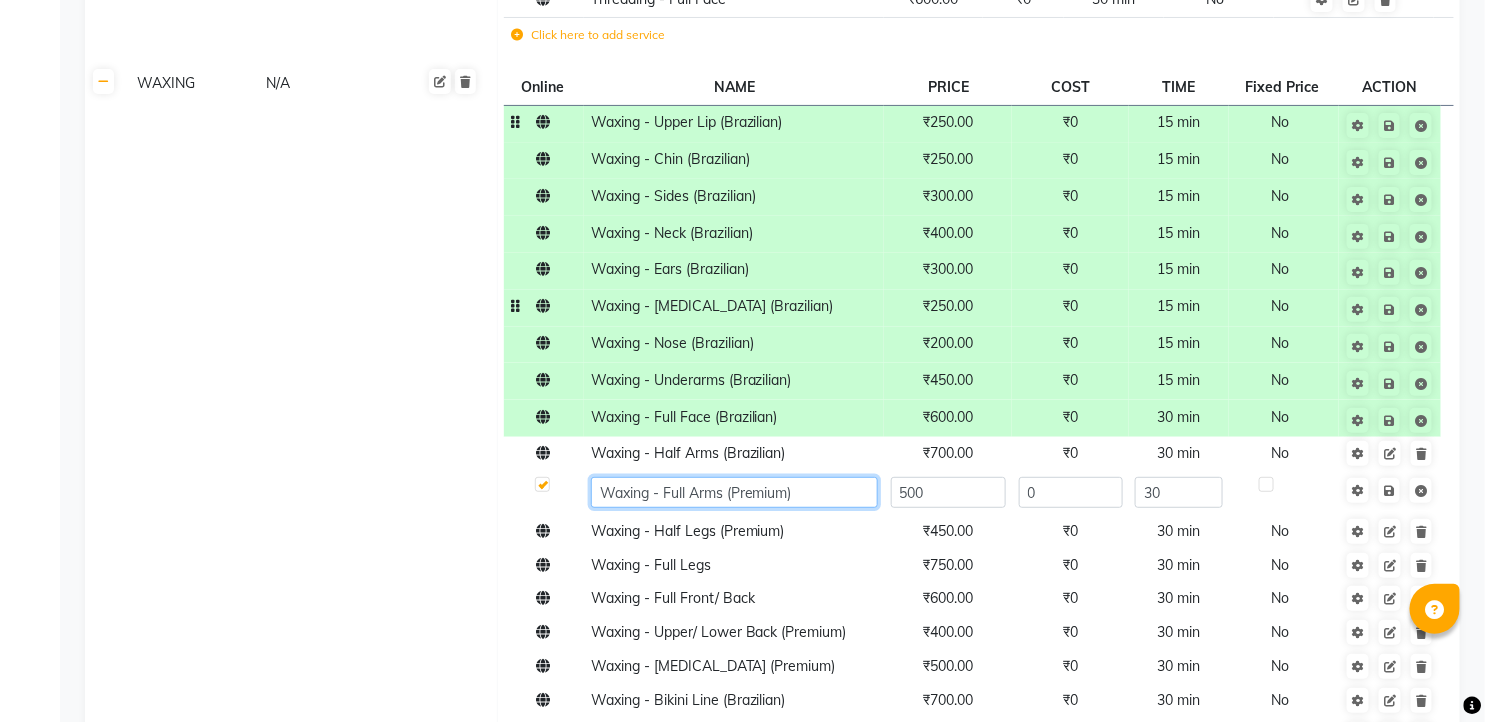 click on "Waxing - Full Arms (Premium)" 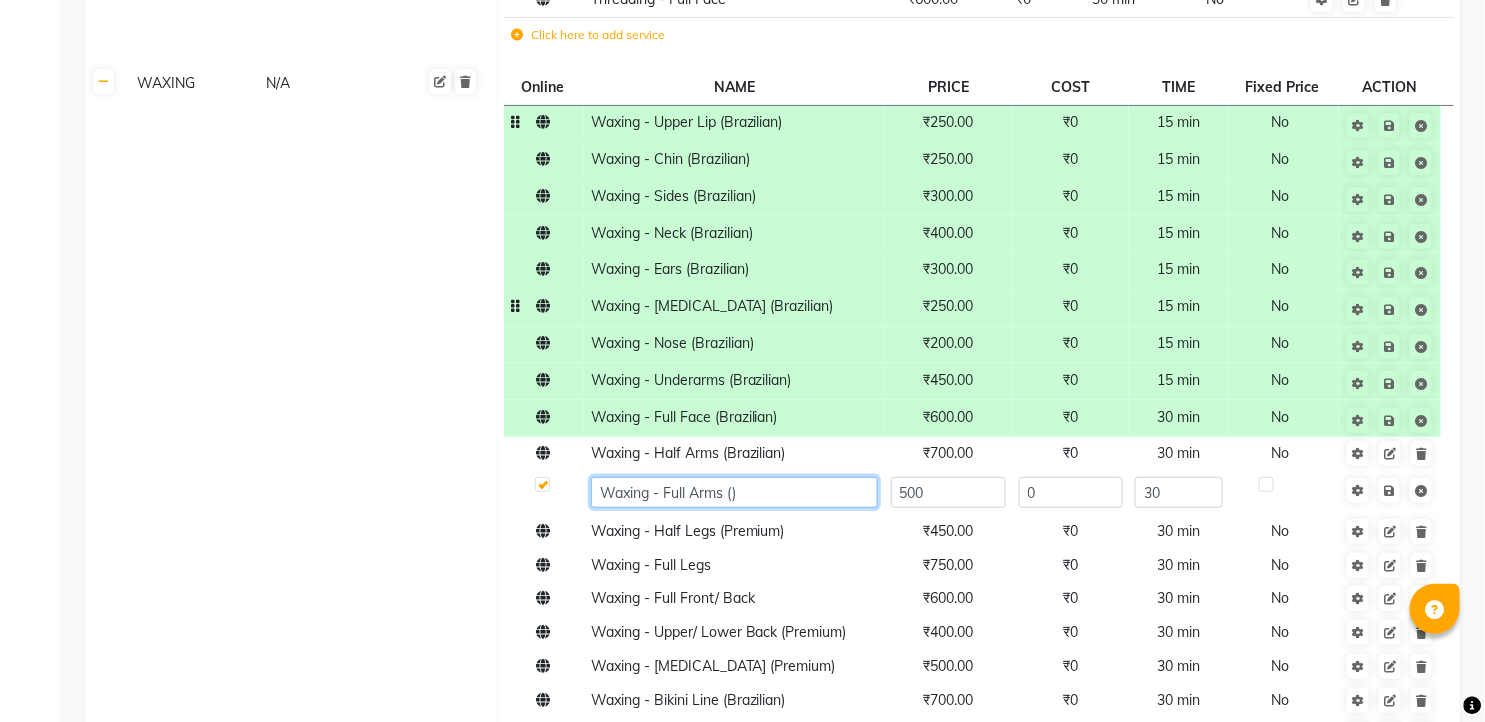 paste on "Brazilian" 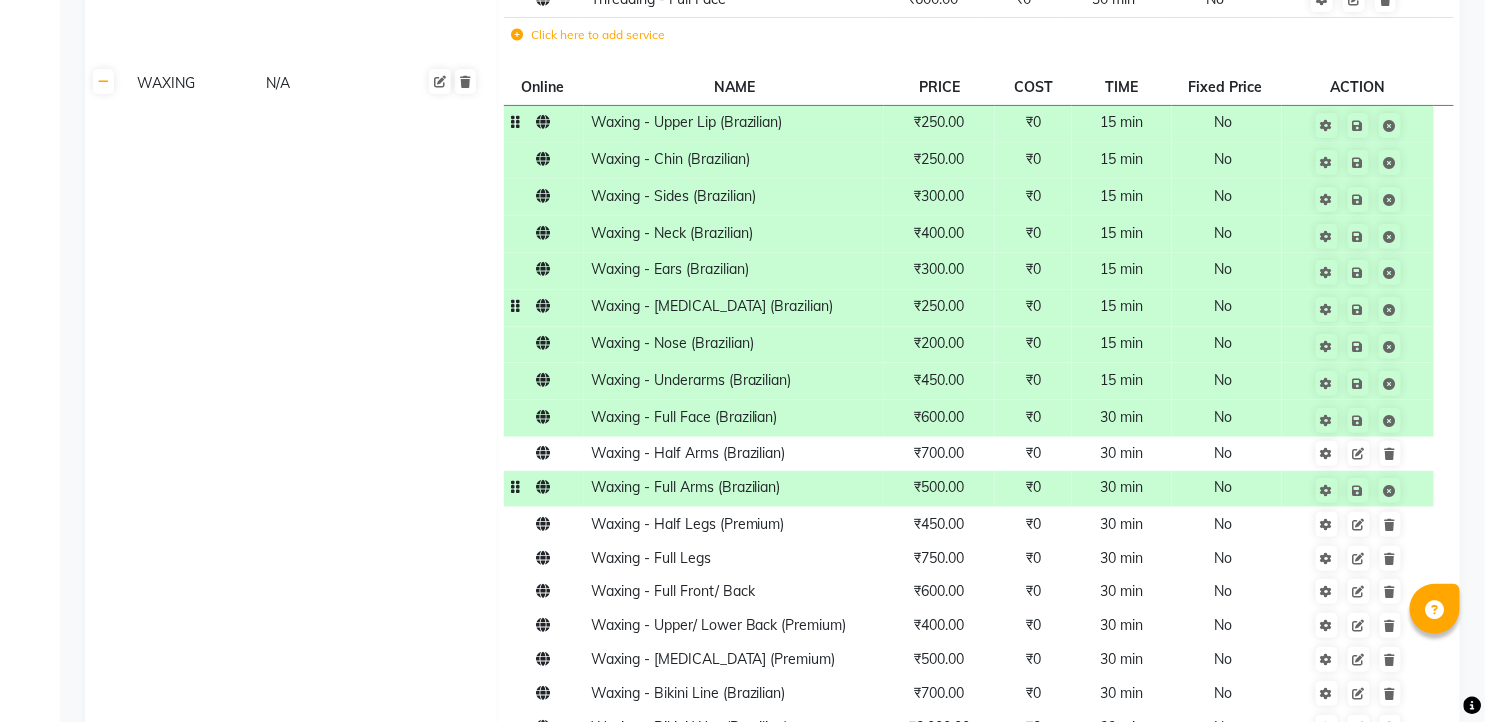 click on "₹500.00" 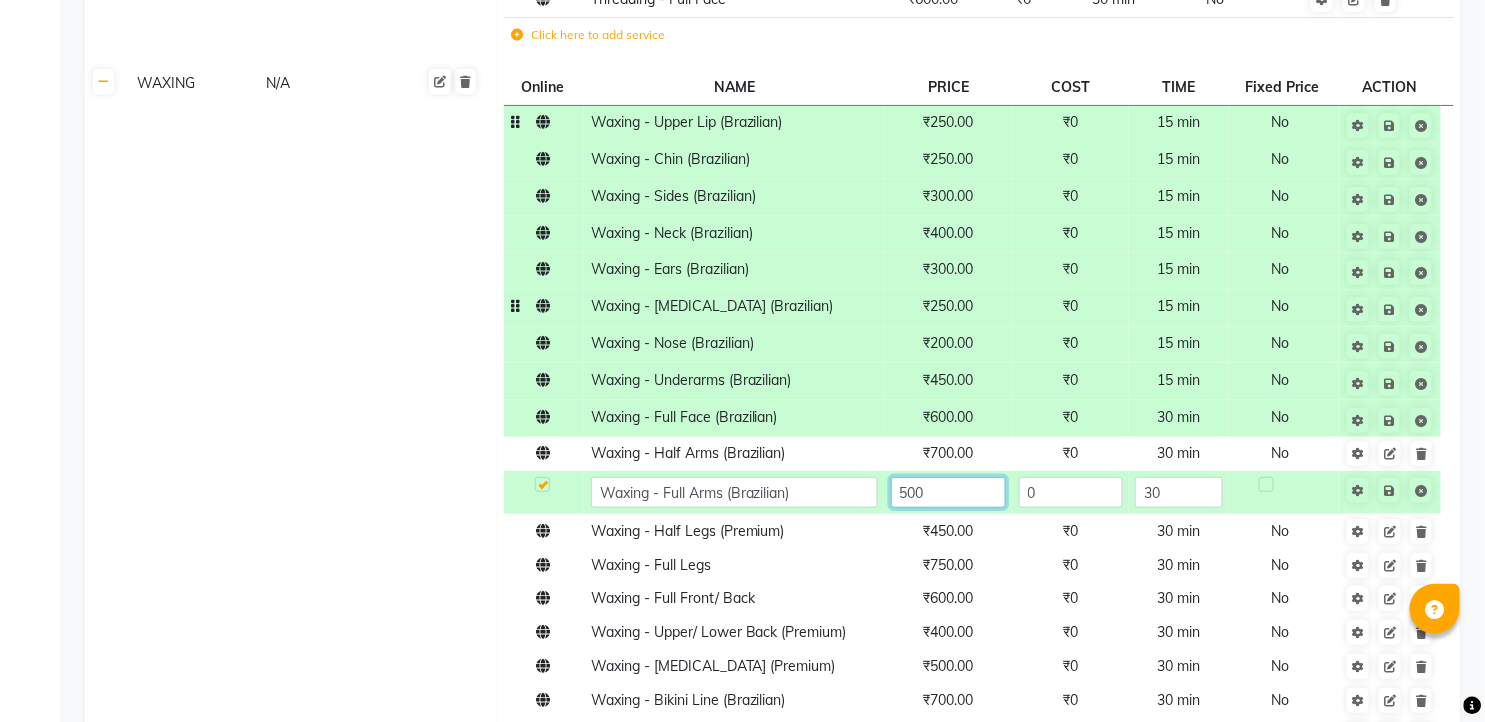 click on "500" 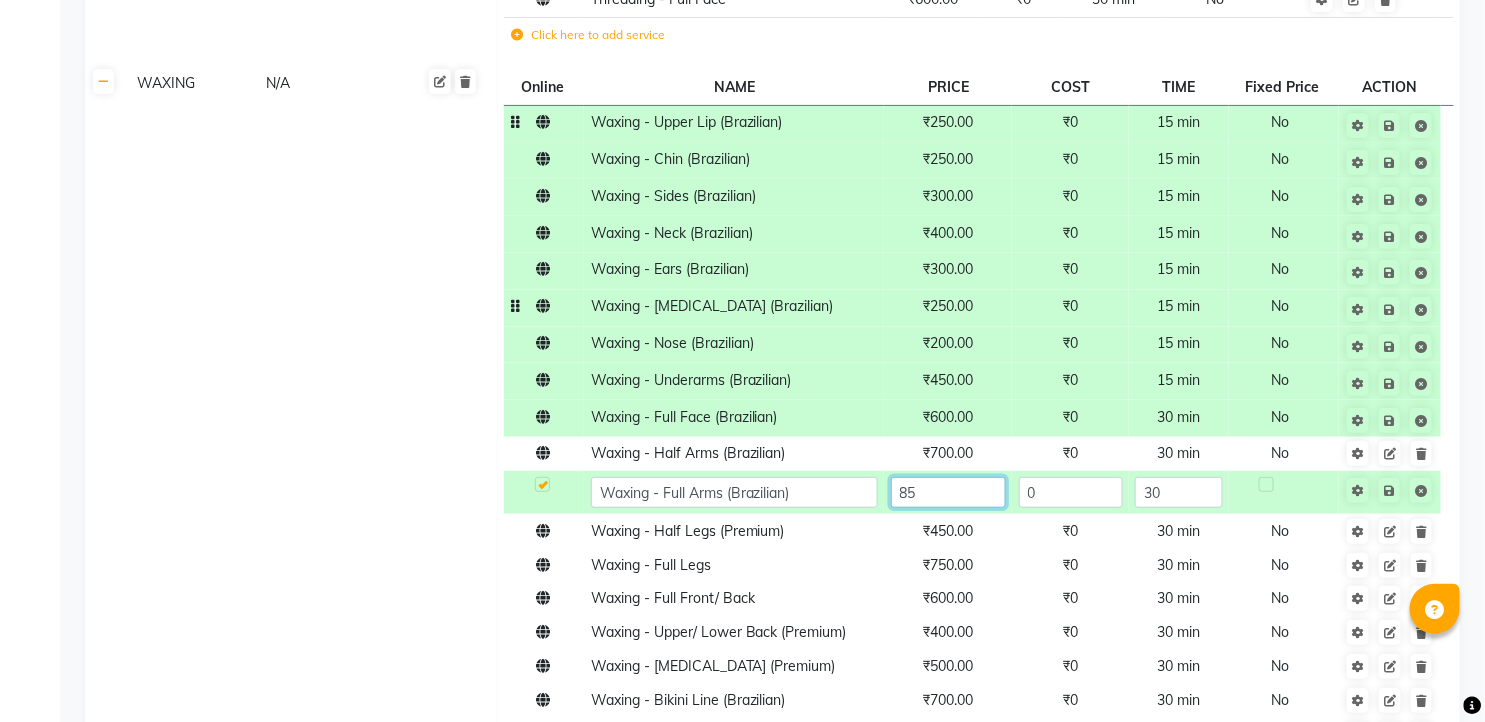type on "850" 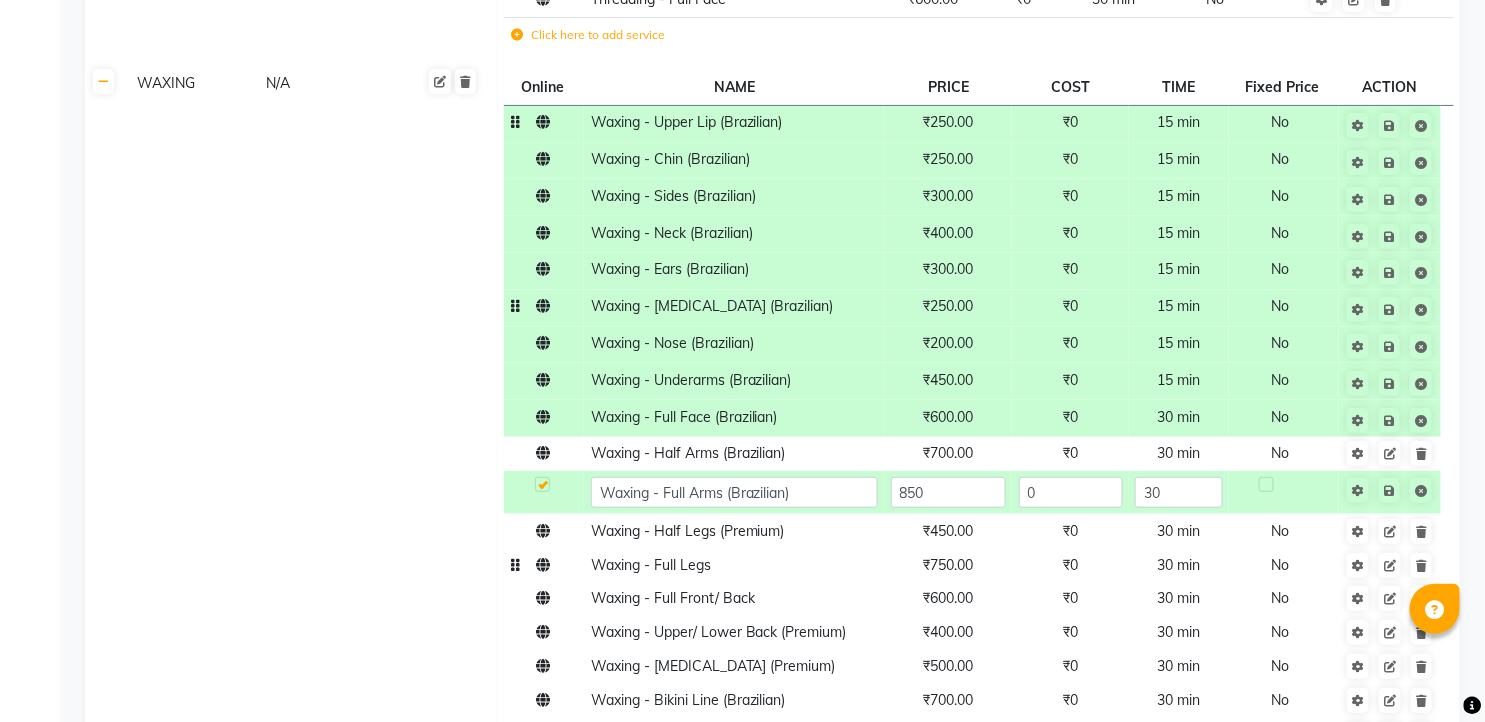 click on "₹750.00" 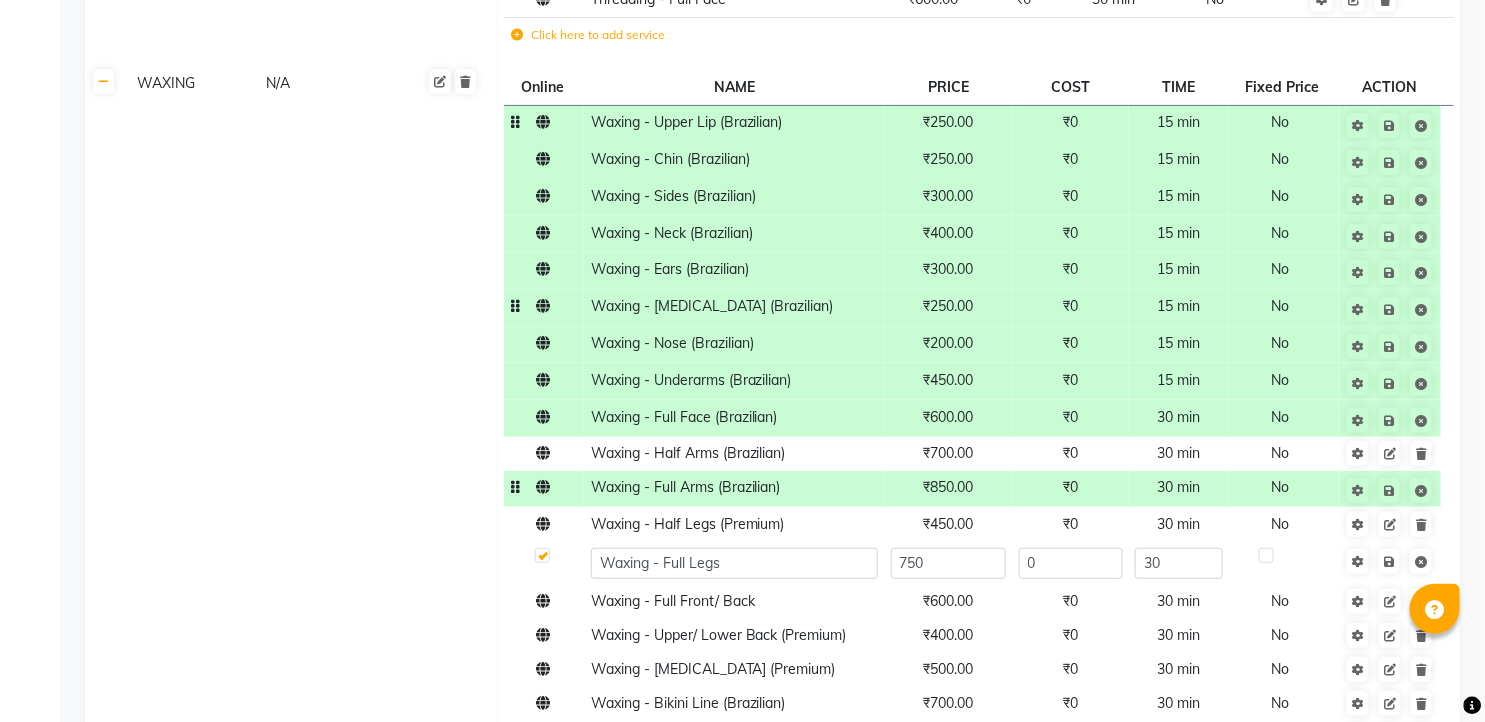 scroll, scrollTop: 5558, scrollLeft: 0, axis: vertical 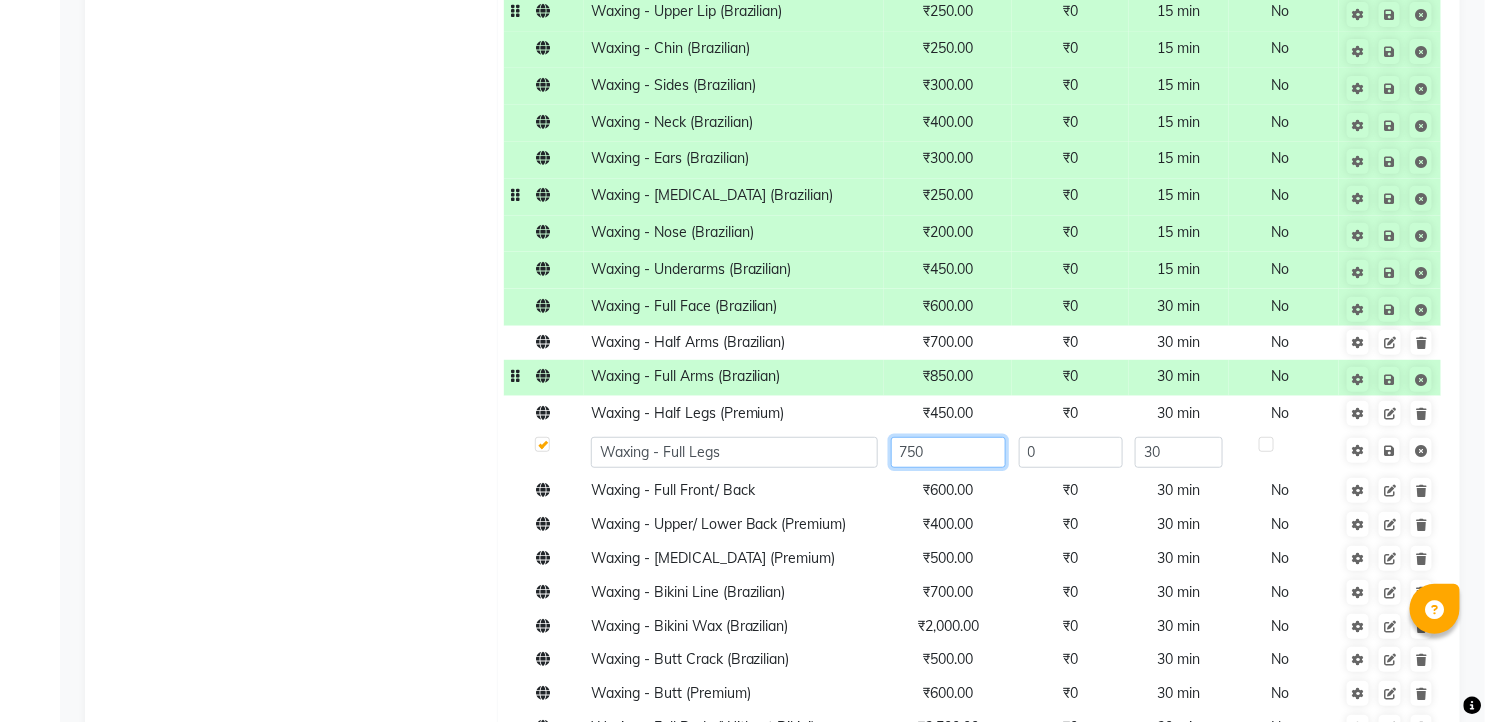 click on "750" 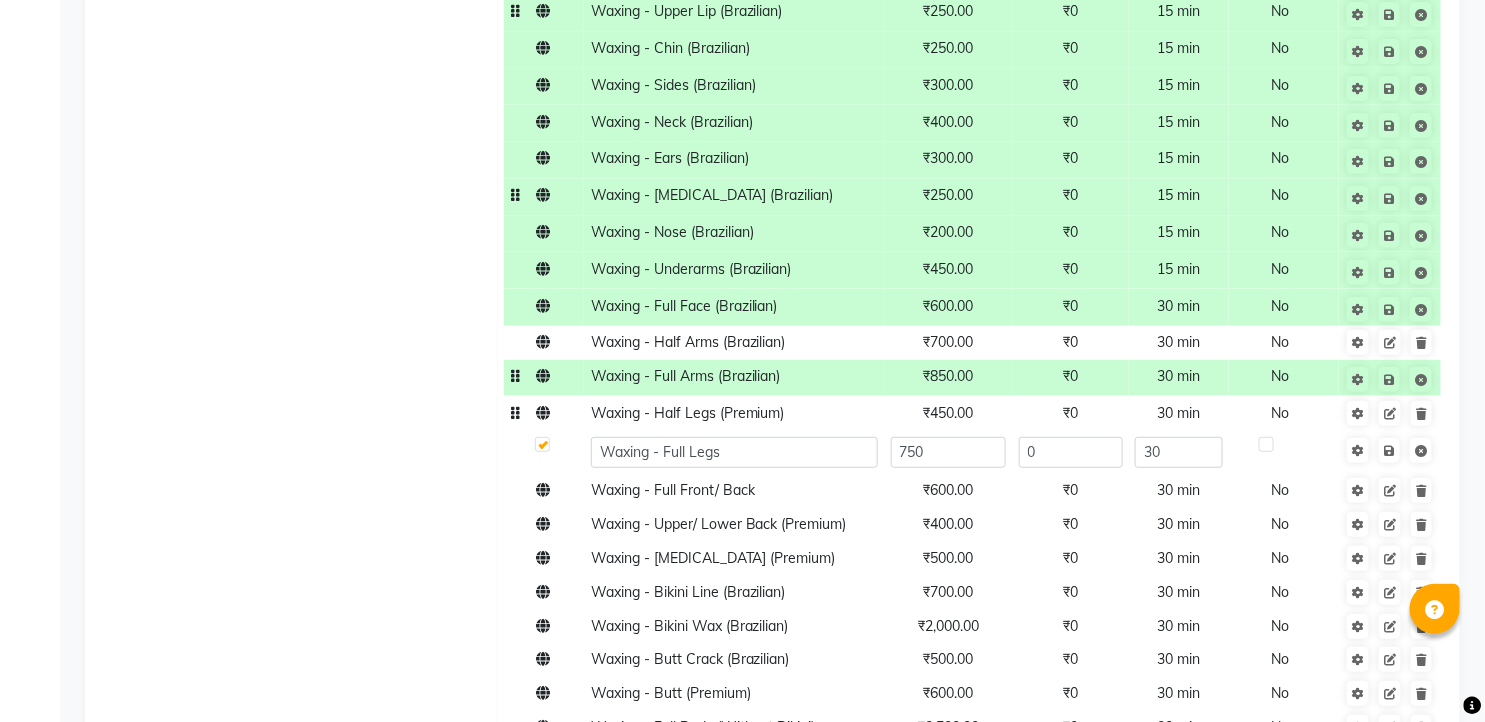 click on "₹450.00" 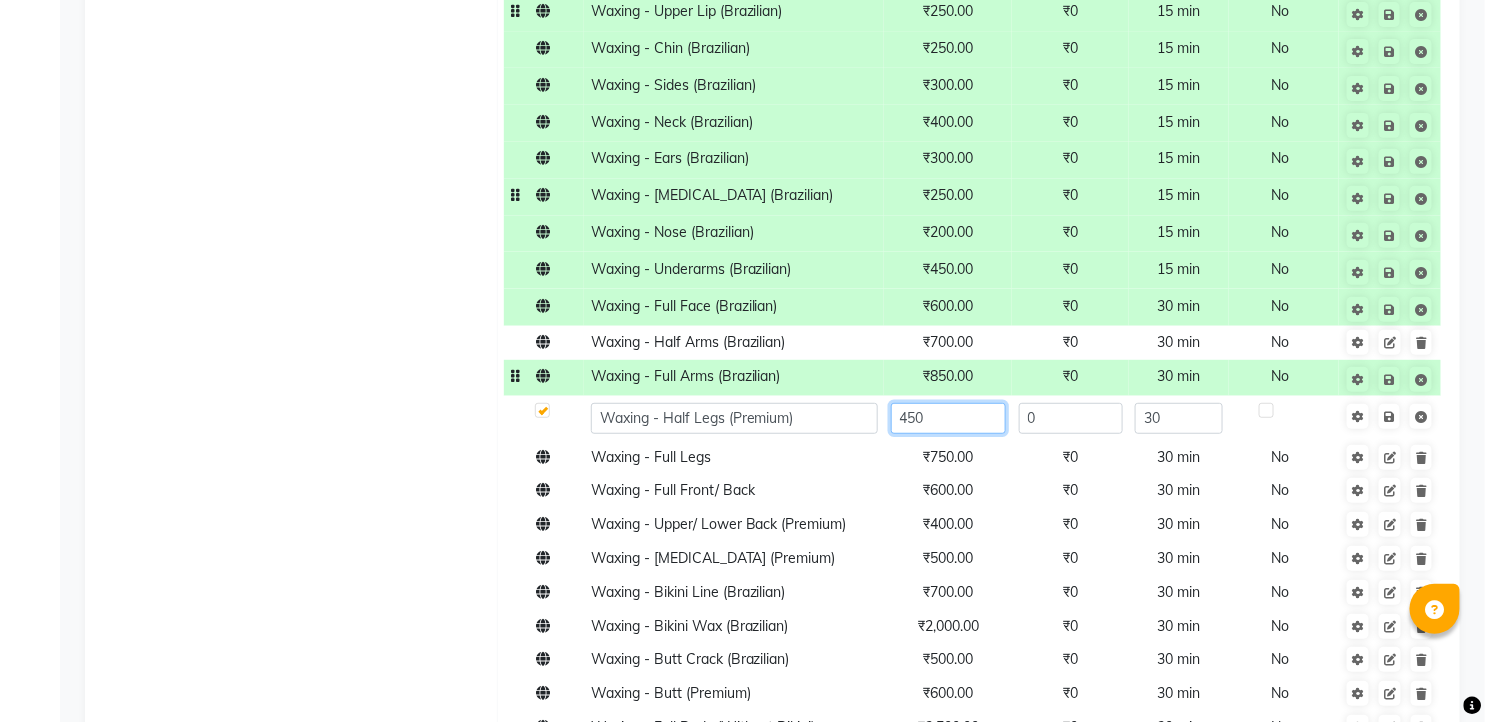 click on "450" 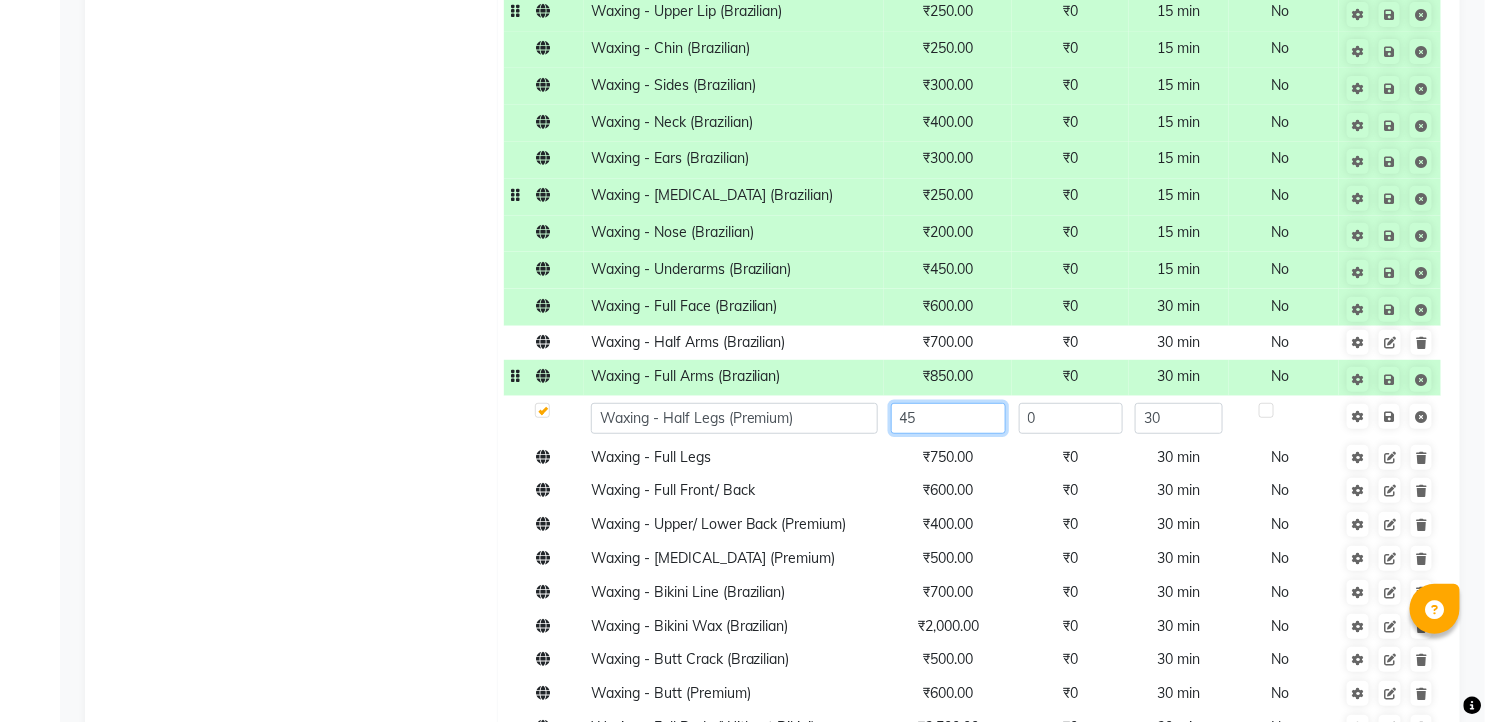 type on "4" 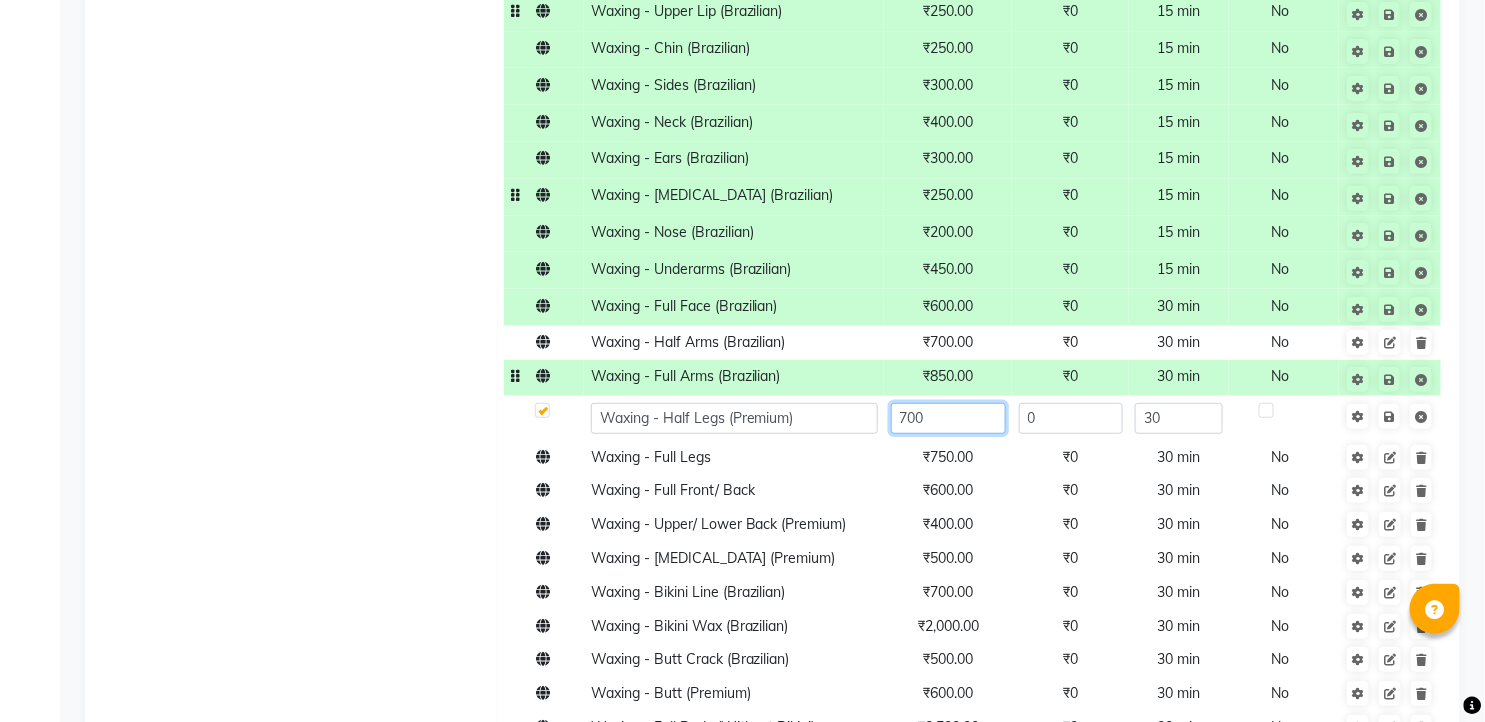 click on "700" 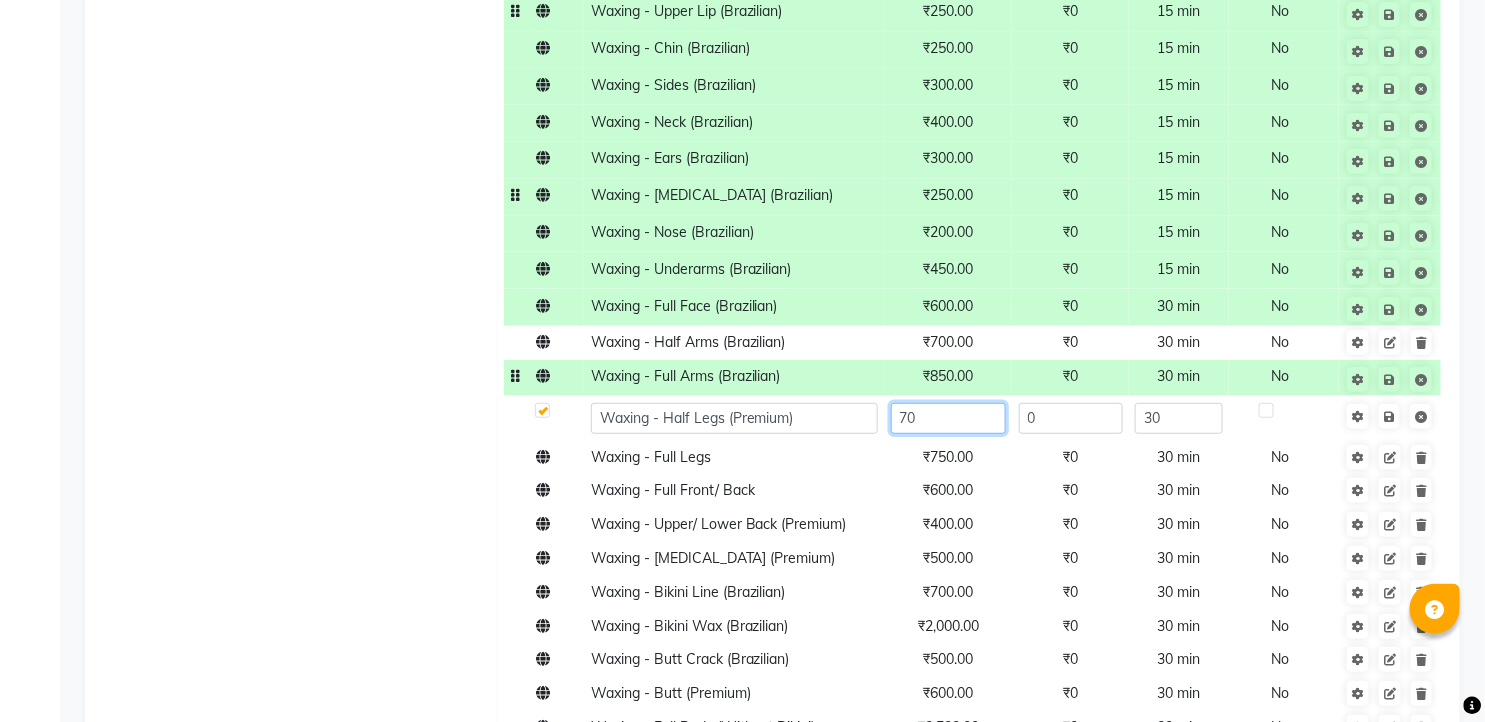 type on "7" 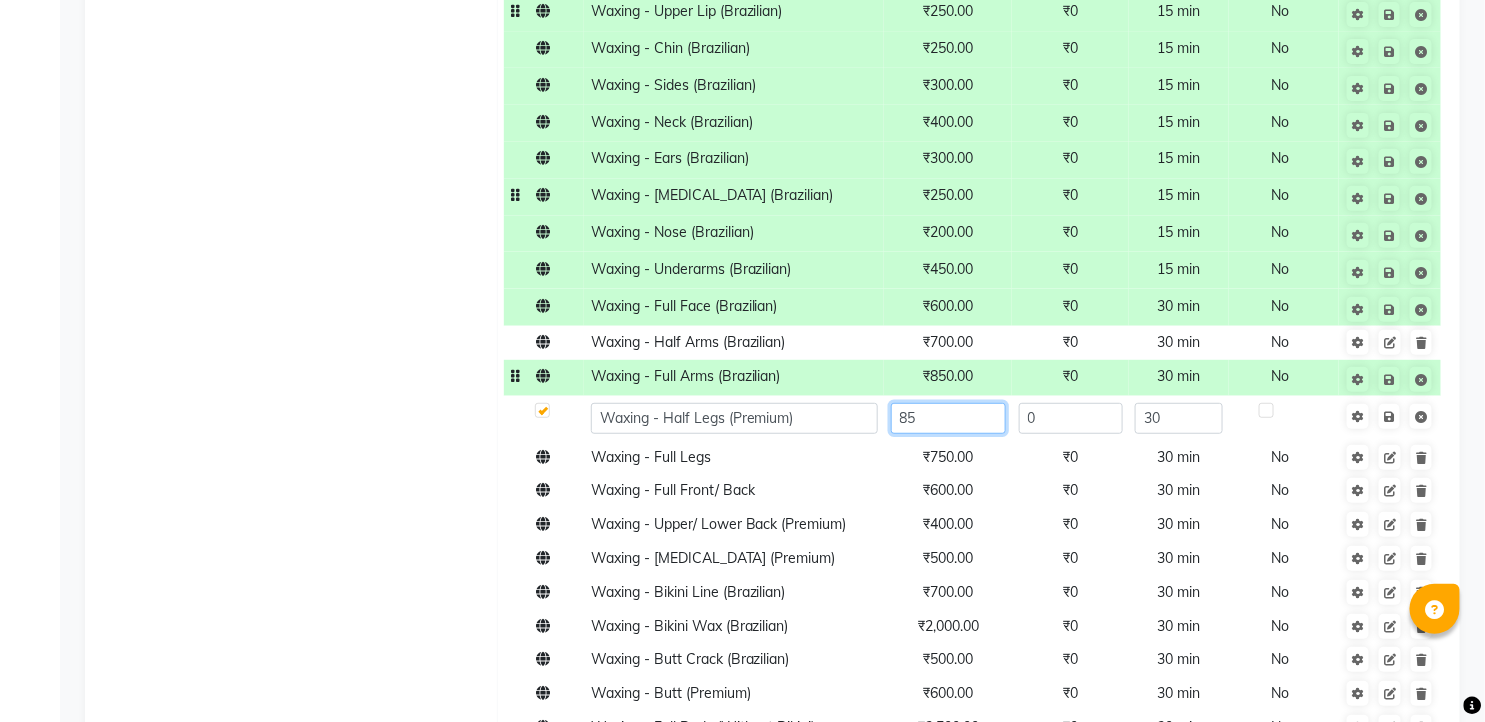 type on "850" 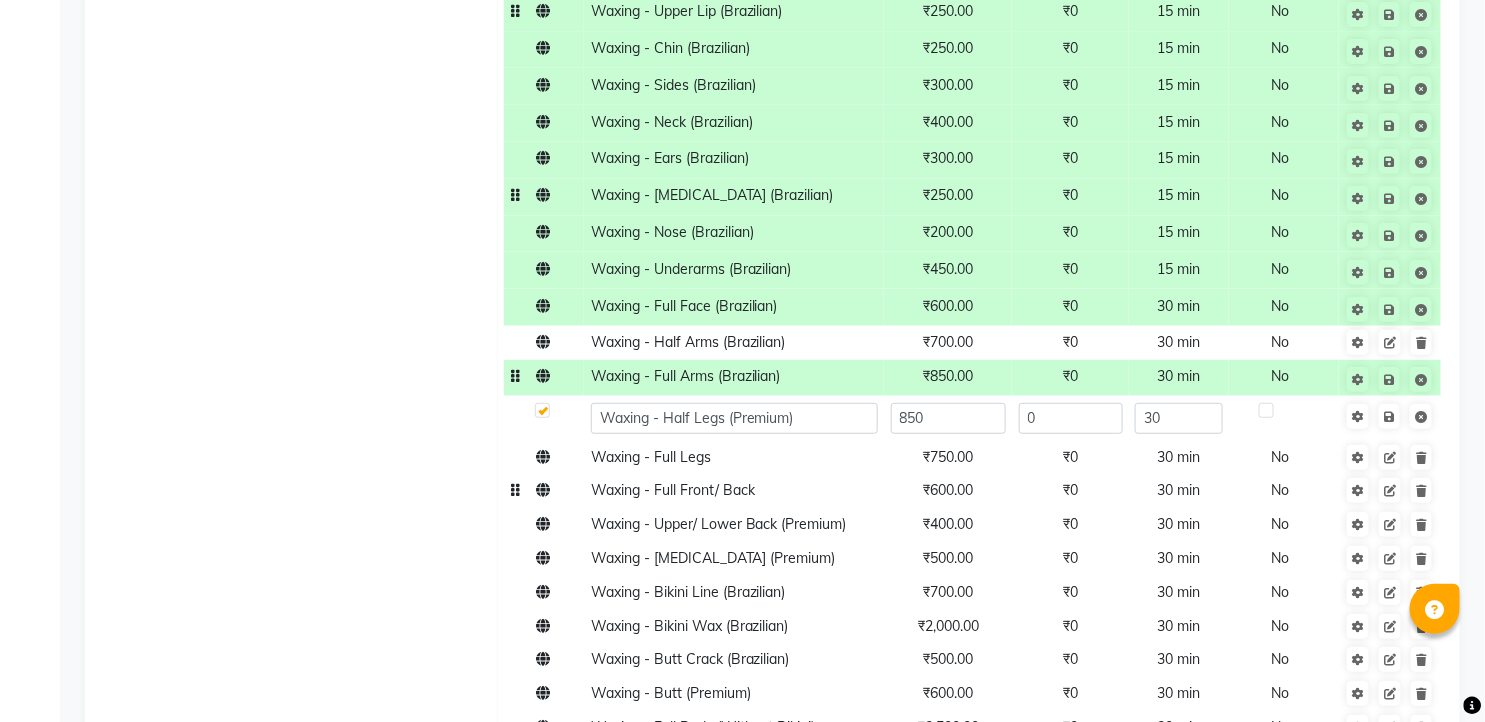click on "Waxing - Full Front/ Back" 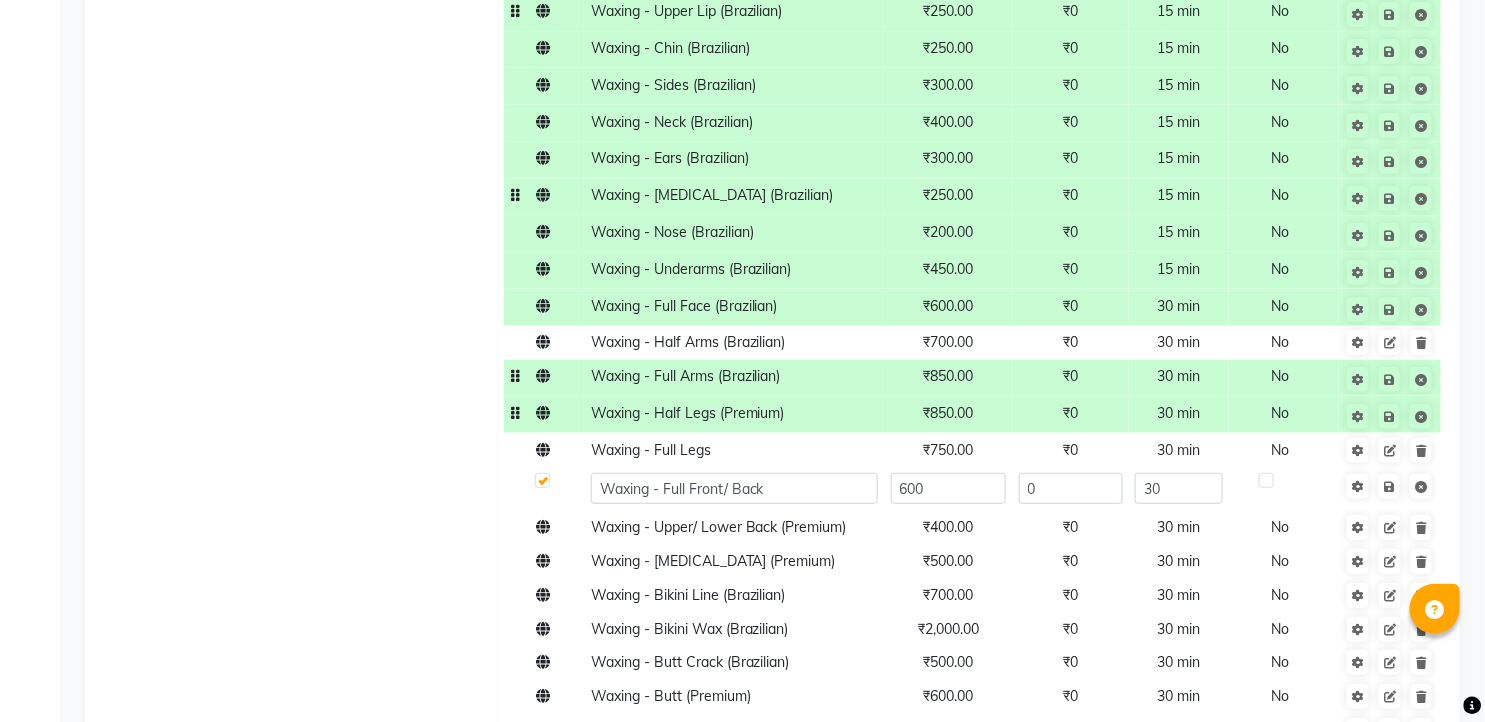 click on "Waxing - Half Legs (Premium)" 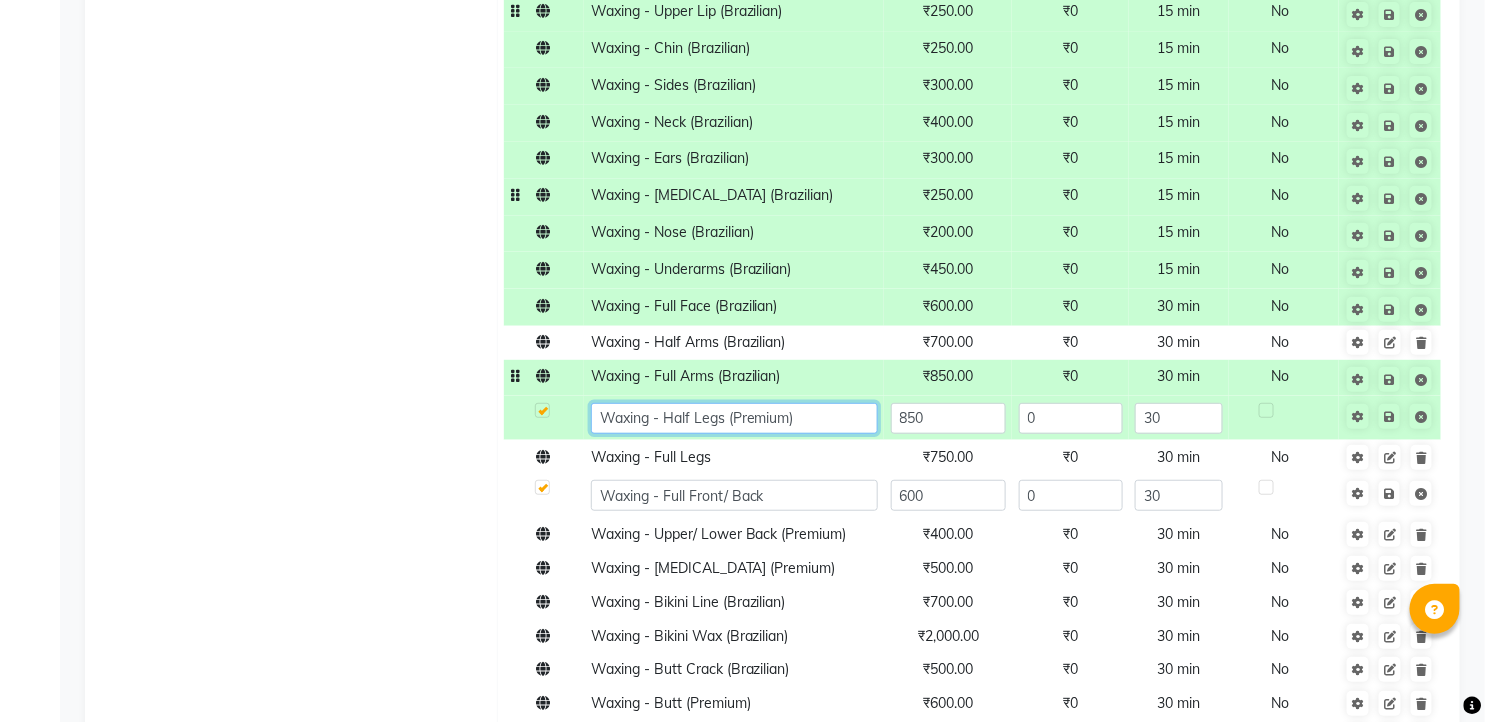 click on "Waxing - Half Legs (Premium)" 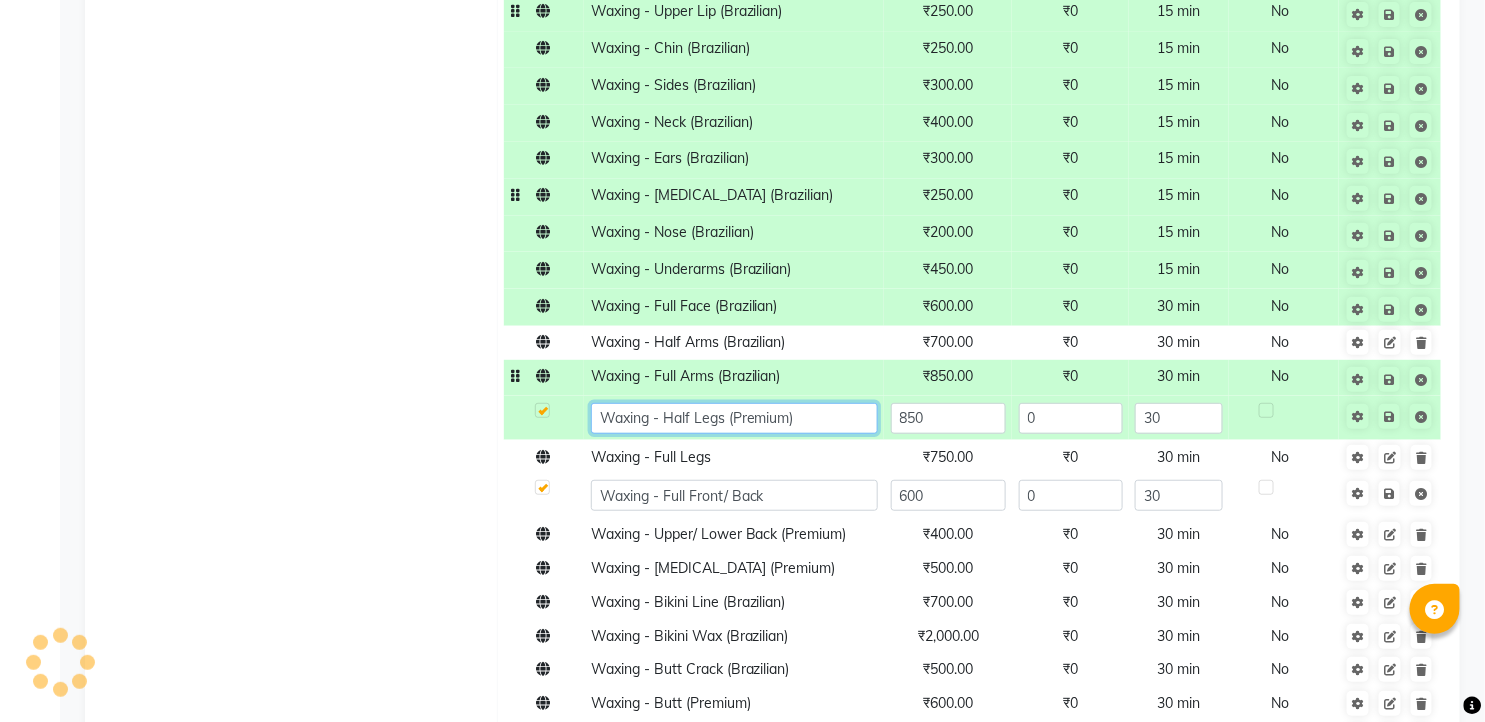 click on "Waxing - Half Legs (Premium)" 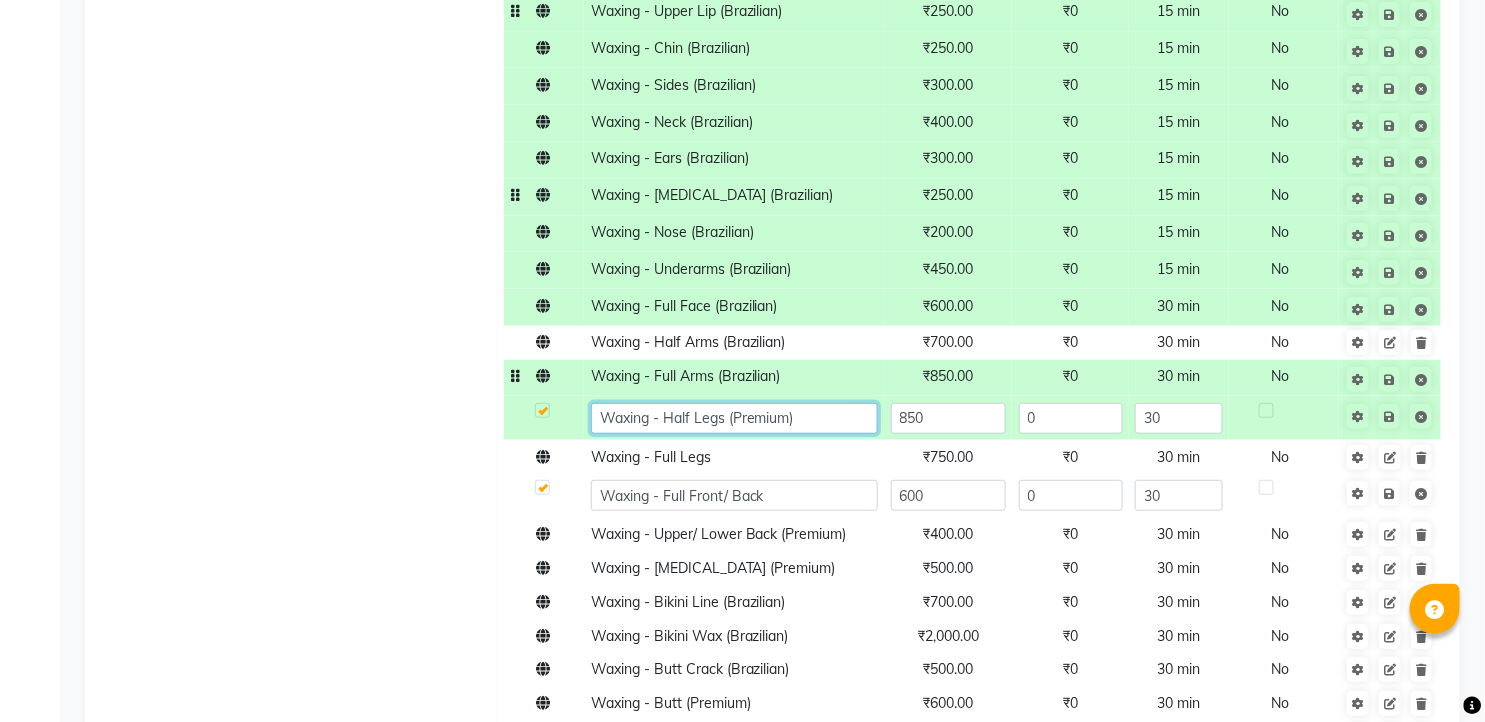 click on "Waxing - Half Legs (Premium)" 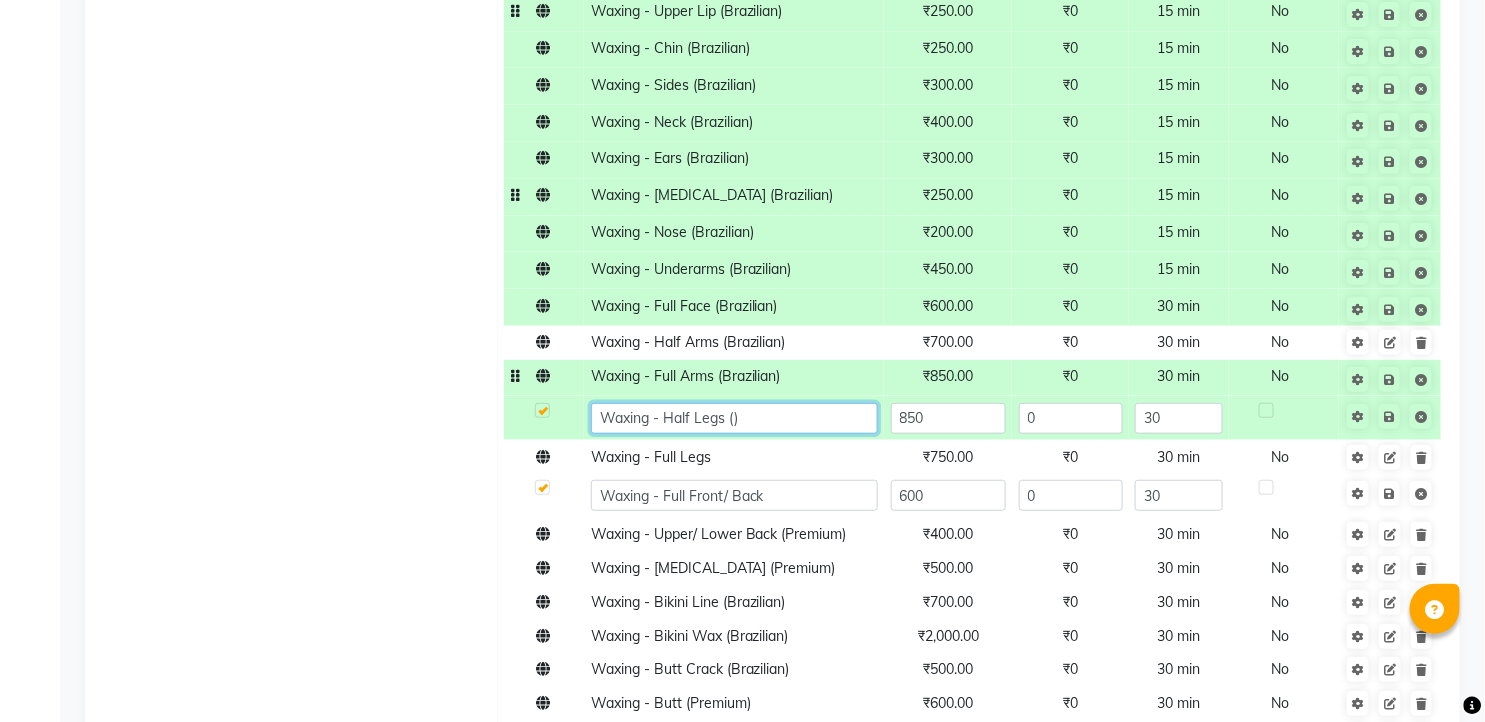 paste on "Brazilian" 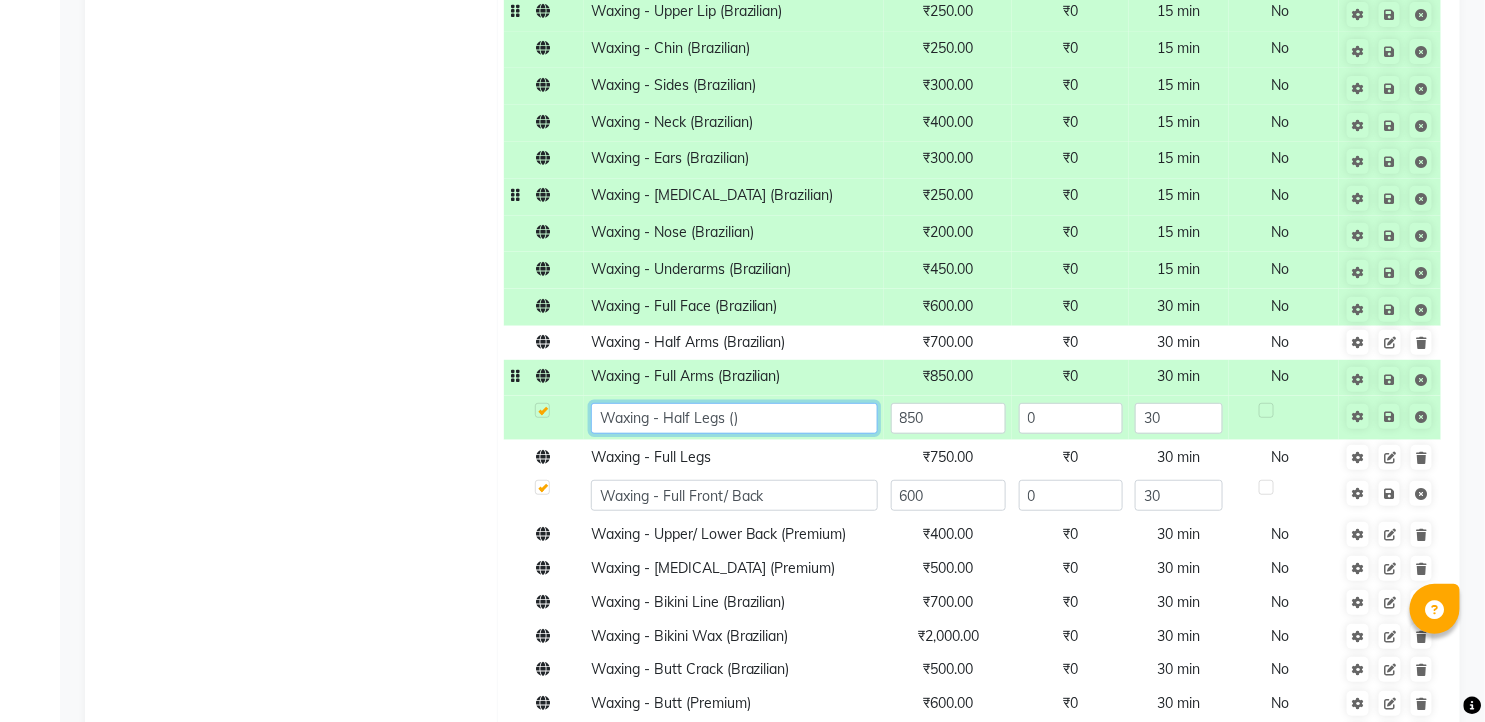 type on "Waxing - Half Legs (Brazilian)" 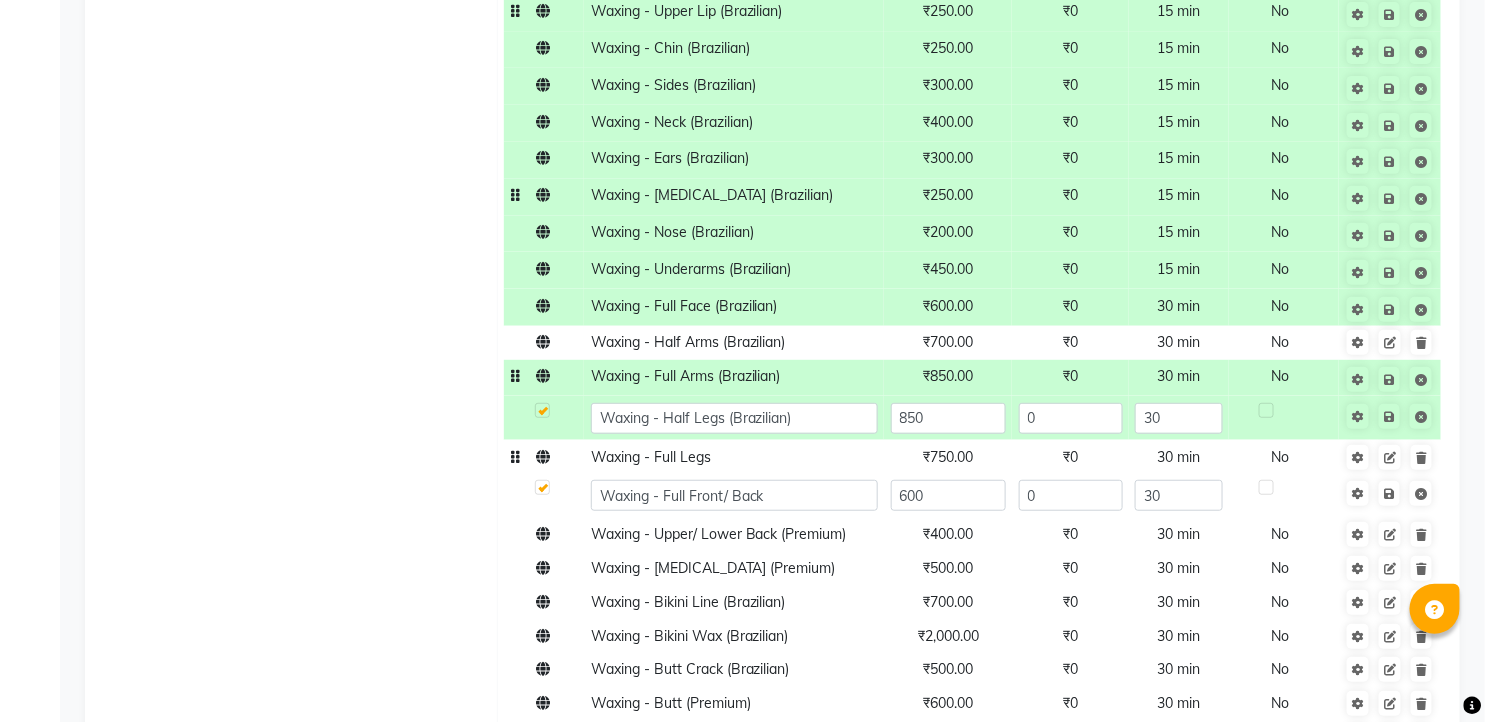 click on "Waxing - Full Legs" 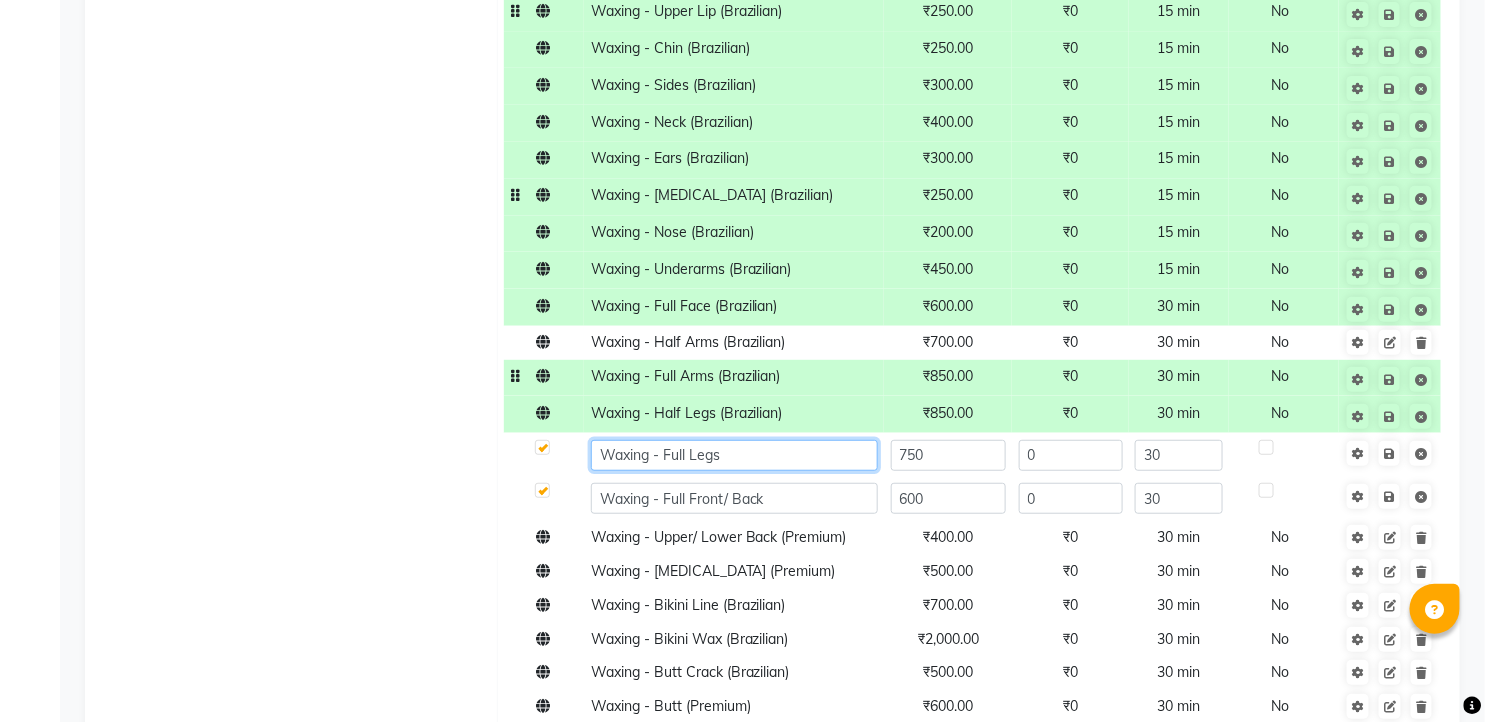 click on "Waxing - Full Legs" 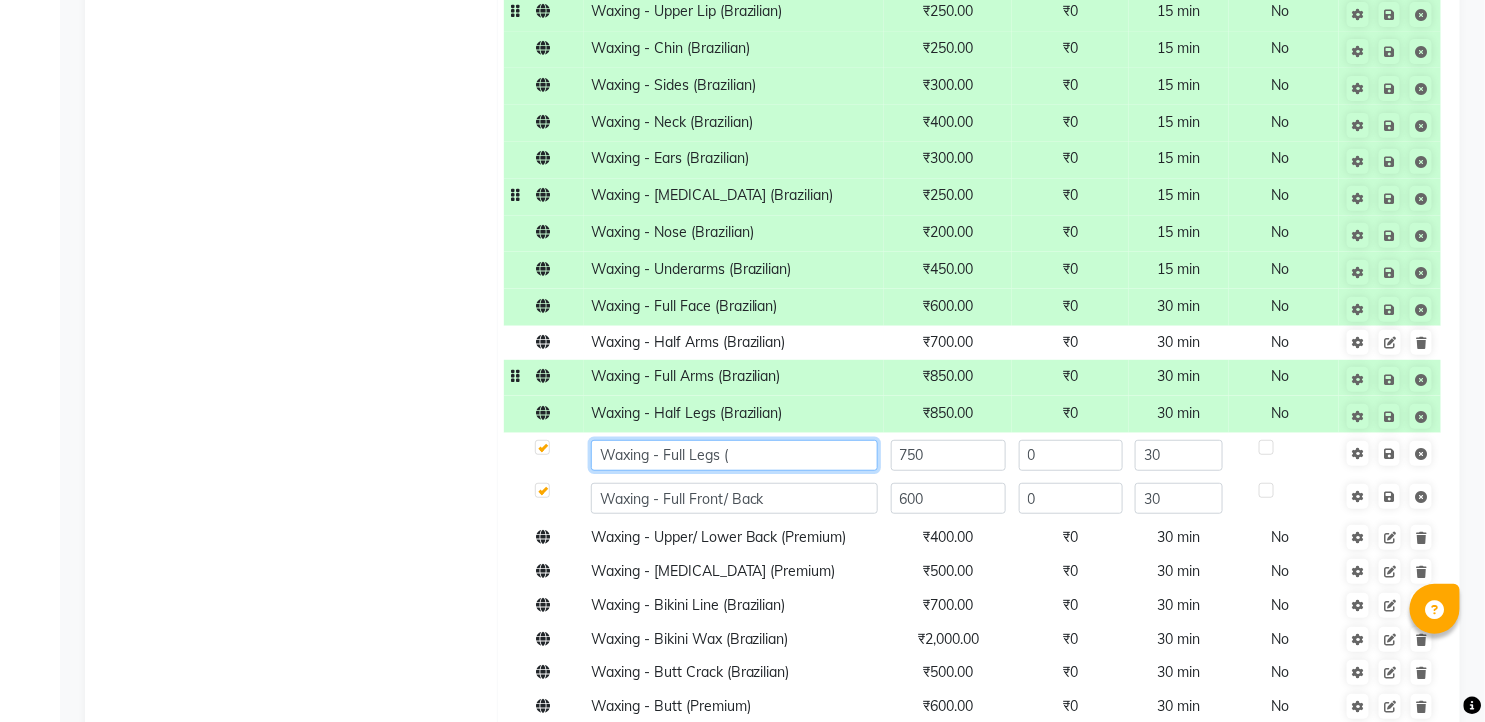 paste on "Brazilian" 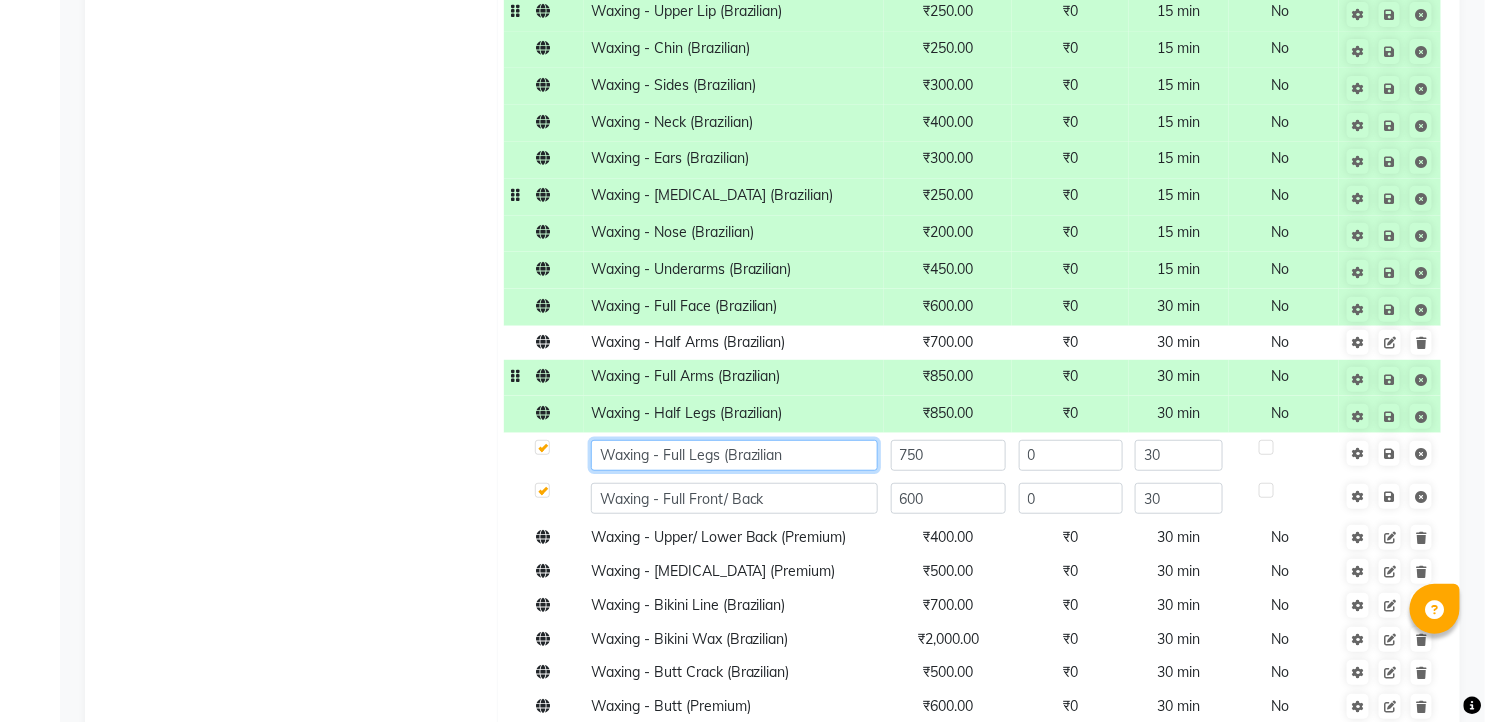 type on "Waxing - Full Legs (Brazilian)" 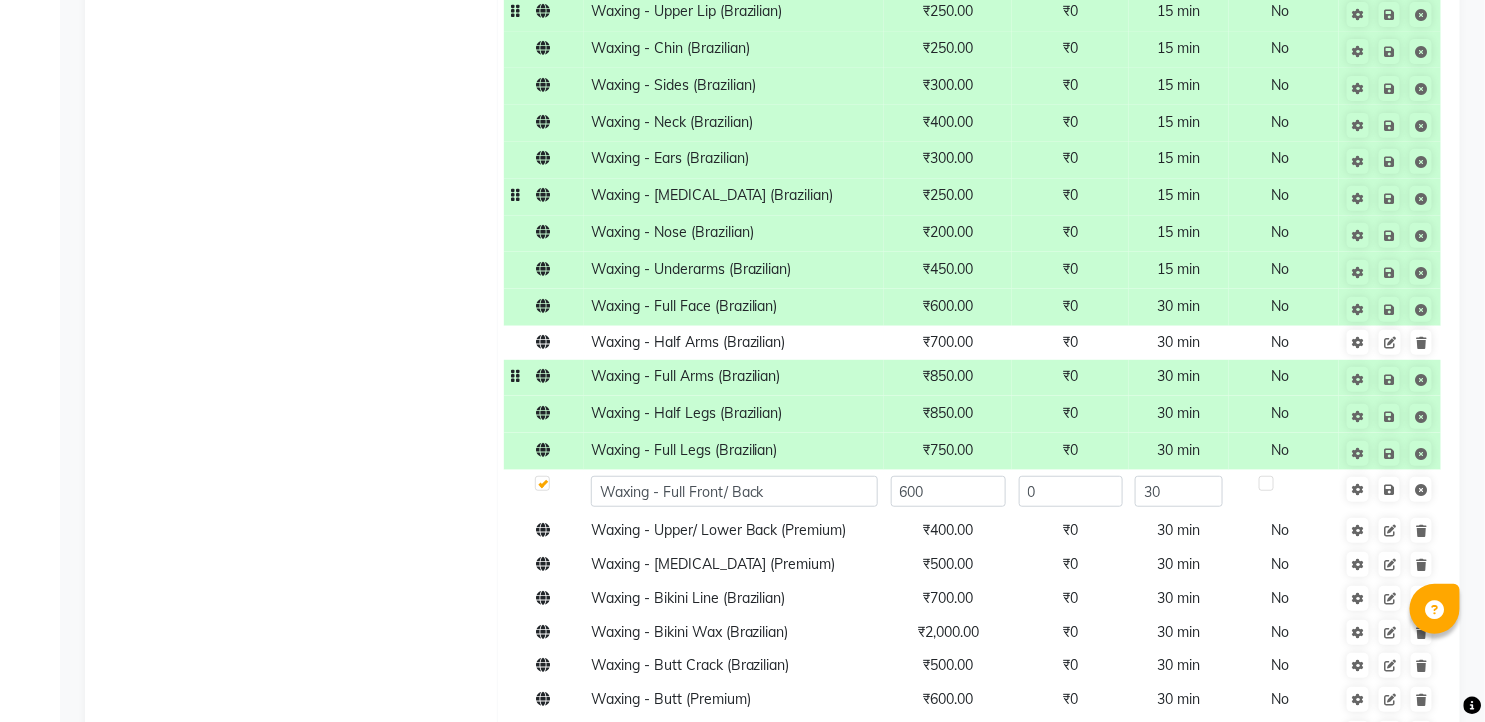 click on "₹750.00" 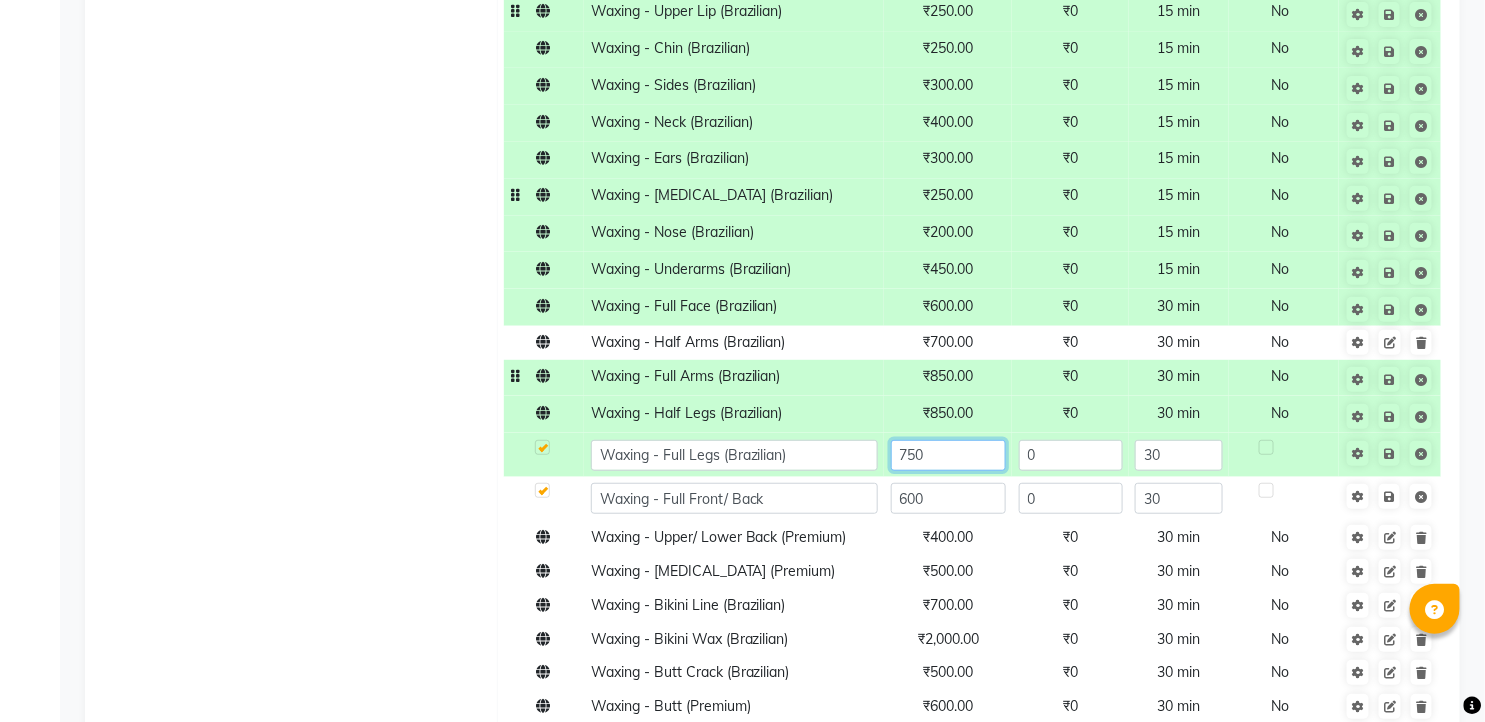 click on "750" 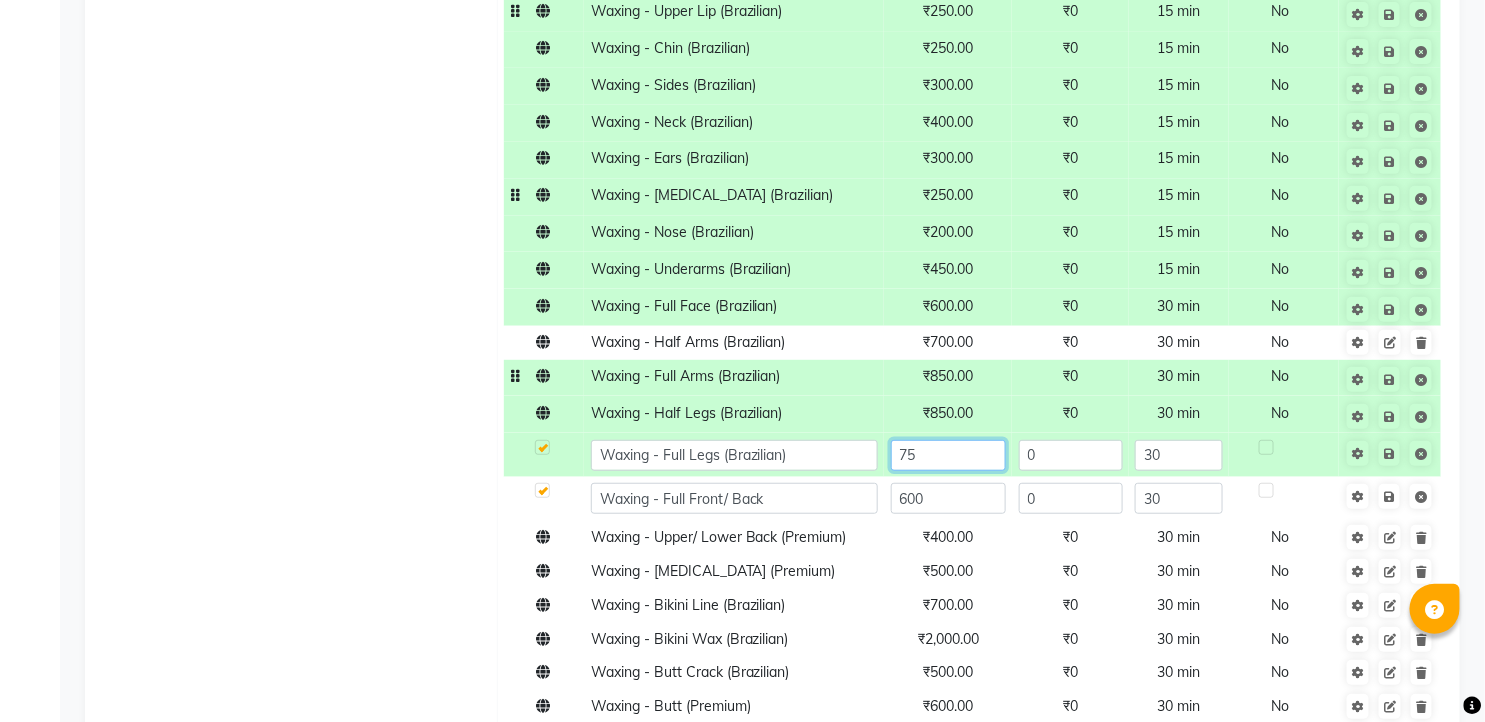 type on "7" 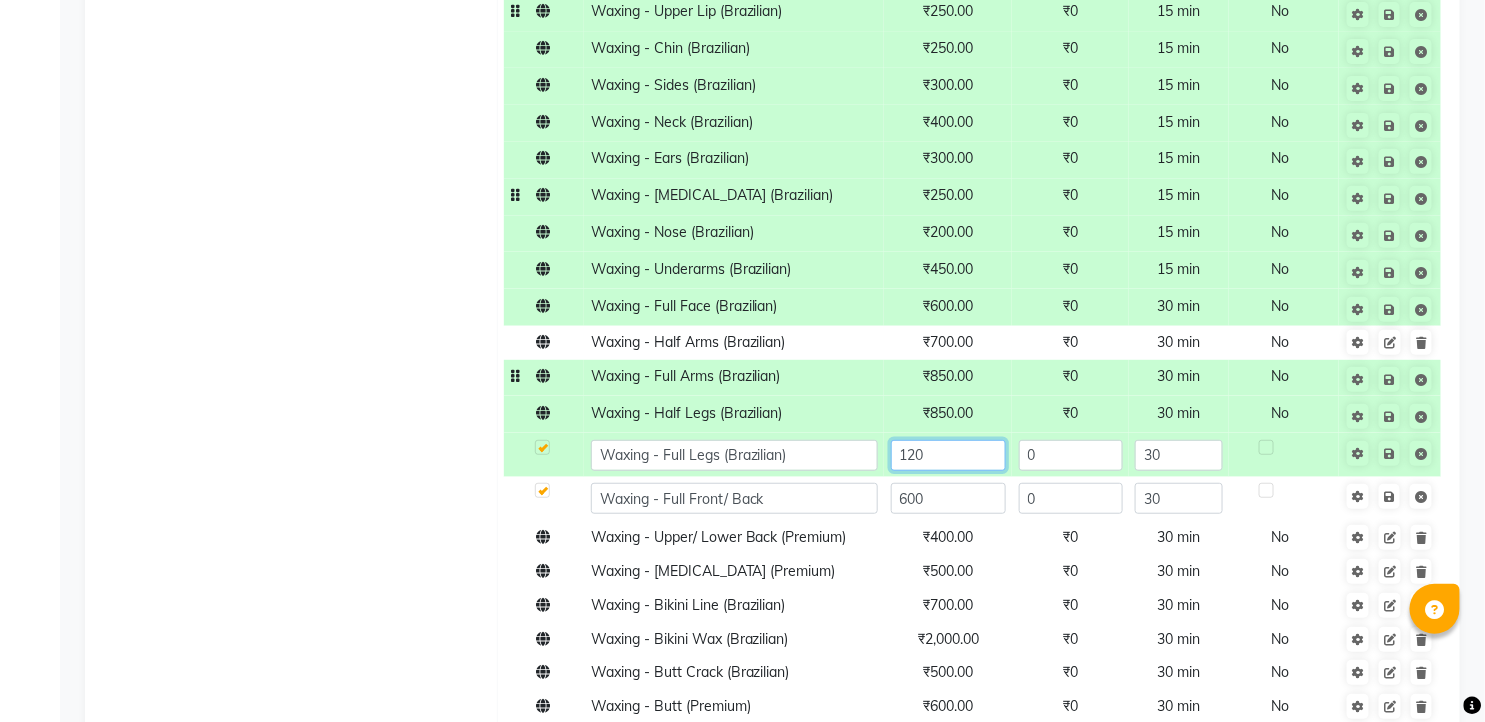 type on "1200" 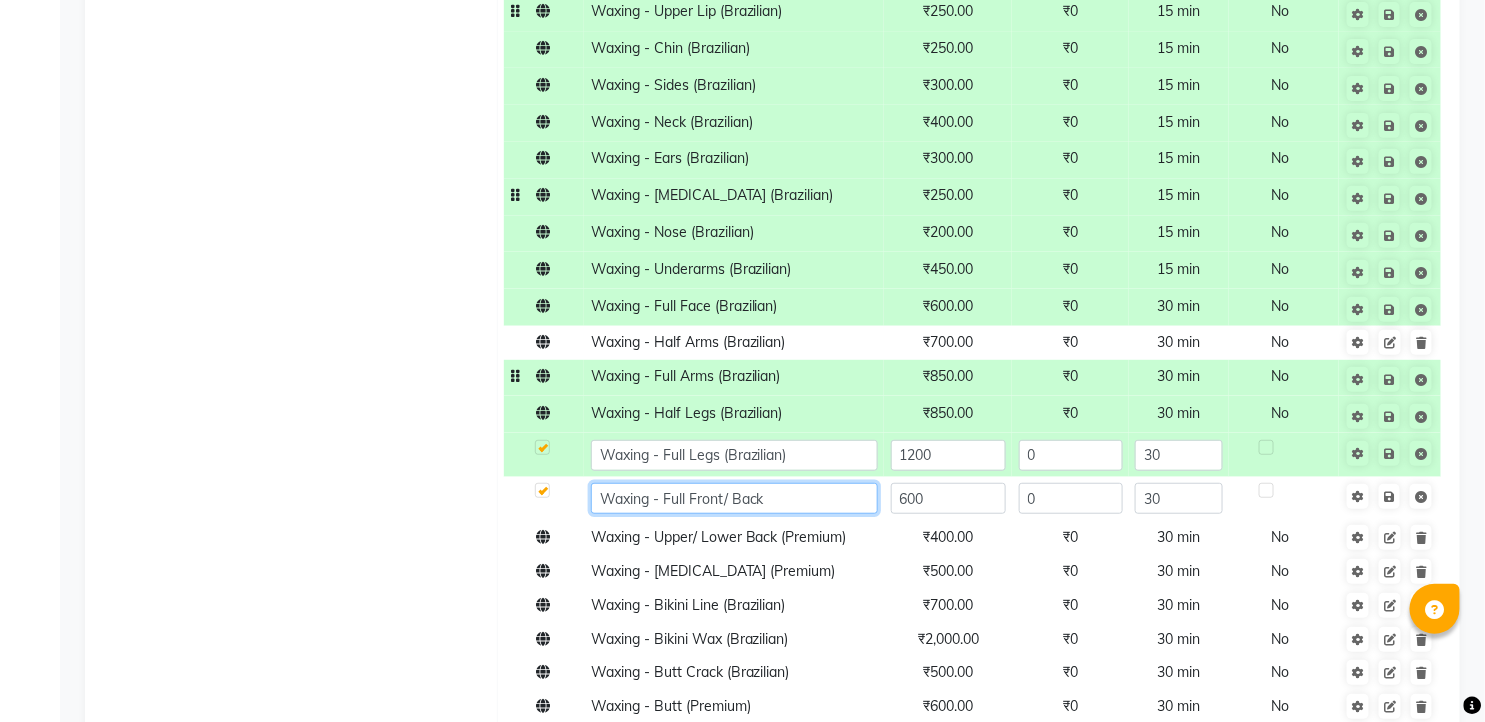 click on "Waxing - Full Front/ Back" 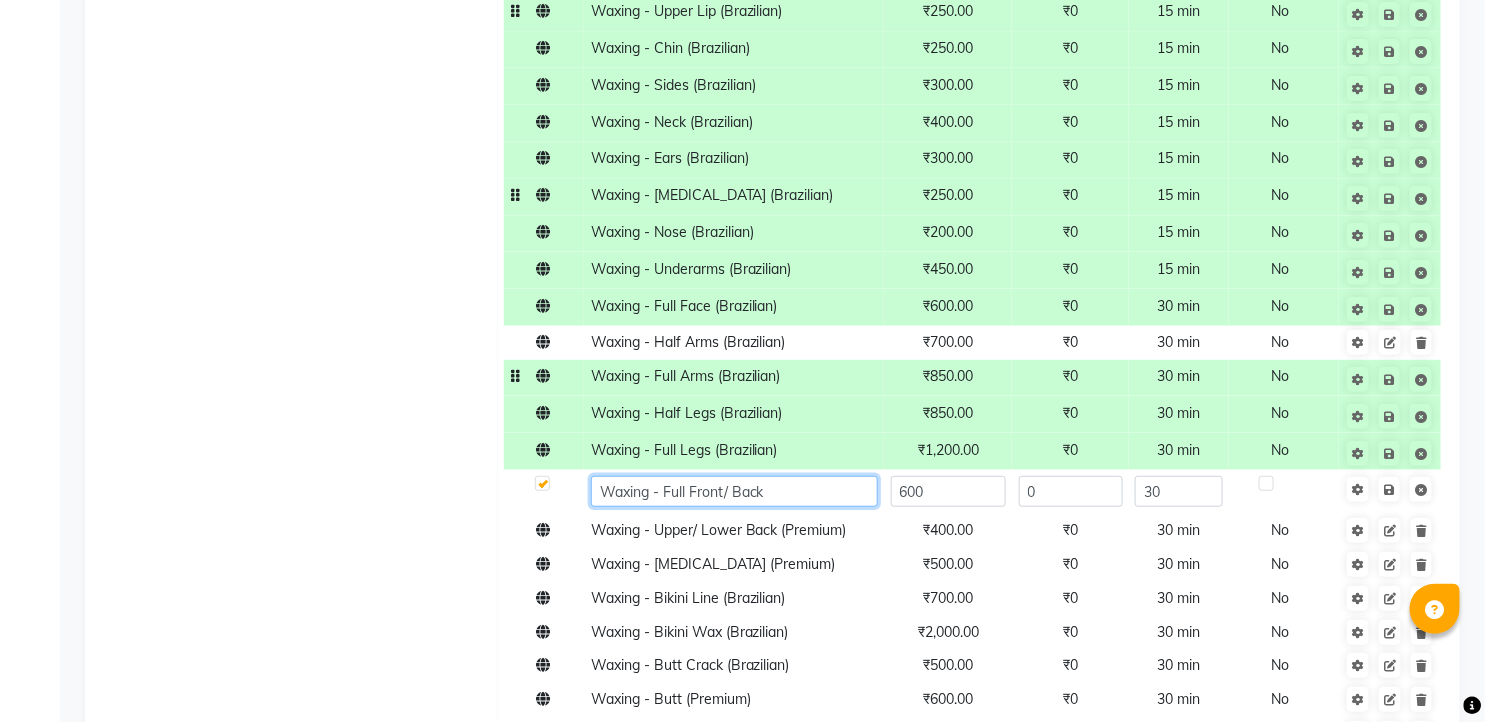 click on "Waxing - Full Front/ Back" 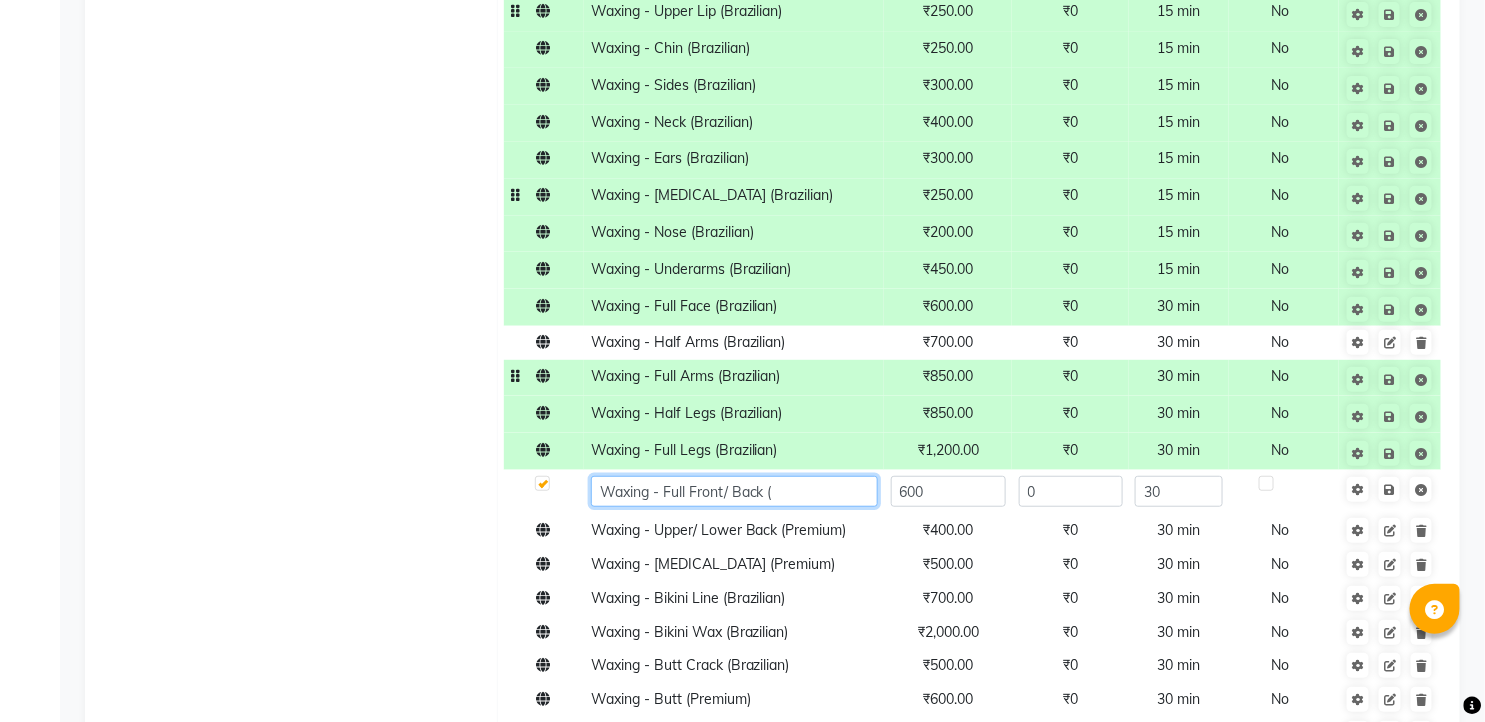 paste on "Brazilian" 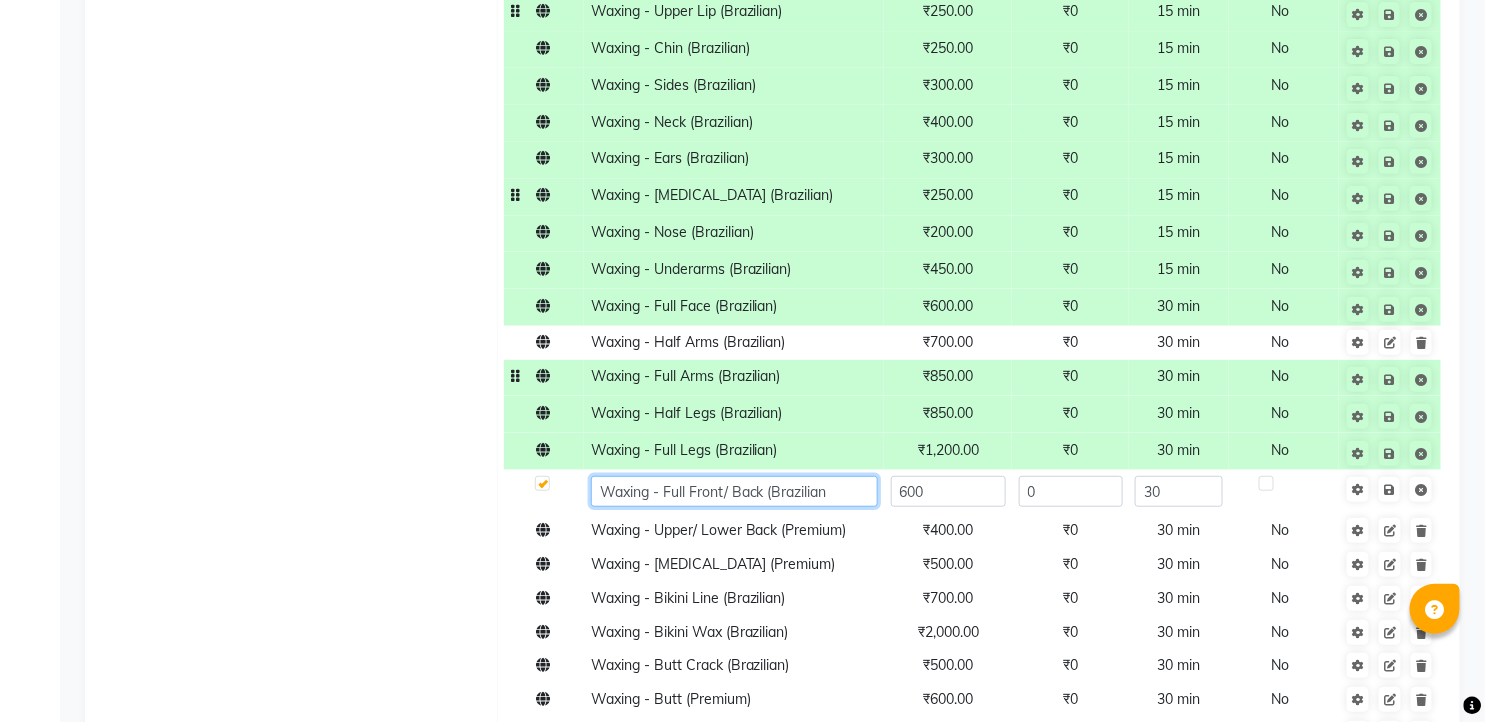 type on "Waxing - Full Front/ Back (Brazilian)" 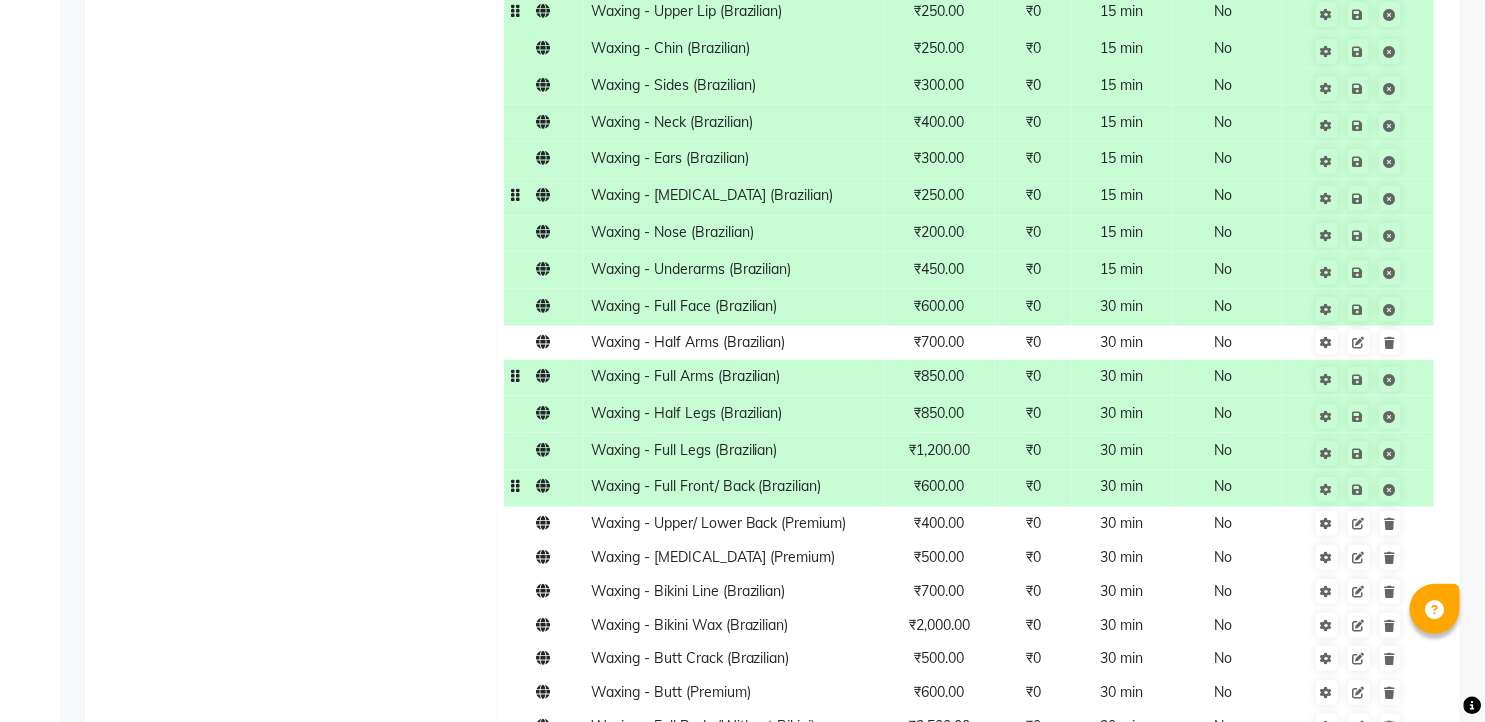 click on "₹600.00" 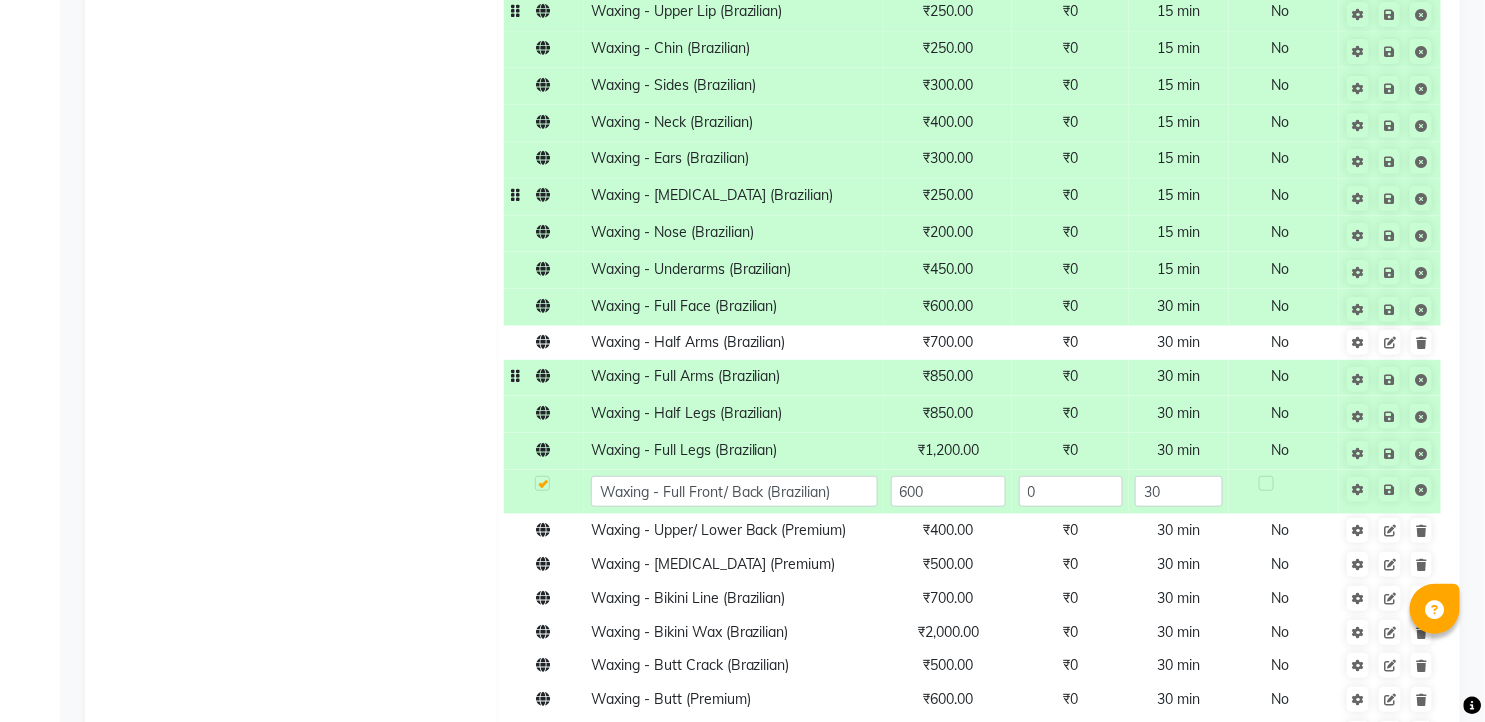 click on "600" 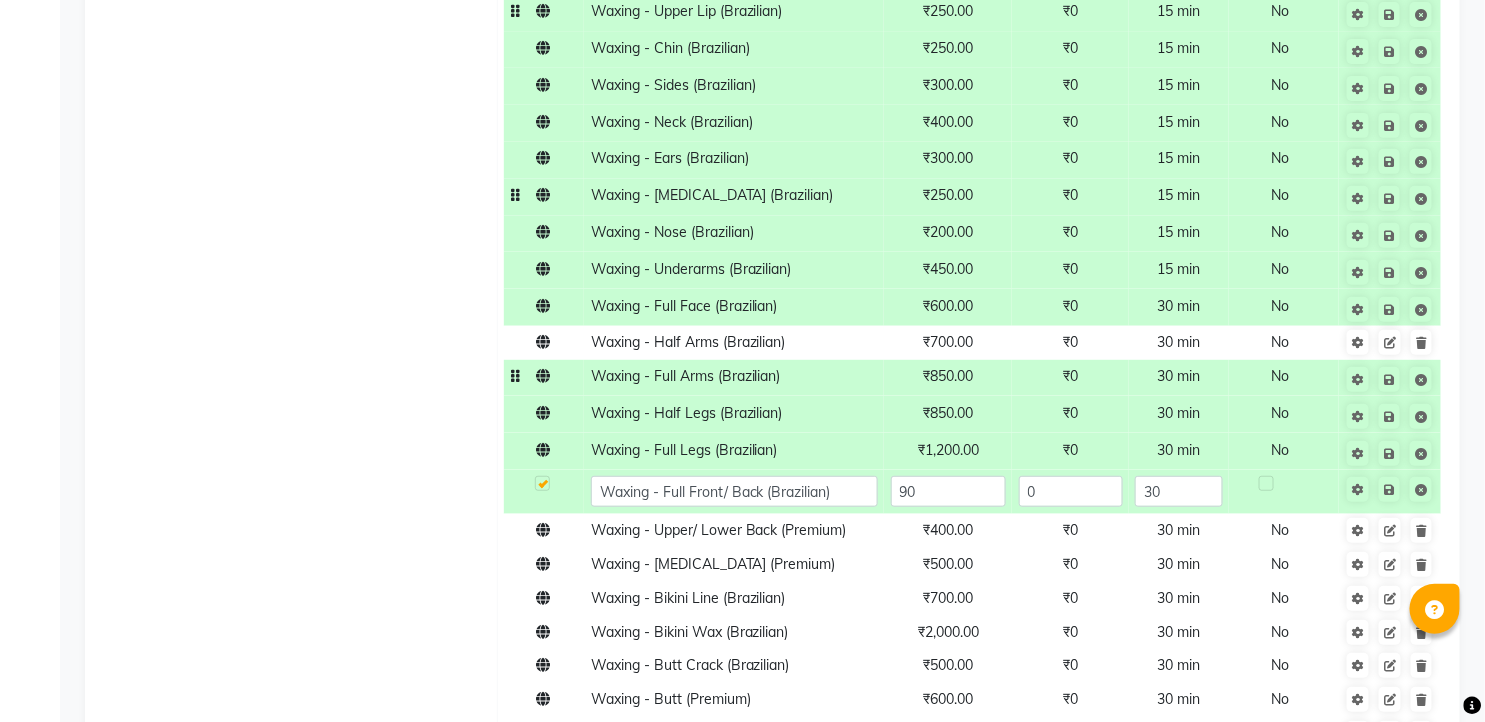 type on "900" 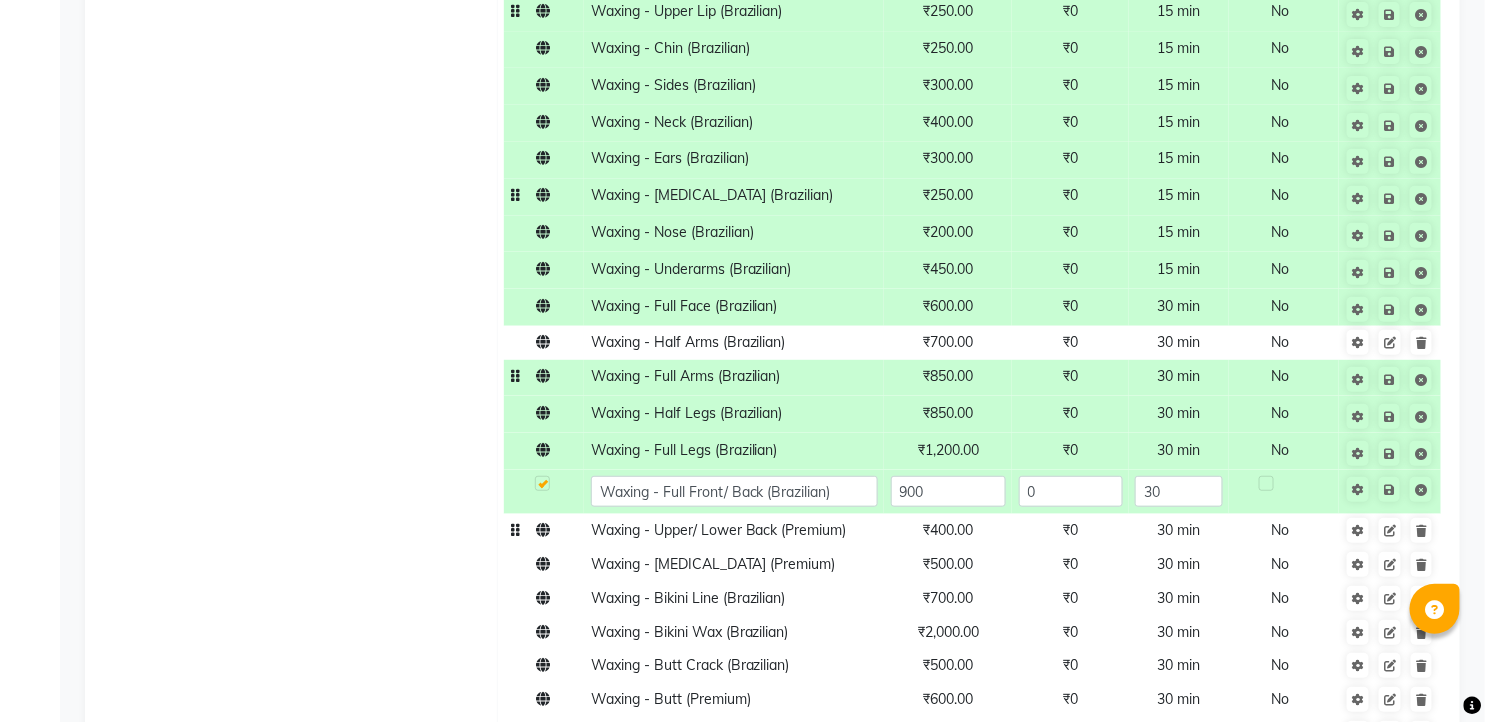 click on "Waxing - Upper/ Lower Back (Premium)" 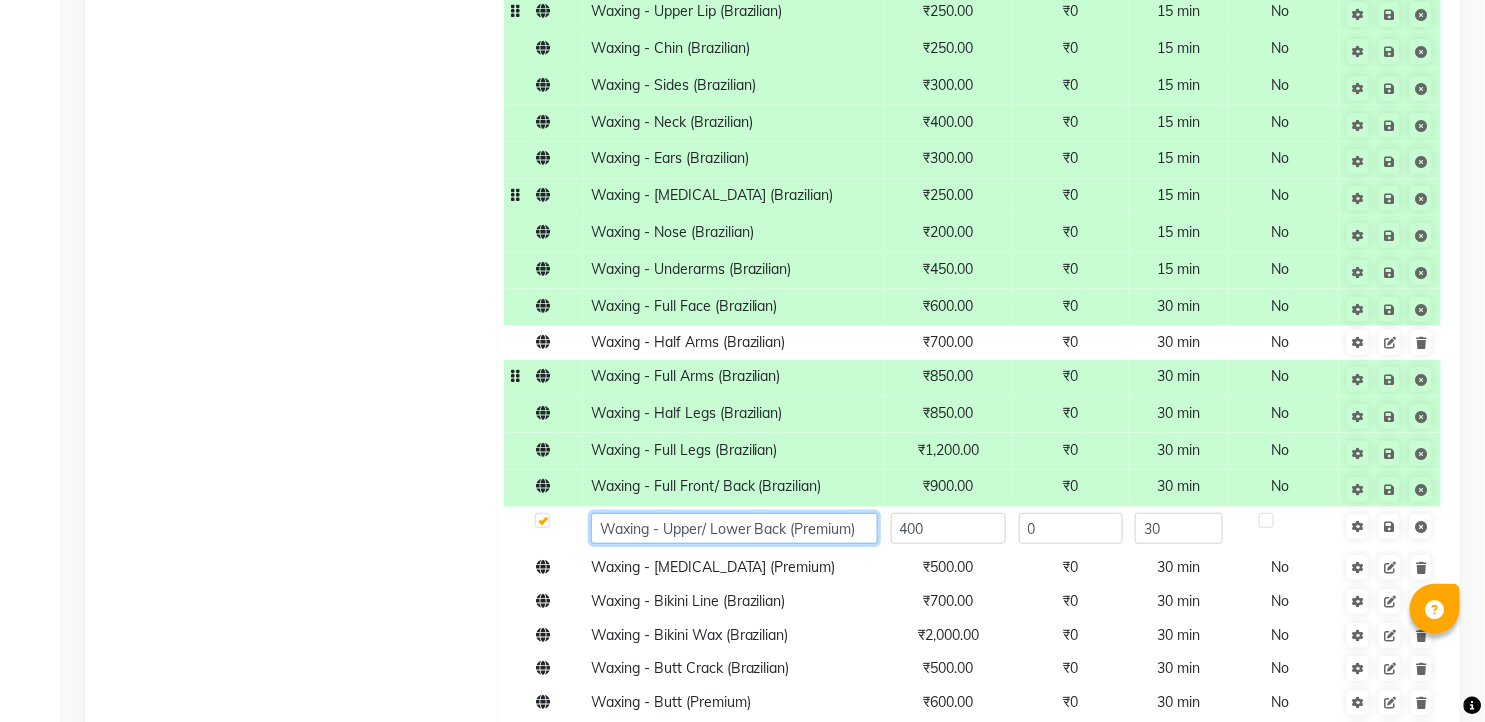 click on "Waxing - Upper/ Lower Back (Premium)" 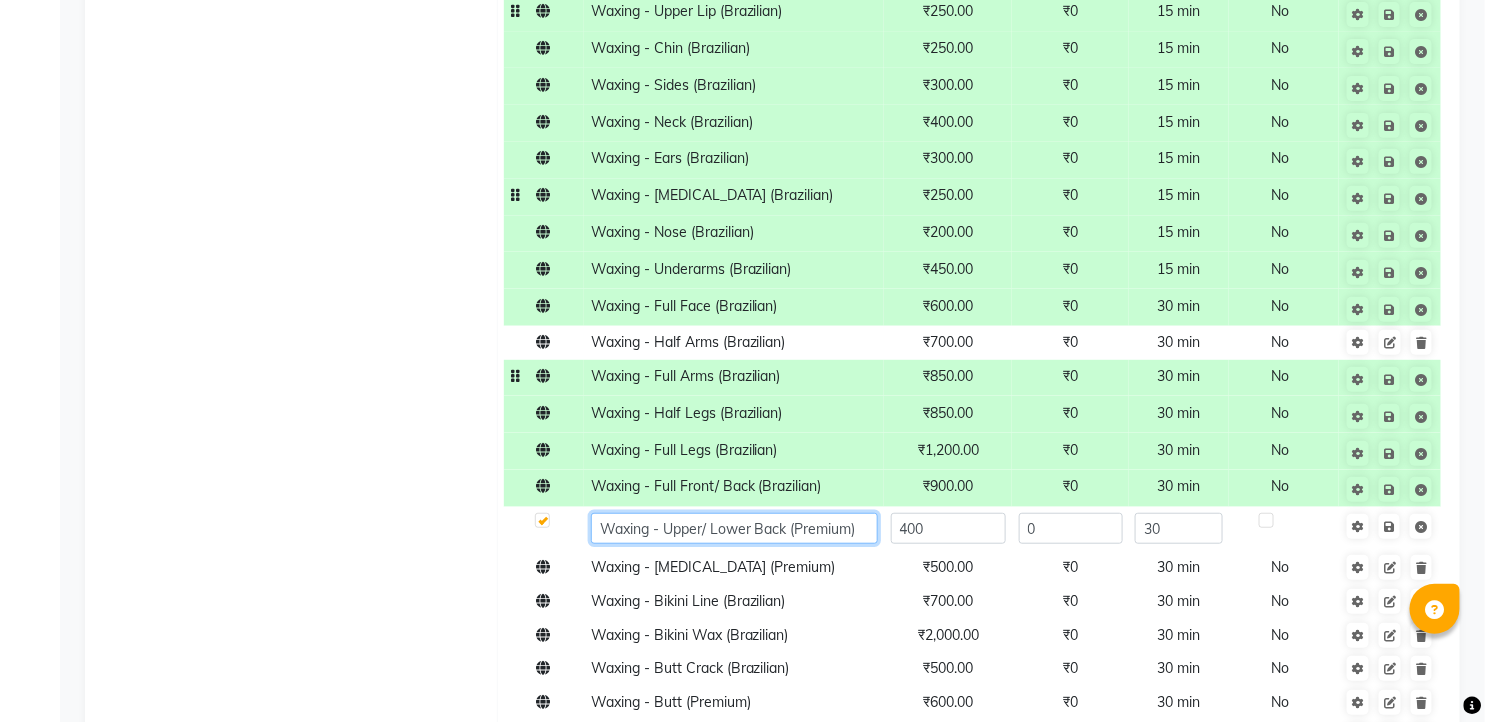 click on "Waxing - Upper/ Lower Back (Premium)" 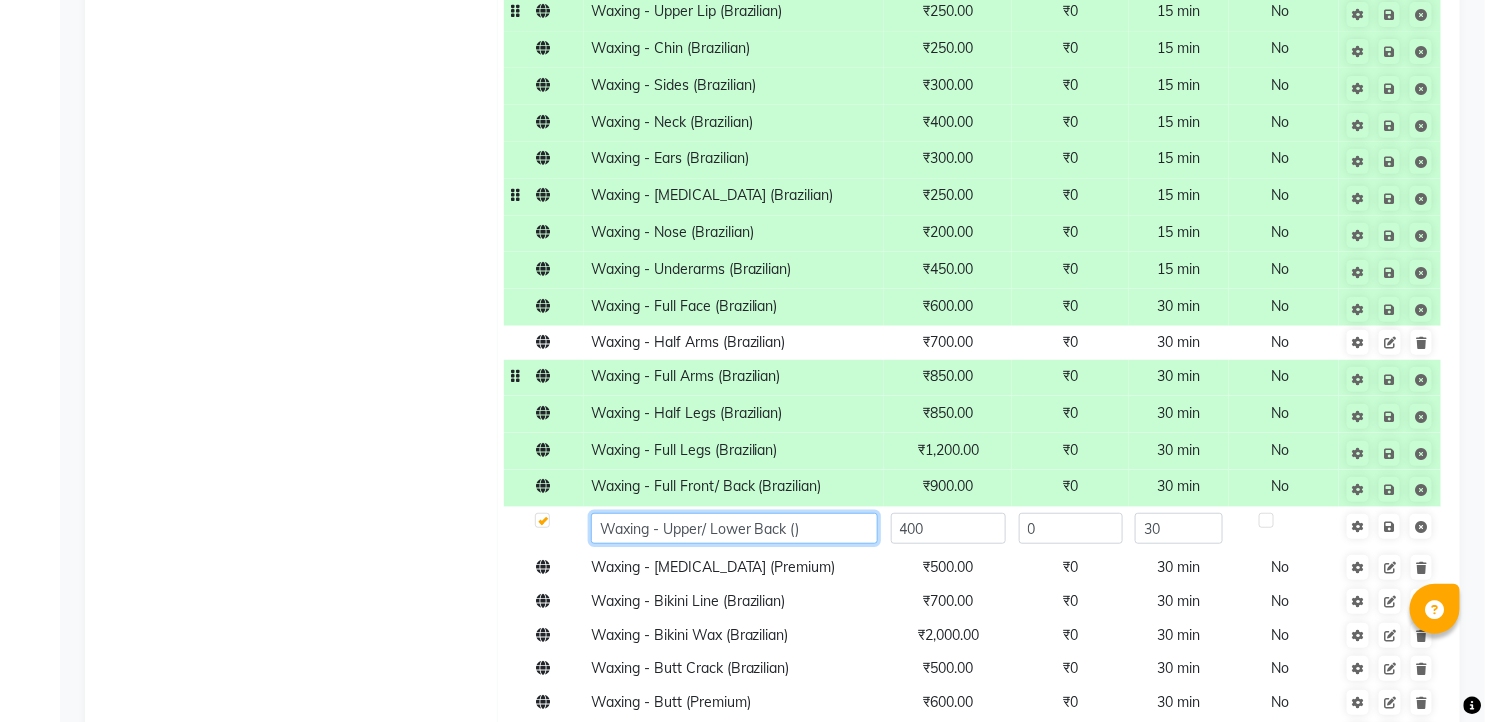 paste on "Brazilian" 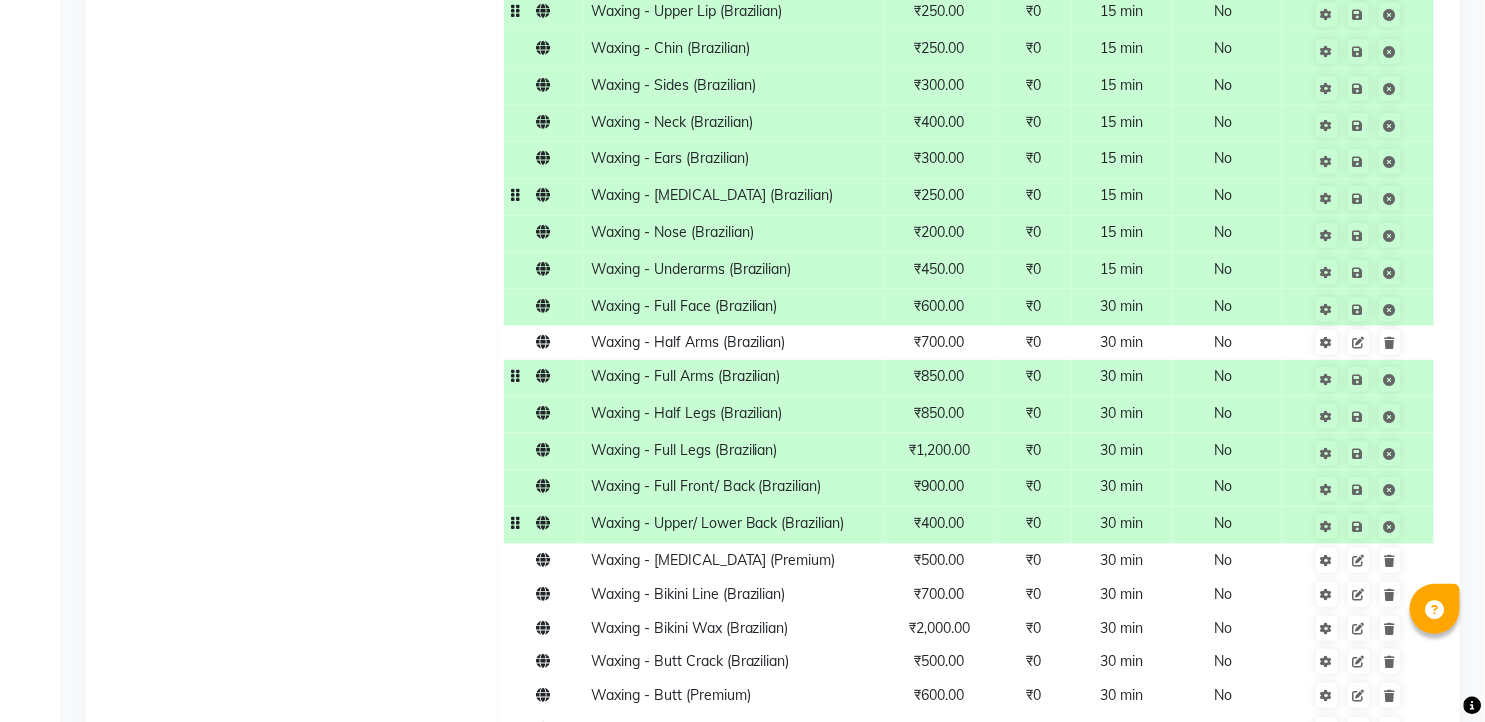 click on "₹400.00" 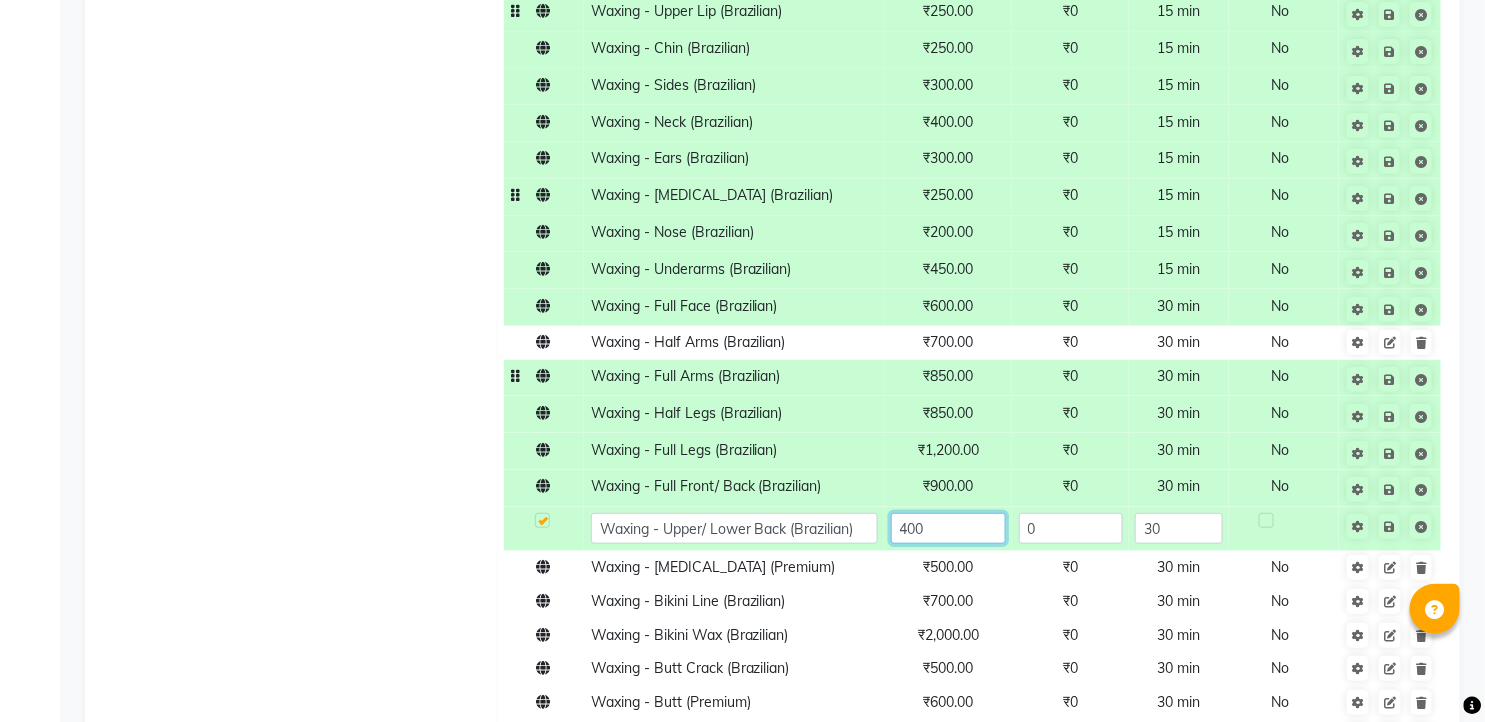 click on "400" 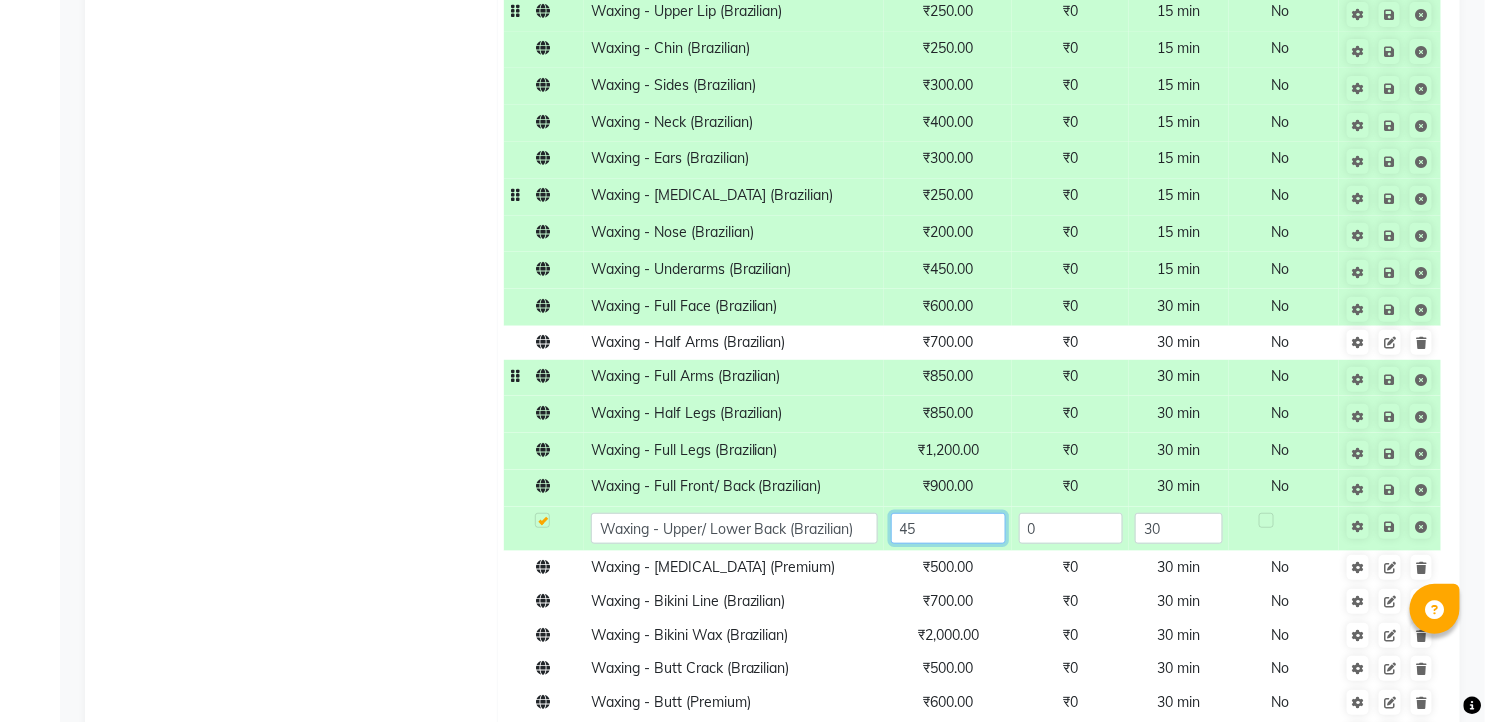 type on "450" 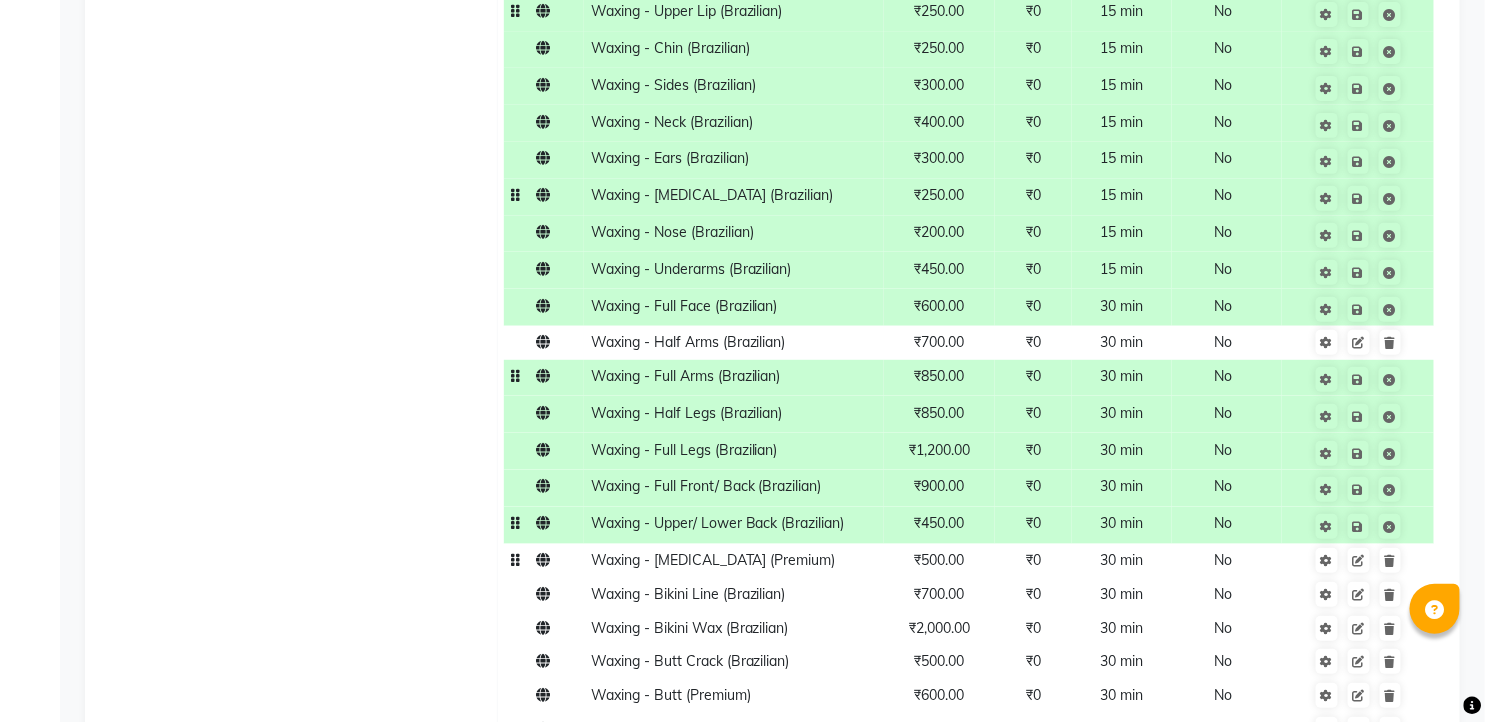 click on "Waxing - [MEDICAL_DATA] (Premium)" 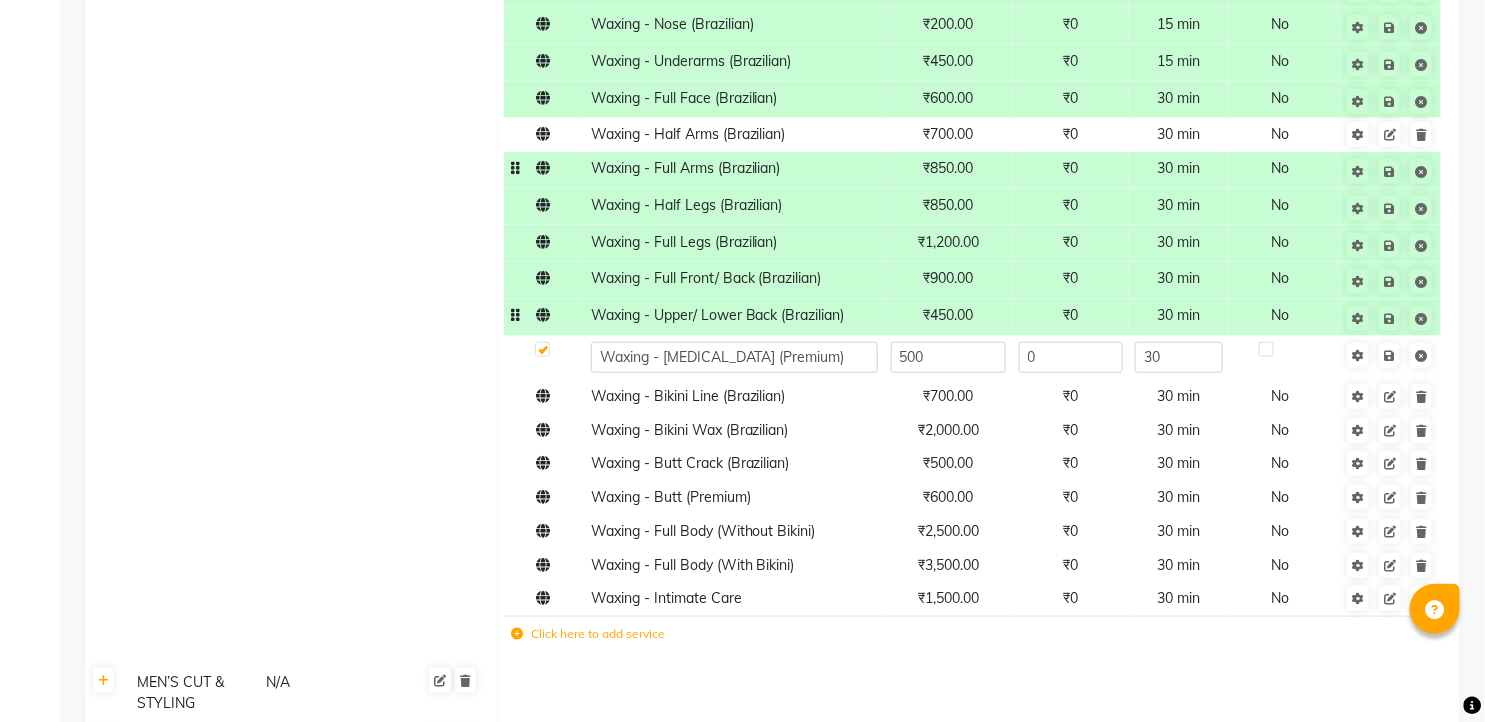 scroll, scrollTop: 5781, scrollLeft: 0, axis: vertical 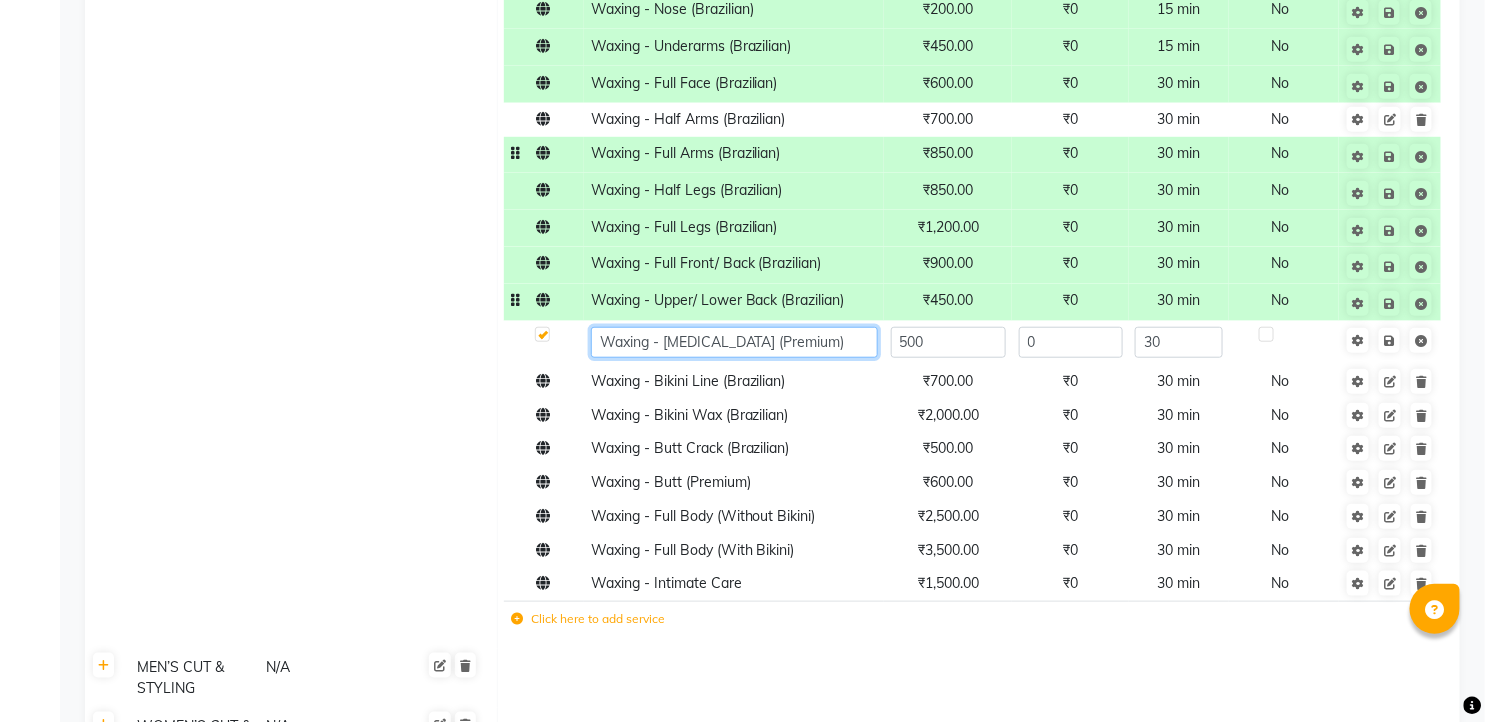click on "Waxing - [MEDICAL_DATA] (Premium)" 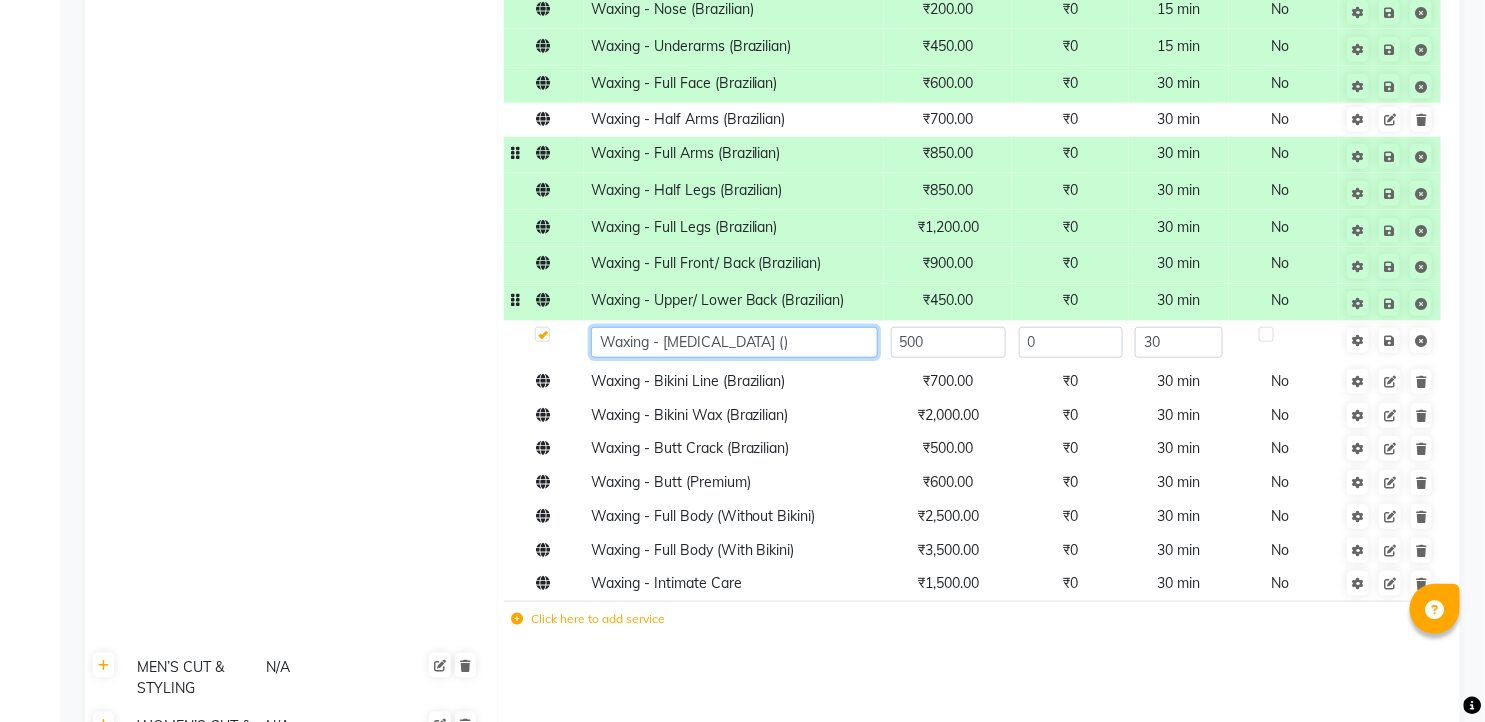 paste on "Brazilian" 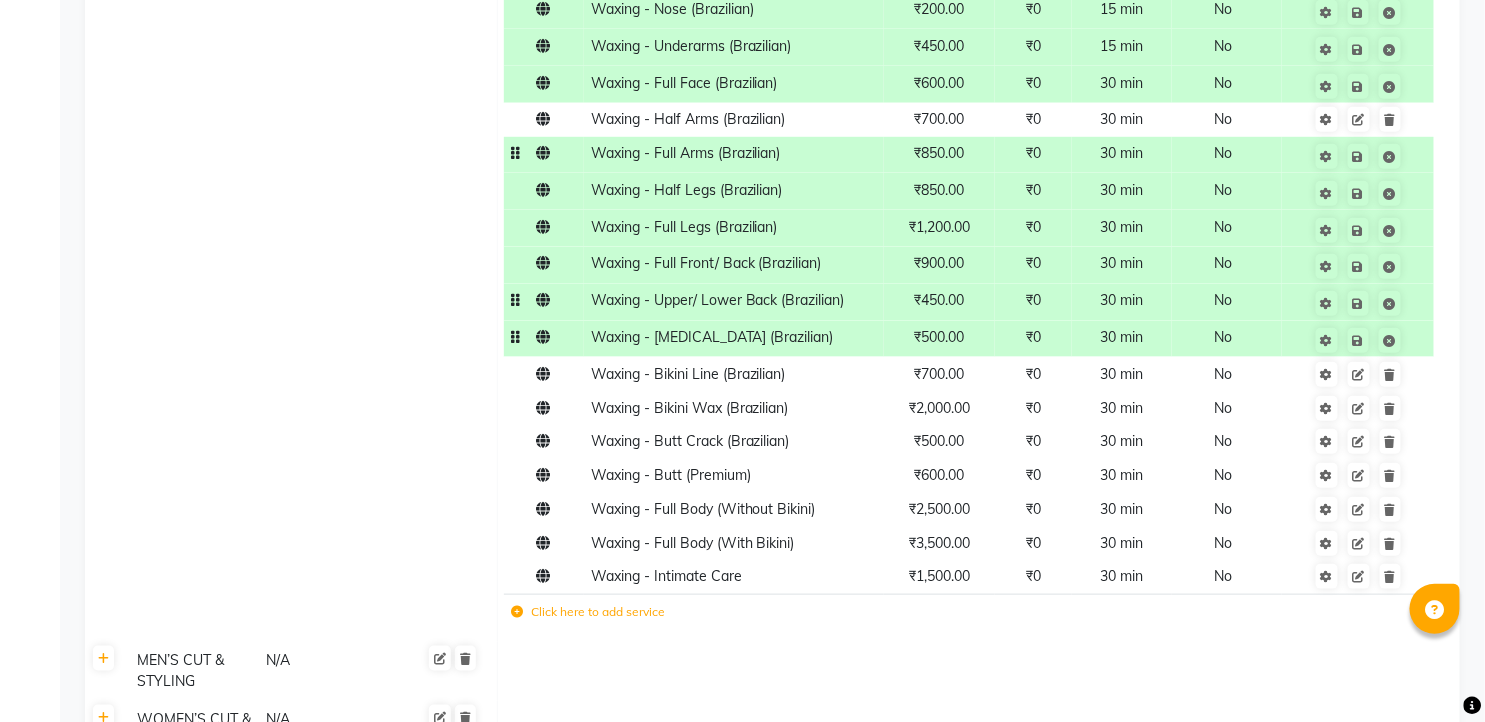 click on "₹500.00" 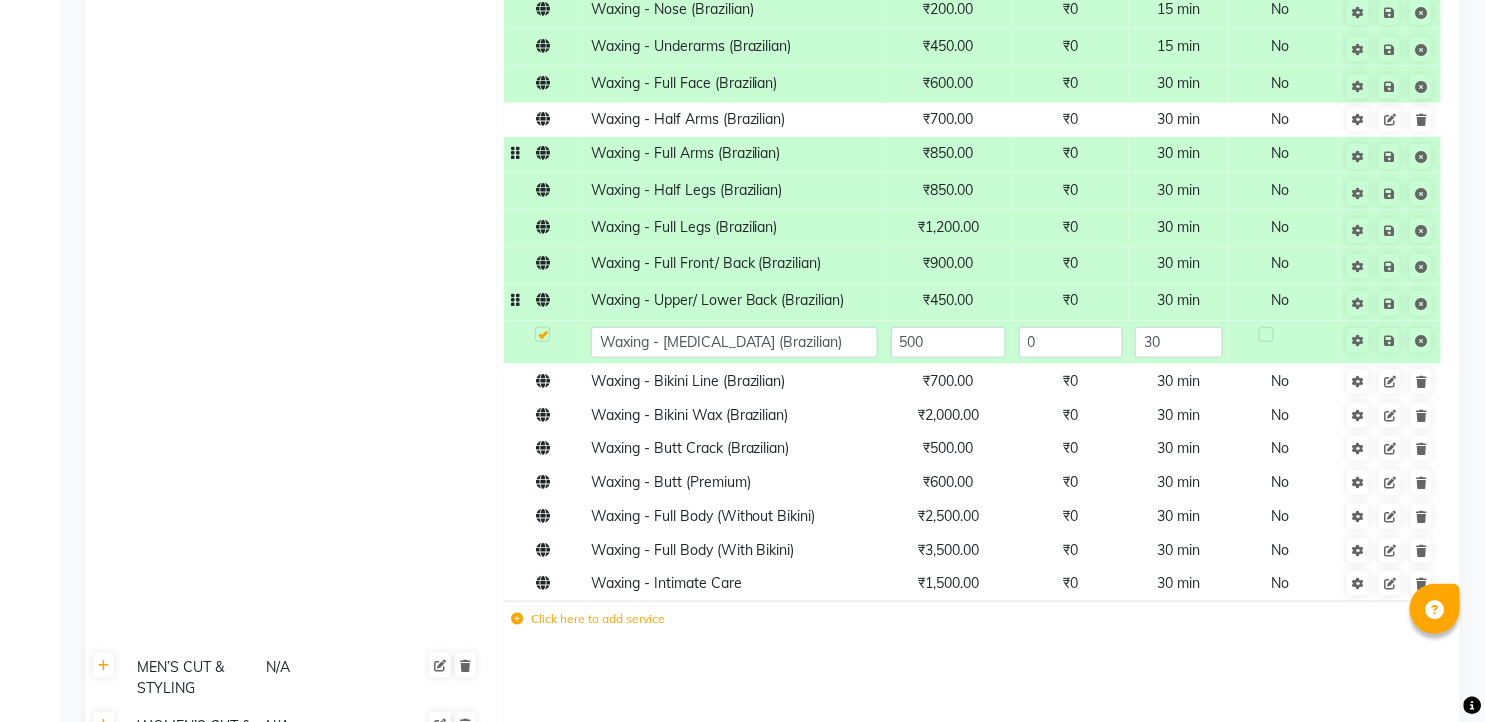 click on "500" 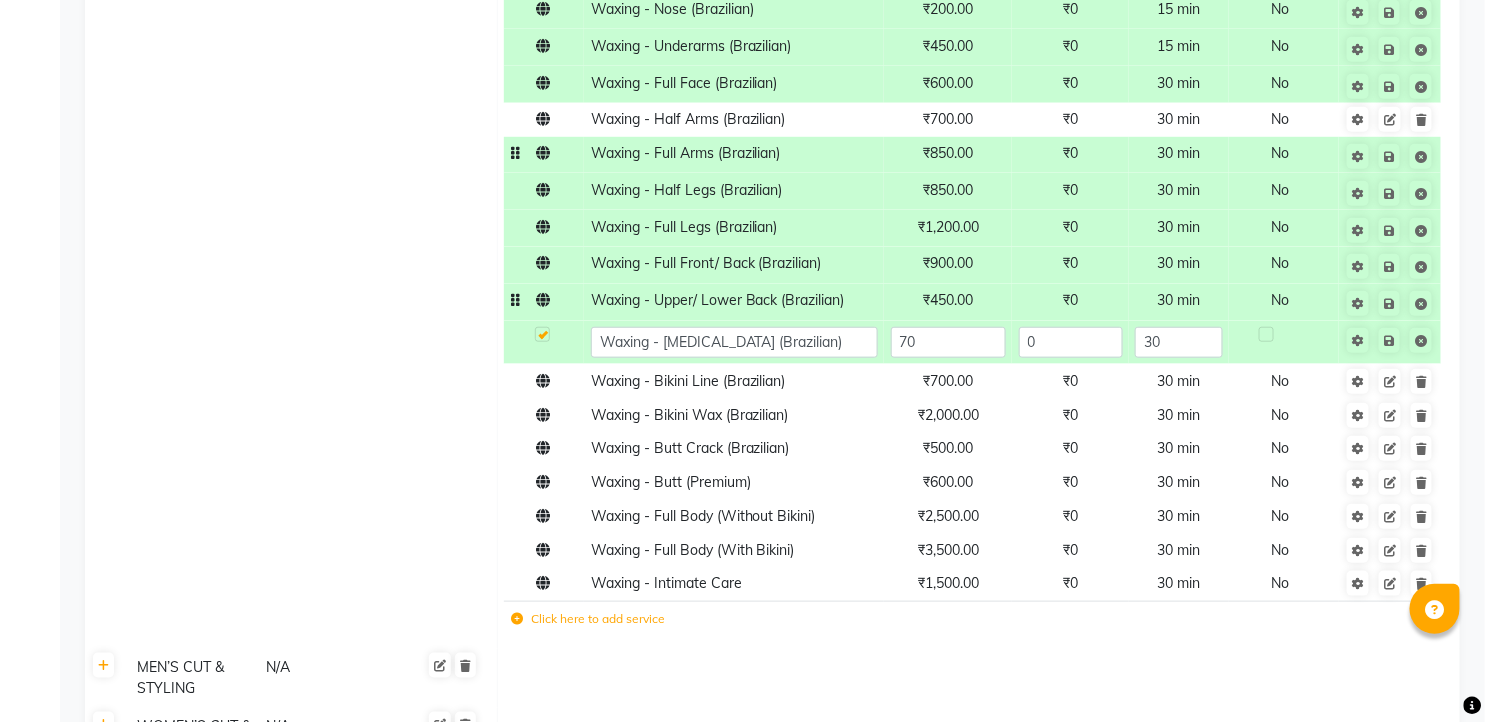 type on "700" 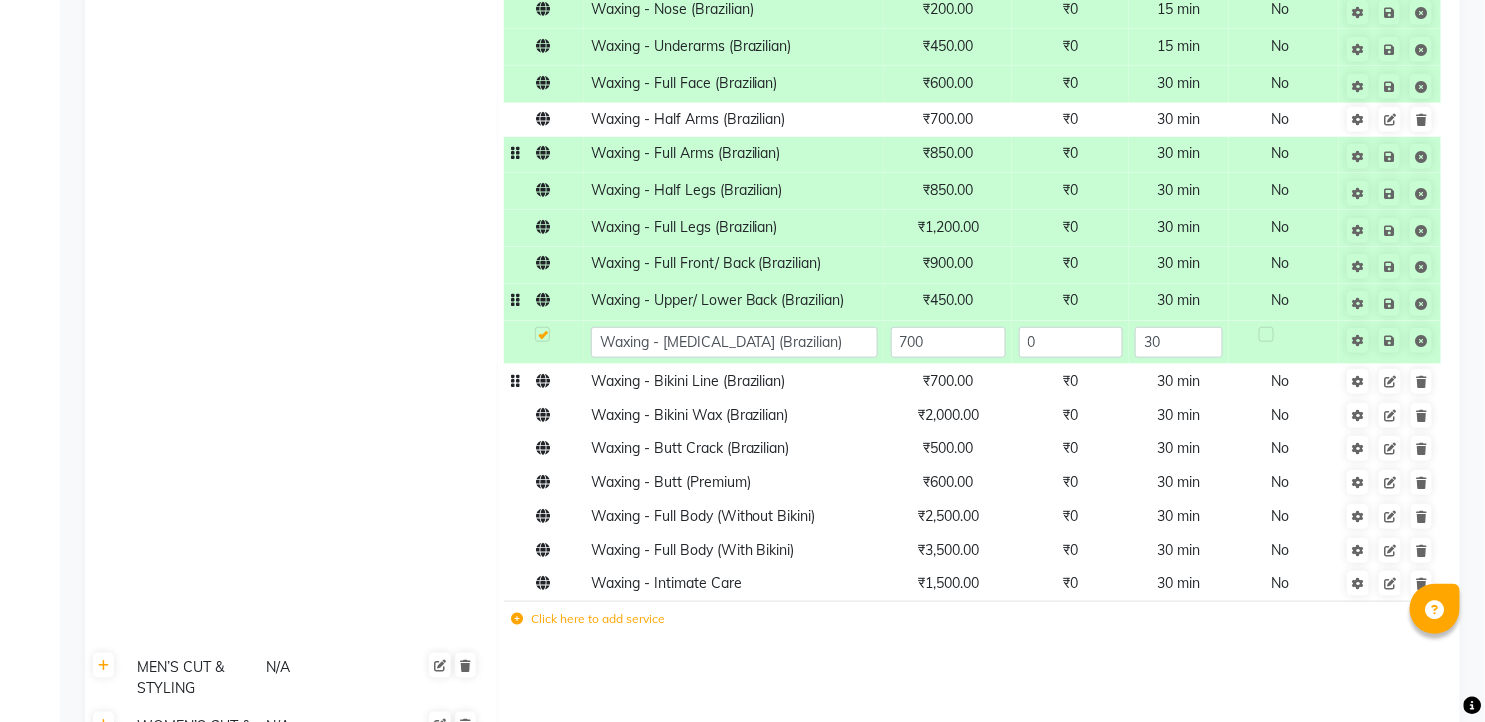 click on "₹700.00" 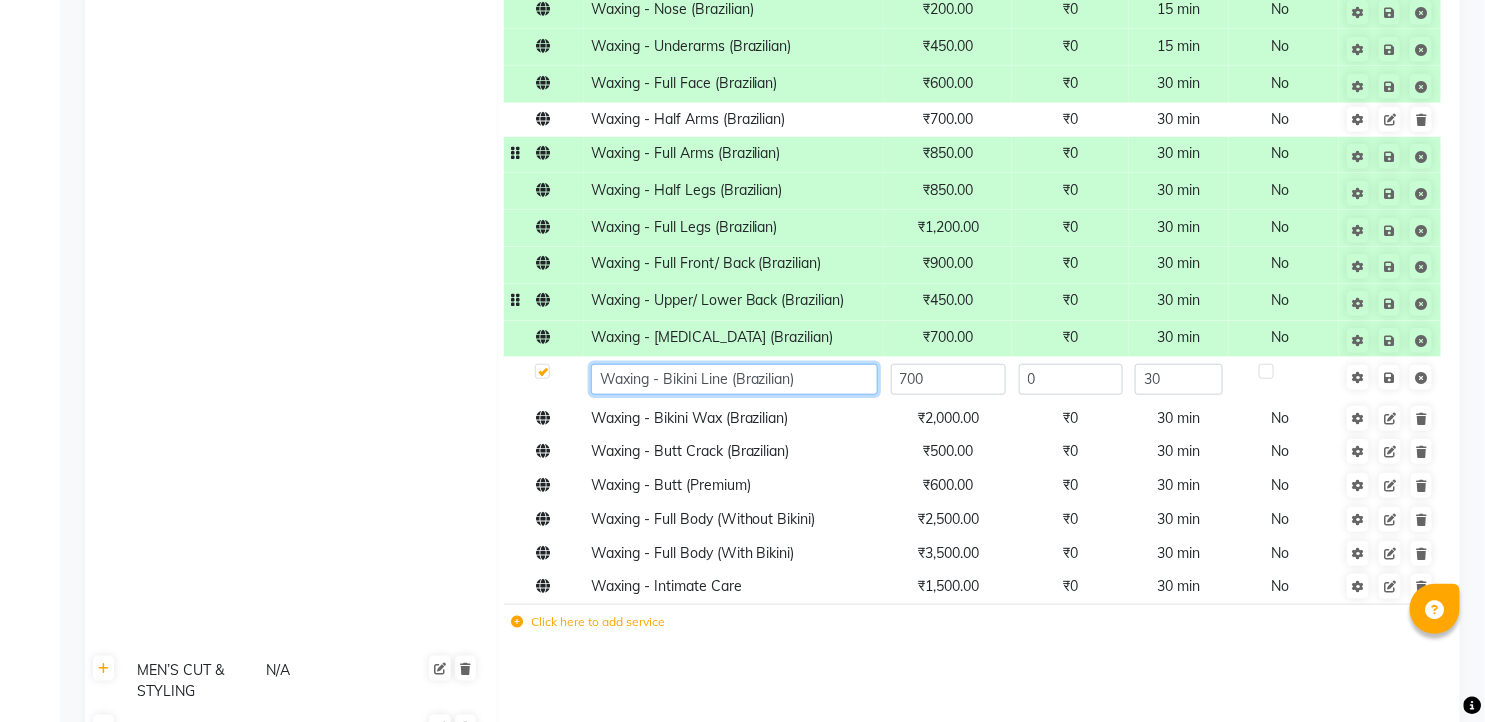 click on "Waxing - Bikini Line (Brazilian)" 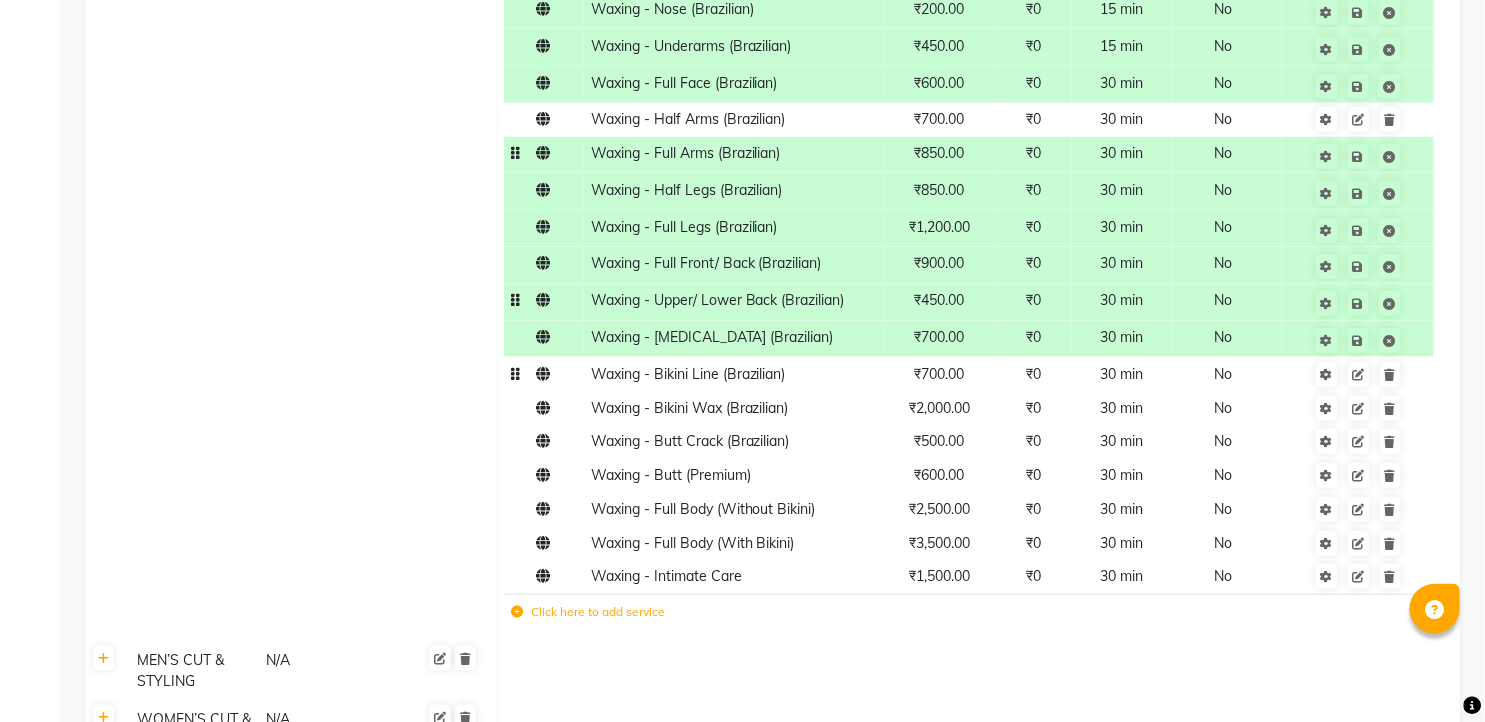 click on "₹700.00" 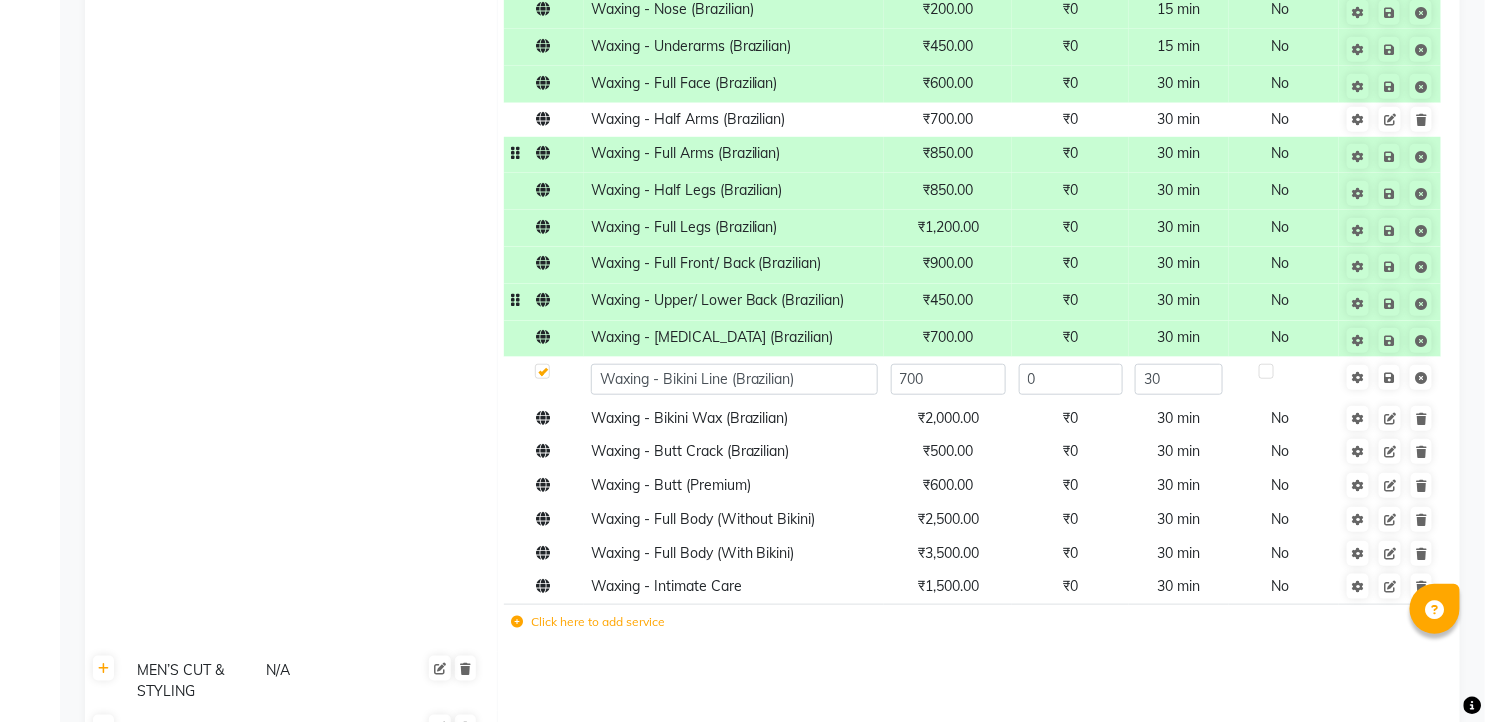 click on "700" 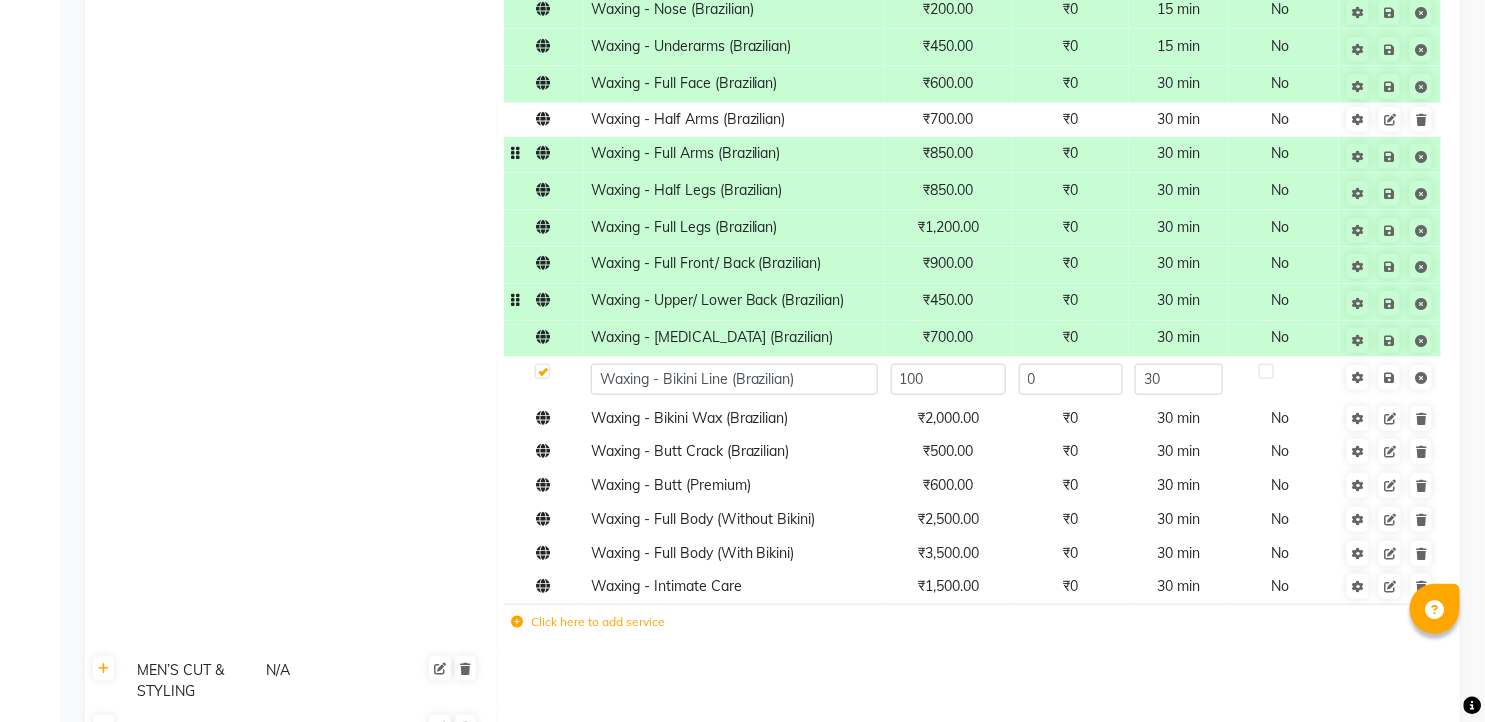 type on "1000" 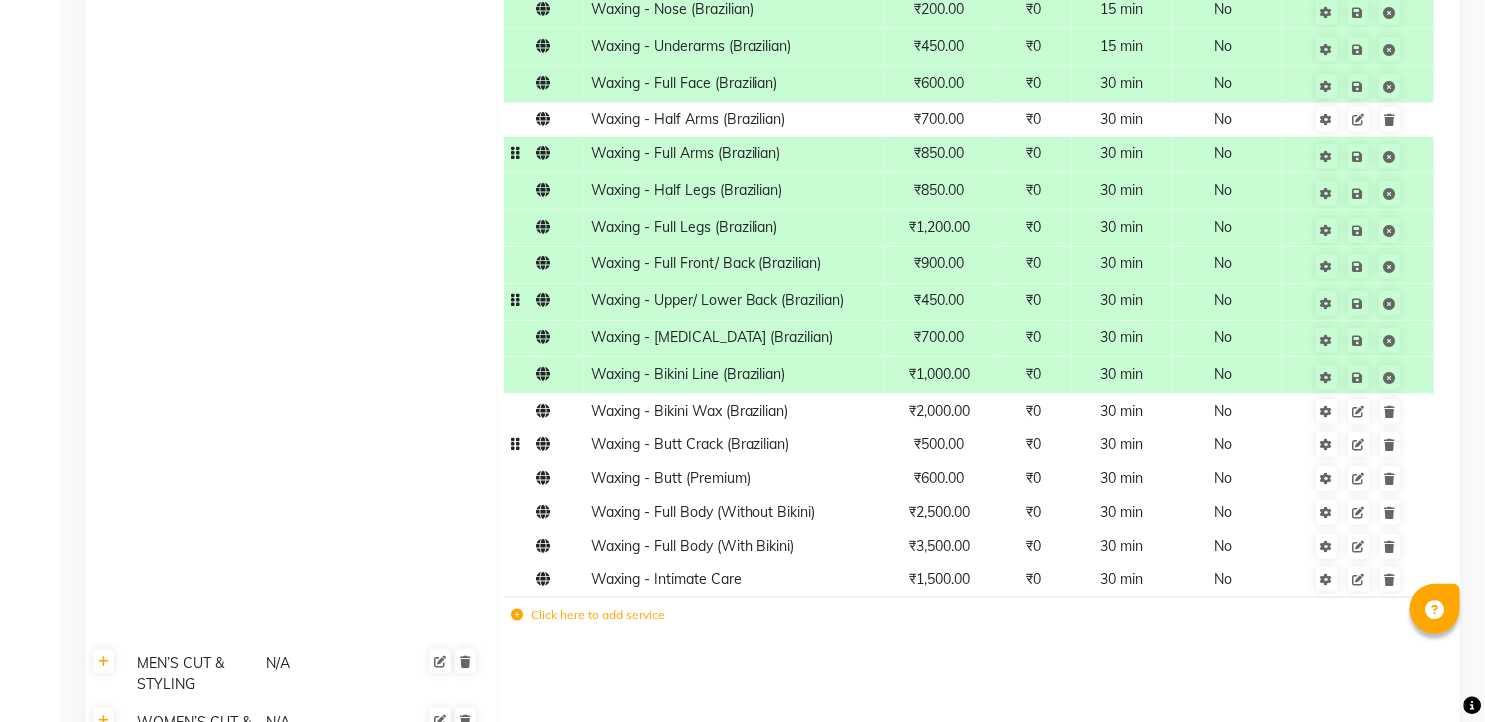 click on "₹500.00" 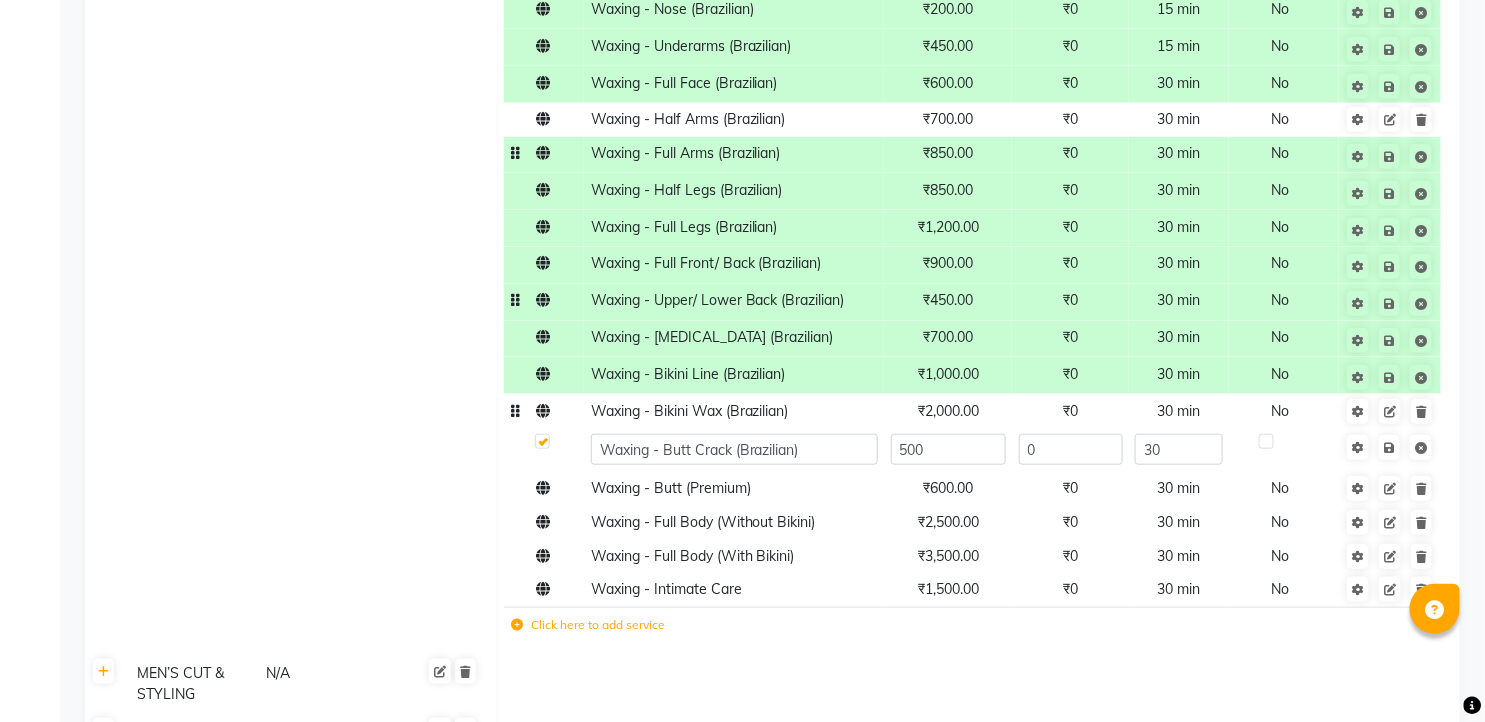 click on "₹2,000.00" 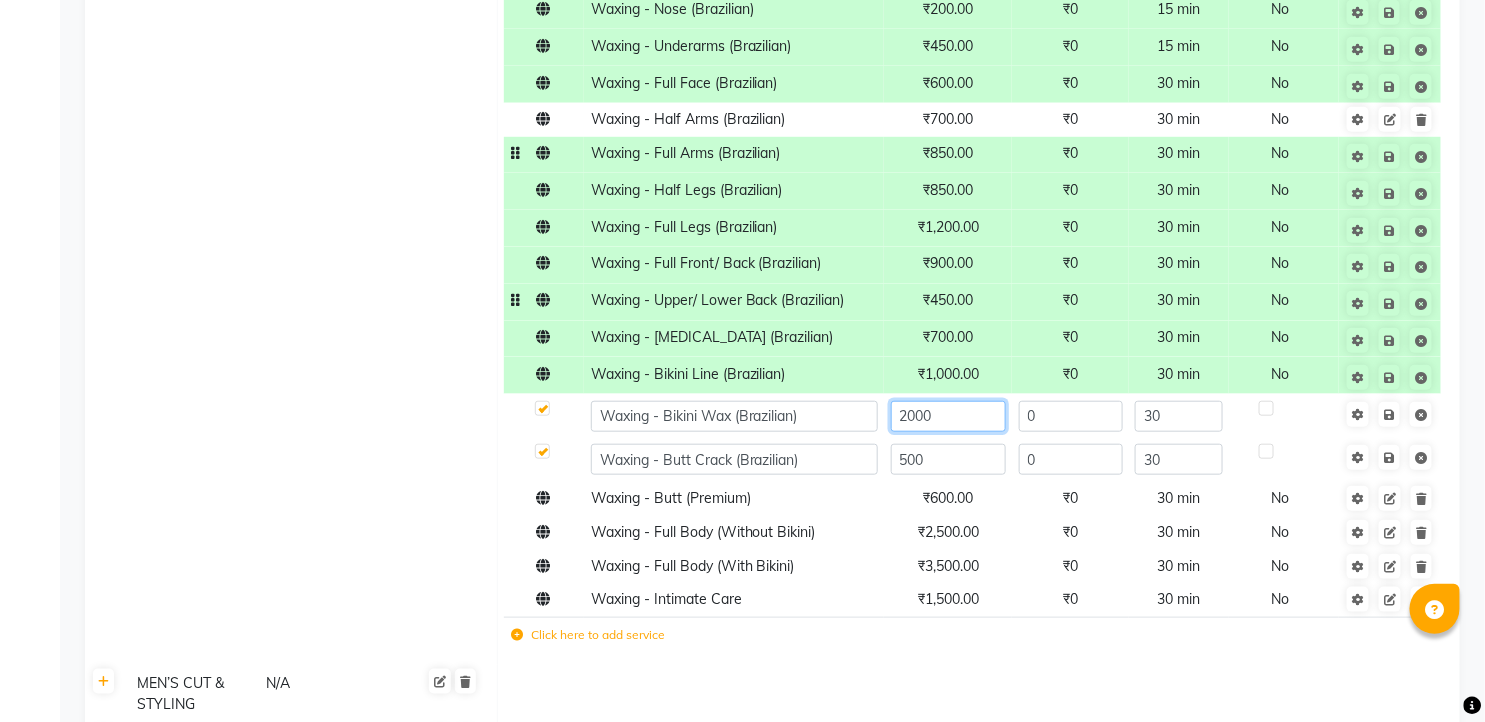 click on "2000" 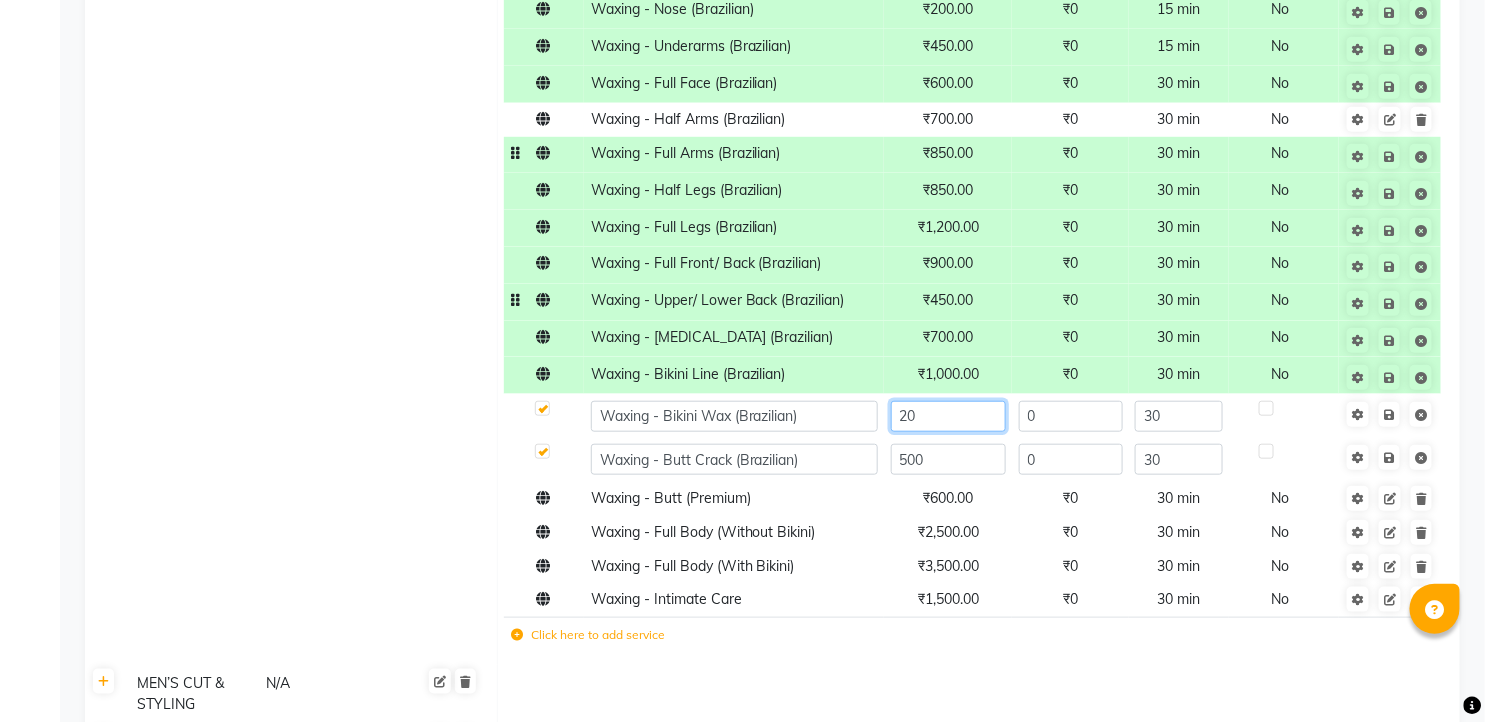 type on "2" 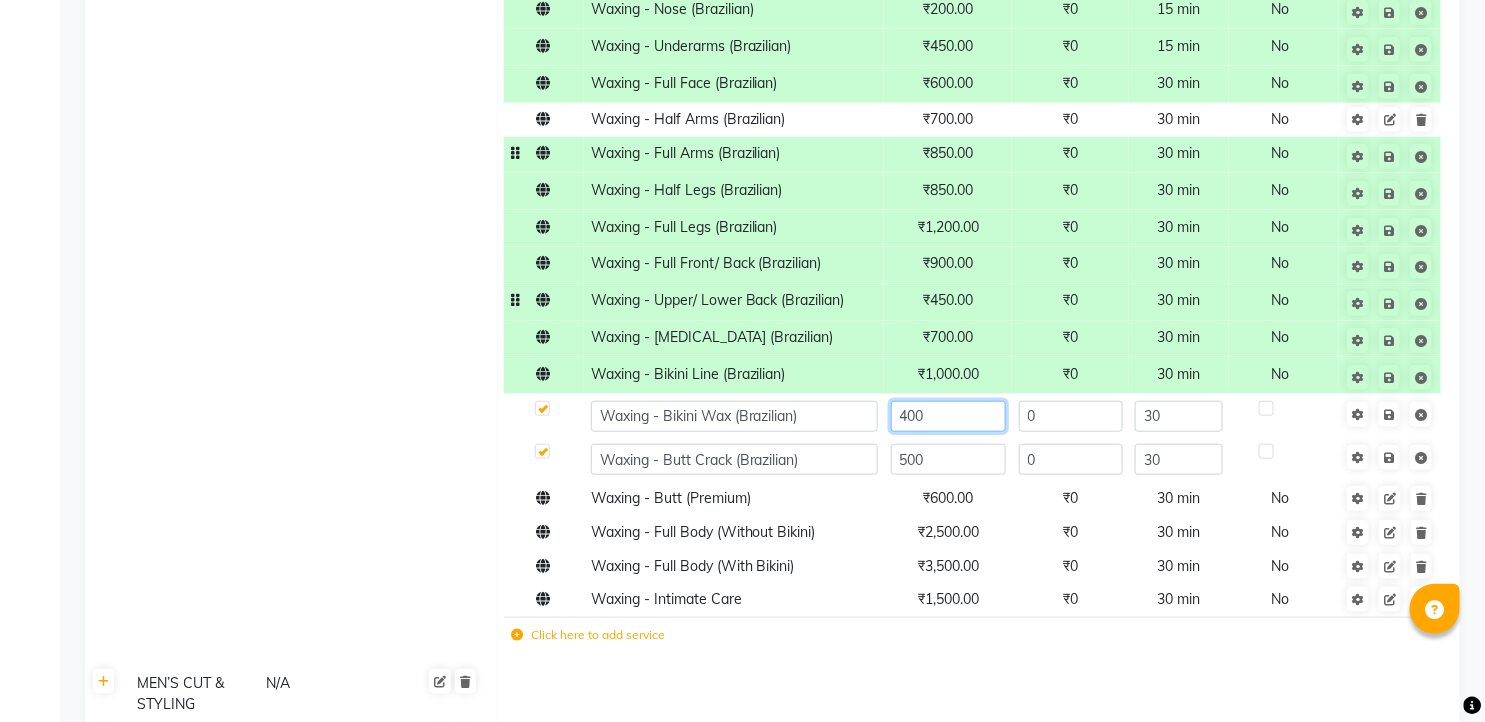 type on "4000" 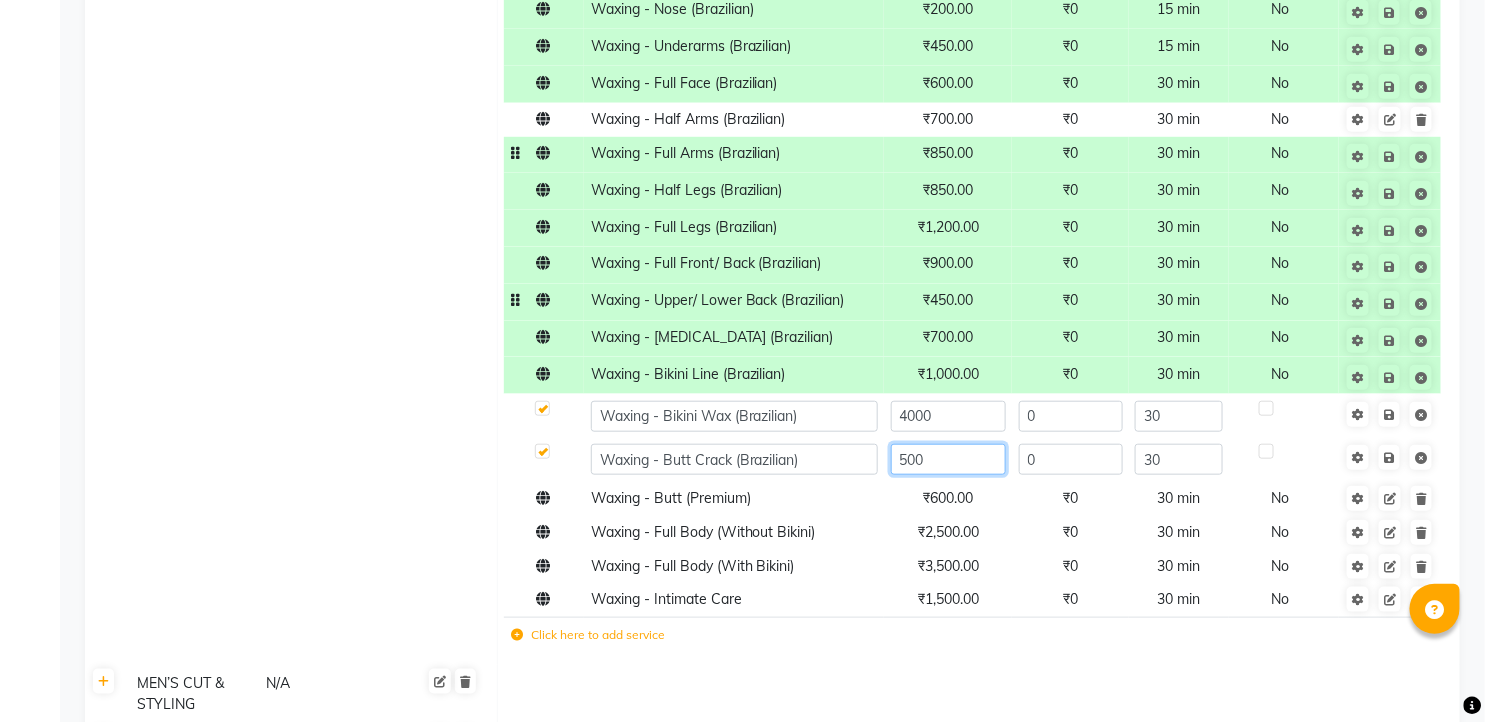 click on "500" 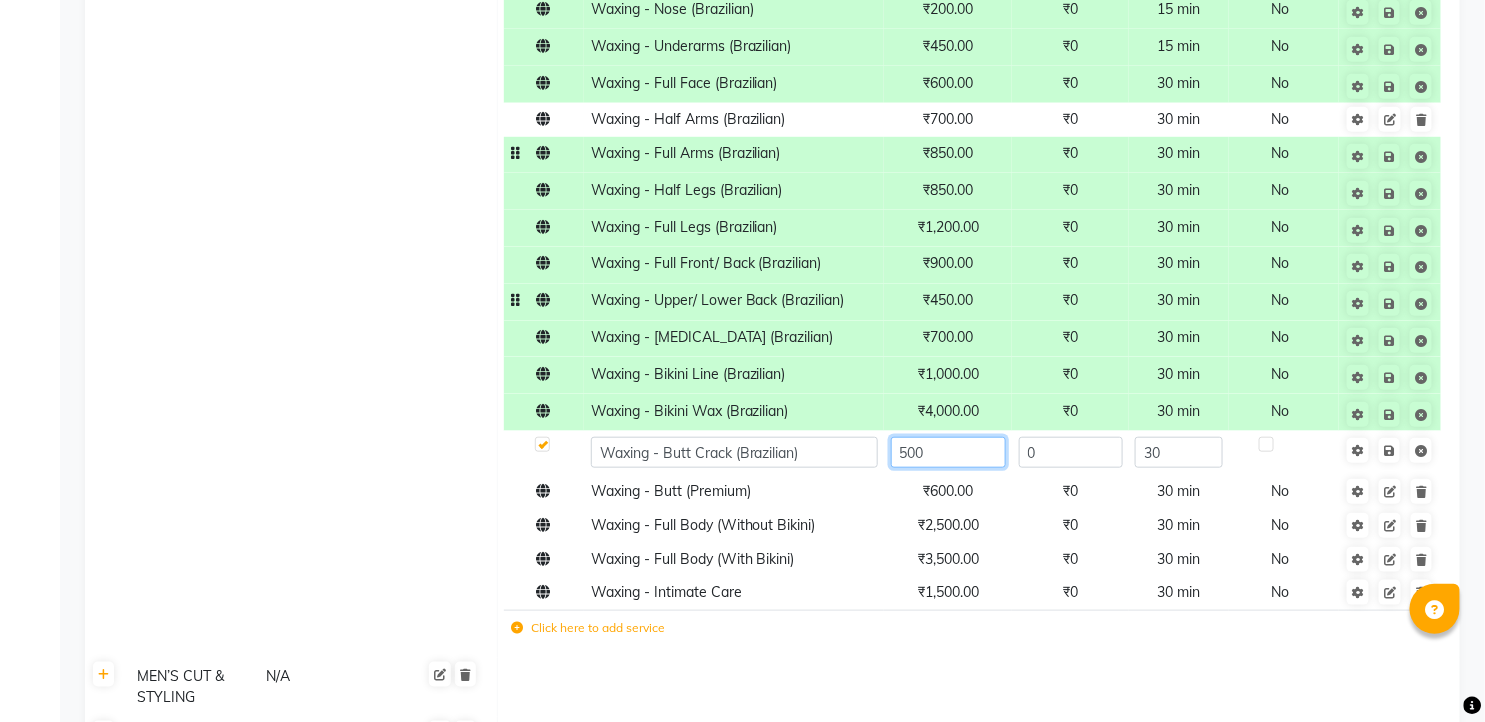 click on "500" 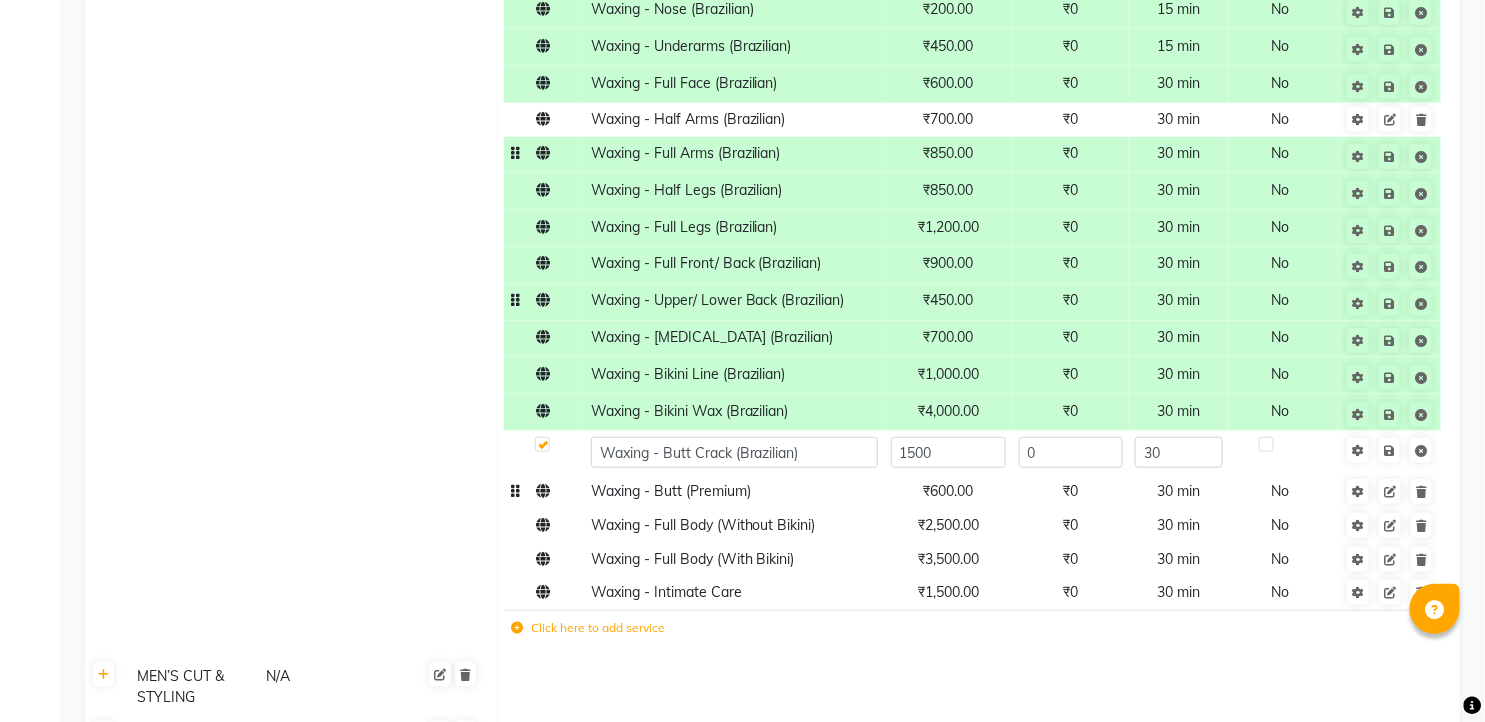 click on "₹600.00" 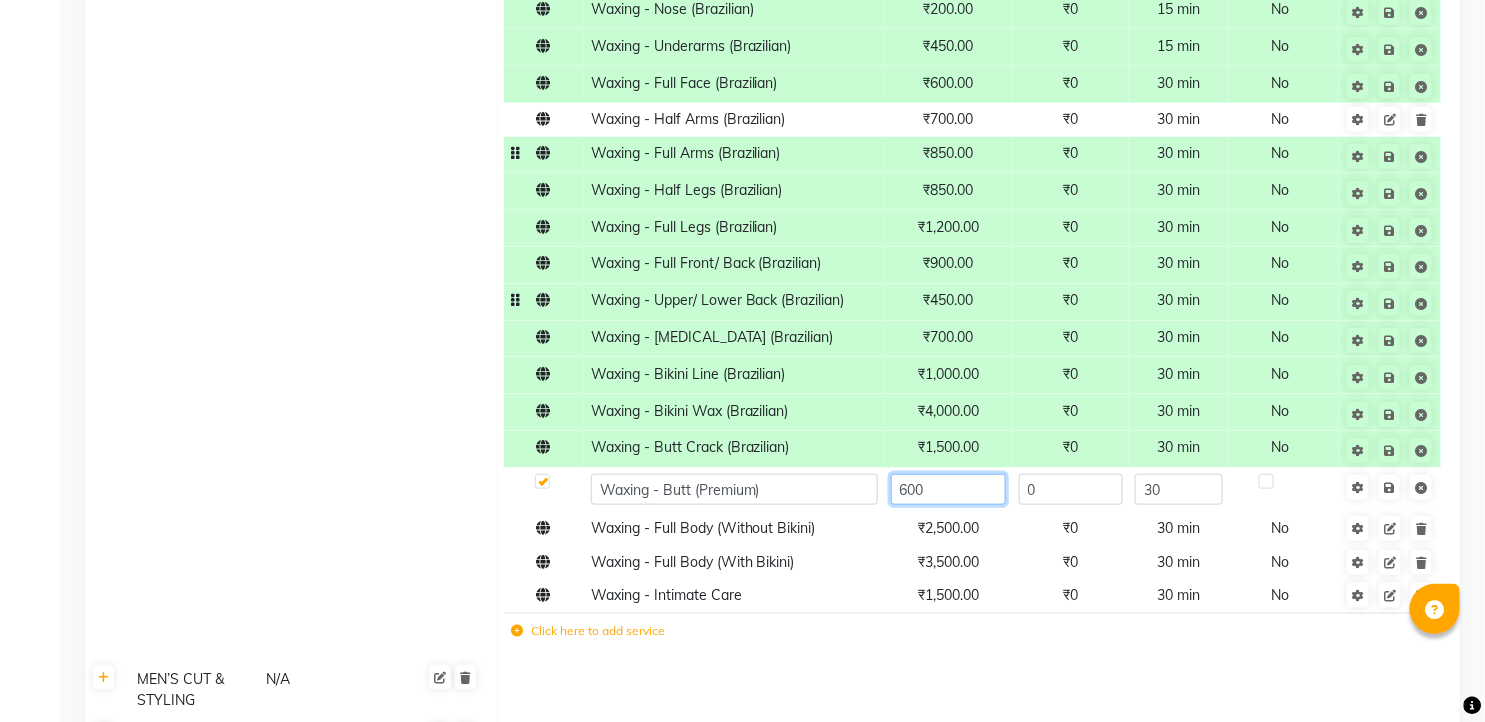 click on "600" 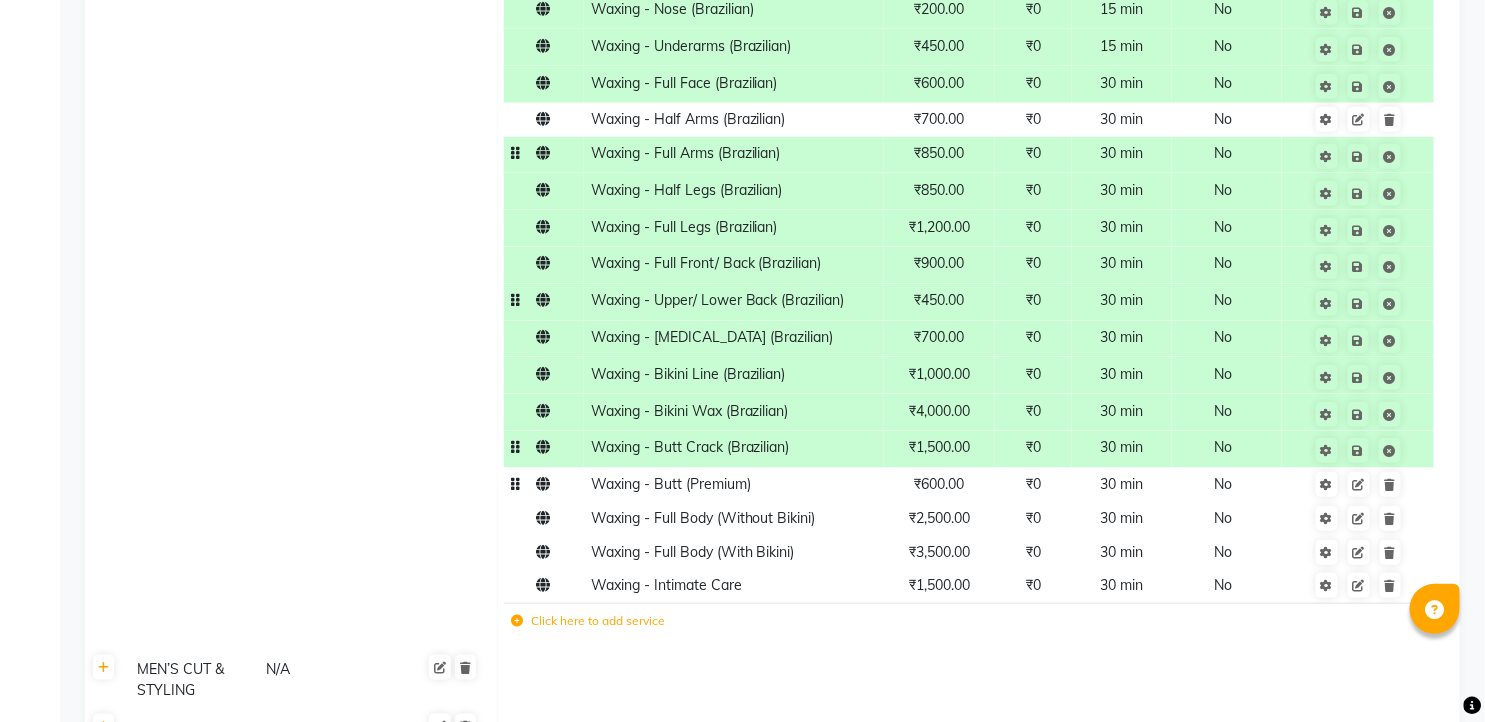 click on "₹1,500.00" 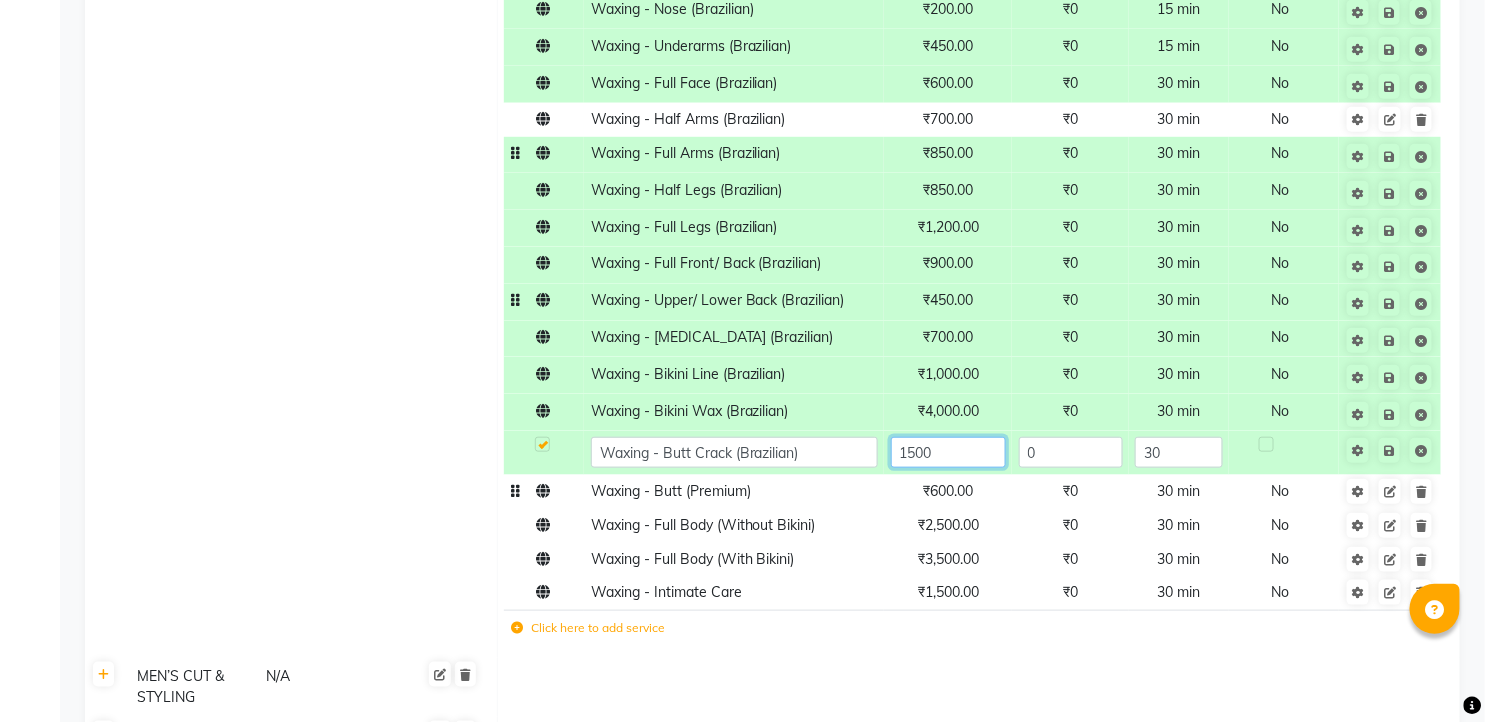 click on "1500" 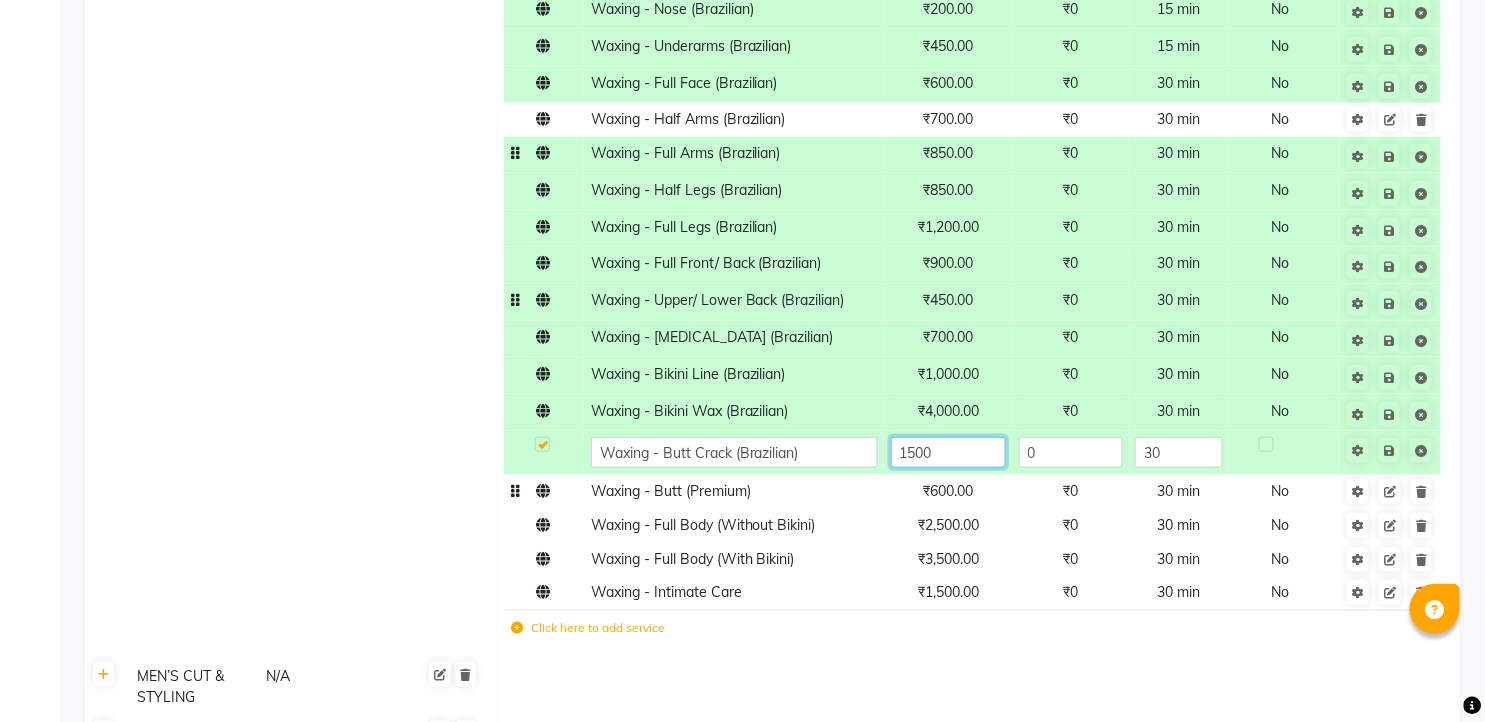 click on "1500" 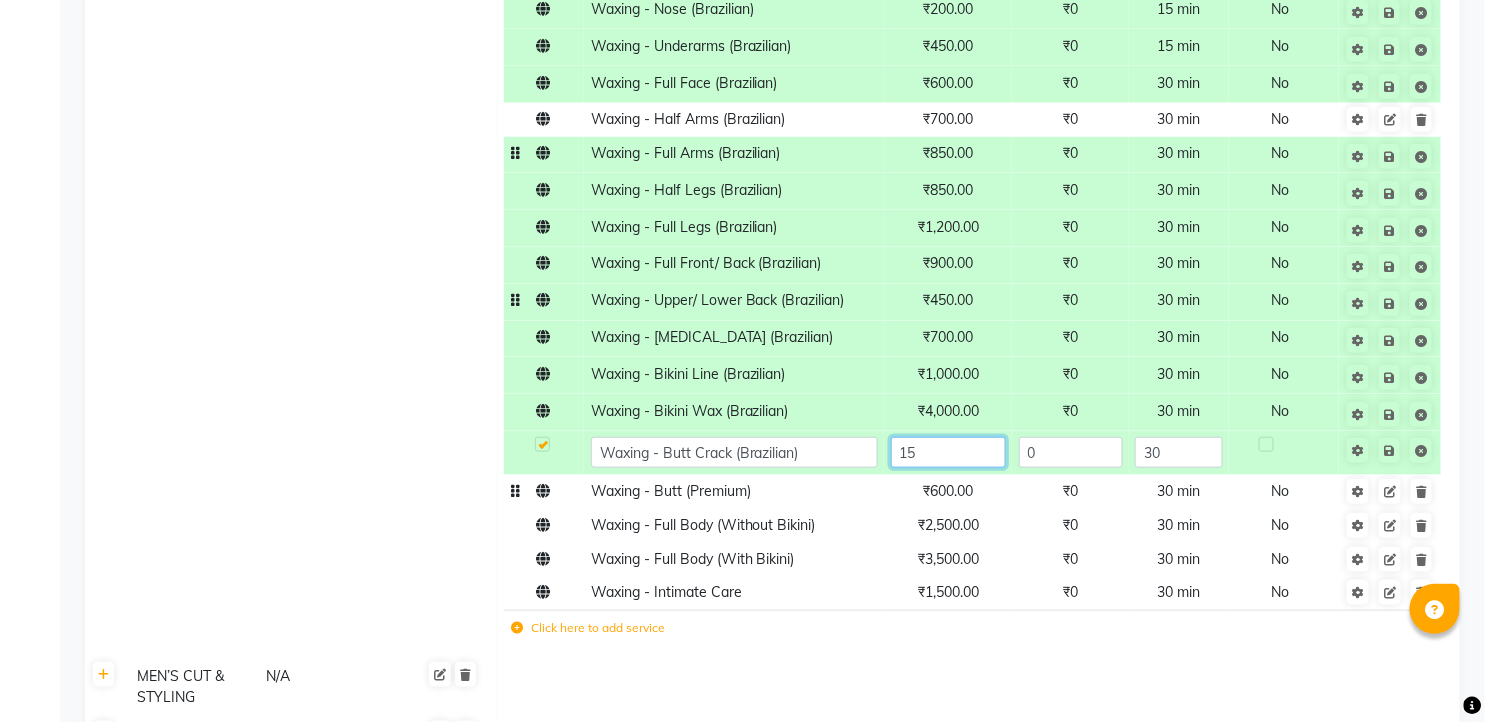 type on "1" 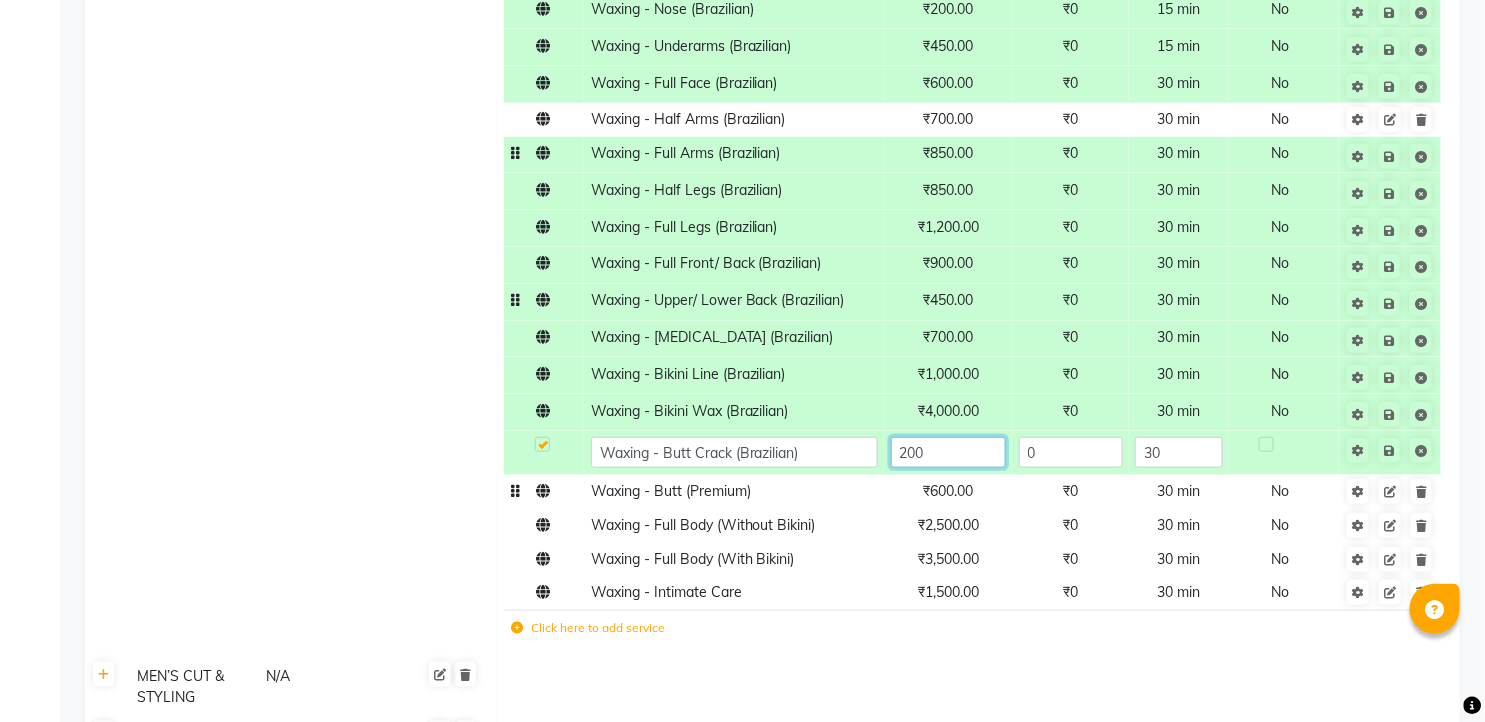 type on "2000" 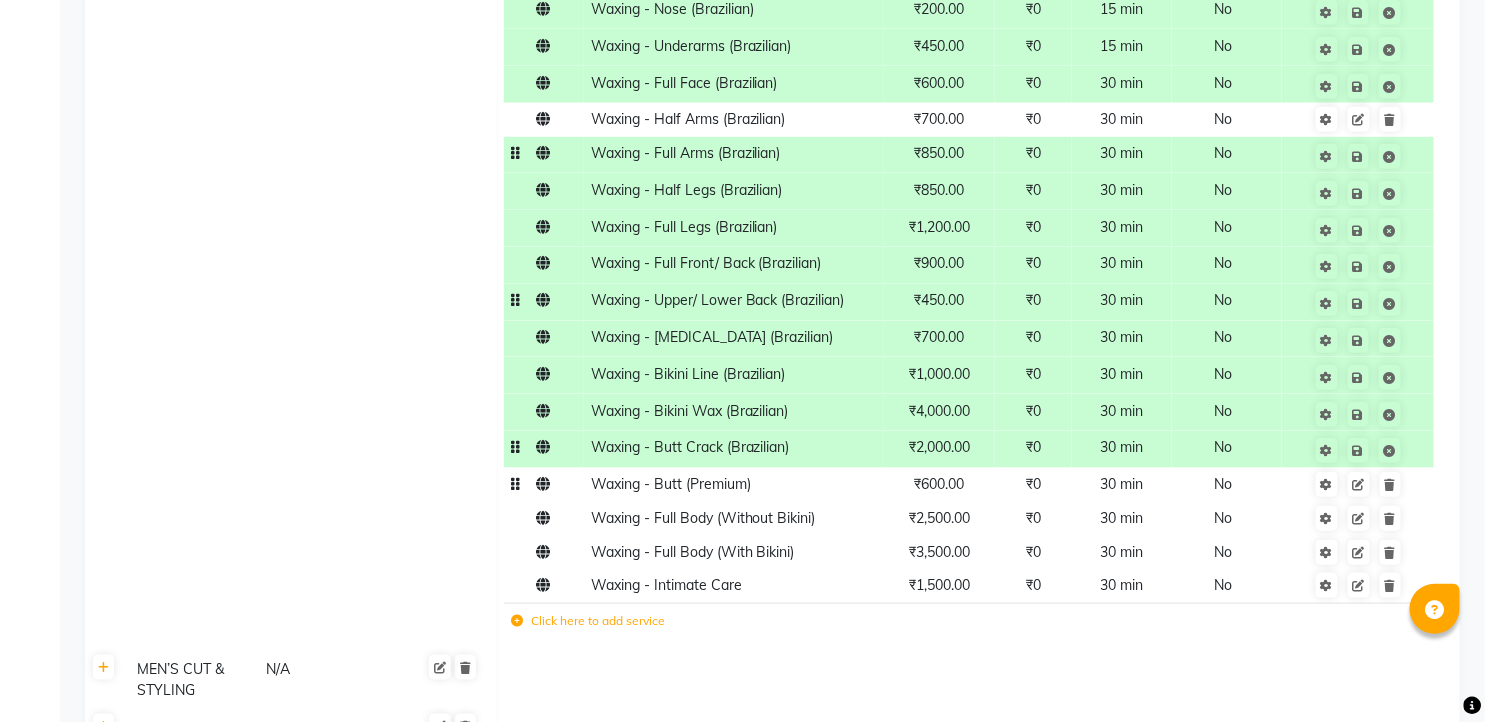 click on "₹600.00" 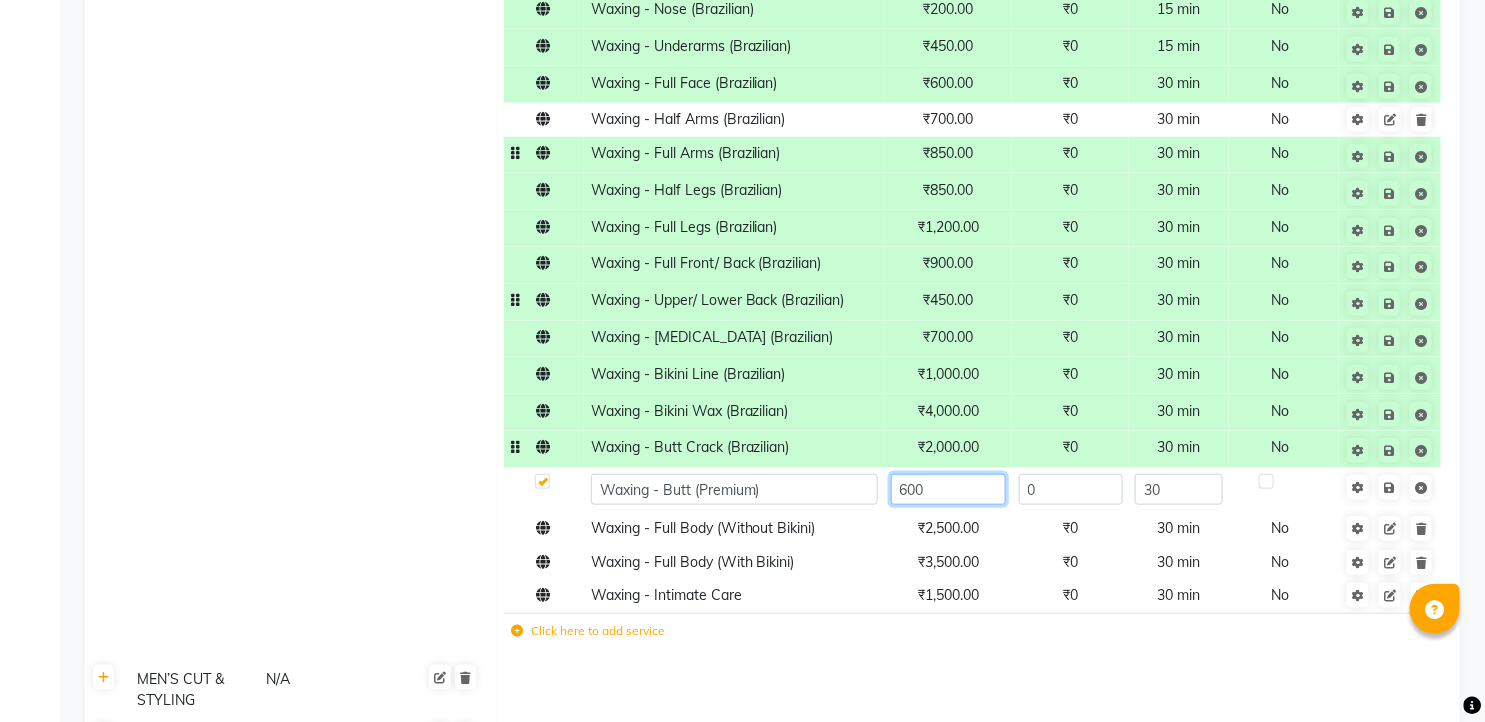 click on "600" 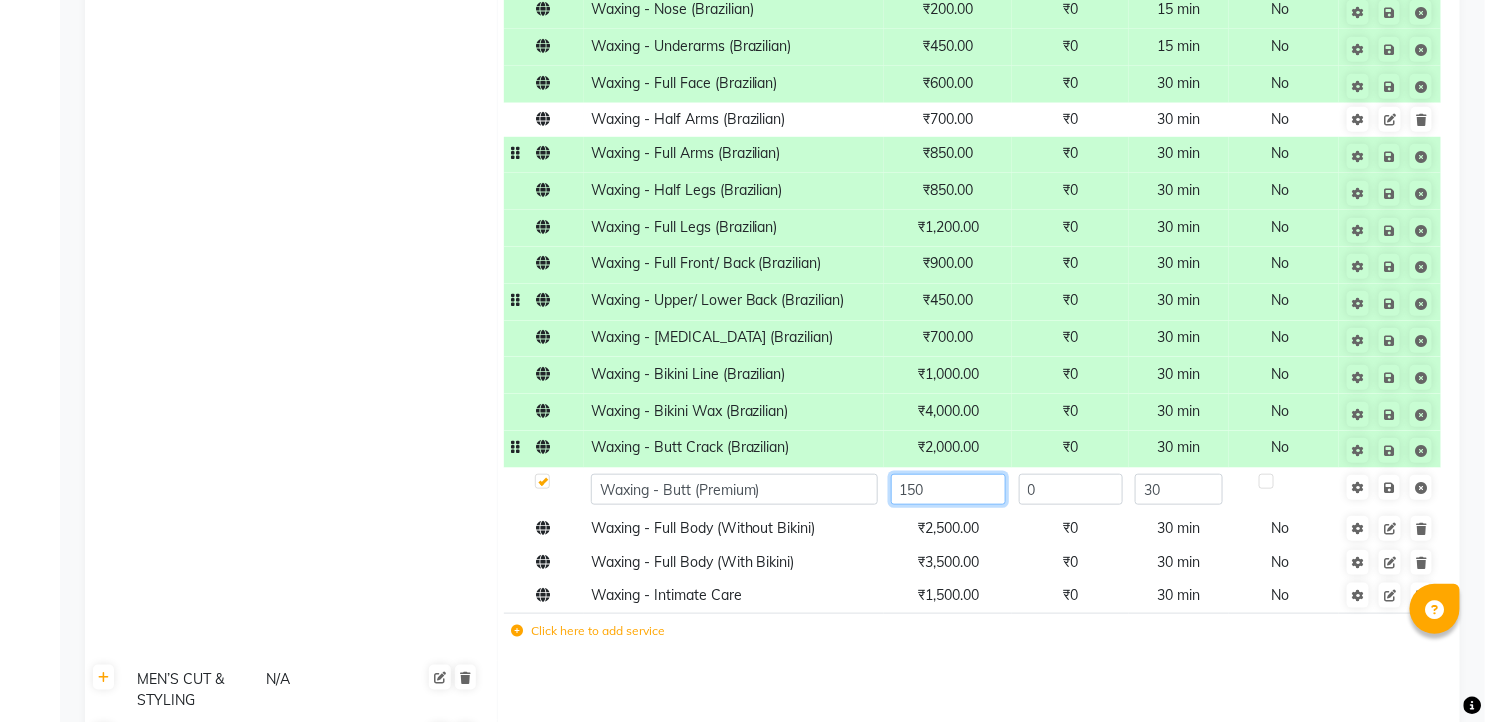type on "1500" 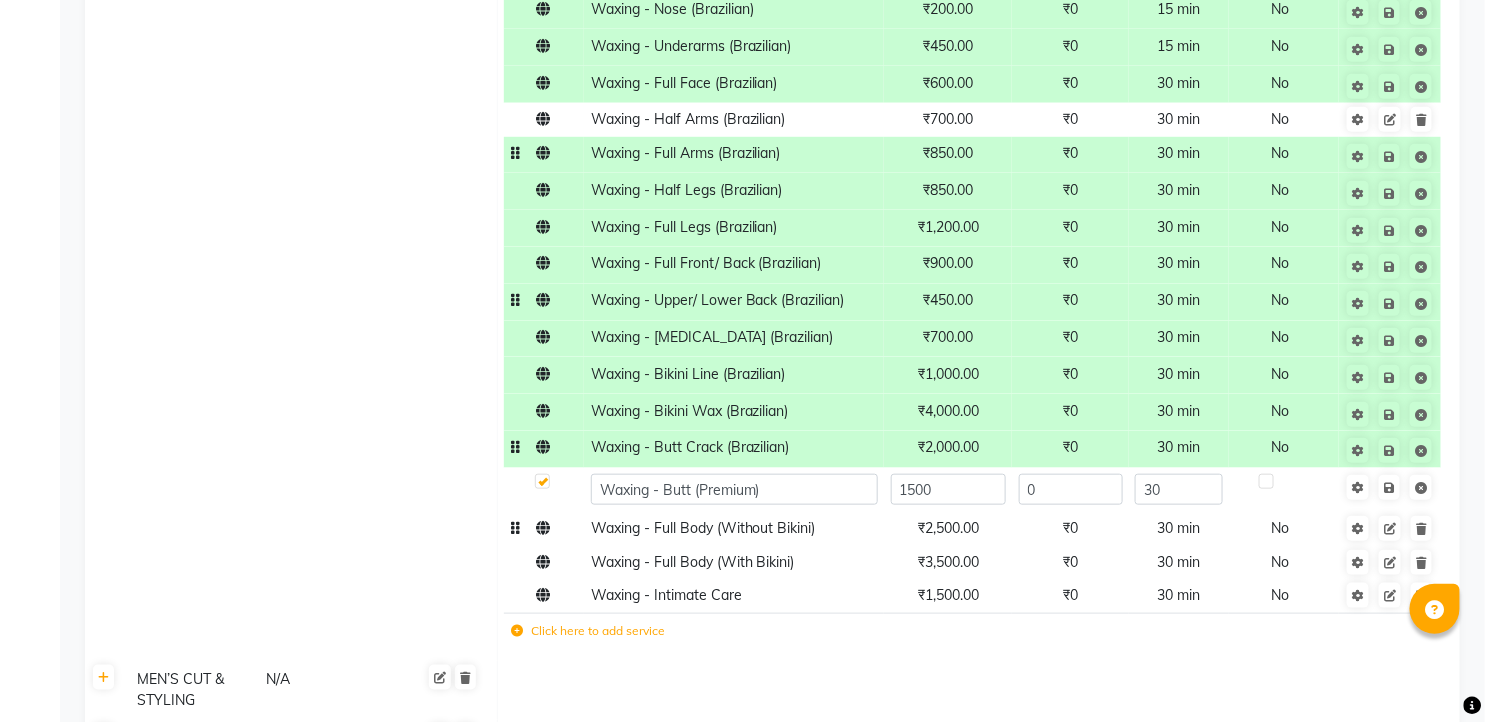 click on "Waxing - Upper Lip (Brazilian) ₹250.00 ₹0 15 min  No  Waxing - Chin (Brazilian) ₹250.00 ₹0 15 min  No  Waxing - Sides (Brazilian) ₹300.00 ₹0 15 min  No  Waxing - Neck (Brazilian) ₹400.00 ₹0 15 min  No  Waxing - Ears (Brazilian) ₹300.00 ₹0 15 min  No  Waxing - Nape (Brazilian) ₹250.00 ₹0 15 min  No  Waxing - Nose (Brazilian) ₹200.00 ₹0 15 min  No  Waxing - Underarms (Brazilian) ₹450.00 ₹0 15 min  No  Waxing - Full Face (Brazilian) ₹600.00 ₹0 30 min  No  Waxing - Half Arms (Brazilian) ₹700.00 ₹0 30 min  No  Waxing - Full Arms (Brazilian) ₹850.00 ₹0 30 min  No  Waxing - Half Legs (Brazilian) ₹850.00 ₹0 30 min  No  Waxing - Full Legs (Brazilian) ₹1,200.00 ₹0 30 min  No  Waxing - Full Front/ Back (Brazilian) ₹900.00 ₹0 30 min  No  Waxing - Upper/ Lower Back (Brazilian) ₹450.00 ₹0 30 min  No  Waxing - Midriff (Brazilian) ₹700.00 ₹0 30 min  No  Waxing - Bikini Line (Brazilian) ₹1,000.00 ₹0 30 min  No  Waxing - Bikini Wax (Brazilian) ₹4,000.00 ₹0" 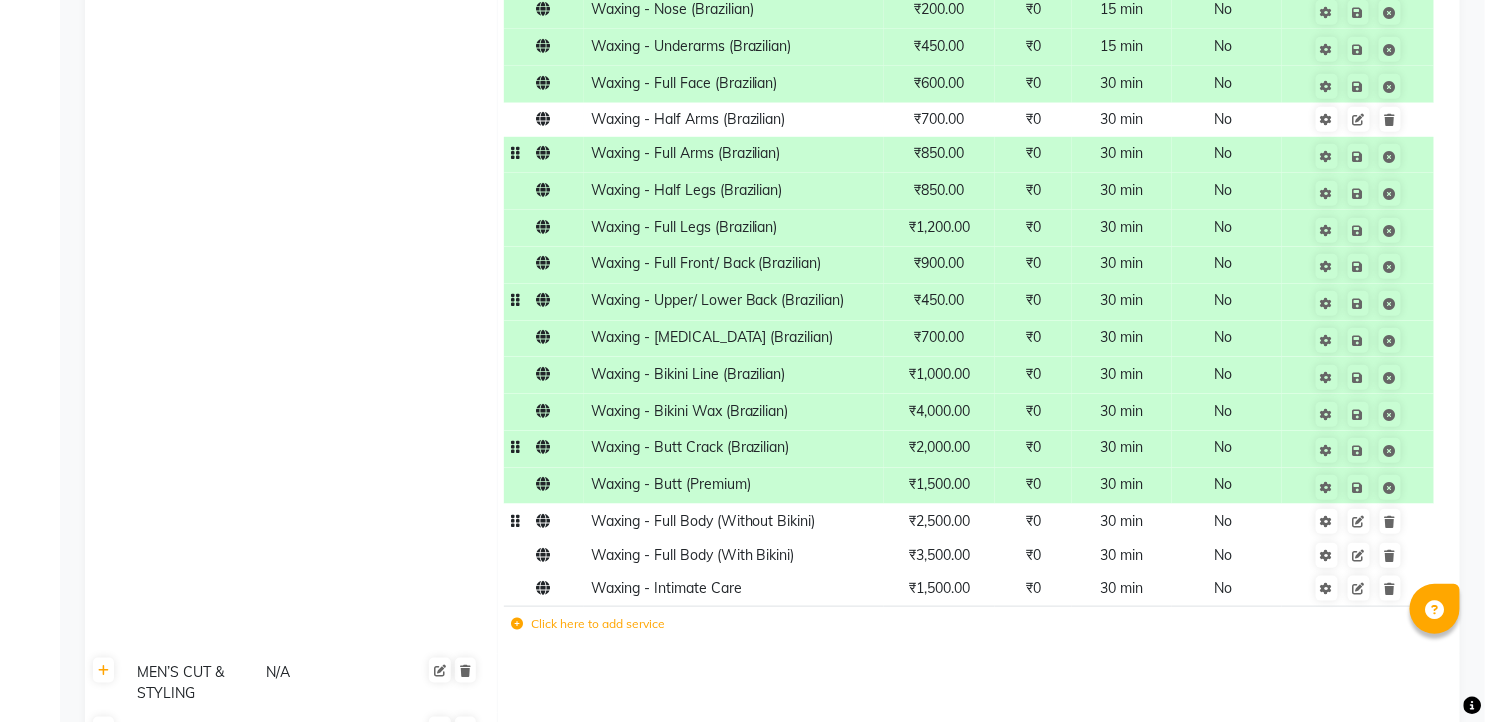 scroll, scrollTop: 5892, scrollLeft: 0, axis: vertical 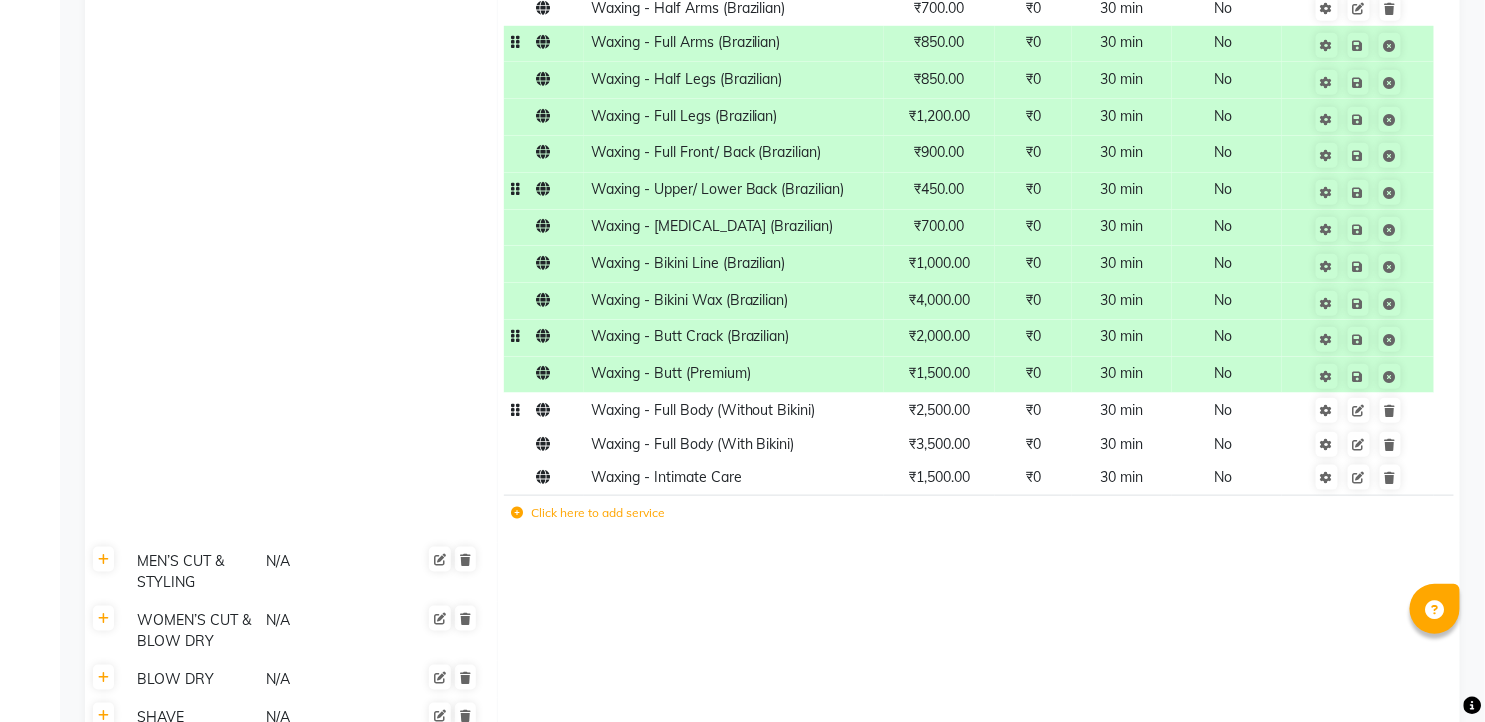 click on "₹2,500.00" 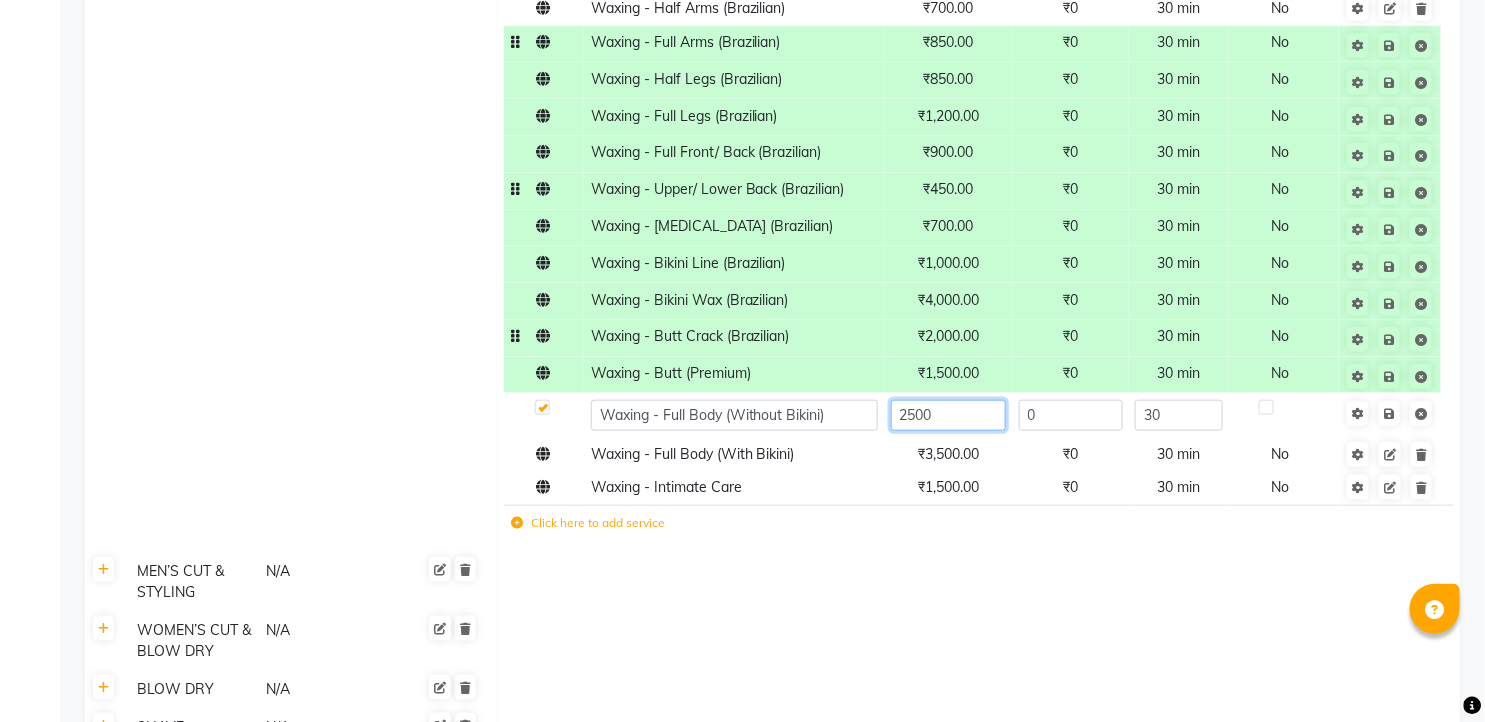 click on "2500" 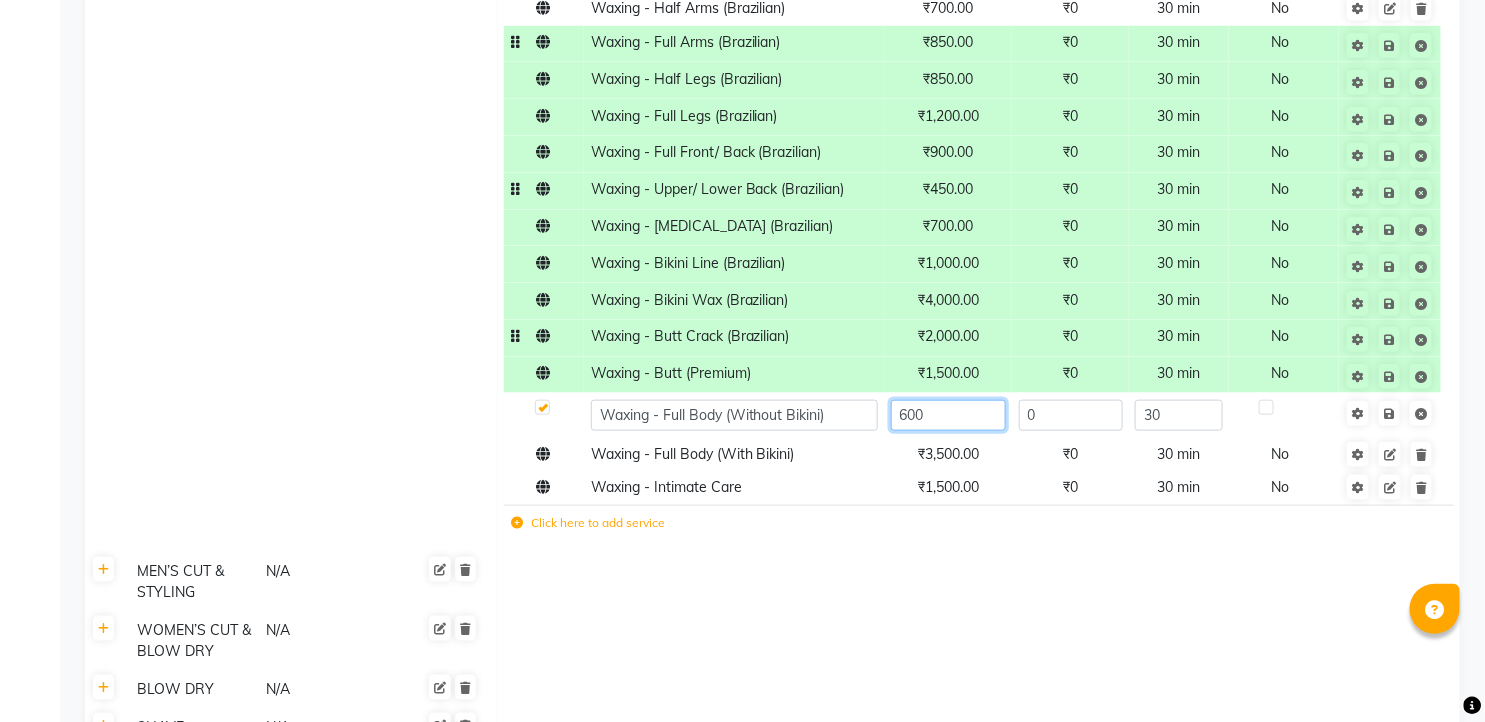 type on "6000" 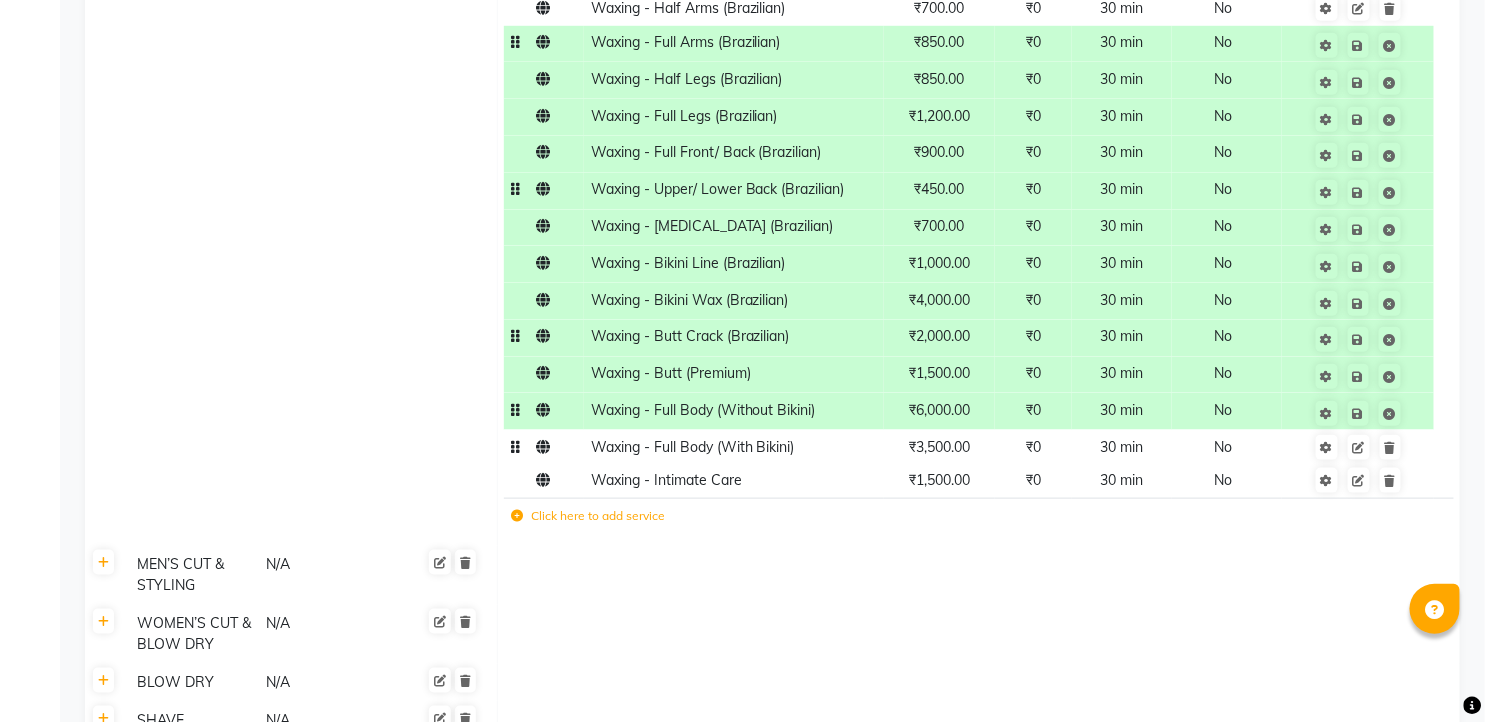 click on "₹3,500.00" 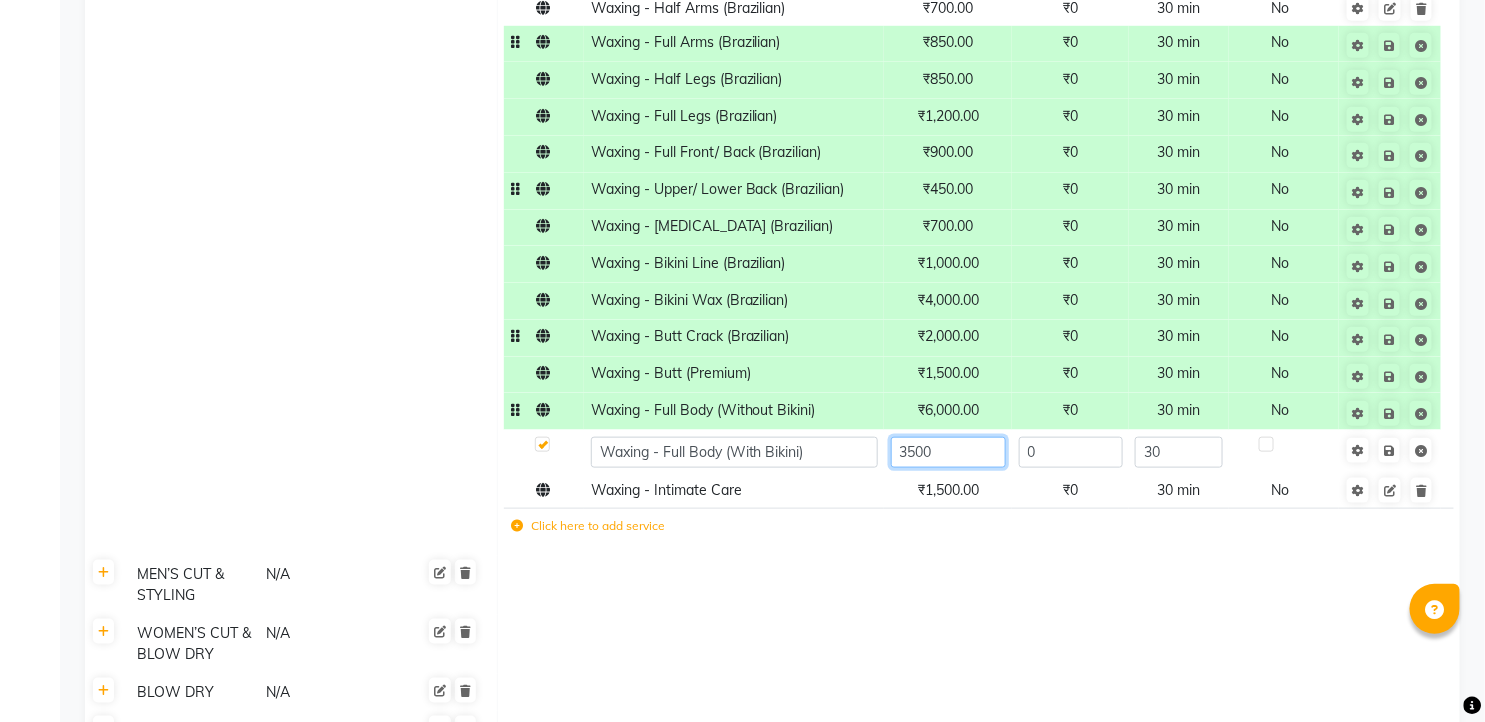 click on "3500" 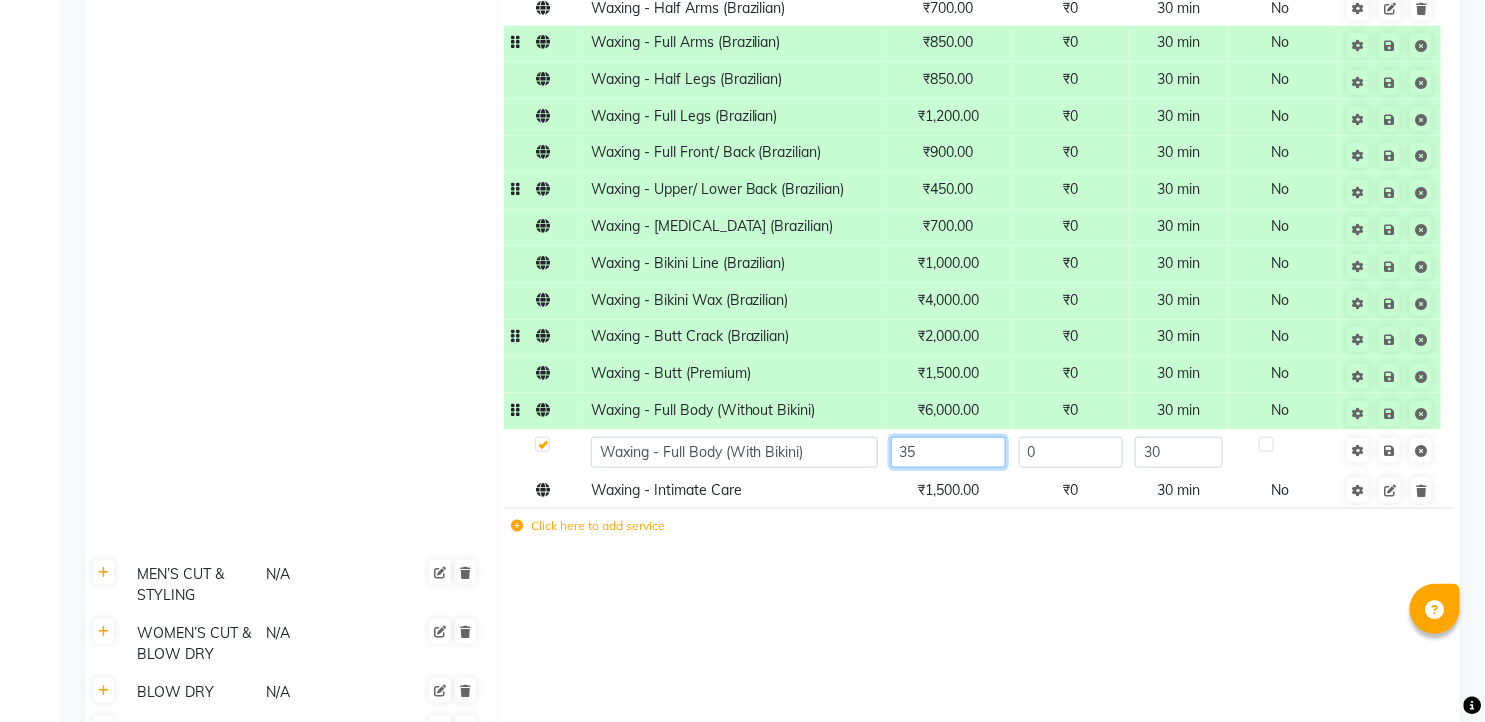 type on "3" 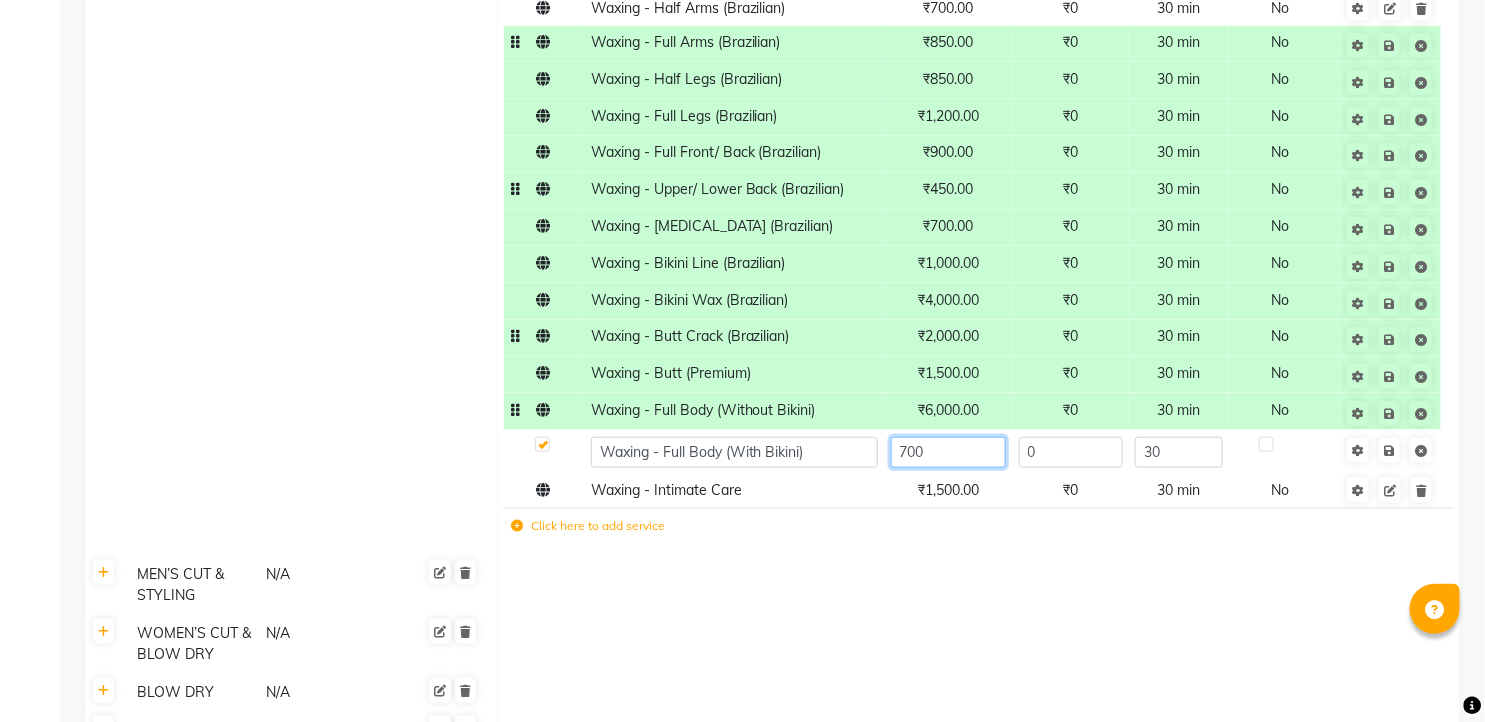 type on "7000" 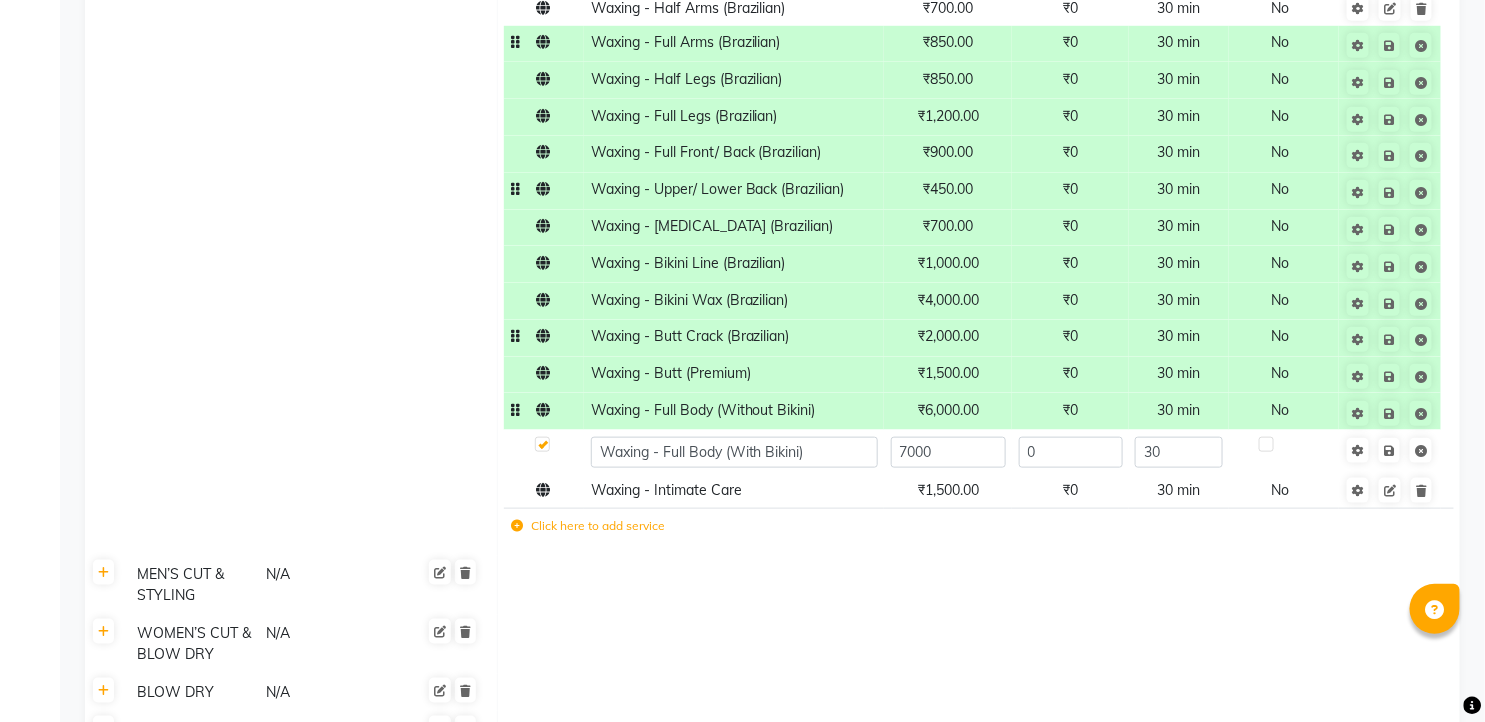 click on "Click here to add service" 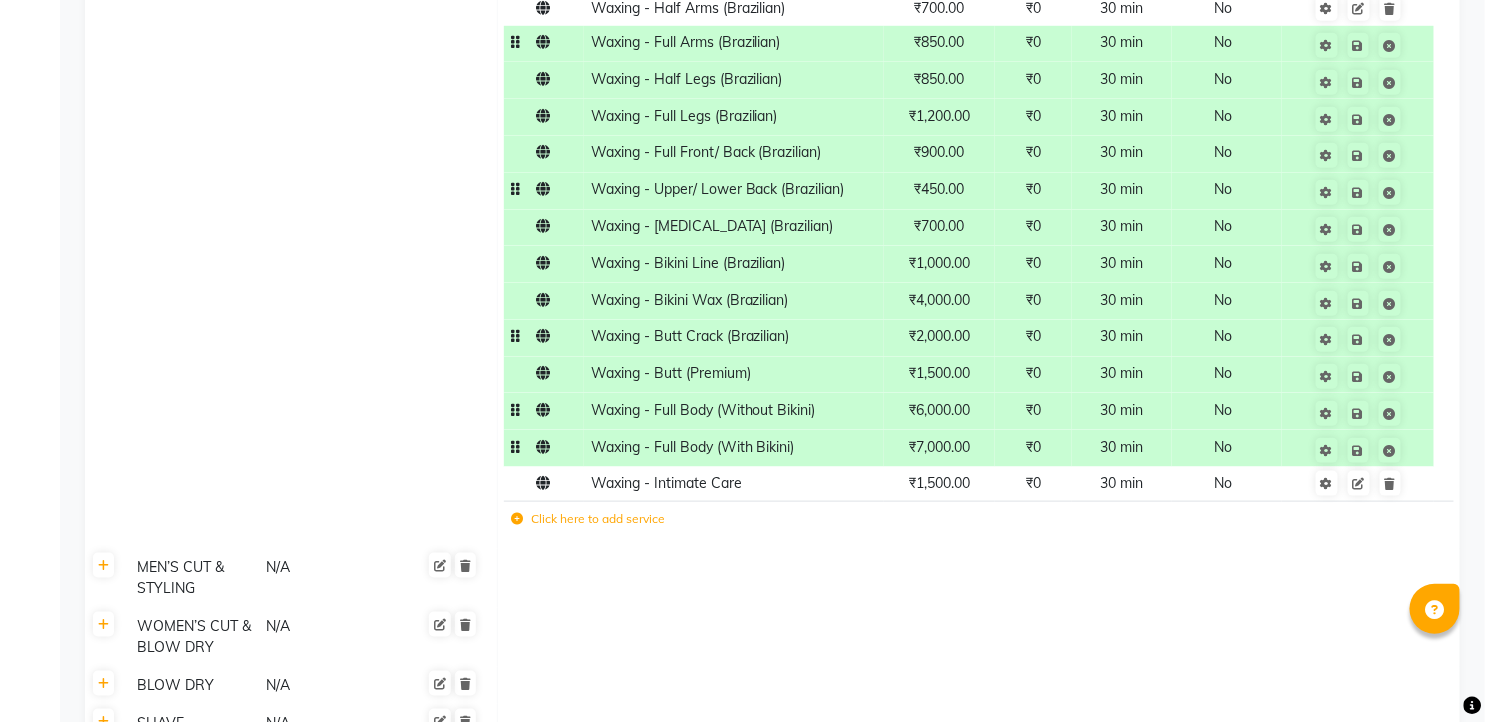 click 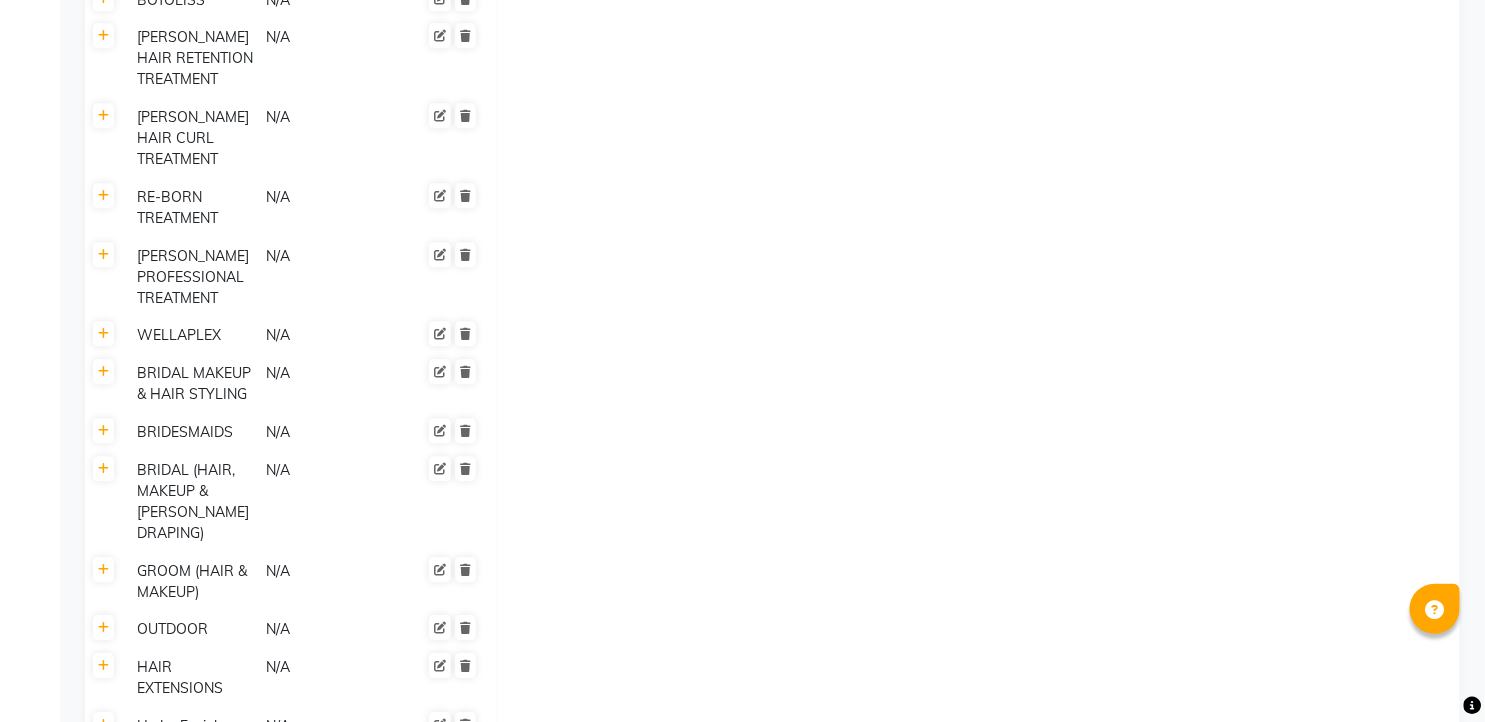 scroll, scrollTop: 7148, scrollLeft: 0, axis: vertical 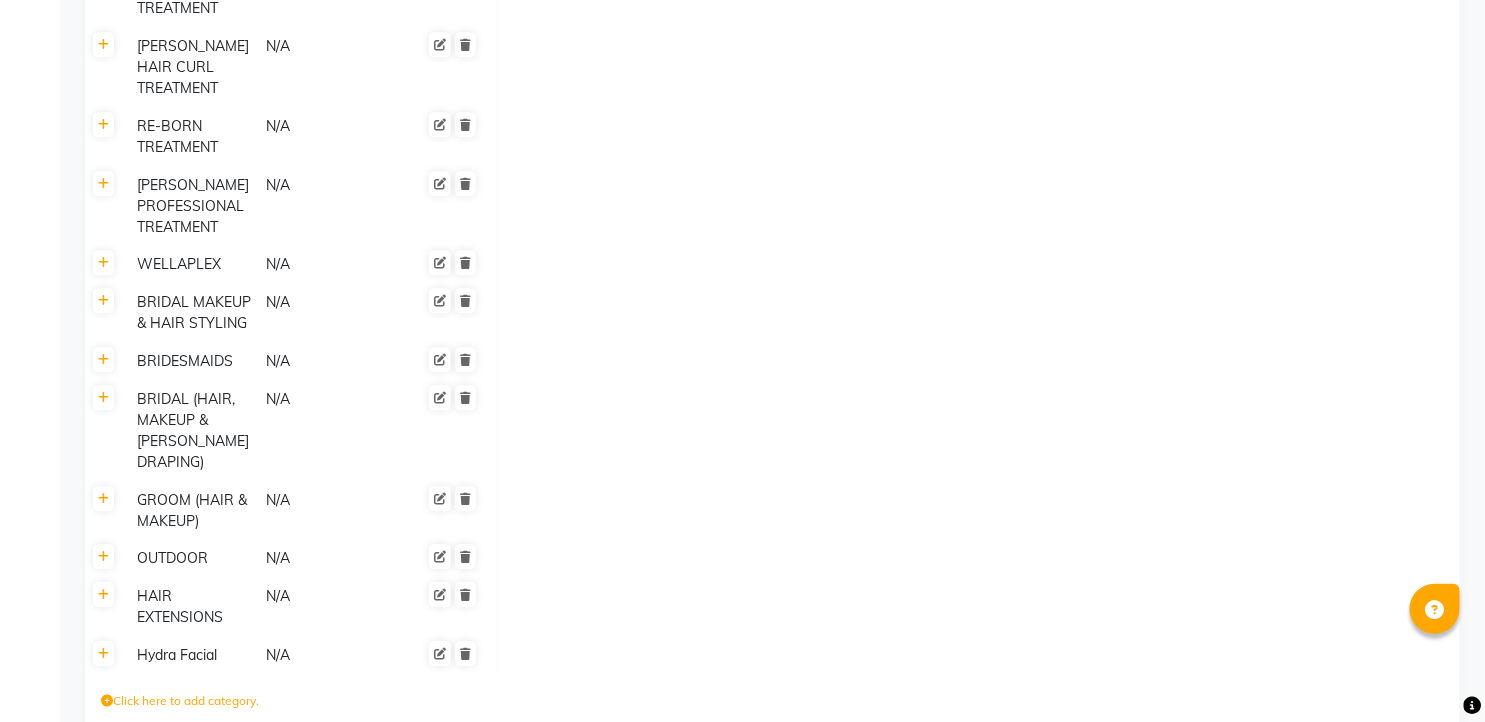 click on "Save Changes" 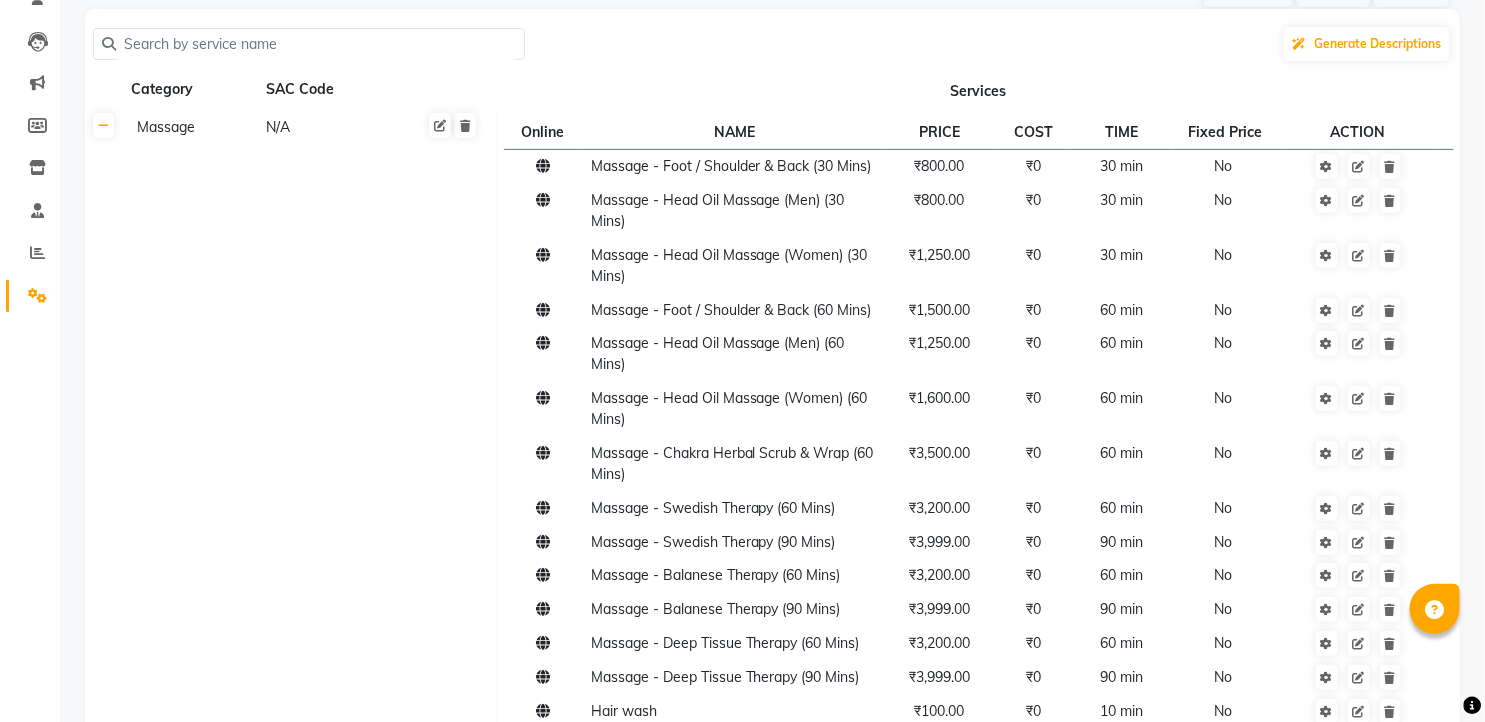 scroll, scrollTop: 0, scrollLeft: 0, axis: both 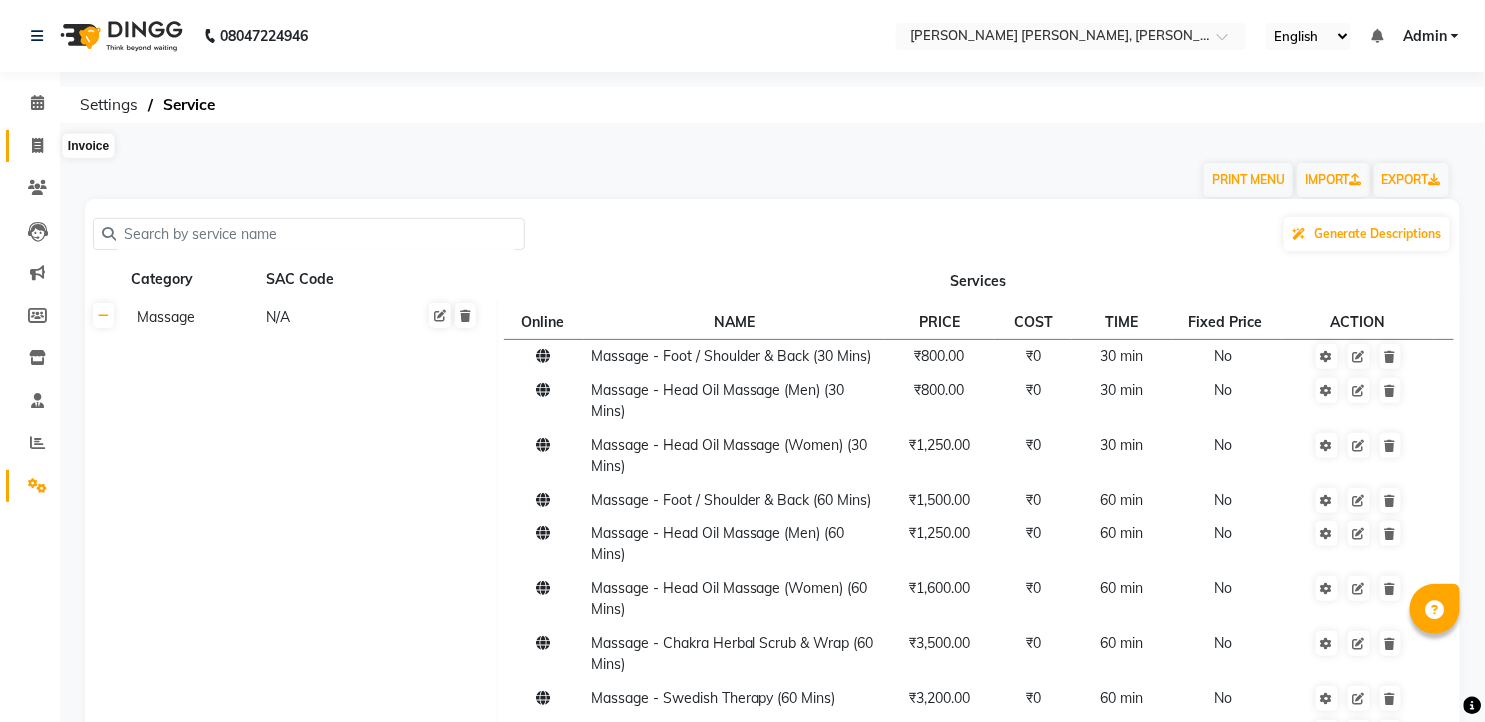 drag, startPoint x: 41, startPoint y: 138, endPoint x: 54, endPoint y: 146, distance: 15.264338 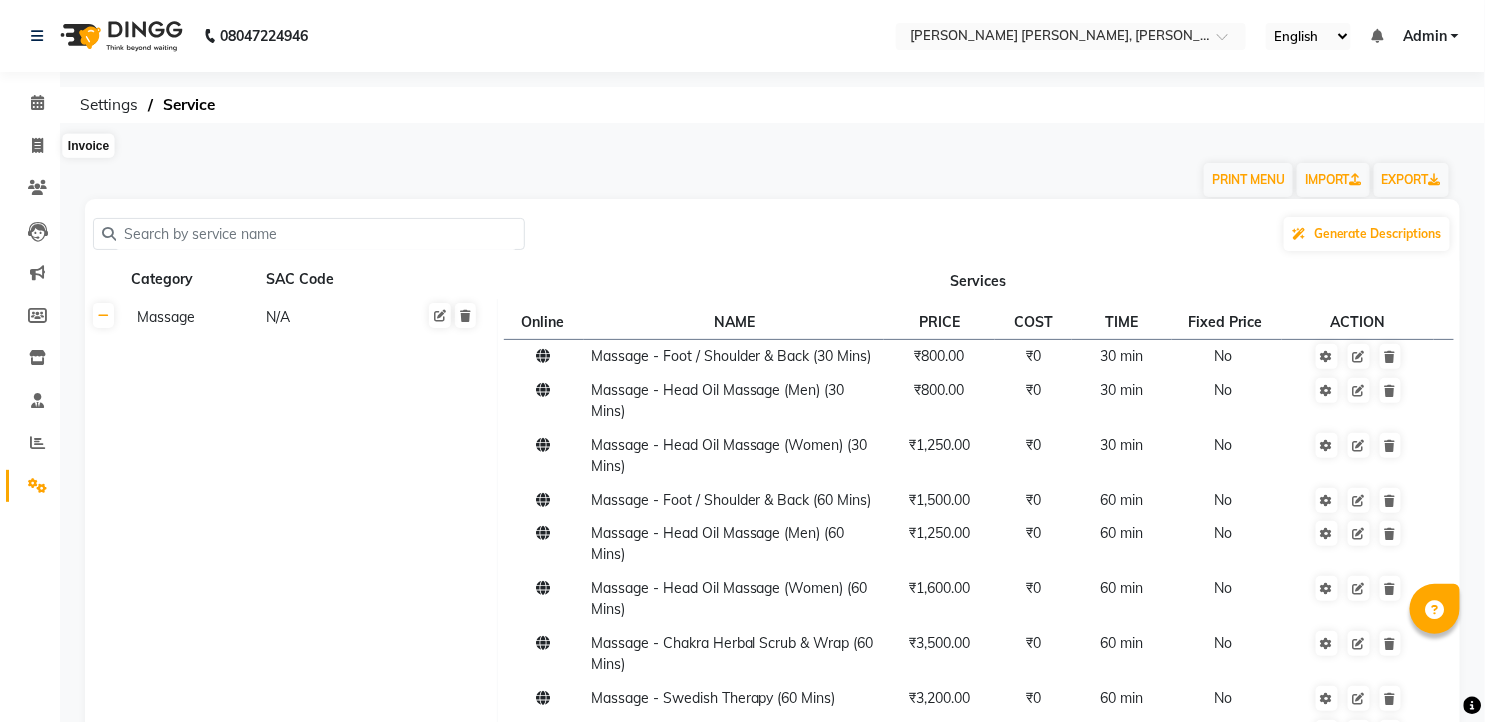 select on "service" 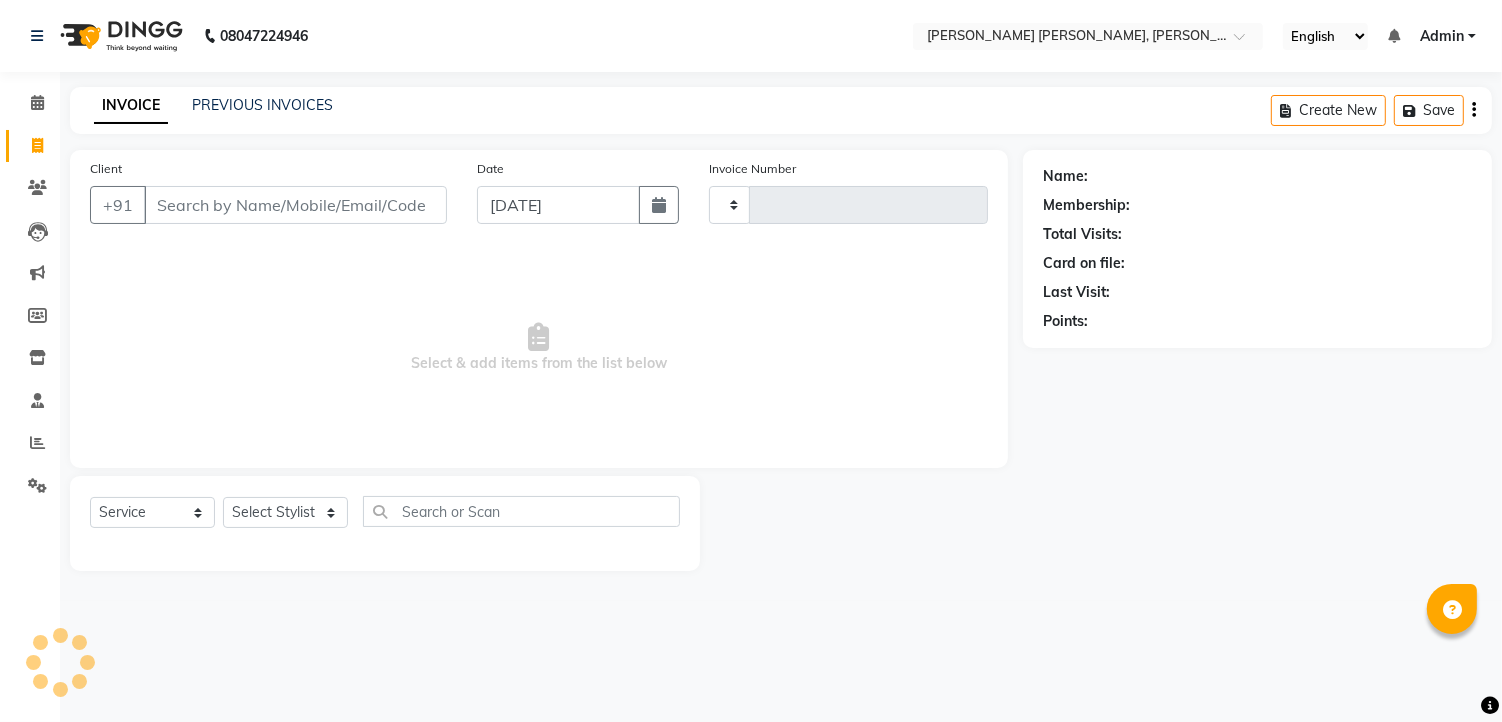 type on "0778" 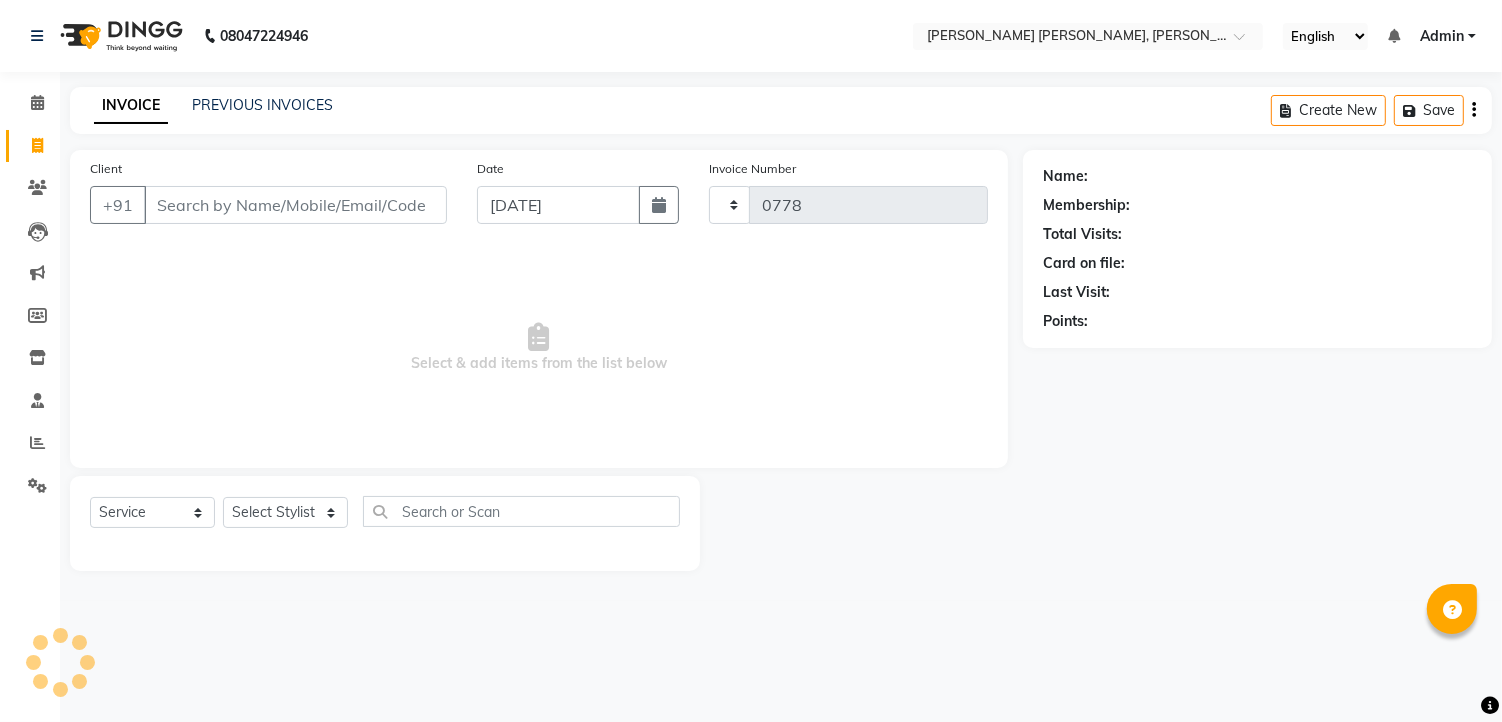 select on "7150" 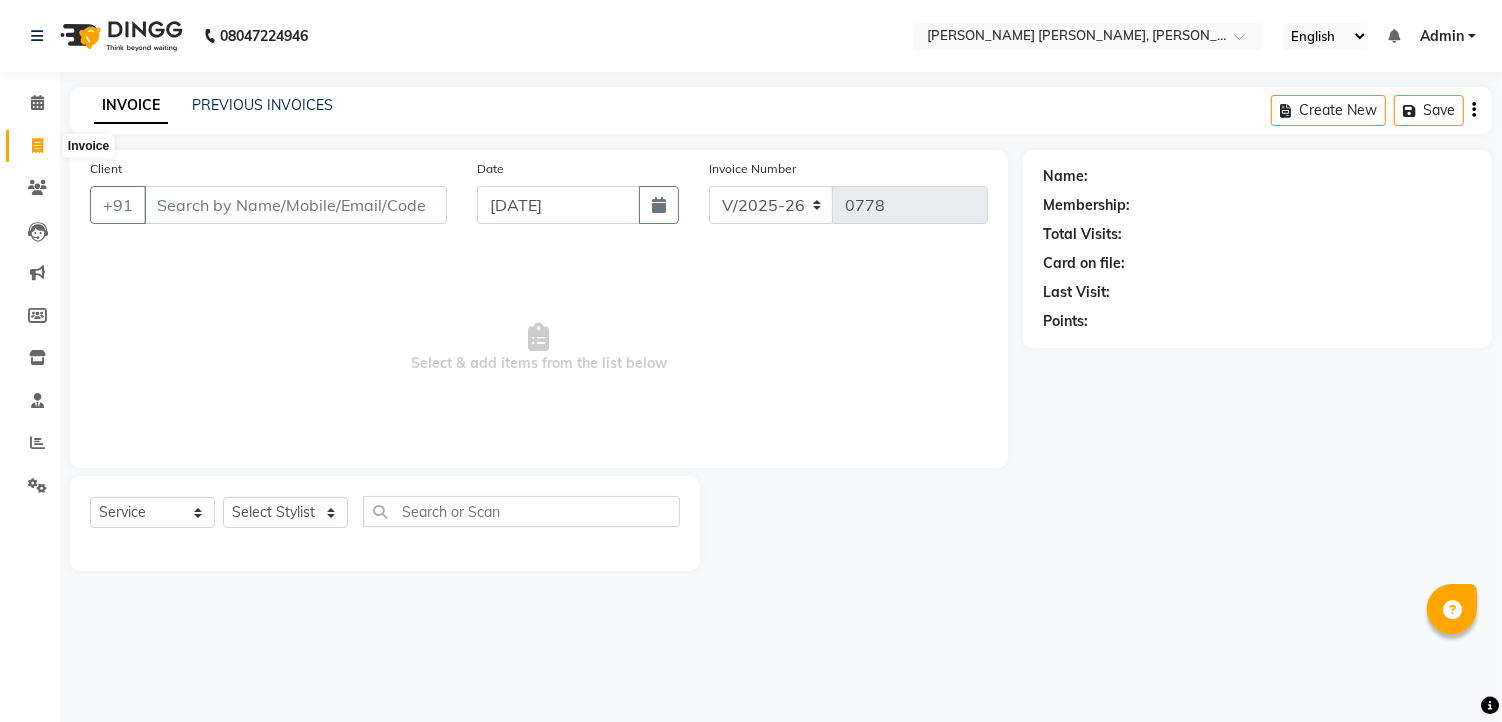 click 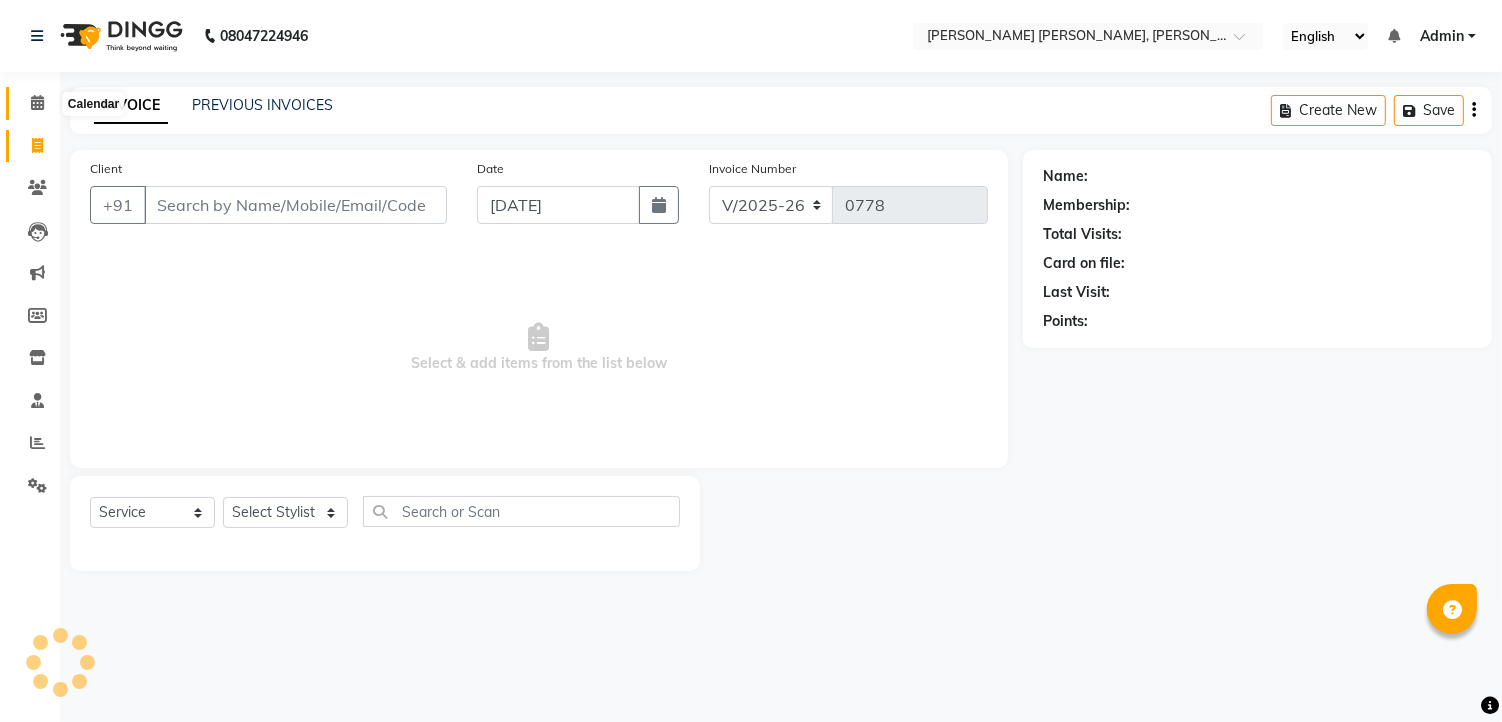 click 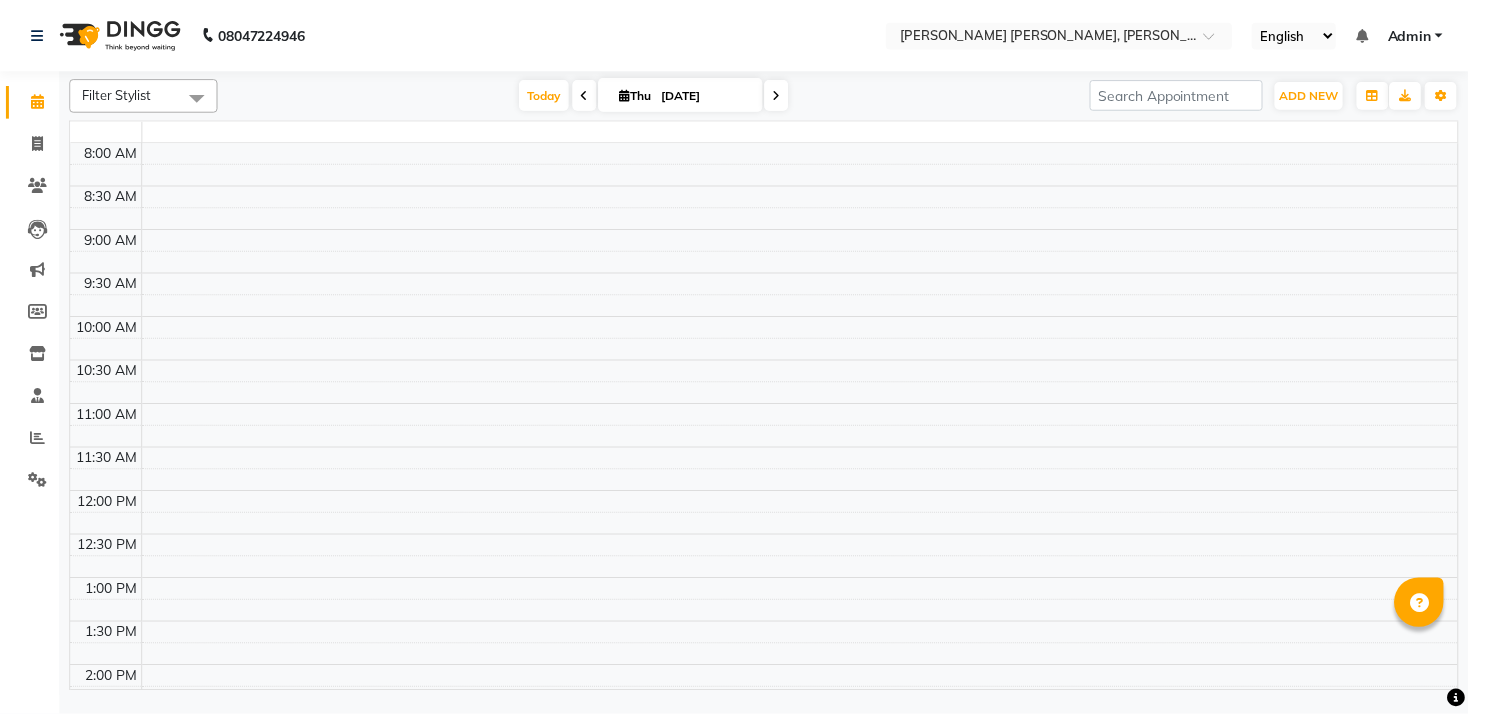 scroll, scrollTop: 0, scrollLeft: 0, axis: both 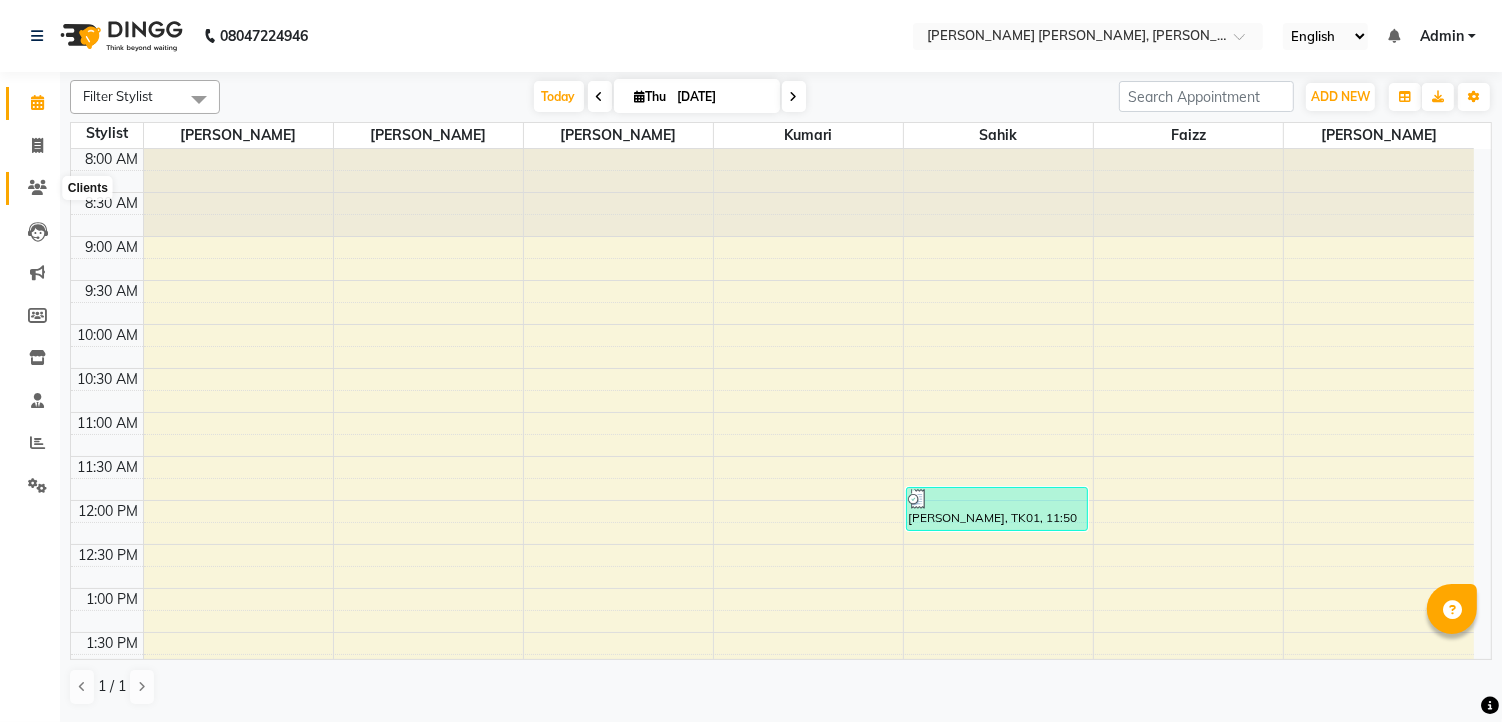 click 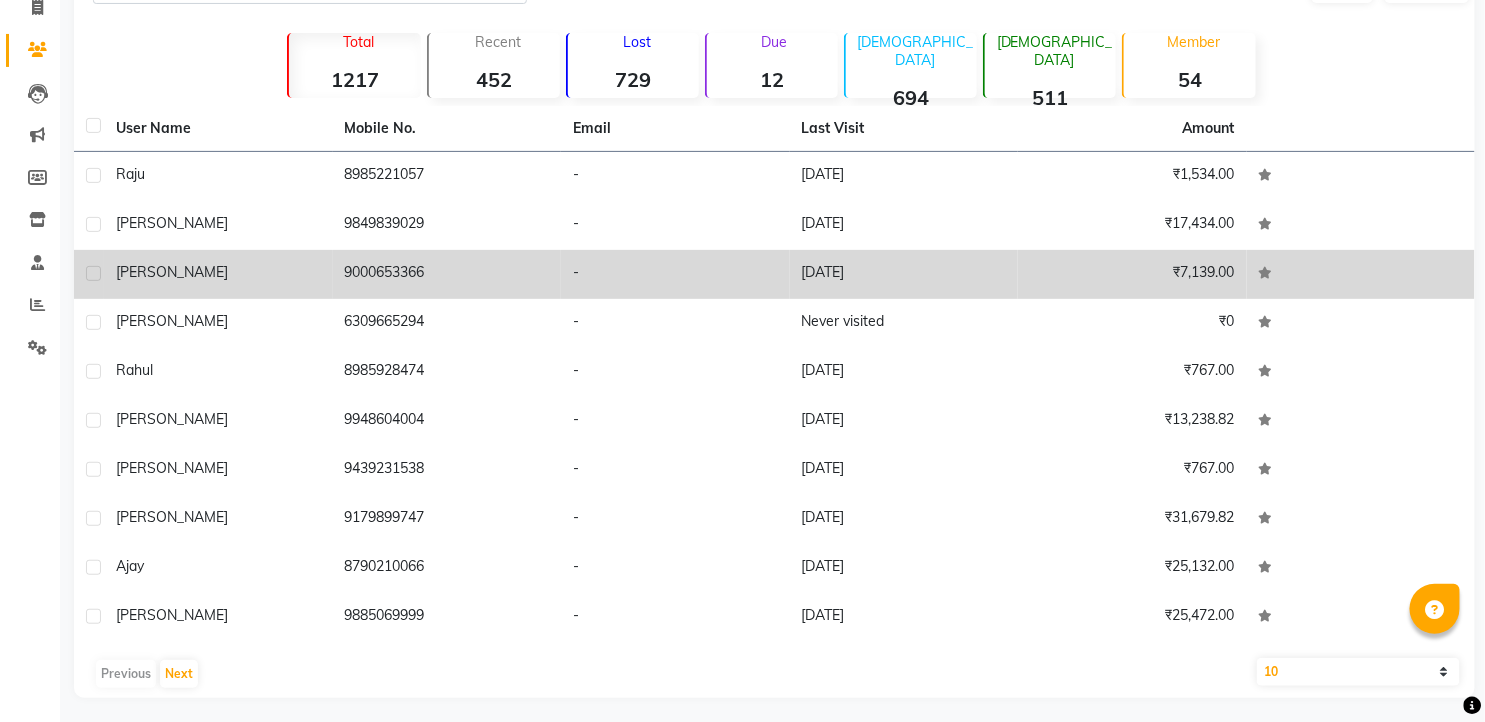 scroll, scrollTop: 143, scrollLeft: 0, axis: vertical 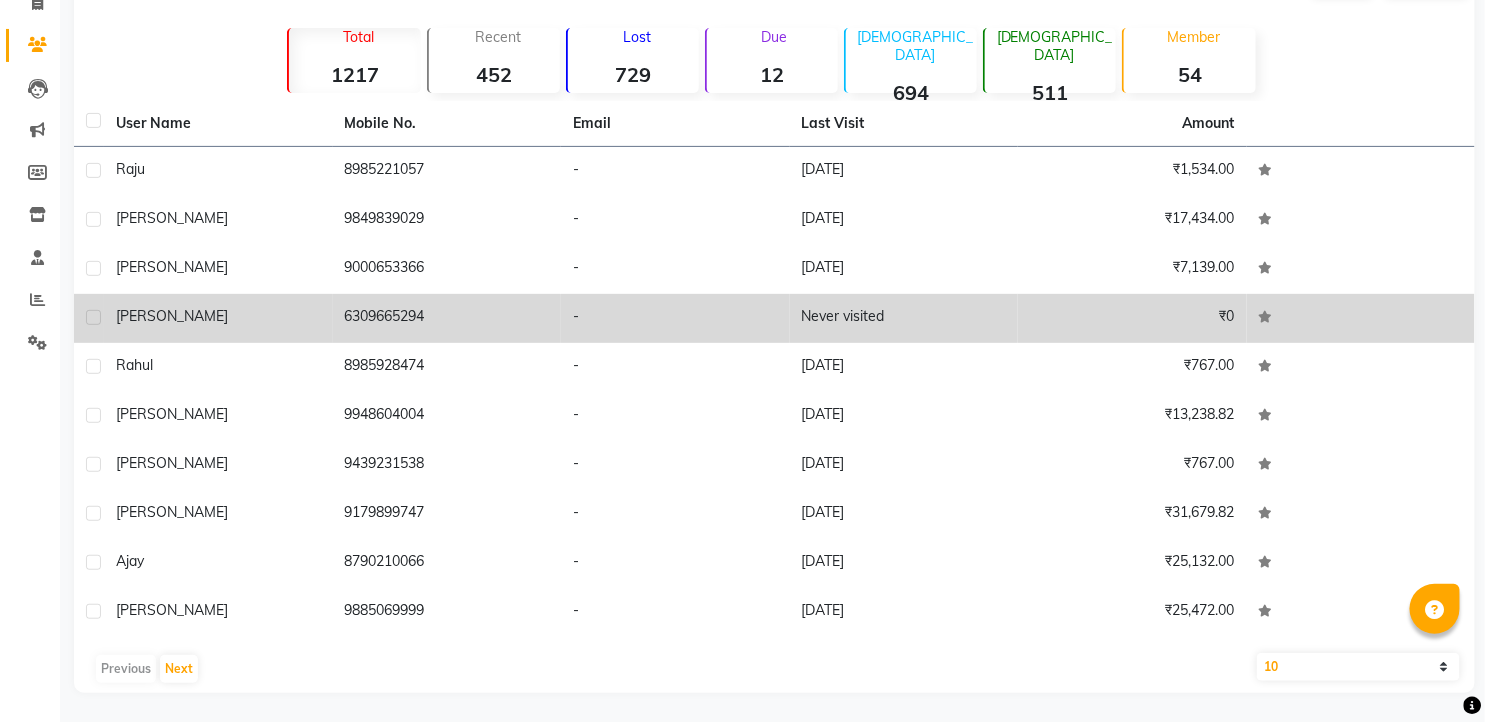 click on "Never visited" 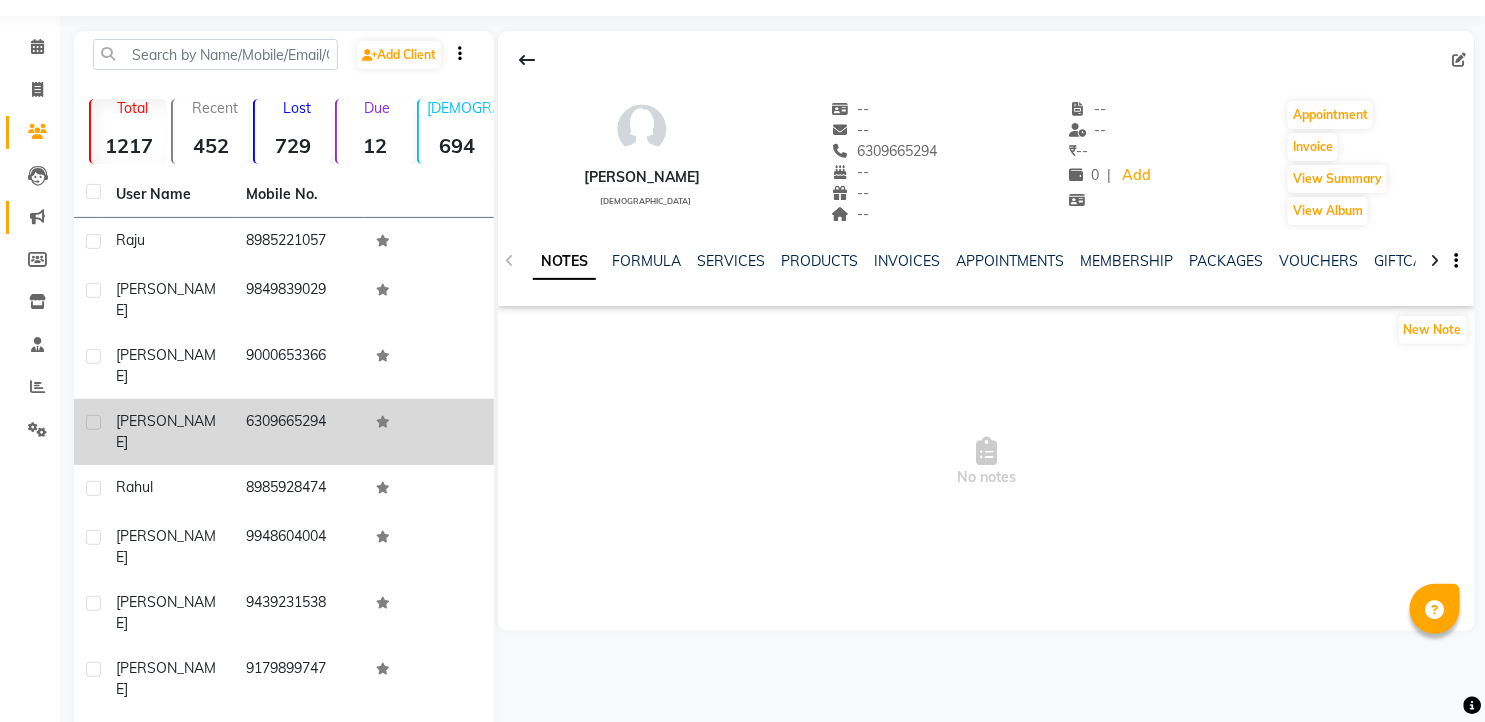 scroll, scrollTop: 16, scrollLeft: 0, axis: vertical 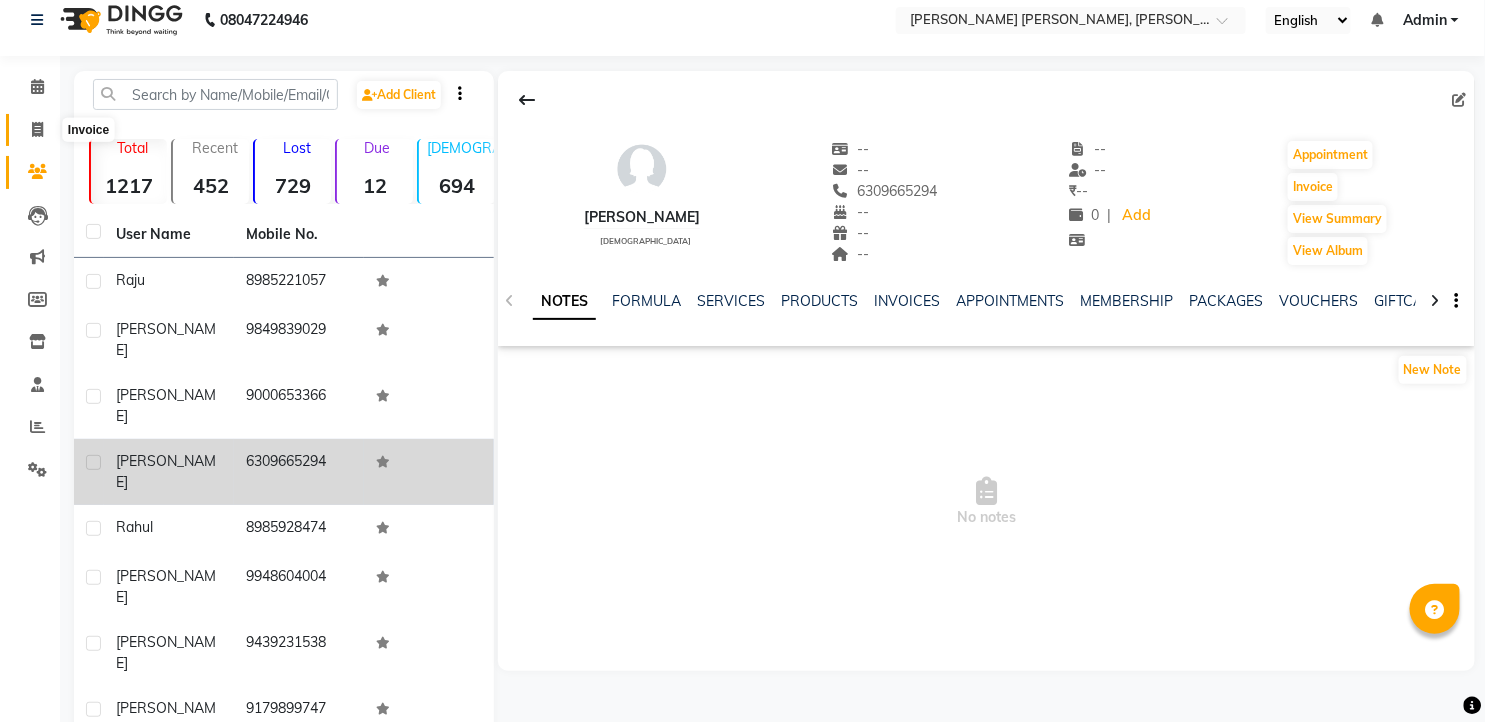 click 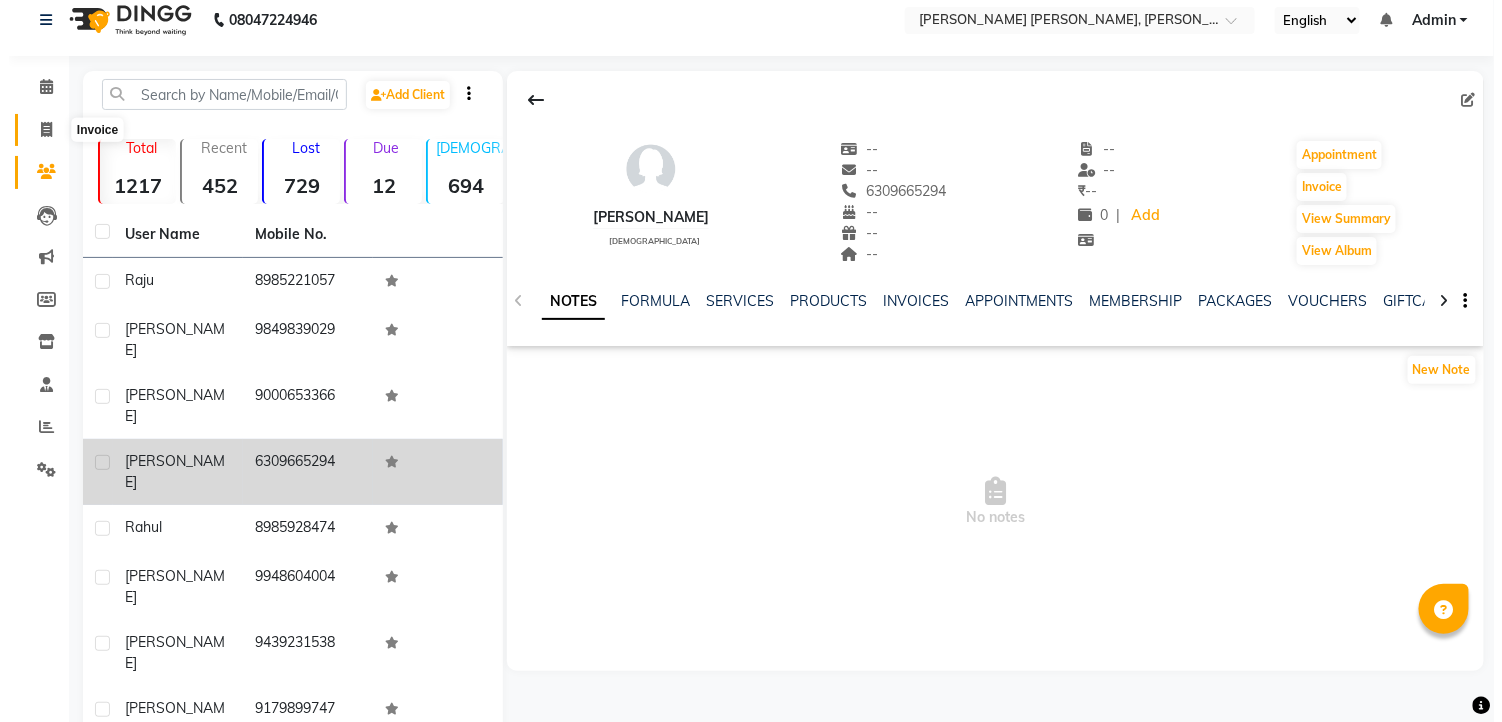 scroll, scrollTop: 0, scrollLeft: 0, axis: both 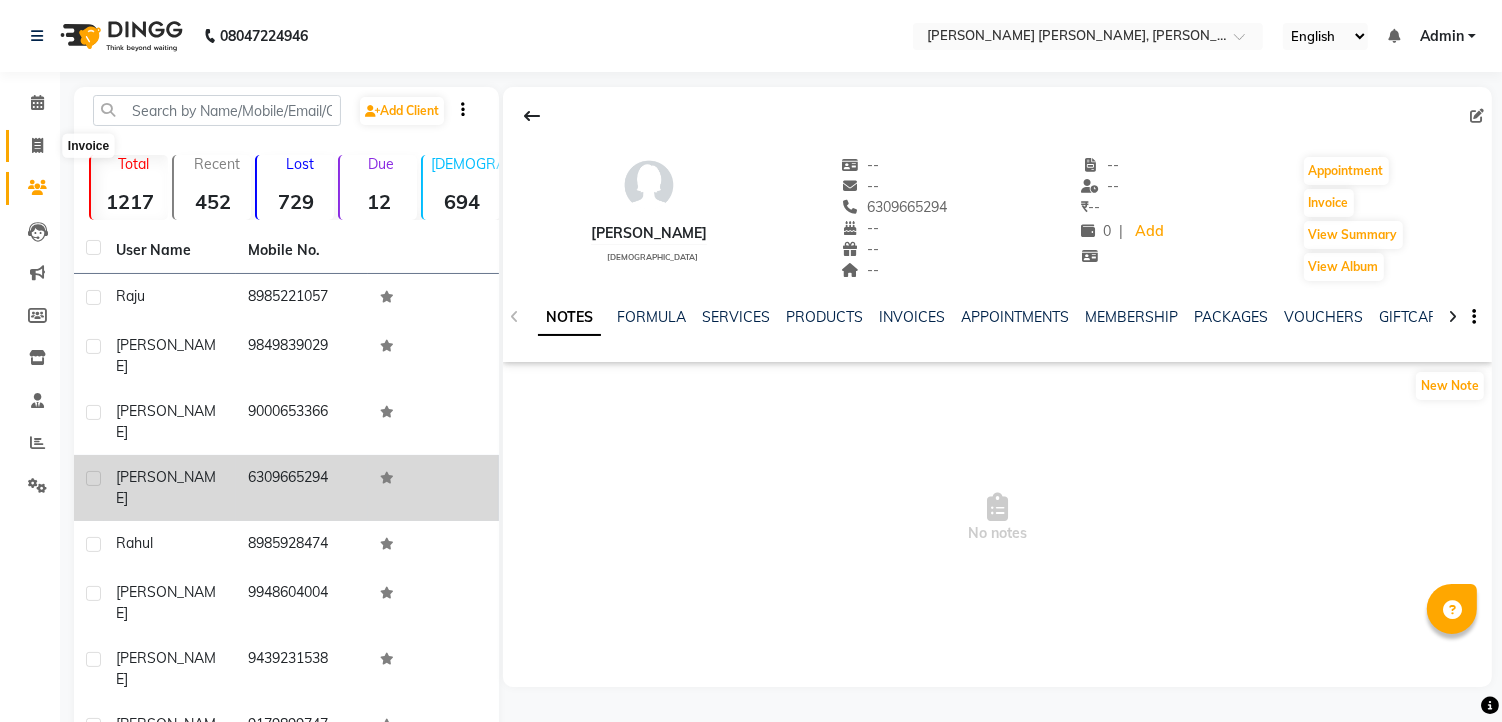 select on "7150" 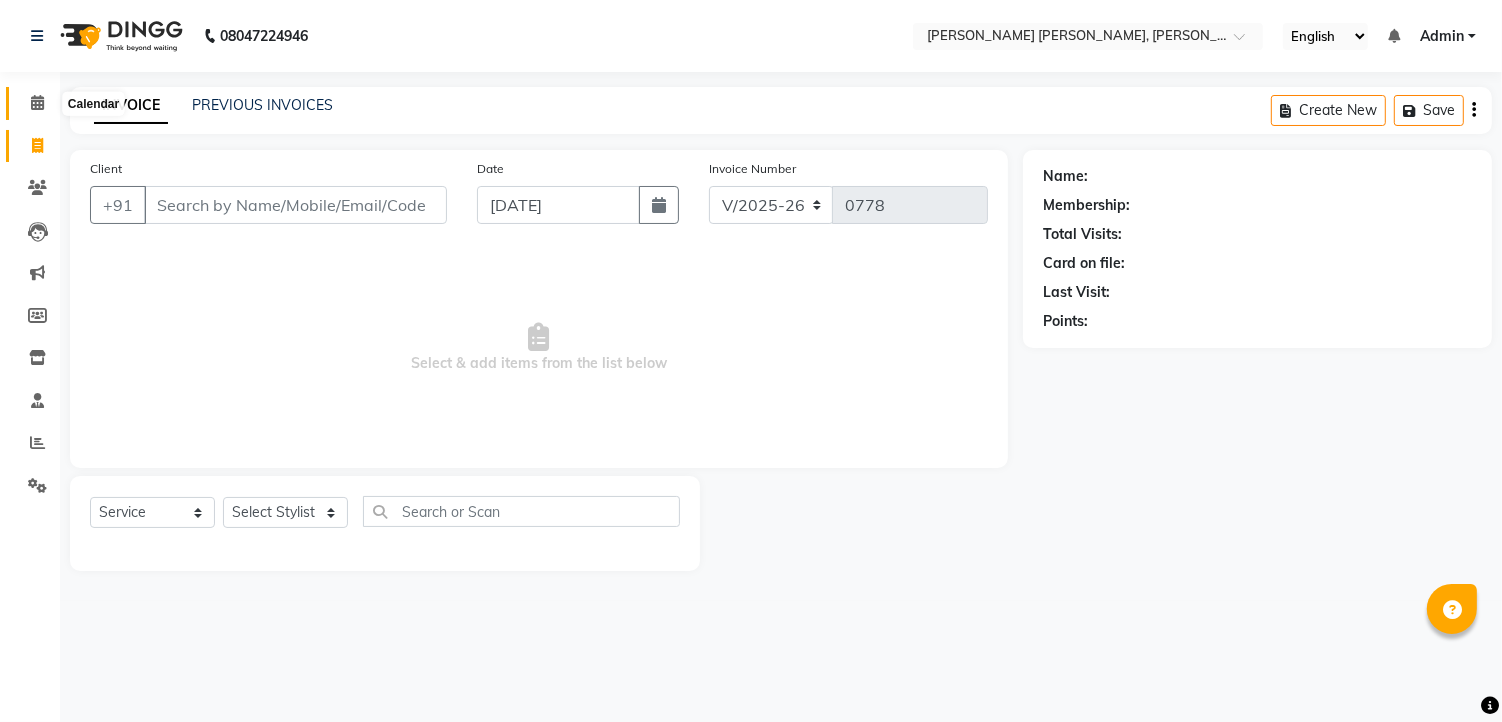 click 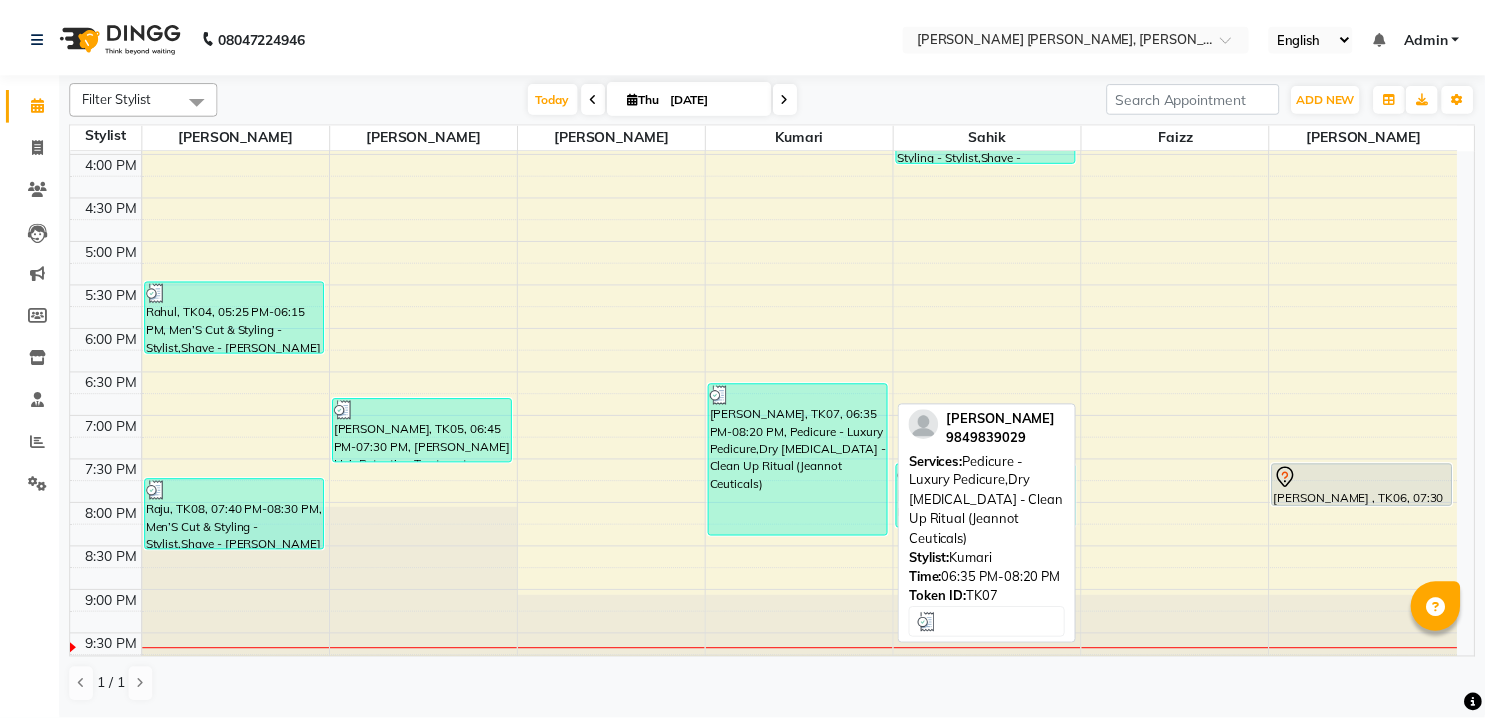 scroll, scrollTop: 726, scrollLeft: 0, axis: vertical 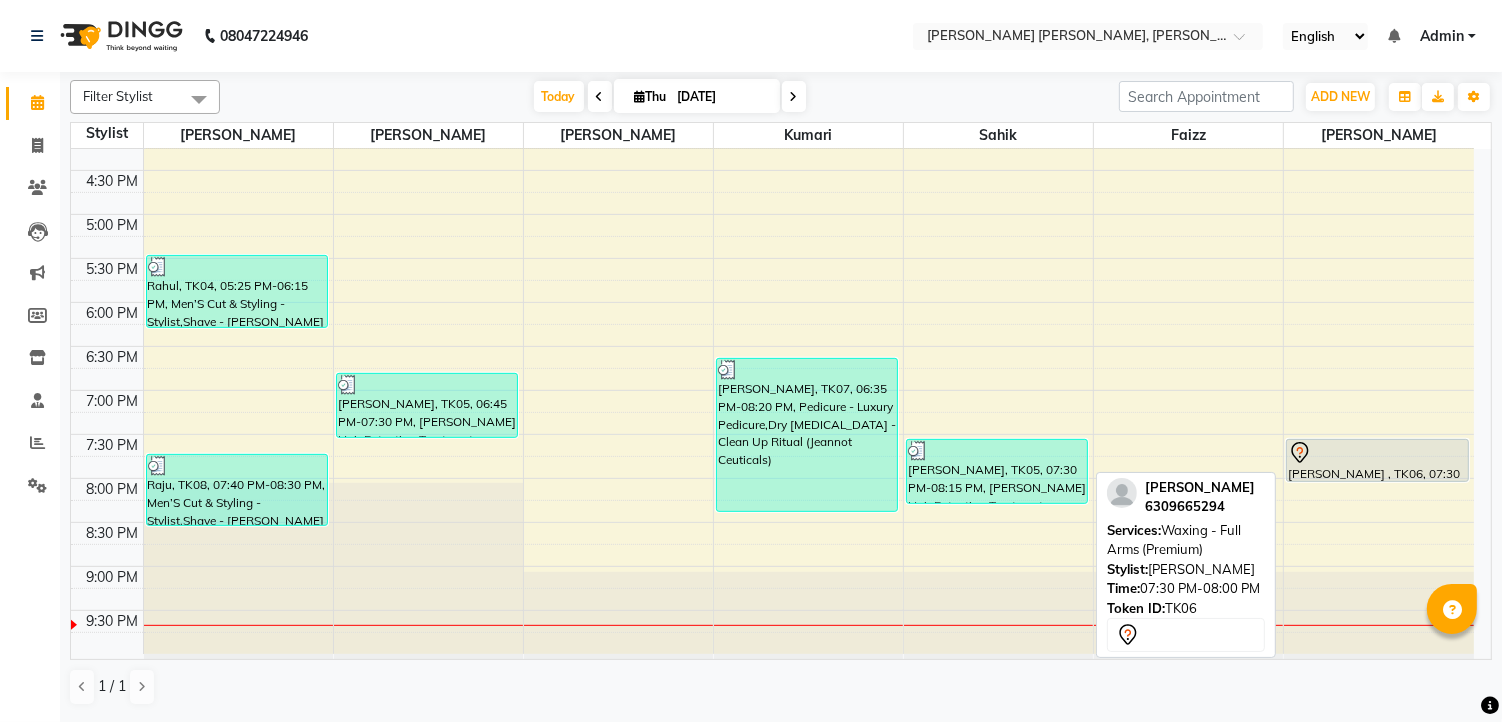 click on "[PERSON_NAME] , TK06, 07:30 PM-08:00 PM, Waxing - Full Arms (Premium)" at bounding box center [1377, 460] 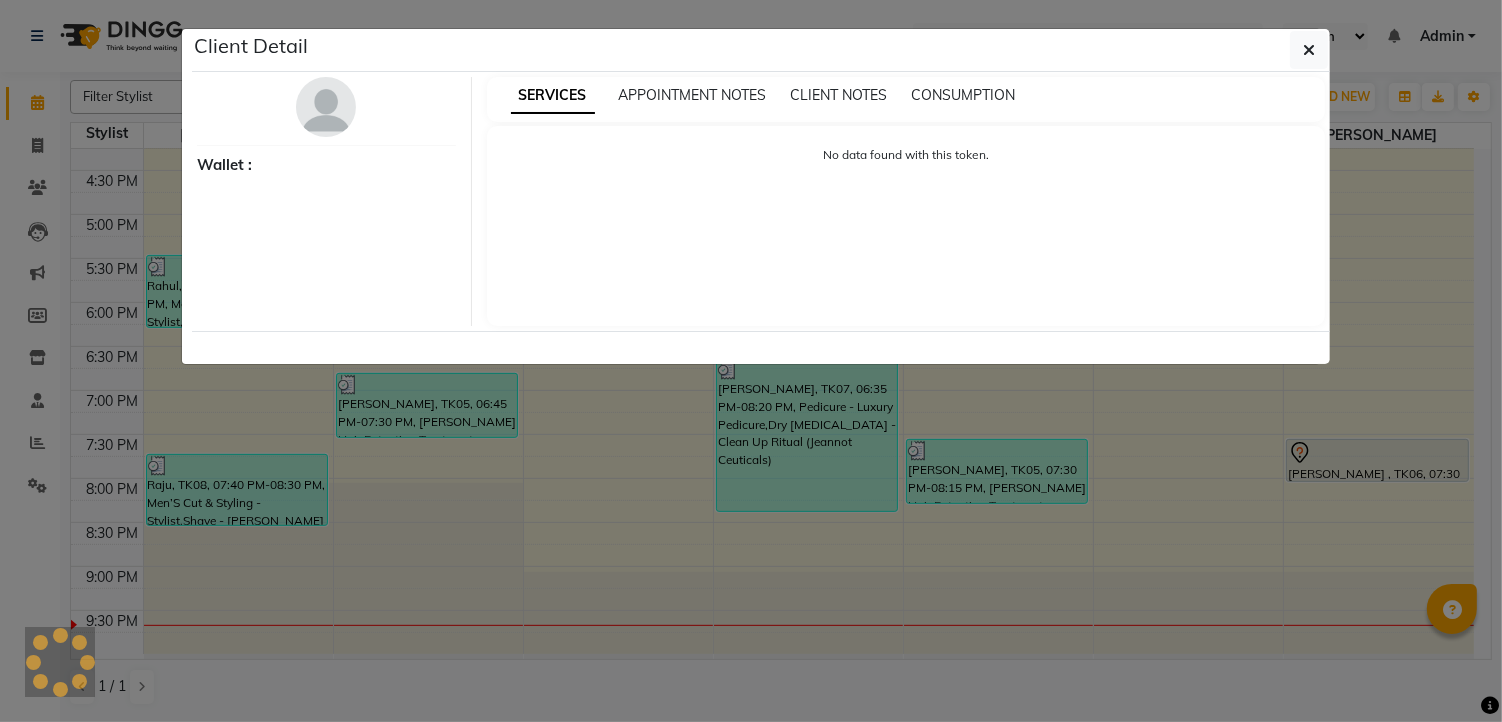 select on "7" 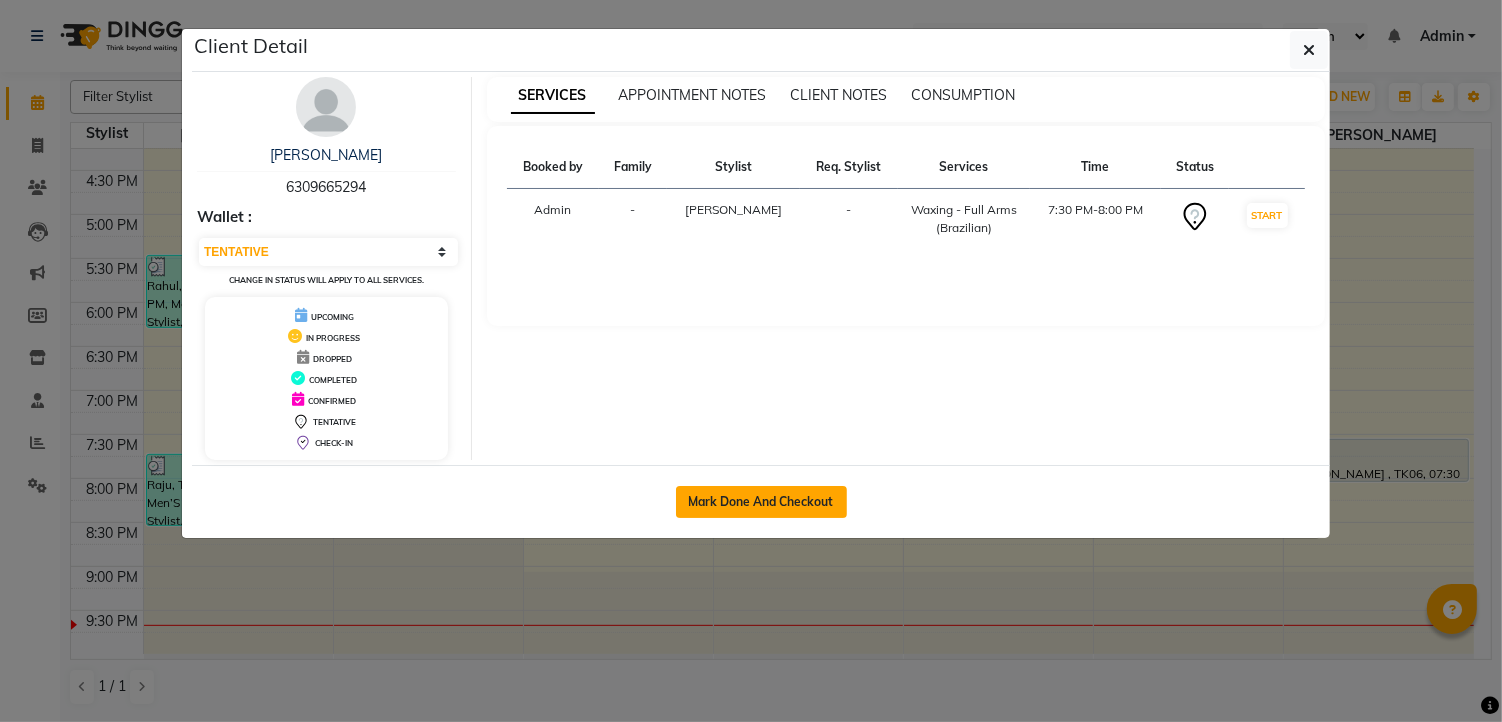 click on "Mark Done And Checkout" 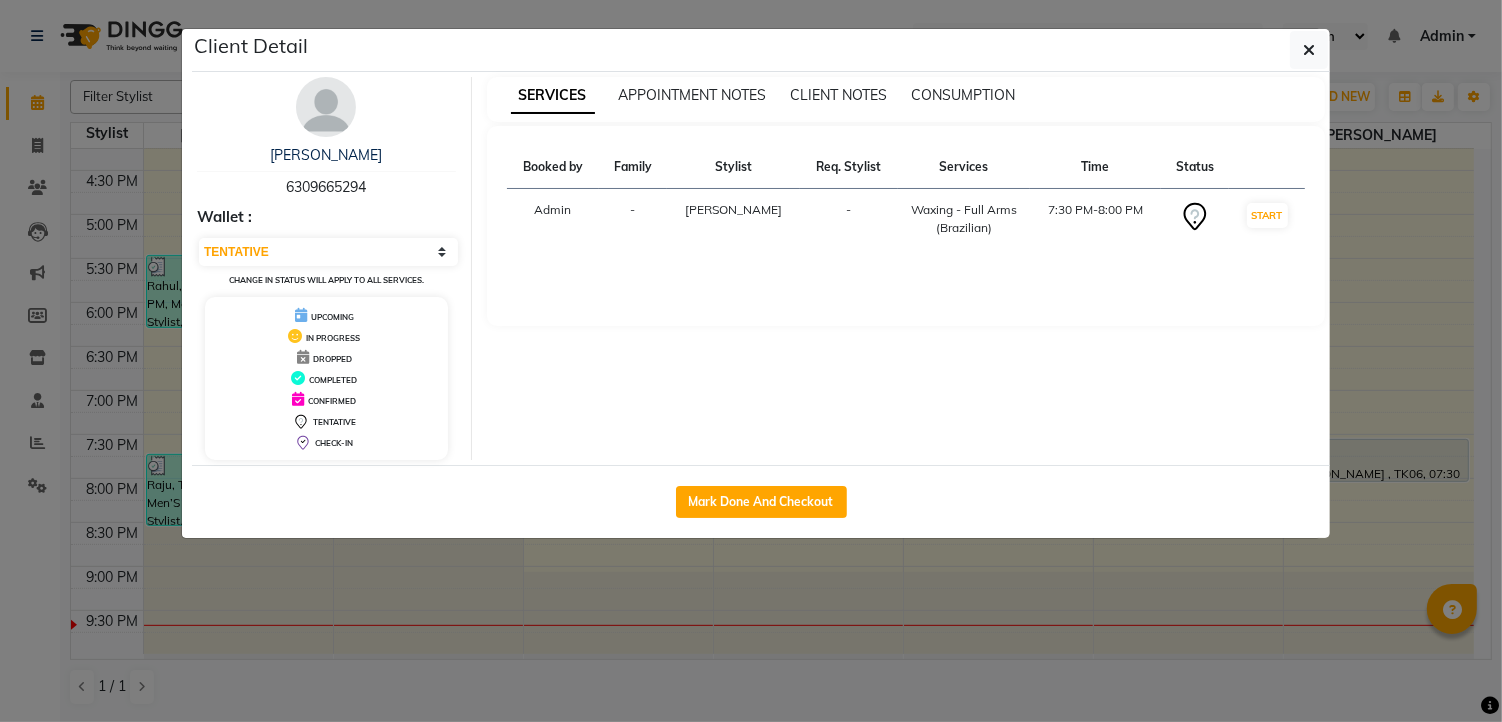 select on "7150" 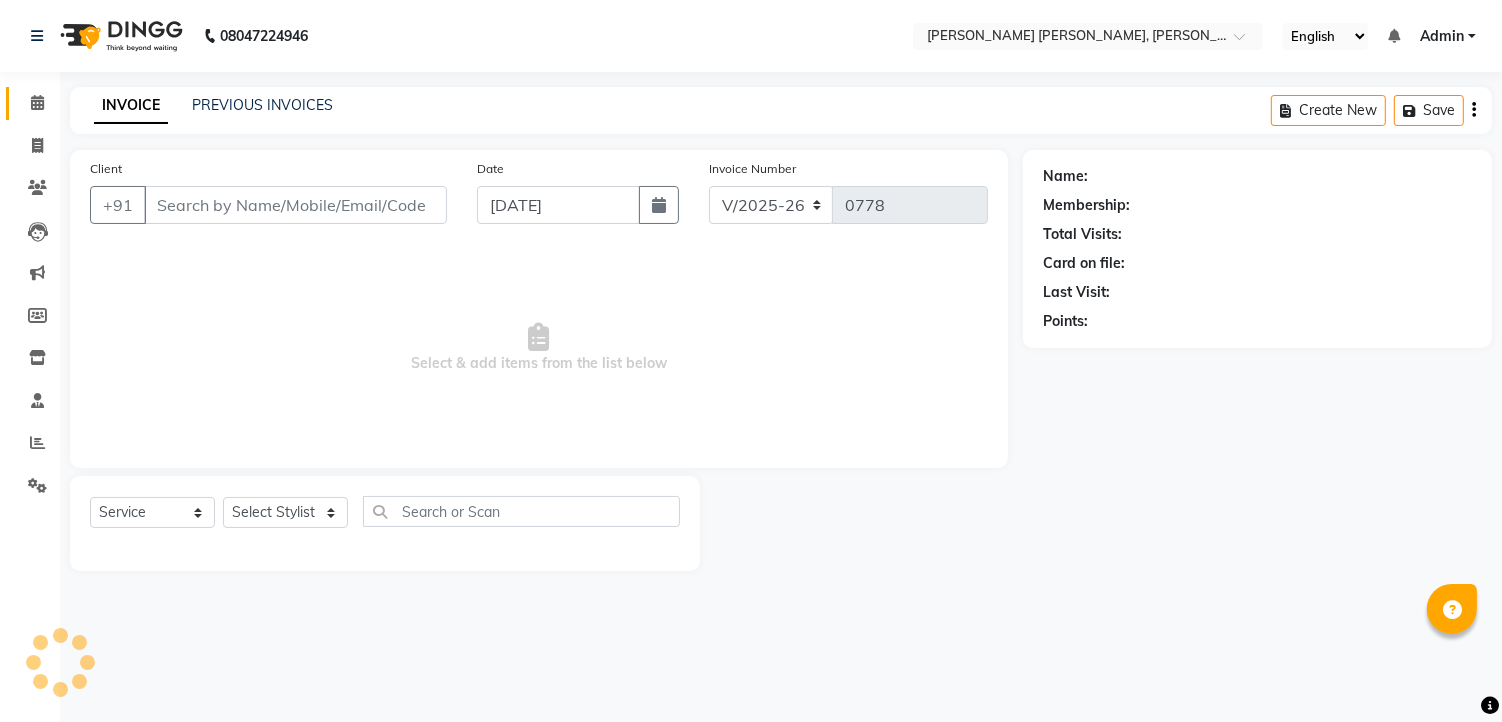 select on "3" 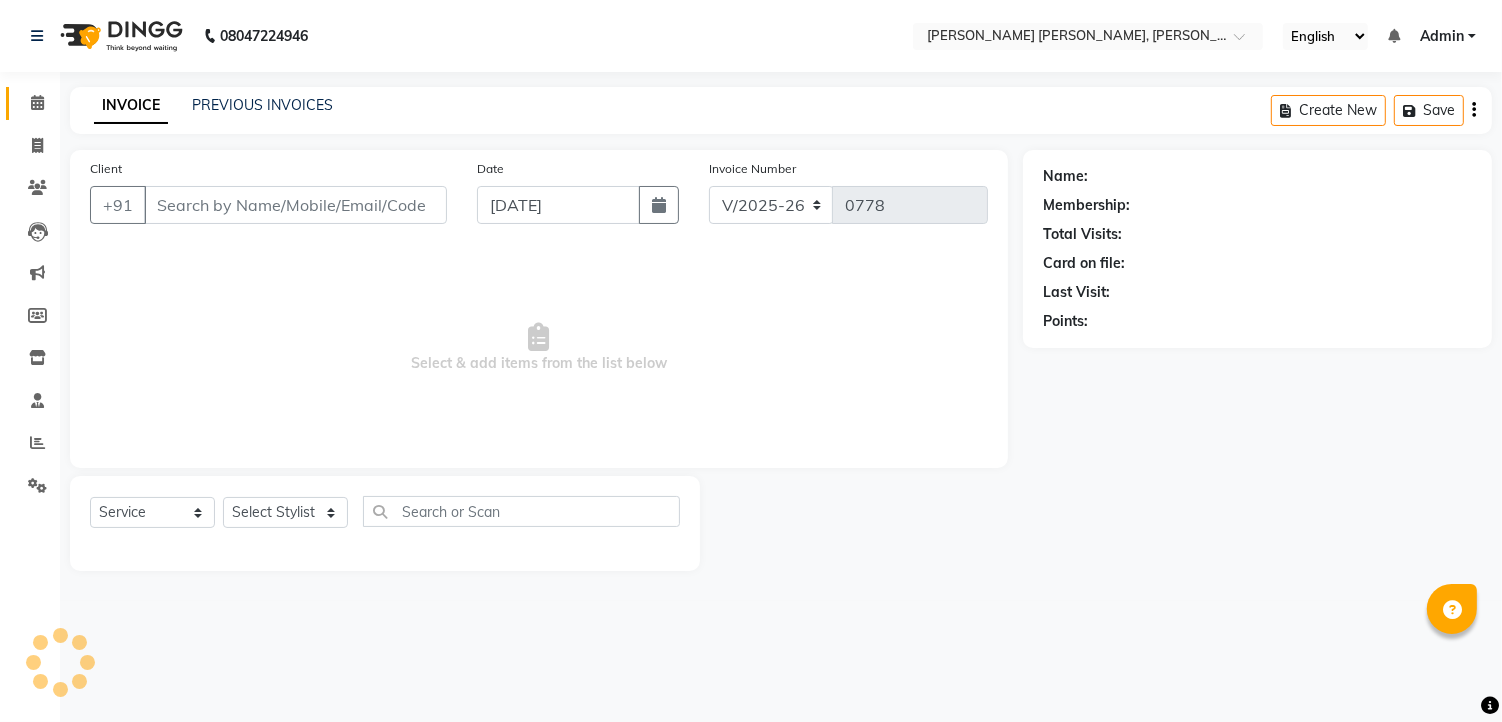 type on "6309665294" 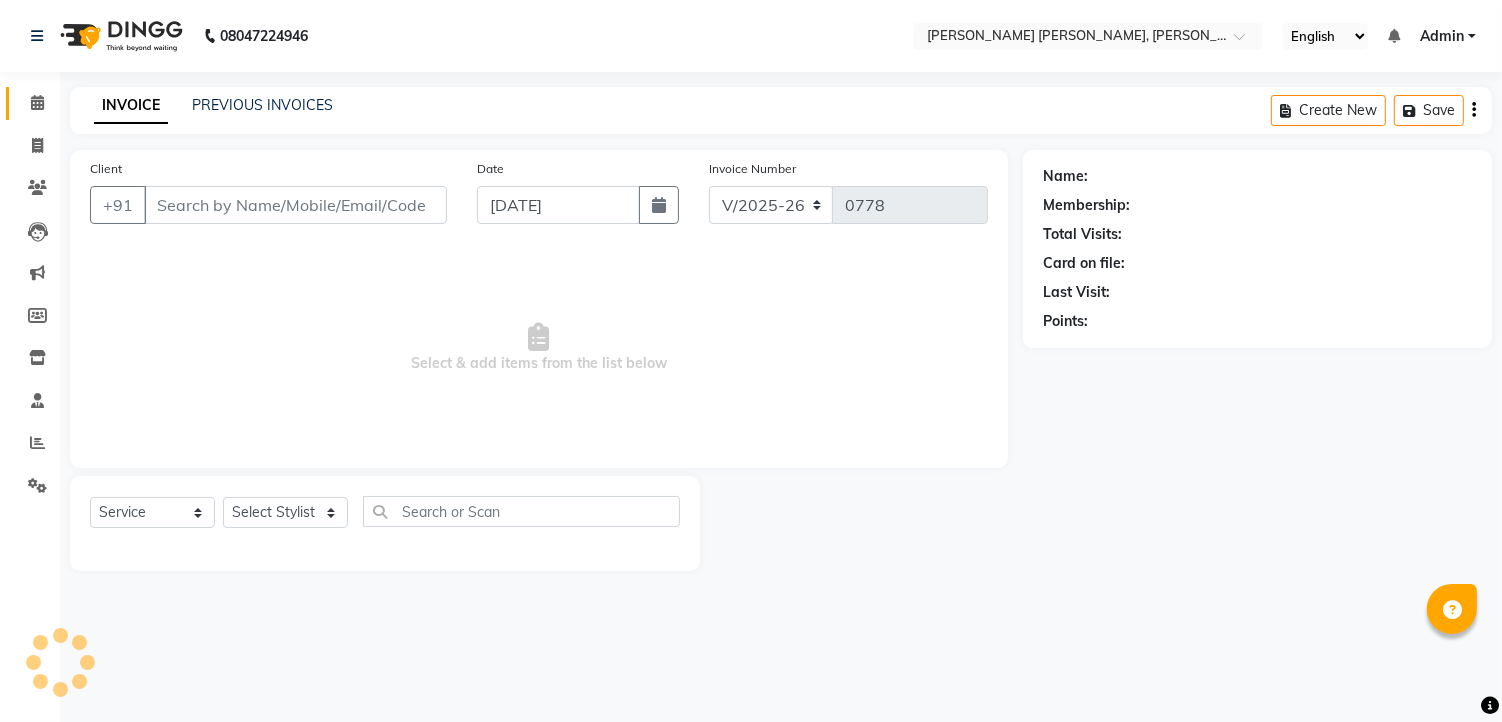 select on "79411" 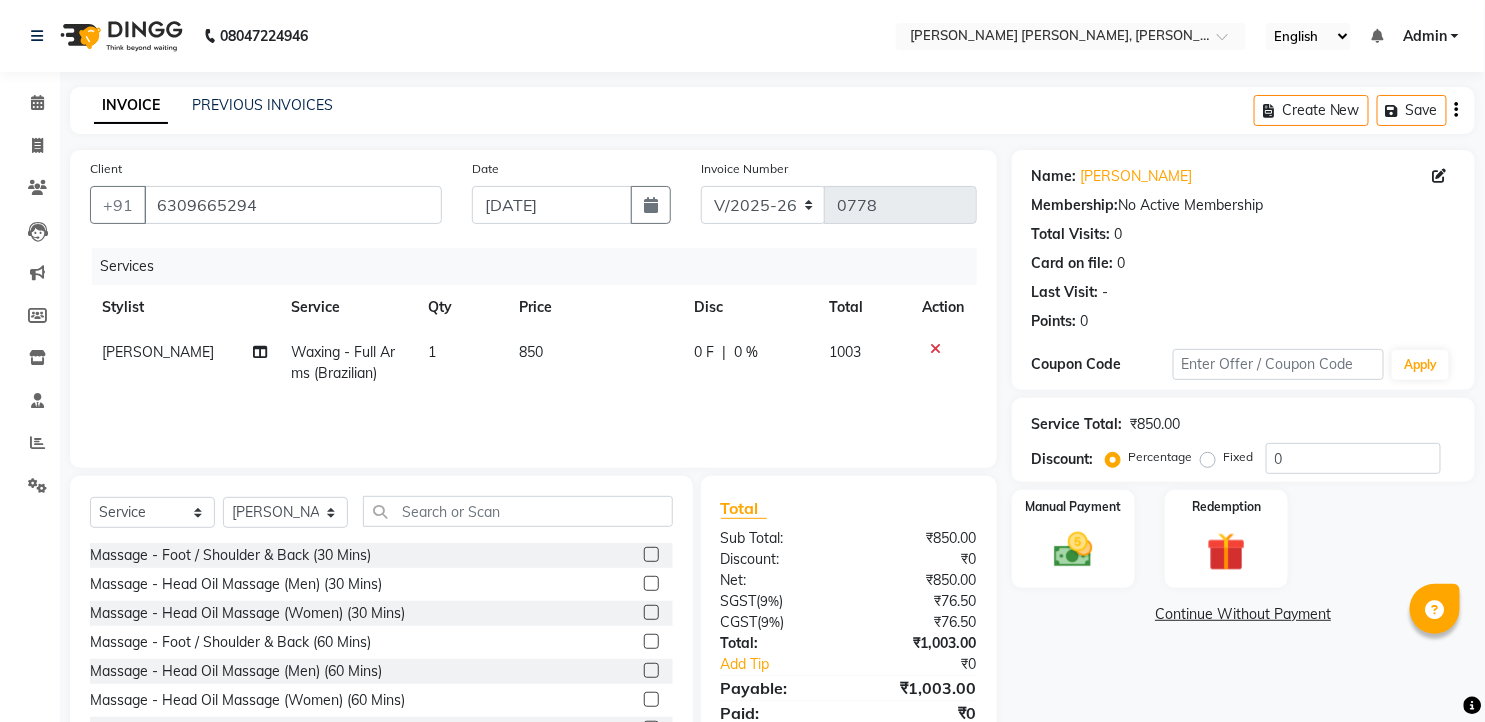 click on "850" 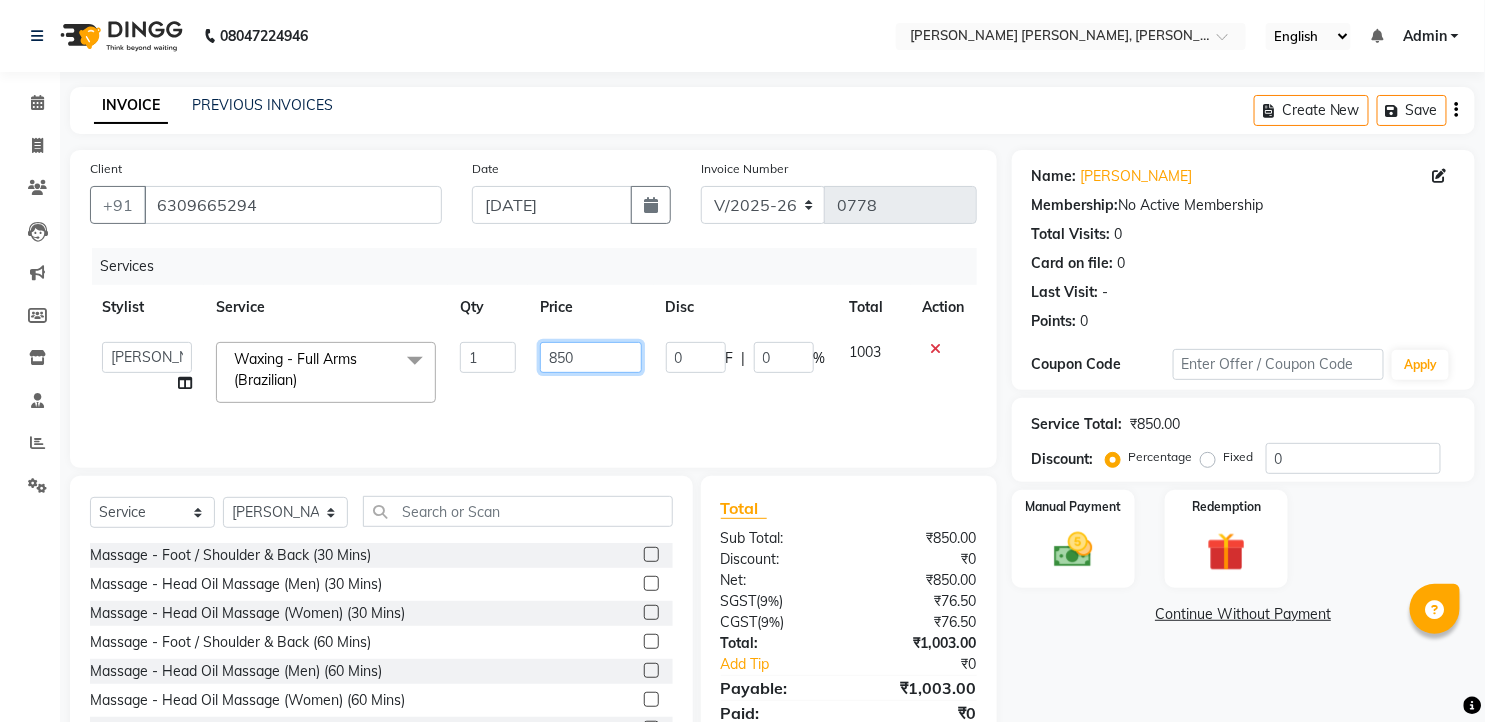 click on "850" 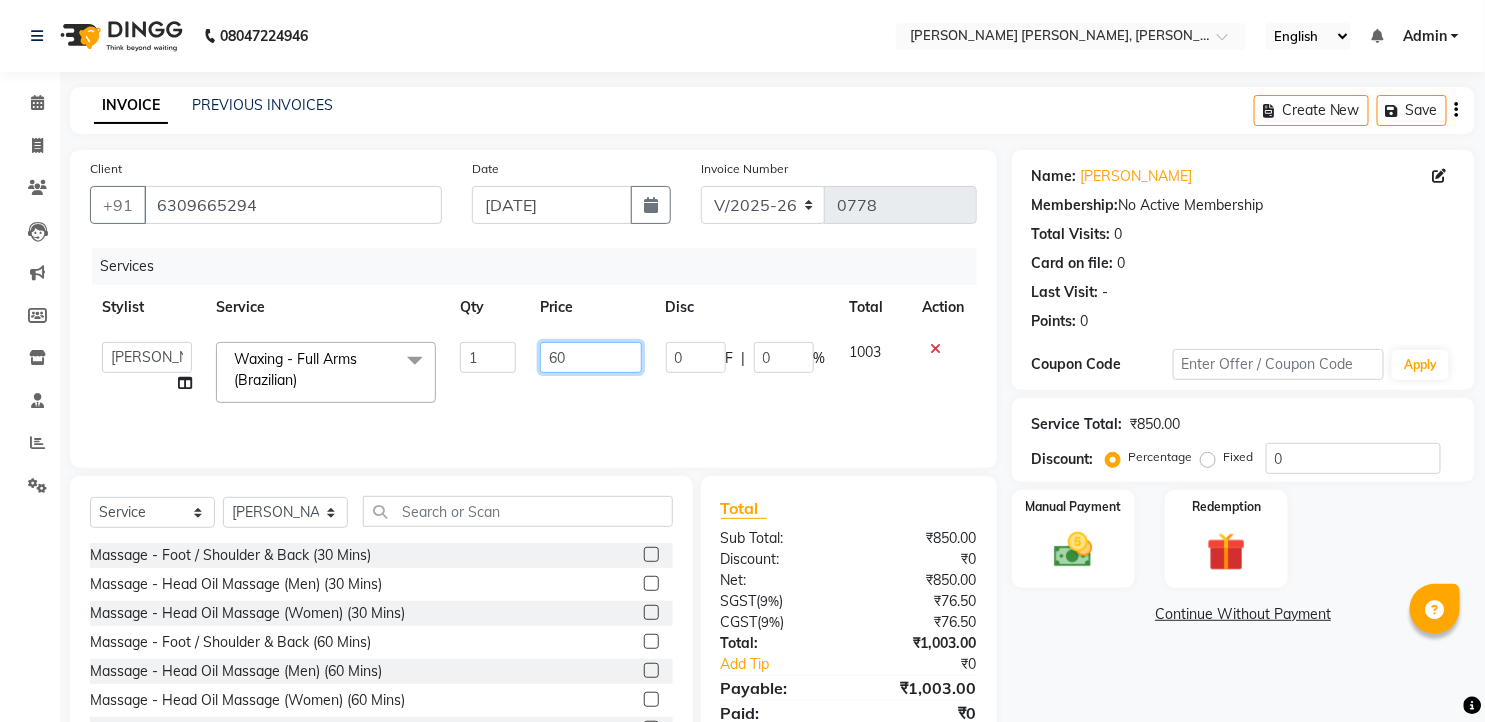 type on "650" 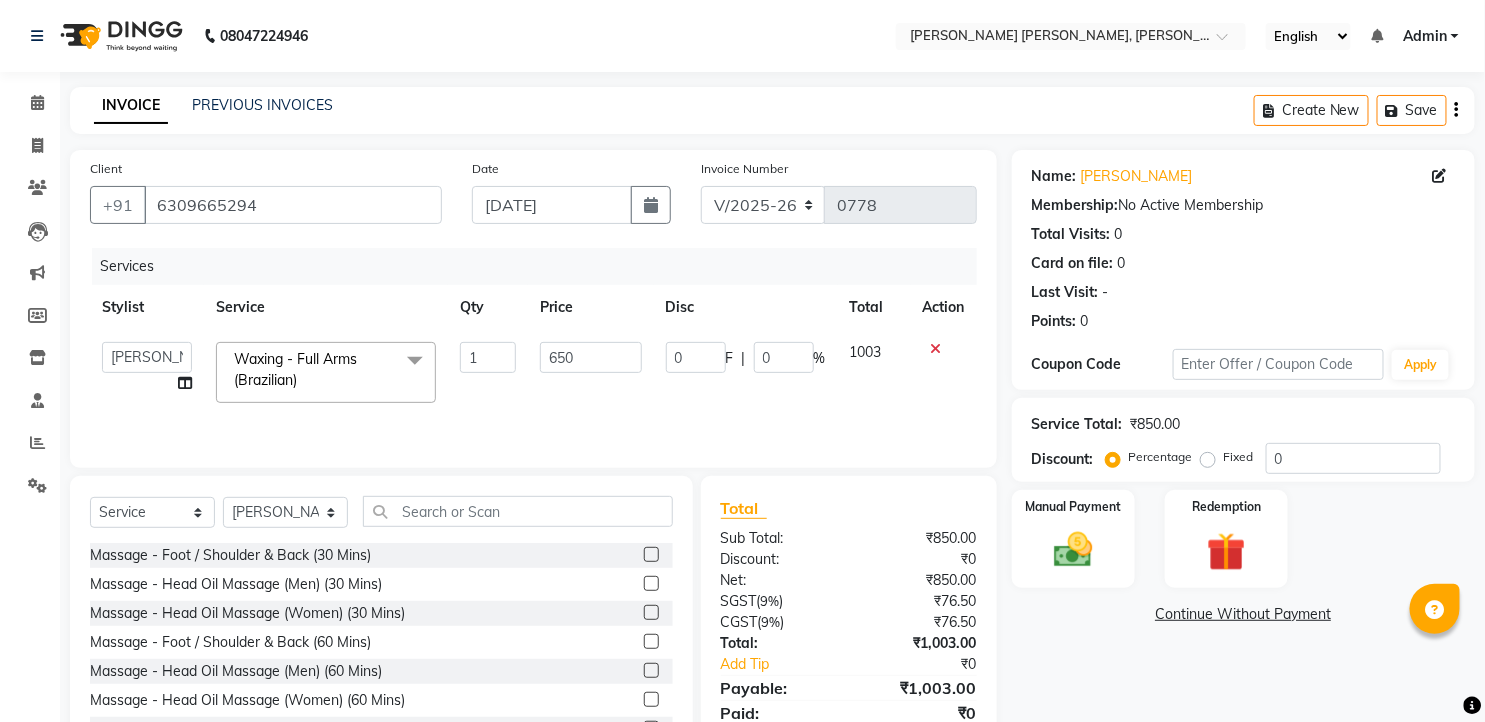 click on "Services Stylist Service Qty Price Disc Total Action  faizz   gufran mohammad   hyma   Kumari   lalitha sree   Manager   Riya roy   sahik  Waxing - Full Arms (Brazilian)  x Massage - Foot / Shoulder & Back (30 Mins) Massage - Head Oil Massage (Men) (30 Mins) Massage - Head Oil Massage (Women) (30 Mins) Massage - Foot / Shoulder & Back (60 Mins) Massage - Head Oil Massage (Men) (60 Mins) Massage - Head Oil Massage (Women) (60 Mins) Massage - Chakra Herbal Scrub & Wrap (60 Mins) Massage - Swedish Therapy (60 Mins) Massage - Swedish Therapy (90 Mins) Massage - Balanese Therapy (60 Mins) Massage - Balanese Therapy (90 Mins) Massage - Deep Tissue Therapy (60 Mins) Massage - Deep Tissue Therapy (90 Mins) Hair wash Dry Skin Care - Clean Up Ritual (Jeannot Ceuticals) Dry Skin Care - Instant Glow  (Jeannot Ceuticals) Dry Skin Care - Brilliance White  (Jeannot Ceuticals) Dry Skin Care - Hydra Vital Clean Up (Lotus) Dry Skin Care - Insta Fair (Lotus) Dry Skin Care - Bridal Glow Skin Brightening  (Lotus) Nails - Overlay" 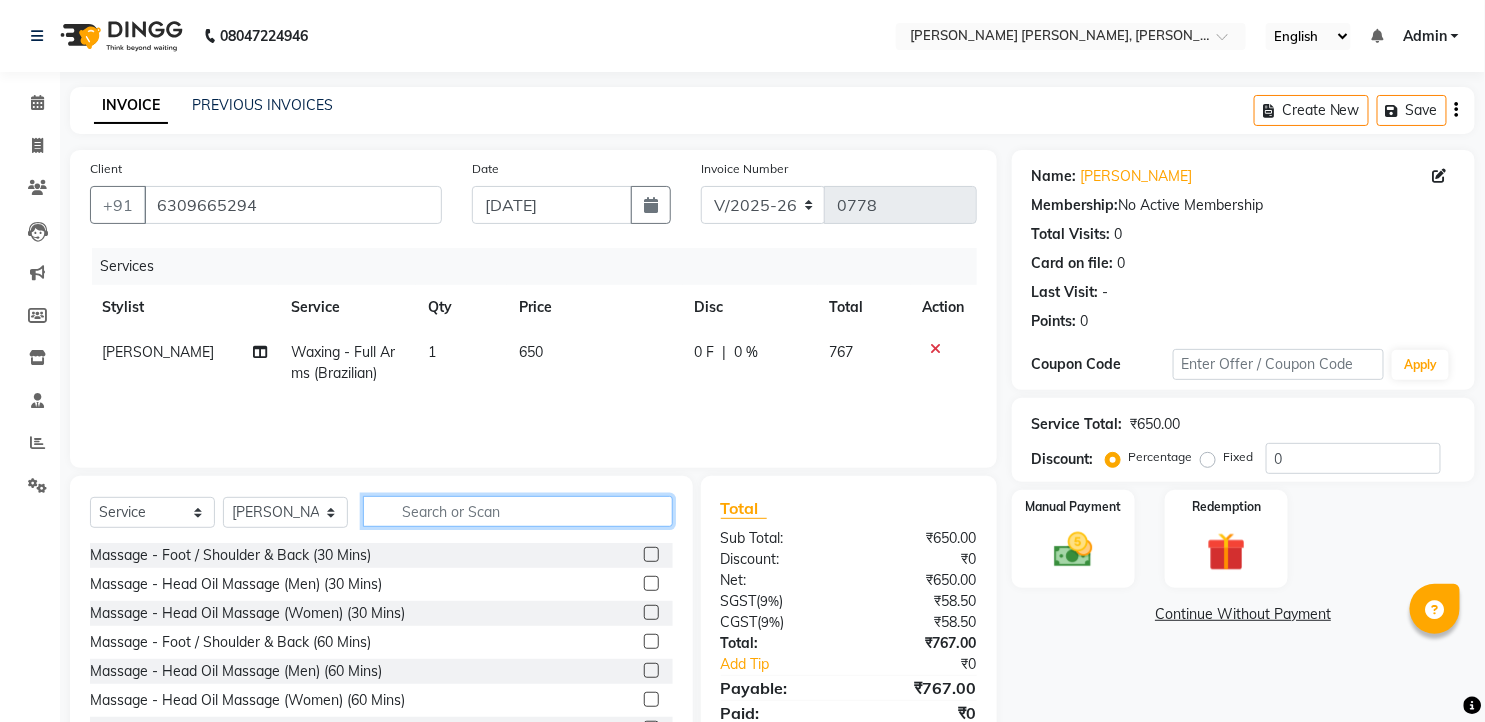 click 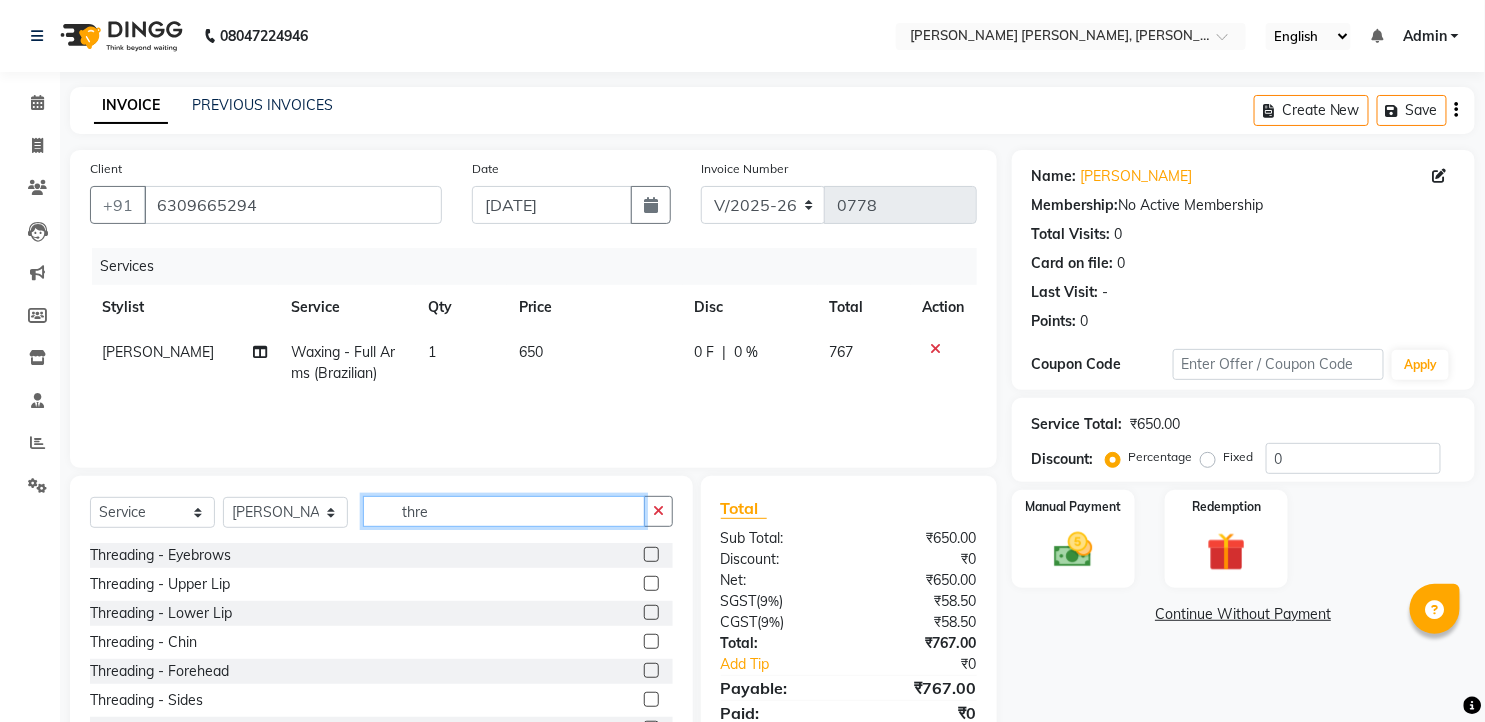 type on "thre" 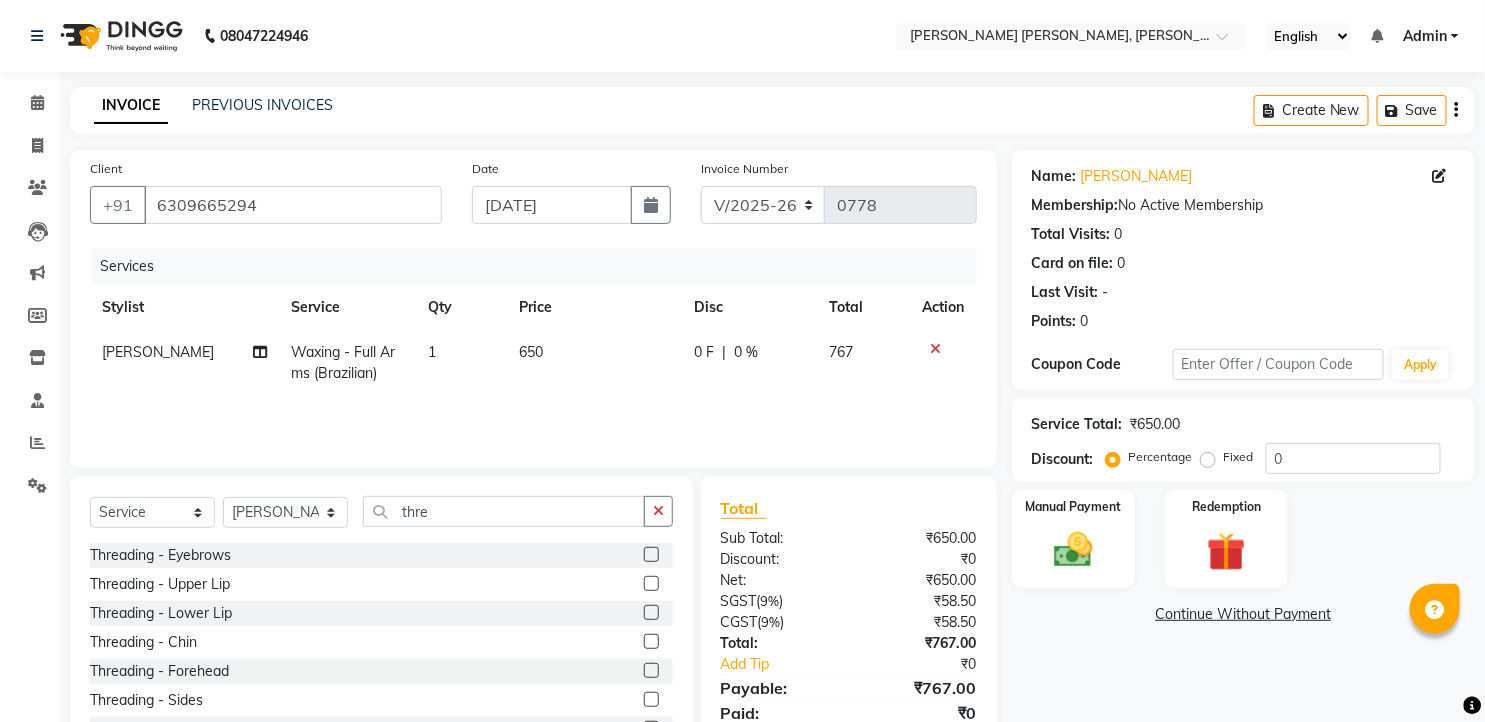 click 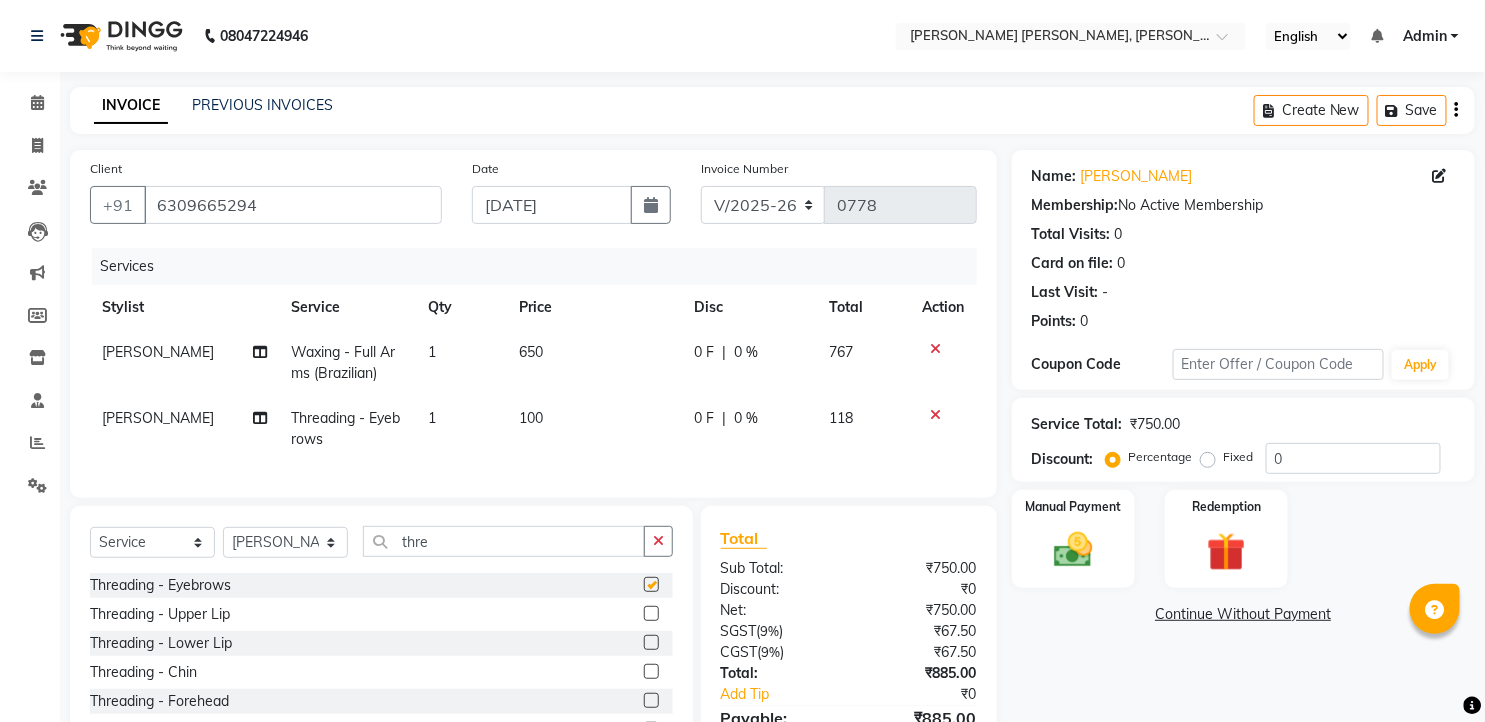 type 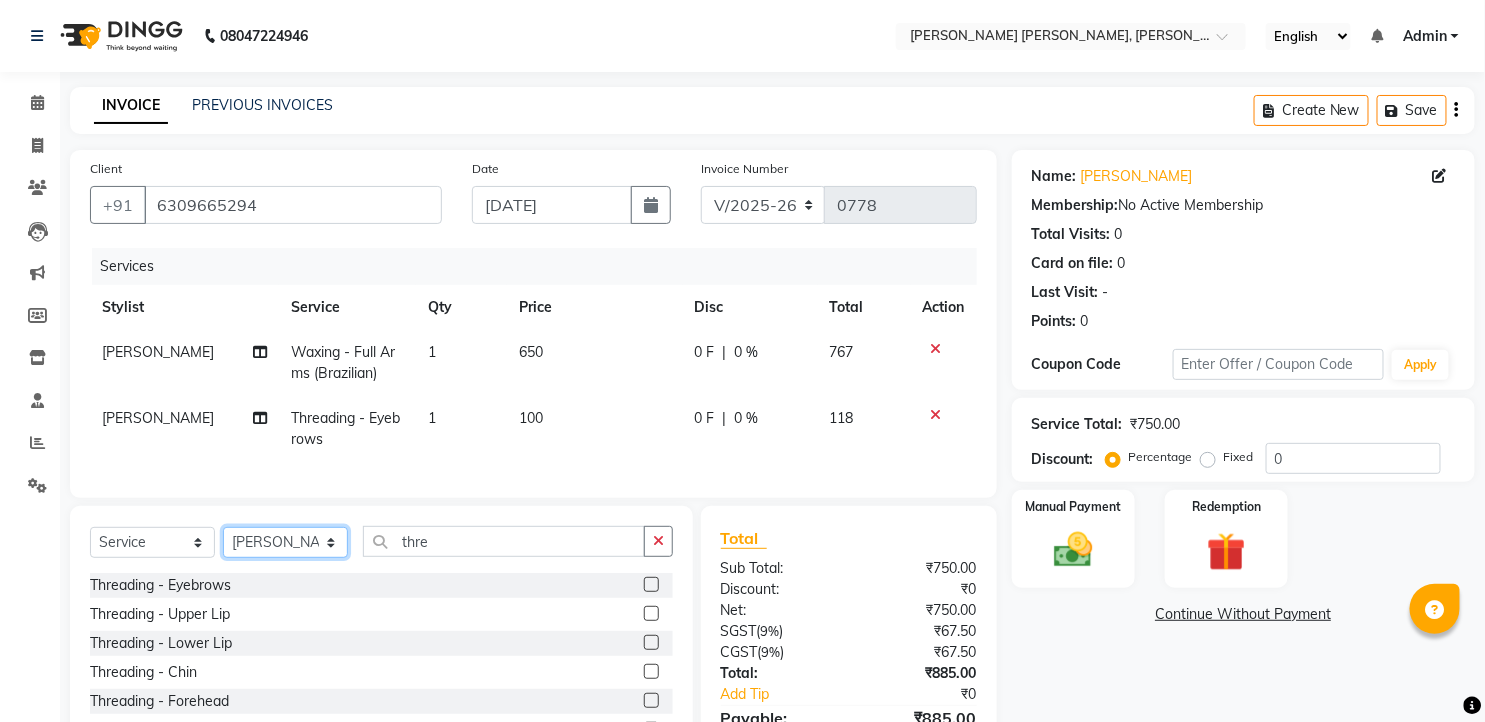 click on "Select Stylist faizz [PERSON_NAME] [PERSON_NAME] sree Manager [PERSON_NAME]" 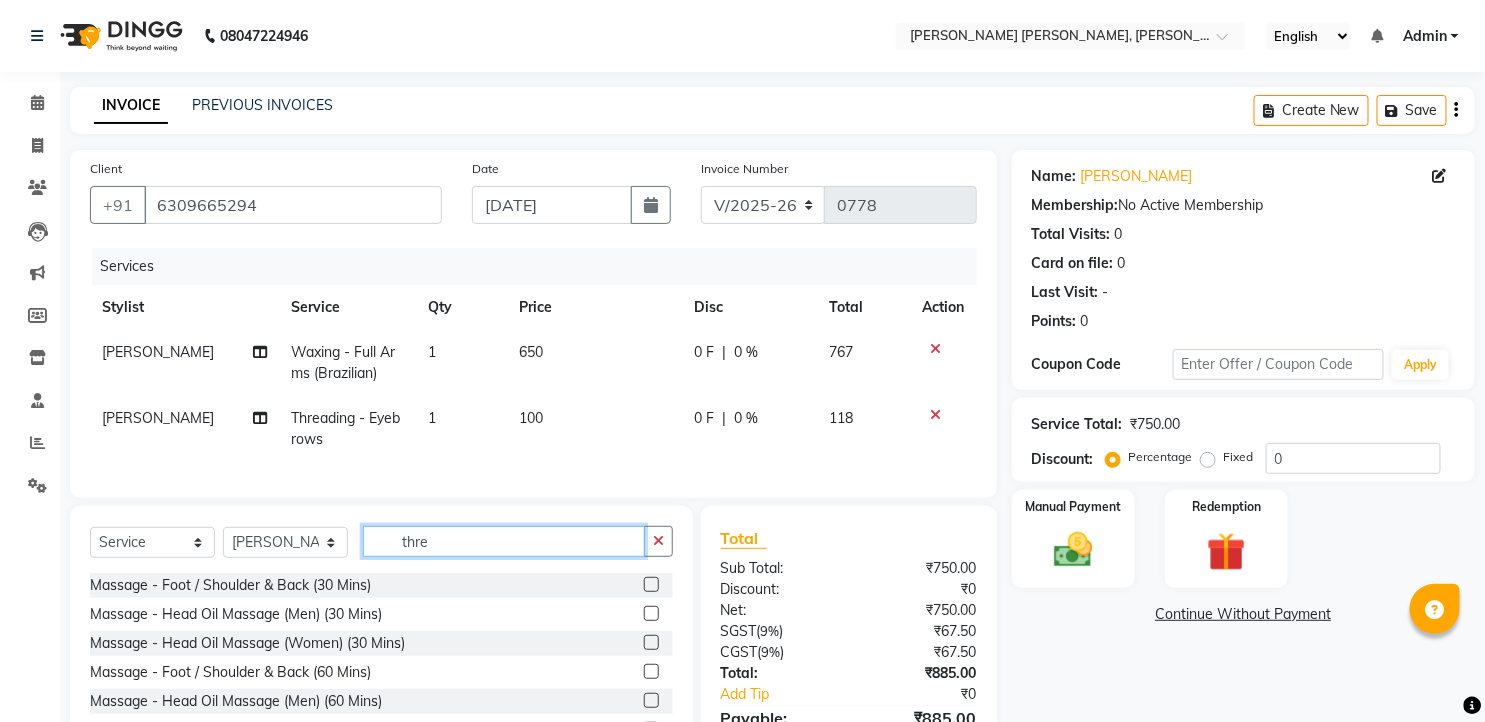 click on "thre" 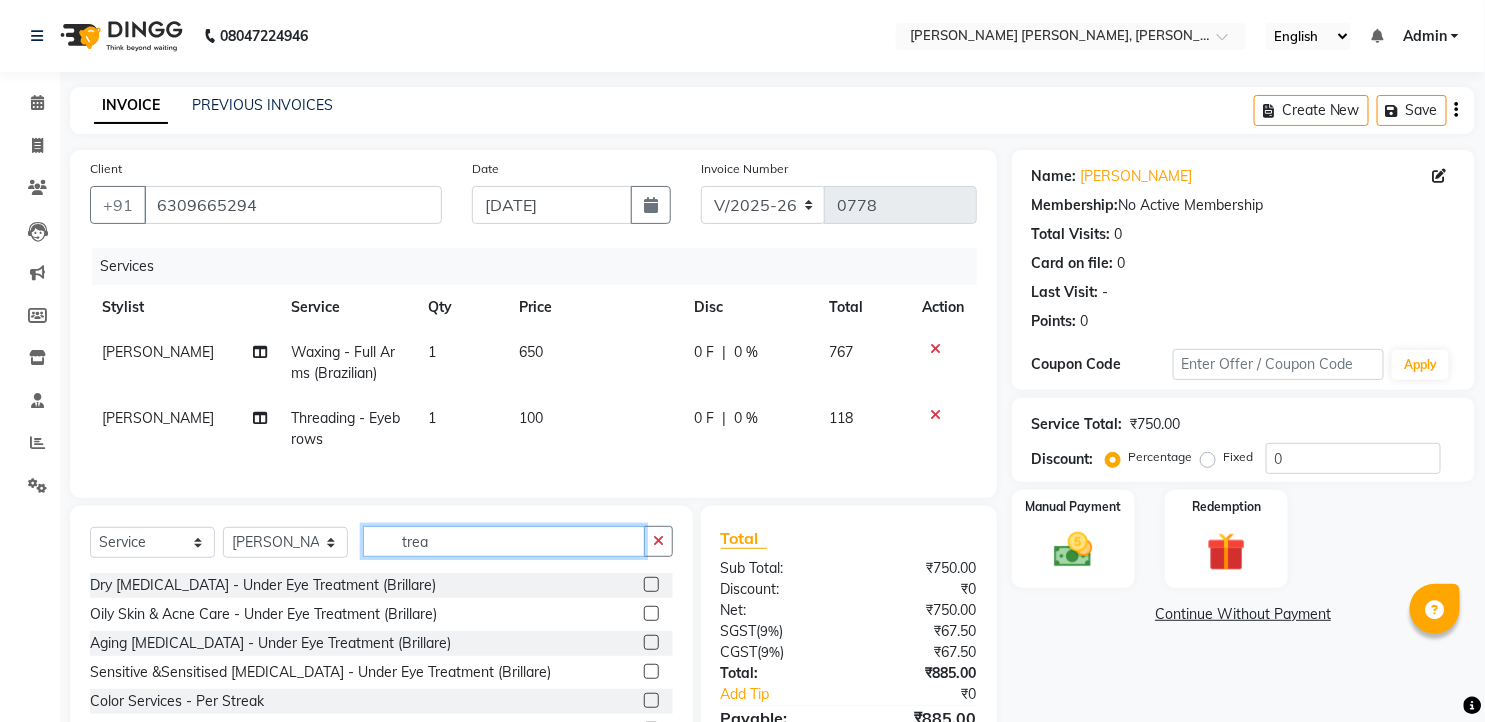 scroll, scrollTop: 111, scrollLeft: 0, axis: vertical 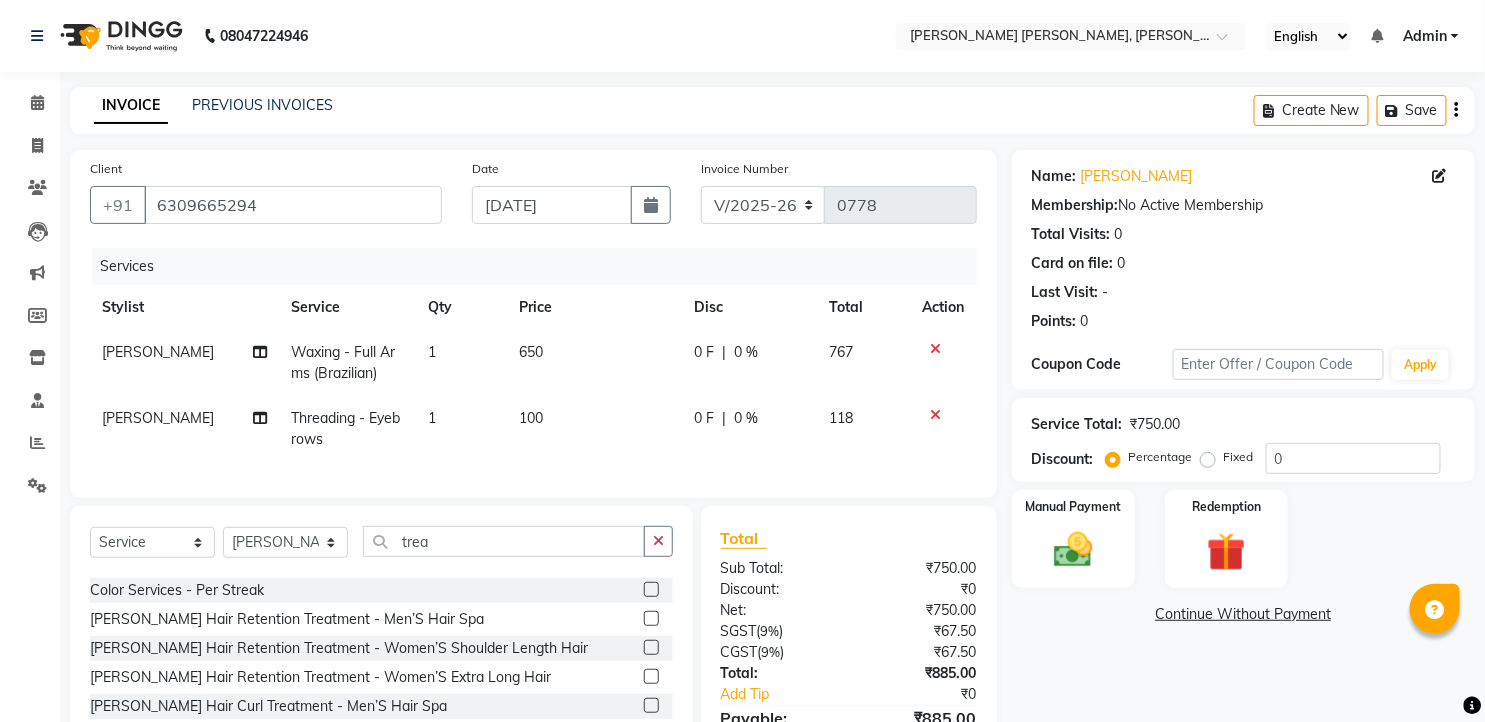 click 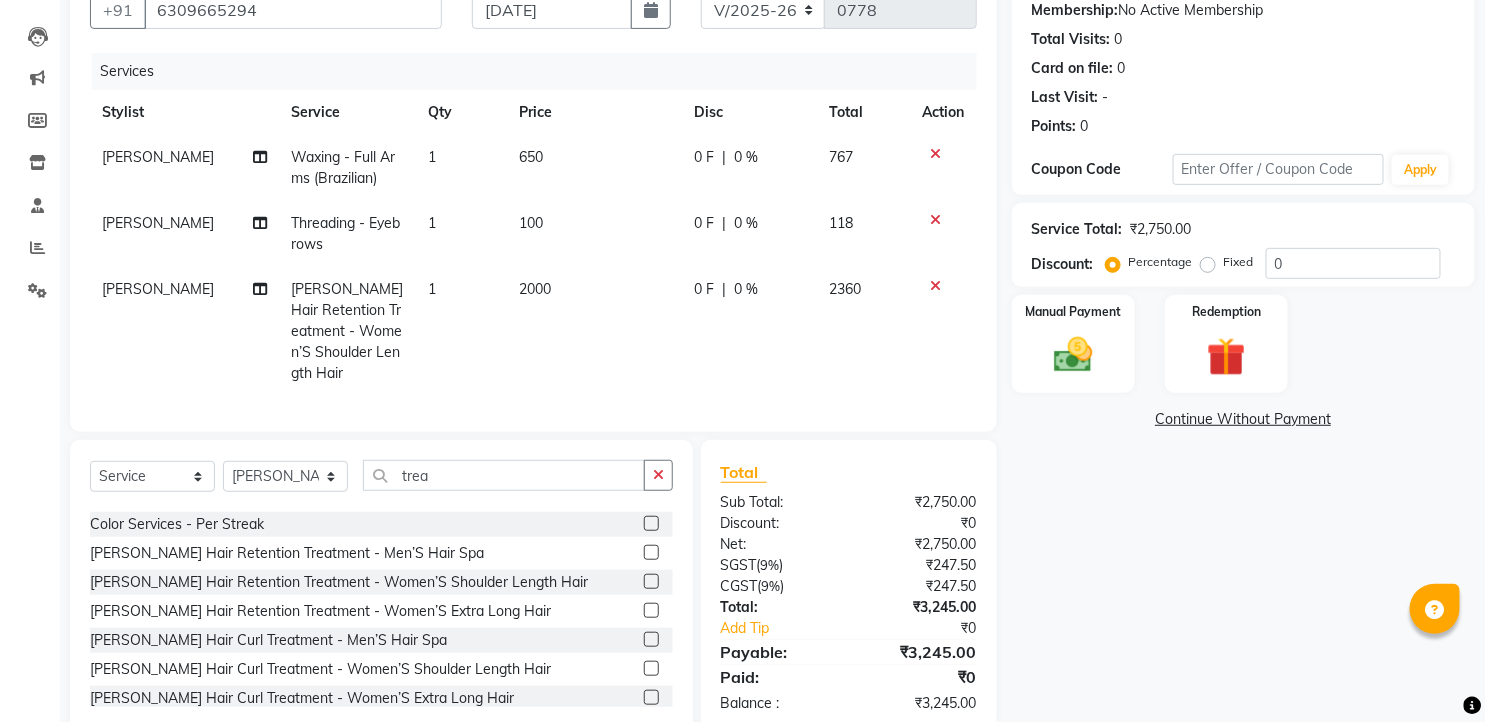 scroll, scrollTop: 222, scrollLeft: 0, axis: vertical 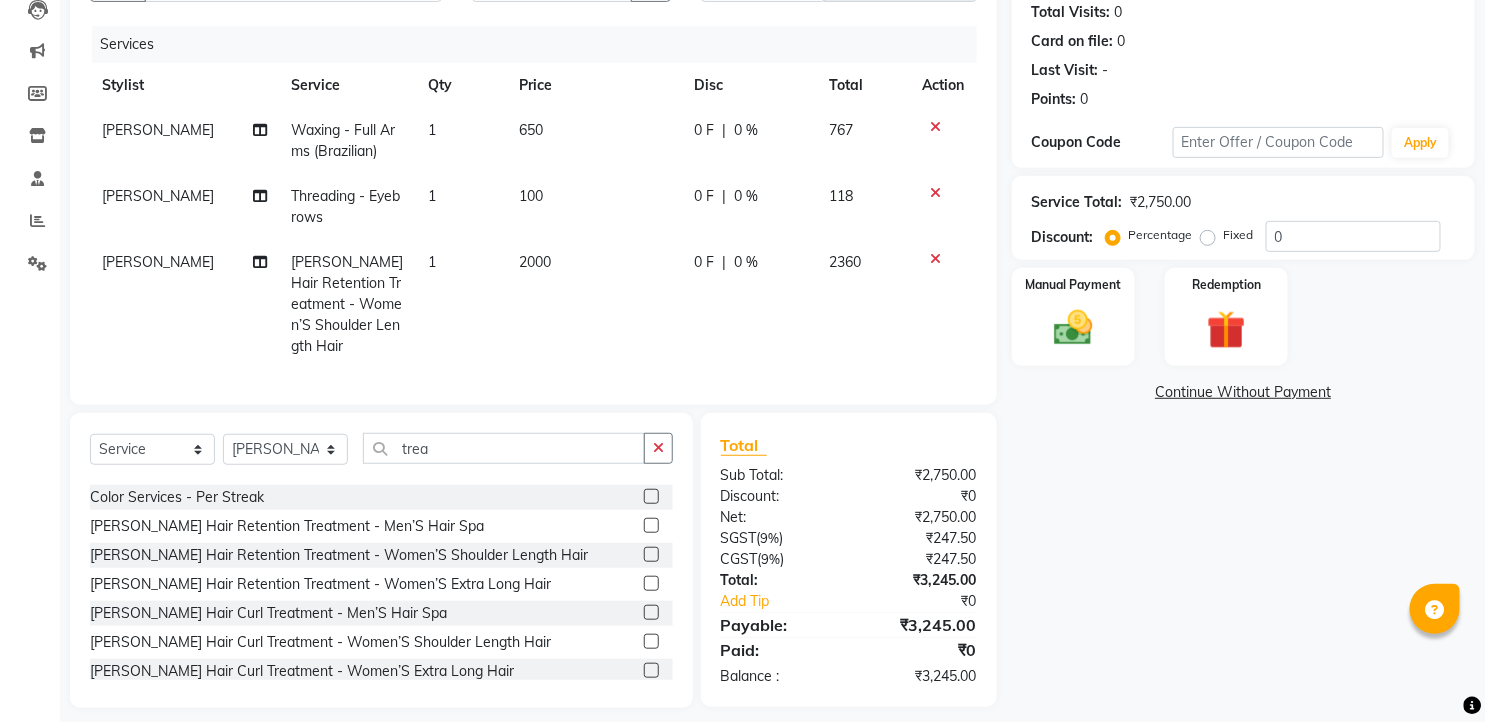 click 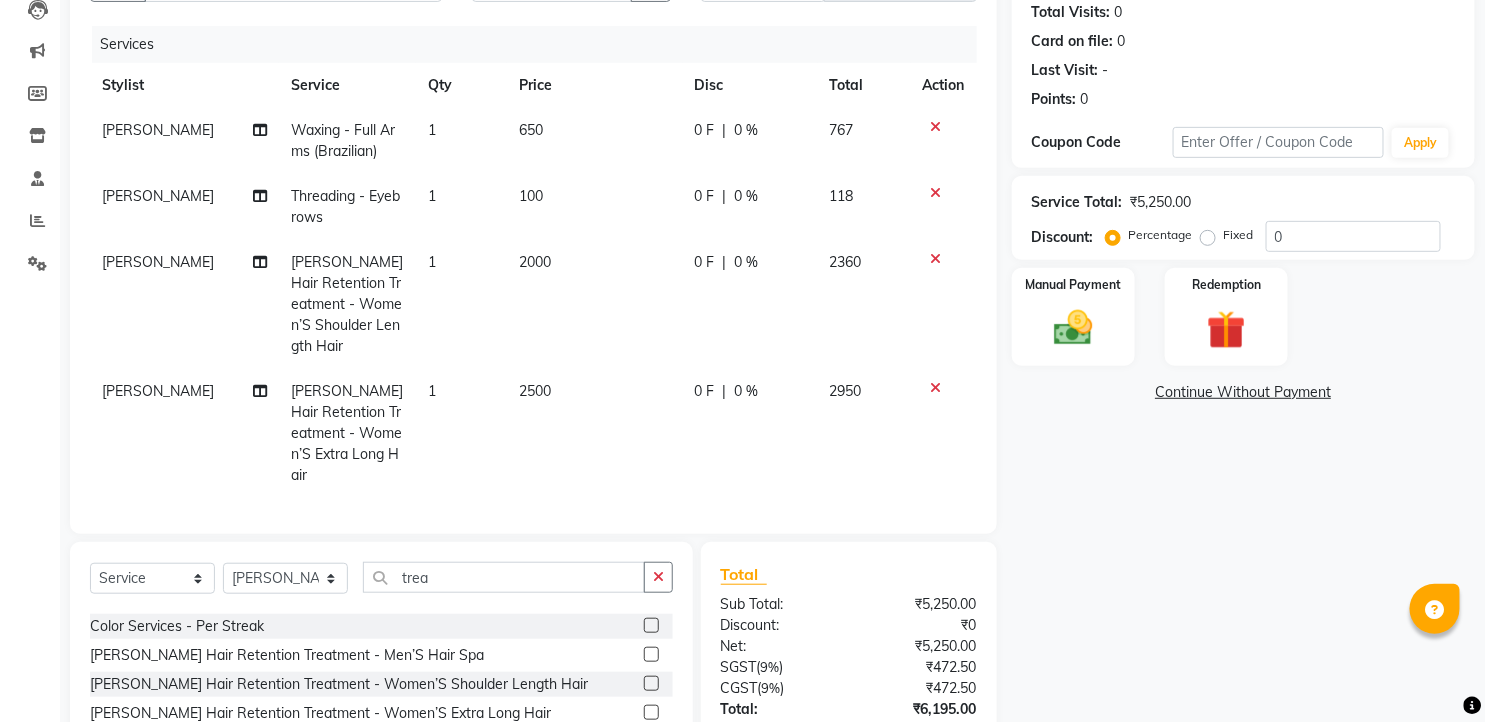 click 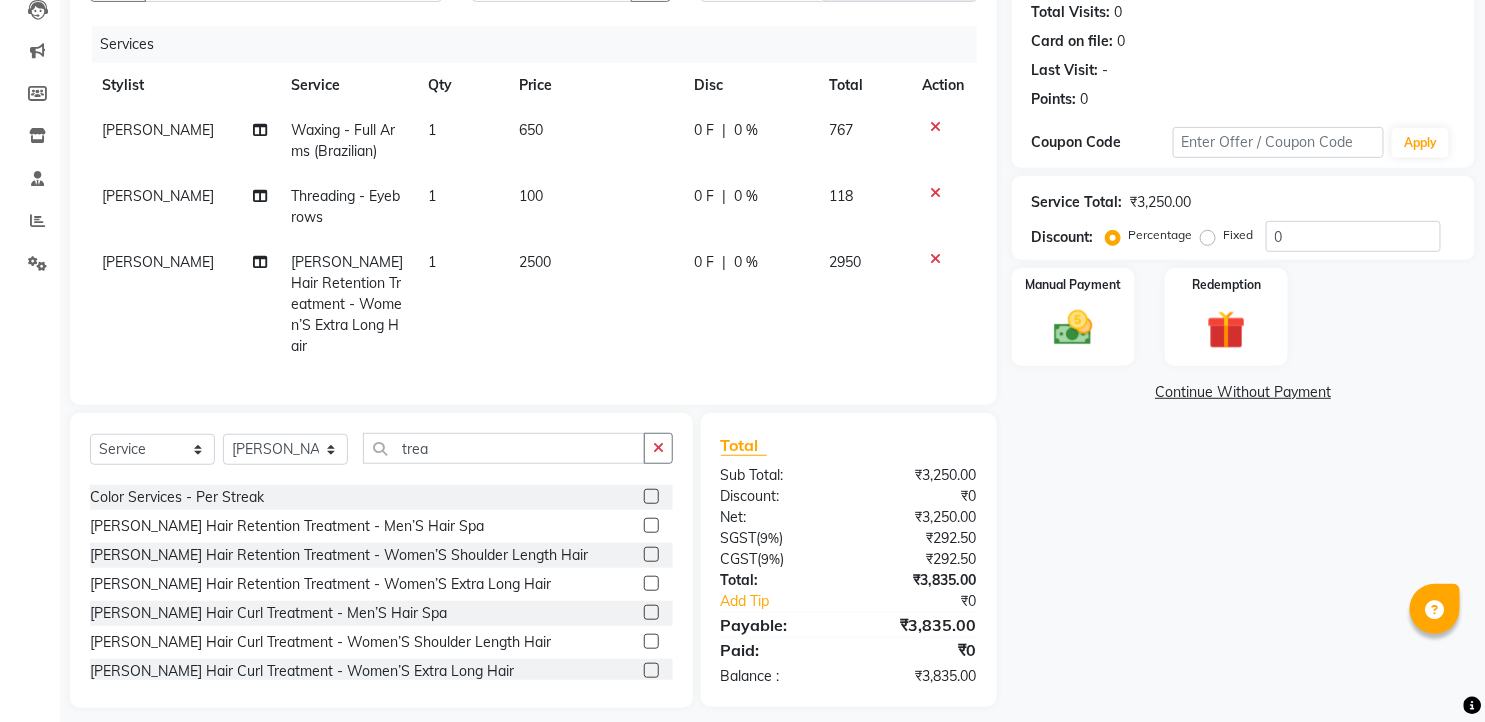 scroll, scrollTop: 111, scrollLeft: 0, axis: vertical 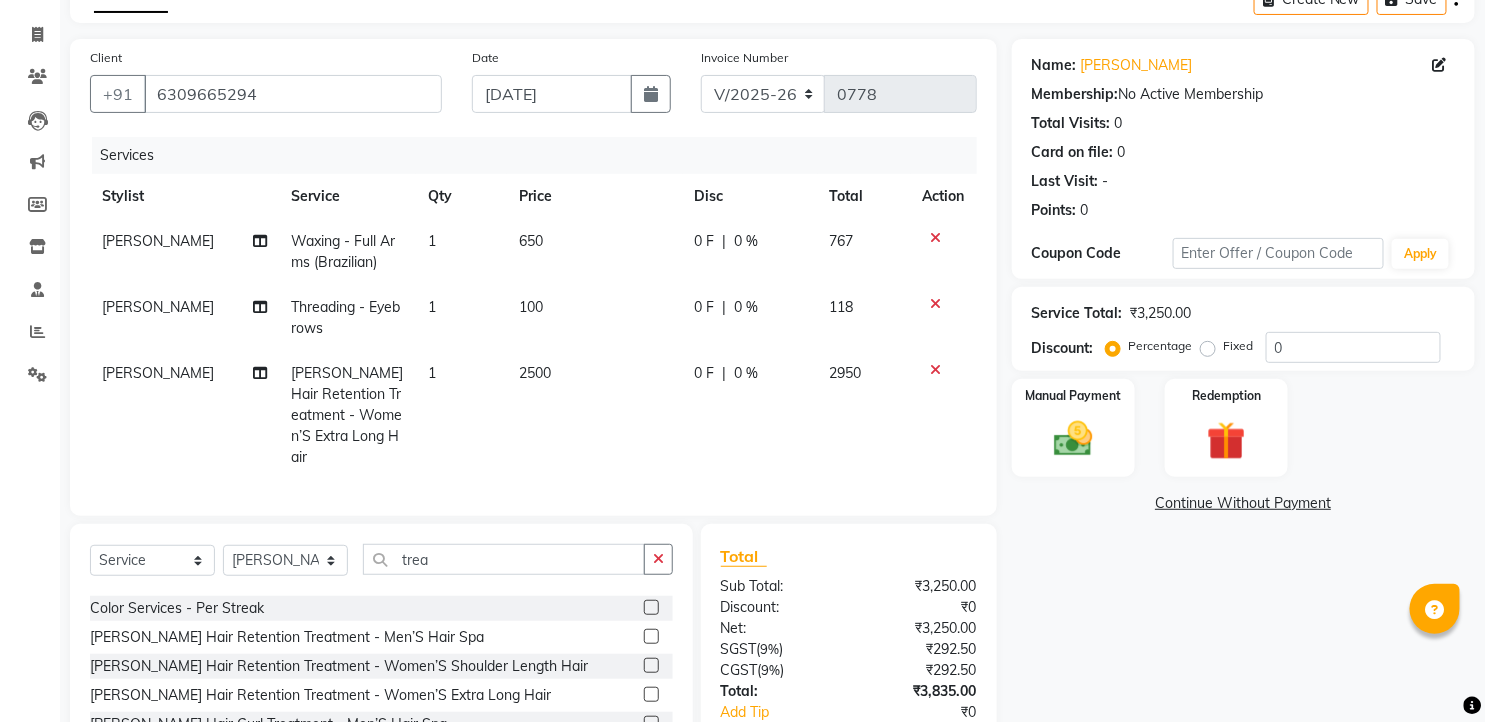 click on "0 %" 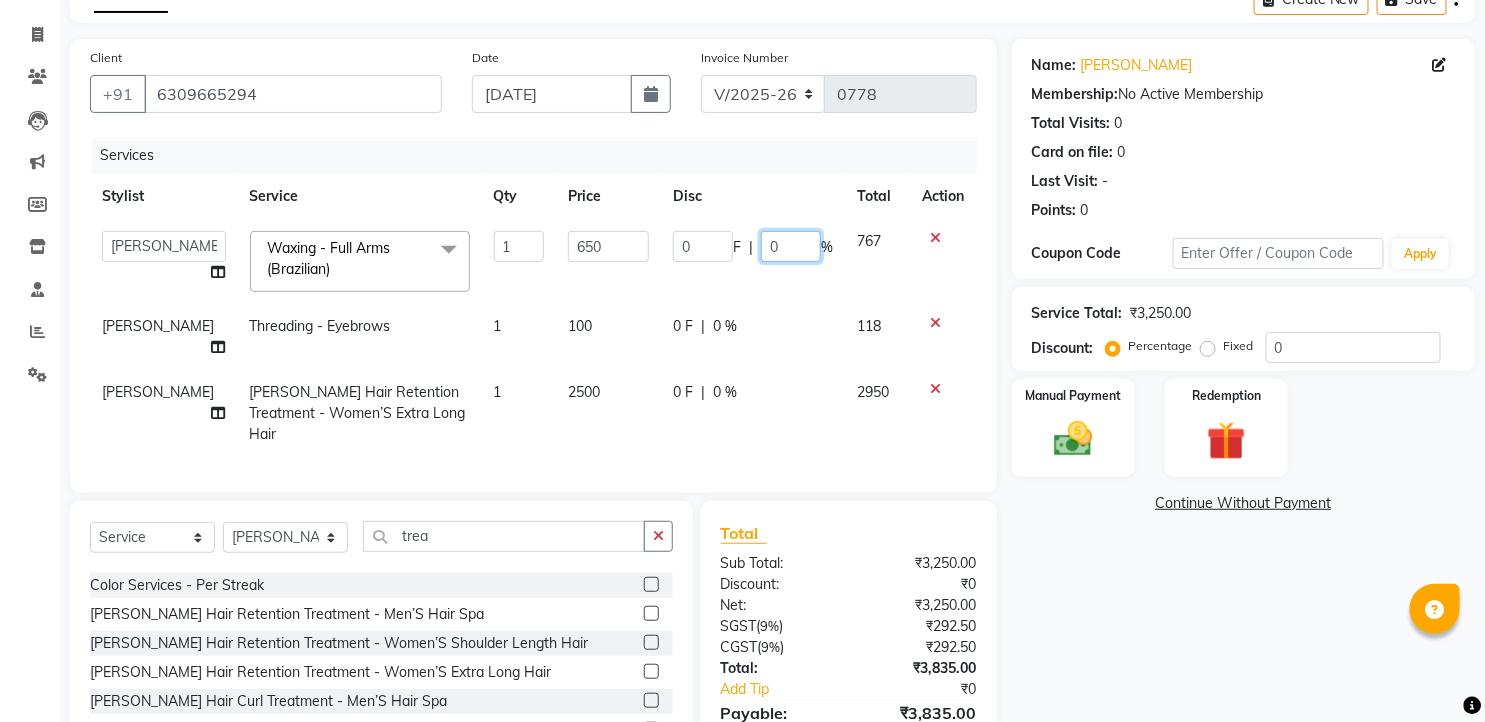 click on "0" 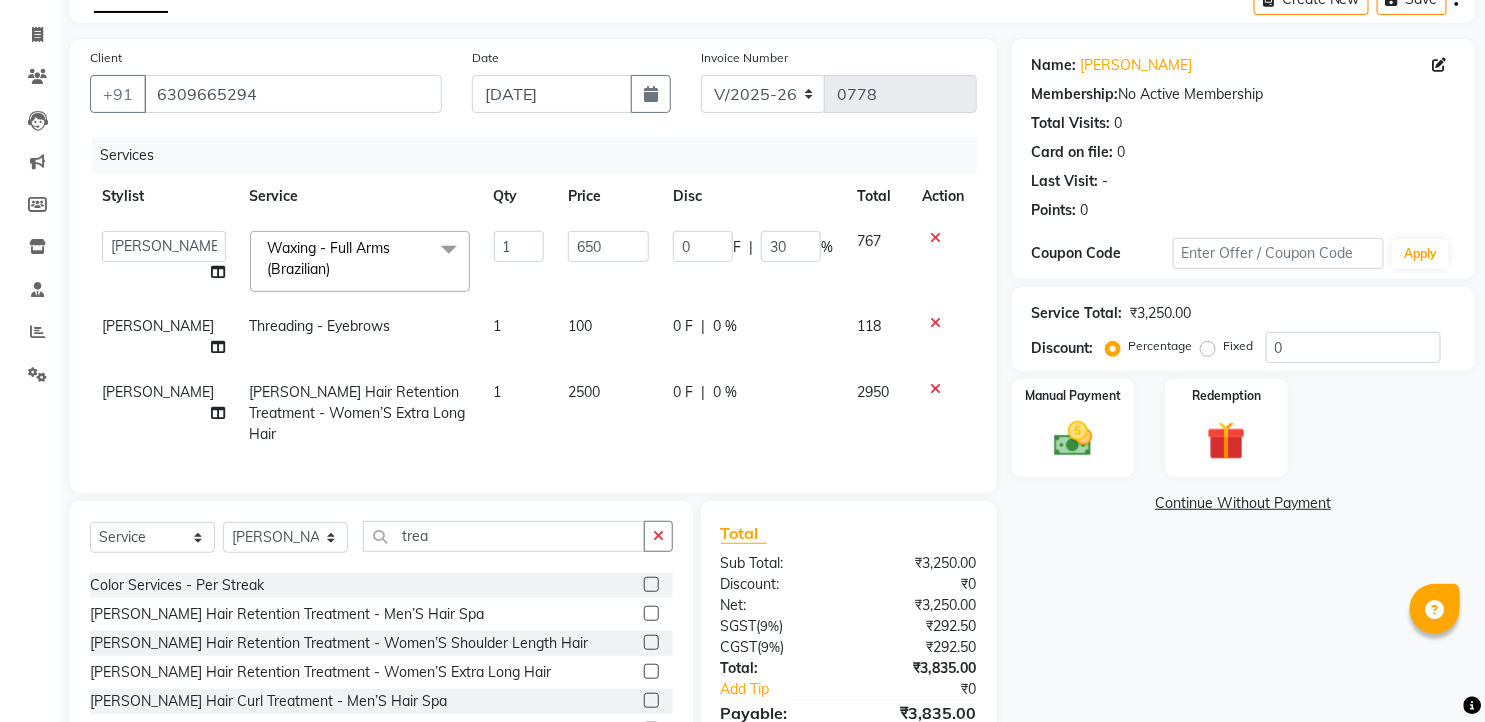 click on "0 F | 0 %" 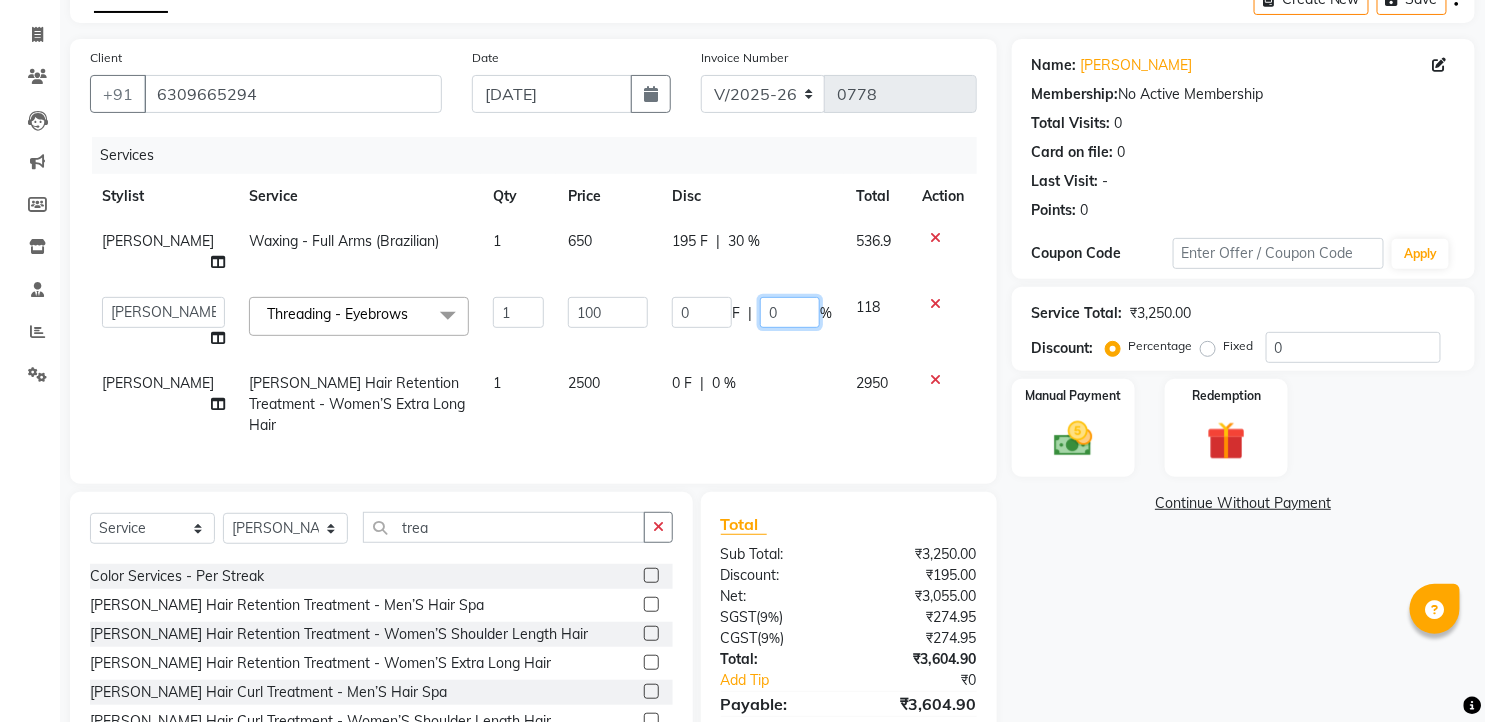click on "0" 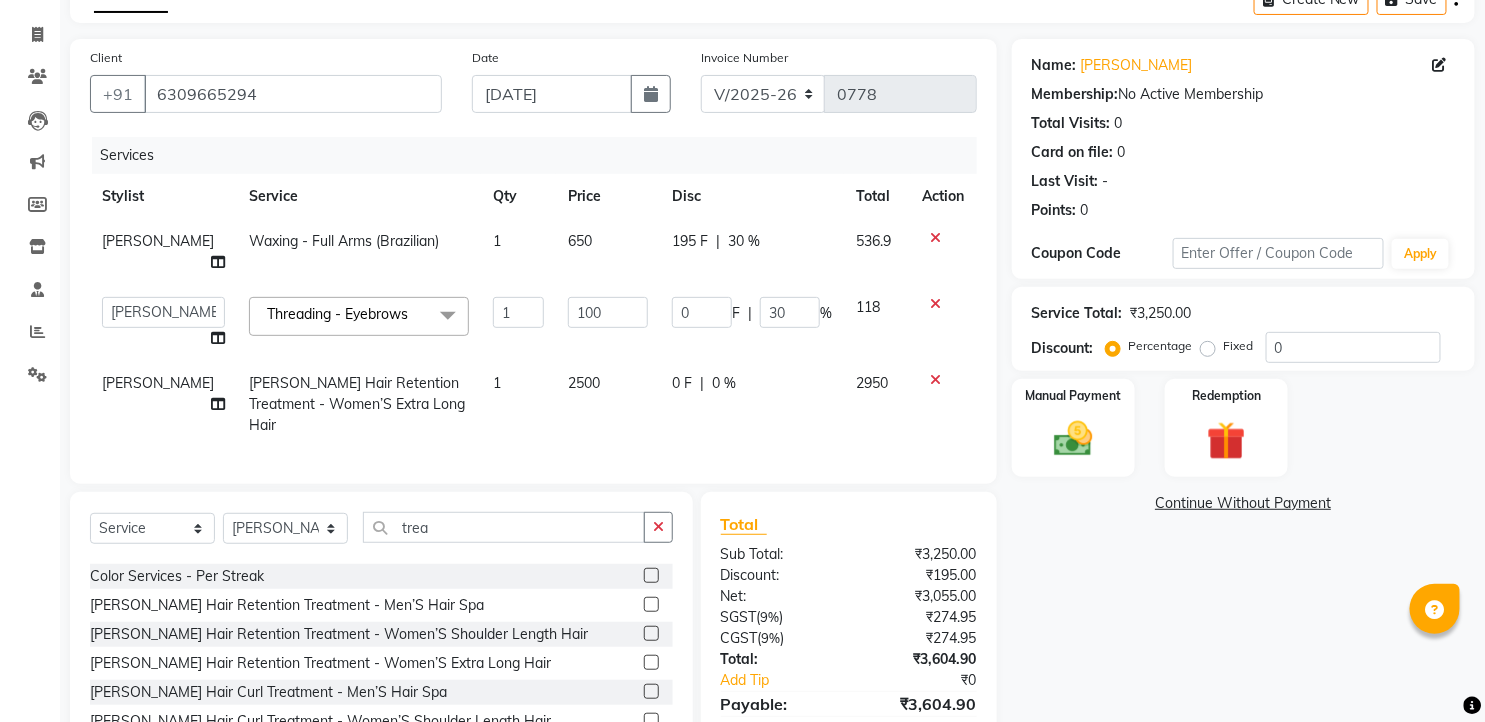 click on "0 F | 0 %" 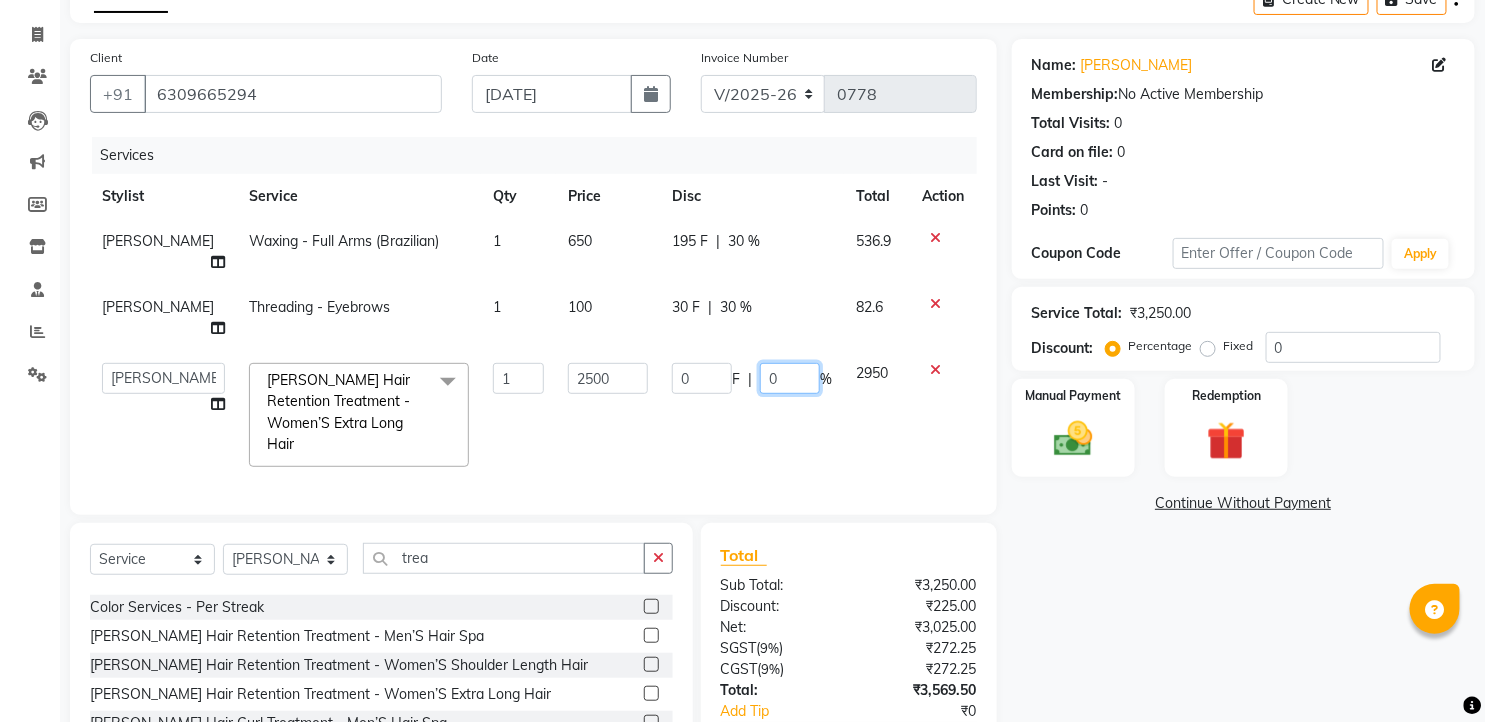 click on "0" 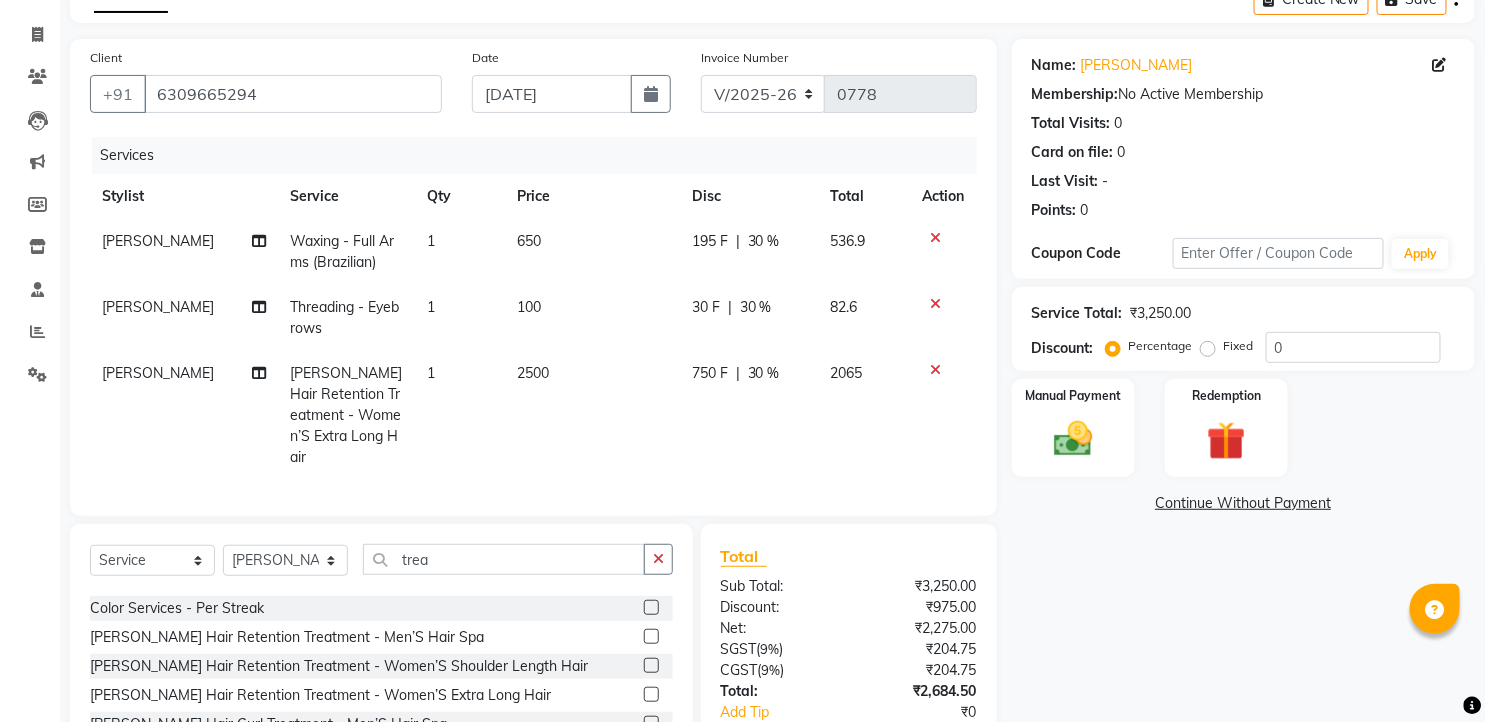 click on "750 F | 30 %" 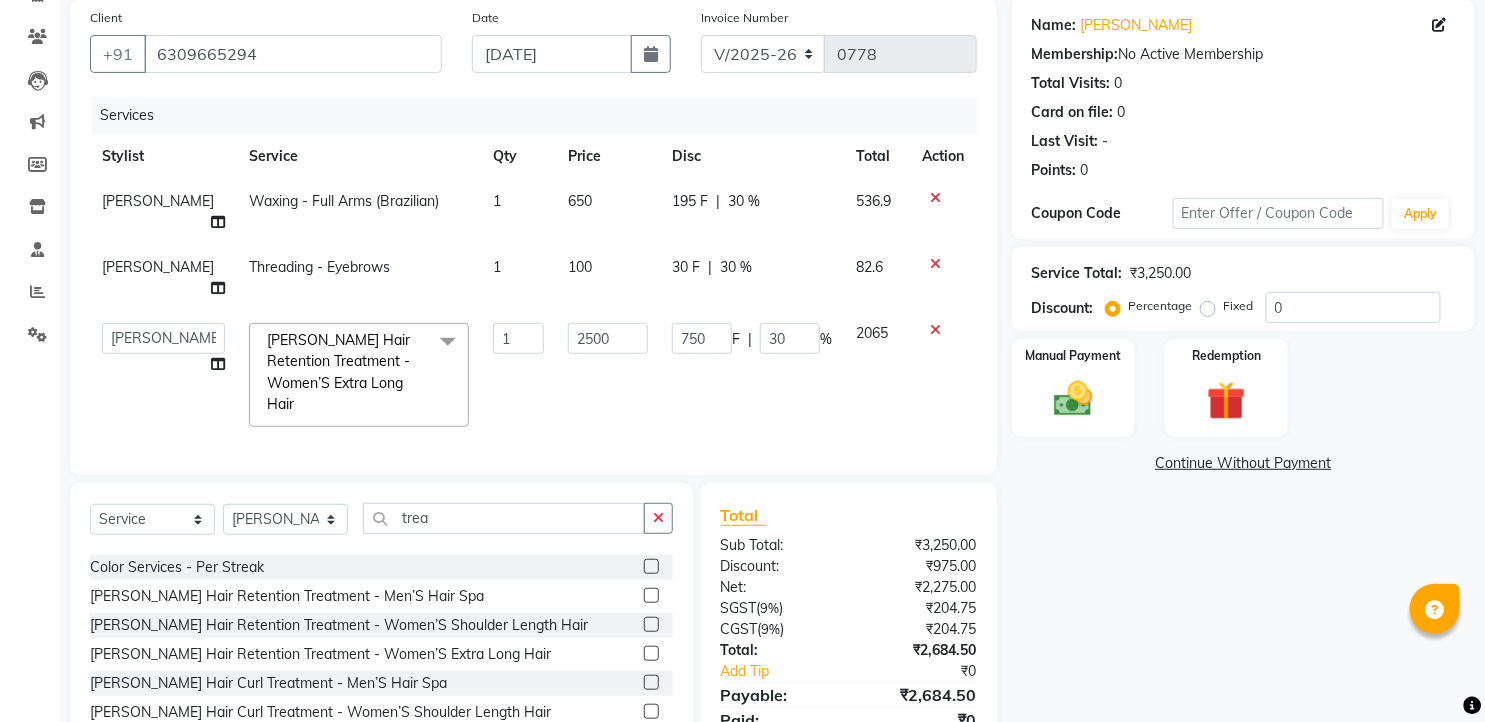 scroll, scrollTop: 190, scrollLeft: 0, axis: vertical 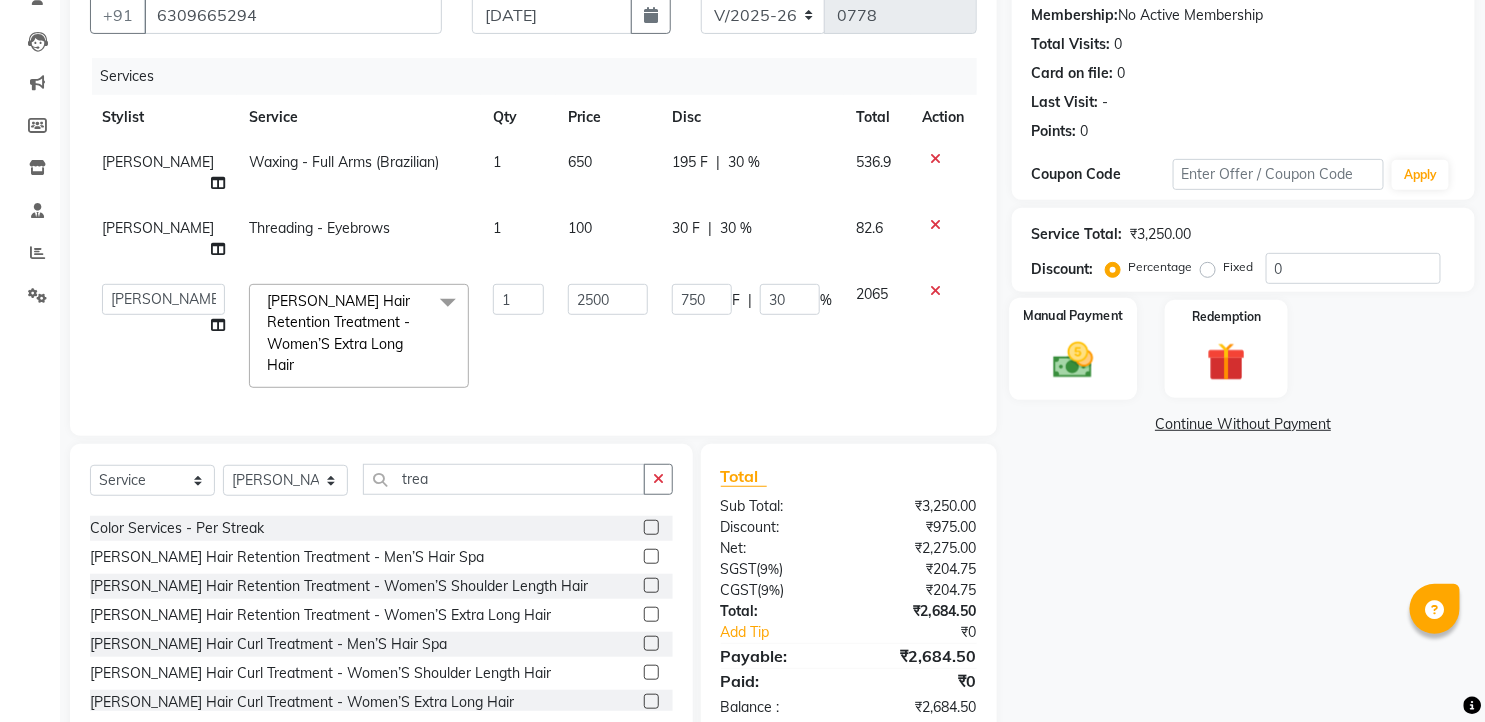 click 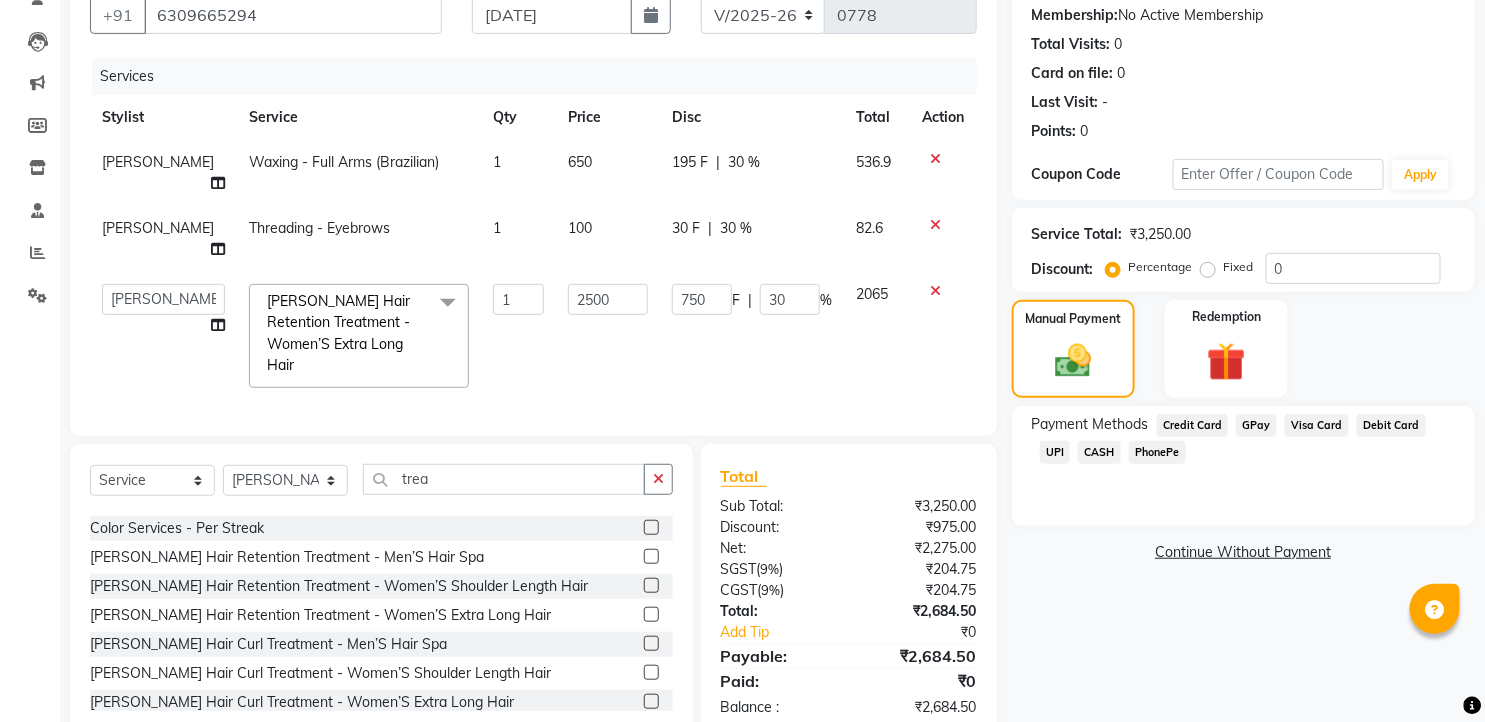 click on "CASH" 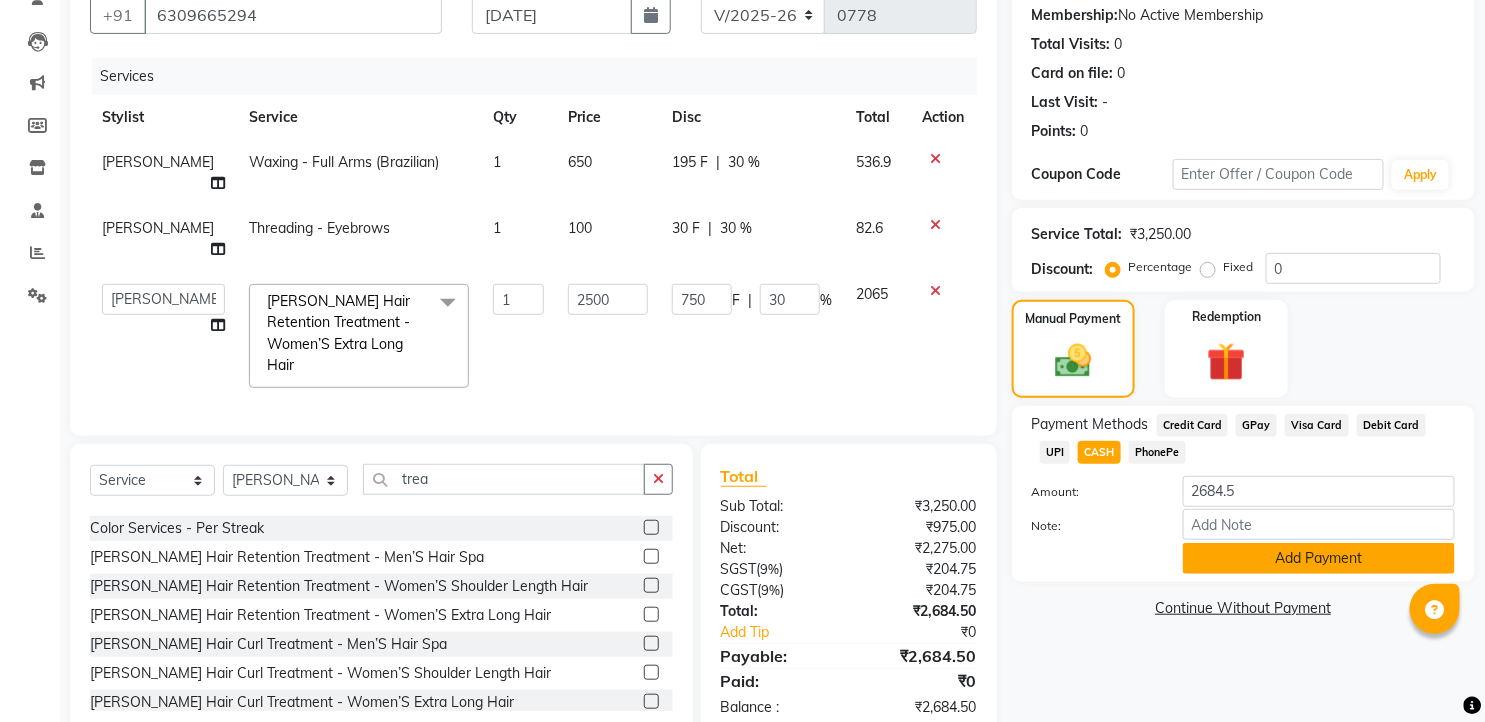 click on "Add Payment" 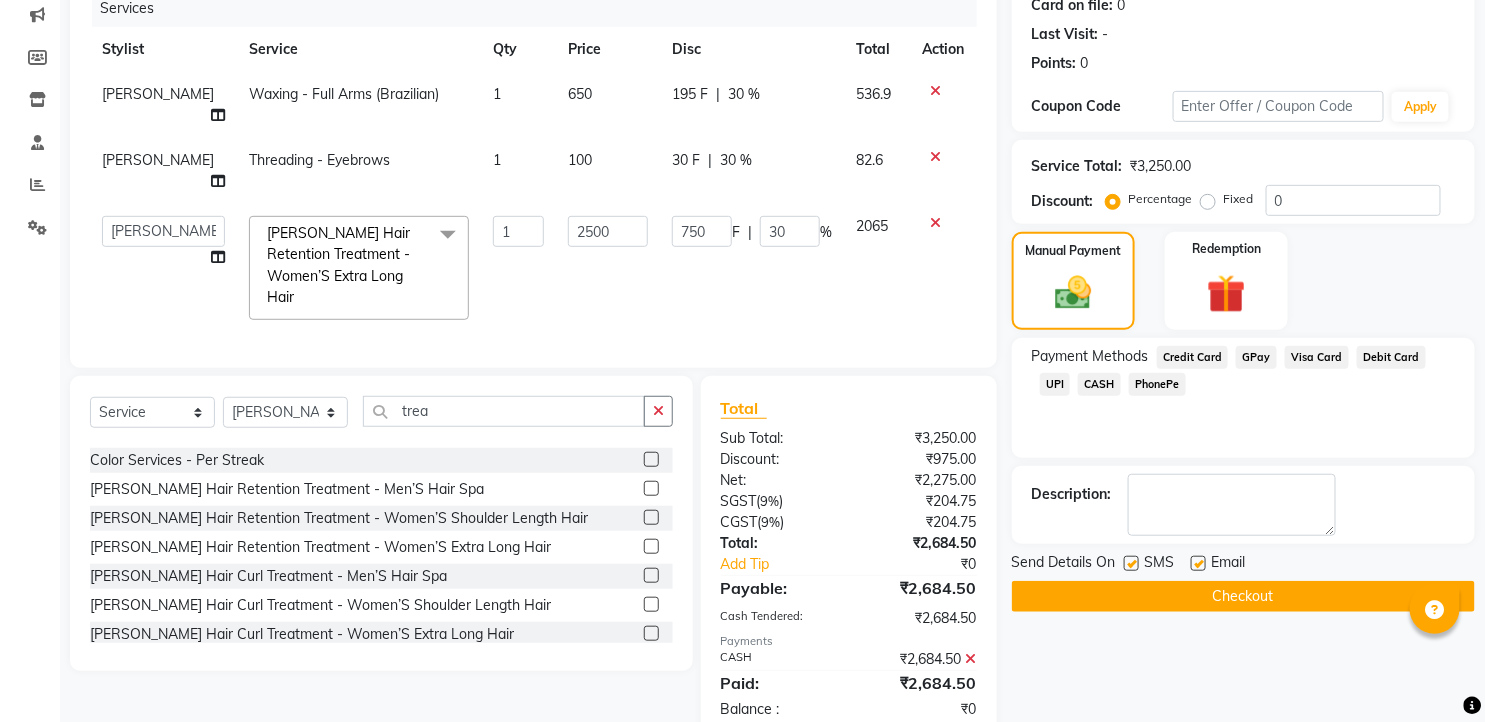 scroll, scrollTop: 260, scrollLeft: 0, axis: vertical 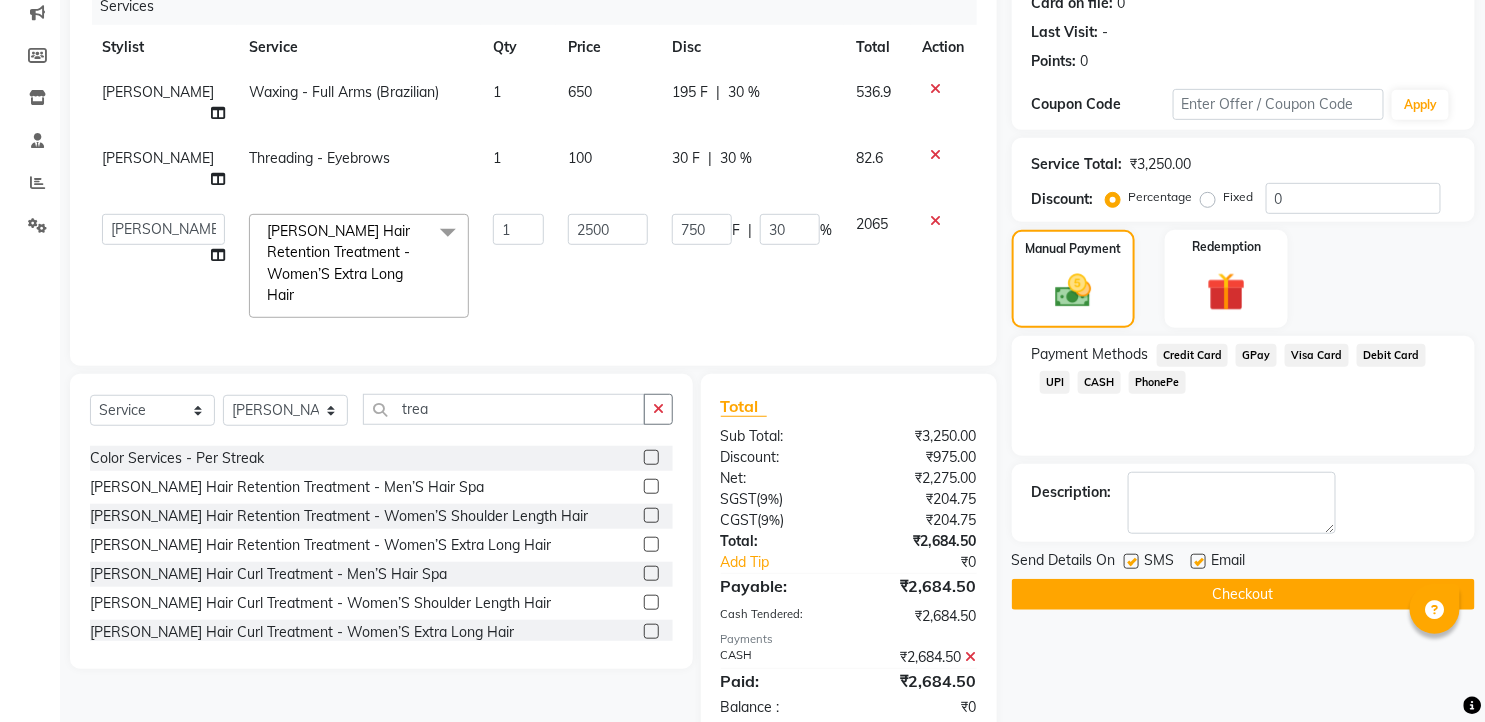 click 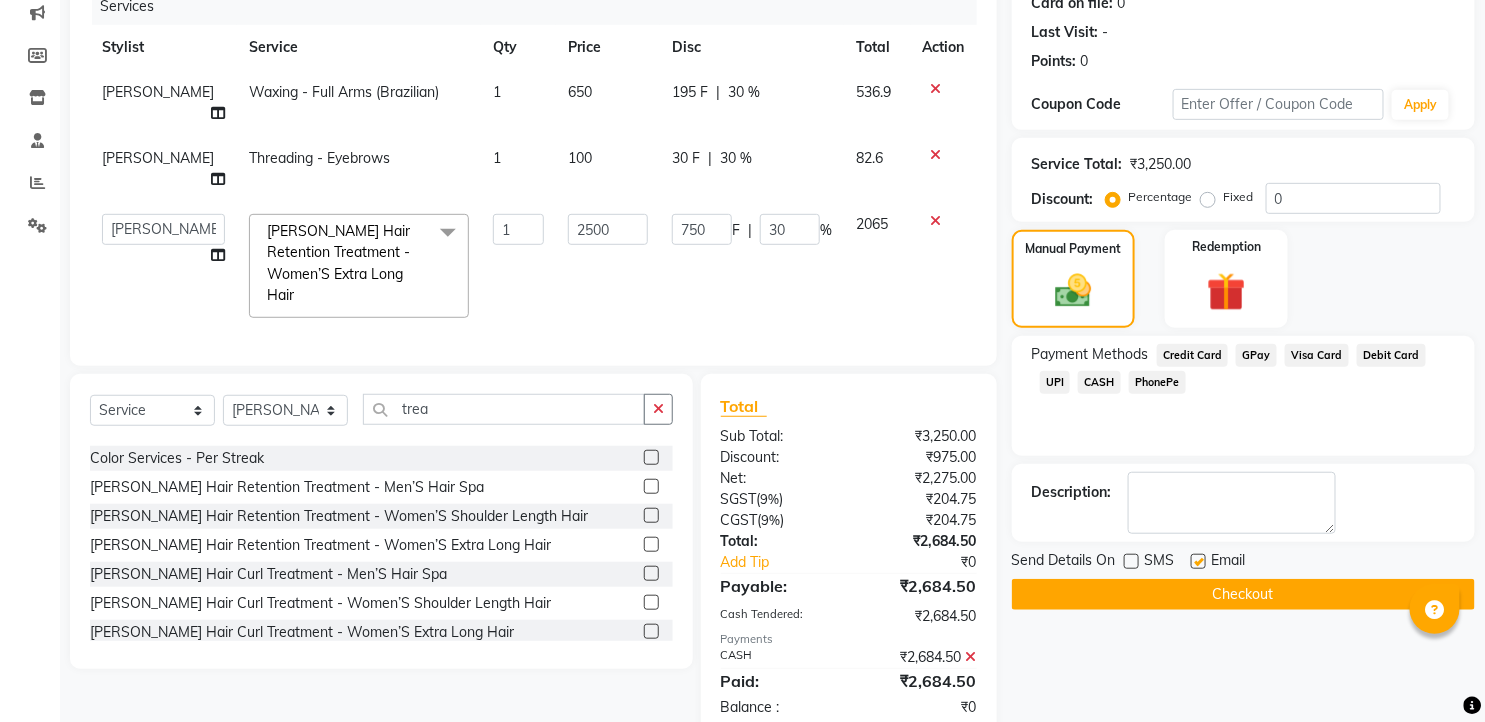 click 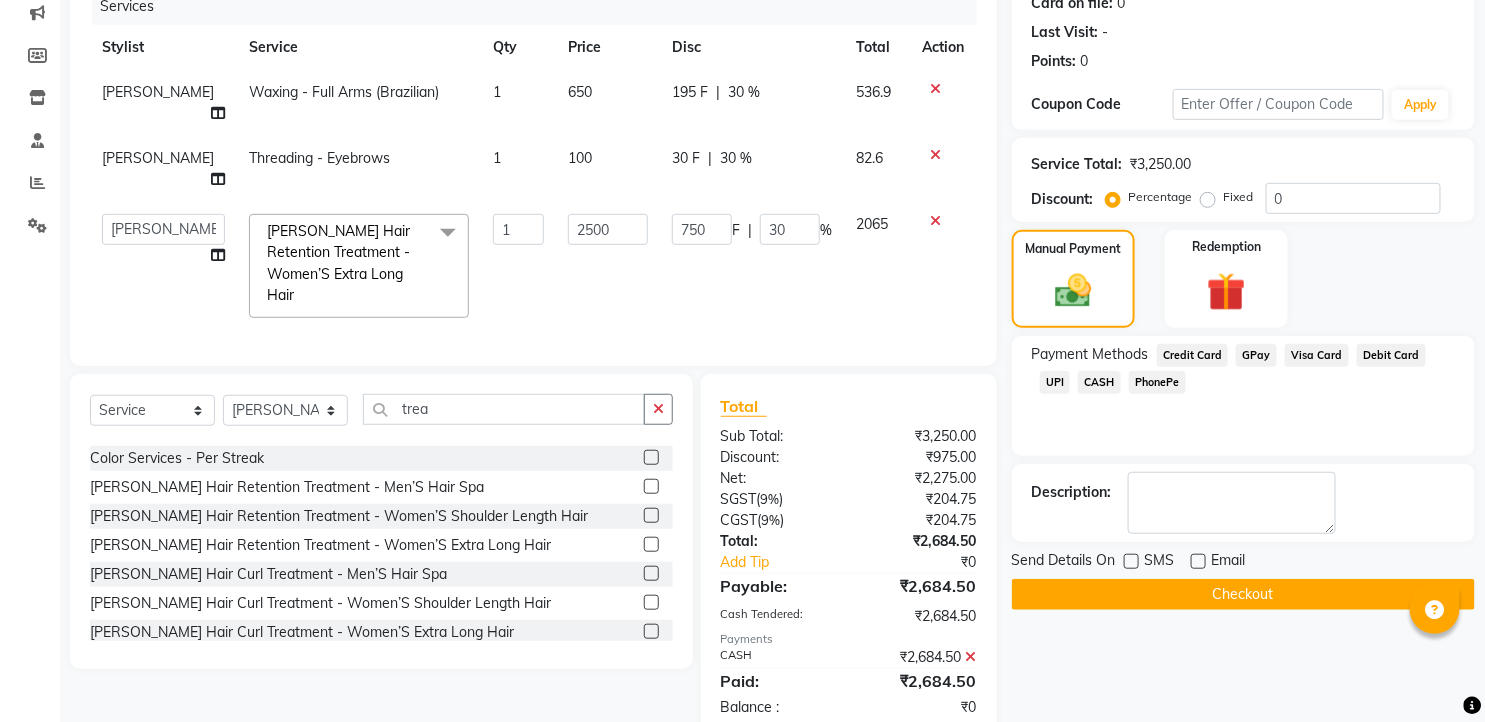 click on "Checkout" 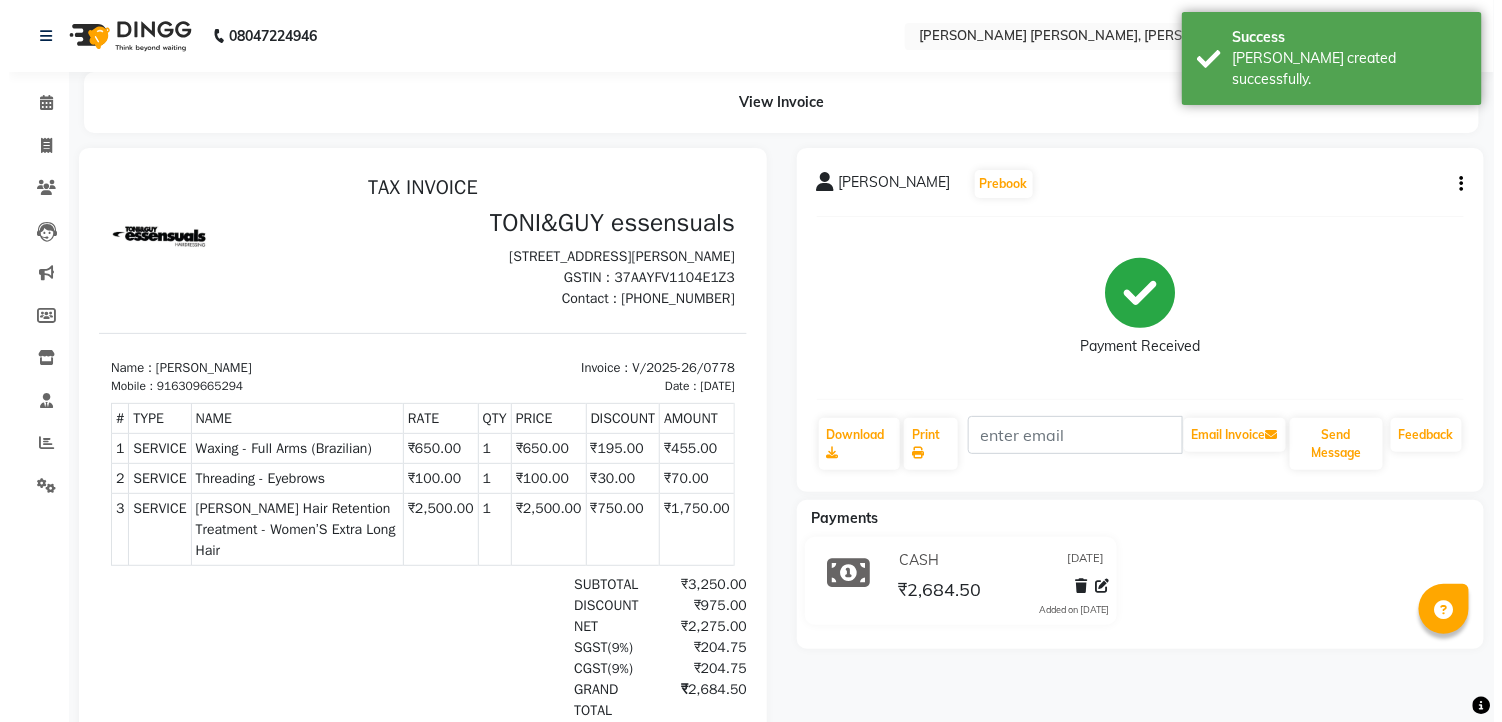 scroll, scrollTop: 0, scrollLeft: 0, axis: both 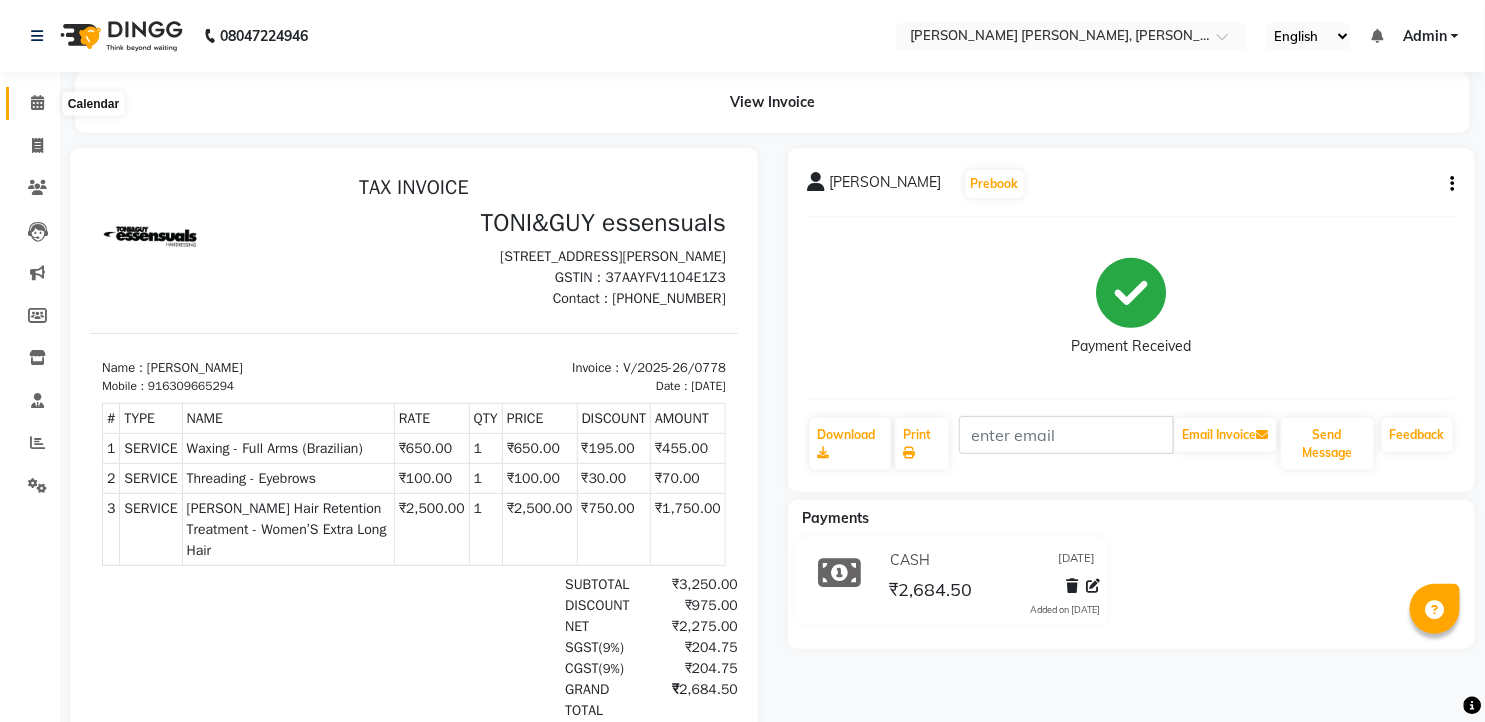 click 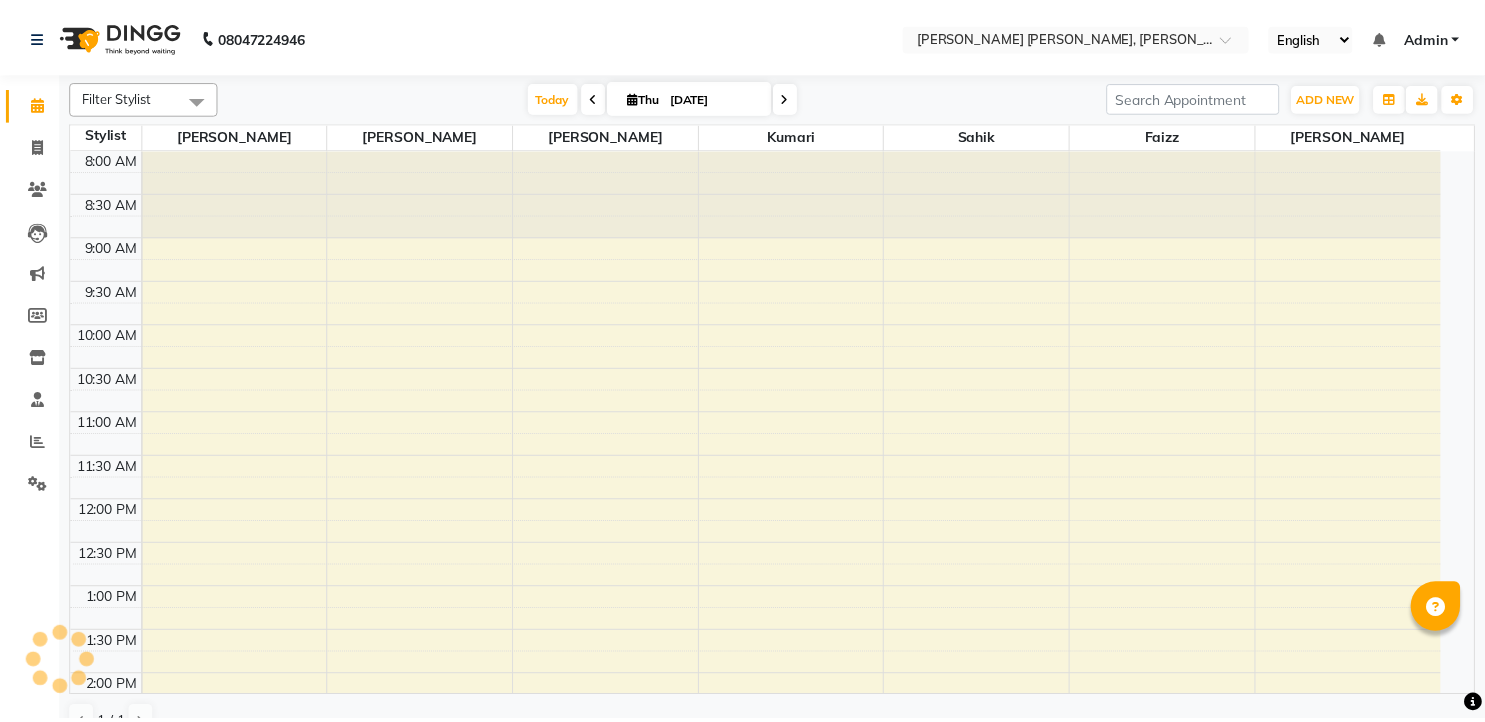 scroll, scrollTop: 0, scrollLeft: 0, axis: both 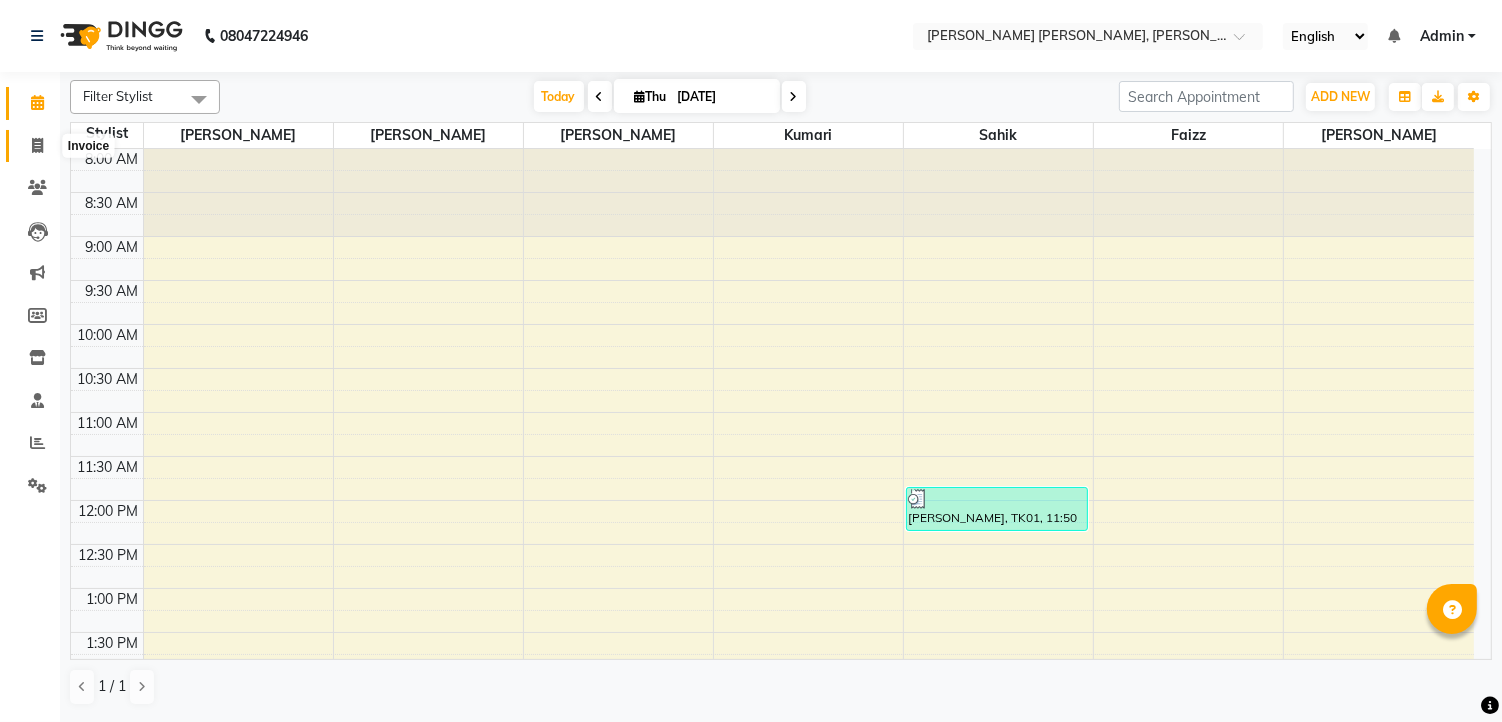 click 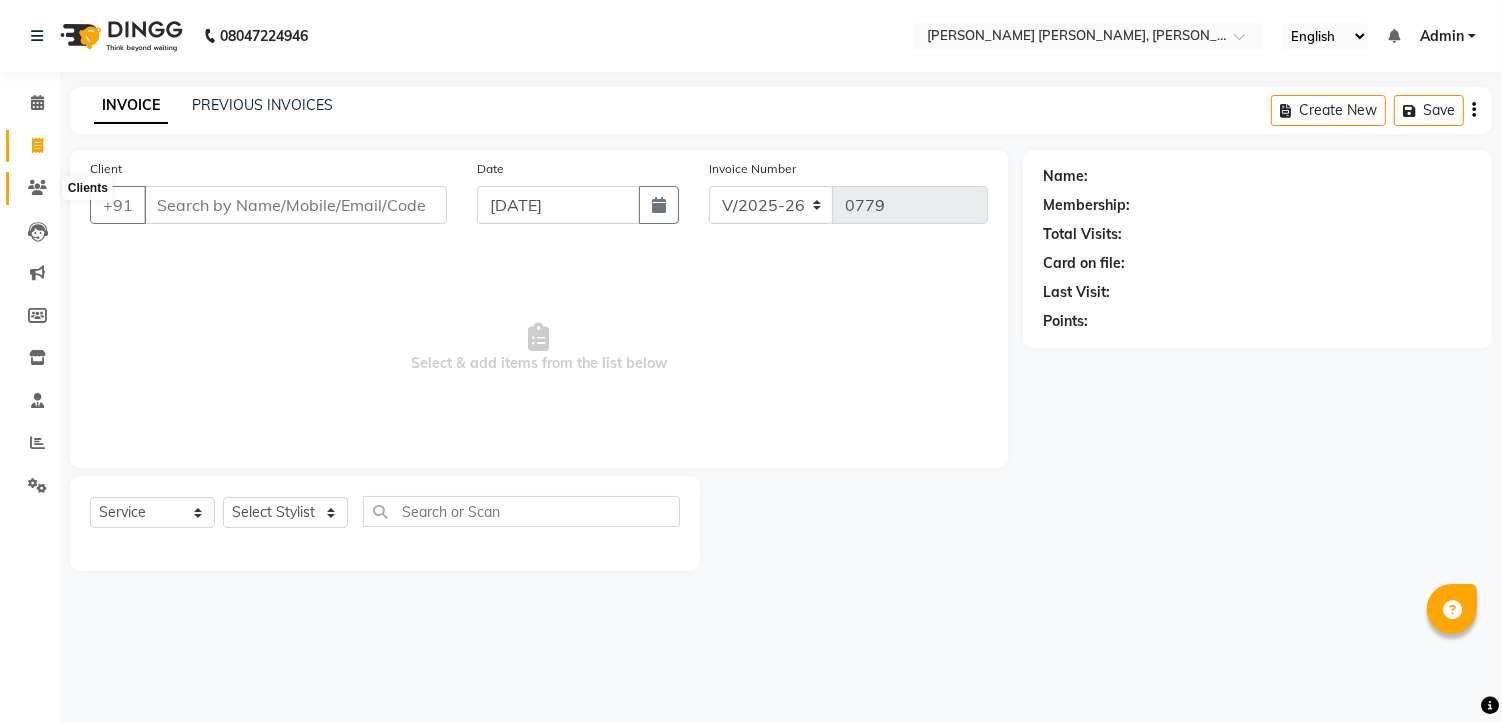 click 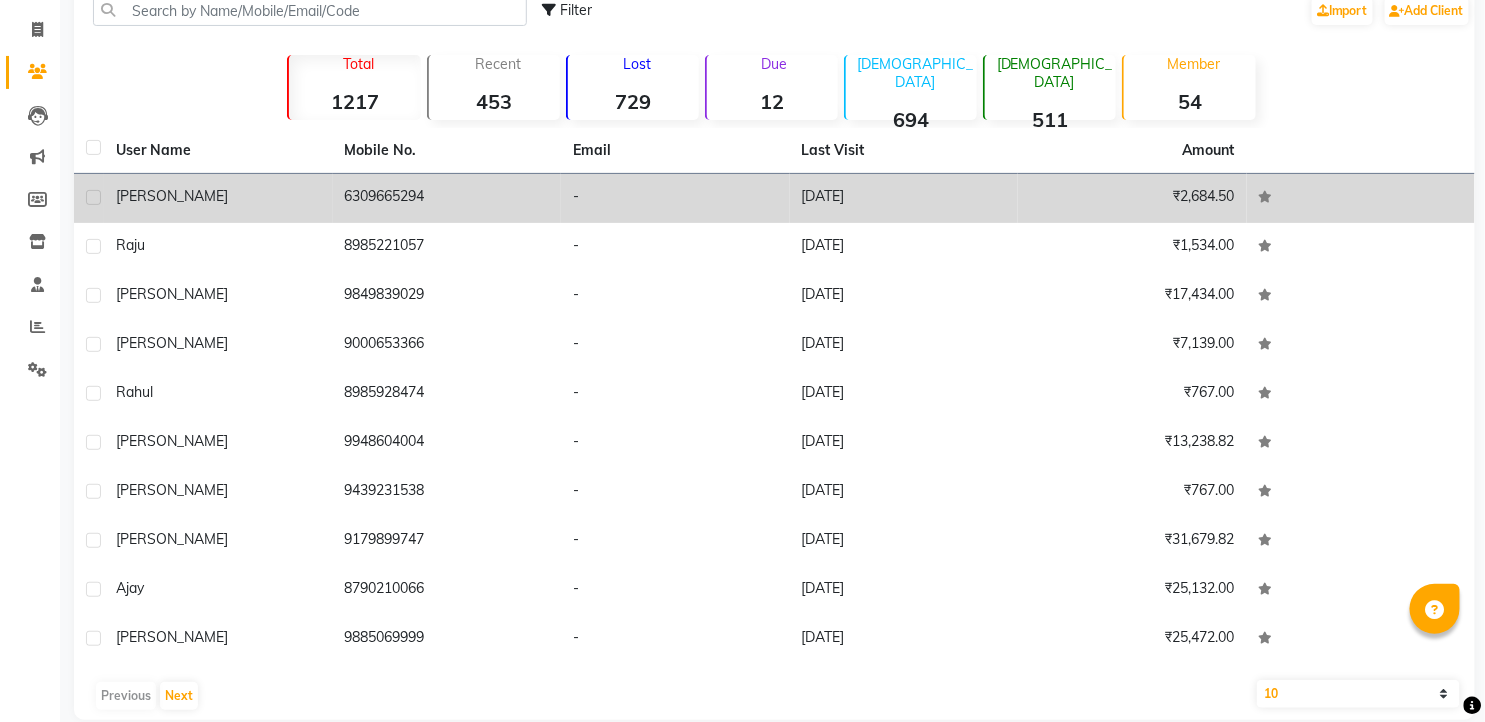 scroll, scrollTop: 32, scrollLeft: 0, axis: vertical 